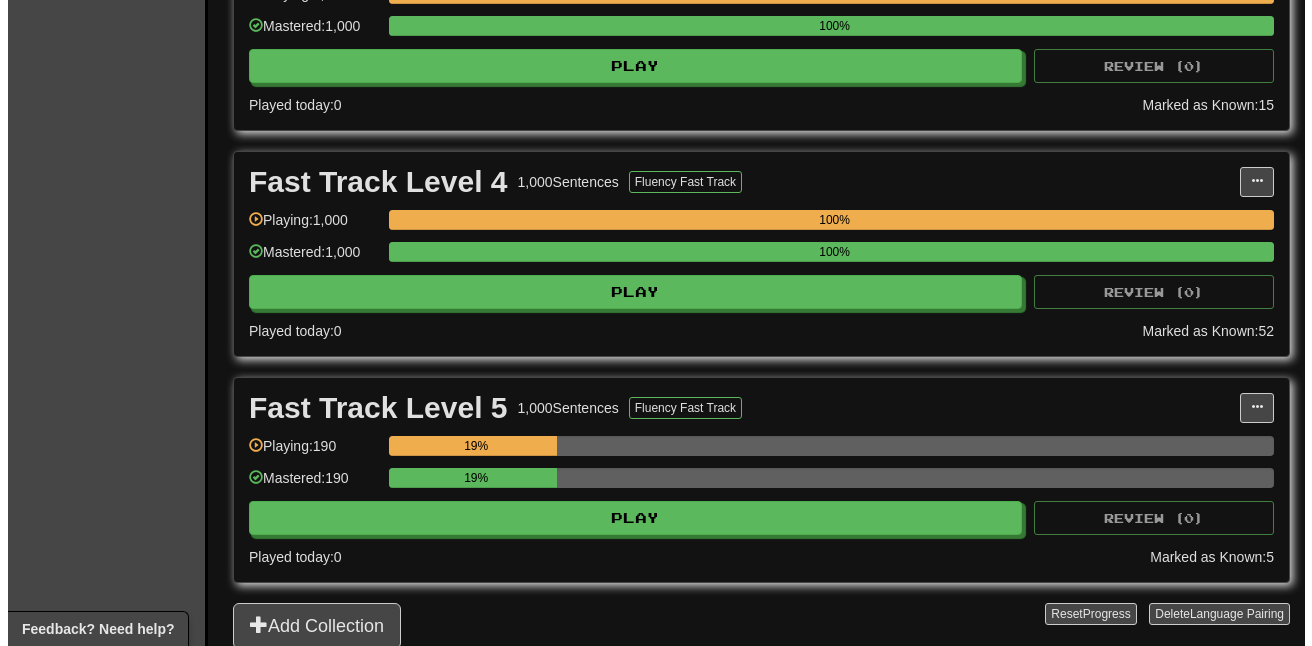 scroll, scrollTop: 1000, scrollLeft: 0, axis: vertical 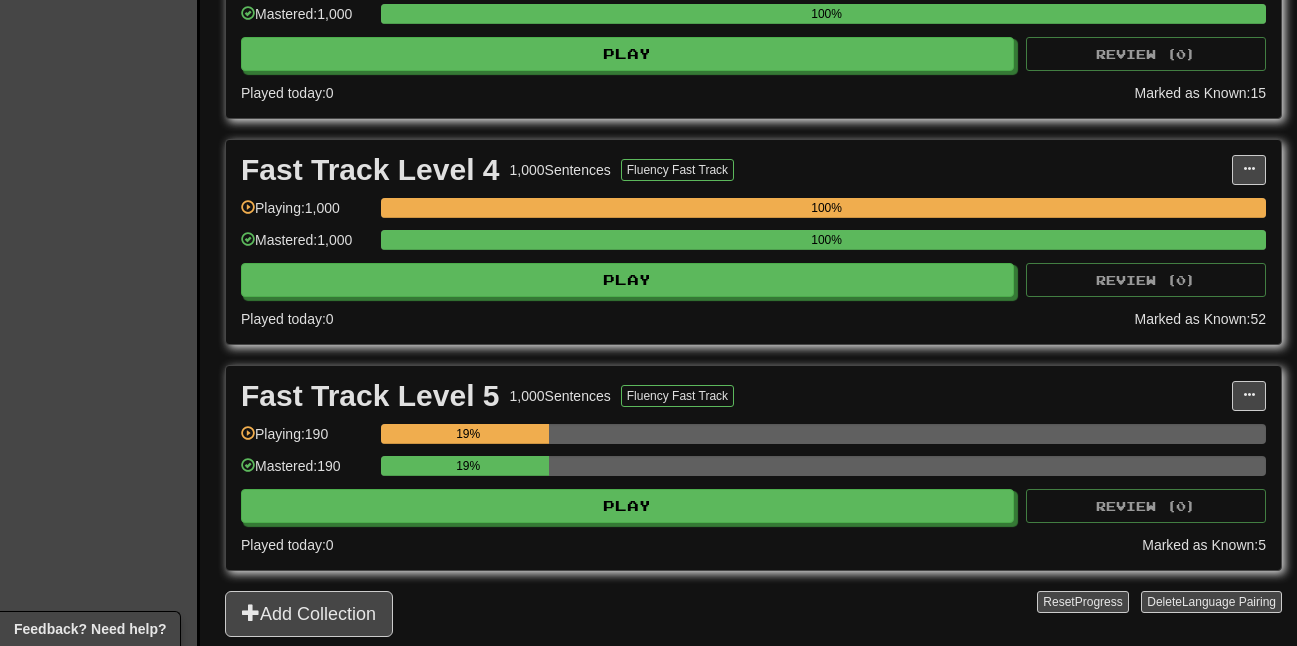 click on "19%" at bounding box center (823, 472) 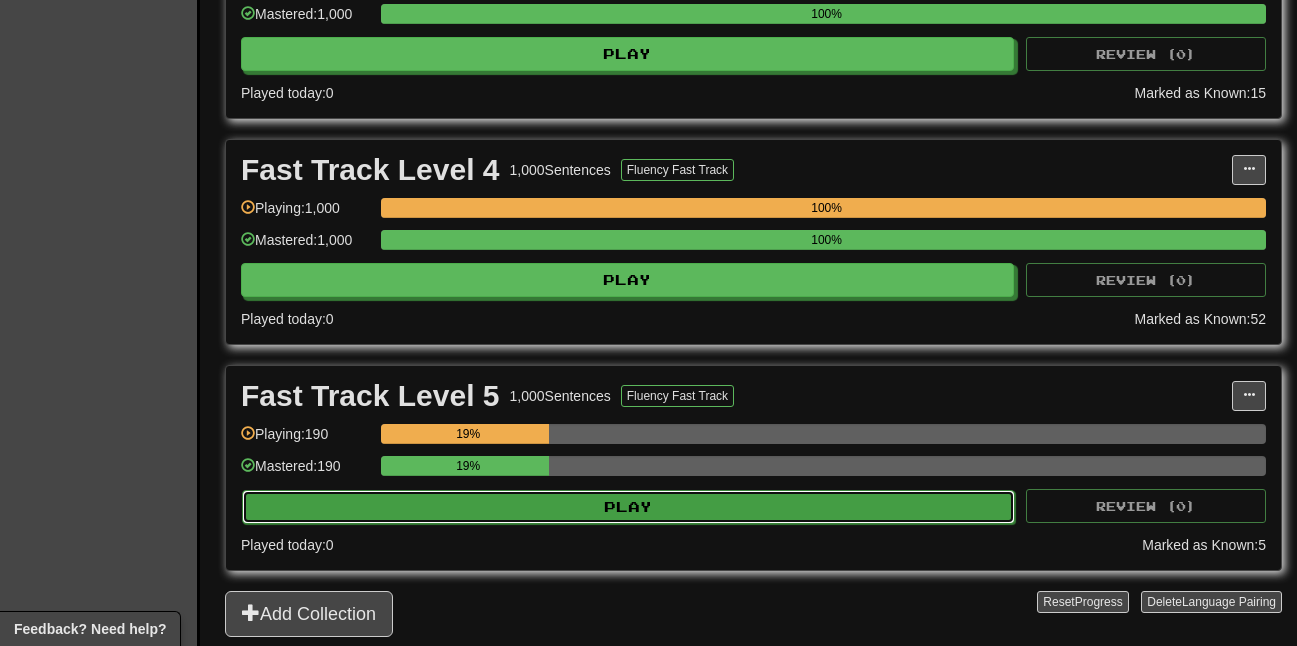 click on "Play" at bounding box center (628, 507) 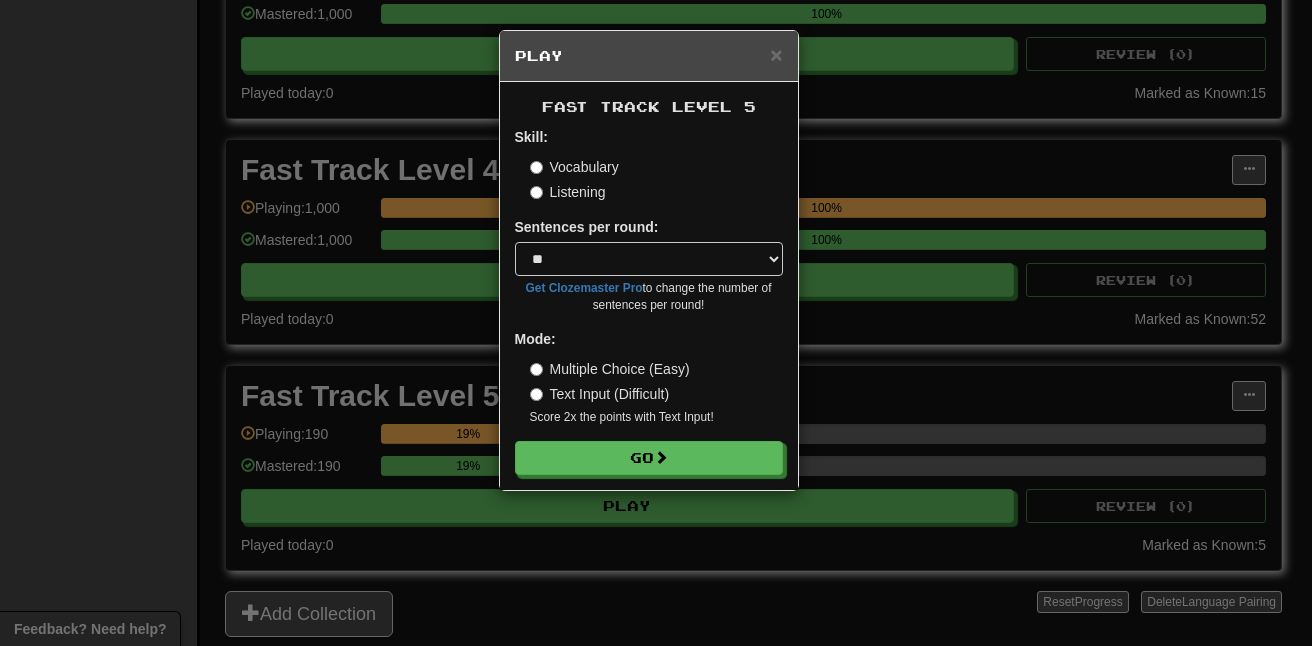 click on "Skill: Vocabulary Listening Sentences per round: * ** ** ** ** ** *** ******** Get Clozemaster Pro  to change the number of sentences per round! Mode: Multiple Choice (Easy) Text Input (Difficult) Score 2x the points with Text Input ! Go" at bounding box center (649, 301) 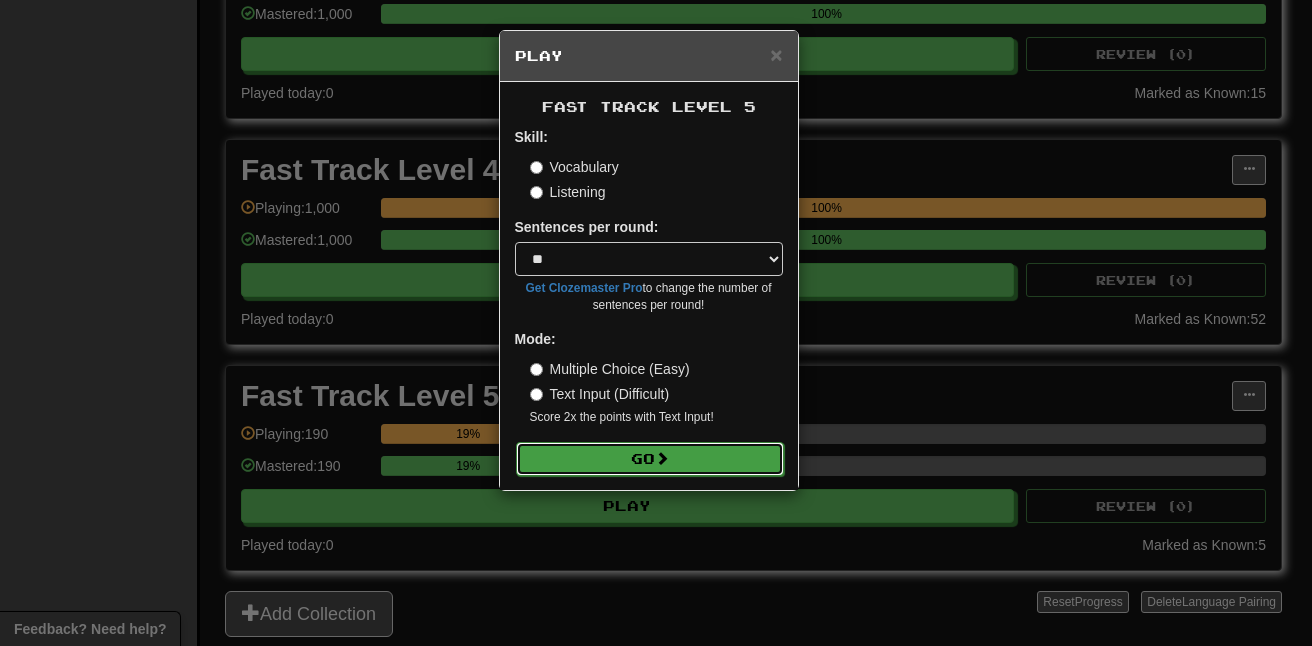 click on "Go" at bounding box center (650, 459) 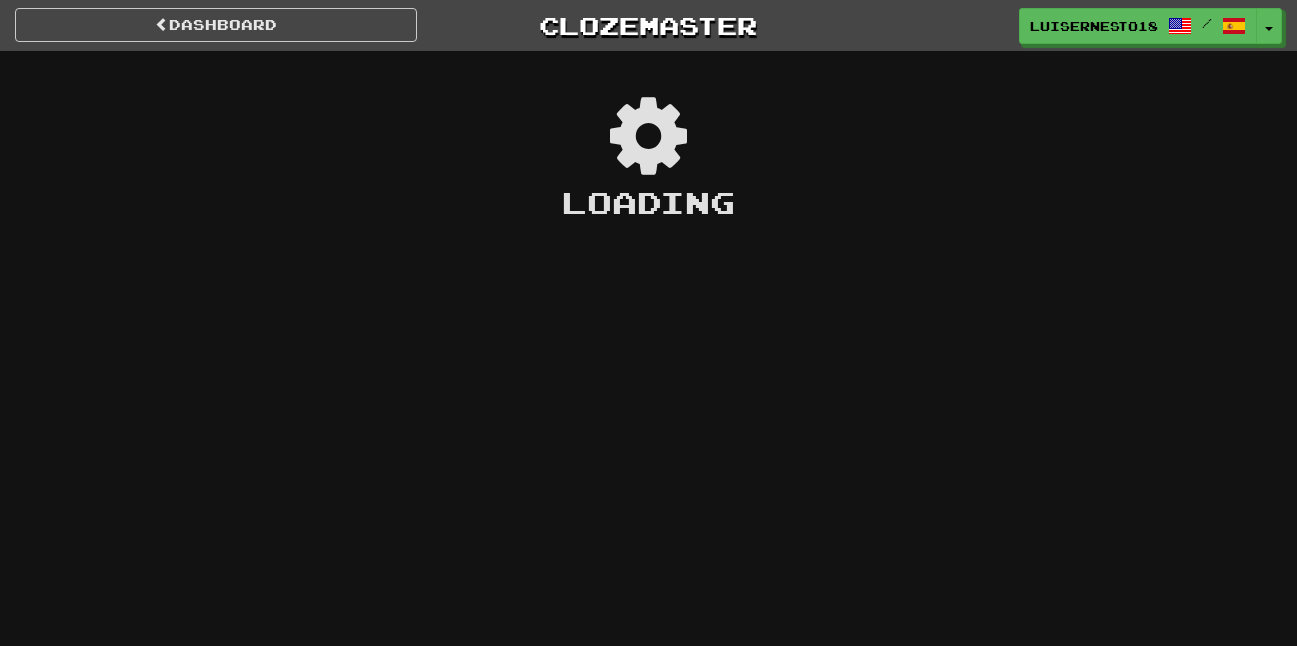 scroll, scrollTop: 0, scrollLeft: 0, axis: both 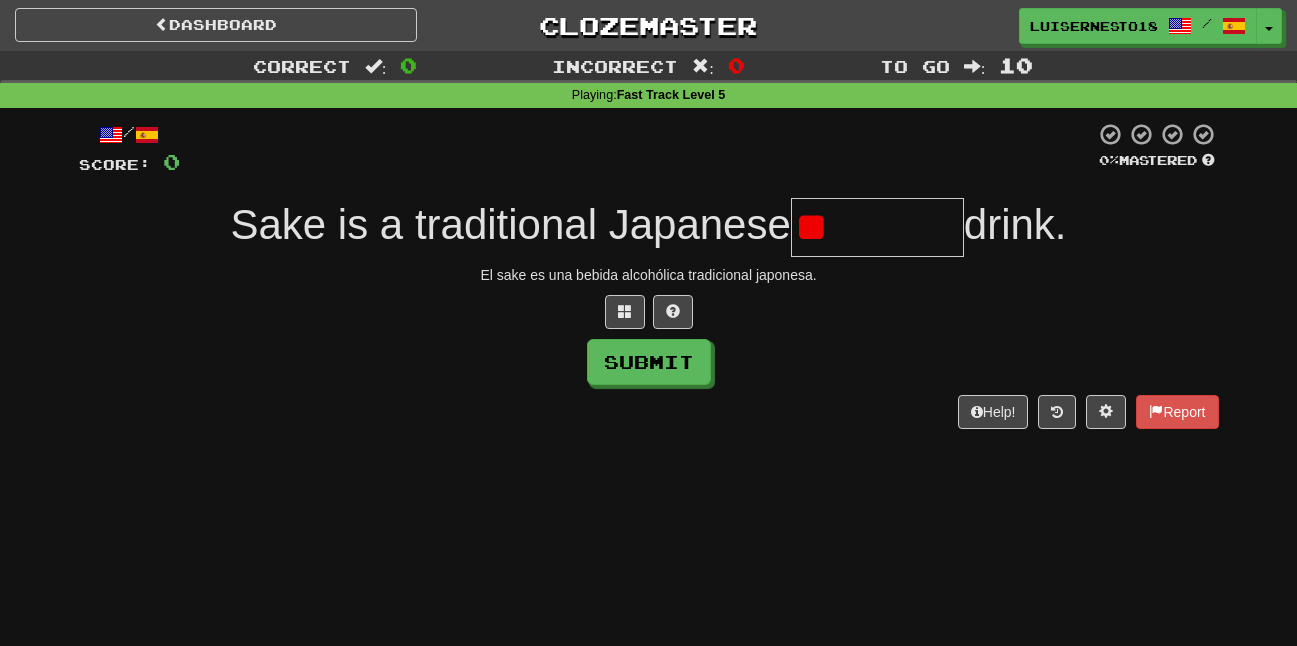 type on "*" 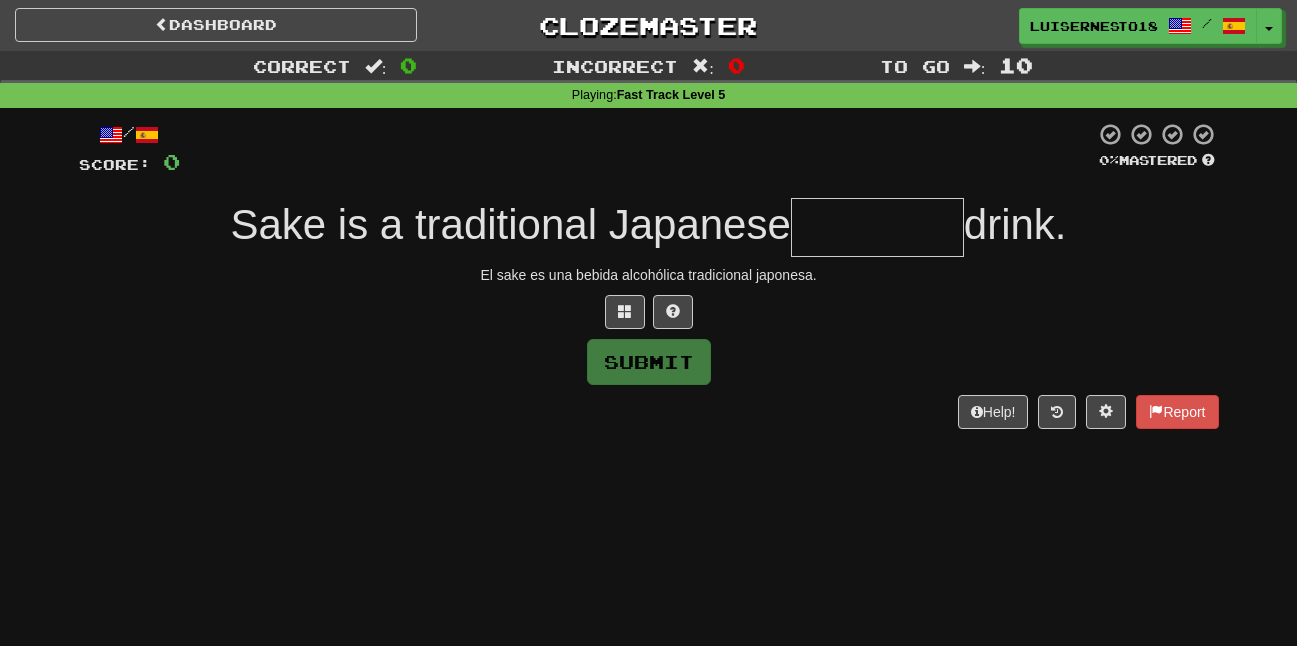 type on "*" 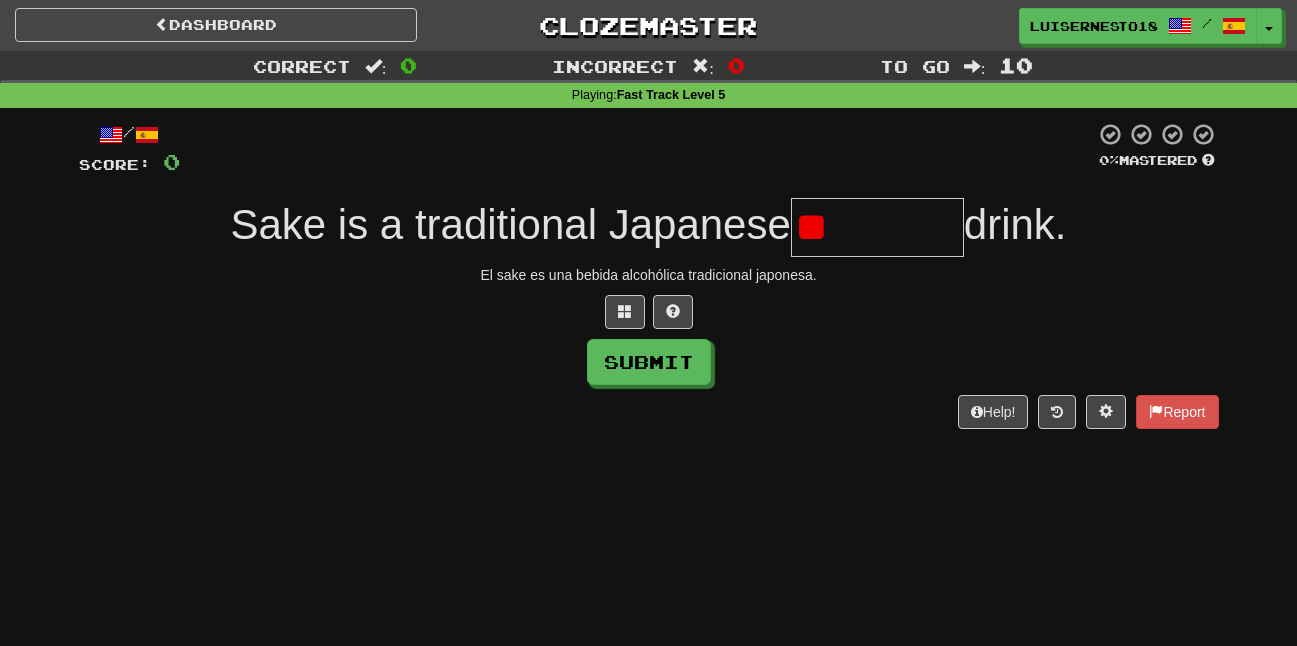 type on "*" 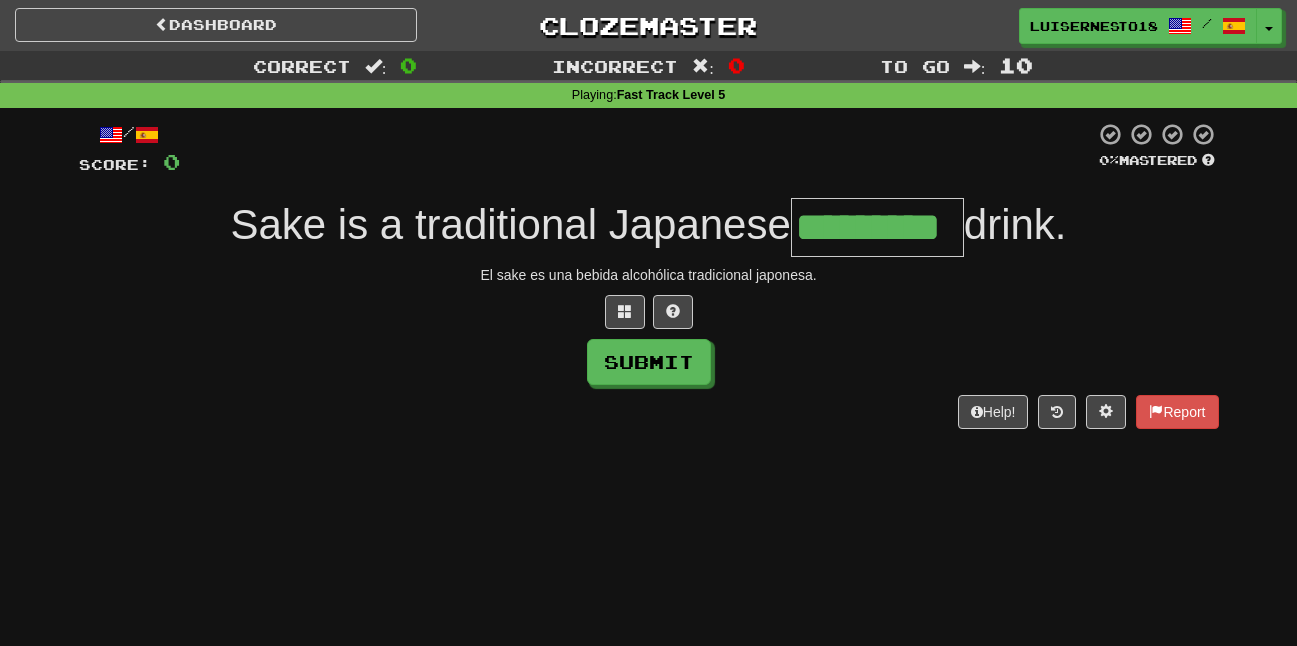type on "*********" 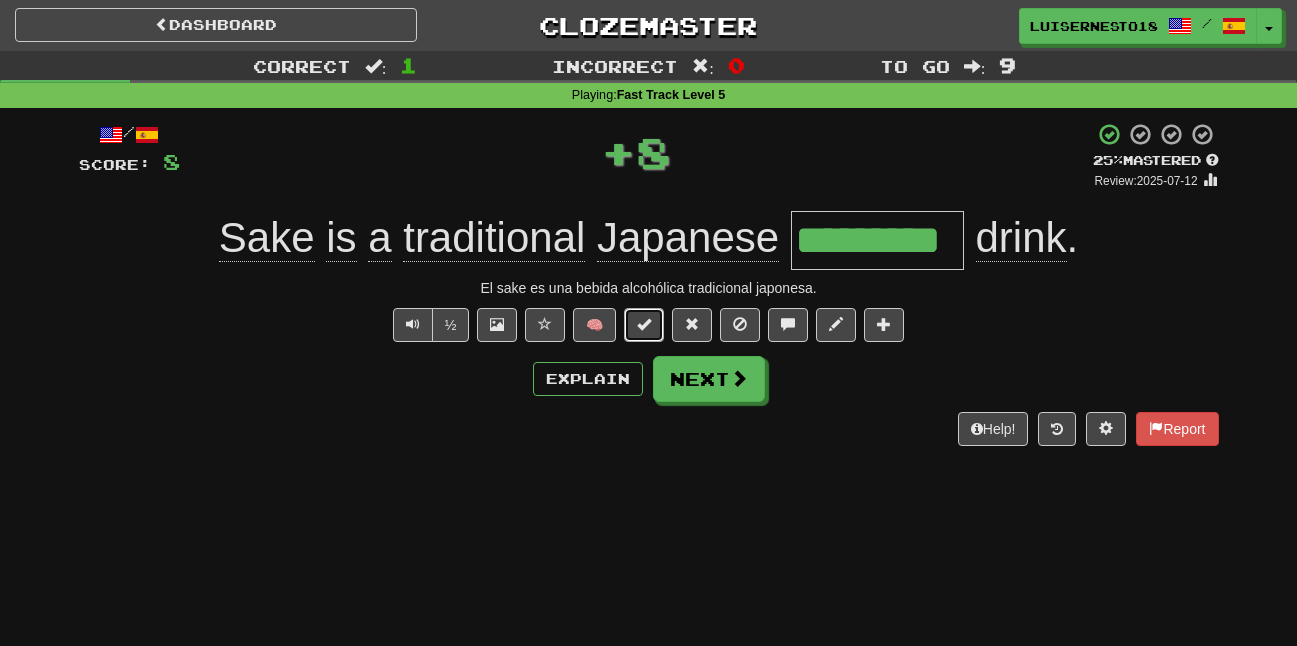 click at bounding box center (644, 324) 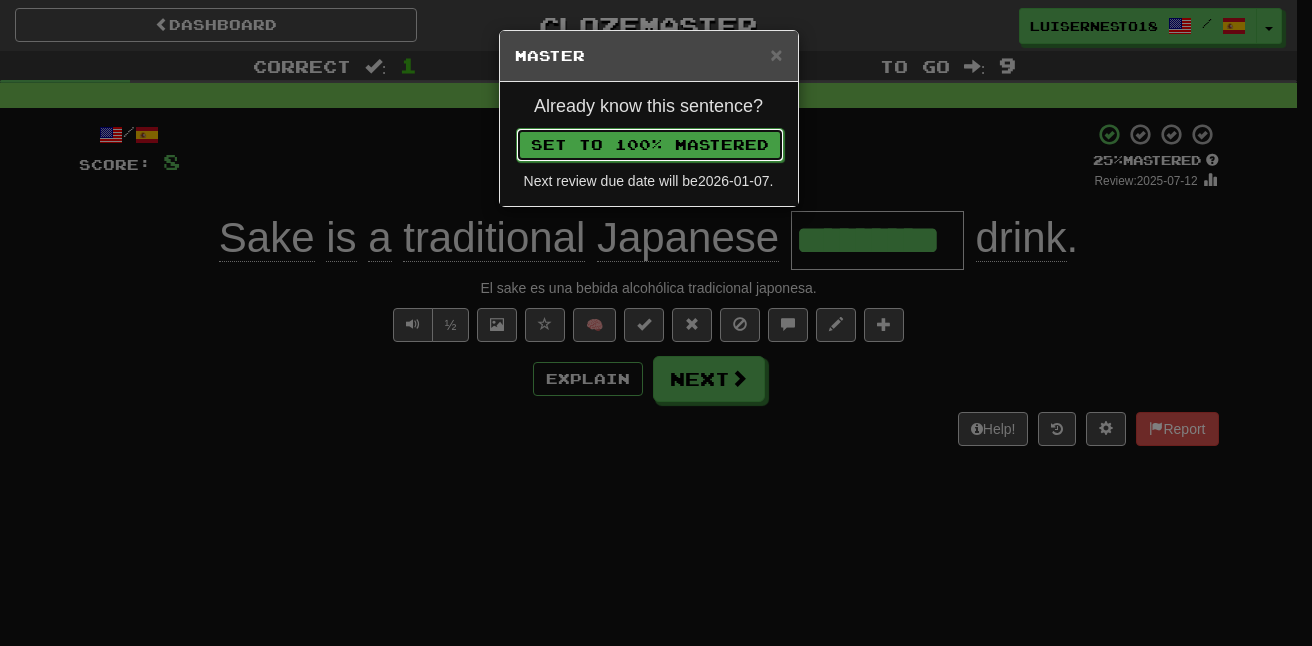 click on "Set to 100% Mastered" at bounding box center (650, 145) 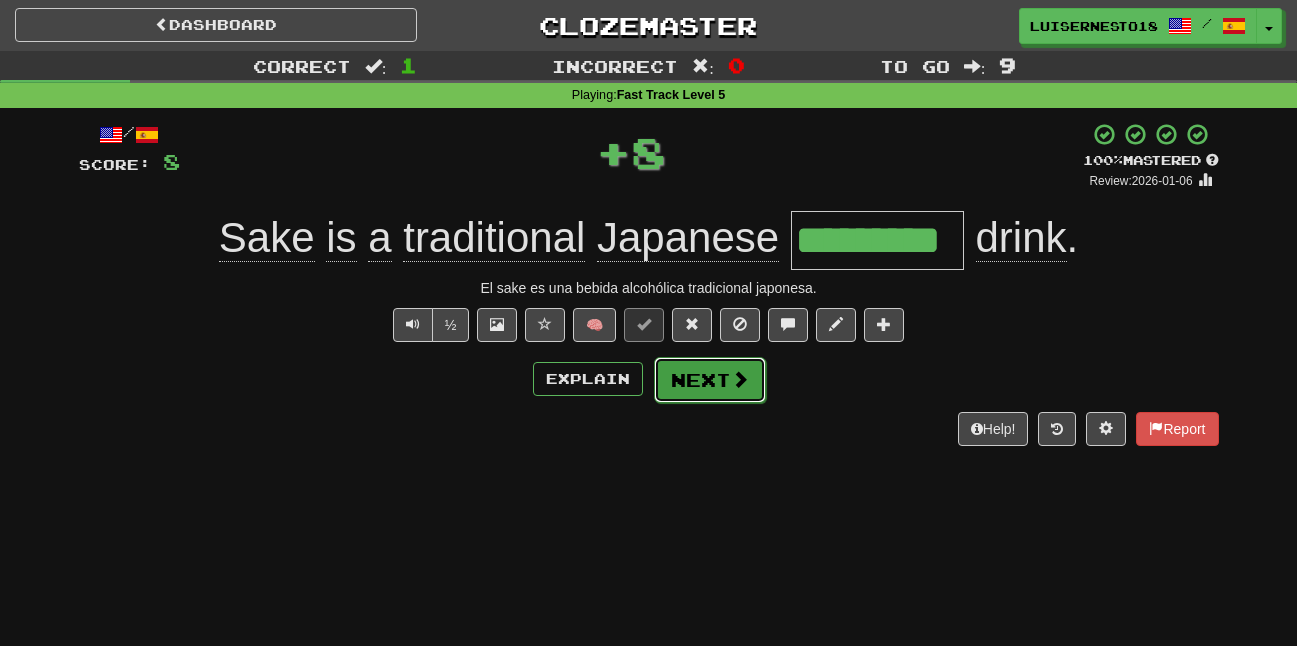click on "Next" at bounding box center (710, 380) 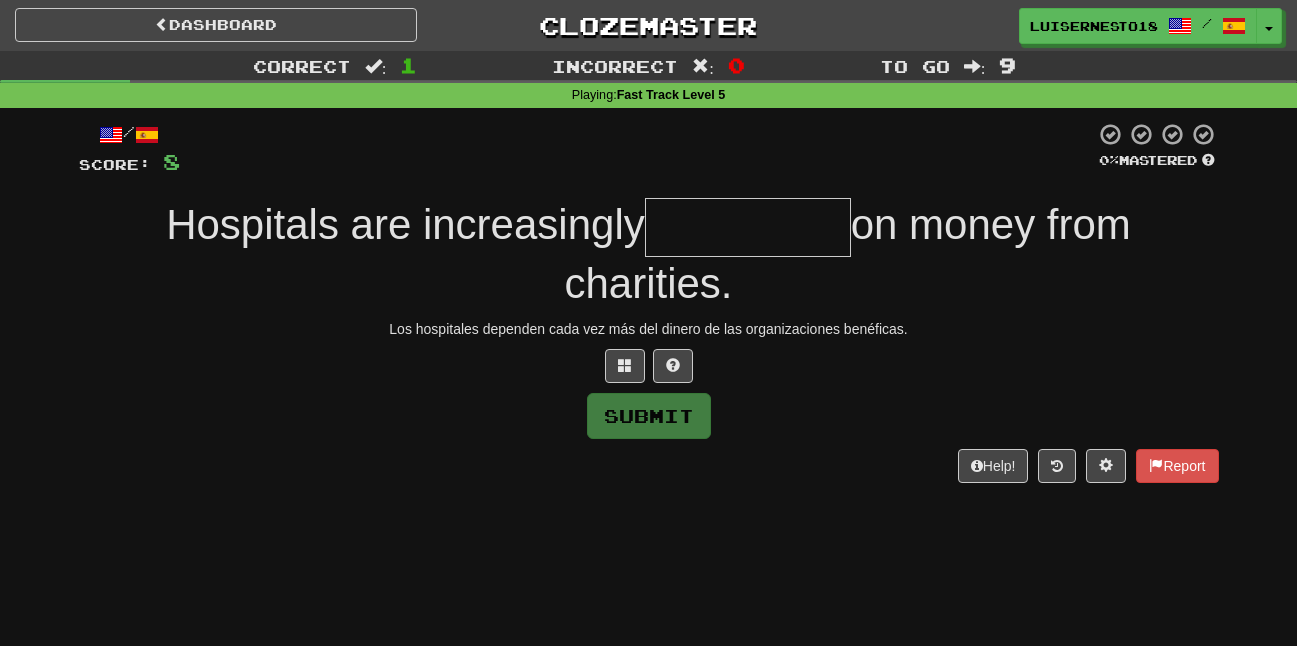 type on "*" 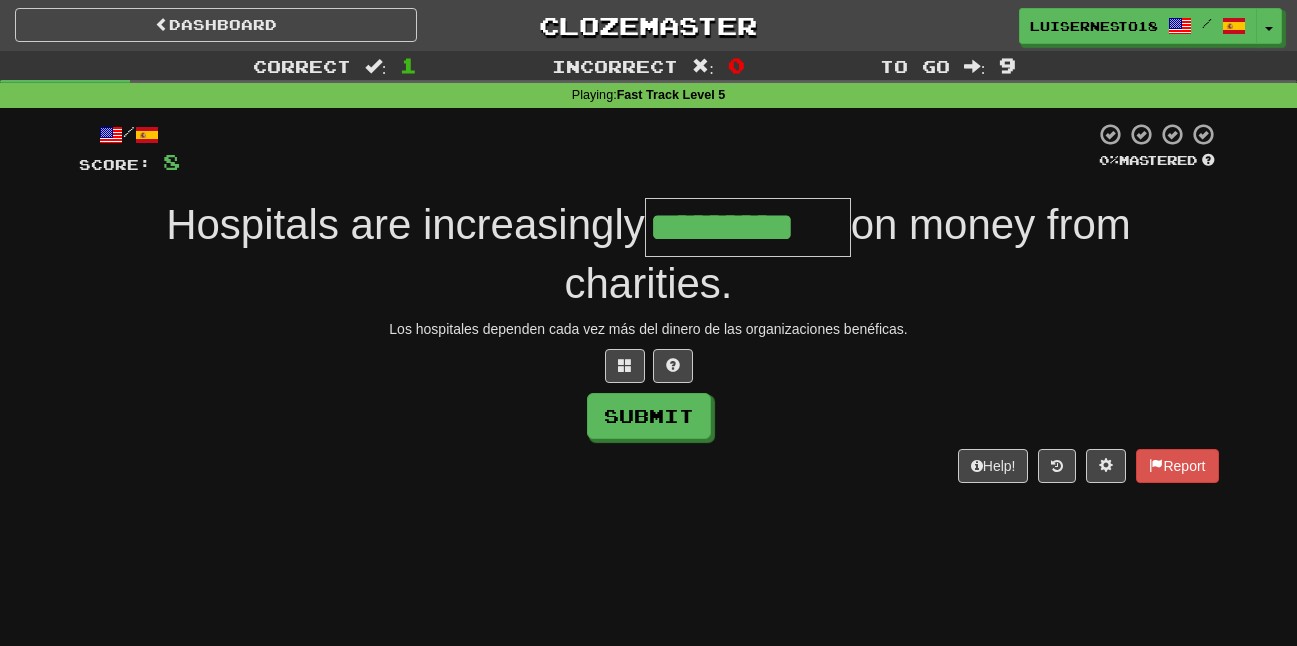 type on "*********" 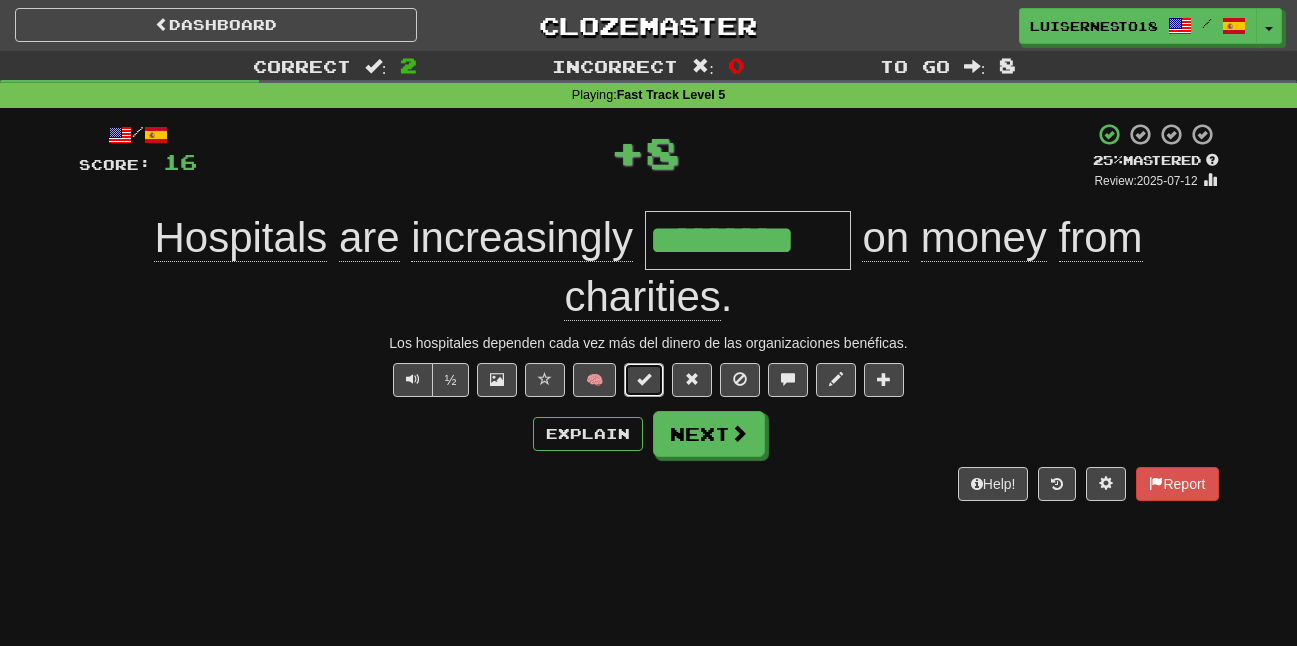 click at bounding box center [644, 380] 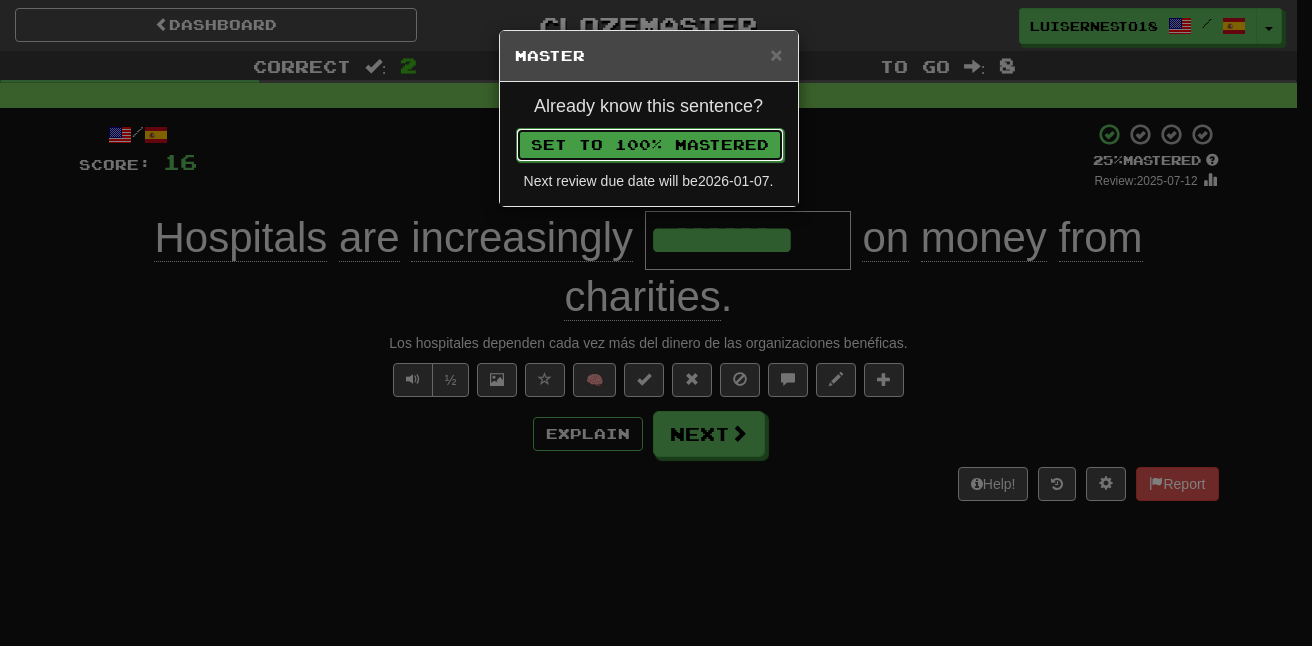 drag, startPoint x: 684, startPoint y: 209, endPoint x: 689, endPoint y: 119, distance: 90.13878 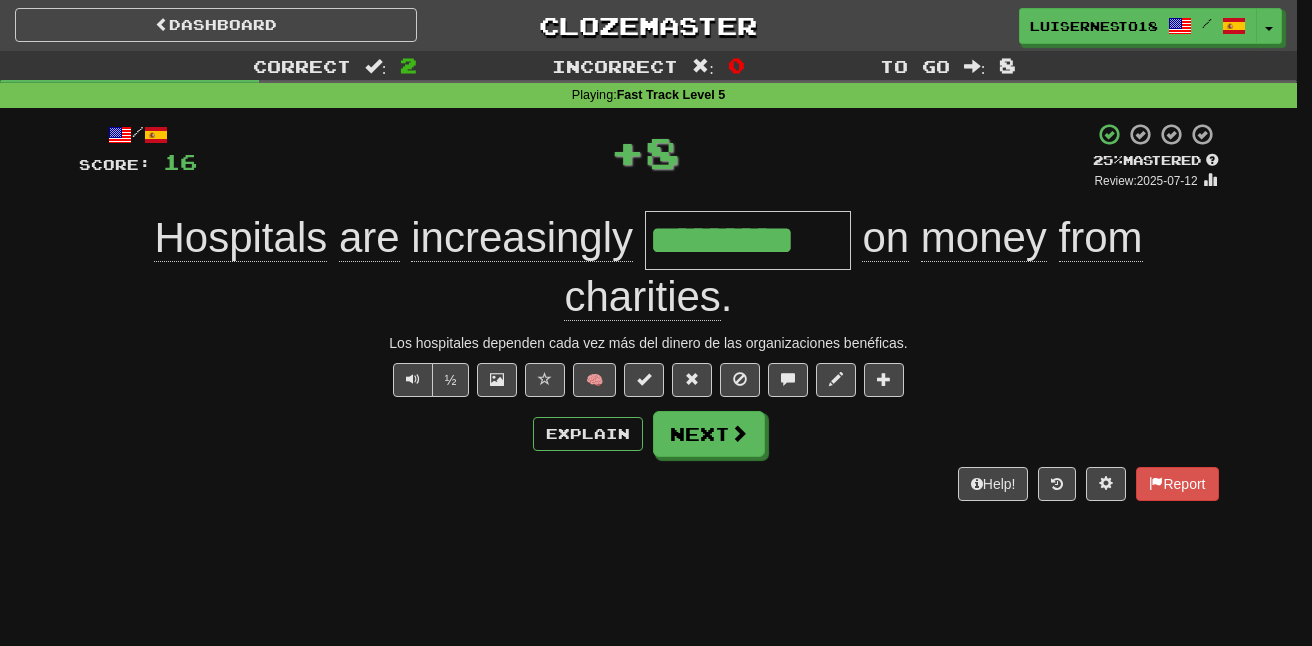 click on "Dashboard
Clozemaster
LUISERNESTO18
/
Toggle Dropdown
Dashboard
Leaderboard
Activity Feed
Notifications
Profile
Discussions
Italiano
/
Español
Streak:
348
Review:
43
Daily Goal:  0 /200
Português
/
Español
Streak:
307
Review:
40
Daily Goal:  0 /200
Français
/
Español
Streak:
183
Review:
20
Daily Goal:  0 /300
English
/
Español
Streak:
162
Review:
0
Daily Goal:  0 /200
Languages
Account
Logout
LUISERNESTO18
/
Toggle Dropdown
Dashboard
Leaderboard
Activity Feed
Notifications
Profile
Discussions
Italiano
/
Español
Streak:
348
Review:
43" at bounding box center [656, 678] 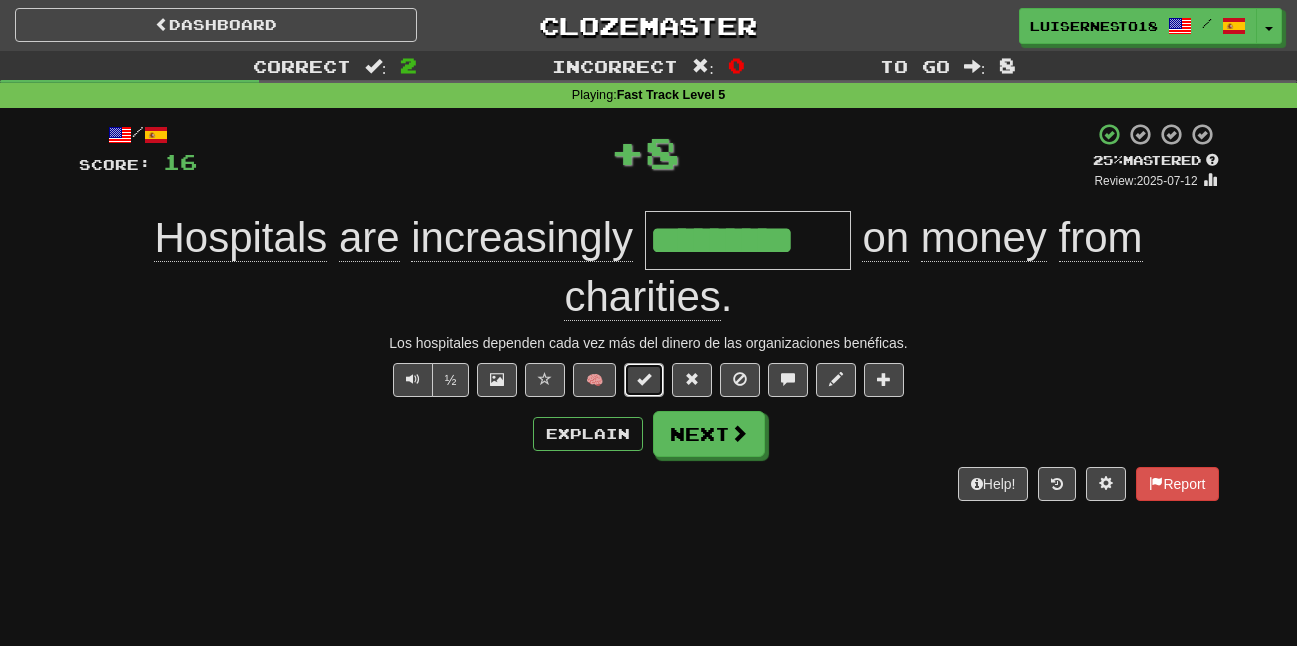 click at bounding box center [644, 379] 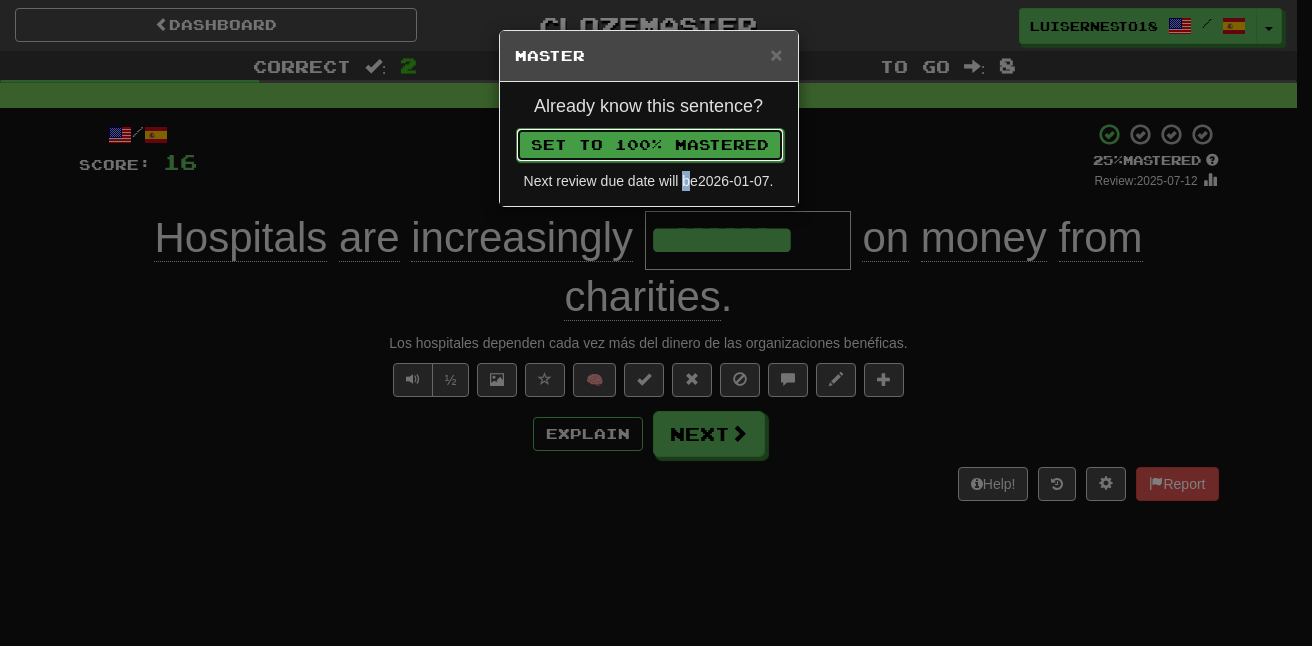 click on "Set to 100% Mastered" at bounding box center (650, 145) 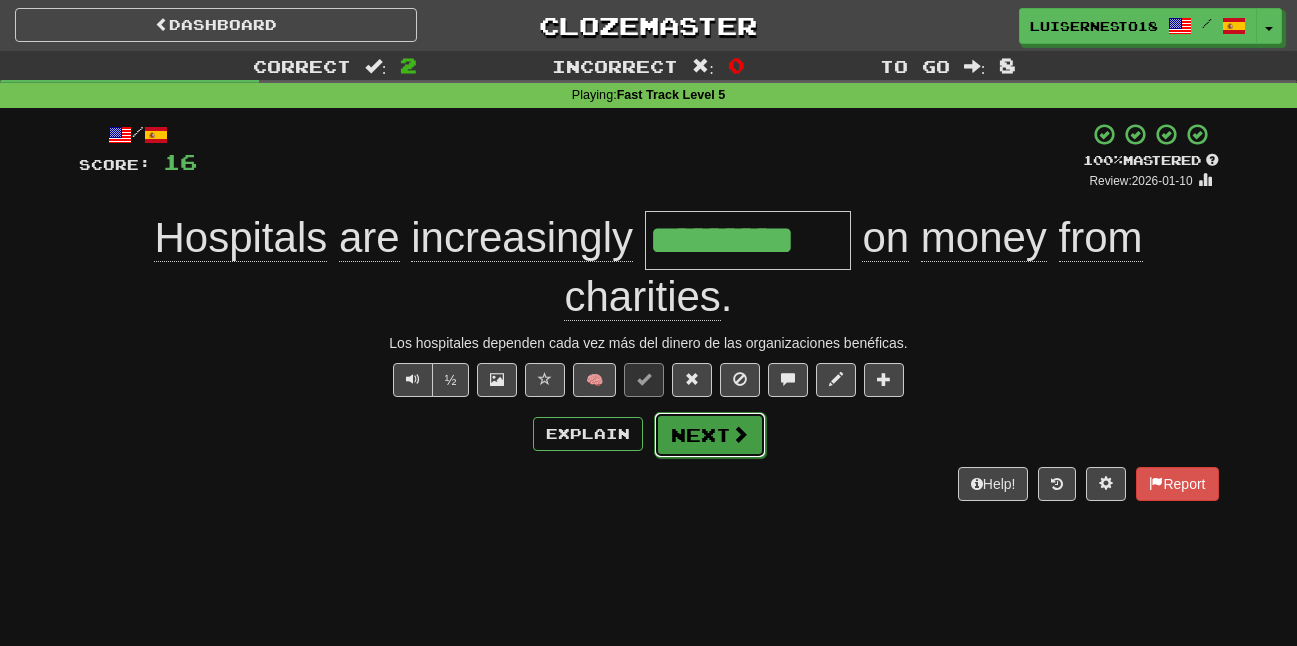 click on "Next" at bounding box center [710, 435] 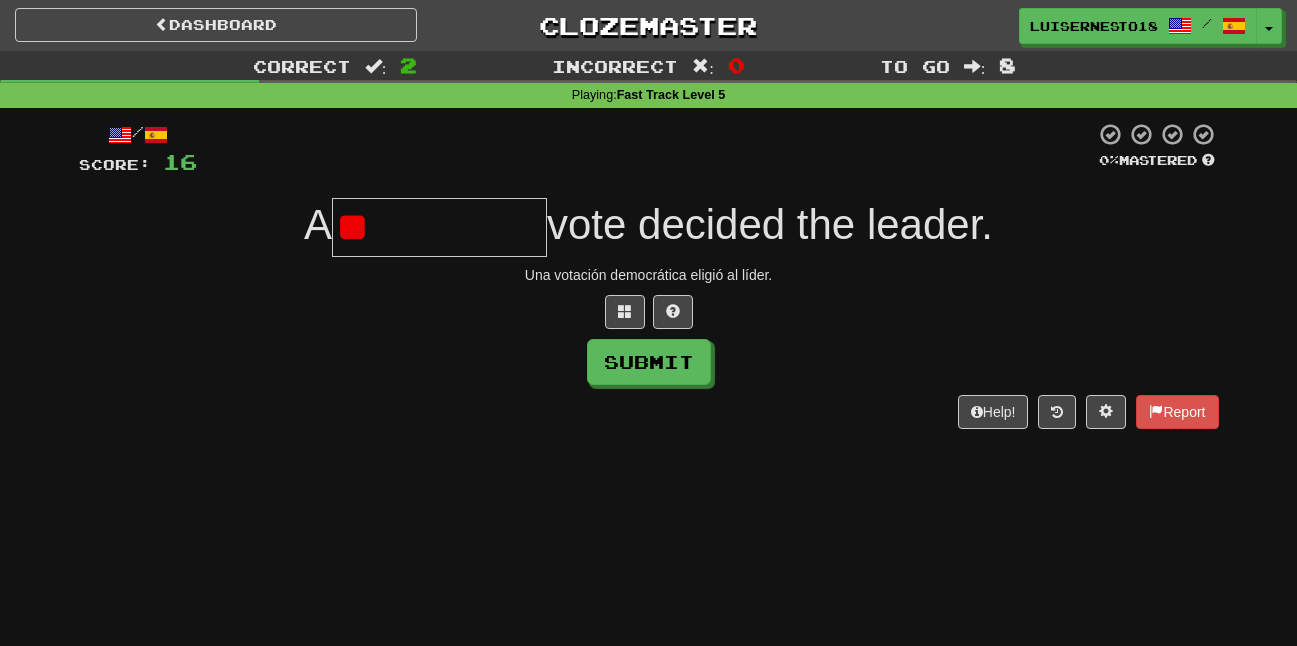 type on "*" 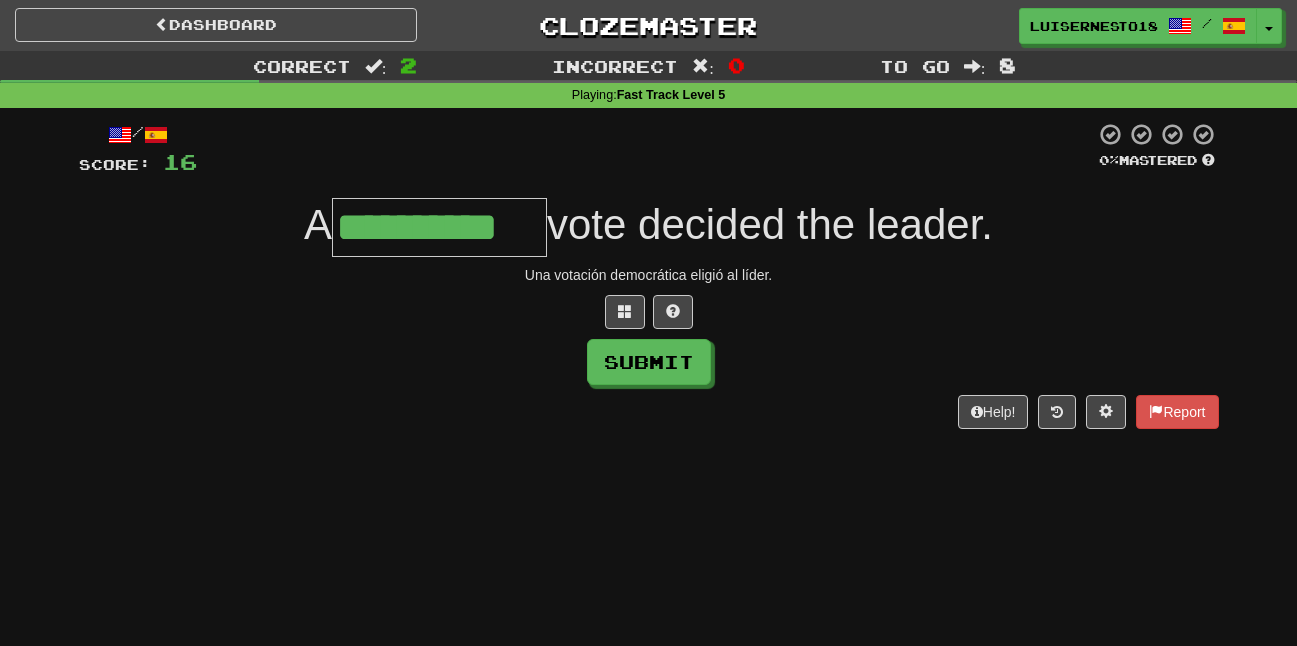 type on "**********" 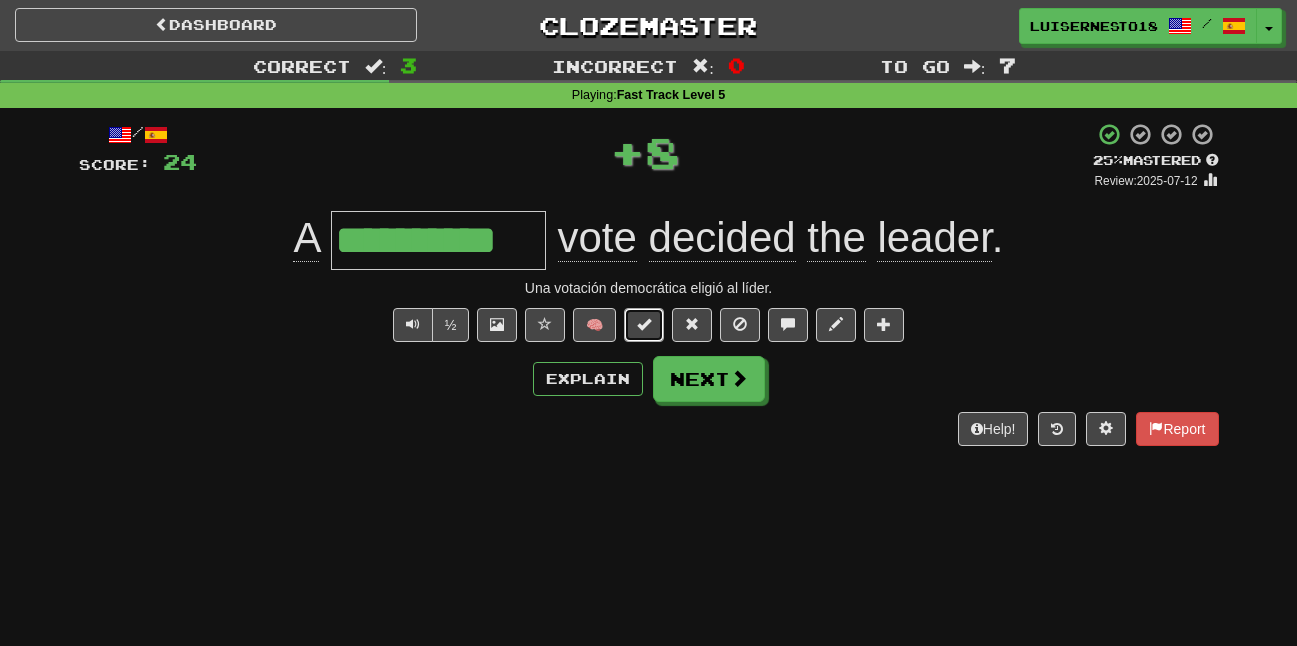 click at bounding box center (644, 324) 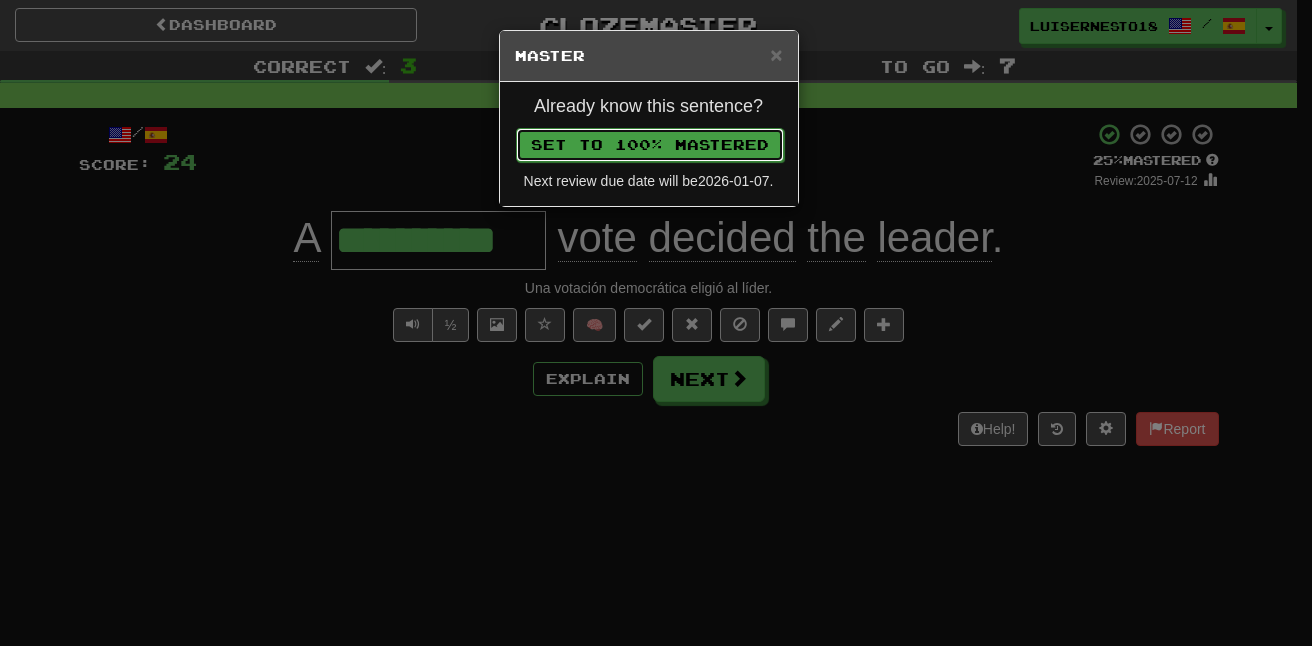 click on "Set to 100% Mastered" at bounding box center (650, 145) 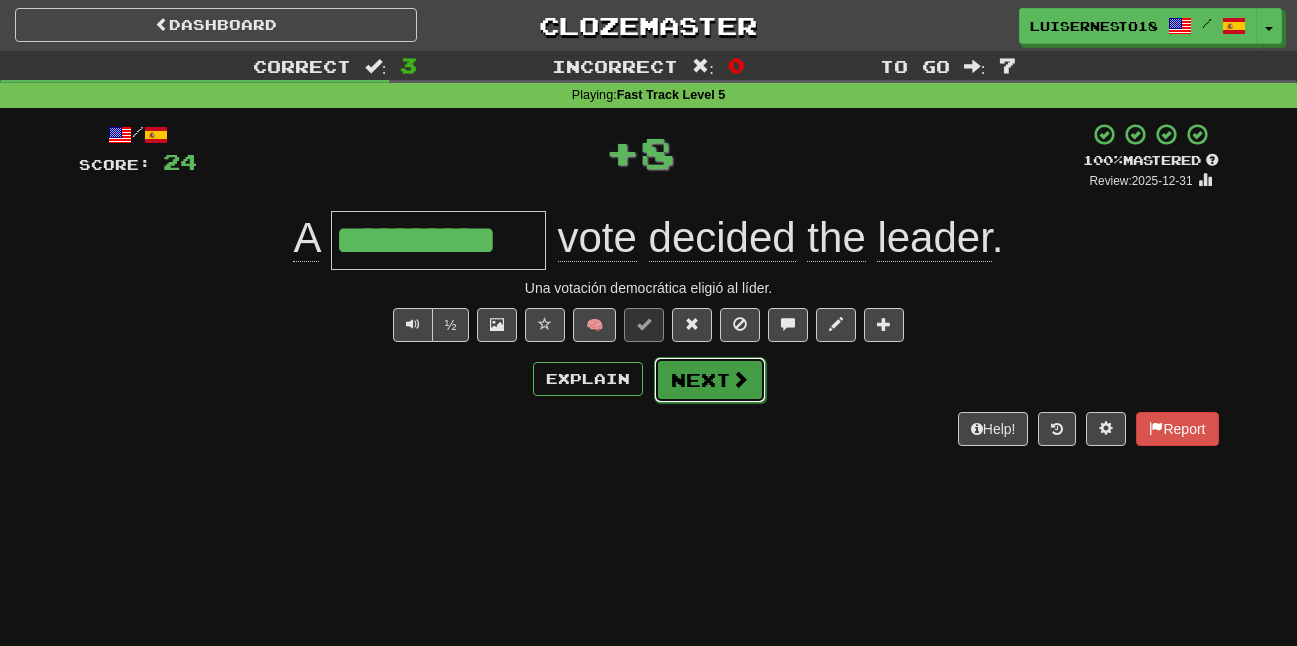 click on "Next" at bounding box center [710, 380] 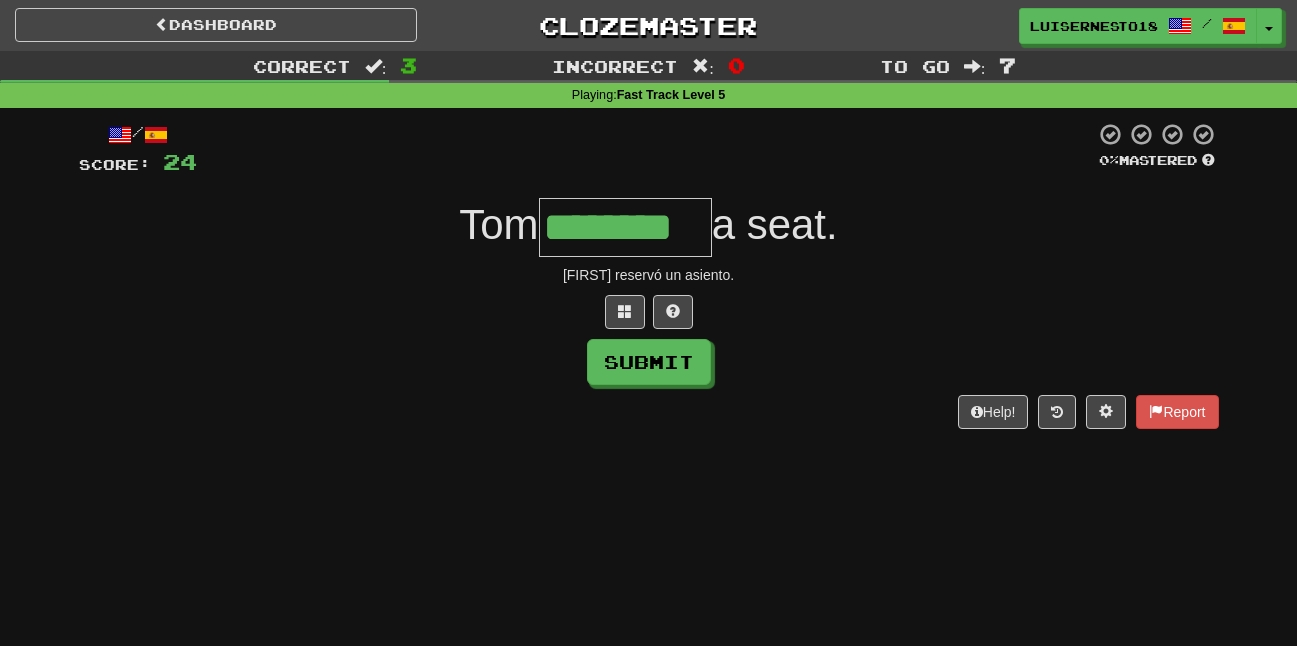type on "********" 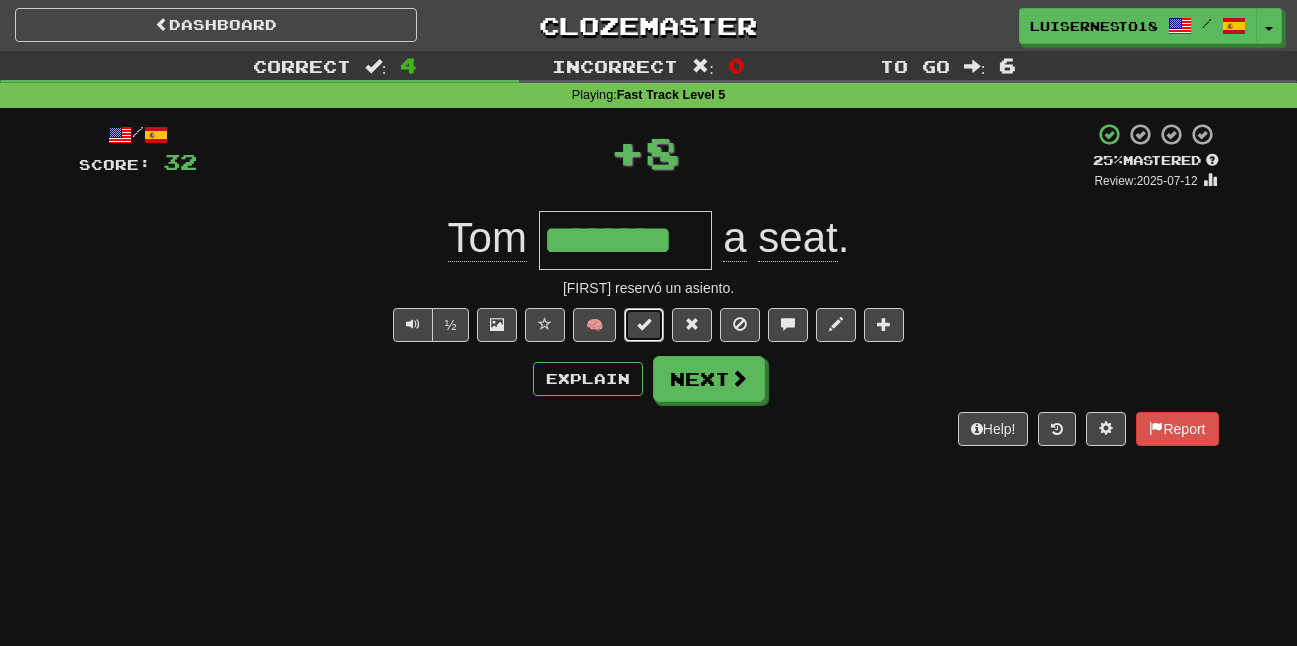 click at bounding box center (644, 324) 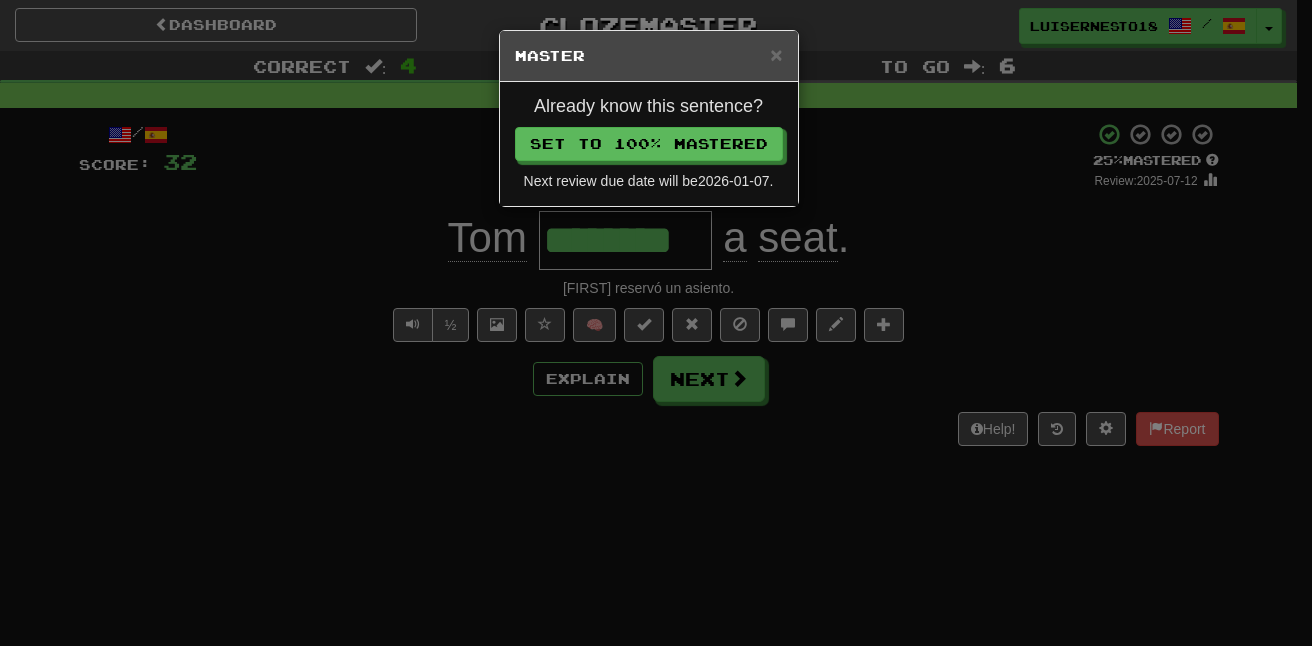 click on "Already know this sentence?" at bounding box center [649, 107] 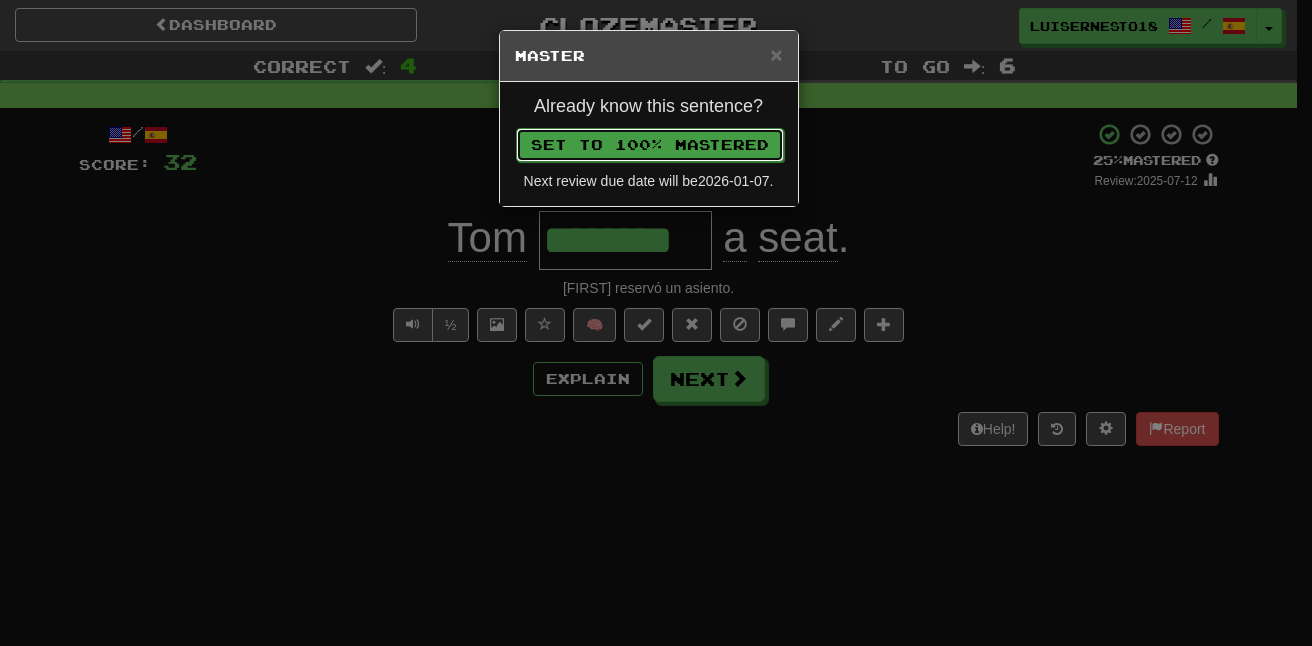 click on "Set to 100% Mastered" at bounding box center (650, 145) 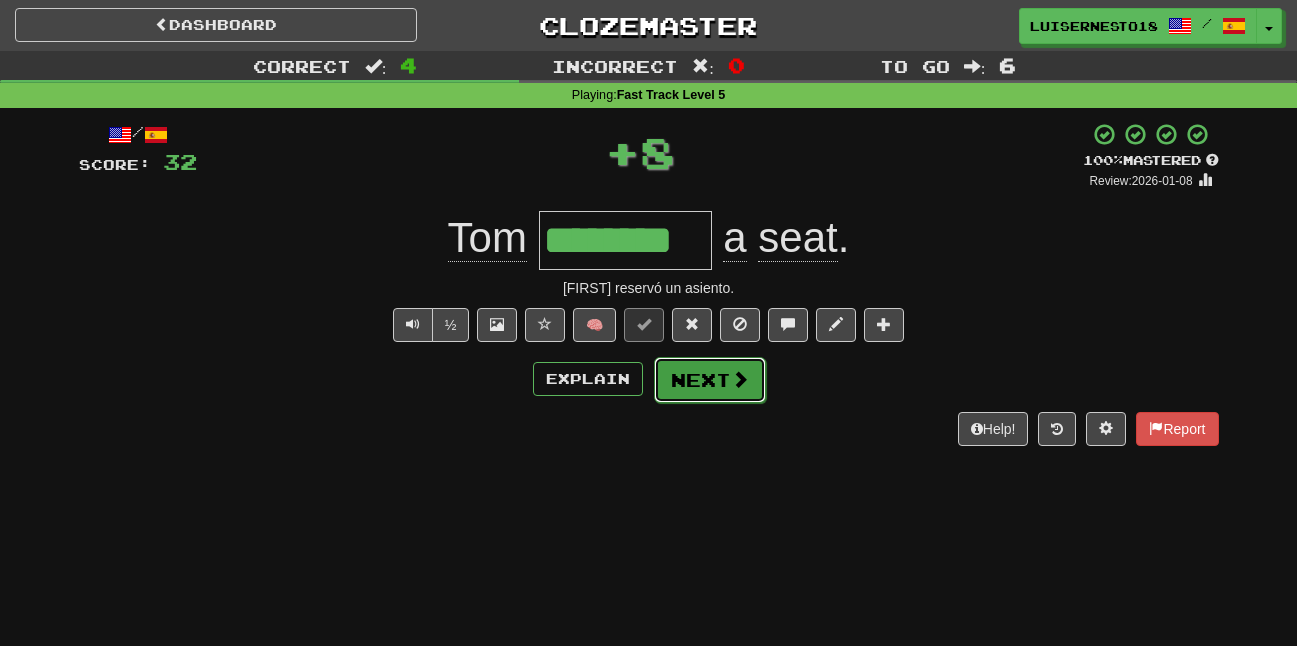 click on "Next" at bounding box center [710, 380] 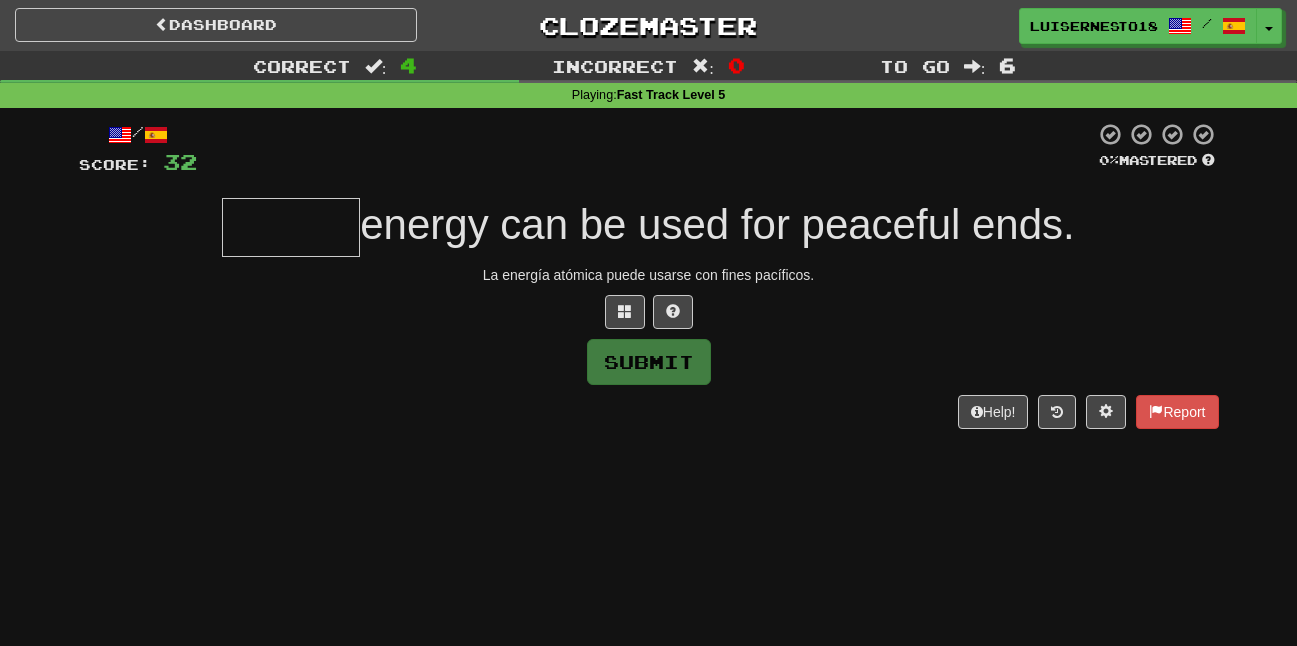 type on "*" 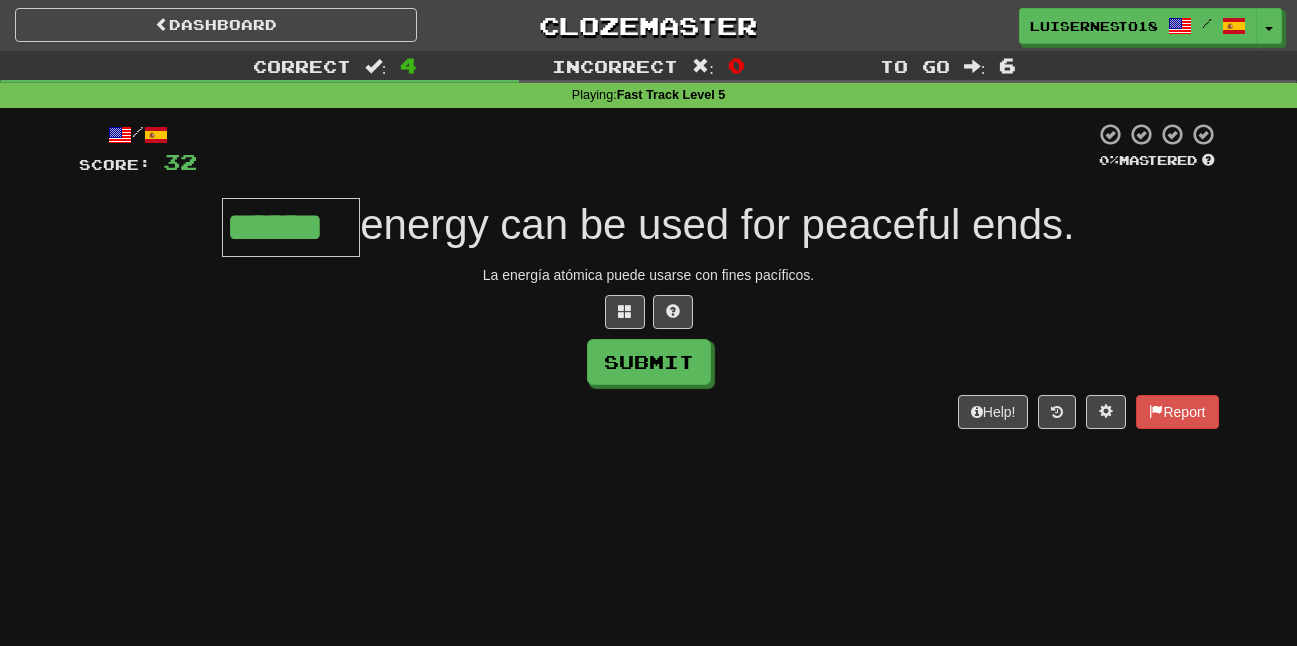 type on "******" 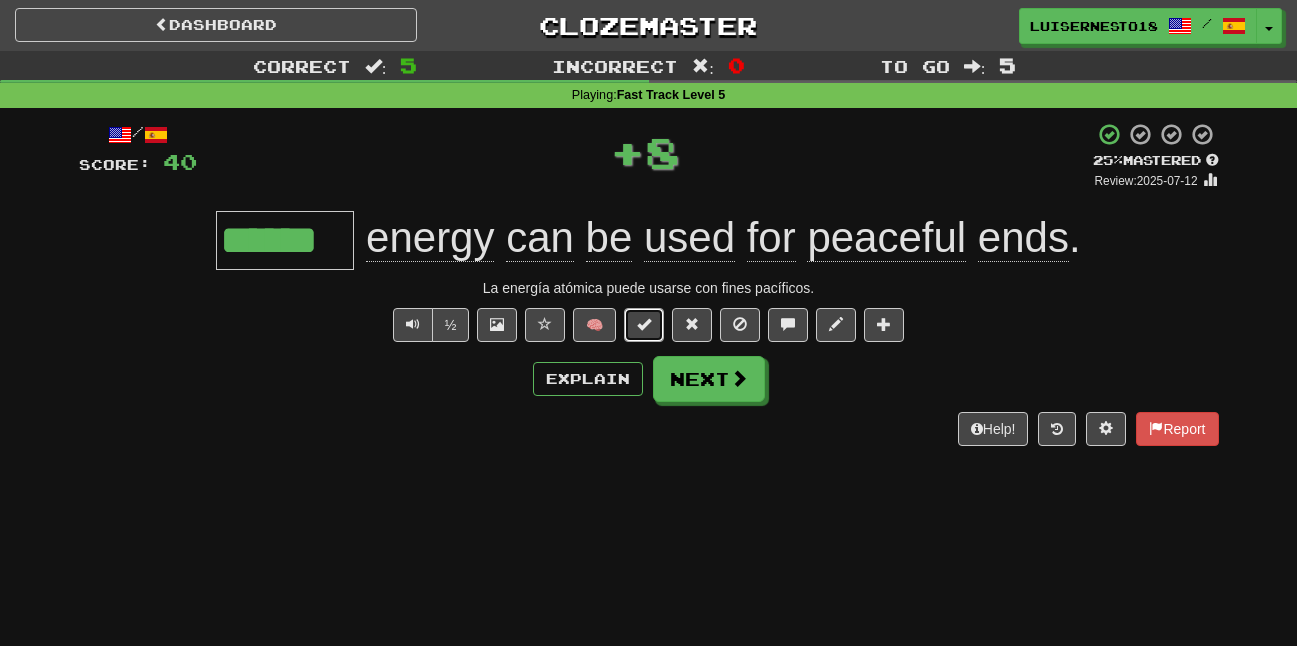 click at bounding box center (644, 325) 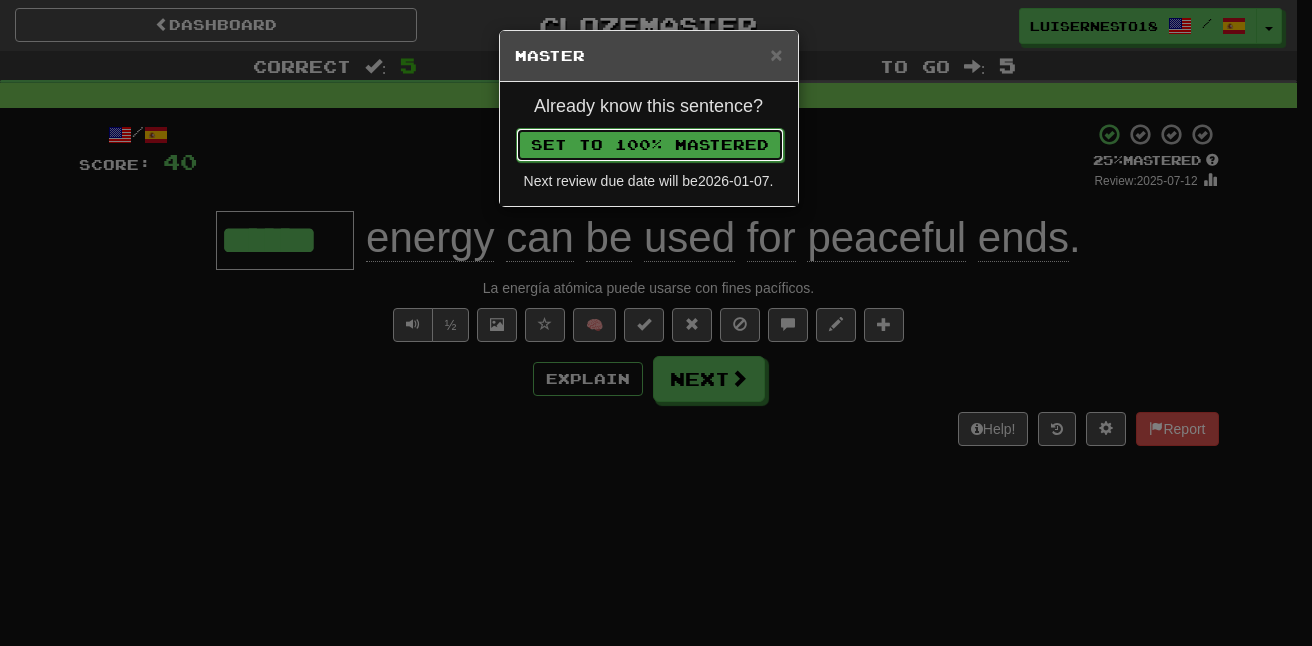 click on "Set to 100% Mastered" at bounding box center (650, 145) 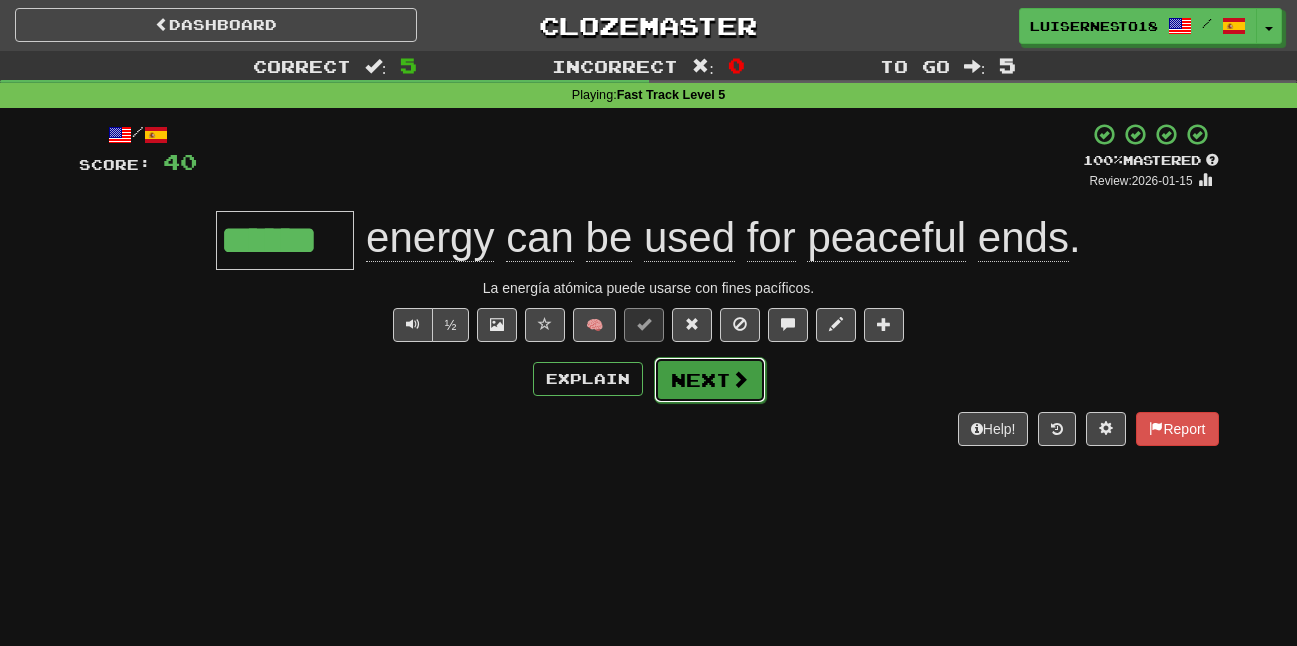 click on "Next" at bounding box center (710, 380) 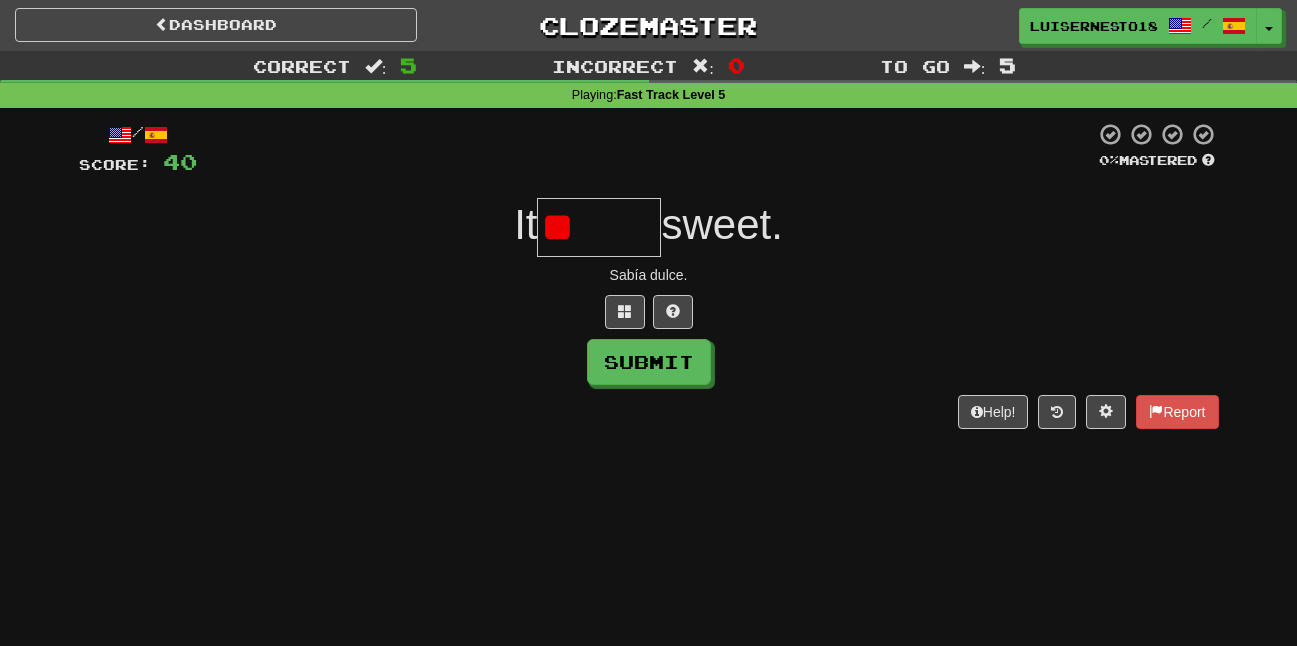 type on "*" 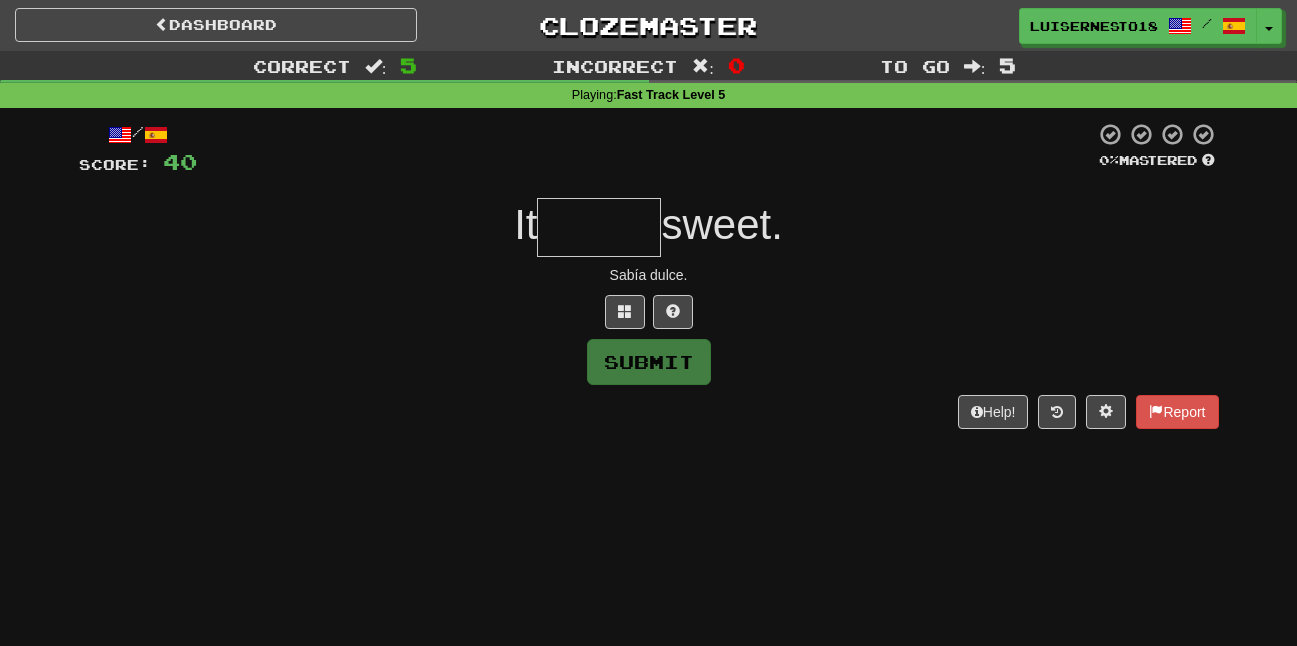 type on "*" 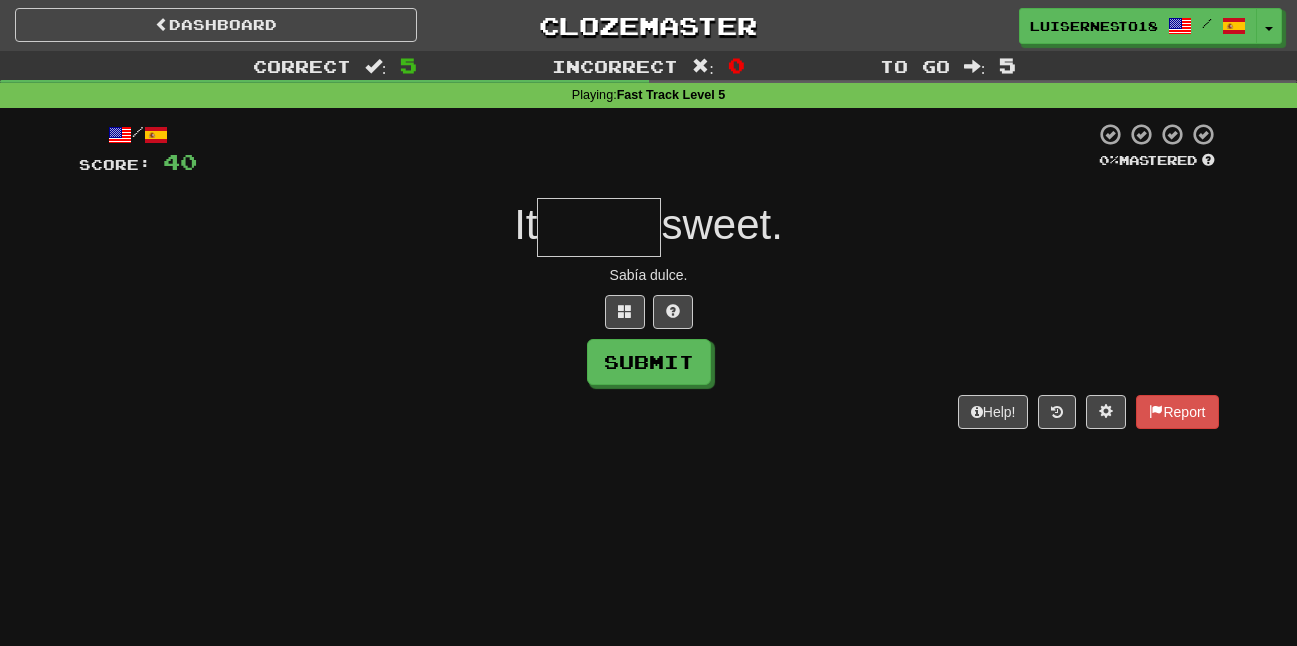 type on "*" 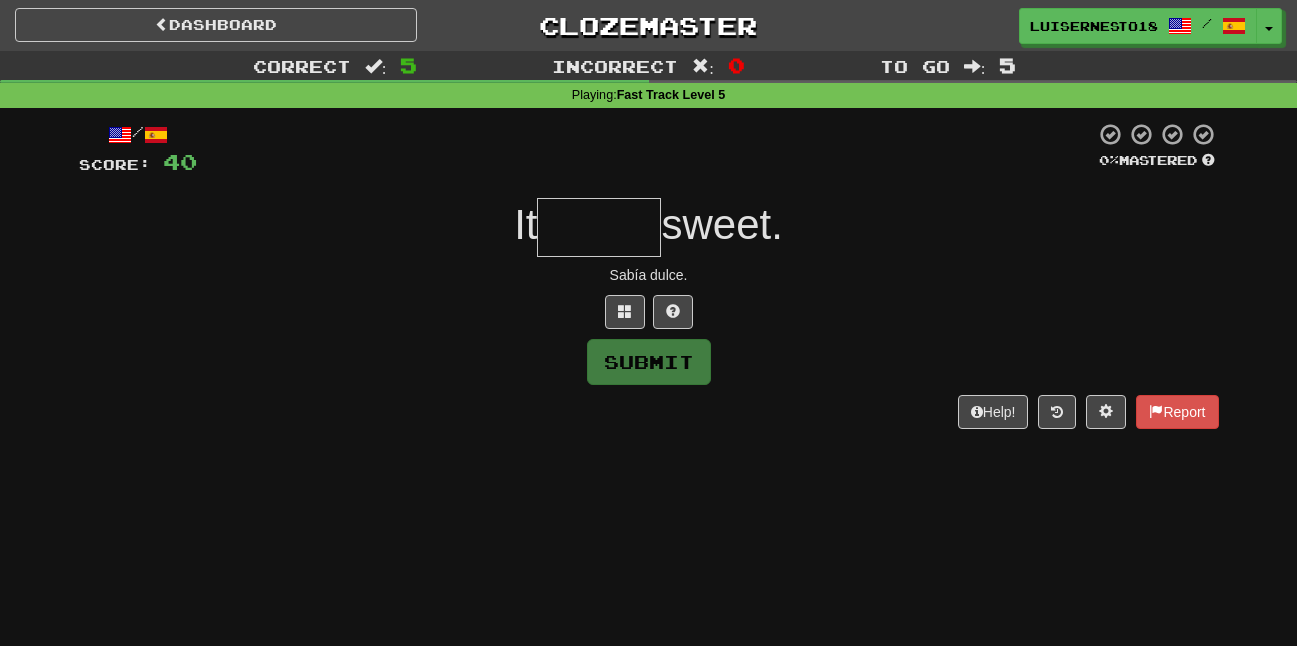 type on "*" 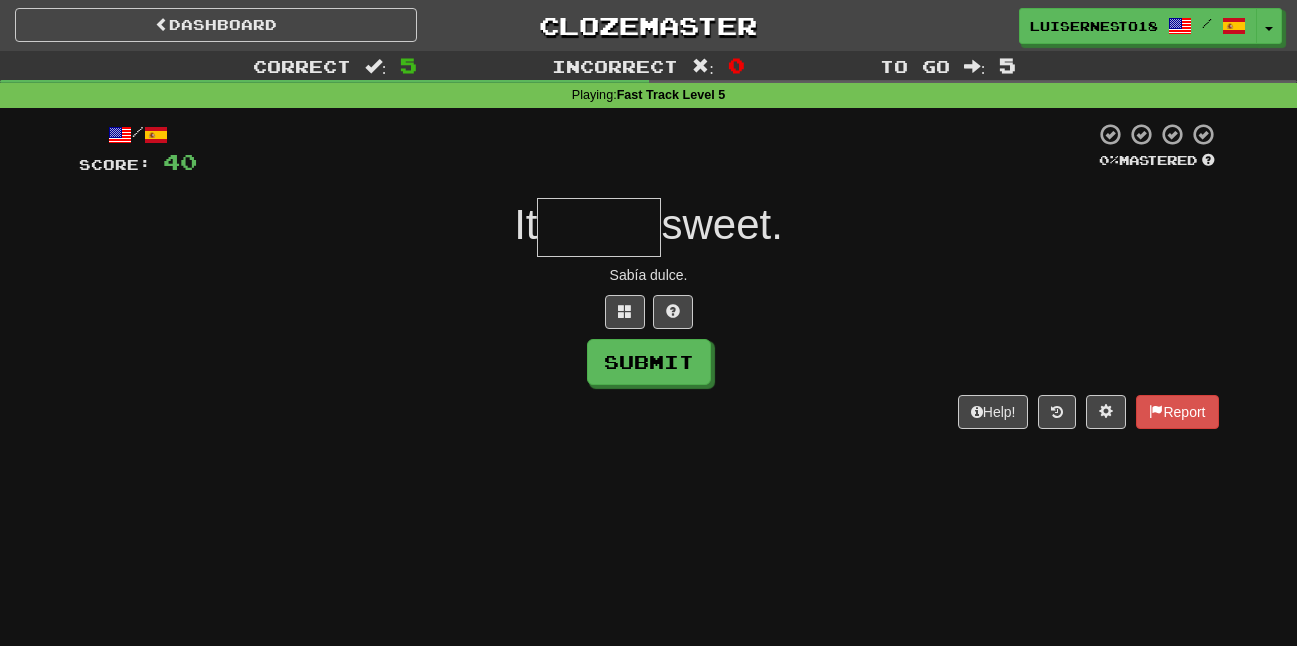 type on "*" 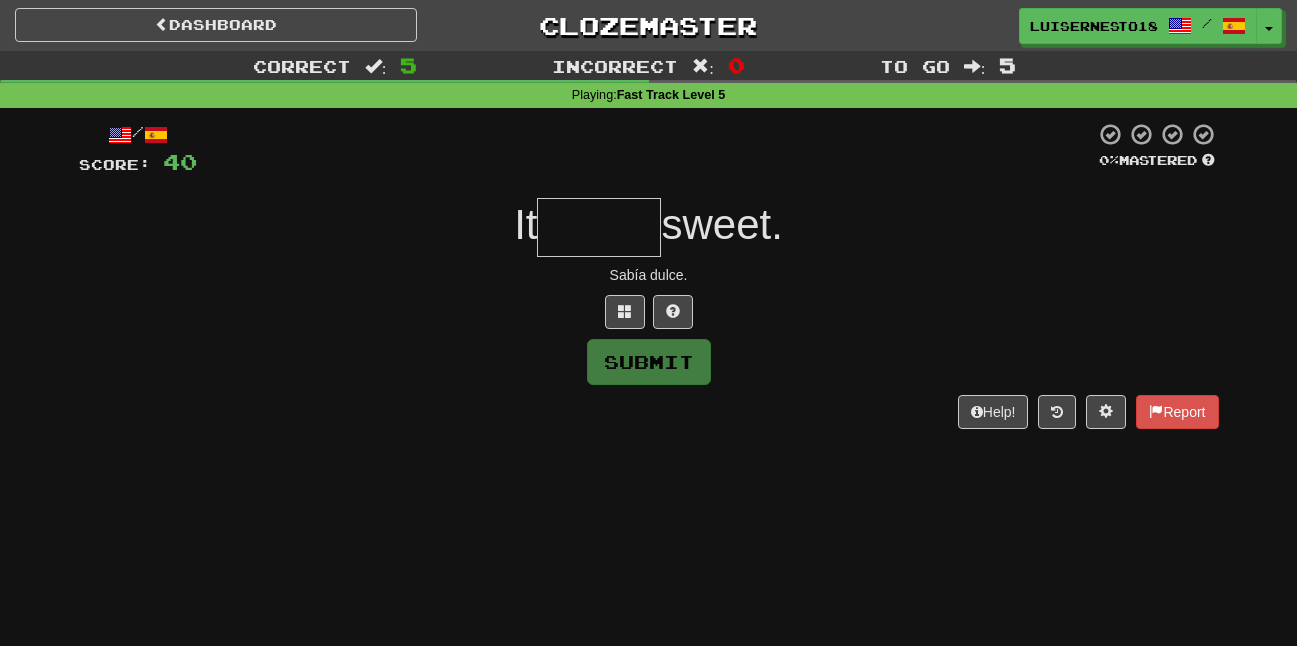 type on "*" 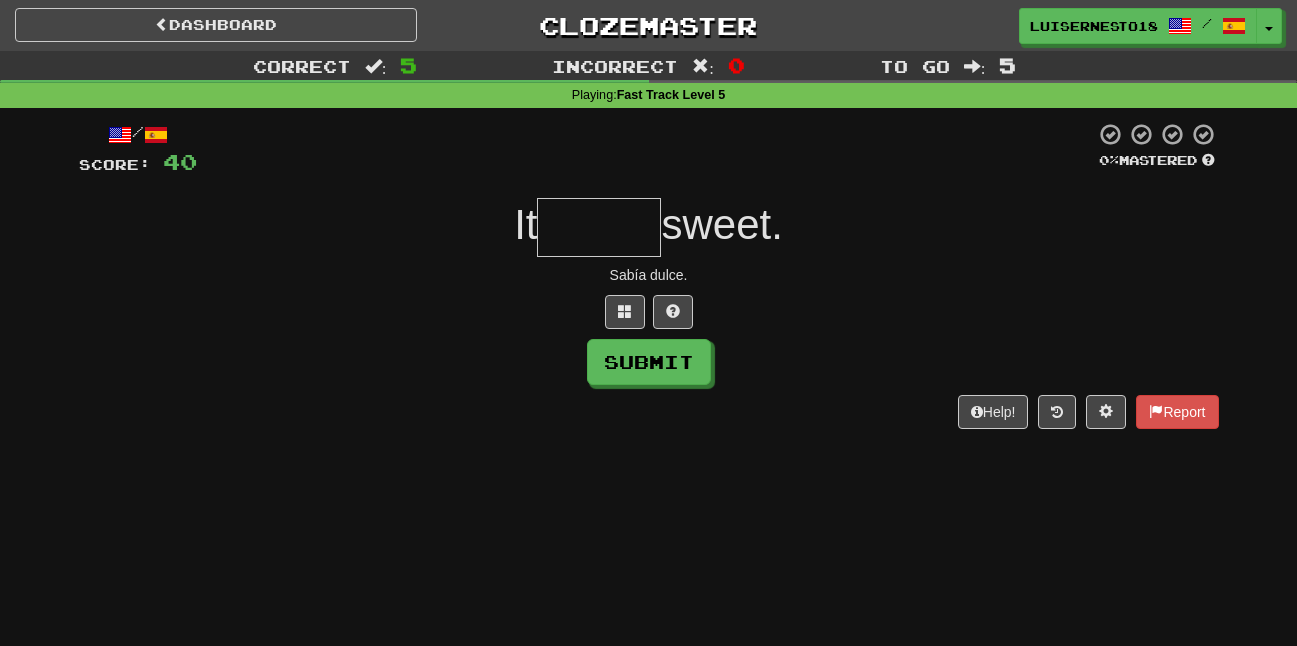 type on "*" 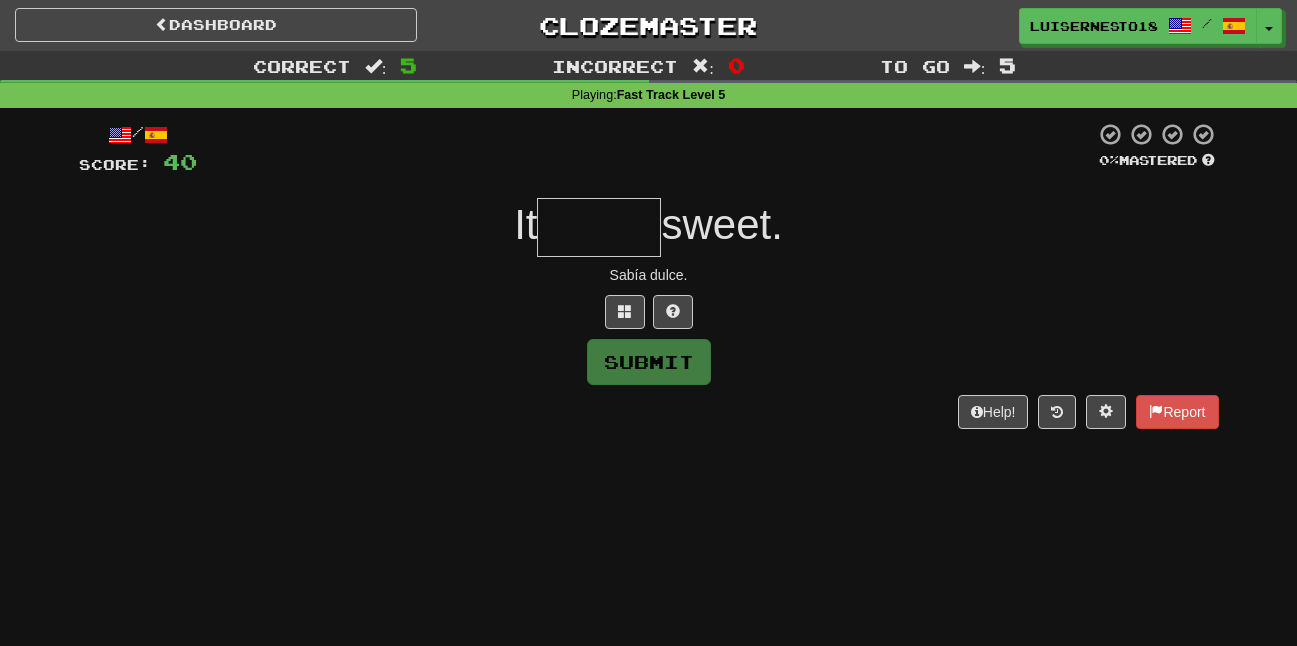 type on "*" 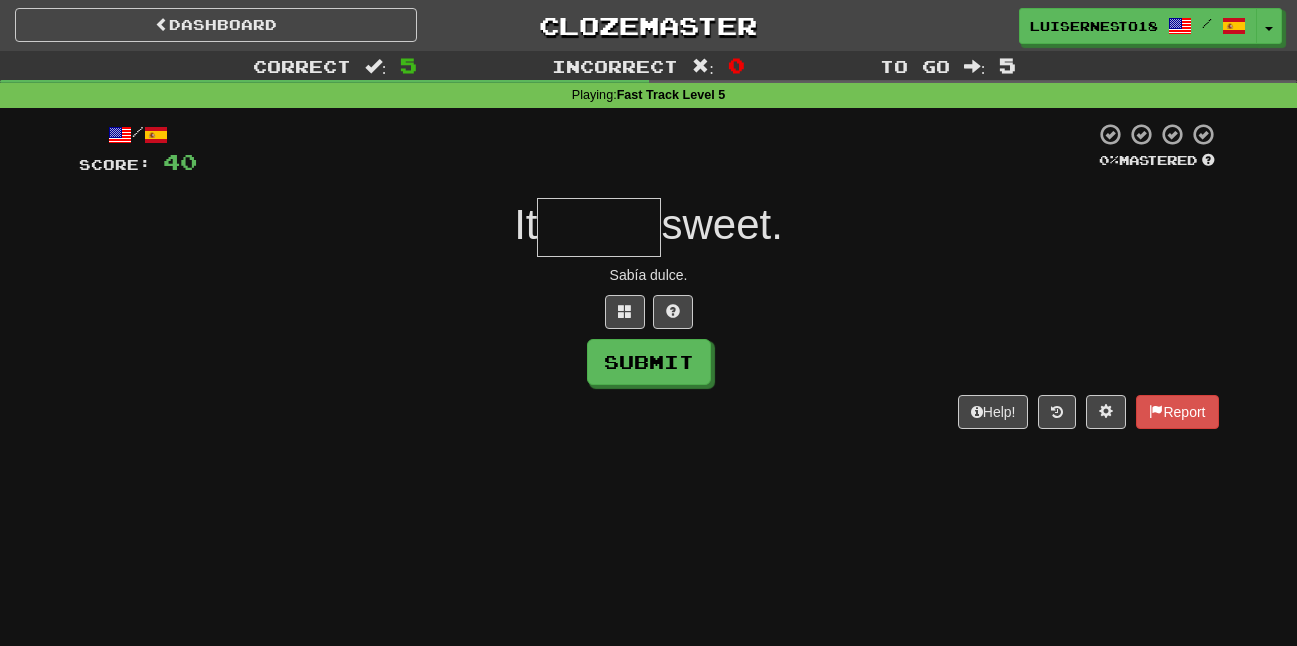 type on "*" 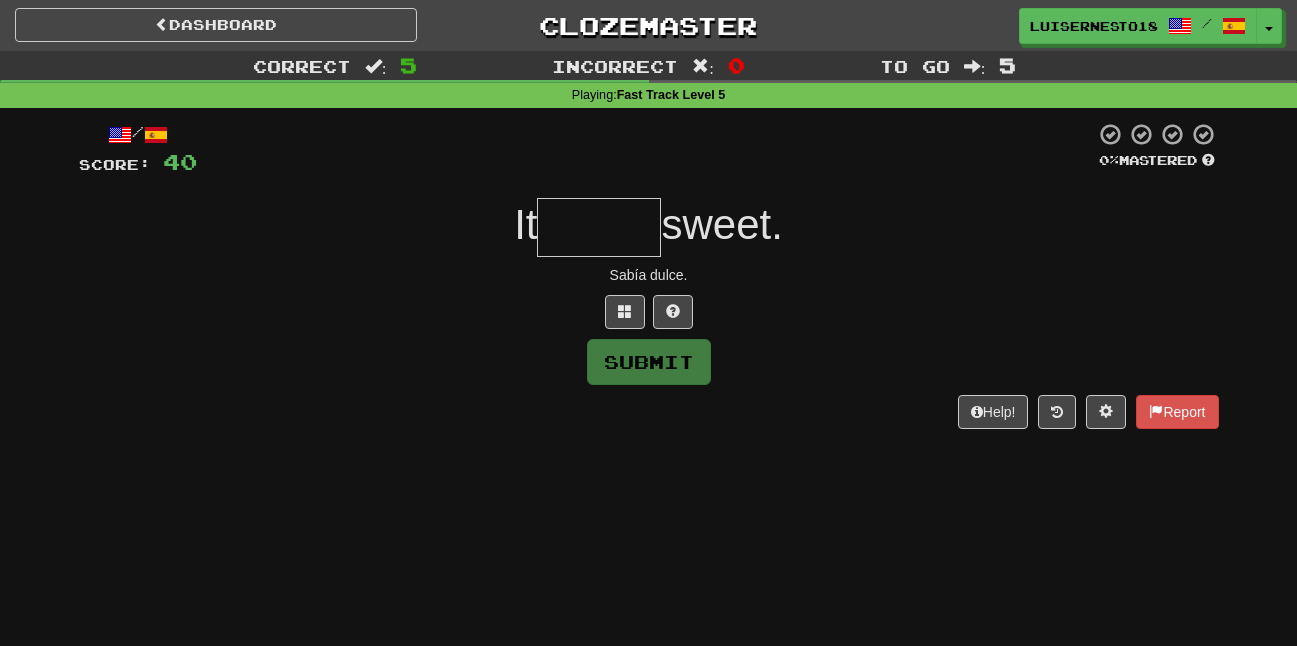 type on "*" 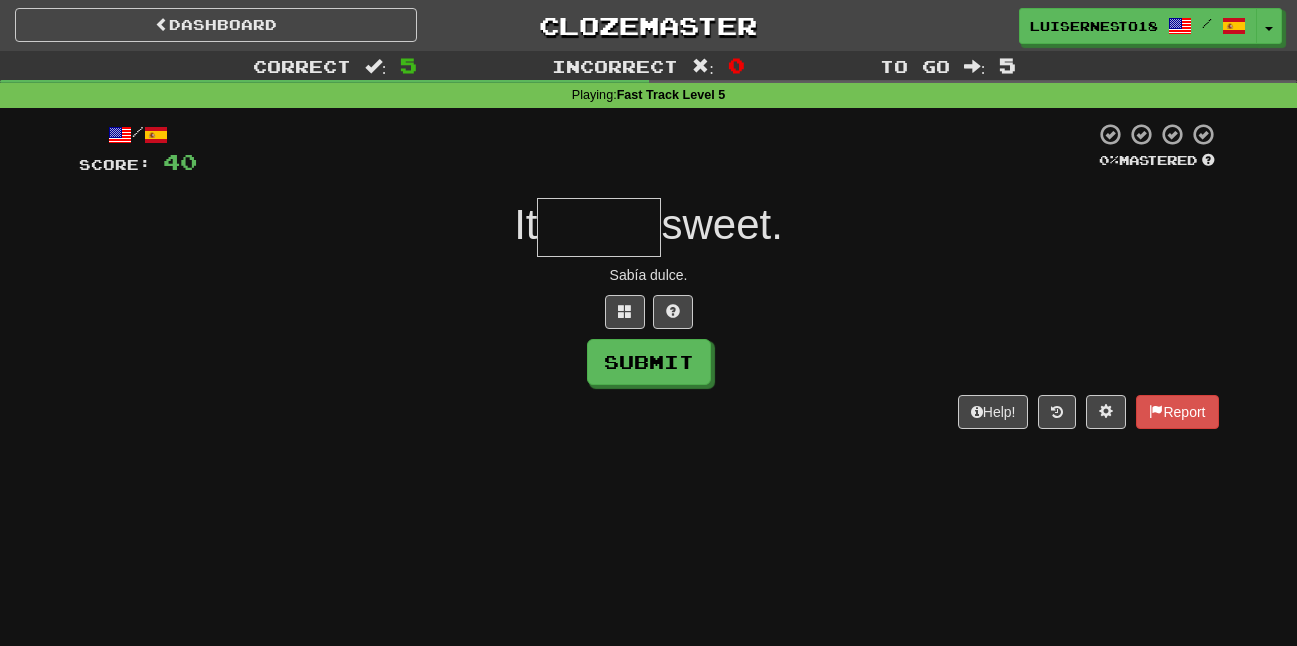 type on "*" 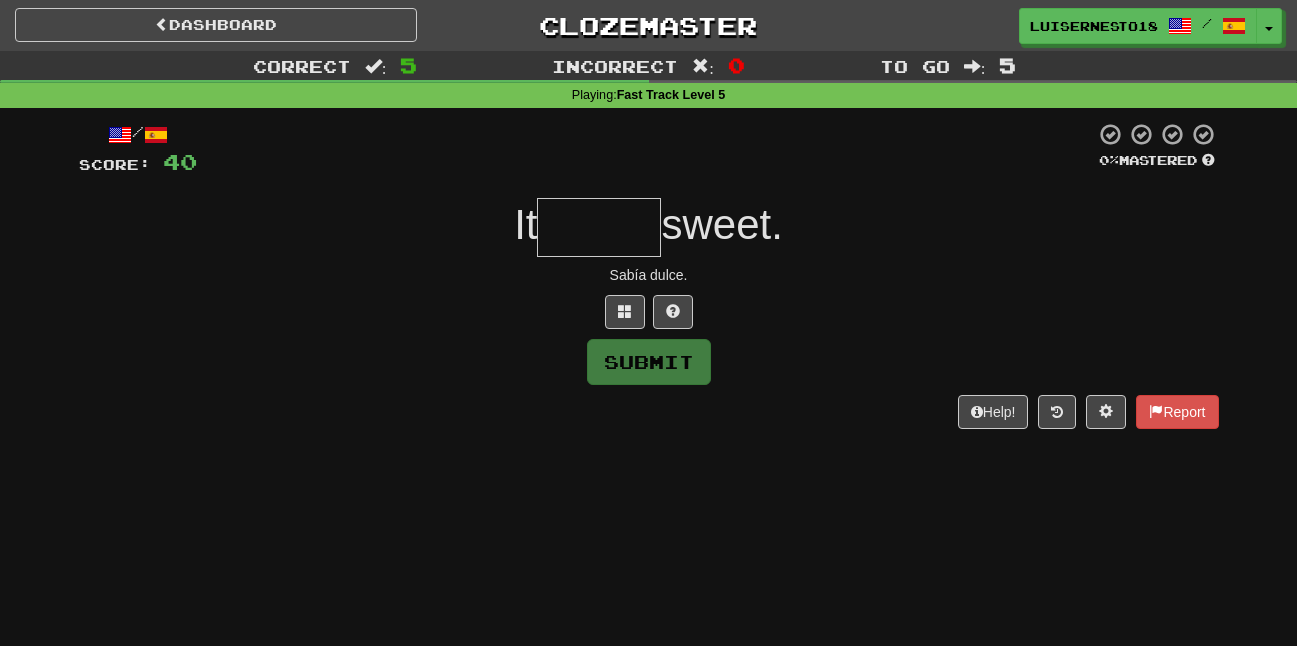 type on "*" 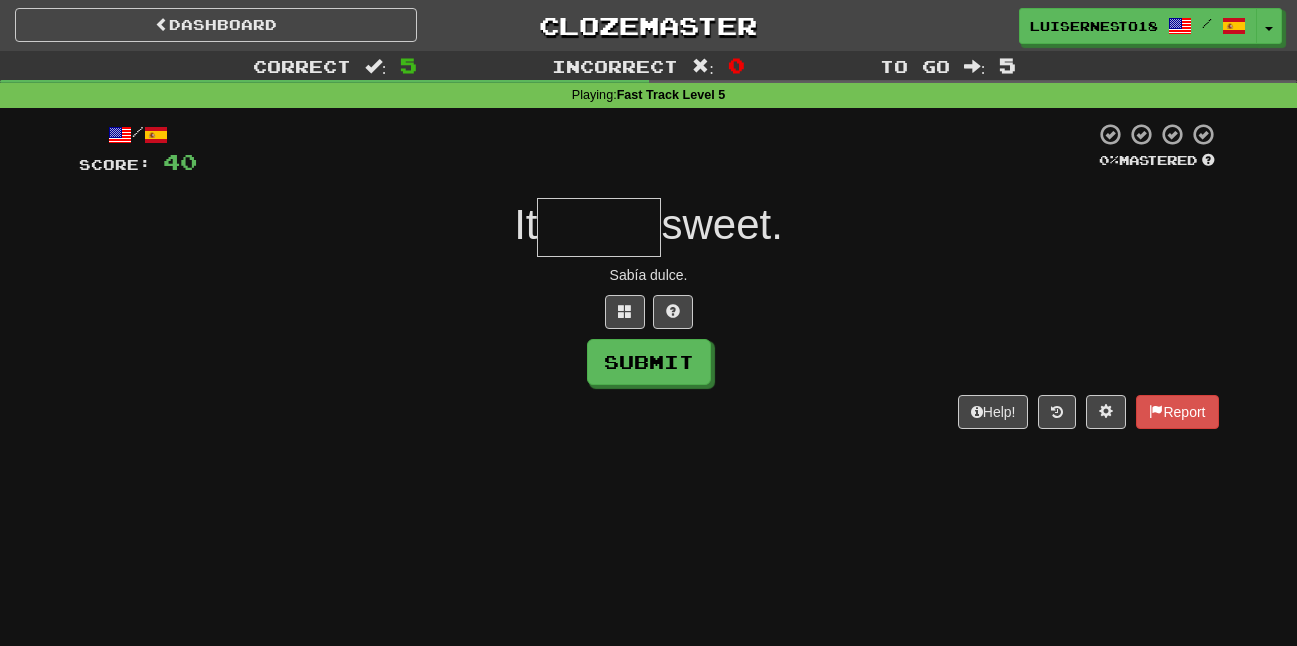 type on "*" 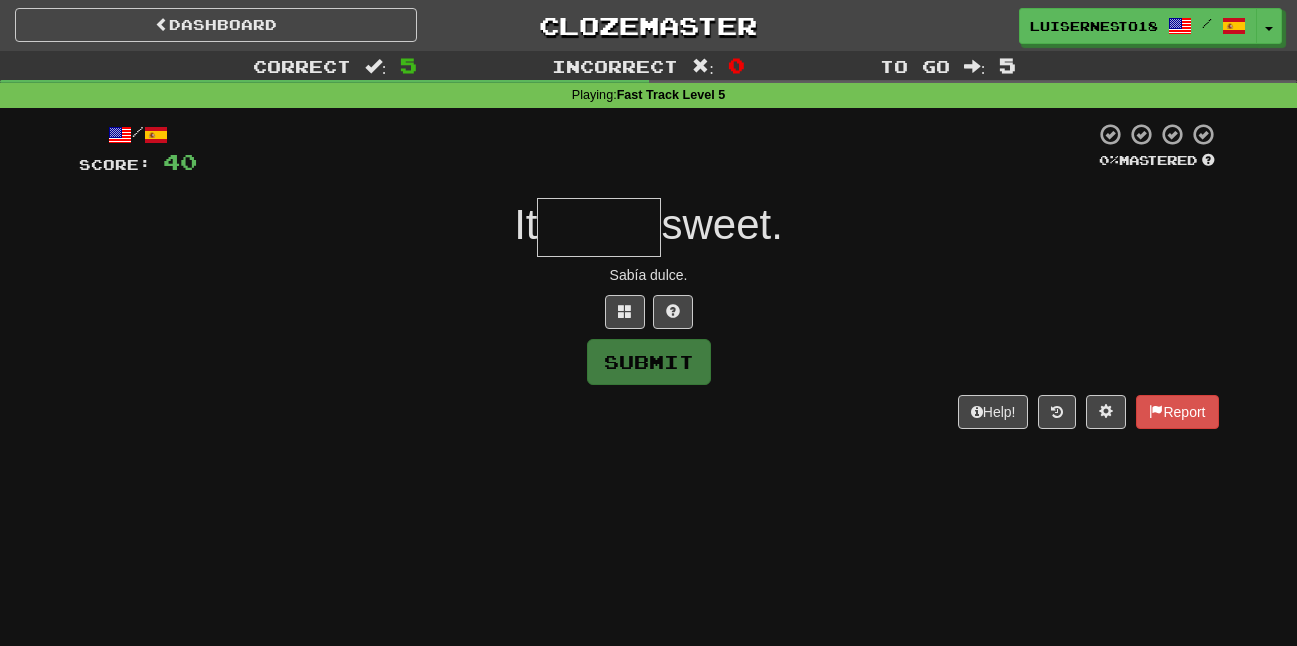 type on "*" 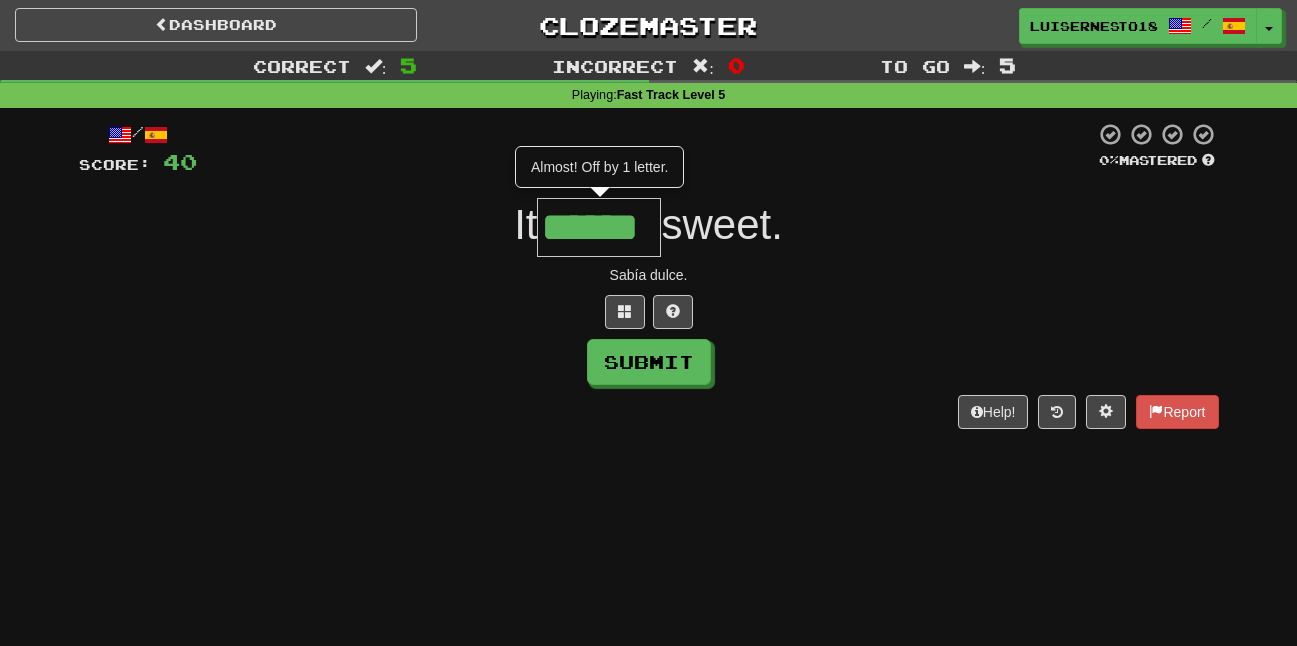 type on "******" 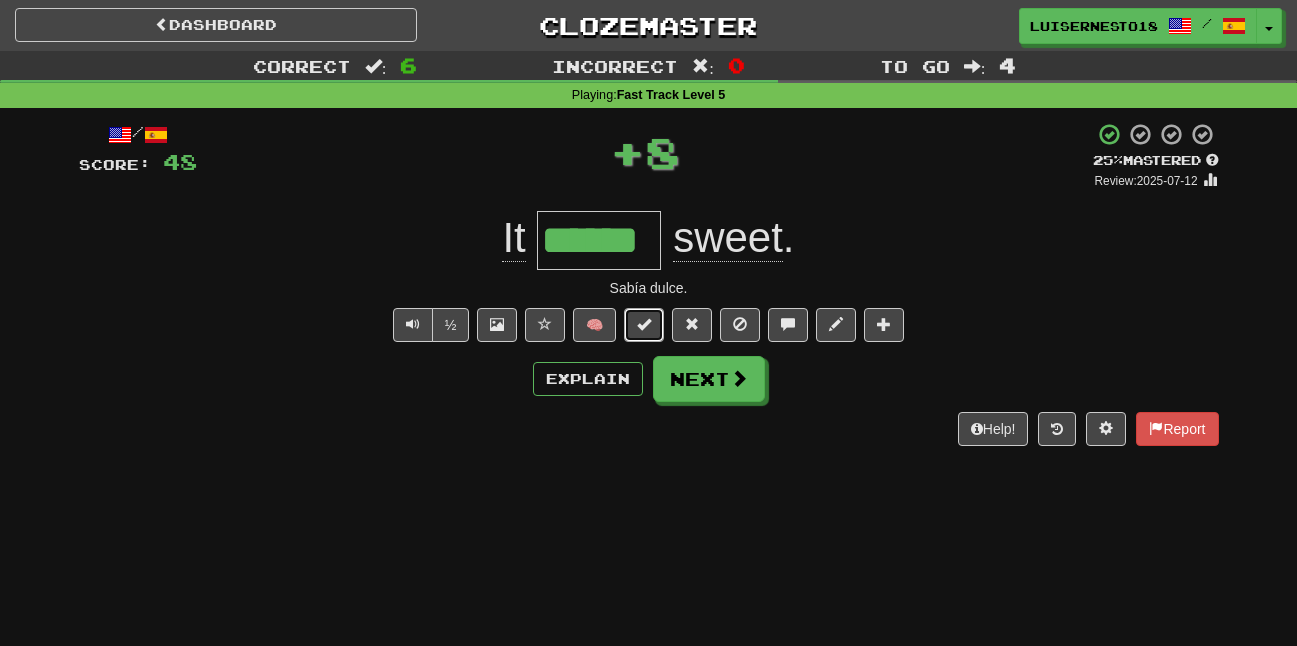 click at bounding box center (644, 325) 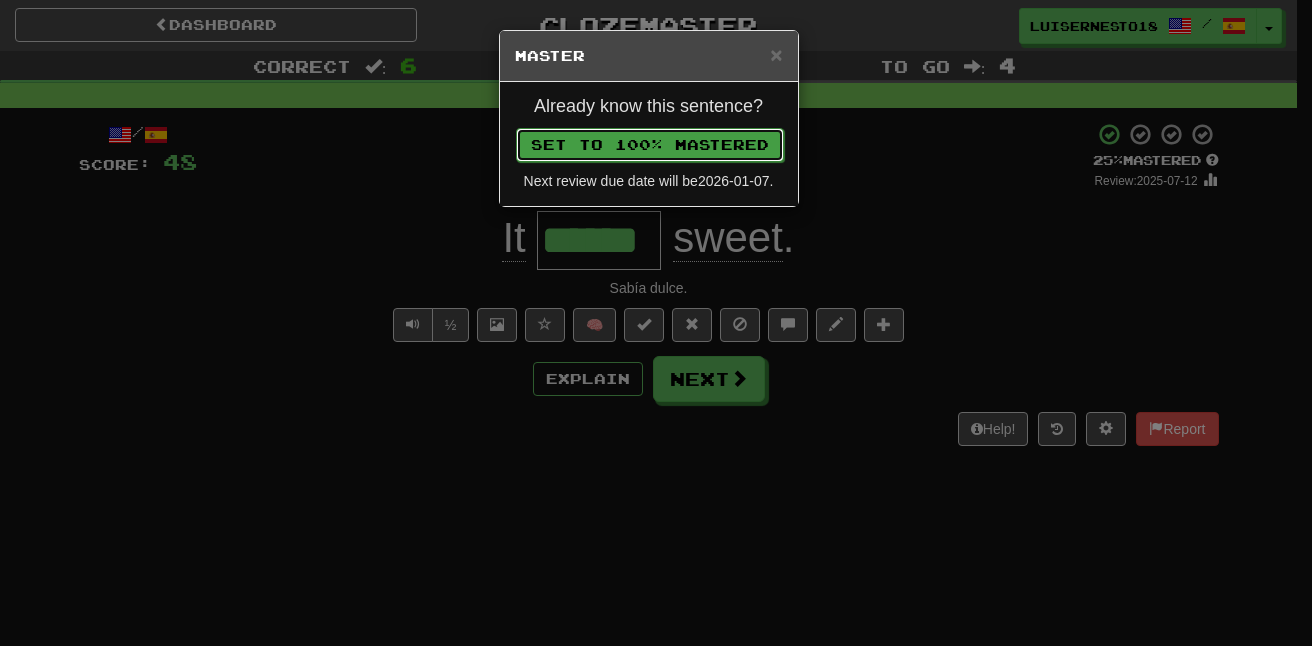 click on "Set to 100% Mastered" at bounding box center (650, 145) 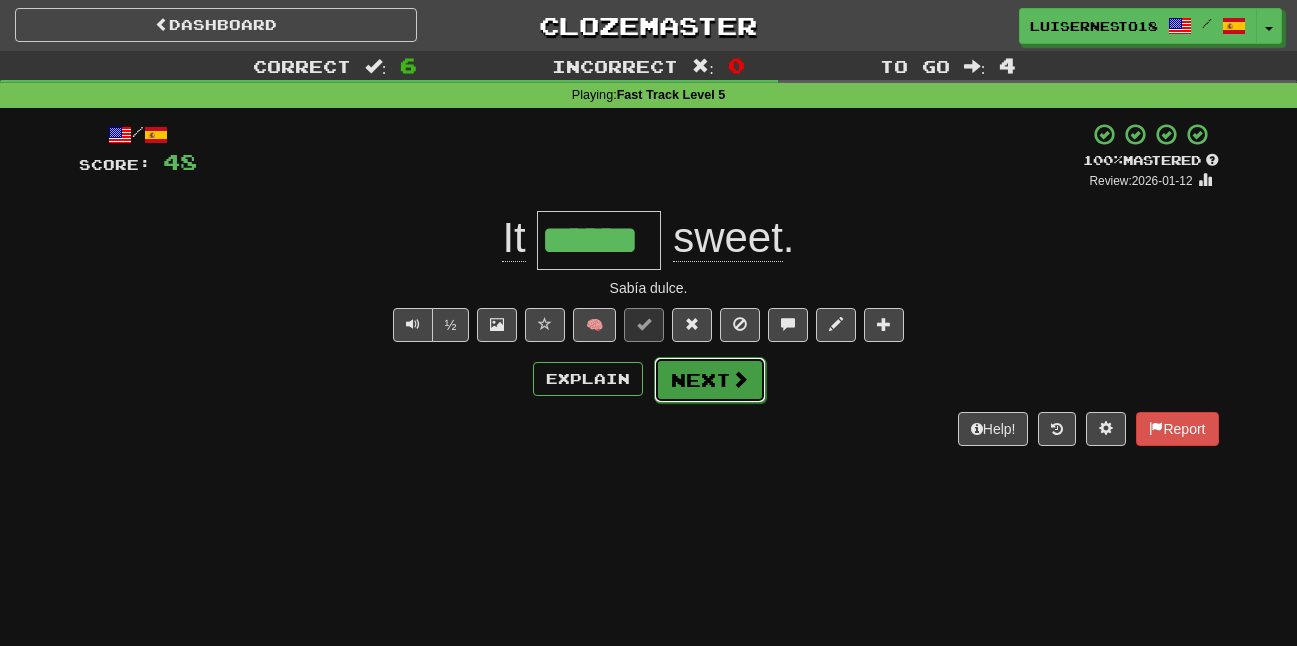 click on "Next" at bounding box center (710, 380) 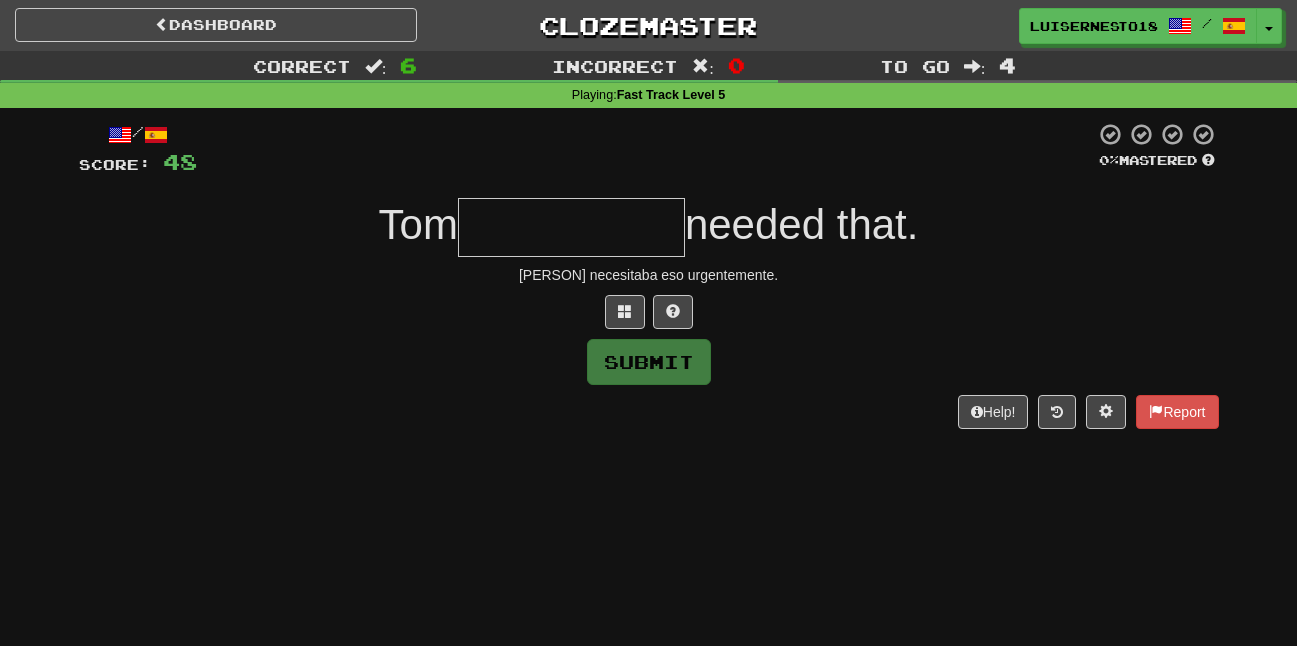 type on "*" 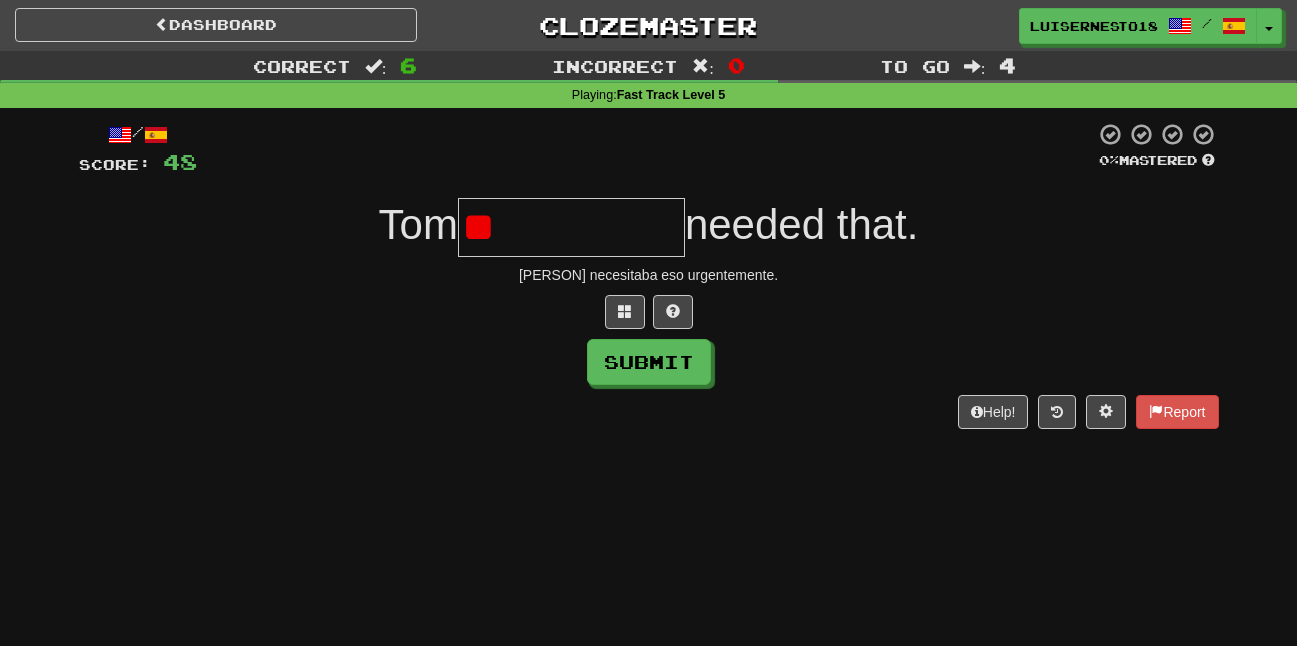 type on "*" 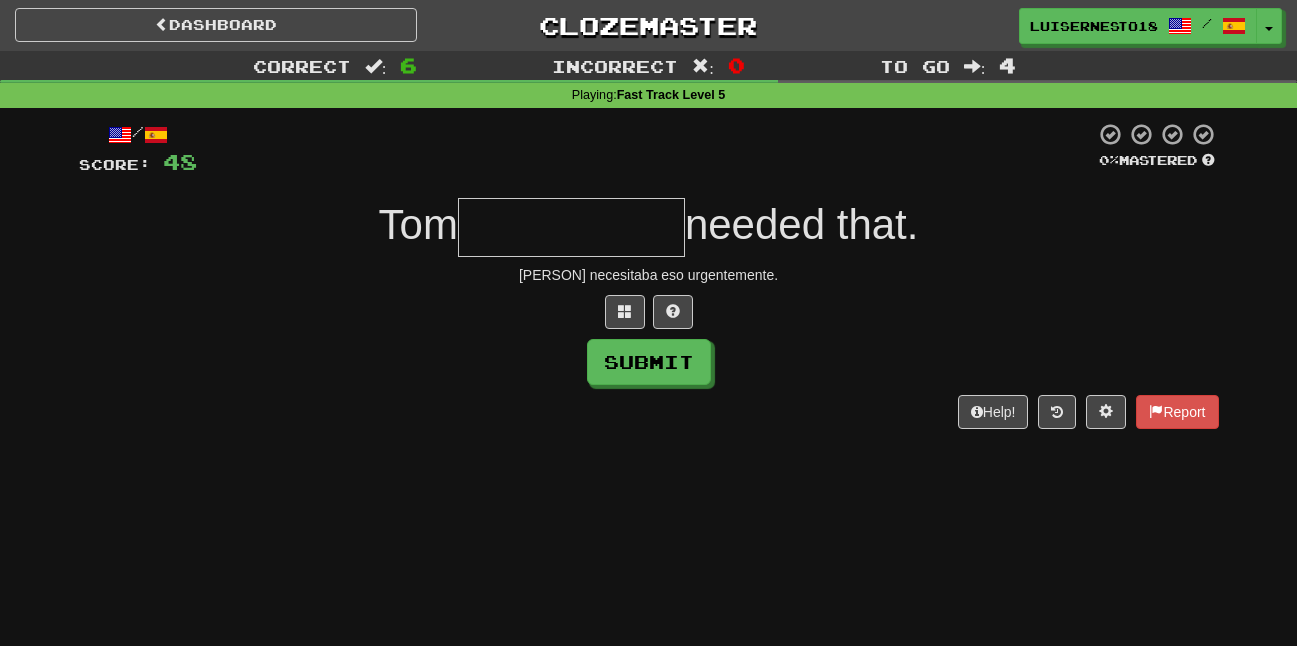 type on "*" 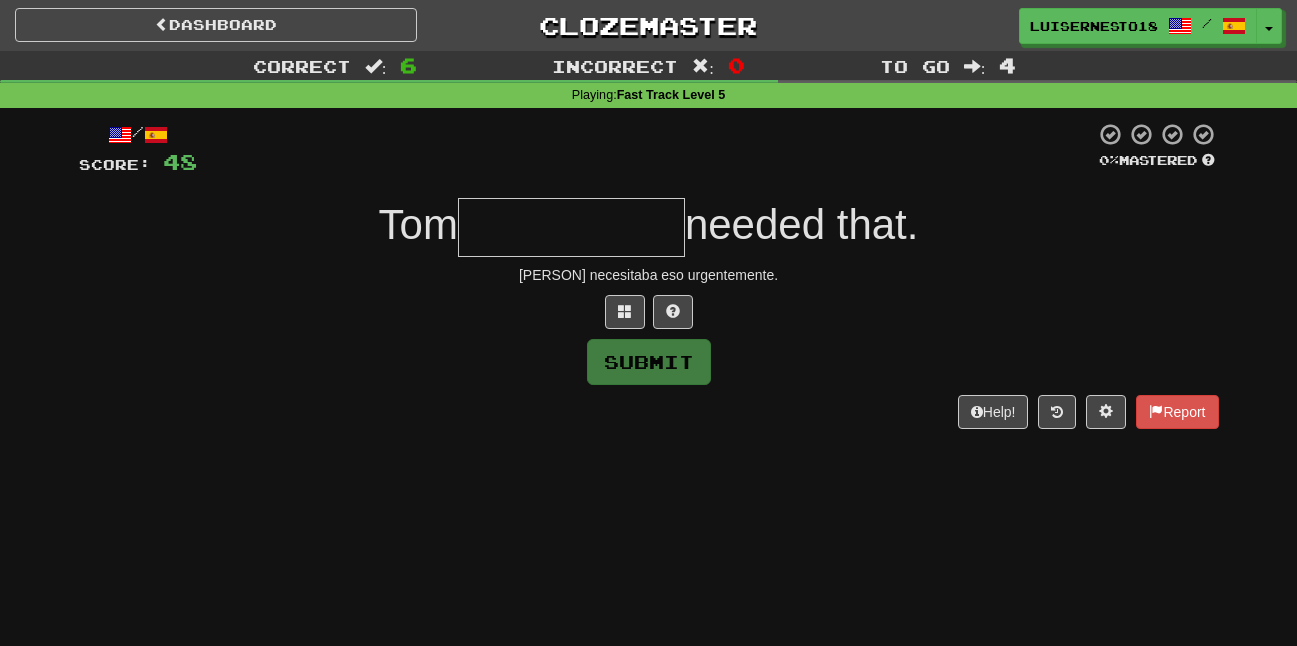 type on "*" 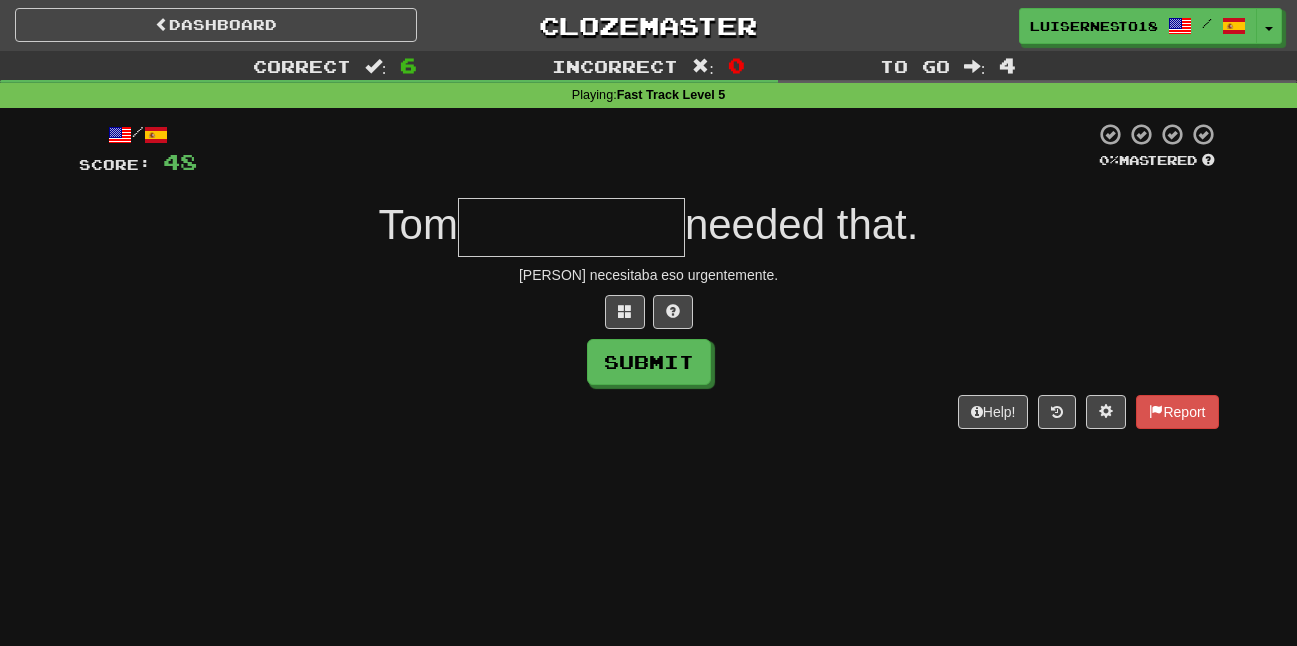type on "*" 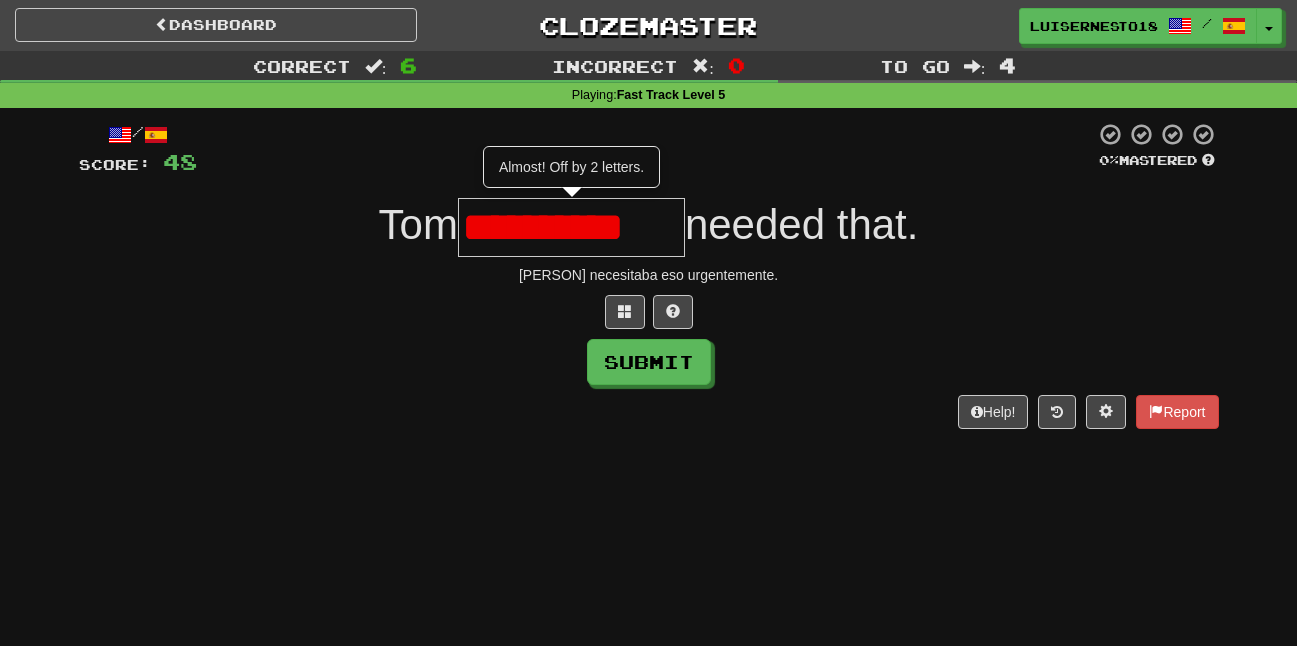 scroll, scrollTop: 0, scrollLeft: 0, axis: both 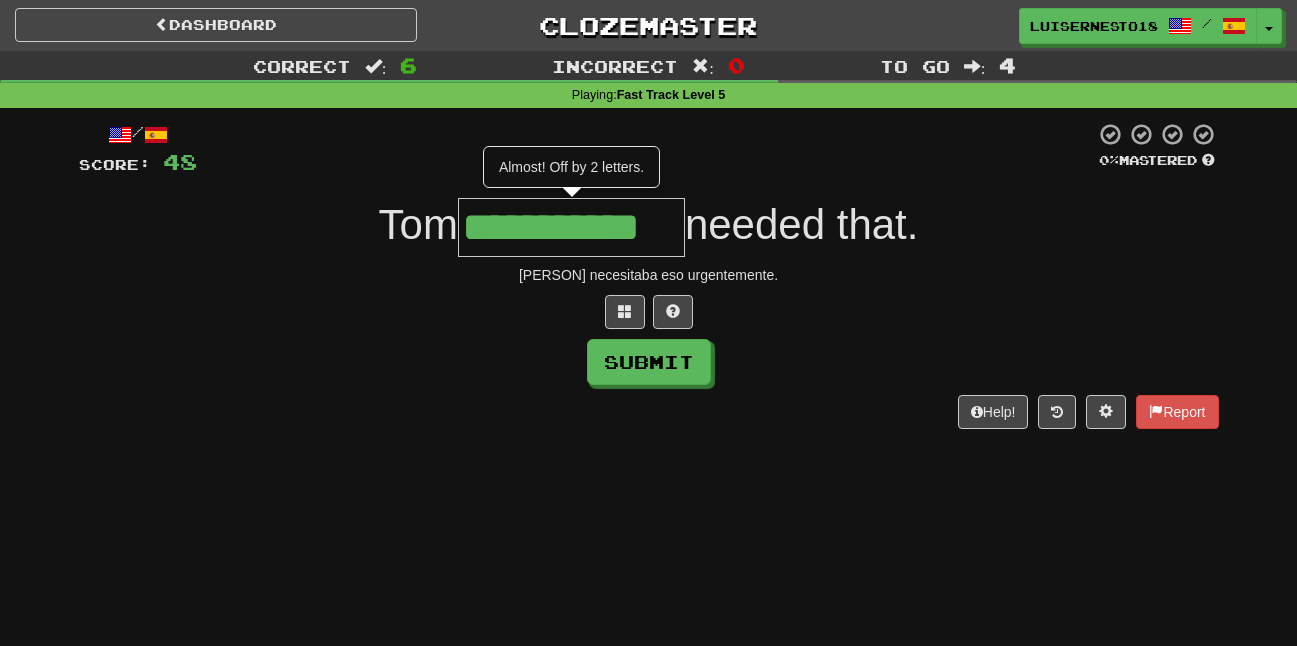 type on "**********" 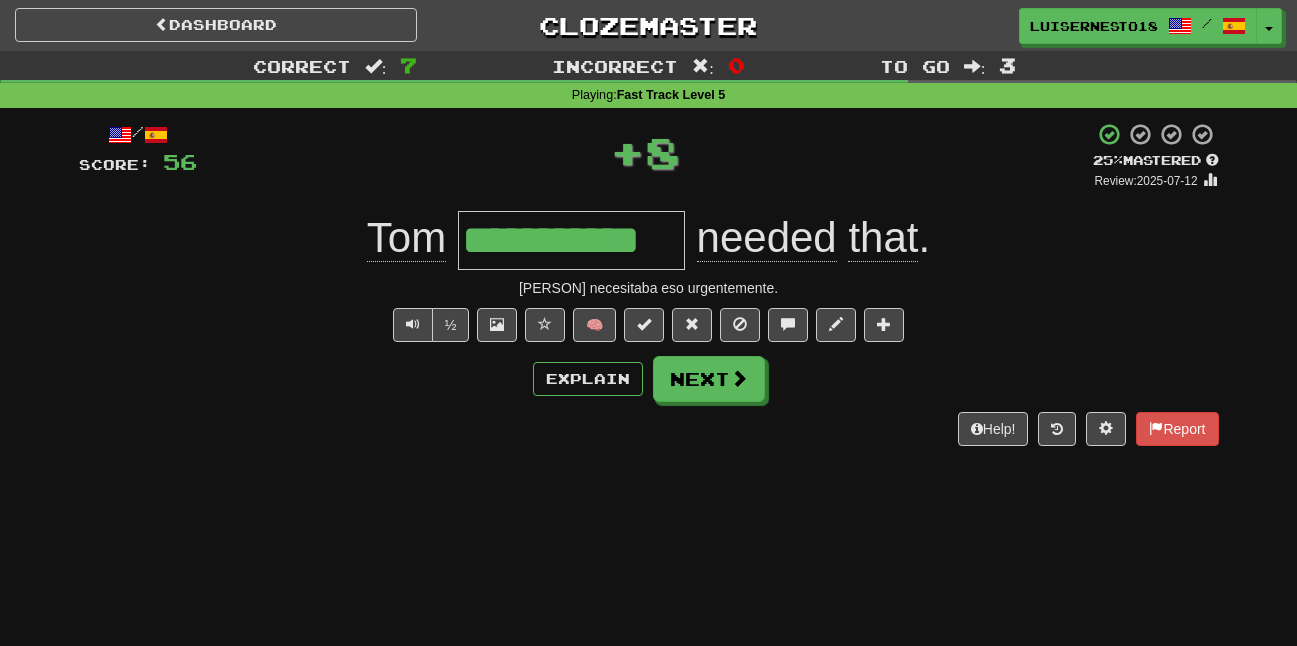 click on "**********" at bounding box center [649, 284] 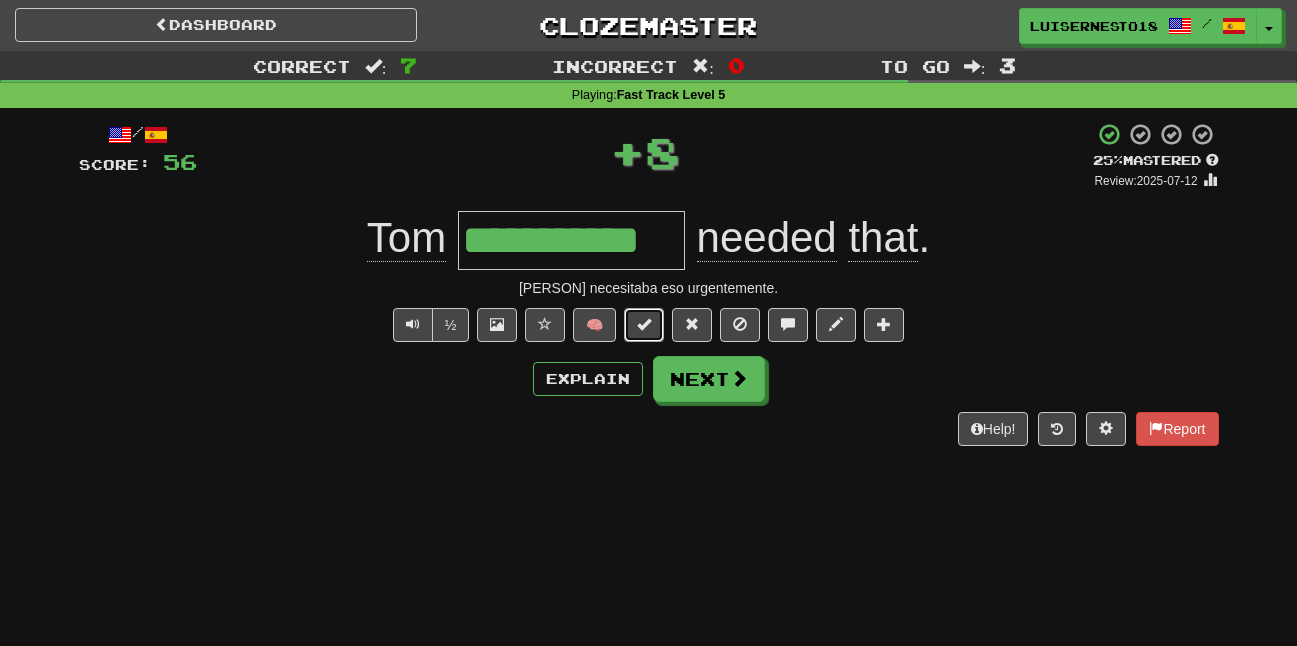 click at bounding box center (644, 324) 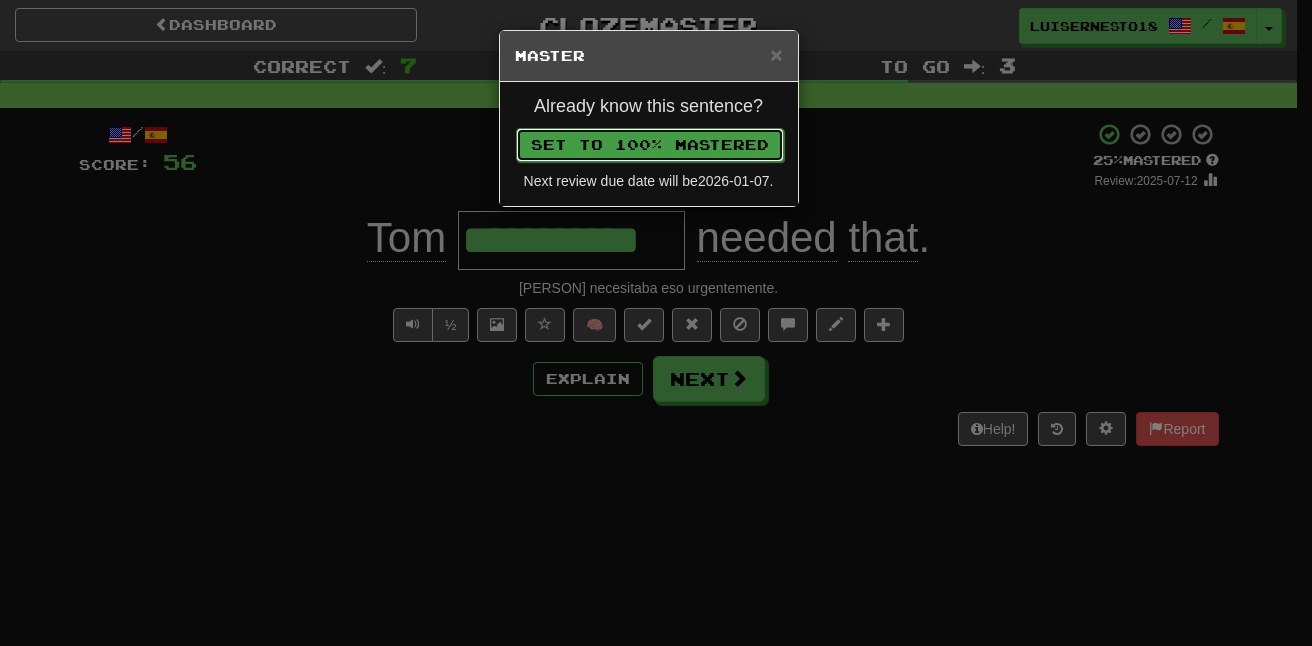 click on "Set to 100% Mastered" at bounding box center [650, 145] 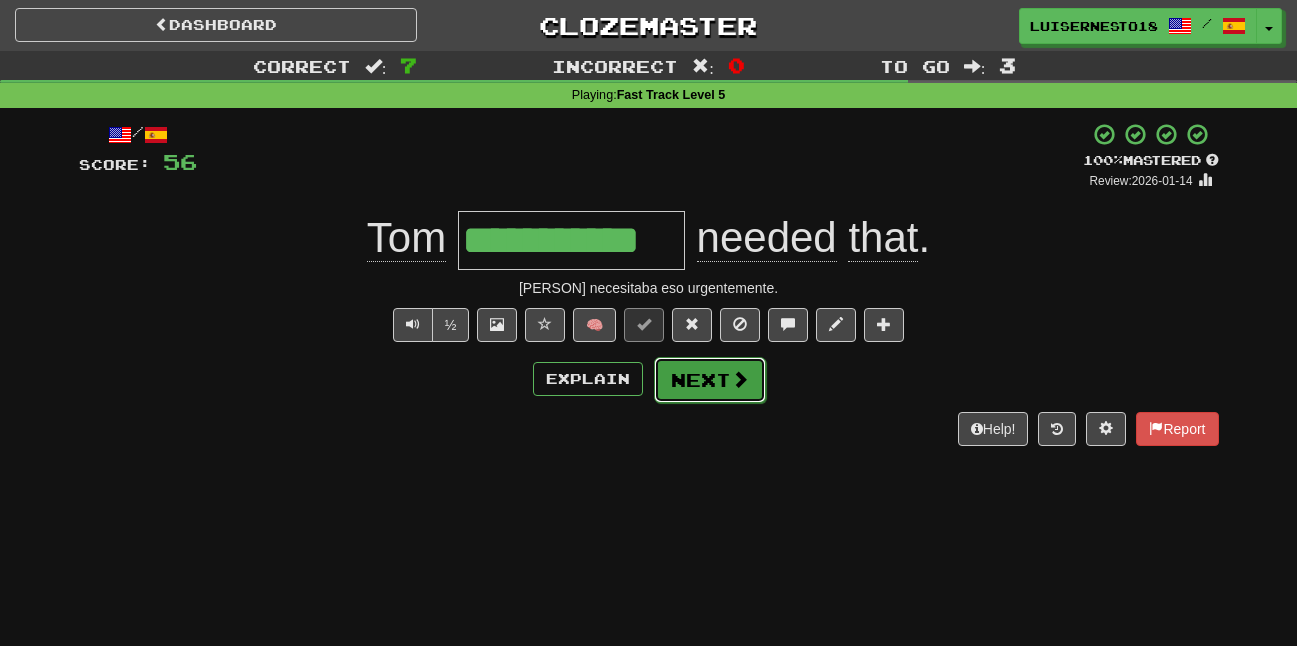 click at bounding box center (740, 379) 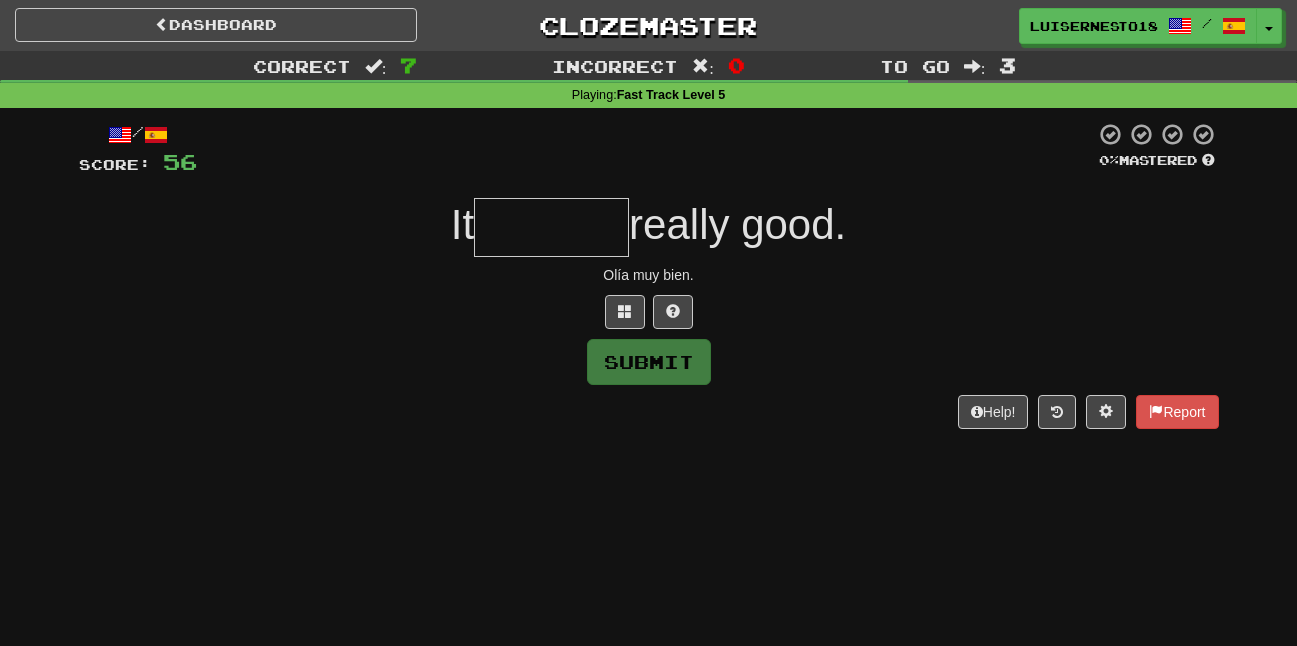 type on "*" 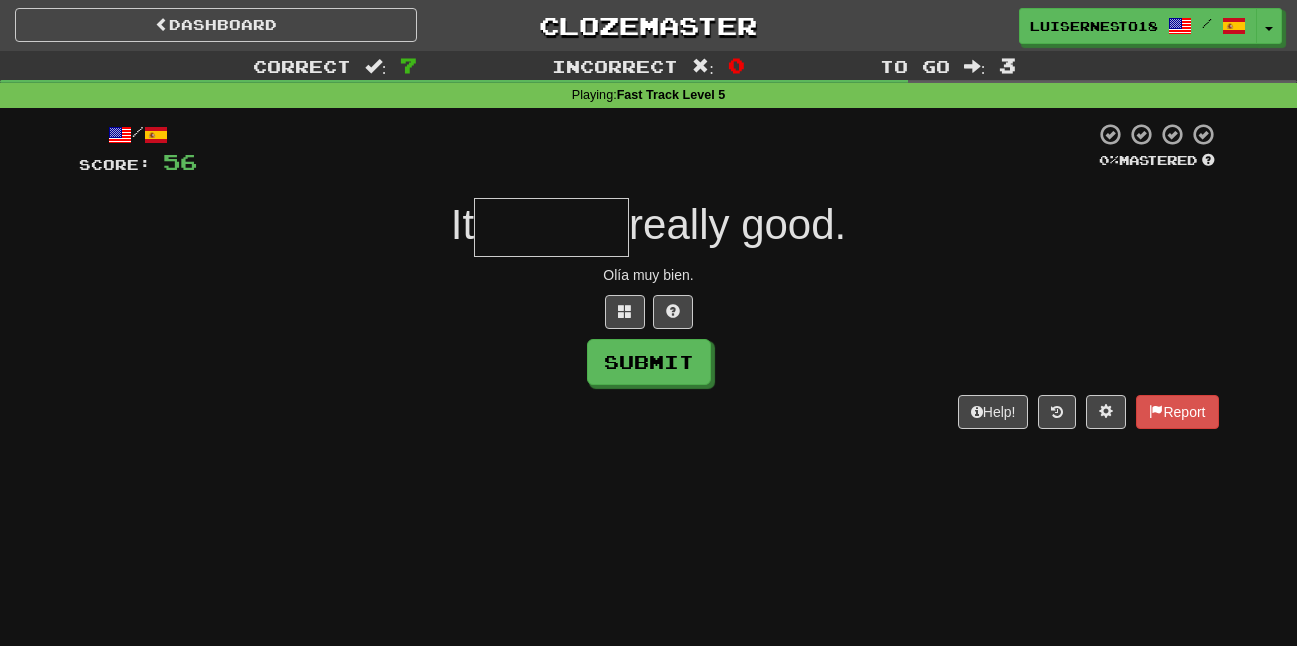 type on "*" 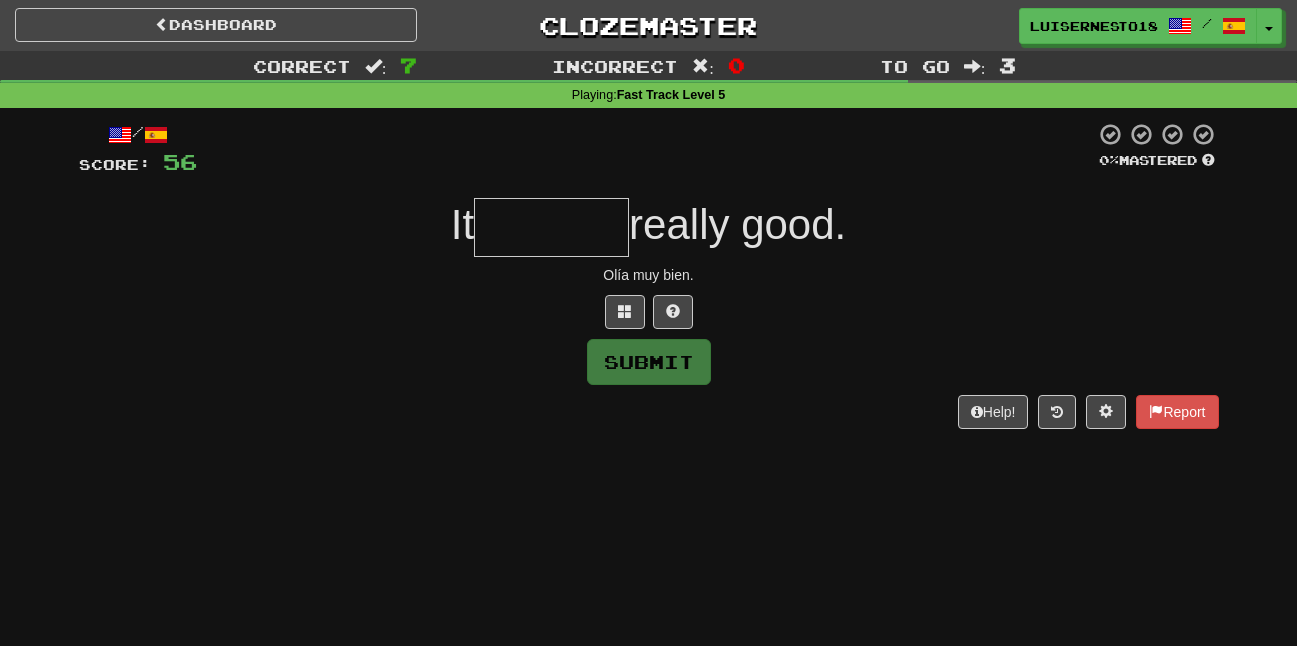 type on "*" 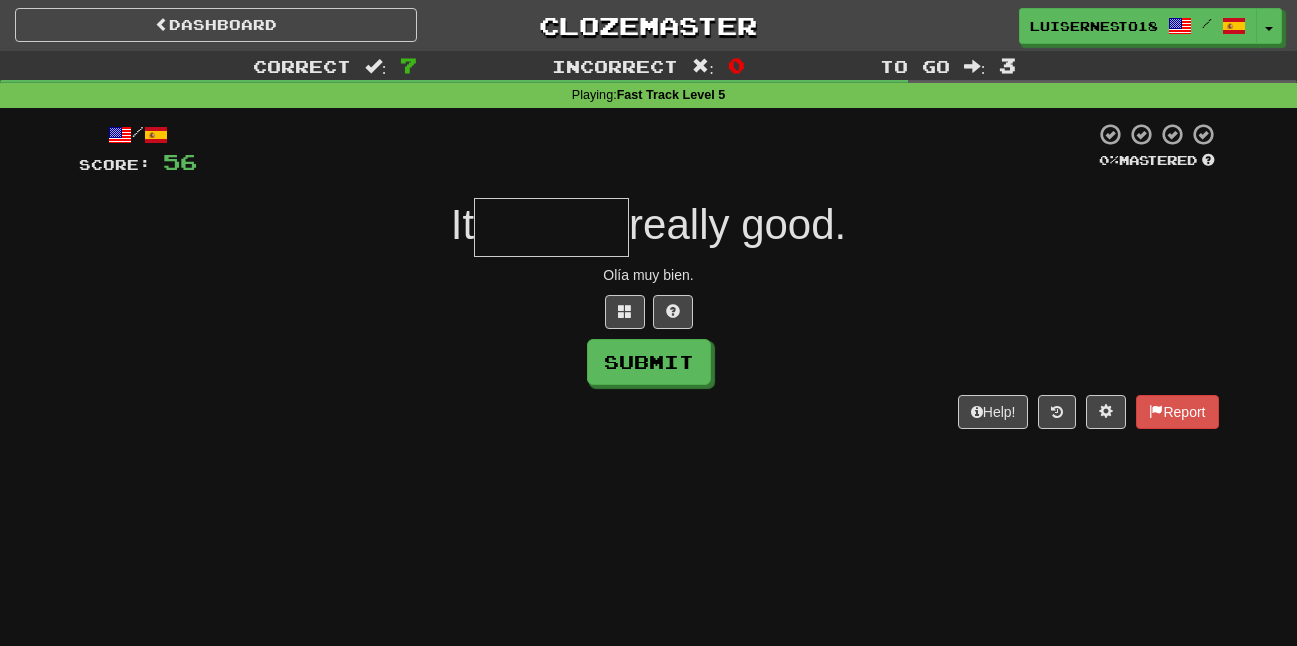 type on "*" 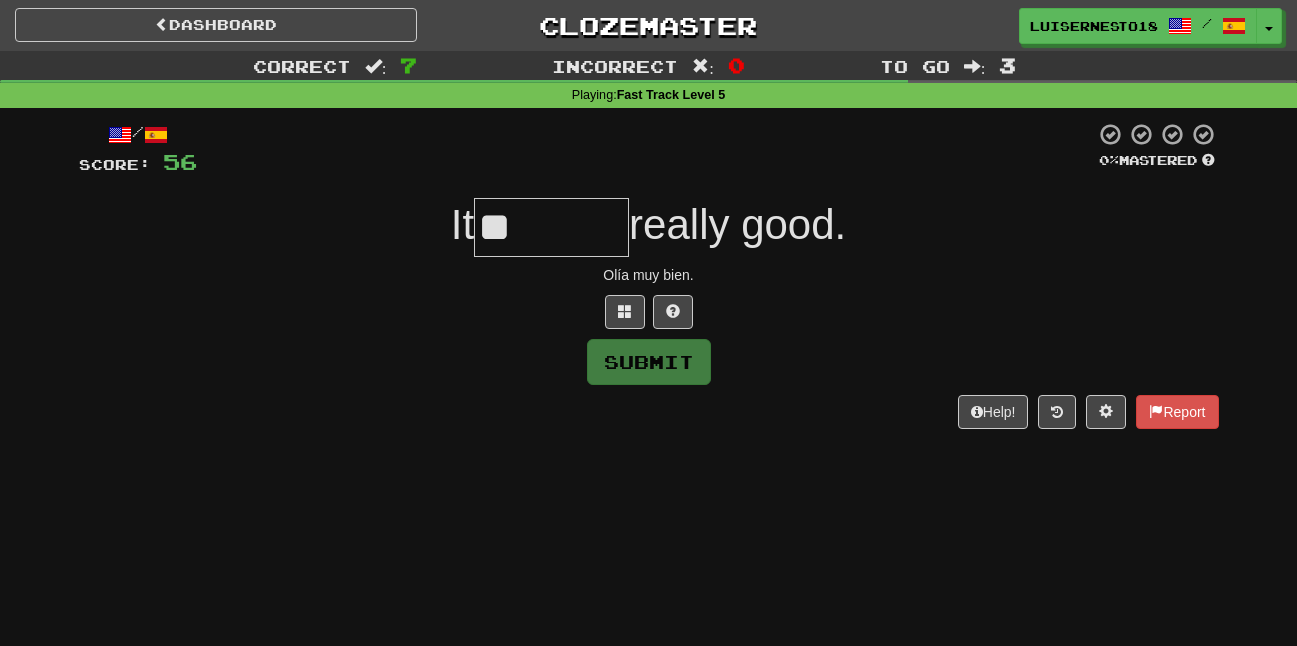 type on "*" 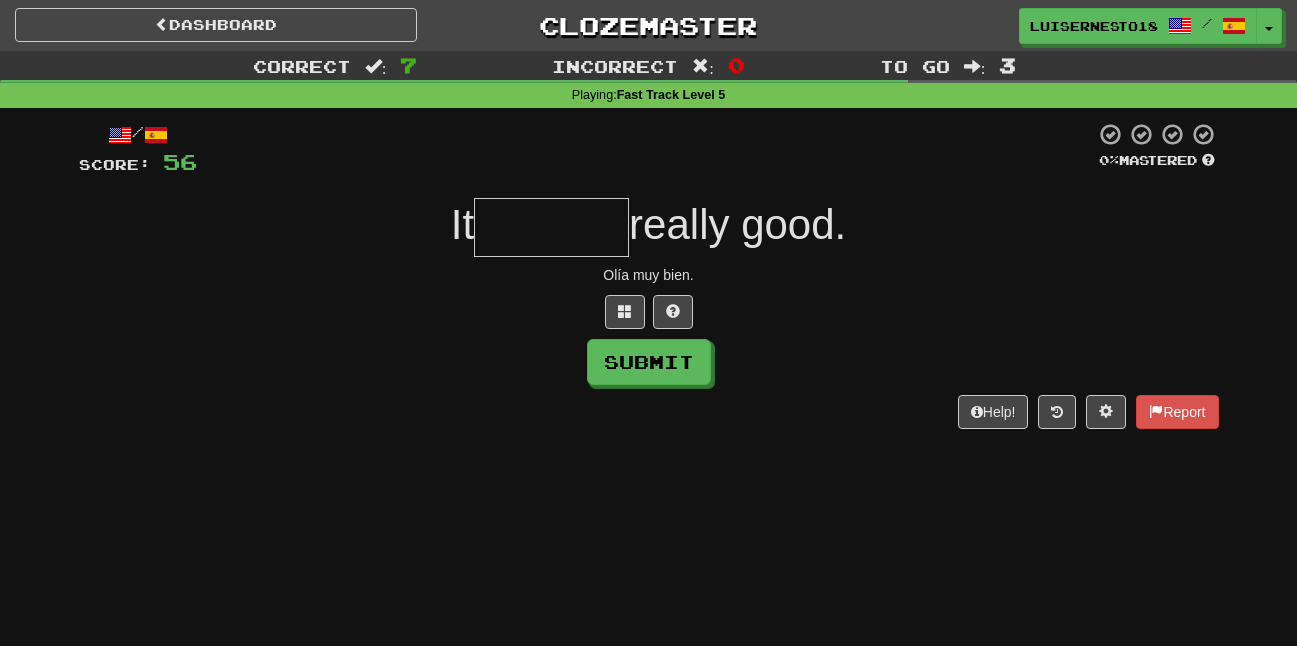 type on "*" 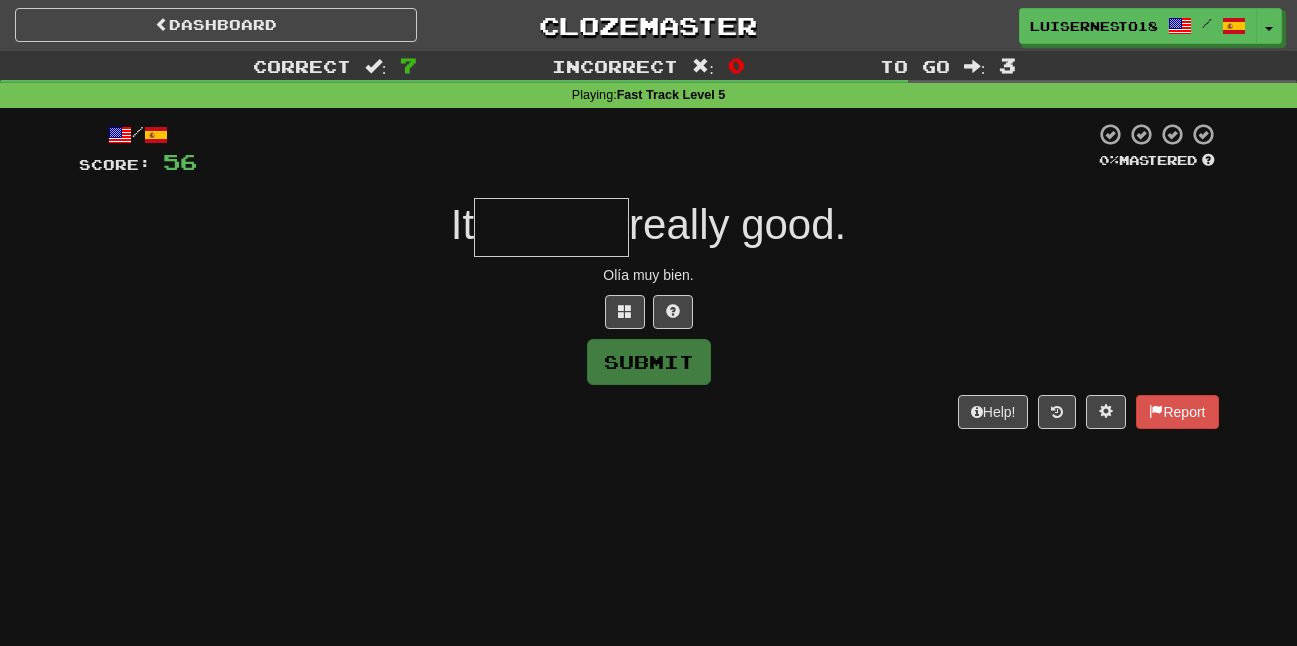 type on "*" 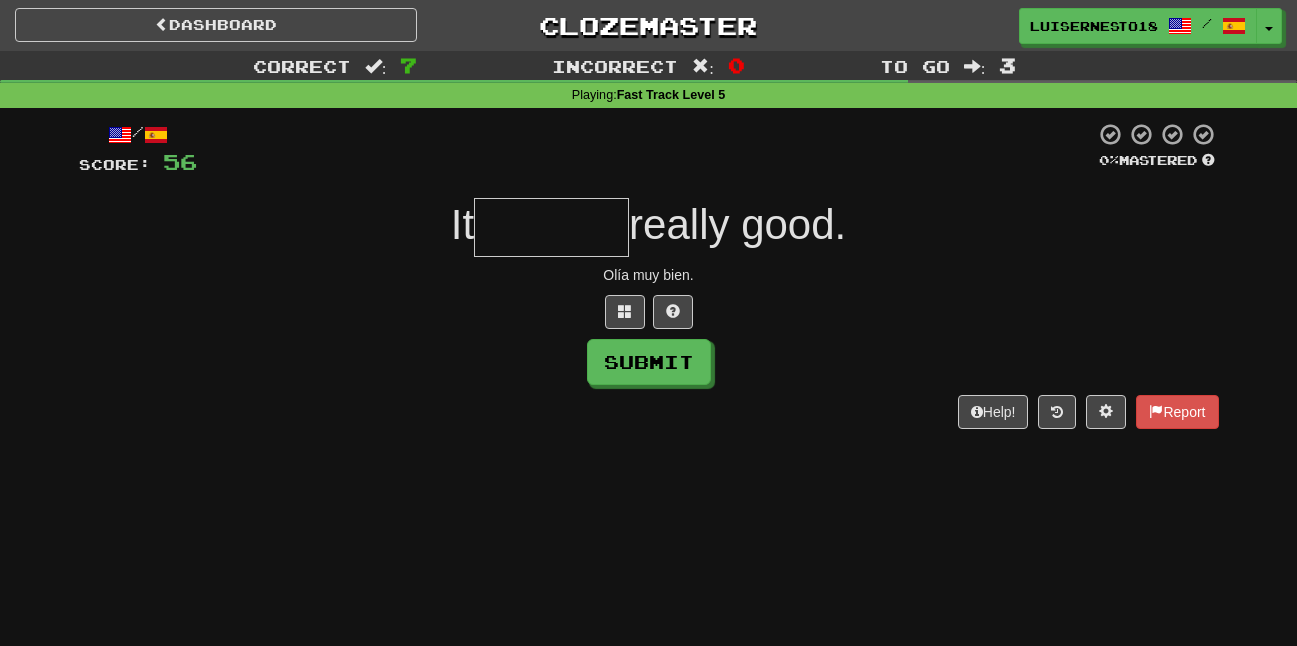 type on "*" 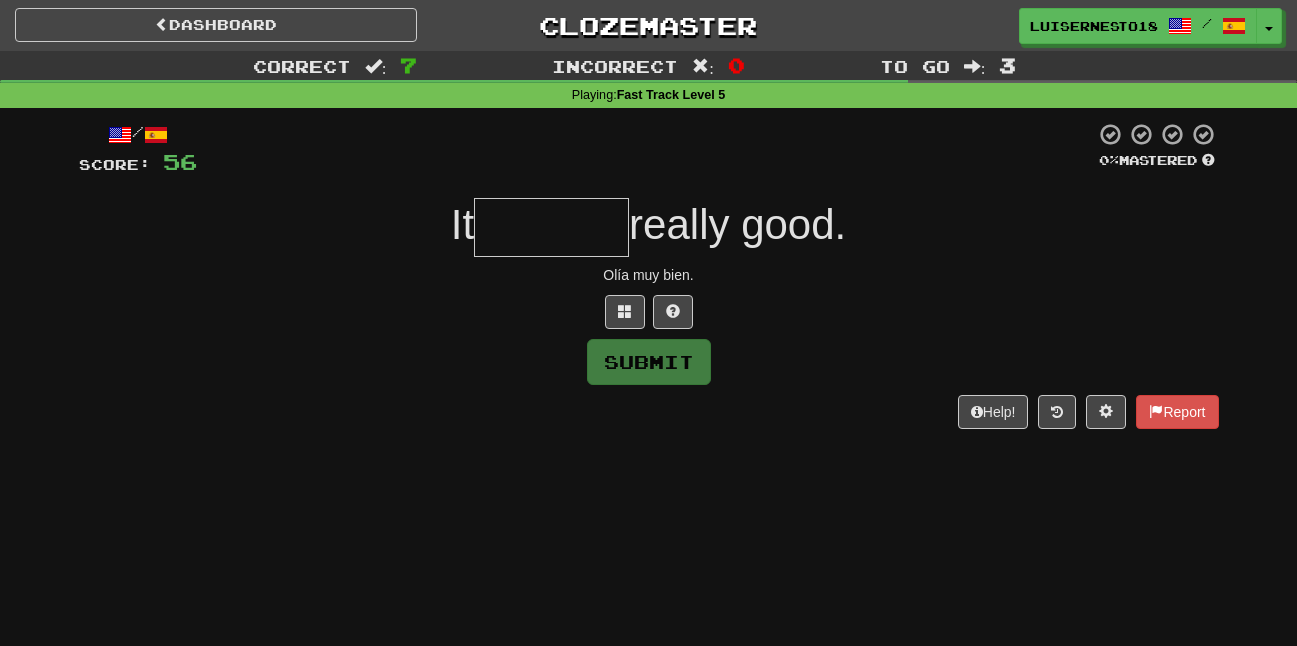 type on "*" 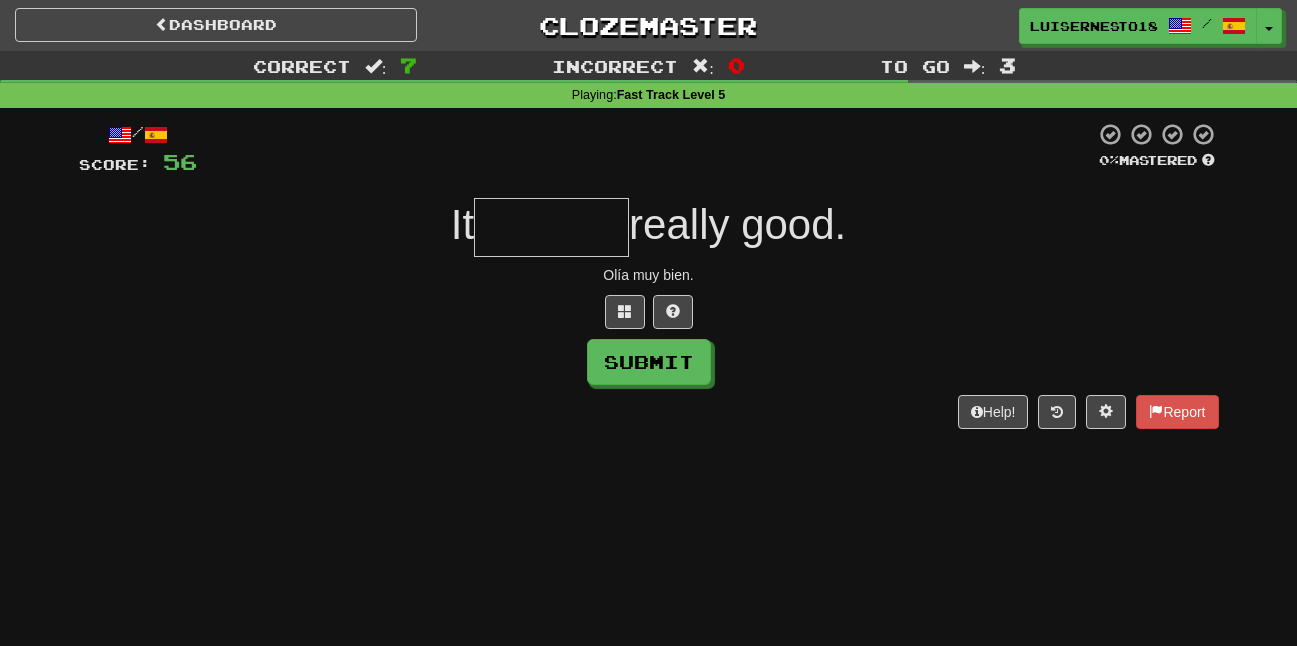 type on "*" 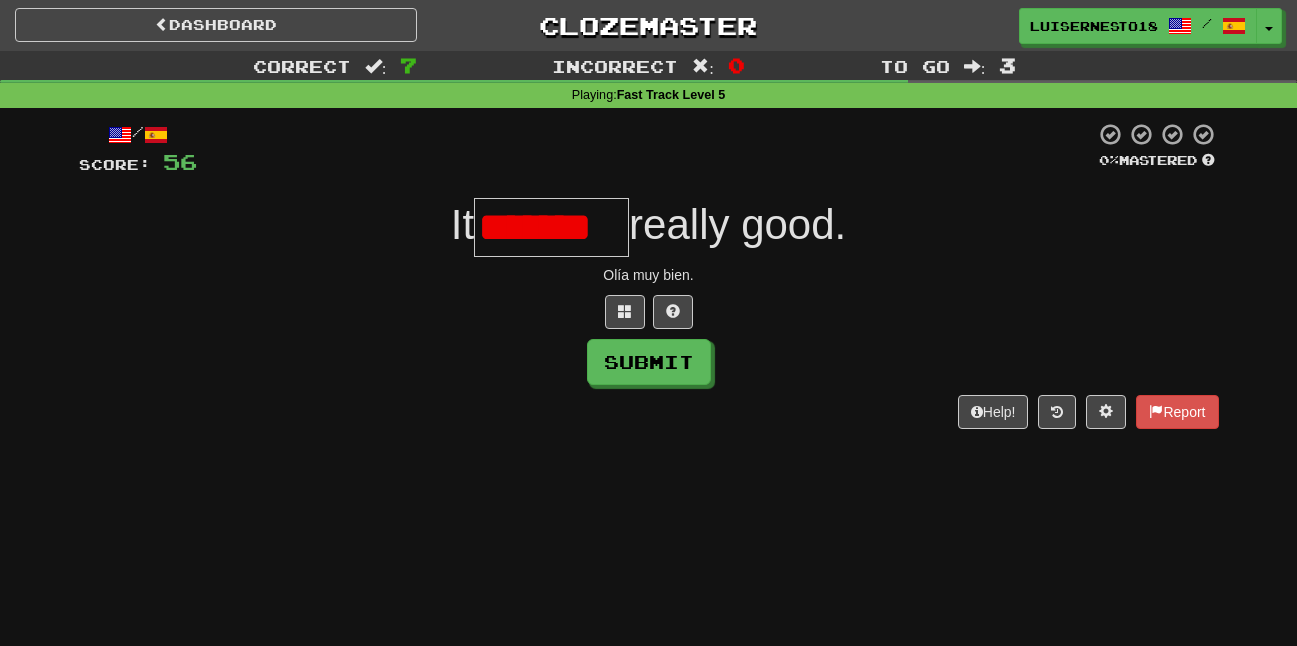scroll, scrollTop: 0, scrollLeft: 0, axis: both 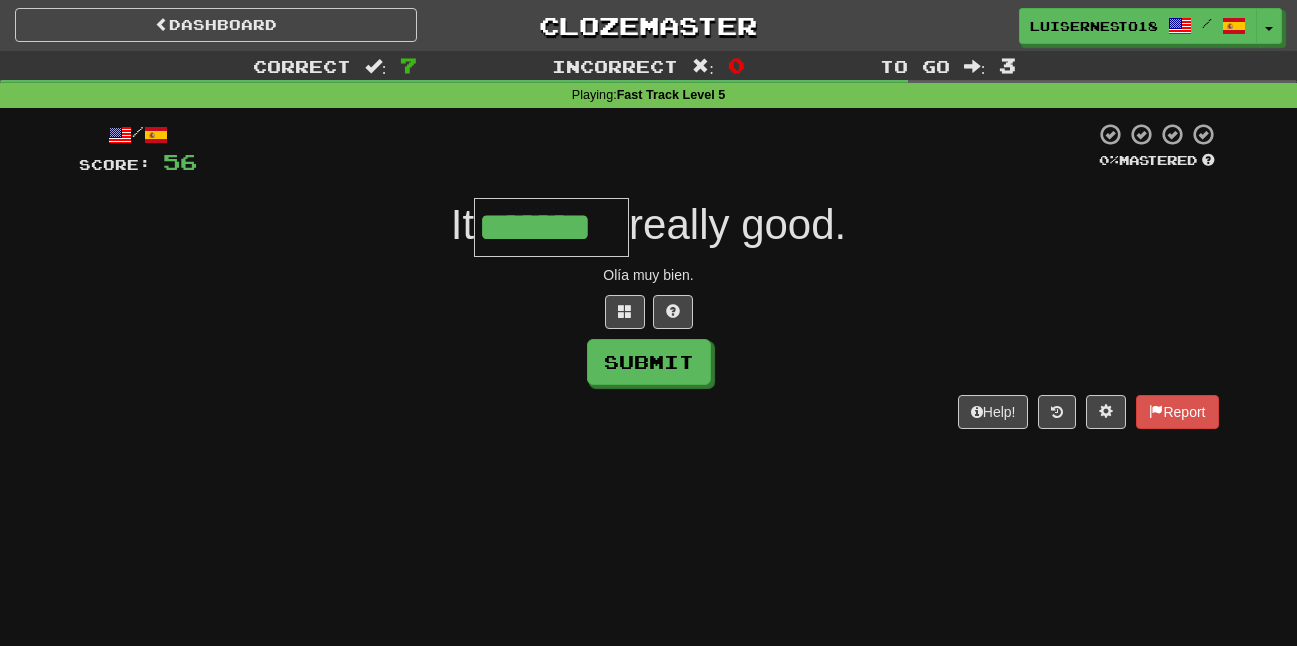 type on "*******" 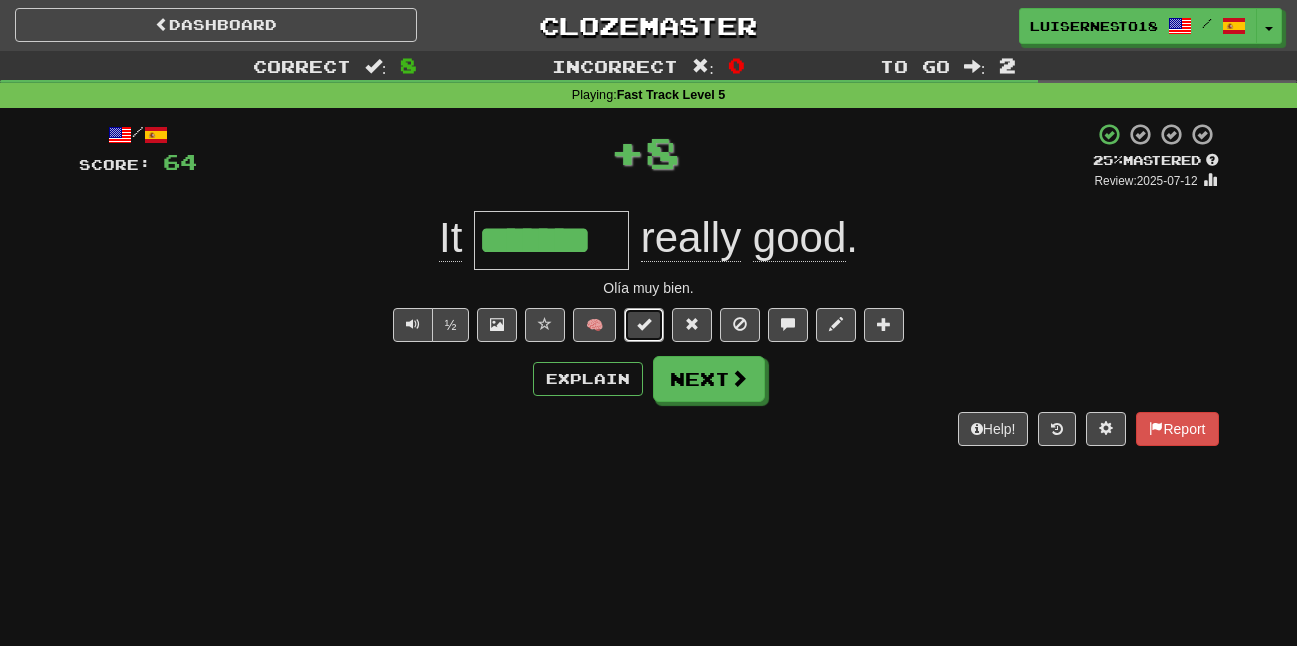 click at bounding box center (644, 325) 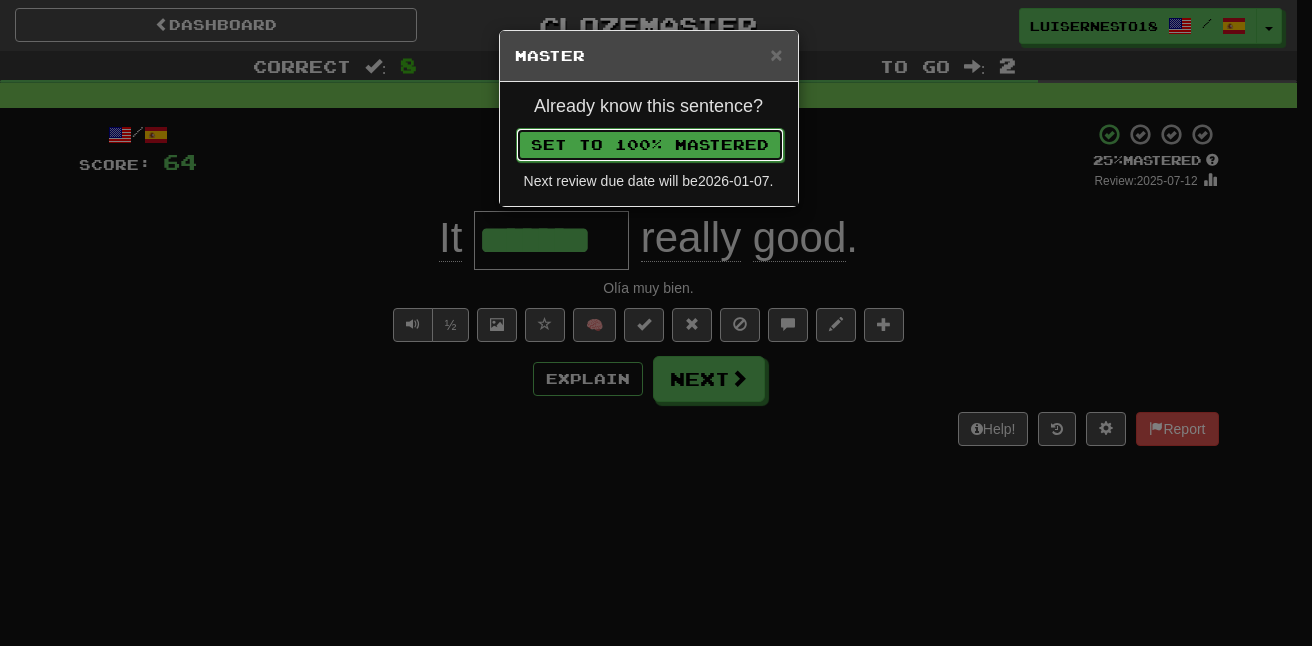 click on "Set to 100% Mastered" at bounding box center (650, 145) 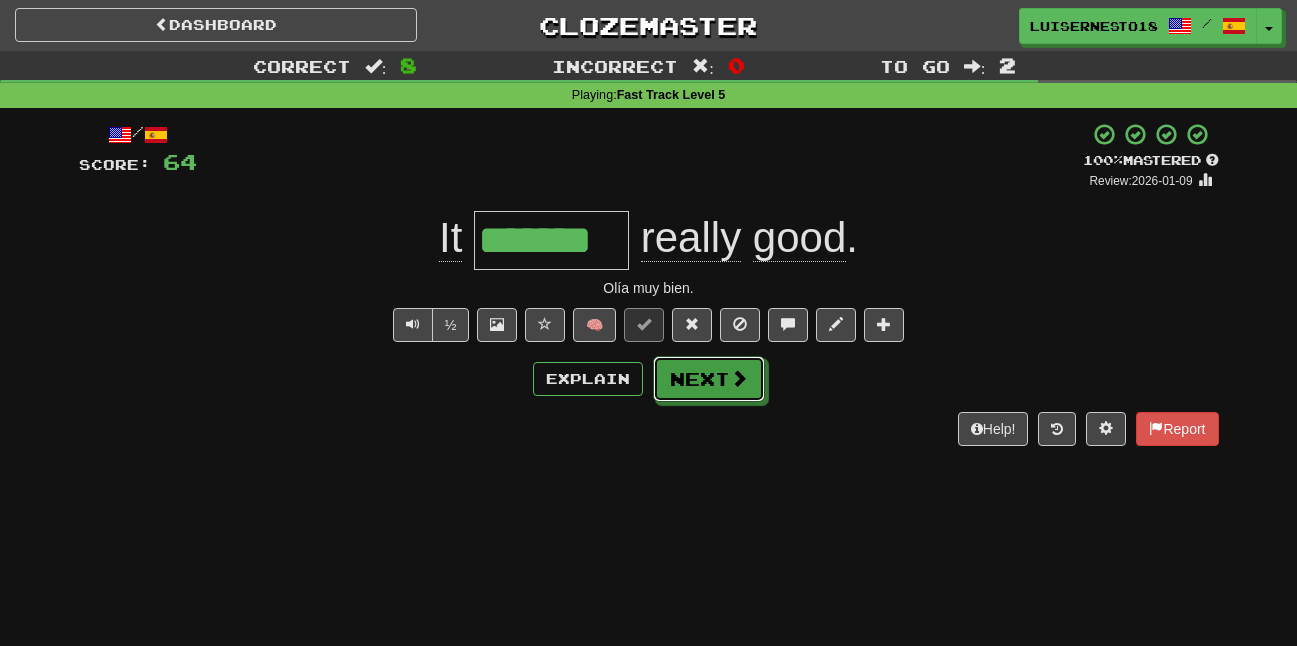 drag, startPoint x: 721, startPoint y: 371, endPoint x: 726, endPoint y: 284, distance: 87.14356 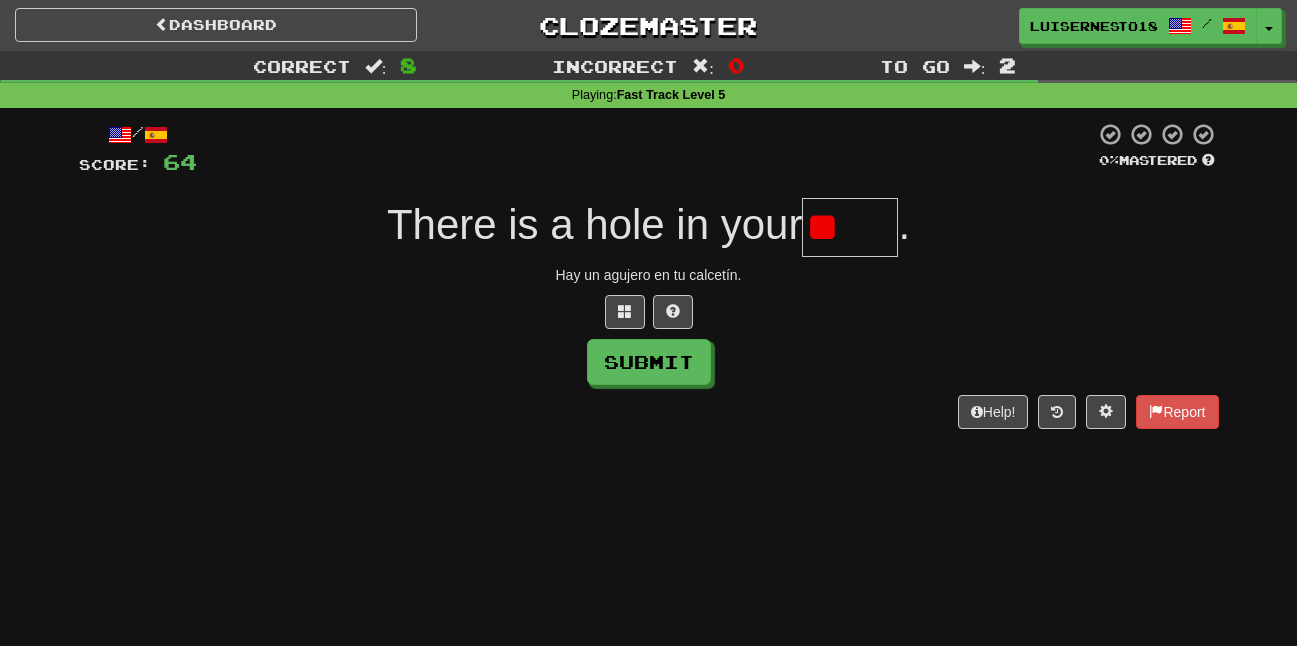 type on "*" 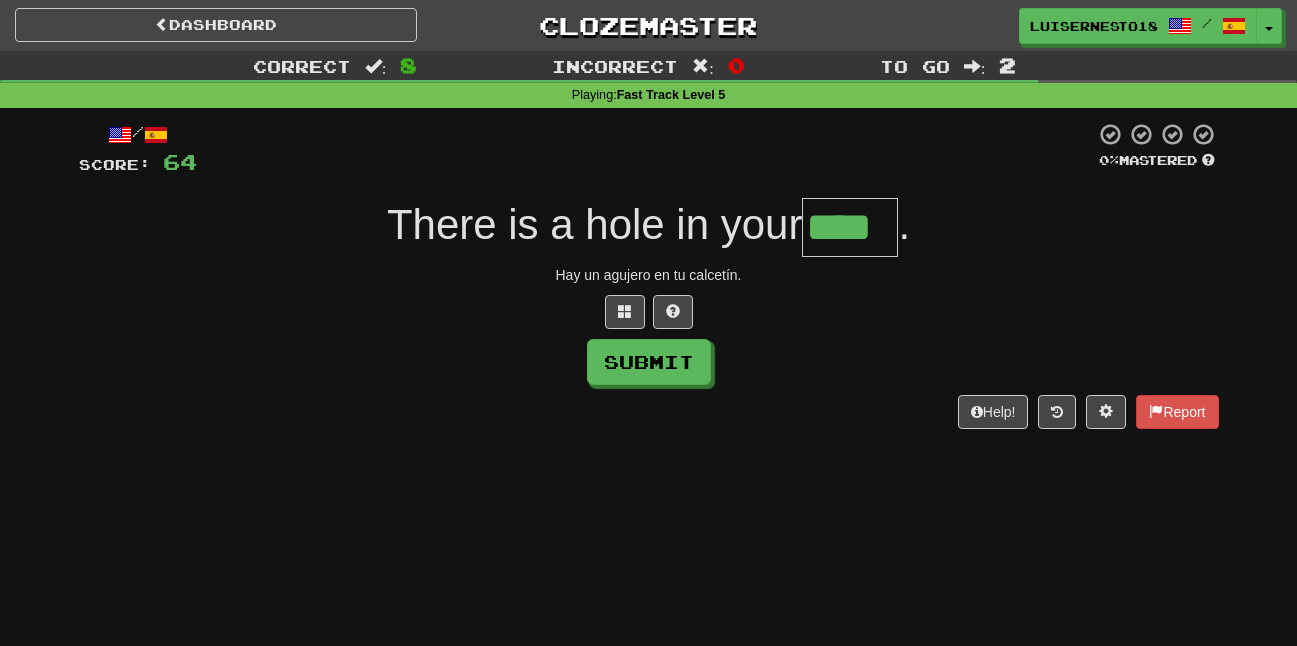 type on "****" 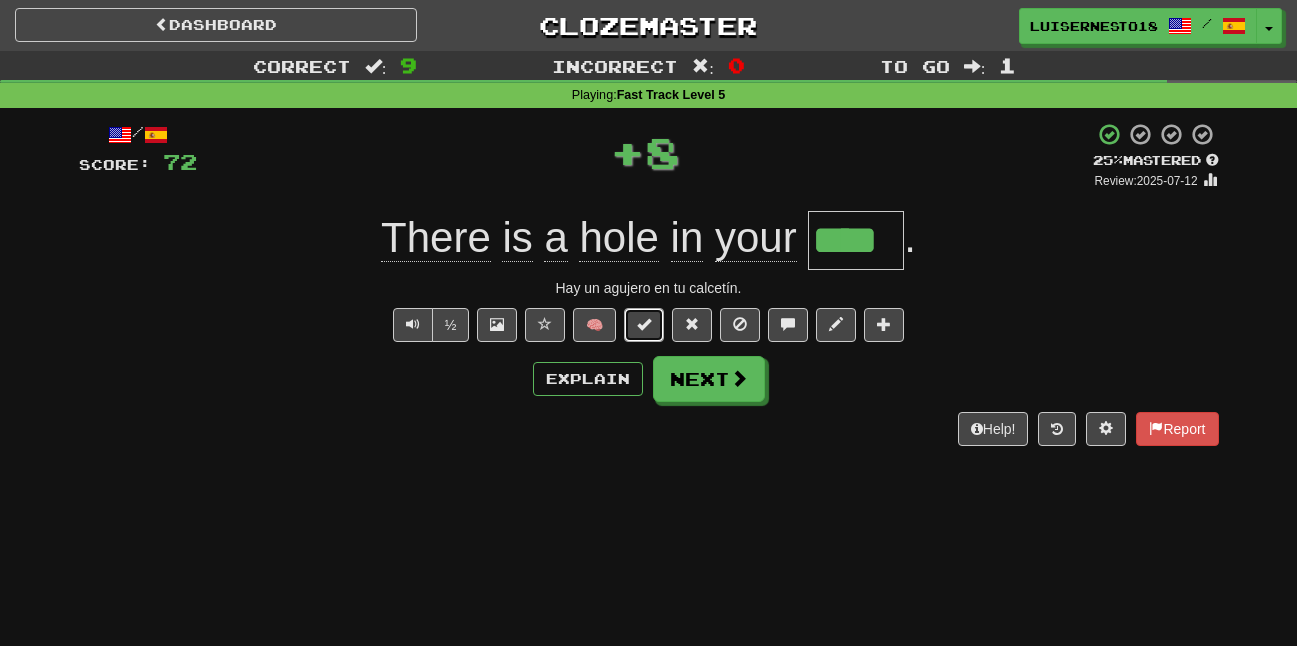 click at bounding box center [644, 325] 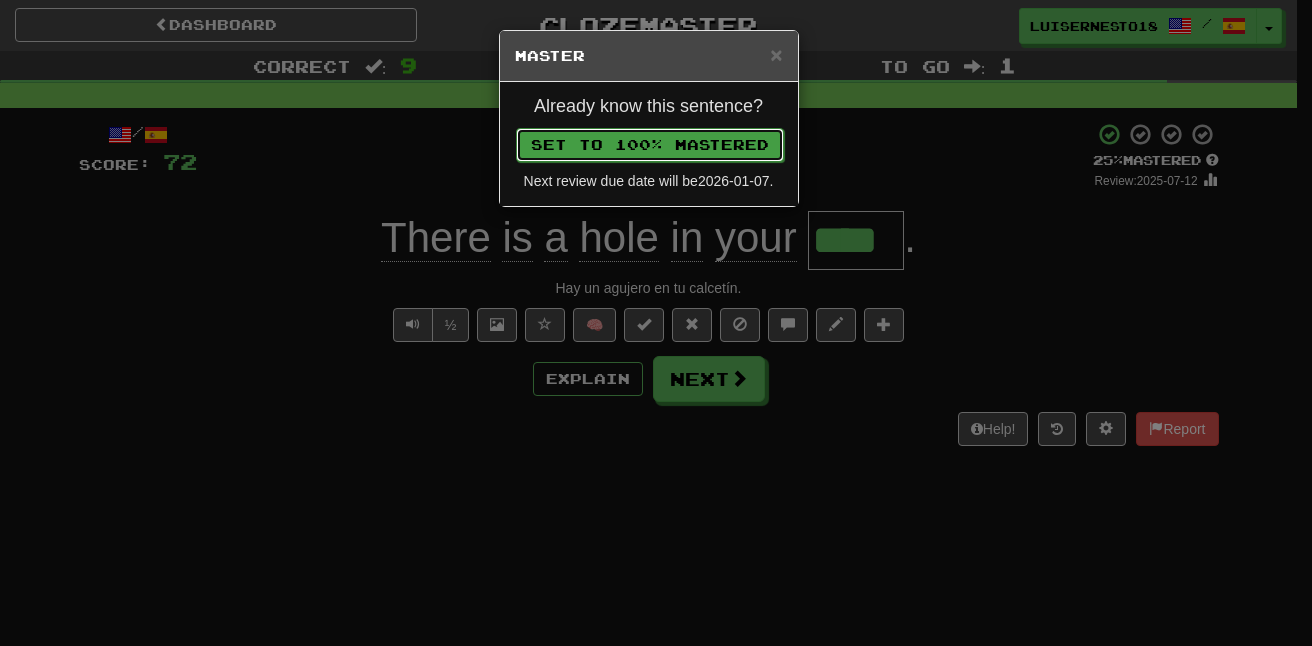 click on "Set to 100% Mastered" at bounding box center (650, 145) 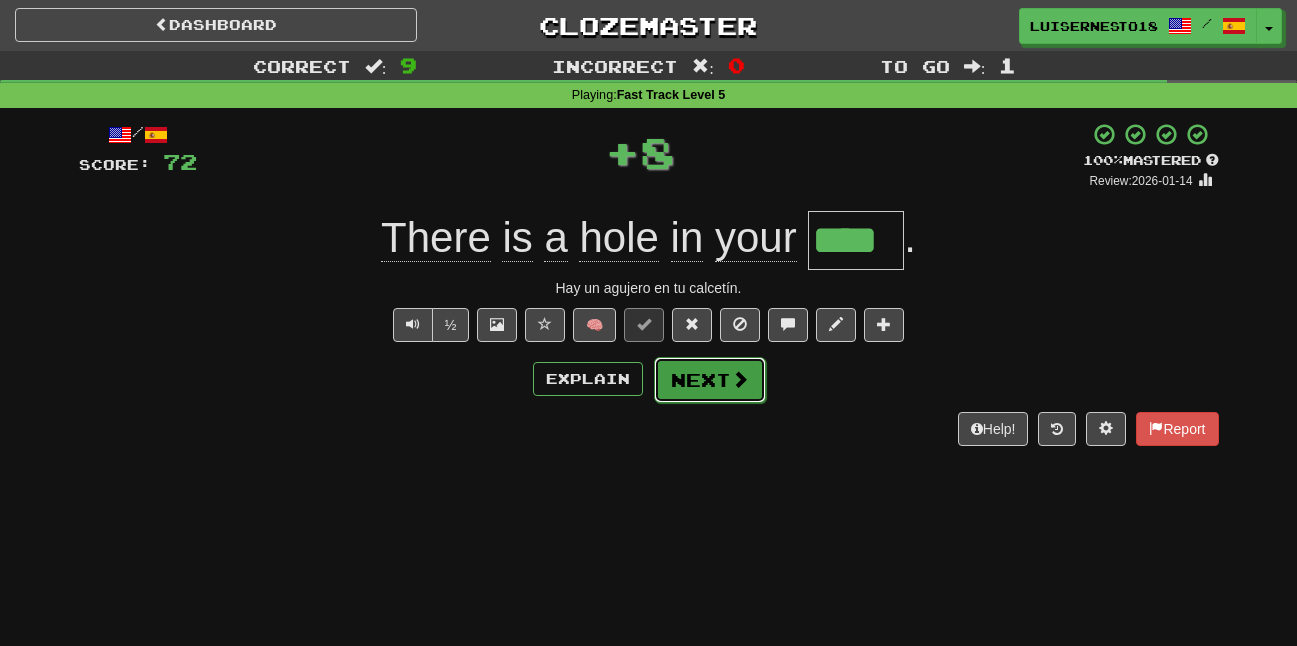 click on "Next" at bounding box center [710, 380] 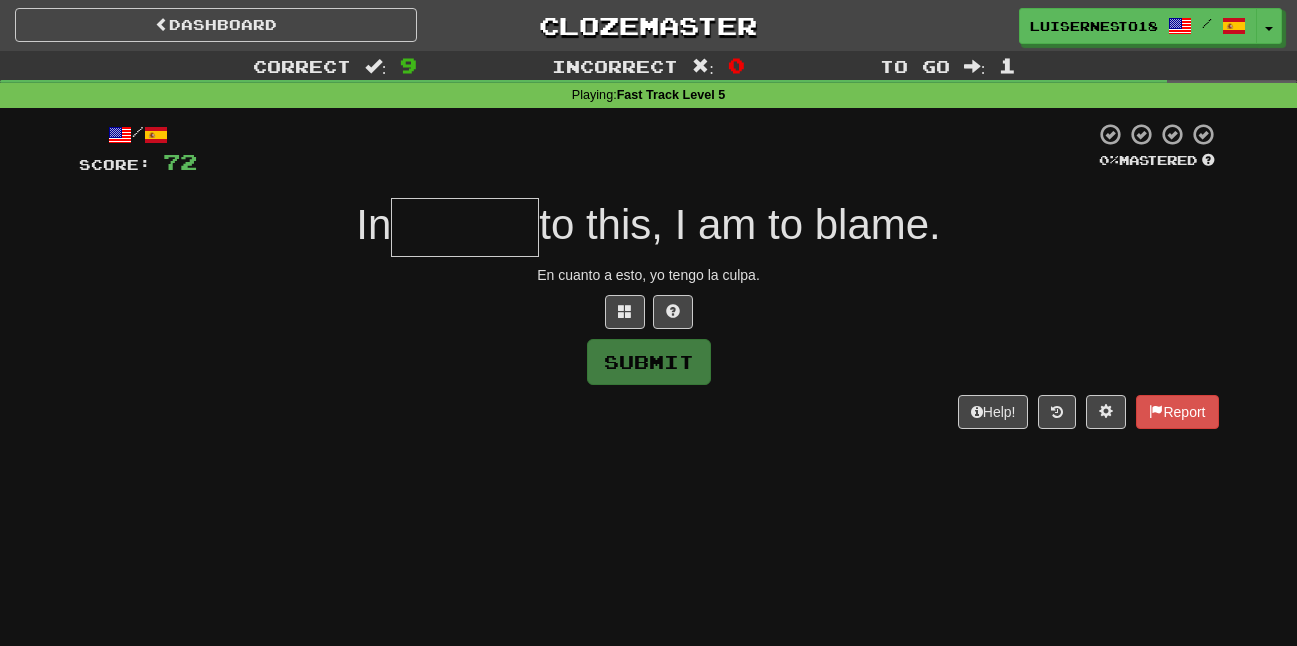 type on "*" 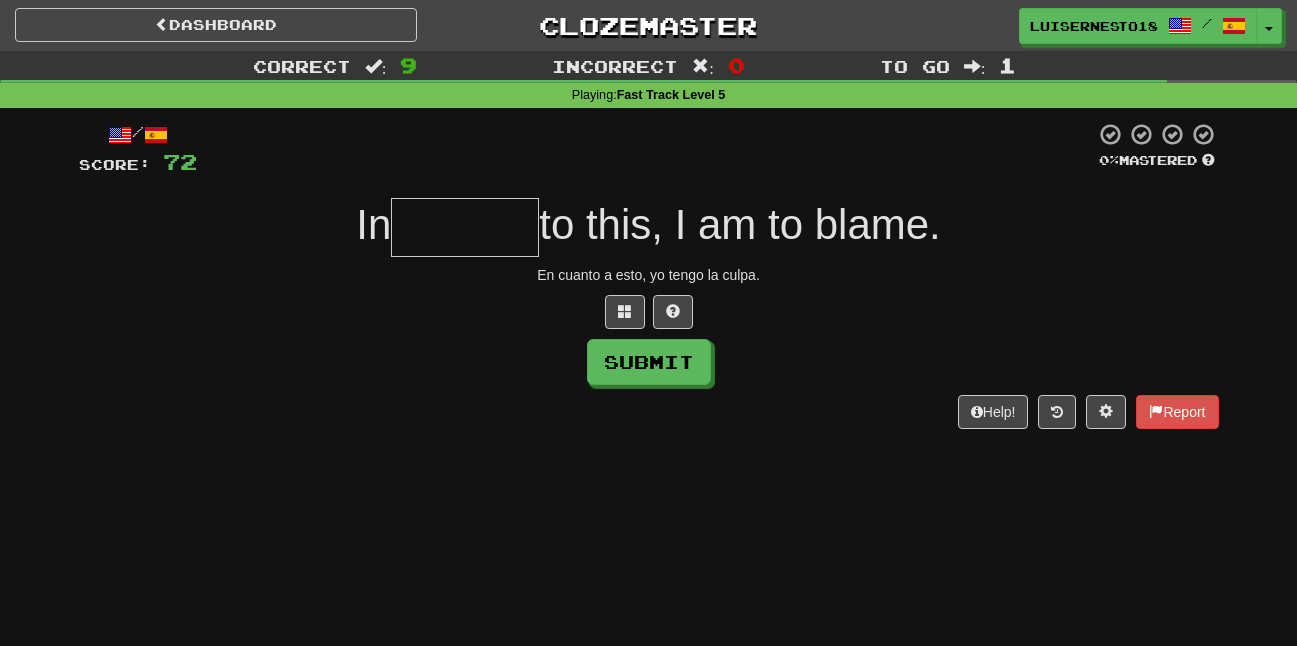 type on "*" 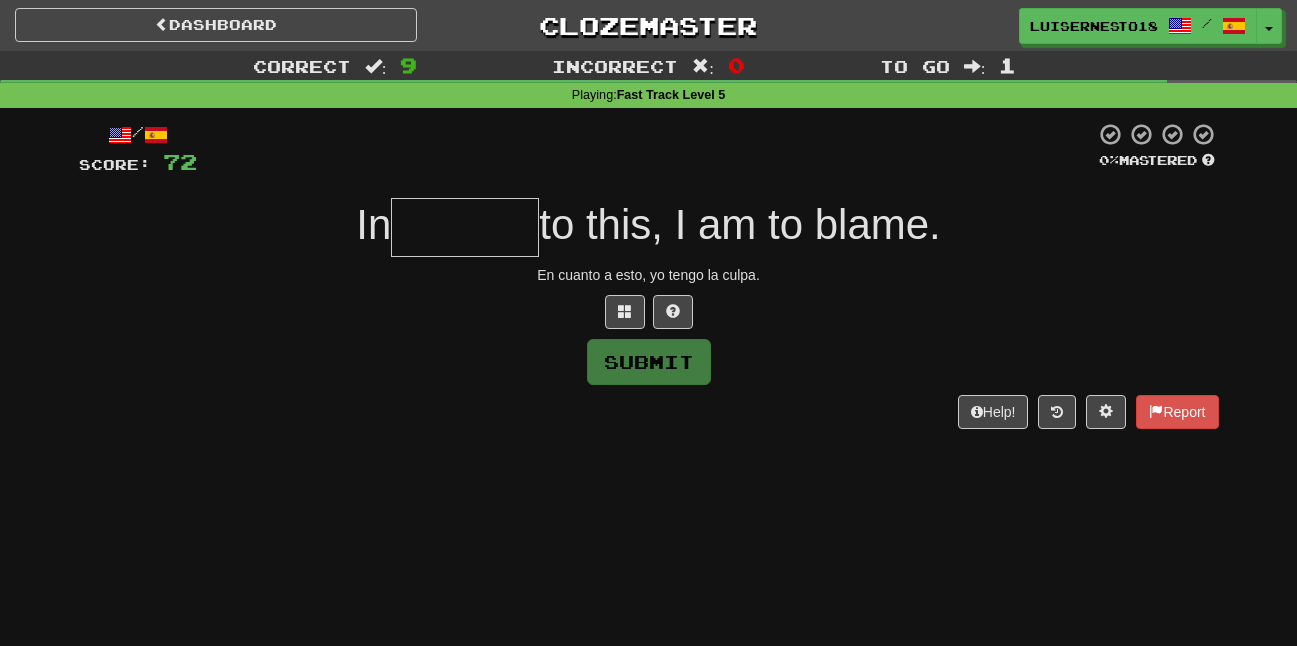 type on "*" 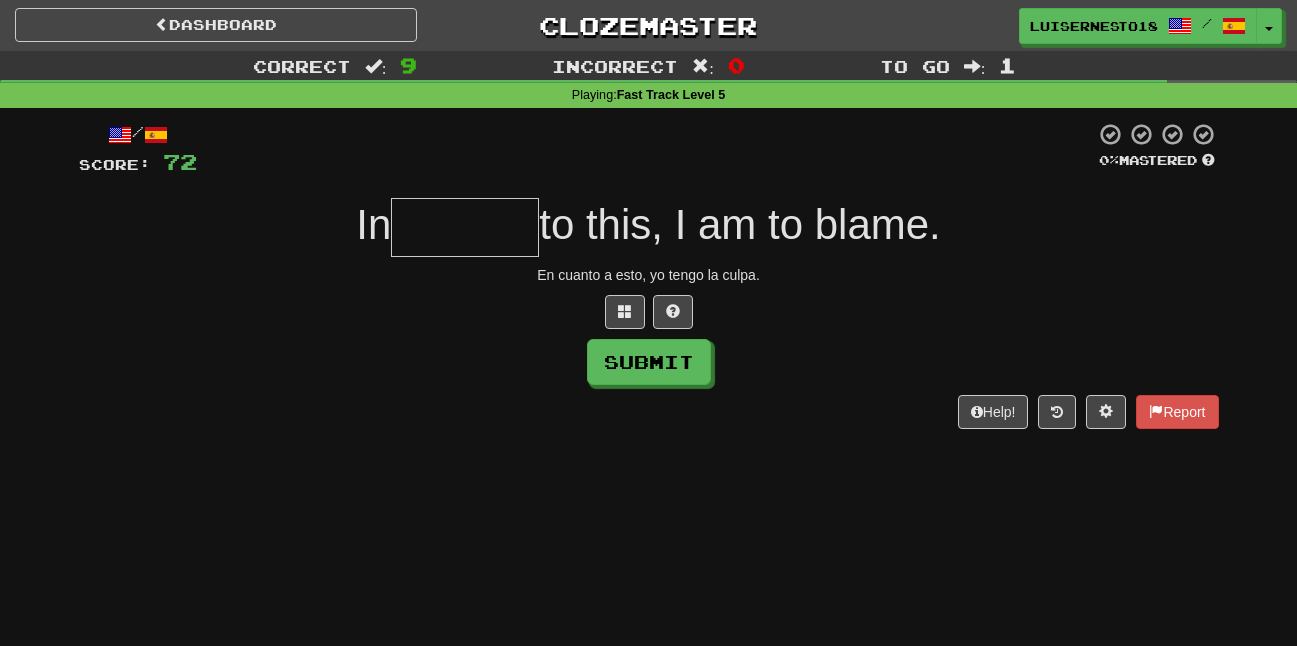 type on "*" 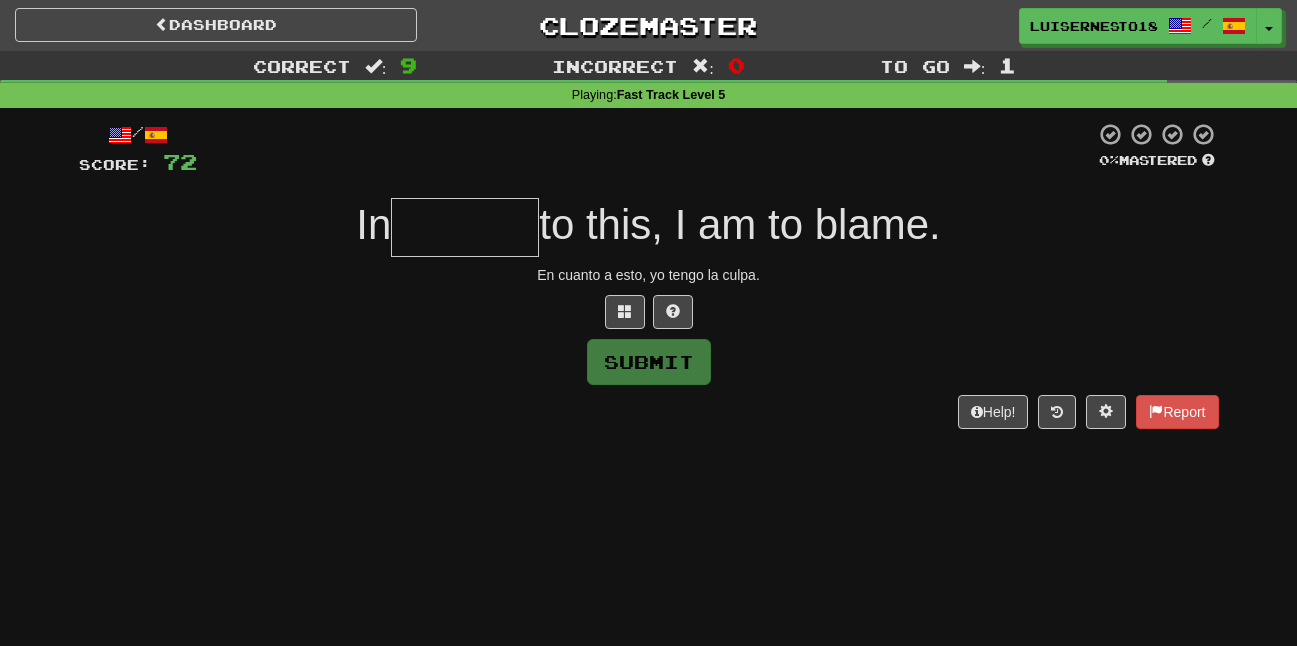 type on "*" 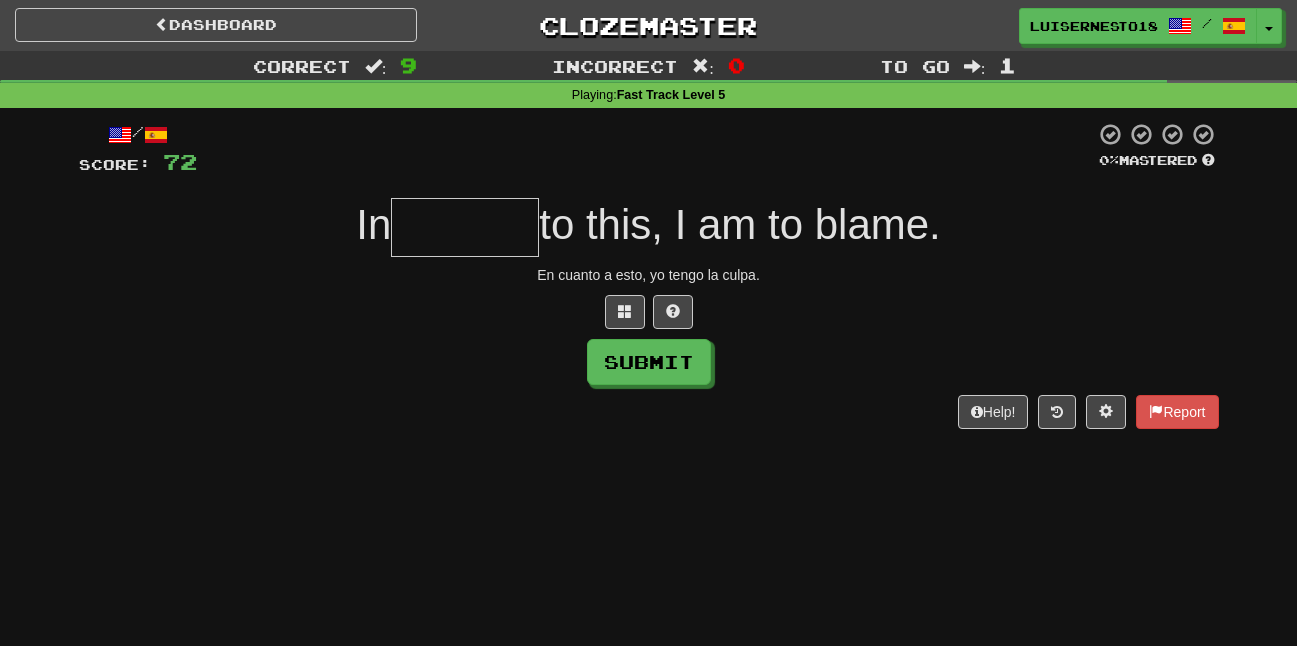 type on "*" 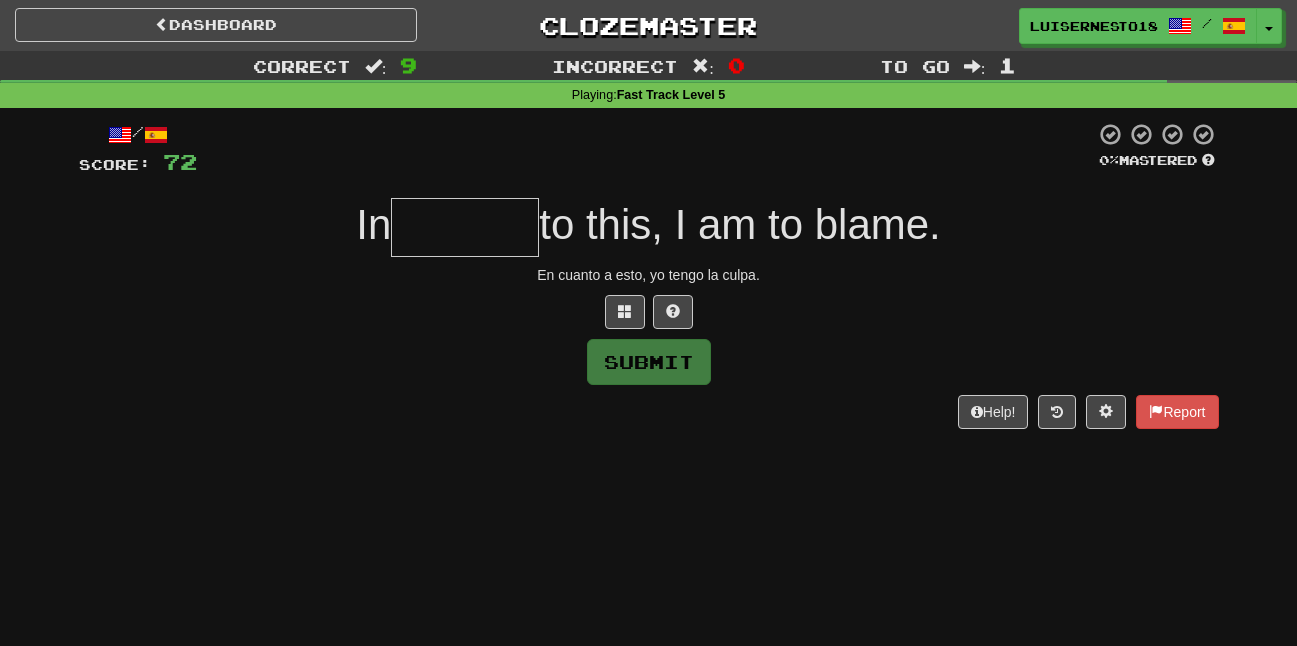 type on "*" 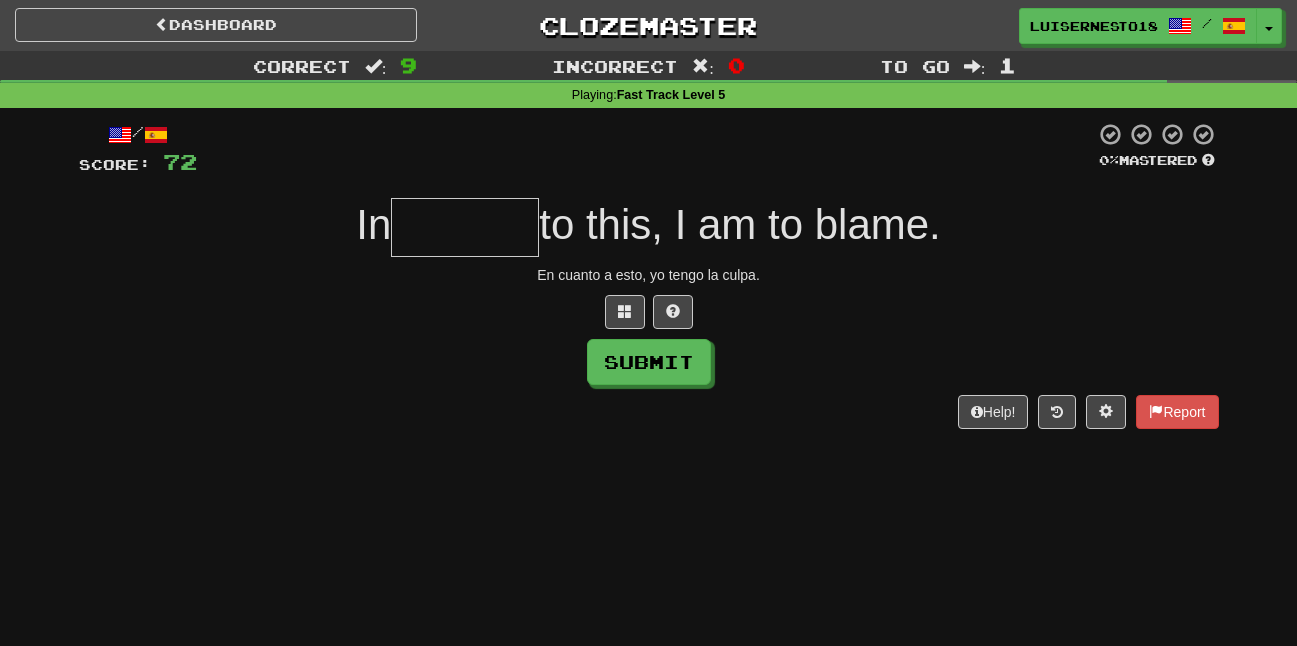 type on "*" 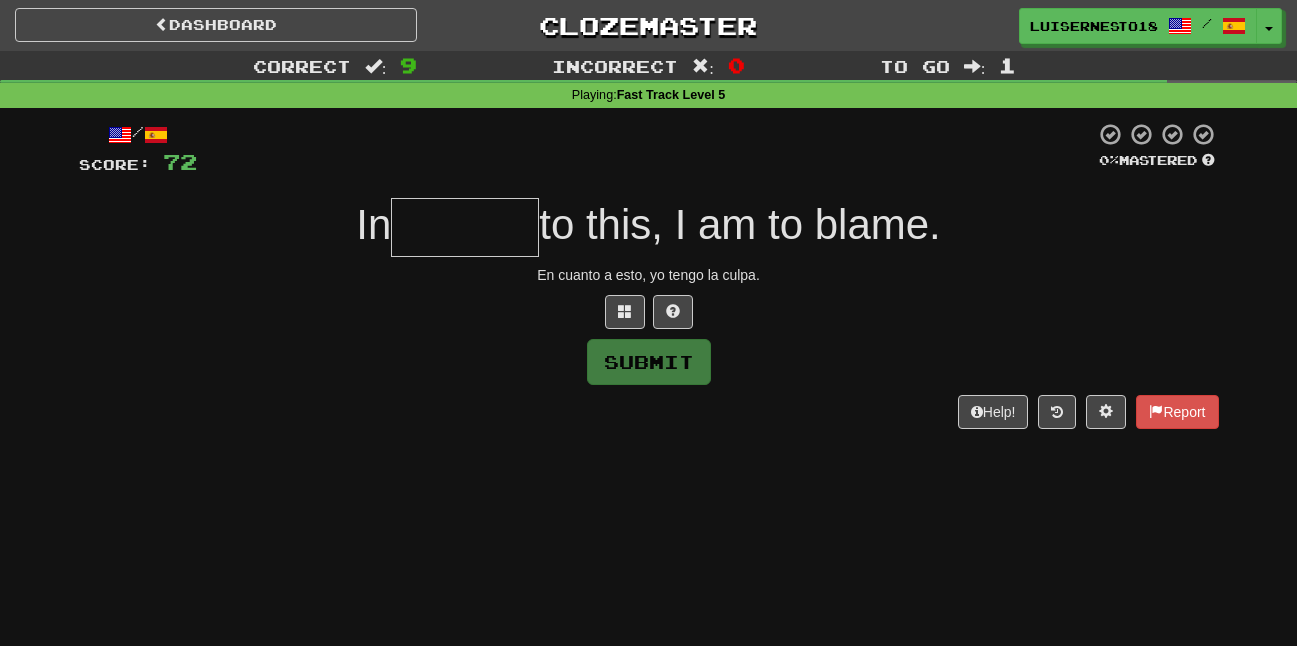 type on "*" 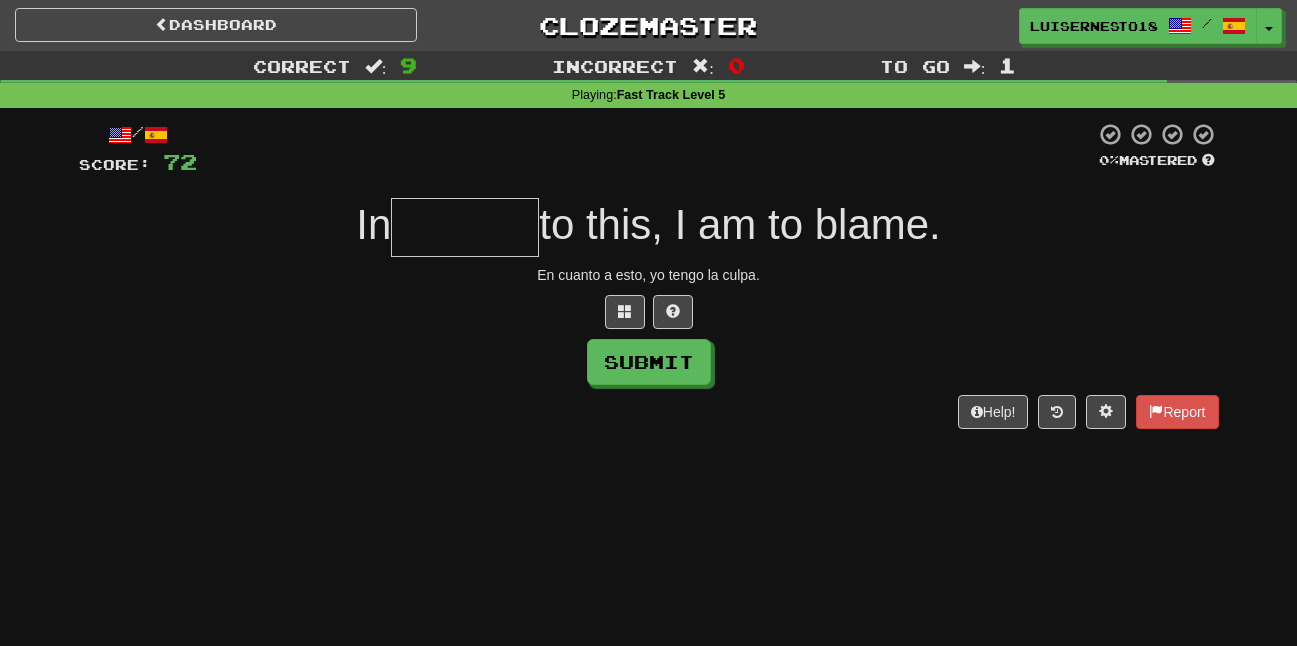 type on "*" 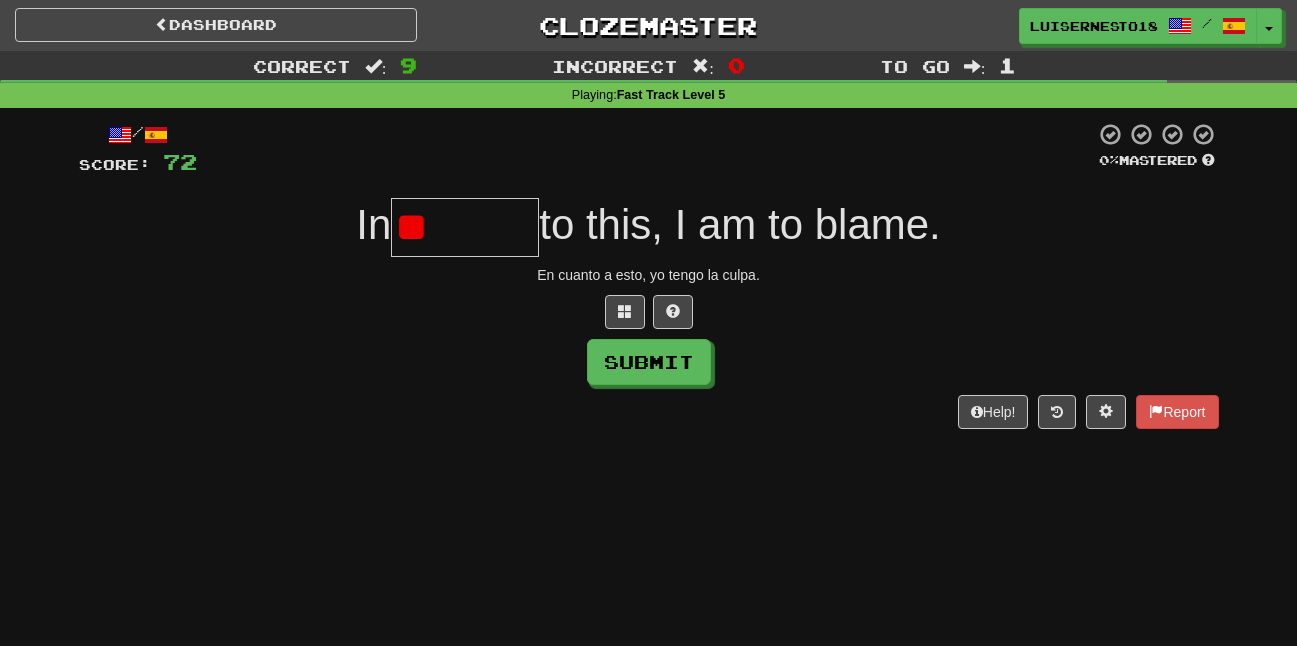 type on "*" 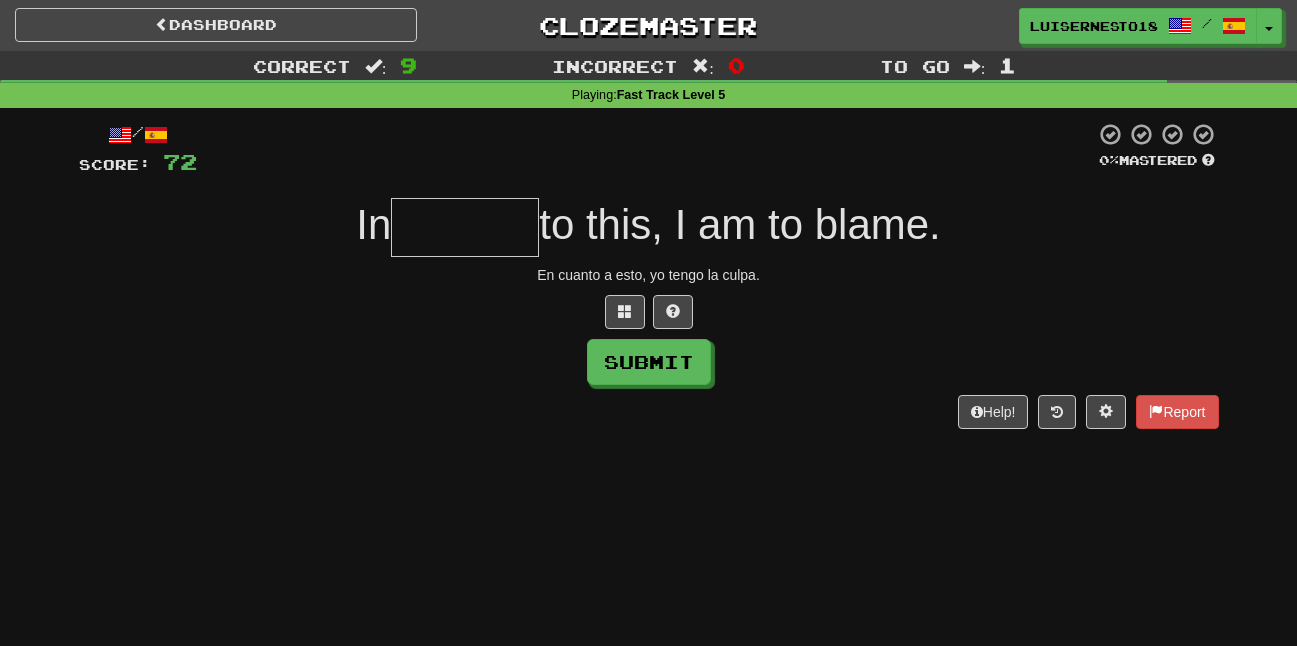 type on "*" 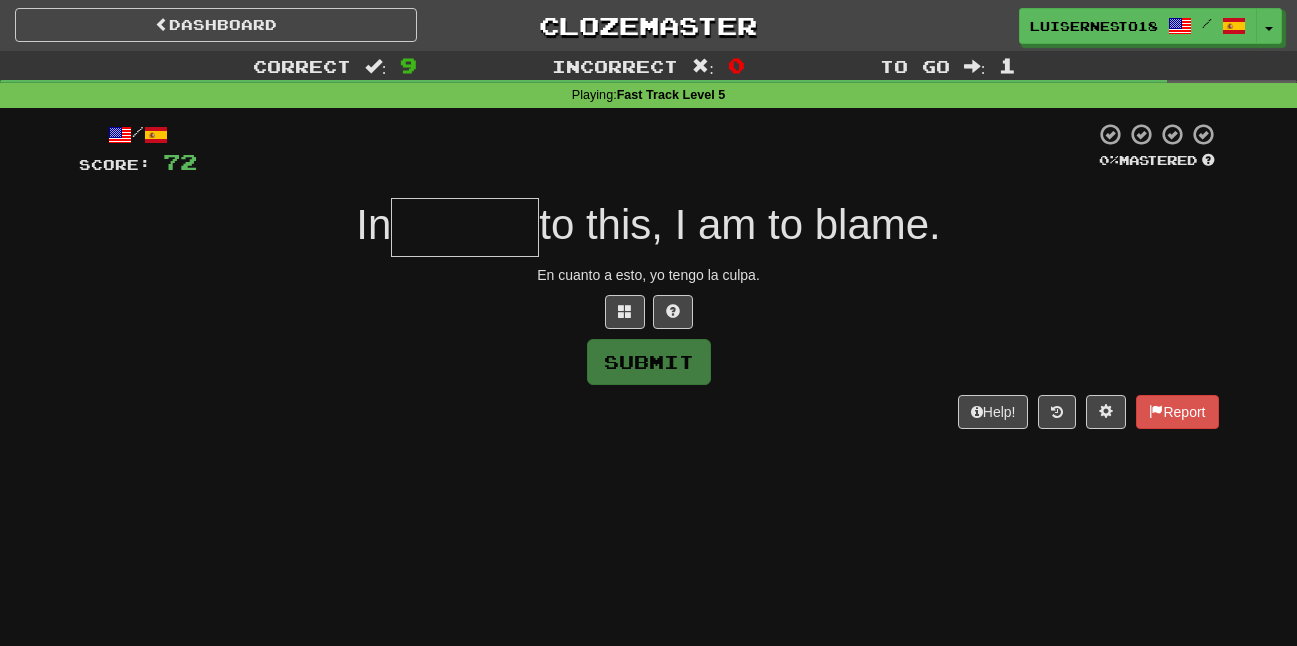 type on "*" 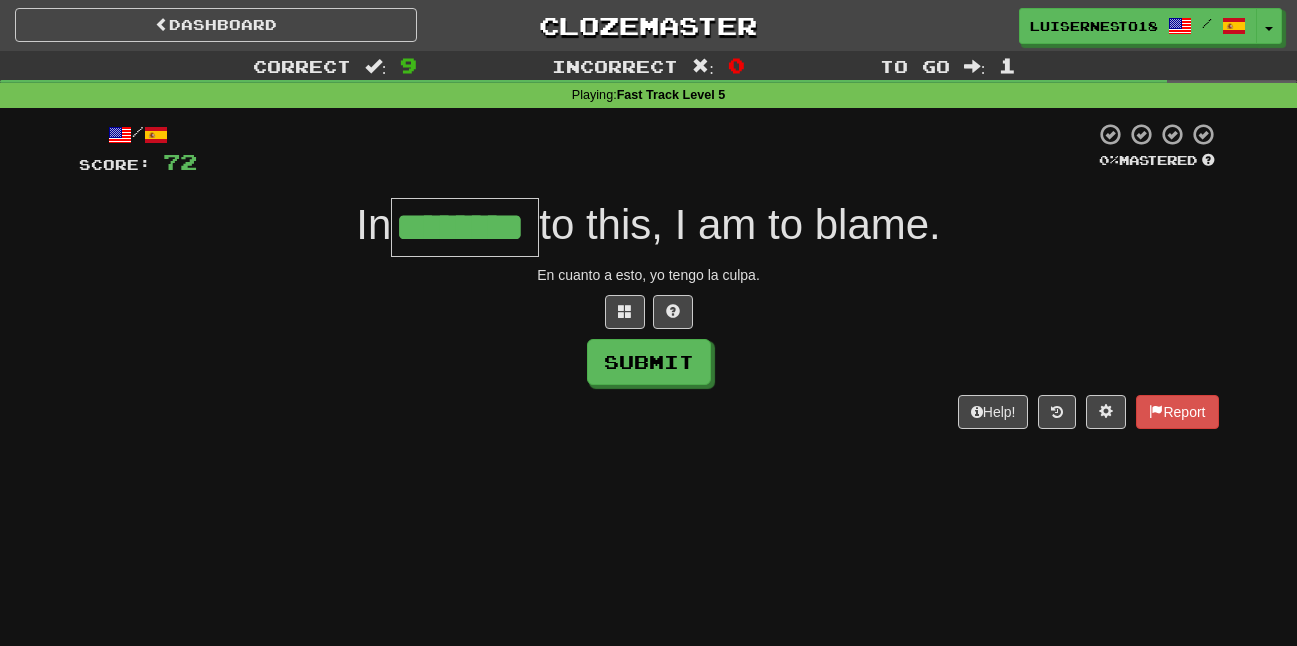 type on "********" 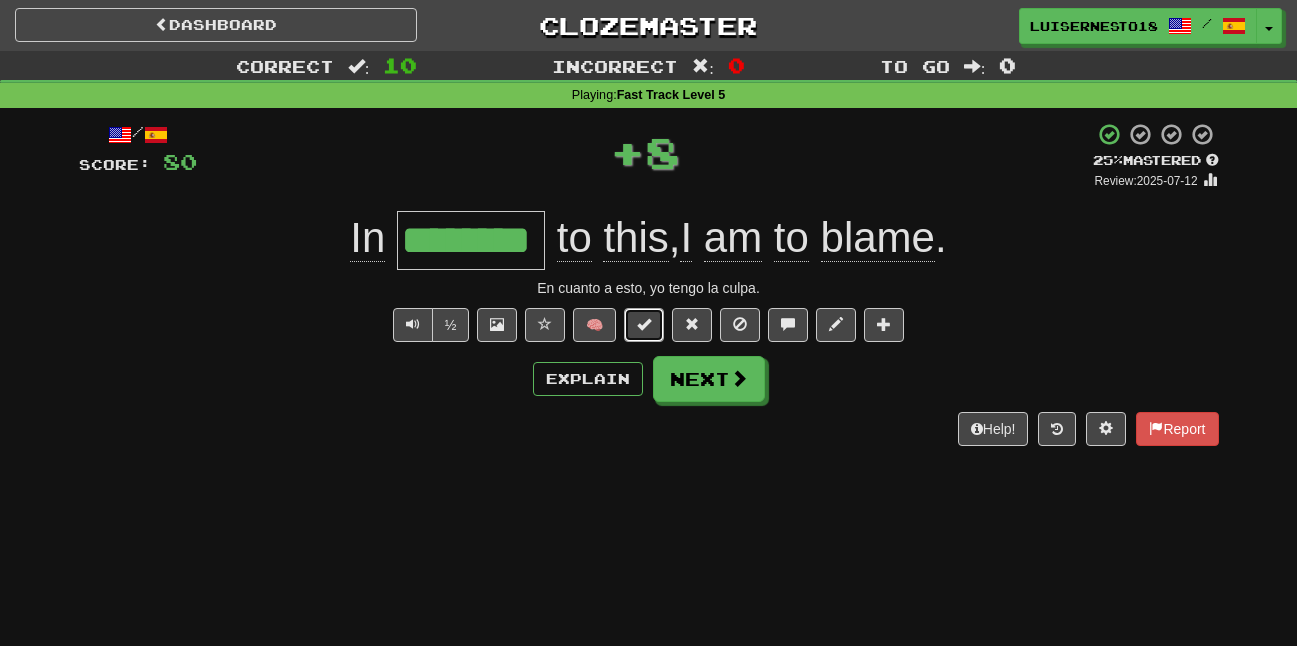 click at bounding box center (644, 324) 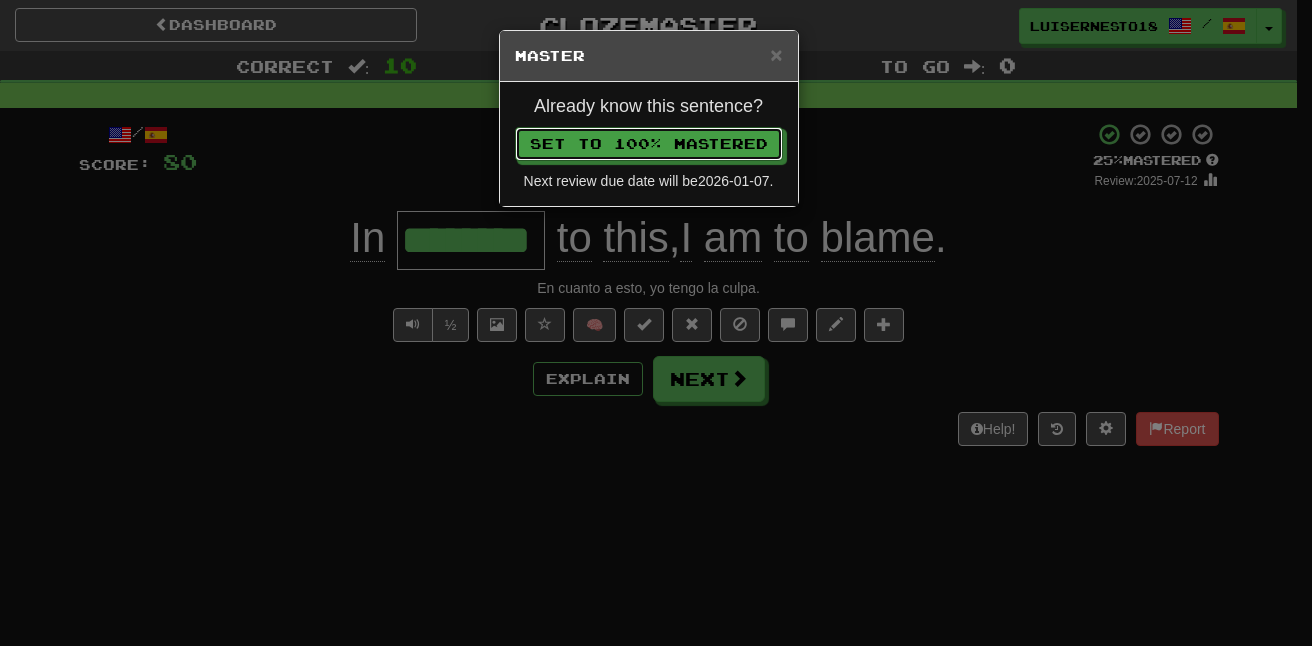 click on "Set to 100% Mastered" at bounding box center [649, 144] 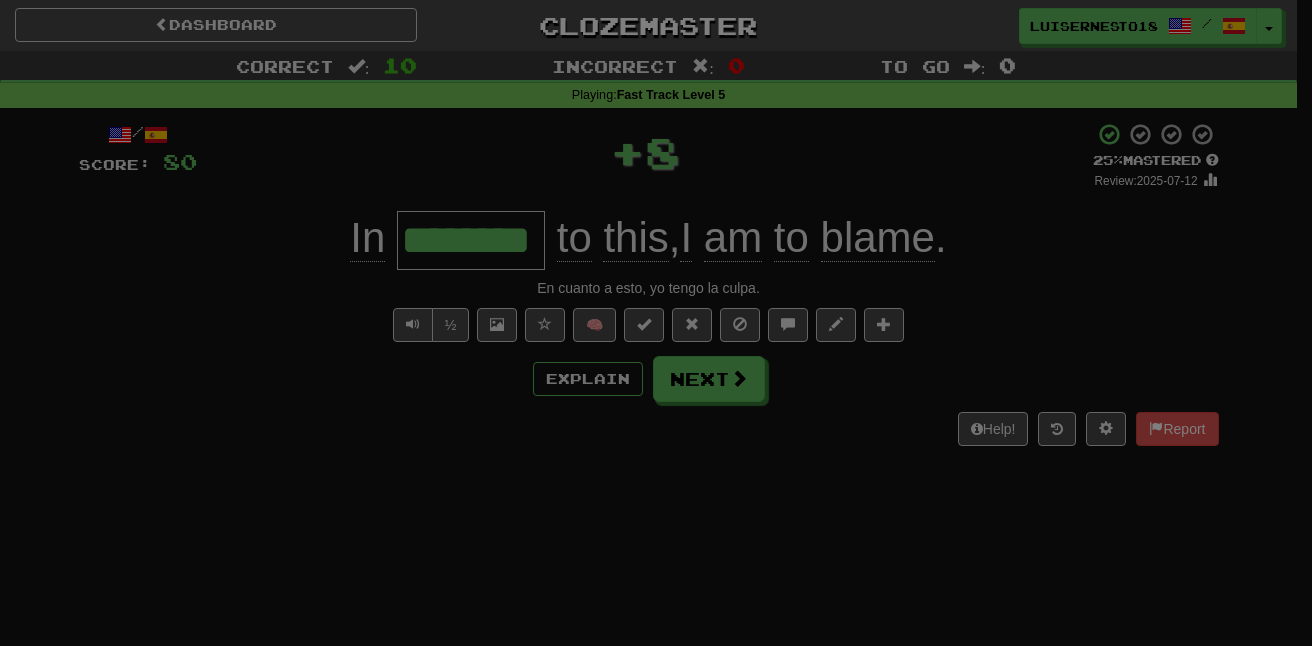drag, startPoint x: 648, startPoint y: 150, endPoint x: 752, endPoint y: 220, distance: 125.36347 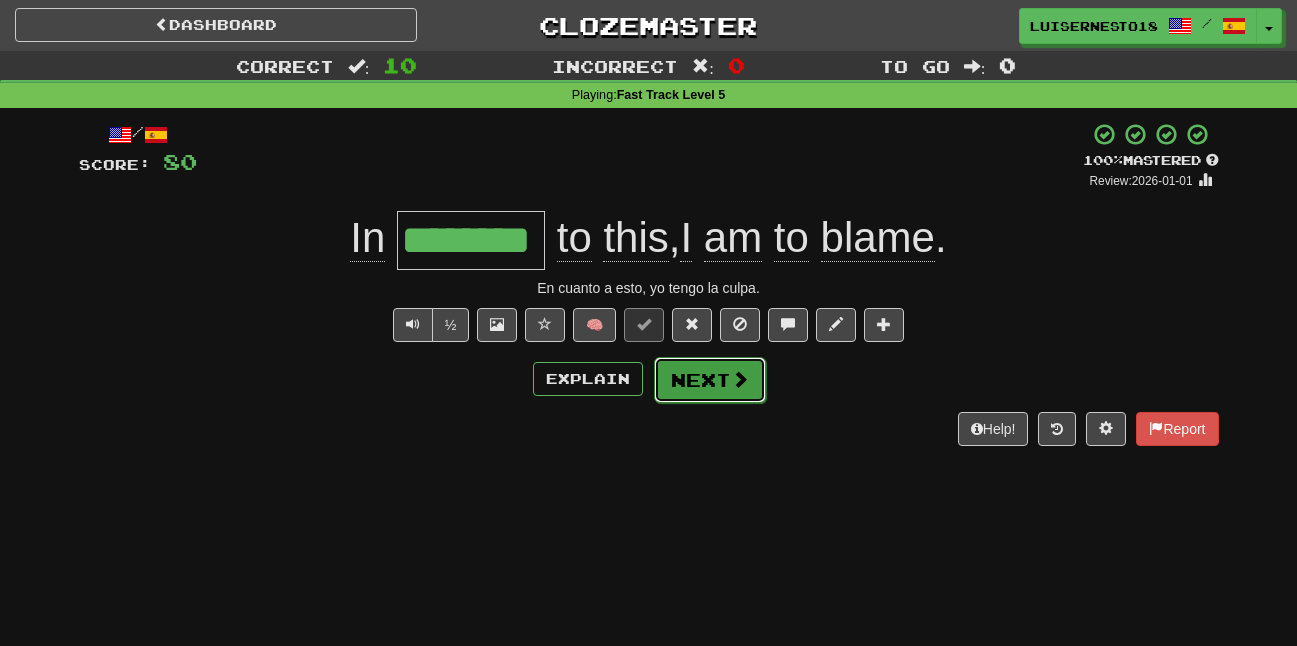 click on "Next" at bounding box center [710, 380] 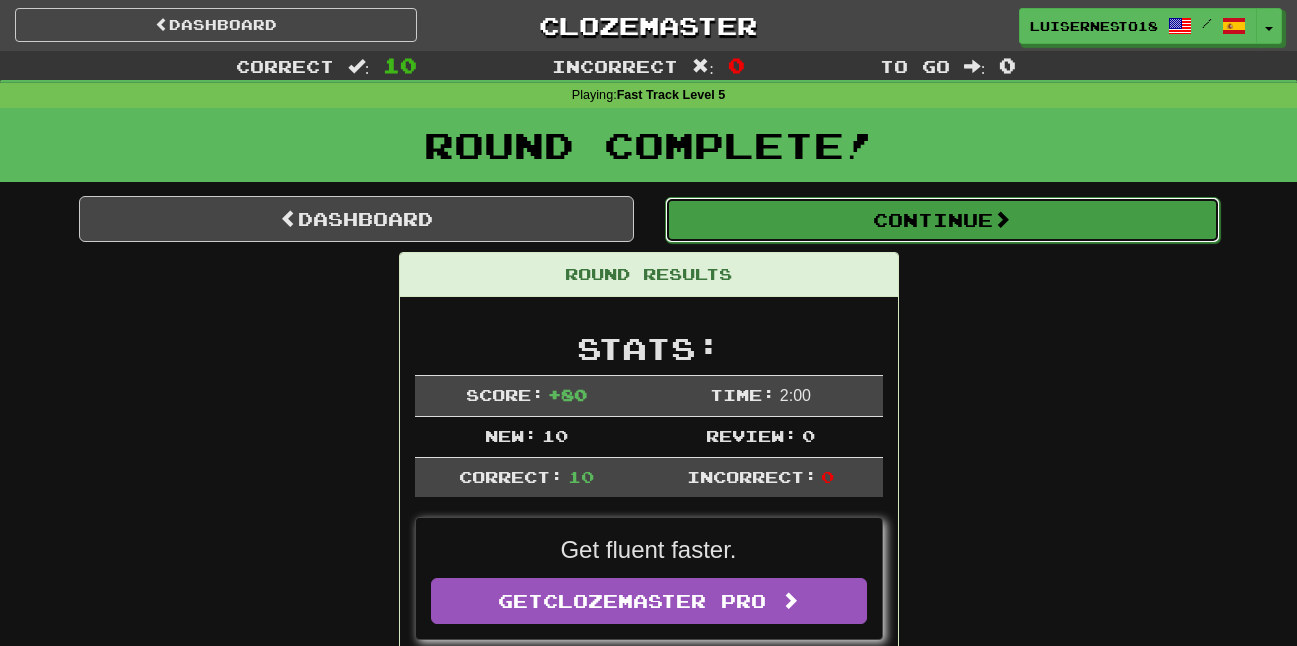 click on "Continue" at bounding box center (942, 220) 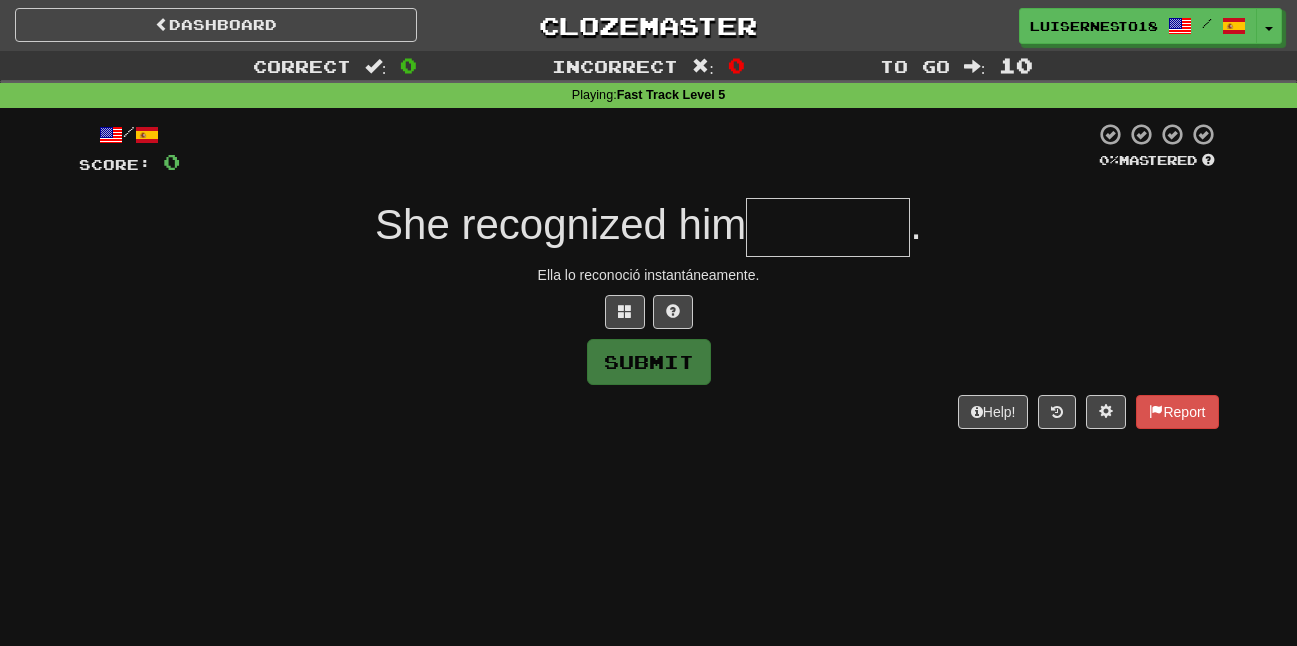click at bounding box center [828, 227] 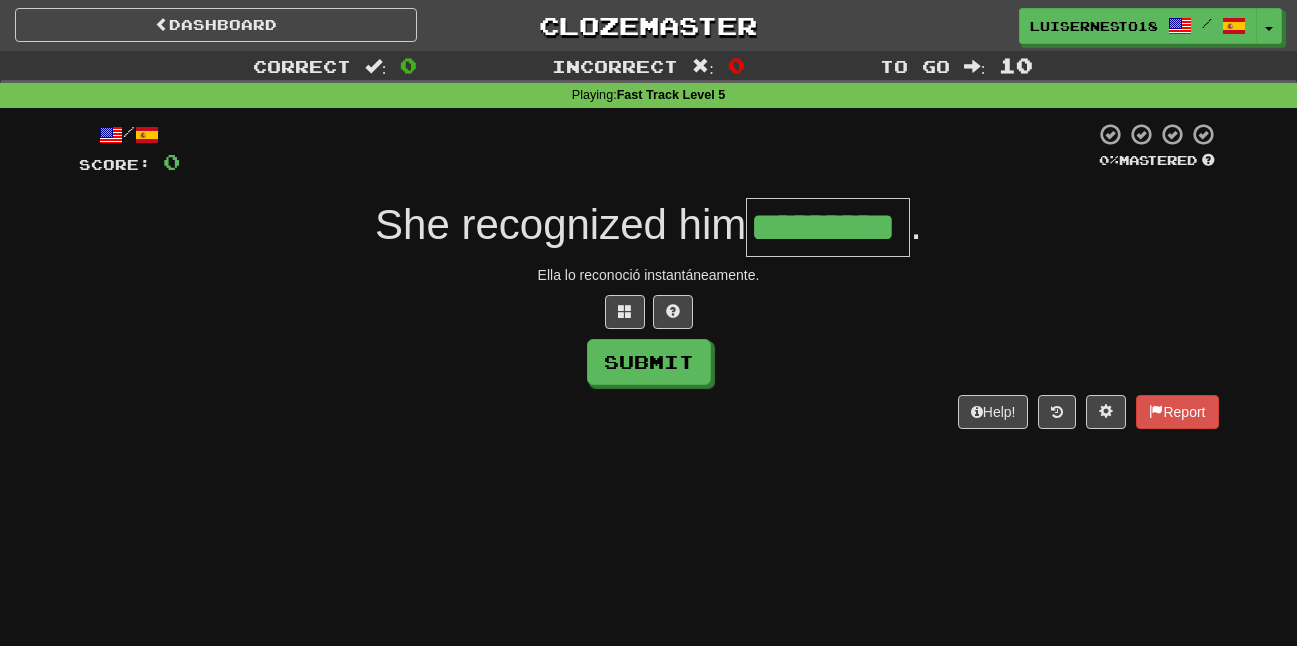 type on "*********" 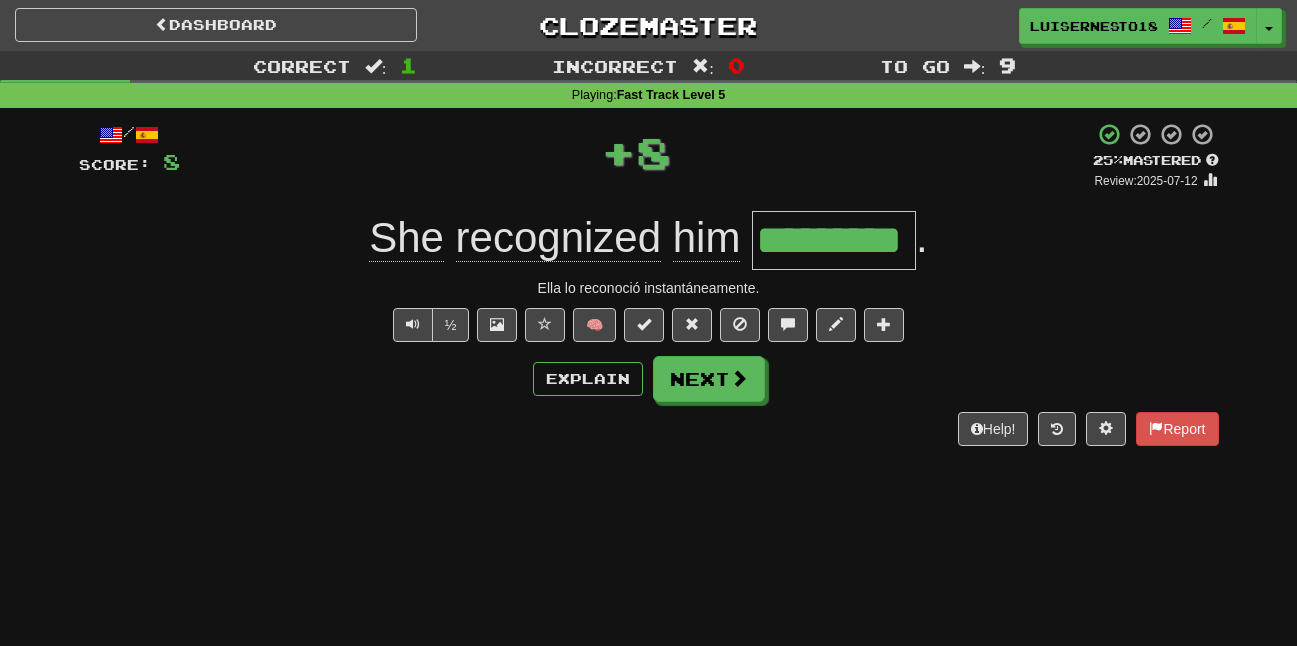 click on "/  Score:   8 + 8 25 %  Mastered Review:  2025-07-12 She   recognized   him   ********* . Ella lo reconoció instantáneamente. ½ 🧠 Explain Next  Help!  Report" at bounding box center [649, 284] 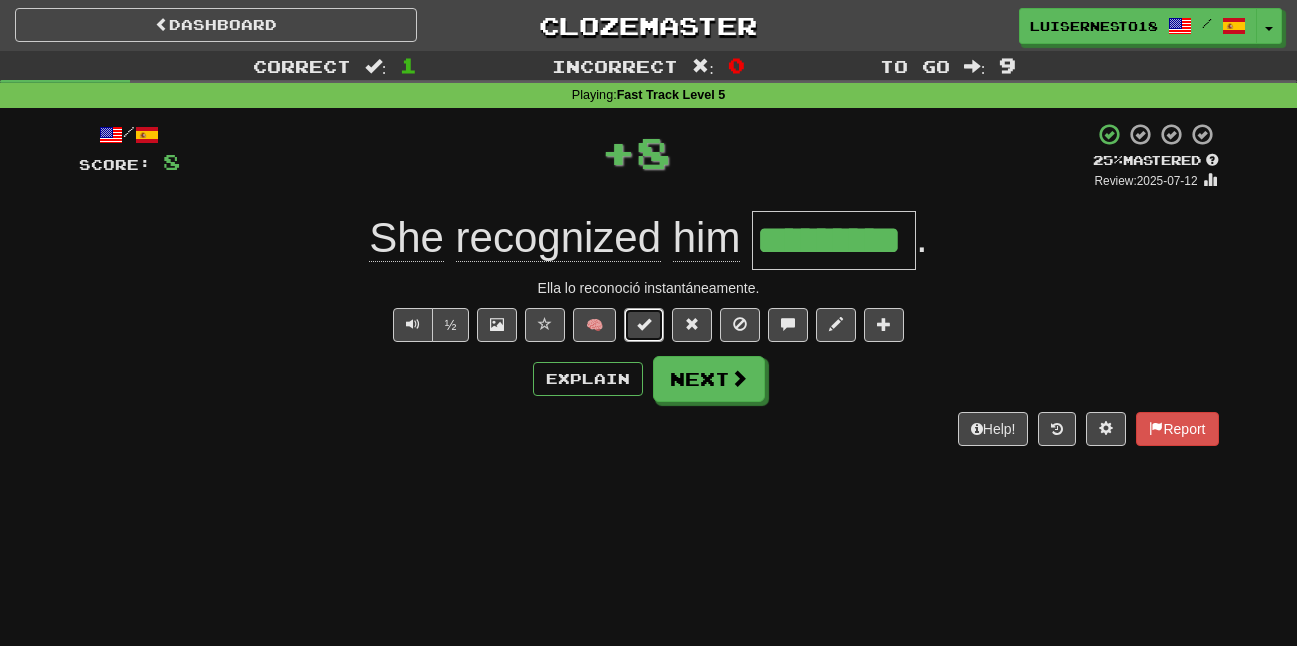 click at bounding box center (644, 325) 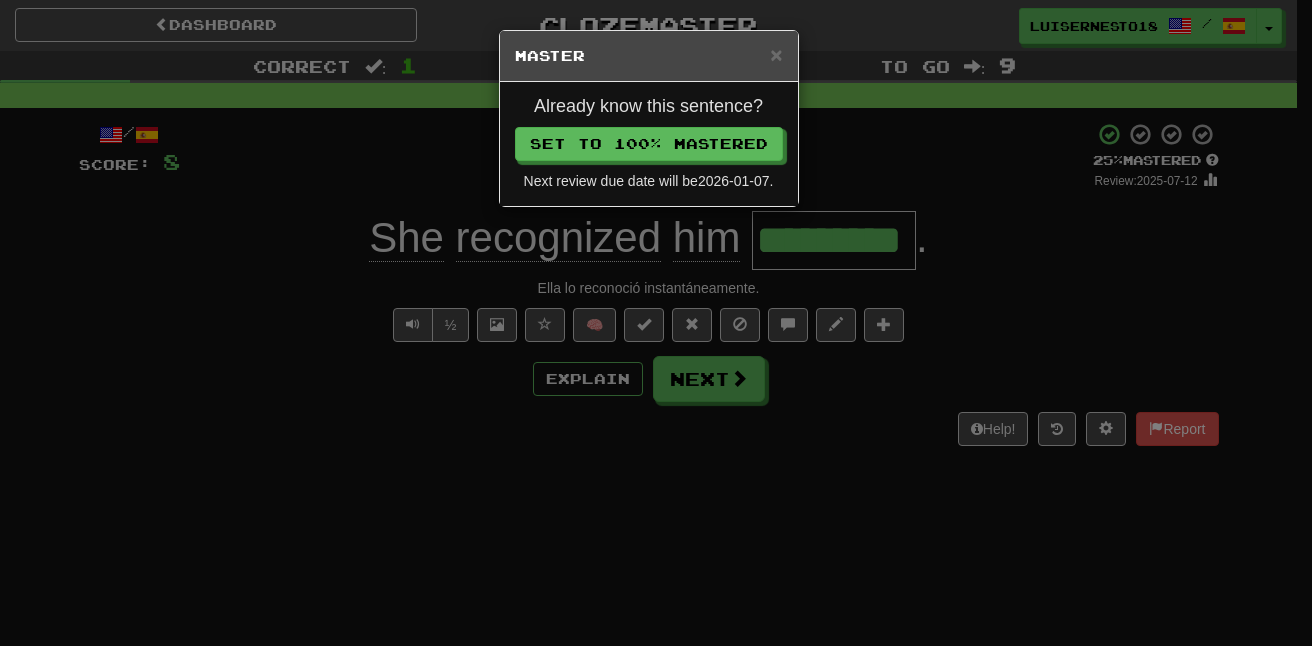 click on "Already know this sentence? Set to 100% Mastered Next review due date will be  2026-01-07 ." at bounding box center (649, 144) 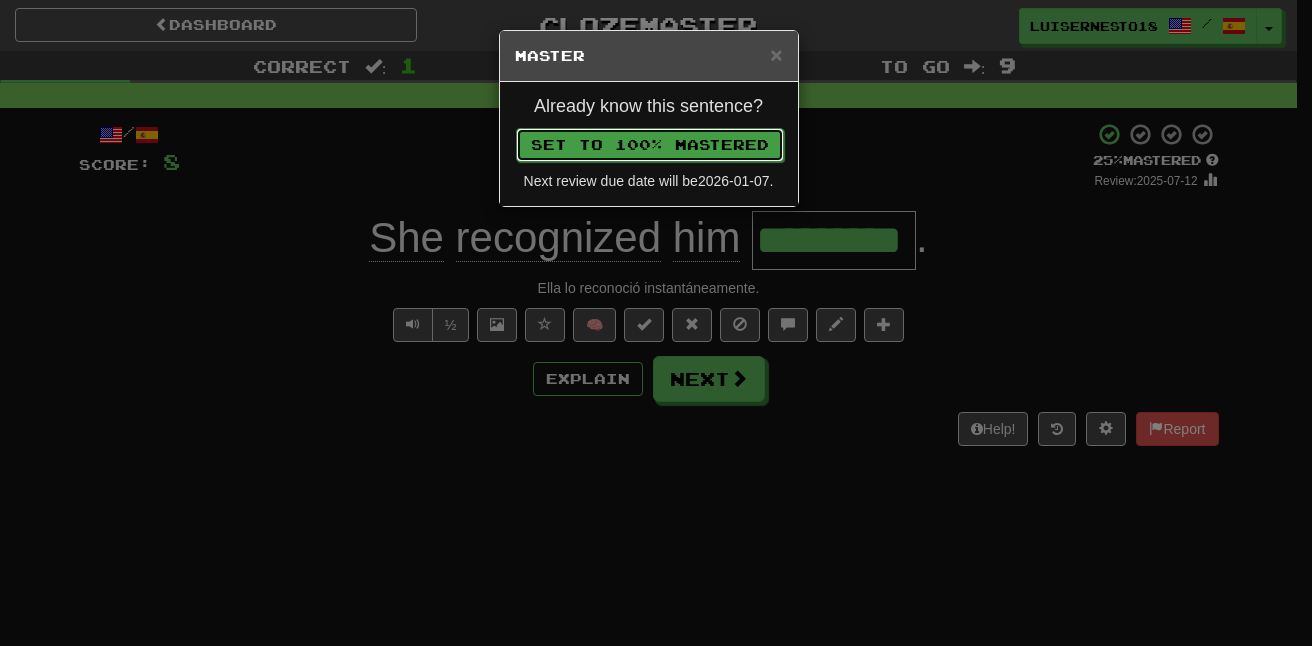 click on "Set to 100% Mastered" at bounding box center (650, 145) 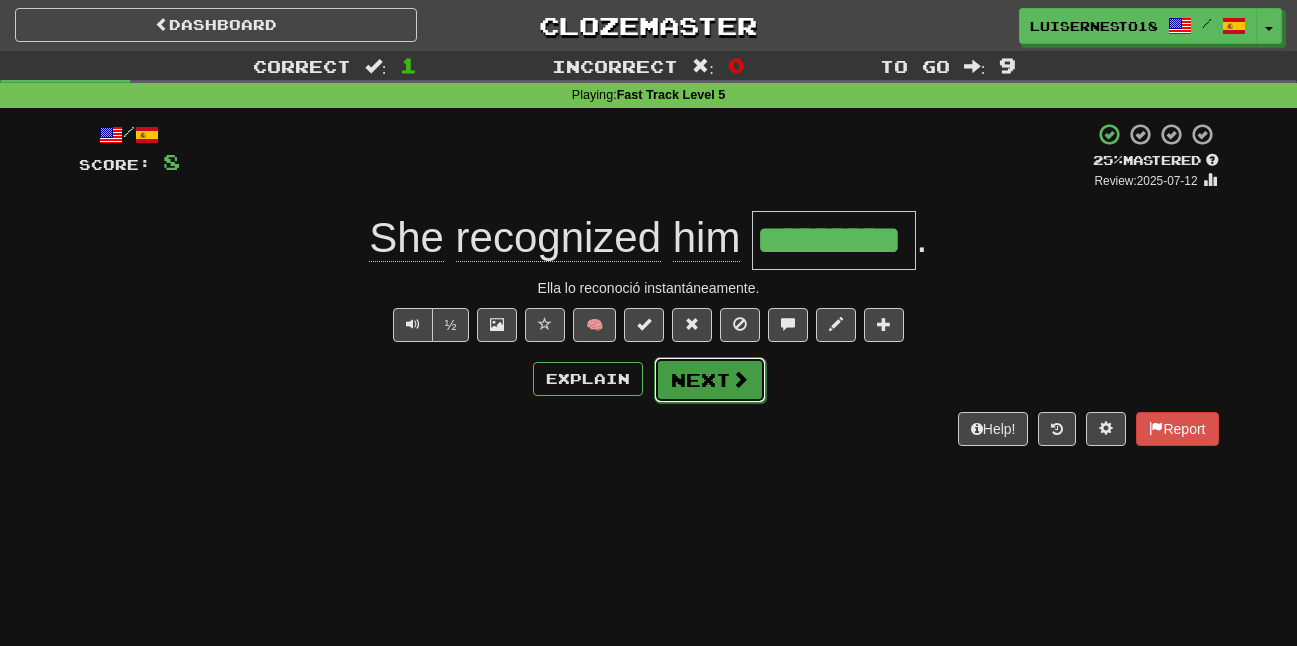 click on "Next" at bounding box center (710, 380) 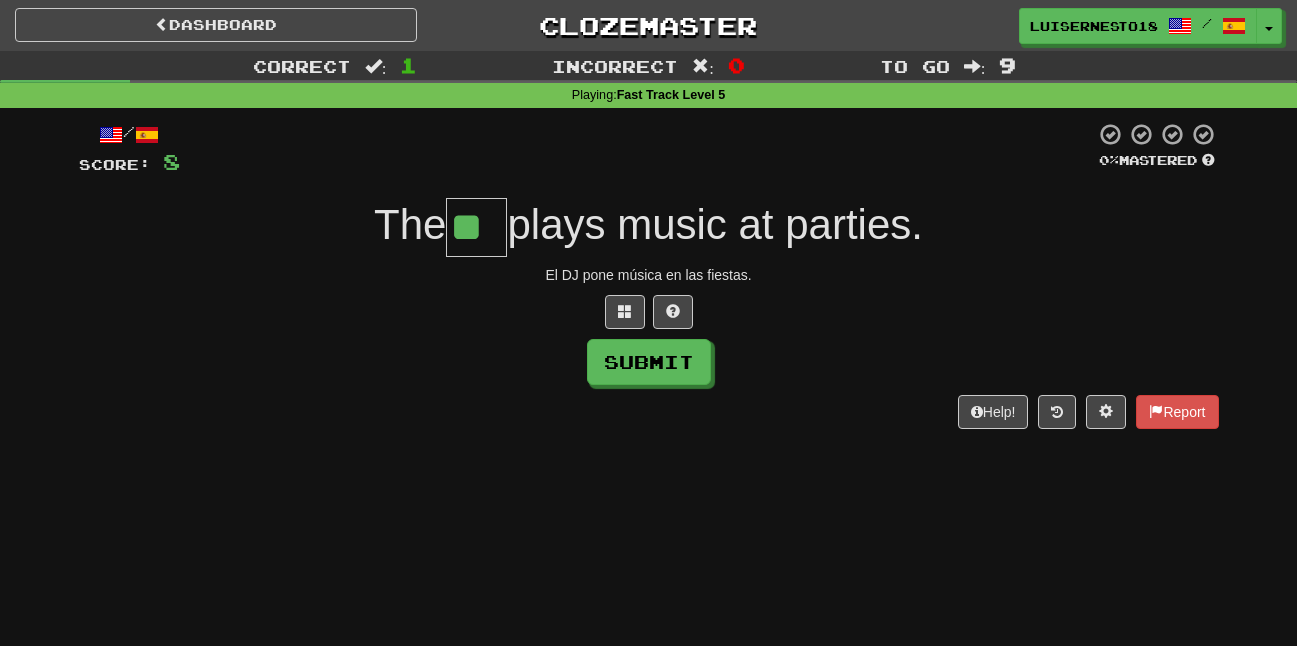 type on "**" 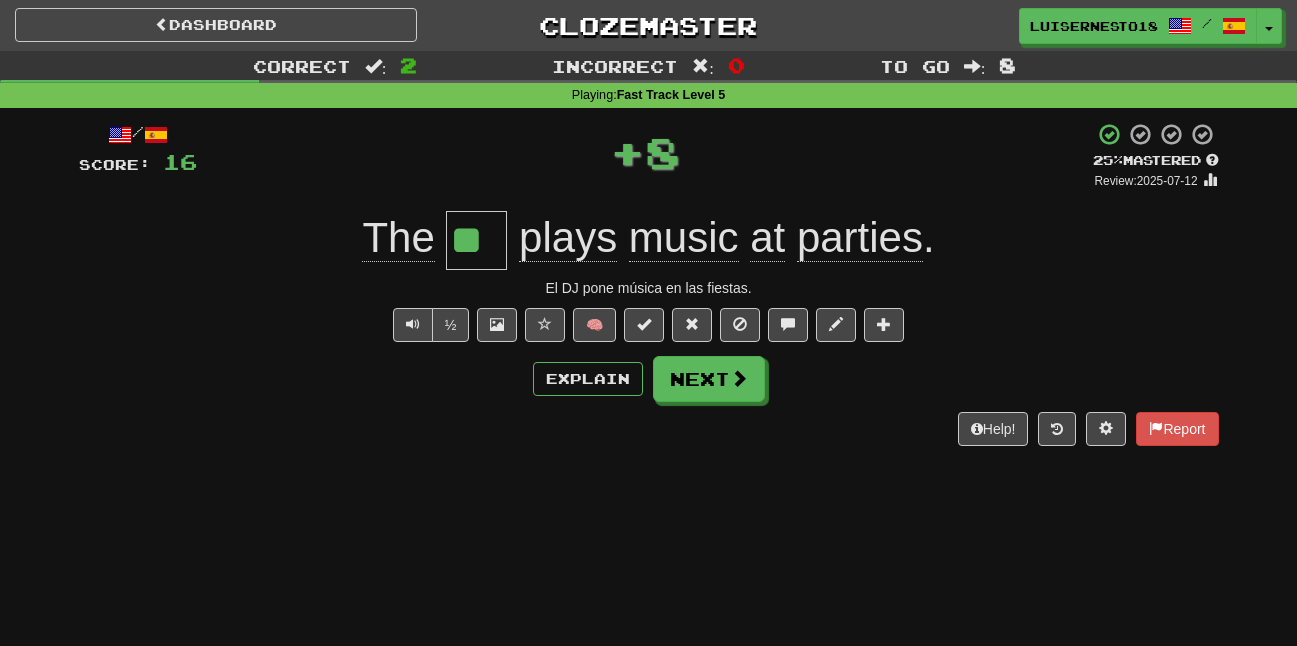 click on "🧠" at bounding box center [714, 324] 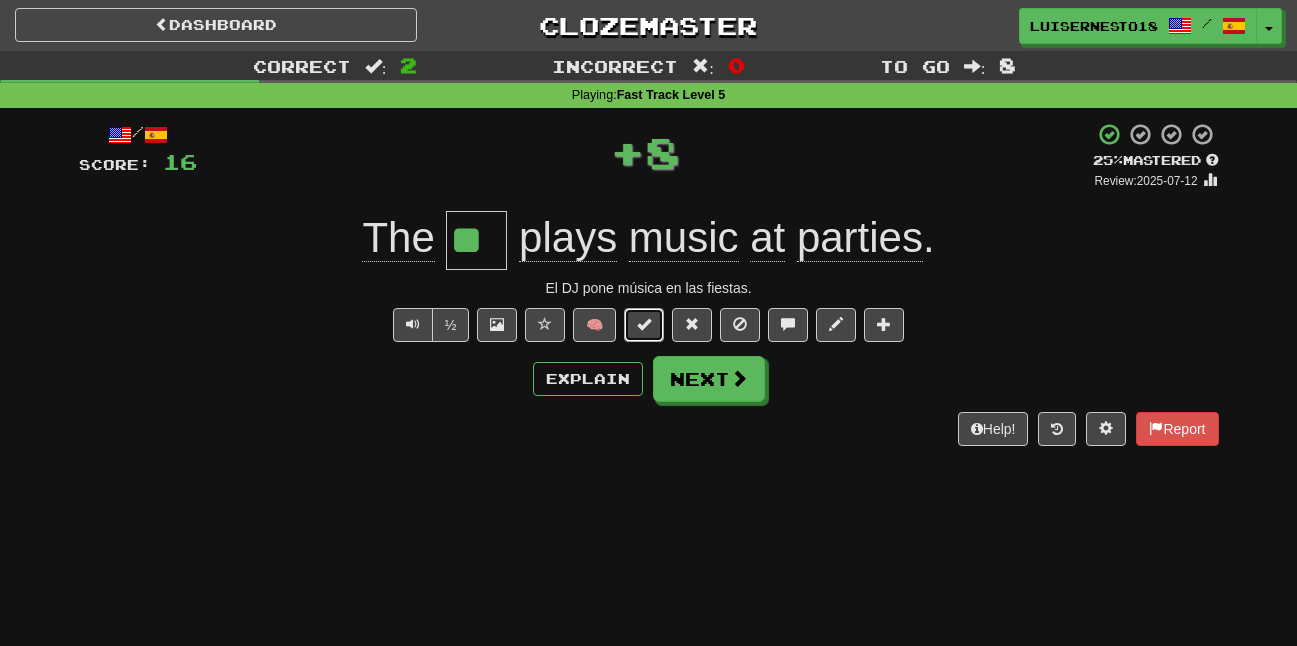 click at bounding box center [644, 325] 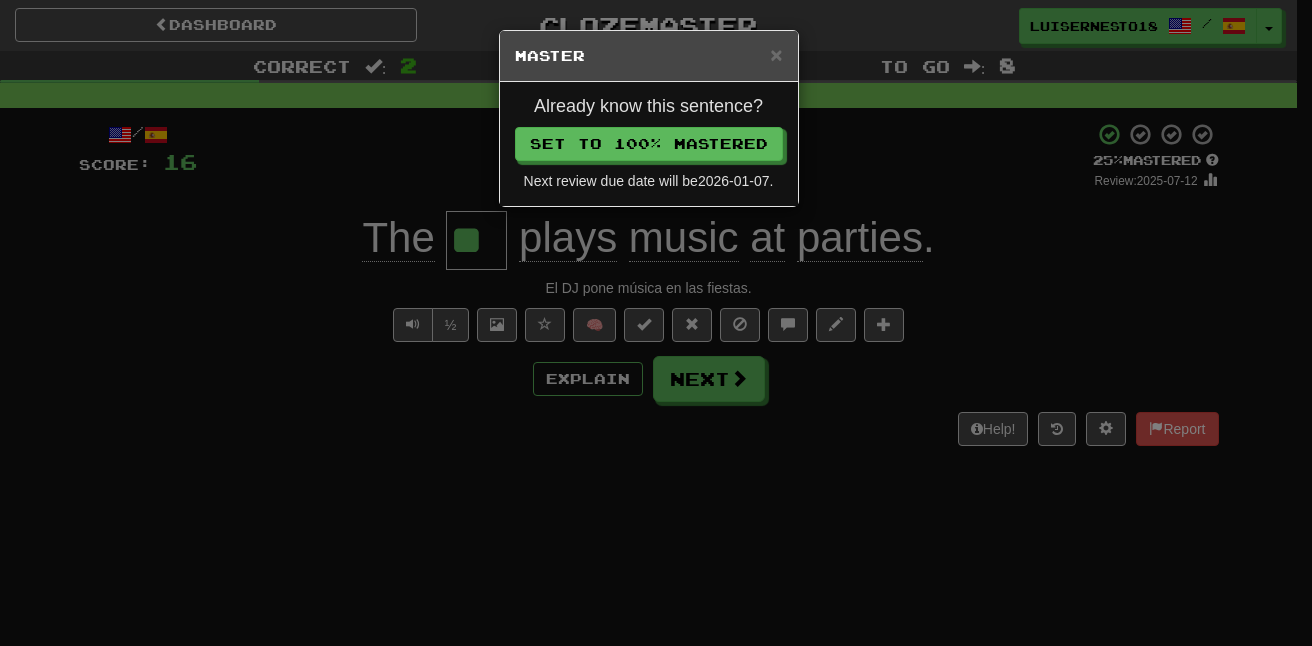 click on "Next review due date will be  2026-01-07 ." at bounding box center [649, 181] 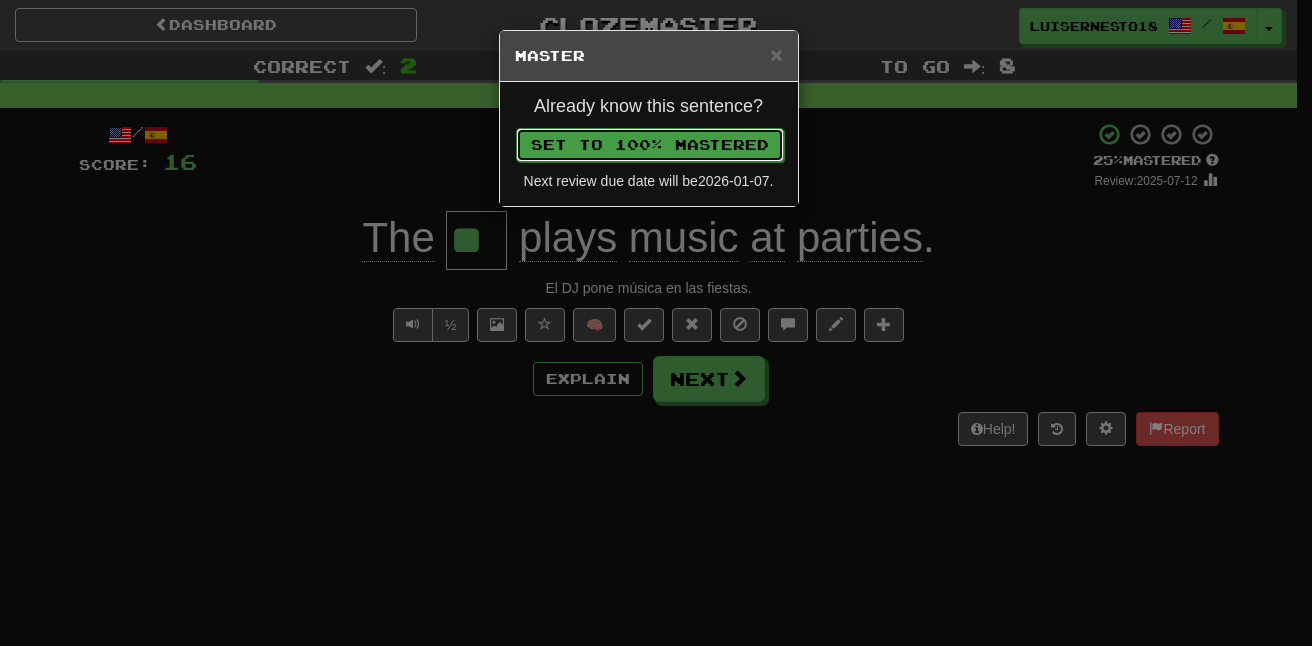 click on "Set to 100% Mastered" at bounding box center (650, 145) 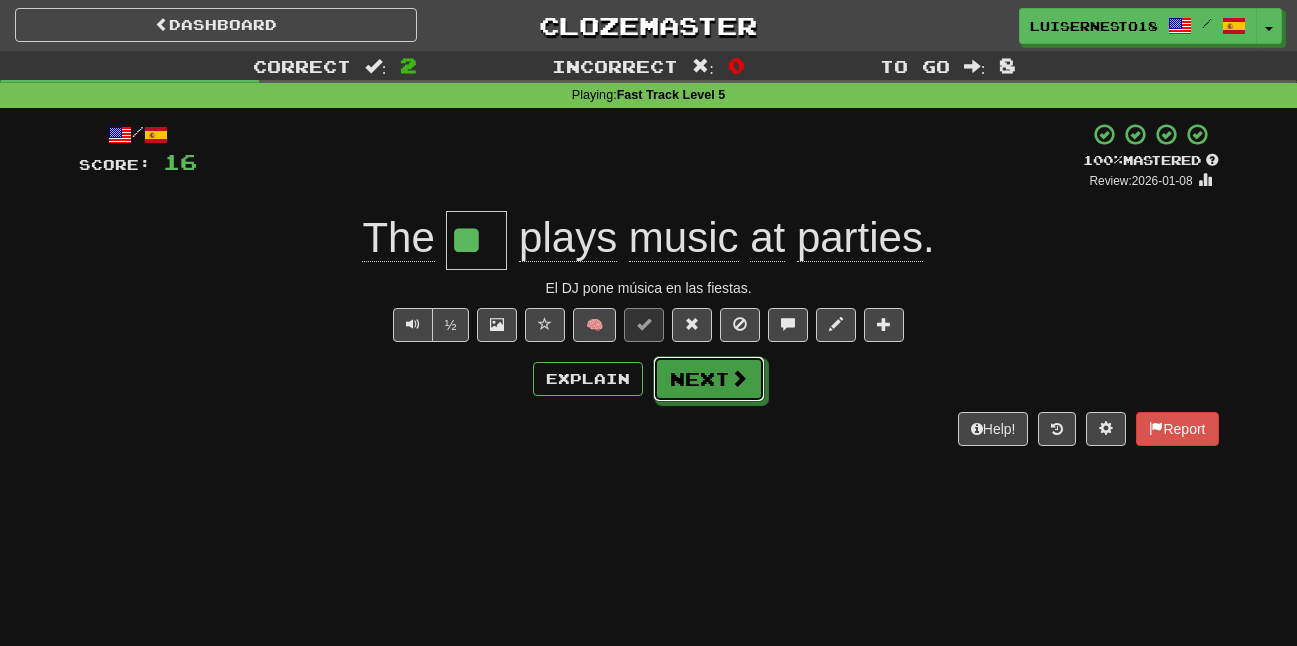 click on "Next" at bounding box center [709, 379] 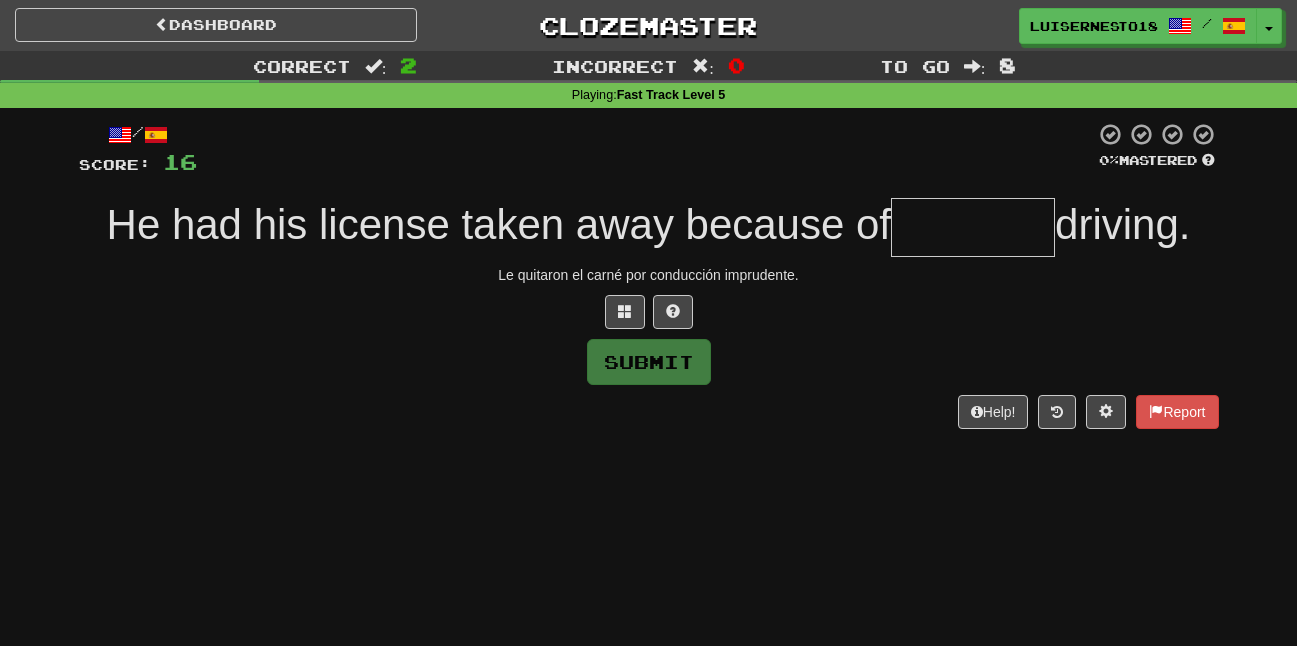 type on "*" 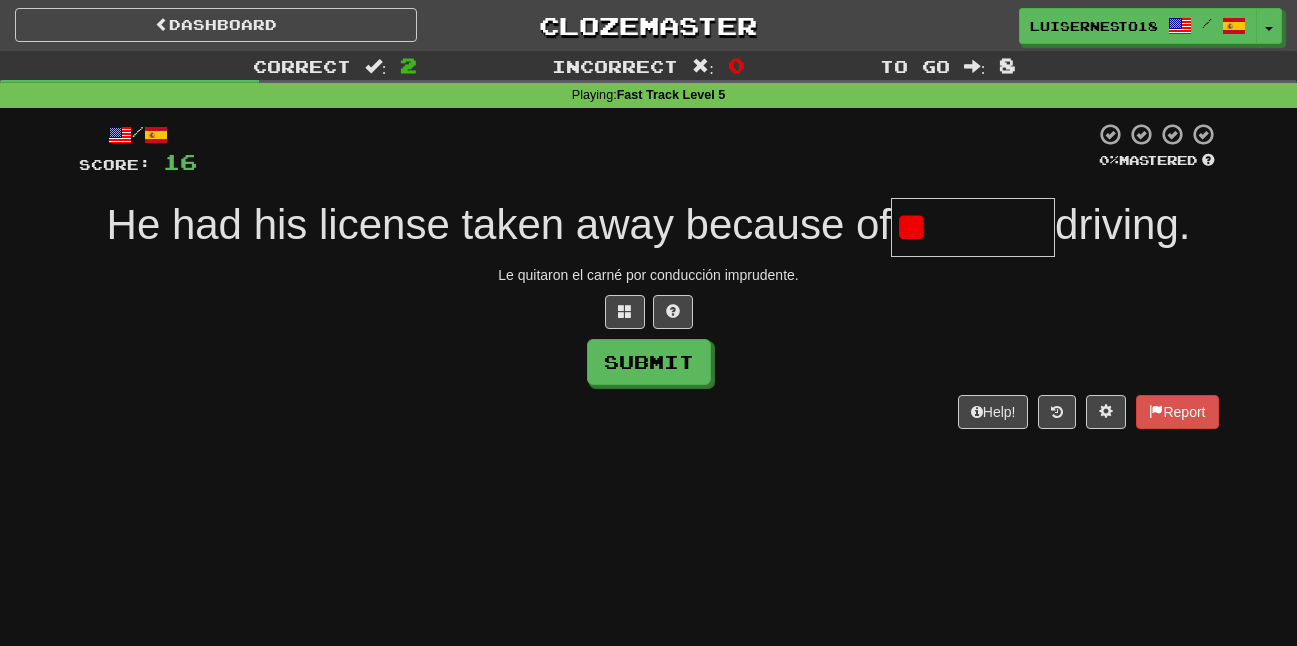 type on "*" 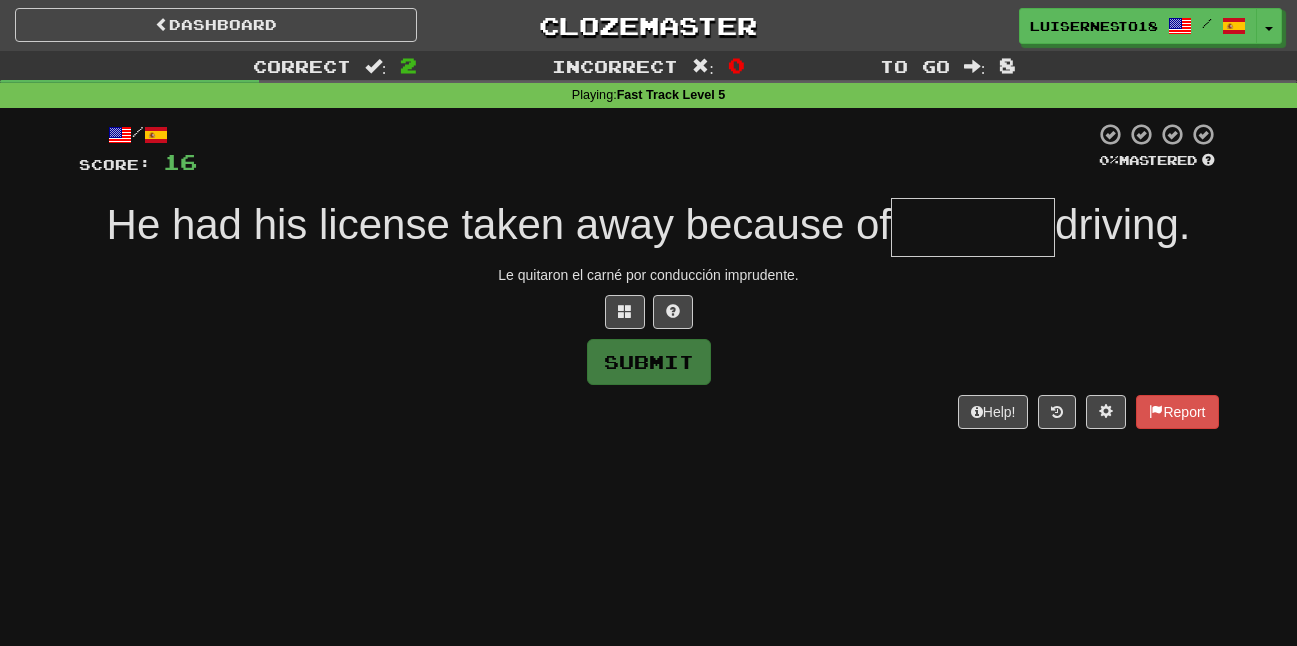 type on "*" 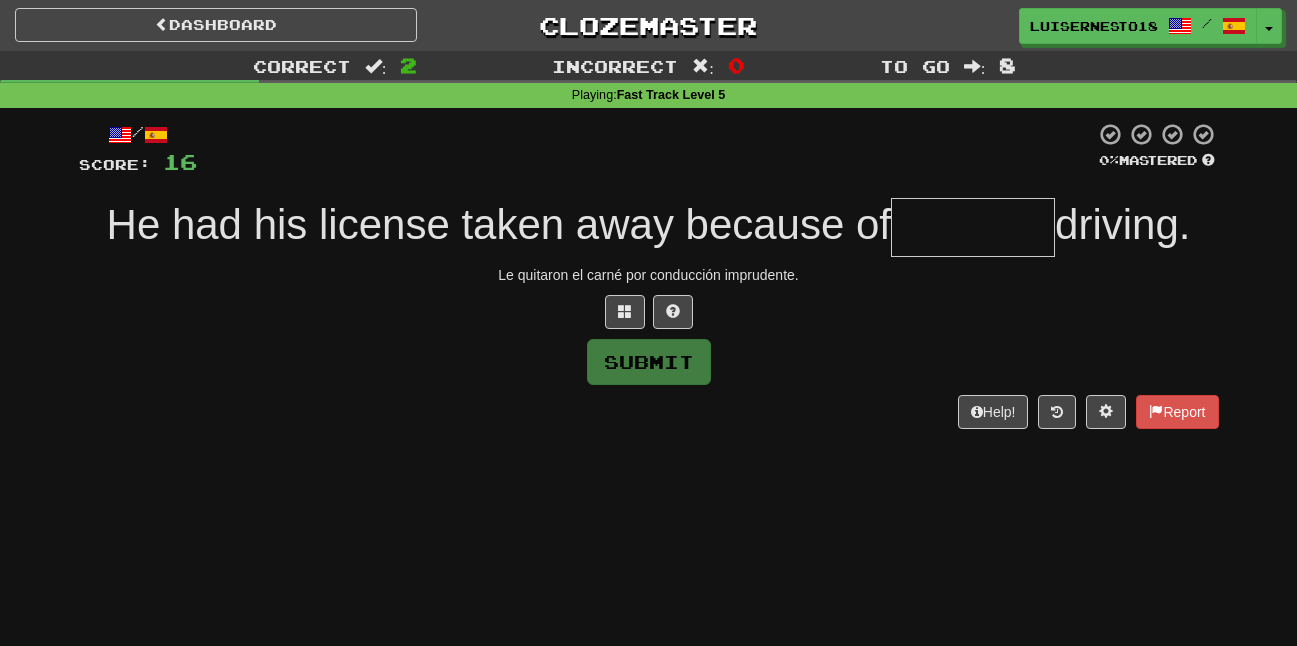 type on "*" 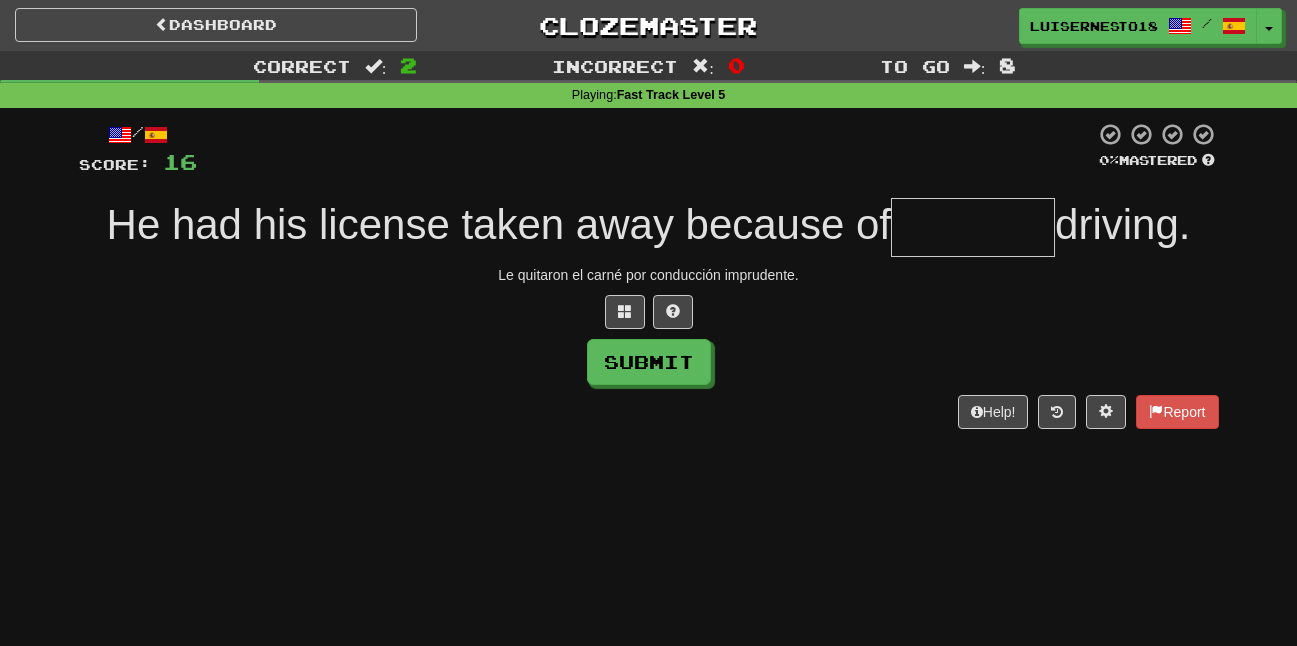type on "*" 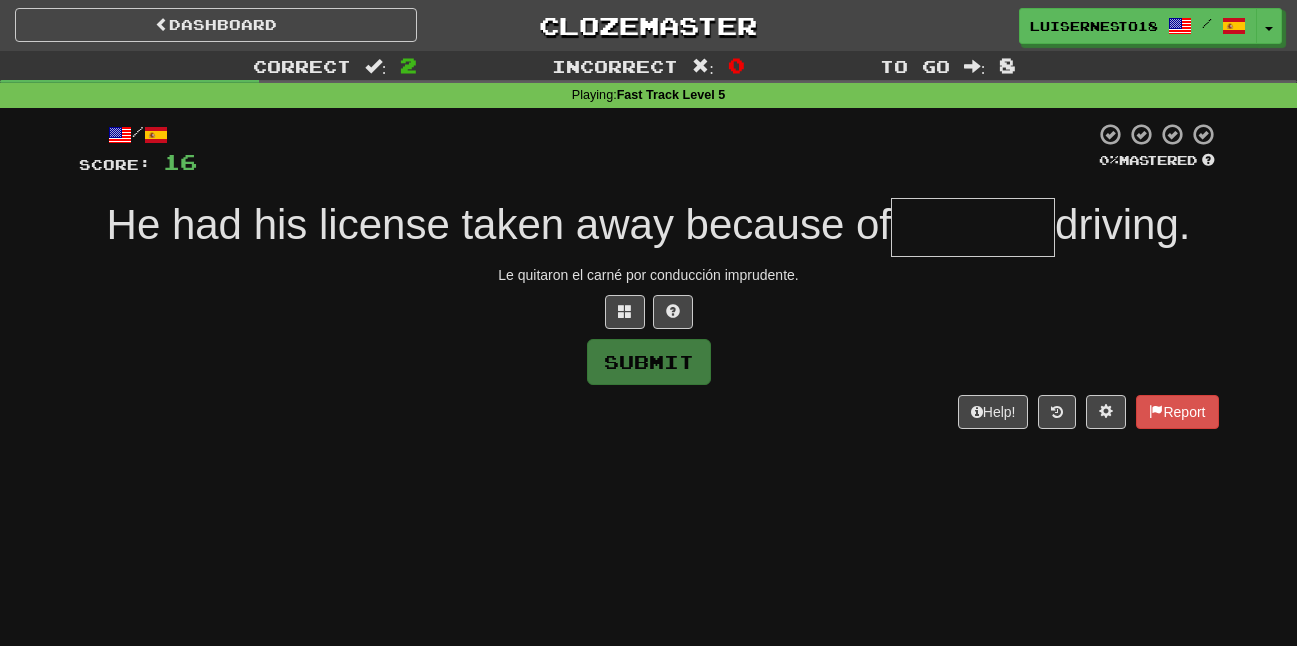 type on "*" 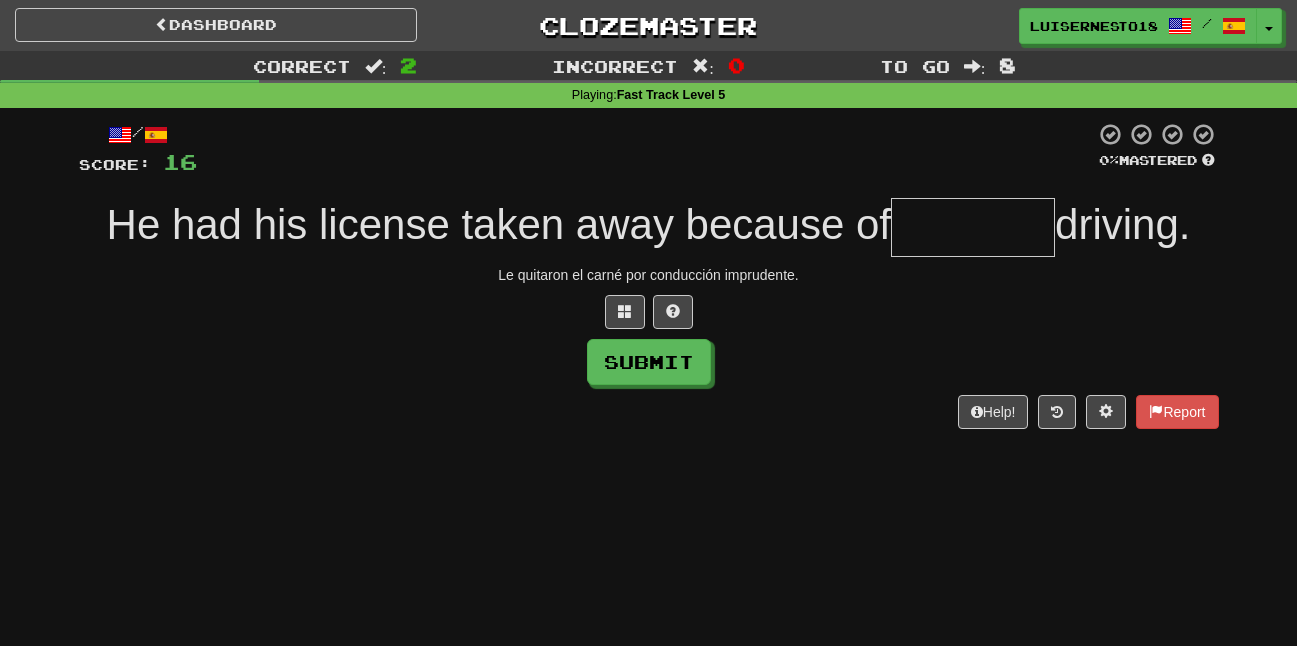 type on "*" 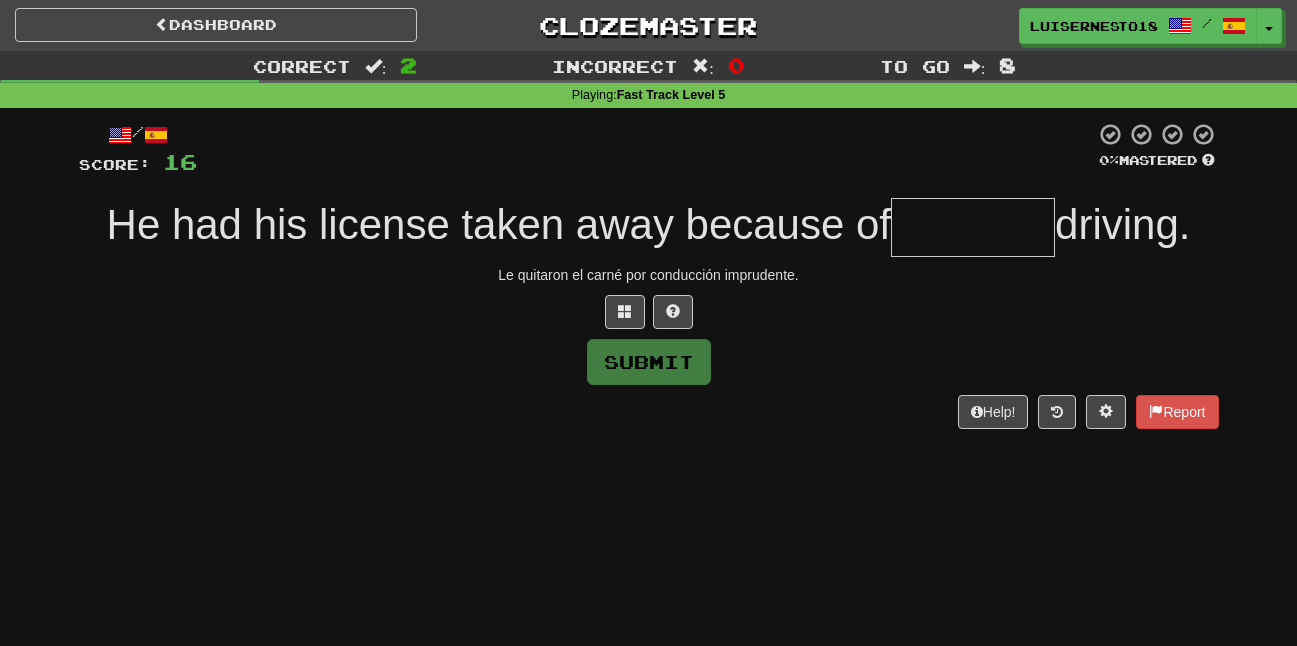 type on "*" 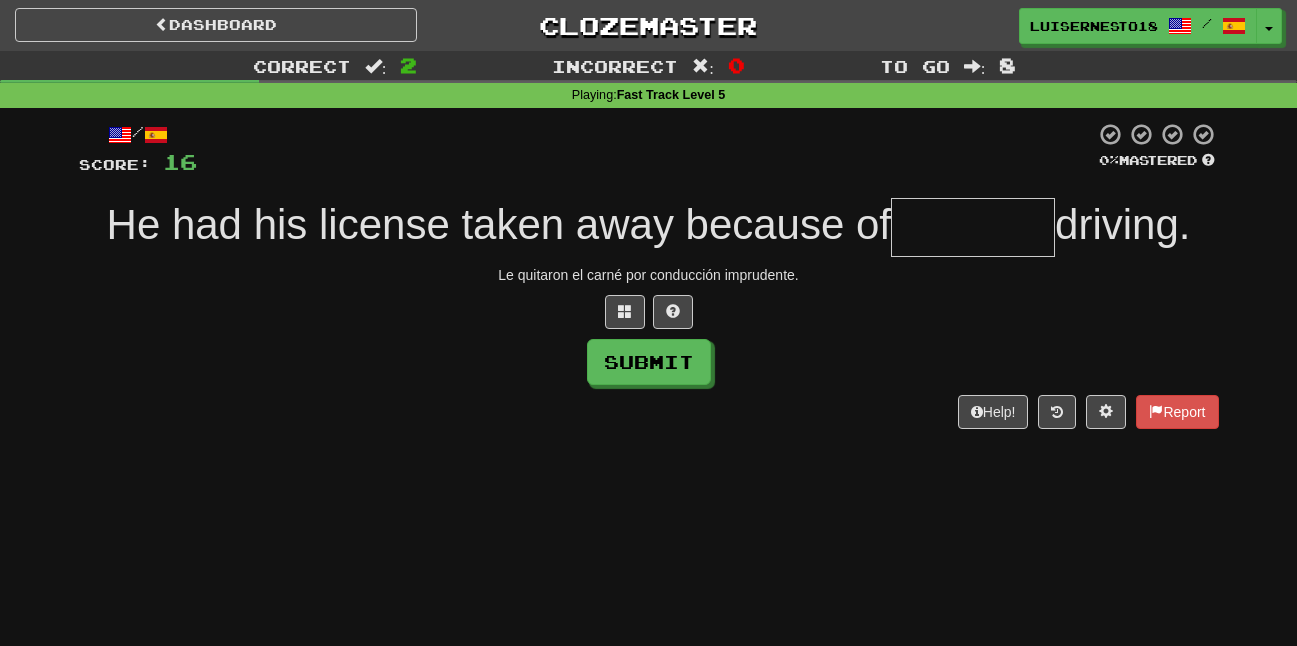 type on "*" 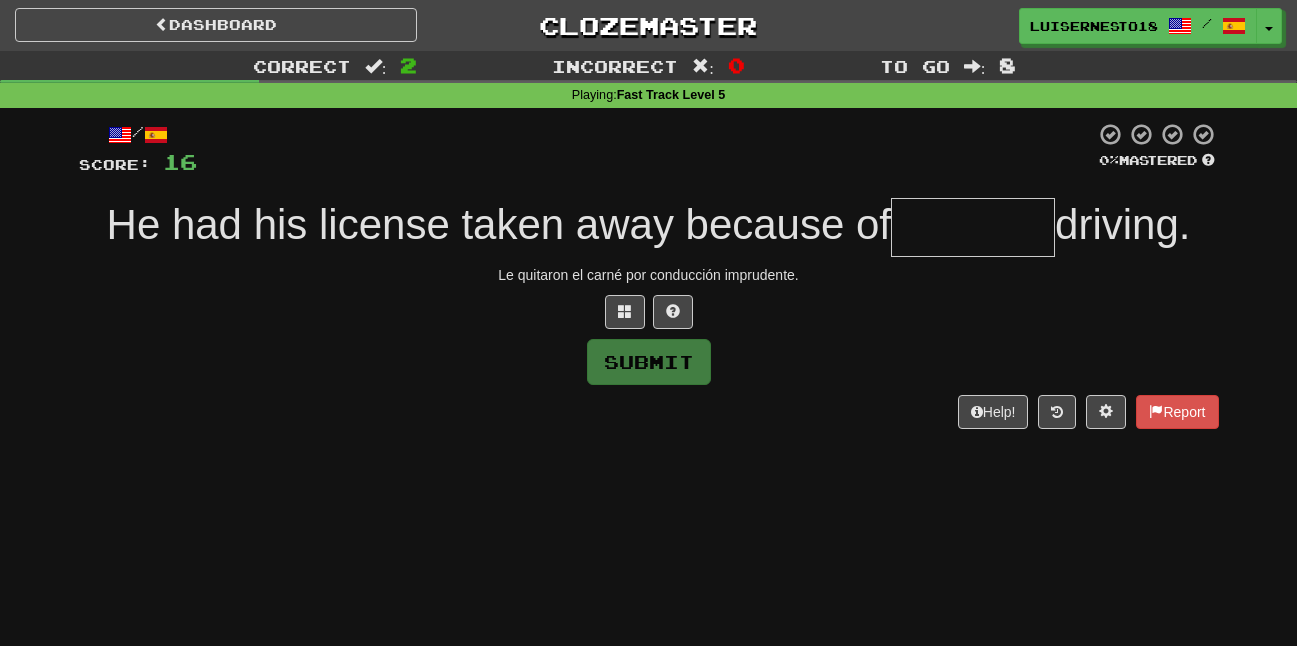 type on "*" 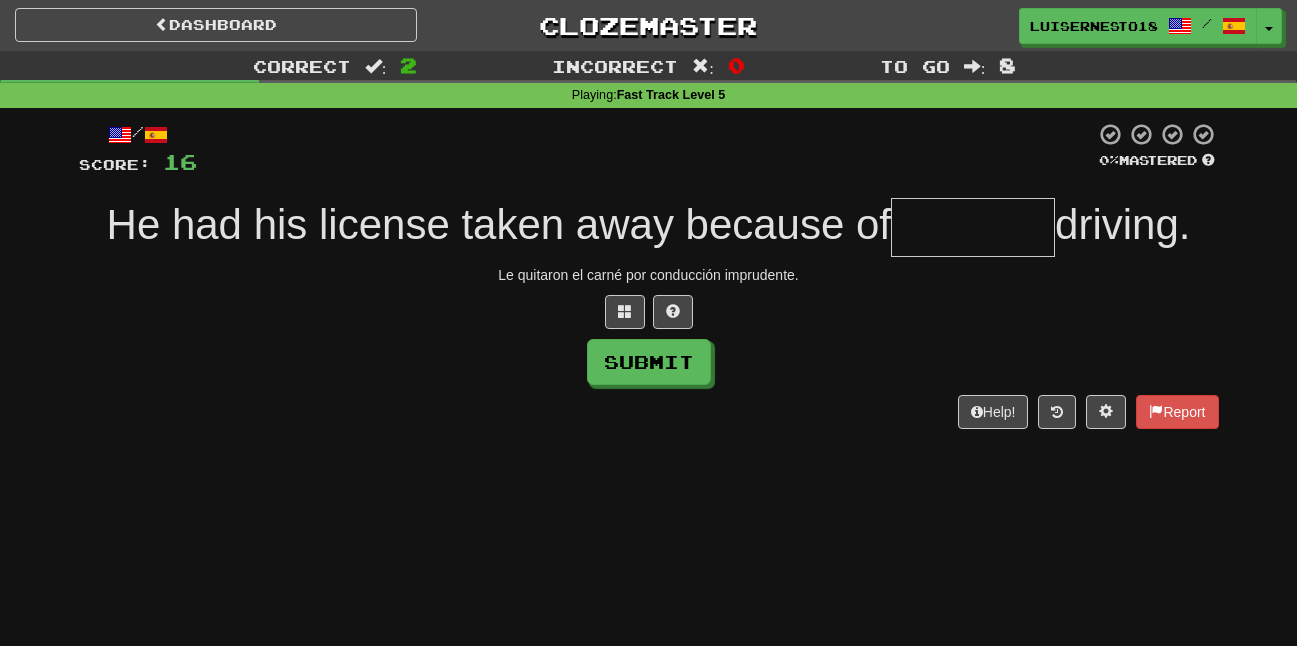 type on "*" 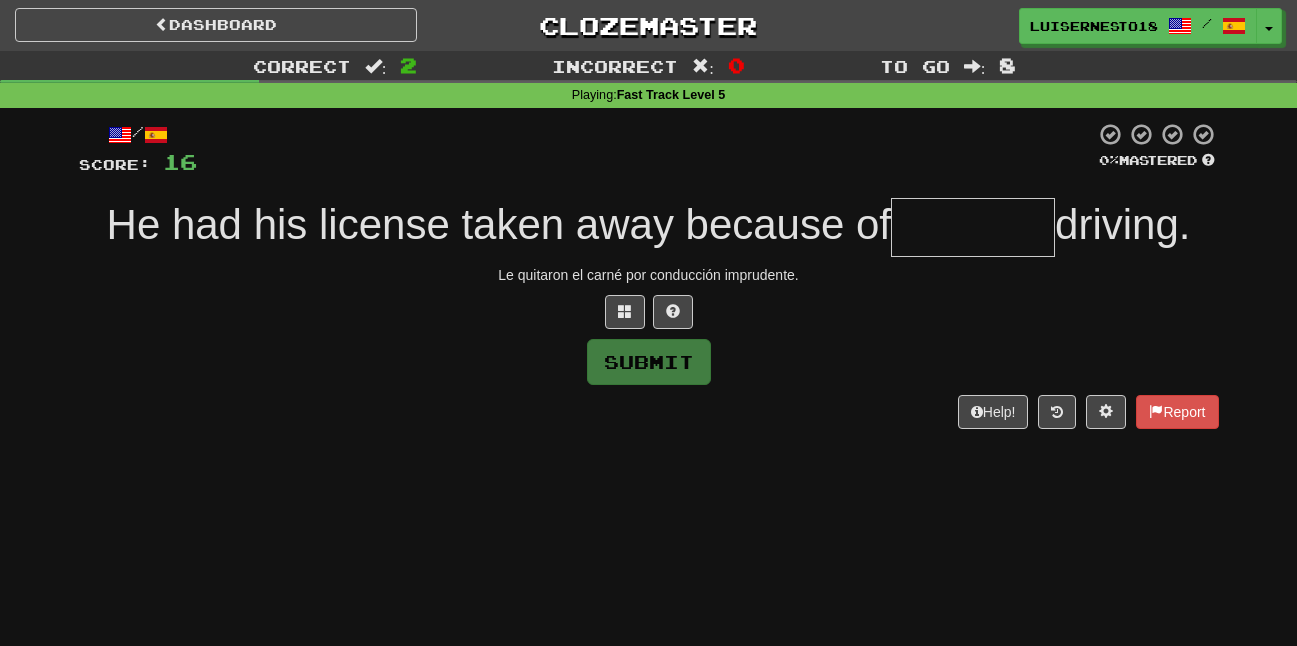 type on "*" 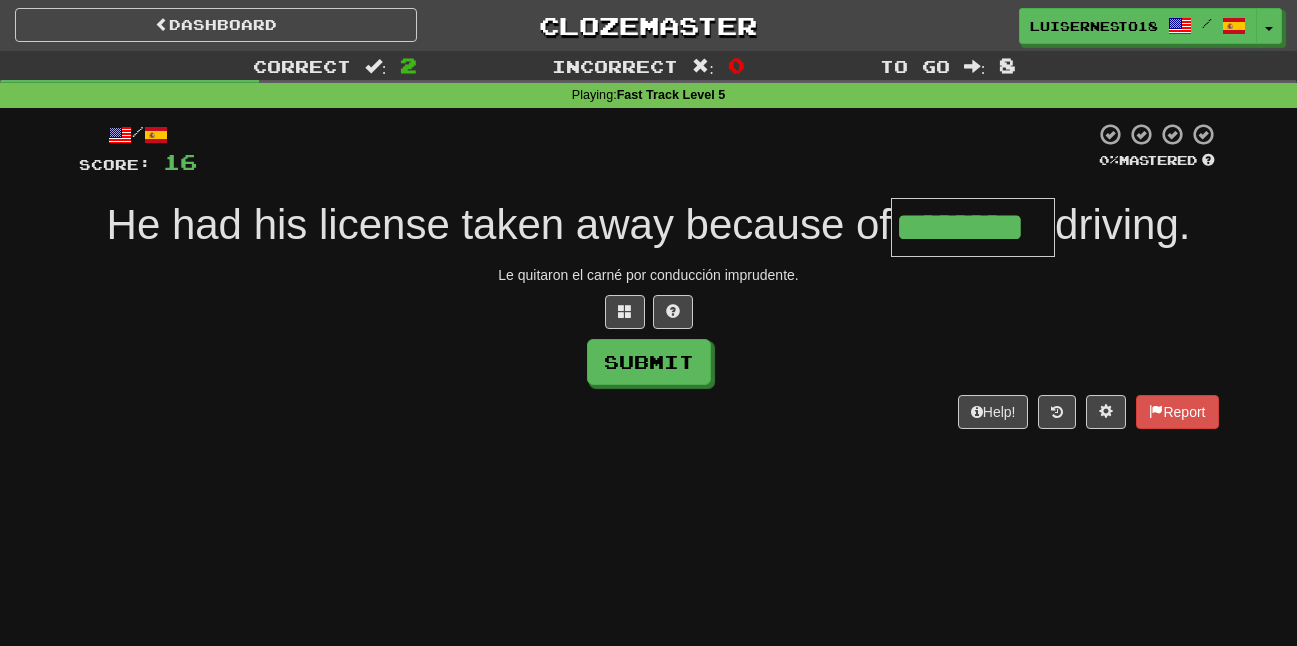 type on "********" 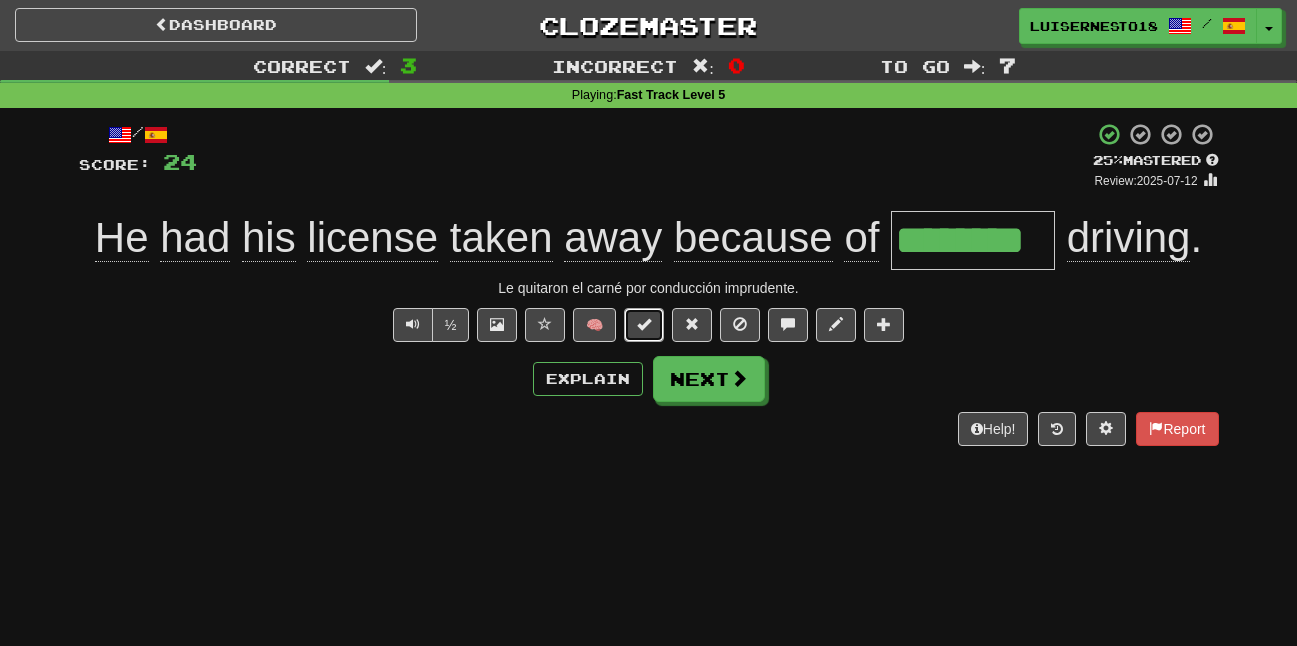 click at bounding box center (644, 325) 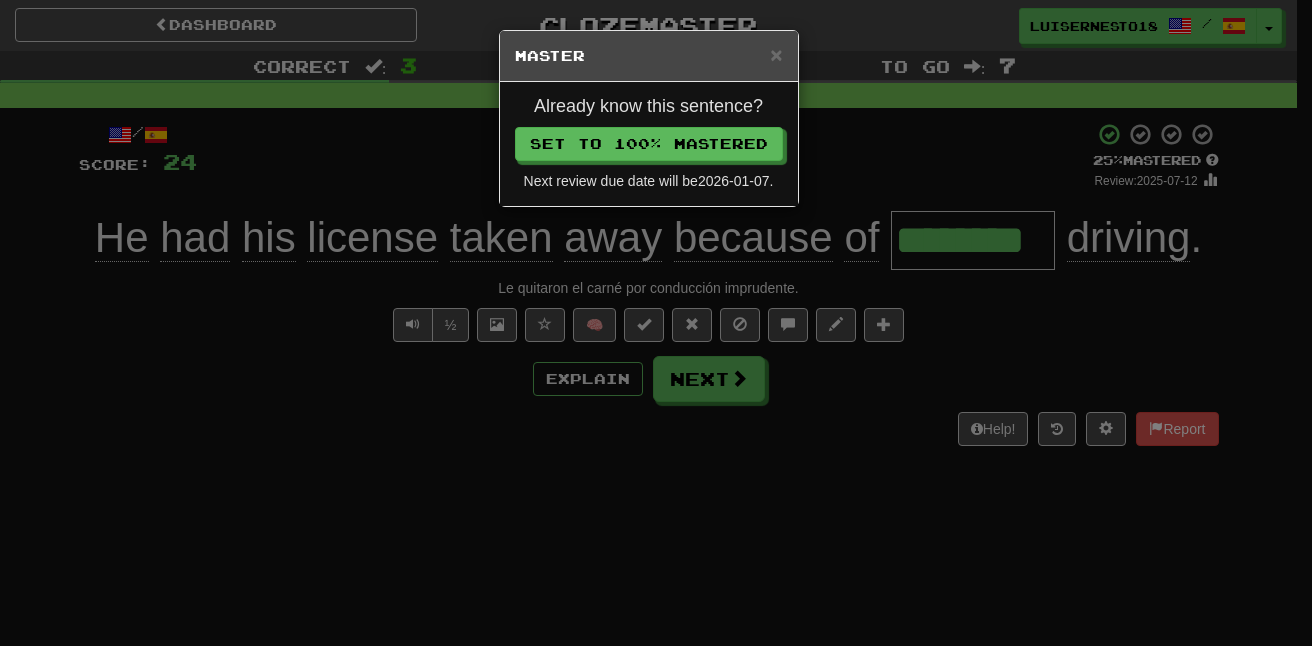 click on "Already know this sentence? Set to 100% Mastered Next review due date will be  2026-01-07 ." at bounding box center [649, 144] 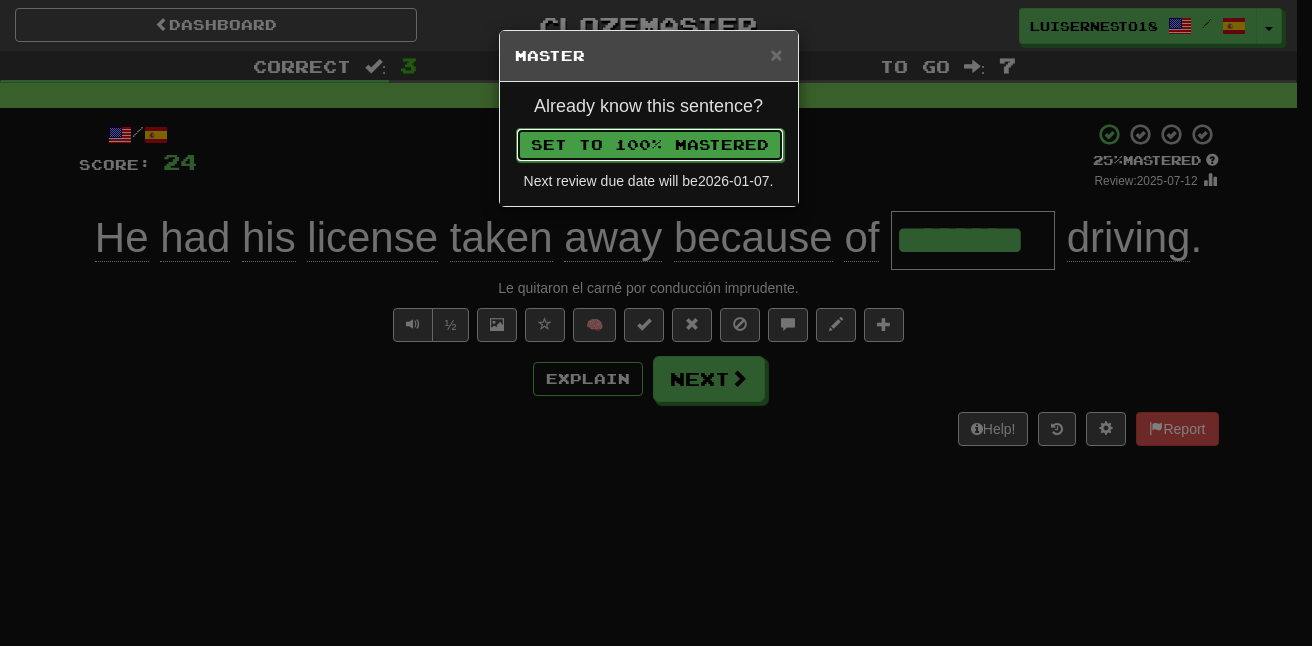 click on "Set to 100% Mastered" at bounding box center (650, 145) 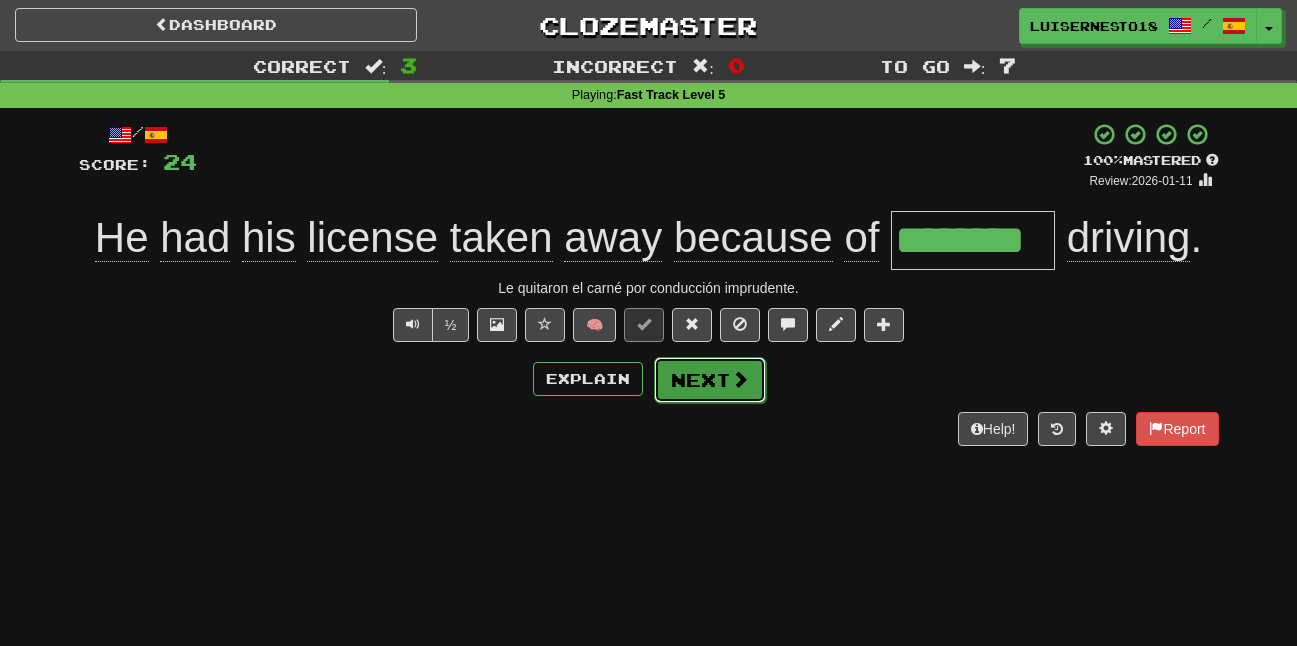 click on "Next" at bounding box center [710, 380] 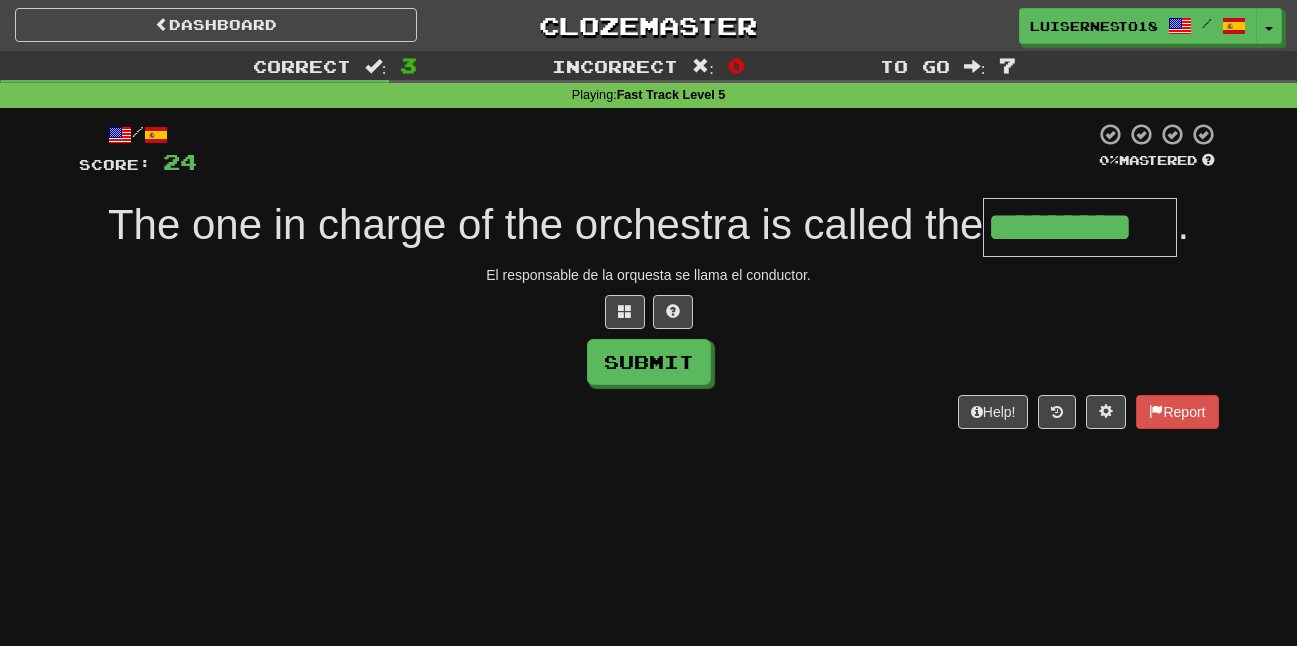 type on "*********" 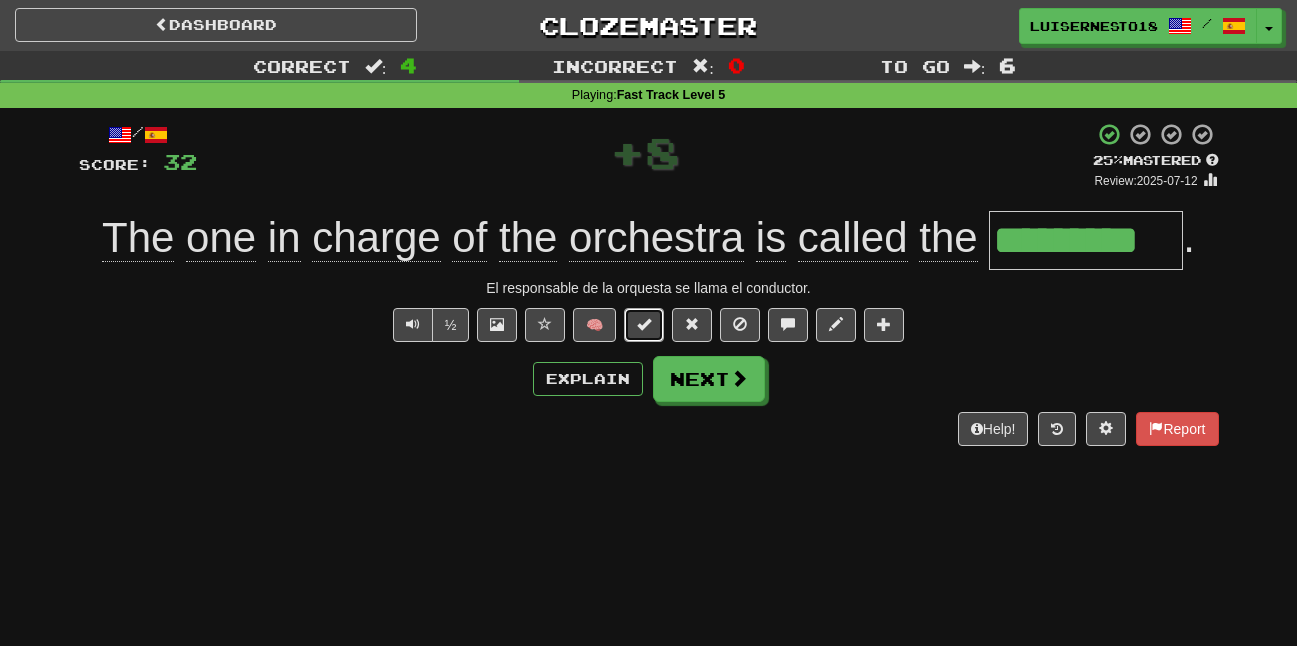click at bounding box center [644, 325] 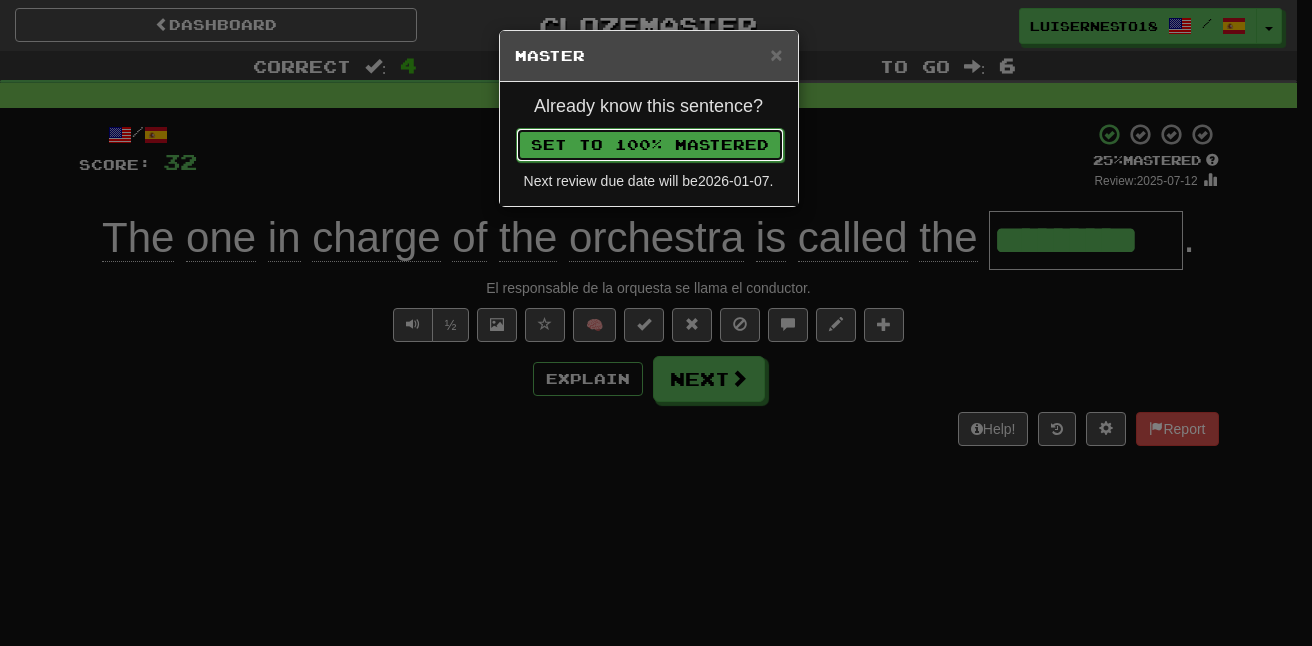 click on "Set to 100% Mastered" at bounding box center (650, 145) 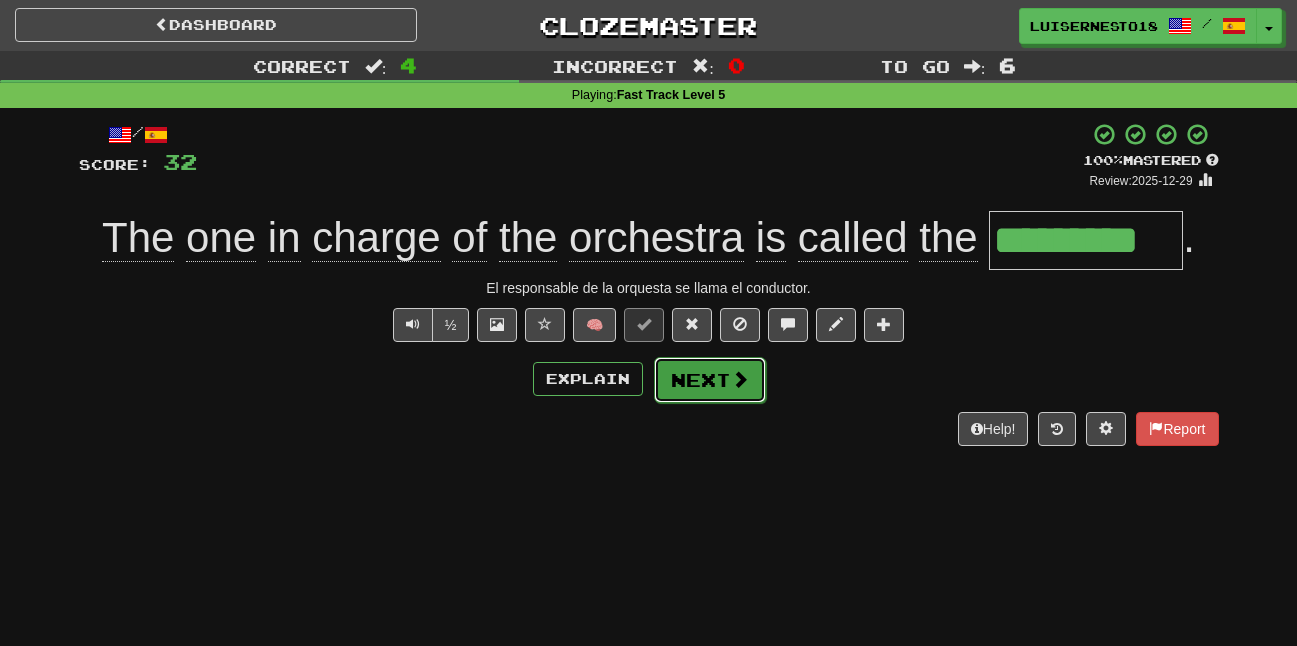 click on "Next" at bounding box center [710, 380] 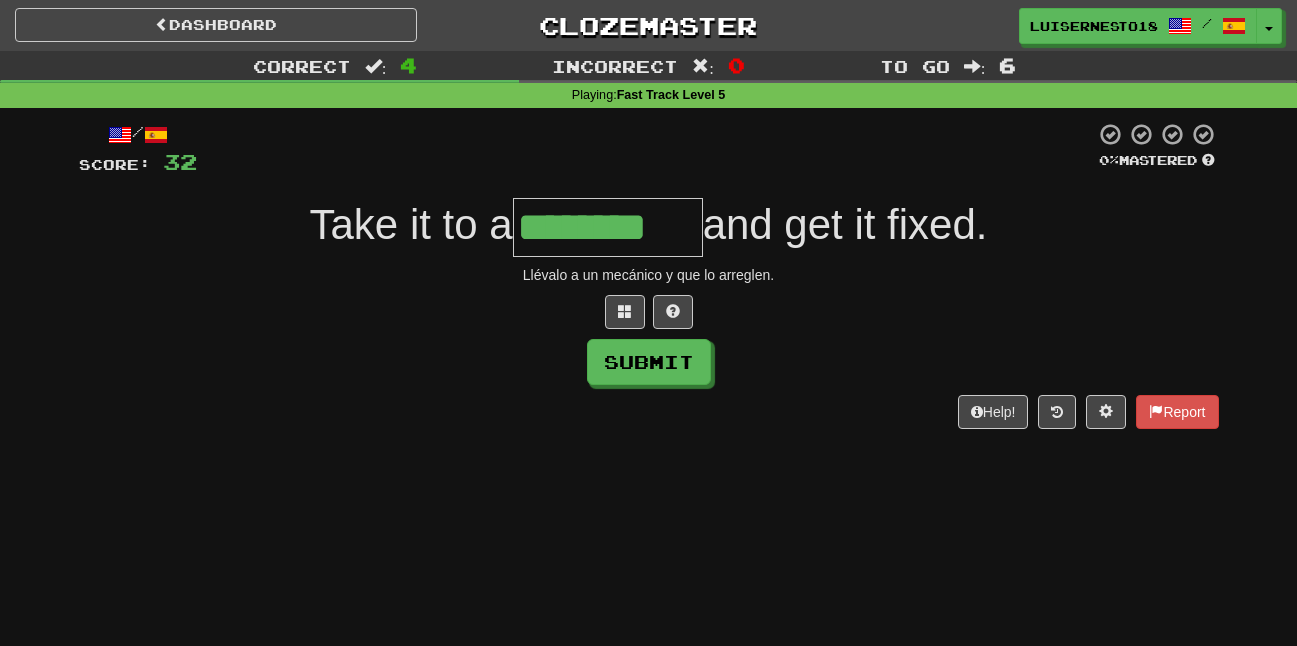type on "********" 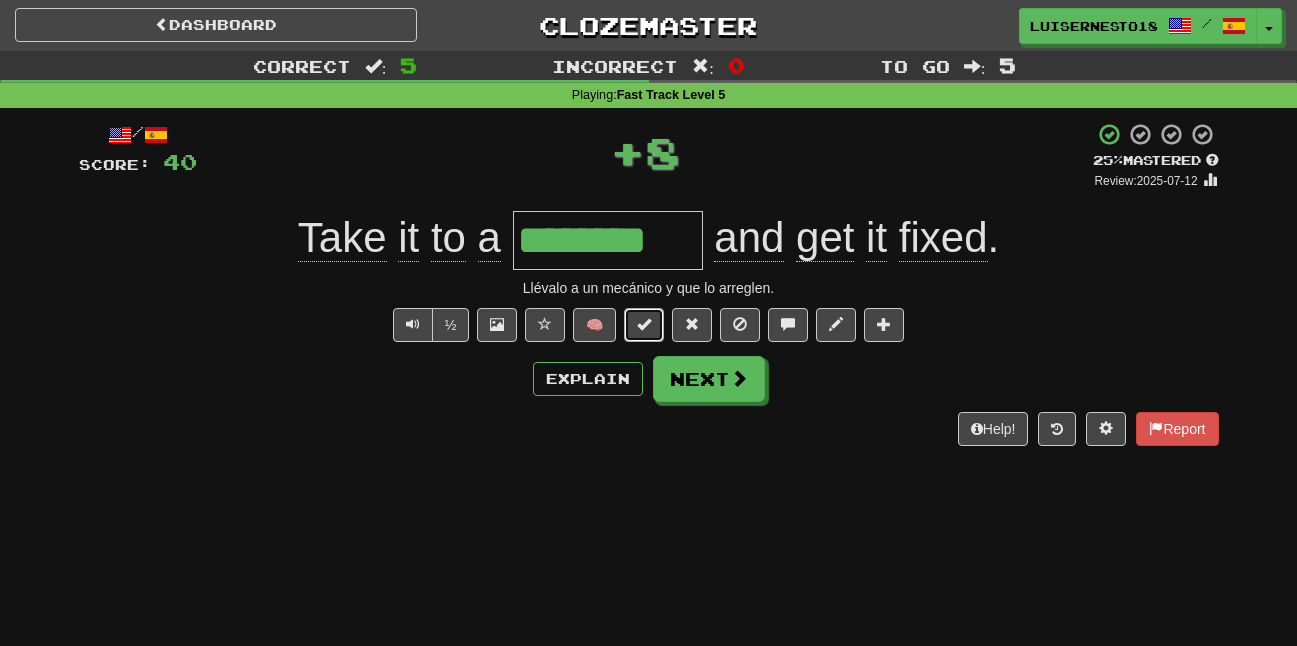 click at bounding box center (644, 325) 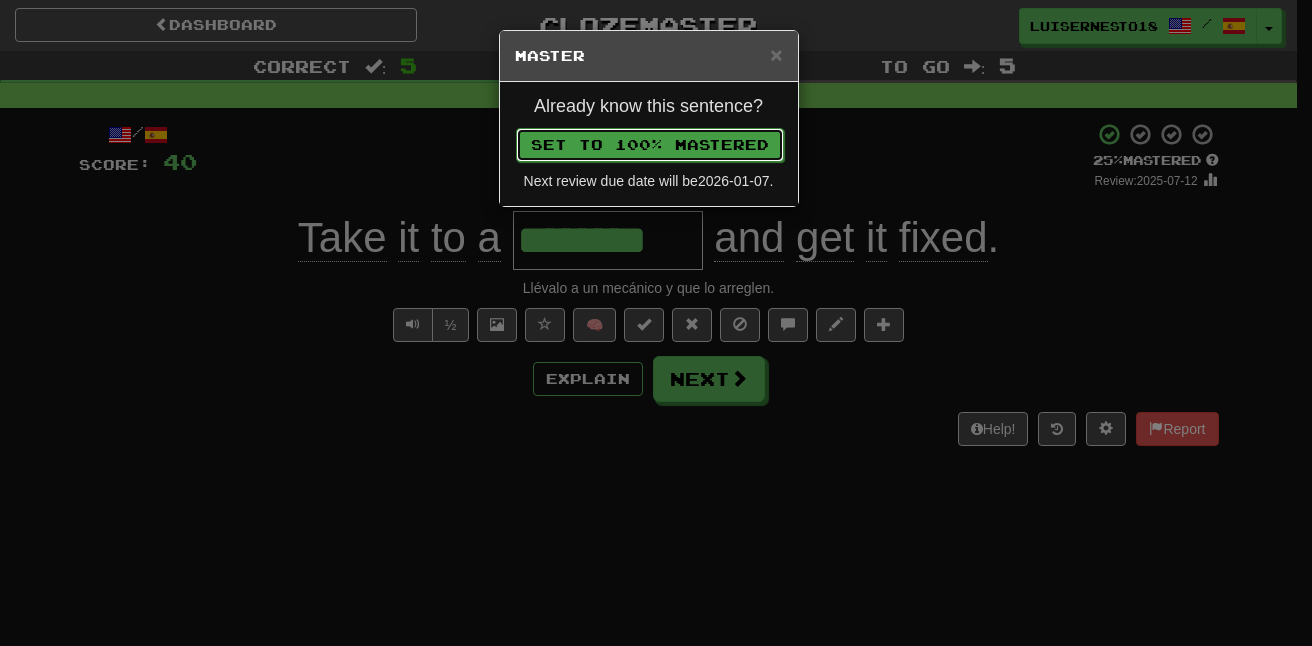 click on "Set to 100% Mastered" at bounding box center (650, 145) 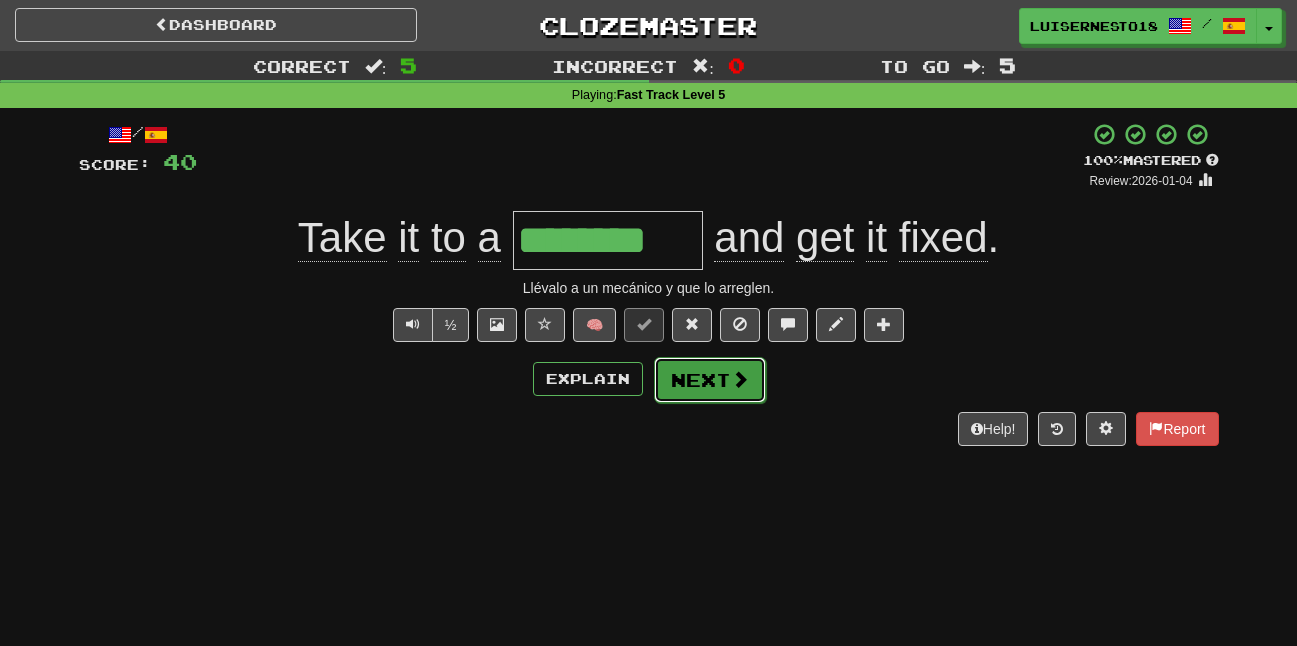 click on "Next" at bounding box center [710, 380] 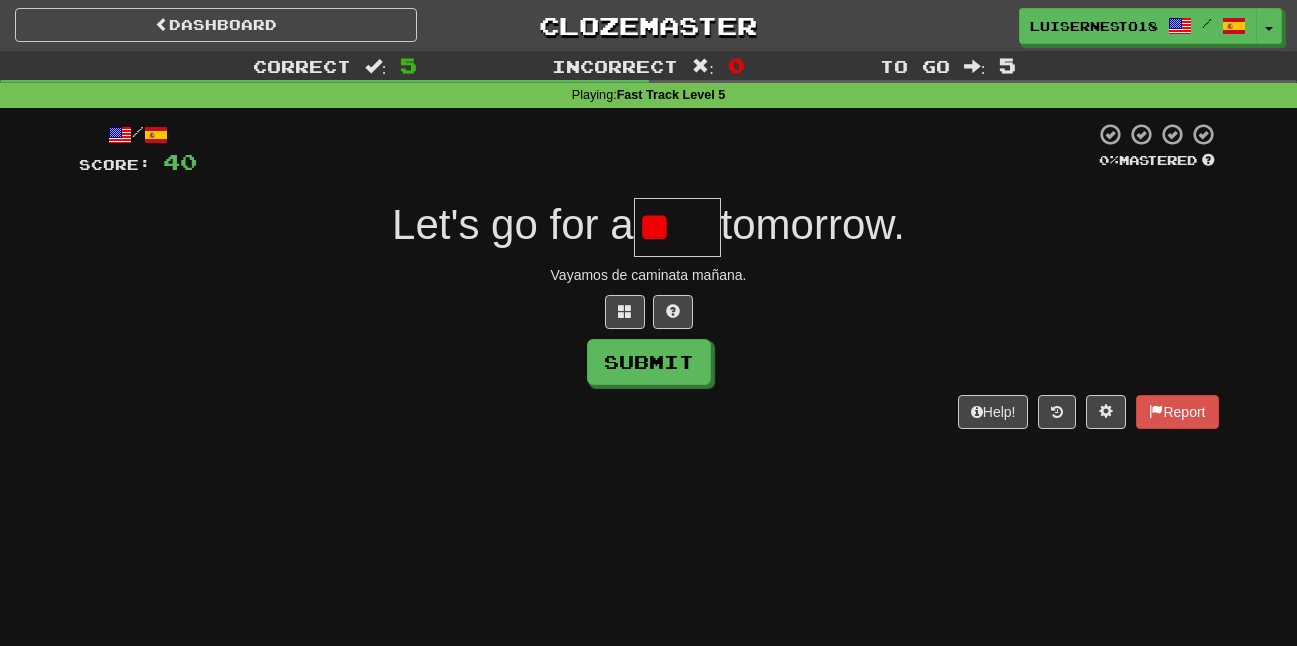 type on "*" 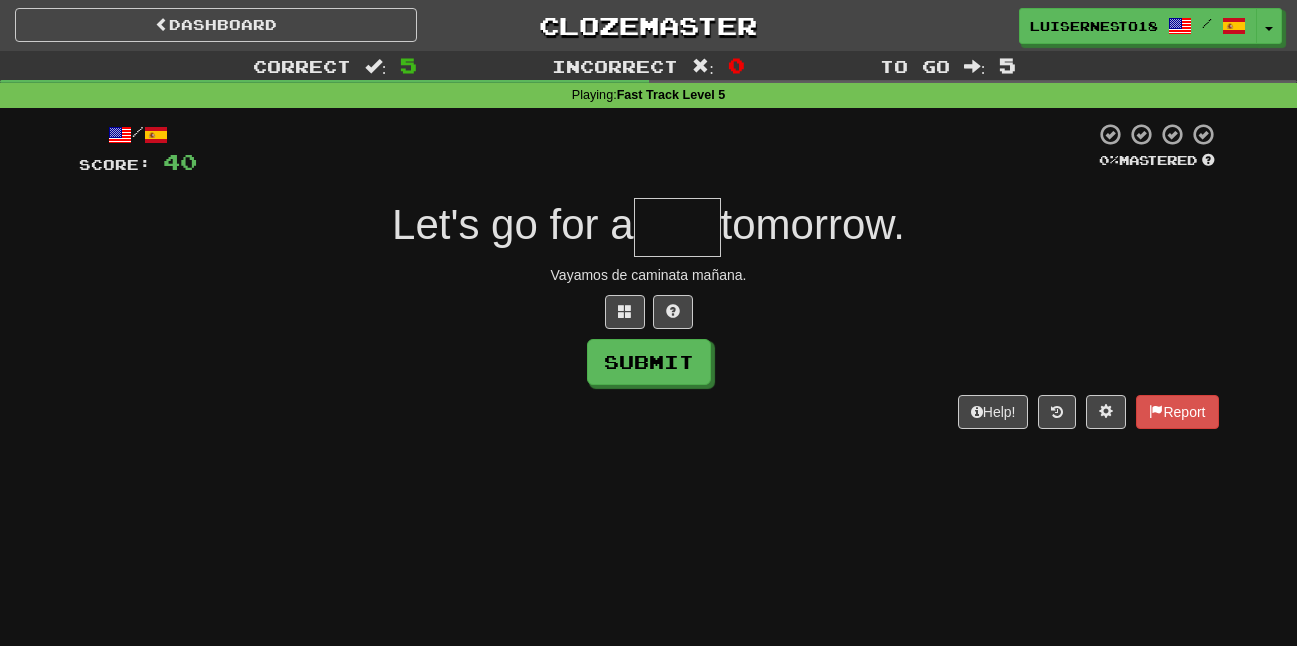 type on "*" 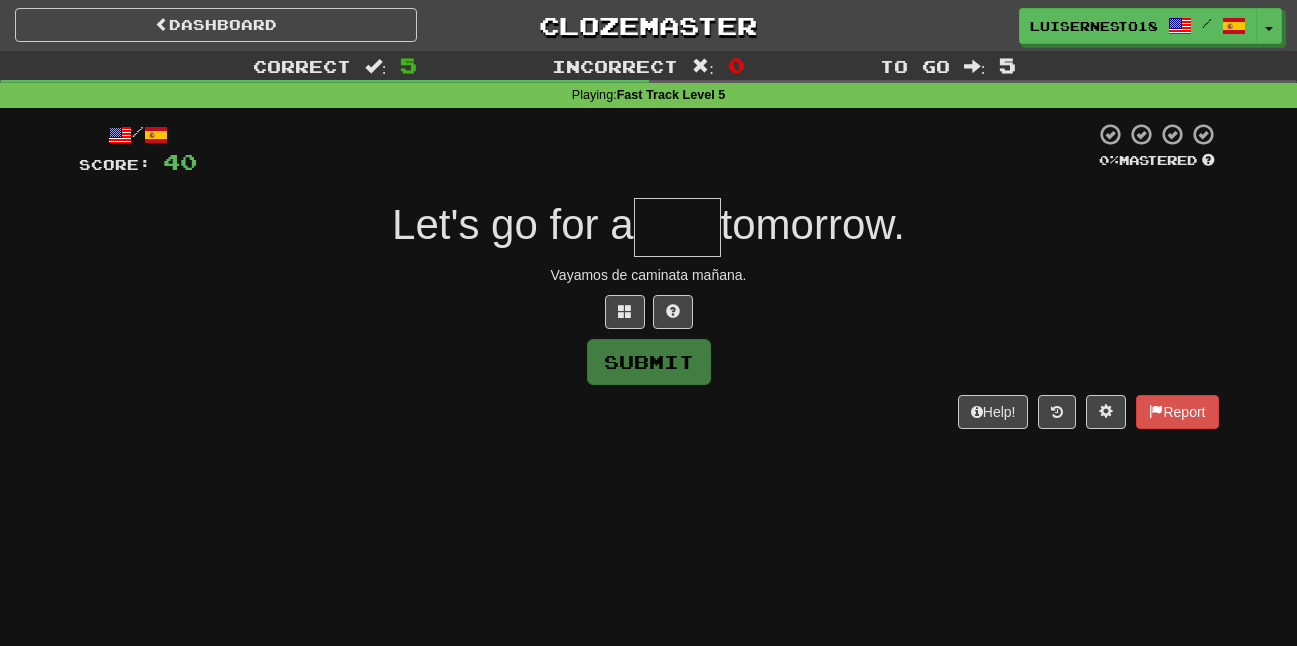 type on "*" 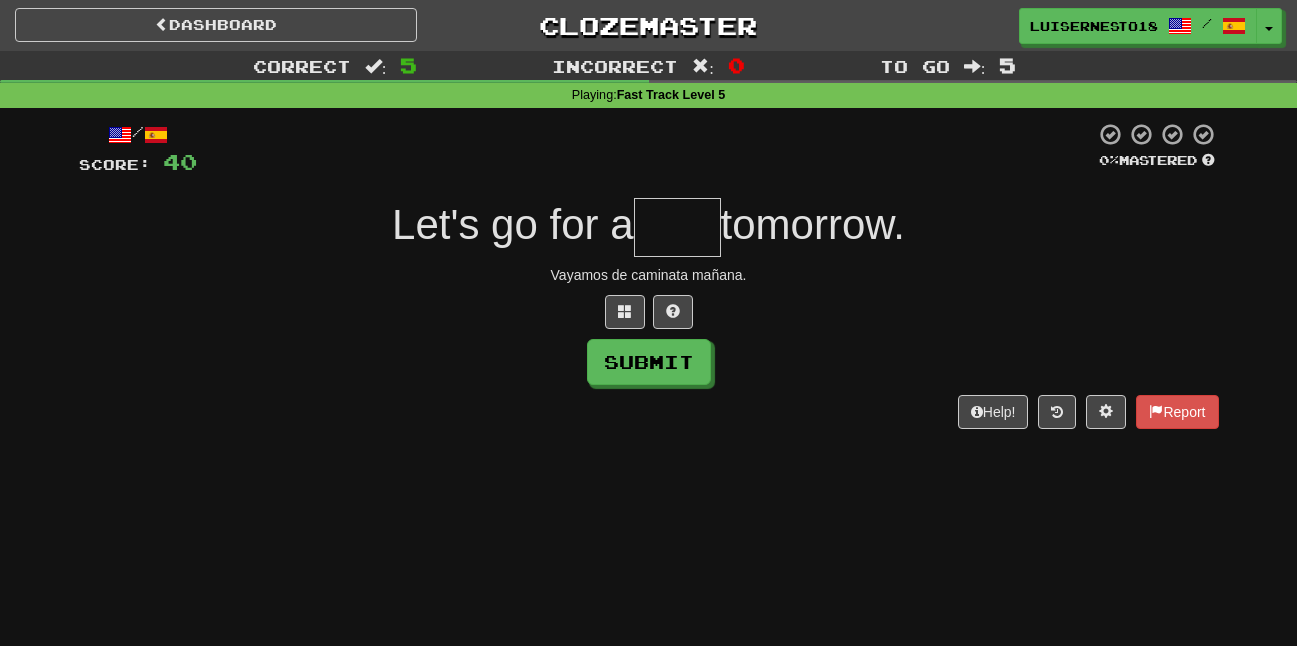 type on "*" 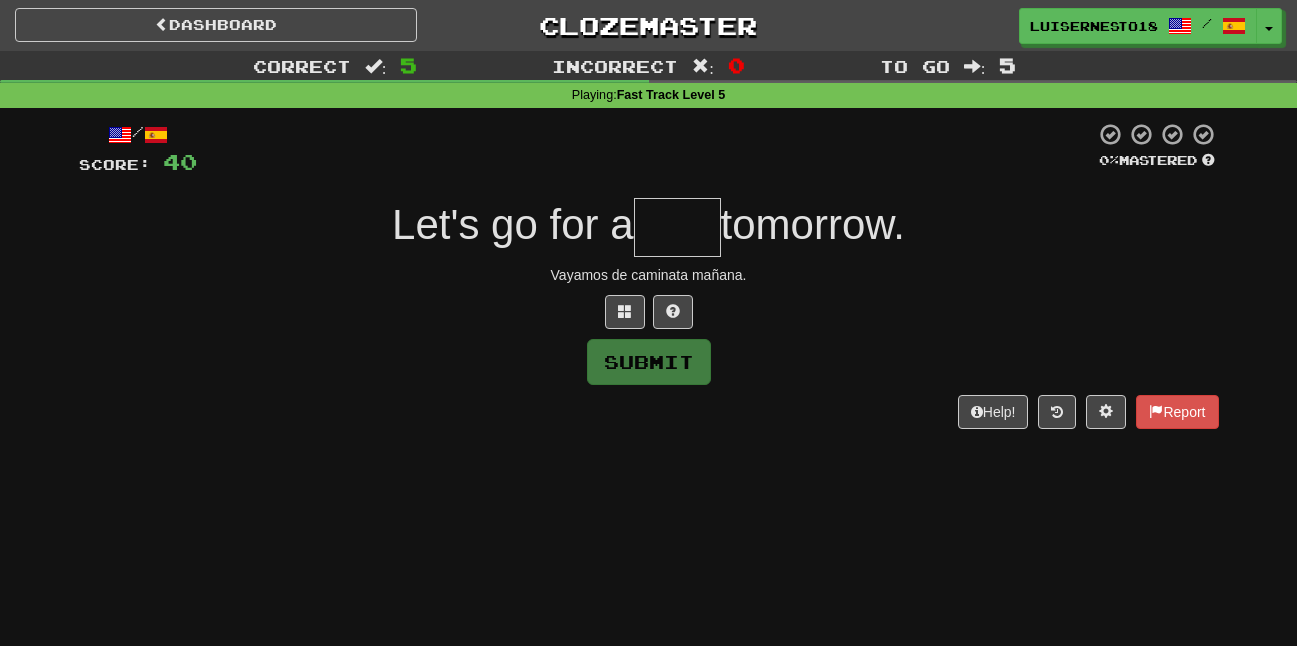 type on "*" 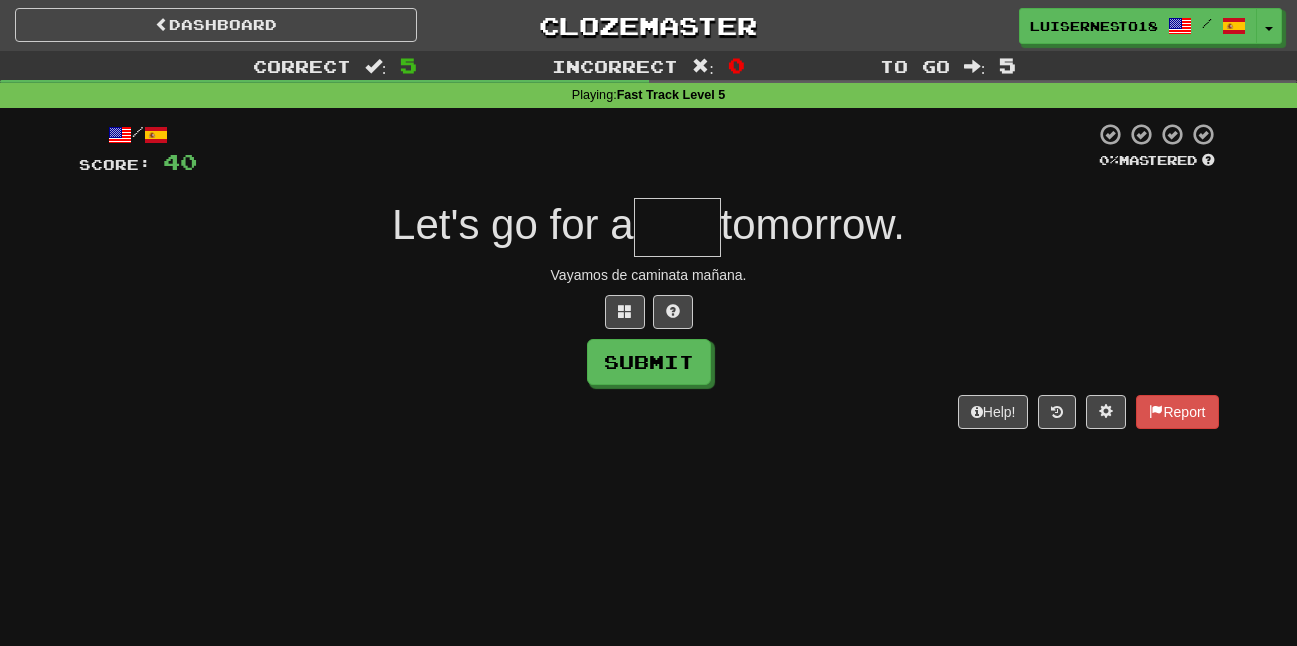 type on "*" 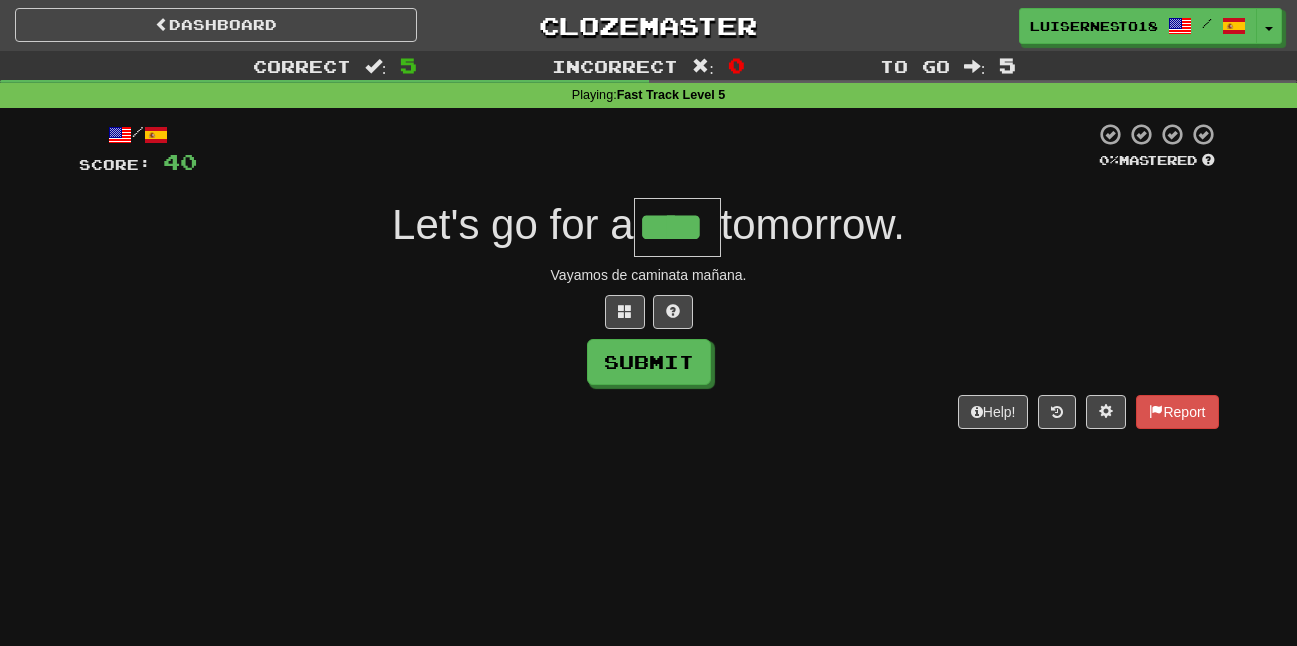 type on "****" 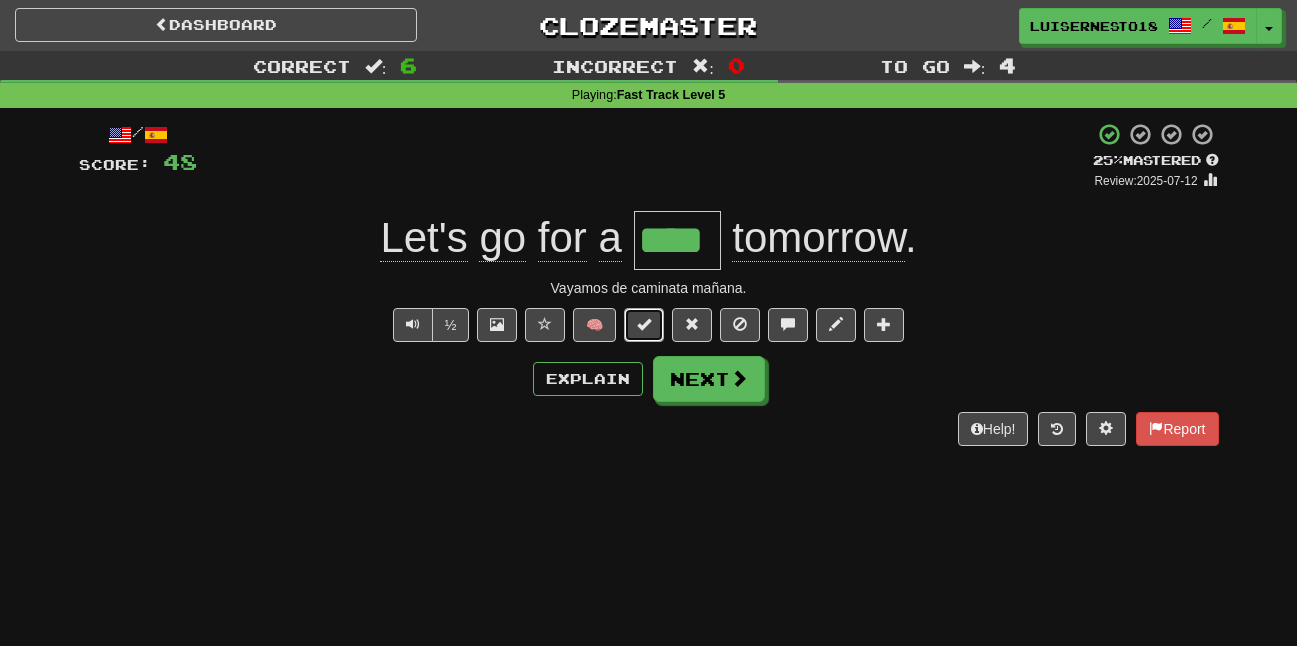 click at bounding box center [644, 324] 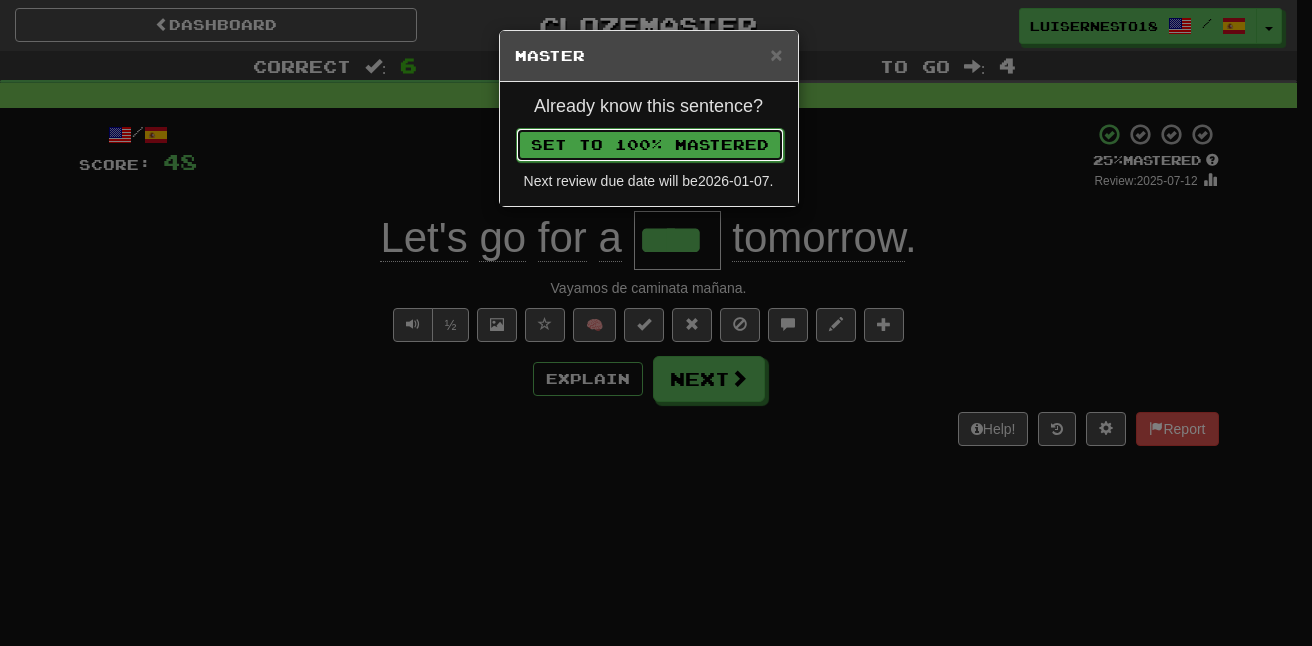click on "Set to 100% Mastered" at bounding box center [650, 145] 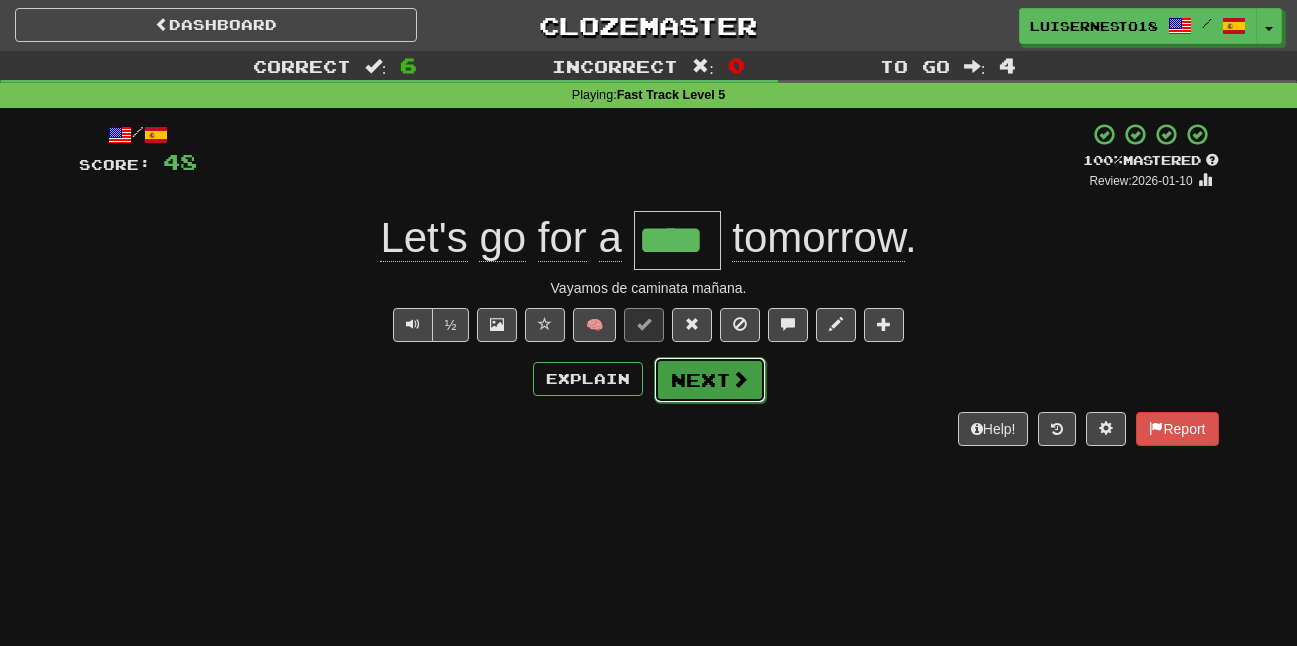 click on "Next" at bounding box center [710, 380] 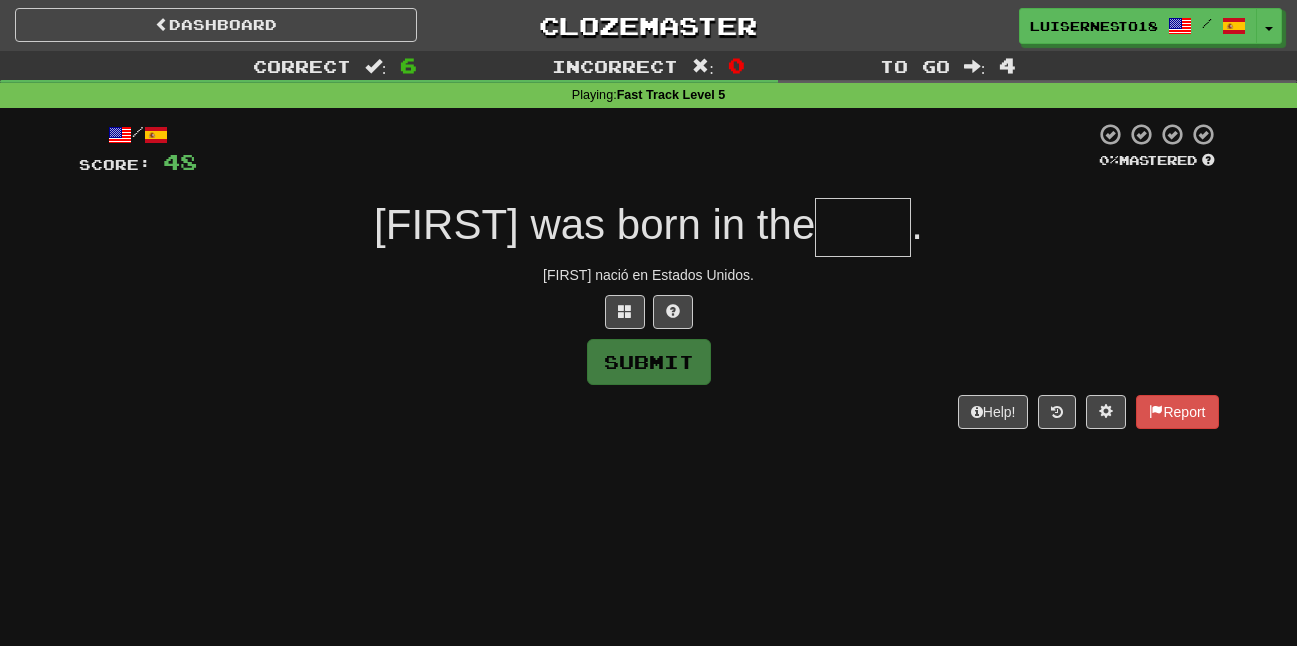 type on "*" 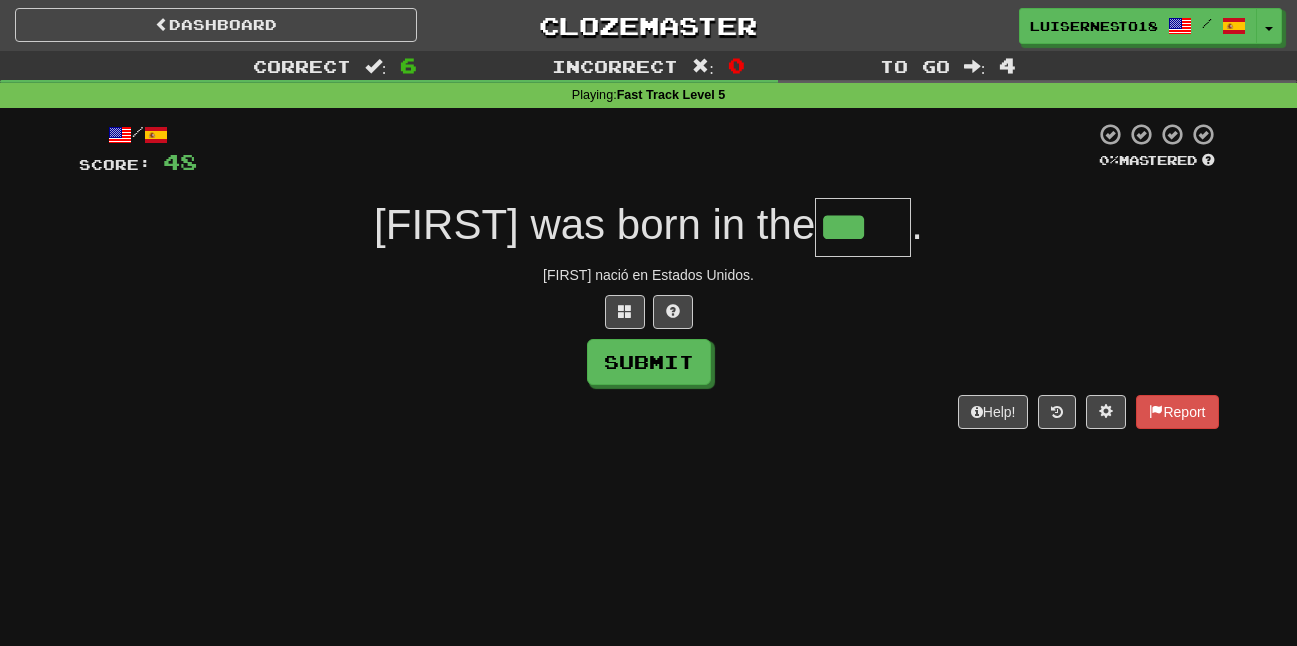 type on "***" 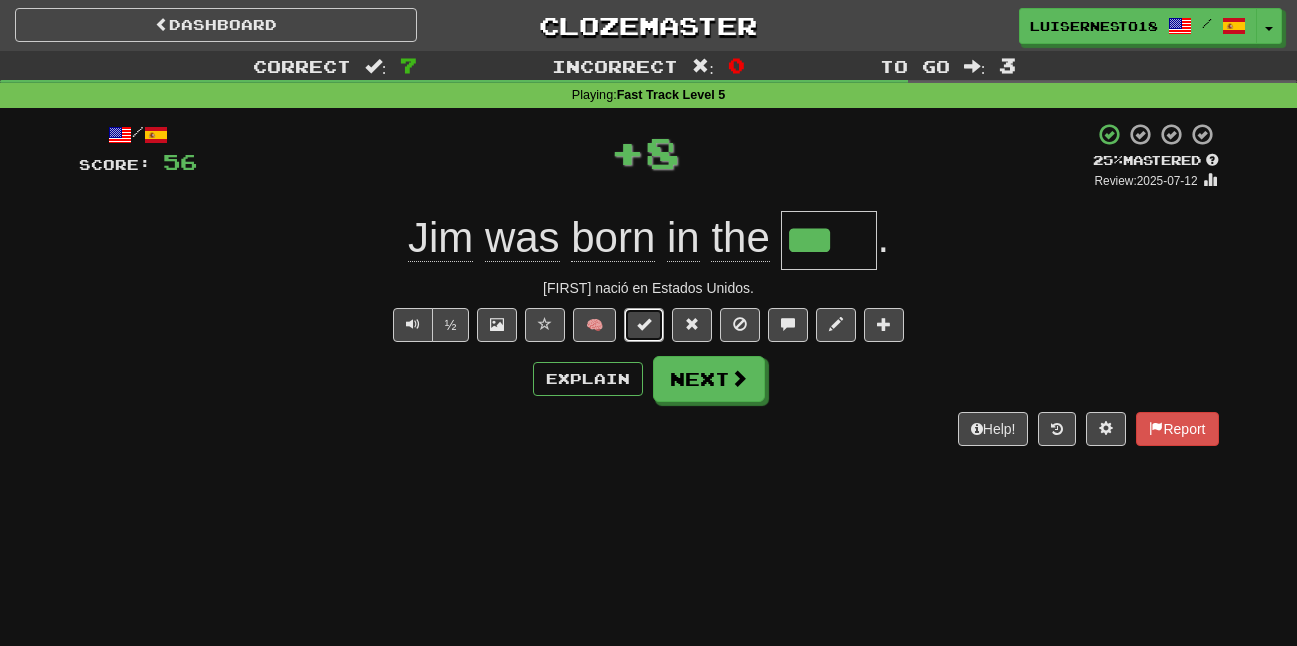 click at bounding box center (644, 325) 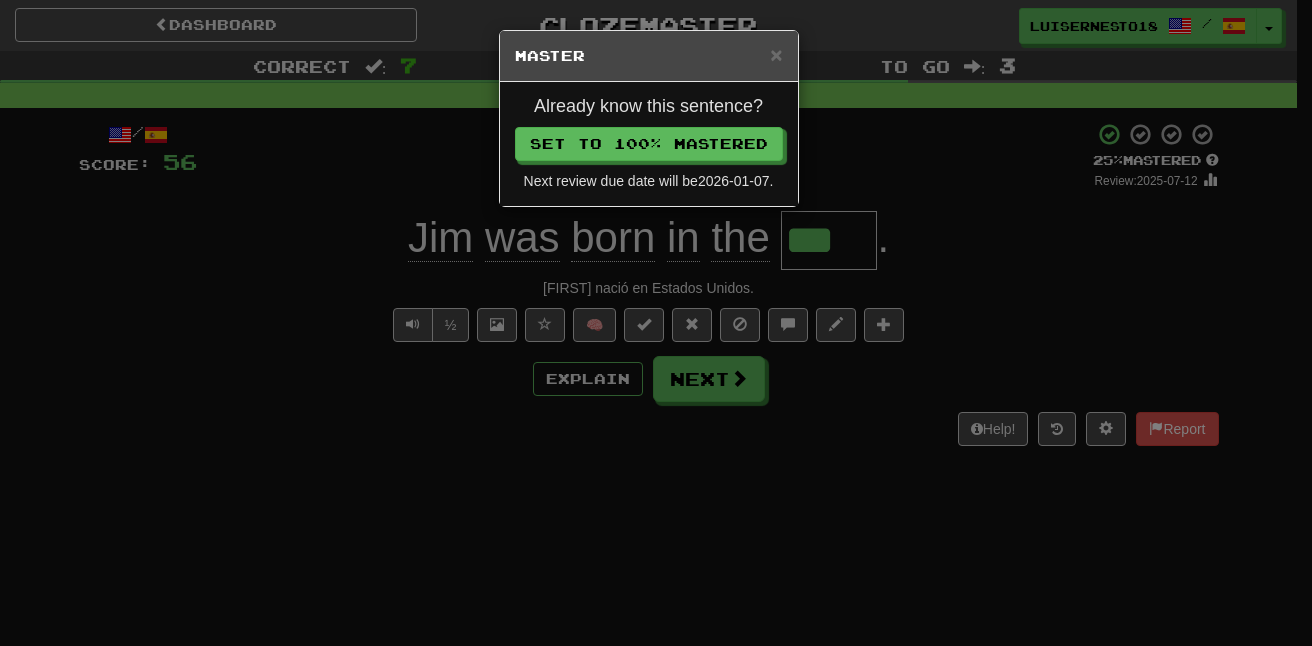 click on "Already know this sentence? Set to 100% Mastered Next review due date will be  2026-01-07 ." at bounding box center [649, 144] 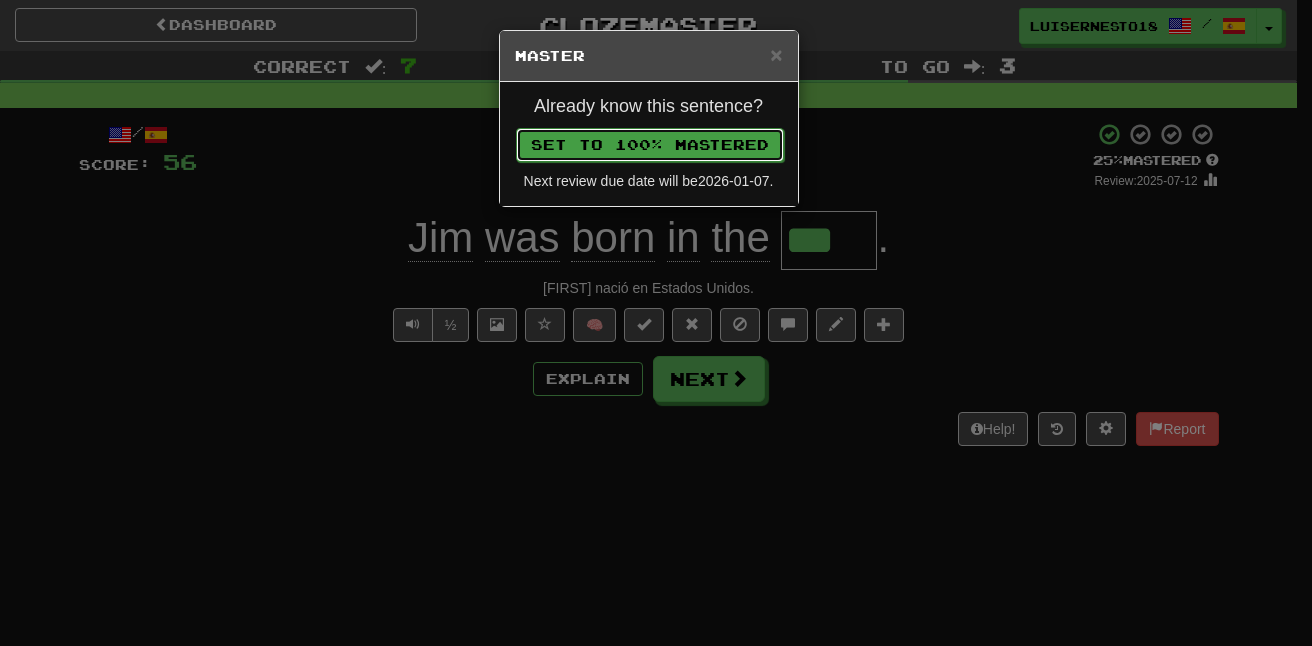click on "Set to 100% Mastered" at bounding box center (650, 145) 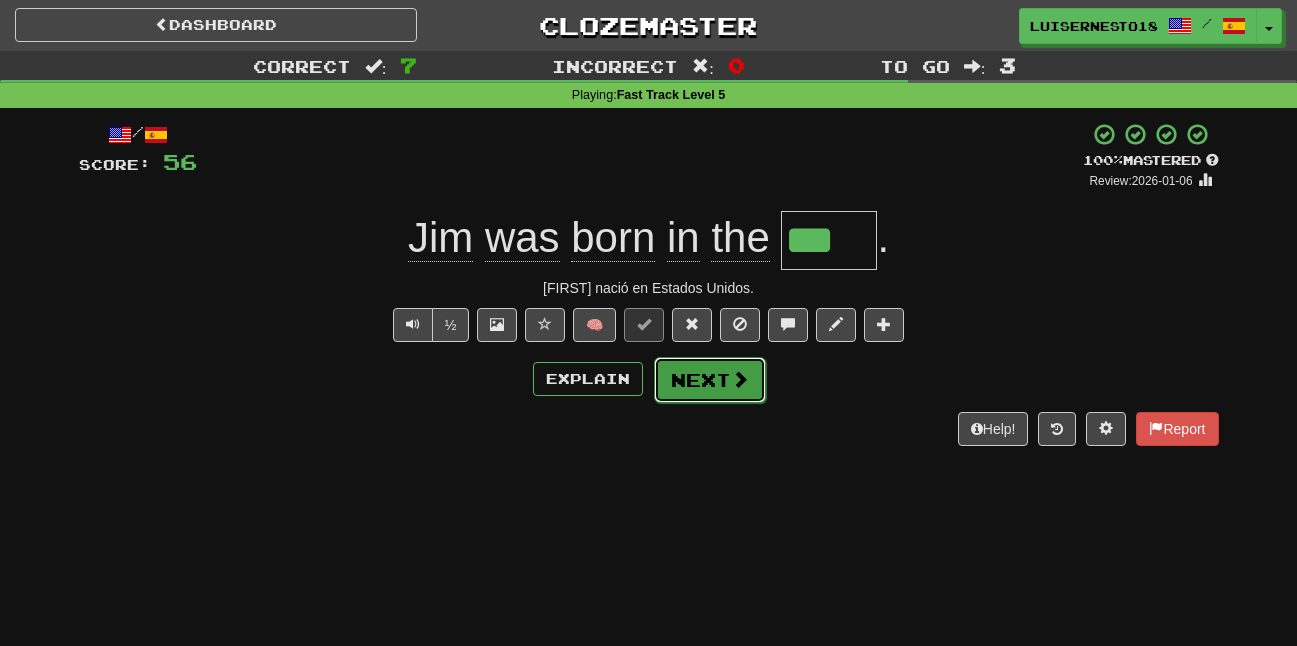 click at bounding box center [740, 379] 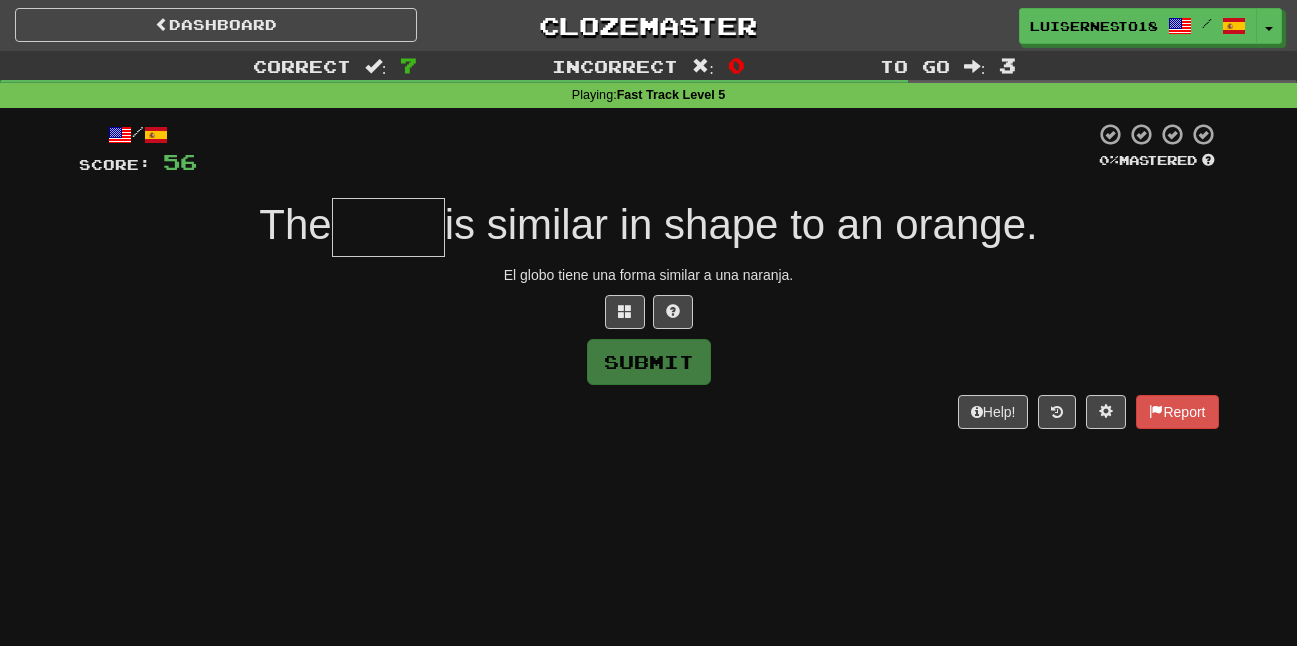 click on "is similar in shape to an orange." at bounding box center (741, 224) 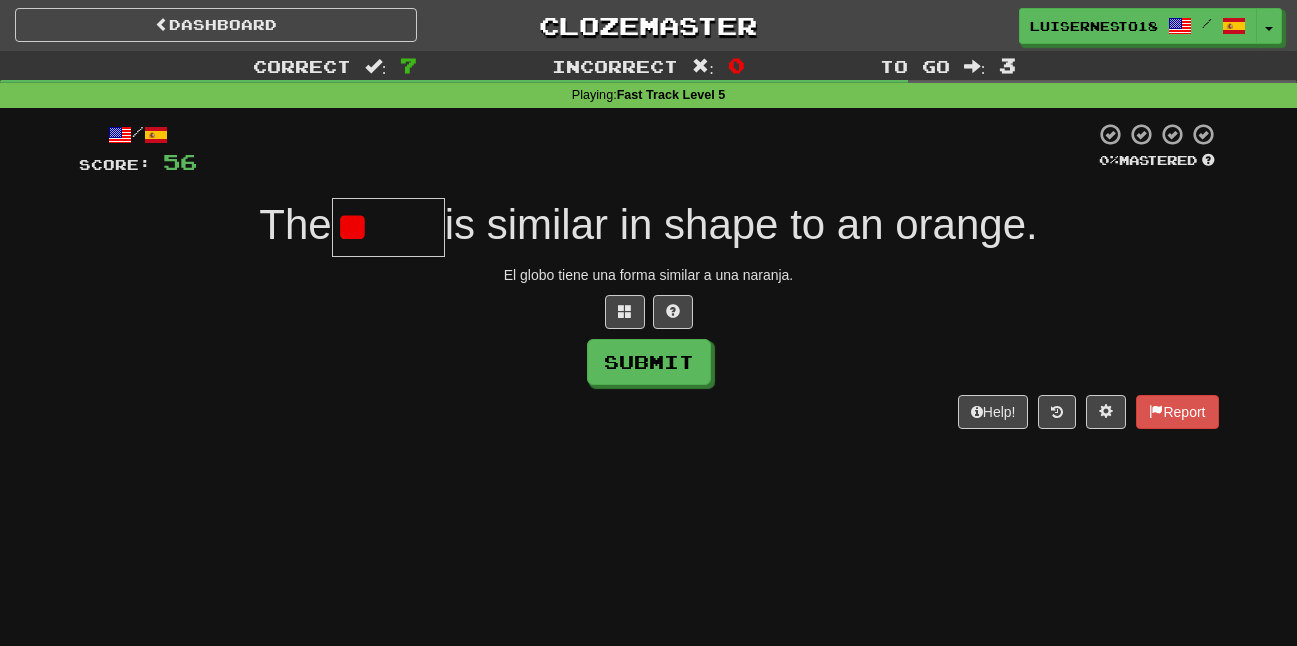 type on "*" 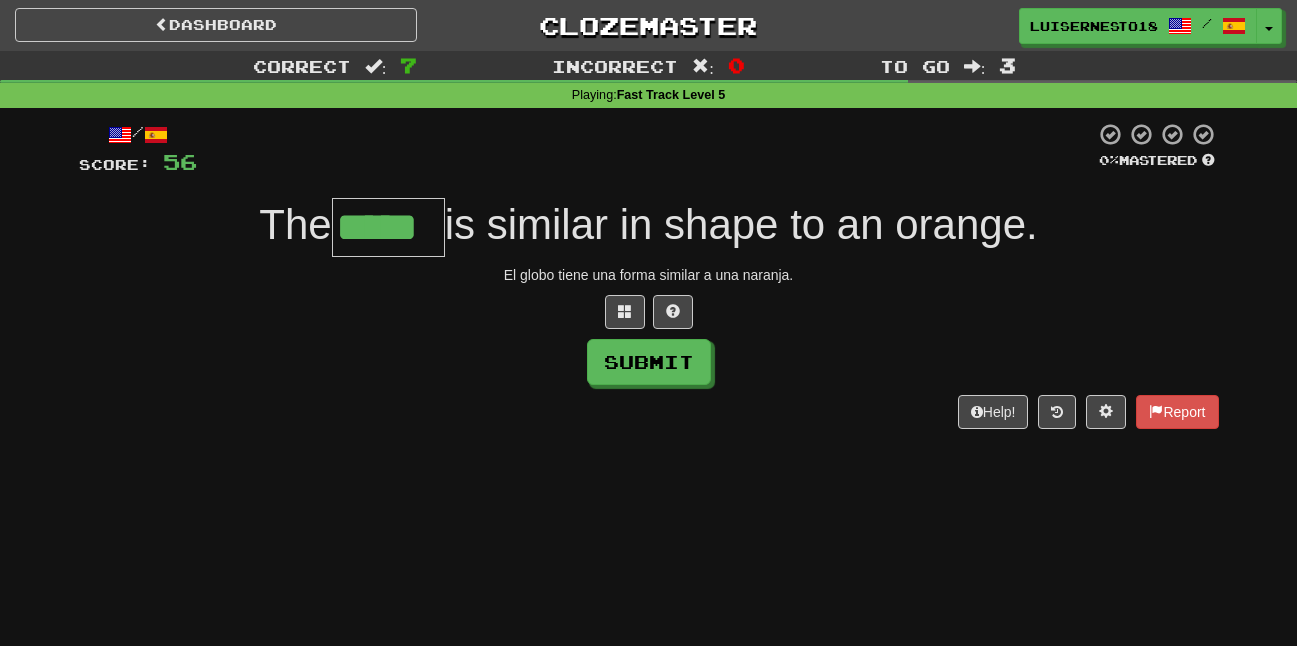 type on "*****" 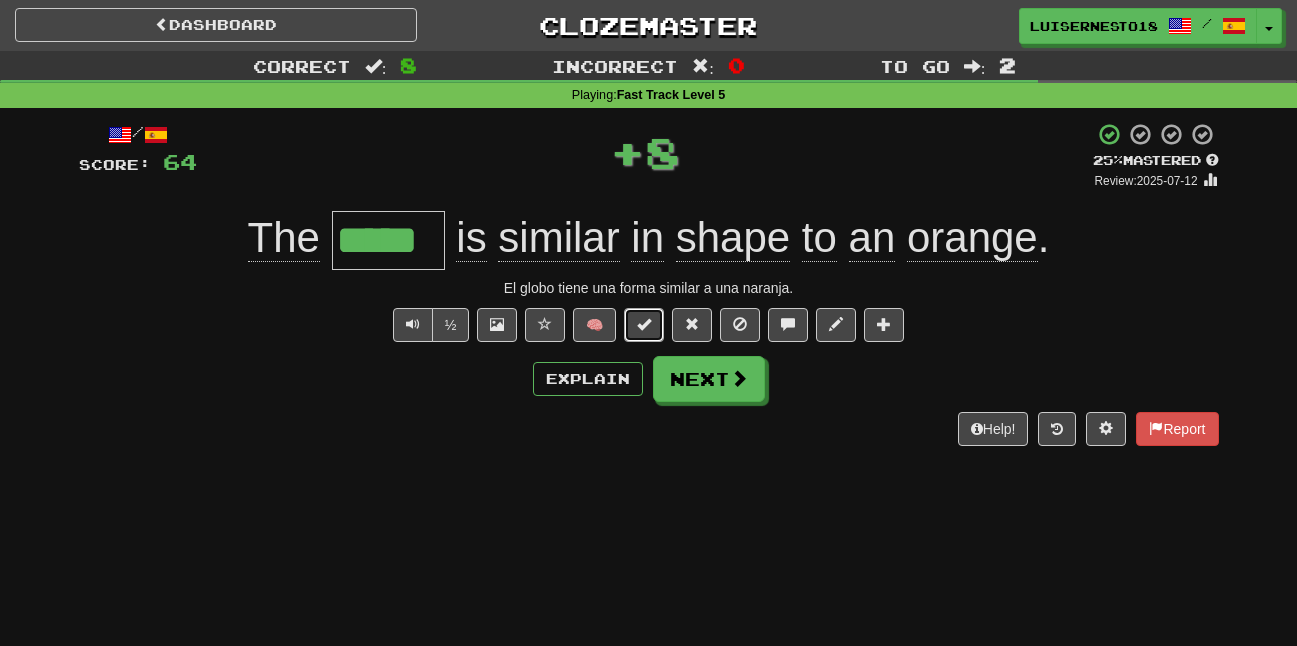 click at bounding box center [644, 324] 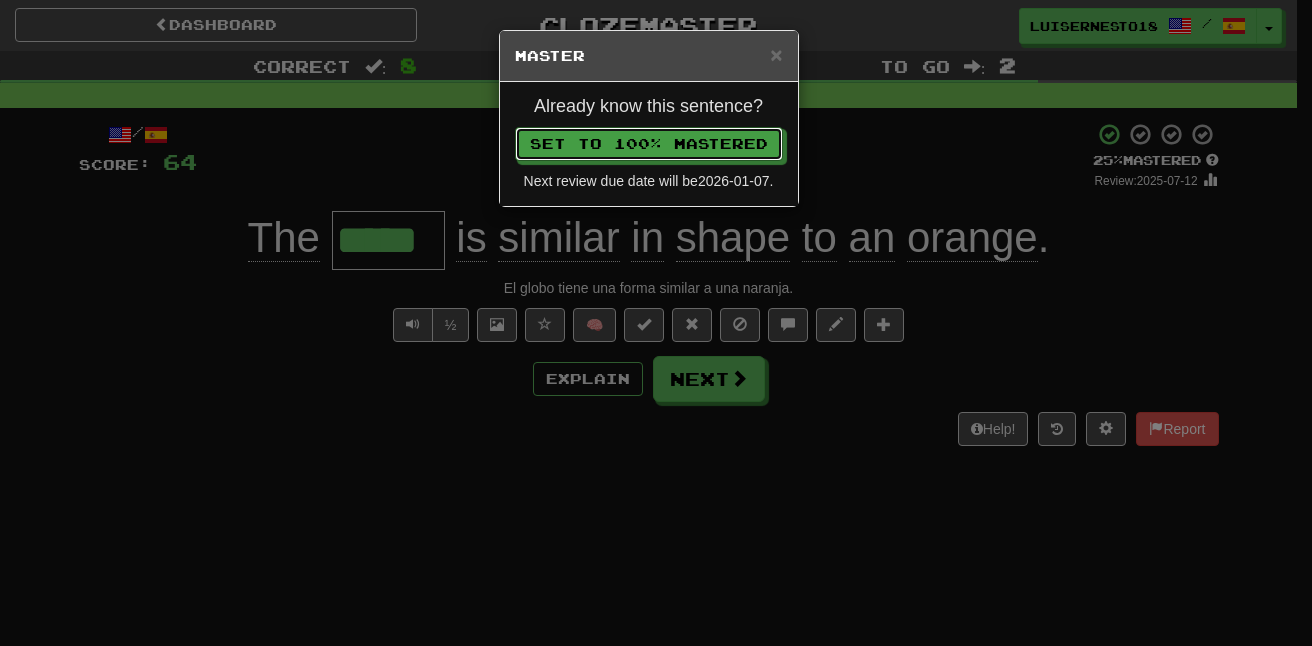 click on "Next review due date will be  2026-01-07 ." at bounding box center (649, 181) 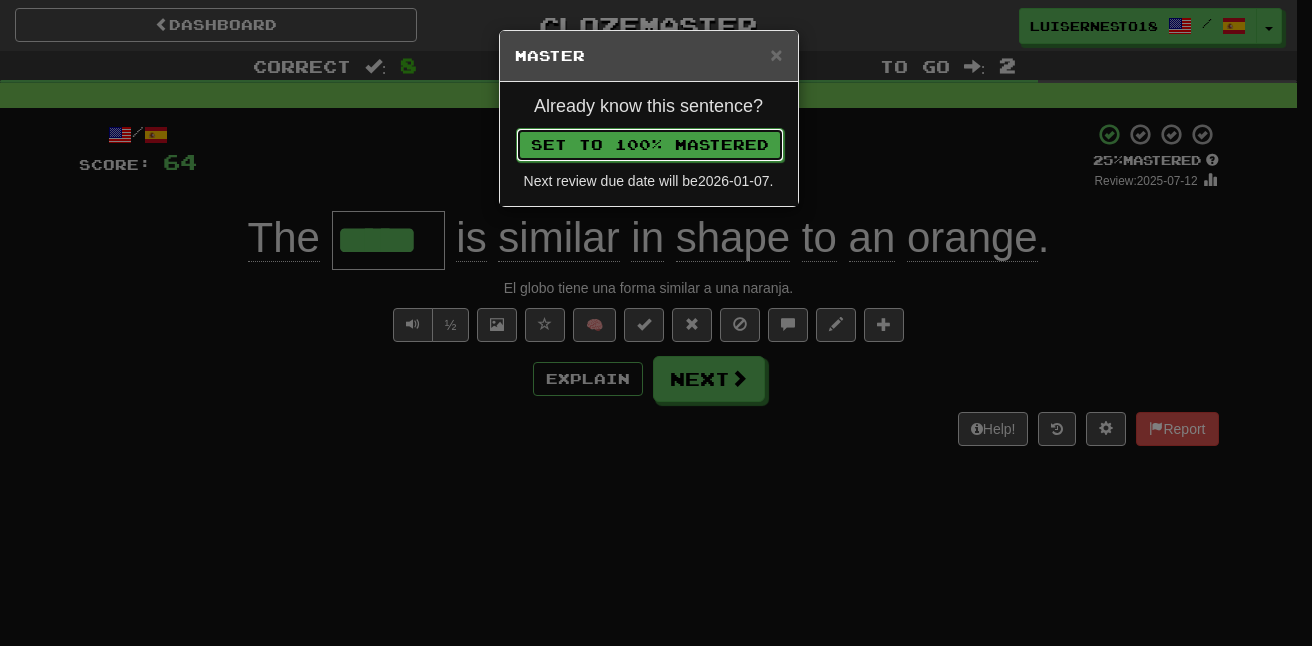 click on "Set to 100% Mastered" at bounding box center [650, 145] 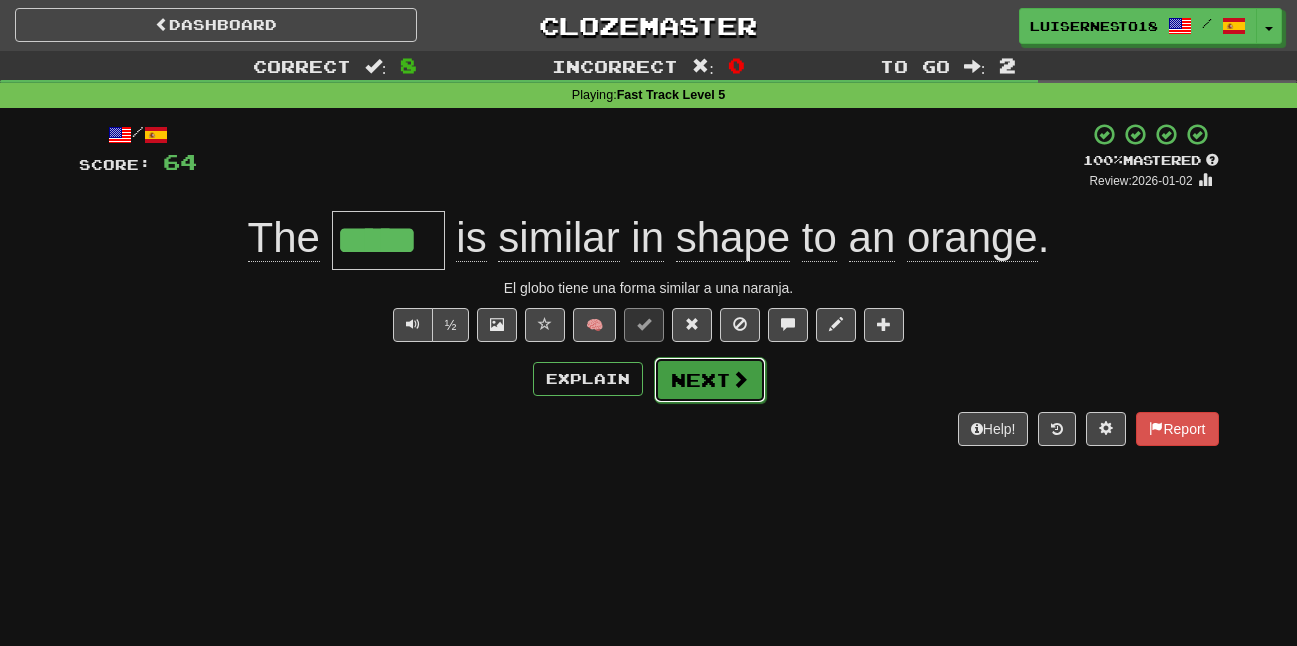 click at bounding box center (740, 379) 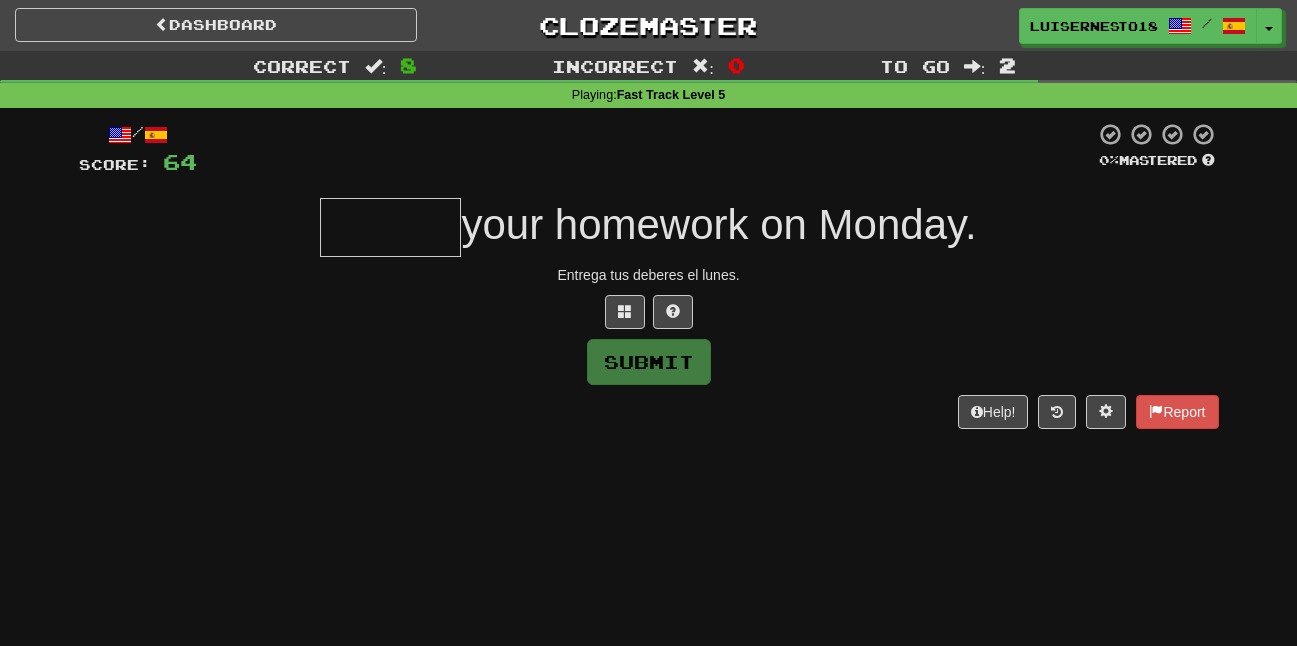 type on "*" 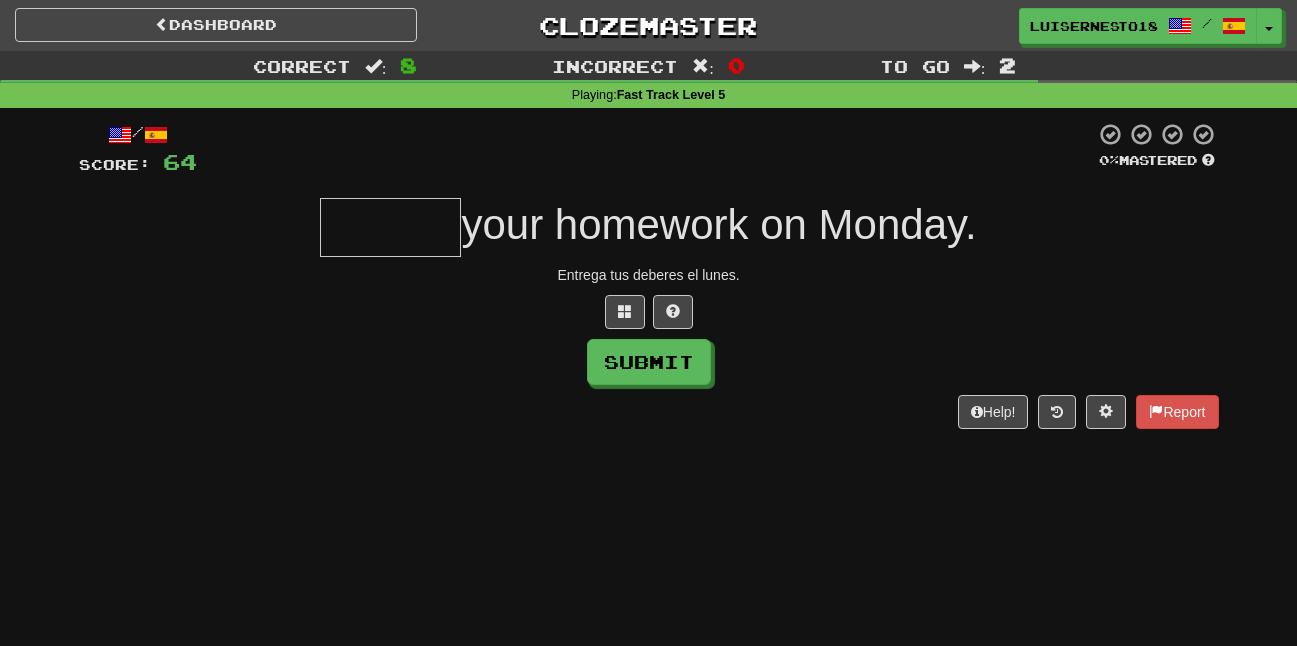 type on "*" 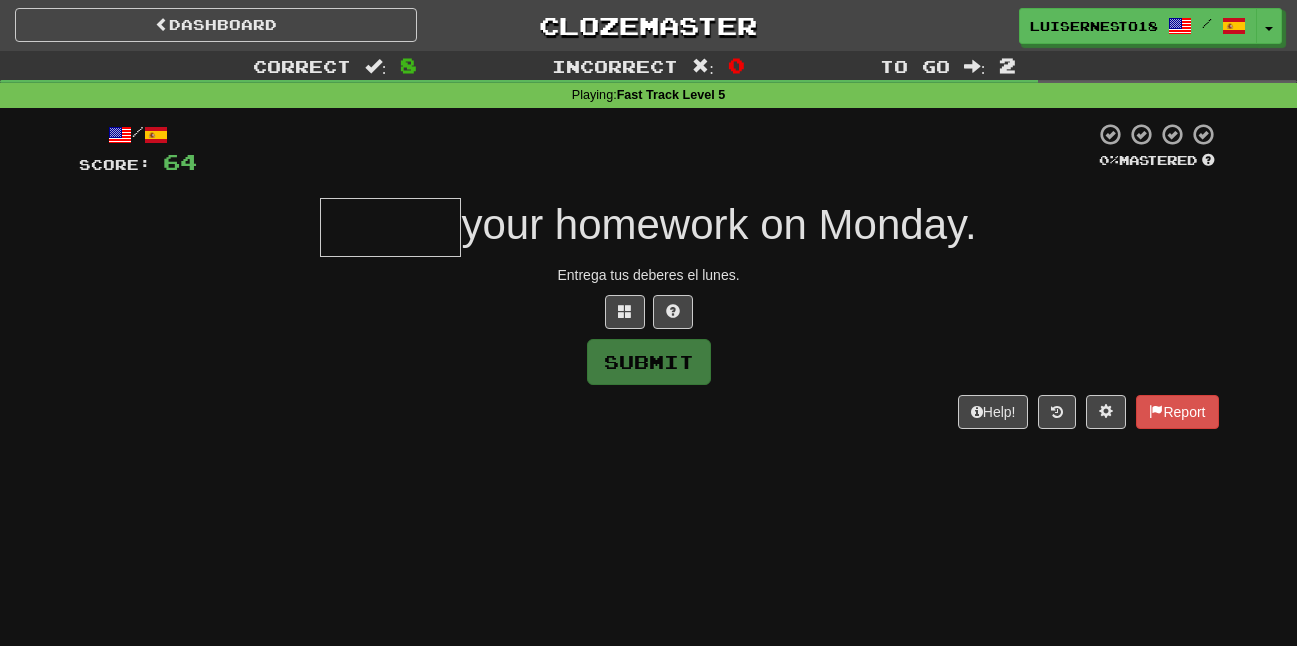 type on "*" 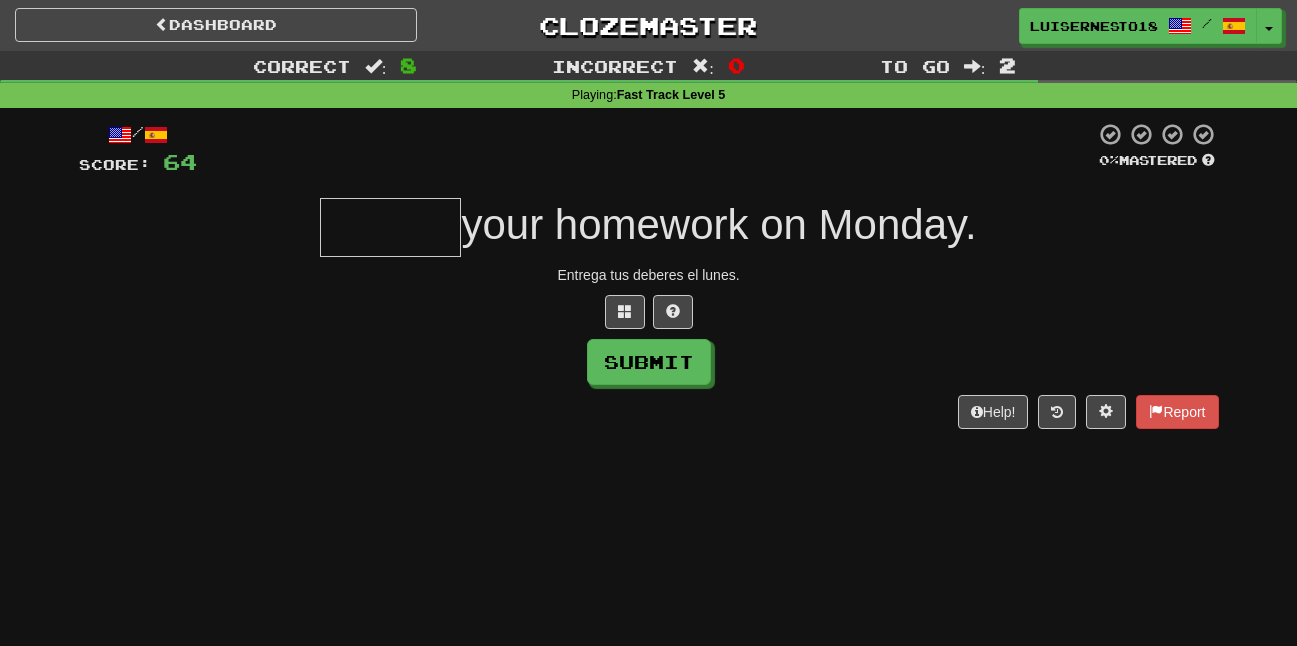 type on "*" 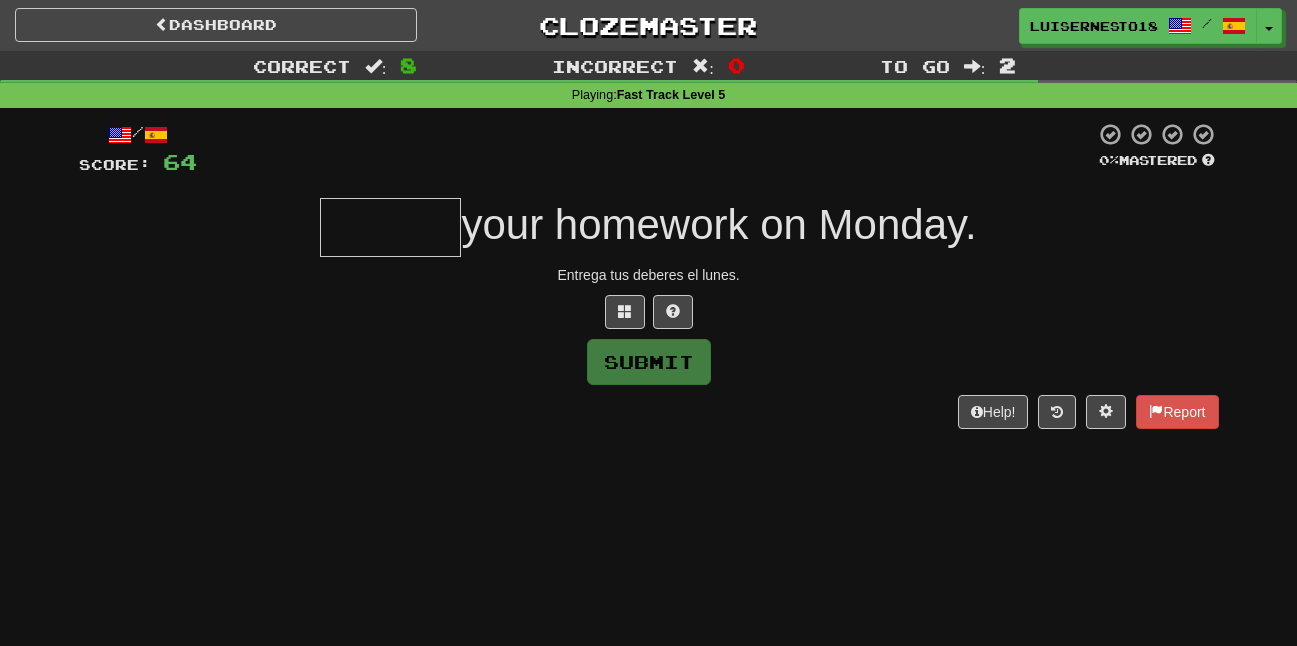 type on "*" 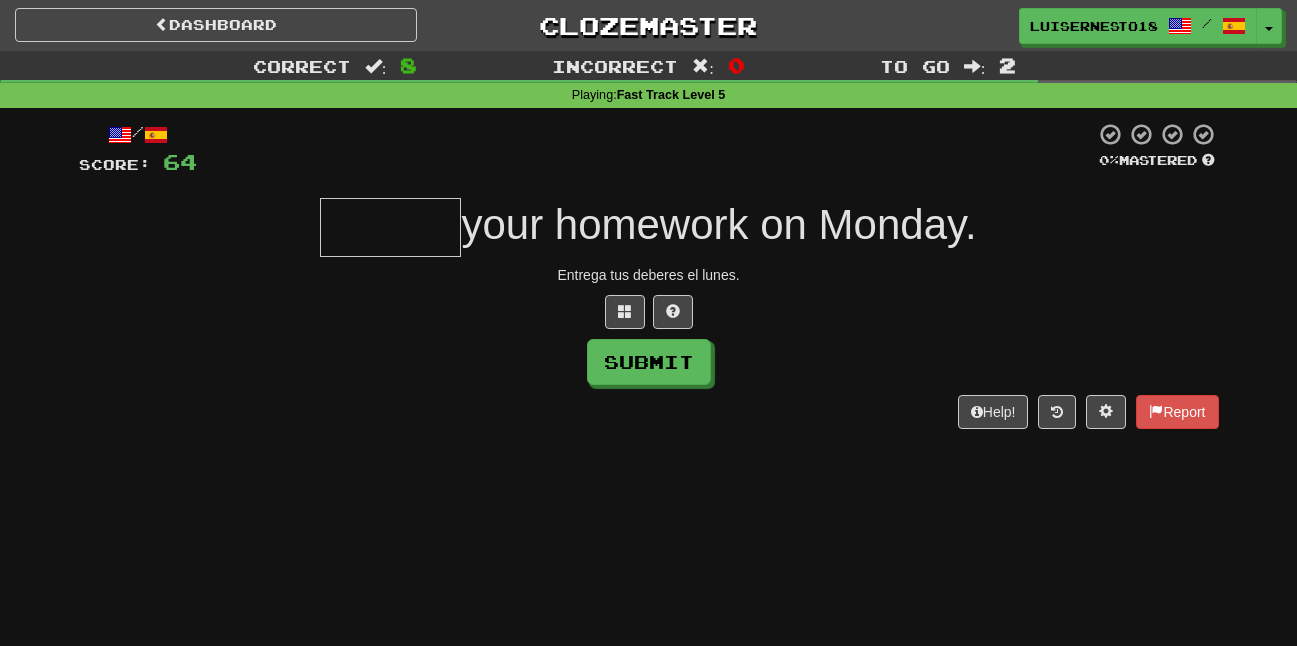 type on "*" 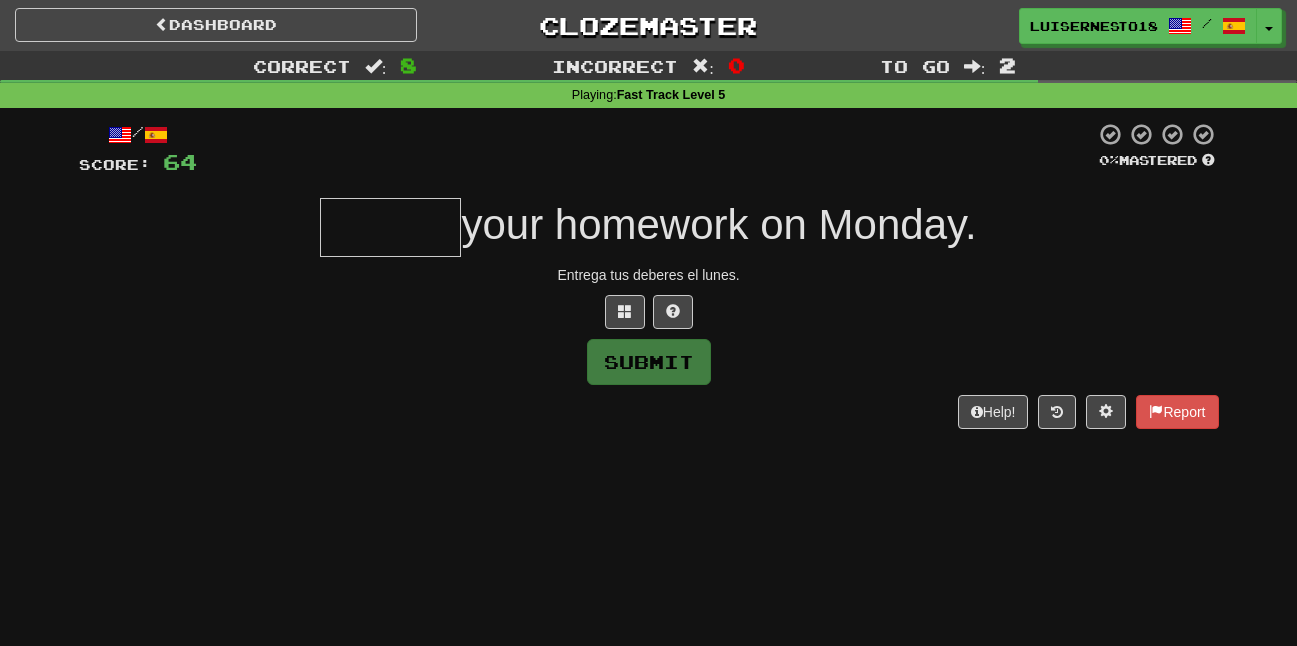 type on "*" 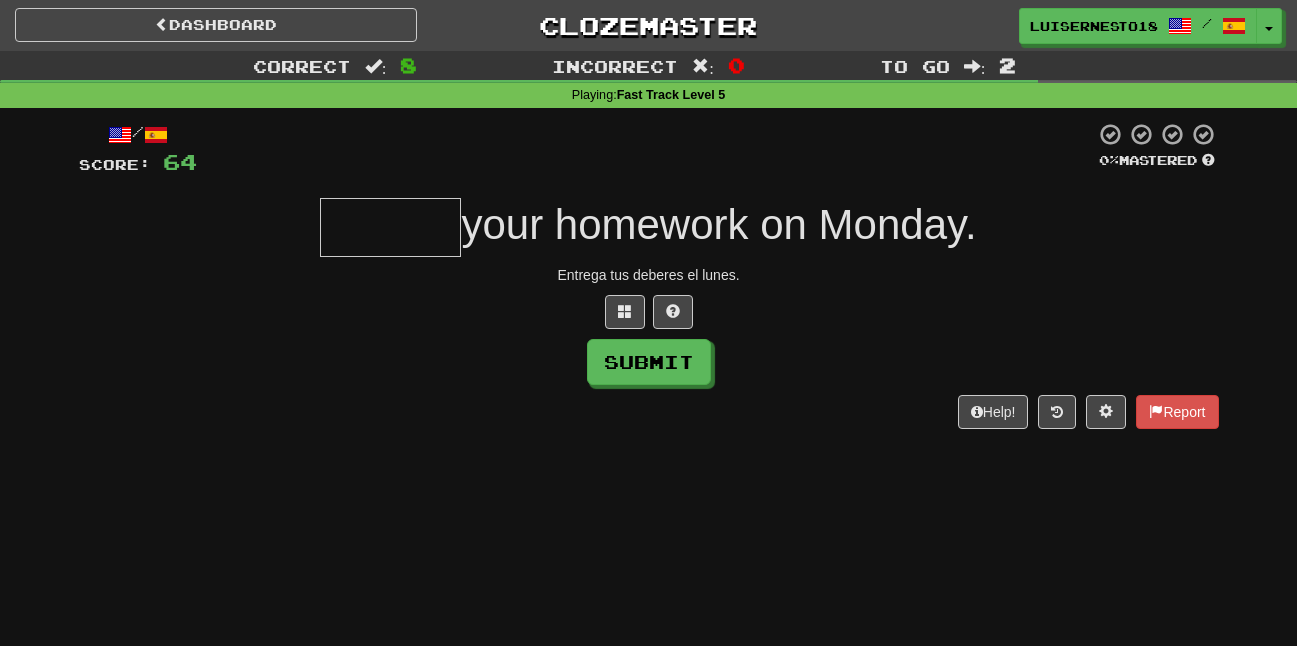 type on "*" 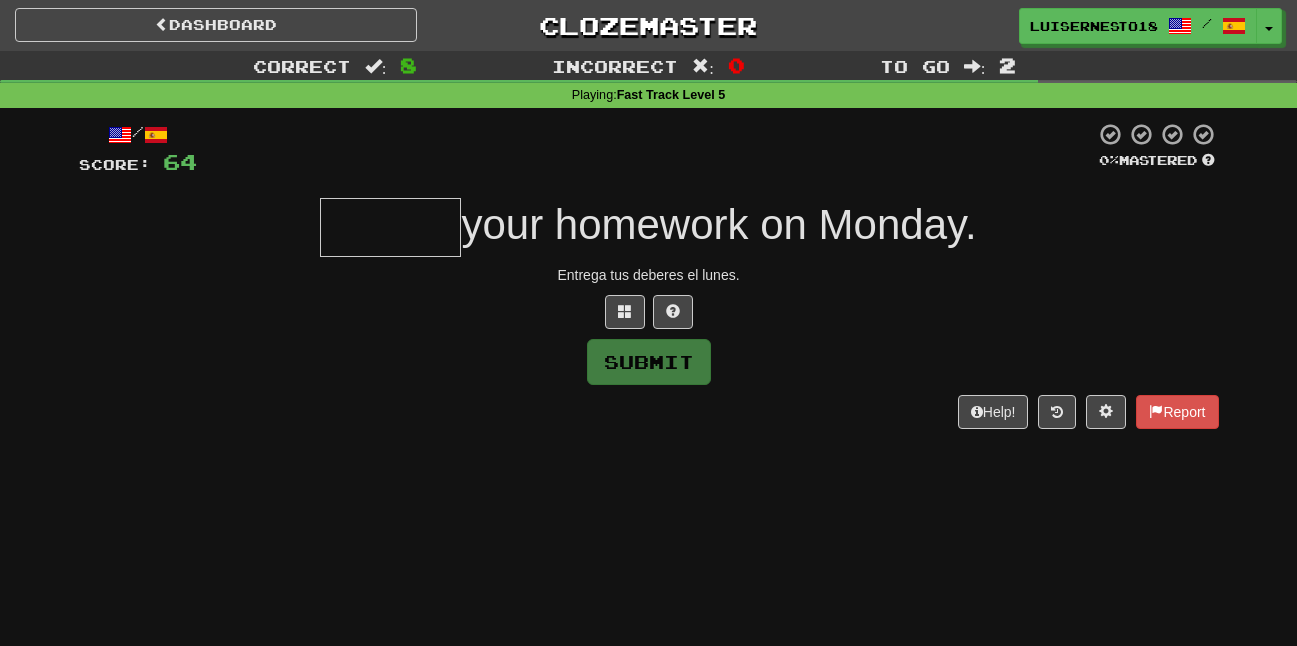type on "*" 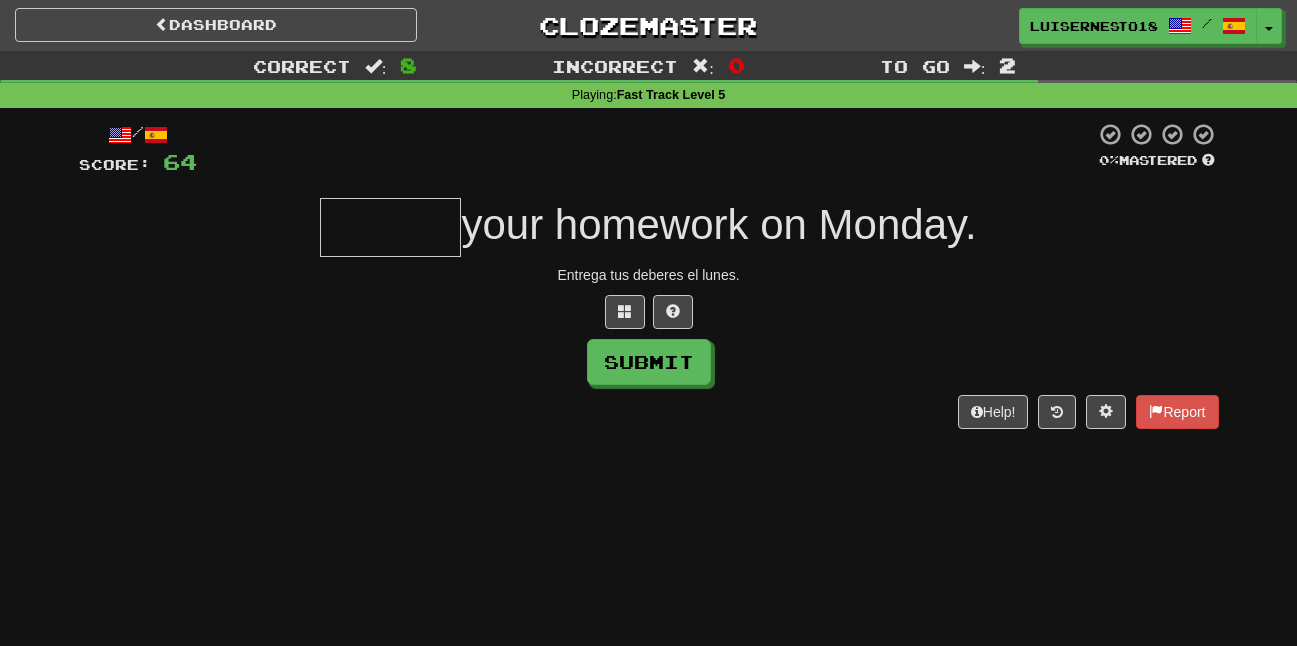 type on "*" 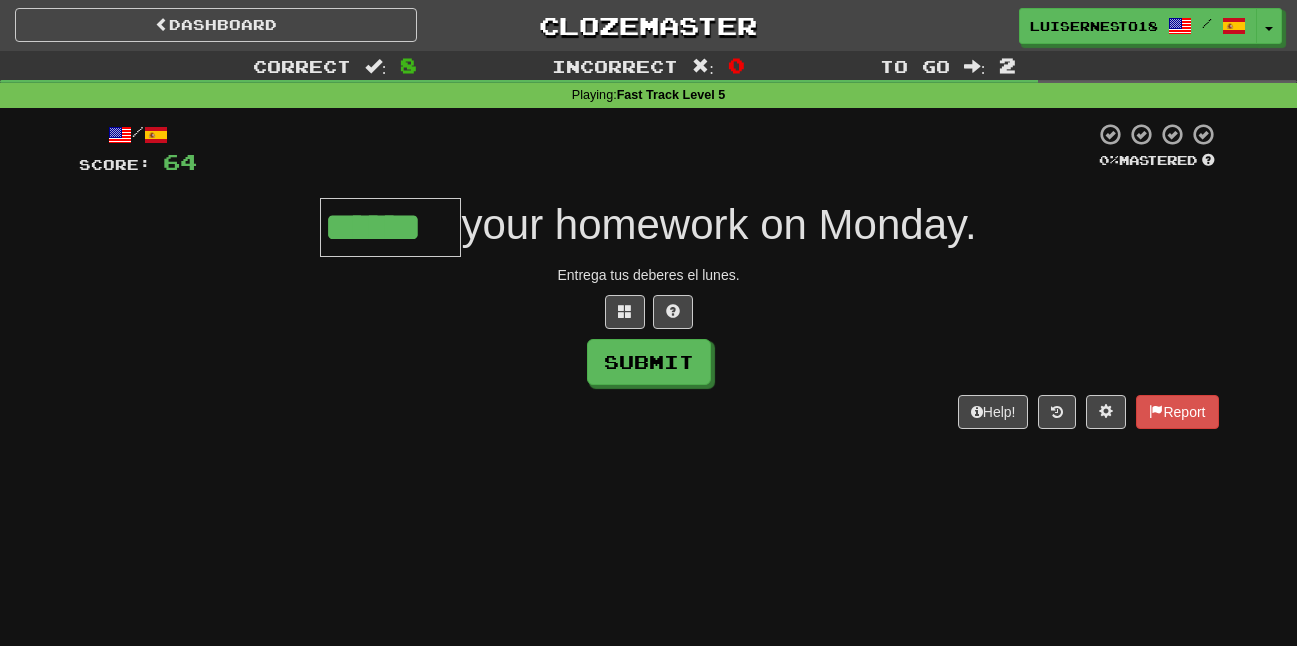 type on "******" 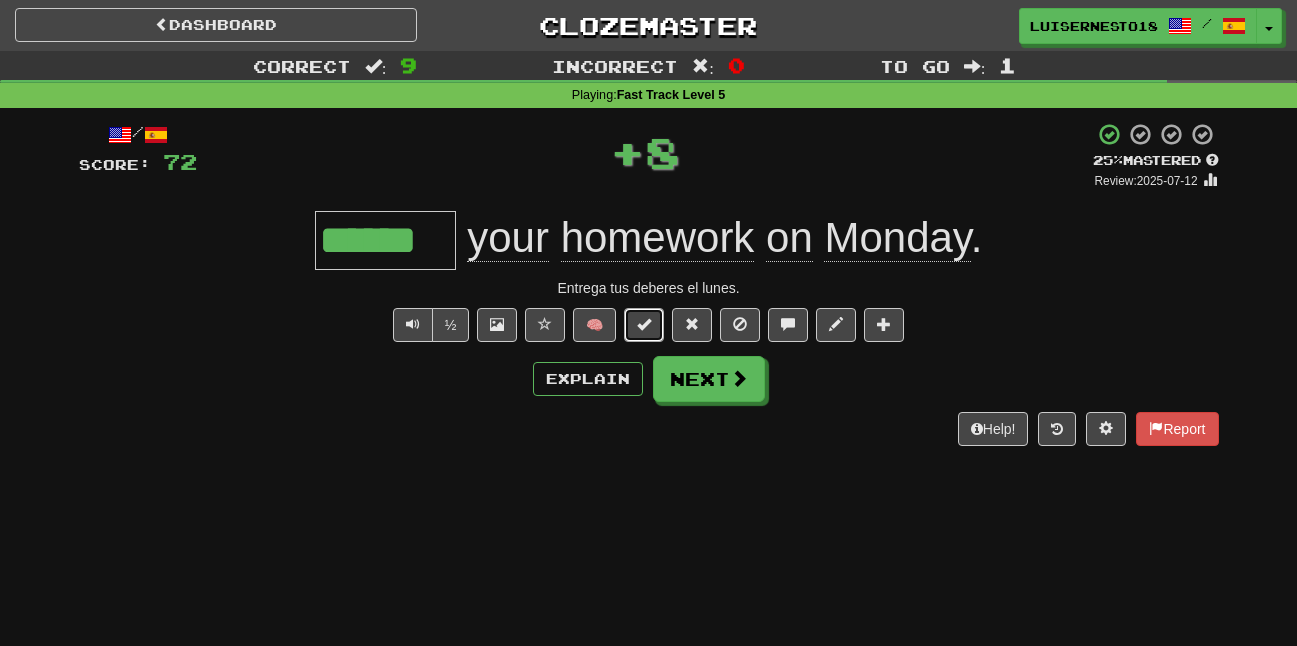 click at bounding box center (644, 324) 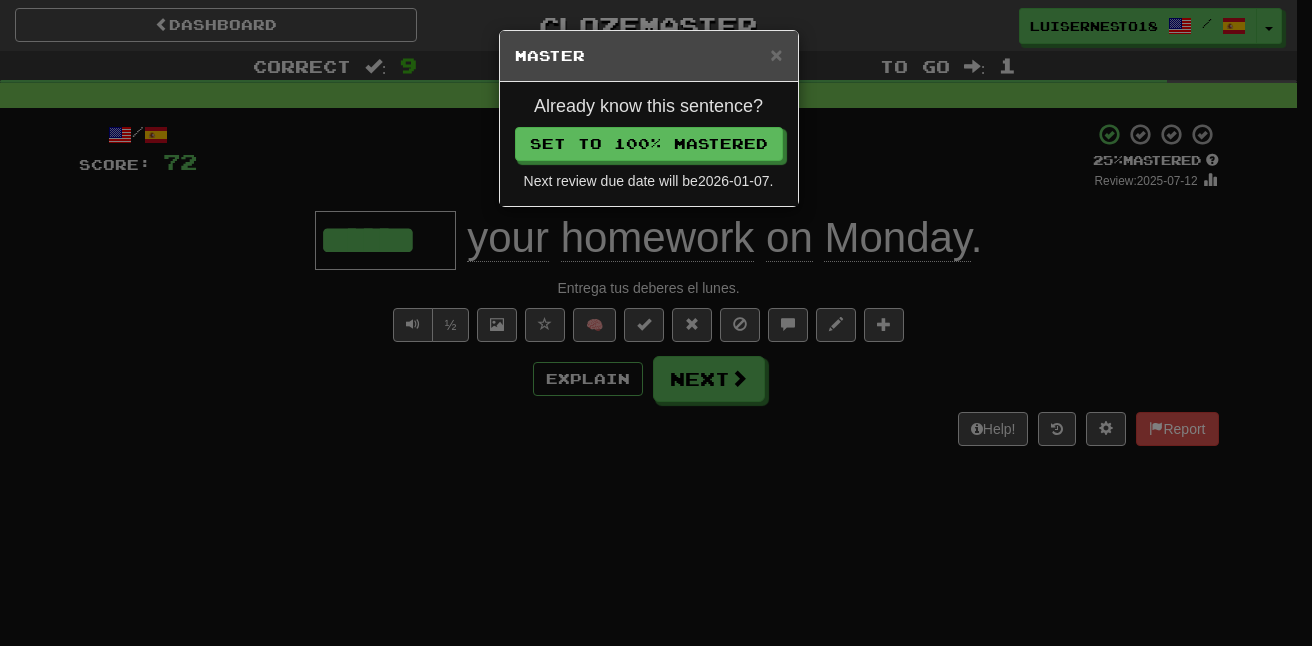 click on "Next review due date will be  2026-01-07 ." at bounding box center [649, 181] 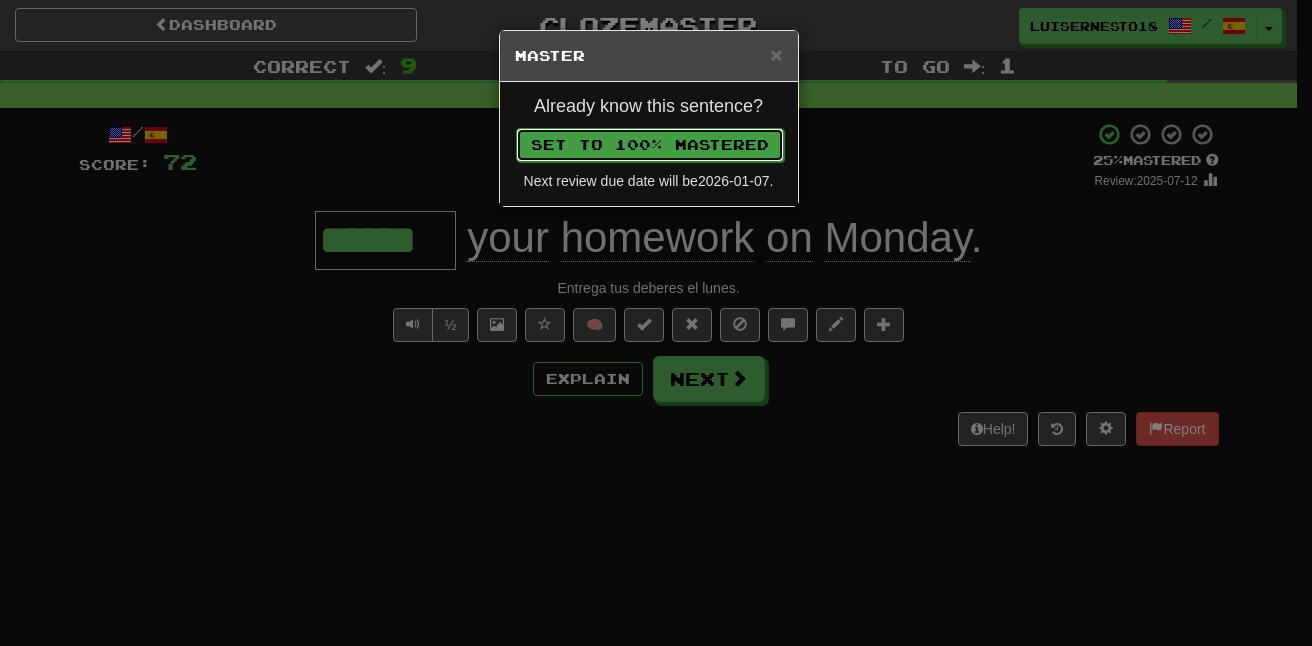 click on "Set to 100% Mastered" at bounding box center [650, 145] 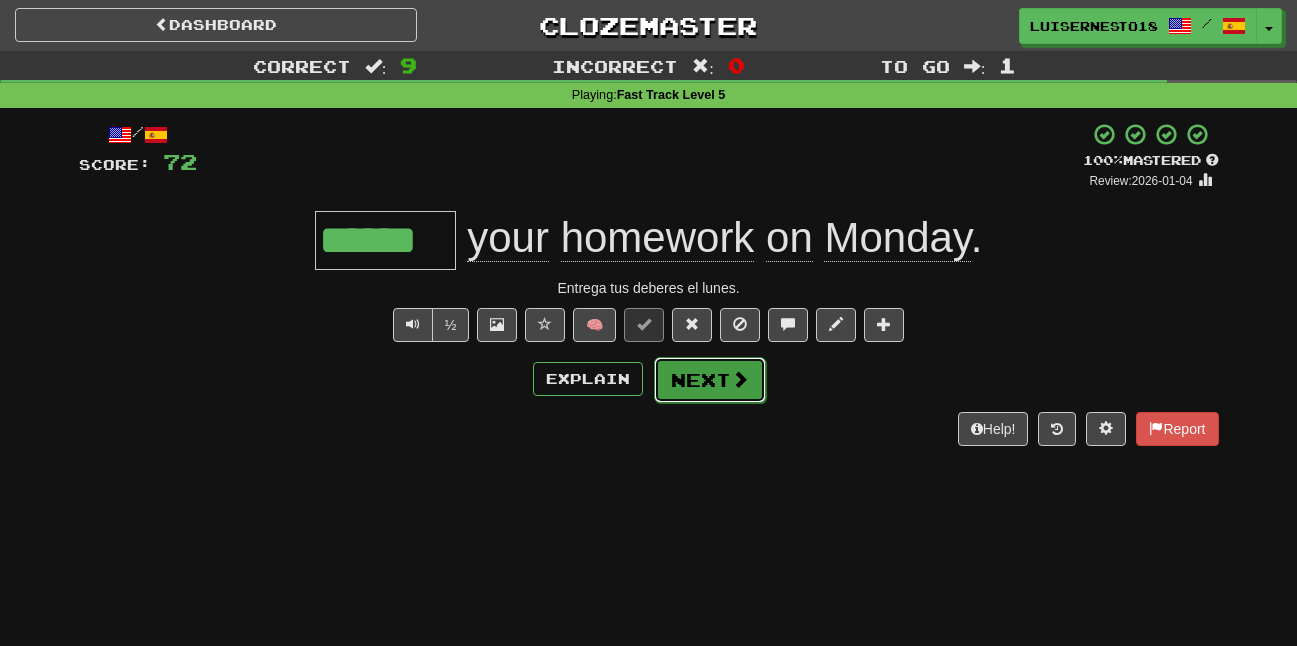 click on "Next" at bounding box center [710, 380] 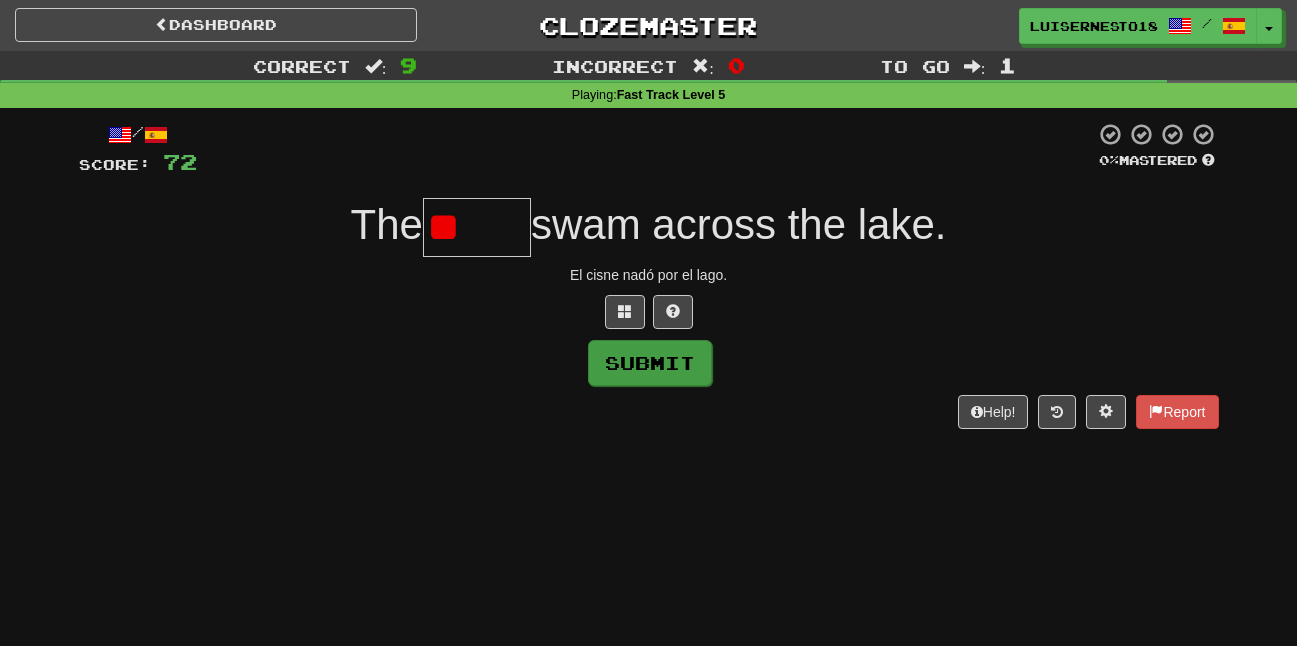 type on "*" 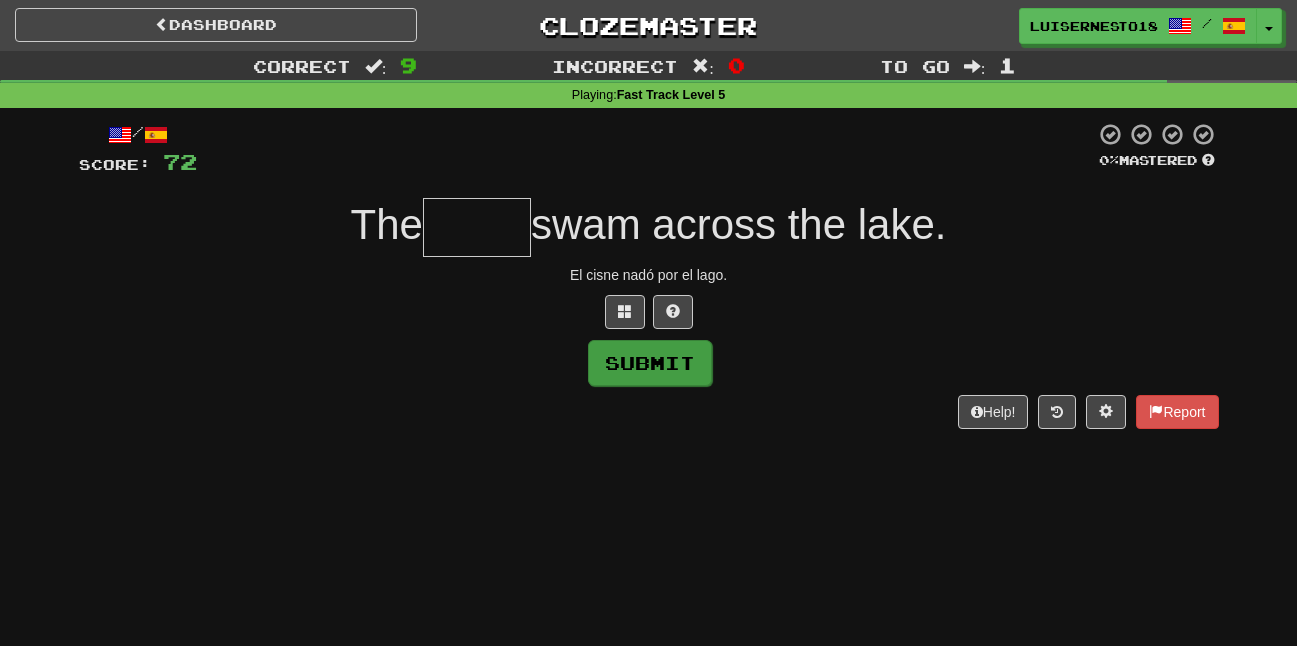 type on "*" 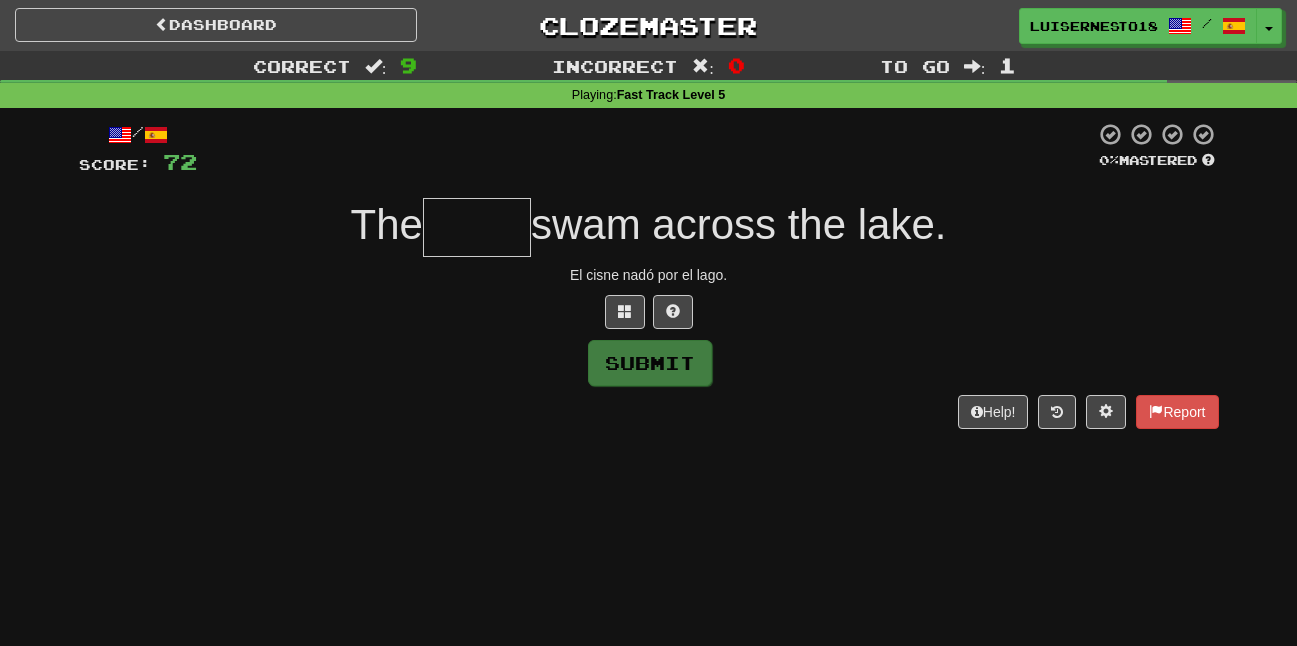 type on "*" 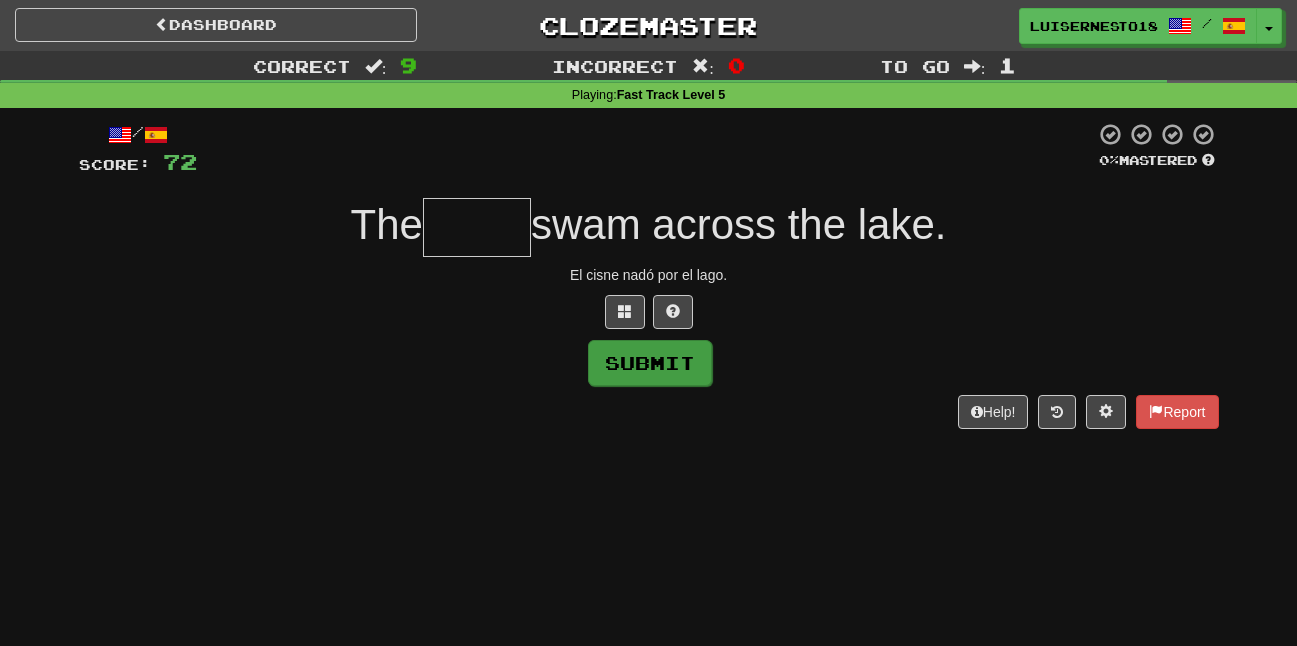 type on "*" 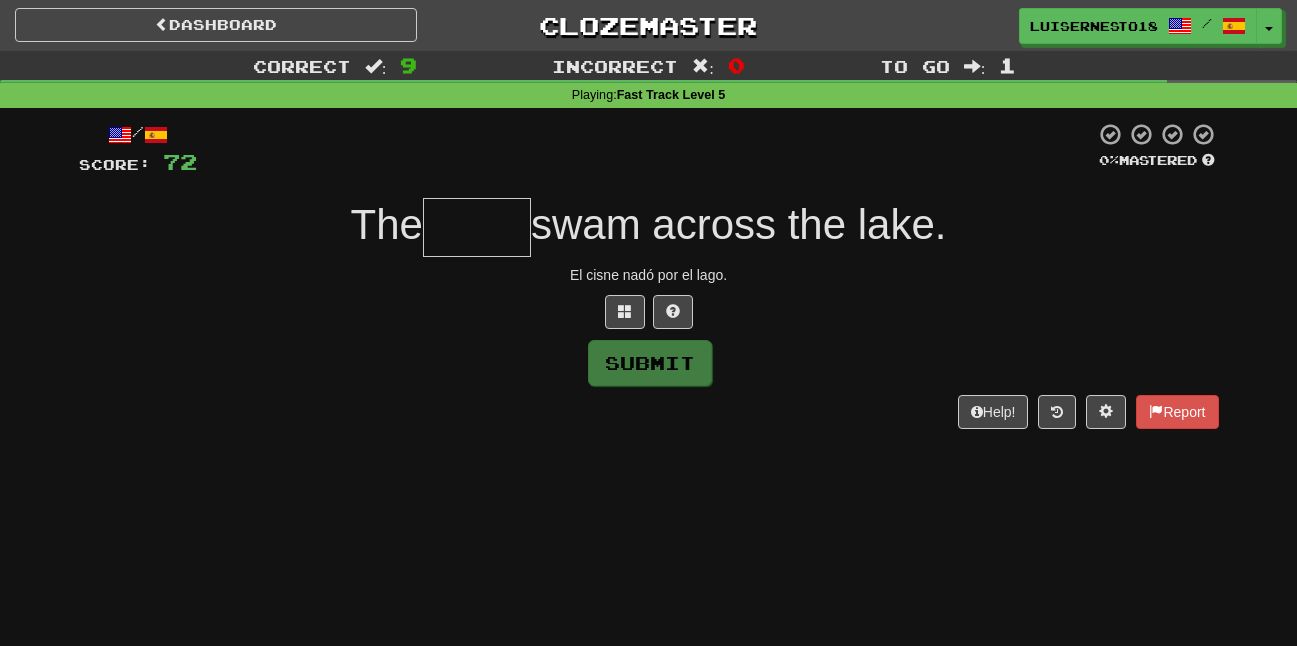 type on "*" 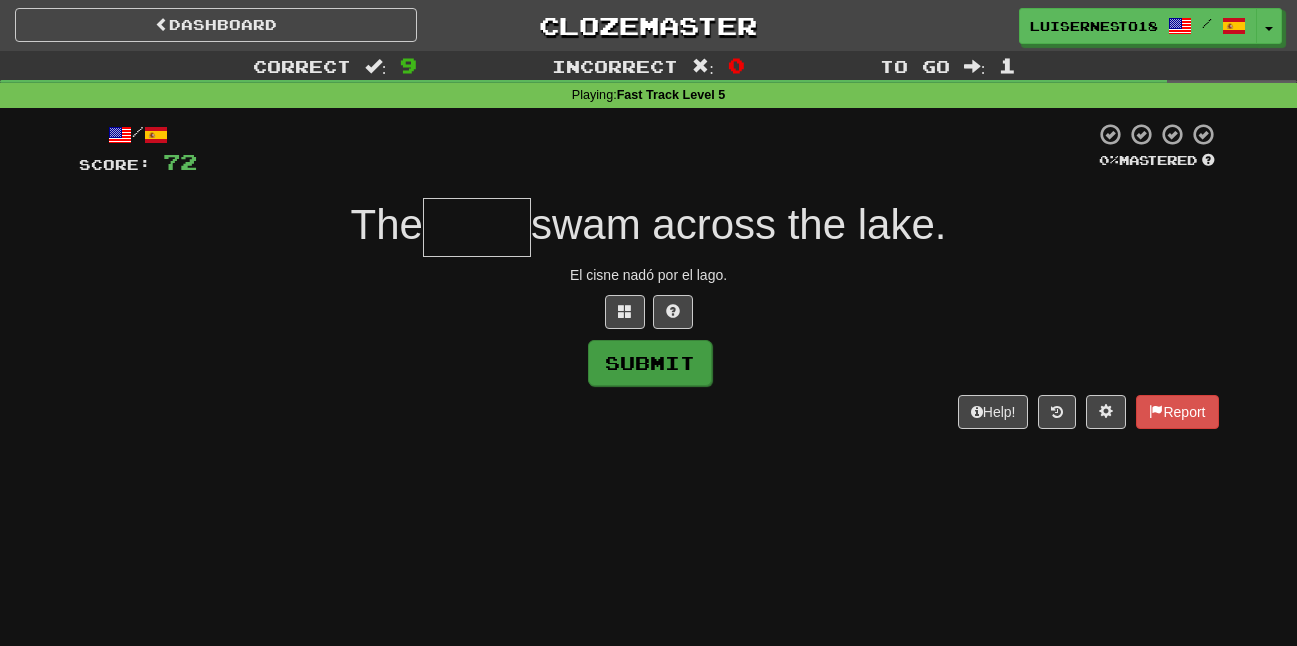 type on "*" 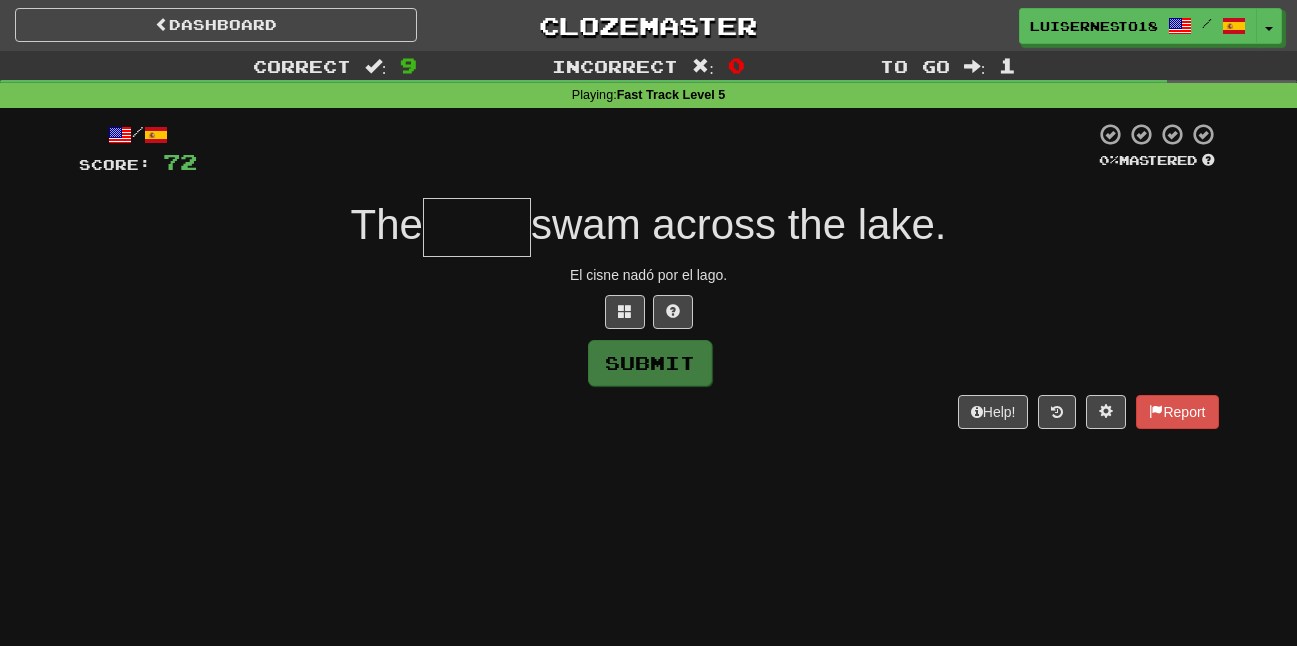 type on "*" 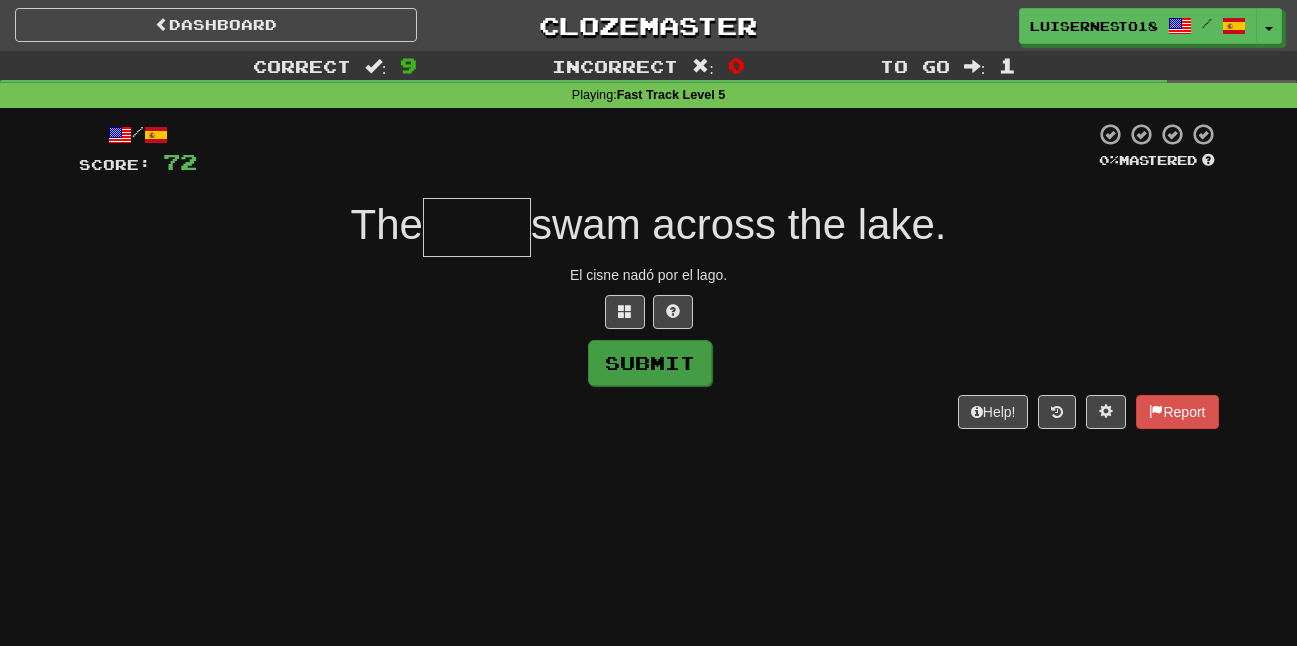 type on "*" 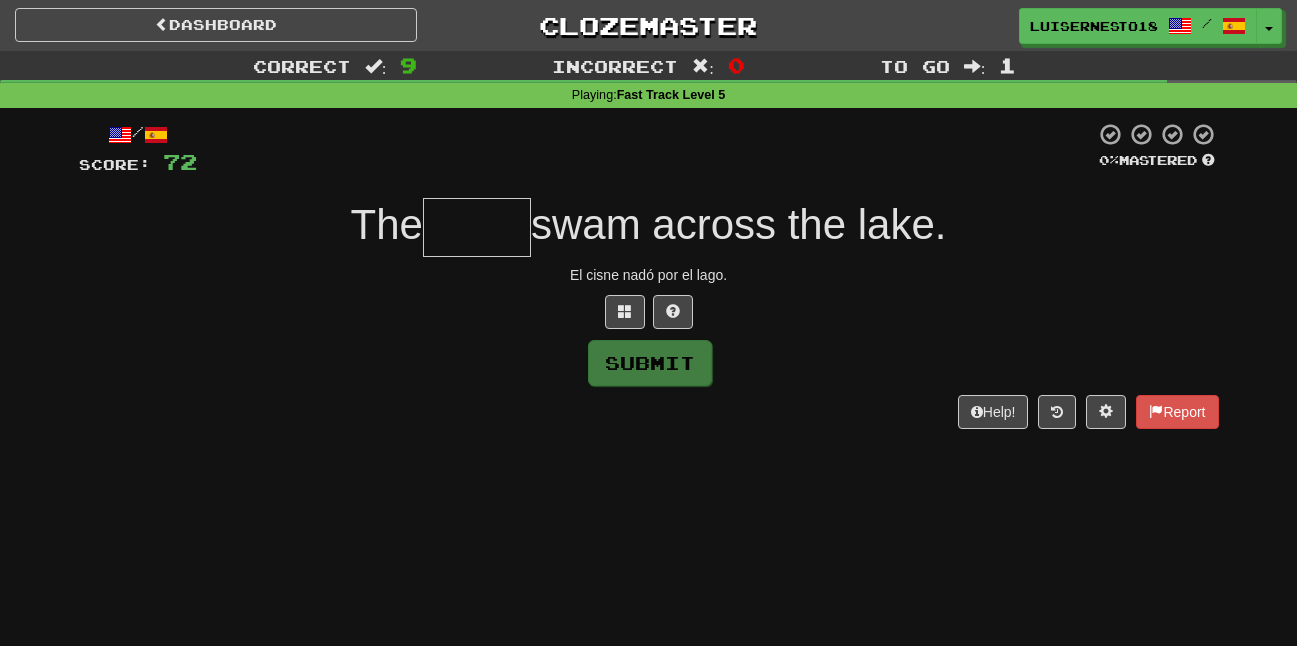 type on "*" 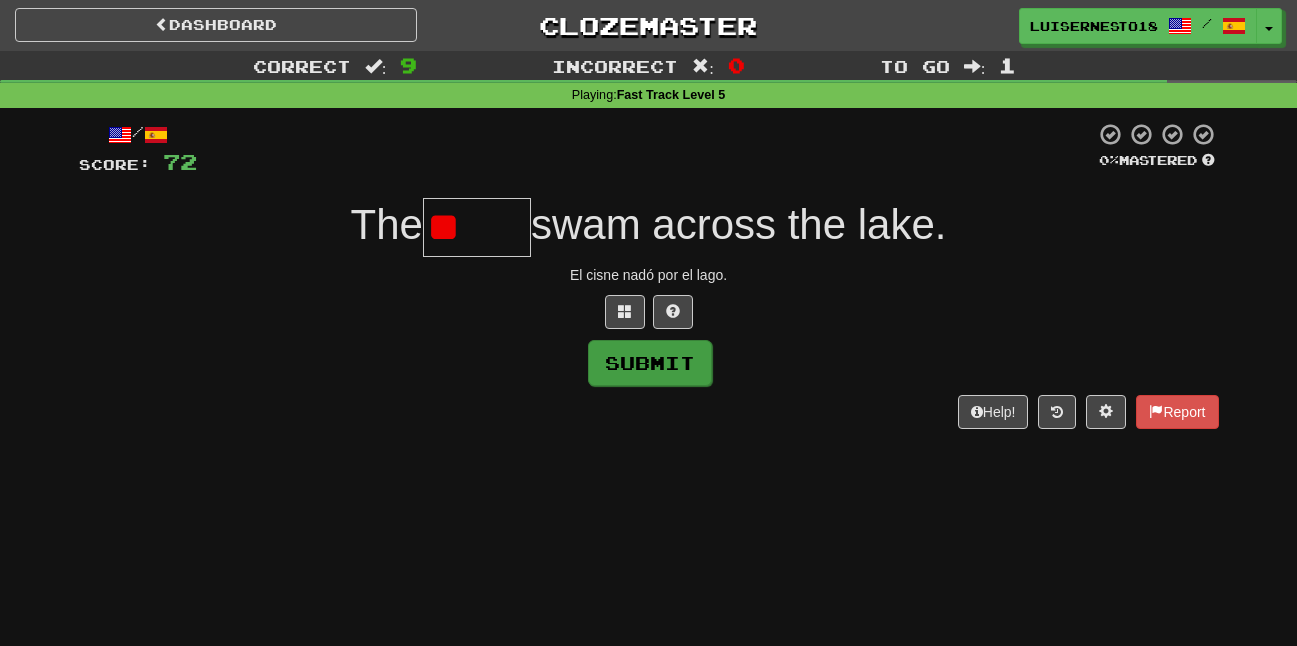 type on "*" 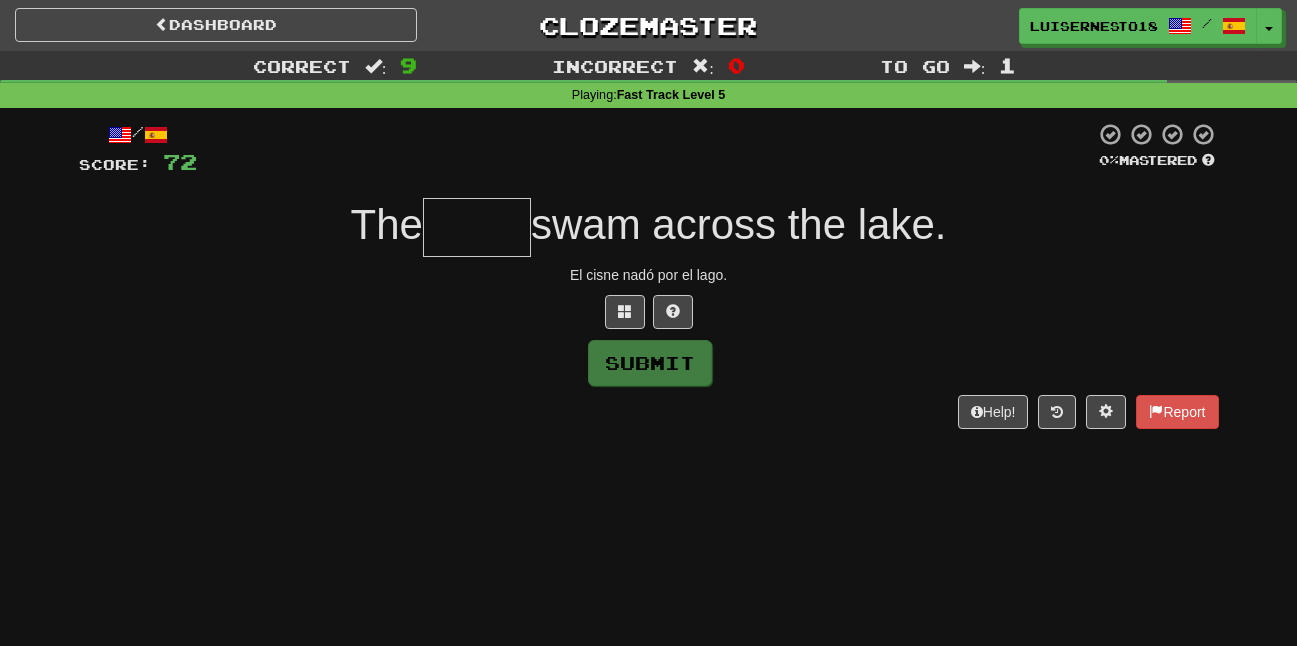 type on "*" 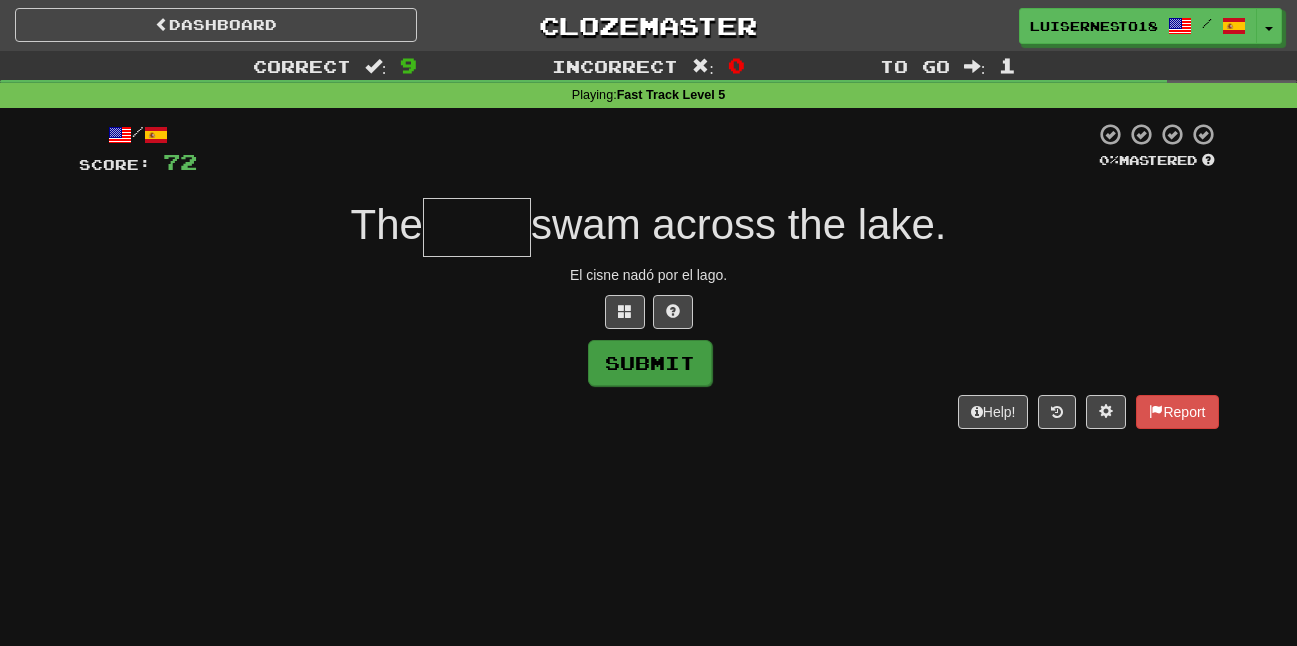 type on "*" 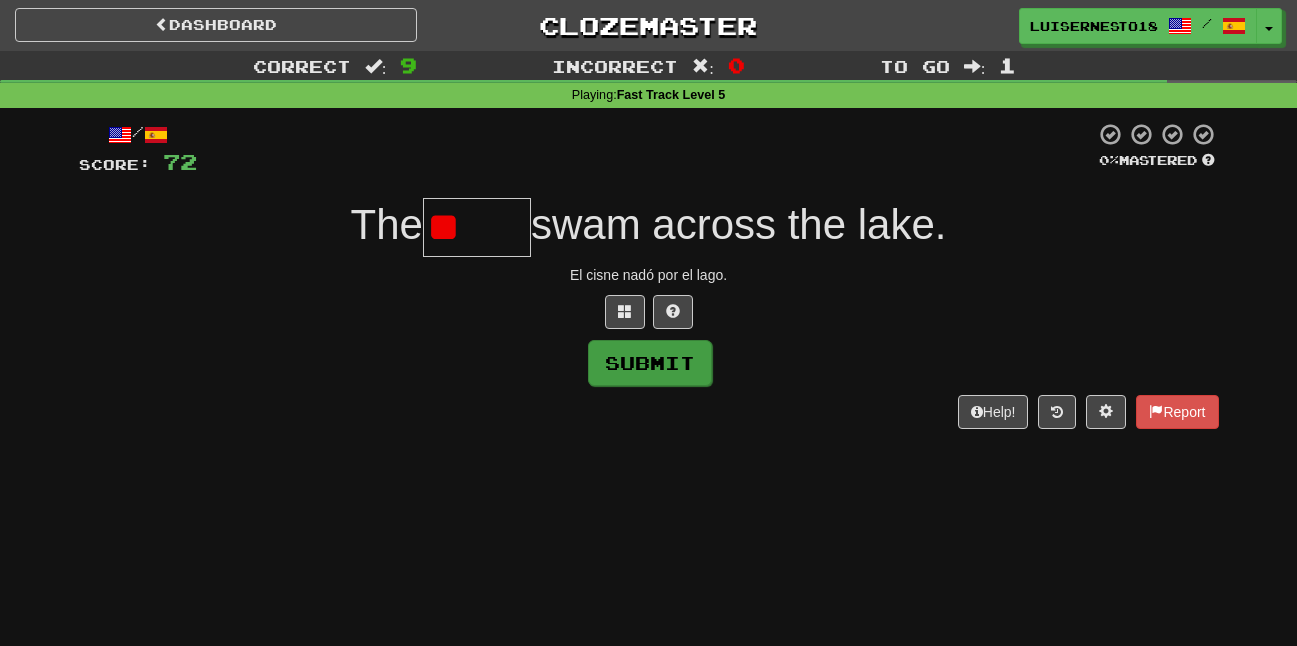 type on "*" 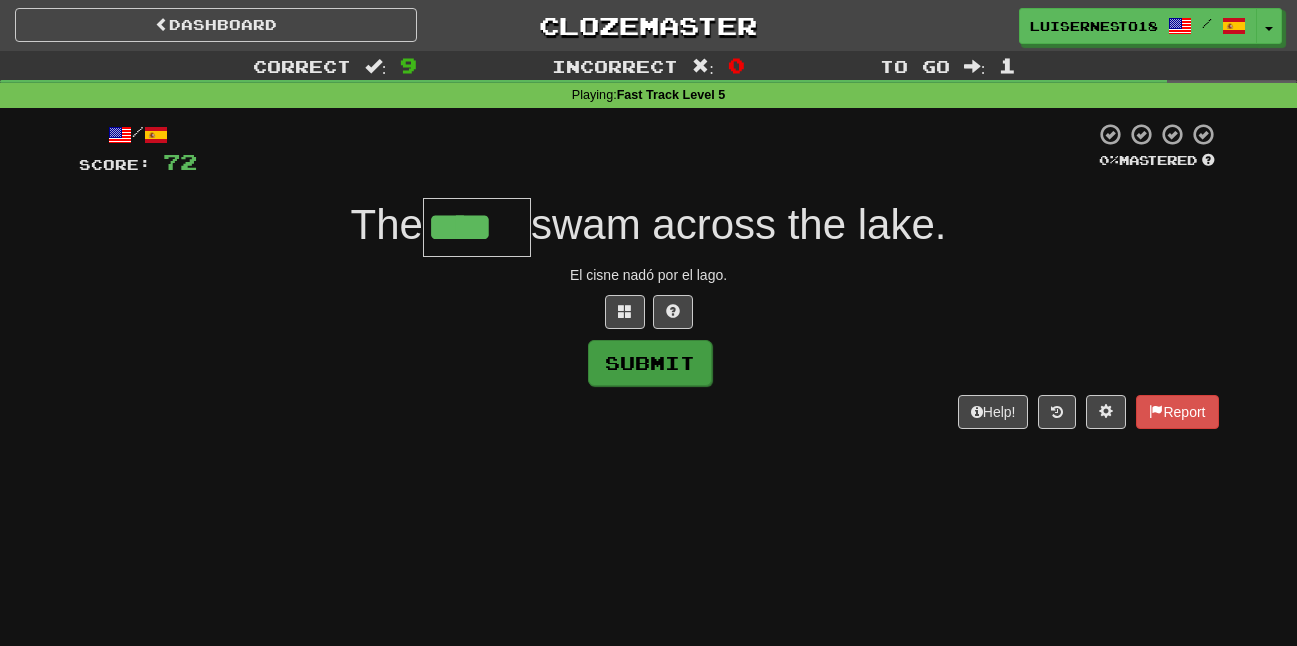 type on "****" 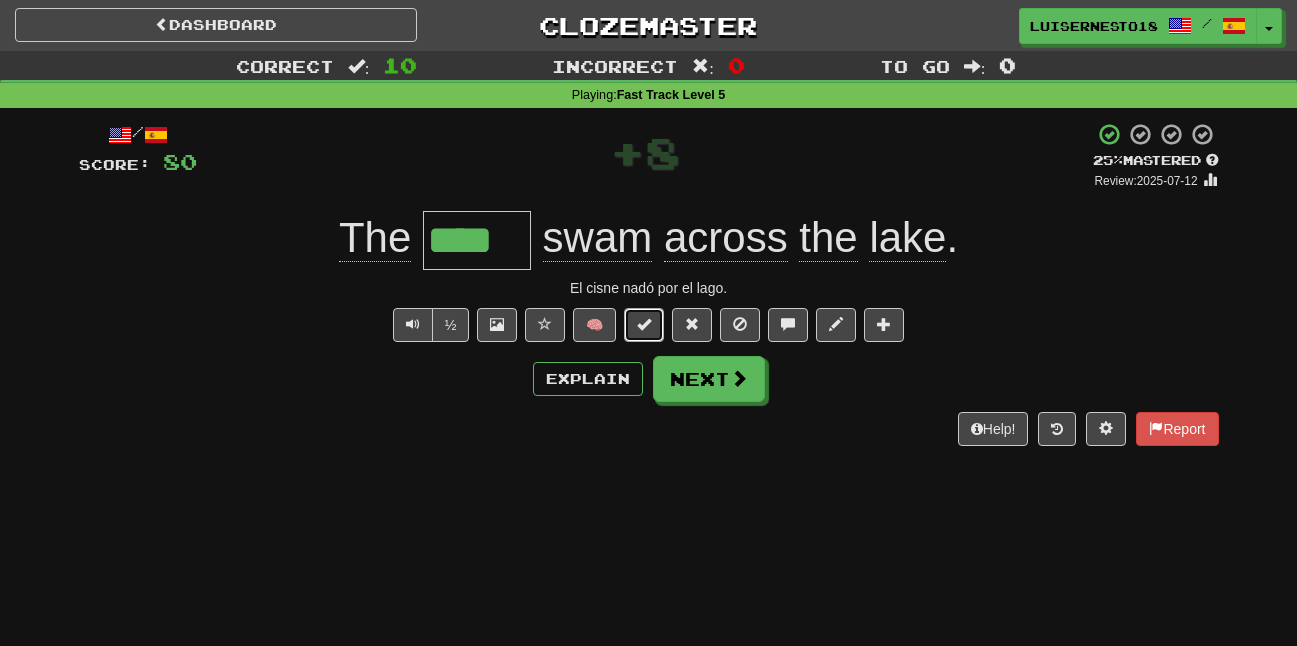click at bounding box center (644, 325) 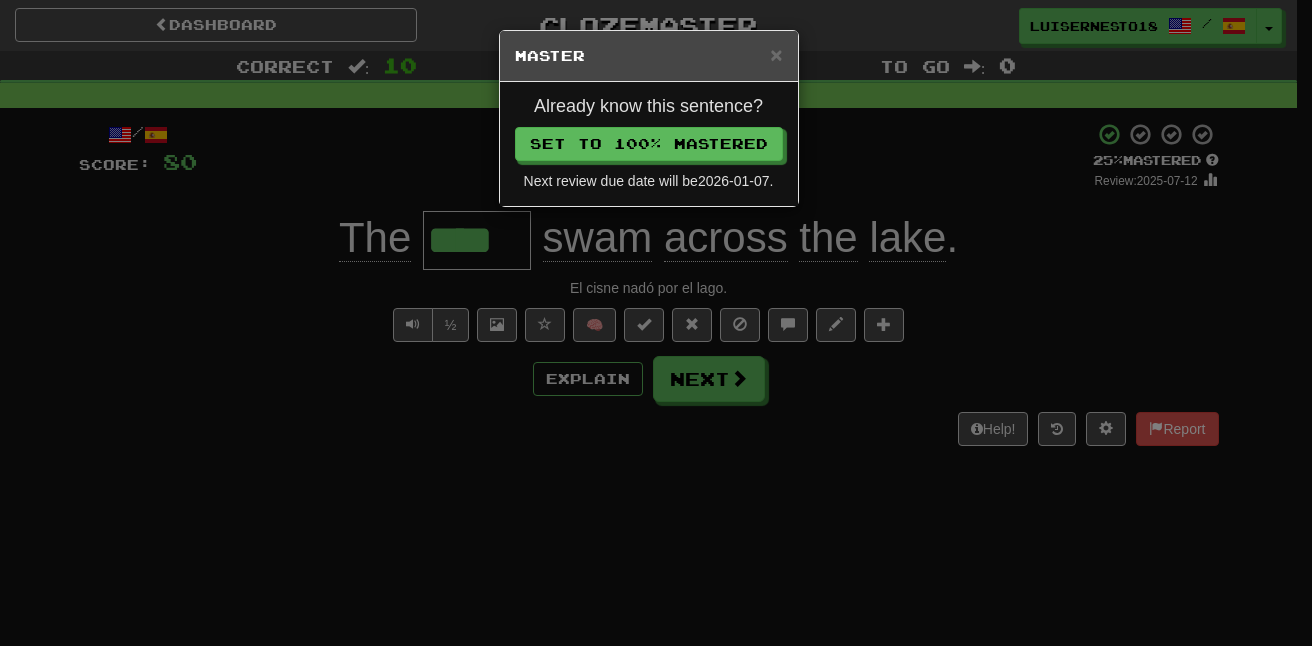 click on "Next review due date will be  2026-01-07 ." at bounding box center [649, 181] 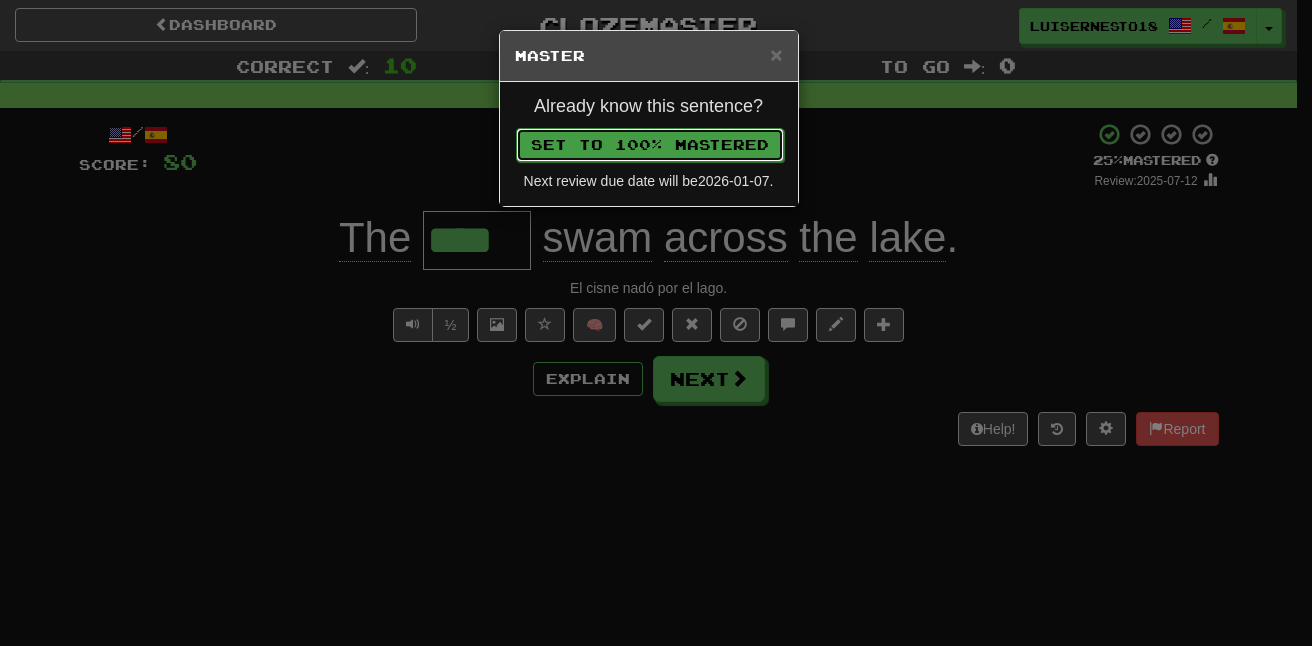 click on "Set to 100% Mastered" at bounding box center (650, 145) 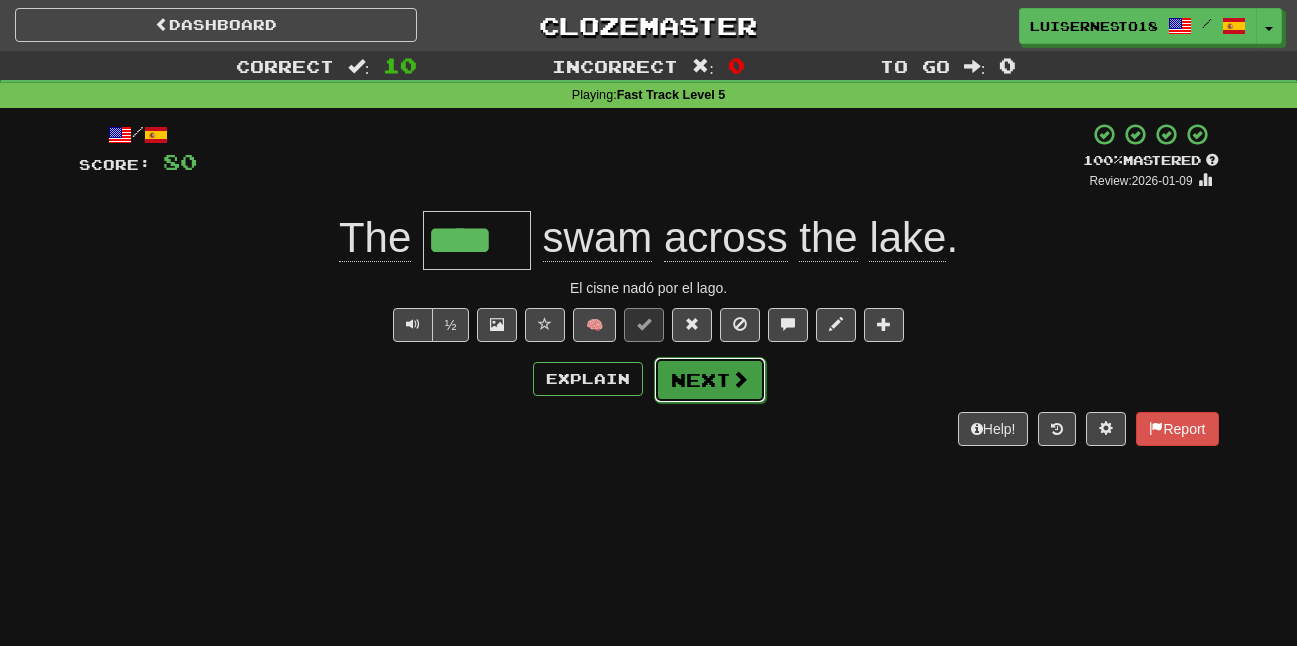 click on "Next" at bounding box center [710, 380] 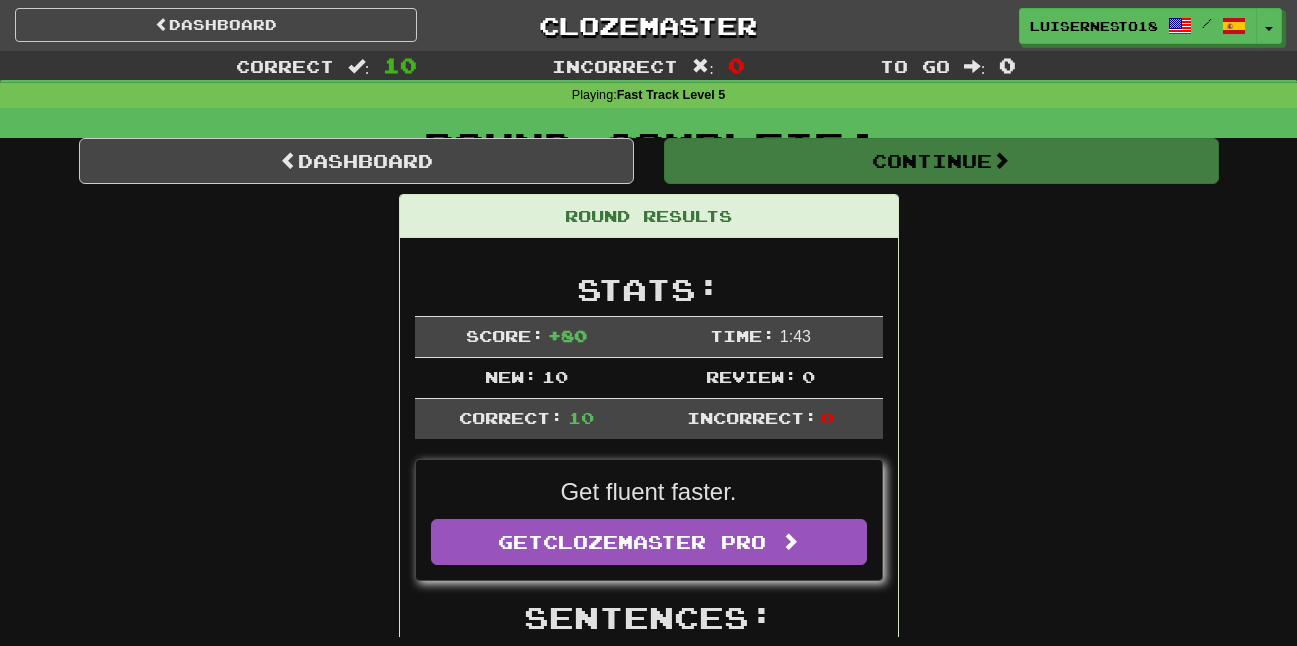 click on "Dashboard Continue  Round Results Stats: Score:   + 80 Time:   1 : 43 New:   10 Review:   0 Correct:   10 Incorrect:   0 Get fluent faster. Get  Clozemaster Pro   Sentences:  Report She recognized him  instantly . Ella lo reconoció instantáneamente.  Report The  DJ  plays music at parties. El DJ pone música en las fiestas.  Report He had his license taken away because of  reckless  driving. Le quitaron el carné por conducción imprudente.  Report The one in charge of the orchestra is called the  conductor . El responsable de la orquesta se llama el conductor.  Report Take it to a  mechanic  and get it fixed. Llévalo a un mecánico y que lo arreglen.  Report Let's go for a  hike  tomorrow. Vayamos de caminata mañana.  Report Jim was born in the  USA . Jim nació en Estados Unidos.  Report The  globe  is similar in shape to an orange. El globo tiene una forma similar a una naranja.  Report Submit  your homework on Monday. Entrega tus deberes el lunes.  Report The  swan  swam across the lake.  Dashboard" at bounding box center (649, 901) 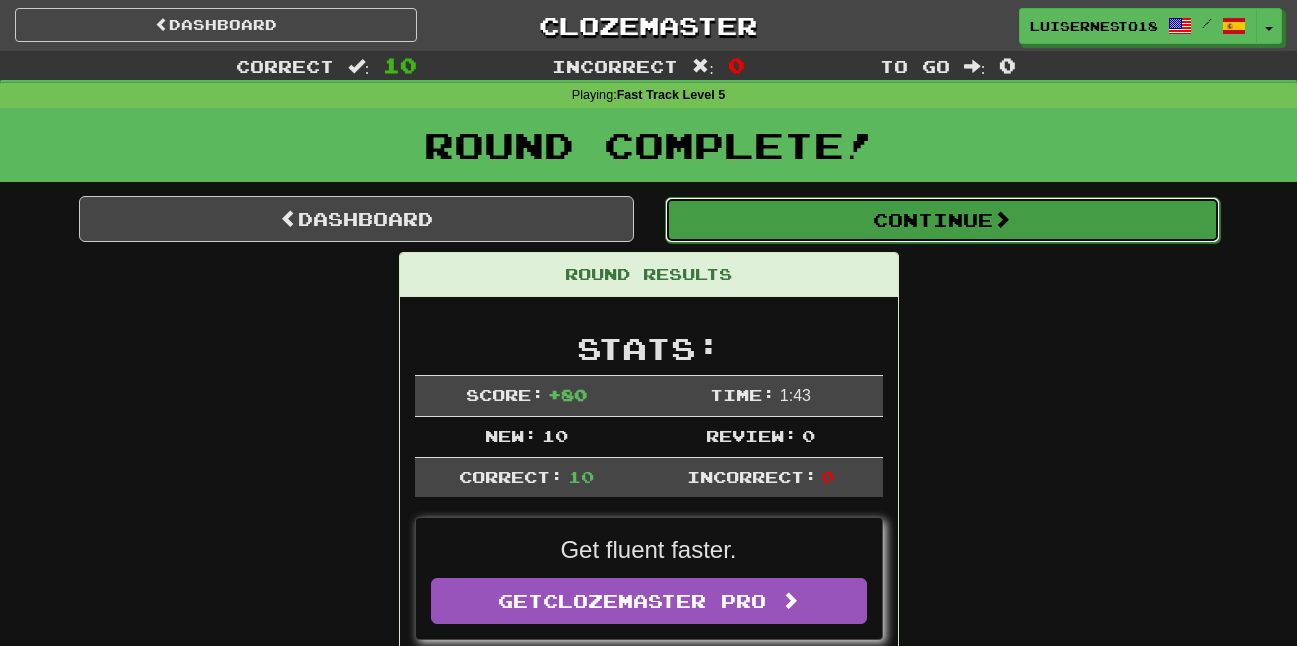 click on "Continue" at bounding box center (942, 220) 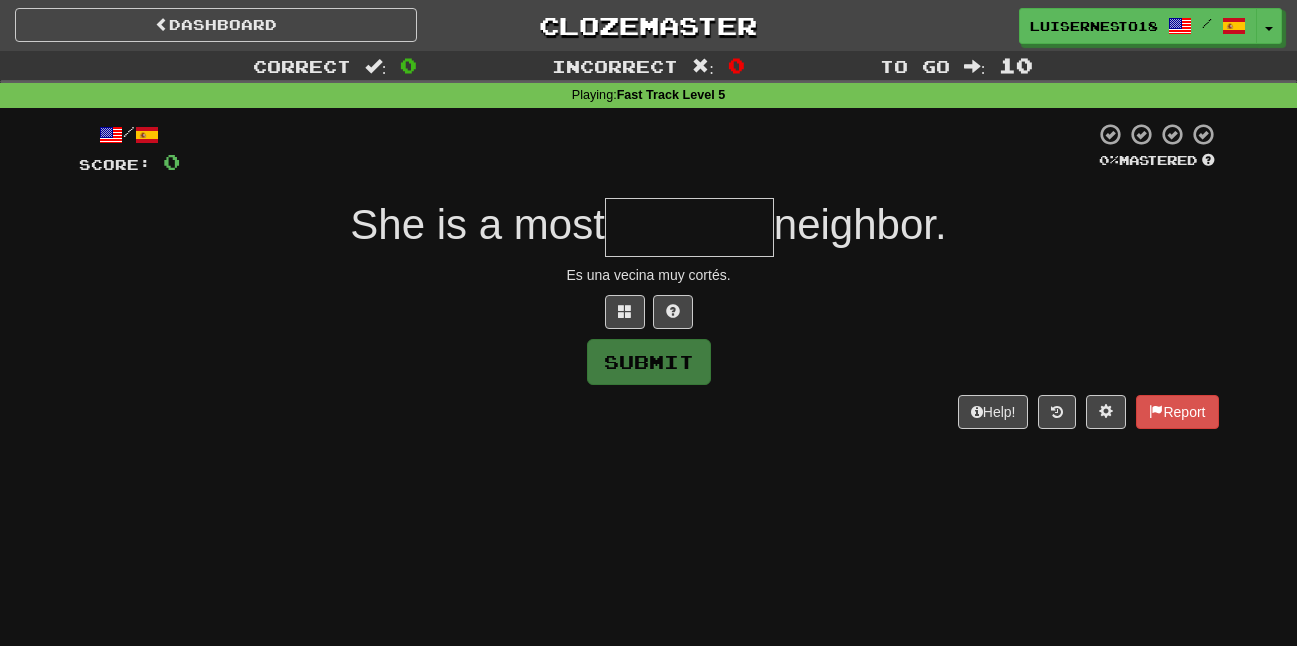 type on "*" 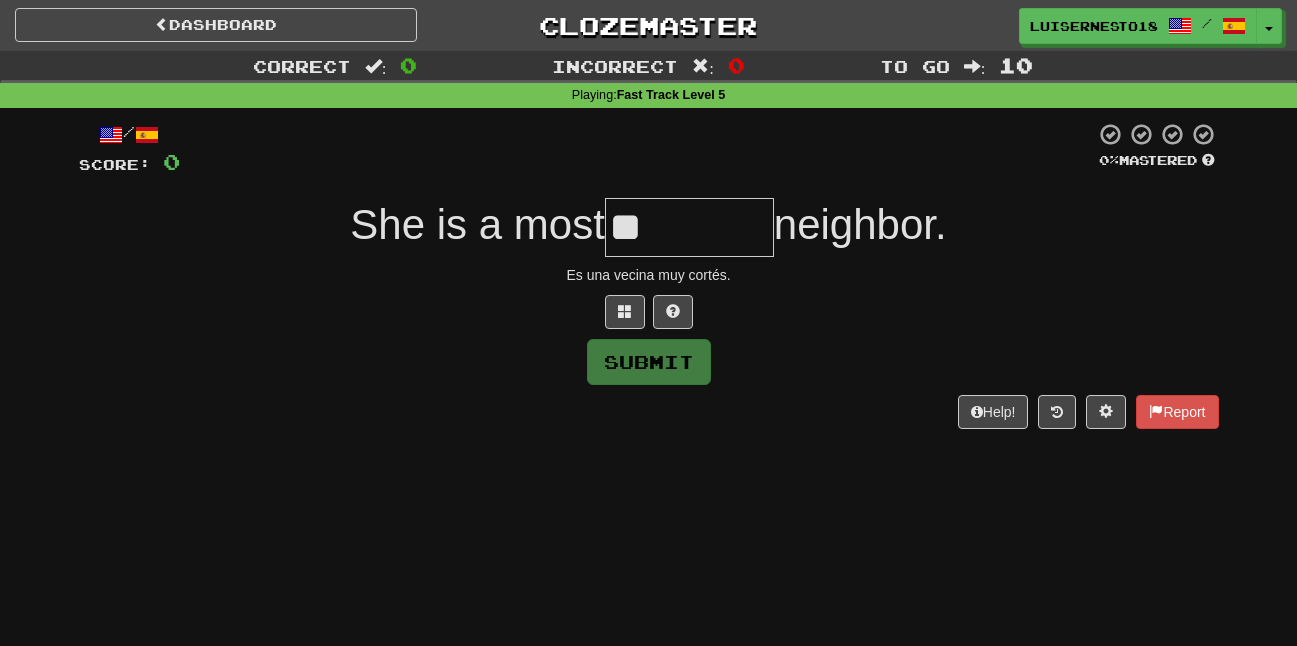 type on "*" 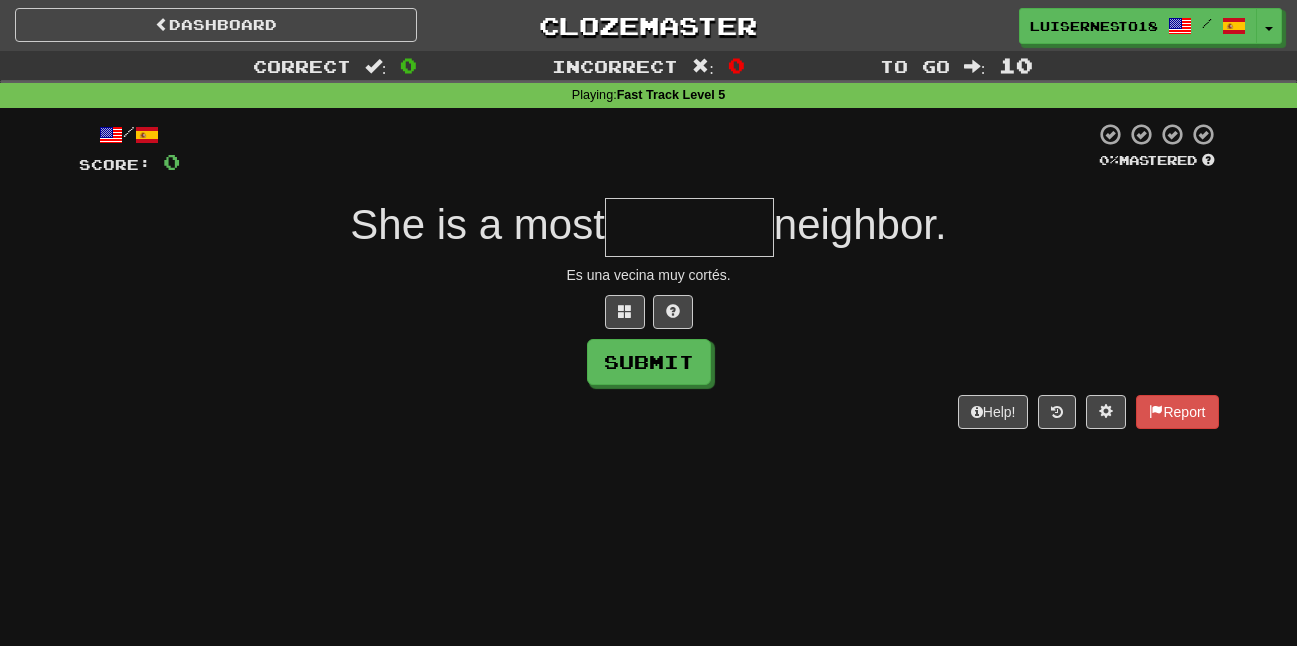 type on "*" 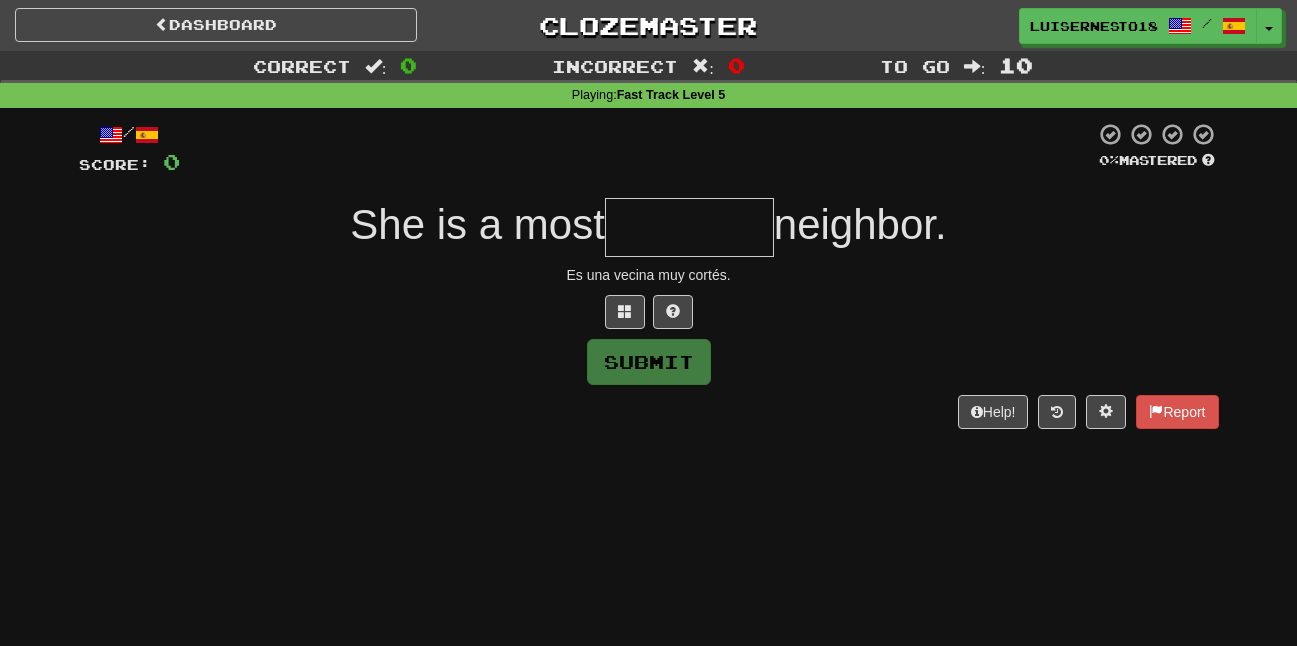 type on "*" 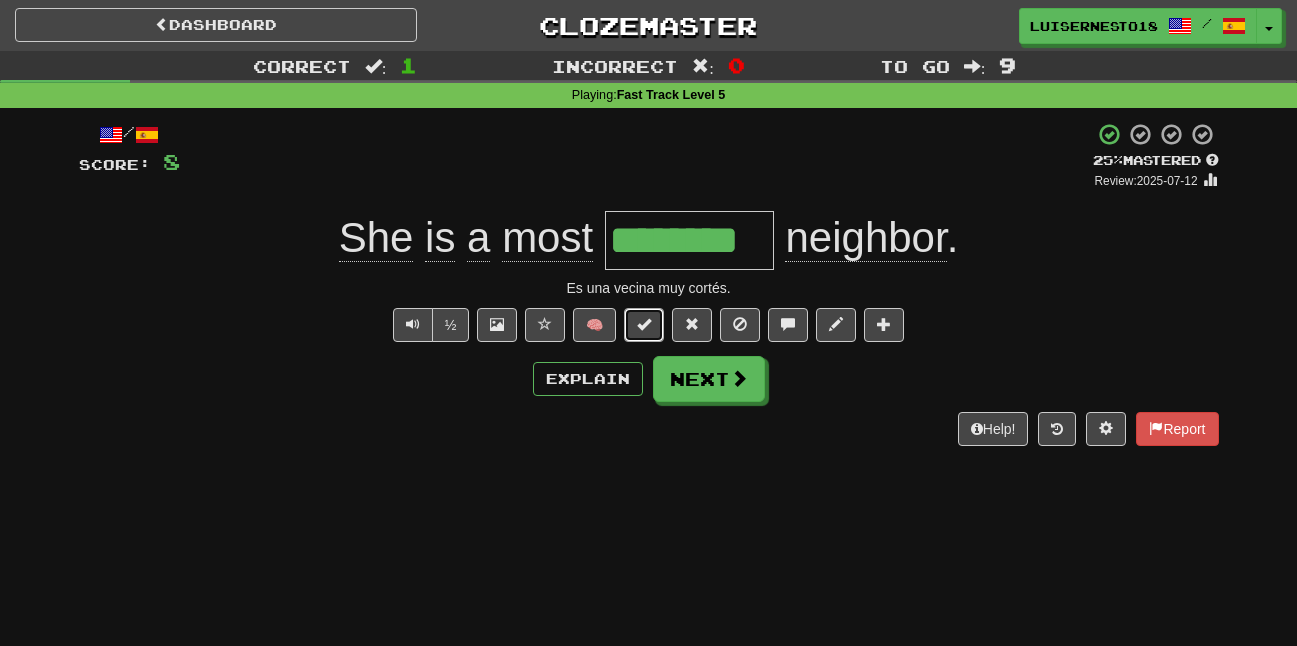 click at bounding box center (644, 325) 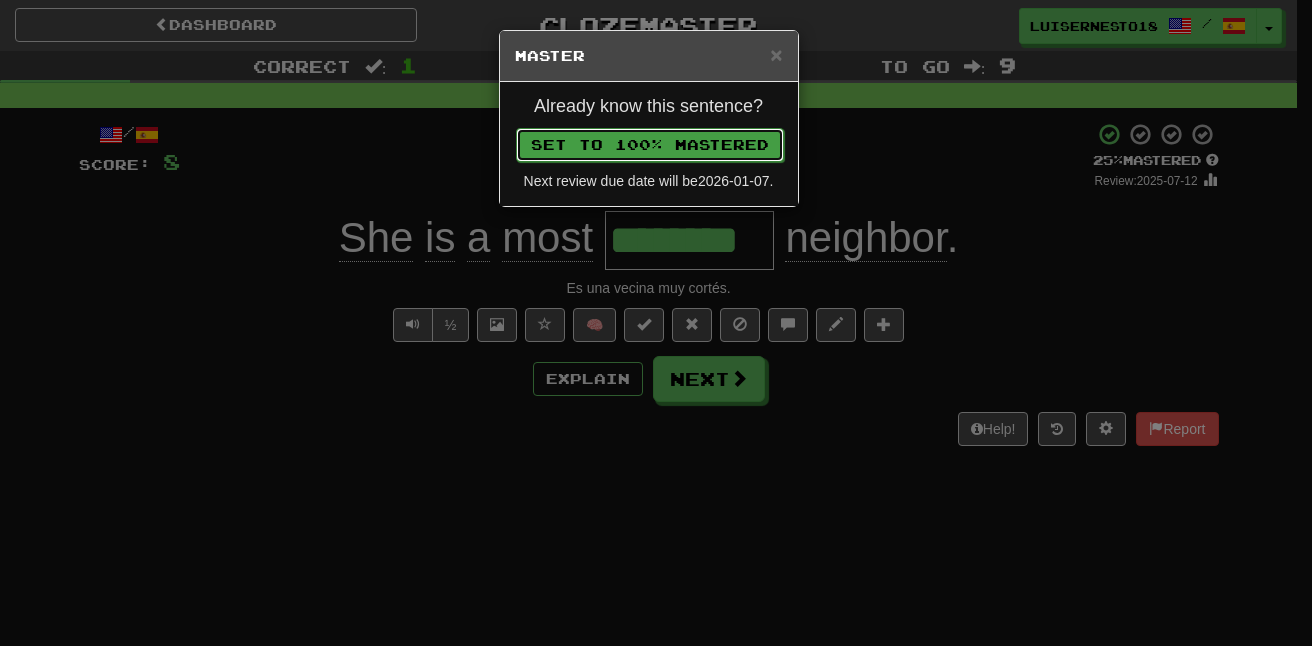 click on "Set to 100% Mastered" at bounding box center [650, 145] 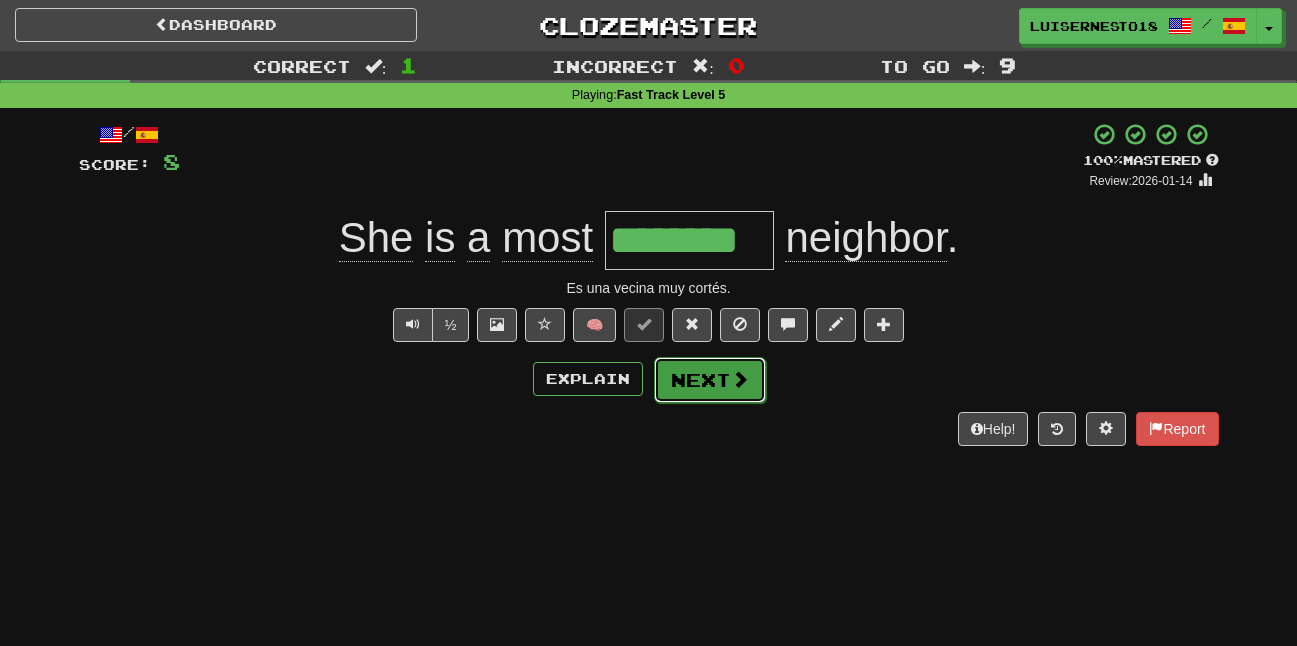 click on "Next" at bounding box center [710, 380] 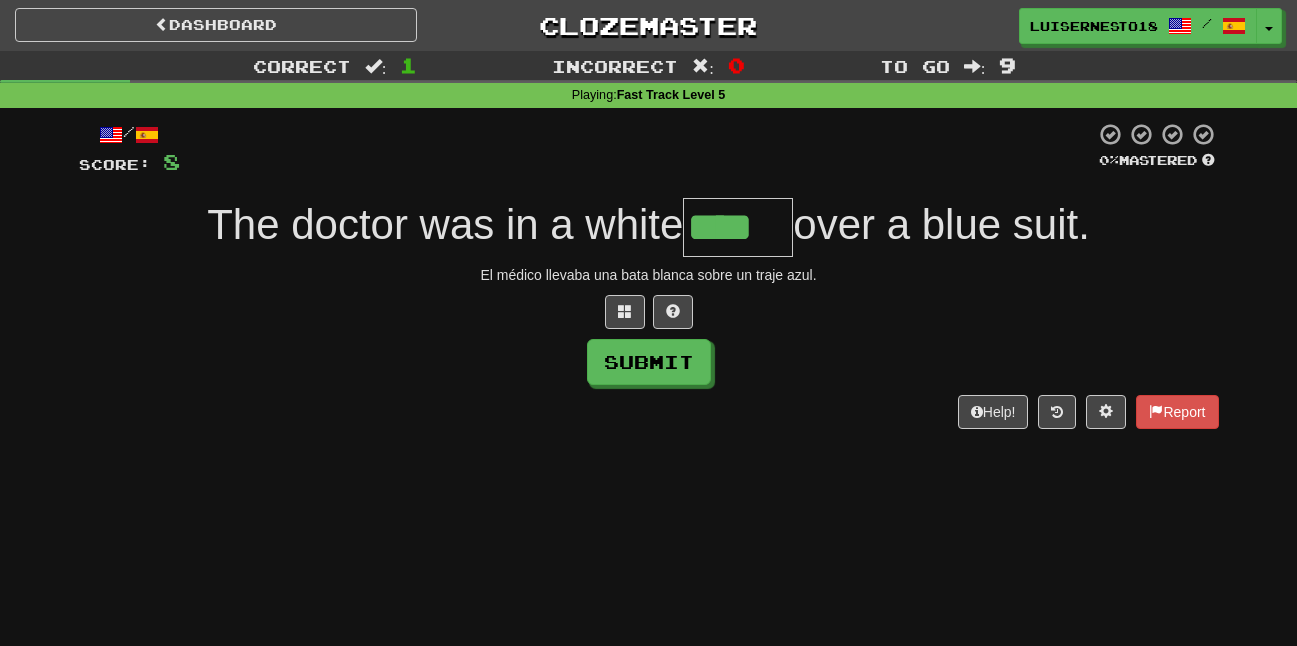 scroll, scrollTop: 0, scrollLeft: 0, axis: both 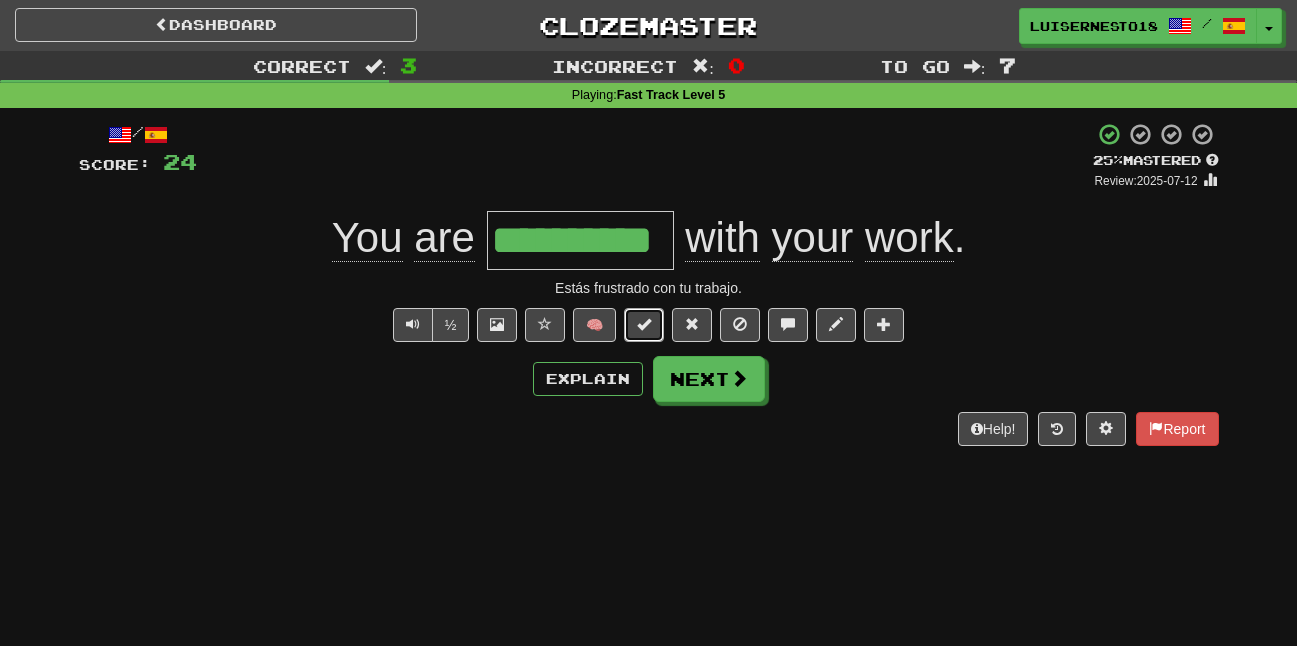 click at bounding box center (644, 324) 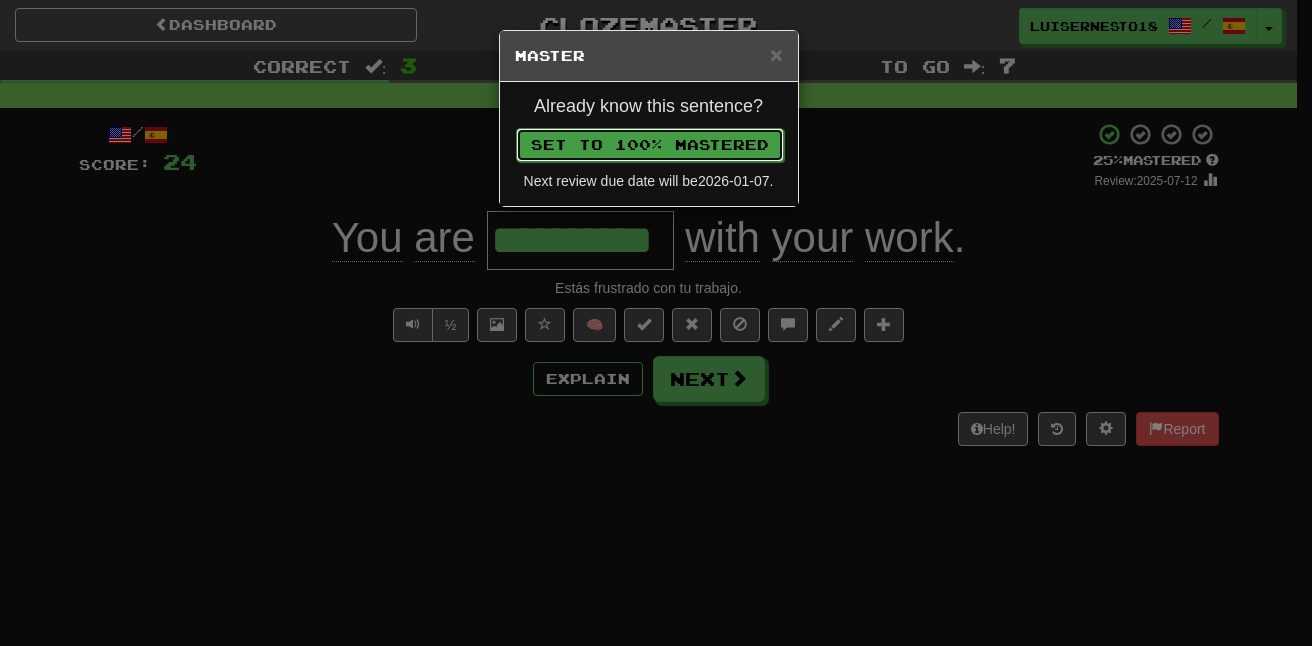 click on "Set to 100% Mastered" at bounding box center [650, 145] 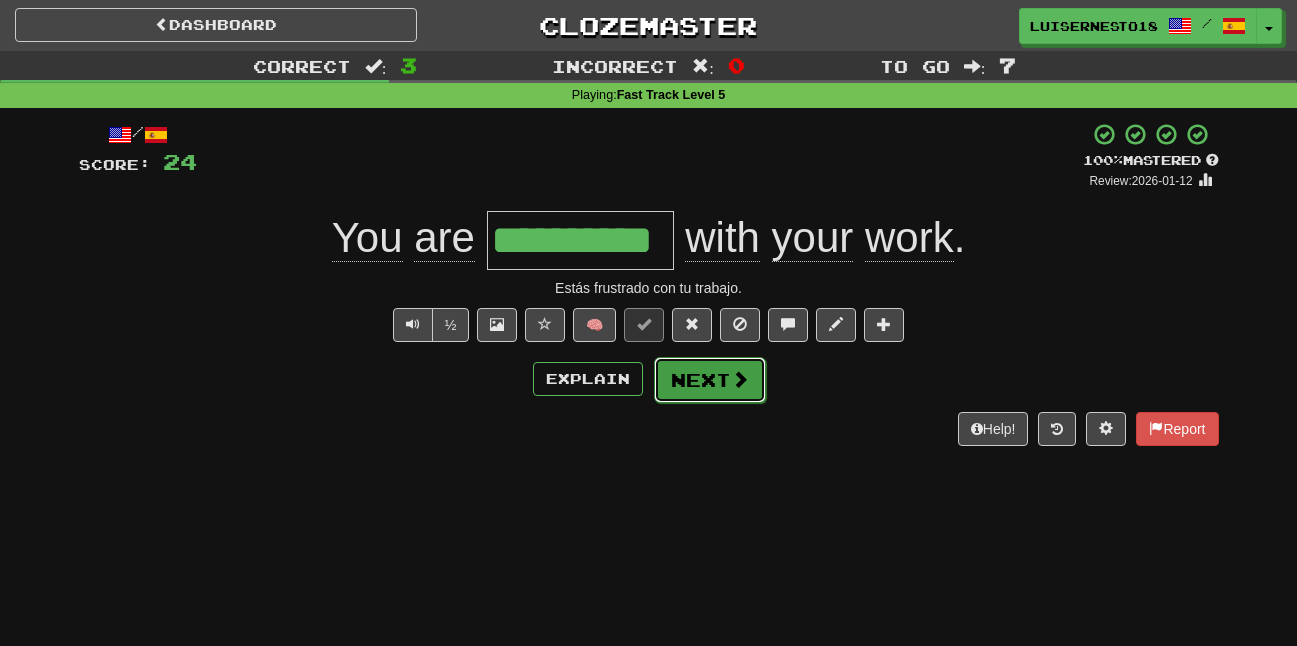 click on "Next" at bounding box center [710, 380] 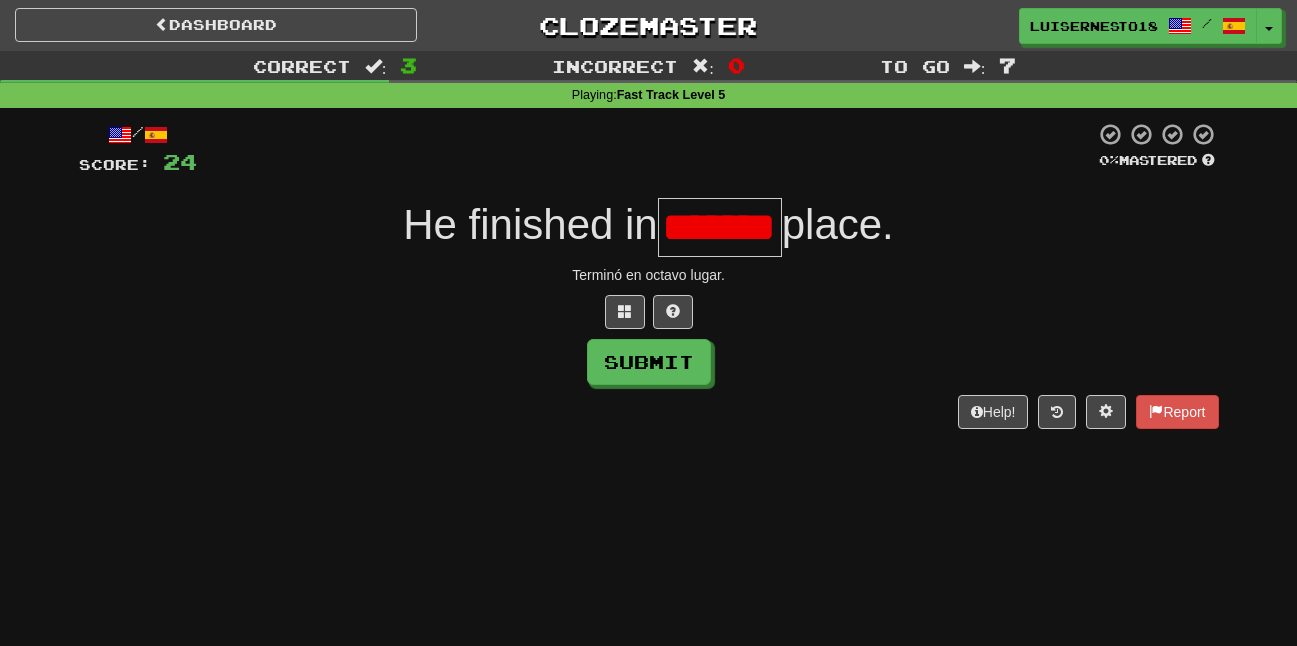 scroll, scrollTop: 0, scrollLeft: 0, axis: both 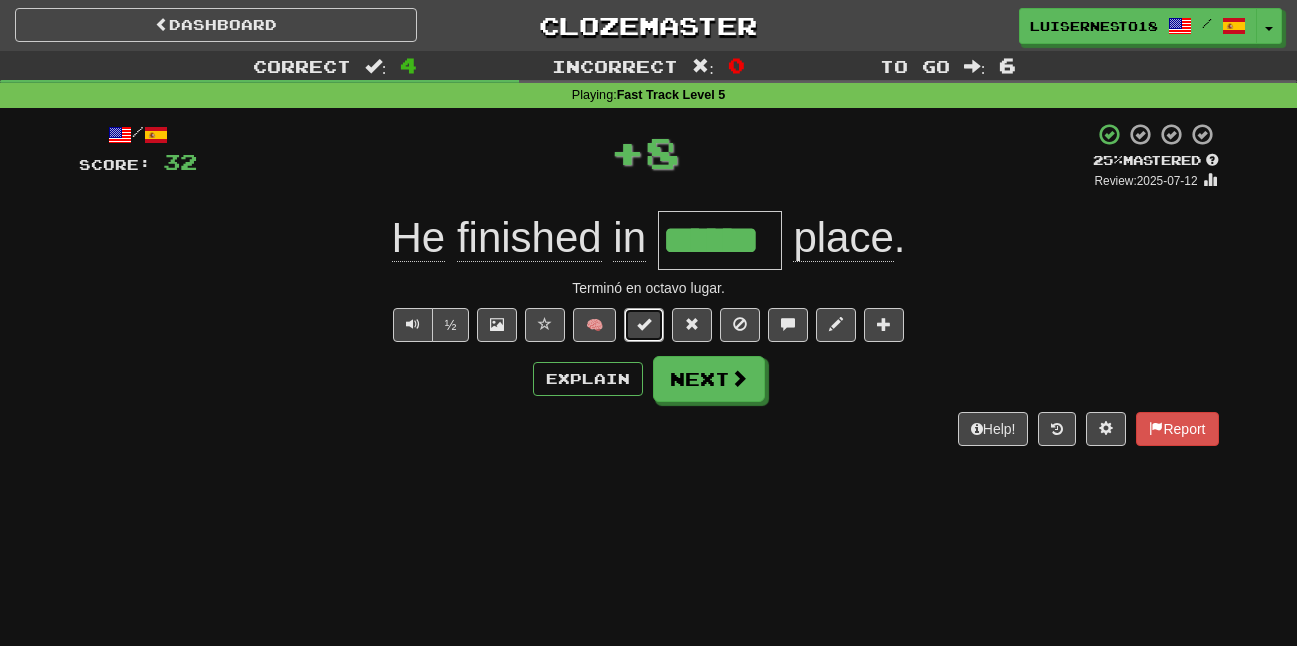 click at bounding box center (644, 324) 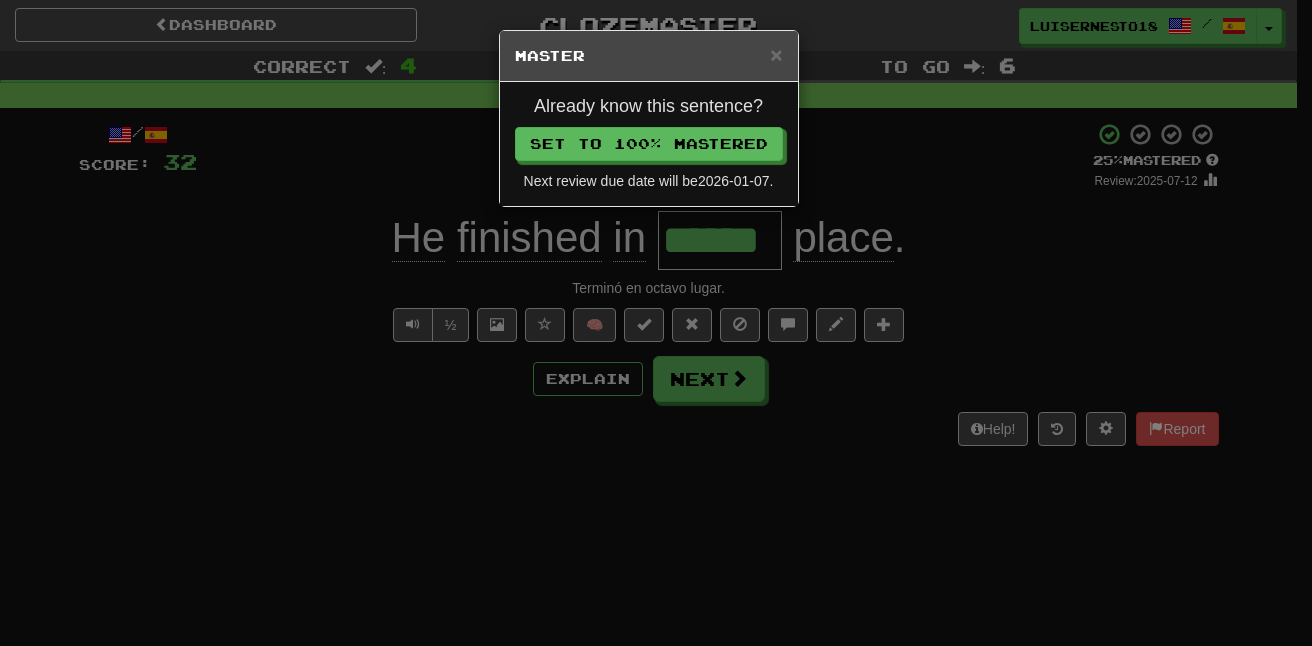 click on "Already know this sentence? Set to 100% Mastered Next review due date will be  2026-01-07 ." at bounding box center (649, 144) 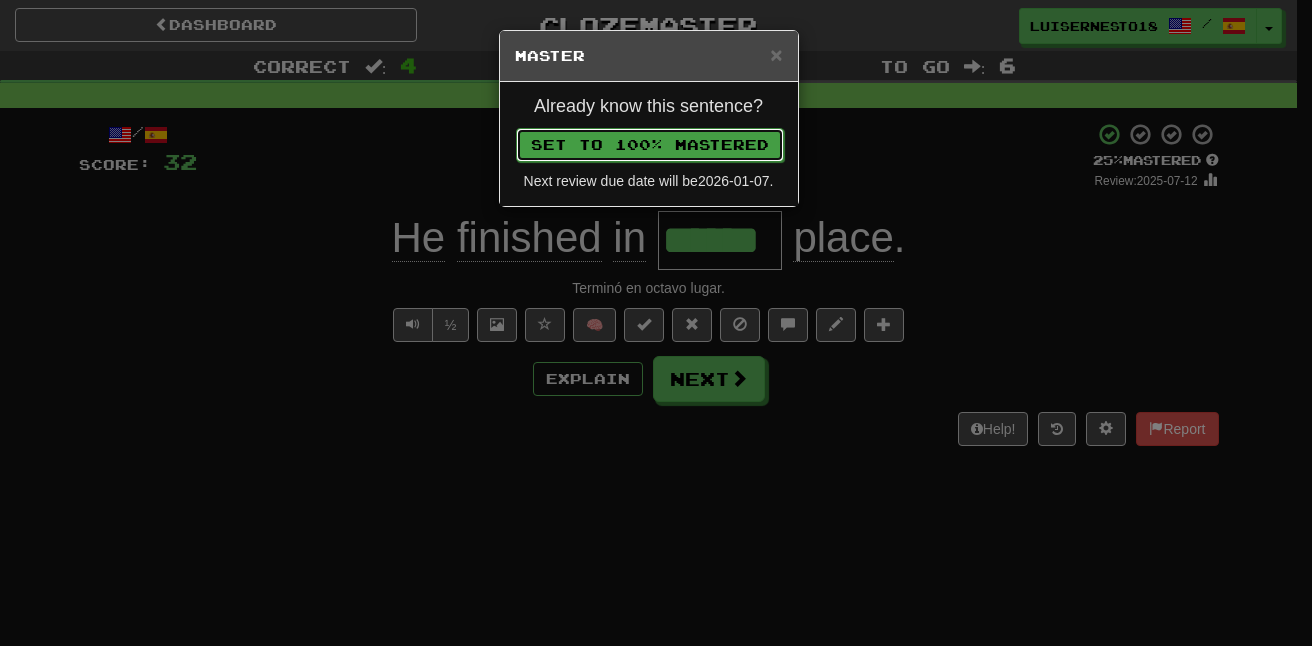 click on "Set to 100% Mastered" at bounding box center (650, 145) 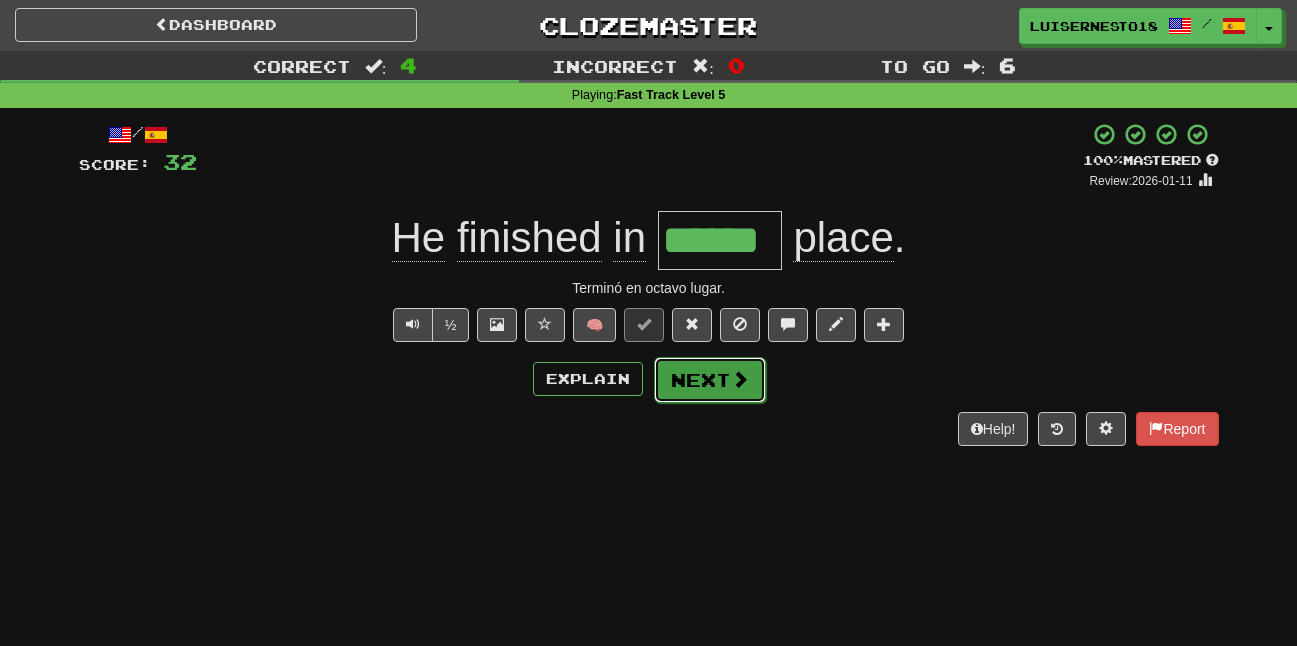 click on "Next" at bounding box center (710, 380) 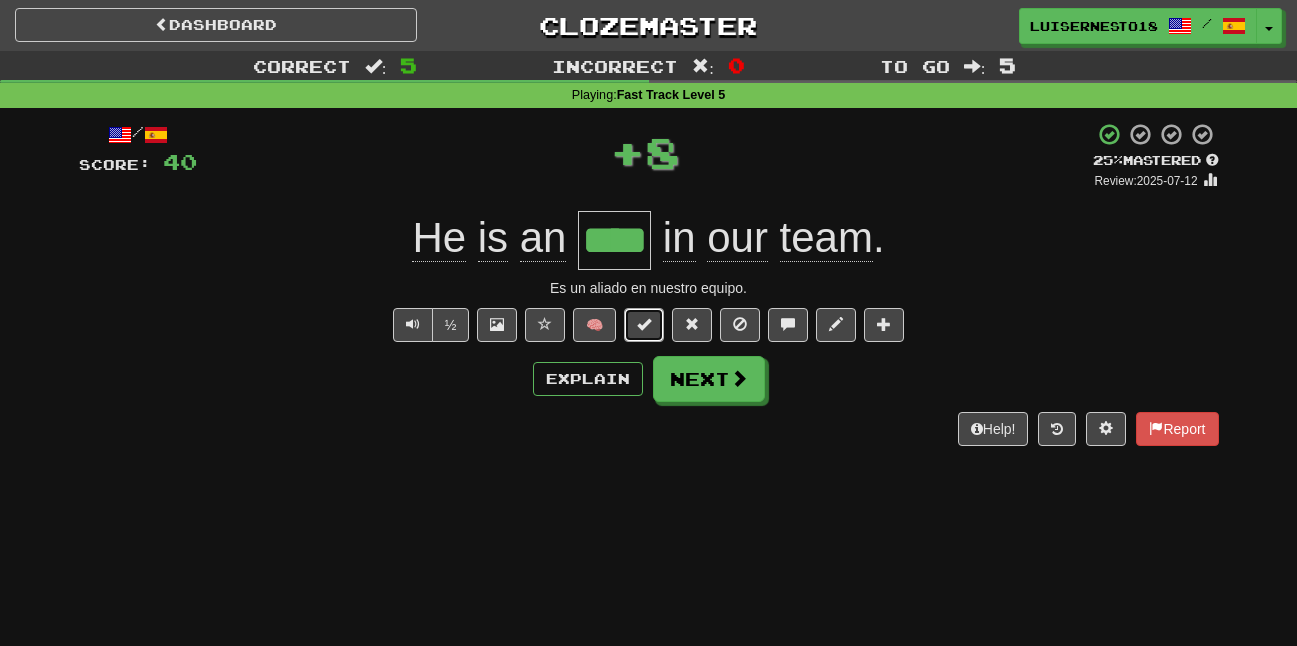 click at bounding box center (644, 324) 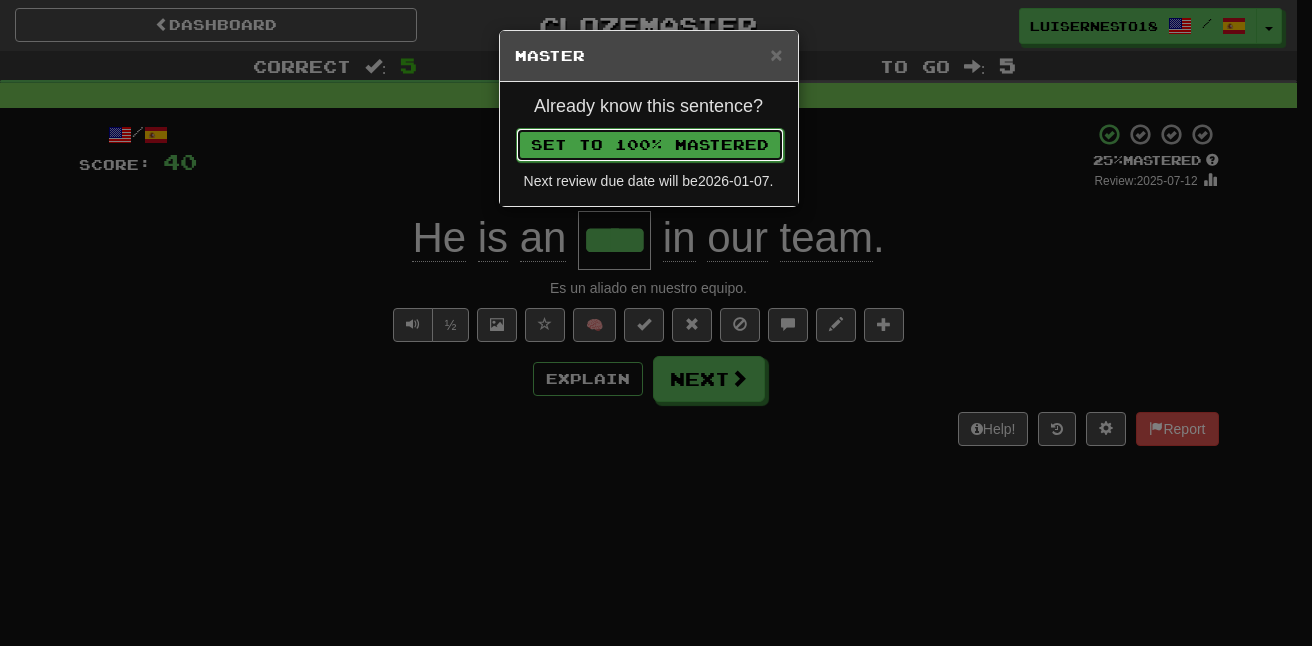 click on "Set to 100% Mastered" at bounding box center [650, 145] 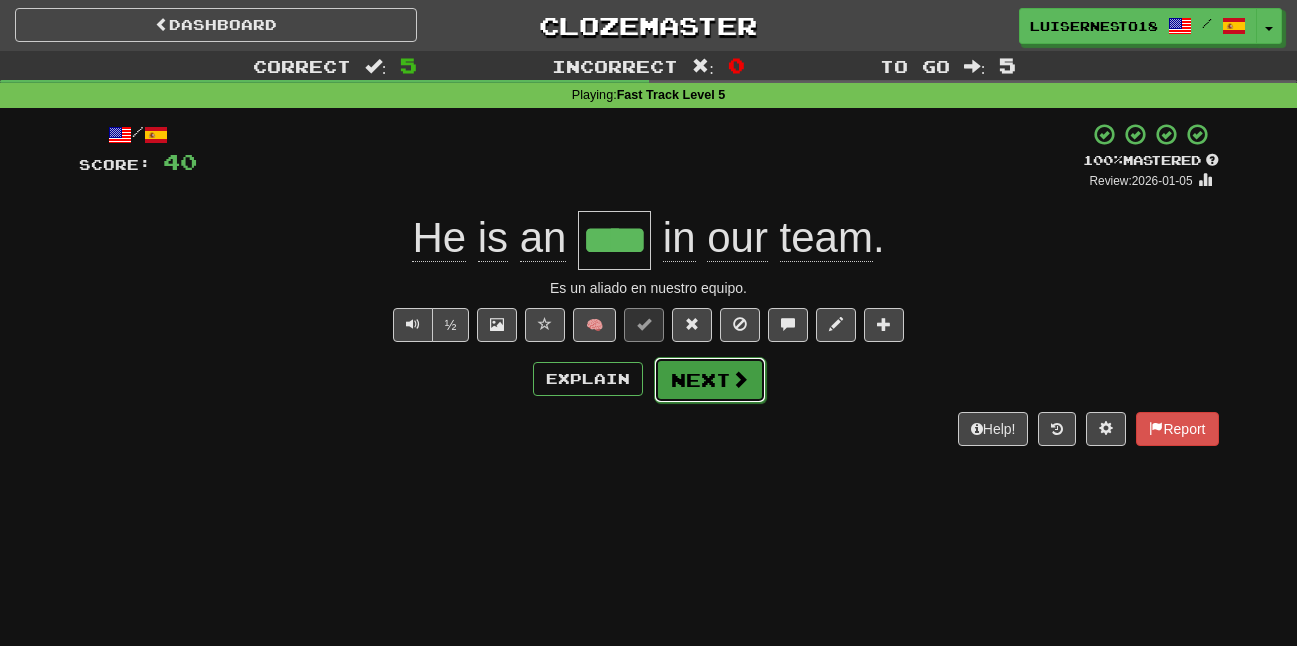 click on "Next" at bounding box center [710, 380] 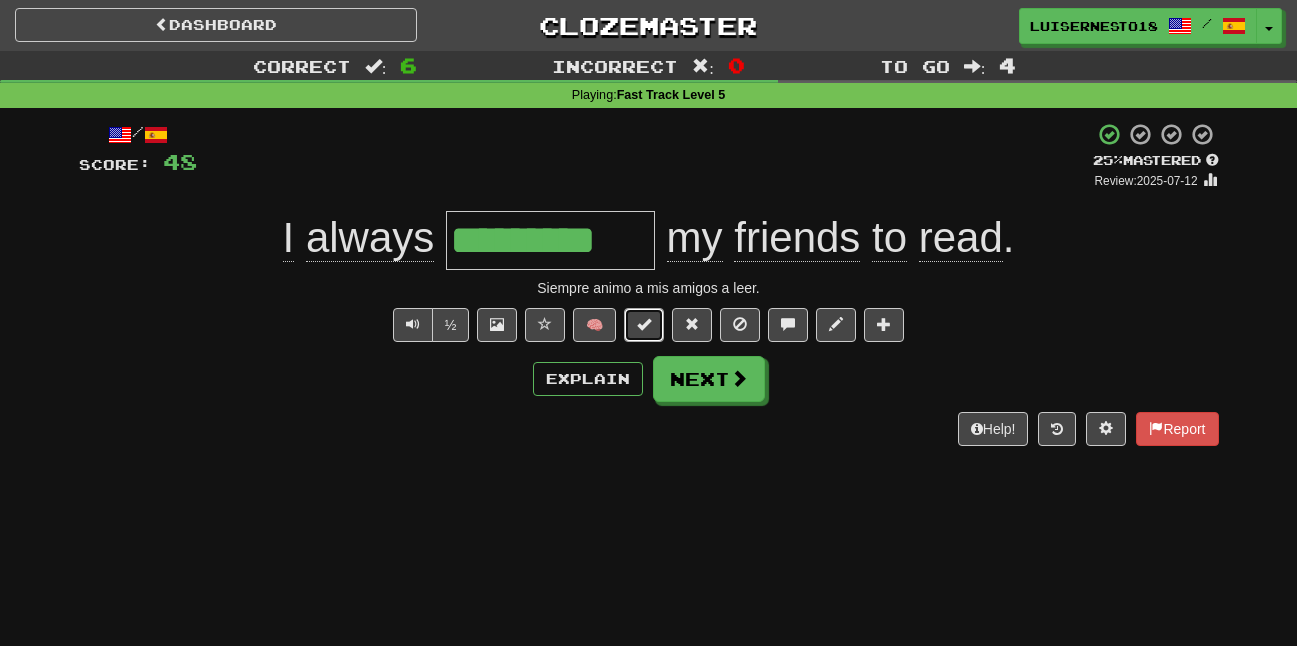 click at bounding box center (644, 324) 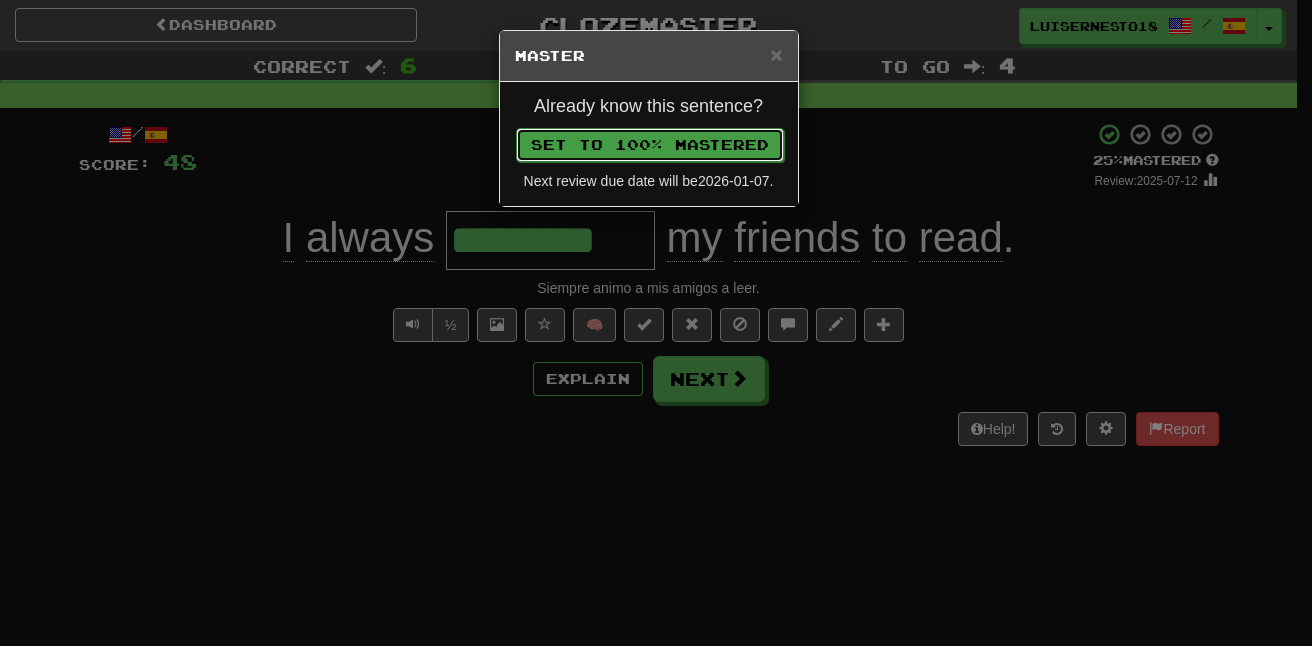 click on "Set to 100% Mastered" at bounding box center (650, 145) 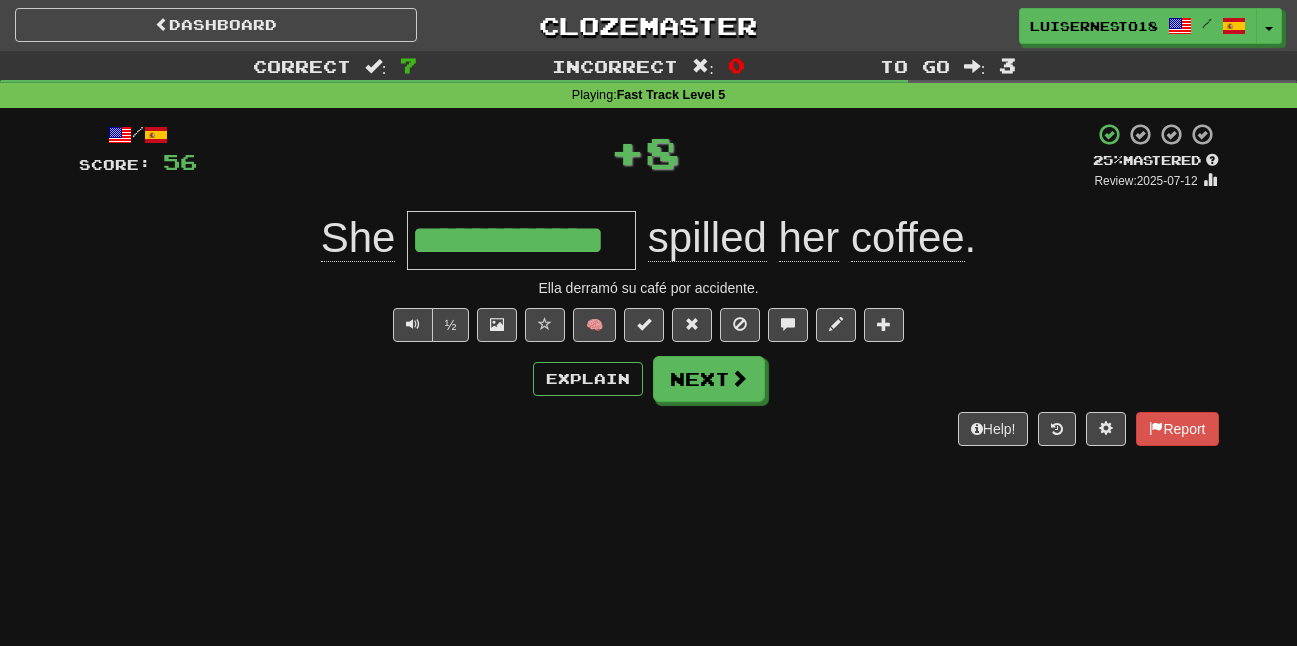 click on "**********" at bounding box center [649, 284] 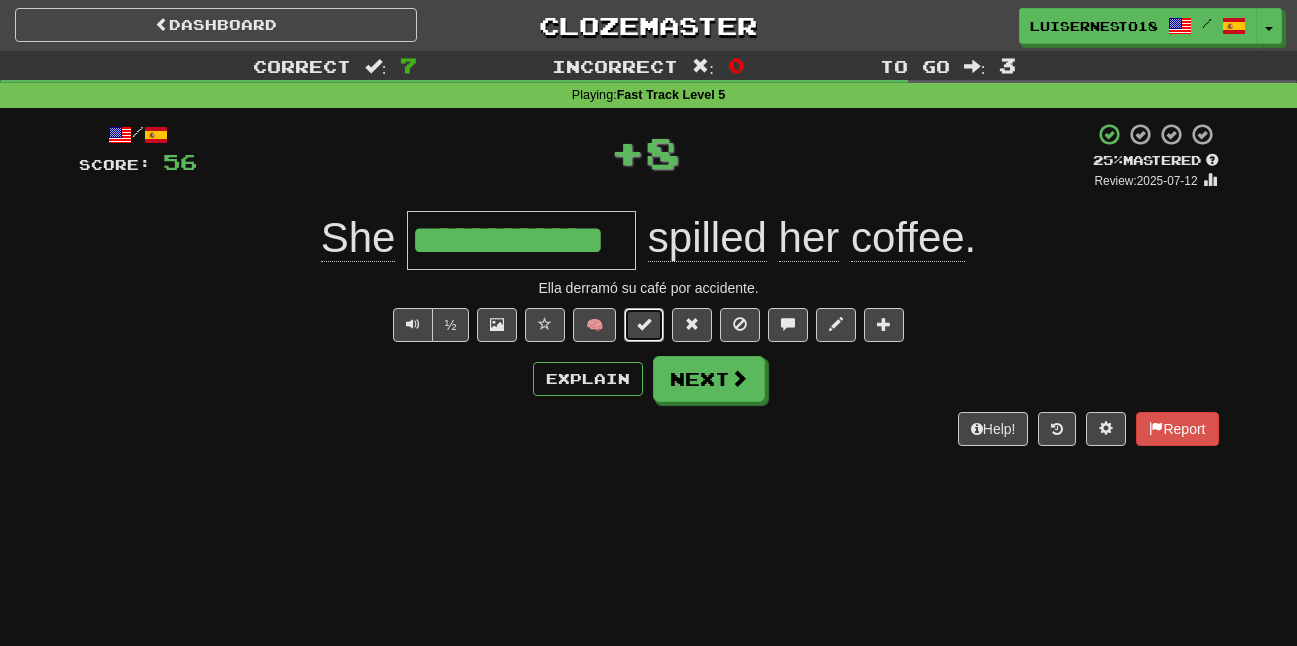 click at bounding box center [644, 324] 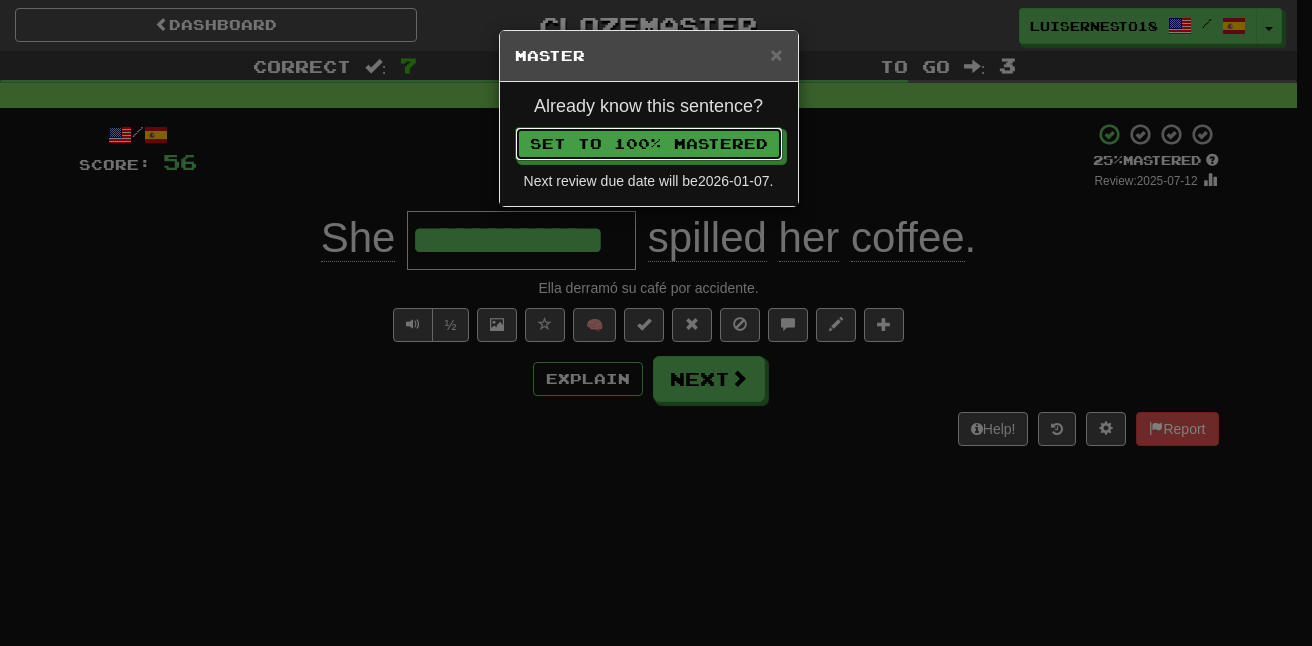 click on "Already know this sentence? Set to 100% Mastered Next review due date will be  2026-01-07 ." at bounding box center [649, 144] 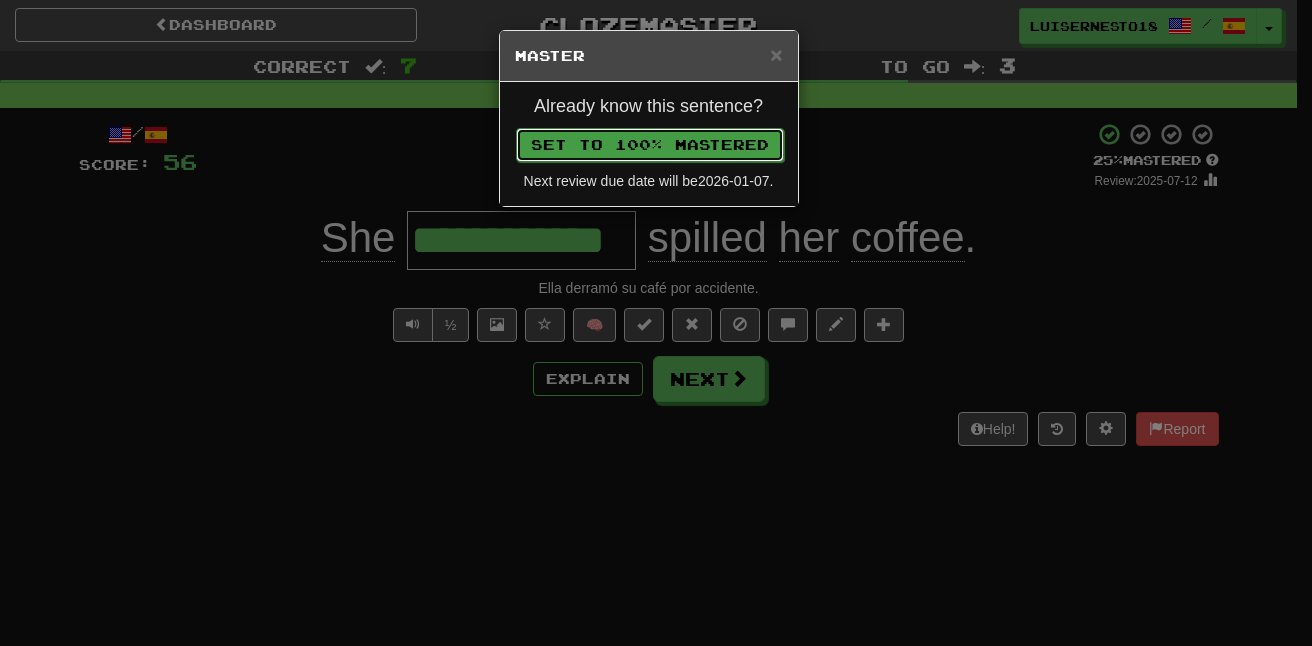 click on "Set to 100% Mastered" at bounding box center (650, 145) 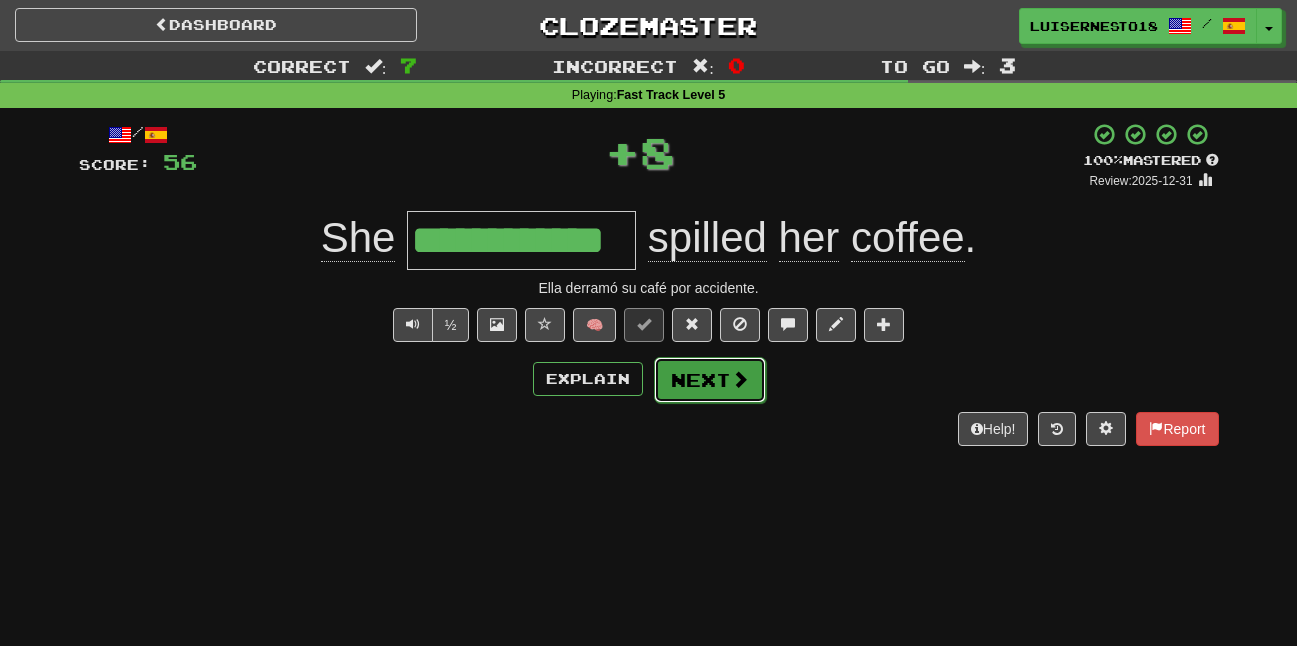 click on "Next" at bounding box center [710, 380] 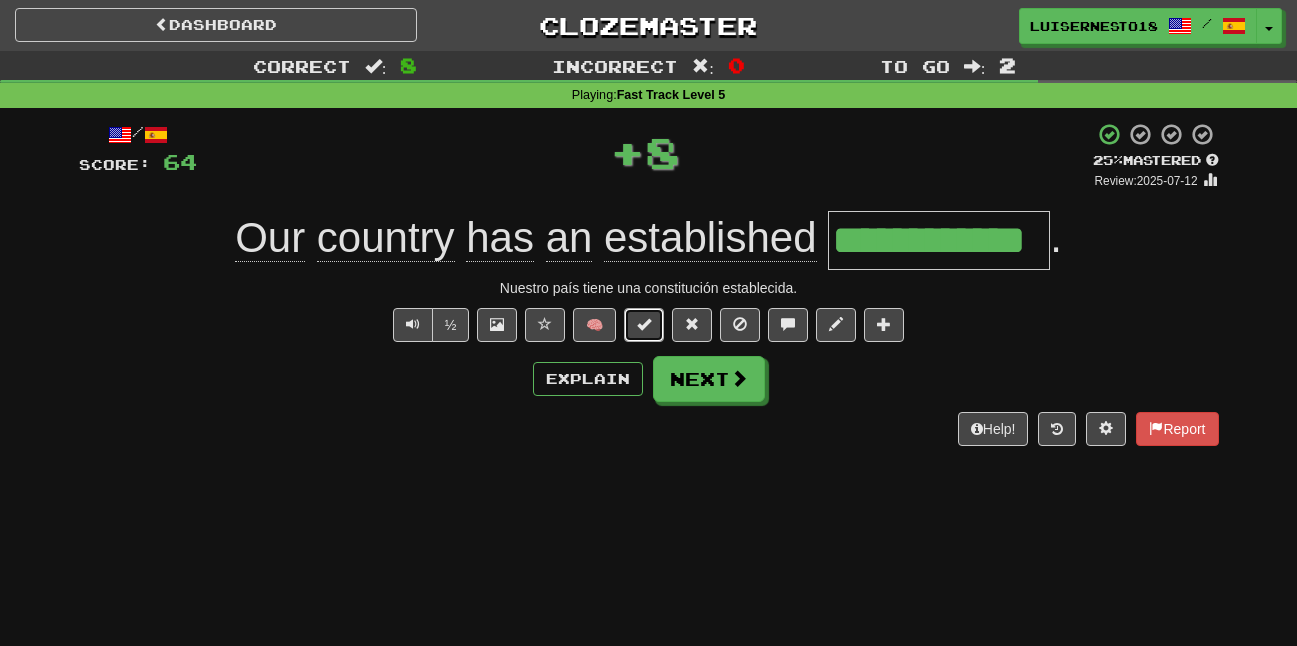 click at bounding box center (644, 325) 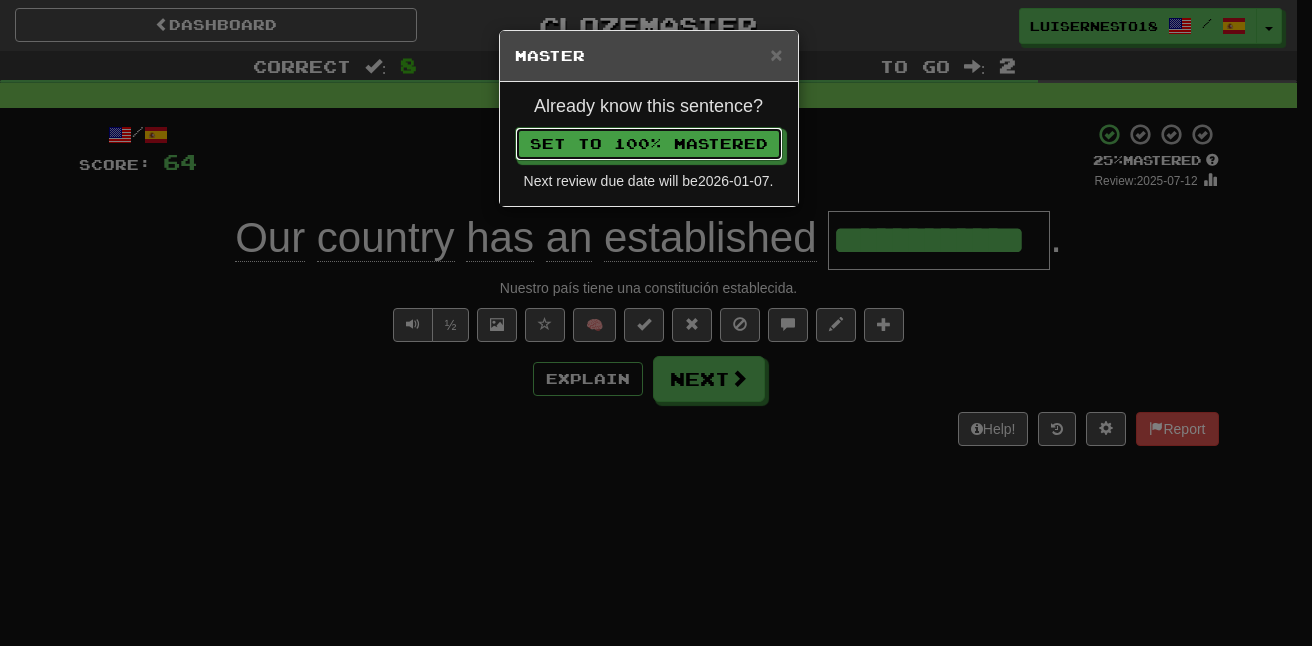 click on "Already know this sentence?" at bounding box center [649, 107] 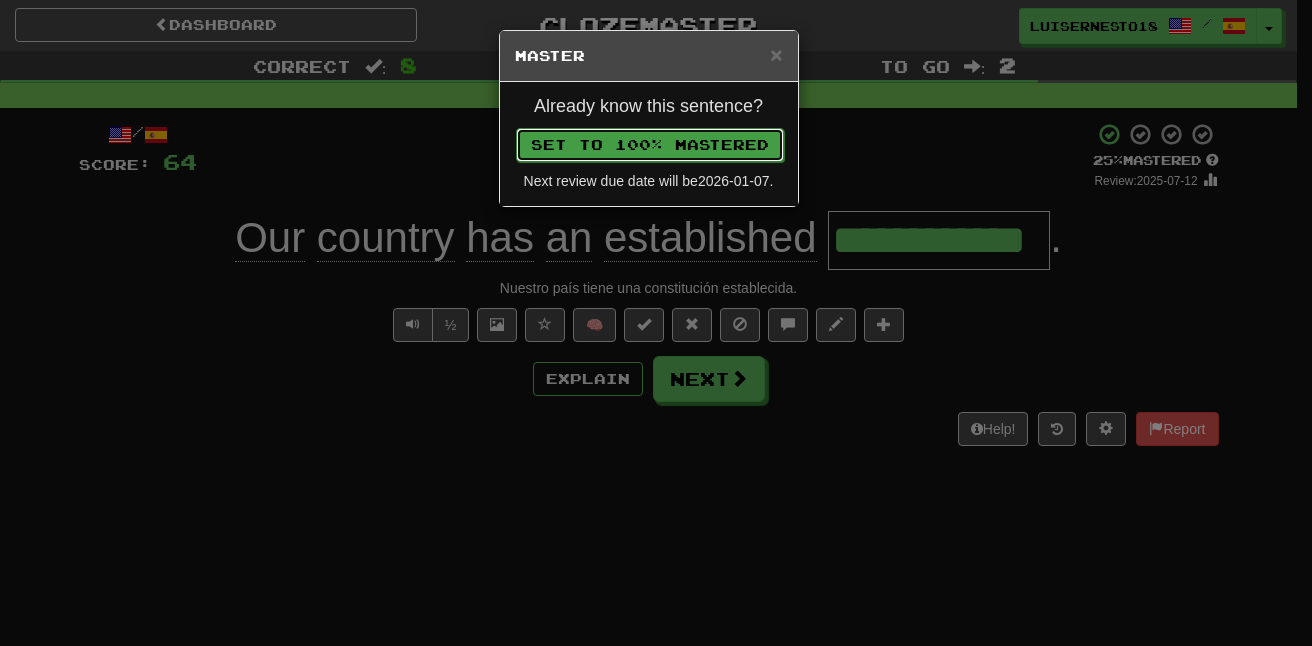 click on "Set to 100% Mastered" at bounding box center (650, 145) 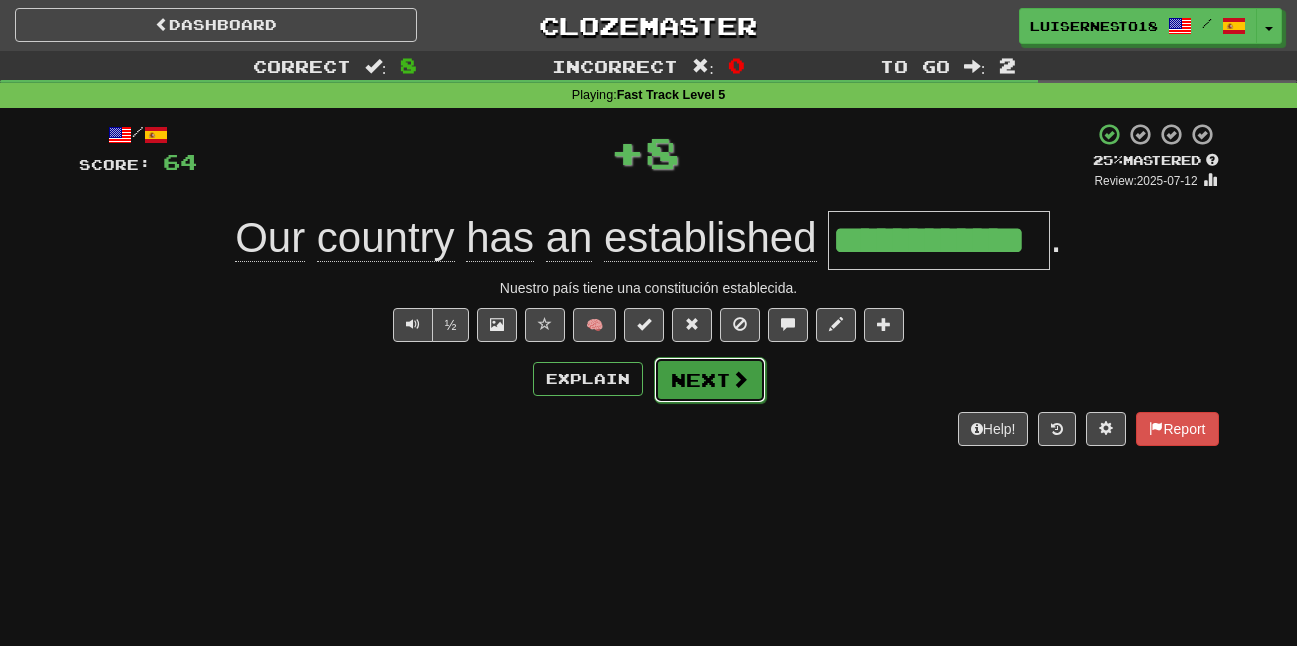 click on "Next" at bounding box center (710, 380) 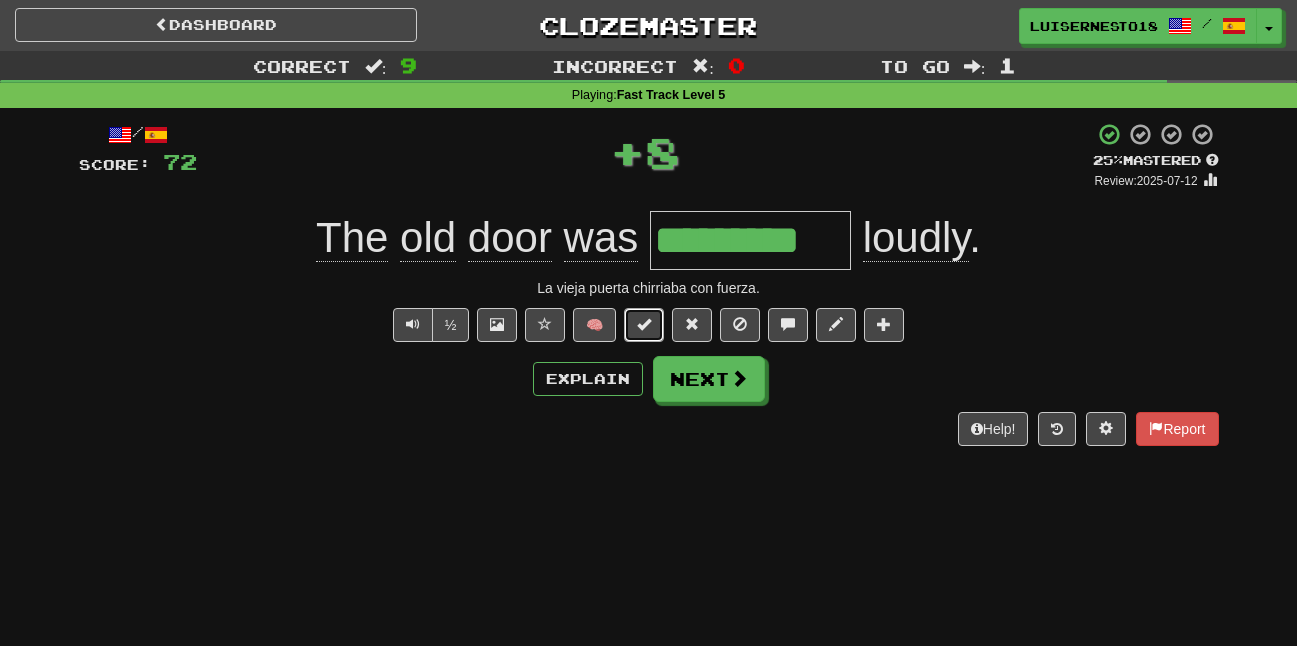 click at bounding box center (644, 324) 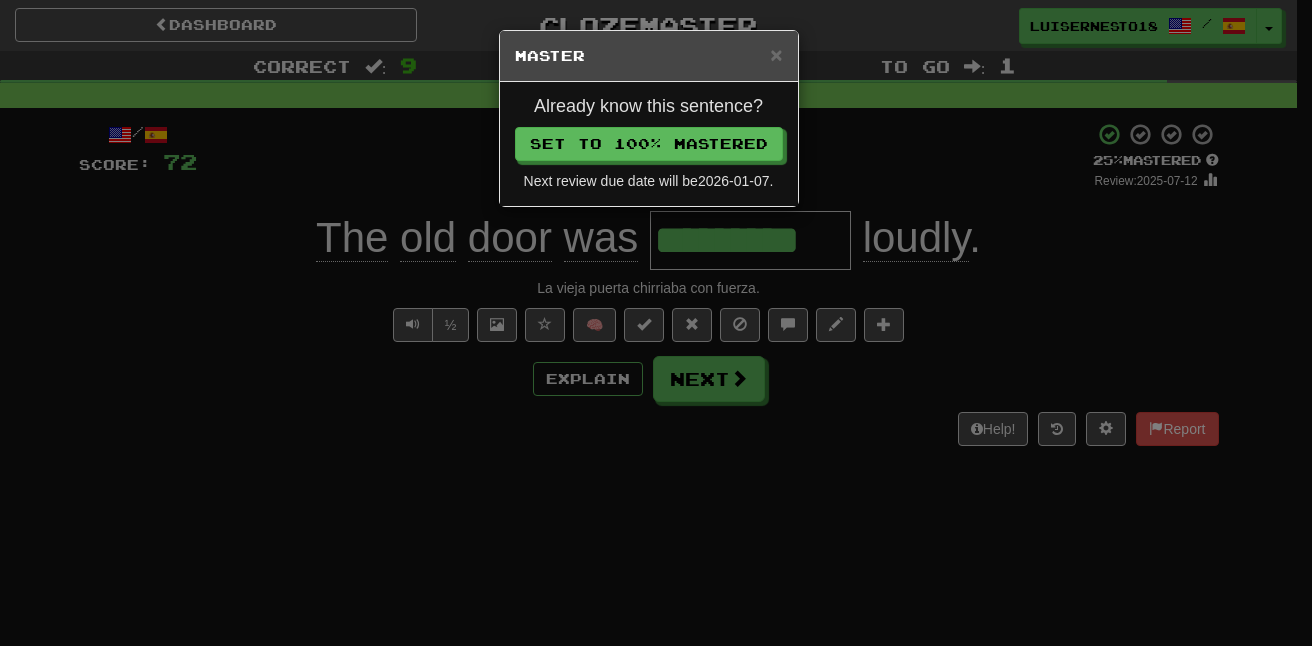 click on "Already know this sentence? Set to 100% Mastered Next review due date will be  2026-01-07 ." at bounding box center (649, 144) 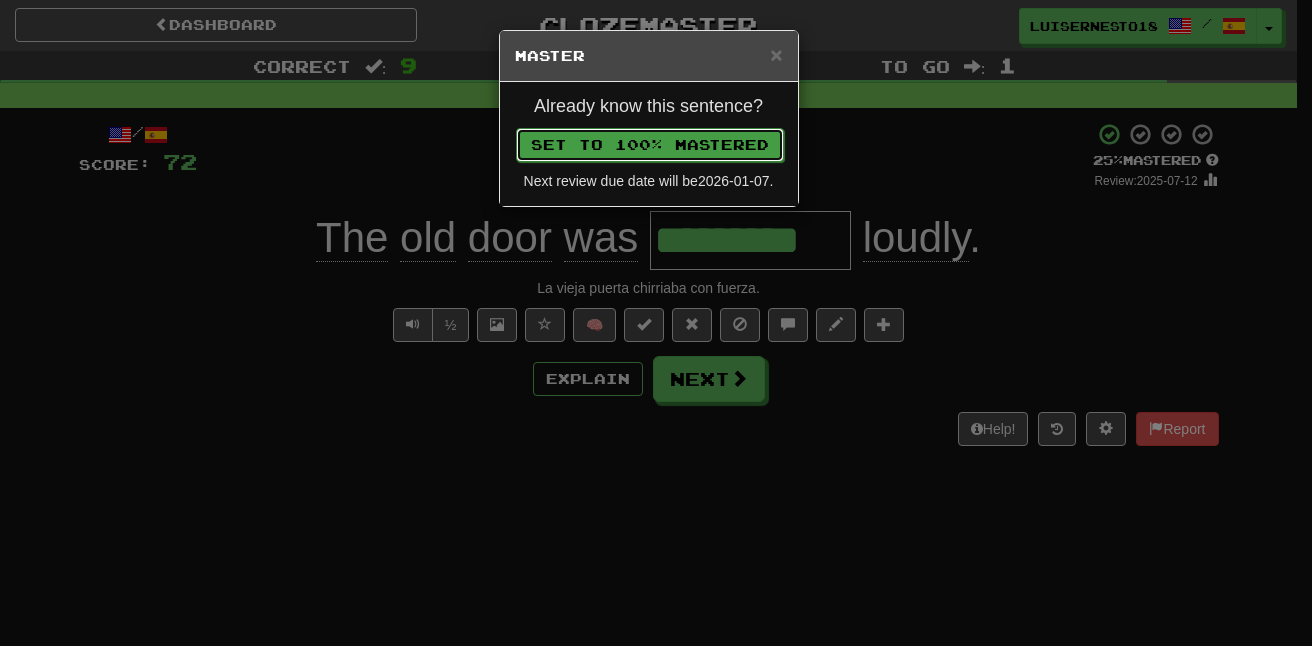 click on "Set to 100% Mastered" at bounding box center (650, 145) 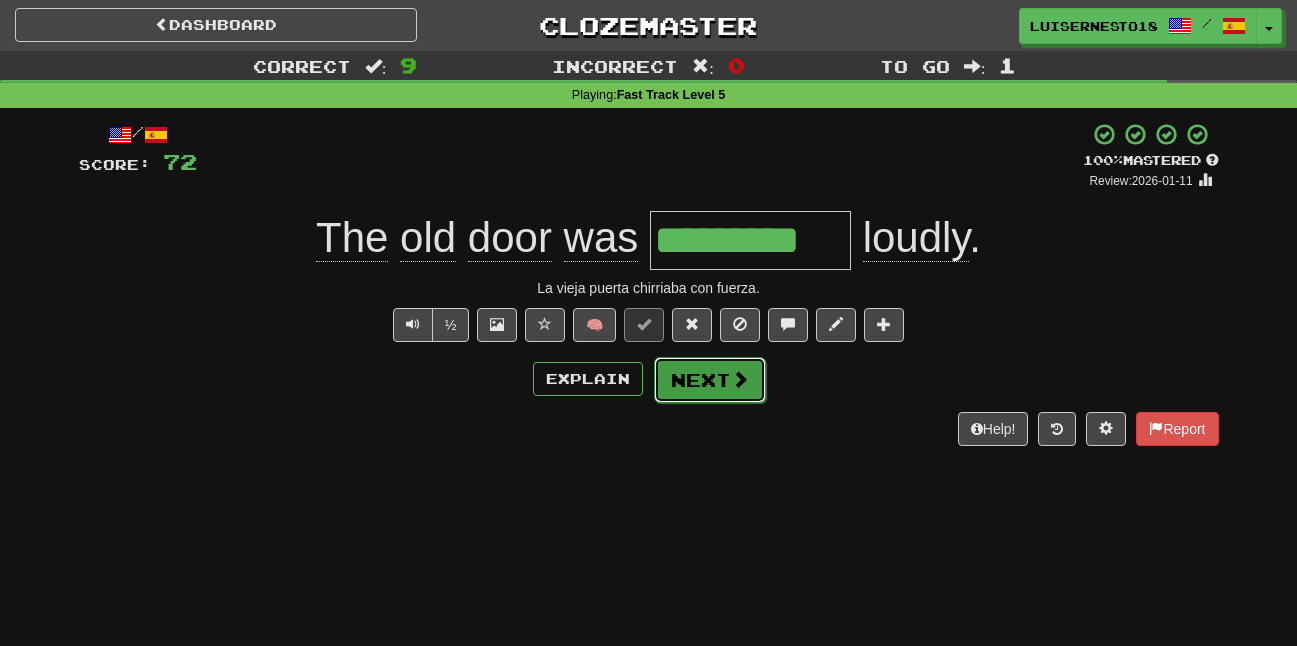 click on "Next" at bounding box center [710, 380] 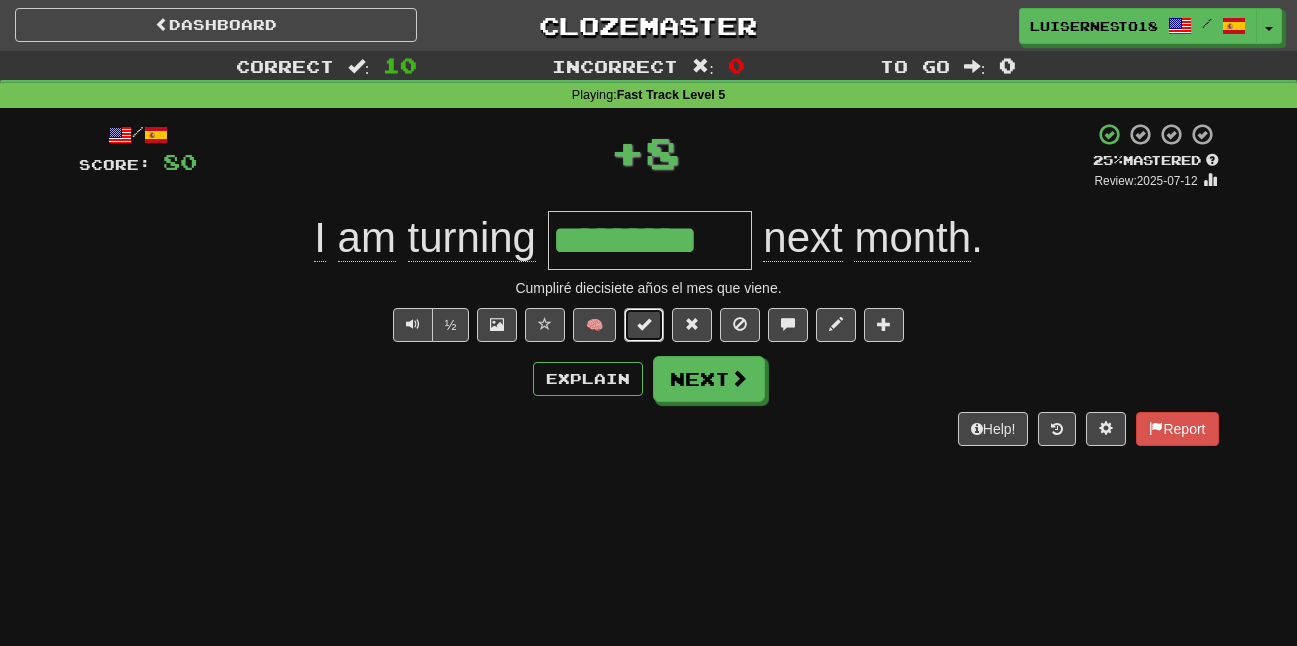 click at bounding box center [644, 325] 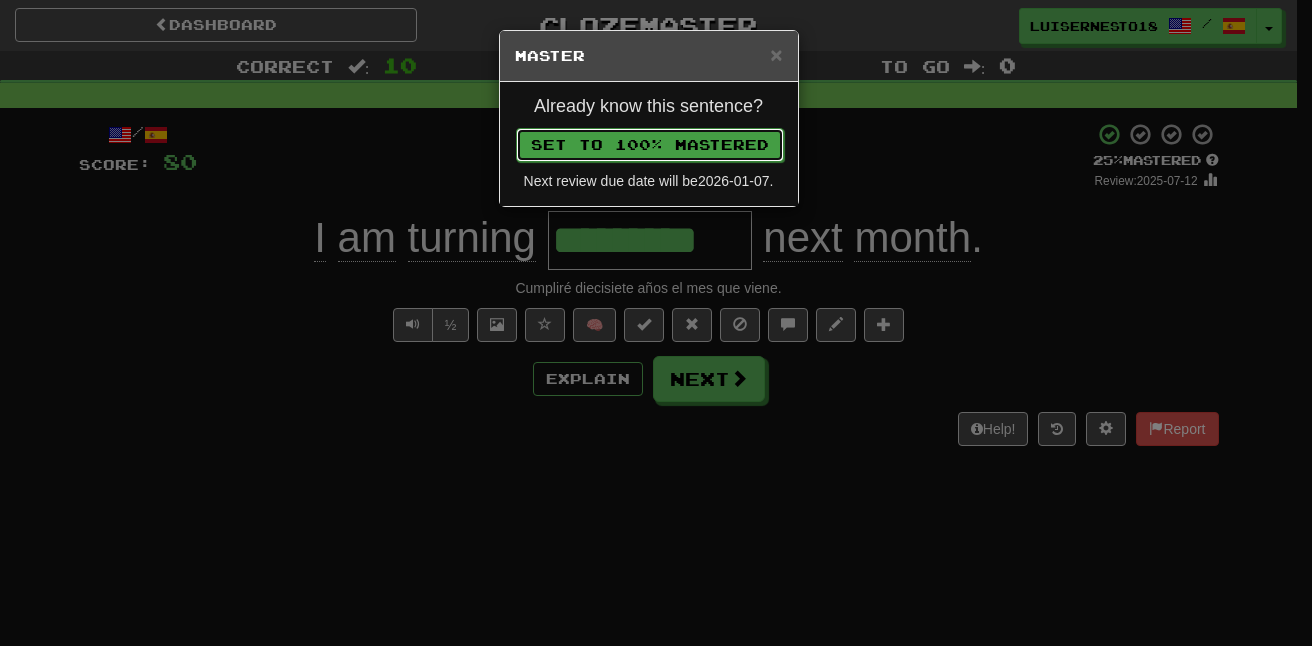 click on "Set to 100% Mastered" at bounding box center (650, 145) 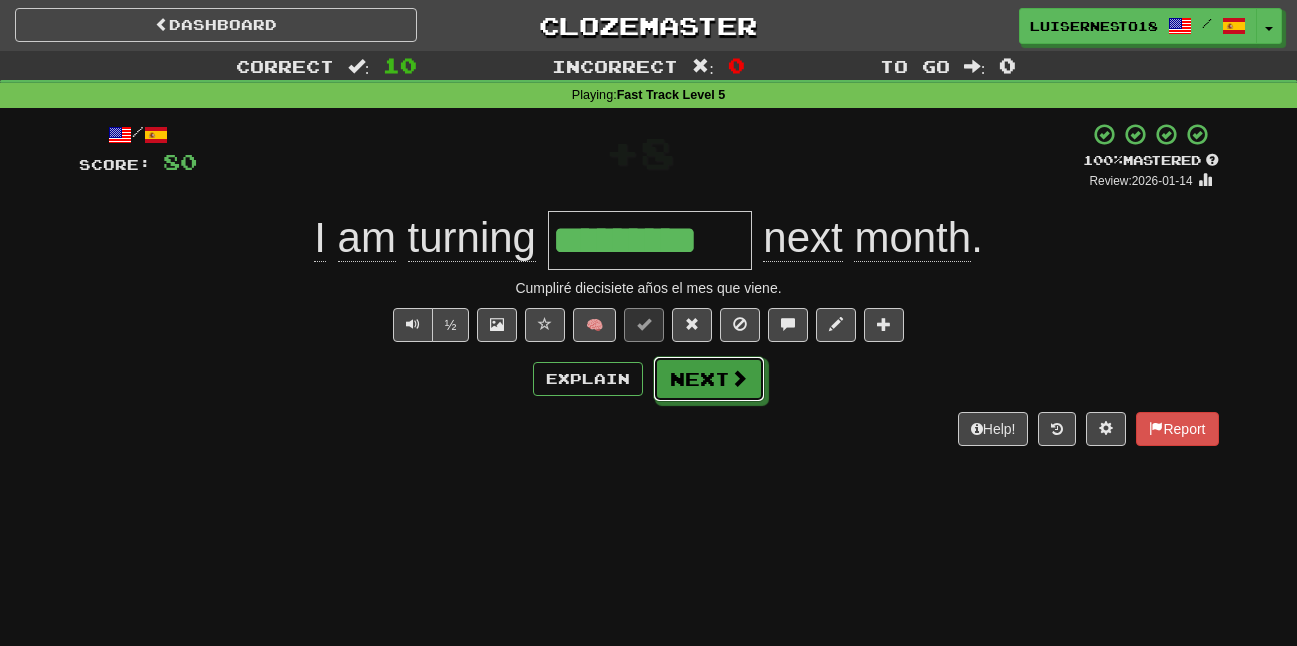 click on "Next" at bounding box center [709, 379] 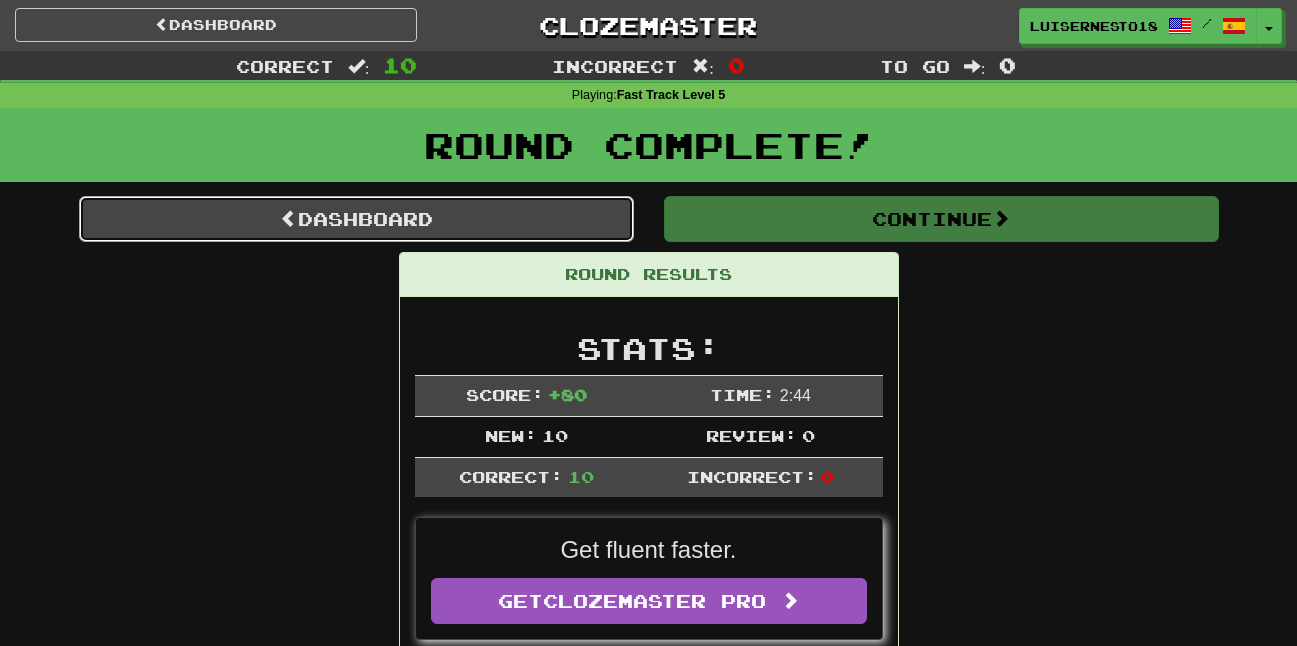 click on "Dashboard" at bounding box center [356, 219] 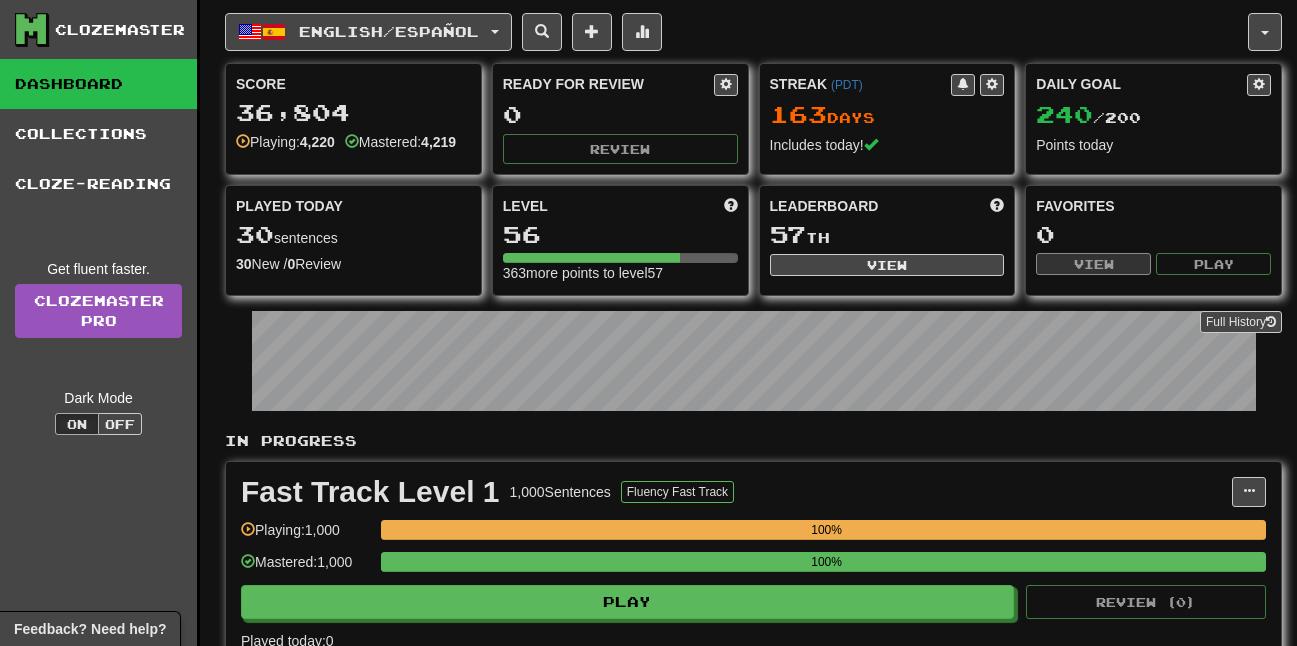 scroll, scrollTop: 0, scrollLeft: 0, axis: both 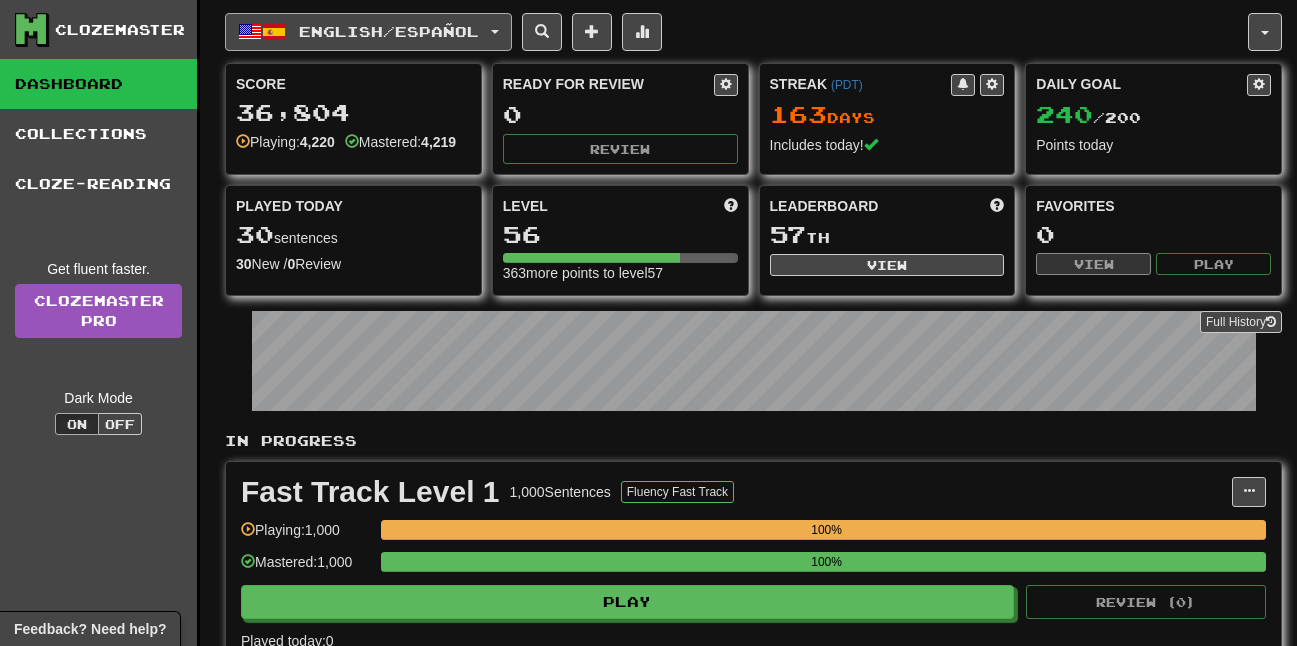 click on "English  /  Español" at bounding box center [368, 32] 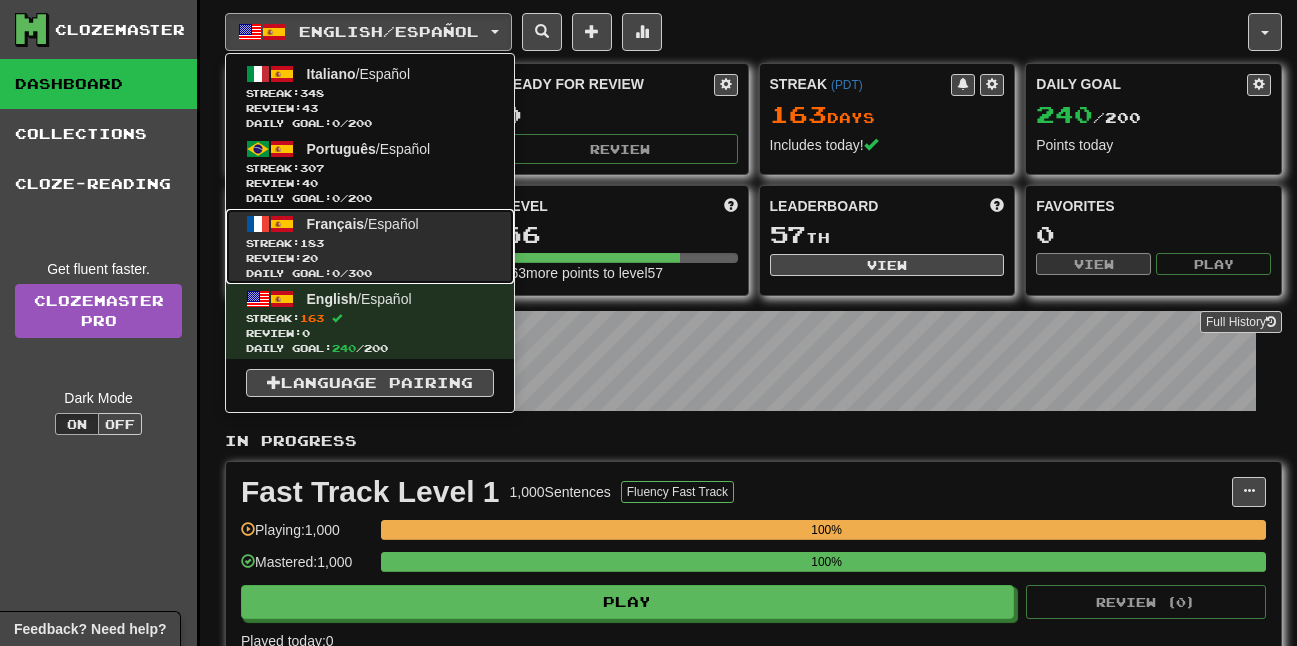 click on "Review:  20" at bounding box center (370, 258) 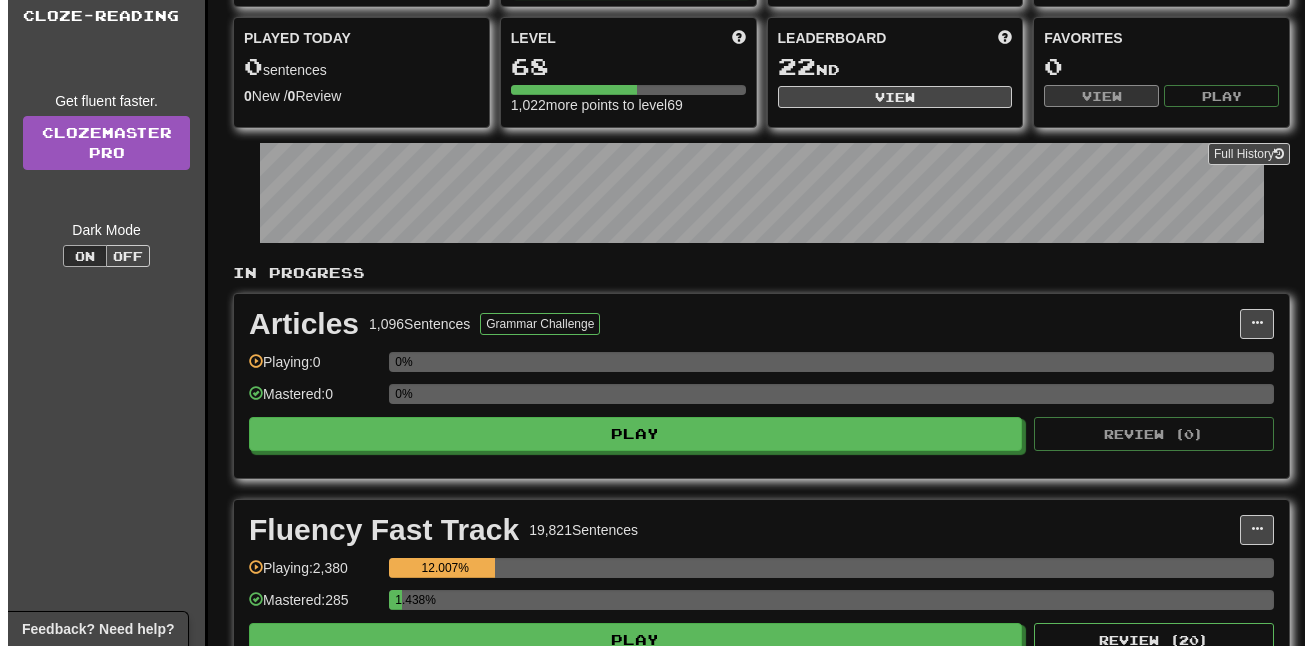 scroll, scrollTop: 300, scrollLeft: 0, axis: vertical 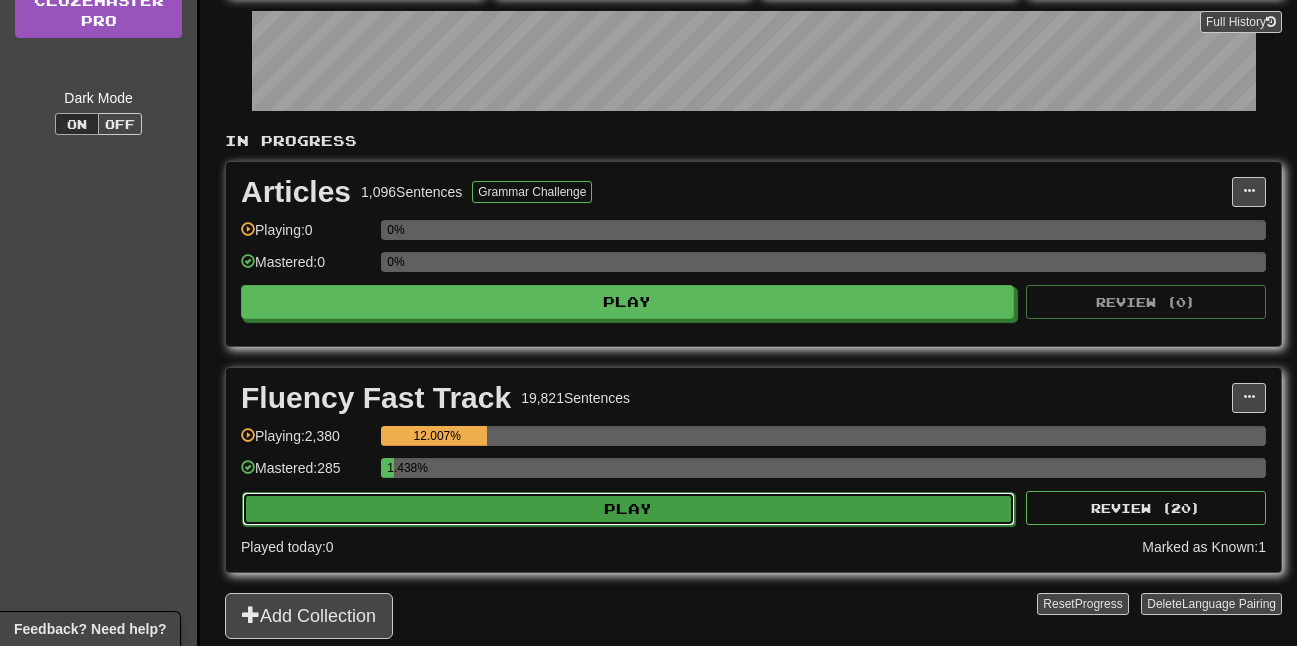 click on "Play" at bounding box center (628, 509) 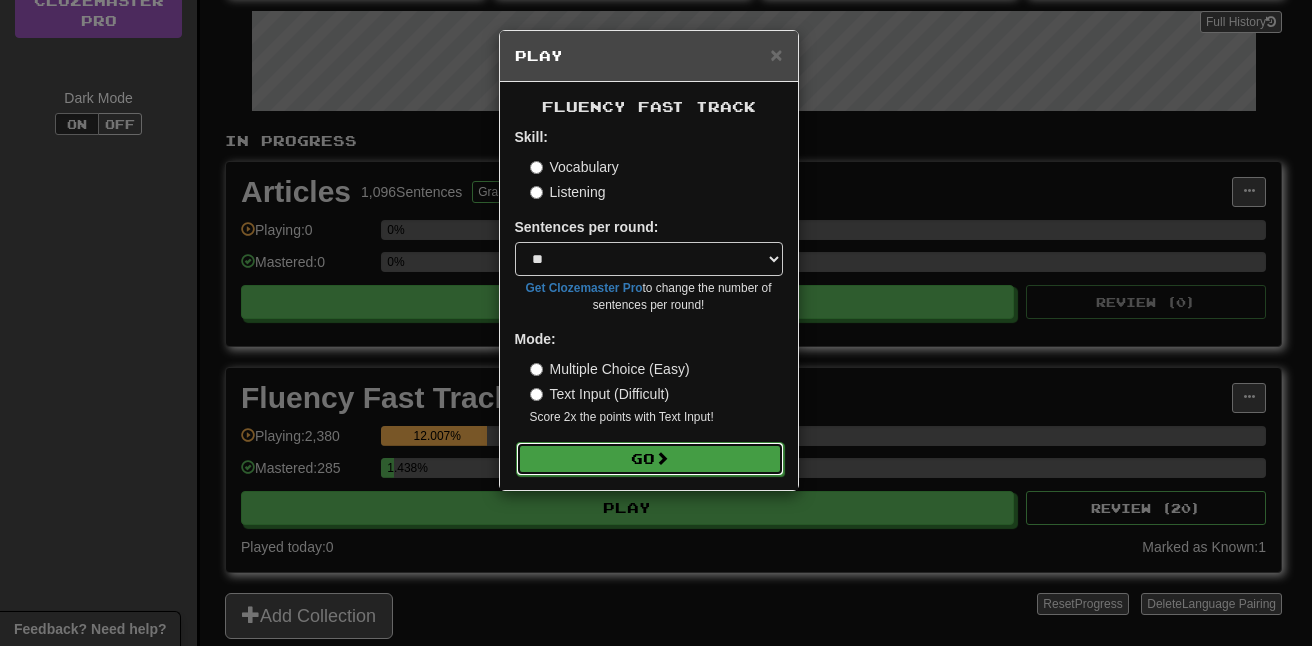 click on "Go" at bounding box center [650, 459] 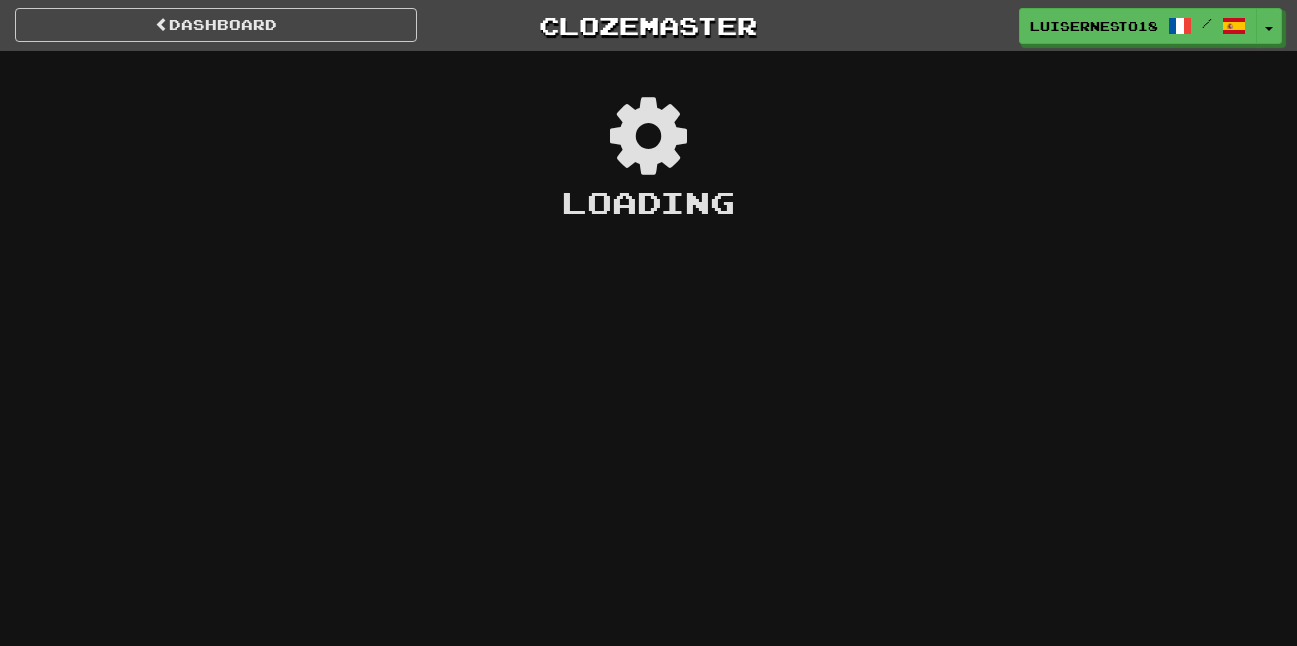 scroll, scrollTop: 0, scrollLeft: 0, axis: both 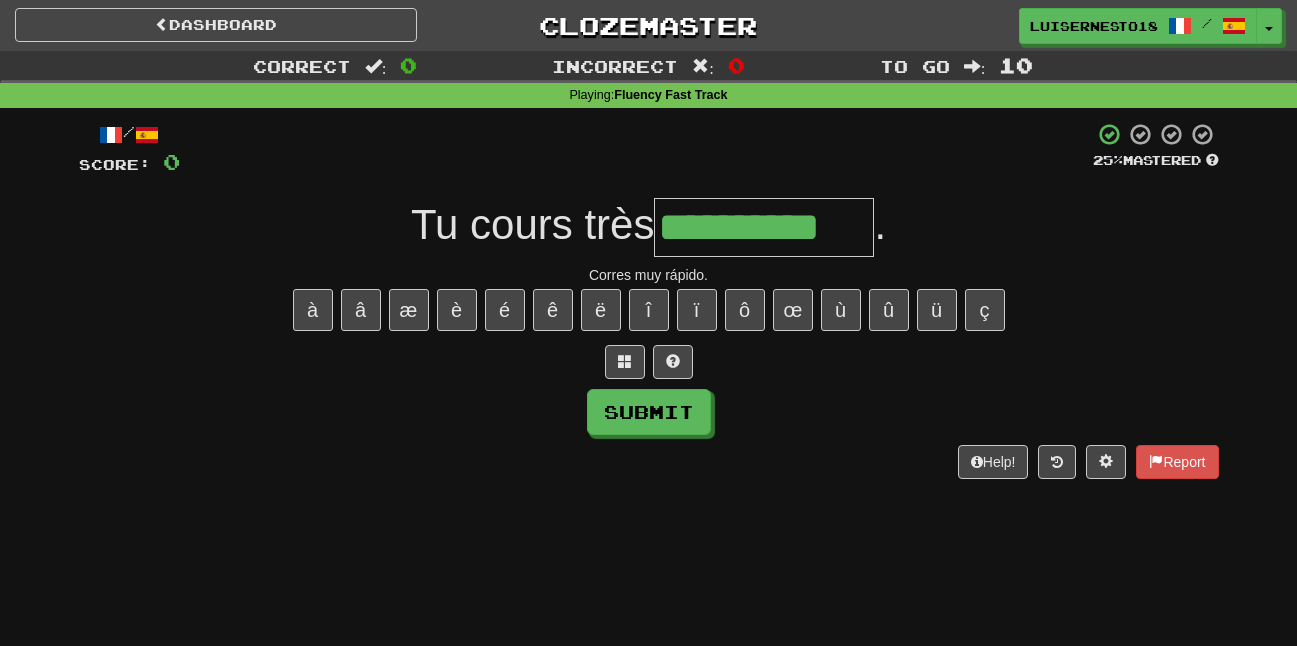 type on "**********" 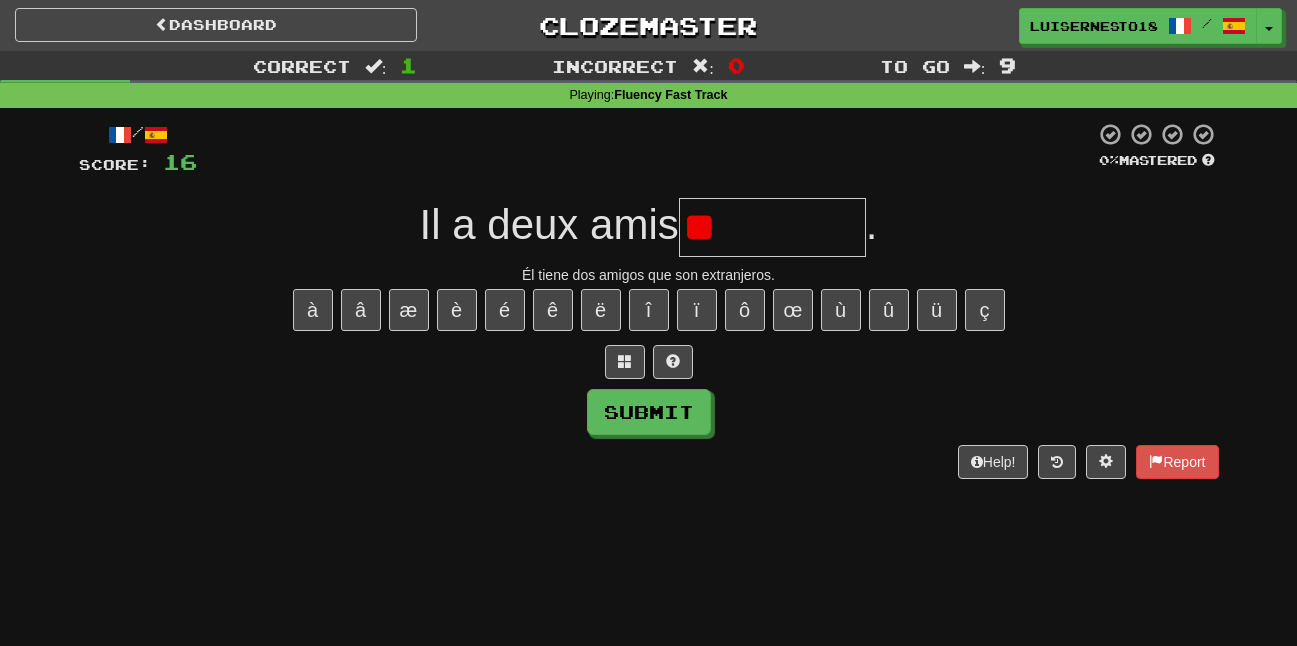 type on "*" 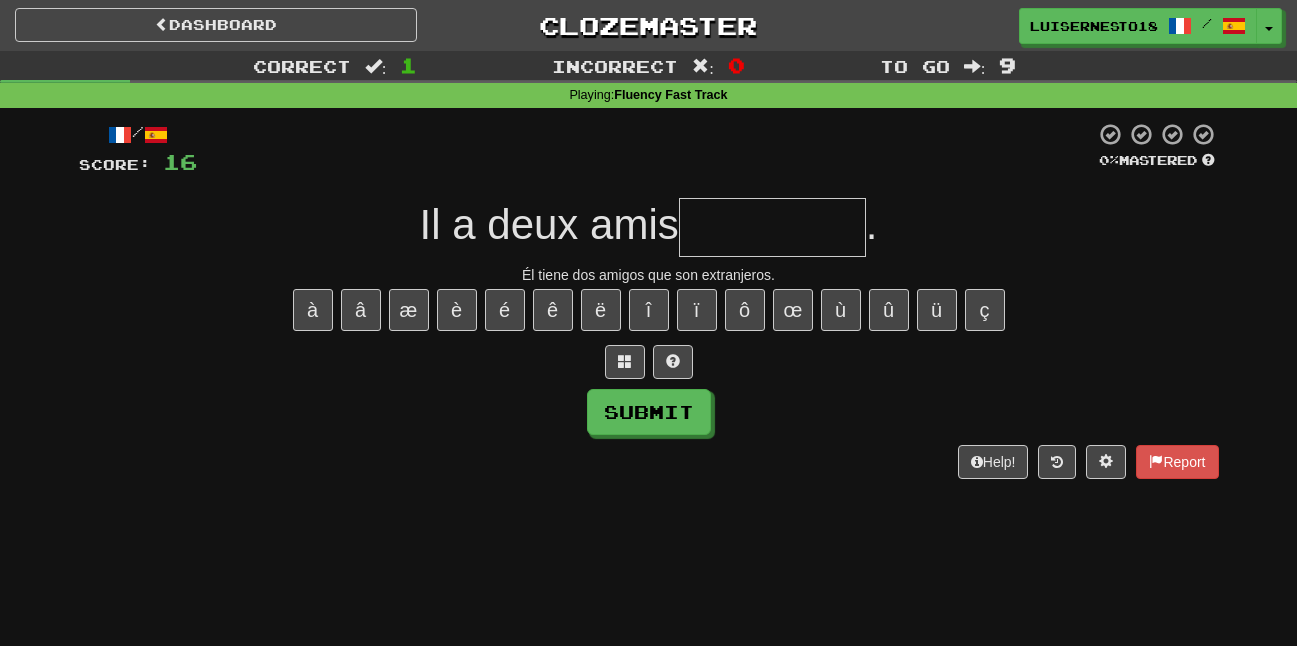 type on "*" 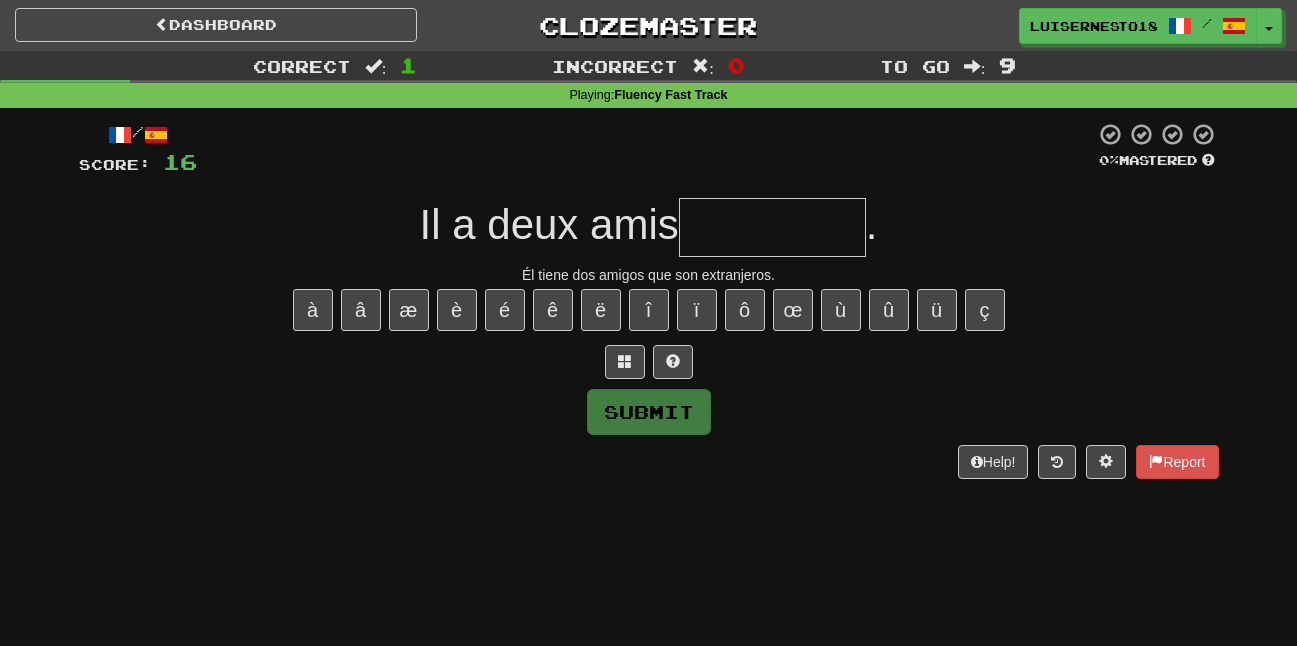 type on "*" 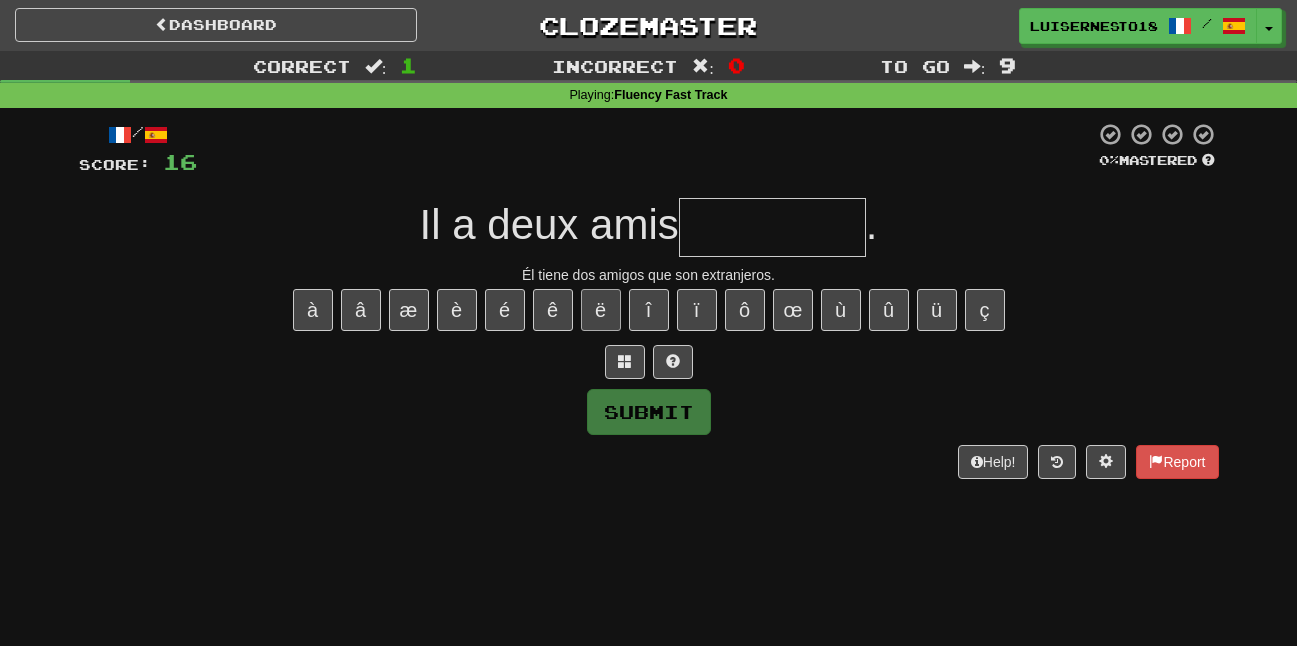 type on "*" 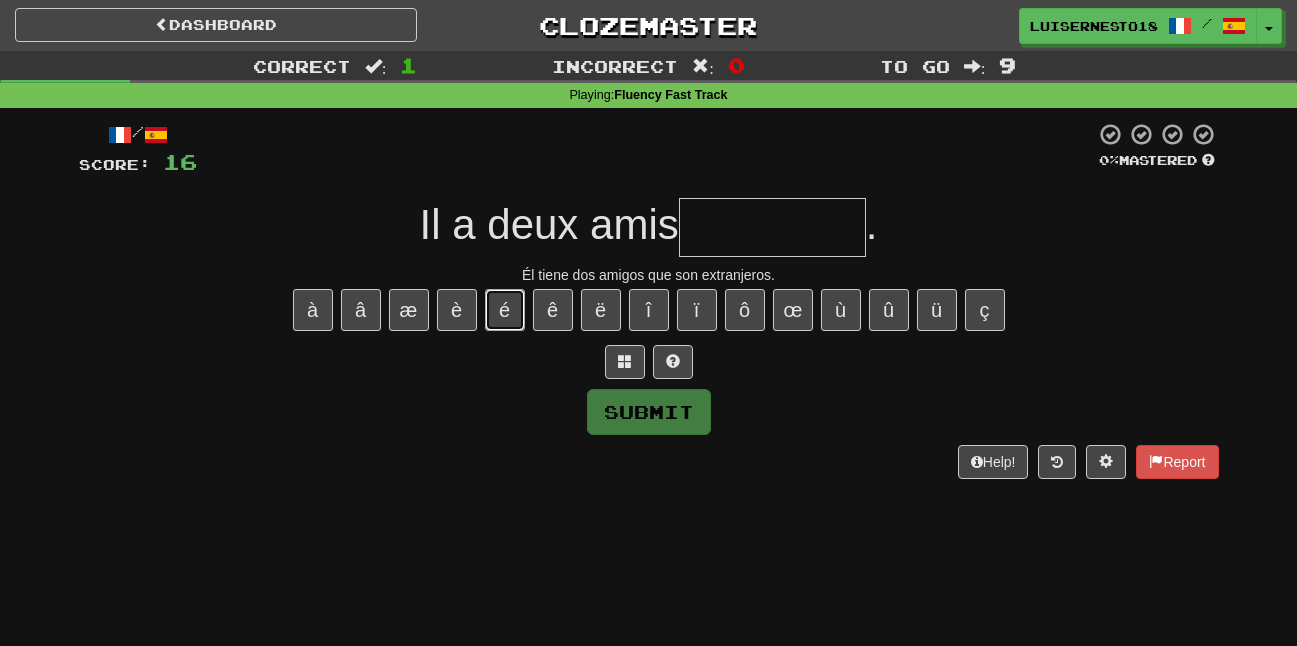 click on "é" at bounding box center [505, 310] 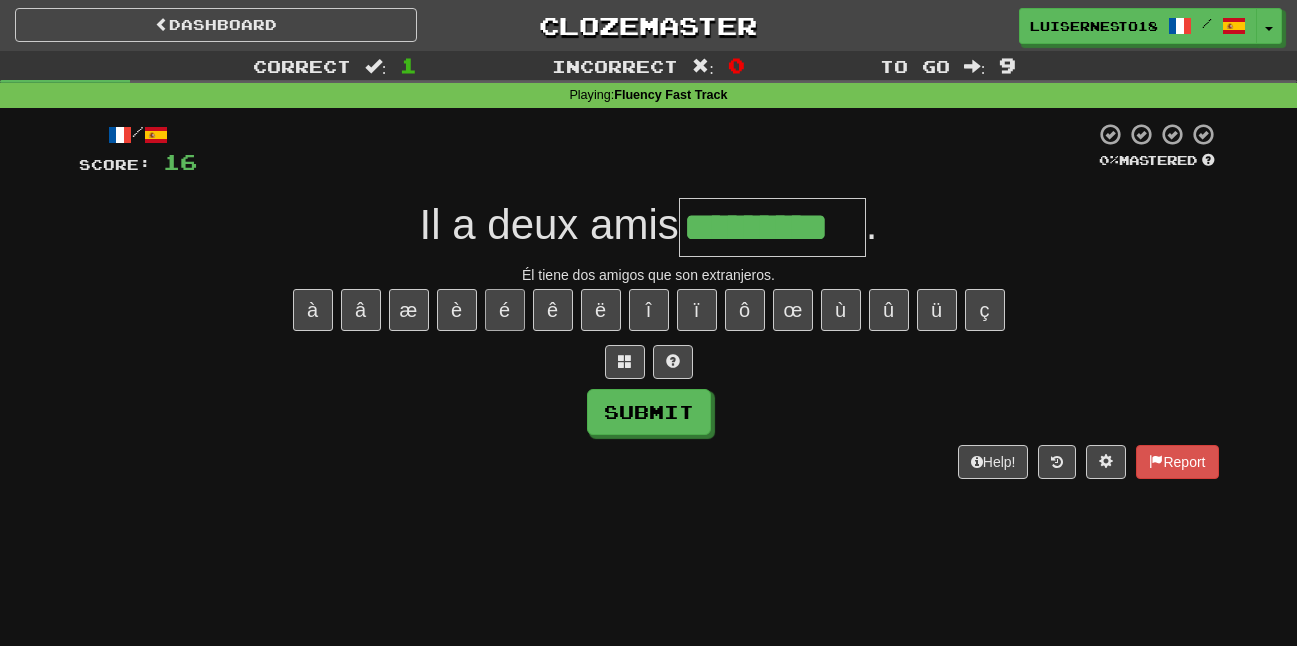 type on "*********" 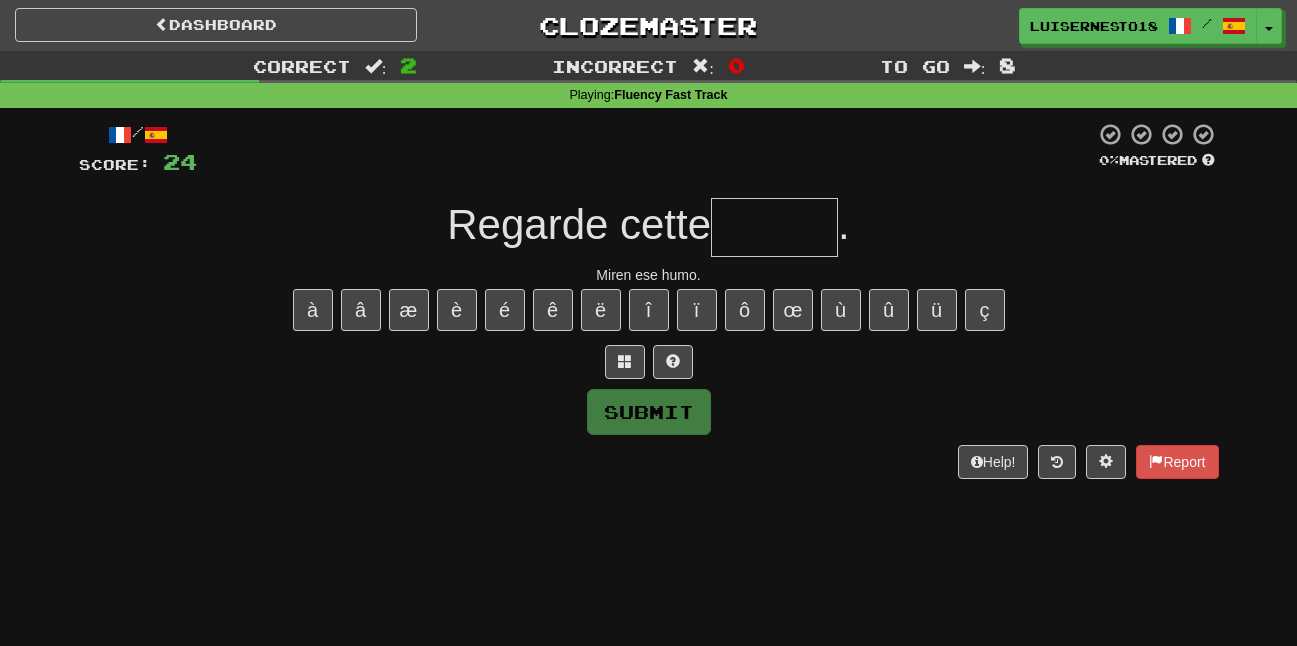 type on "*" 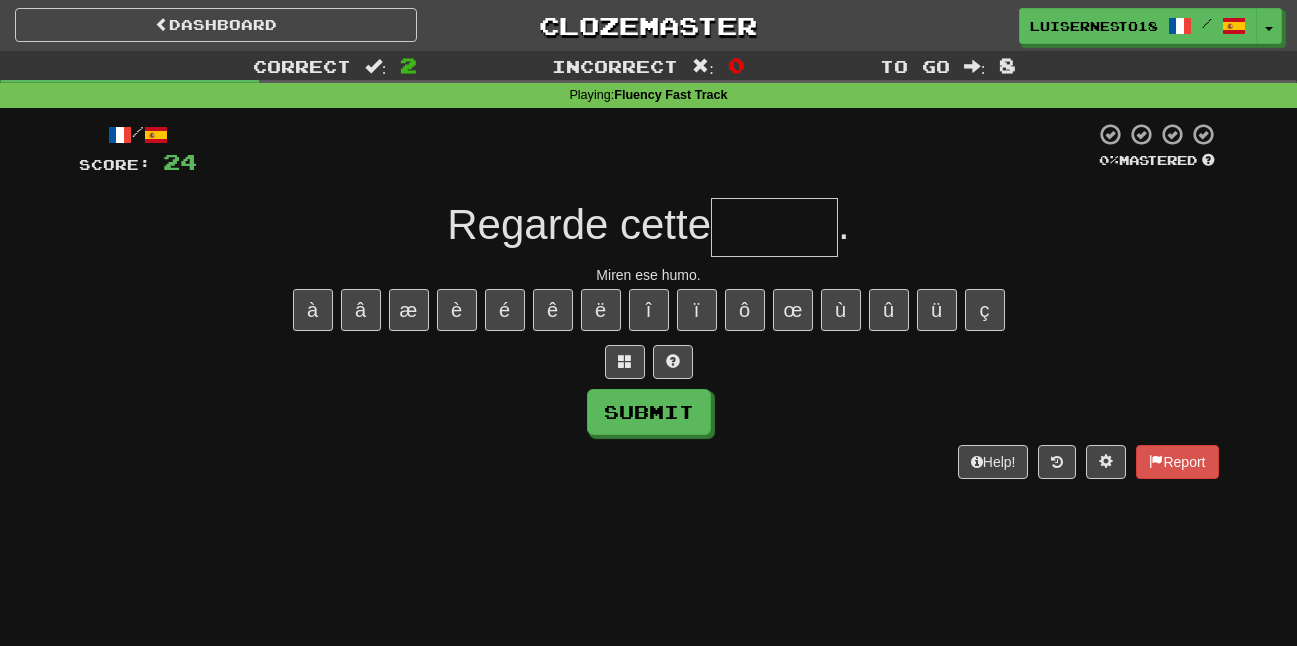 type on "*" 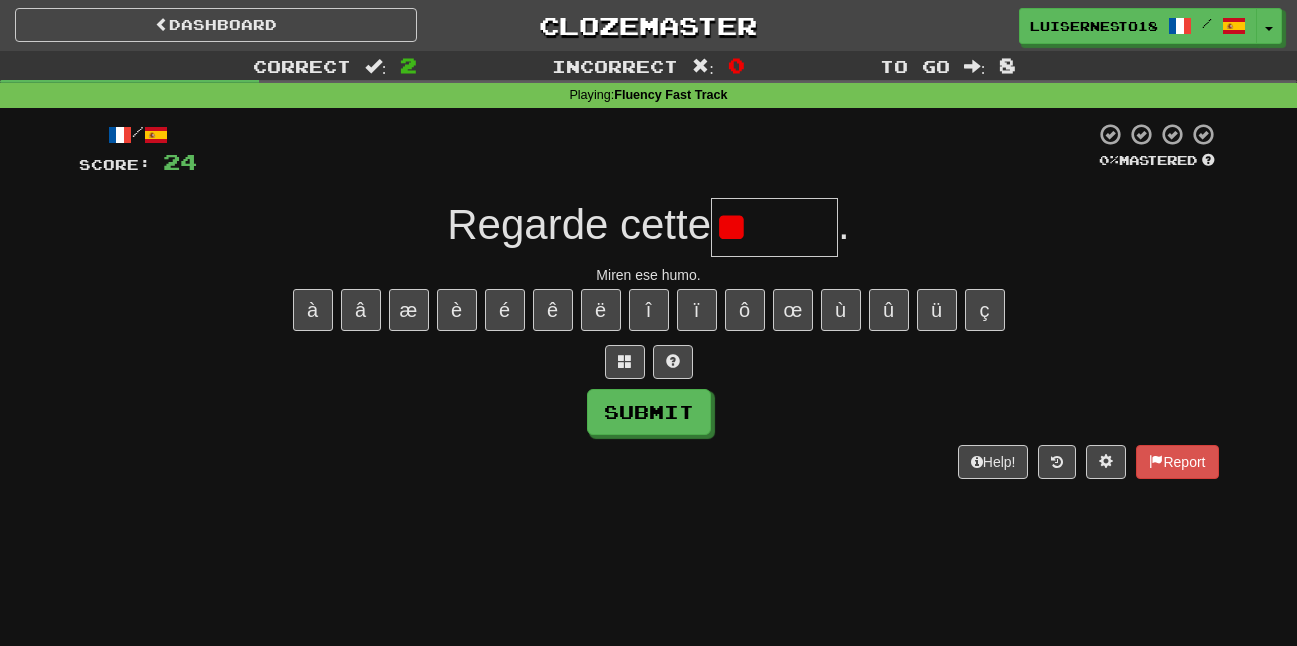 type on "*" 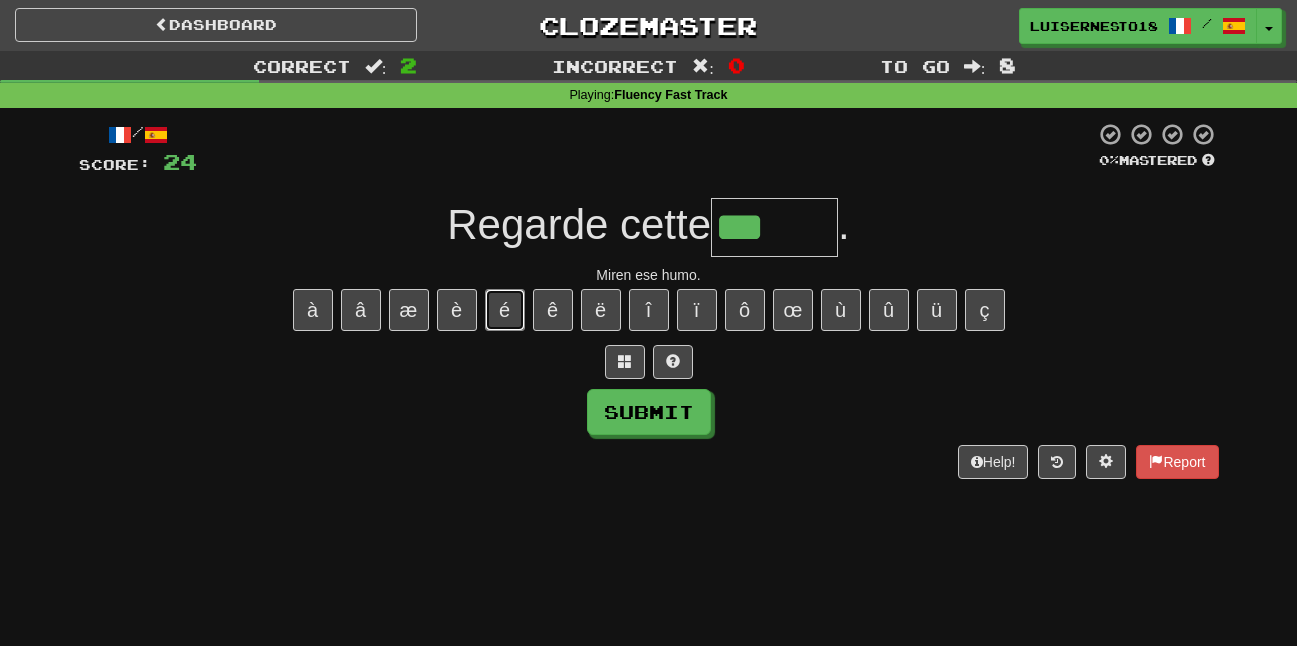 click on "é" at bounding box center (505, 310) 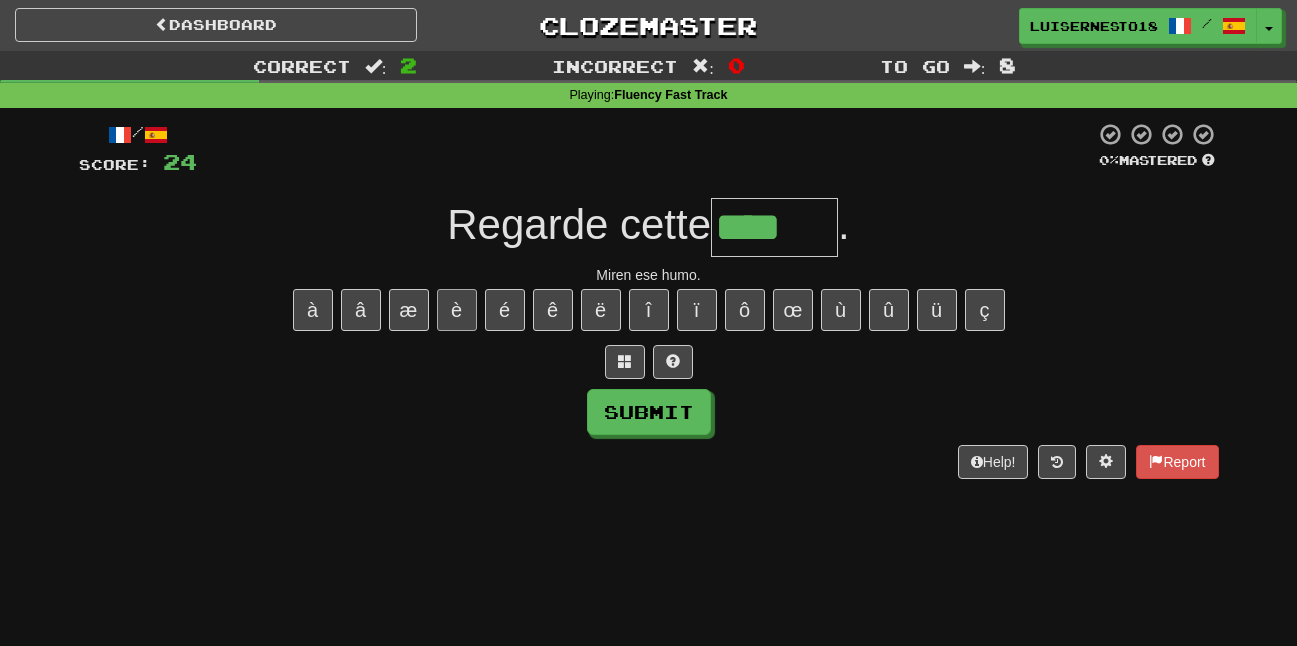scroll, scrollTop: 0, scrollLeft: 0, axis: both 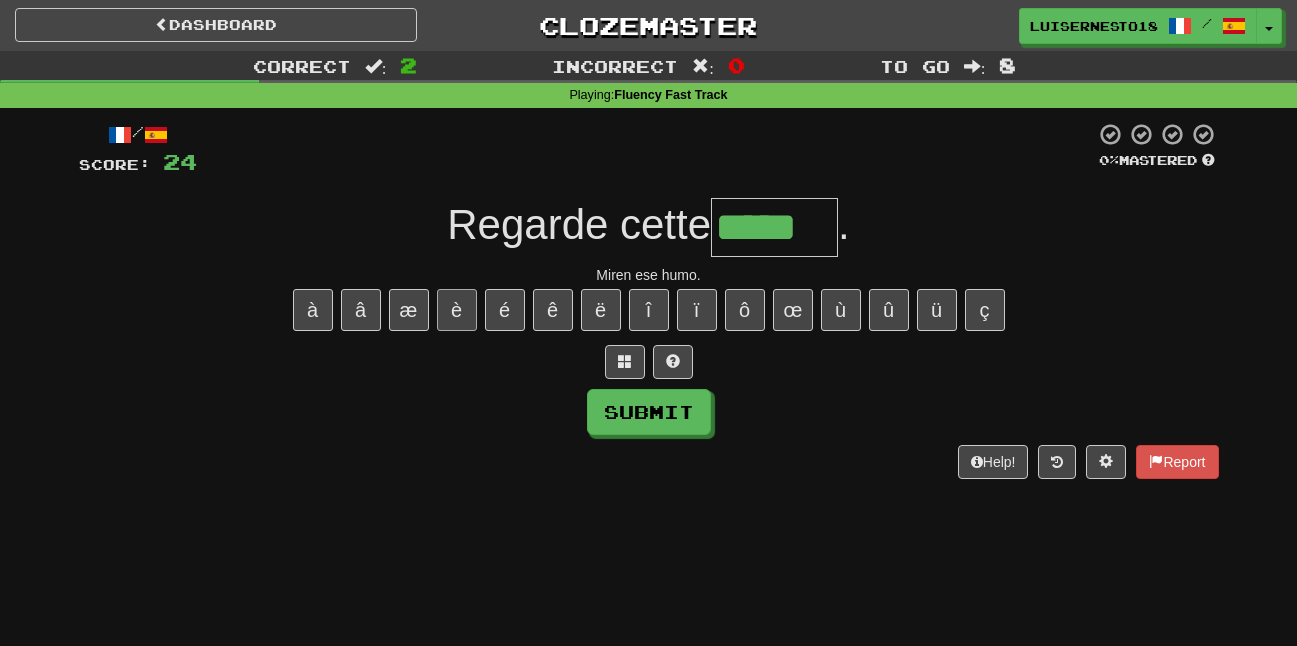 type on "*****" 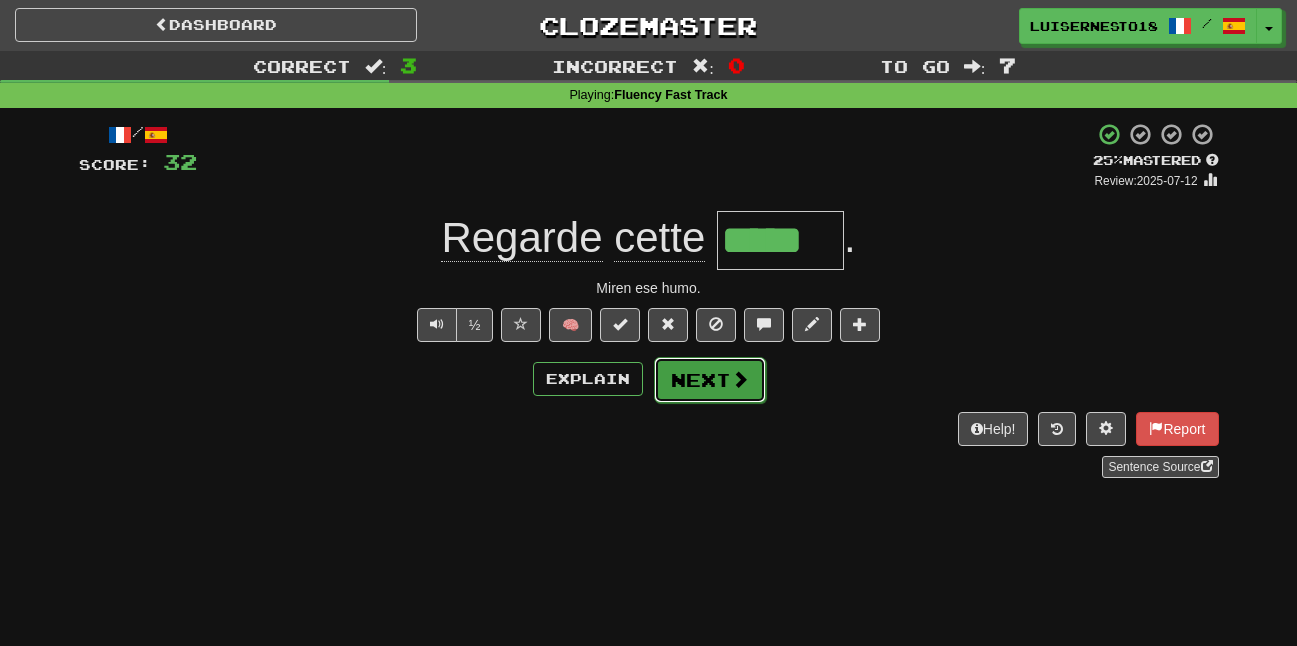 click on "Next" at bounding box center (710, 380) 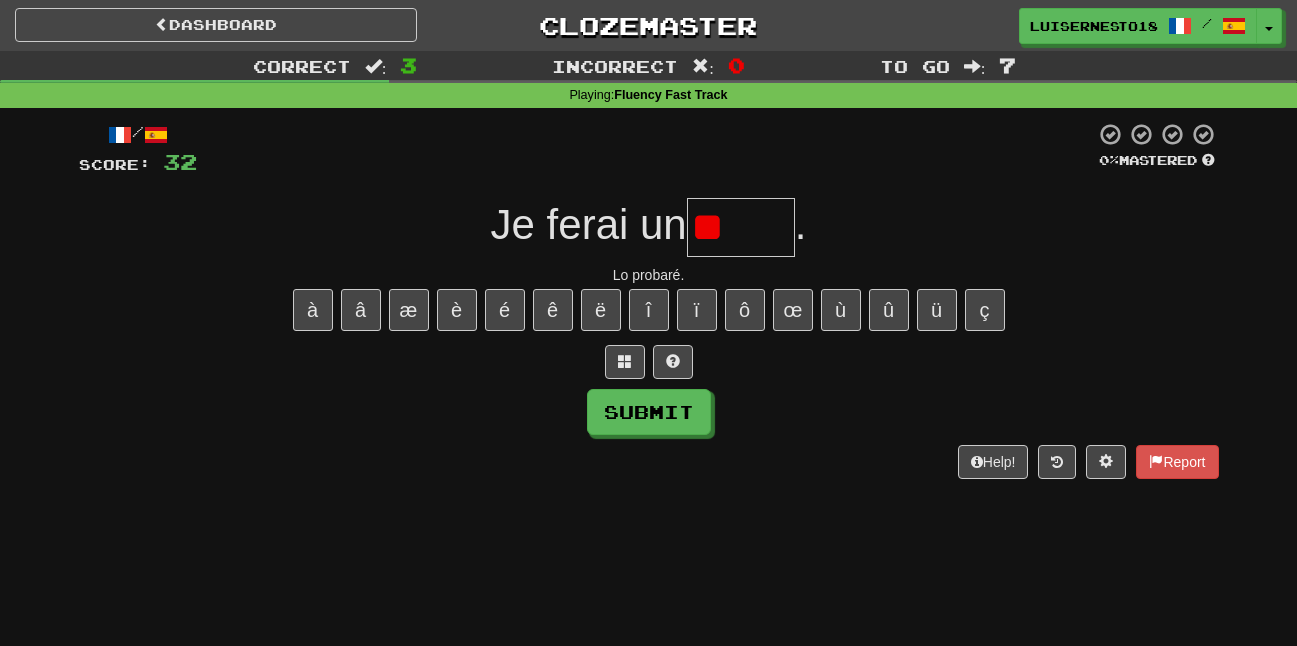 type on "*" 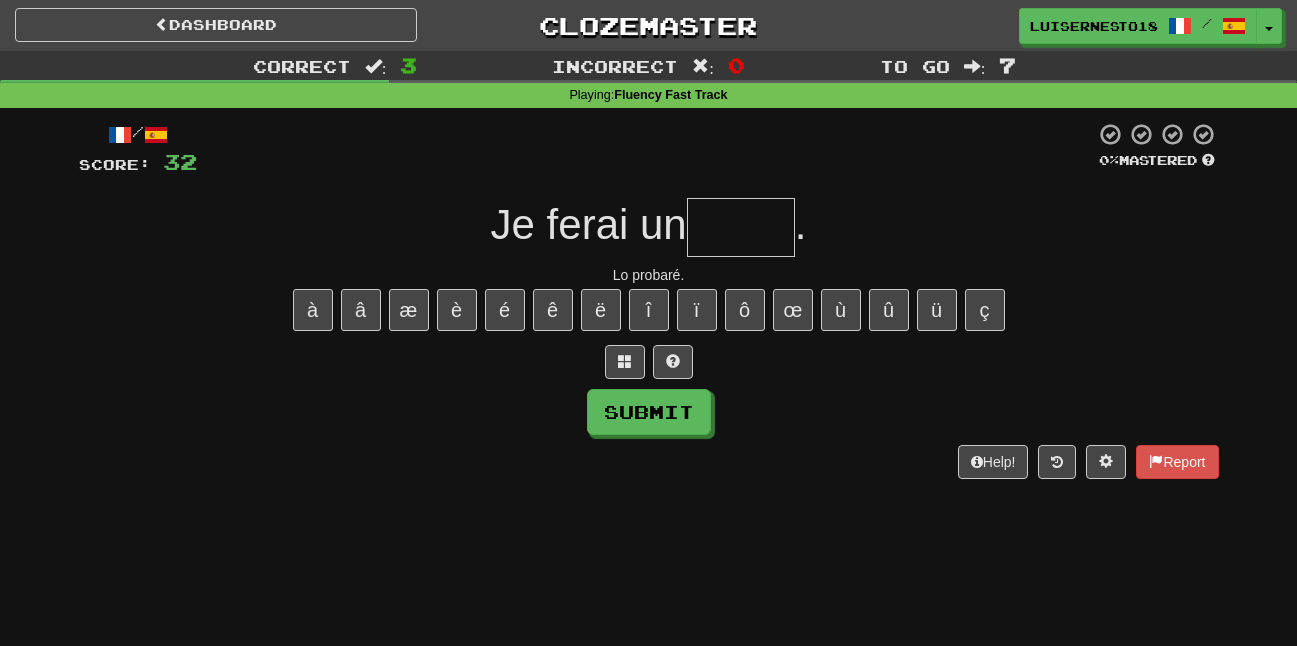 type on "*" 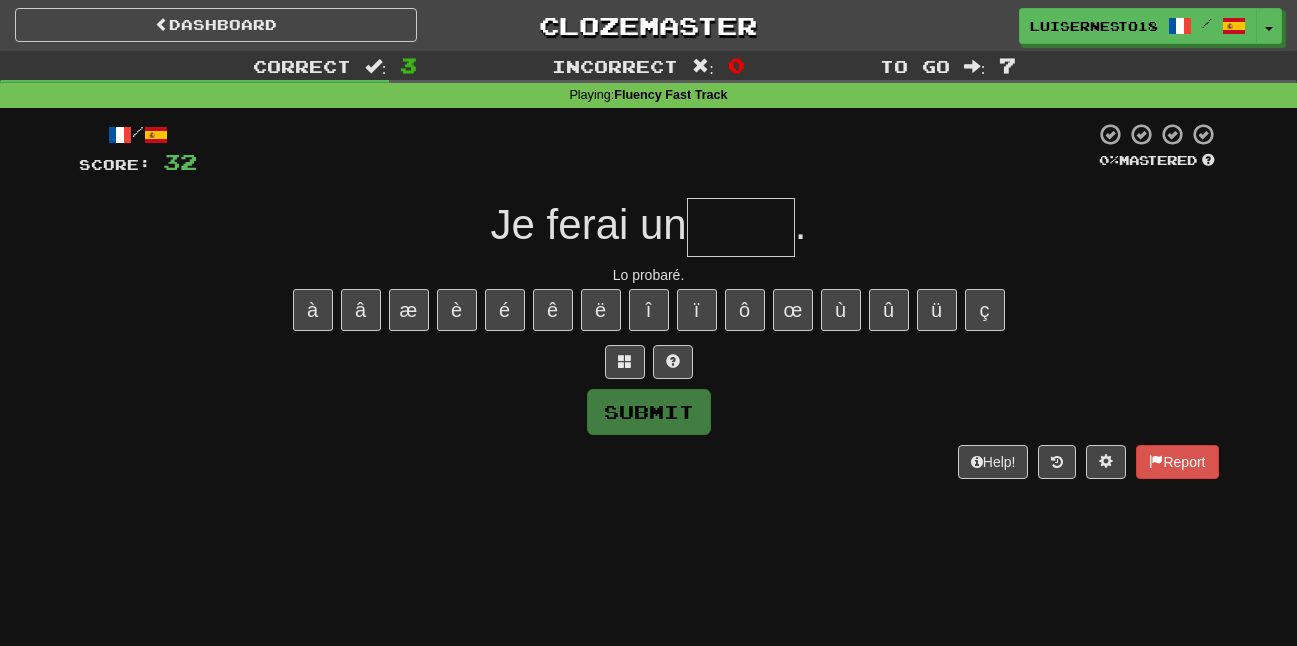 type on "*" 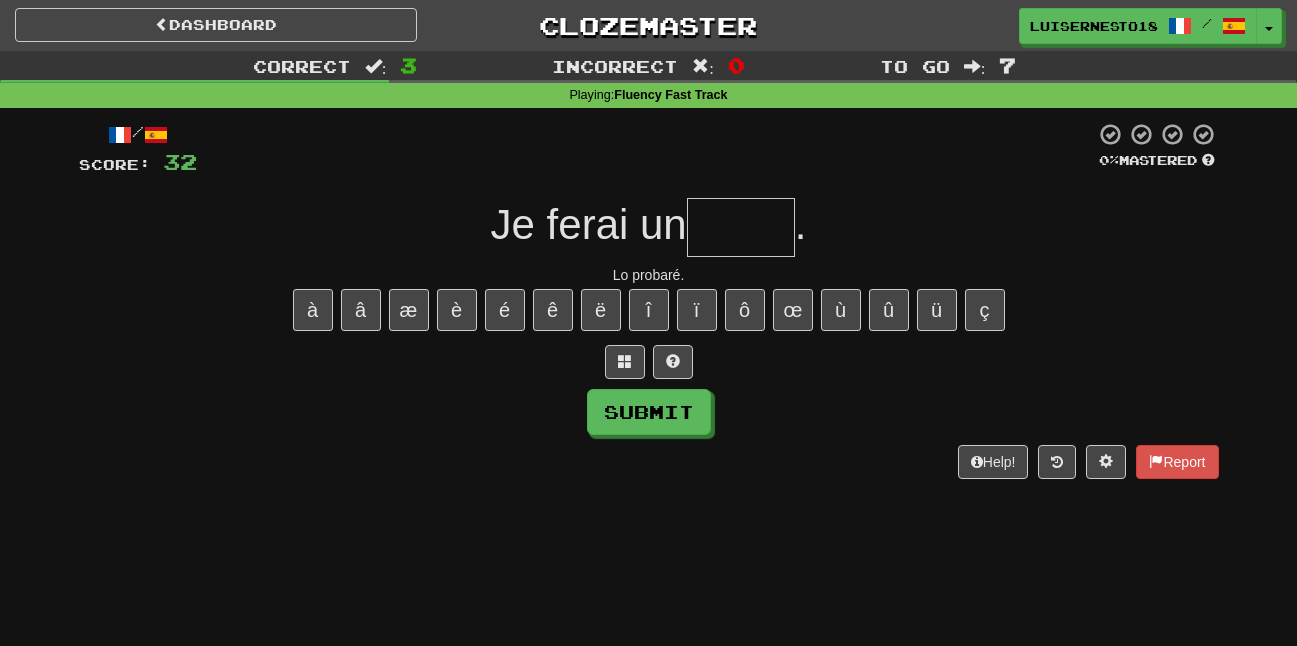 type on "*" 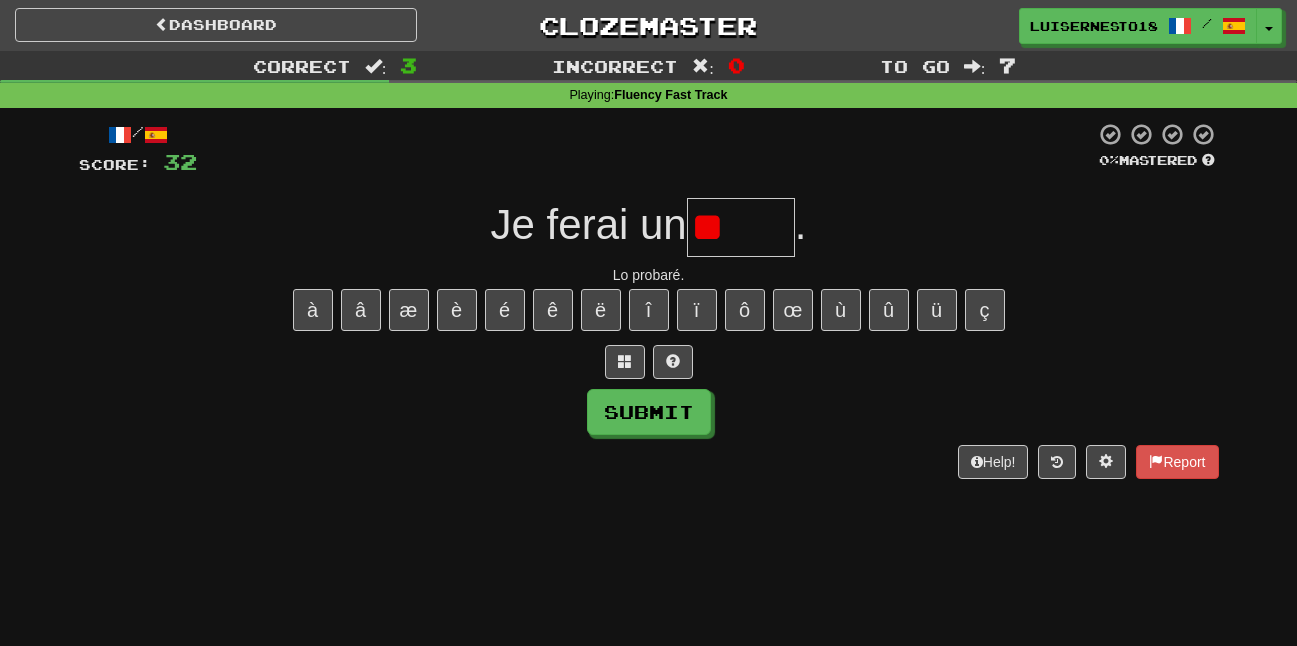 type on "*" 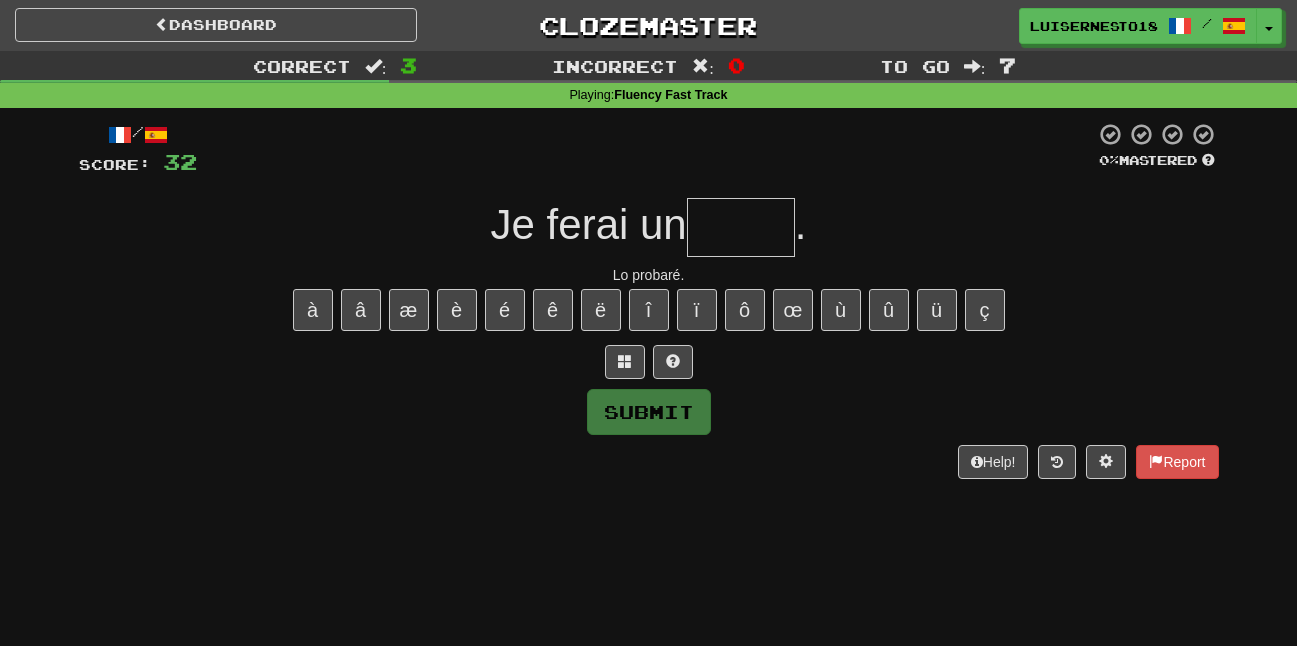 type on "*" 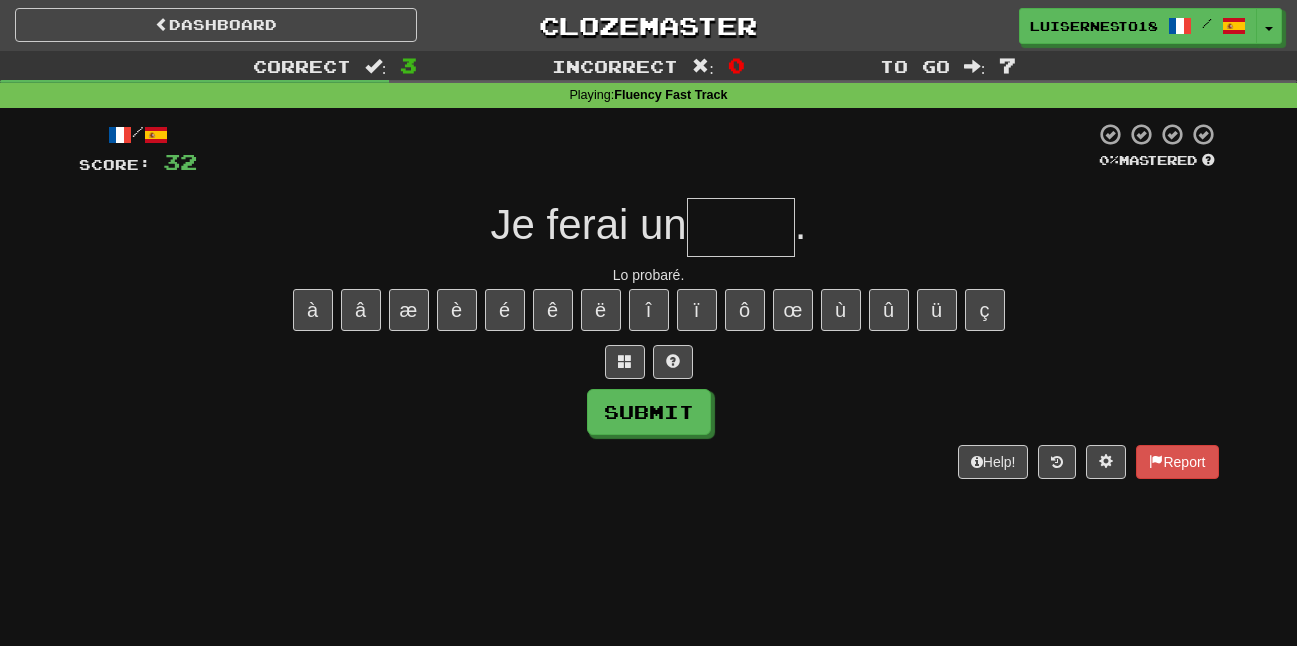 type on "*" 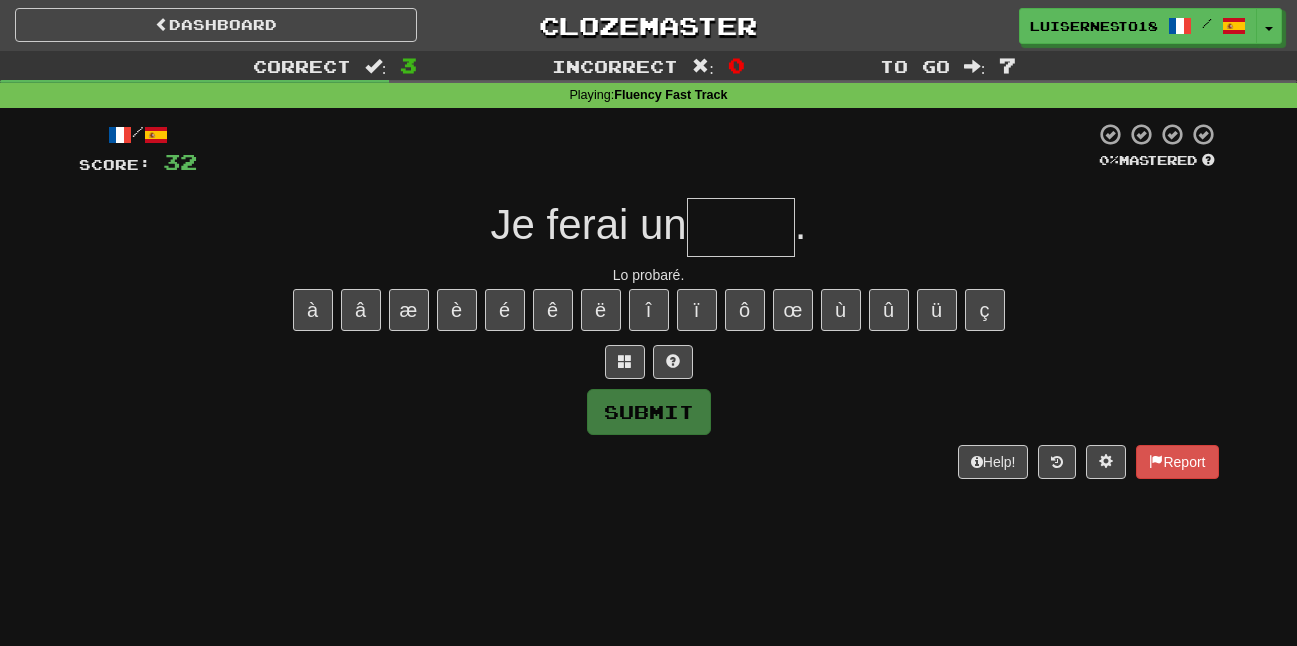 type on "*" 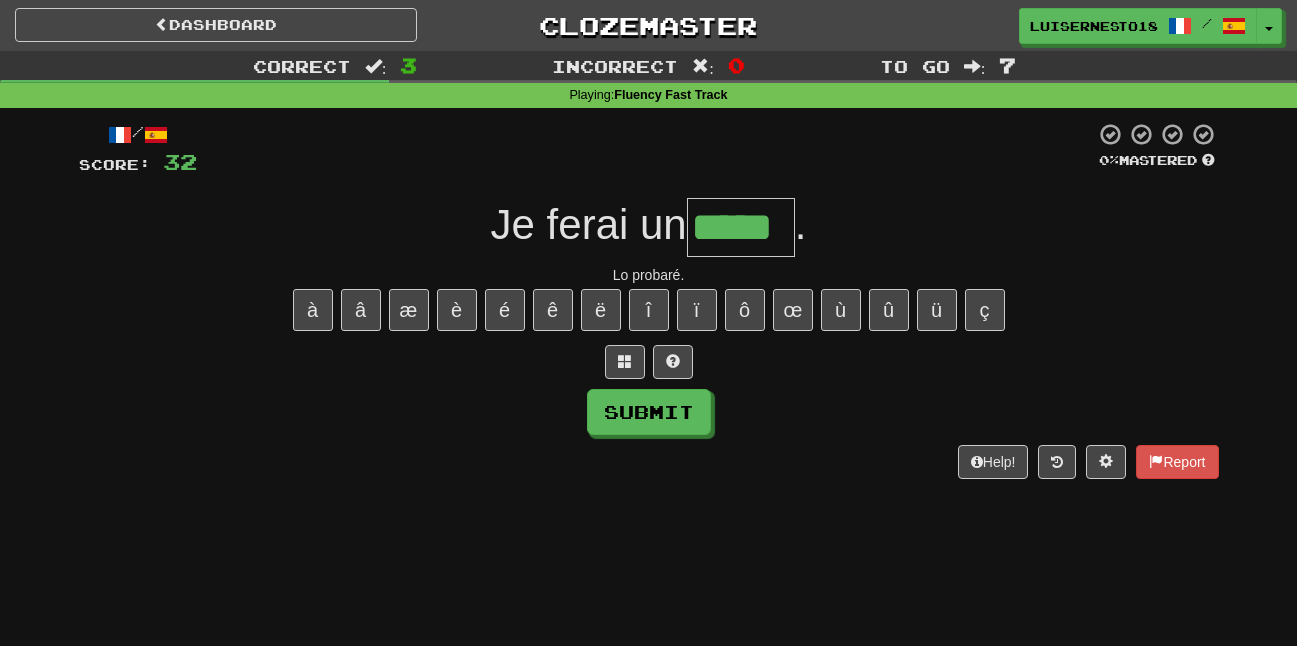 type on "*****" 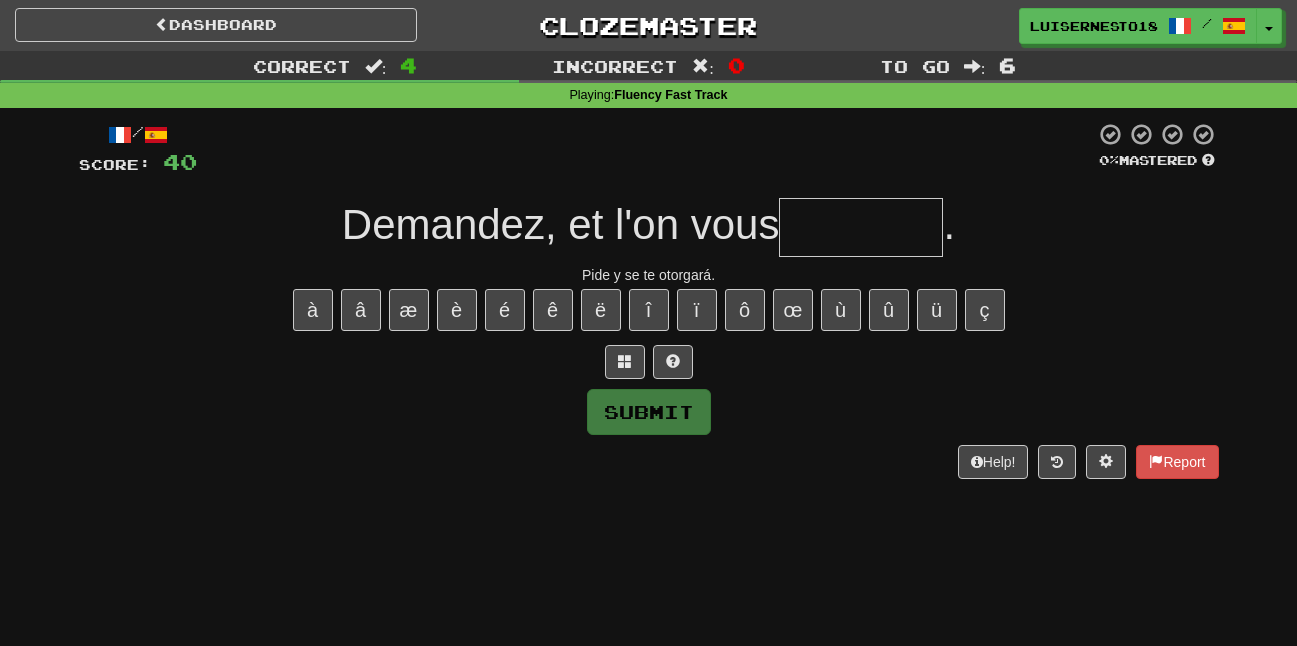 type on "*" 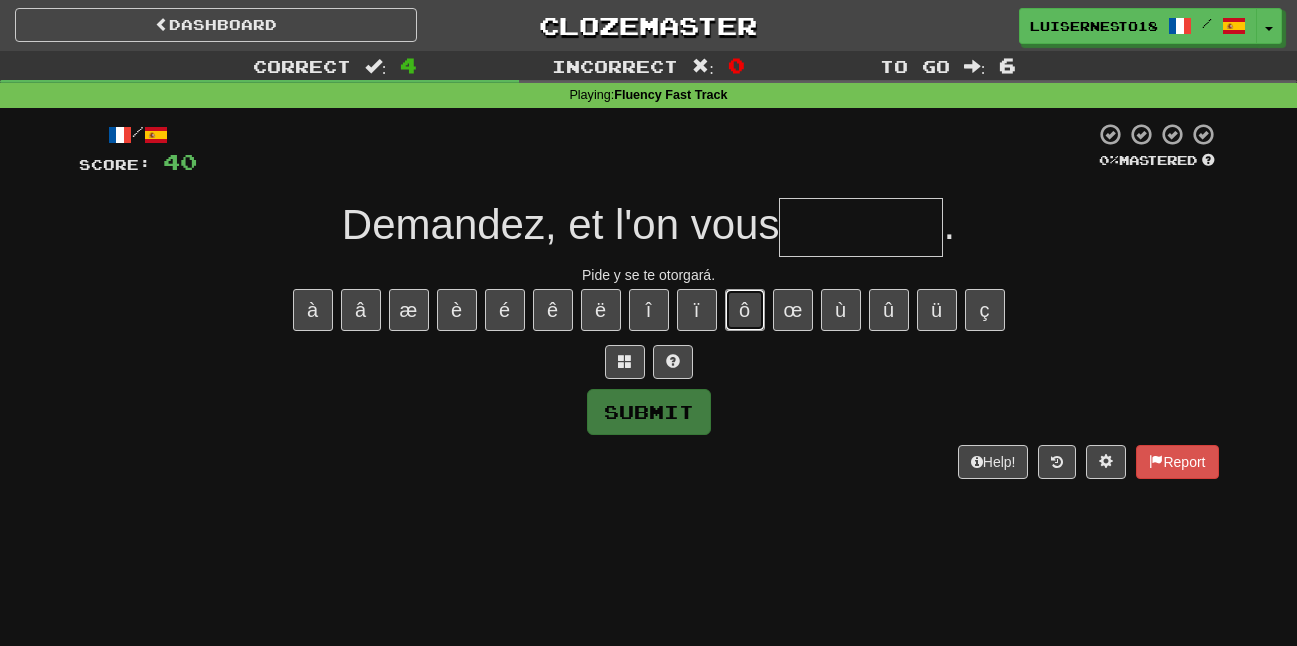click on "ô" at bounding box center [745, 310] 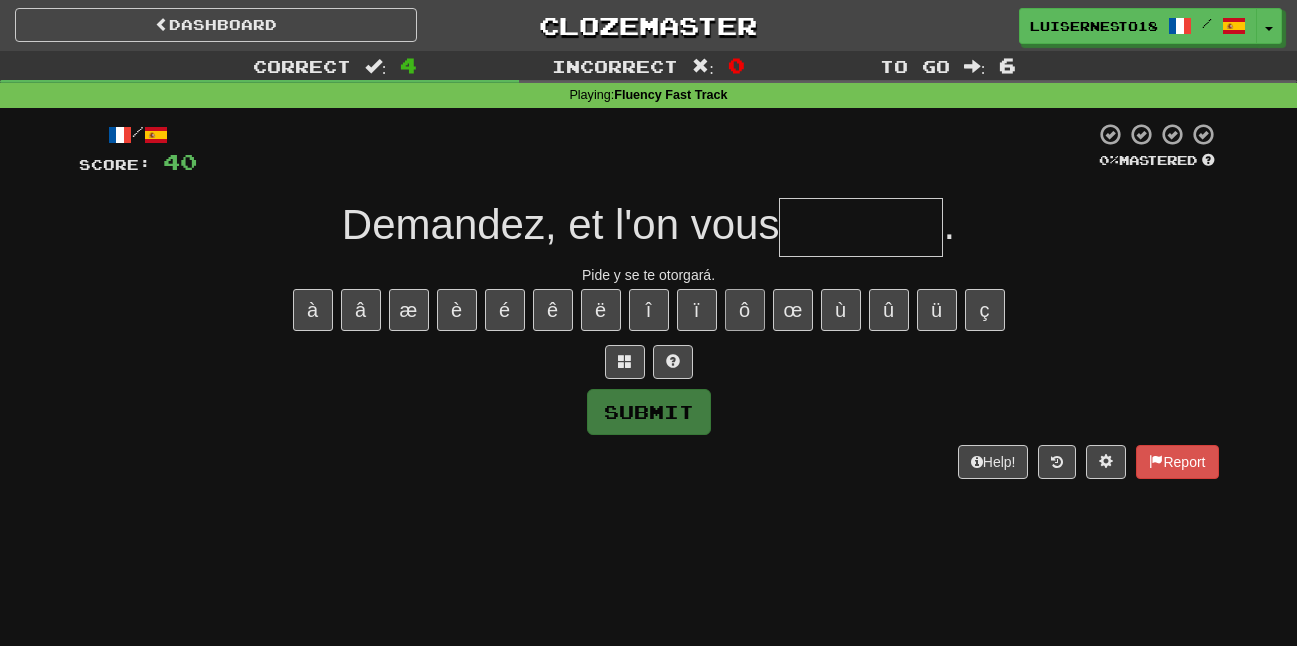 type on "*" 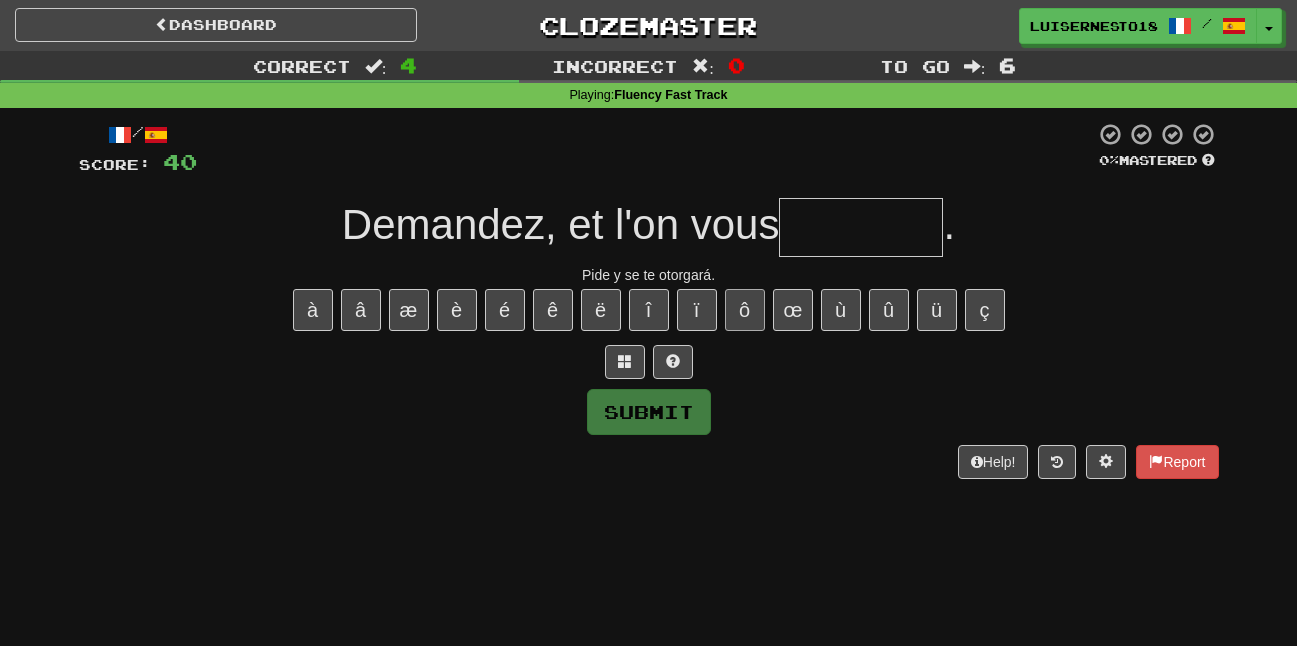 type on "*" 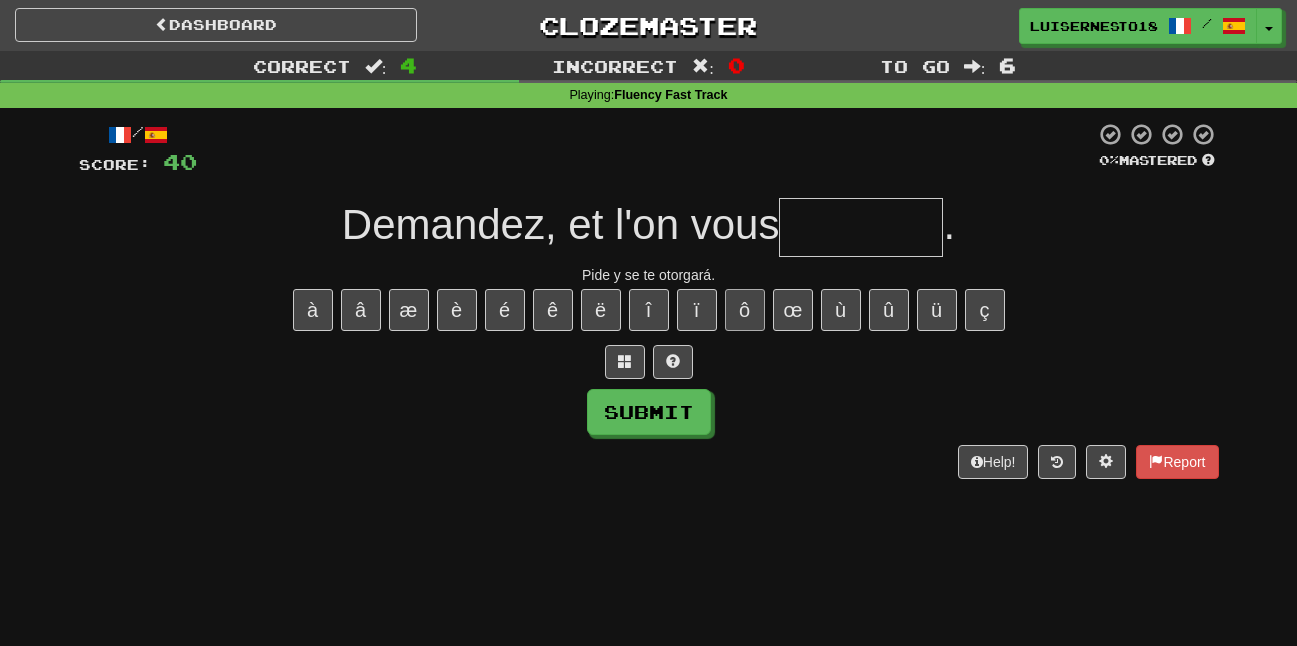 type on "*" 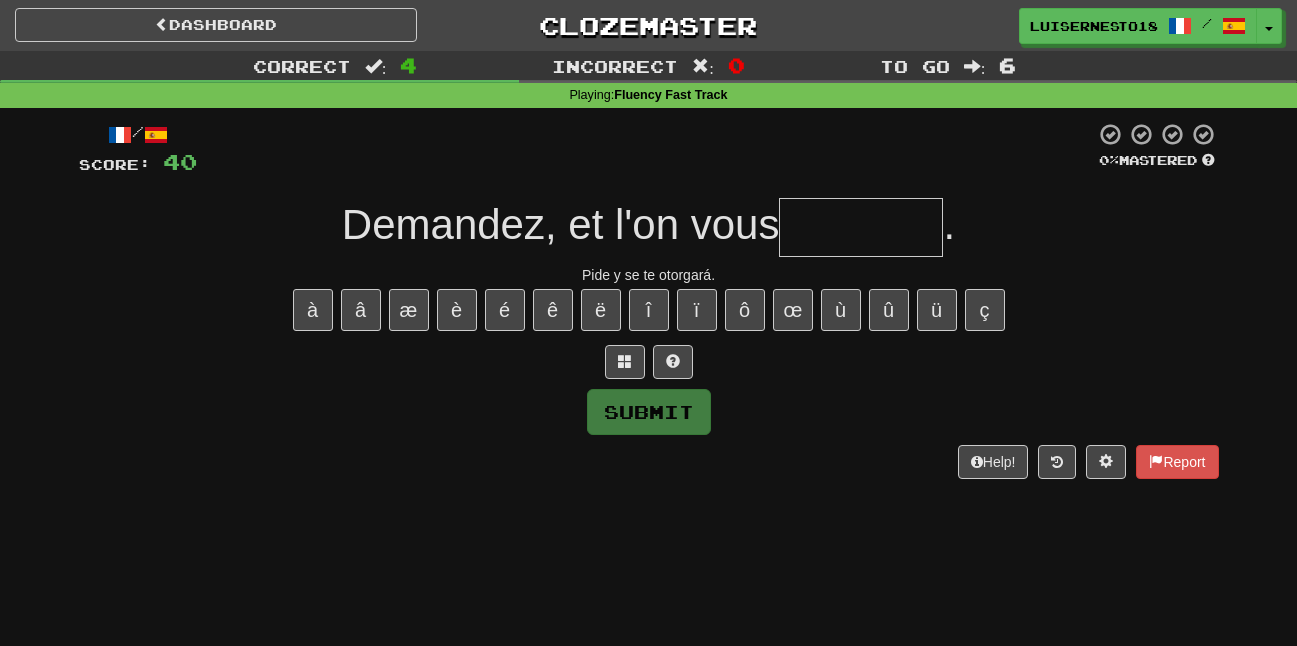 click on "à â æ è é ê ë î ï ô œ ù û ü ç" at bounding box center [649, 310] 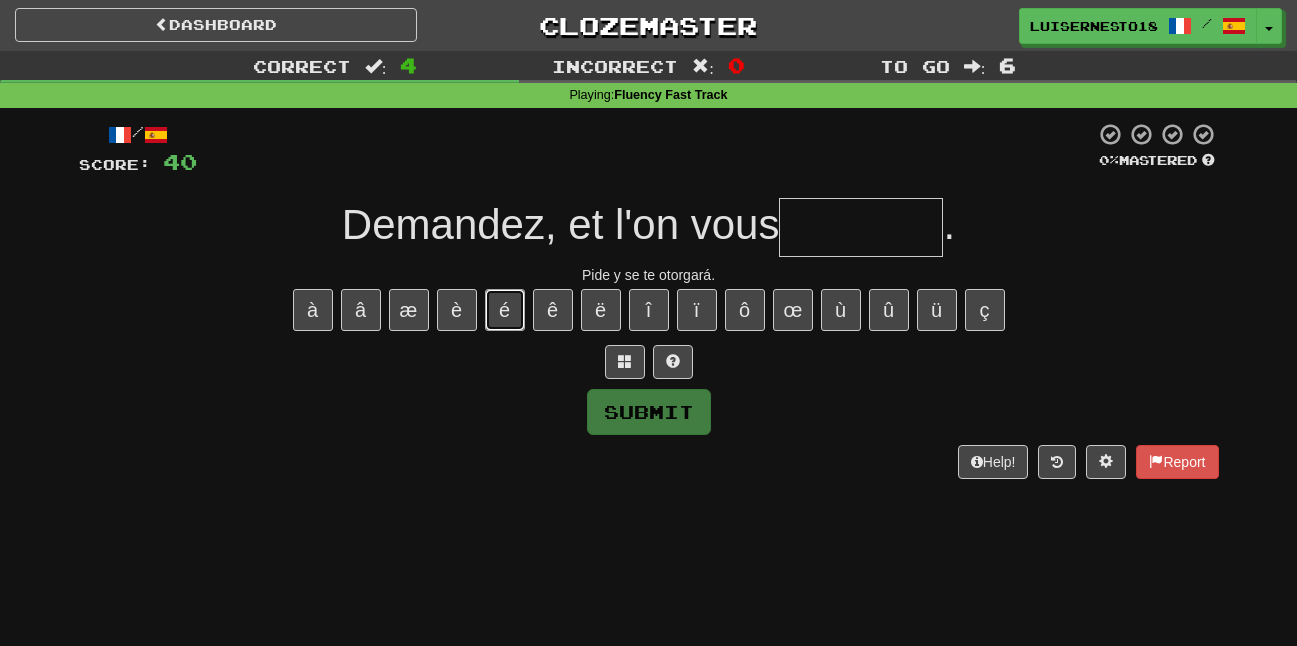 click on "é" at bounding box center [505, 310] 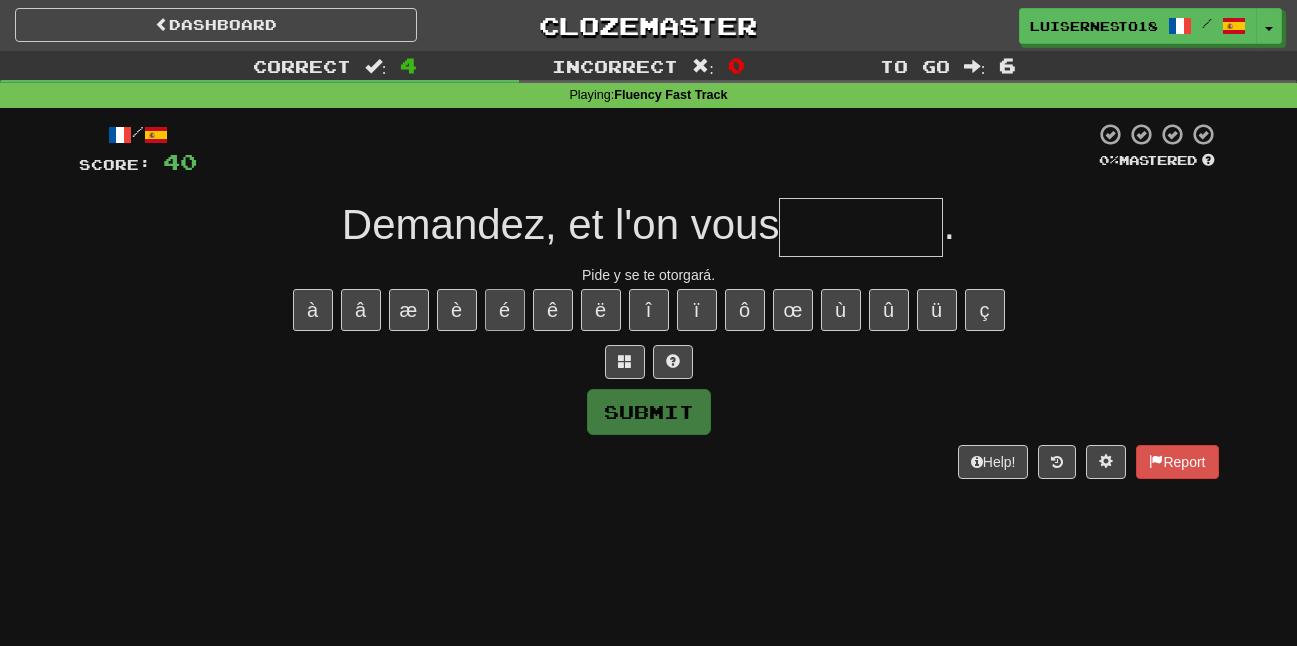 type on "*" 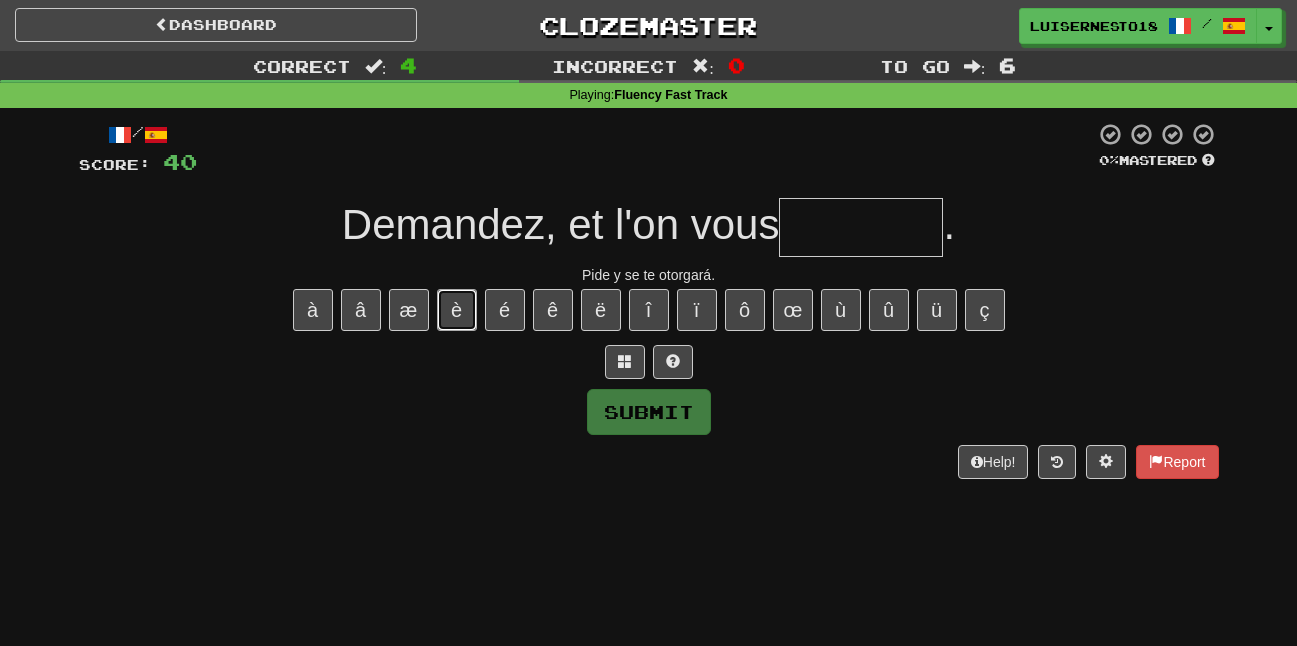 click on "è" at bounding box center (457, 310) 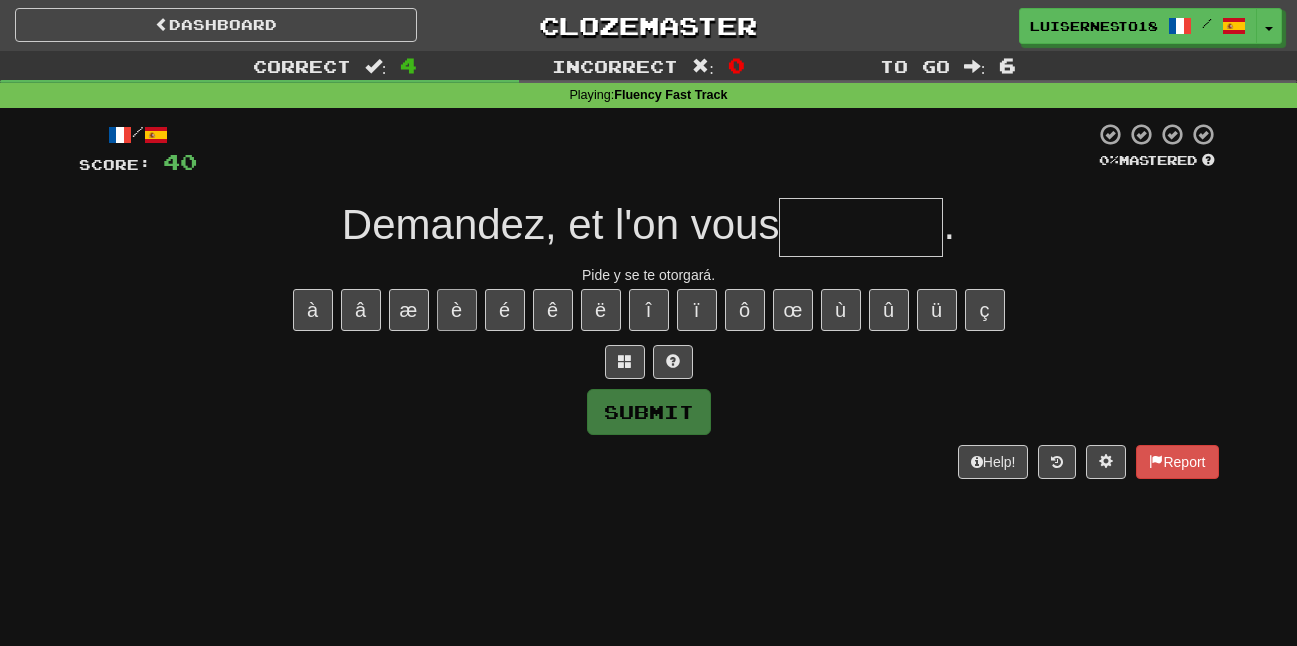 type on "*" 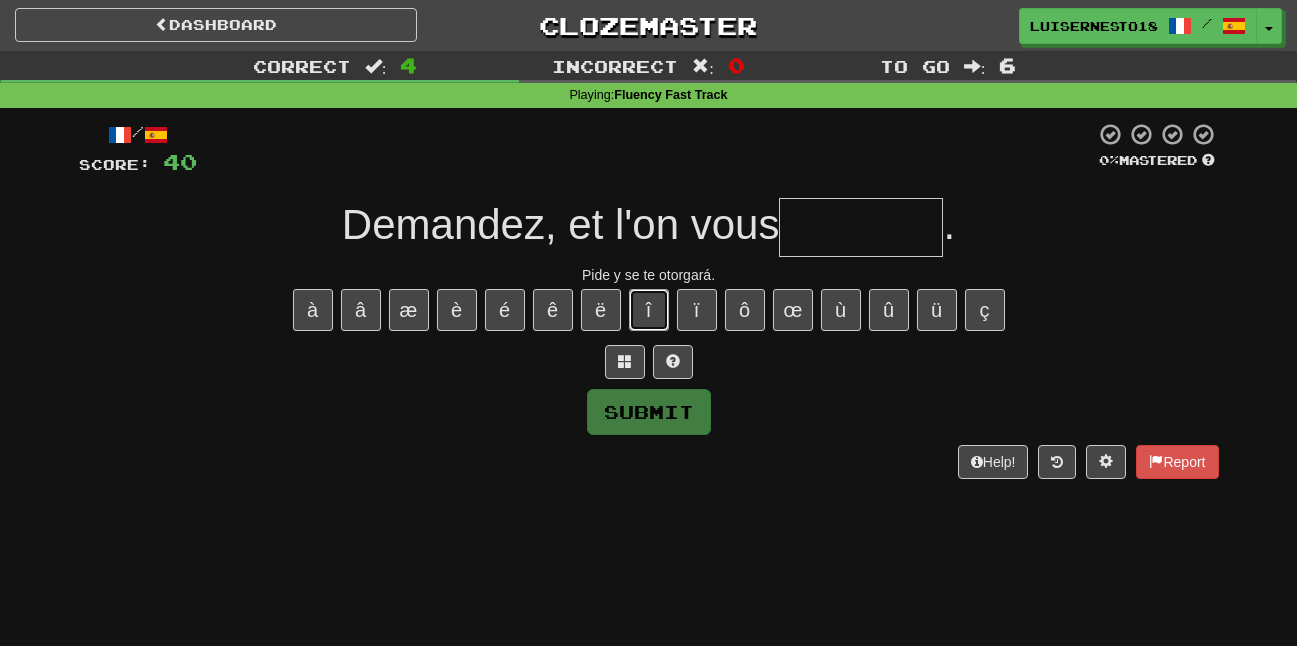 click on "î" at bounding box center [649, 310] 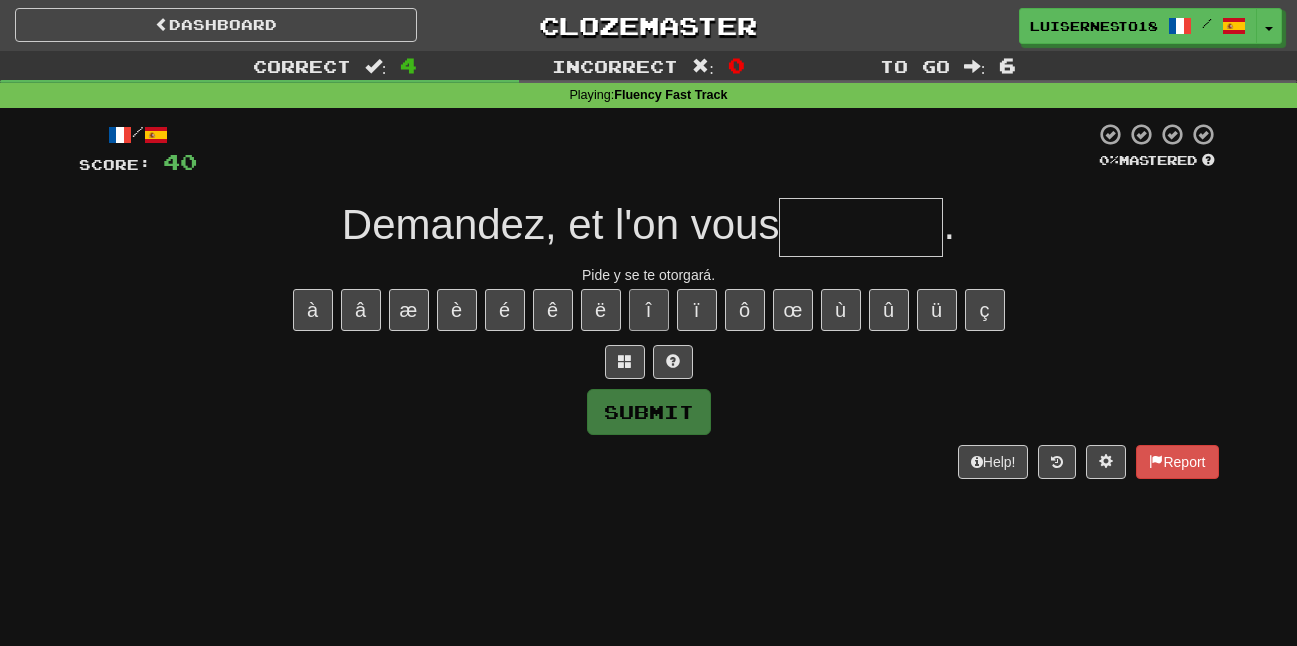 type on "*" 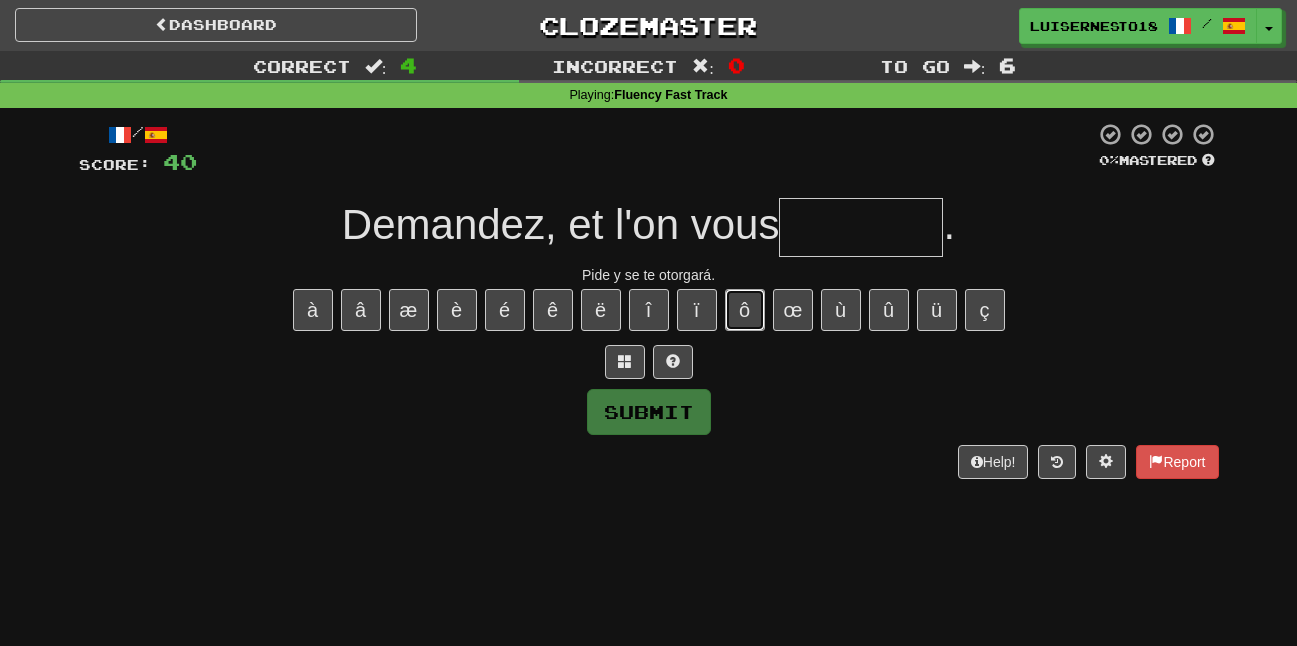click on "ô" at bounding box center (745, 310) 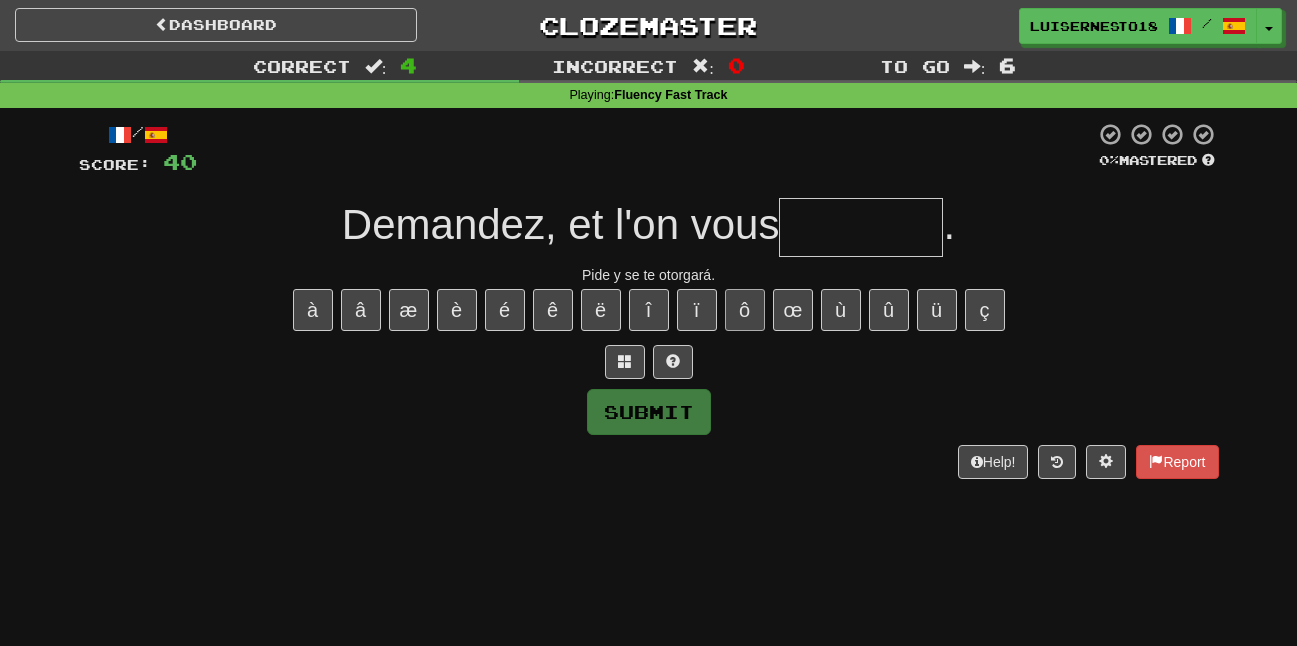 type on "*" 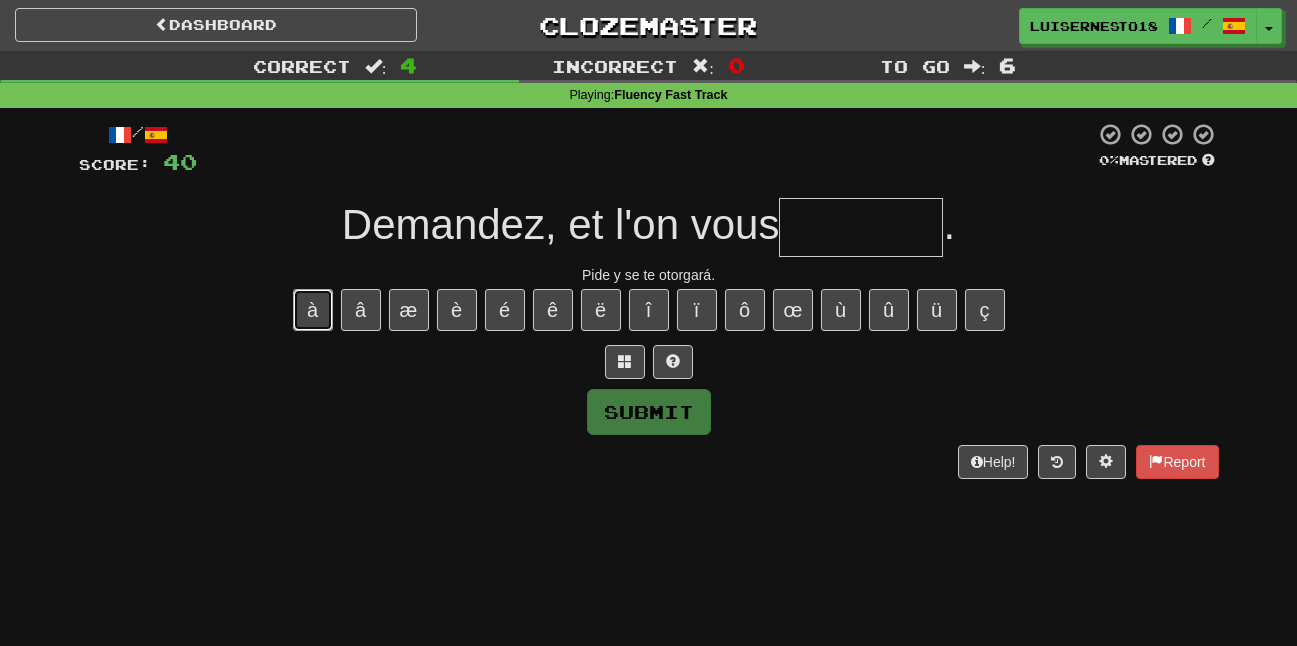 click on "à" at bounding box center (313, 310) 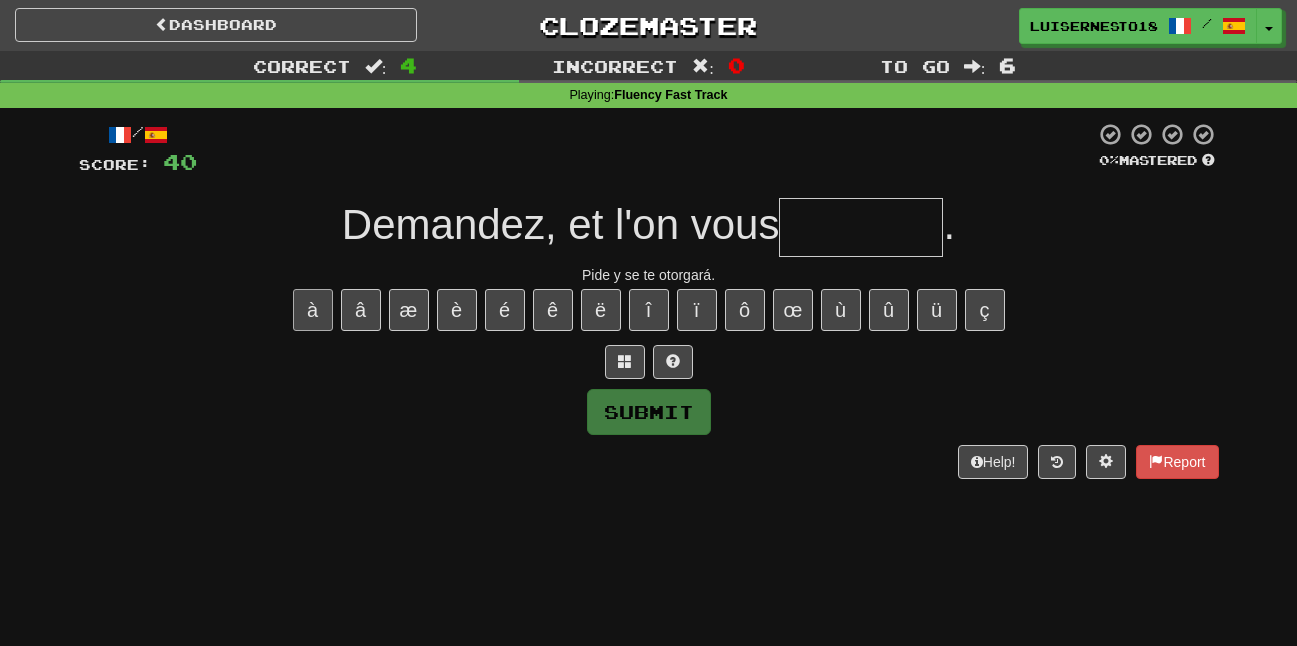 type on "*" 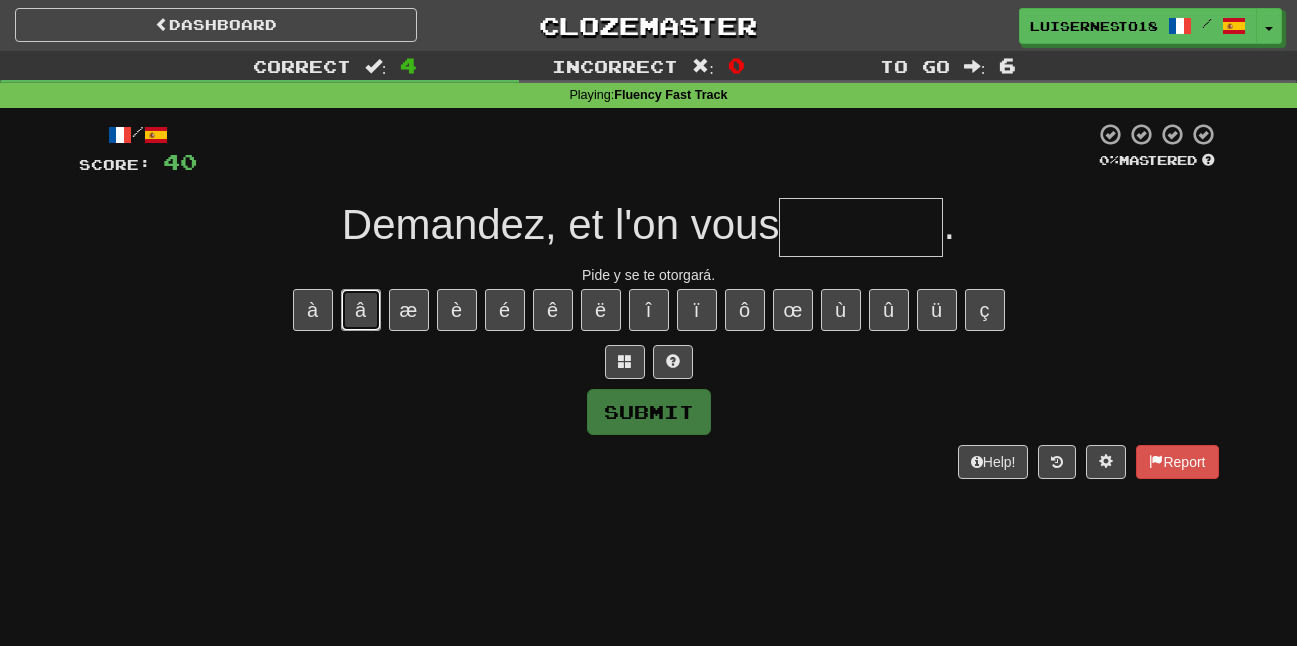 click on "â" at bounding box center [361, 310] 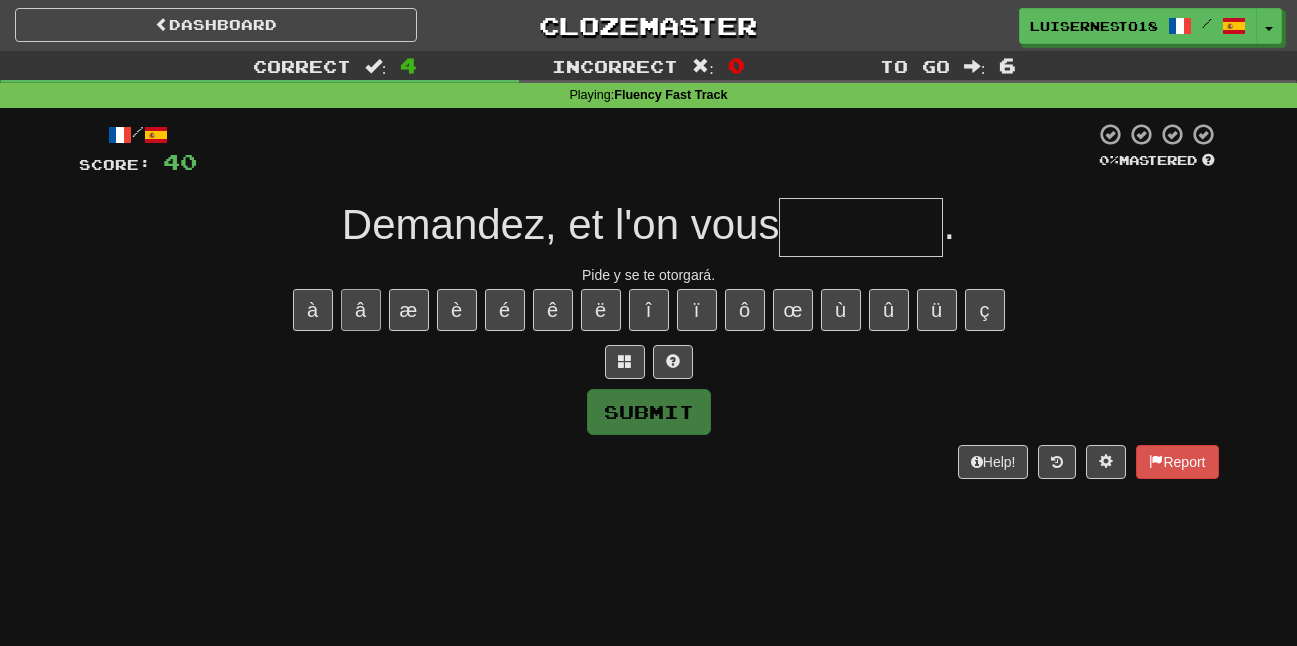 type on "*" 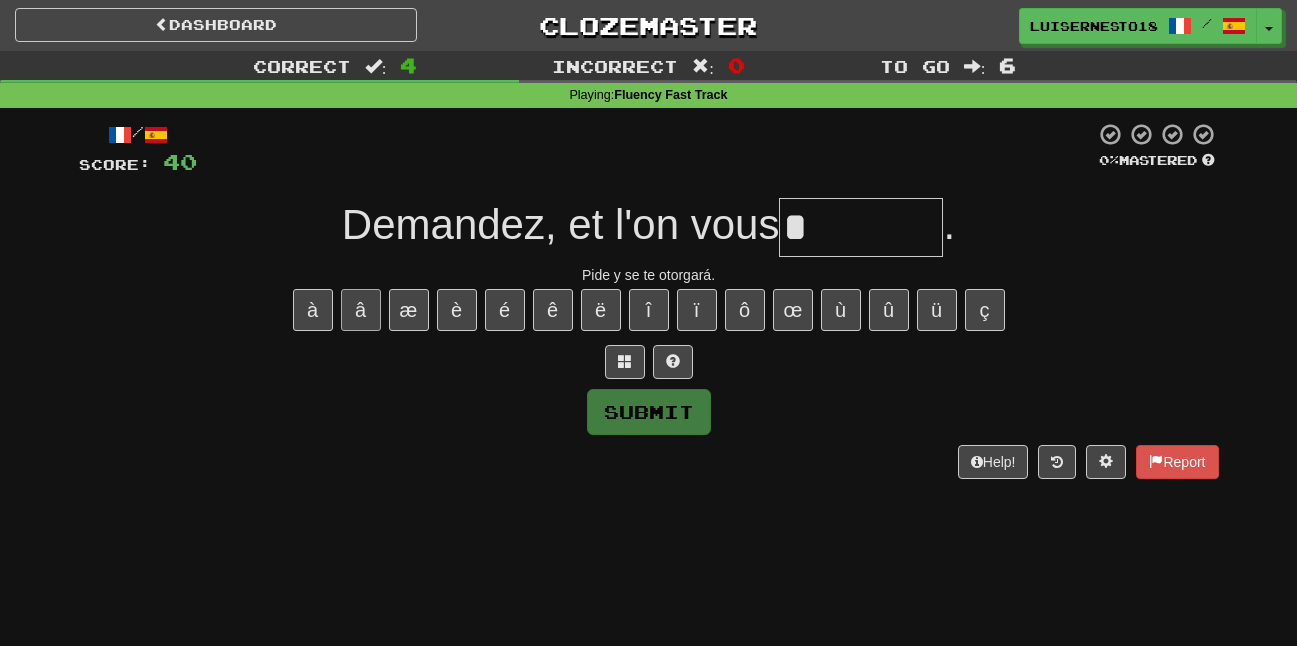 type on "*" 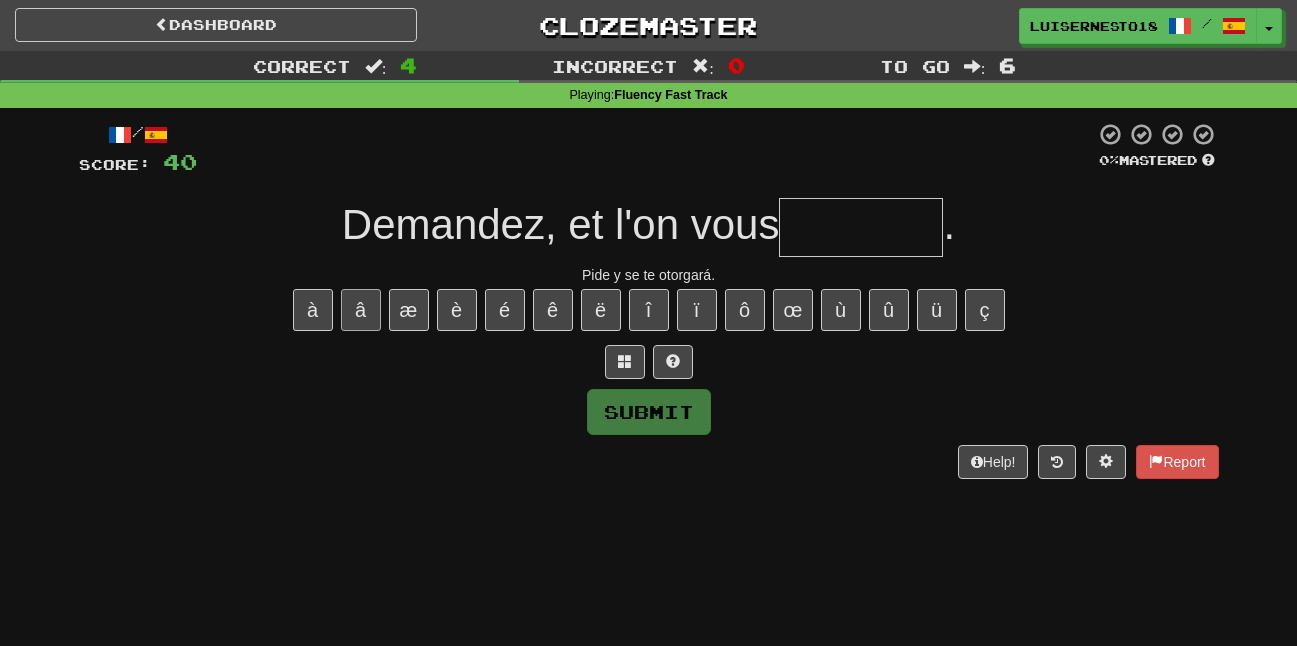 type on "*" 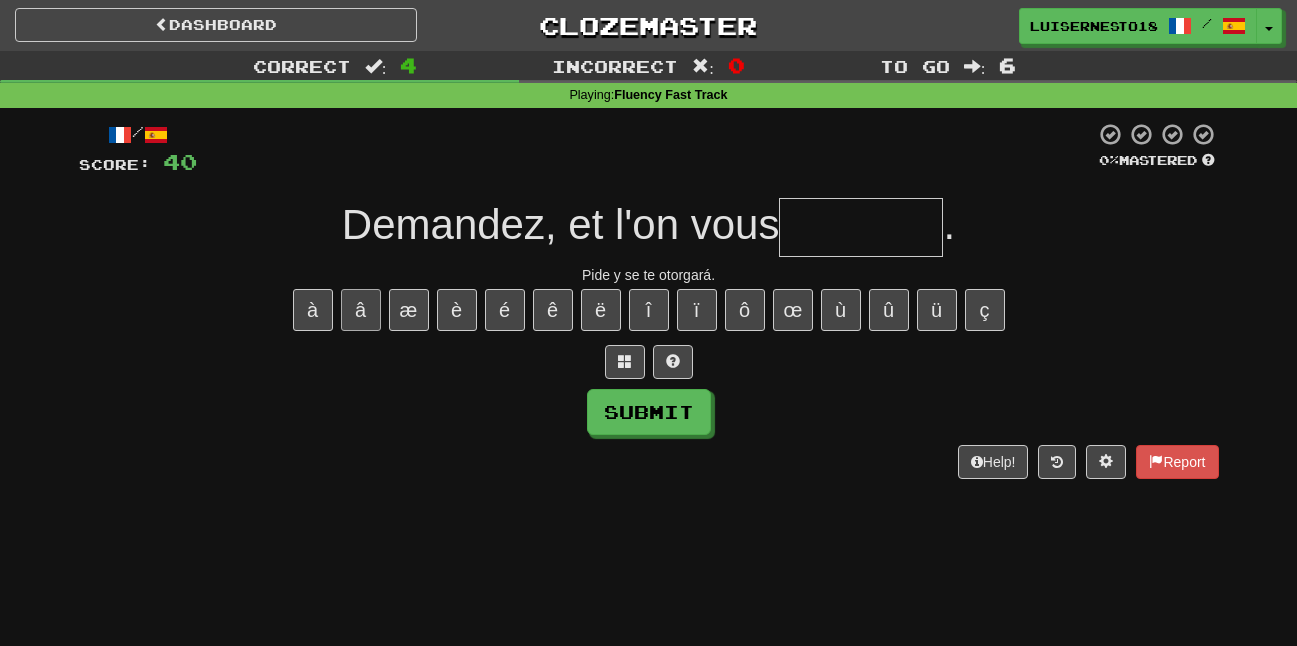 type on "*" 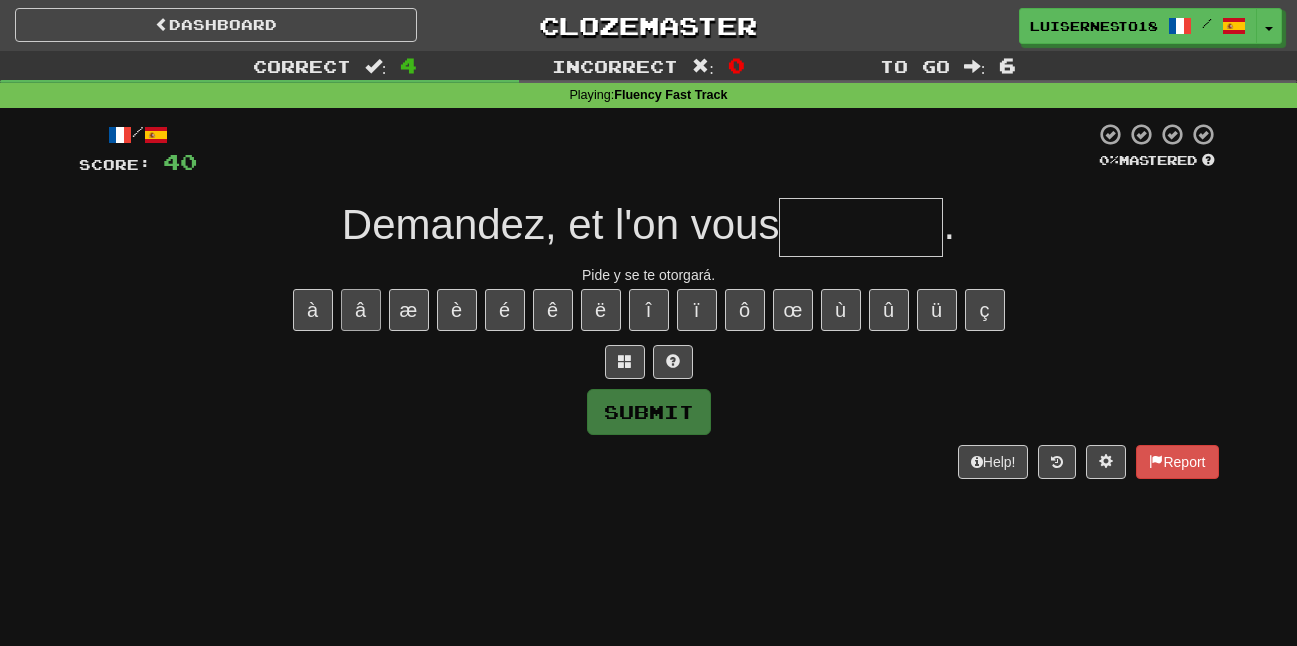 type on "*" 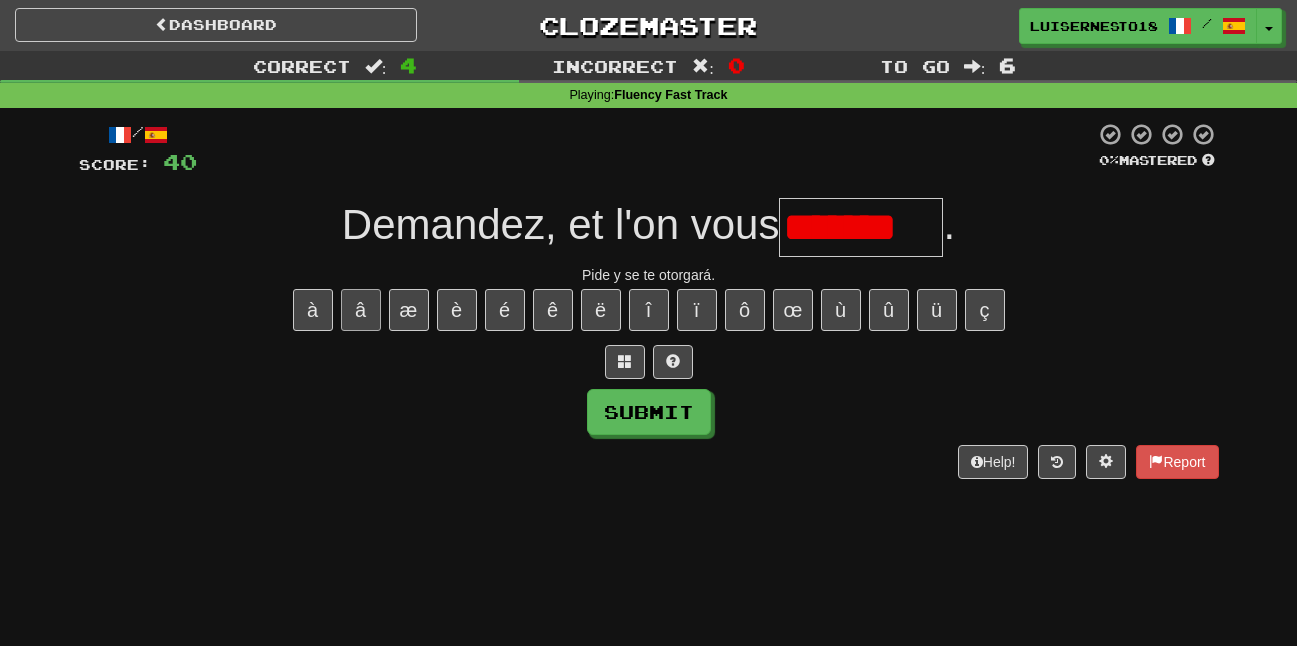 scroll, scrollTop: 0, scrollLeft: 0, axis: both 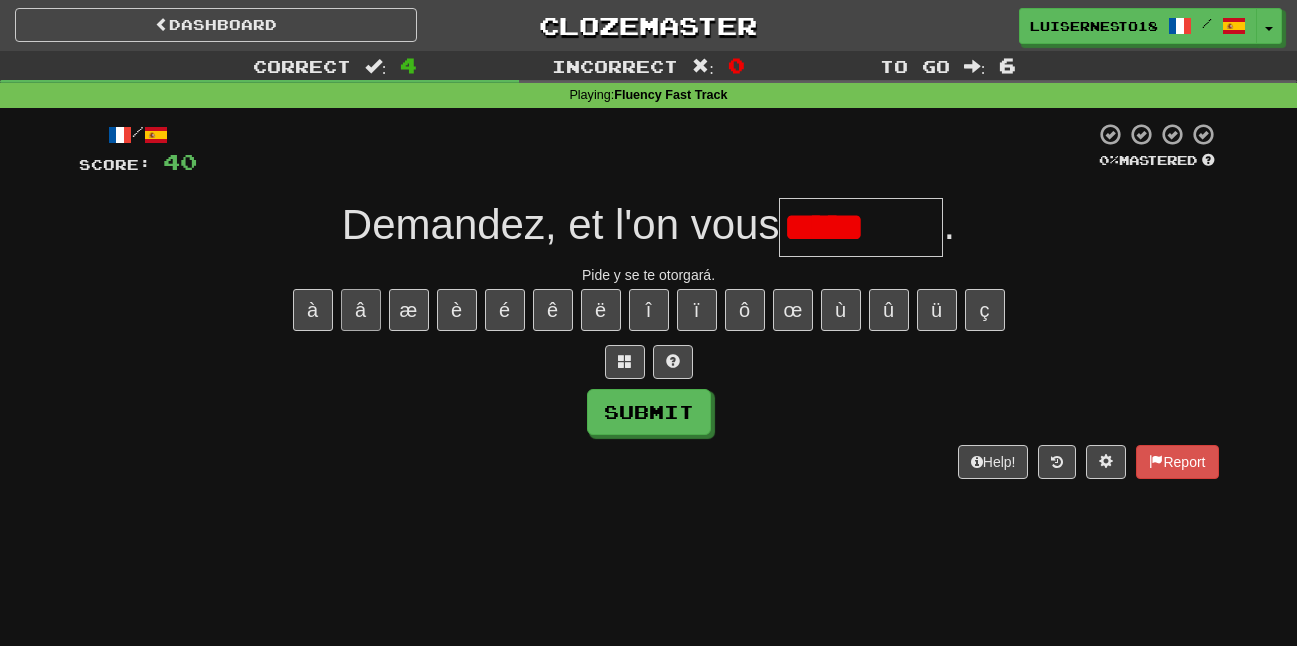 type on "*****" 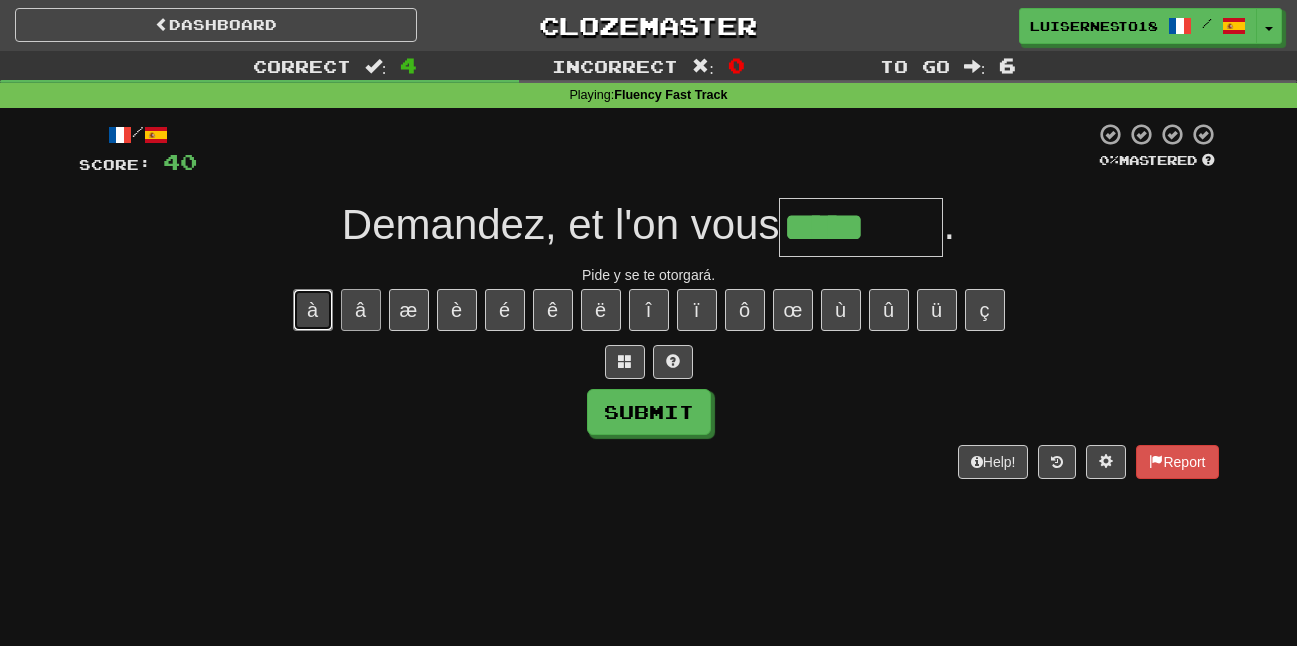 type 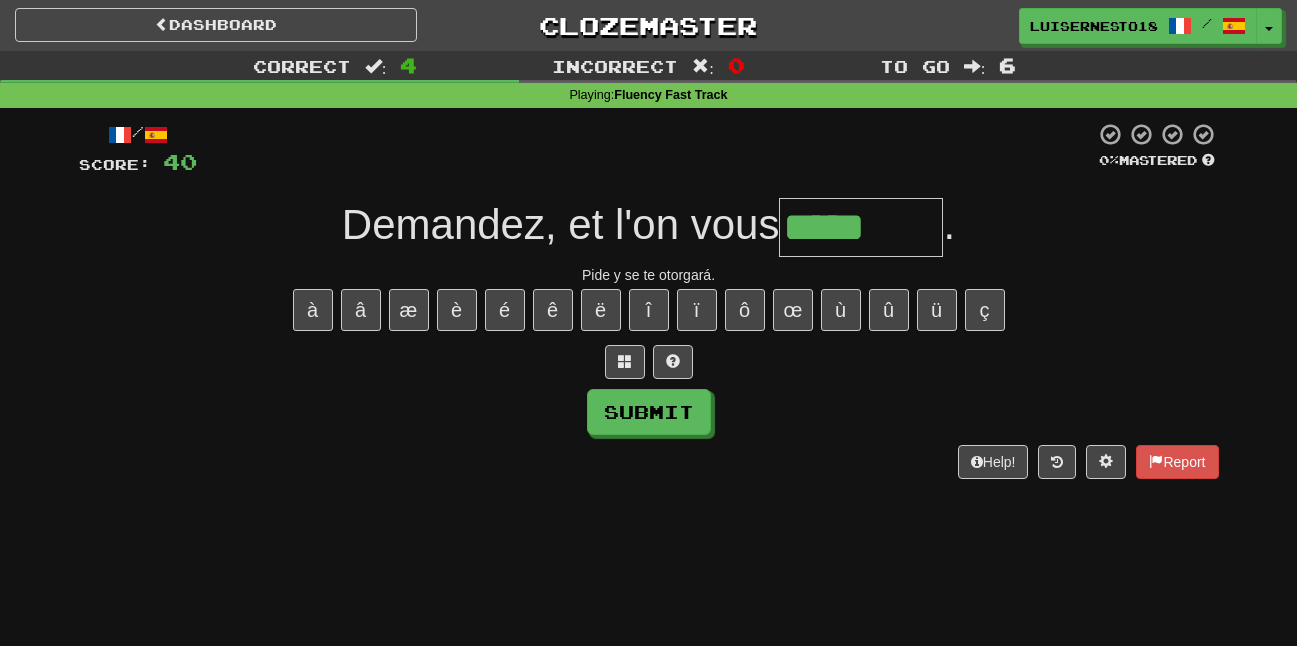 click on "*****" at bounding box center (861, 227) 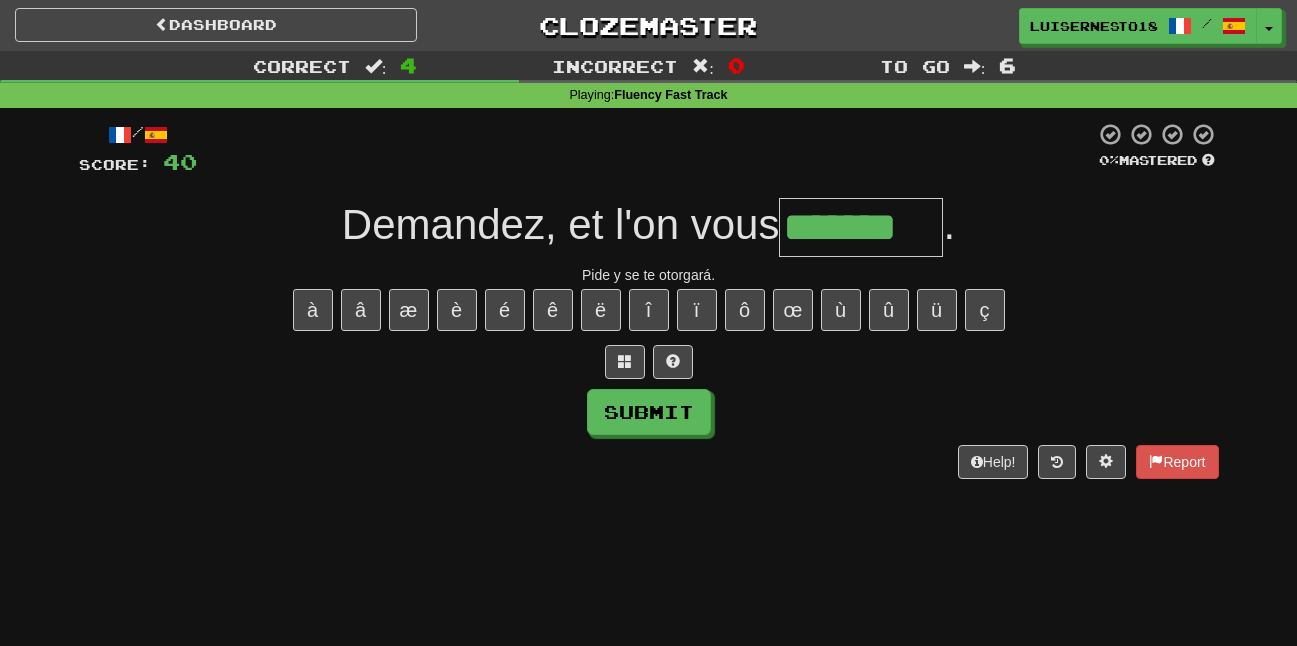 type on "*******" 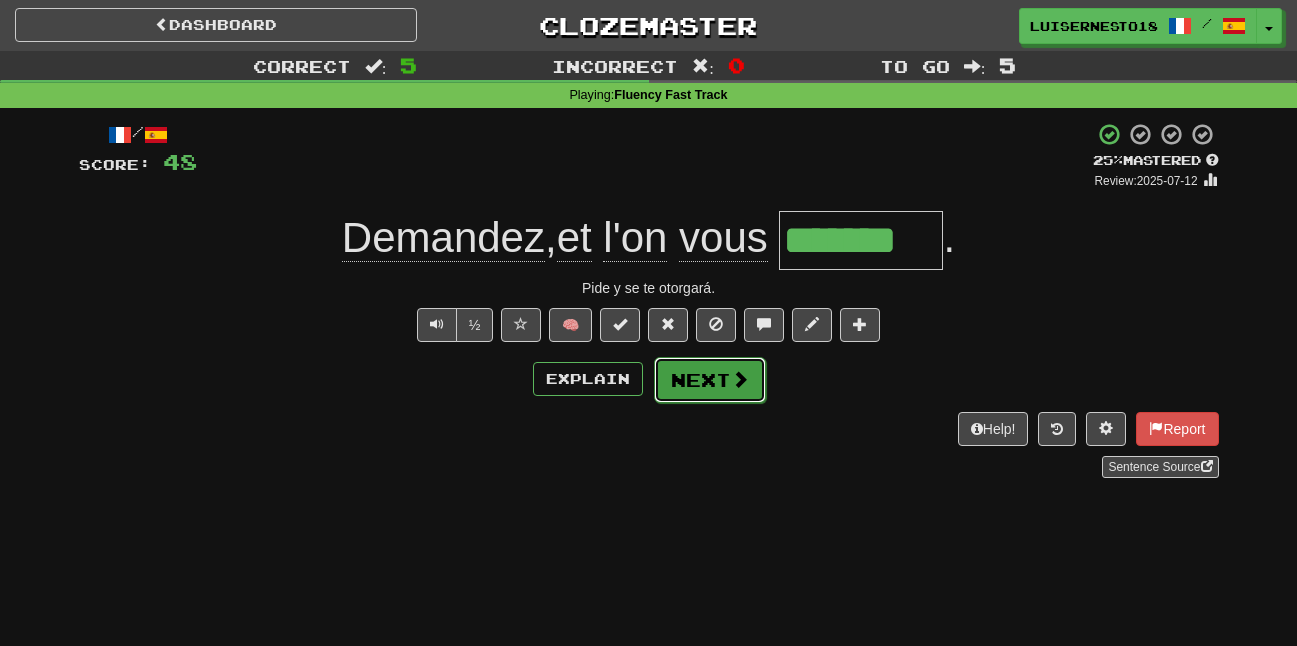 click on "Next" at bounding box center [710, 380] 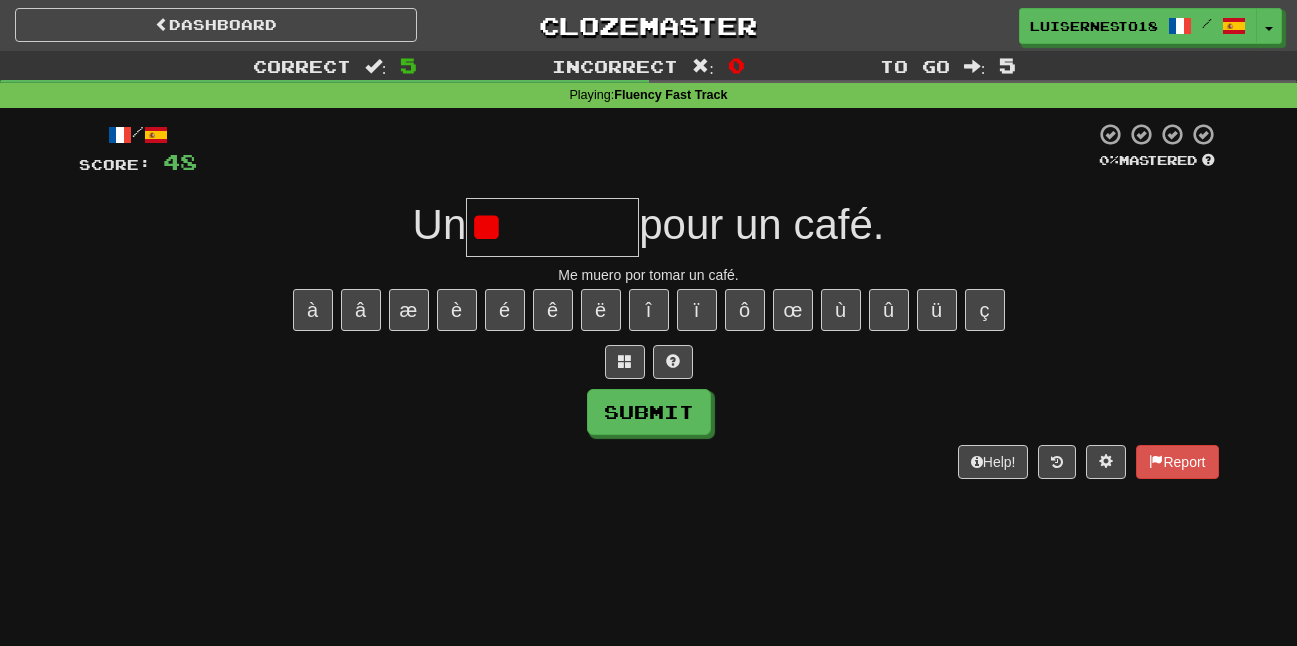 type on "*" 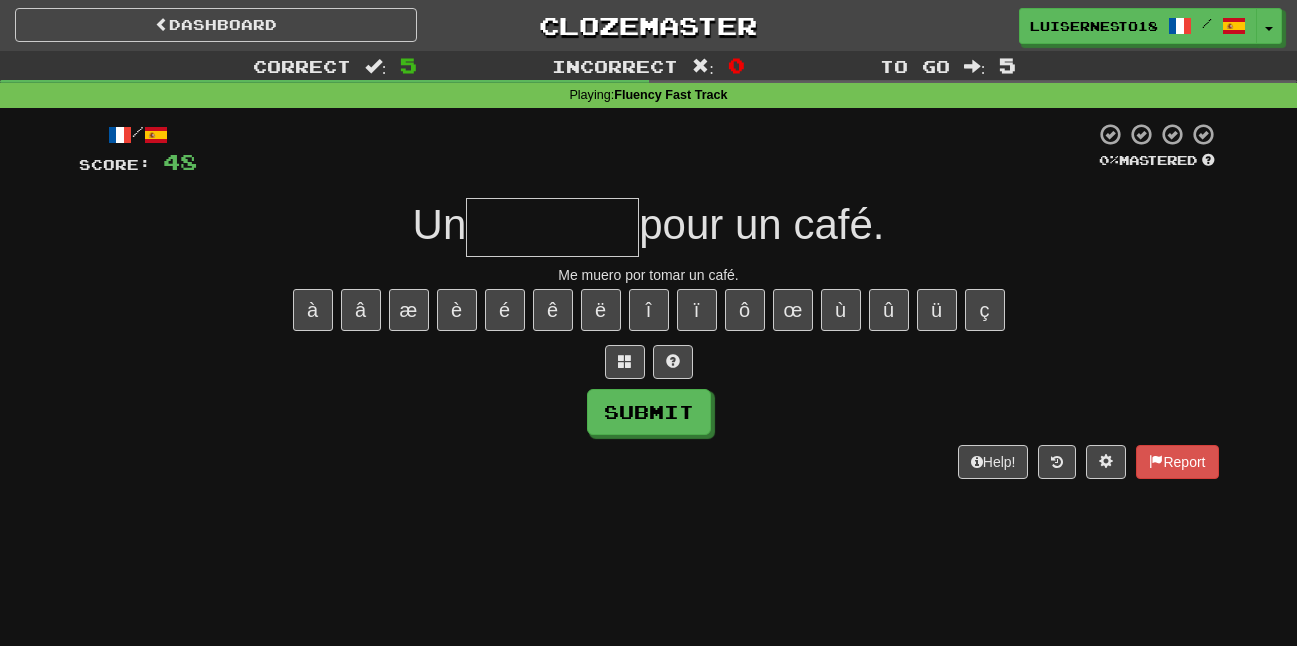type on "*" 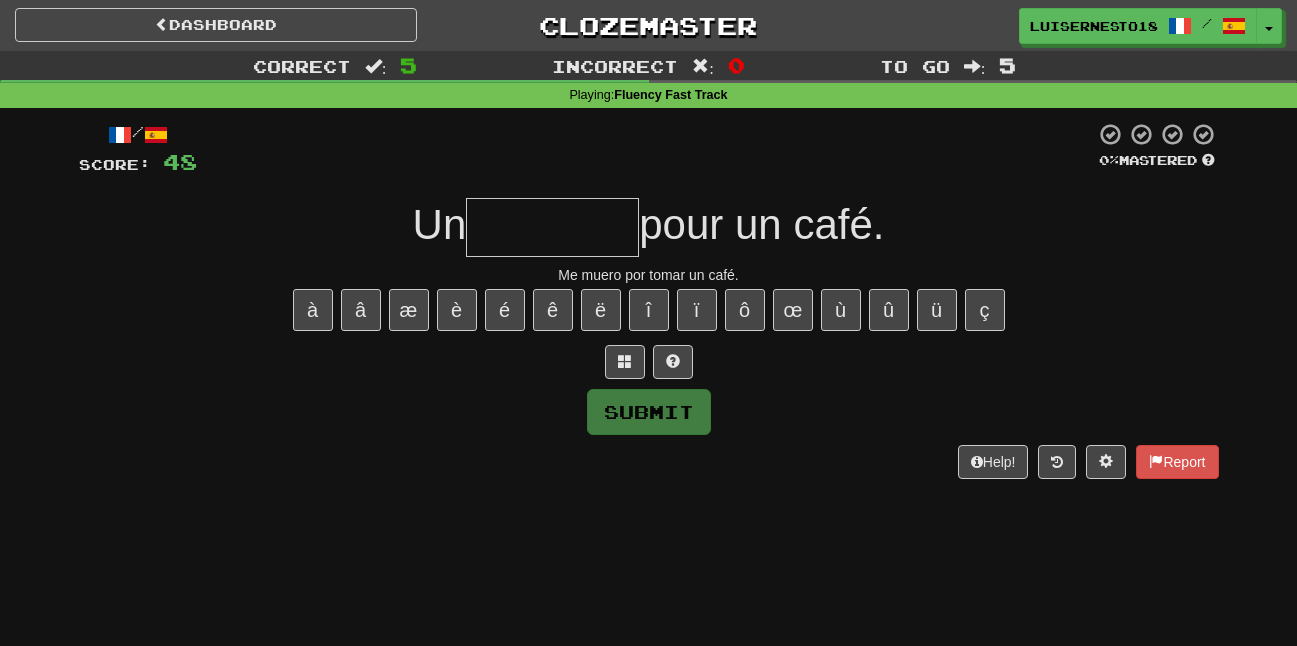 type on "*" 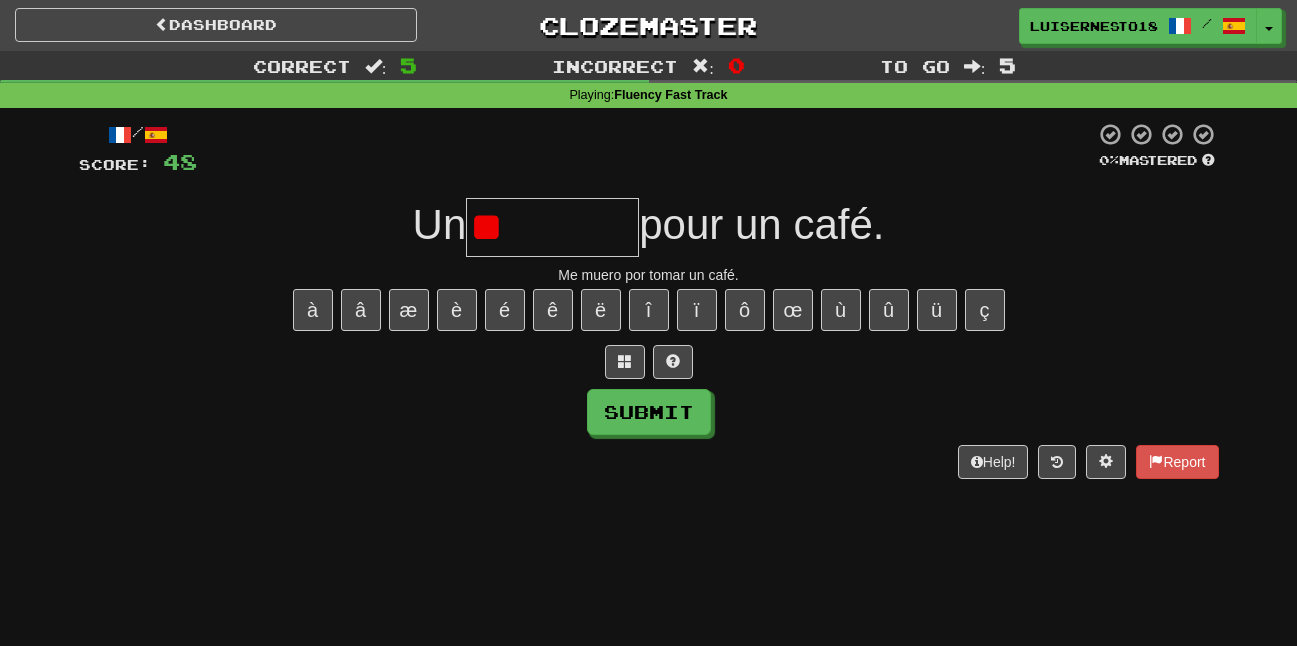 type on "*" 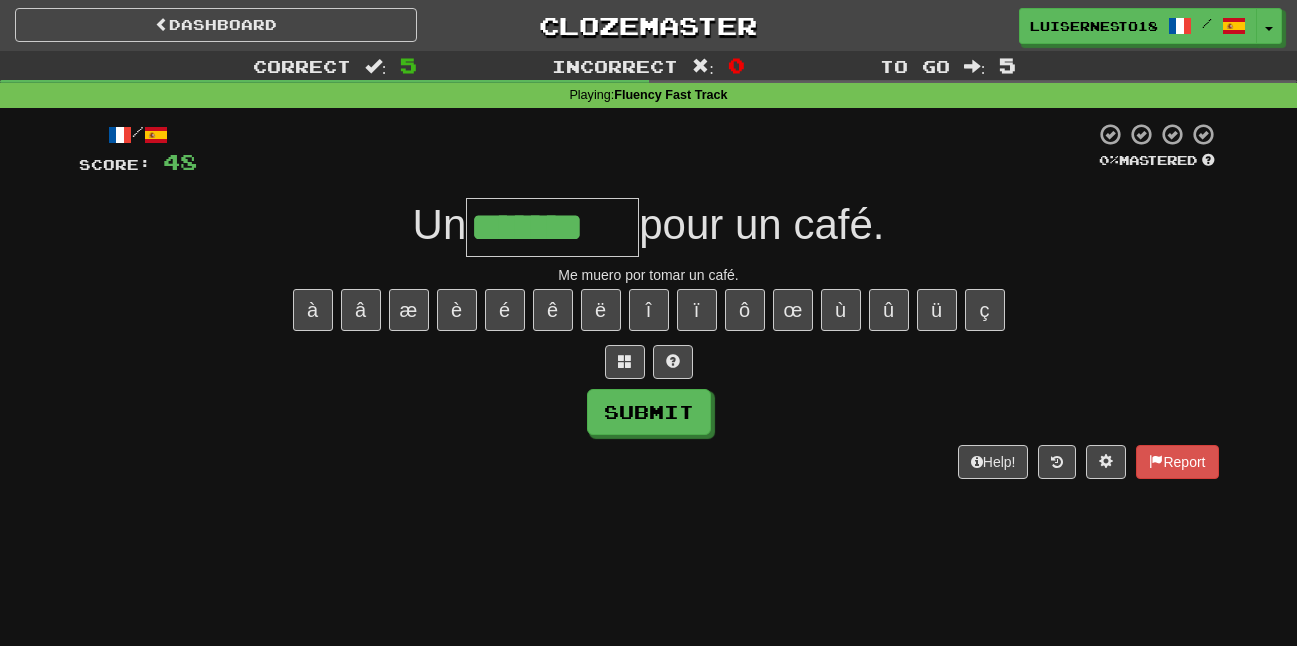 type on "*******" 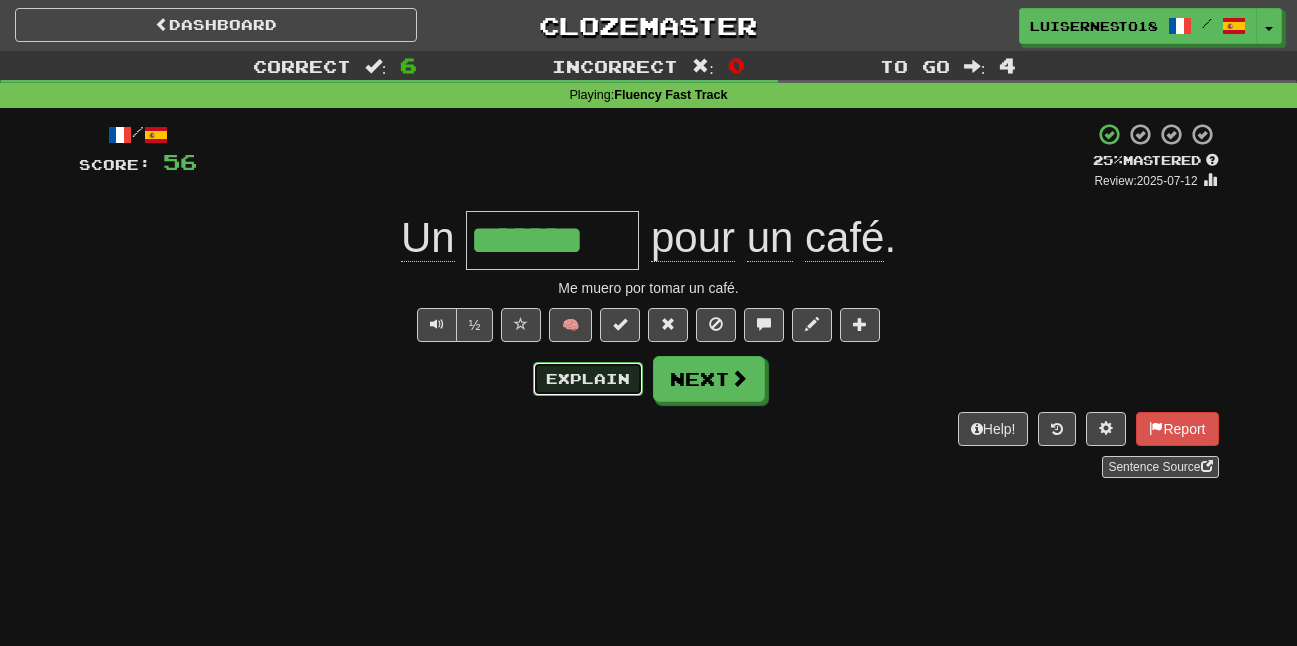 click on "Explain" at bounding box center [588, 379] 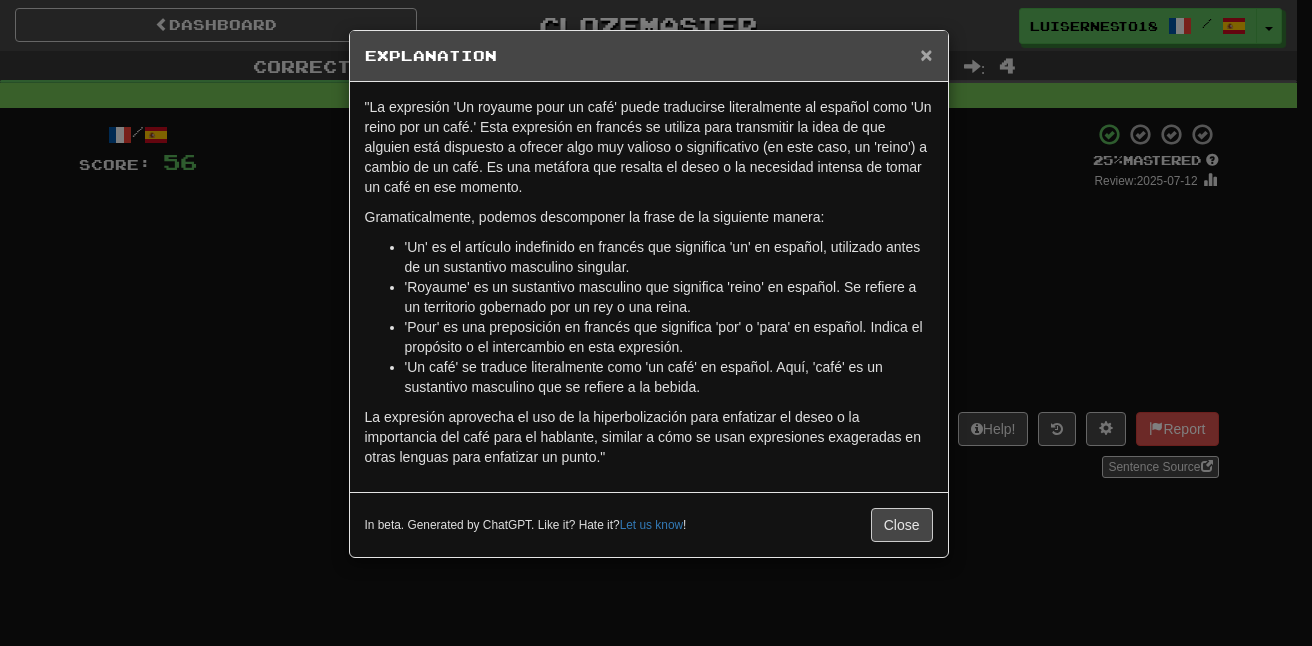 click on "×" at bounding box center [926, 54] 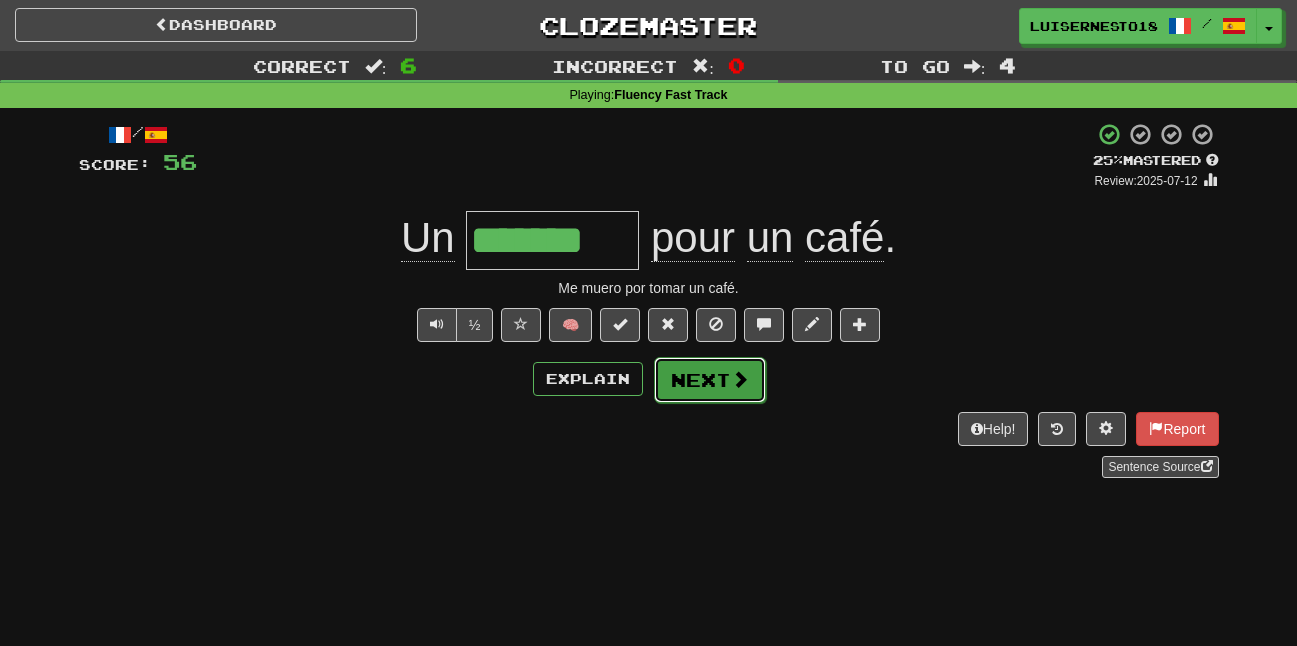 click on "Next" at bounding box center (710, 380) 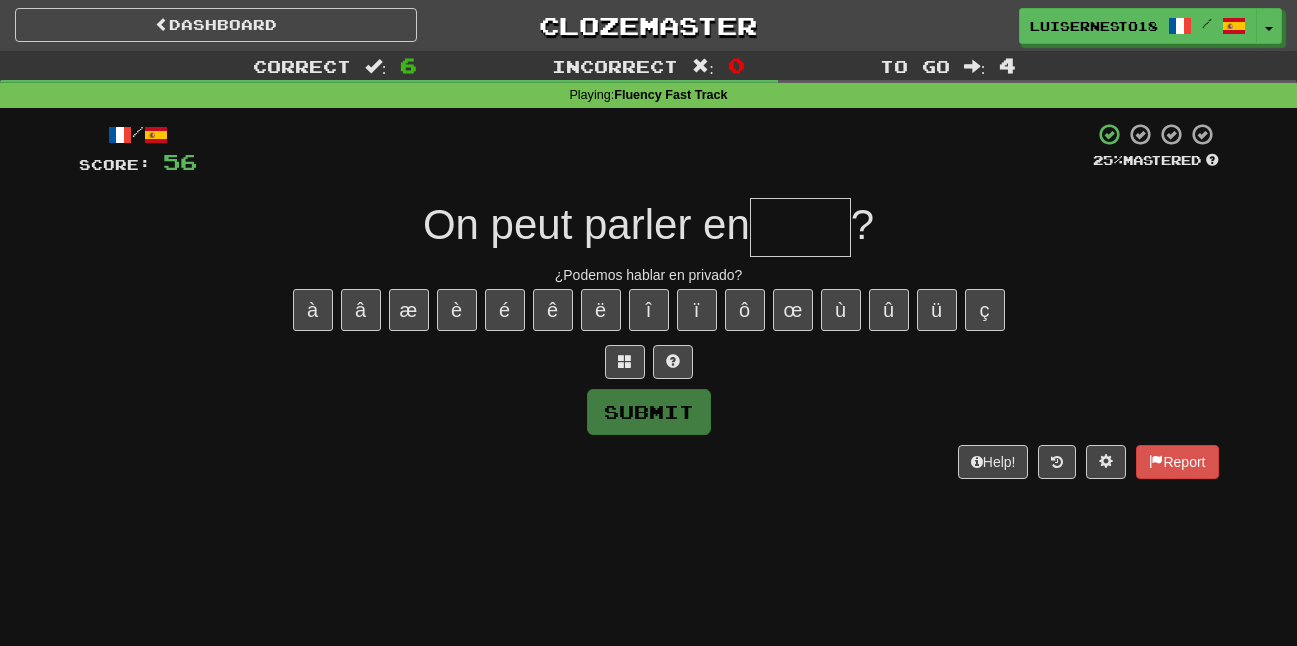 type on "*" 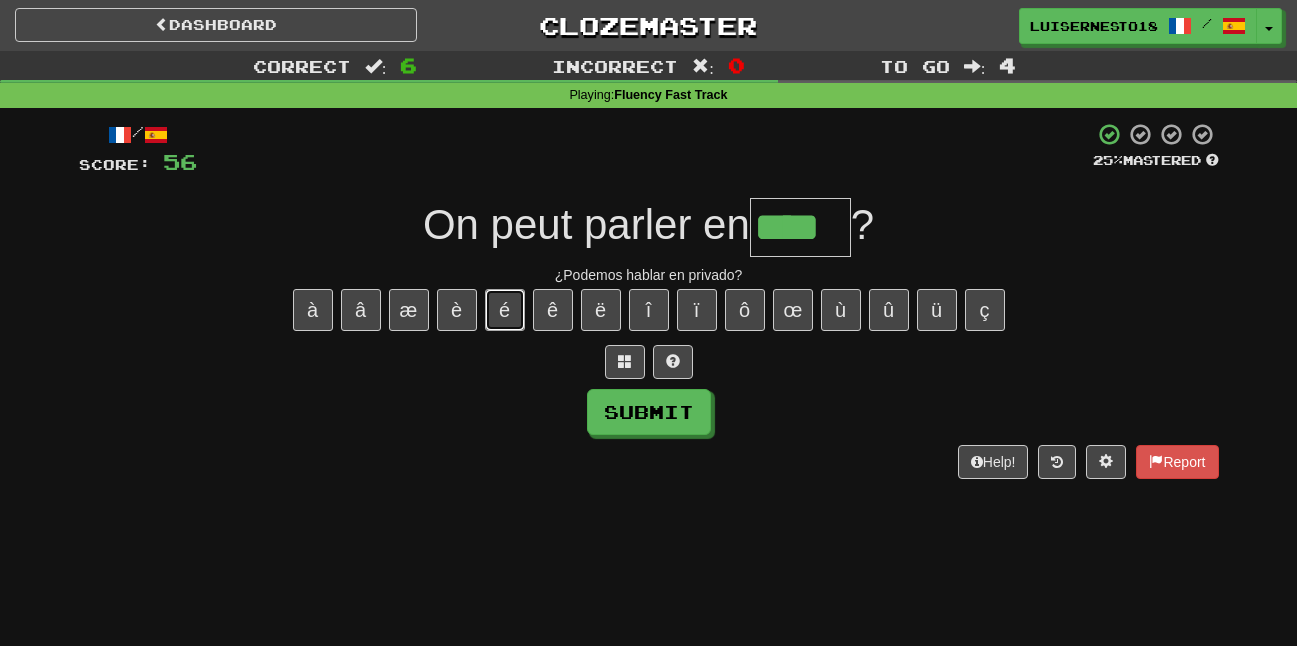 click on "é" at bounding box center (505, 310) 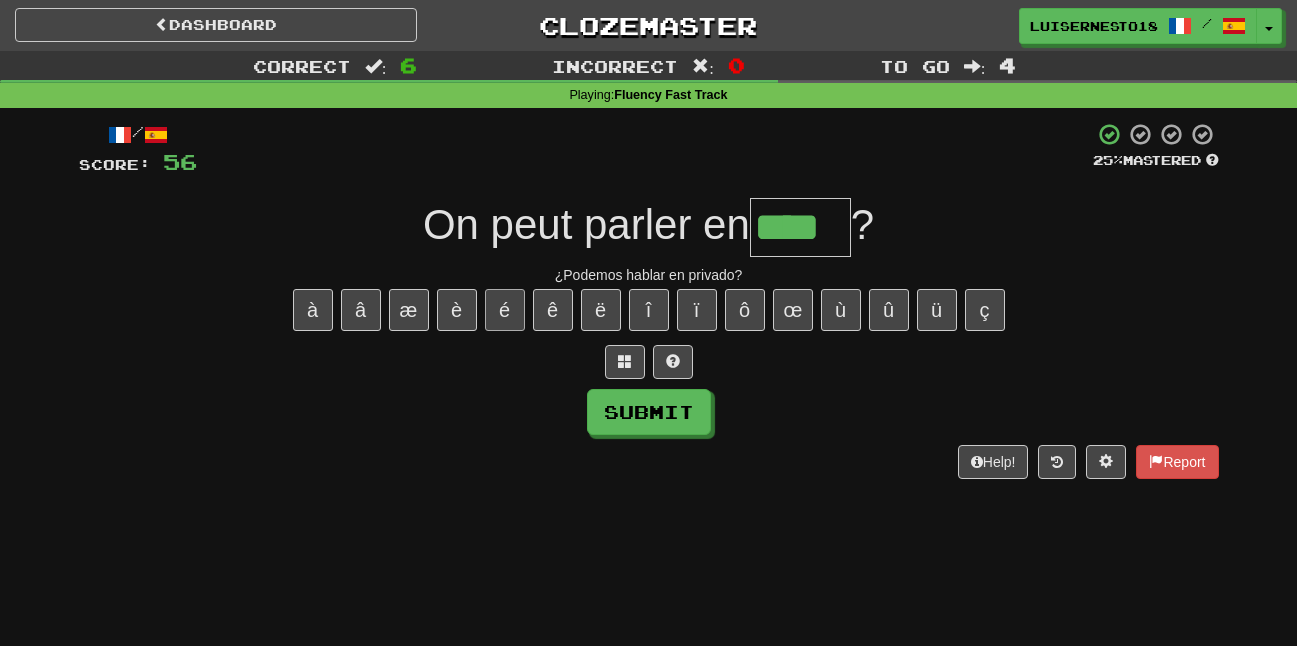 type on "*****" 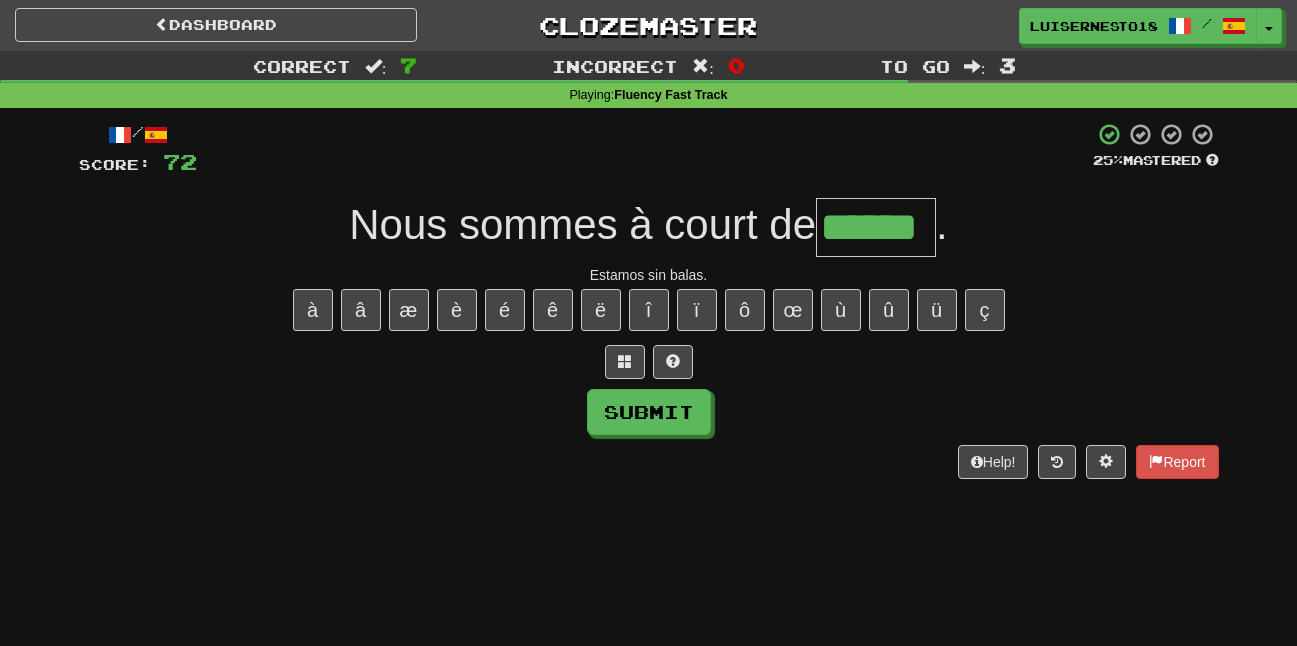 type on "******" 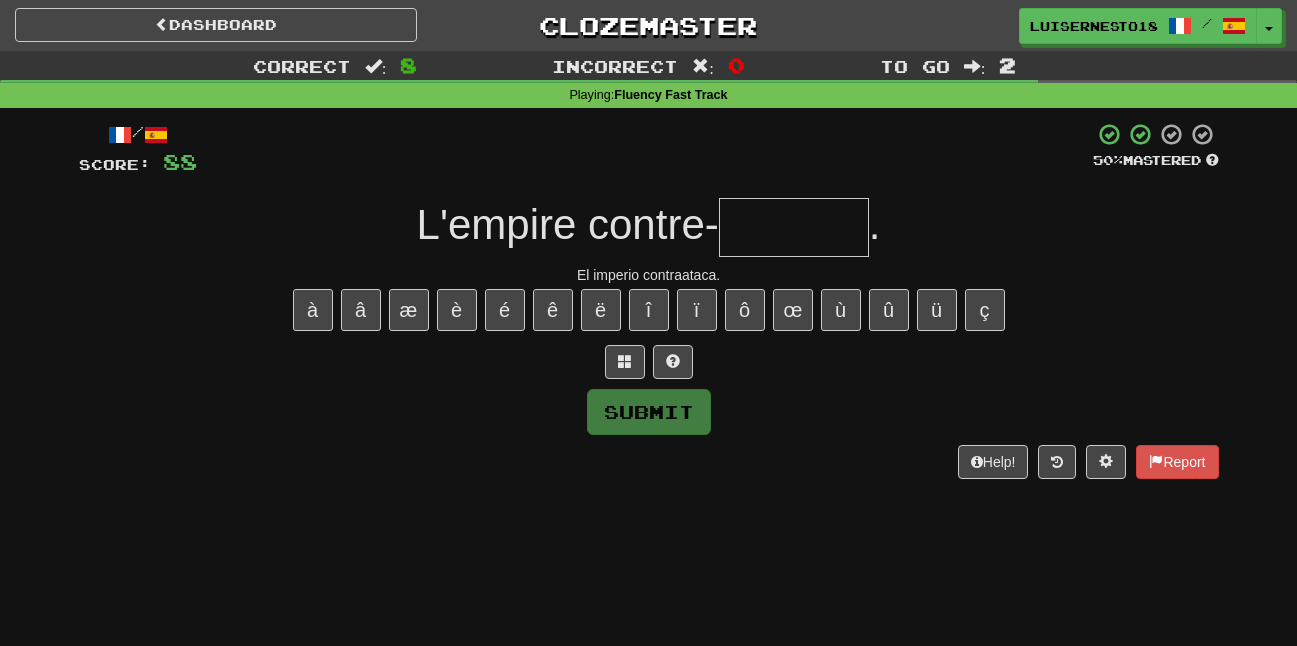 type on "*" 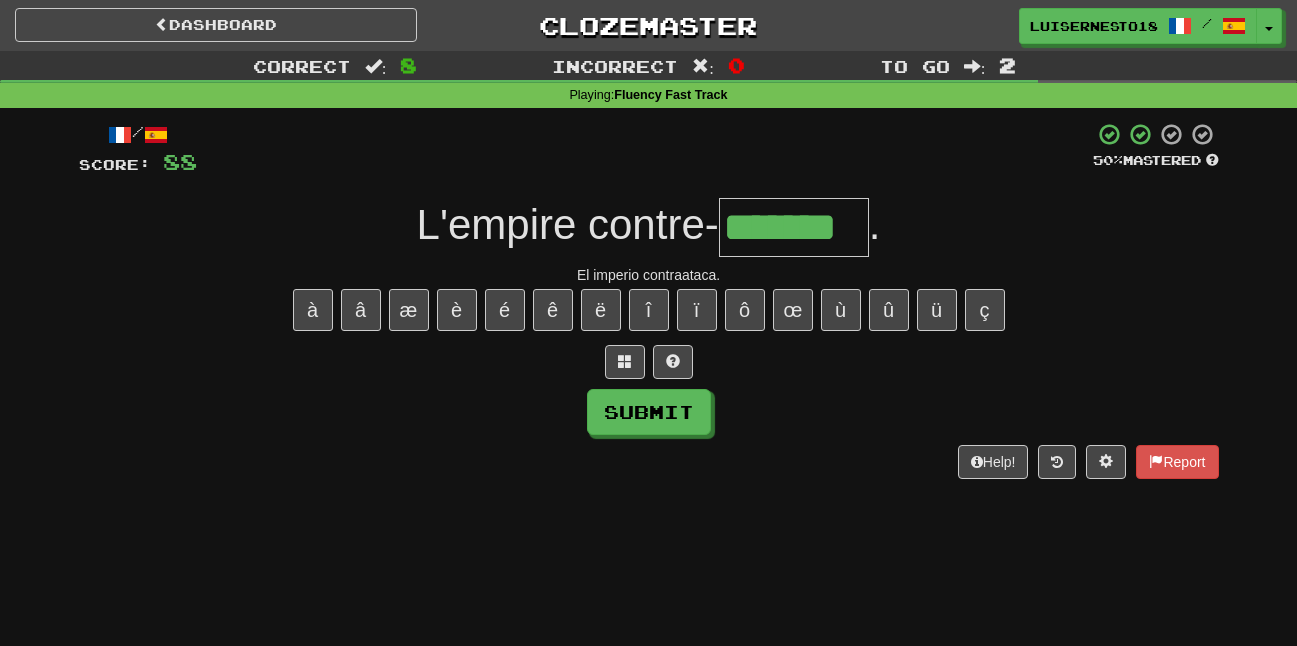 type on "*******" 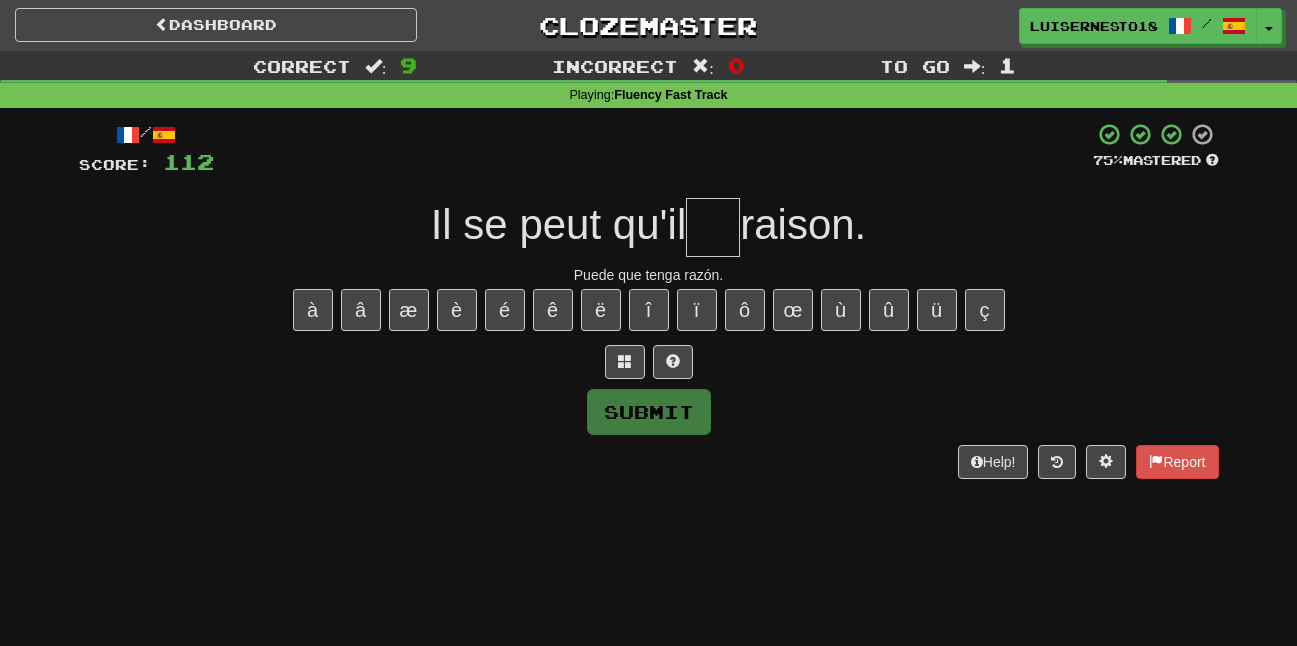 type on "*" 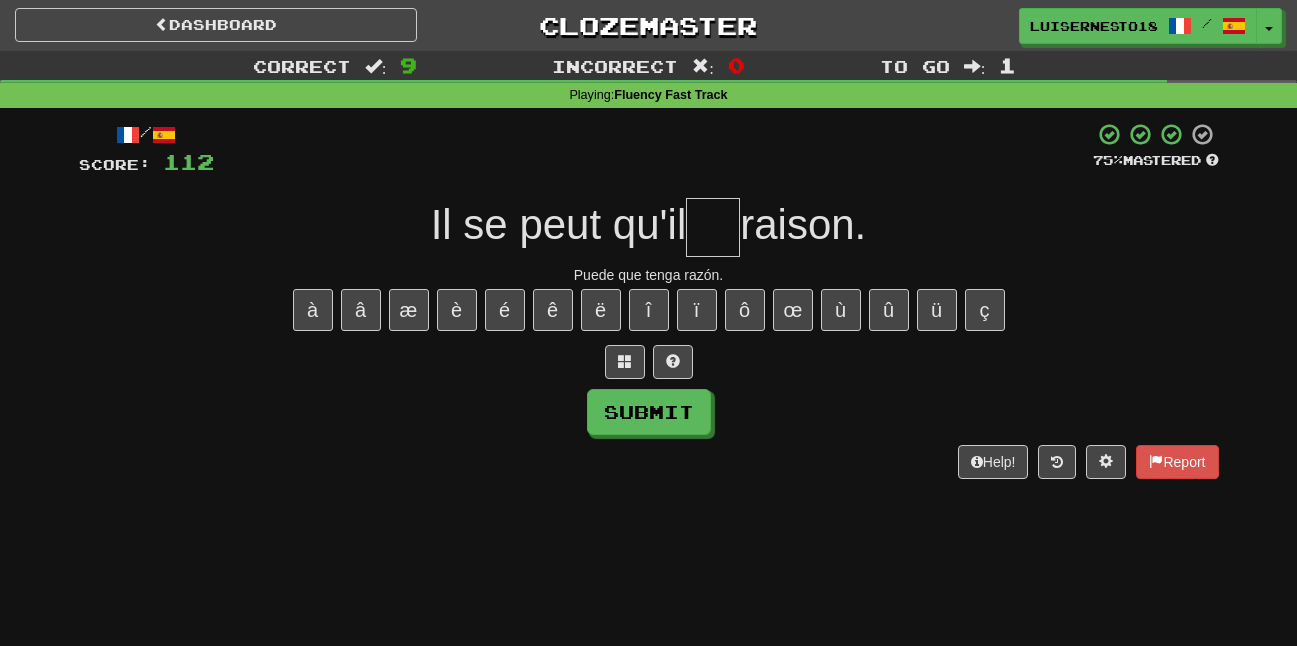 type on "*" 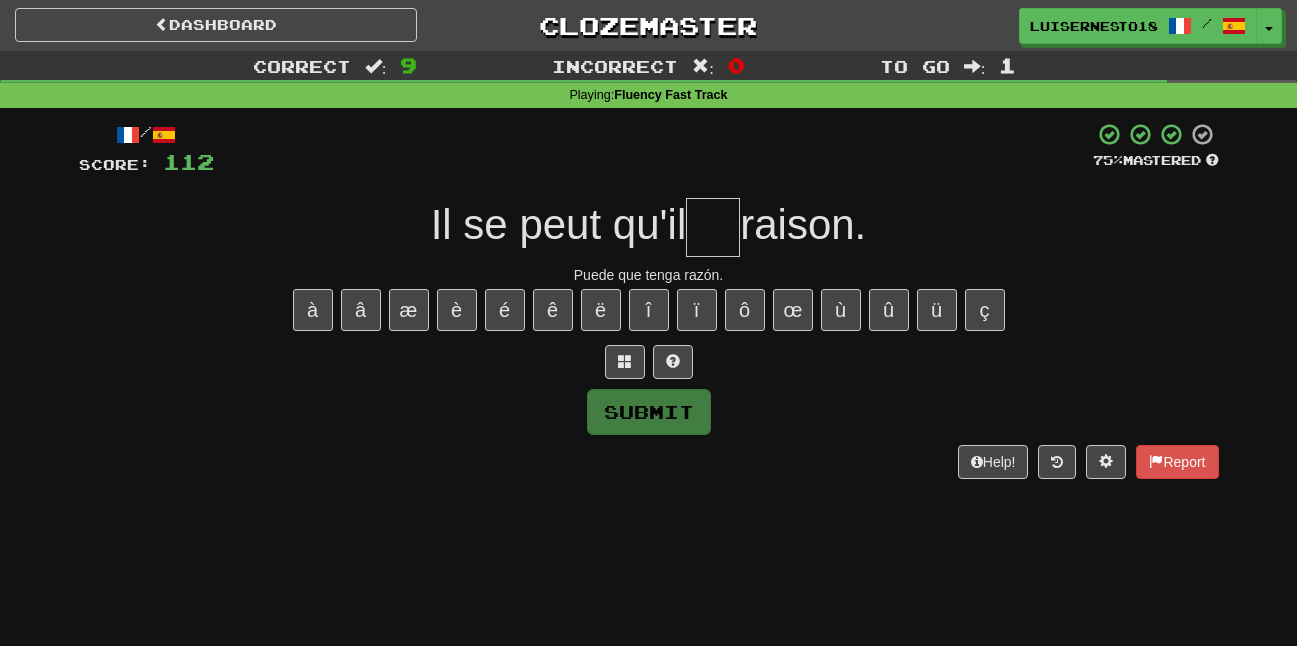 type on "*" 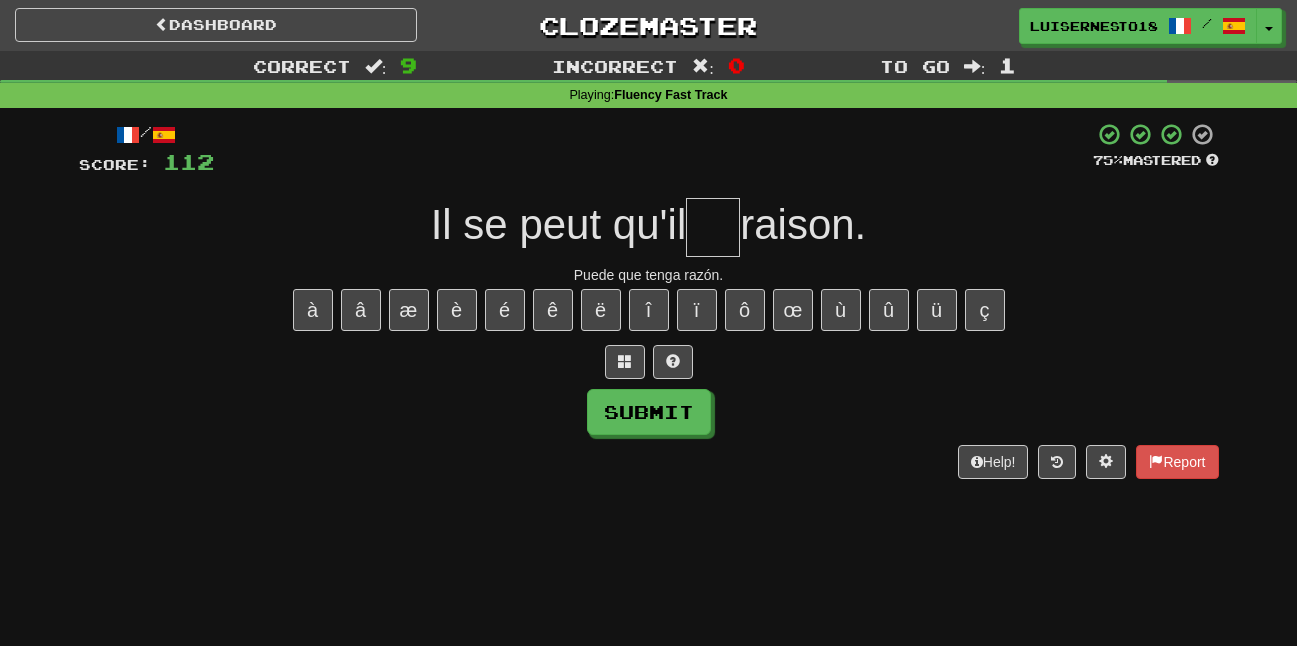 type on "*" 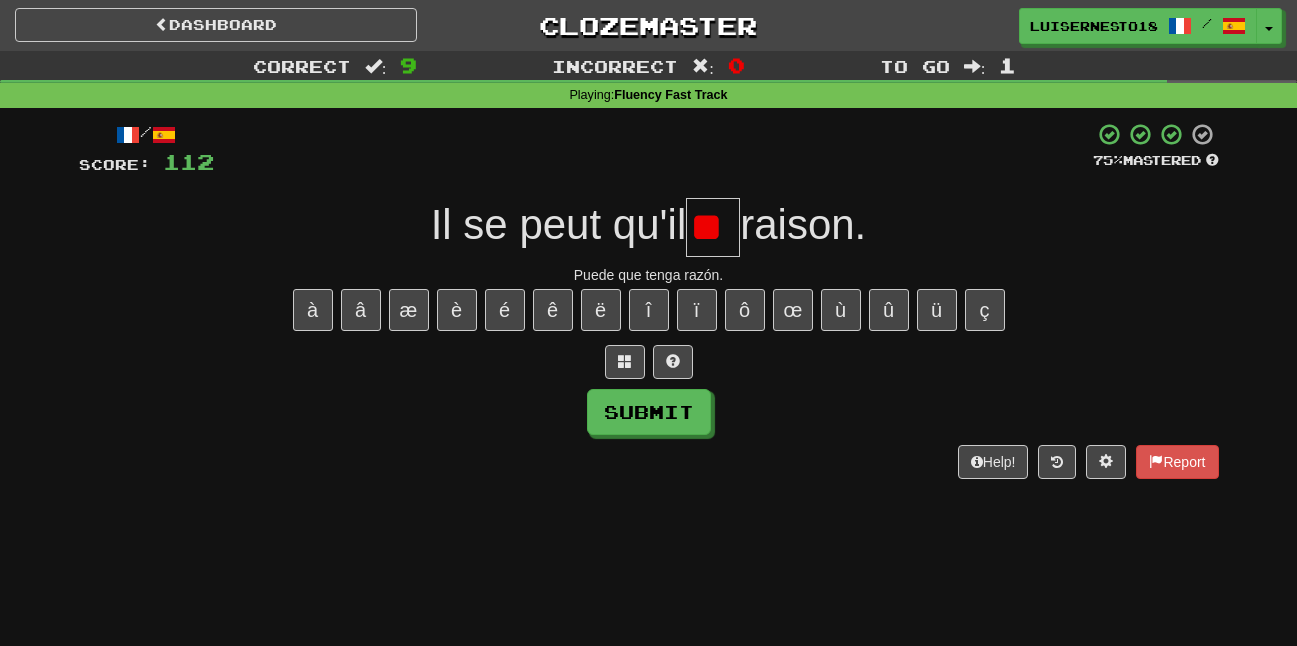 scroll, scrollTop: 0, scrollLeft: 0, axis: both 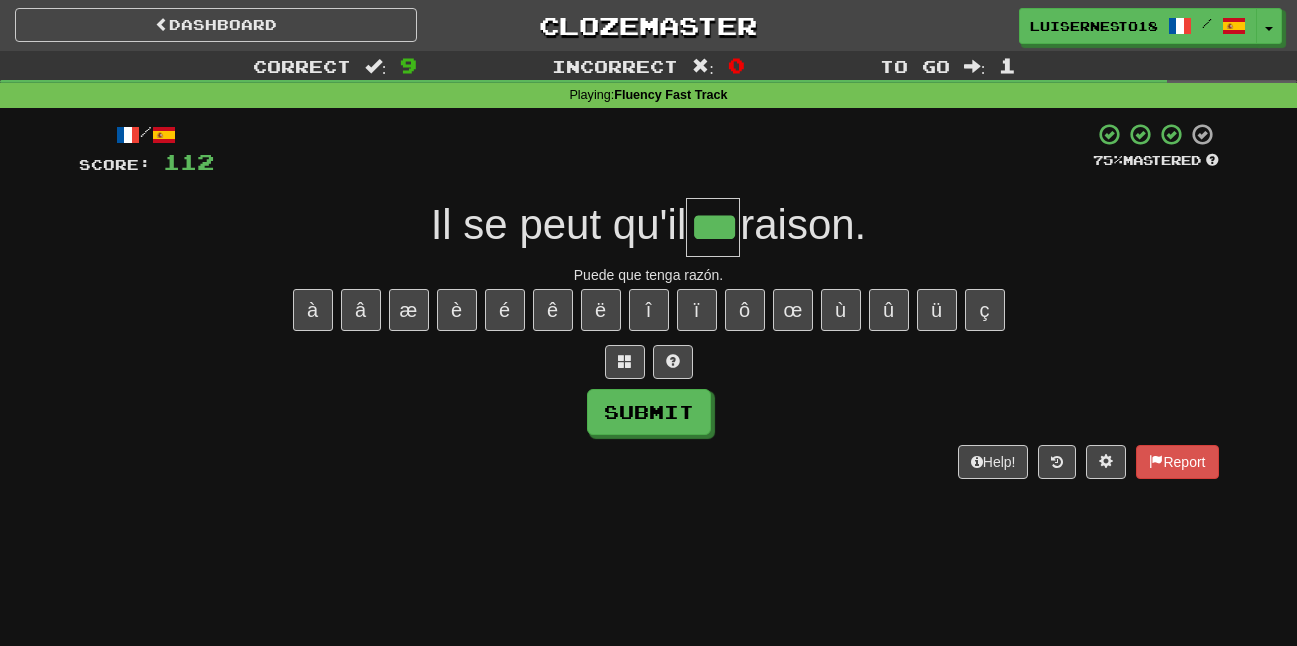 type on "***" 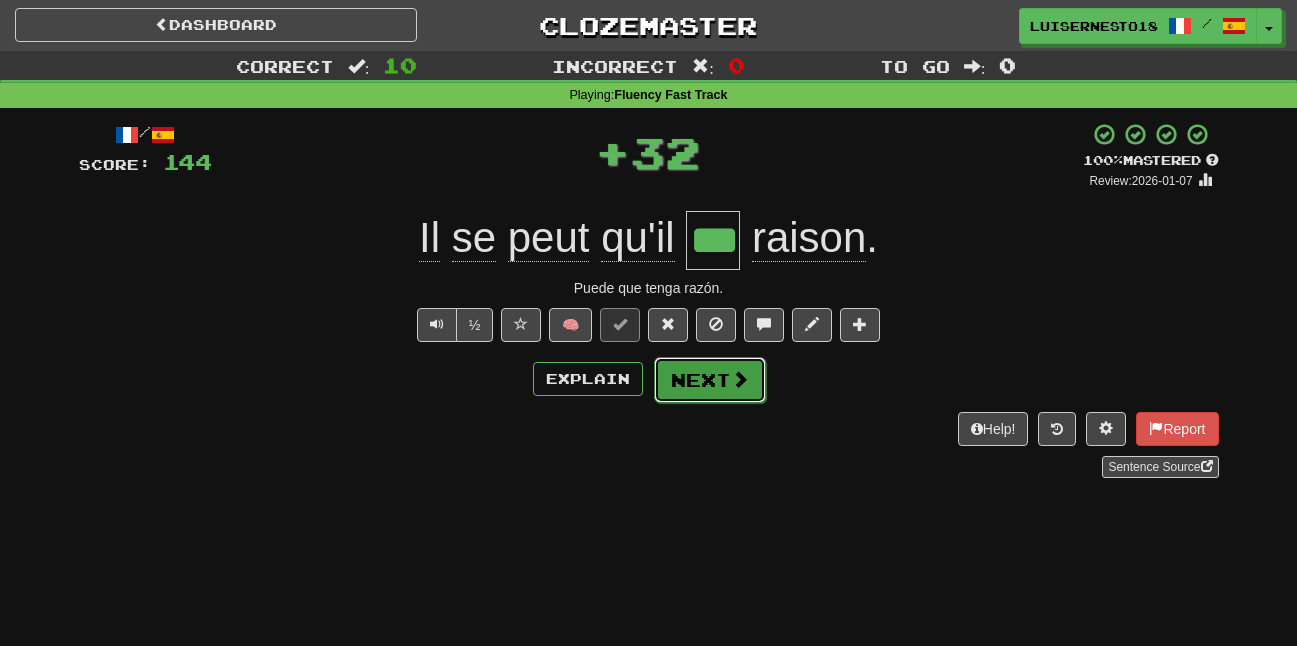 click on "Next" at bounding box center [710, 380] 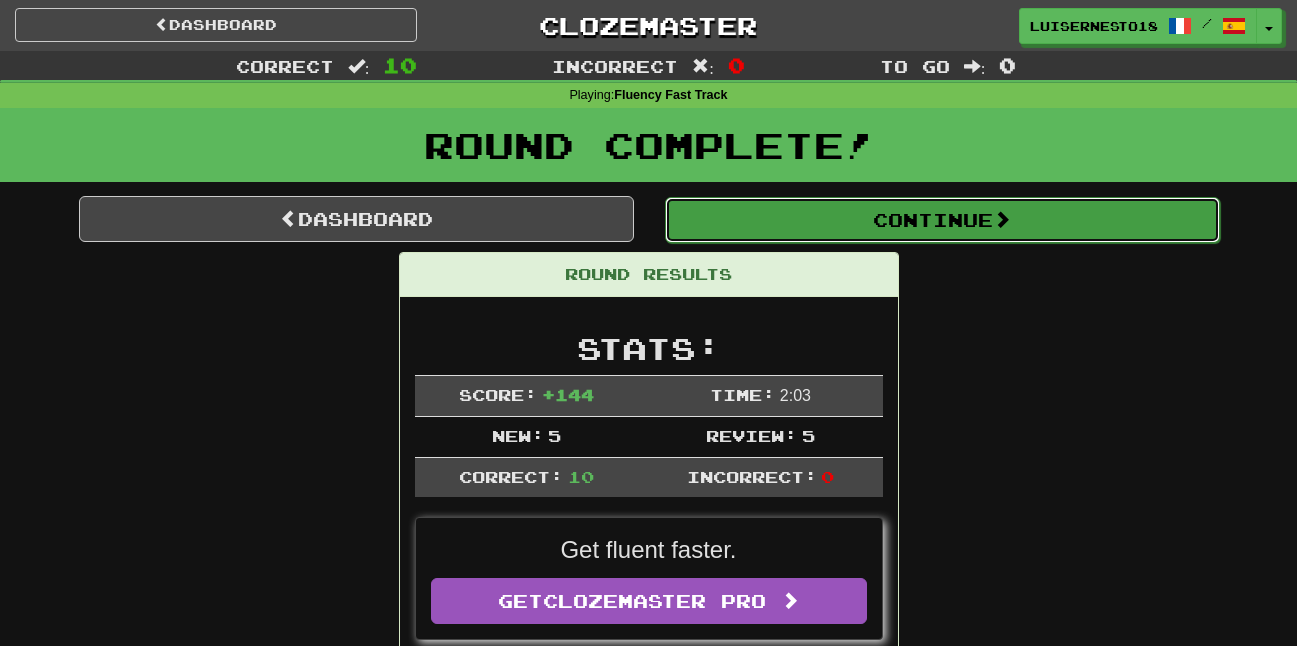 click on "Continue" at bounding box center (942, 220) 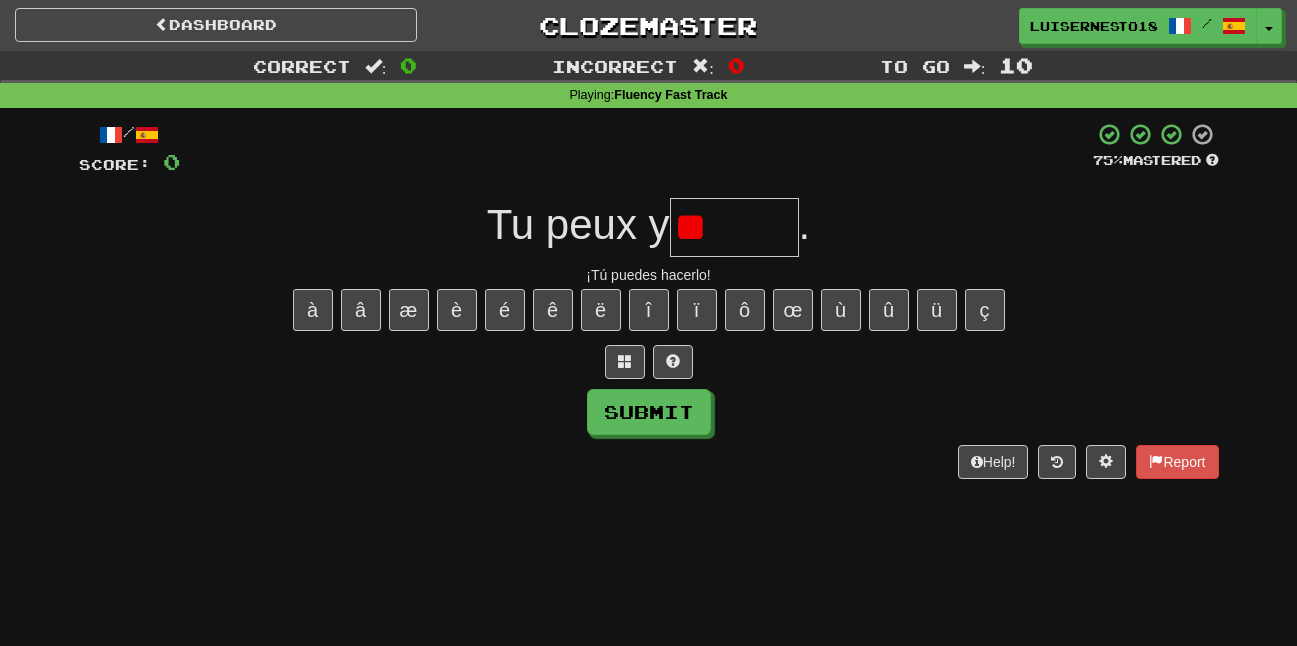 type on "*" 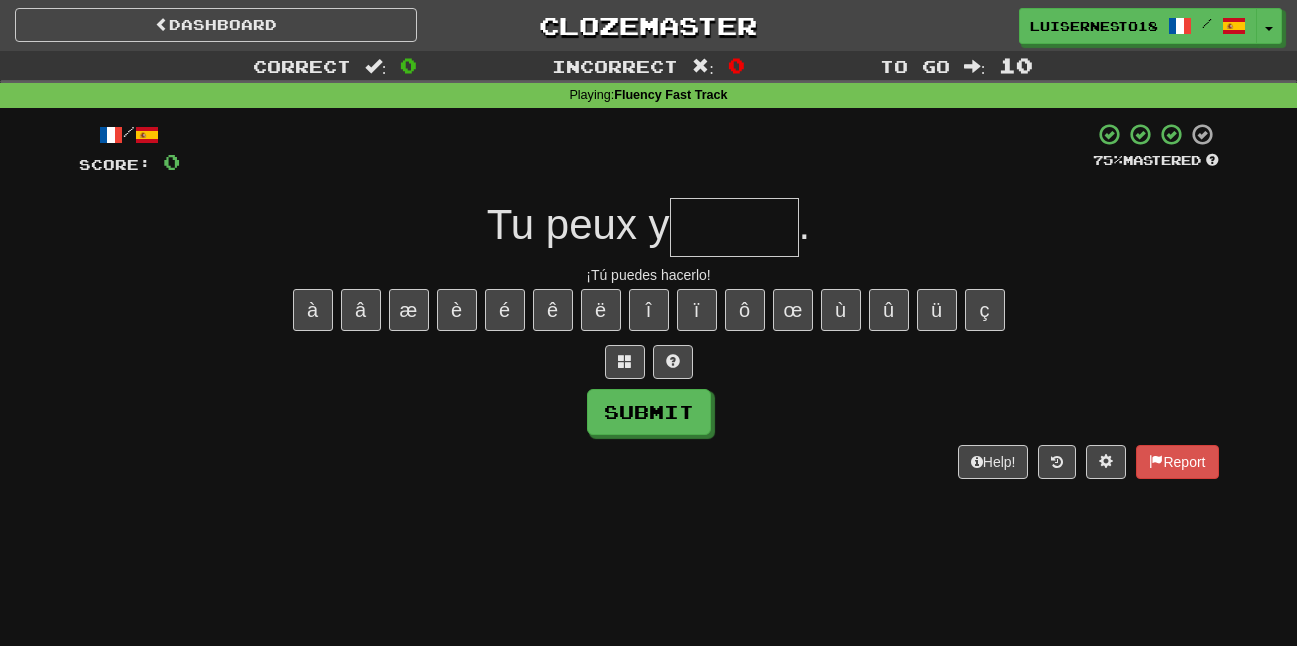 type on "*" 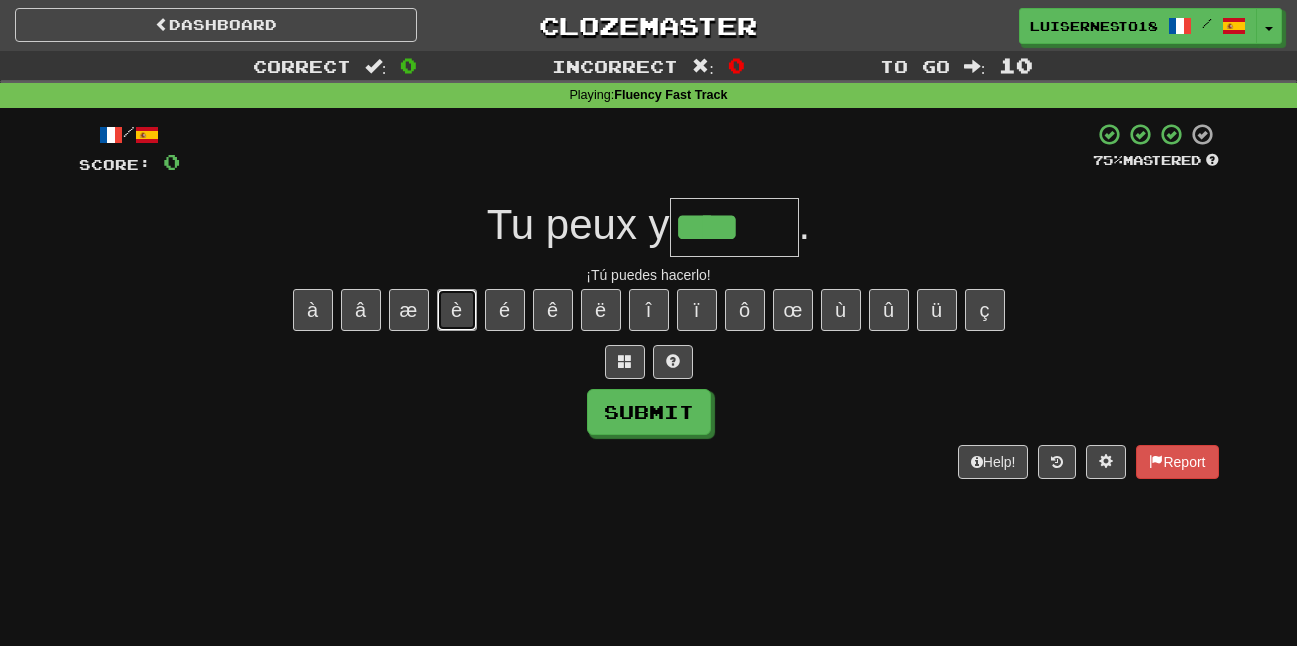 click on "è" at bounding box center [457, 310] 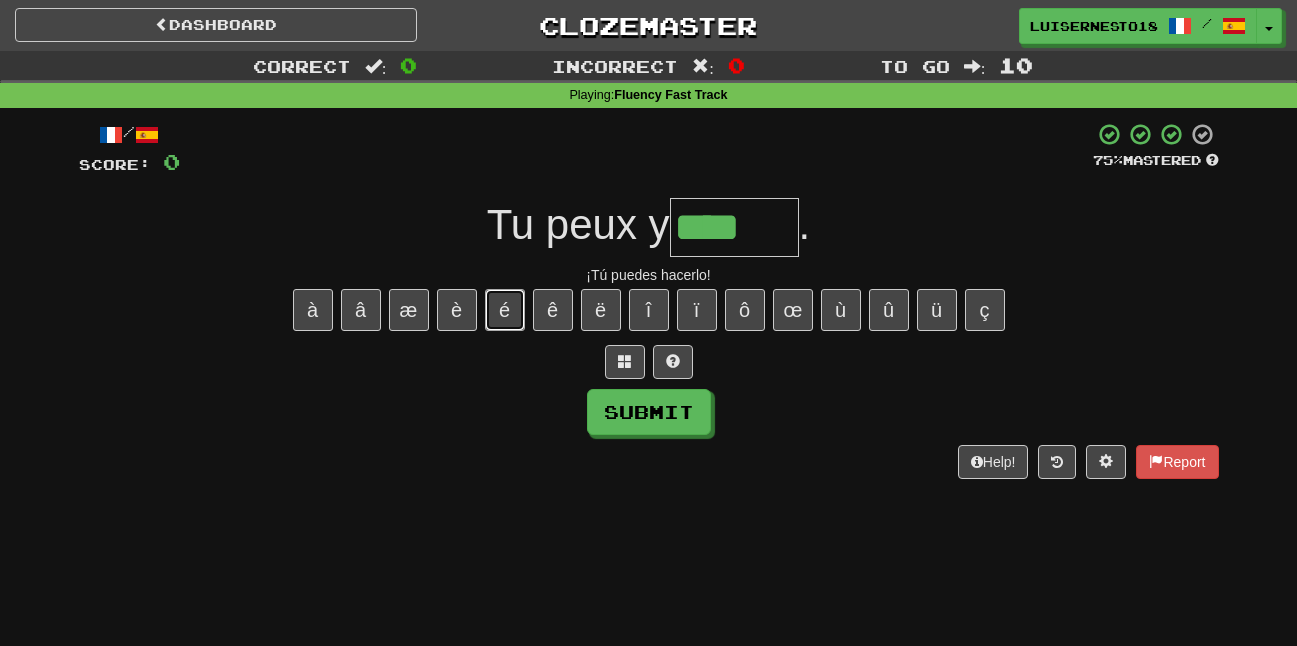 click on "é" at bounding box center [505, 310] 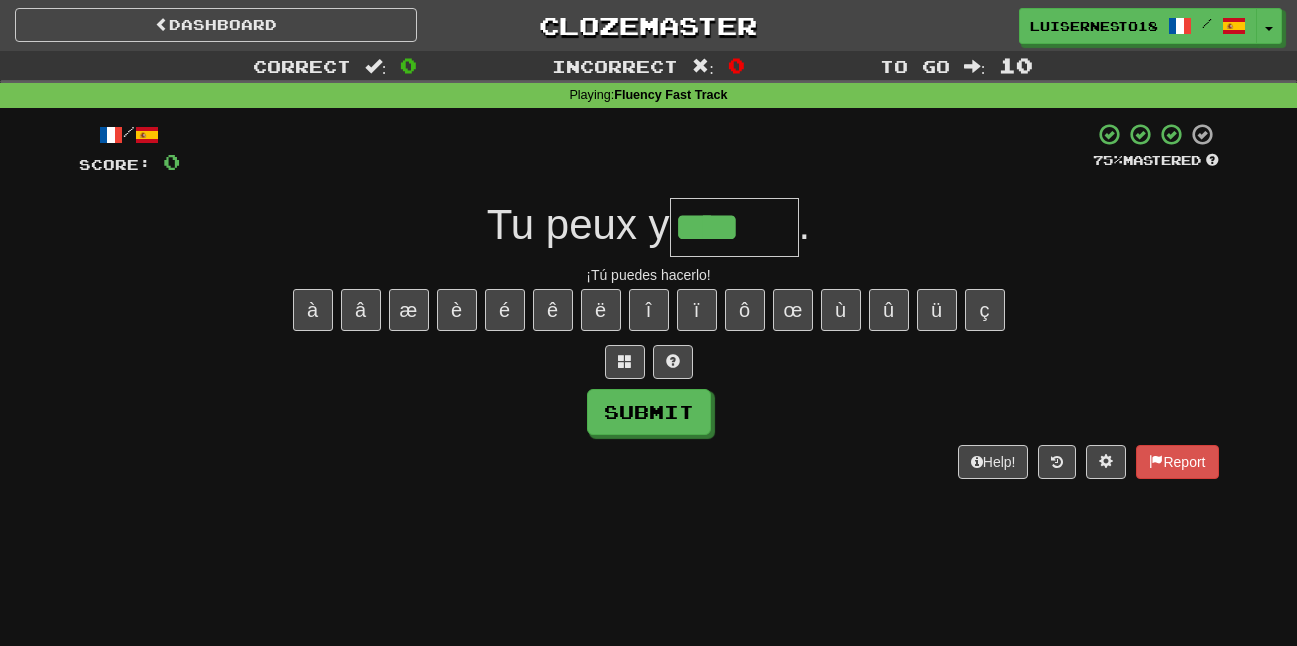 click on "à â æ è é ê ë î ï ô œ ù û ü ç" at bounding box center (649, 310) 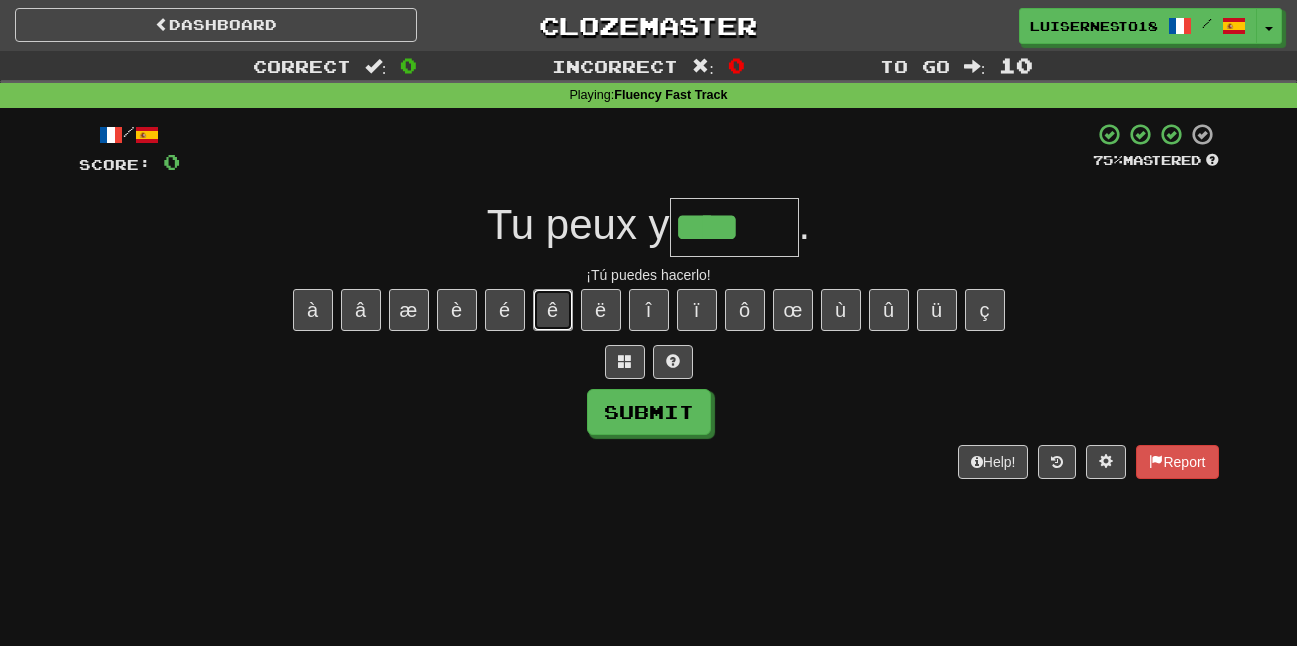 click on "ê" at bounding box center (553, 310) 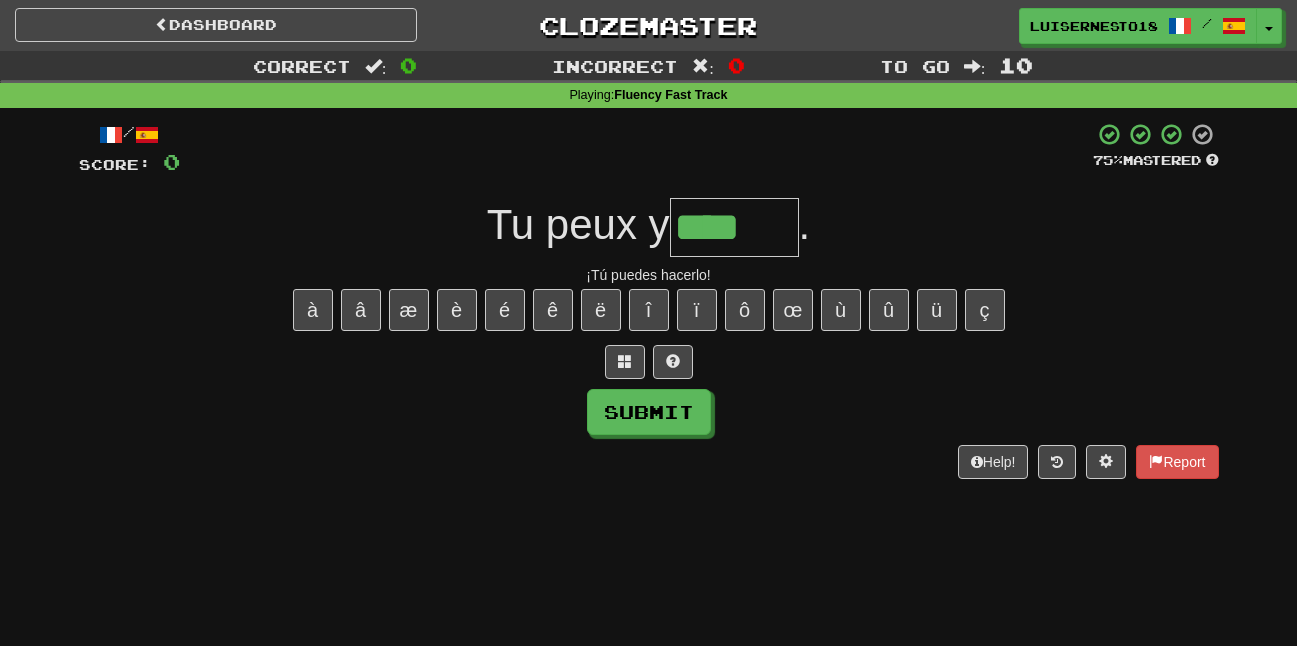 click on "à â æ è é ê ë î ï ô œ ù û ü ç" at bounding box center [649, 310] 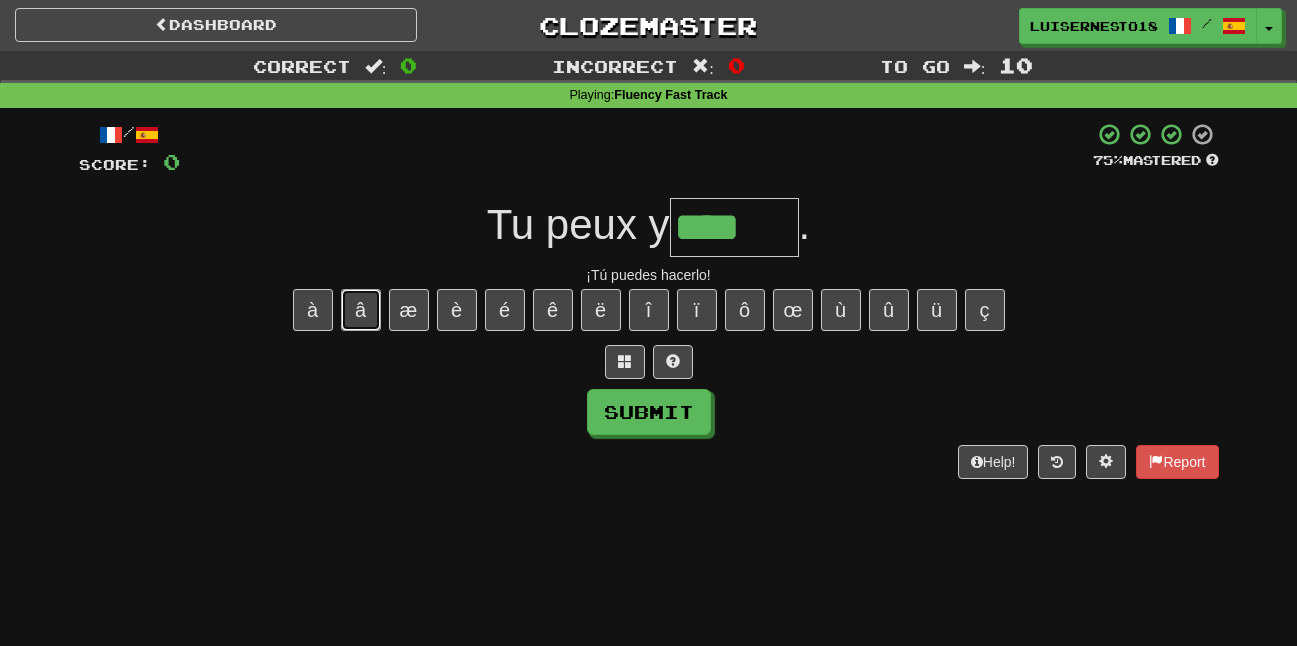 click on "â" at bounding box center (361, 310) 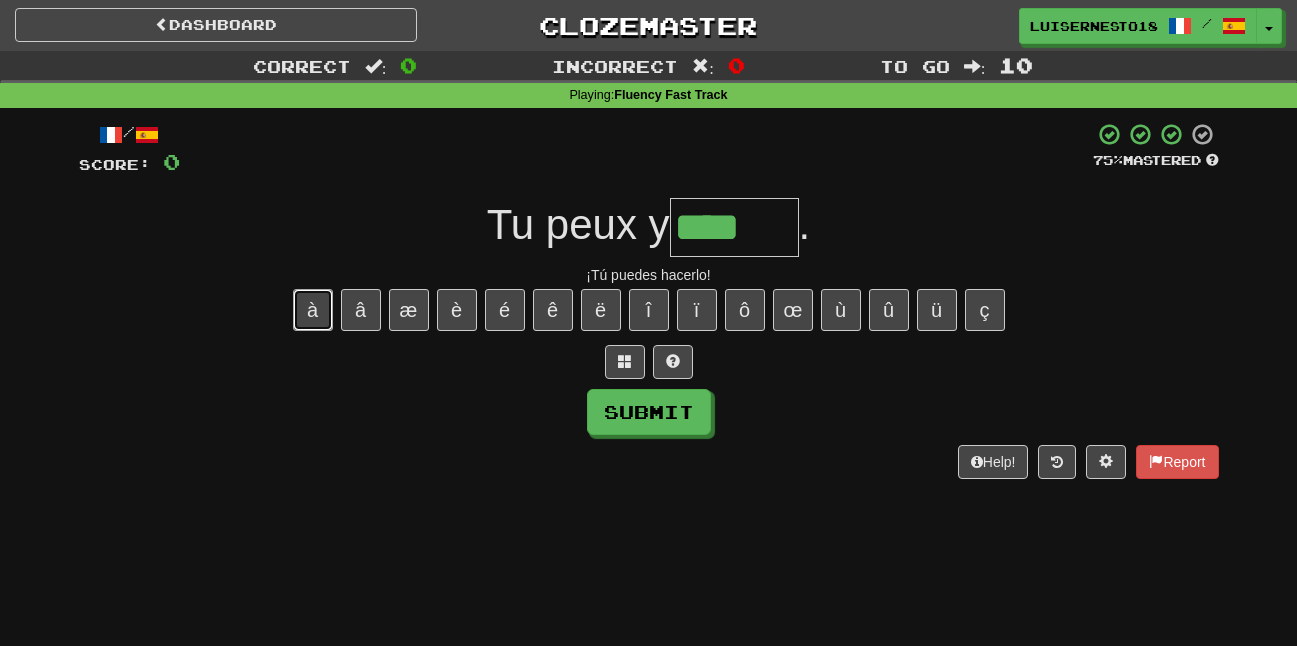 click on "à" at bounding box center (313, 310) 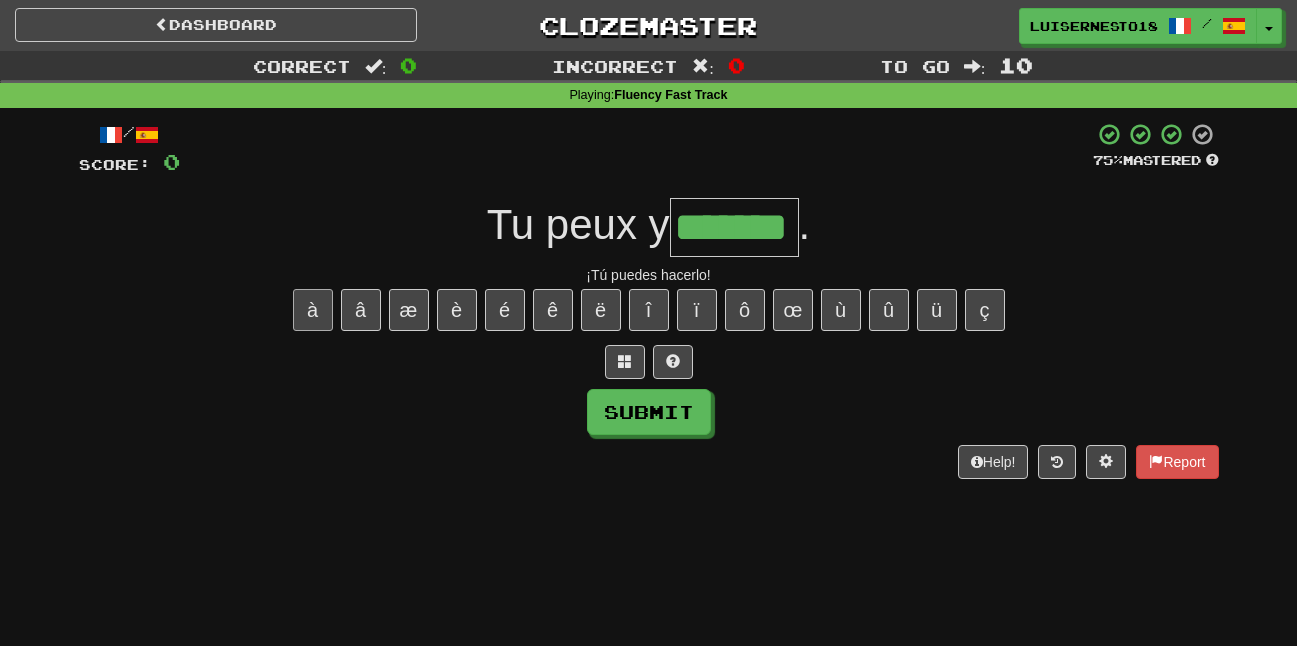 type on "*******" 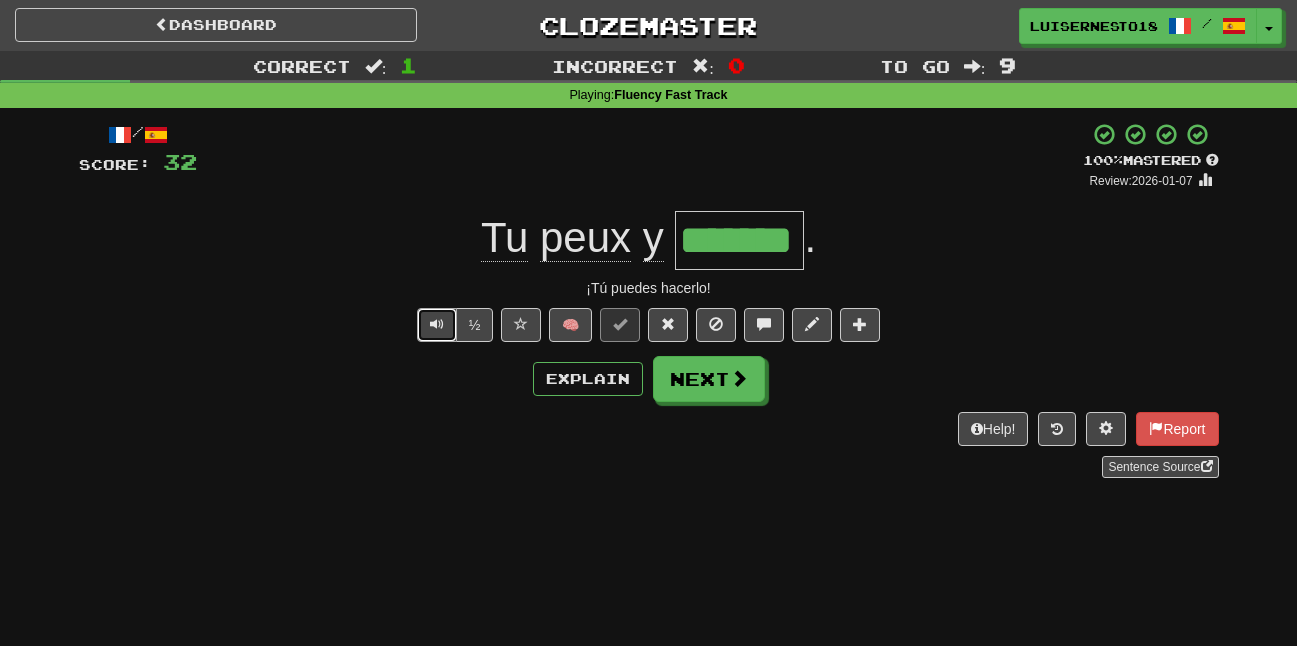 click at bounding box center [437, 325] 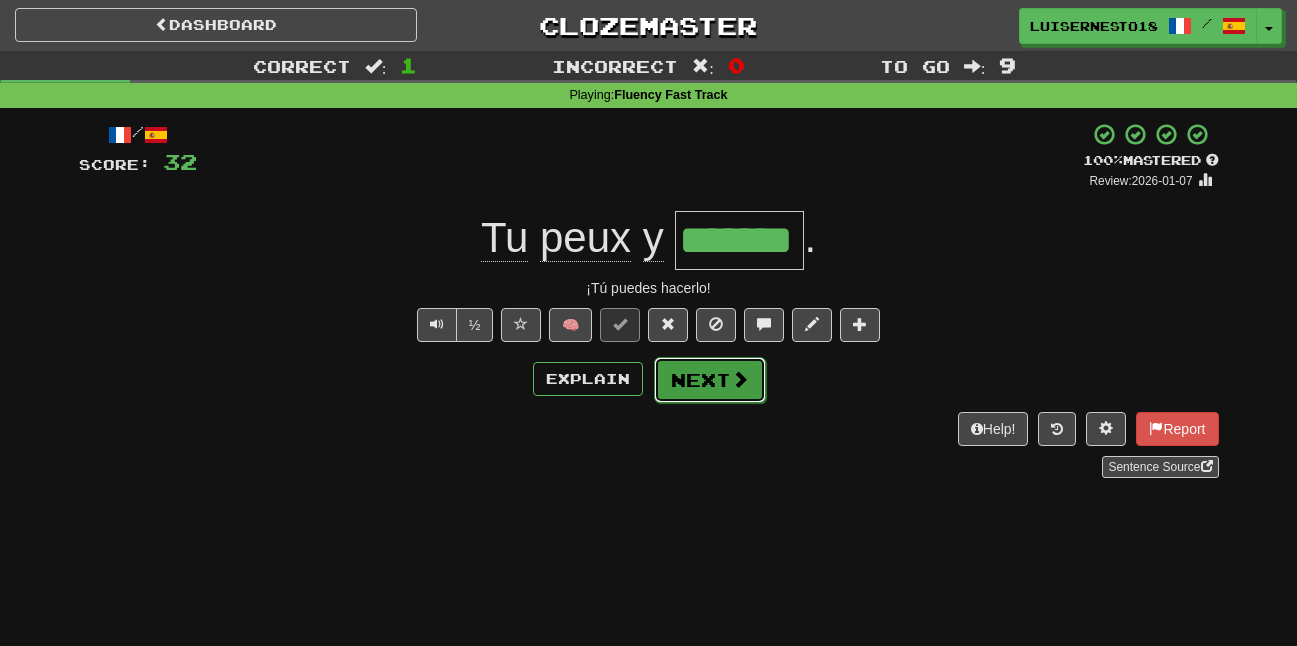 click on "Next" at bounding box center (710, 380) 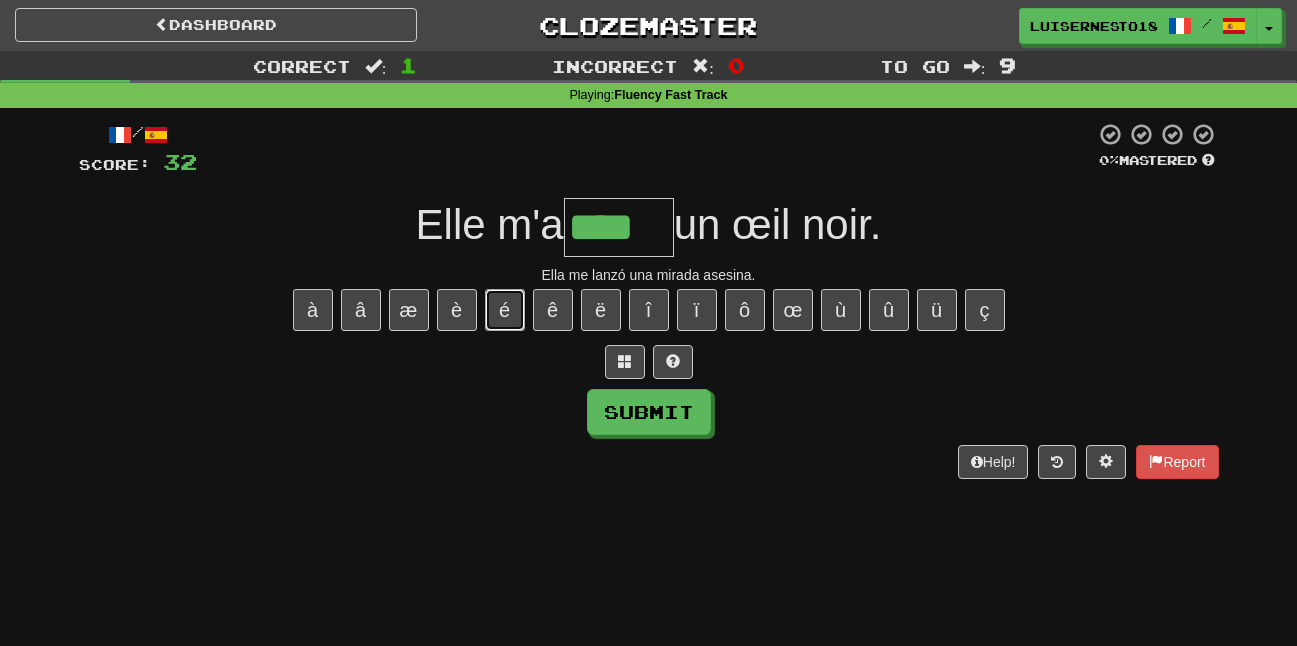 click on "é" at bounding box center [505, 310] 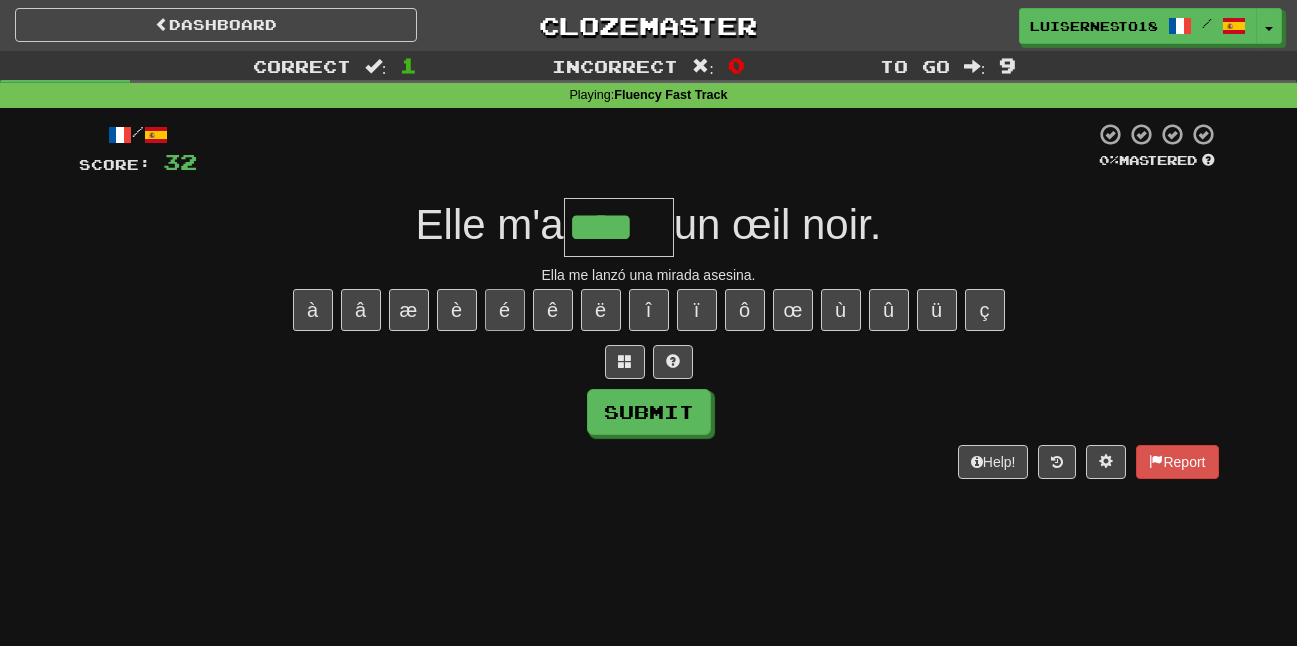 type on "*****" 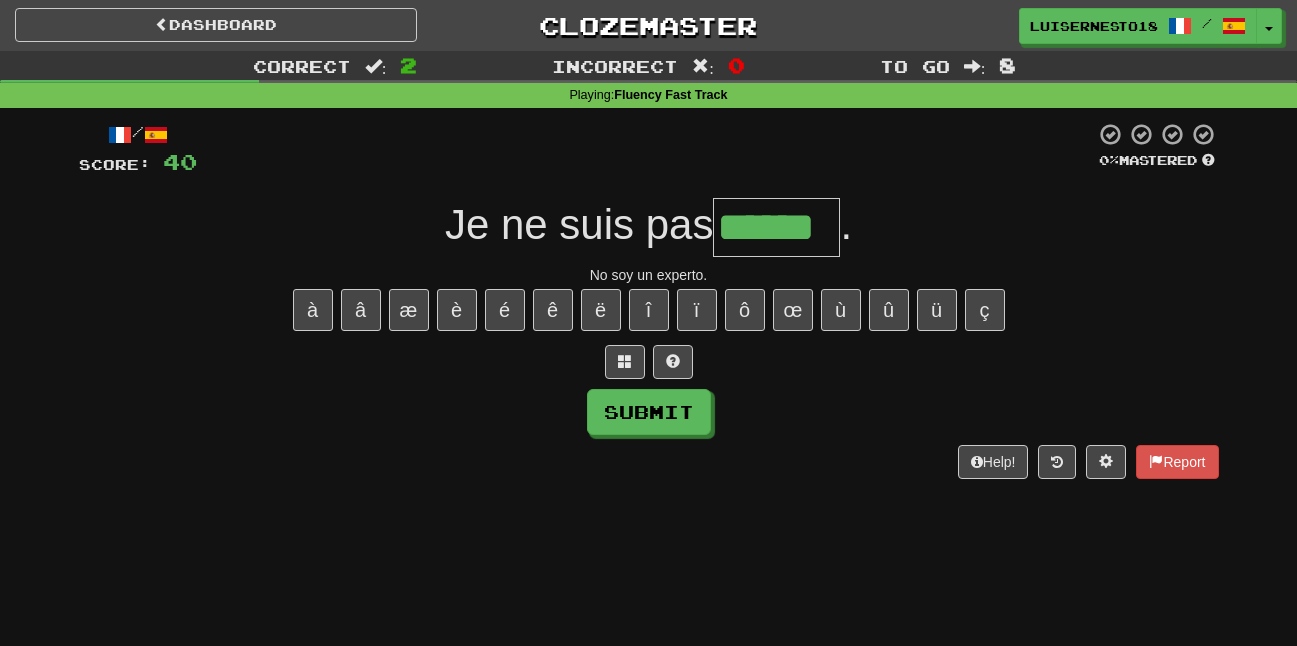 type on "******" 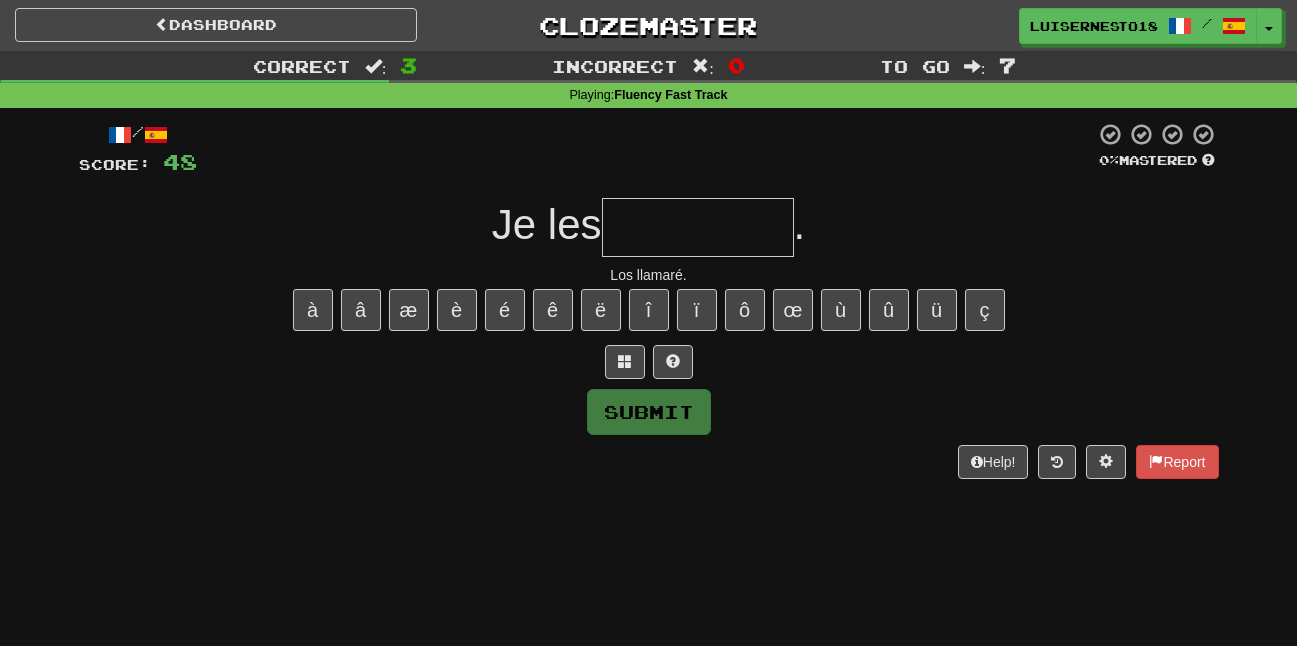 type on "*" 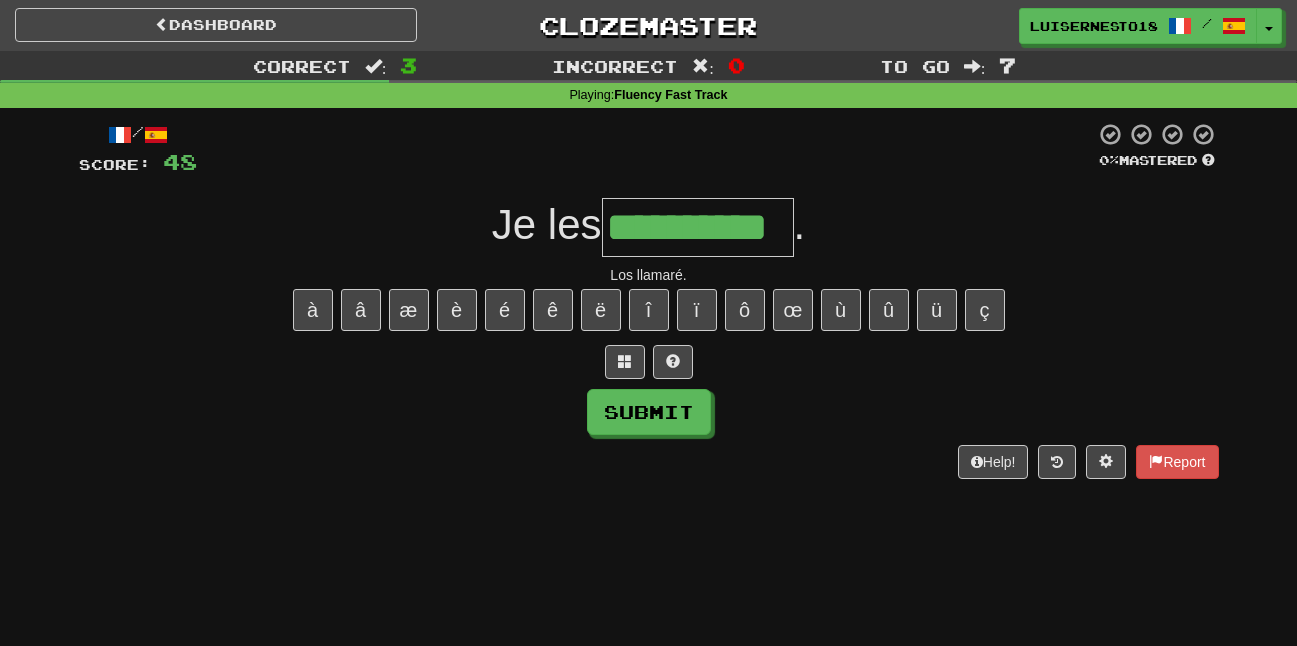 type on "**********" 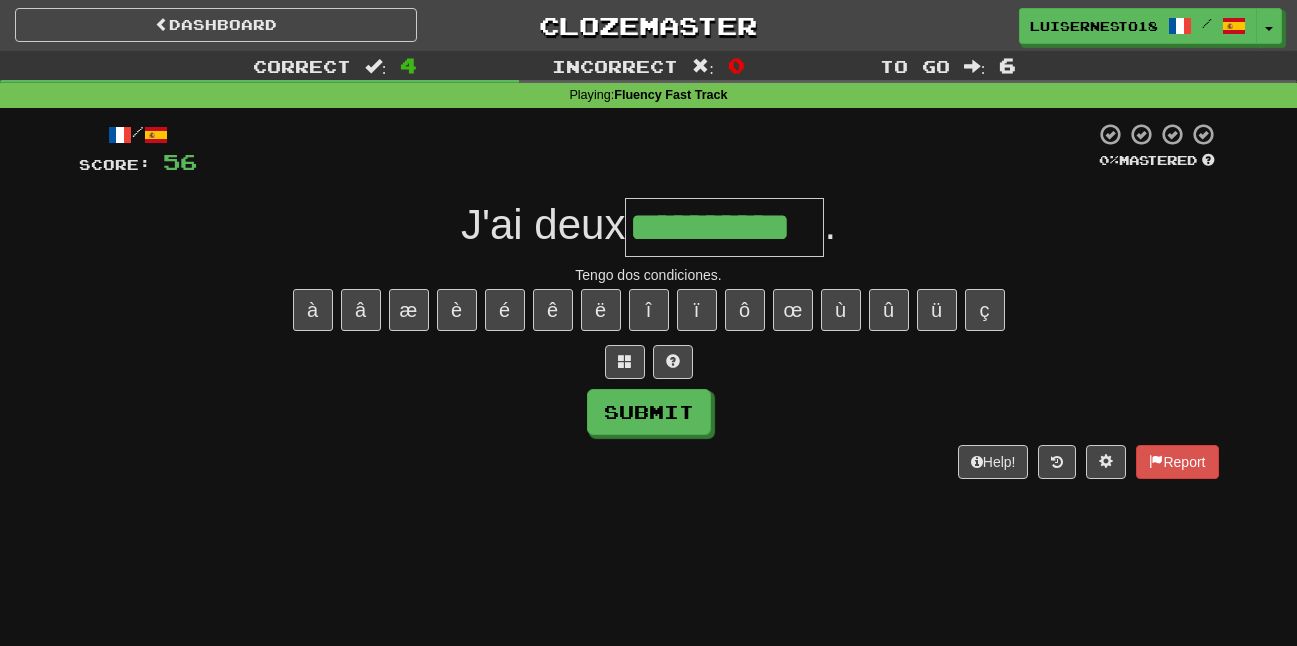 type on "**********" 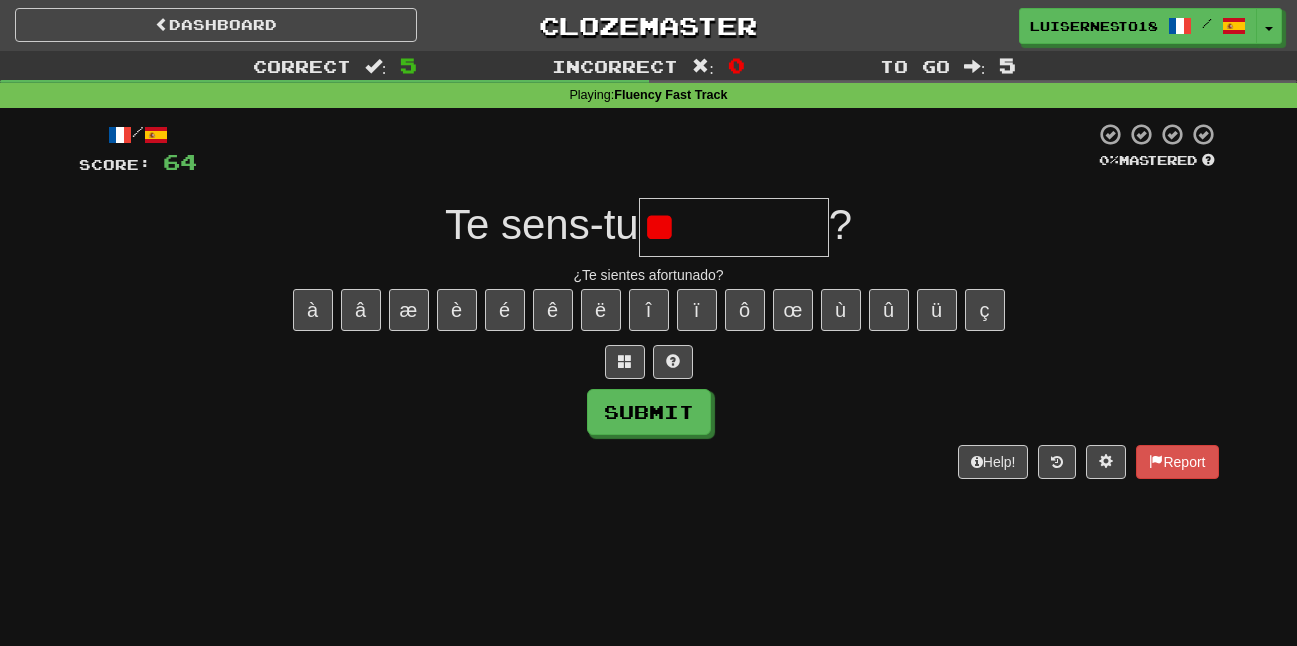type on "*" 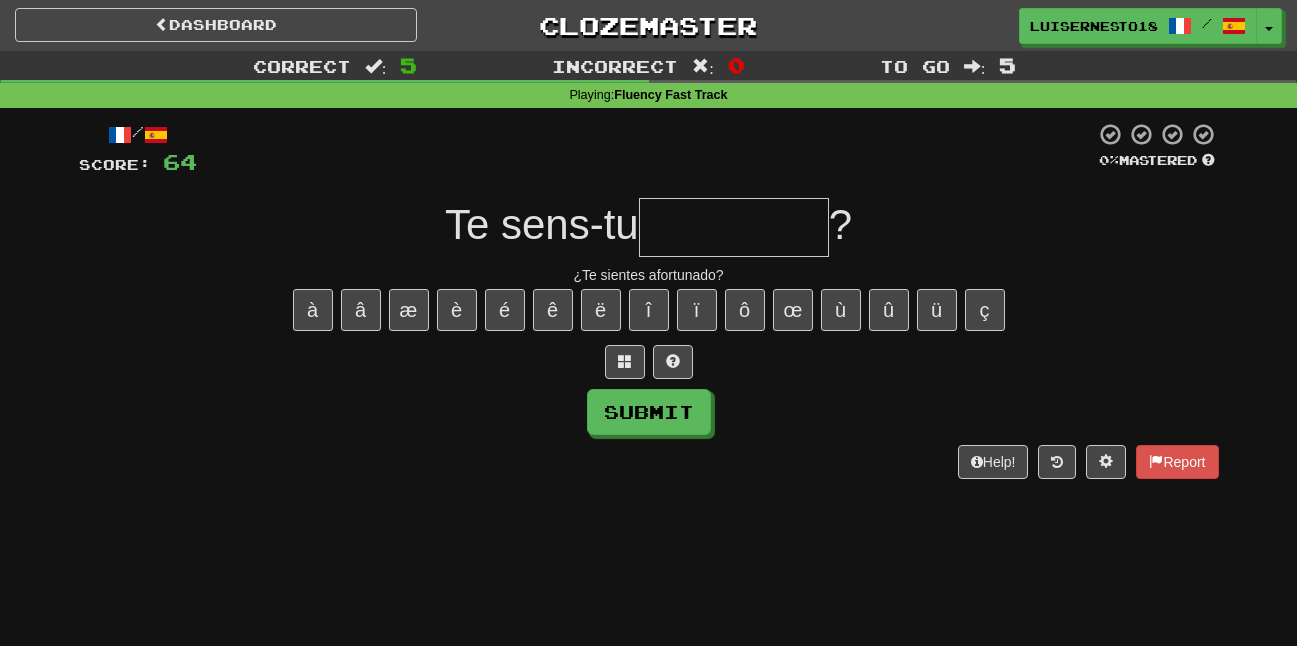type on "*" 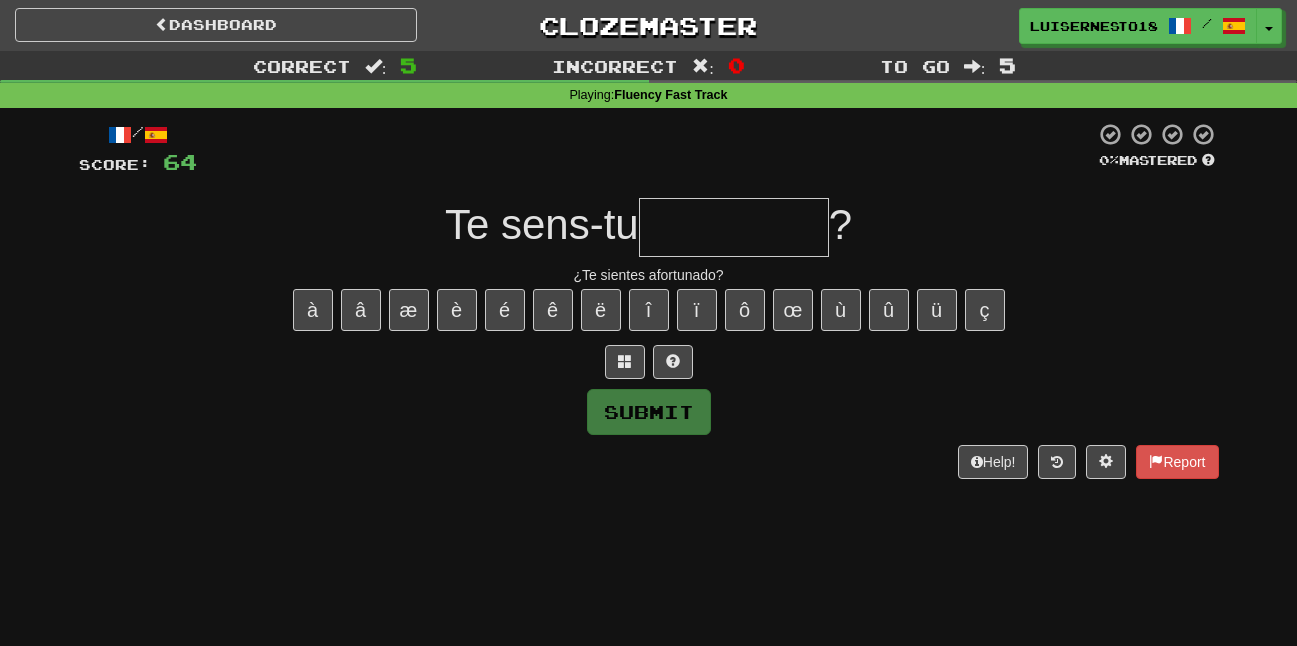 type on "*" 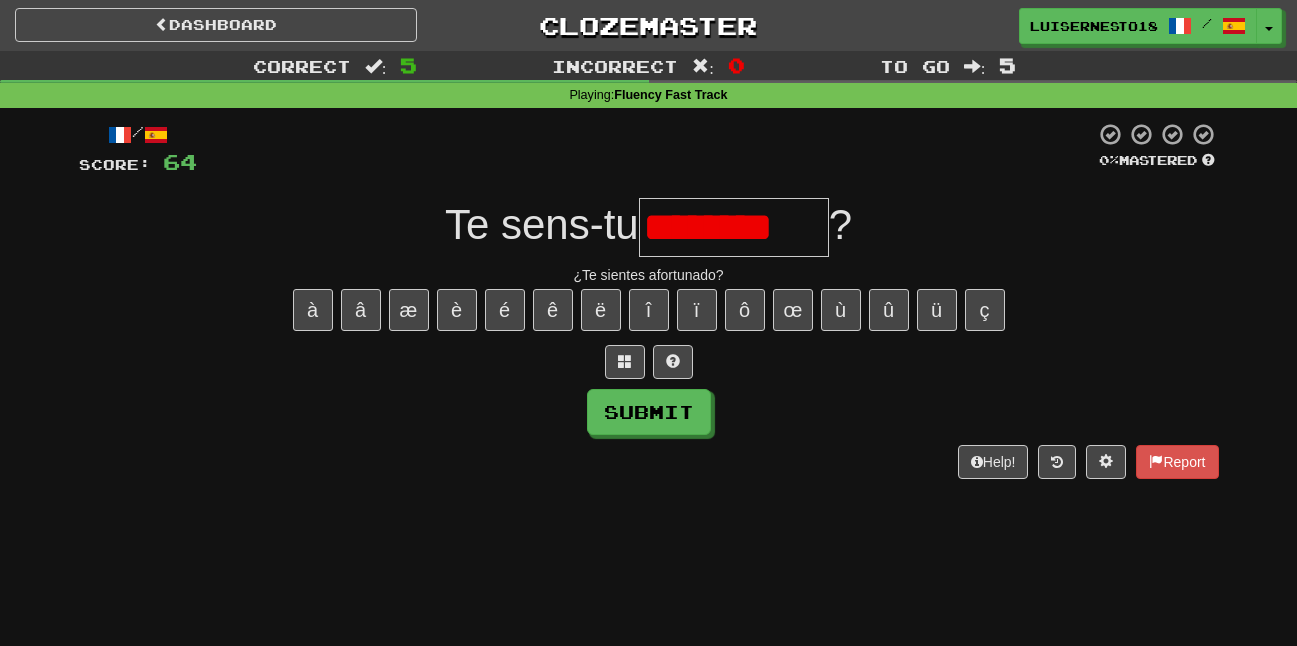 scroll, scrollTop: 0, scrollLeft: 0, axis: both 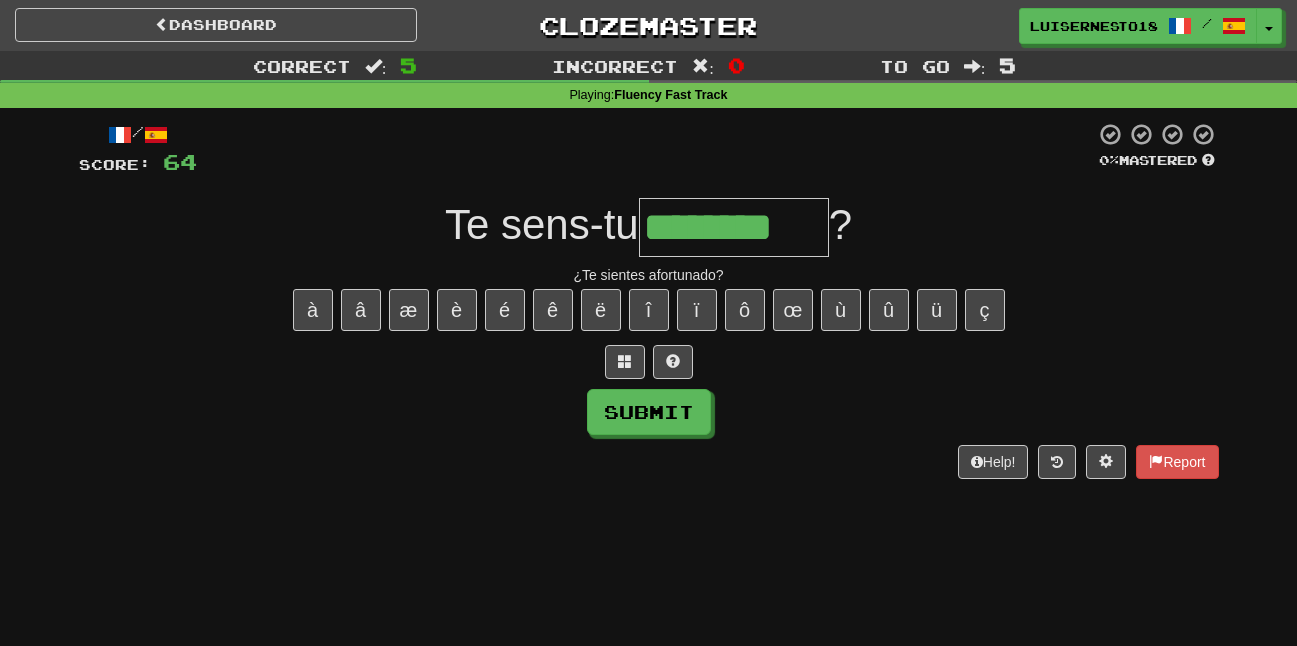 type on "********" 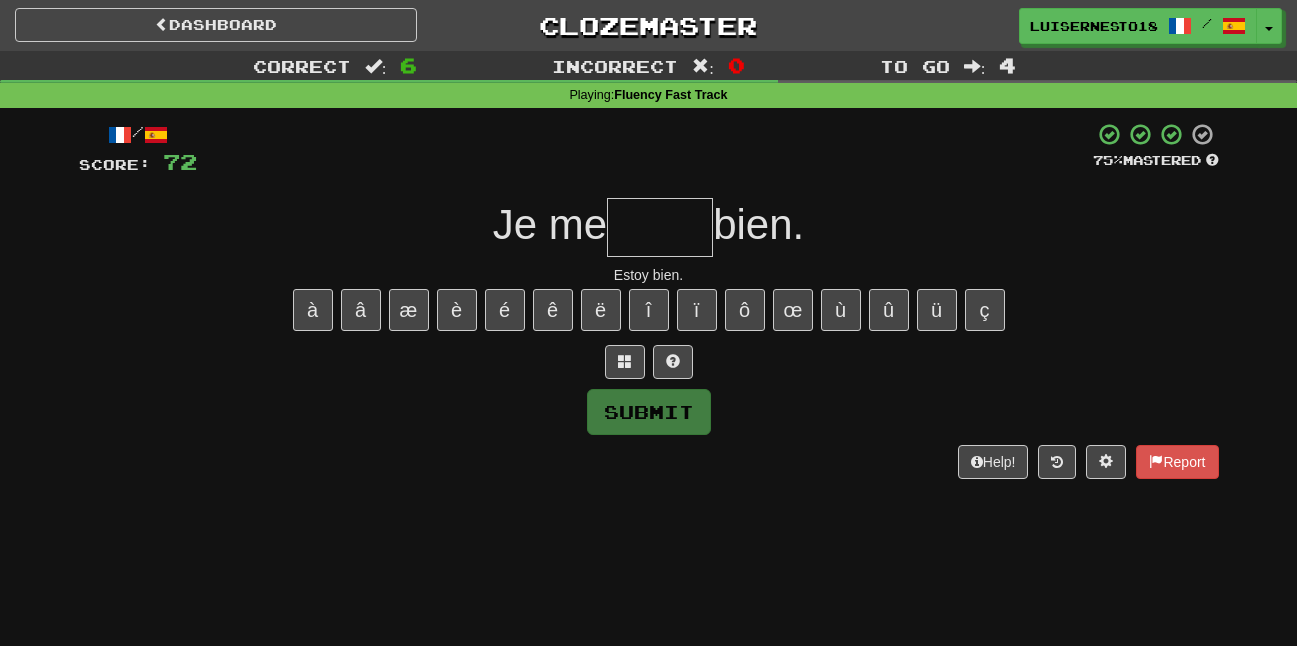 type on "*" 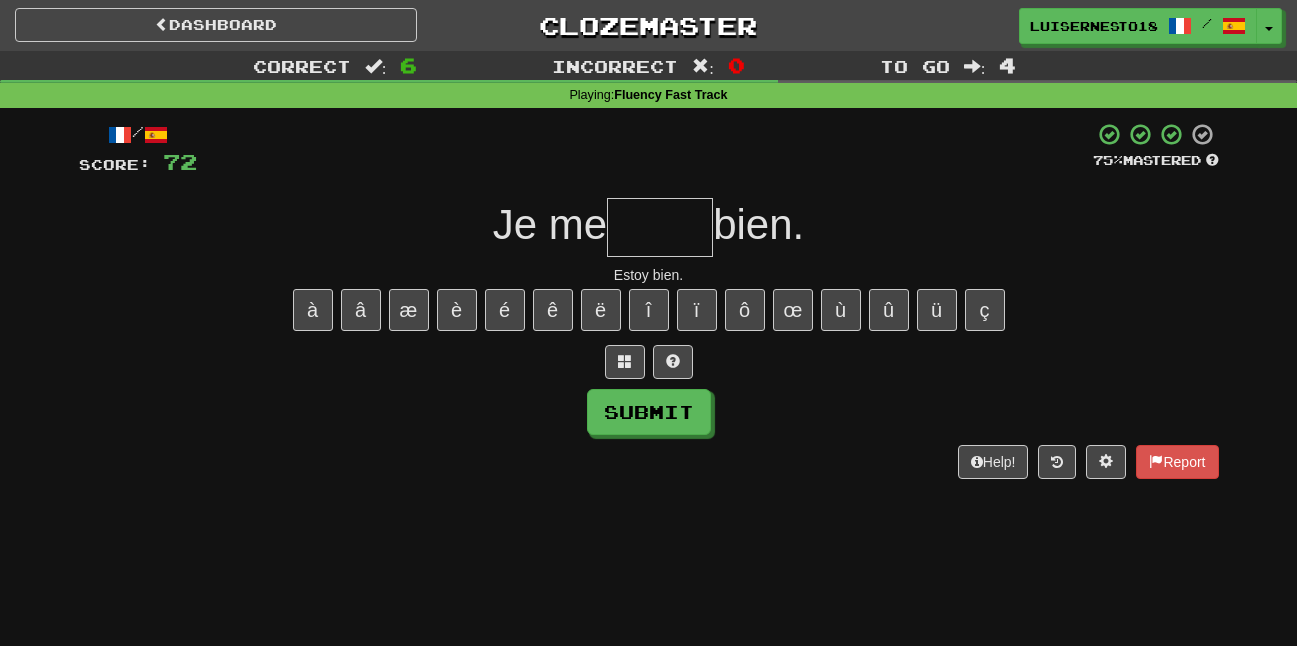 type on "*" 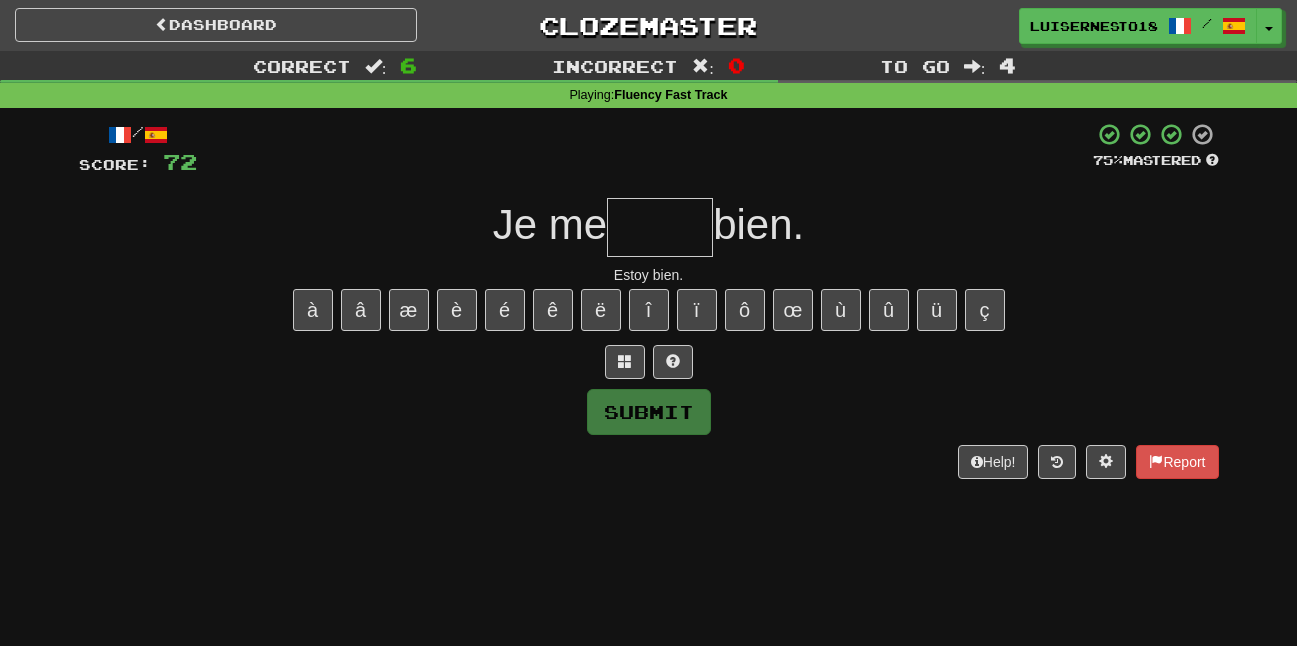type on "*" 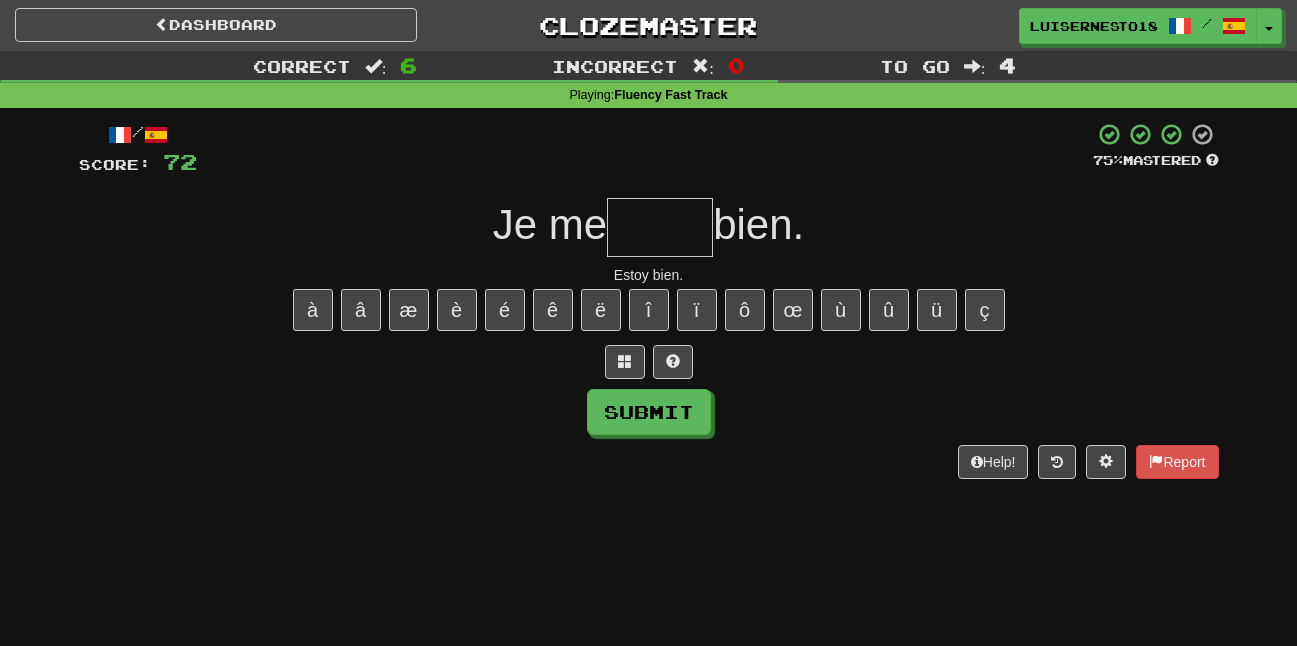 type on "*" 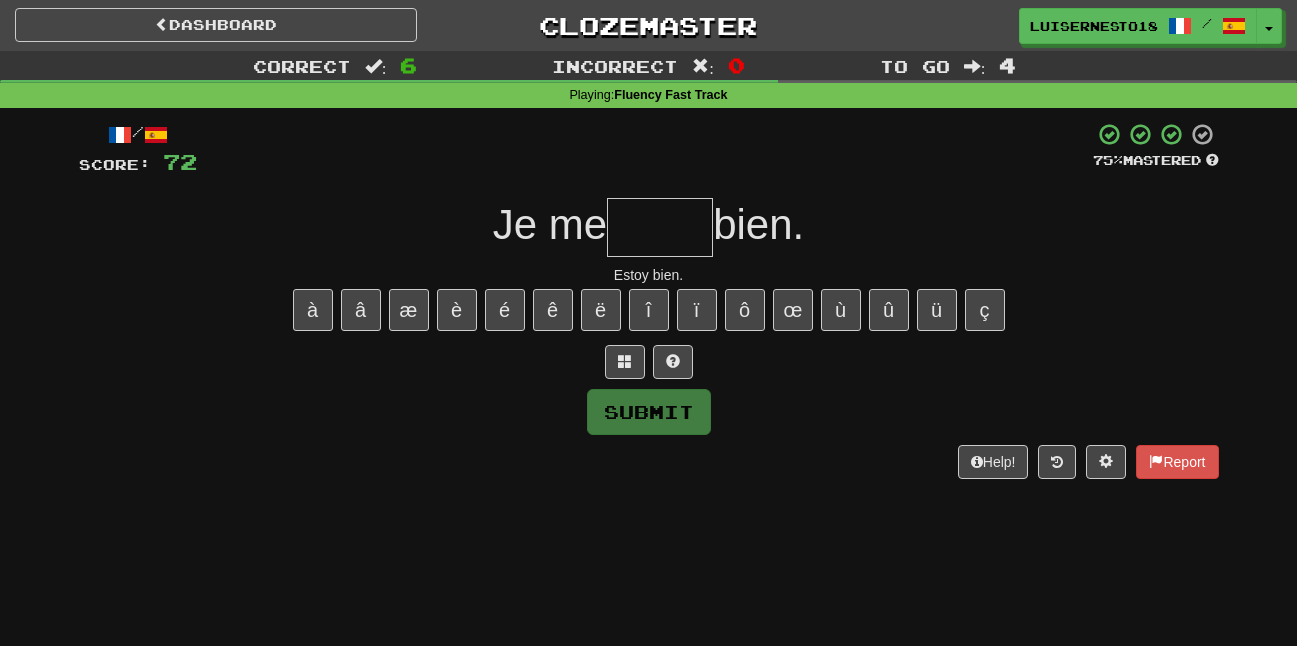type on "*" 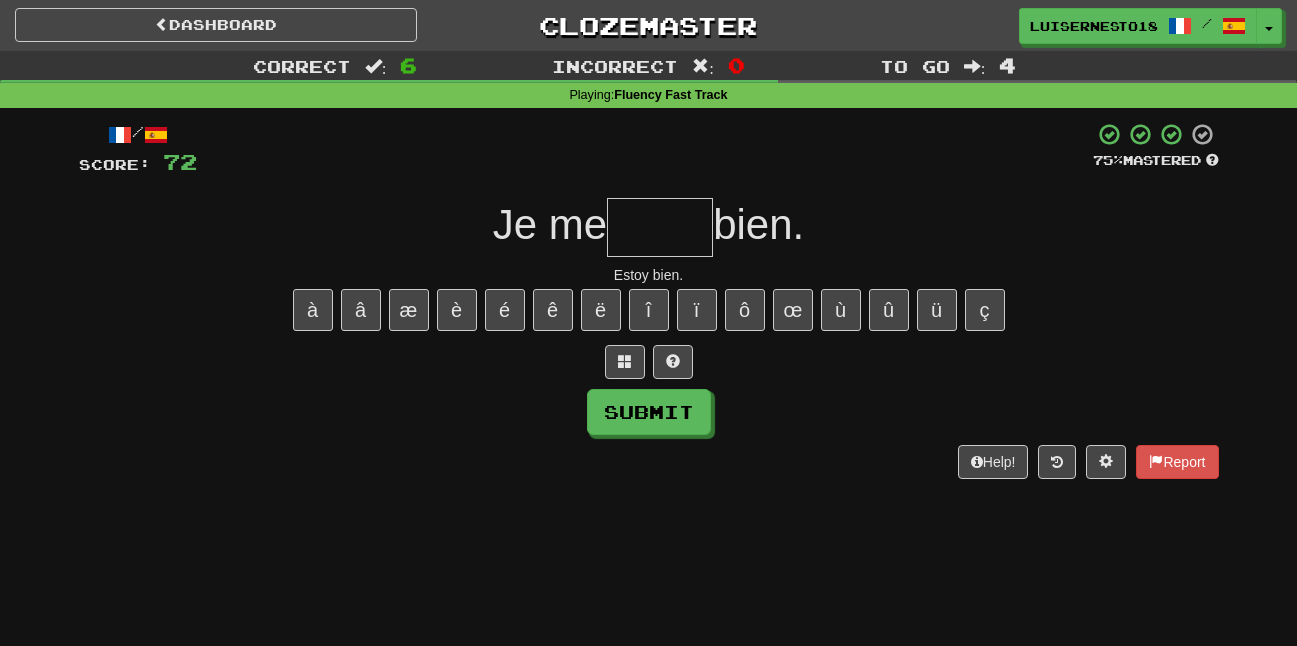 type on "*" 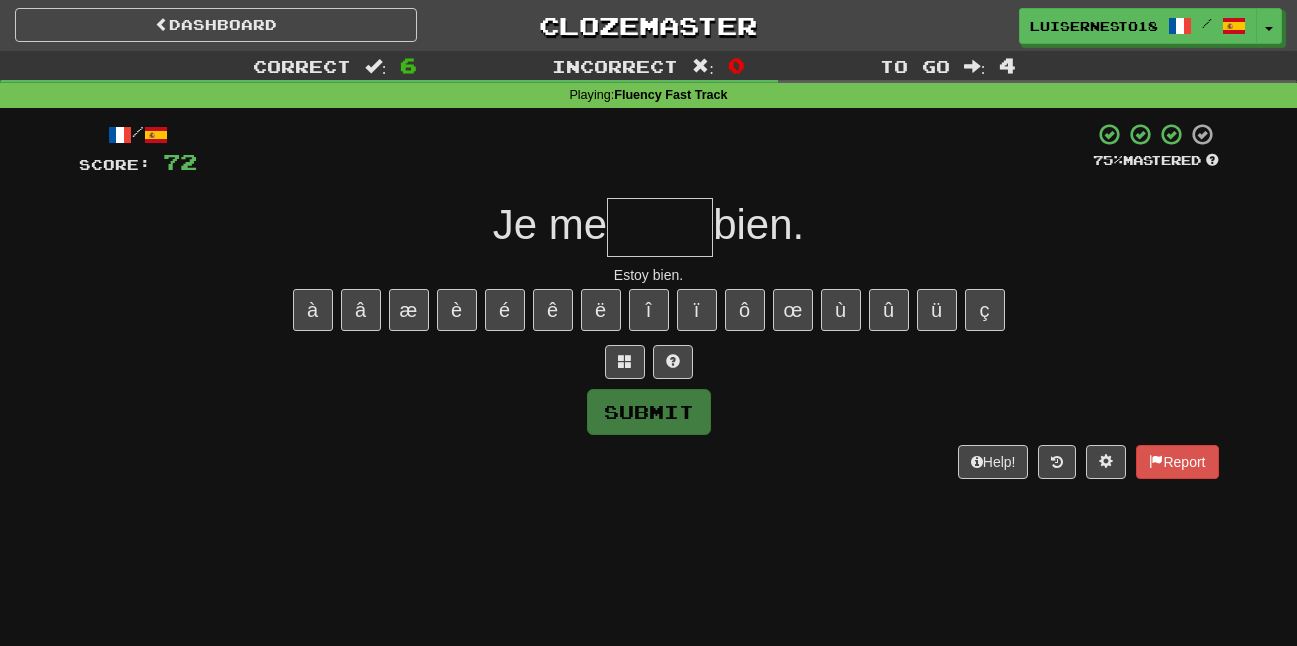 type on "*" 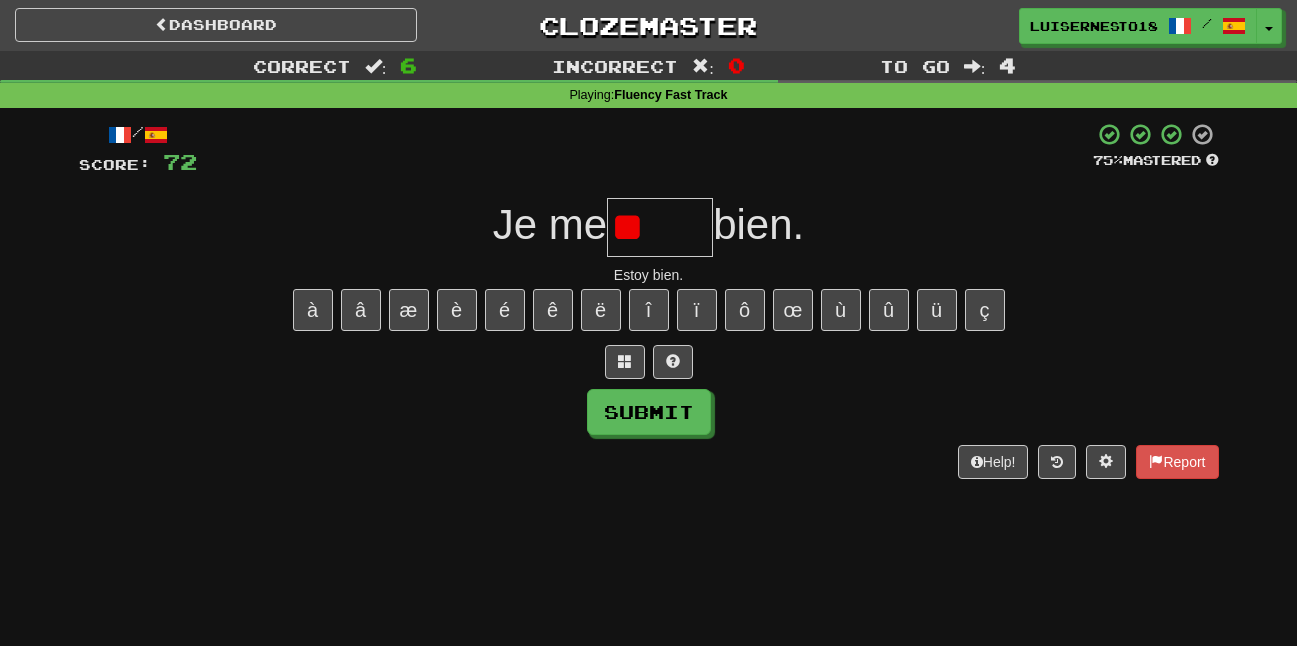 type on "*" 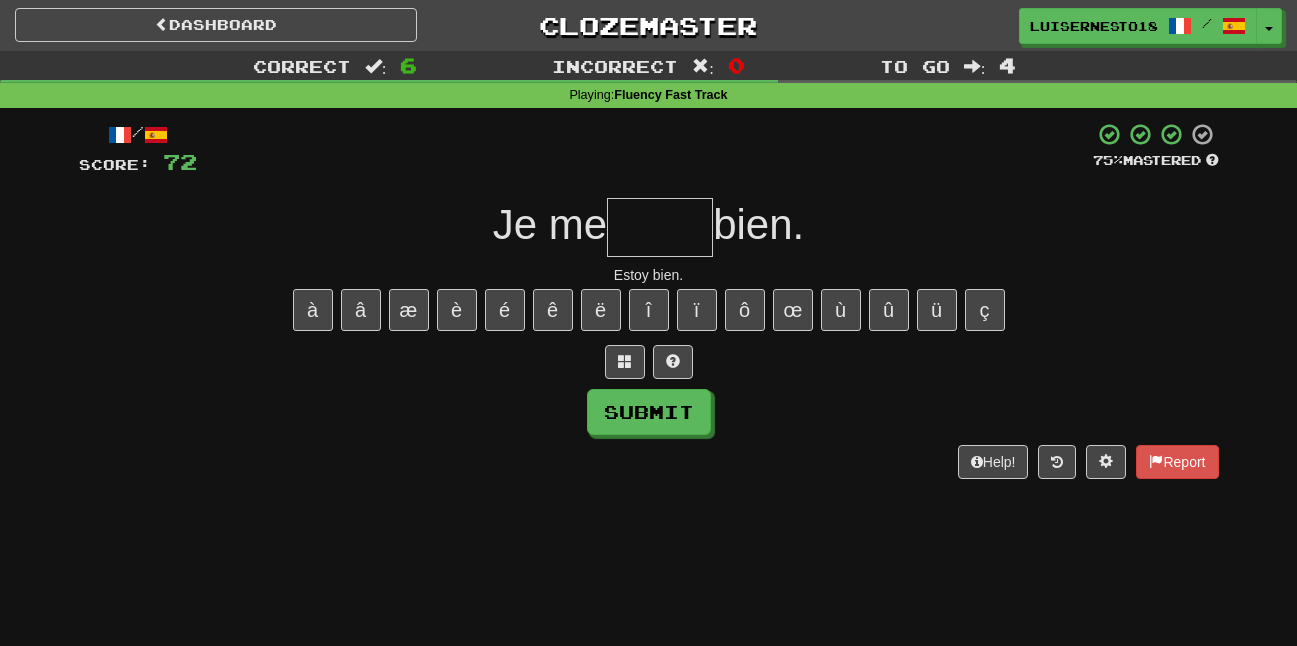 type on "*" 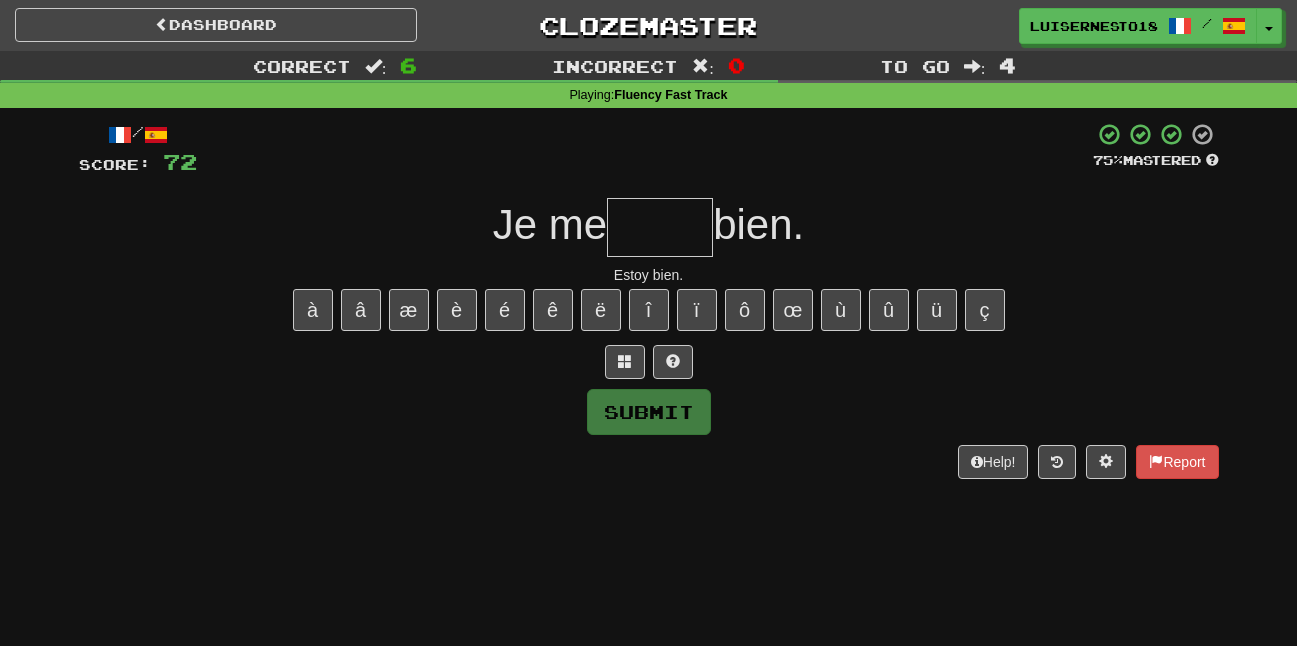 type on "*" 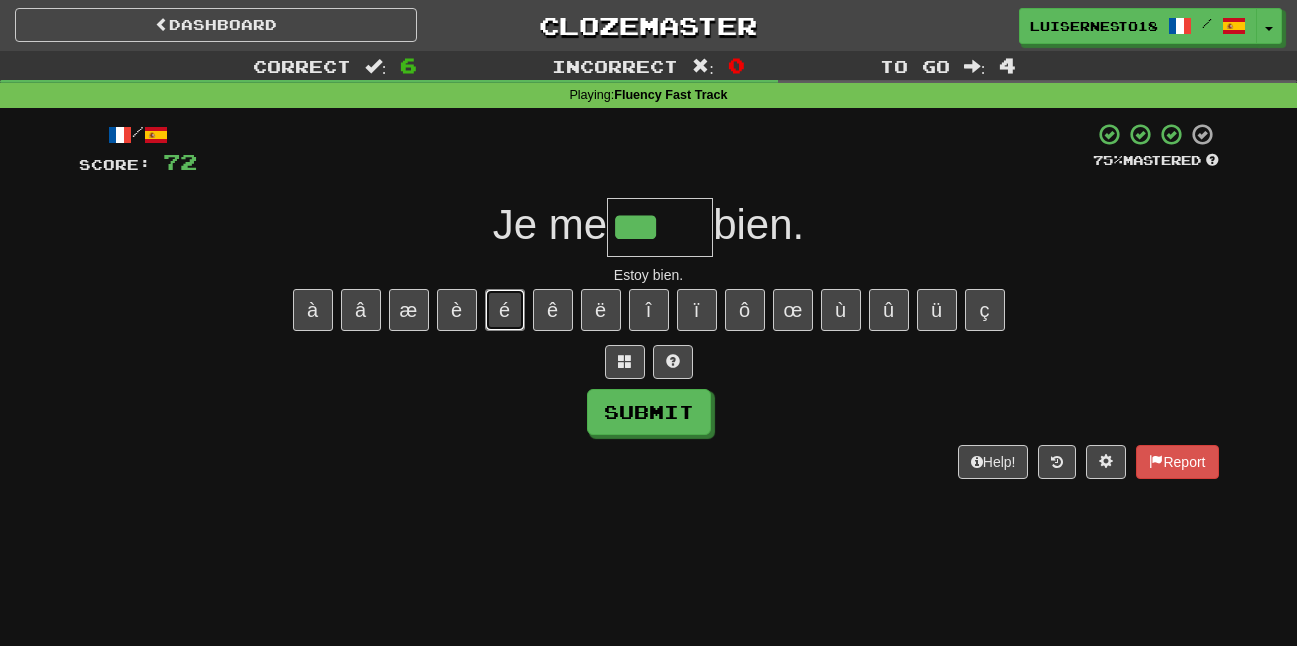 click on "é" at bounding box center [505, 310] 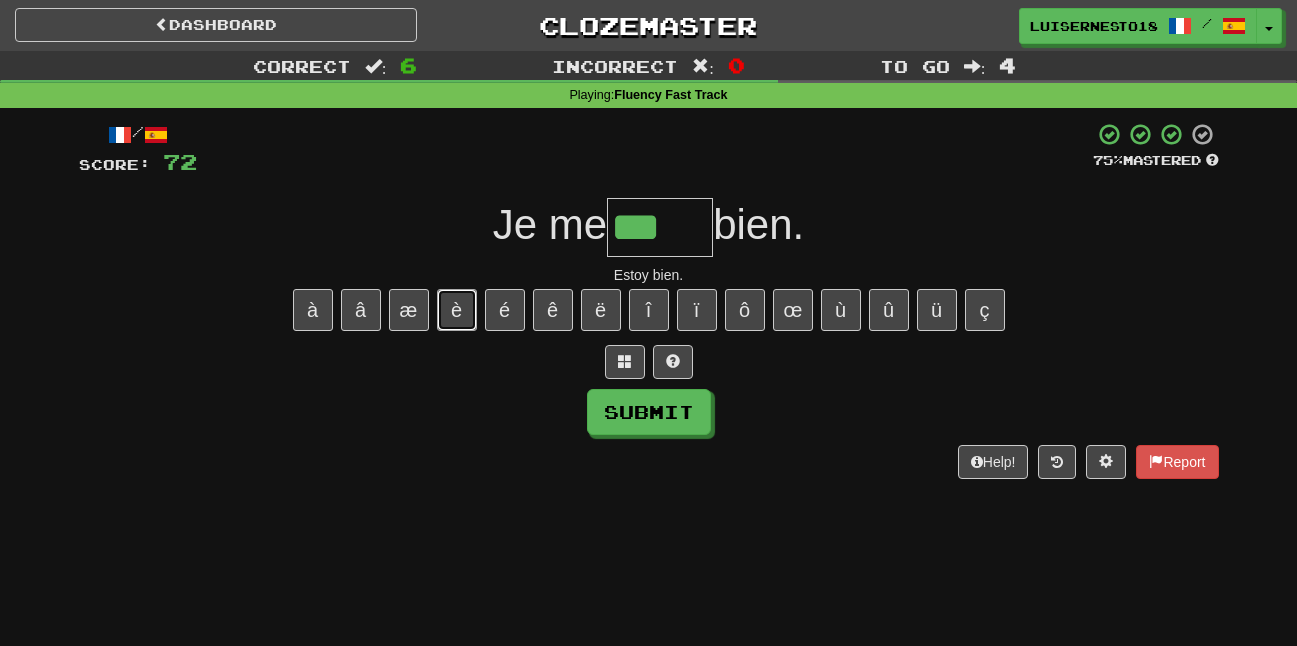 click on "è" at bounding box center [457, 310] 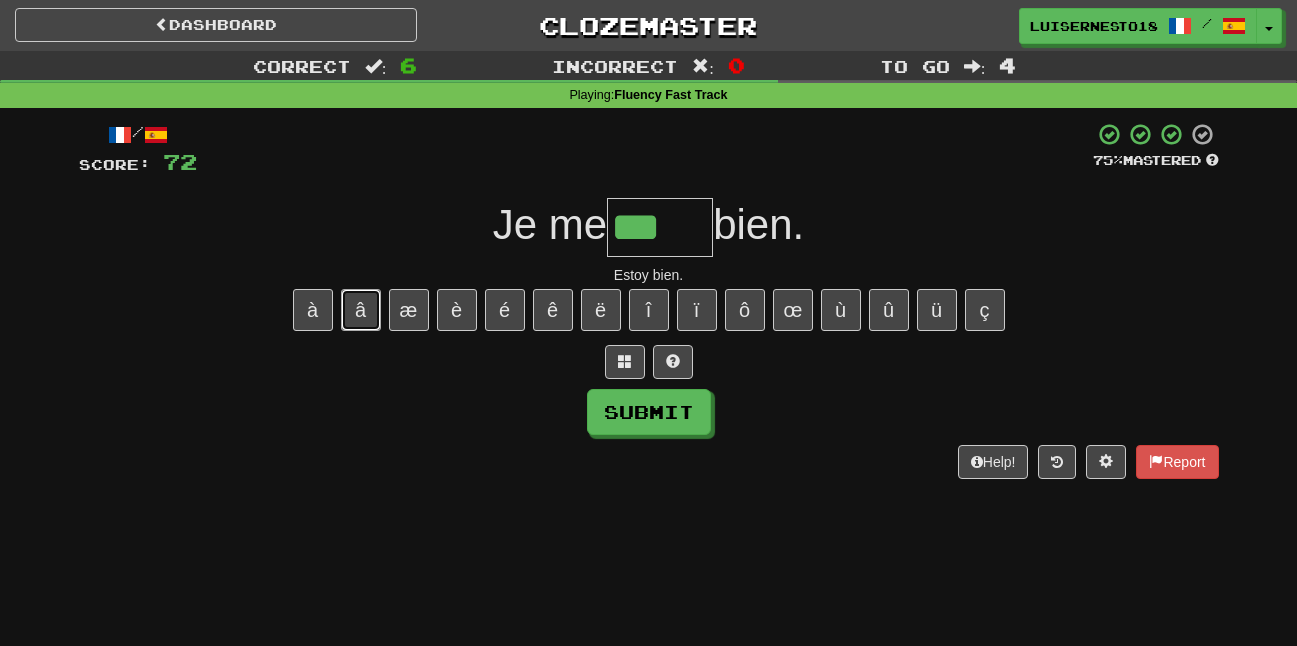 click on "â" at bounding box center (361, 310) 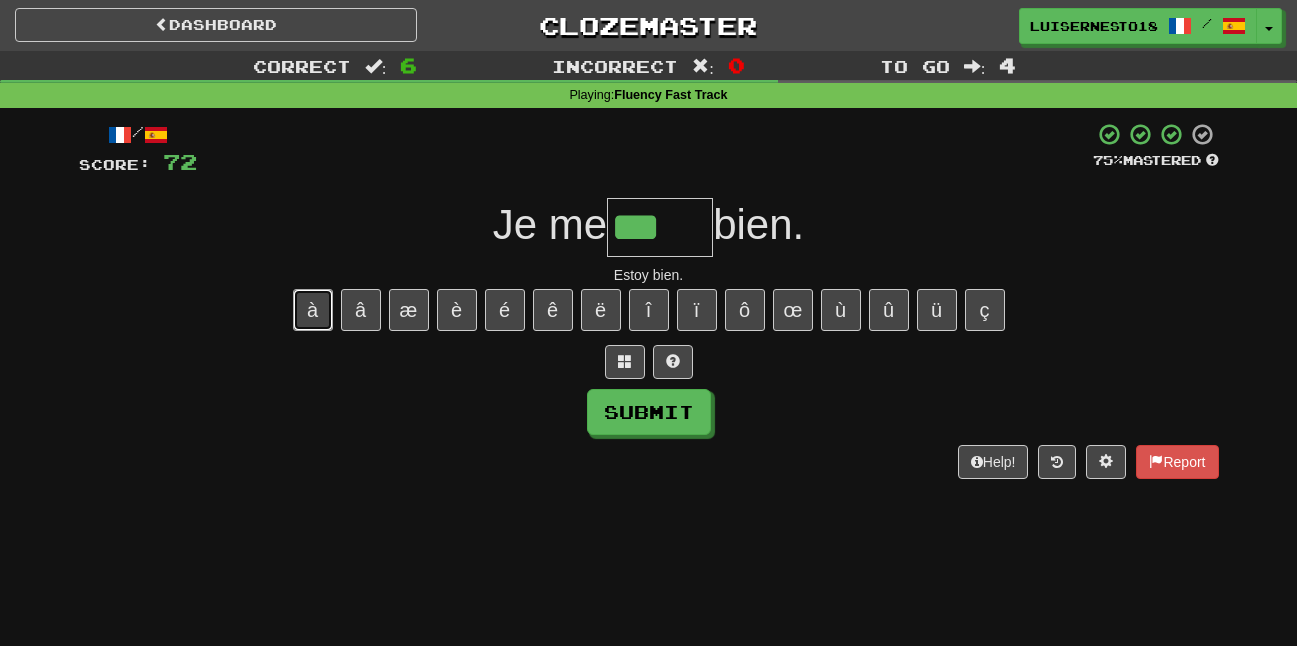 click on "à" at bounding box center (313, 310) 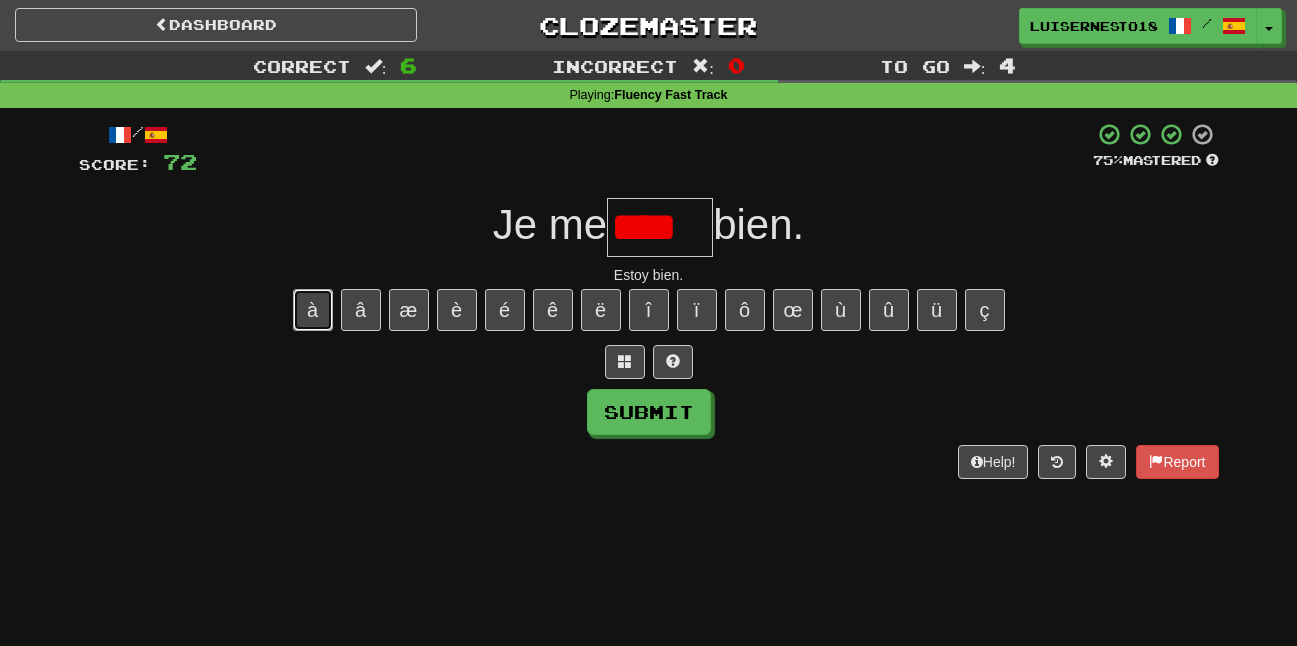 click on "à" at bounding box center [313, 310] 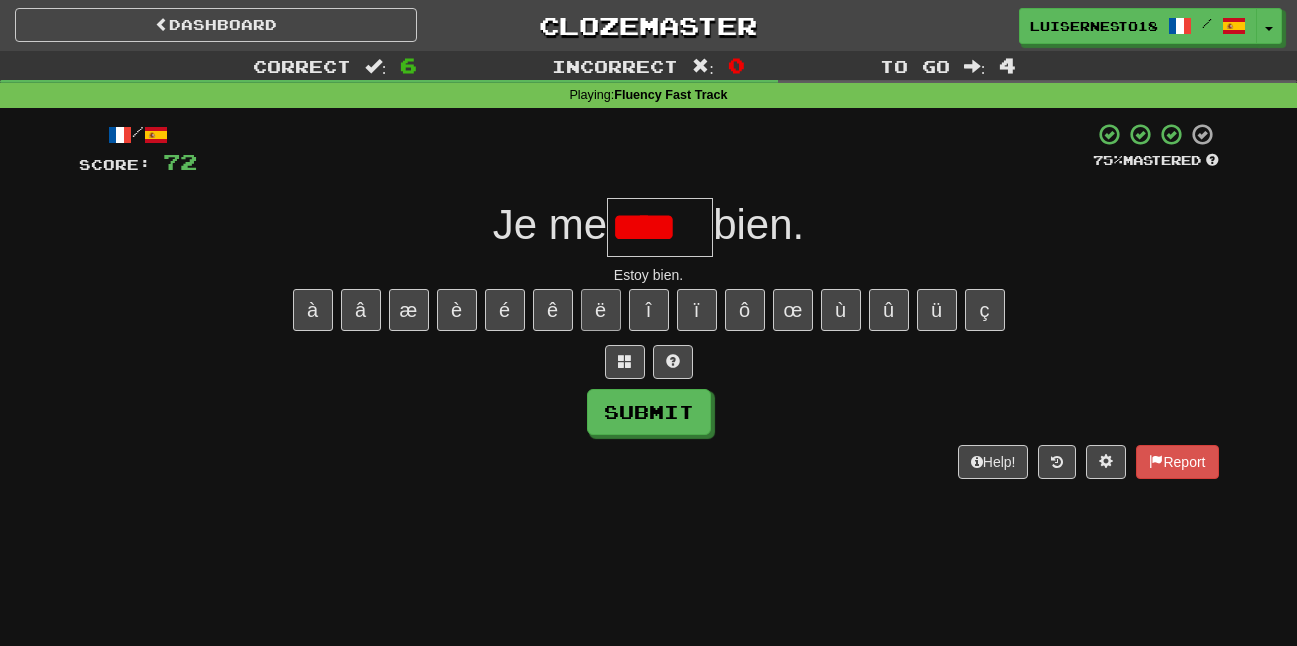 scroll, scrollTop: 0, scrollLeft: 0, axis: both 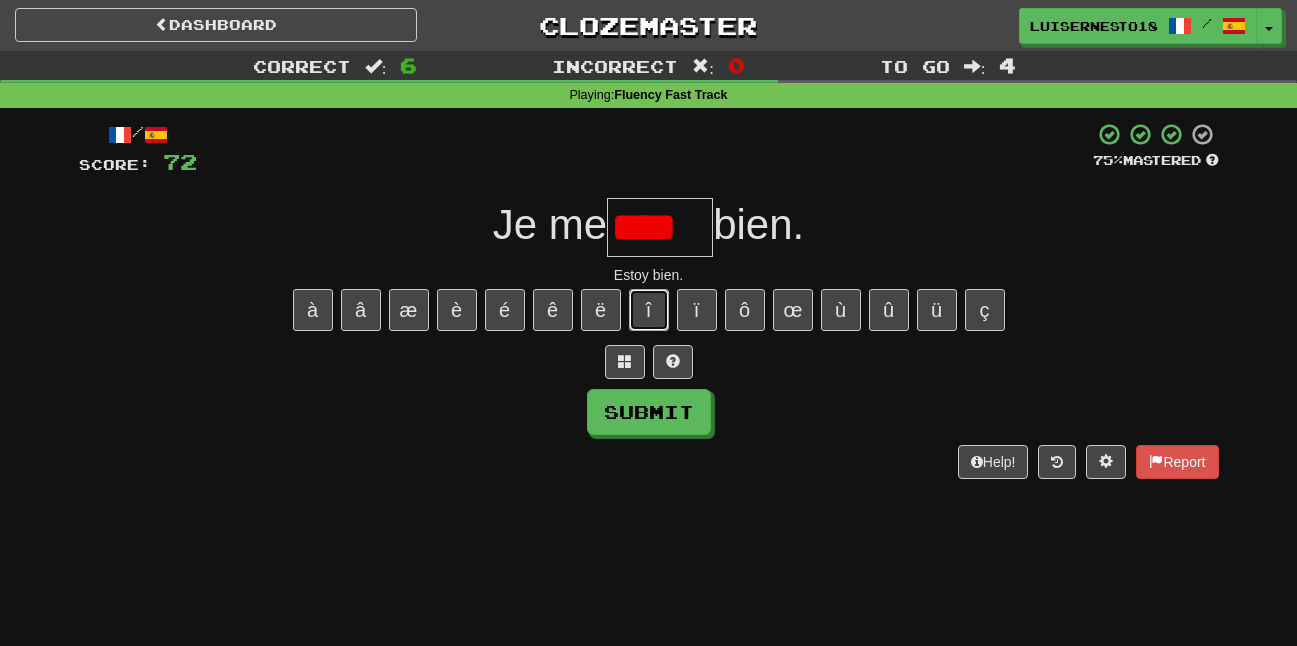 click on "î" at bounding box center [649, 310] 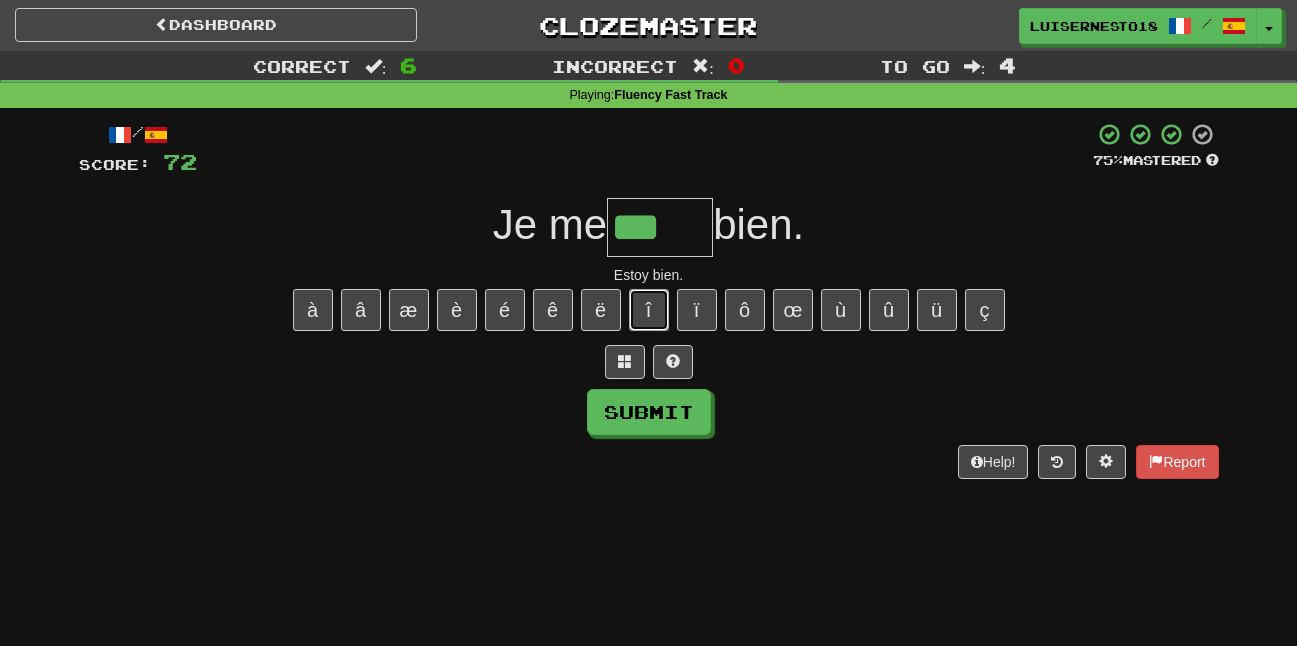 click on "î" at bounding box center [649, 310] 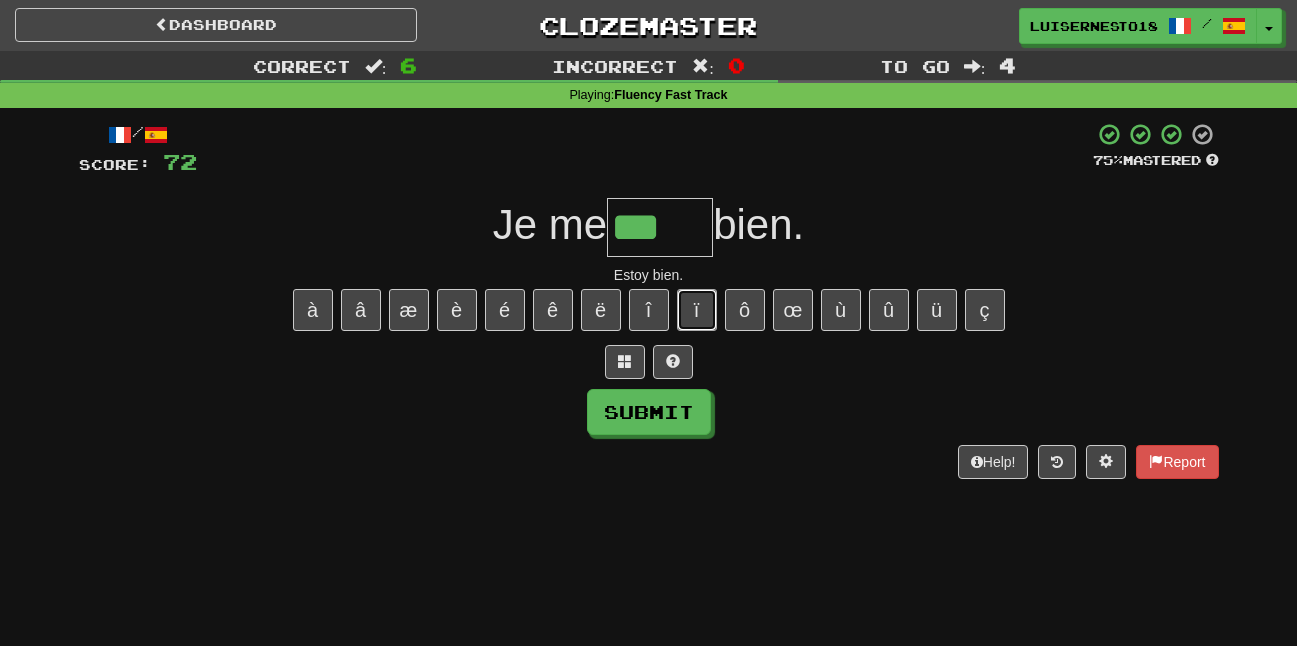 click on "ï" at bounding box center [697, 310] 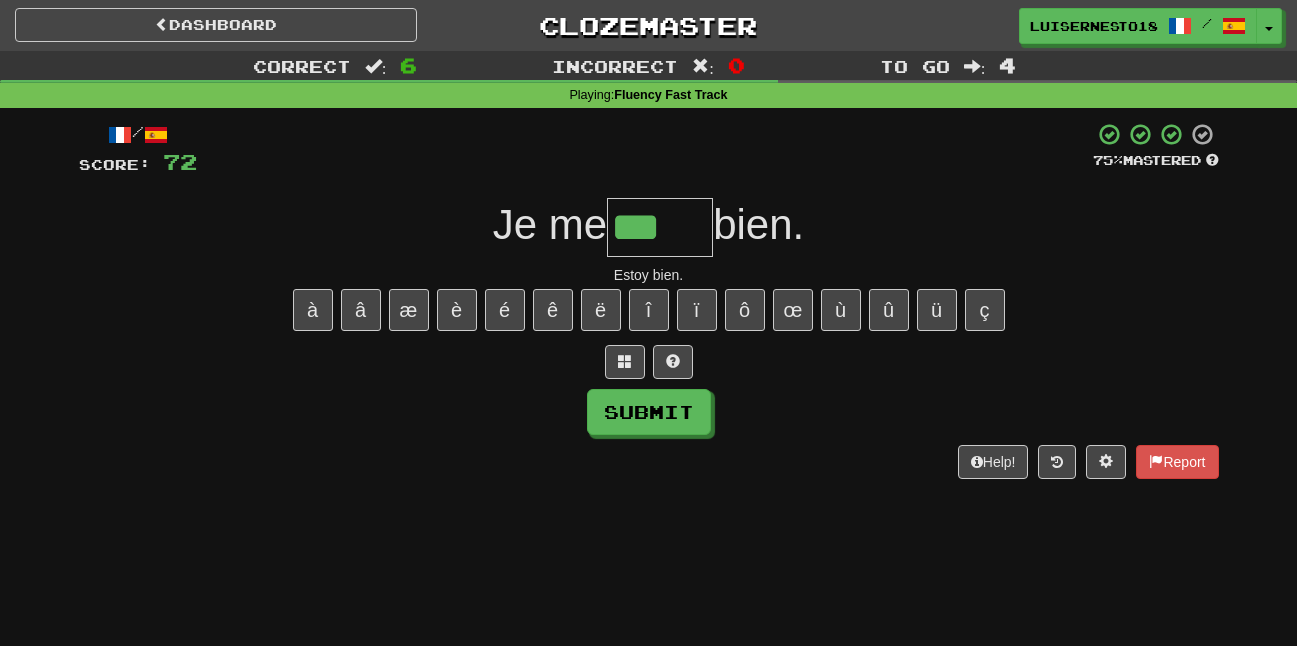 click on "à â æ è é ê ë î ï ô œ ù û ü ç" at bounding box center (649, 310) 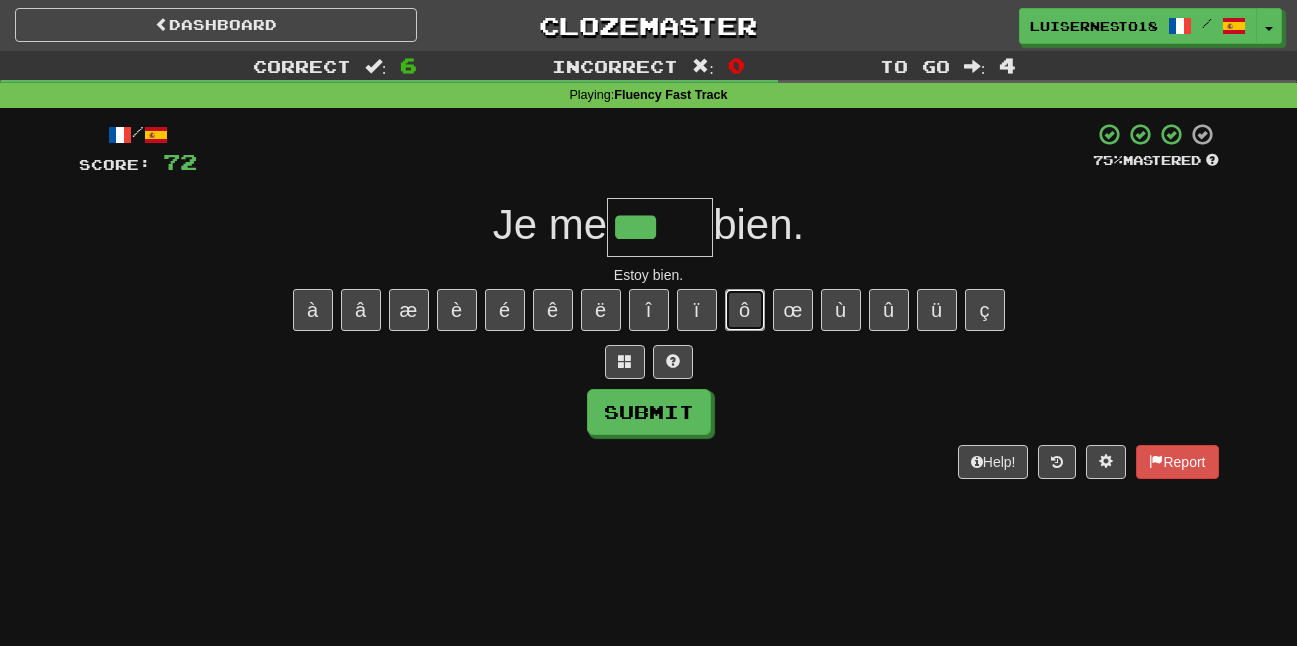 click on "ô" at bounding box center [745, 310] 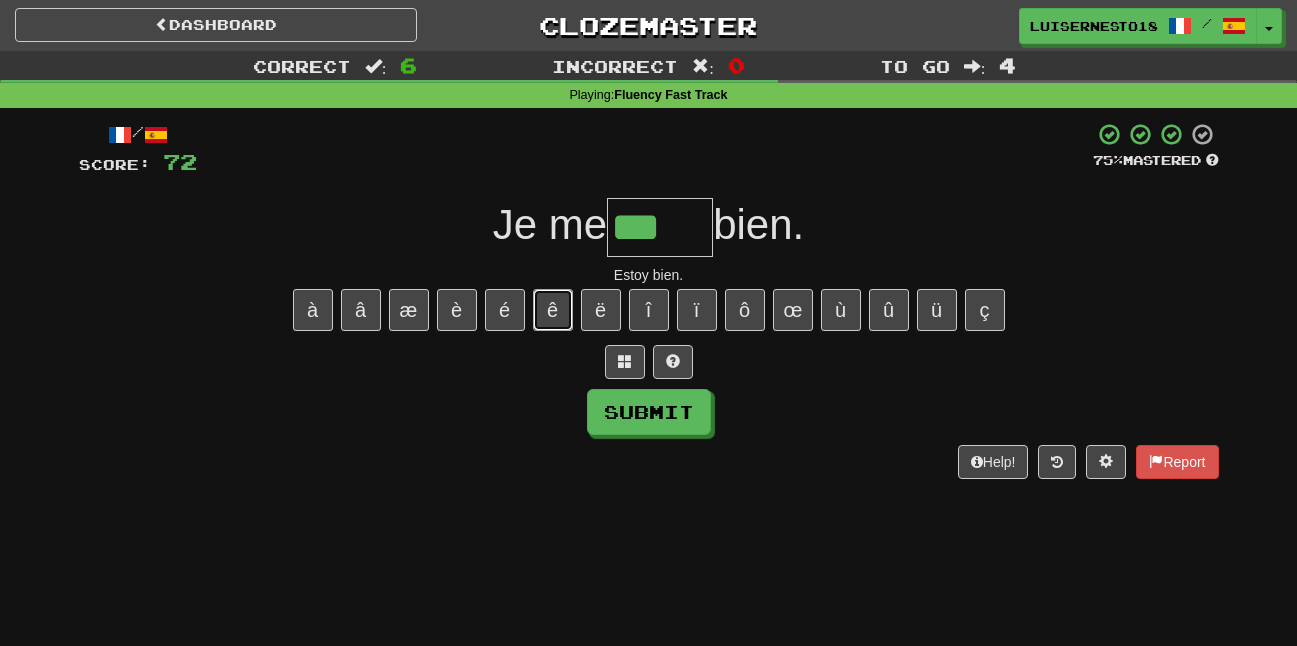 click on "ê" at bounding box center (553, 310) 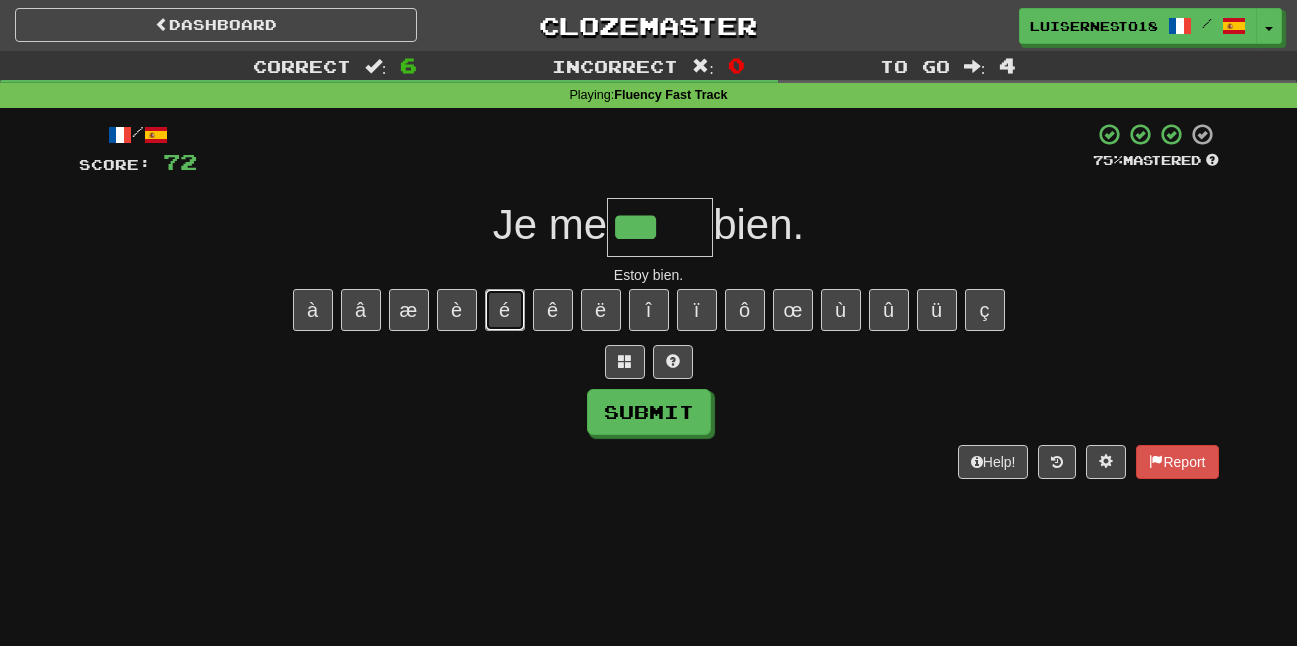 click on "é" at bounding box center [505, 310] 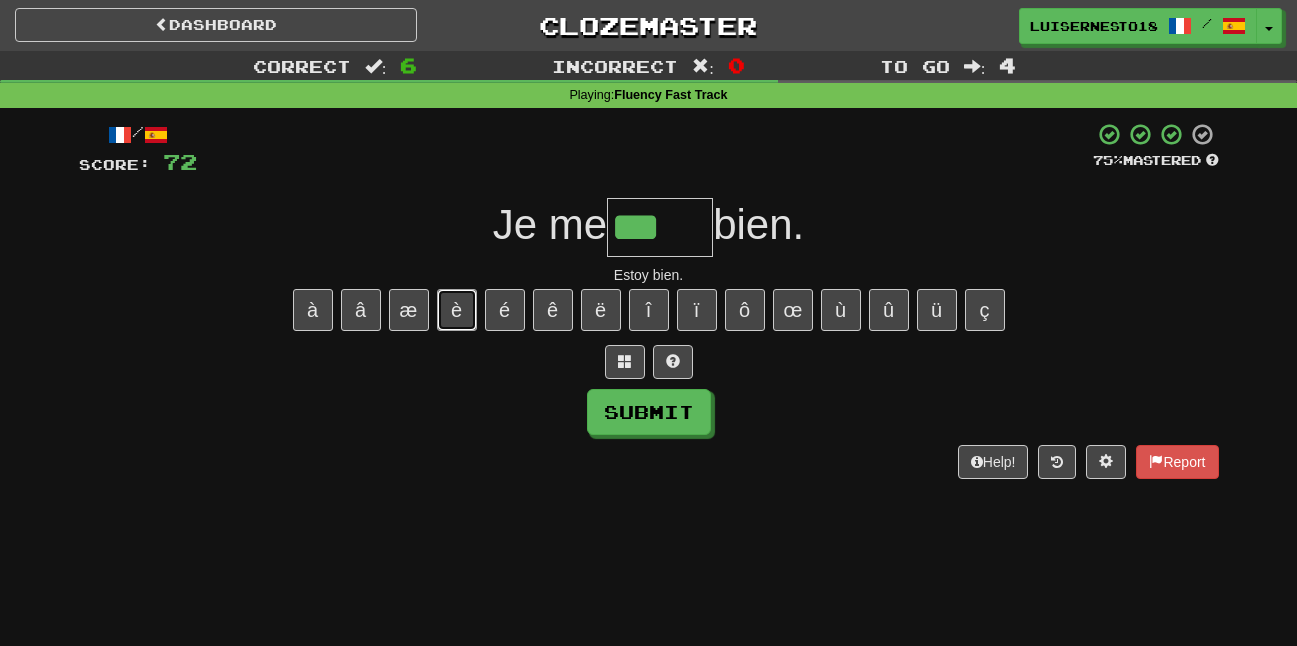 click on "è" at bounding box center (457, 310) 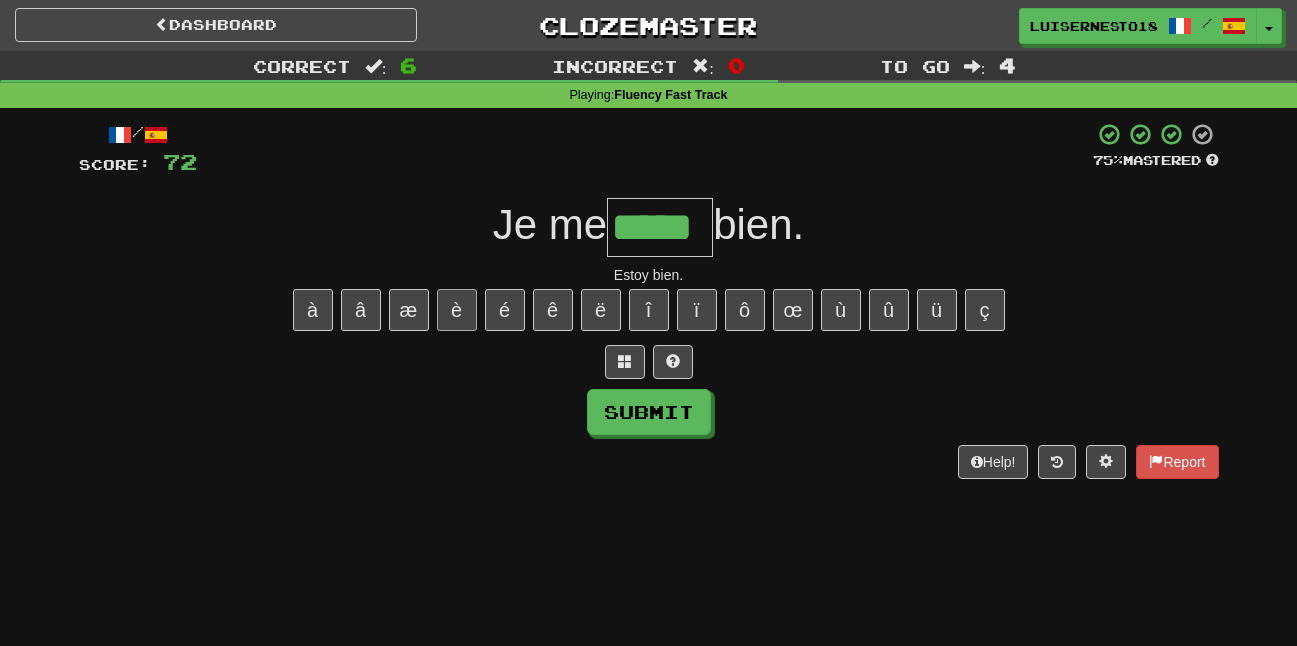 type on "*****" 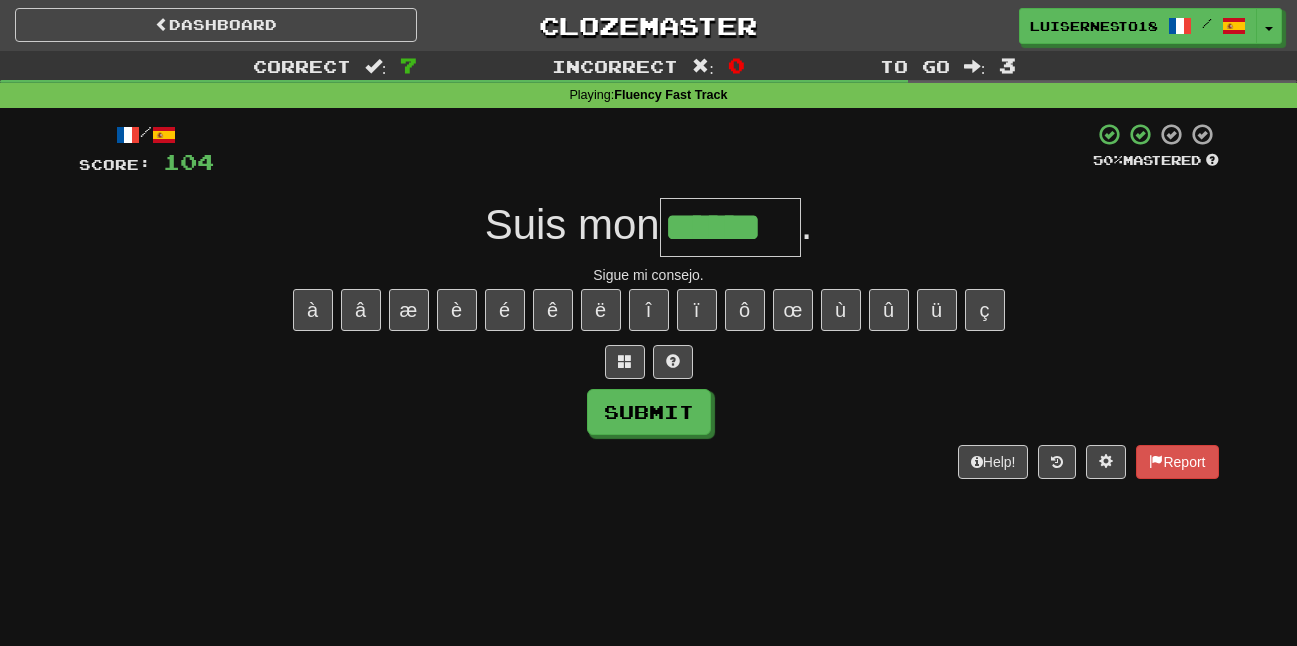scroll, scrollTop: 0, scrollLeft: 0, axis: both 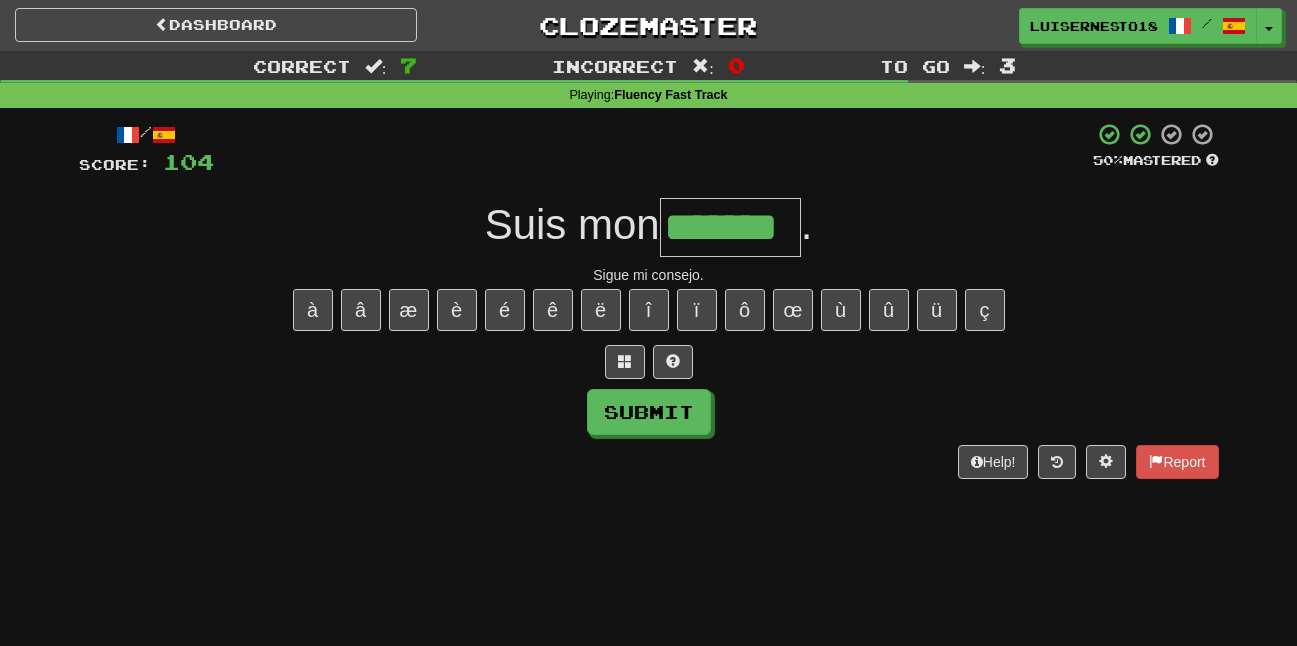 type on "*******" 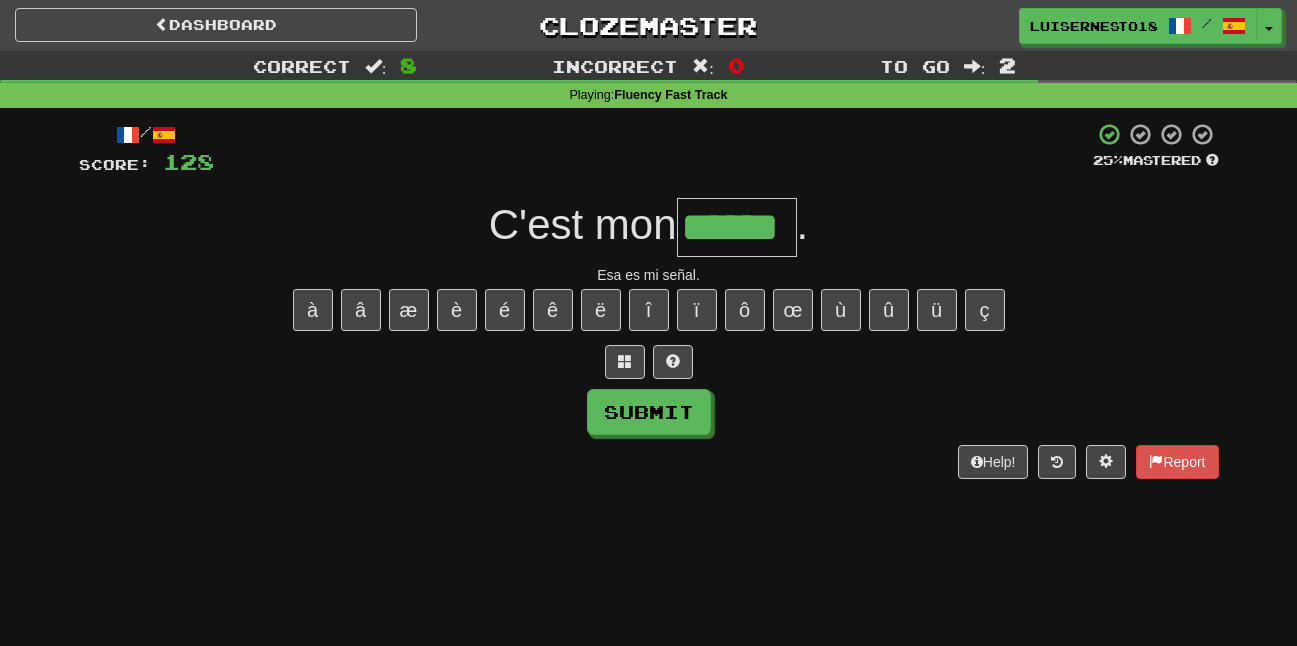 type on "******" 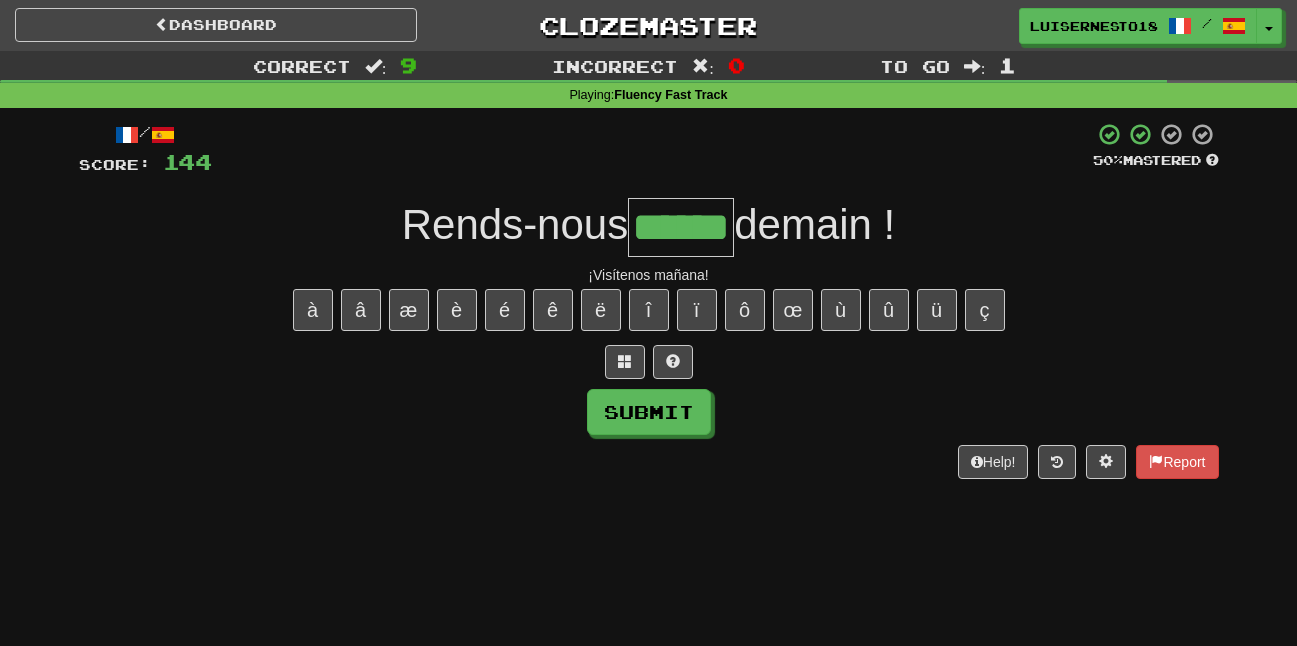 type on "******" 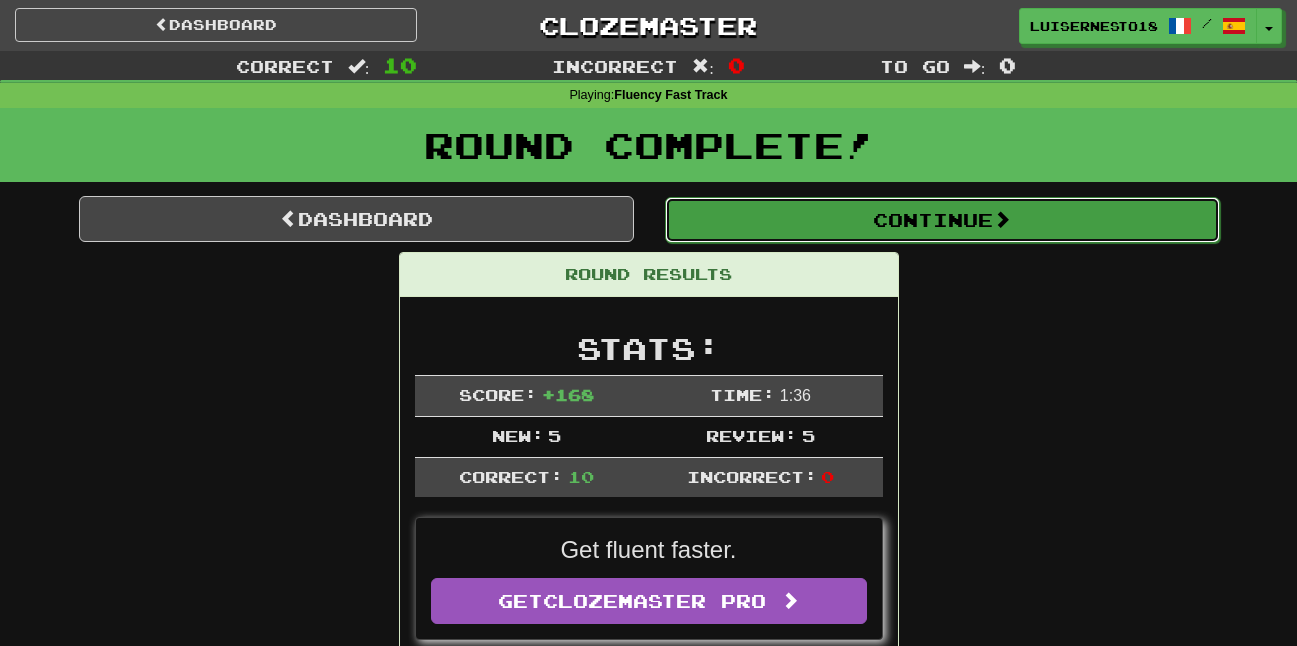 click on "Continue" at bounding box center (942, 220) 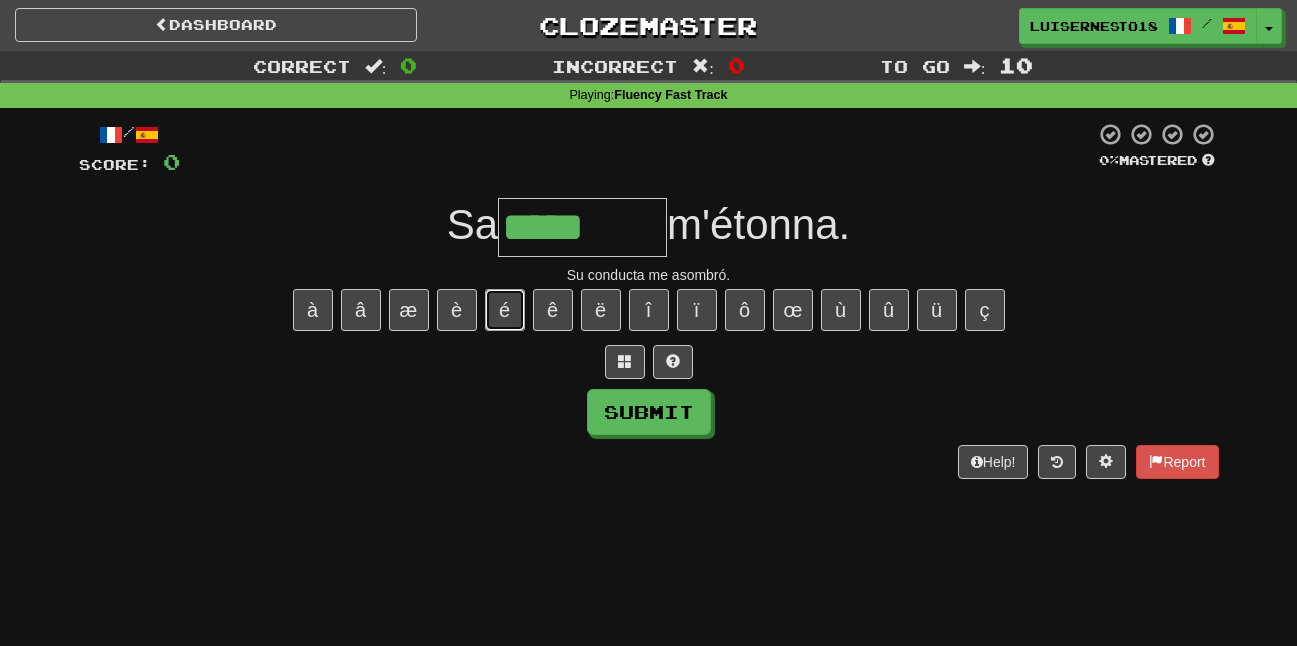 click on "é" at bounding box center [505, 310] 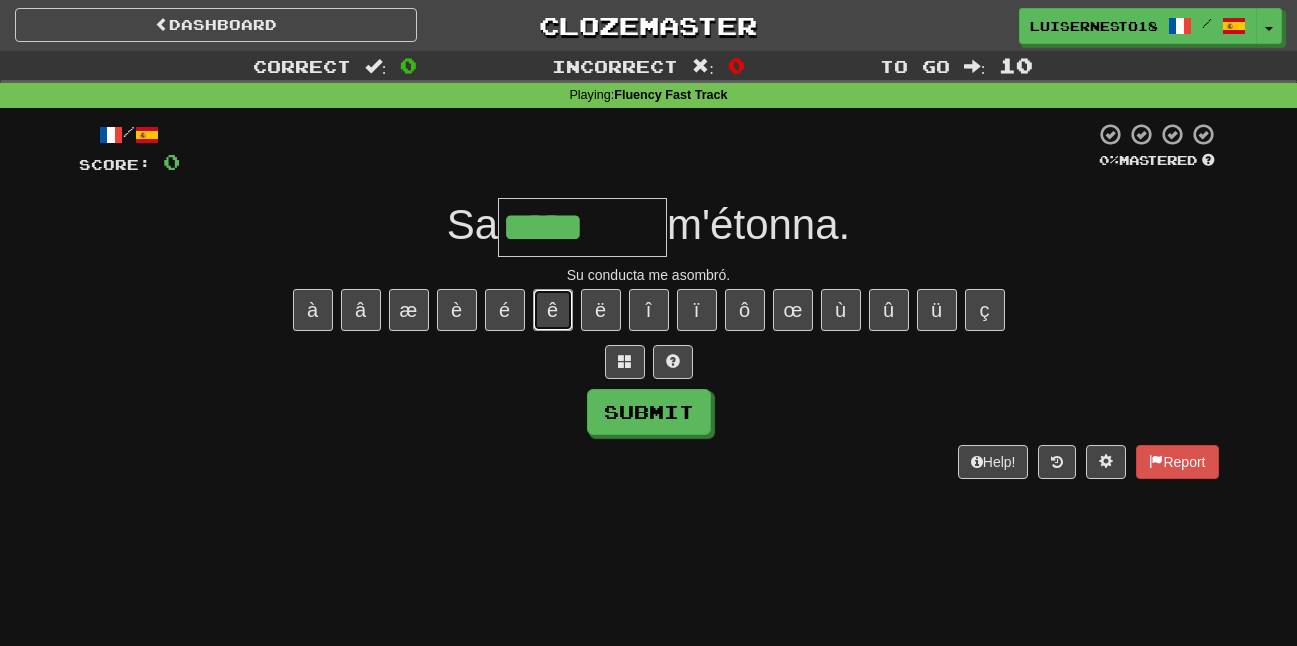 click on "ê" at bounding box center (553, 310) 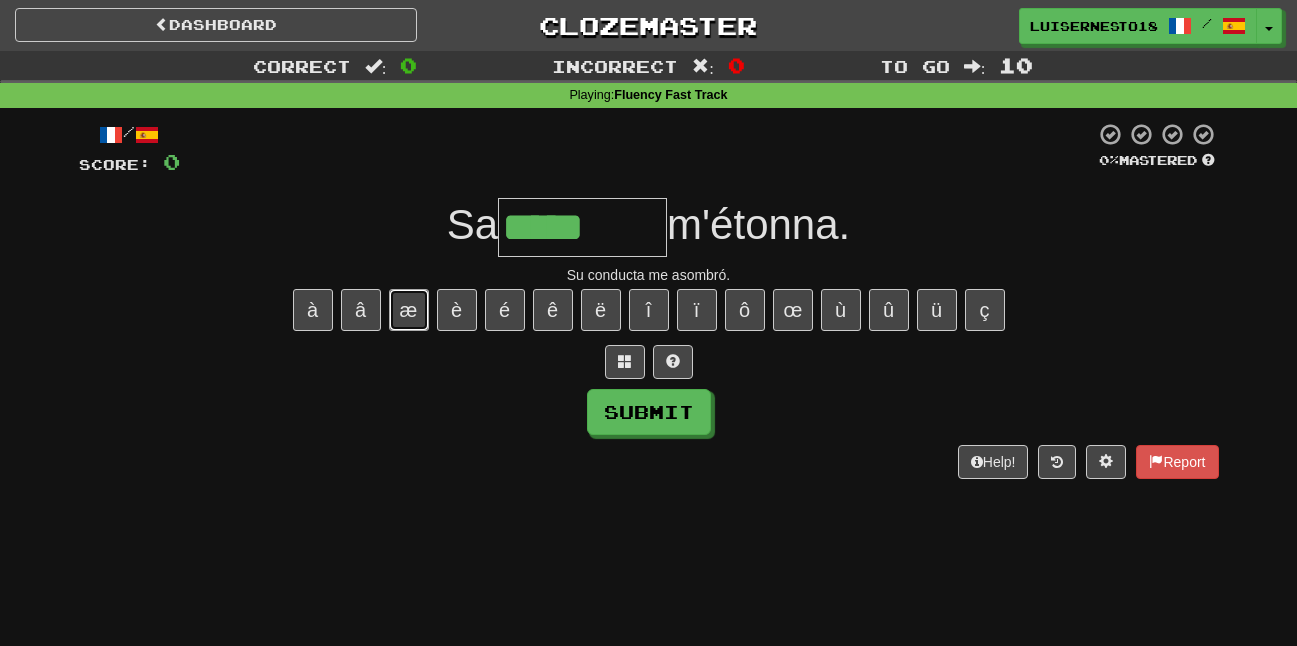 click on "æ" at bounding box center (409, 310) 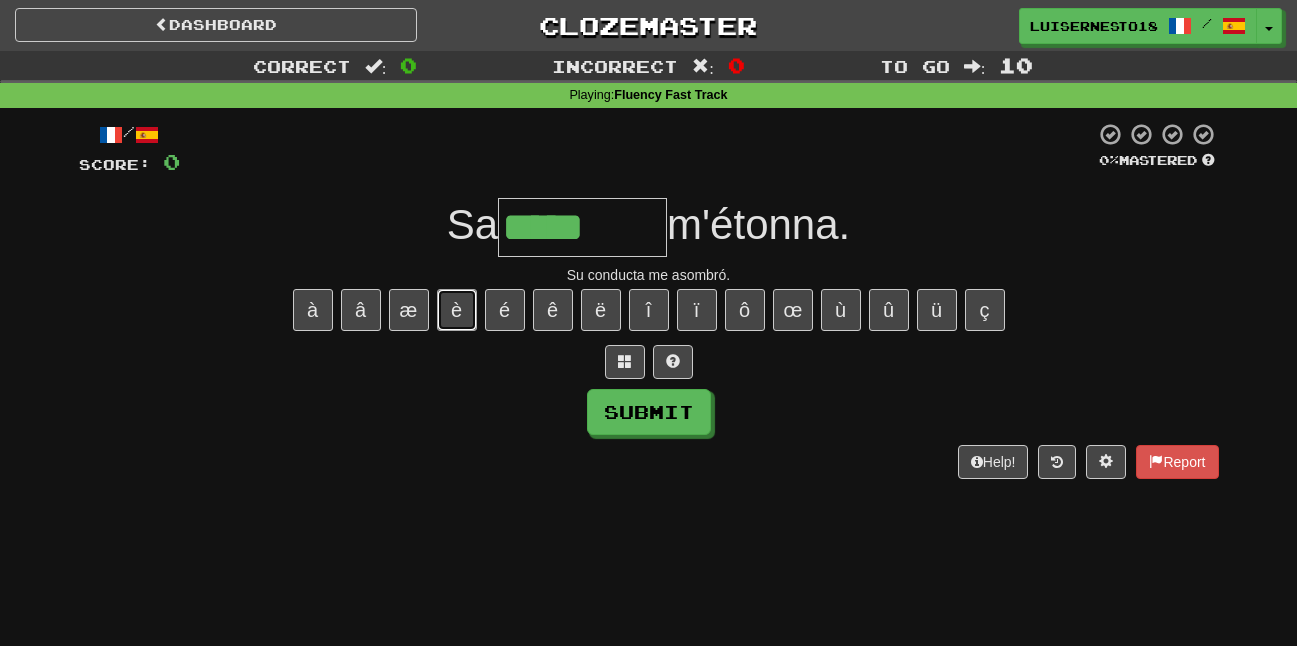 click on "è" at bounding box center [457, 310] 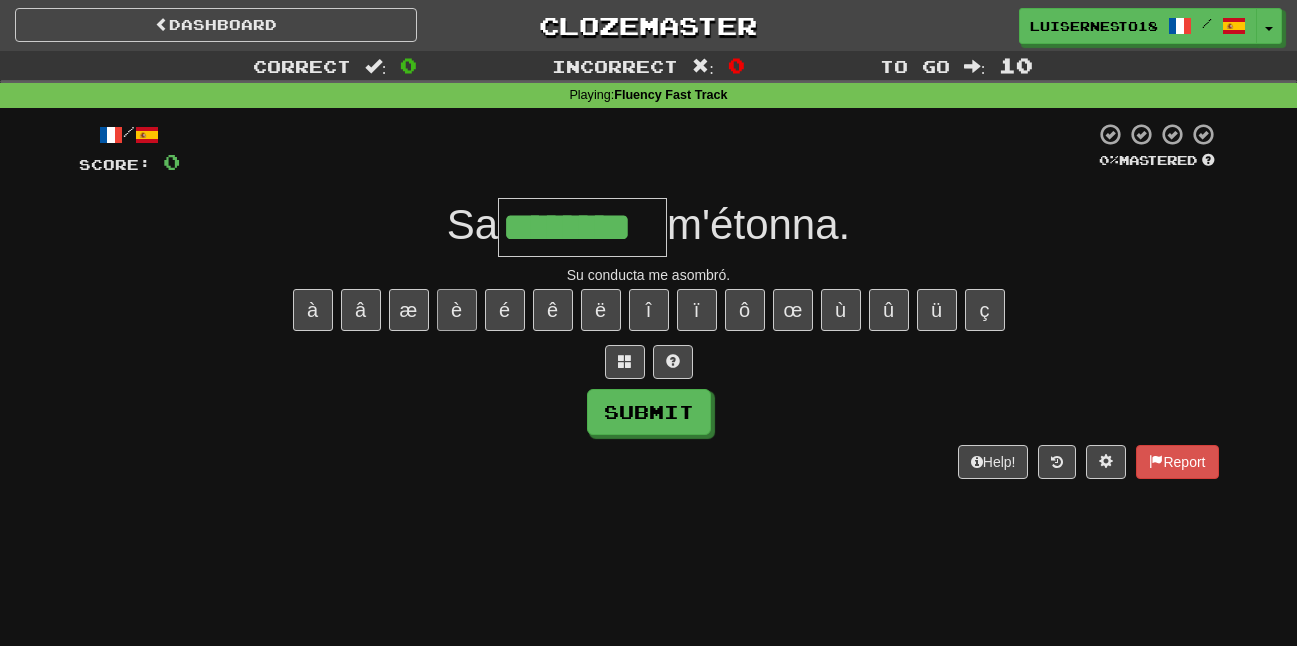 type on "********" 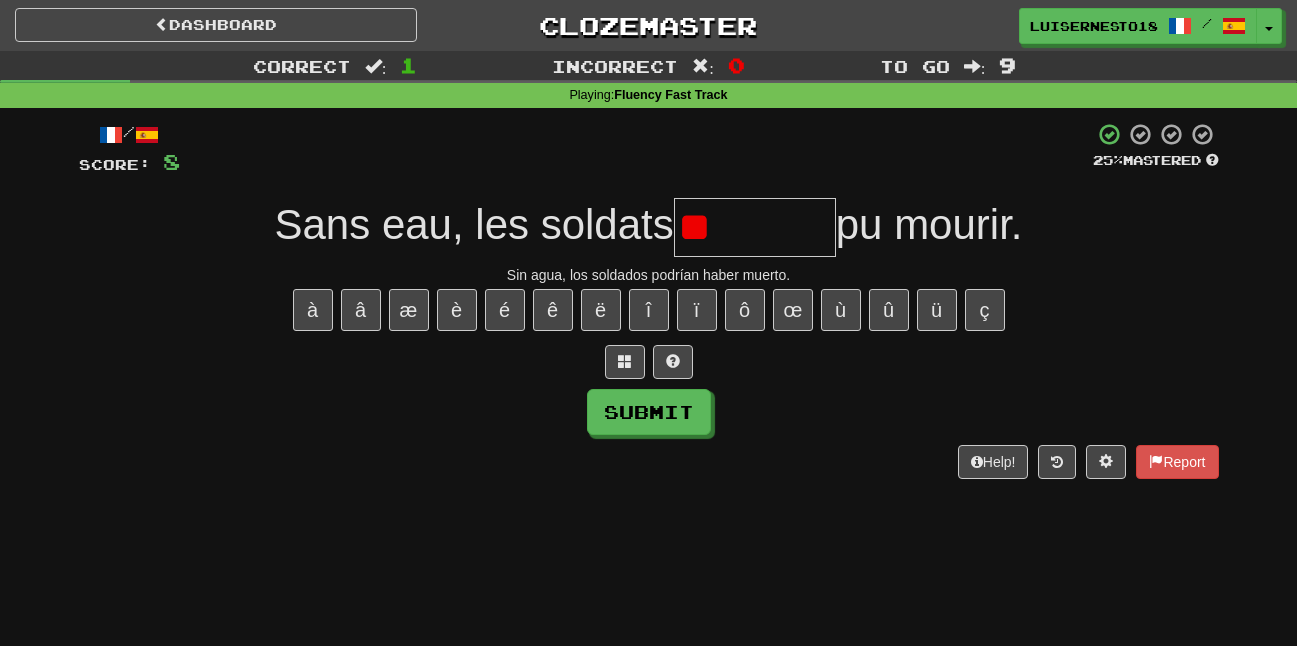 type on "*" 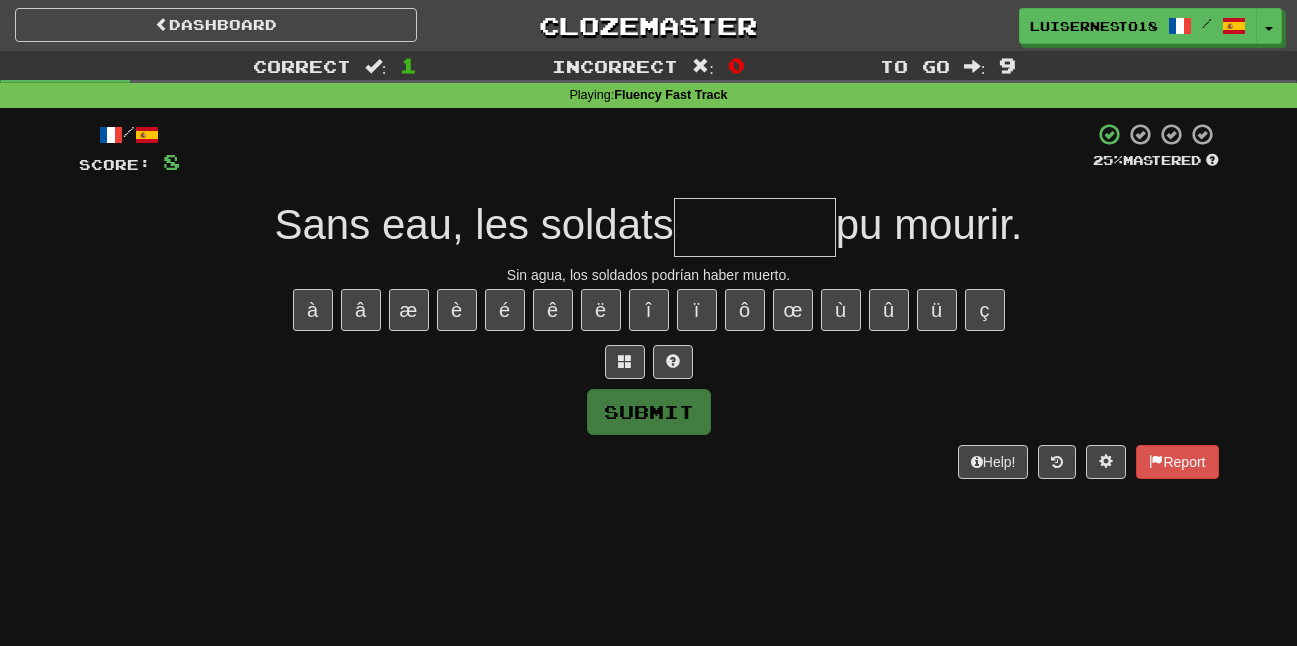 type on "*" 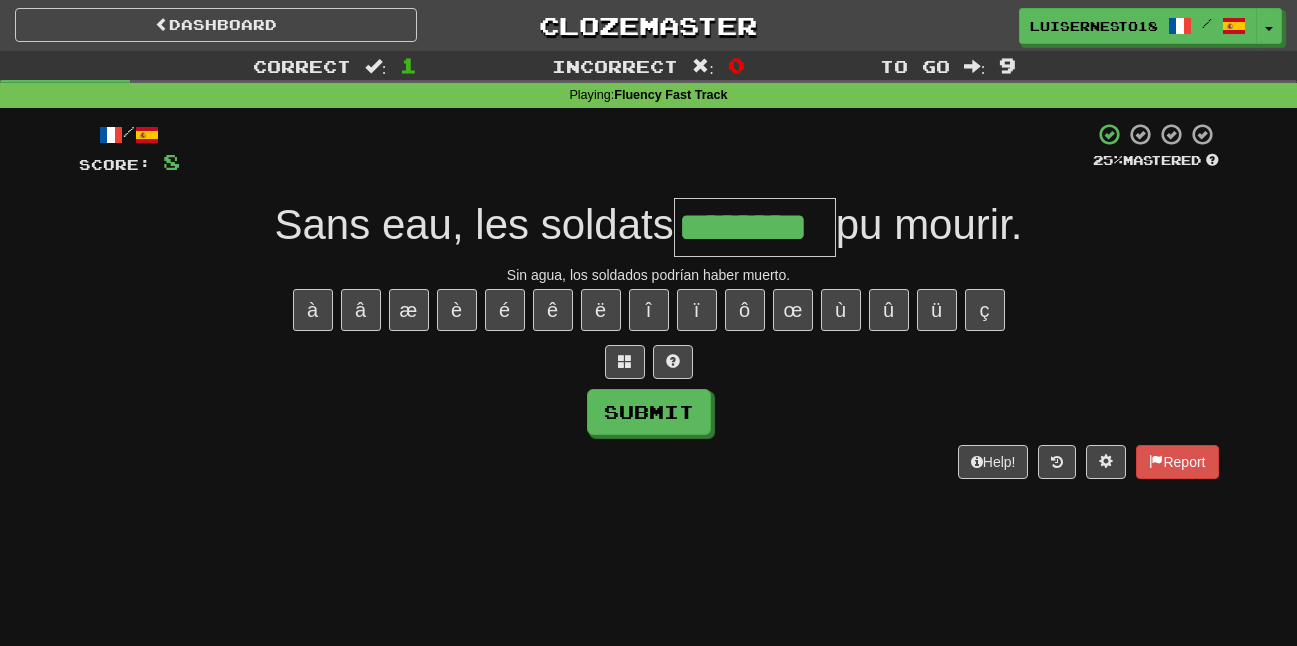 type on "********" 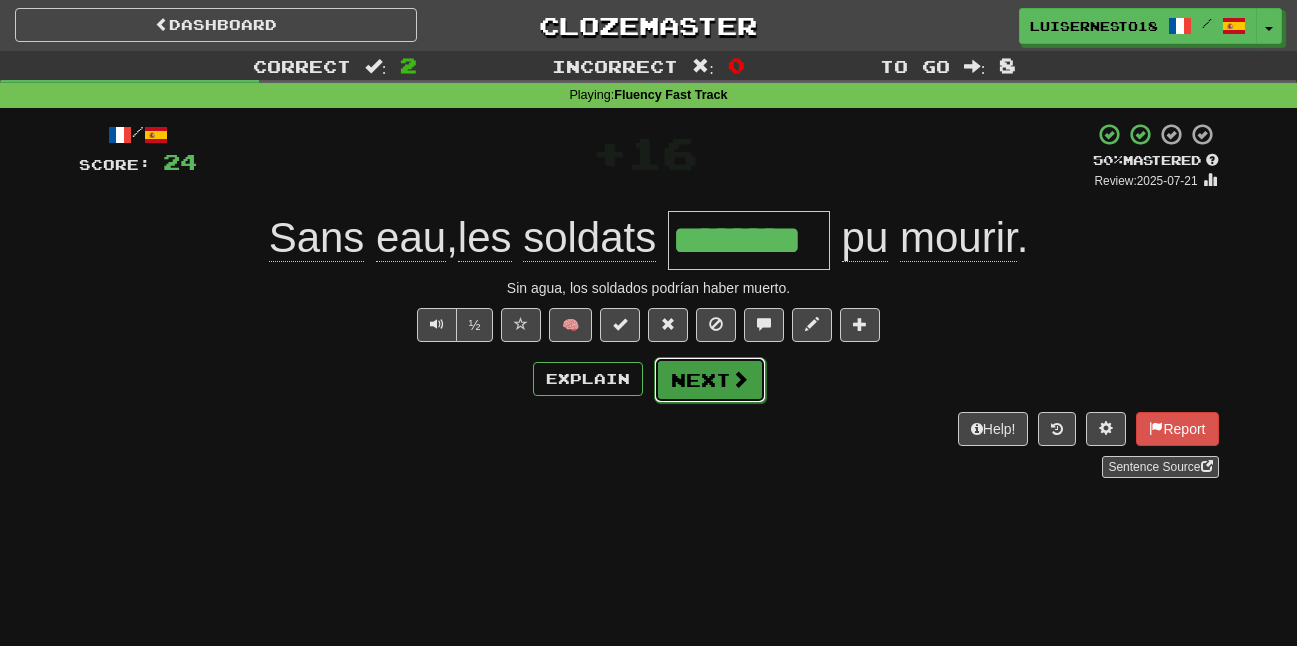 click on "Next" at bounding box center (710, 380) 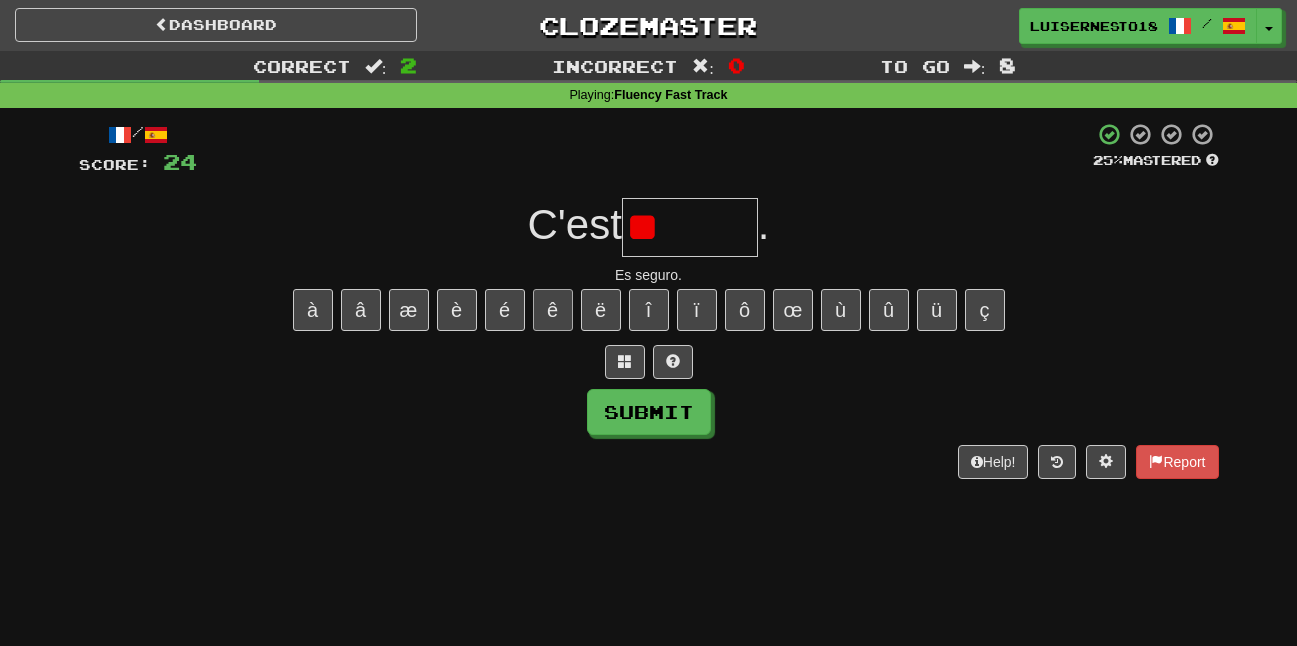 type on "*" 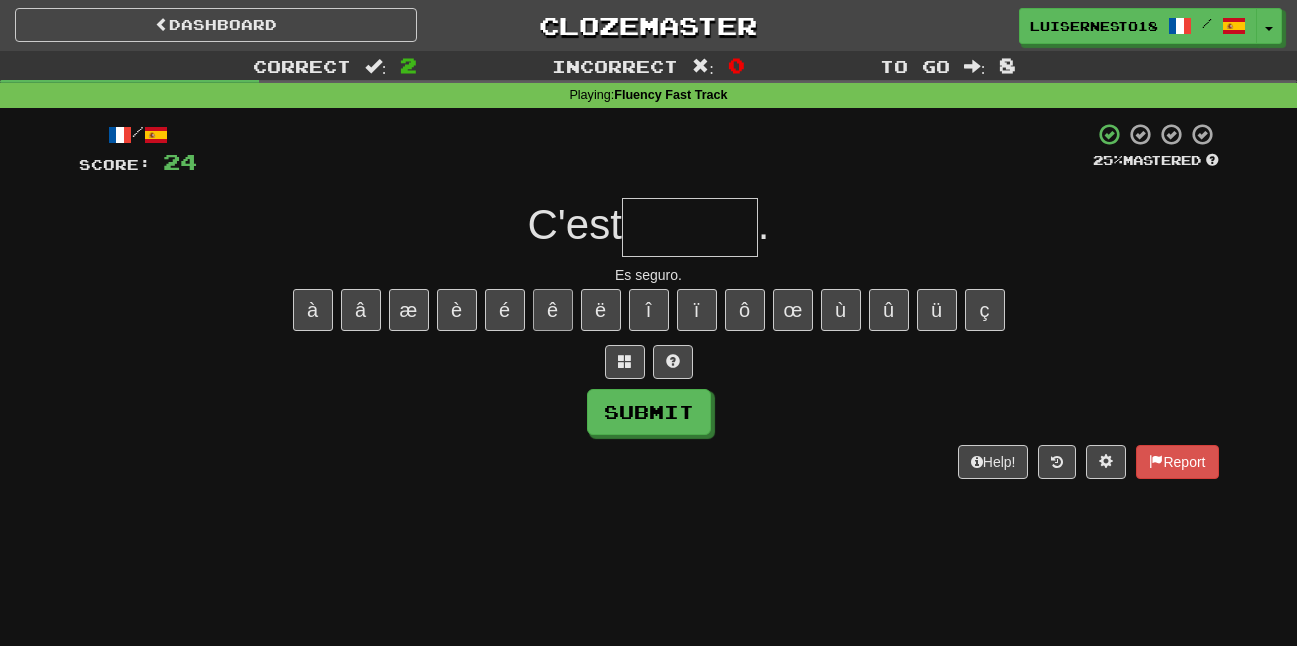 type on "*" 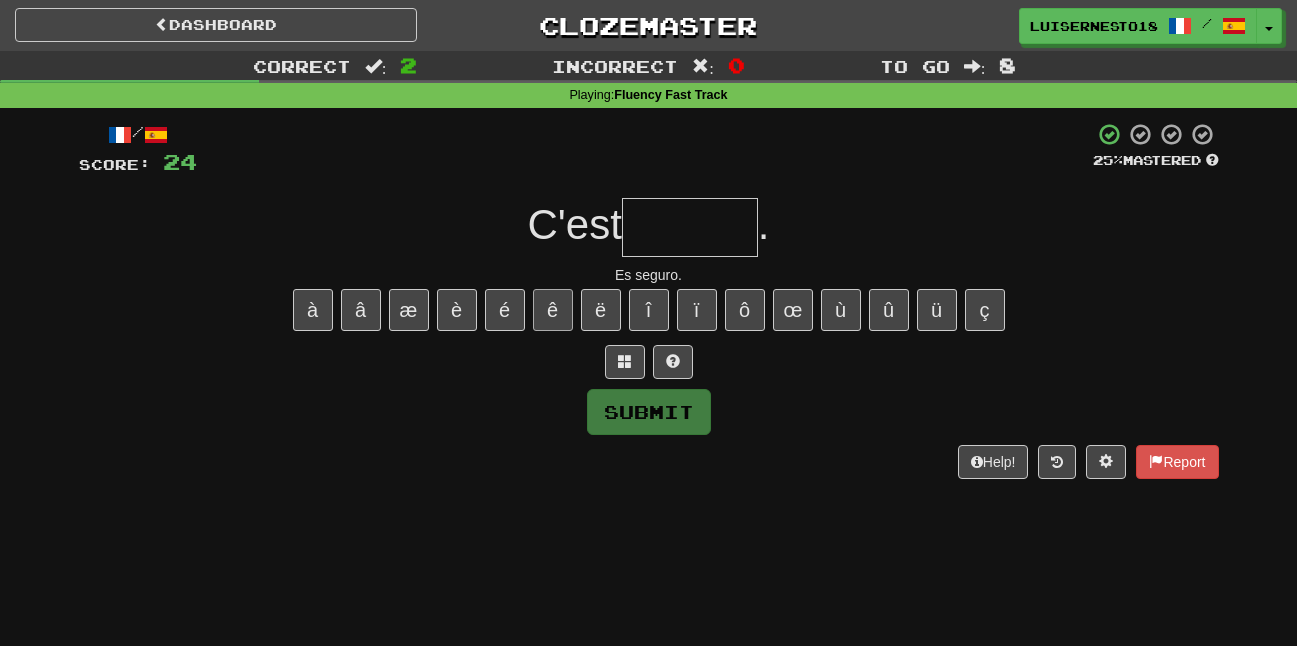 type on "*" 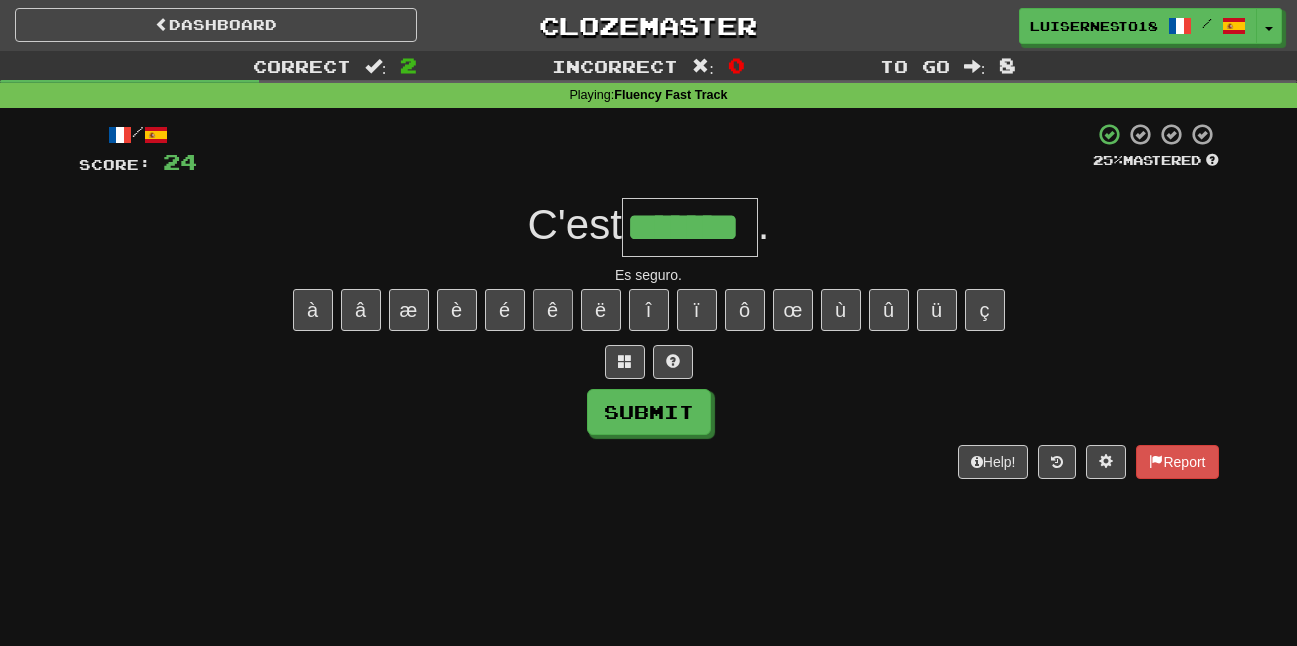 type on "*******" 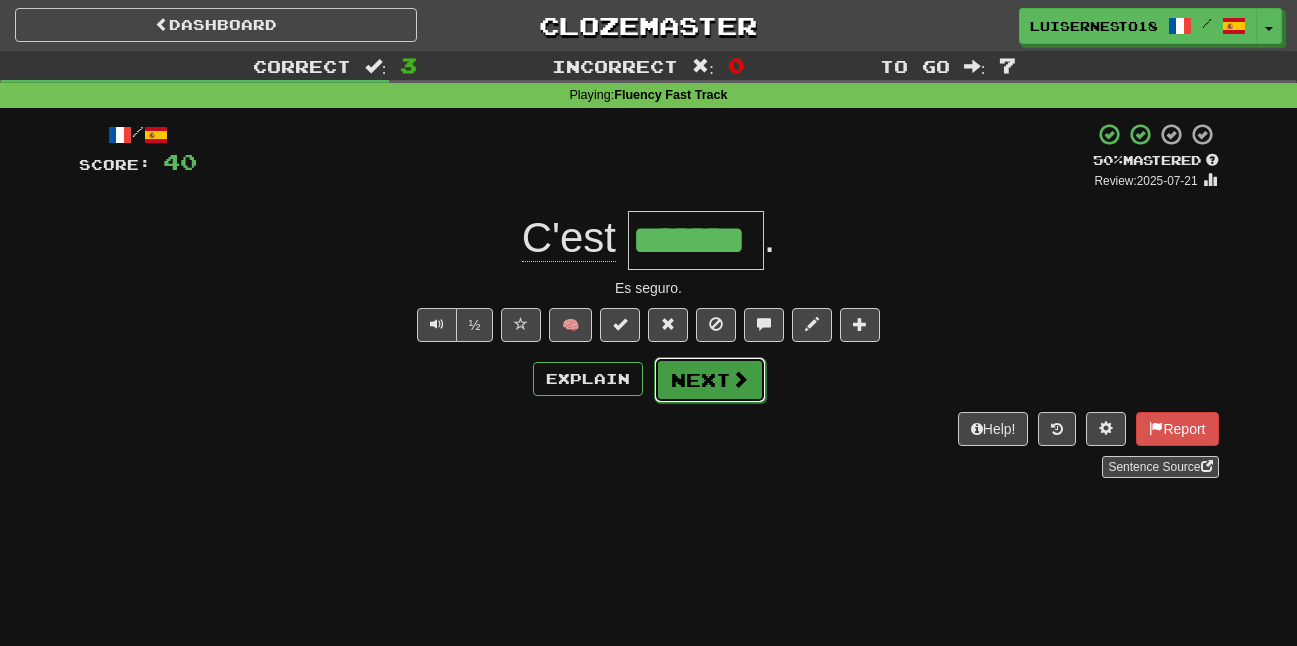 click on "Next" at bounding box center (710, 380) 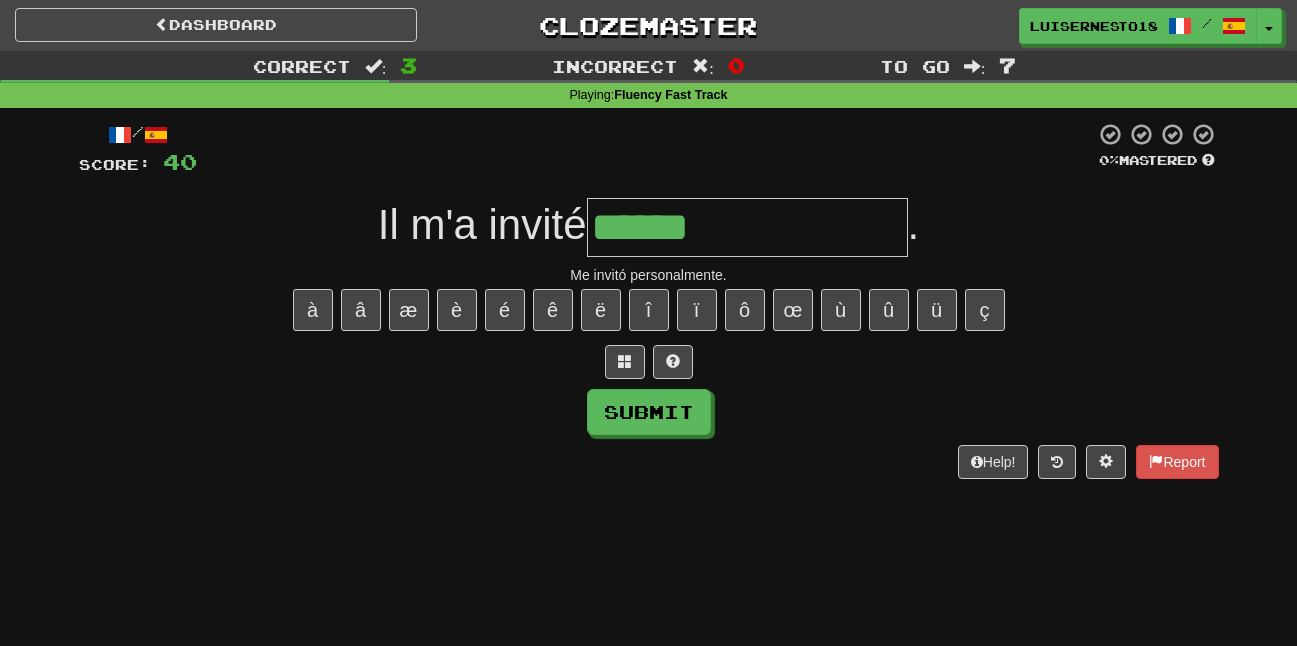 click on "à â æ è é ê ë î ï ô œ ù û ü ç" at bounding box center (649, 310) 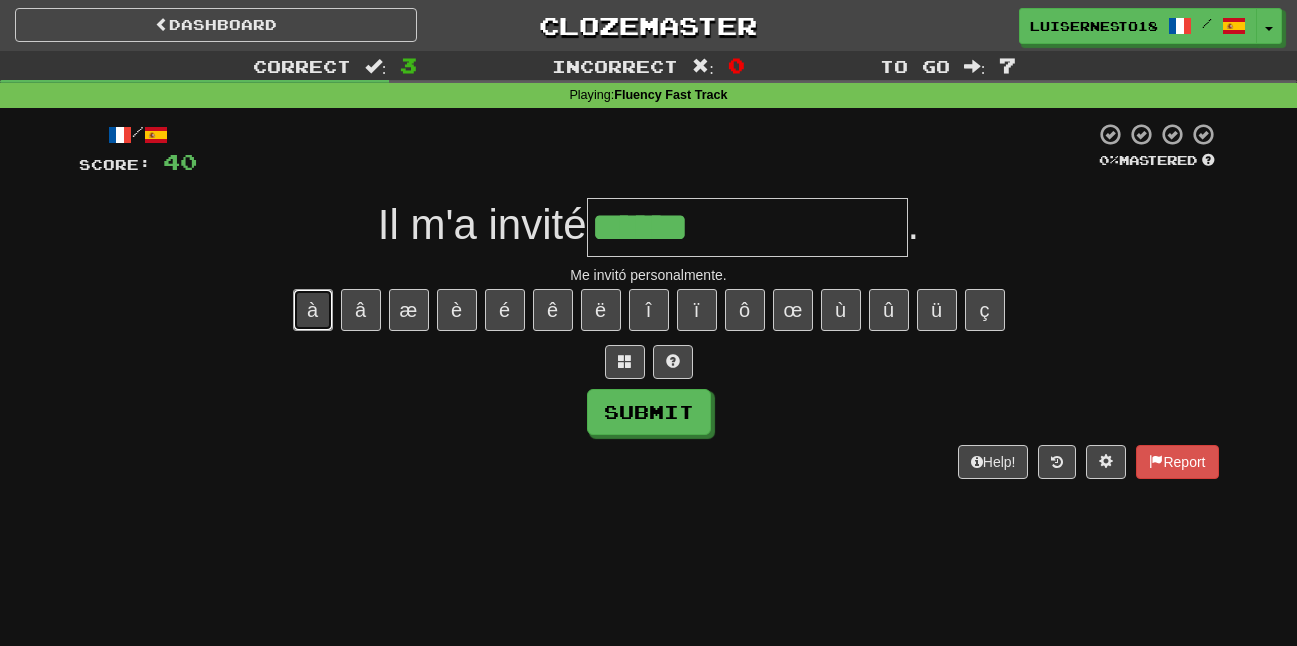 click on "à" at bounding box center [313, 310] 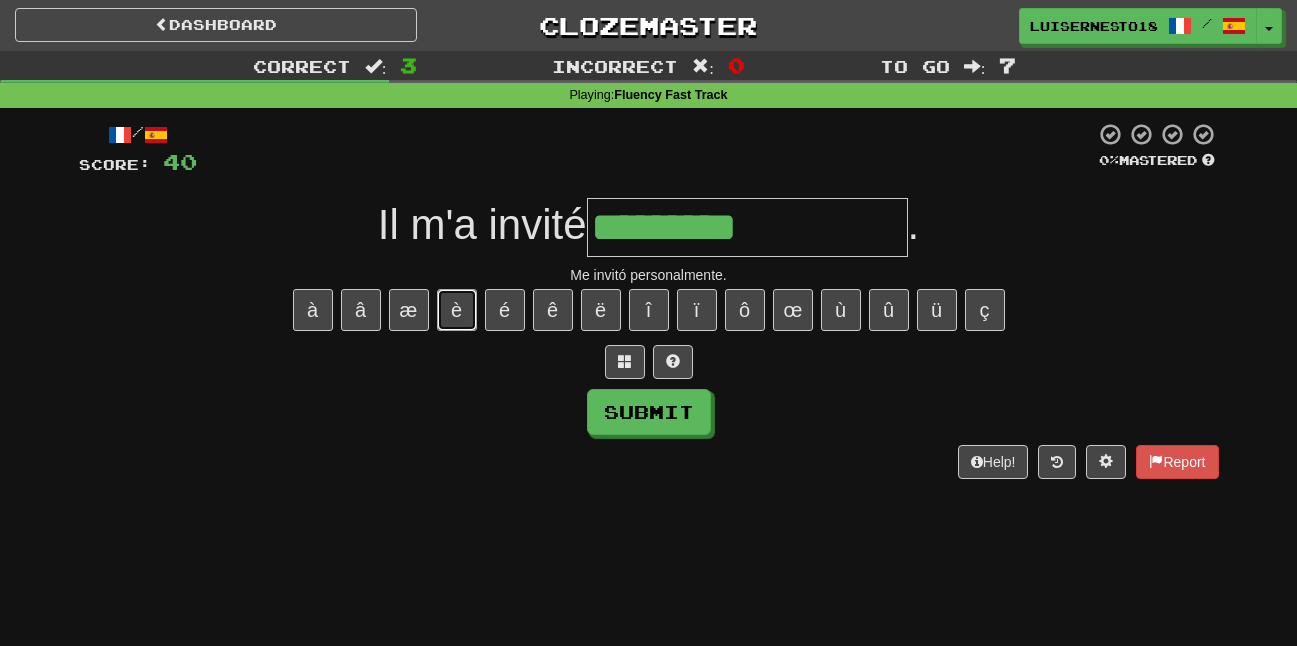 click on "è" at bounding box center [457, 310] 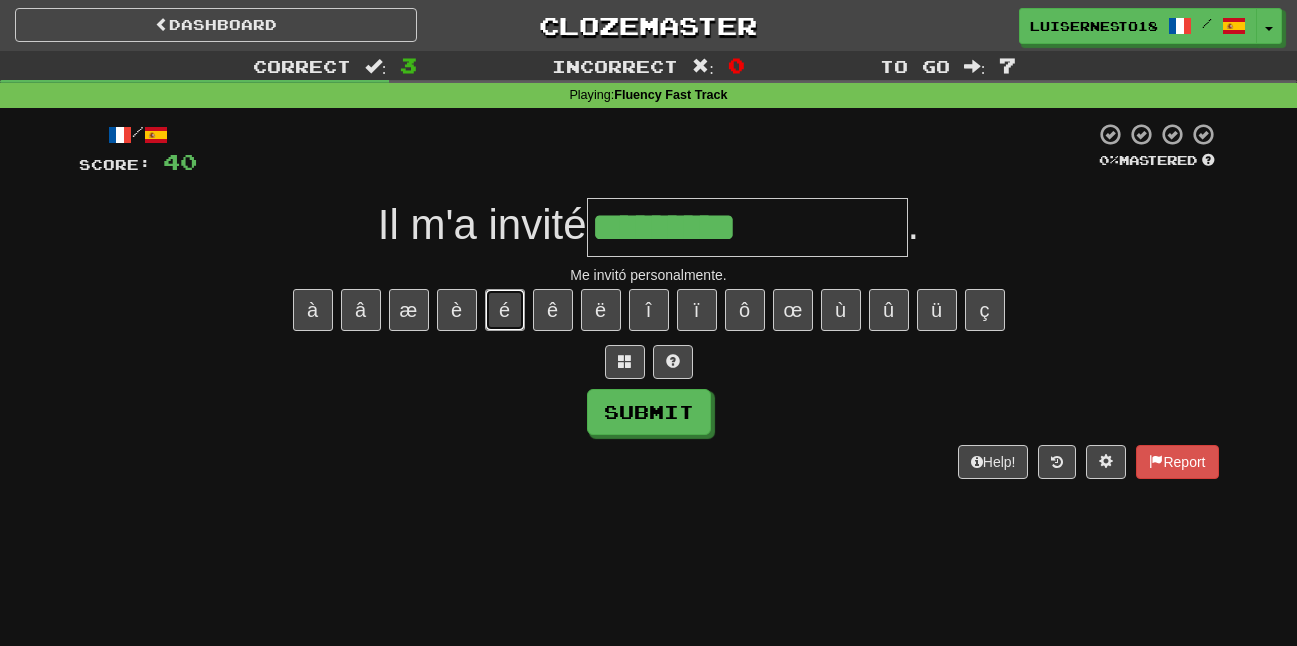 click on "é" at bounding box center [505, 310] 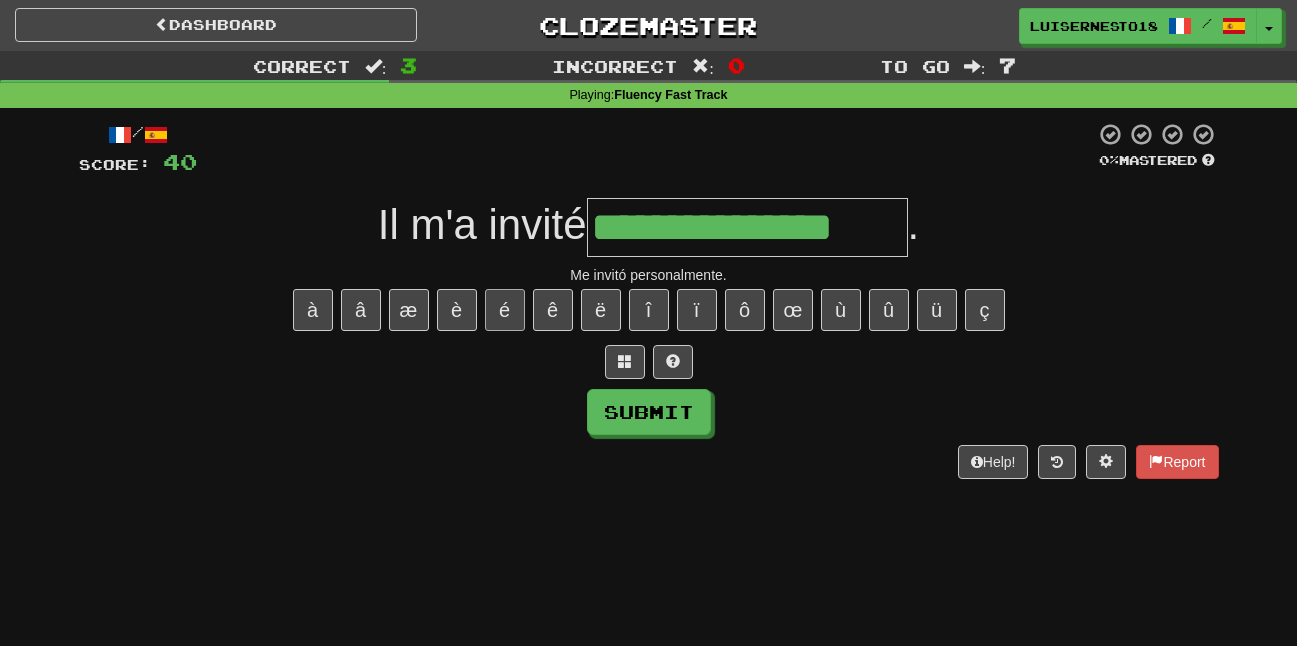 type on "**********" 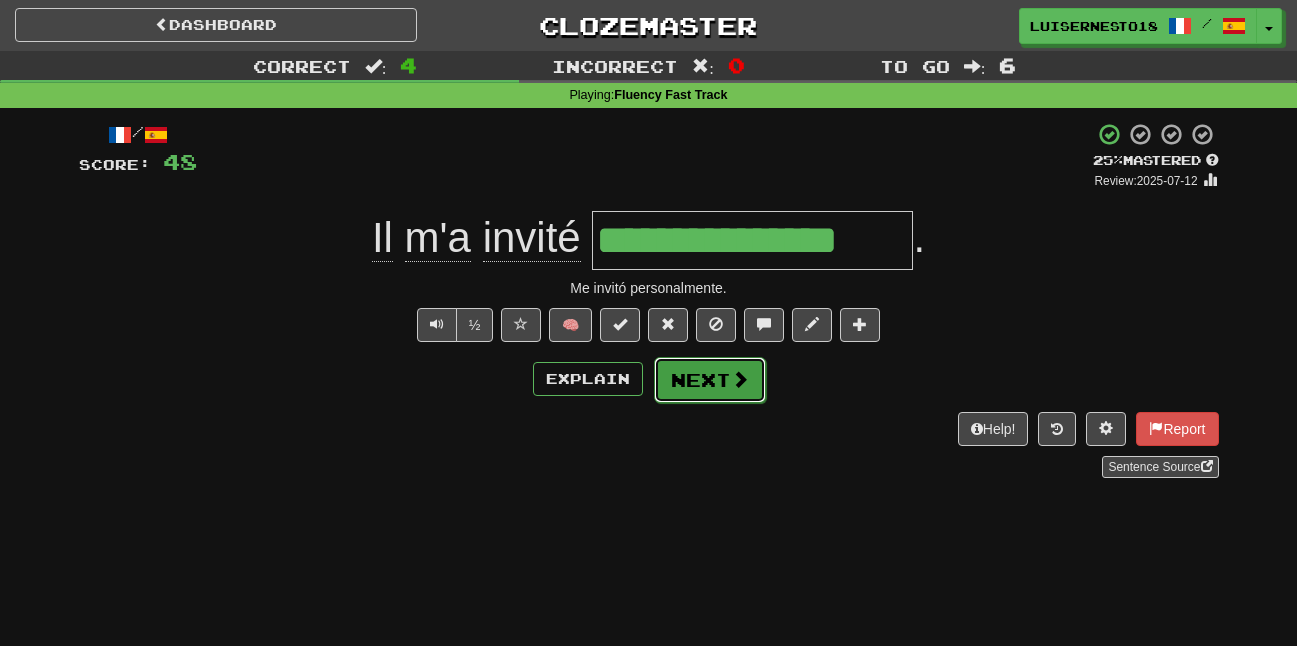 click on "Next" at bounding box center [710, 380] 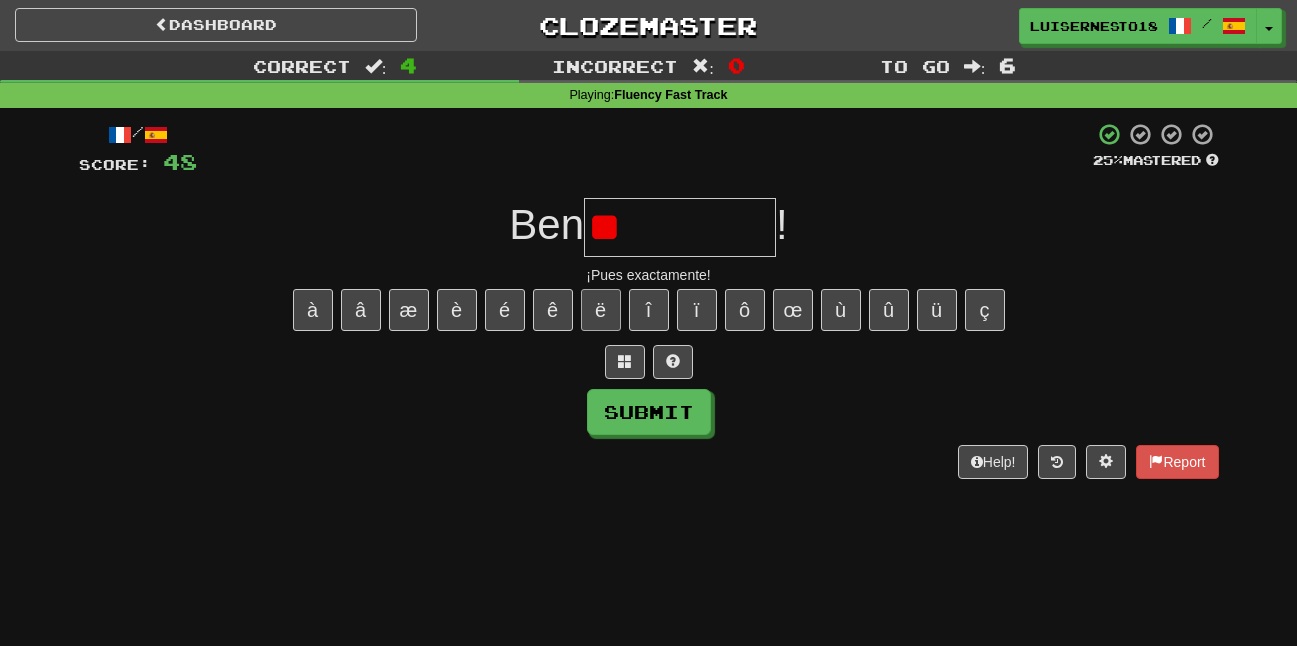 type on "*" 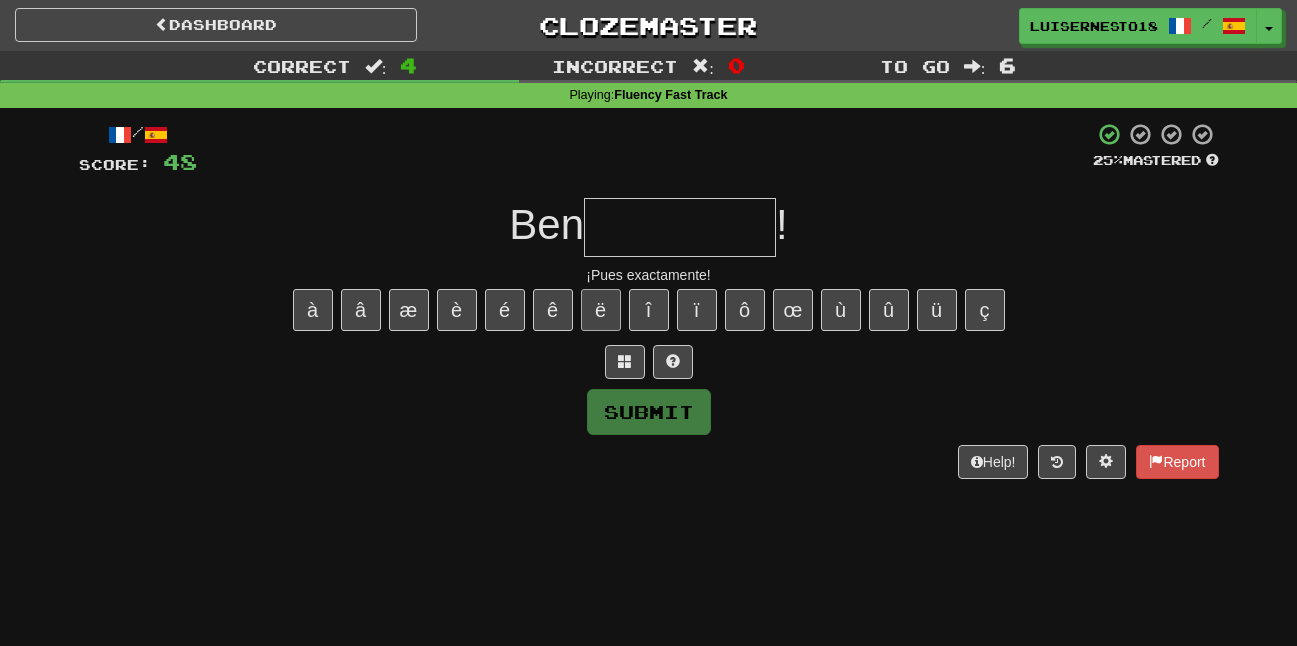 type on "*" 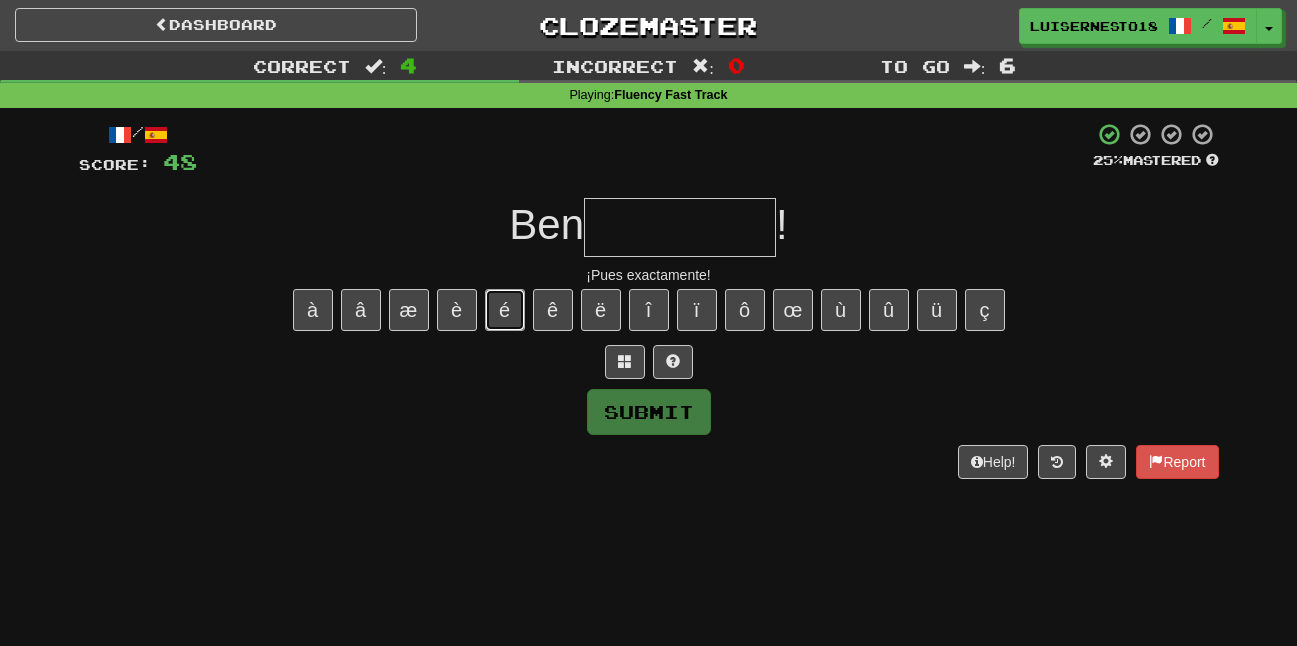 click on "é" at bounding box center (505, 310) 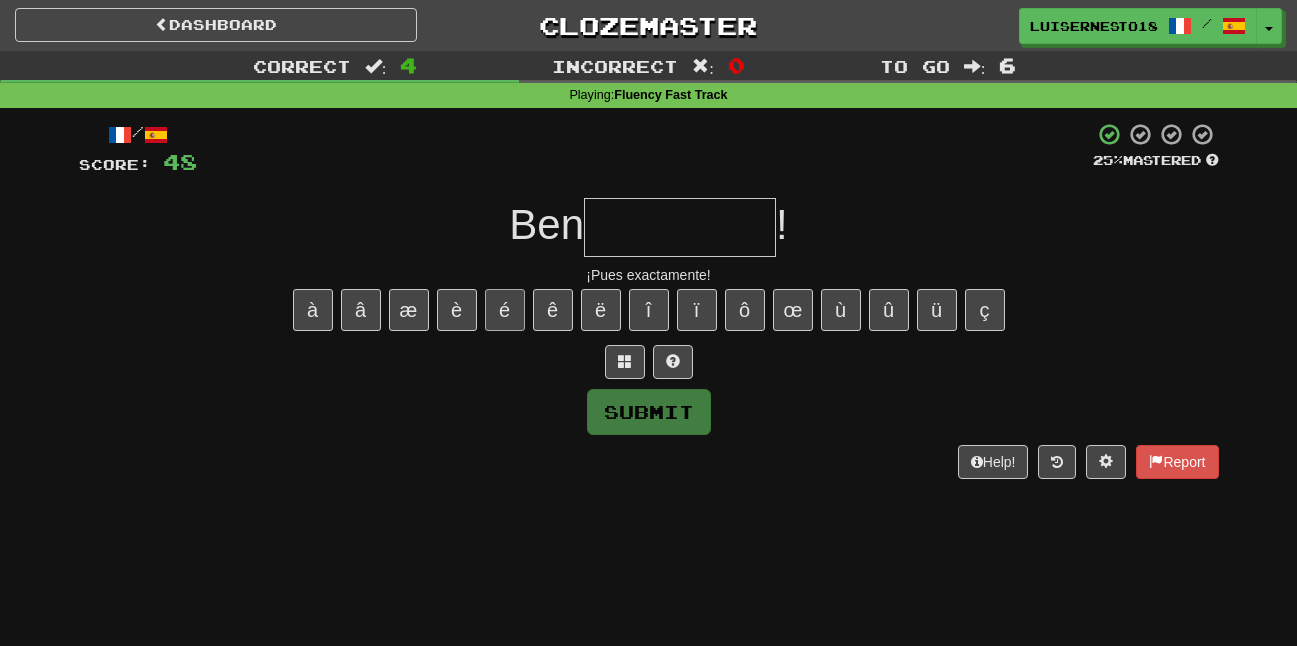 type on "*" 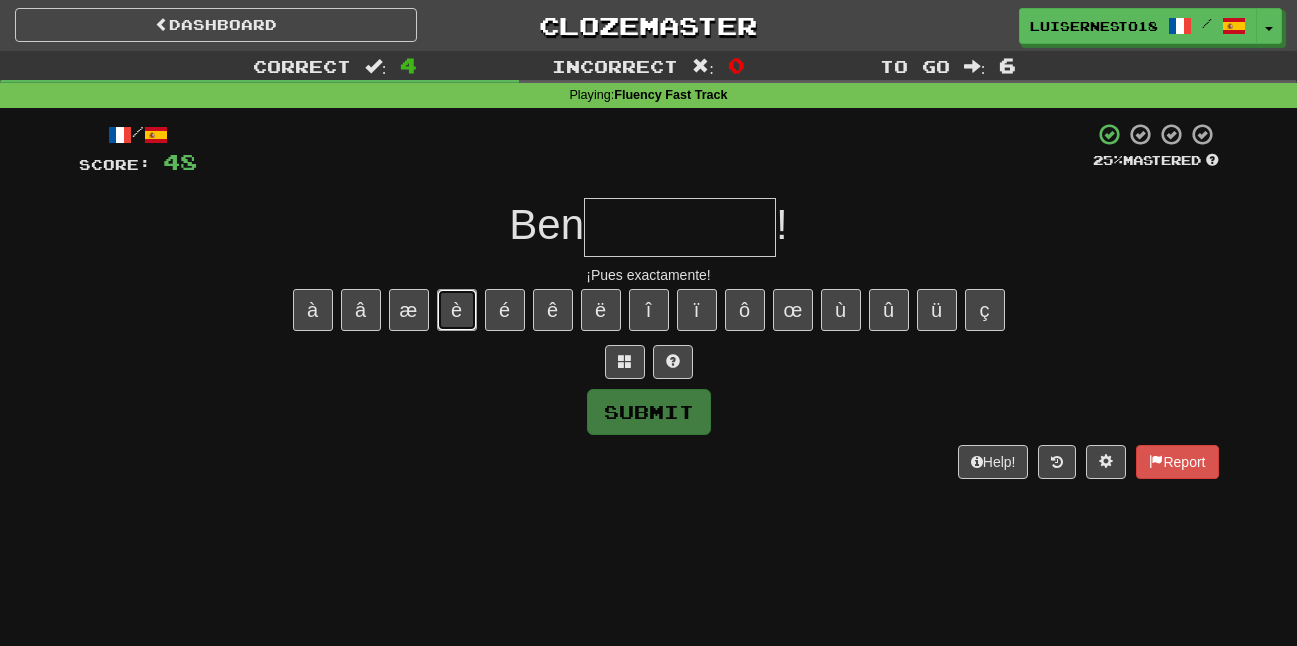 click on "è" at bounding box center (457, 310) 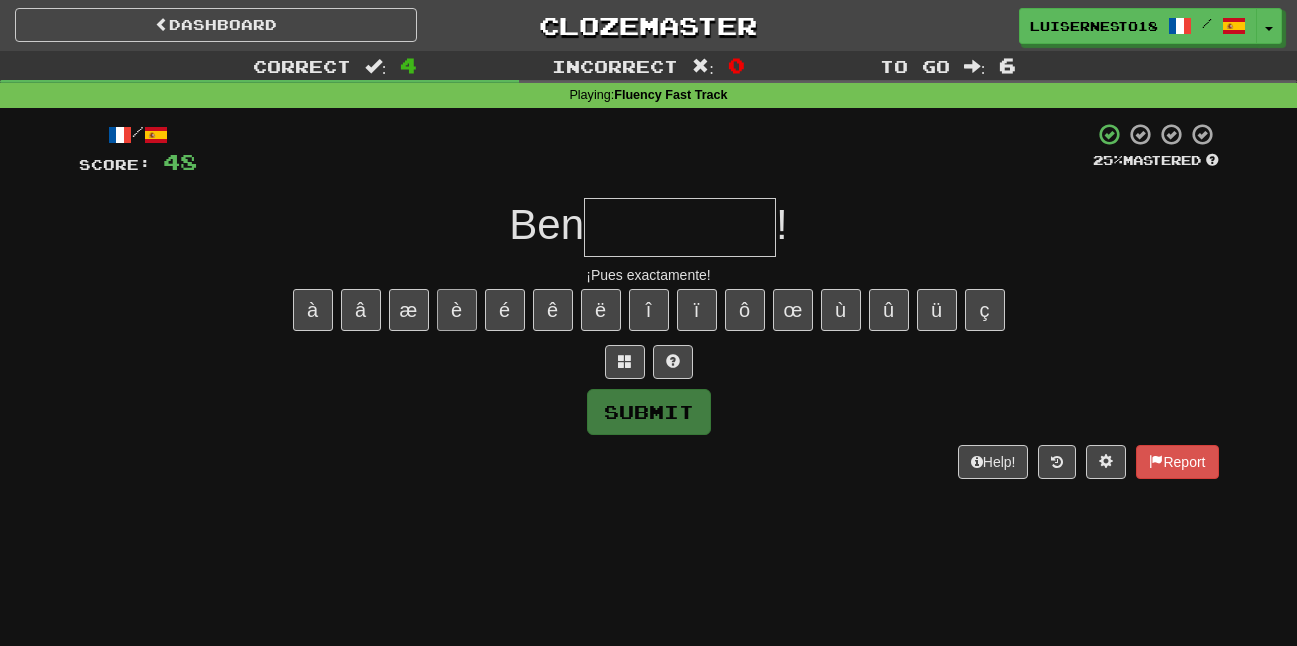 type on "*" 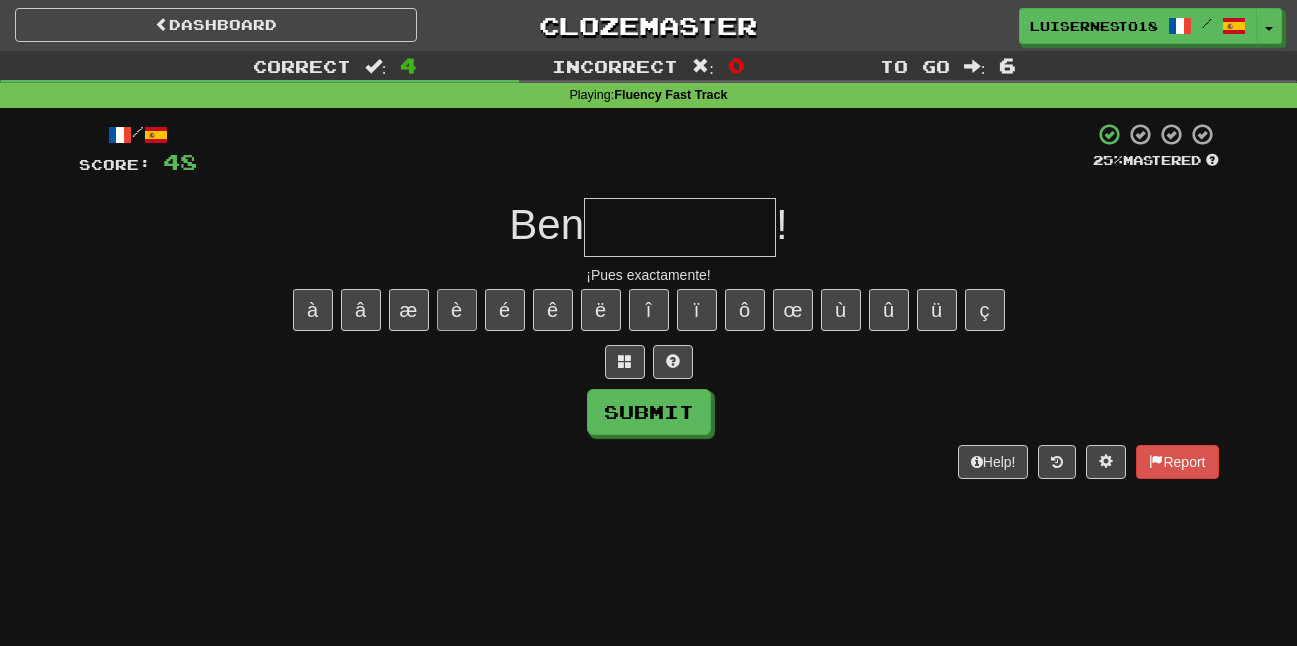 type on "*" 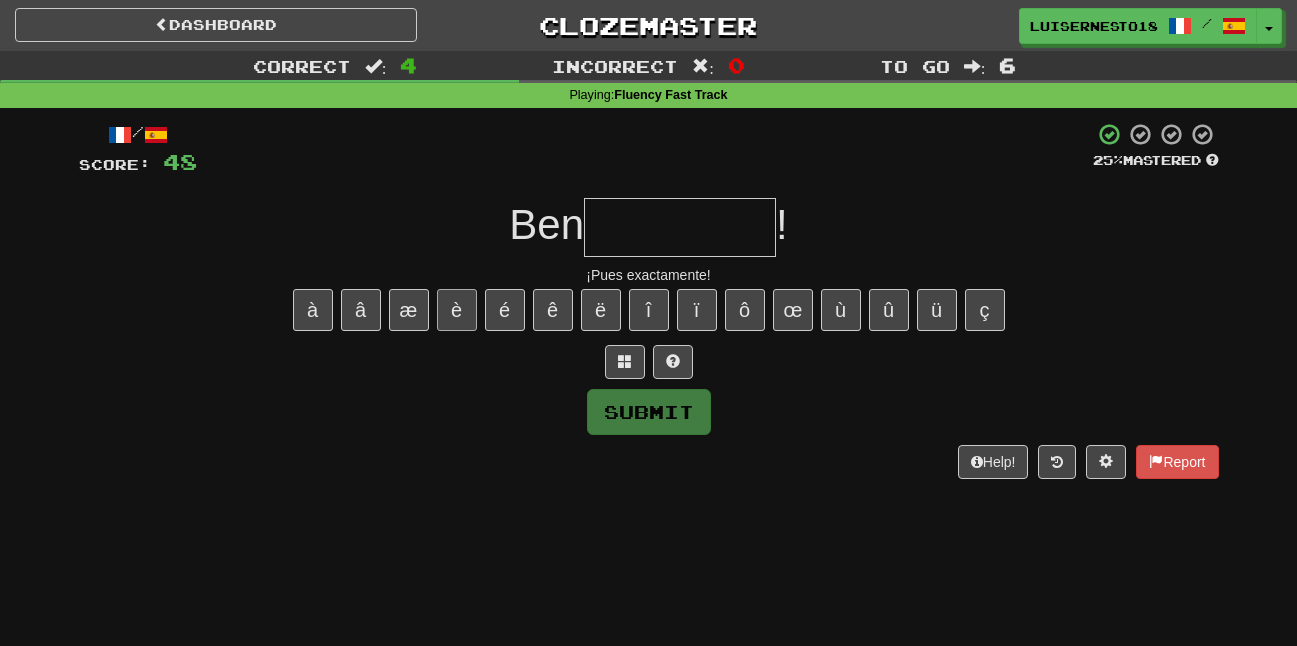 type on "*" 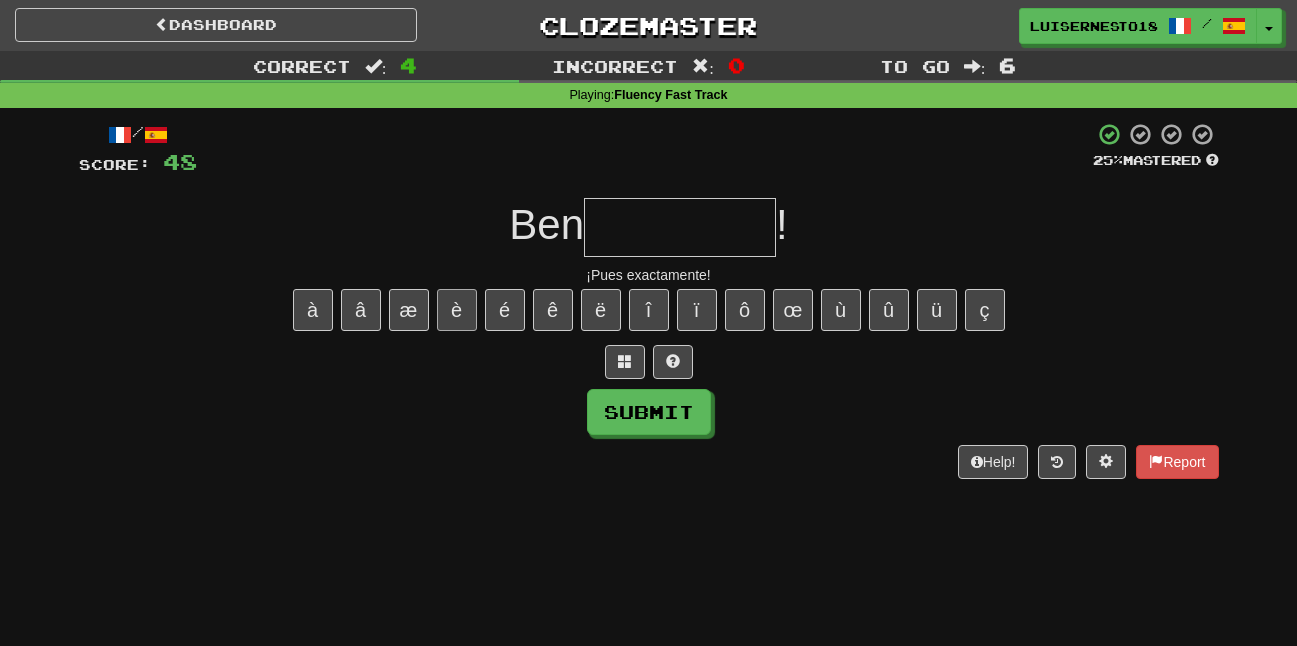 type on "*" 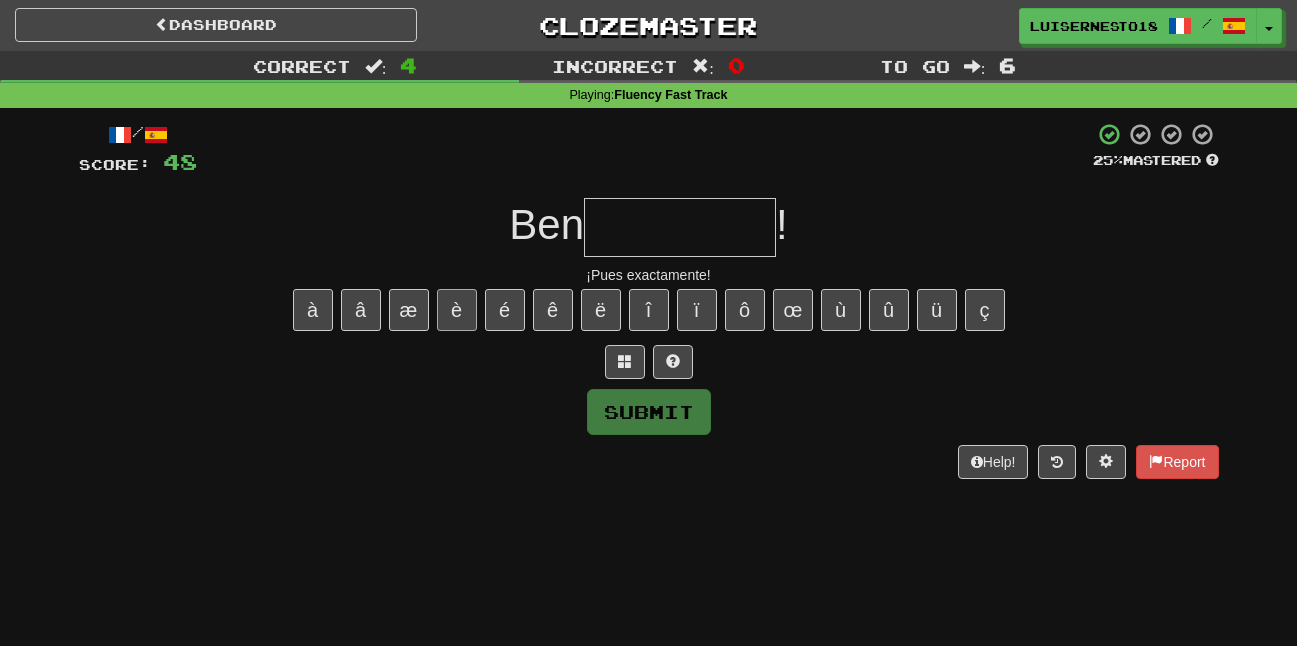 type on "*" 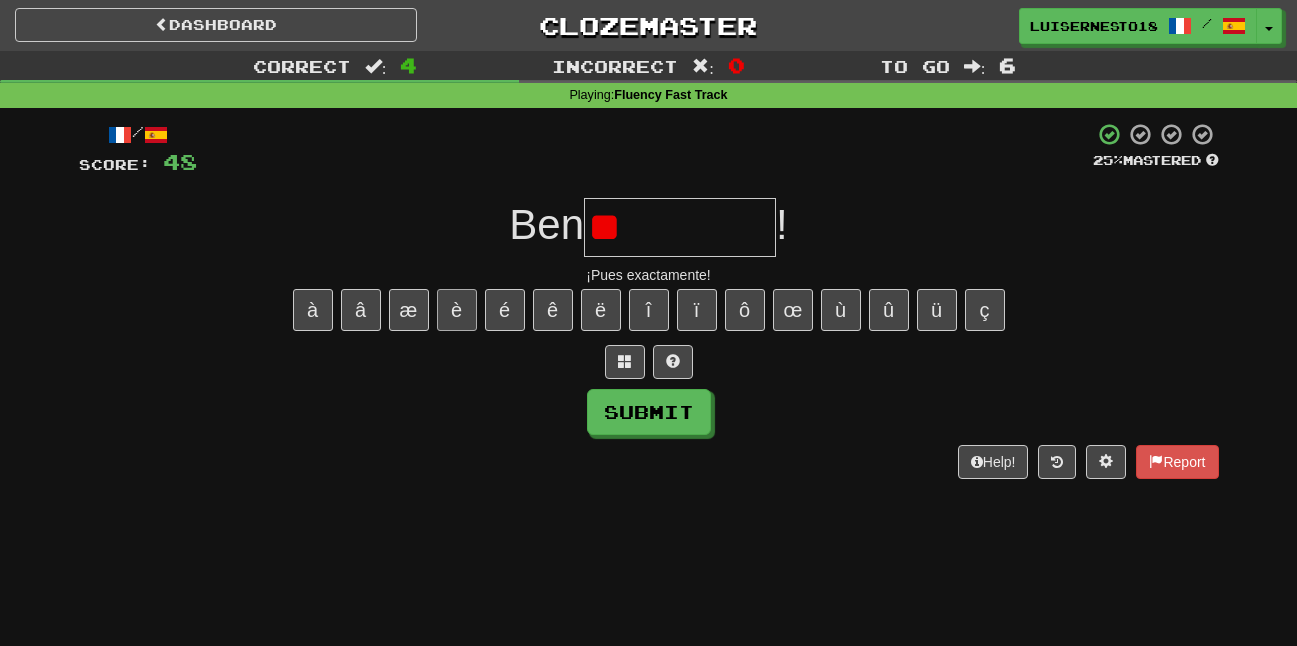 type on "*" 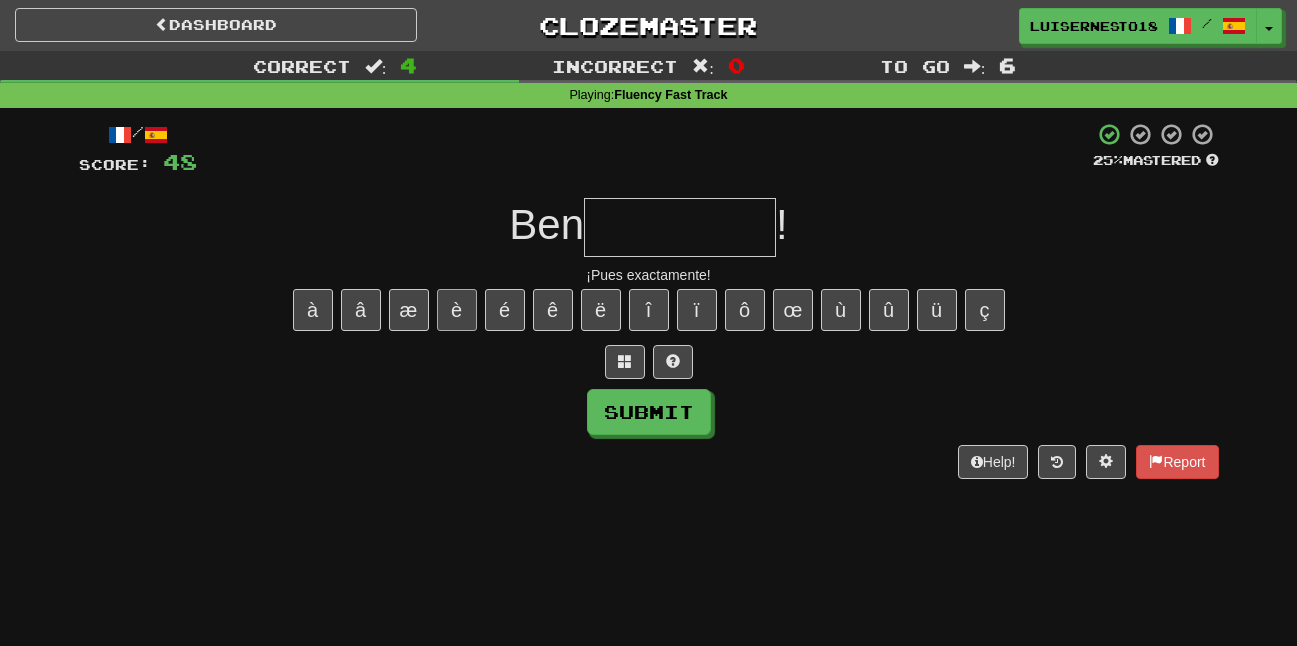type on "*" 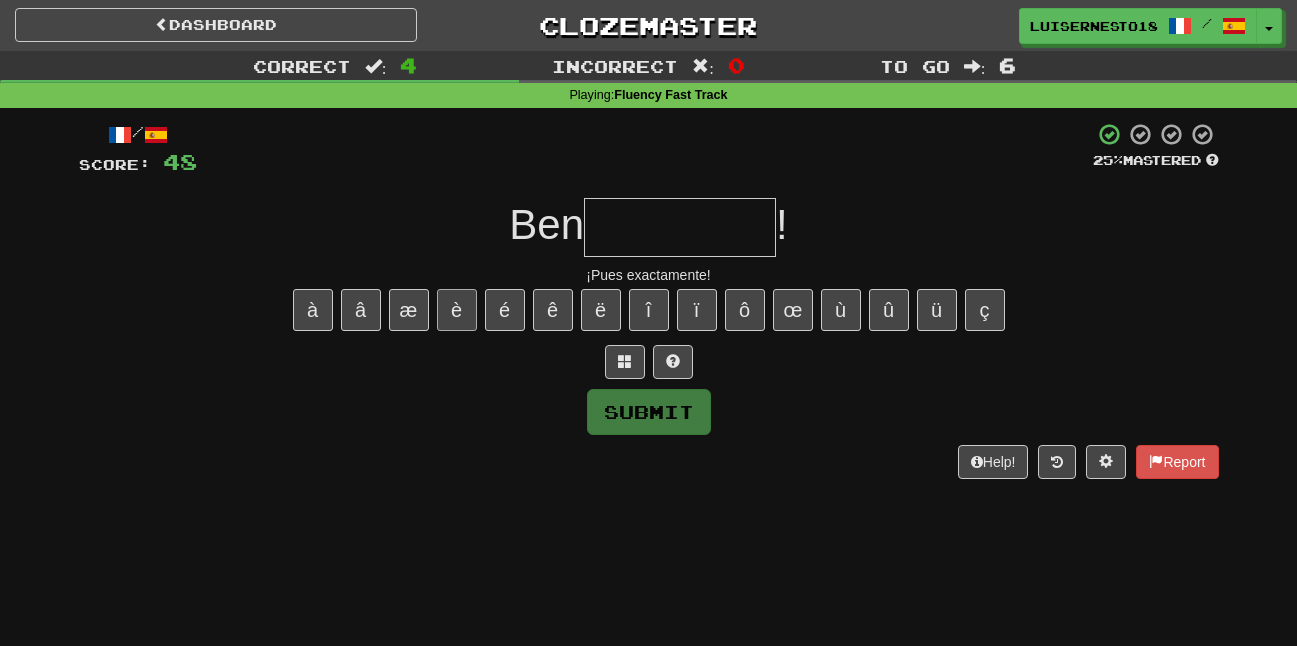 type on "*" 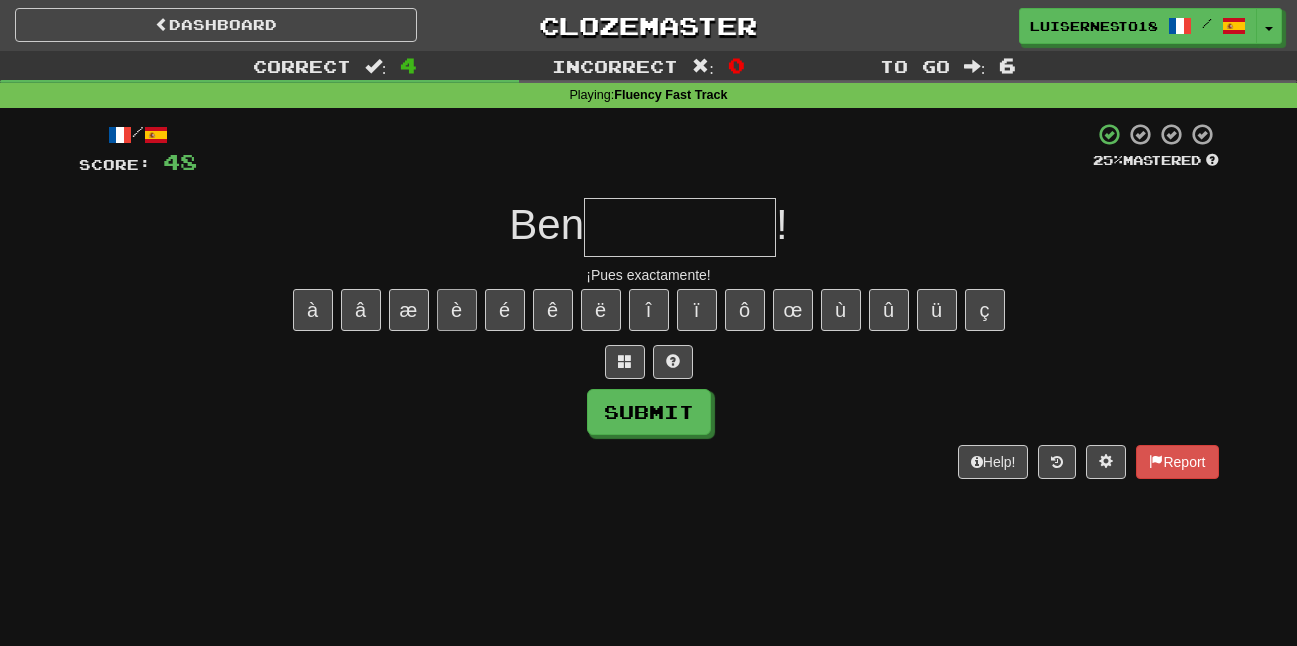 type on "*" 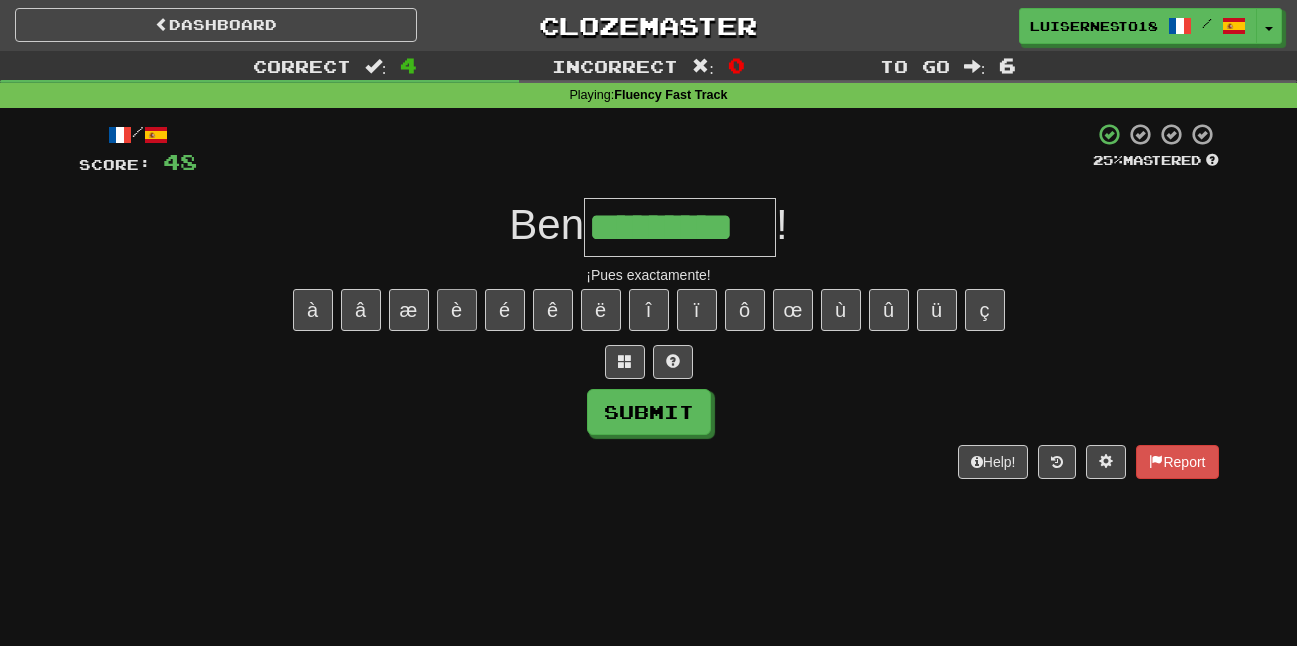 type on "*********" 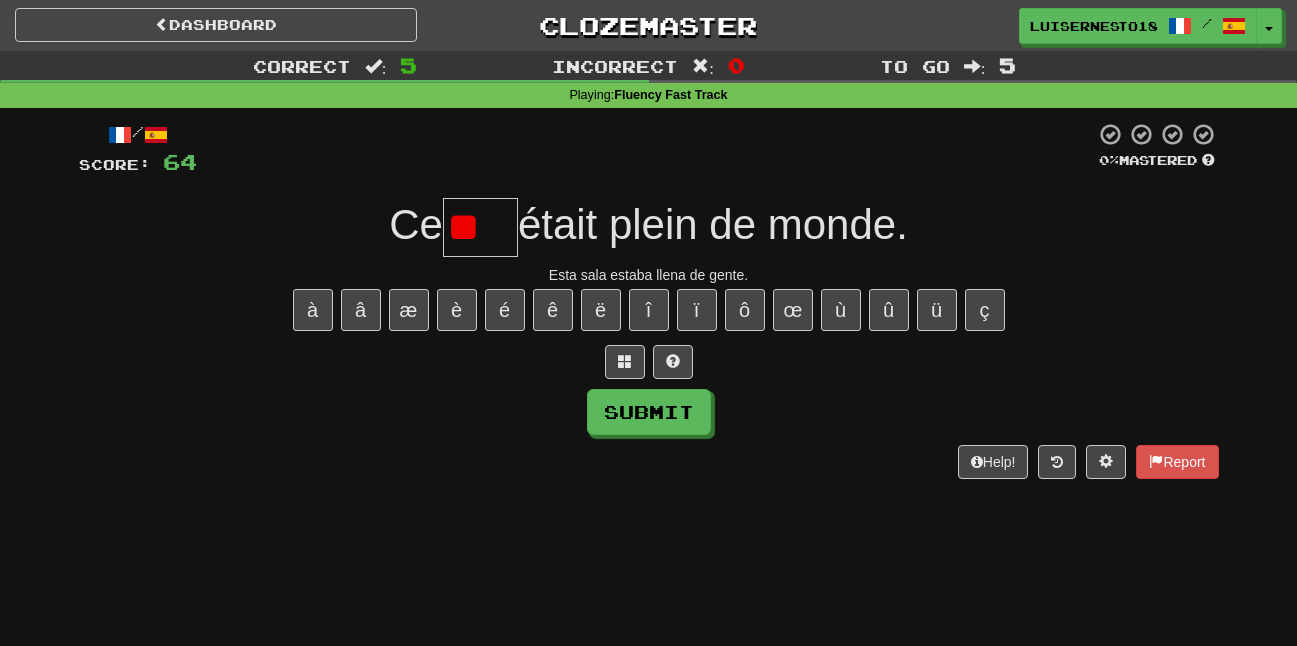type on "*" 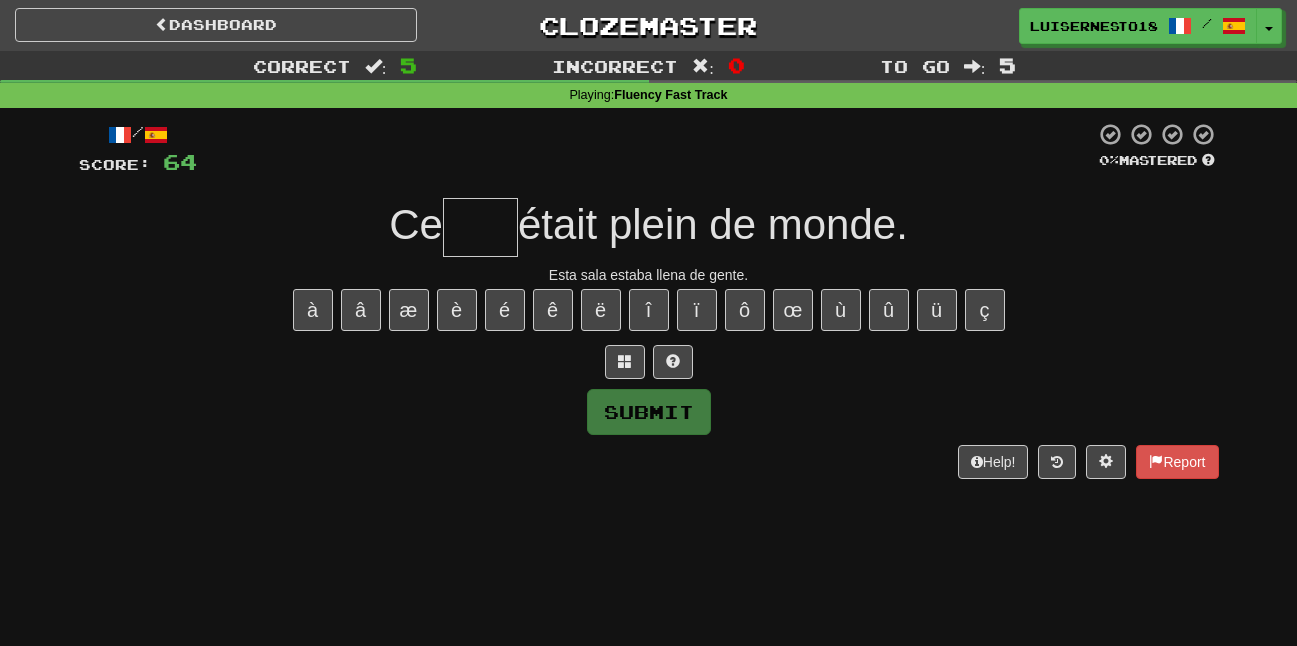 type on "*" 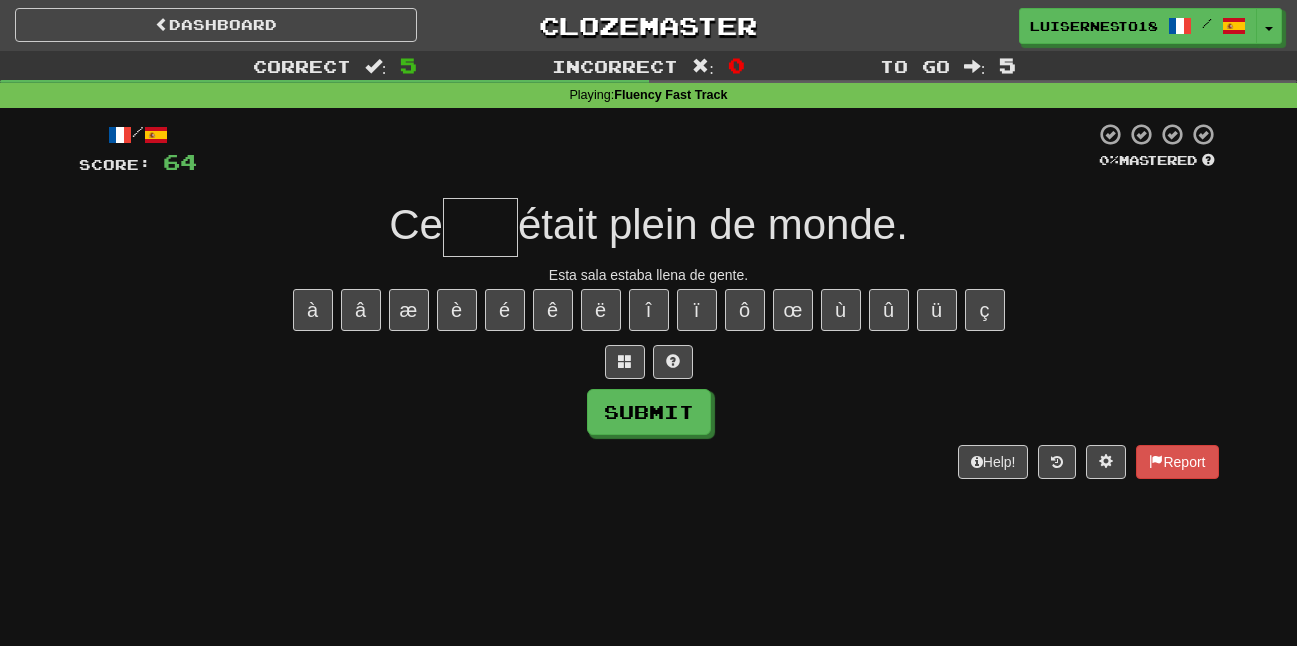 type on "*" 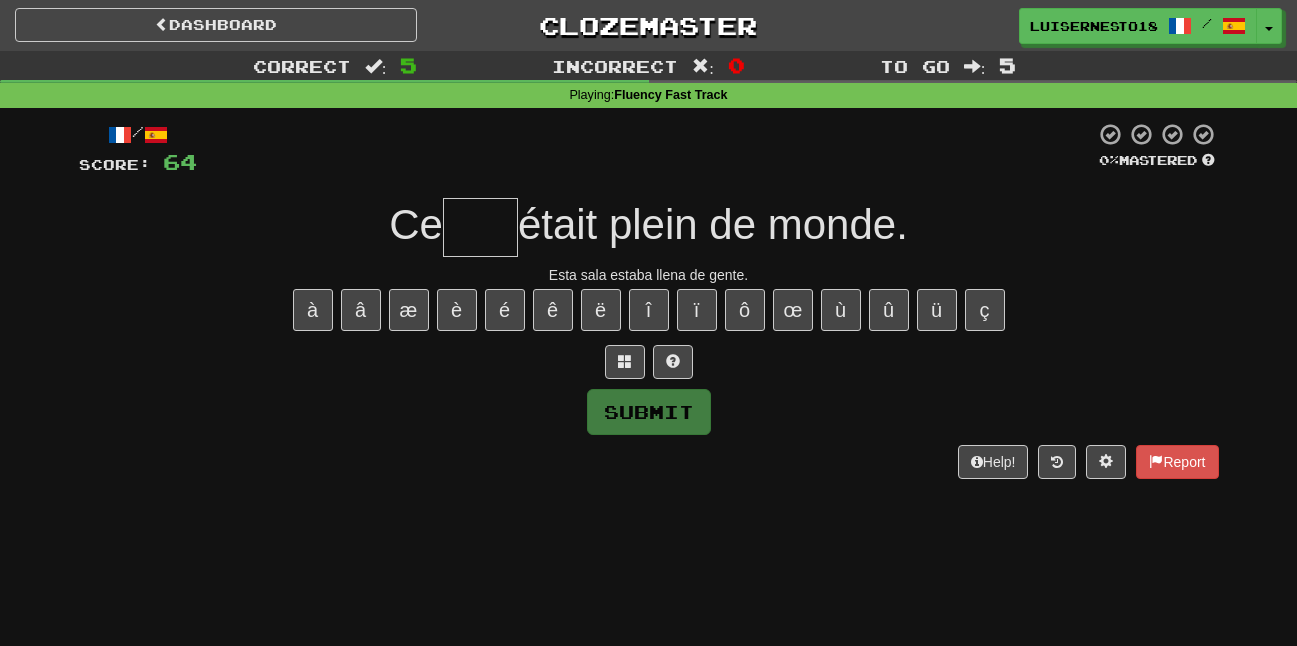 type on "*" 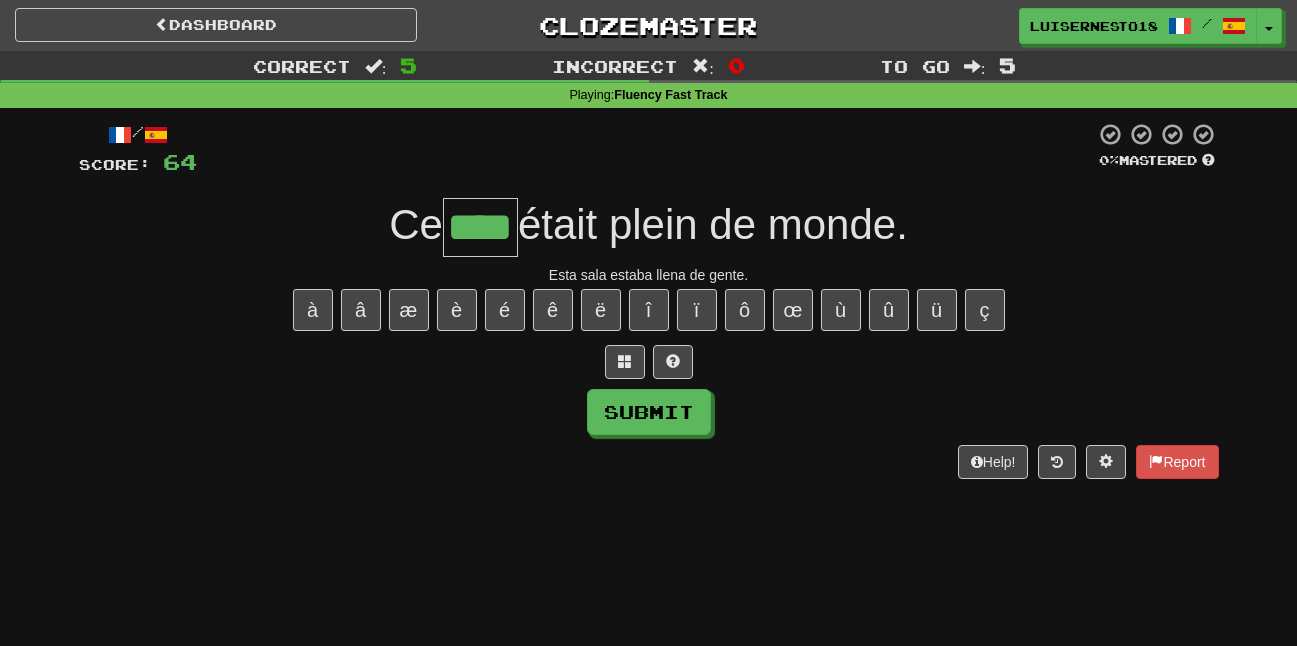 type on "****" 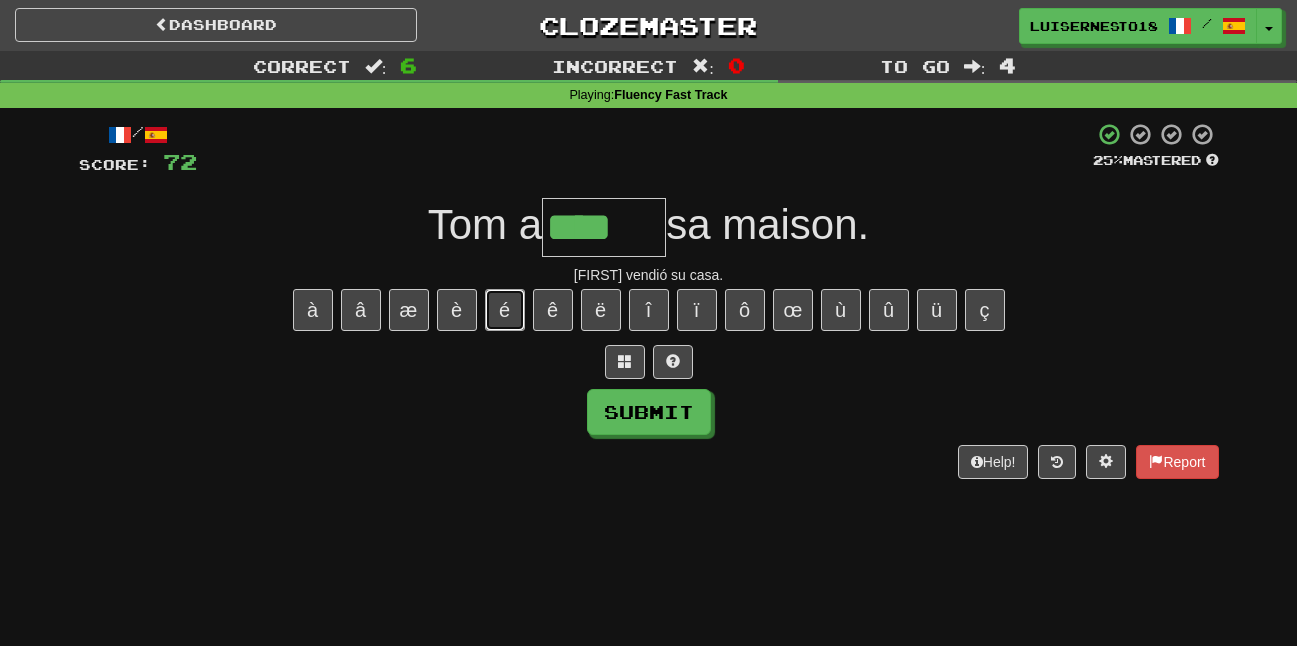 click on "é" at bounding box center (505, 310) 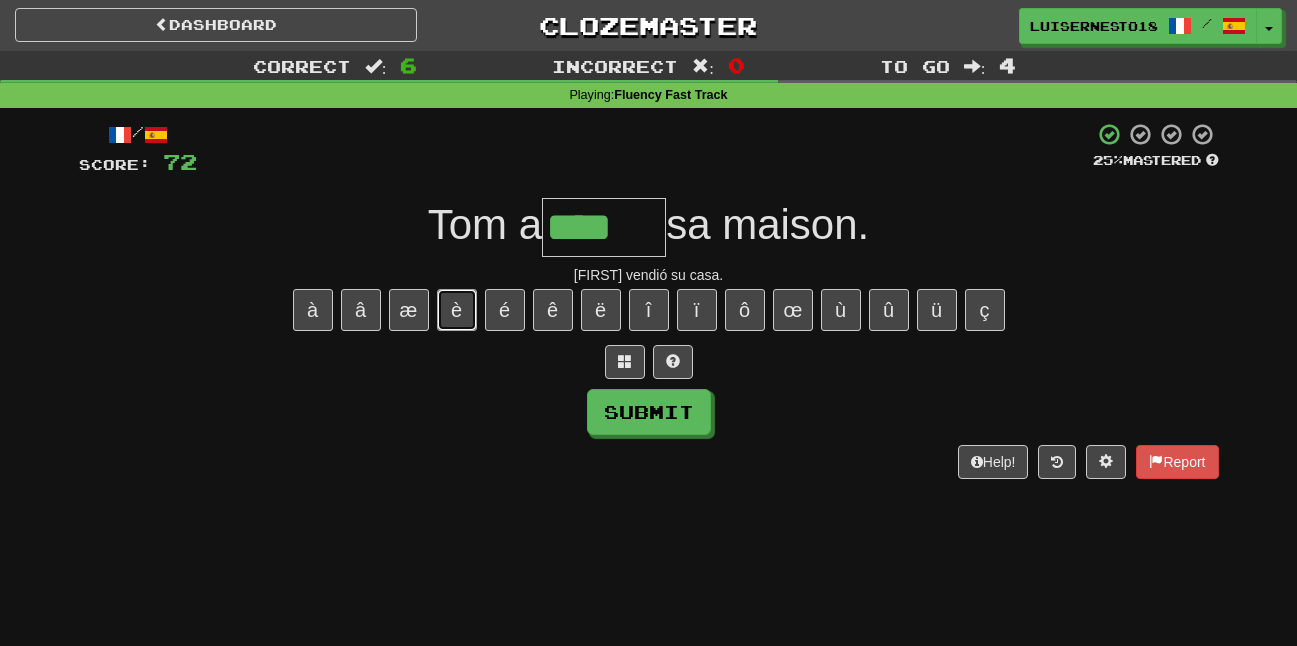 click on "è" at bounding box center (457, 310) 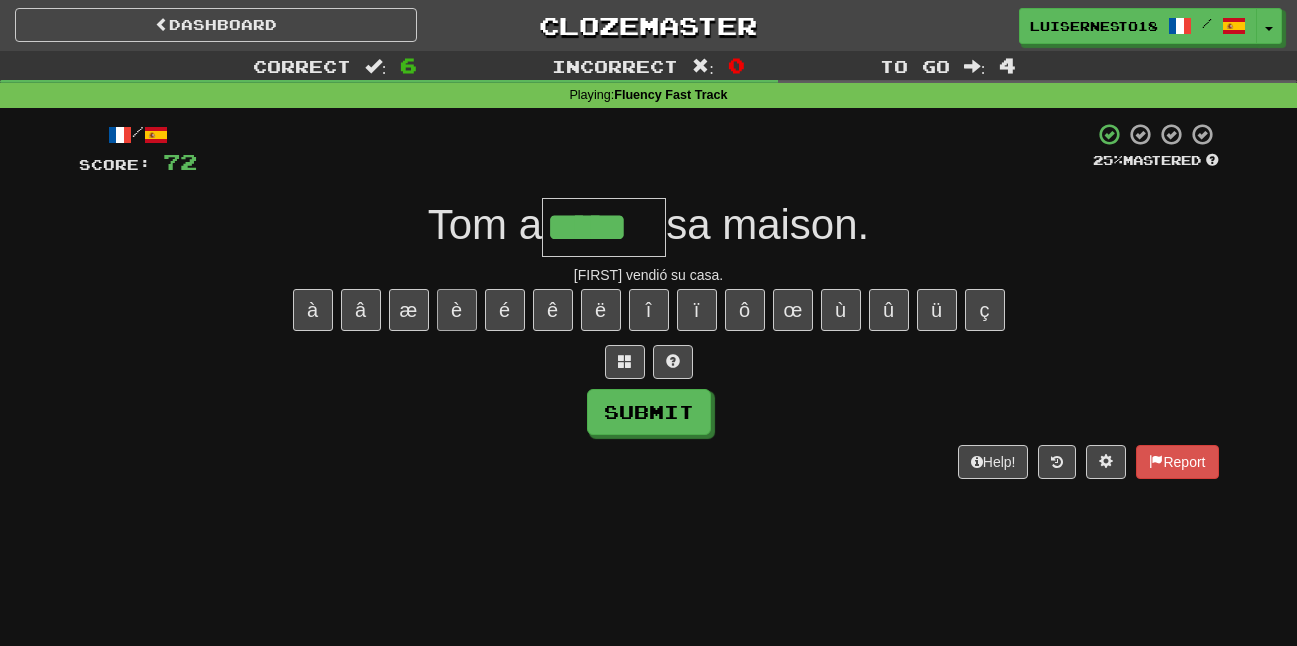 type on "*****" 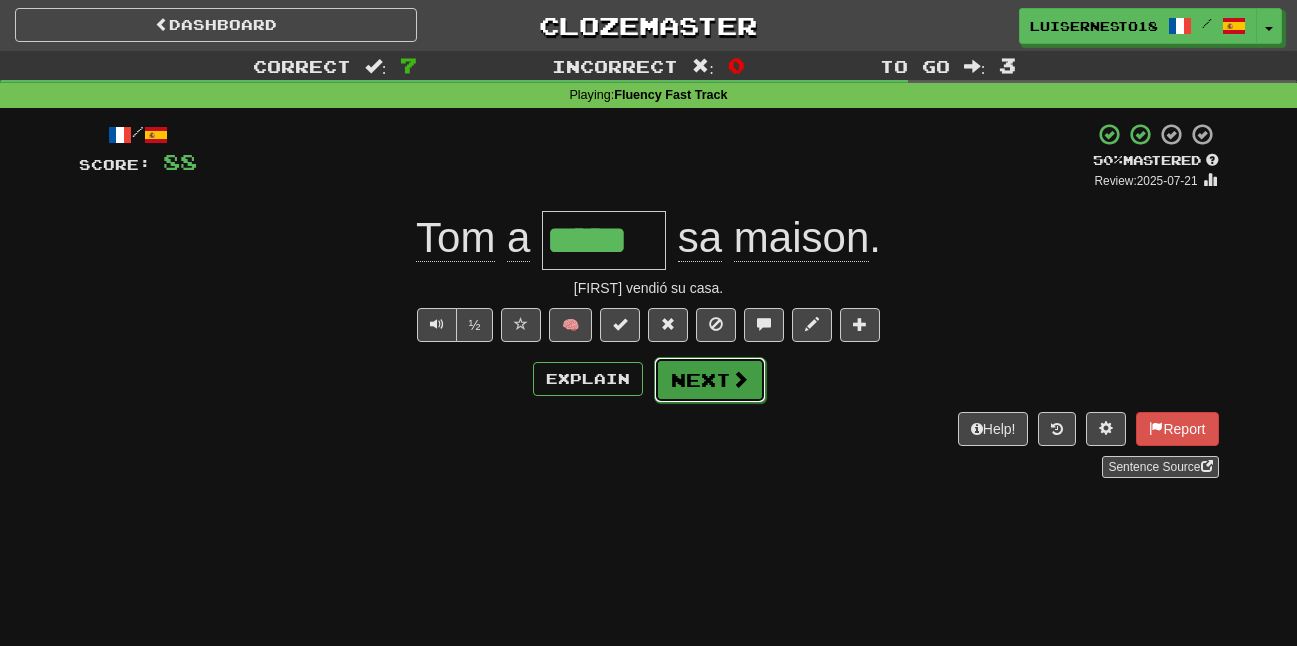 click on "Next" at bounding box center [710, 380] 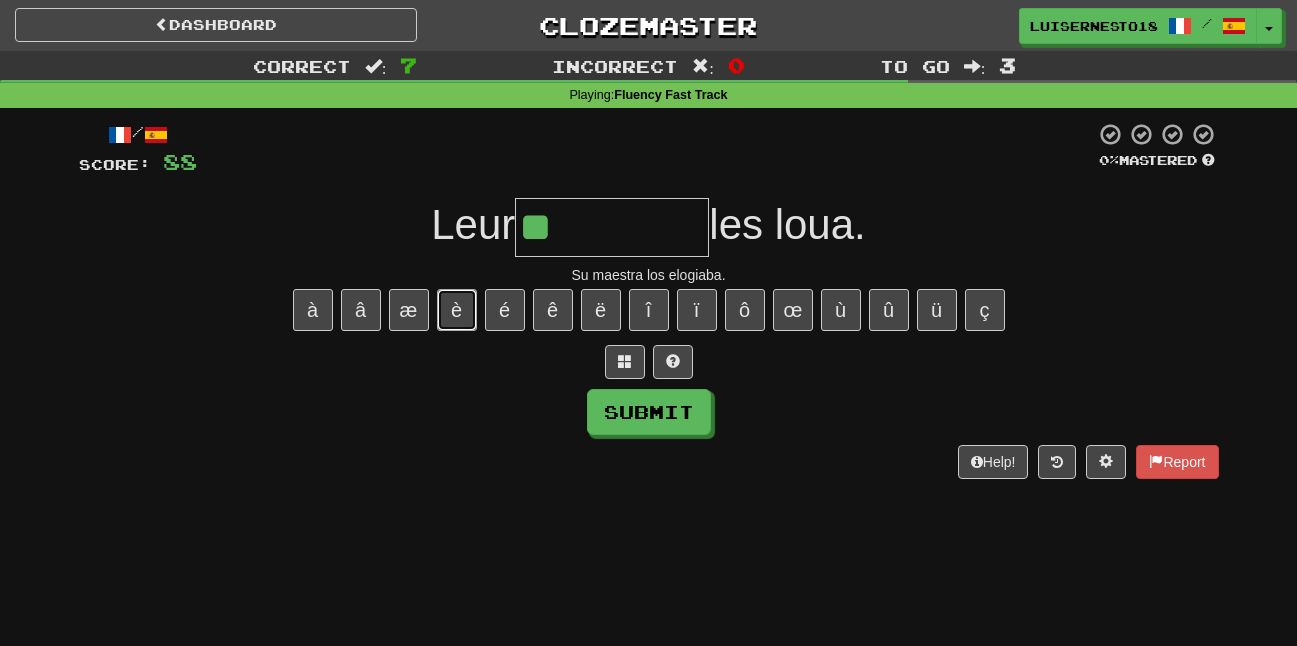 click on "è" at bounding box center [457, 310] 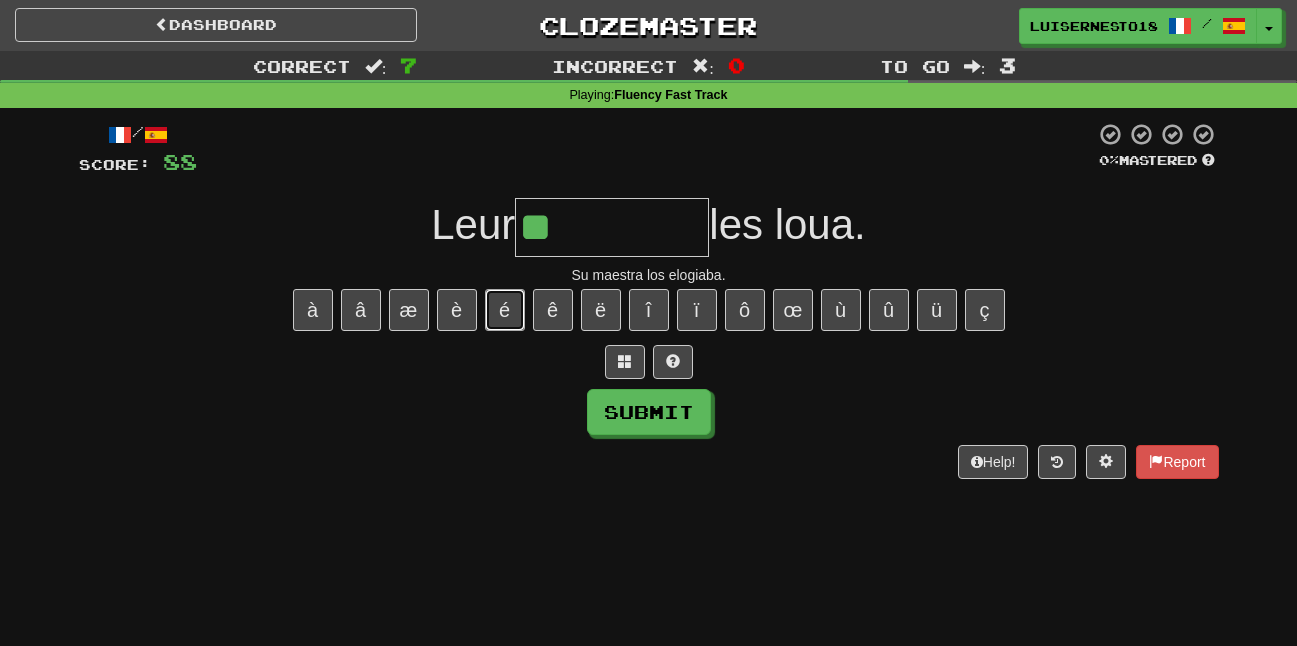 click on "é" at bounding box center (505, 310) 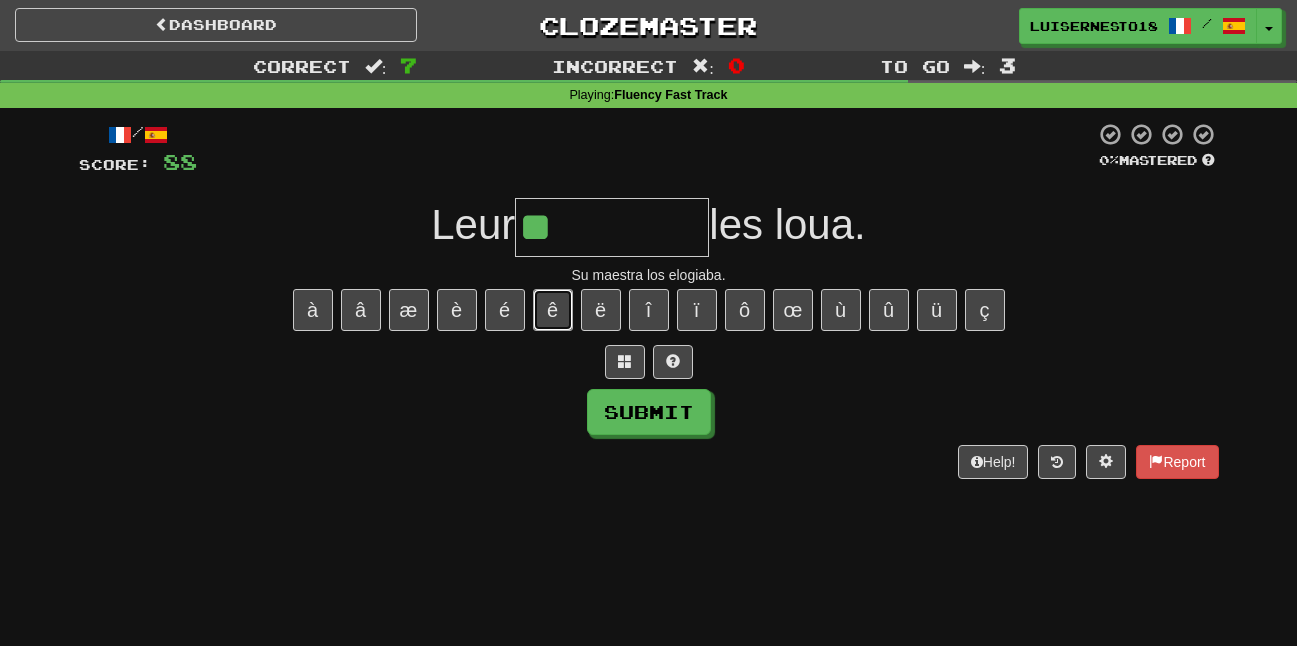 click on "ê" at bounding box center (553, 310) 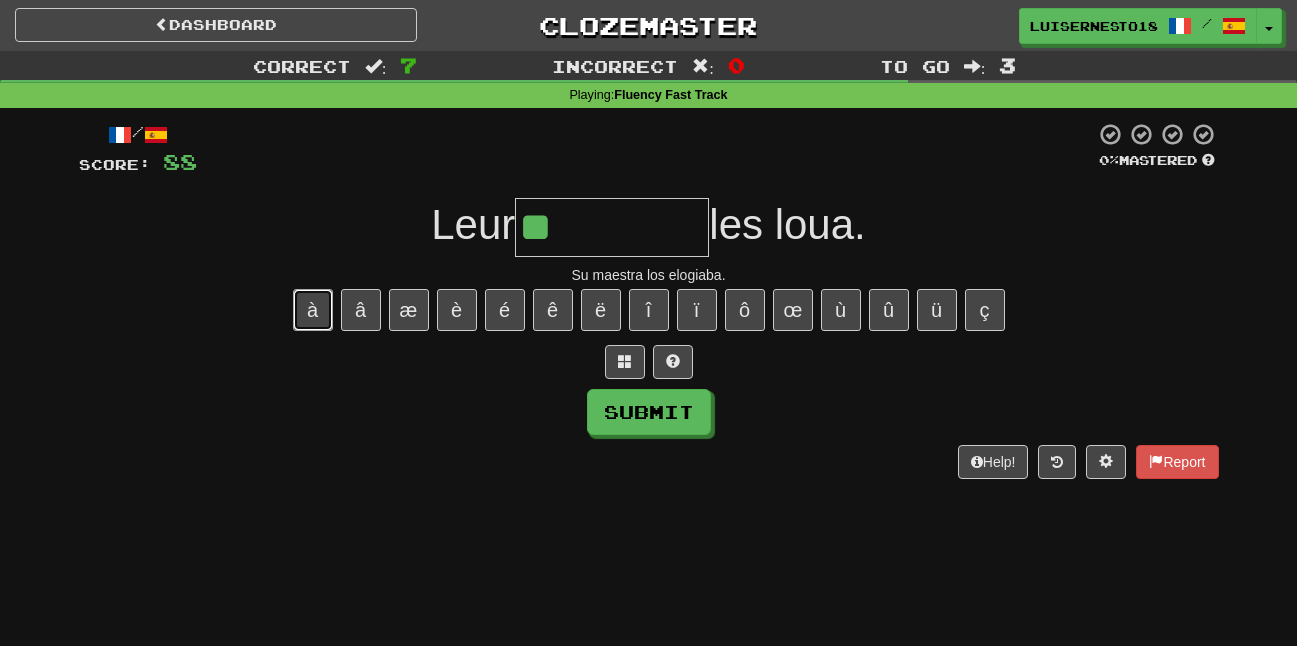 click on "à" at bounding box center [313, 310] 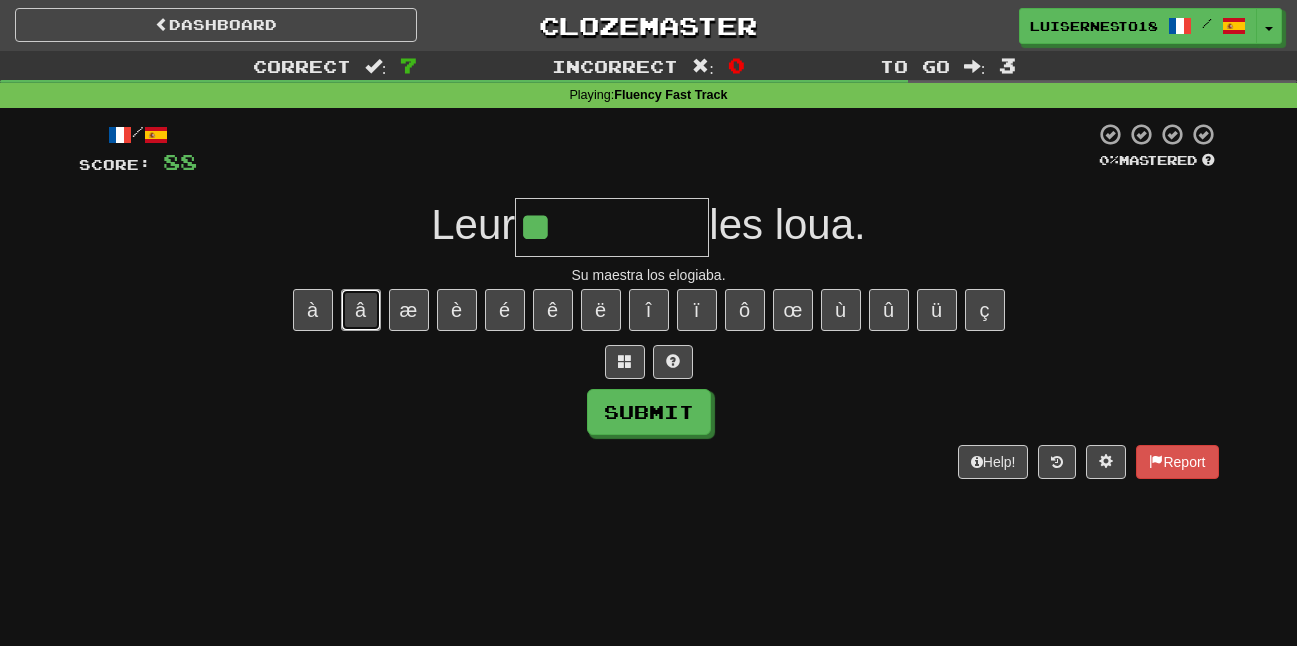 click on "â" at bounding box center (361, 310) 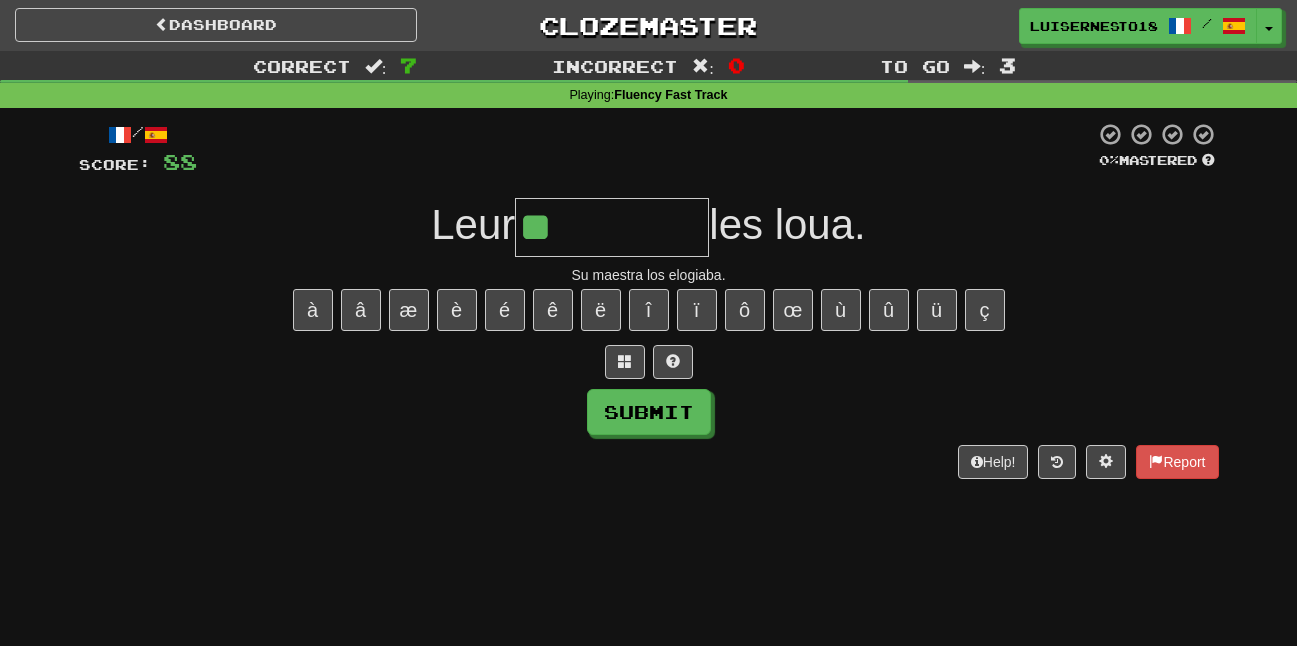 click on "à â æ è é ê ë î ï ô œ ù û ü ç" at bounding box center [649, 310] 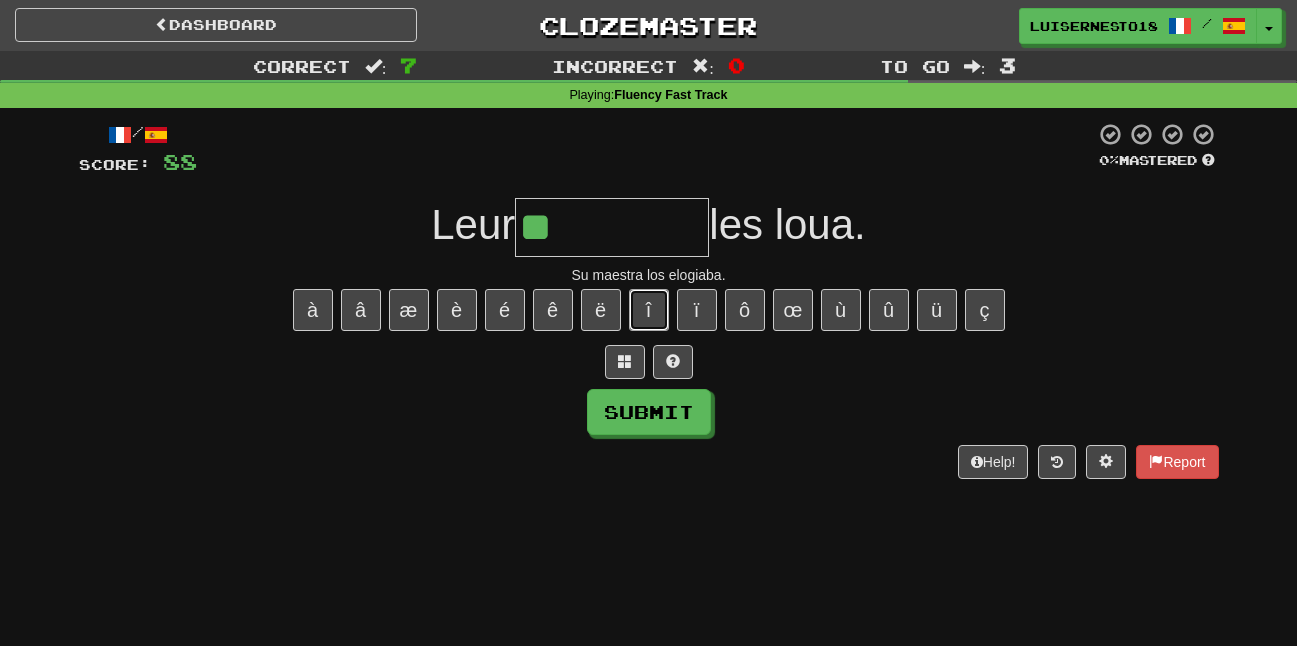 click on "î" at bounding box center [649, 310] 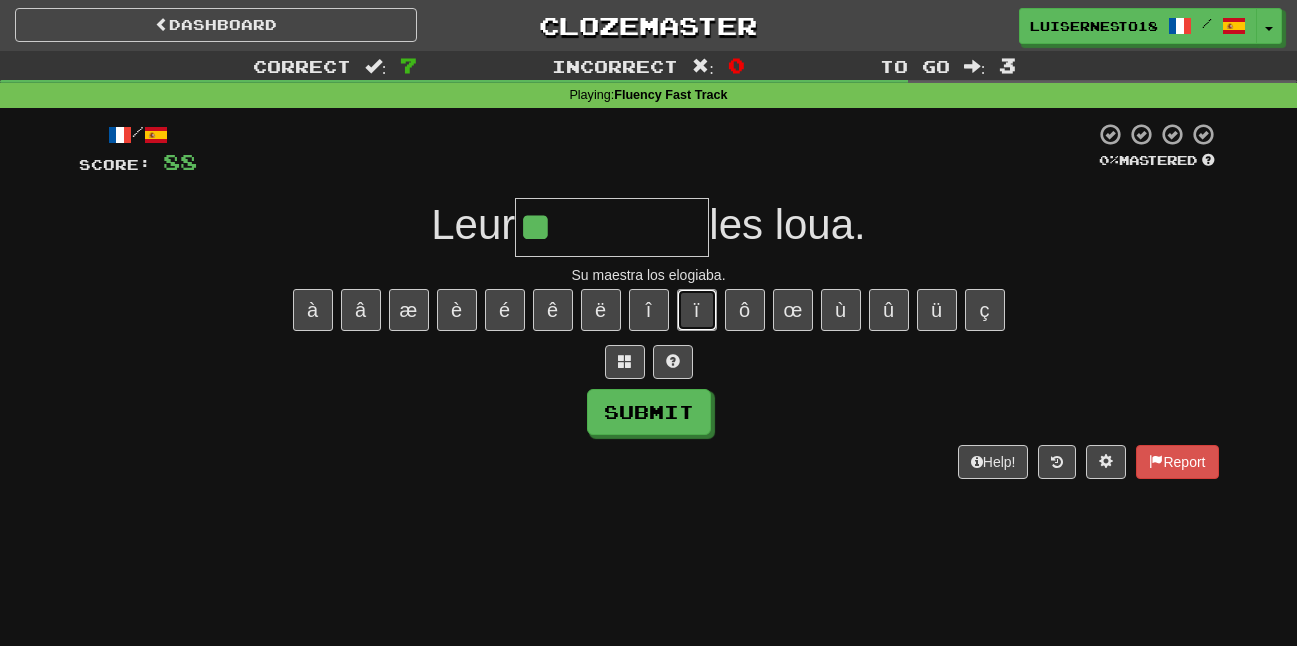 click on "ï" at bounding box center [697, 310] 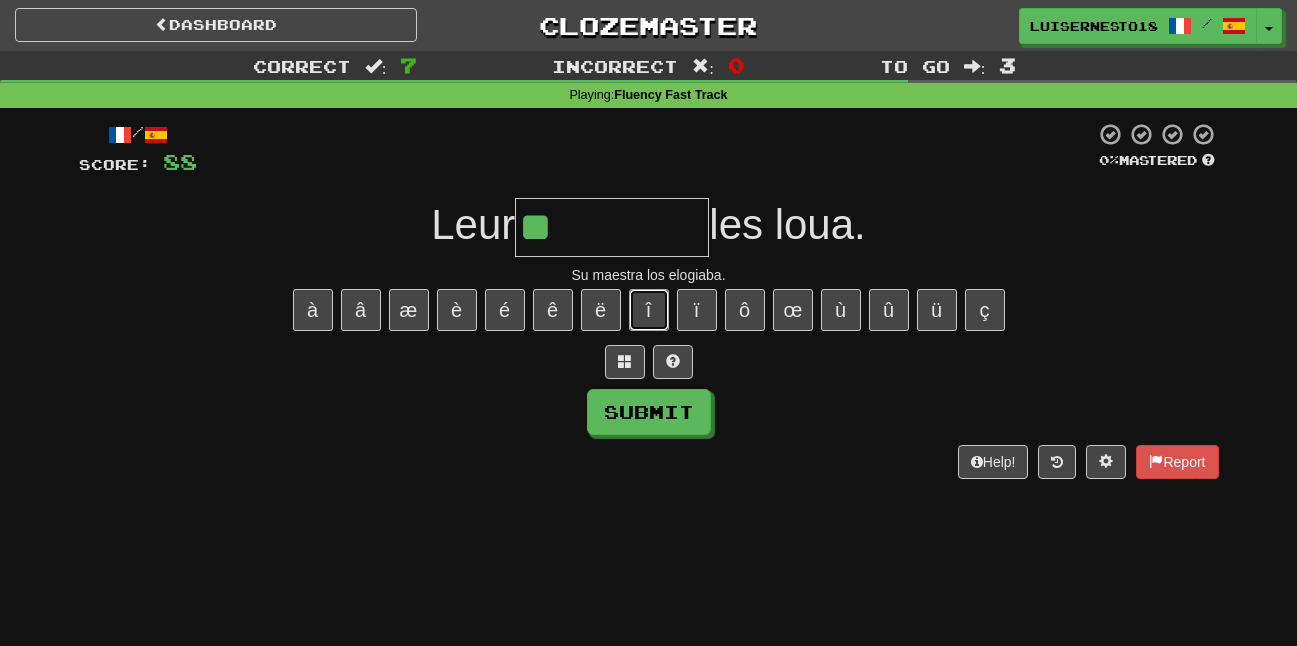 click on "î" at bounding box center (649, 310) 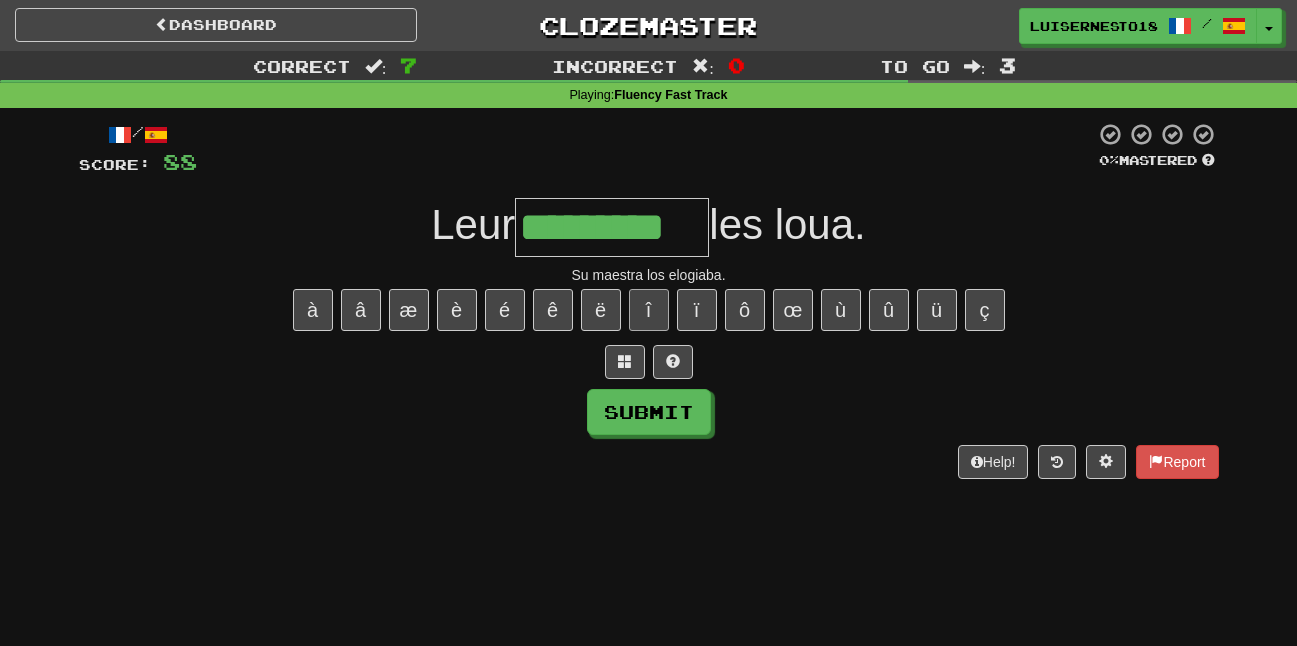 type on "*********" 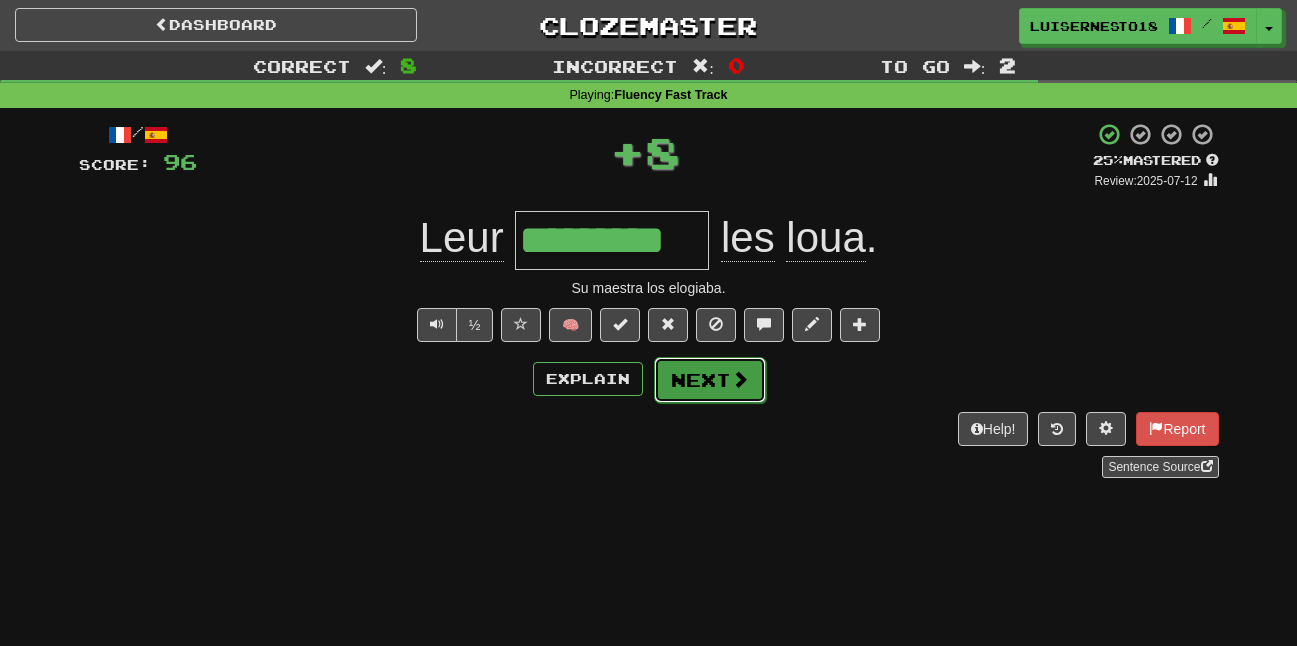 click on "Next" at bounding box center (710, 380) 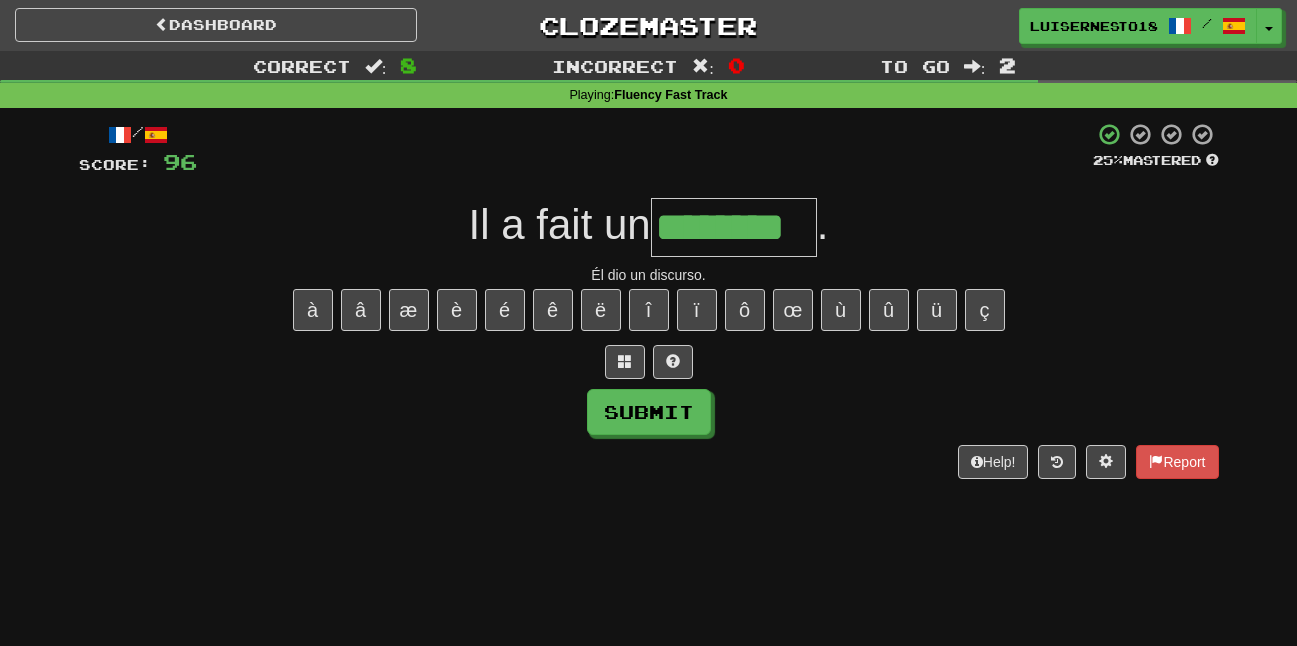 type on "********" 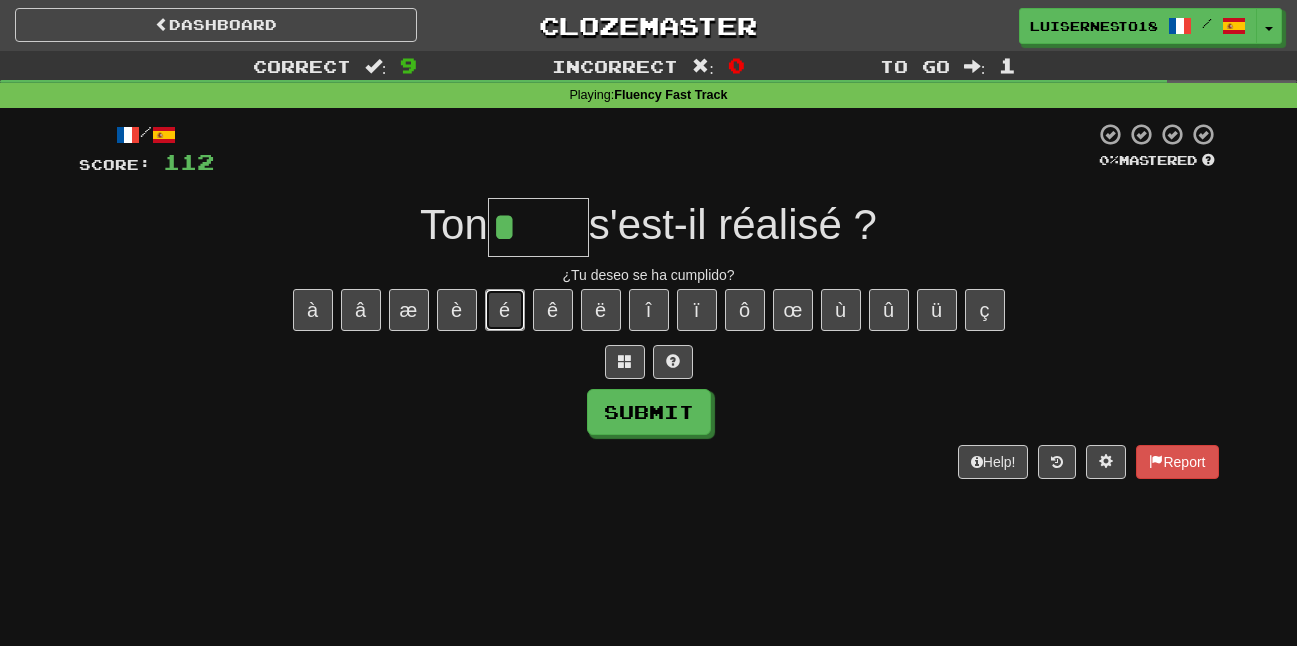 click on "é" at bounding box center [505, 310] 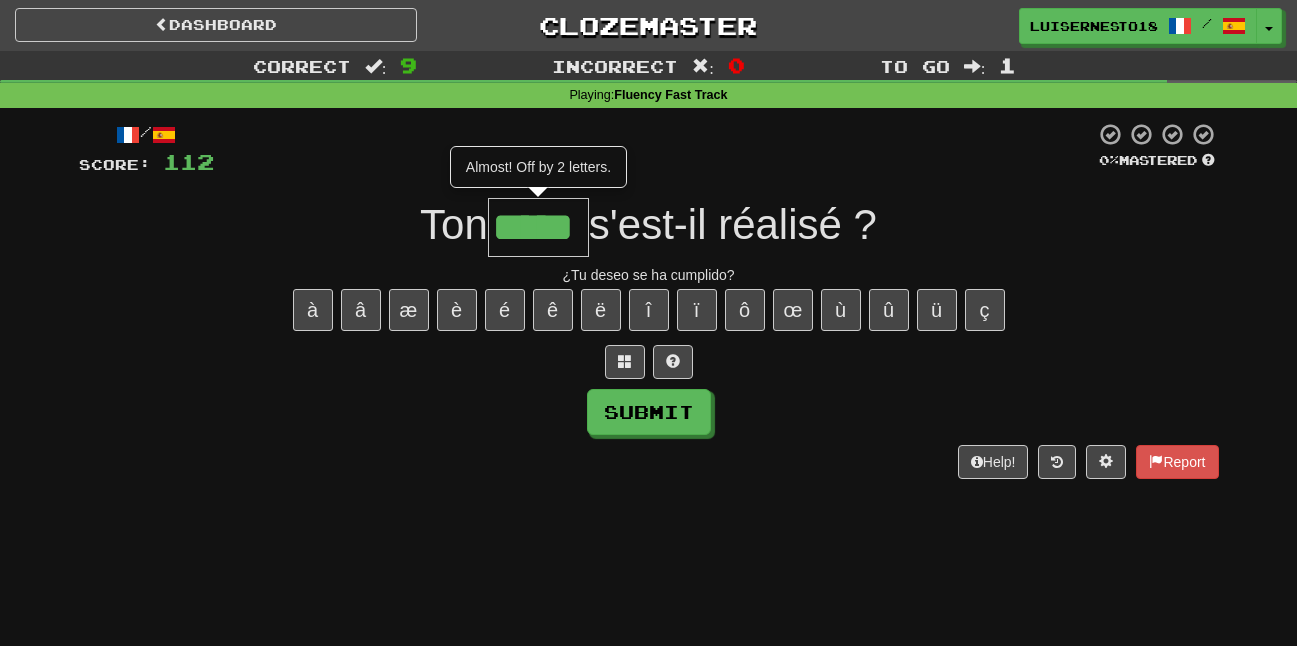 type on "*****" 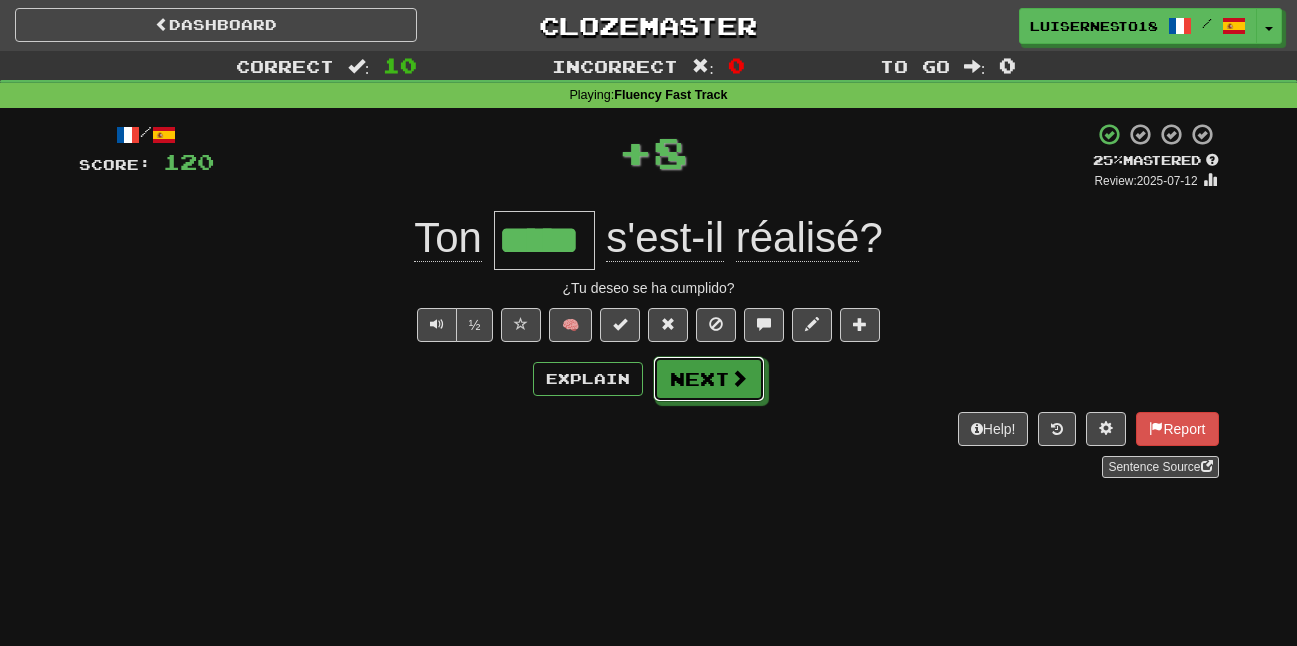click on "Next" at bounding box center (709, 379) 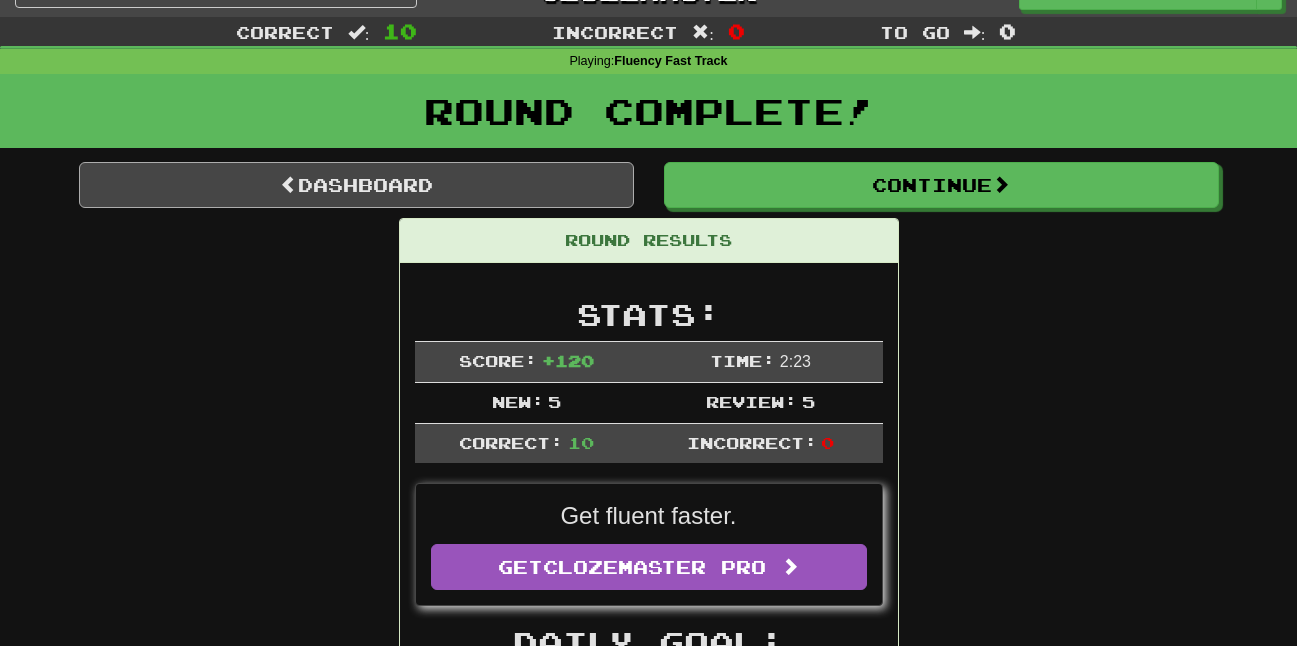 scroll, scrollTop: 0, scrollLeft: 0, axis: both 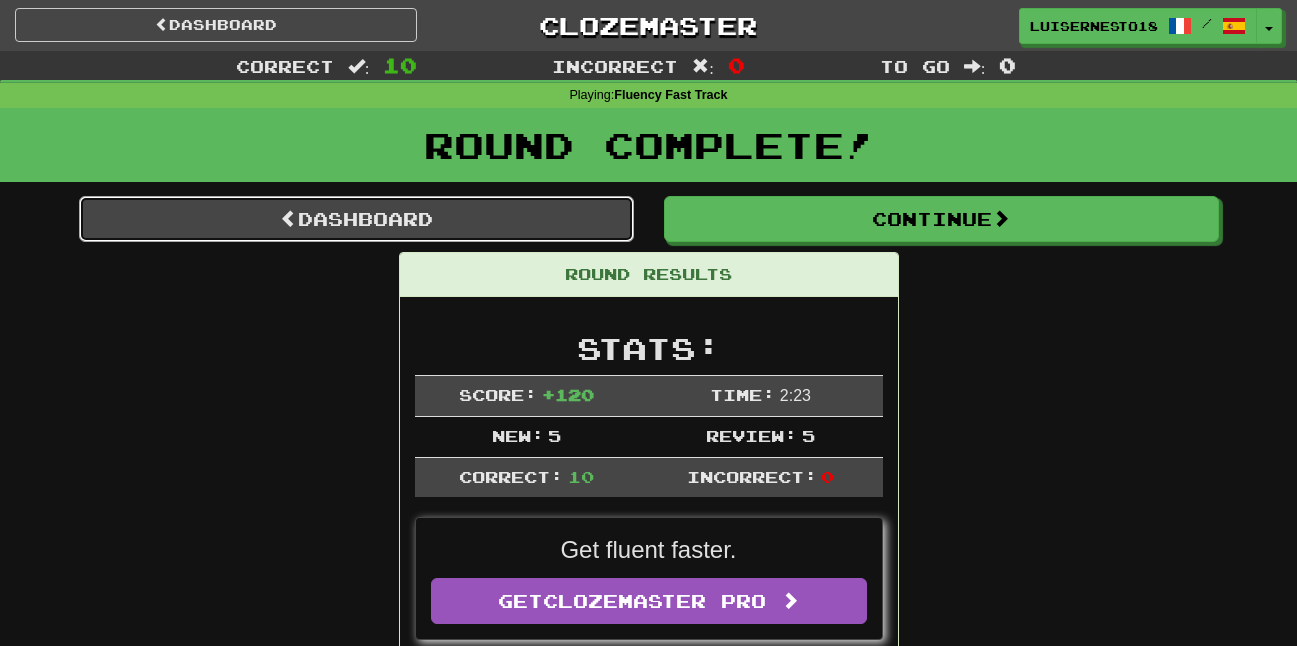 click on "Dashboard" at bounding box center [356, 219] 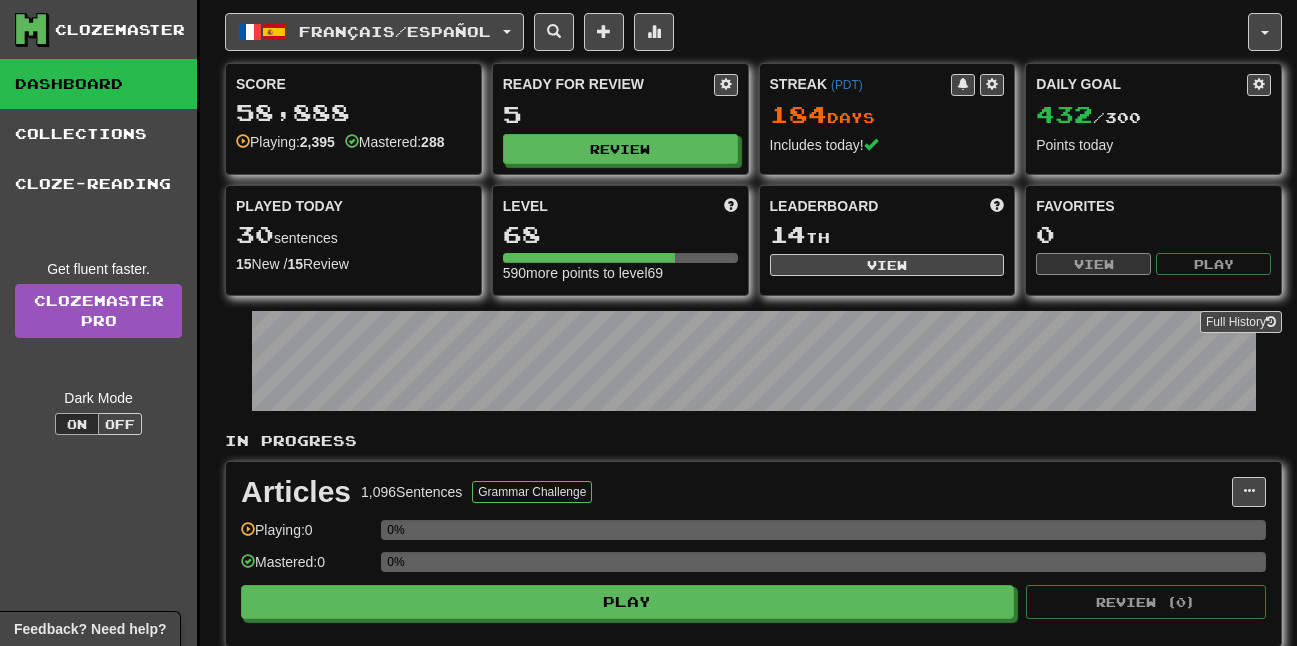 scroll, scrollTop: 0, scrollLeft: 0, axis: both 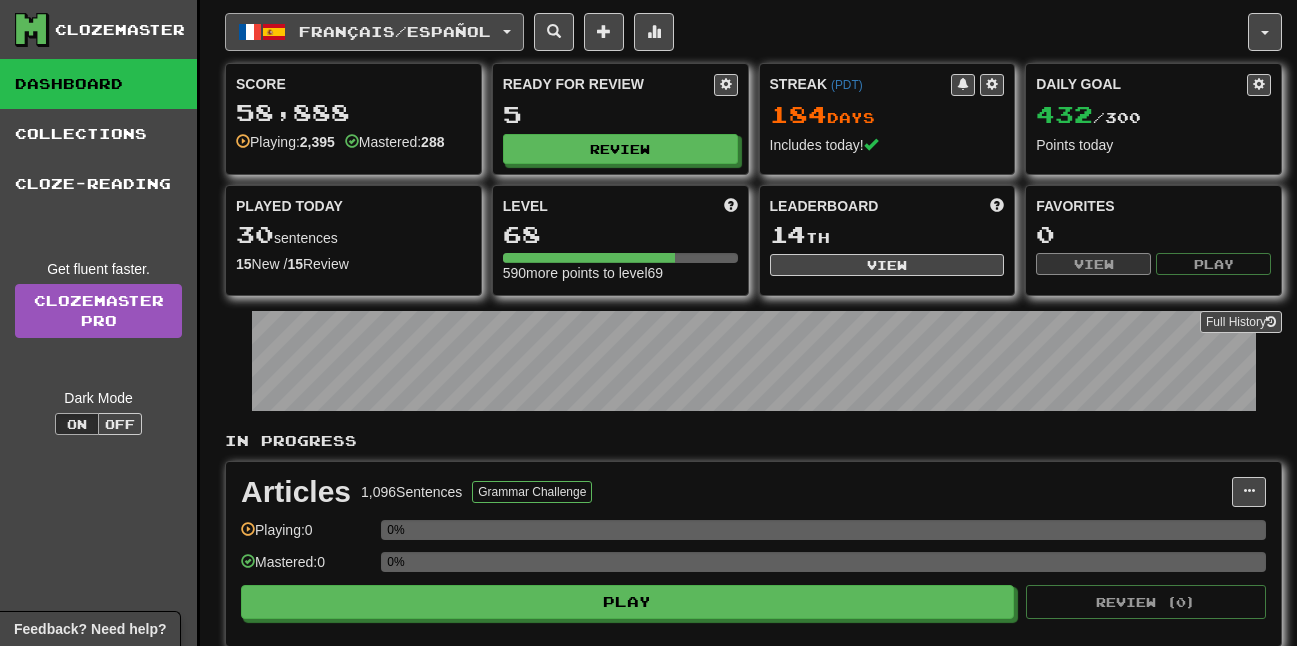click on "Français  /  Español" at bounding box center [395, 31] 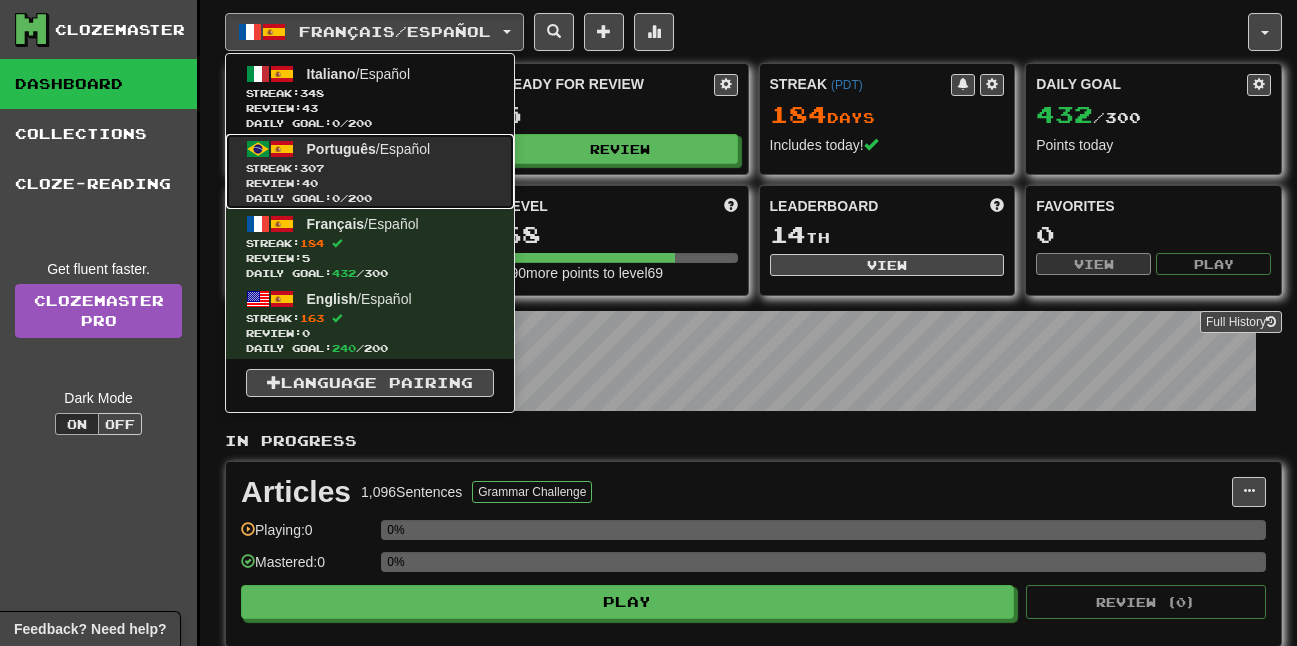click on "Daily Goal:  0  /  200" at bounding box center [370, 198] 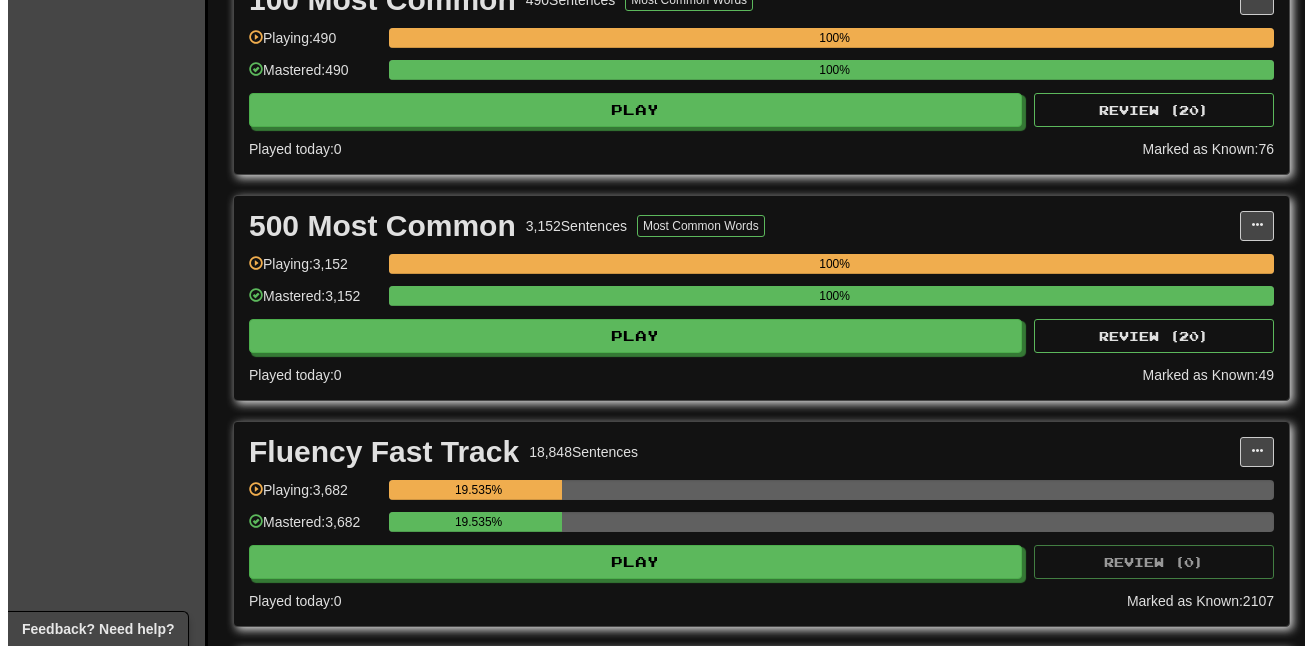 scroll, scrollTop: 600, scrollLeft: 0, axis: vertical 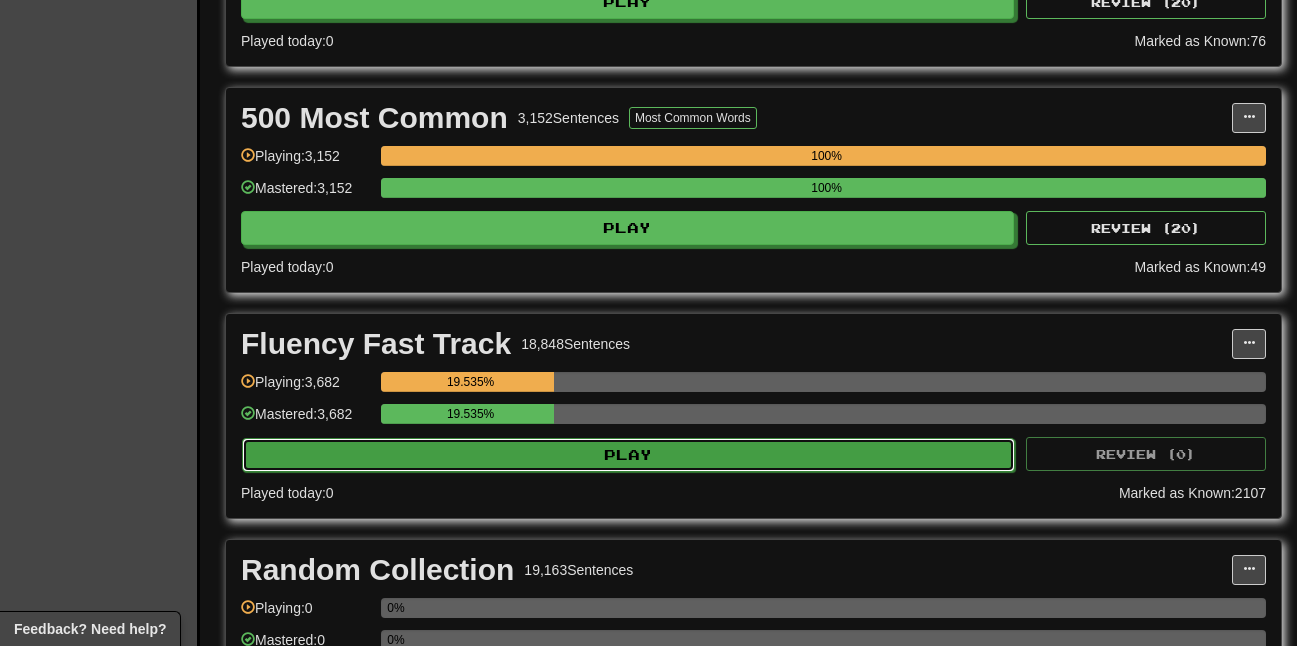 click on "Play" at bounding box center (628, 455) 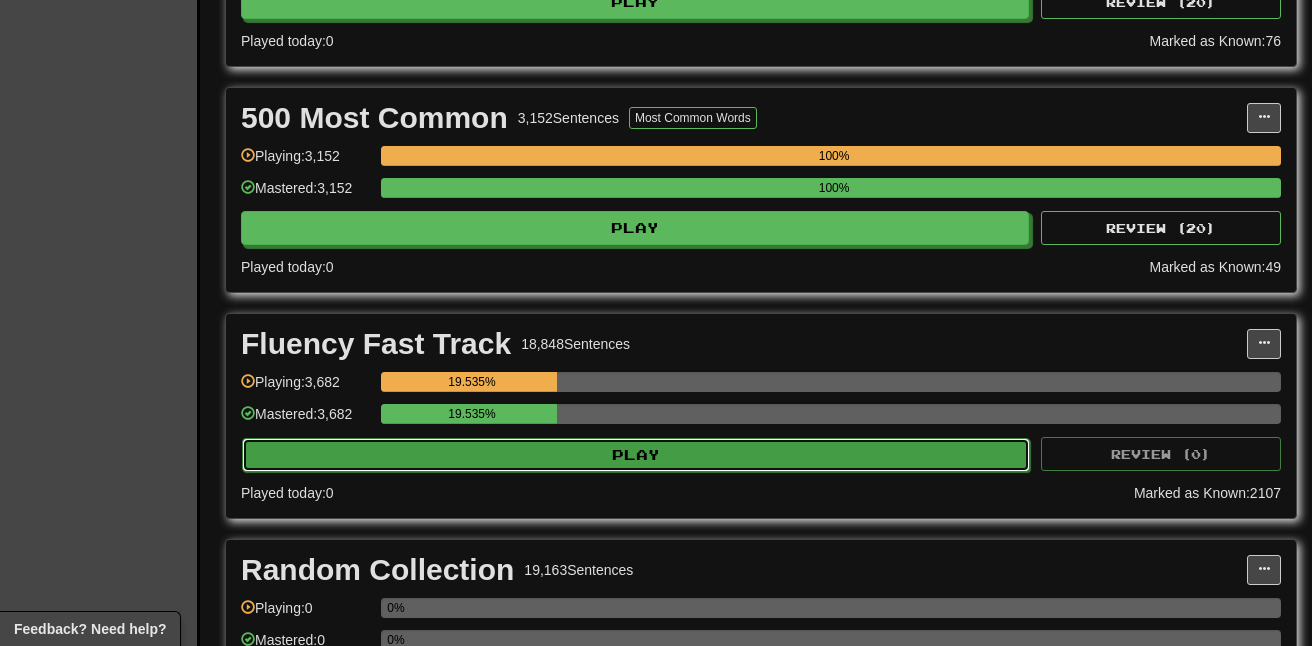 select on "**" 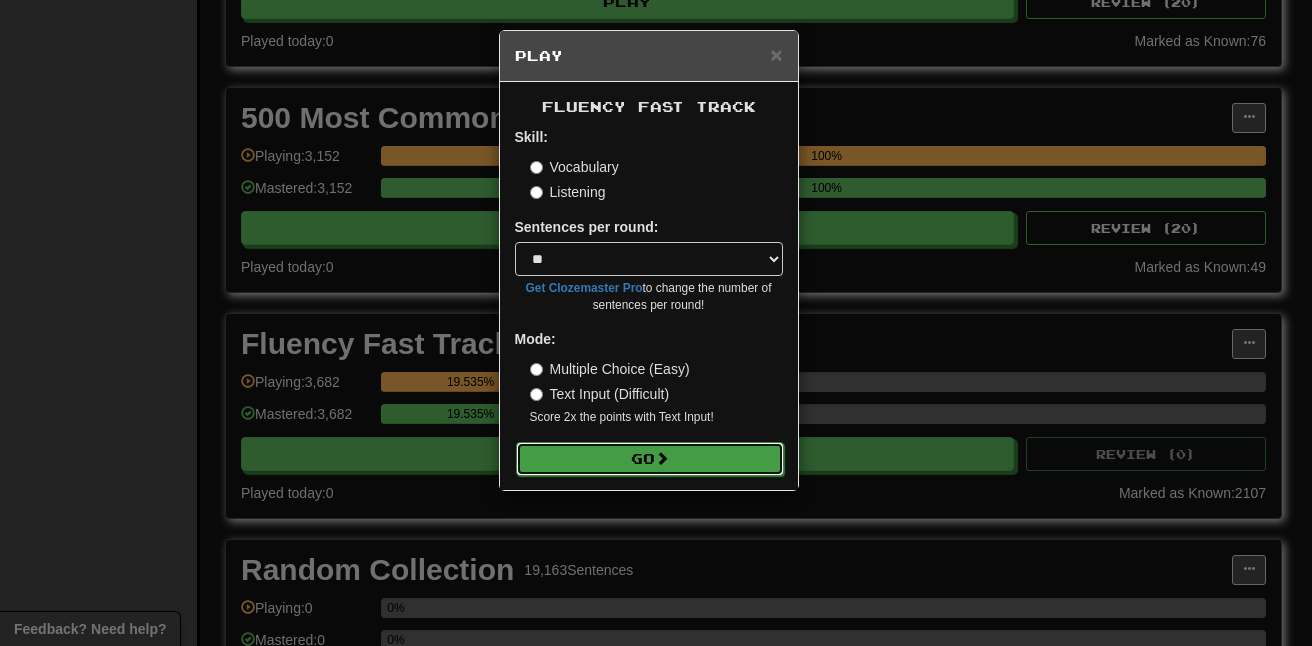 click on "Go" at bounding box center [650, 459] 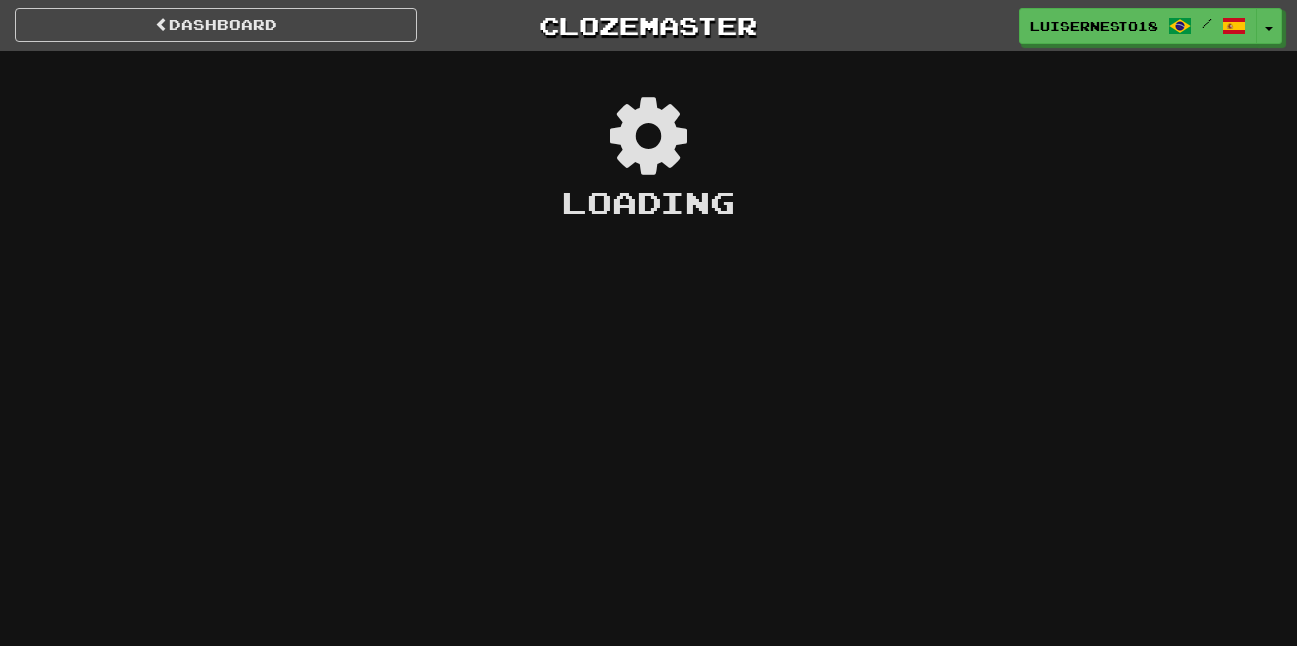 scroll, scrollTop: 0, scrollLeft: 0, axis: both 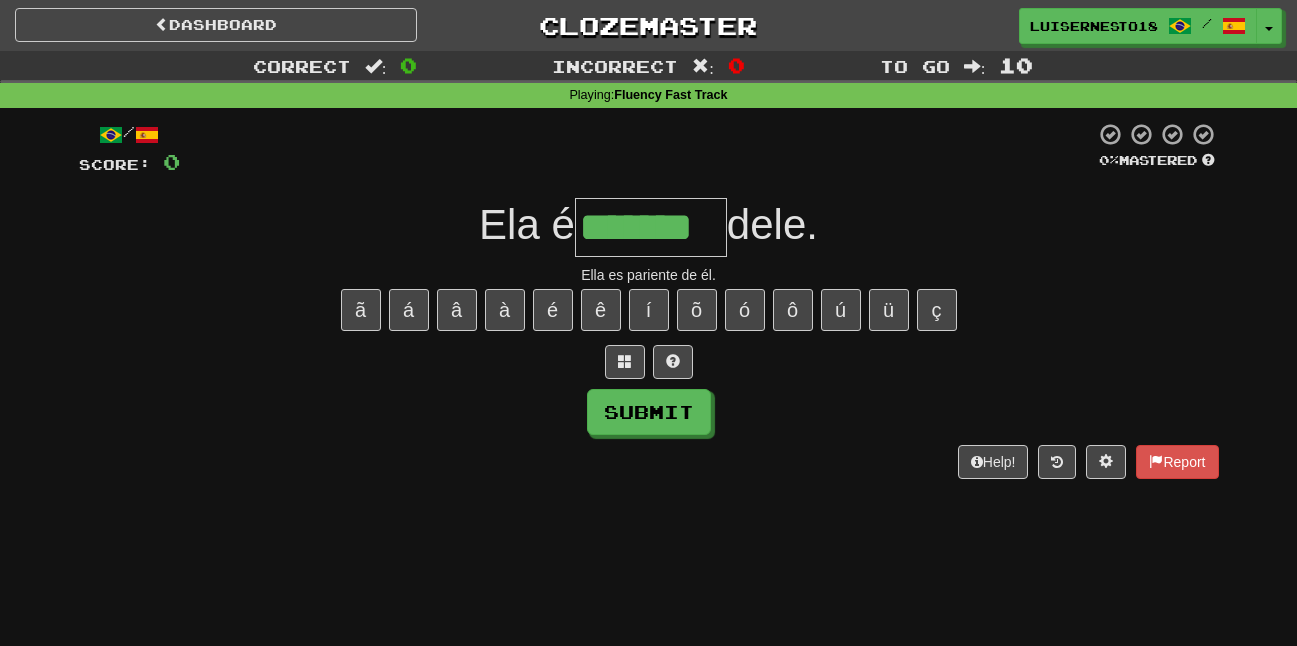 type on "*******" 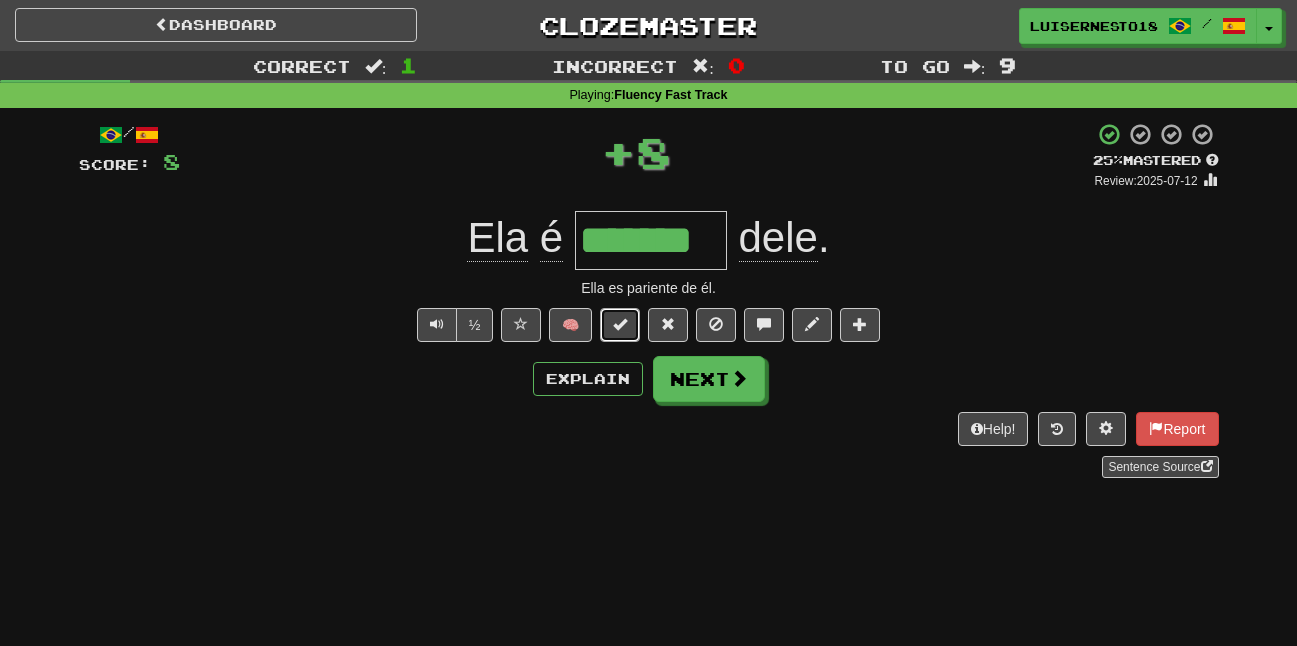 click at bounding box center [620, 325] 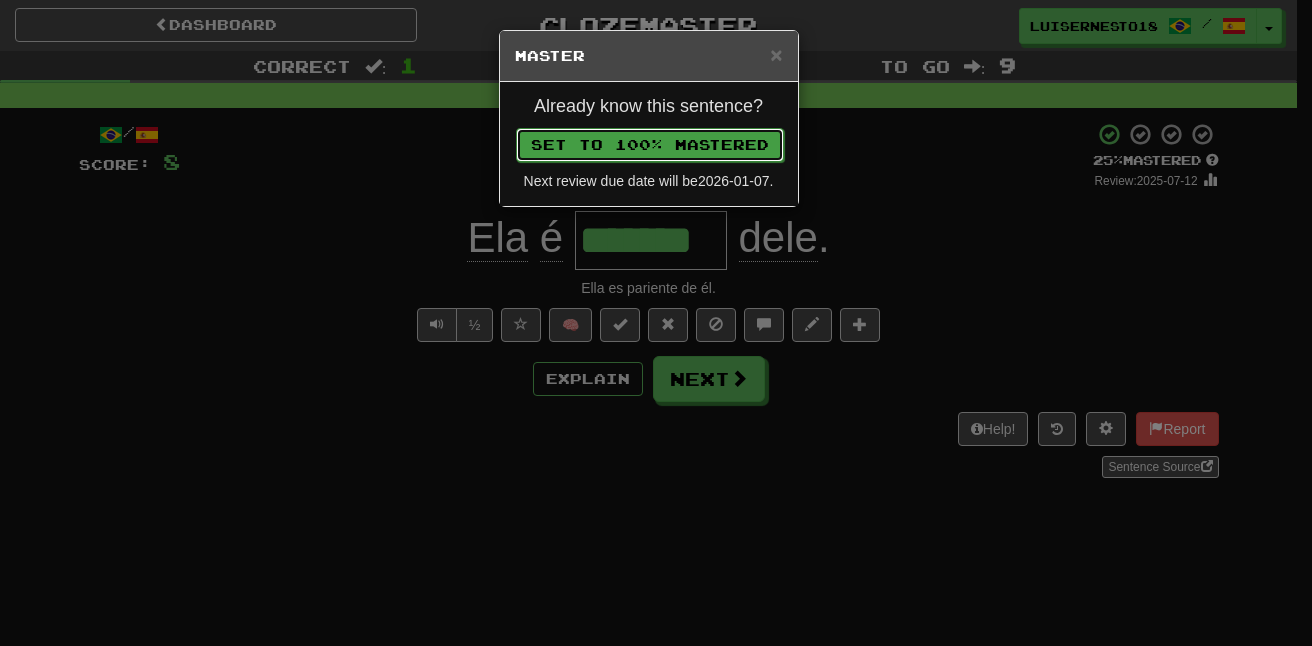 click on "Set to 100% Mastered" at bounding box center (650, 145) 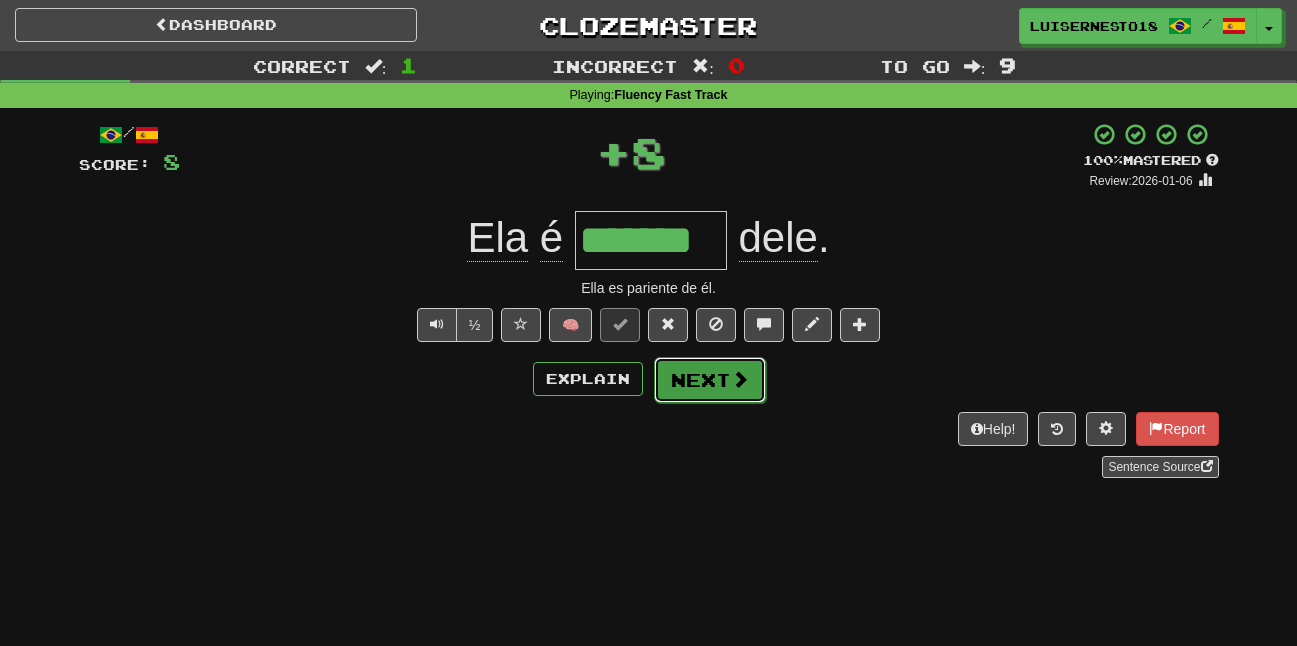 click on "Next" at bounding box center (710, 380) 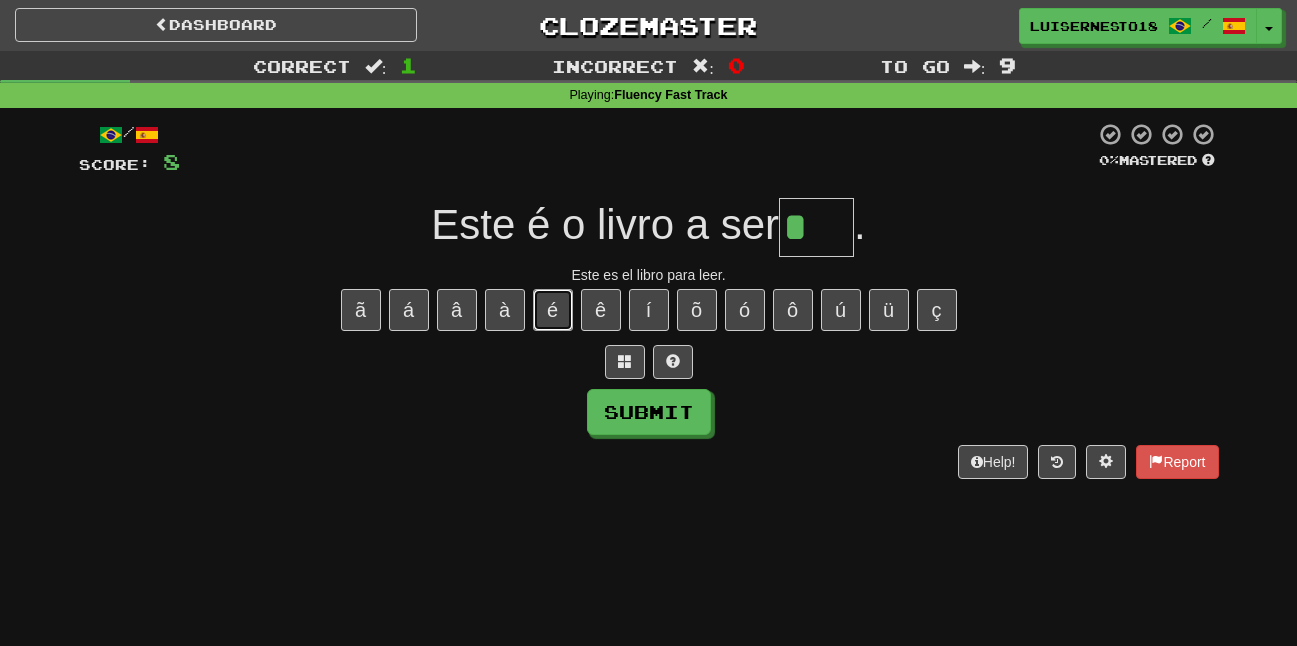 click on "é" at bounding box center (553, 310) 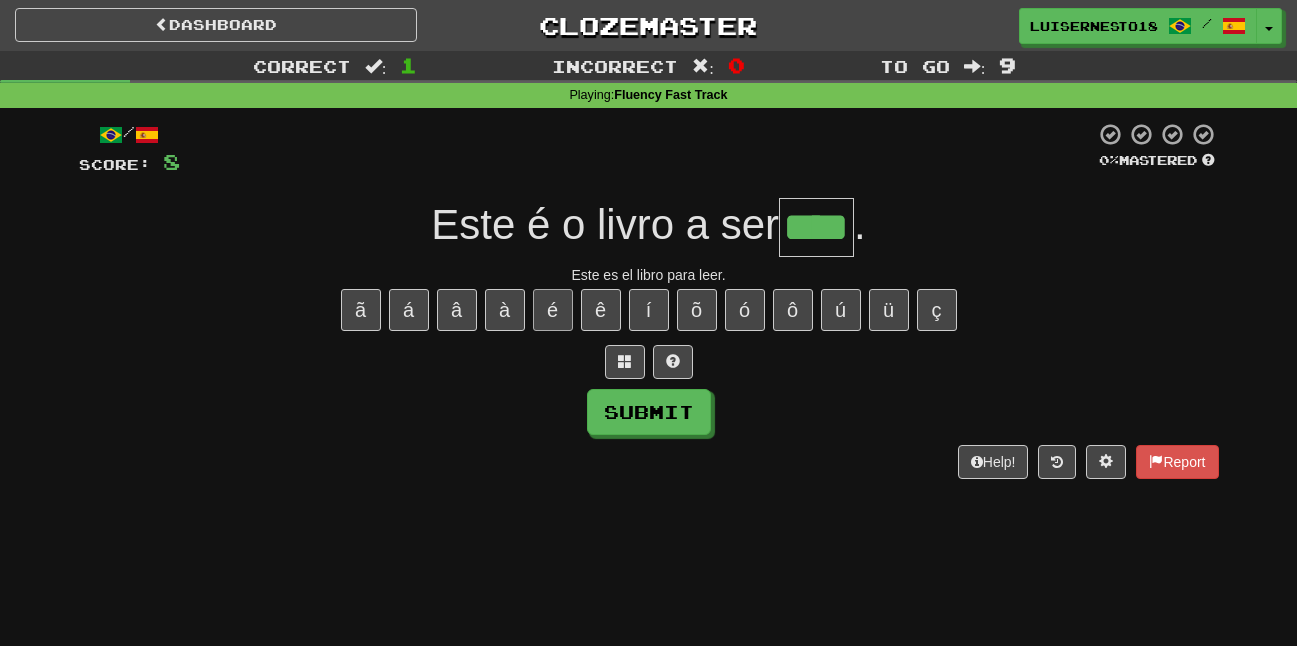 type on "****" 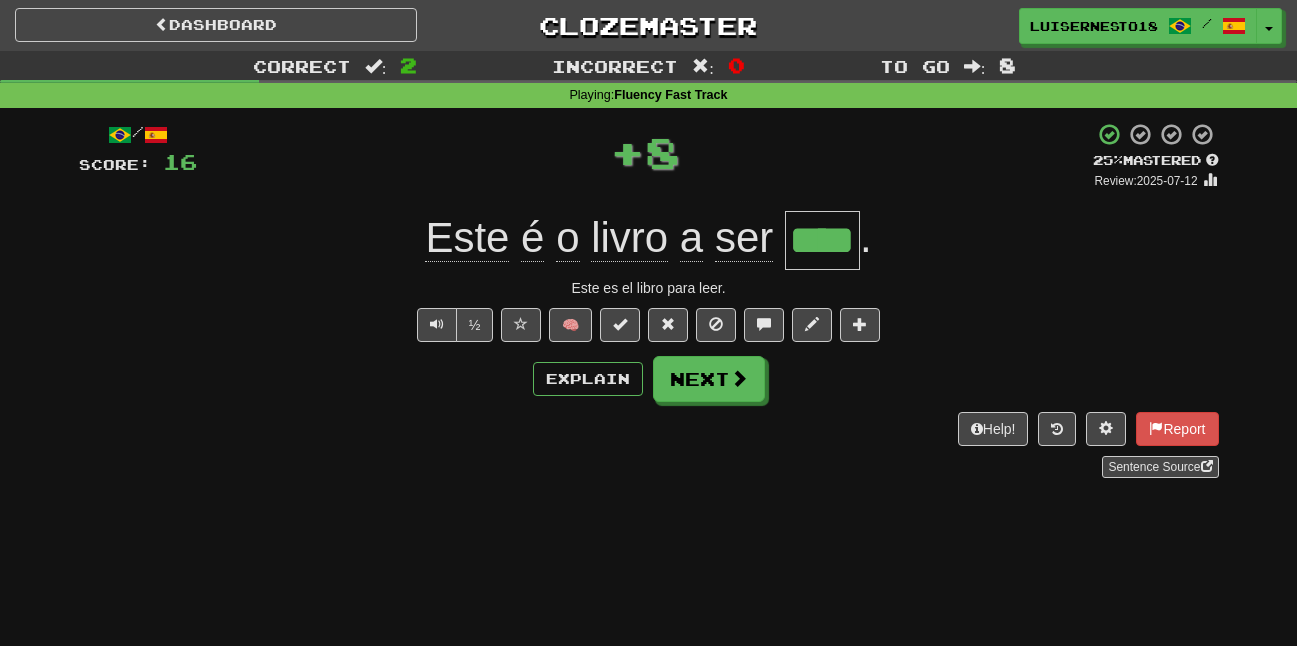 click on "/  Score:   16 + 8 25 %  Mastered Review:  2025-07-12 Este   é   o   livro   a   ser   **** . Este es el libro para leer. ½ 🧠 Explain Next  Help!  Report Sentence Source" at bounding box center [649, 300] 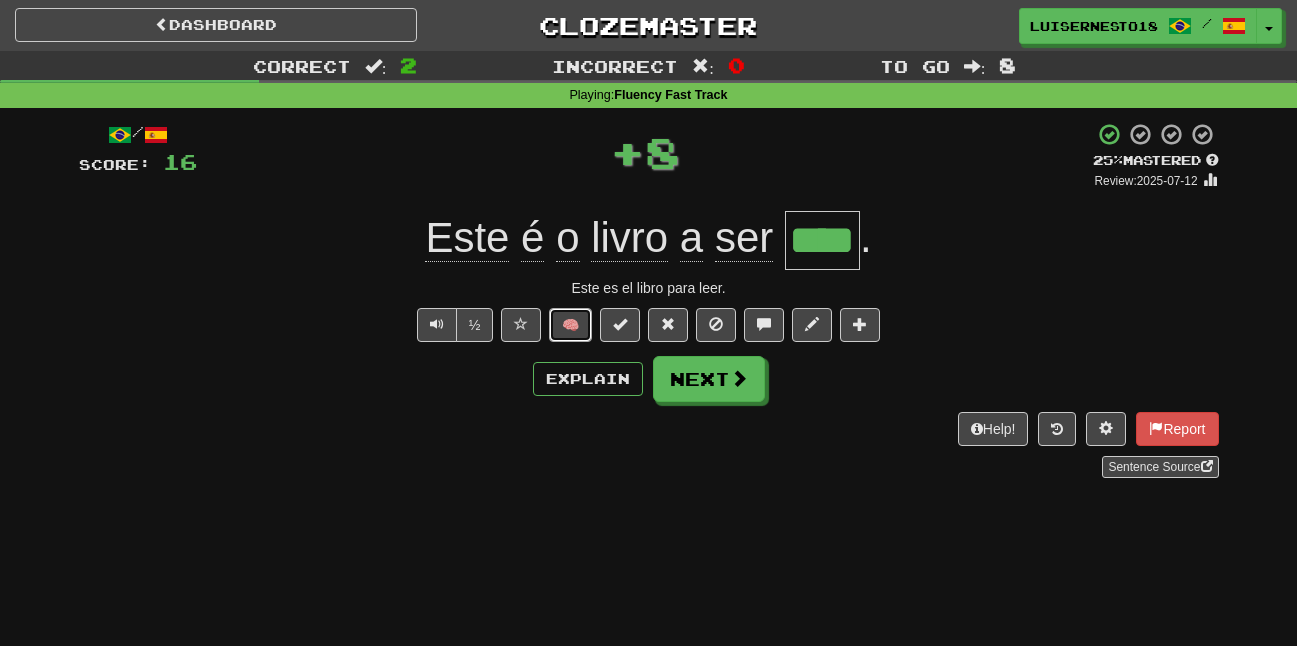 click on "🧠" at bounding box center (570, 325) 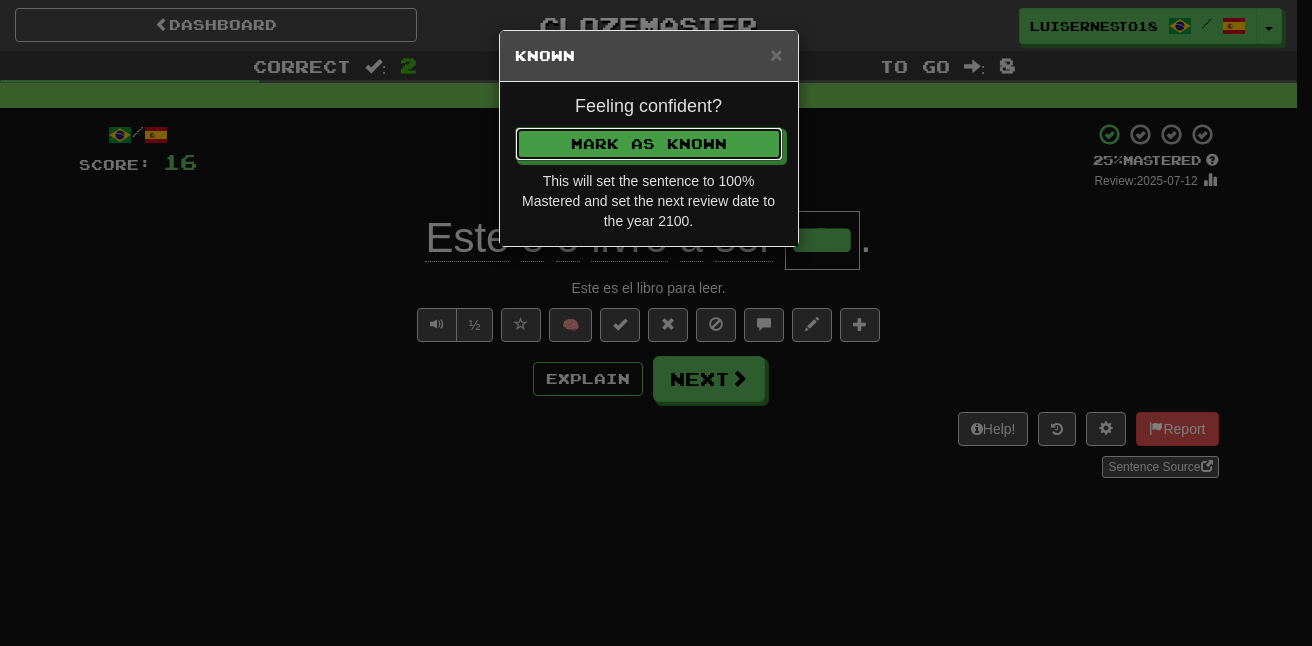 click on "This will set the sentence to 100% Mastered and set the next review date to the year 2100." at bounding box center [649, 201] 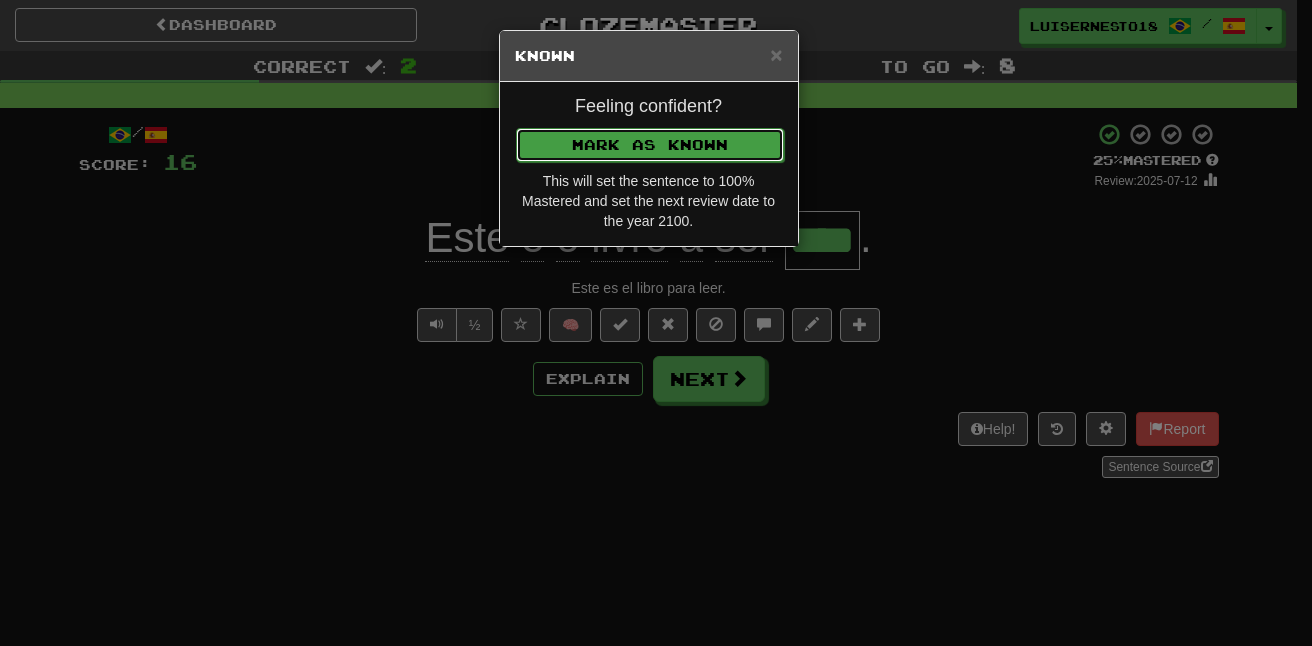 click on "Mark as Known" at bounding box center [650, 145] 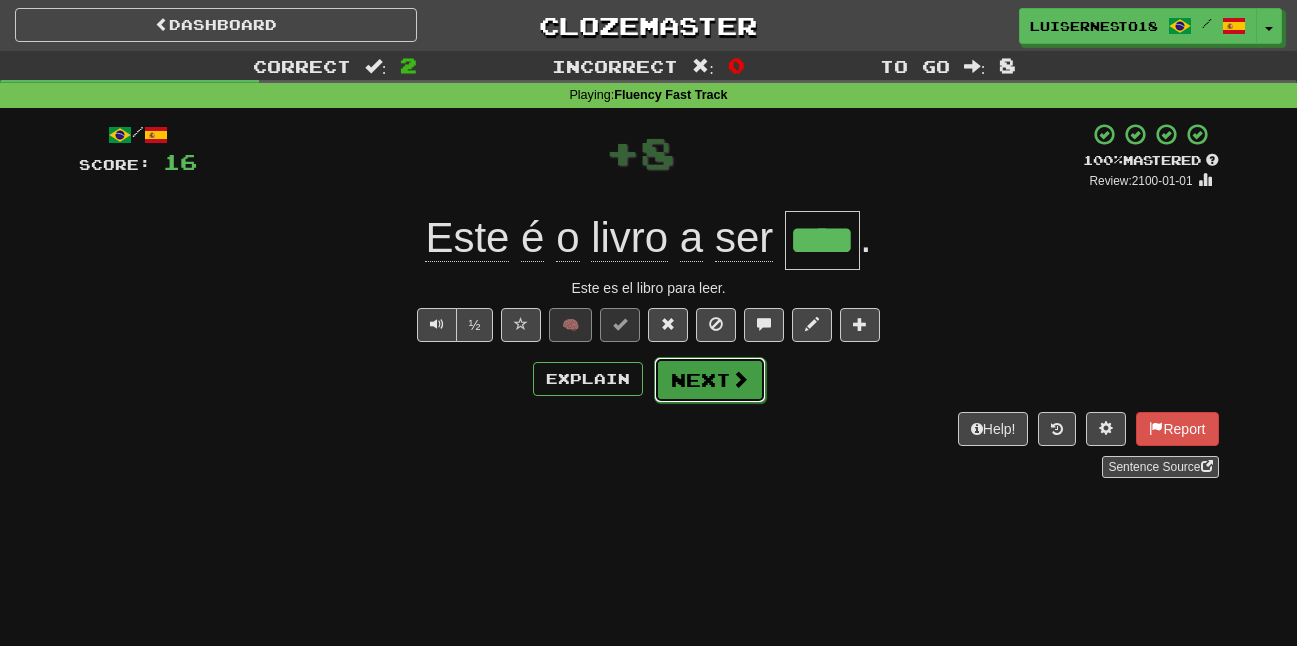 click on "Next" at bounding box center [710, 380] 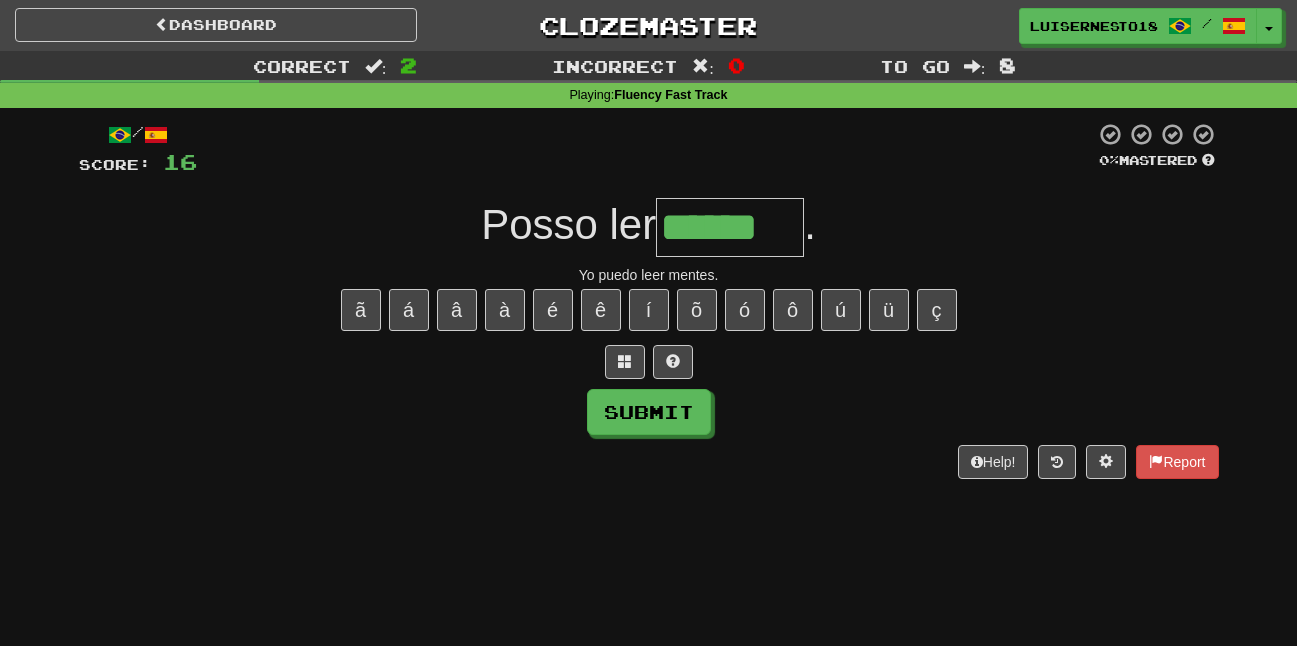 type on "******" 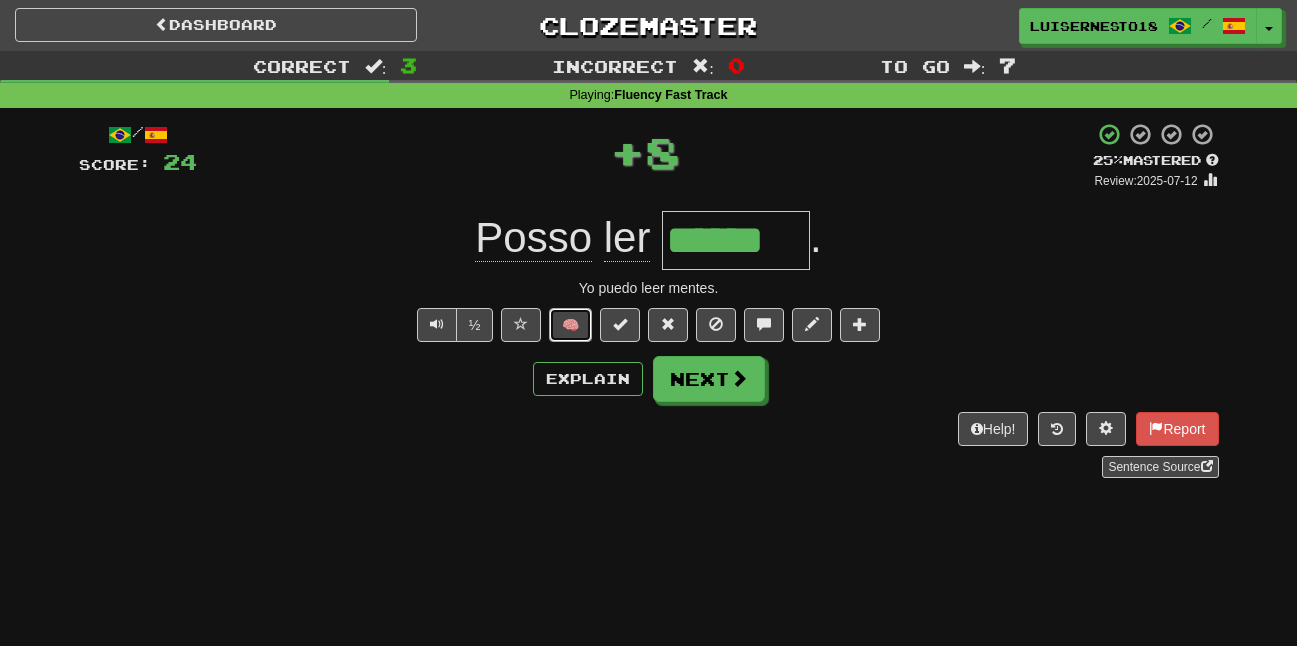 click on "🧠" at bounding box center [570, 325] 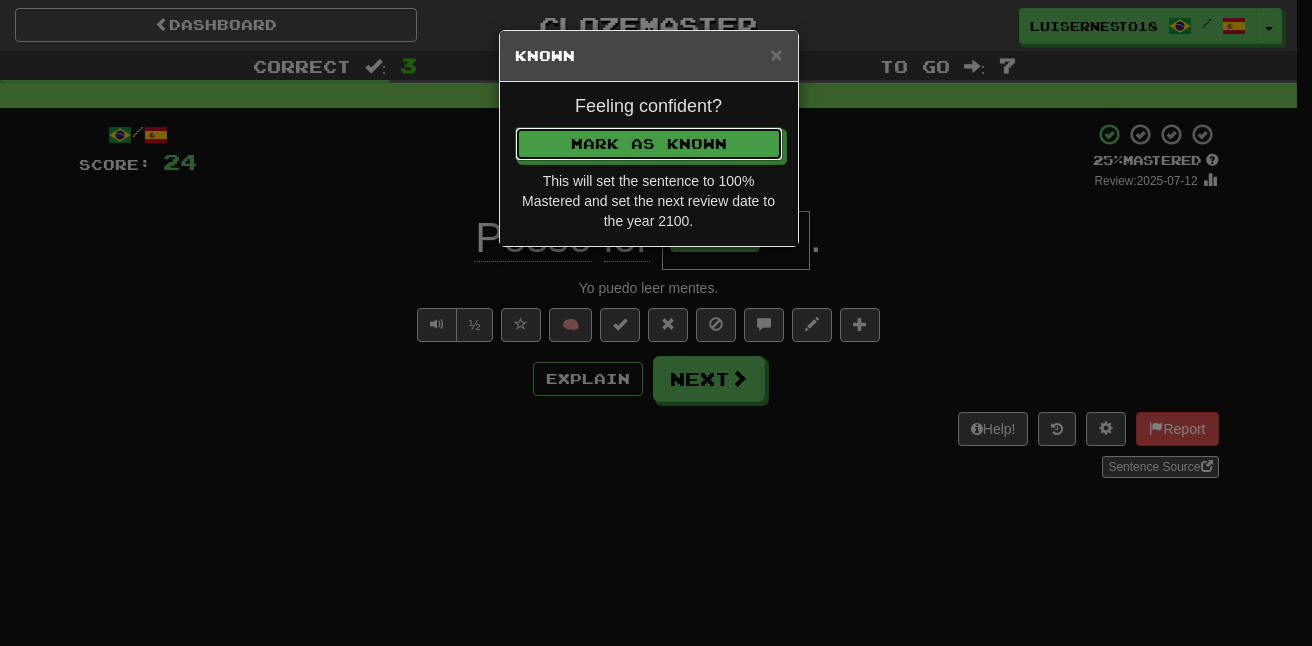 click on "Mark as Known" at bounding box center [649, 144] 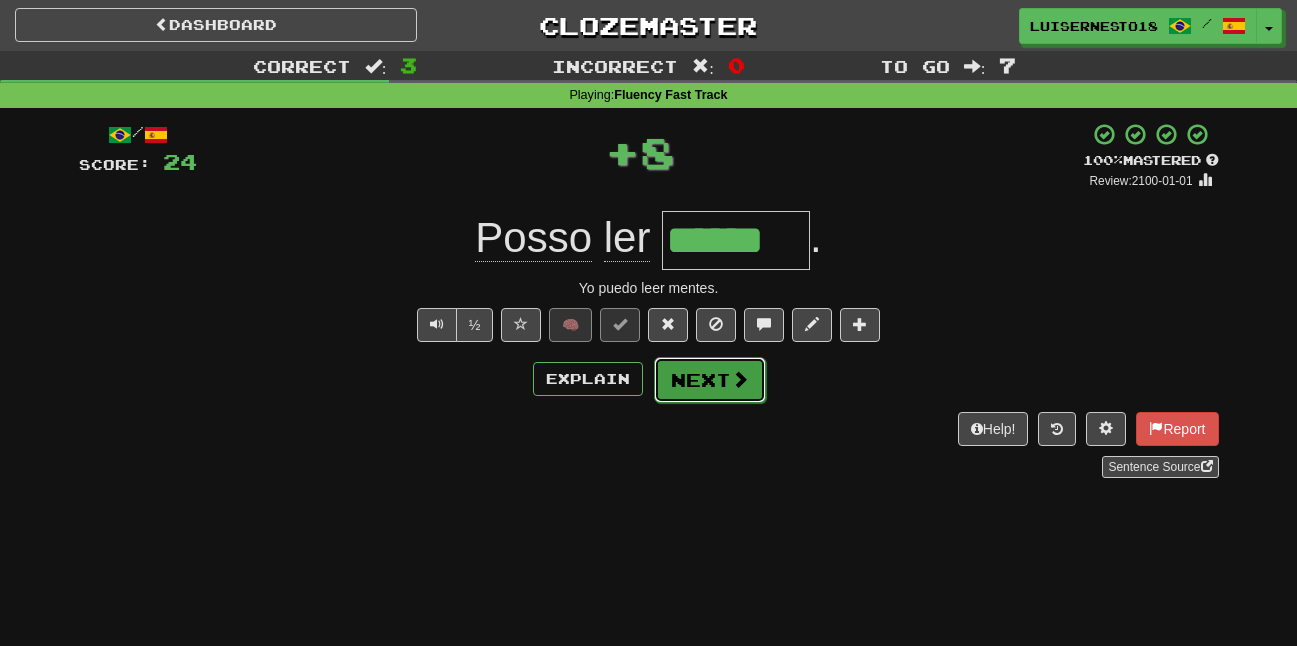 click on "Next" at bounding box center [710, 380] 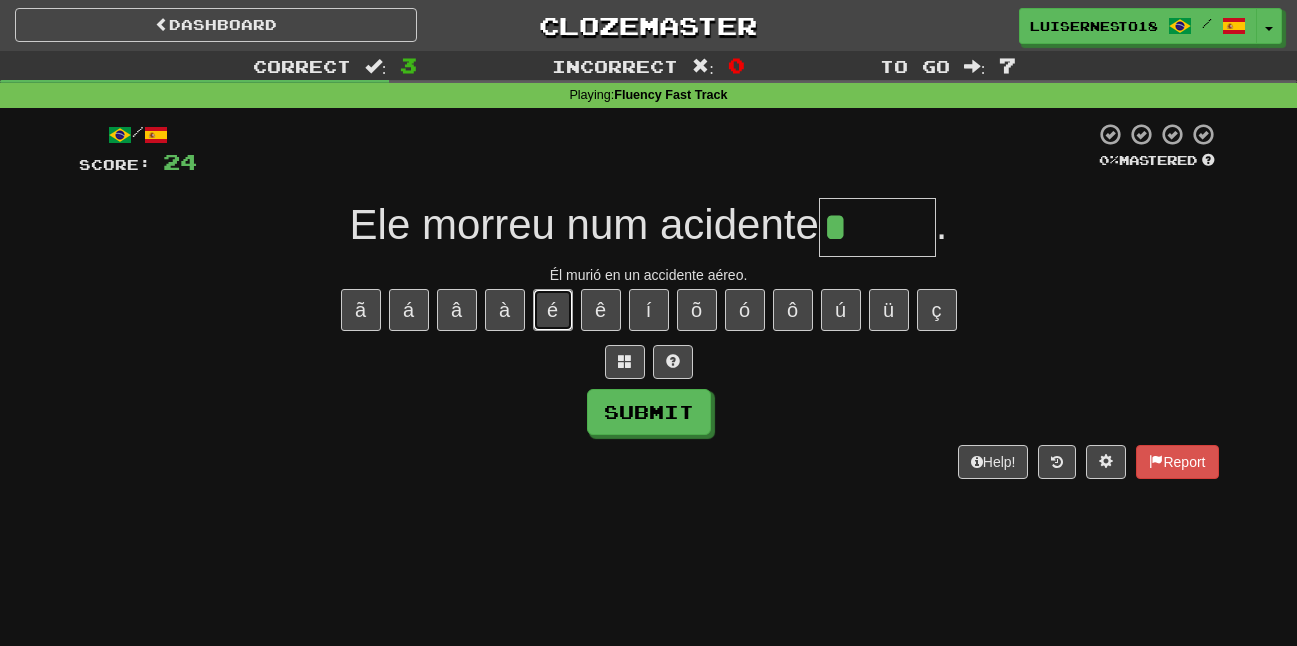 click on "é" at bounding box center (553, 310) 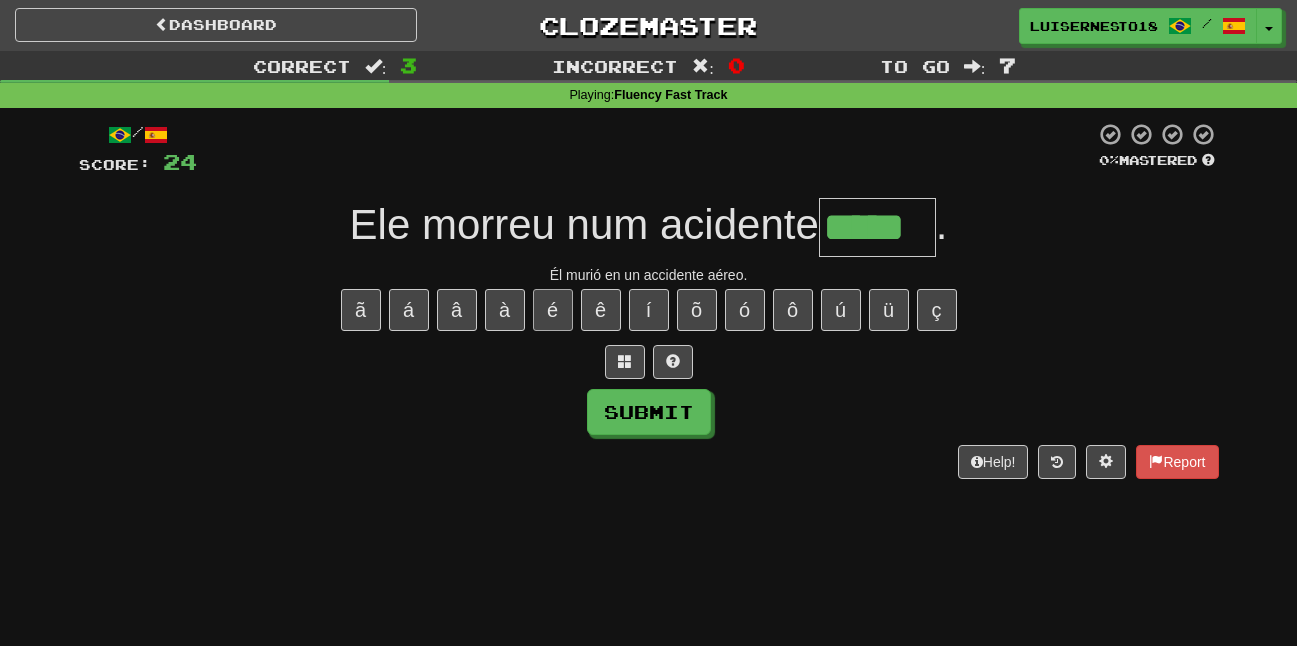 type on "*****" 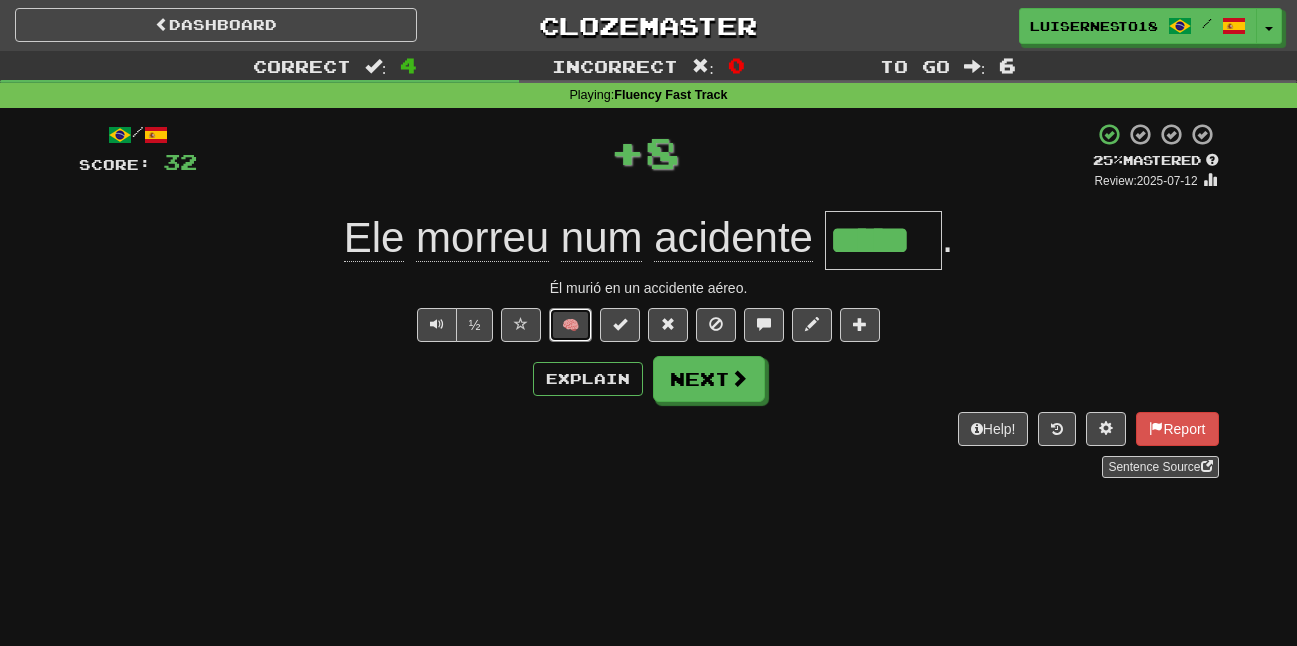 click on "🧠" at bounding box center [570, 325] 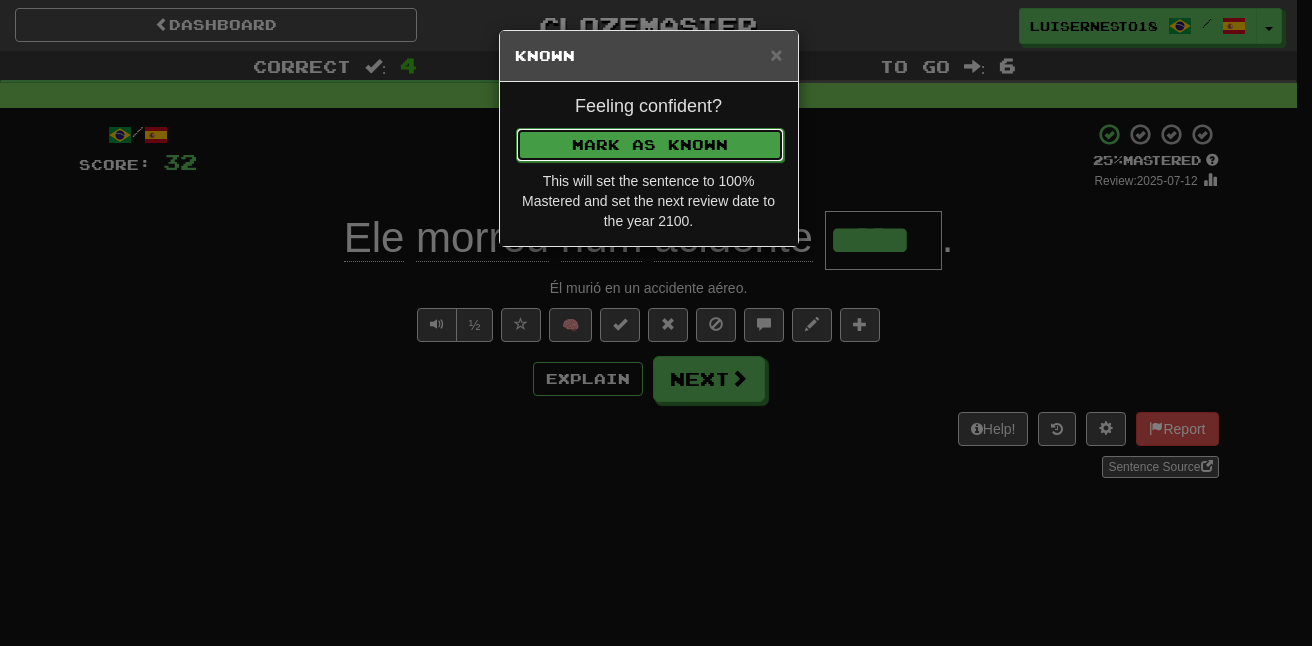 click on "Mark as Known" at bounding box center [650, 145] 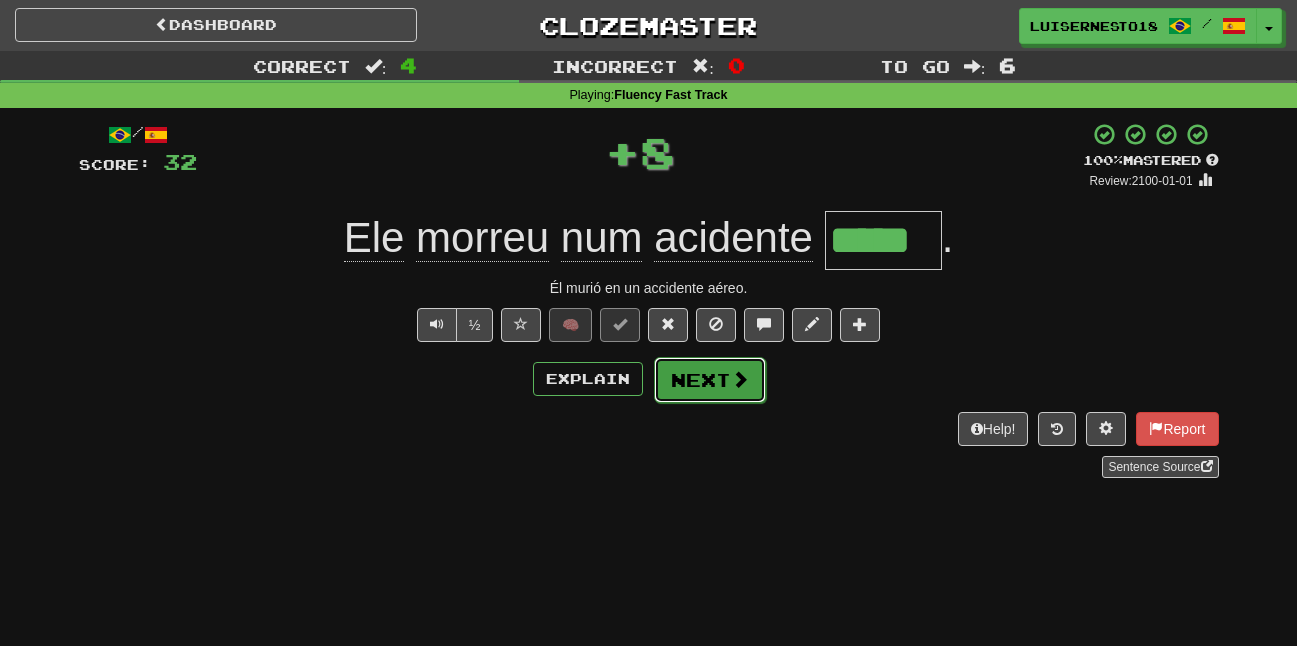 click on "Next" at bounding box center [710, 380] 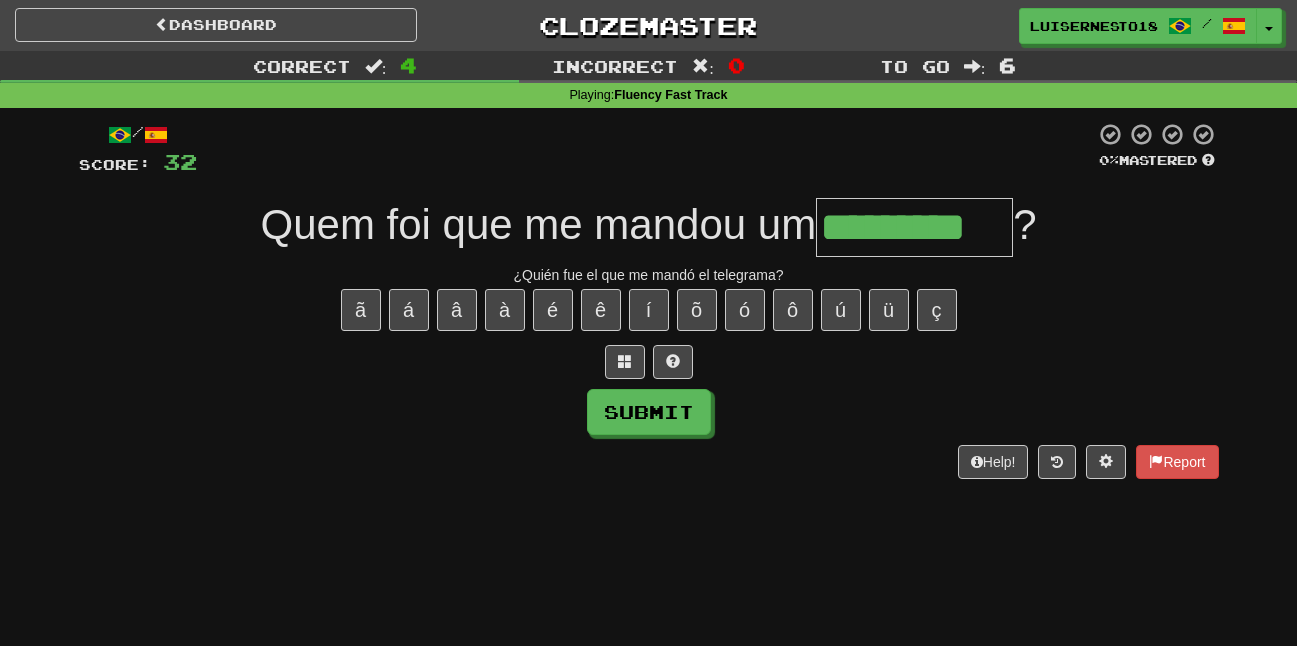 type on "*********" 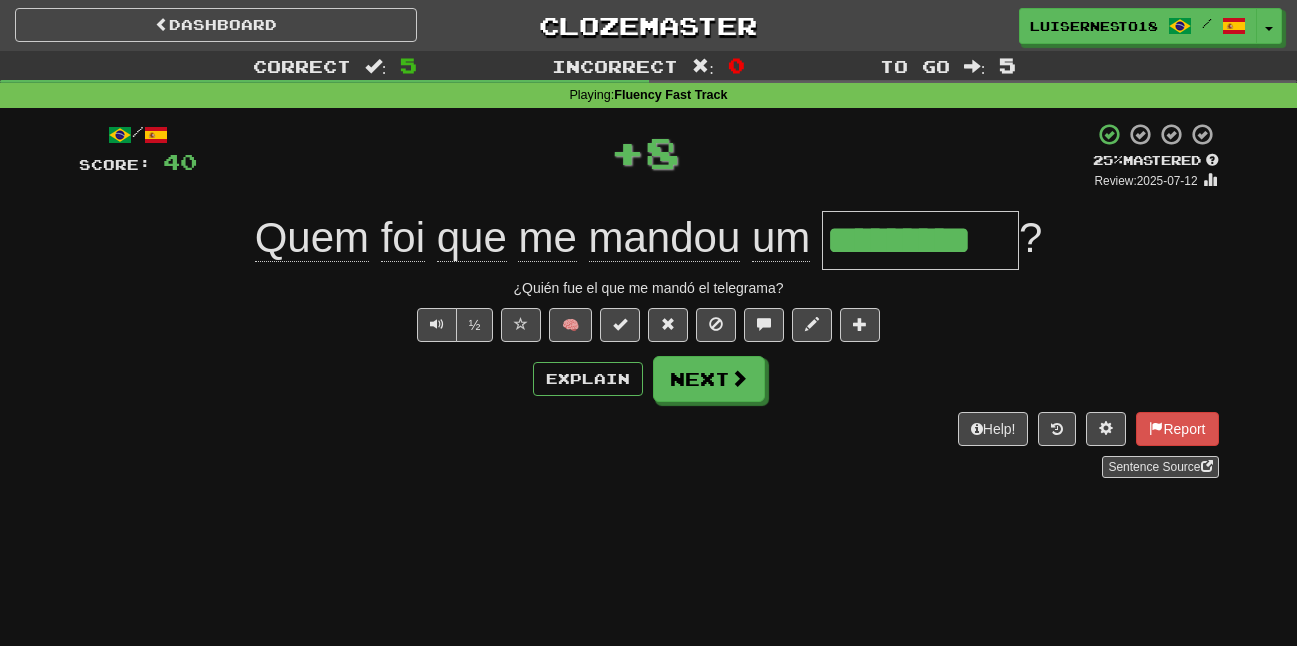 click on "/  Score:   40 + 8 25 %  Mastered Review:  2025-07-12 Quem   foi   que   me   mandou   um   ********* ? ¿Quién fue el que me mandó el telegrama? ½ 🧠 Explain Next  Help!  Report Sentence Source" at bounding box center [649, 300] 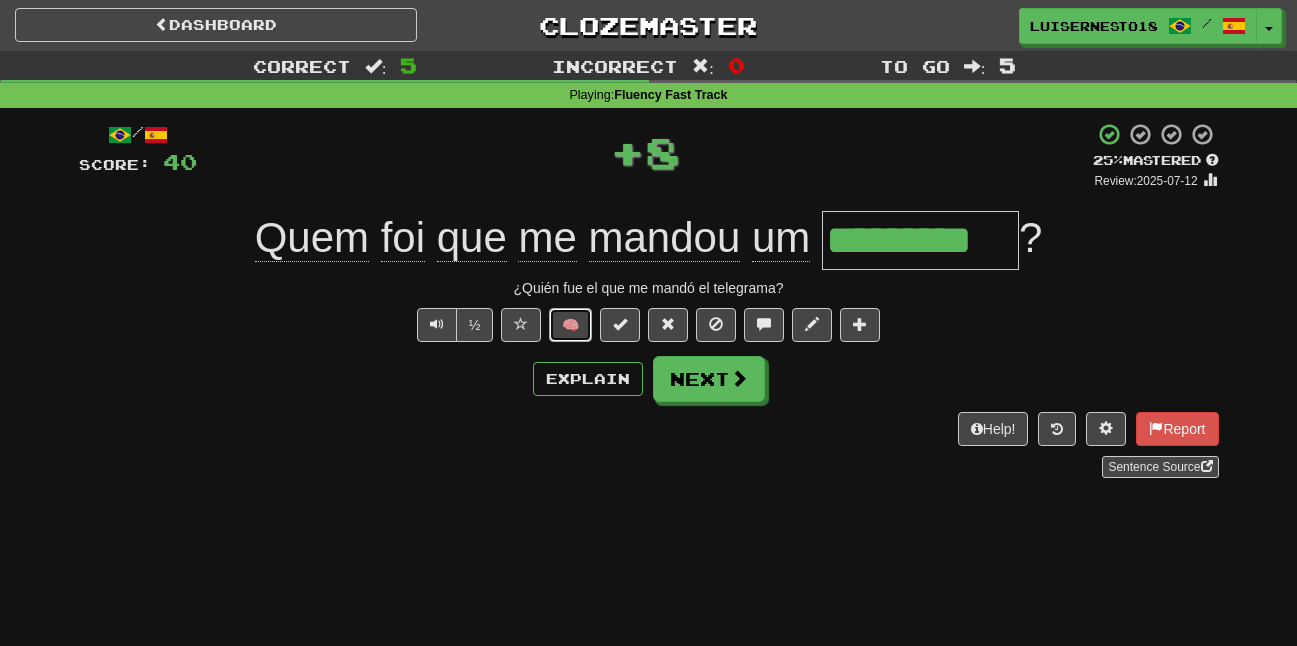 click on "🧠" at bounding box center [570, 325] 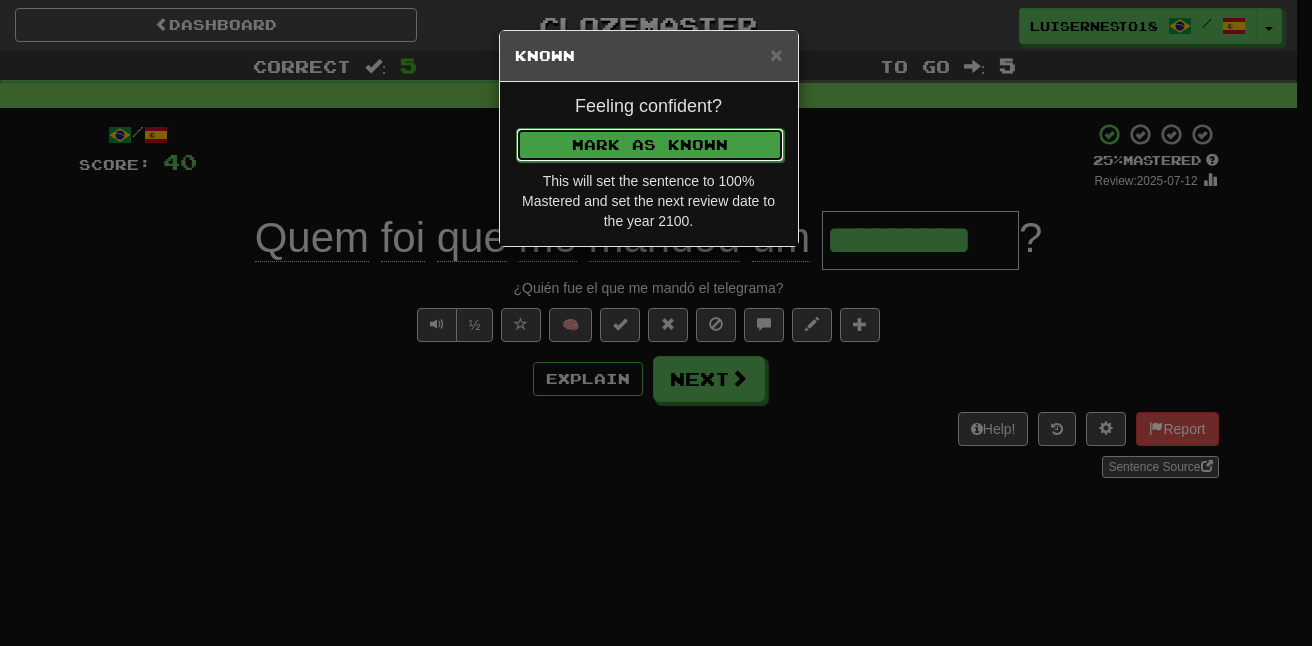 click on "Mark as Known" at bounding box center (650, 145) 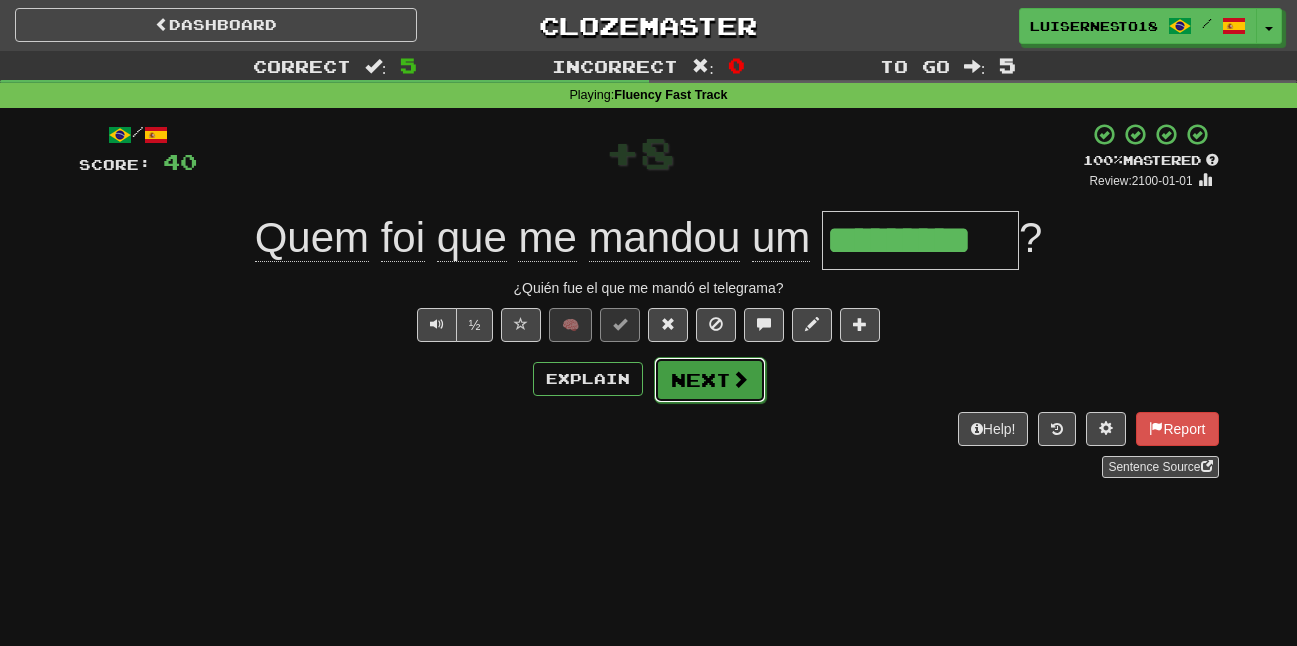 click on "Next" at bounding box center (710, 380) 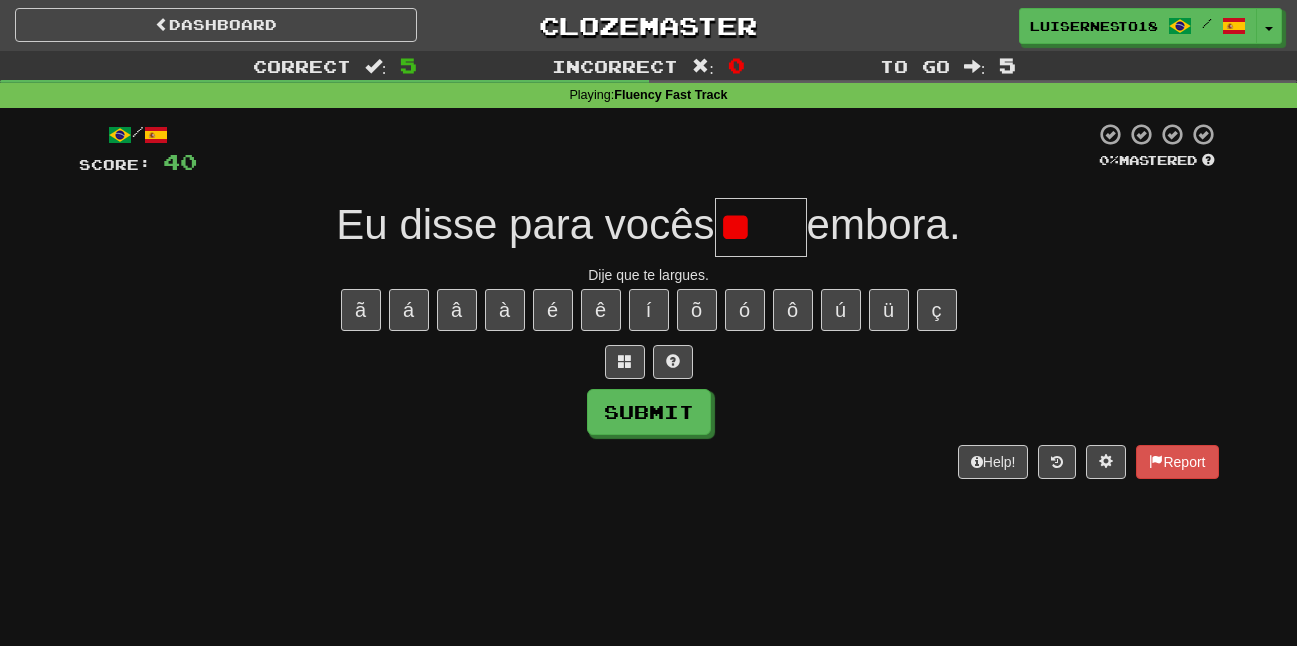 type on "*" 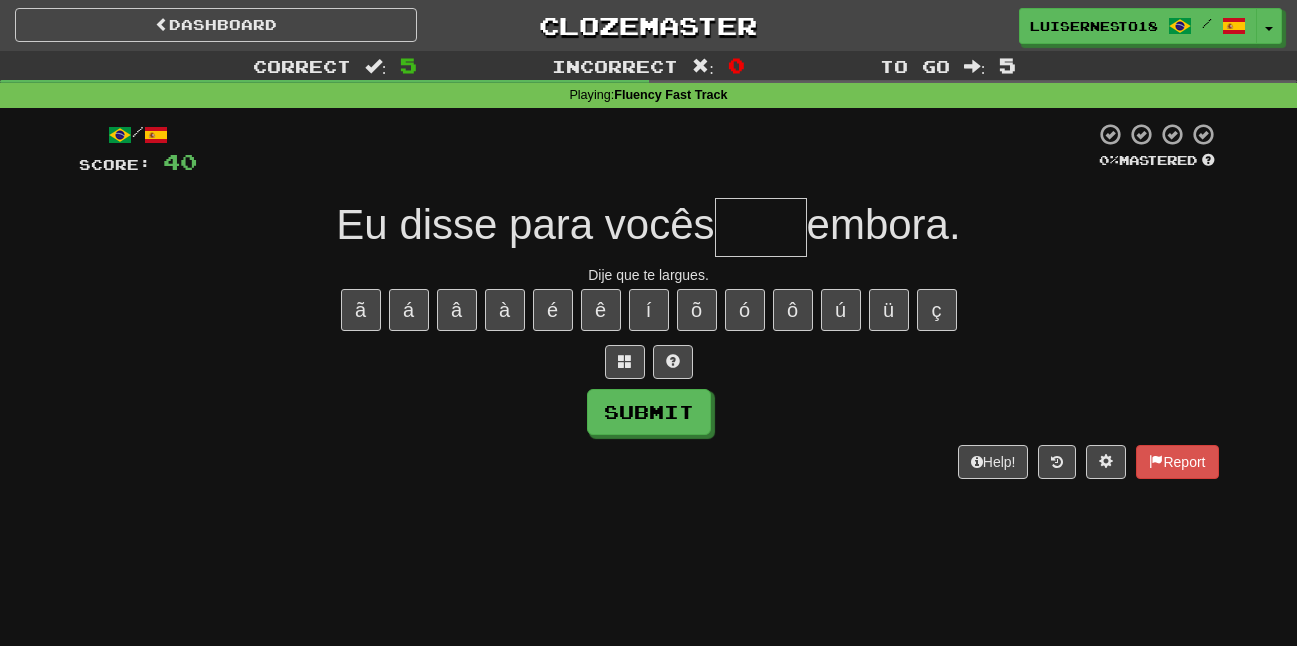 type on "*" 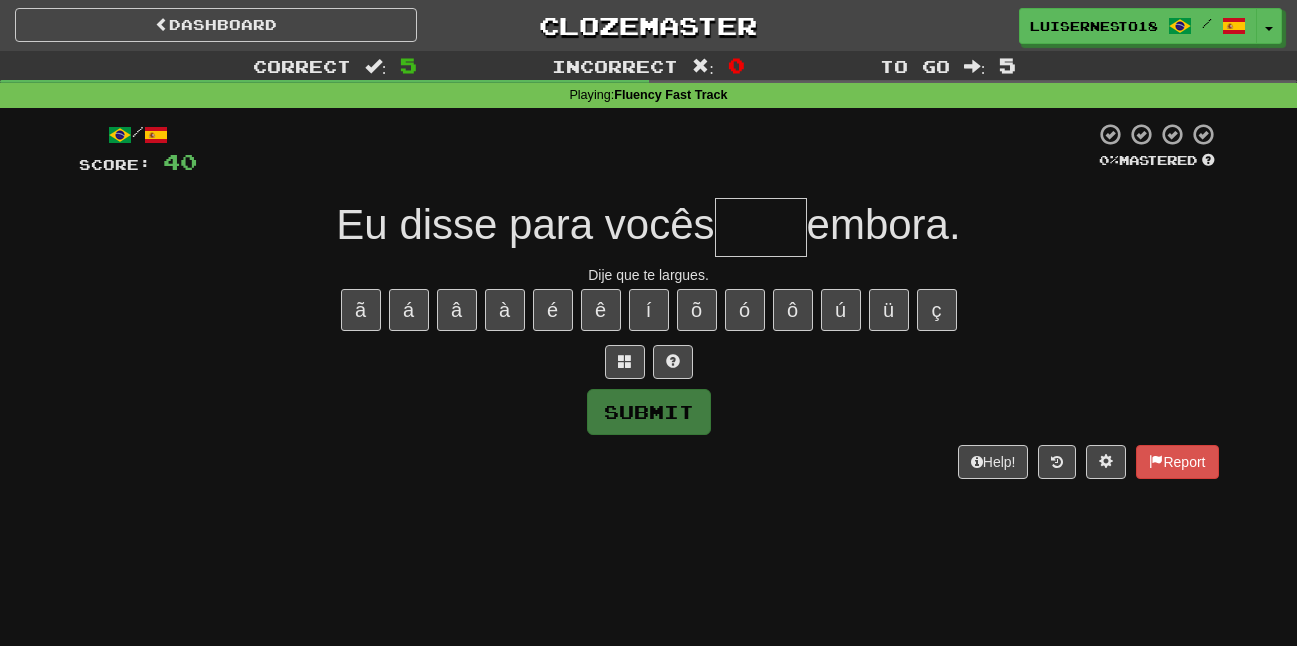 type on "*" 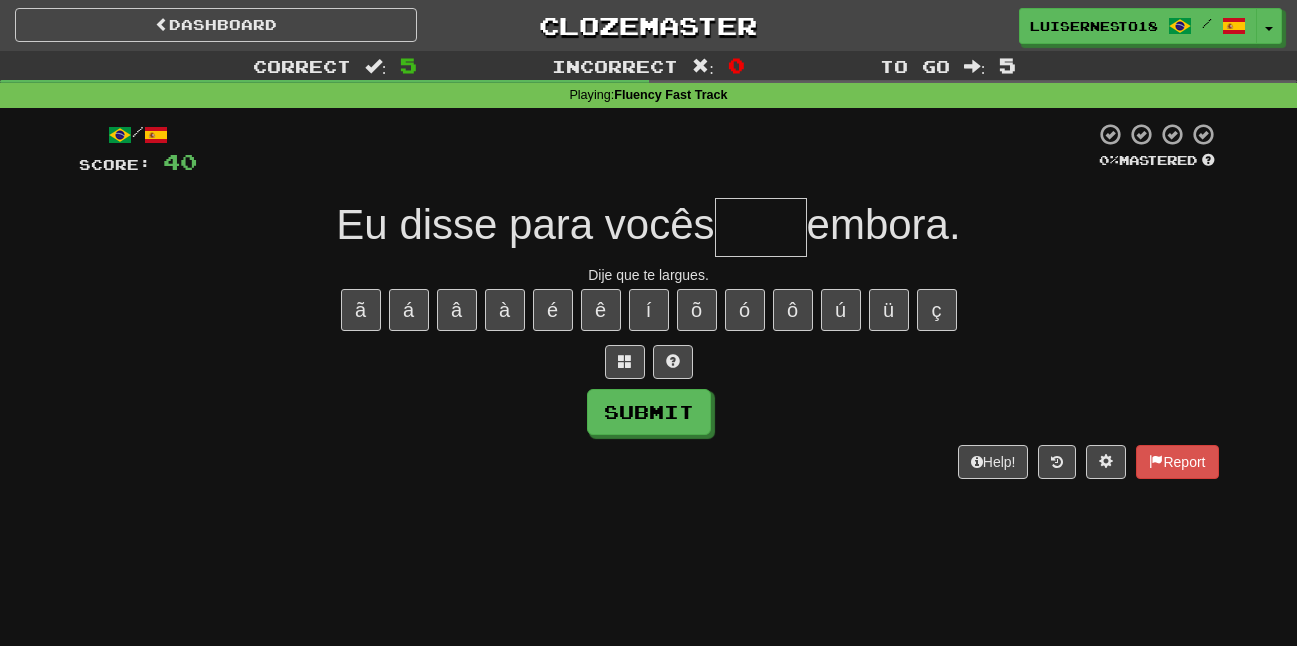 type on "*" 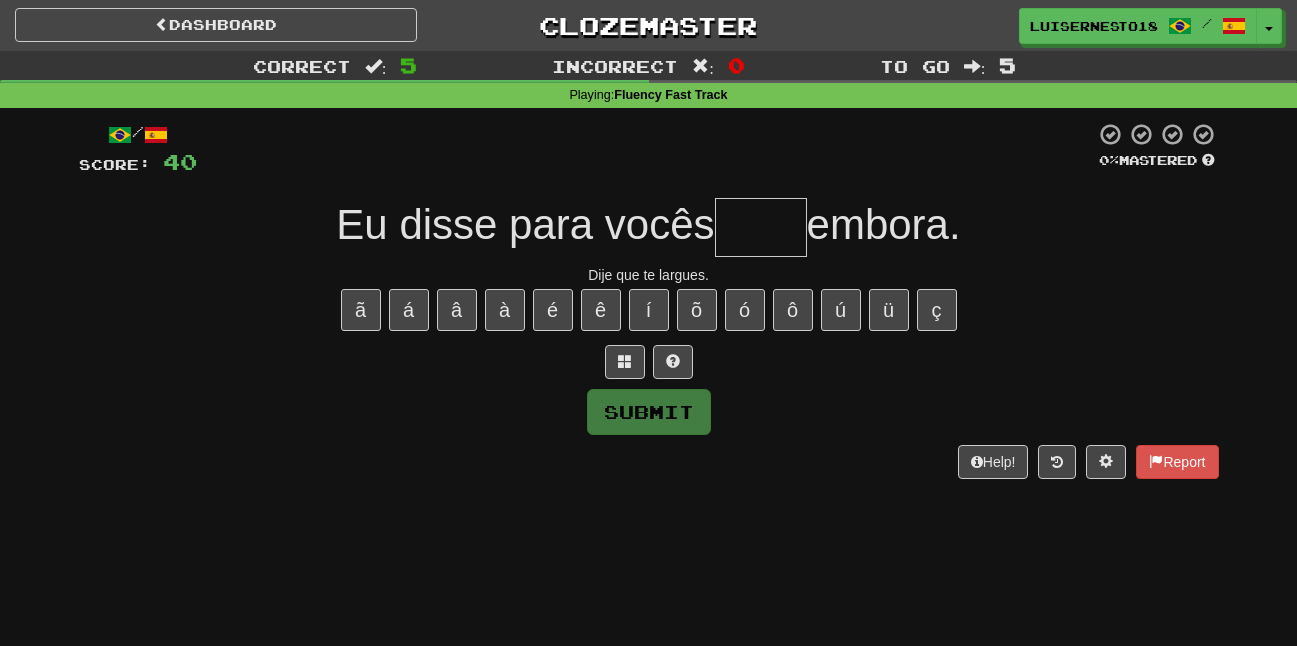 type on "*" 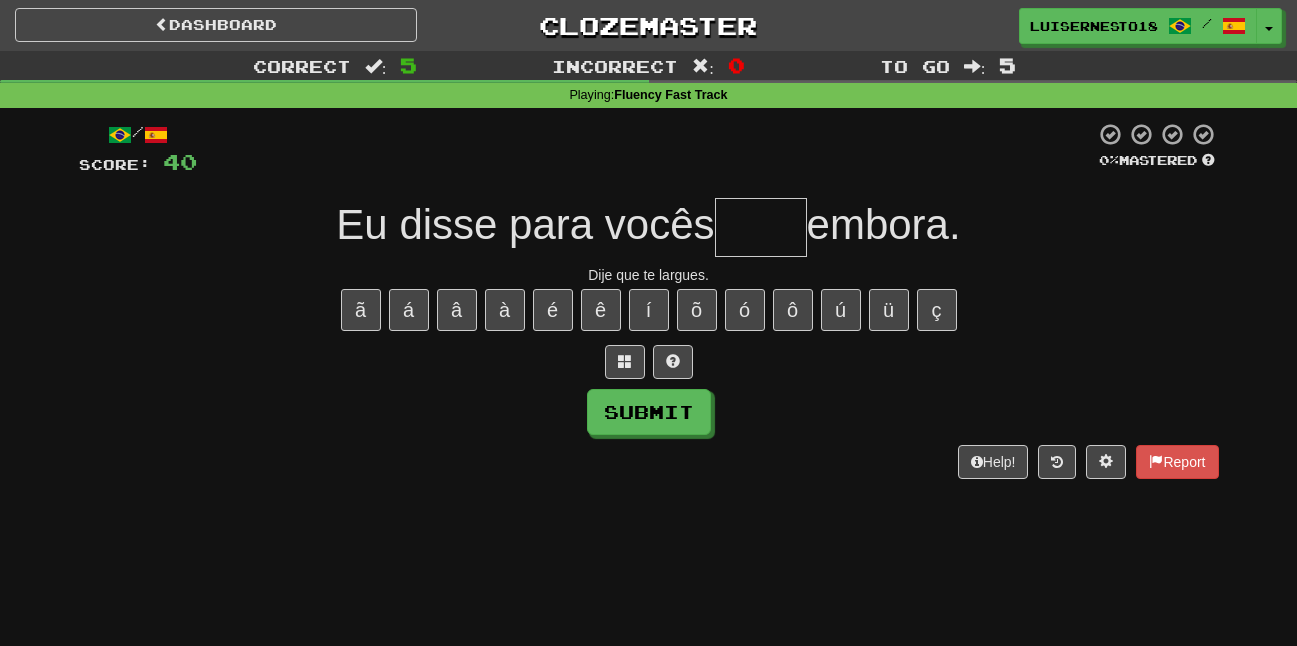 type on "*" 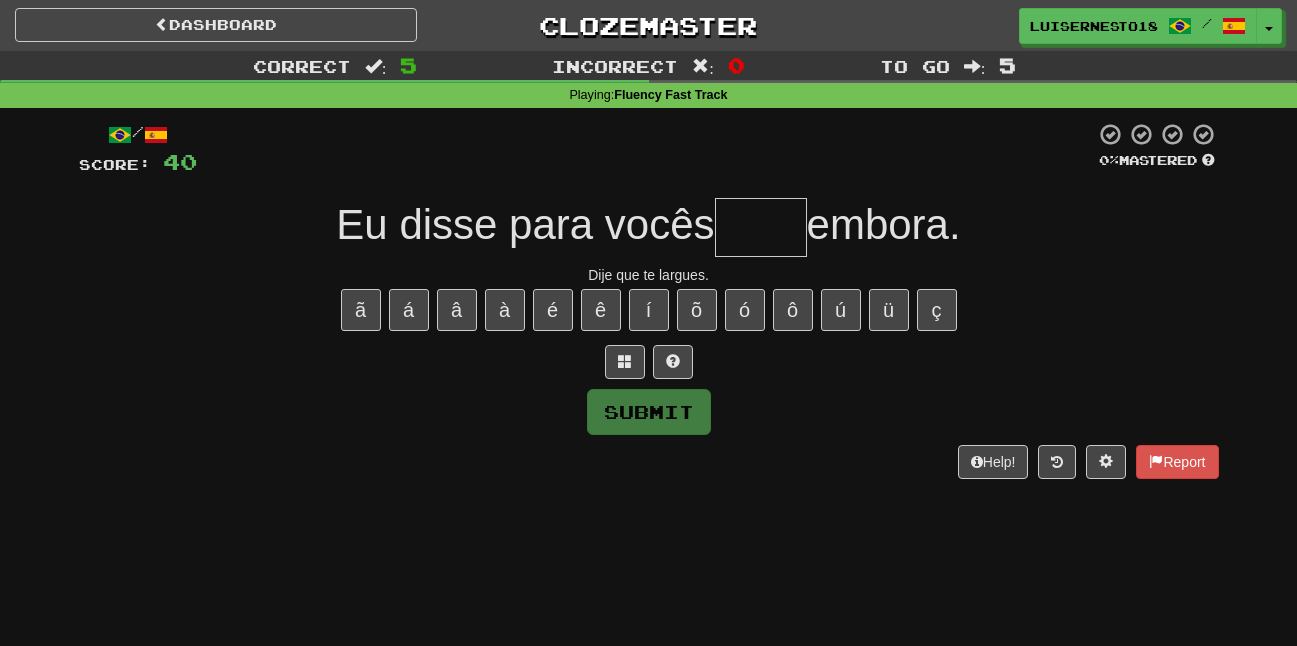 type on "*" 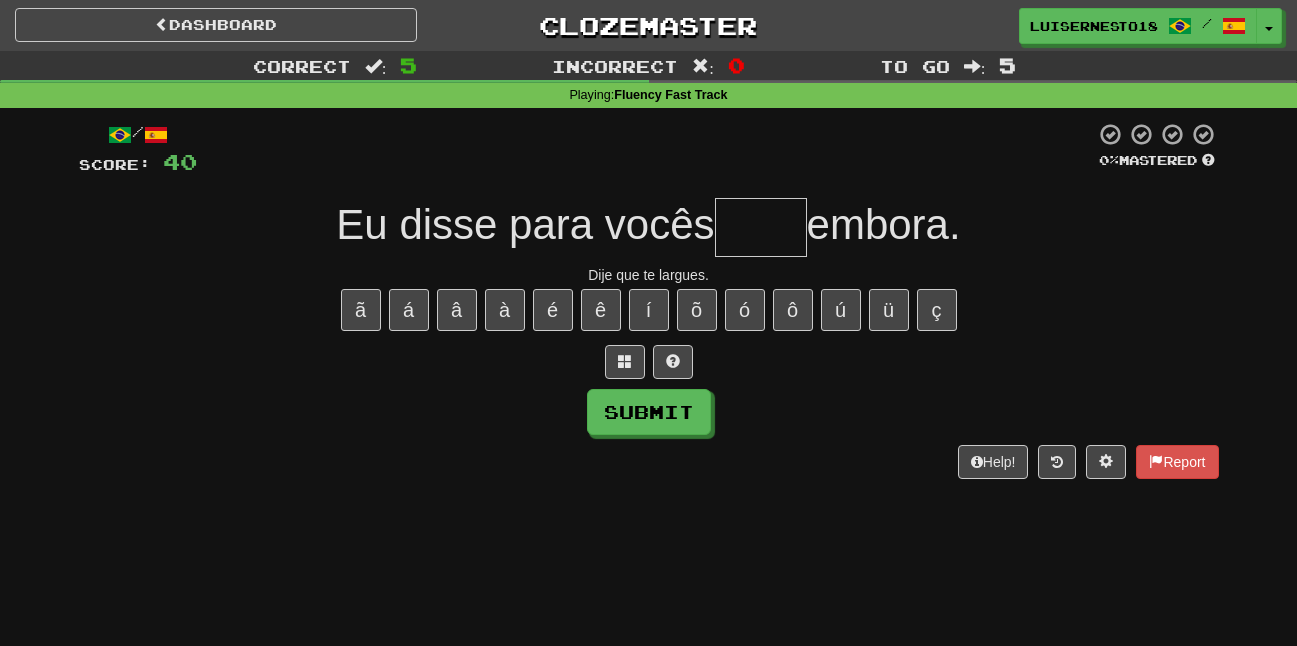type on "*" 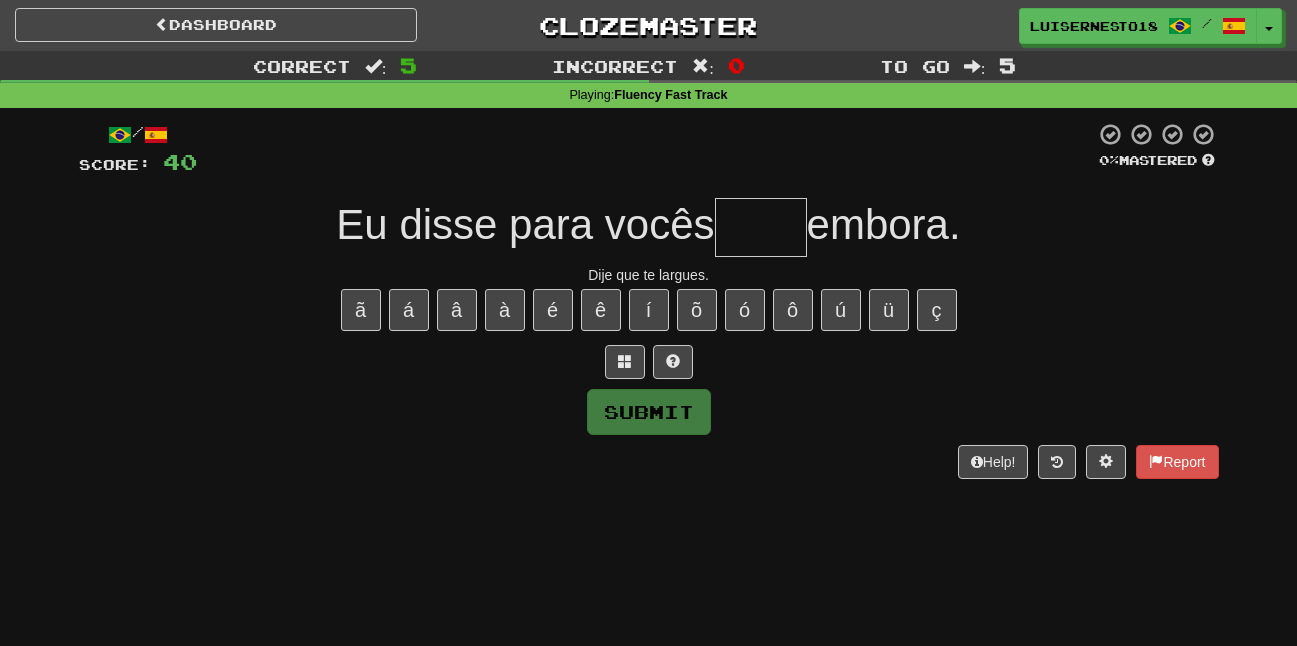 type on "*" 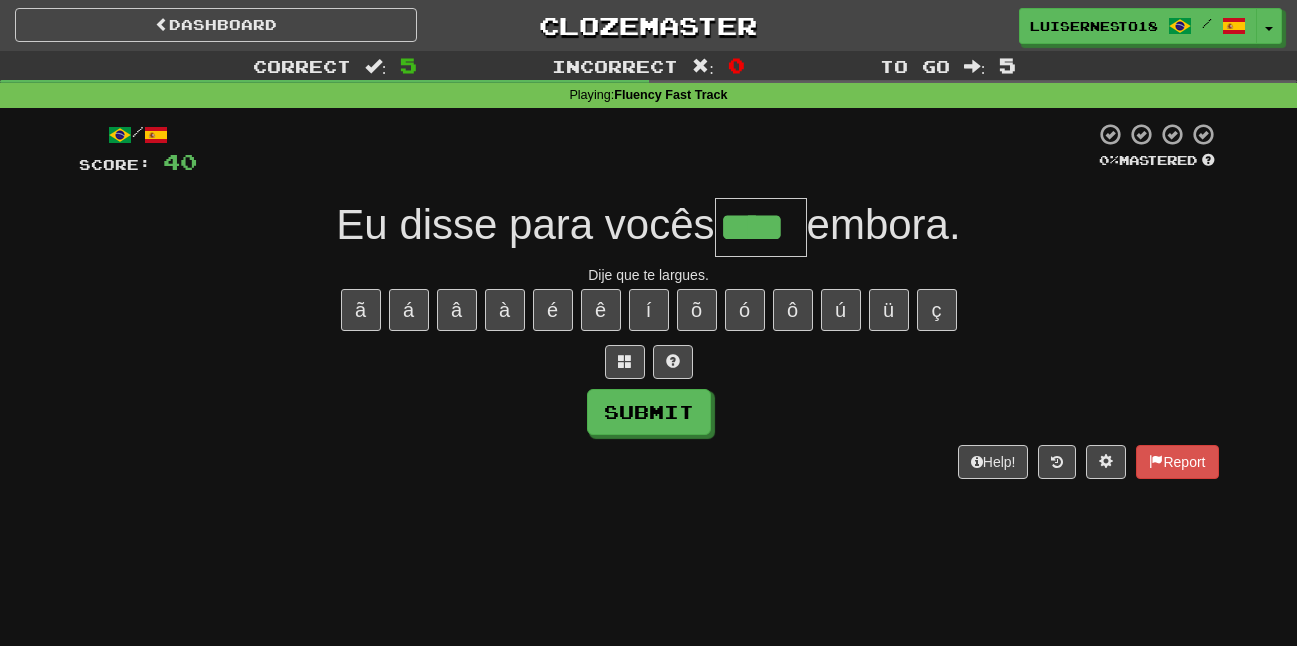 type on "****" 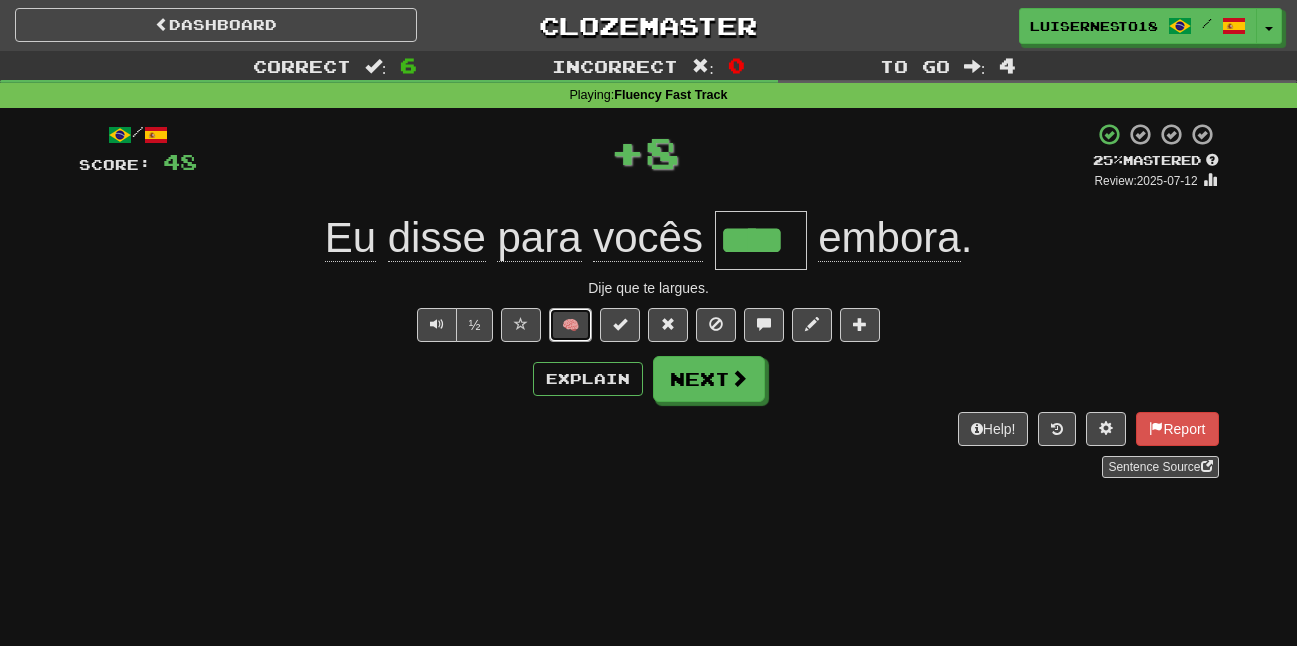click on "🧠" at bounding box center (570, 325) 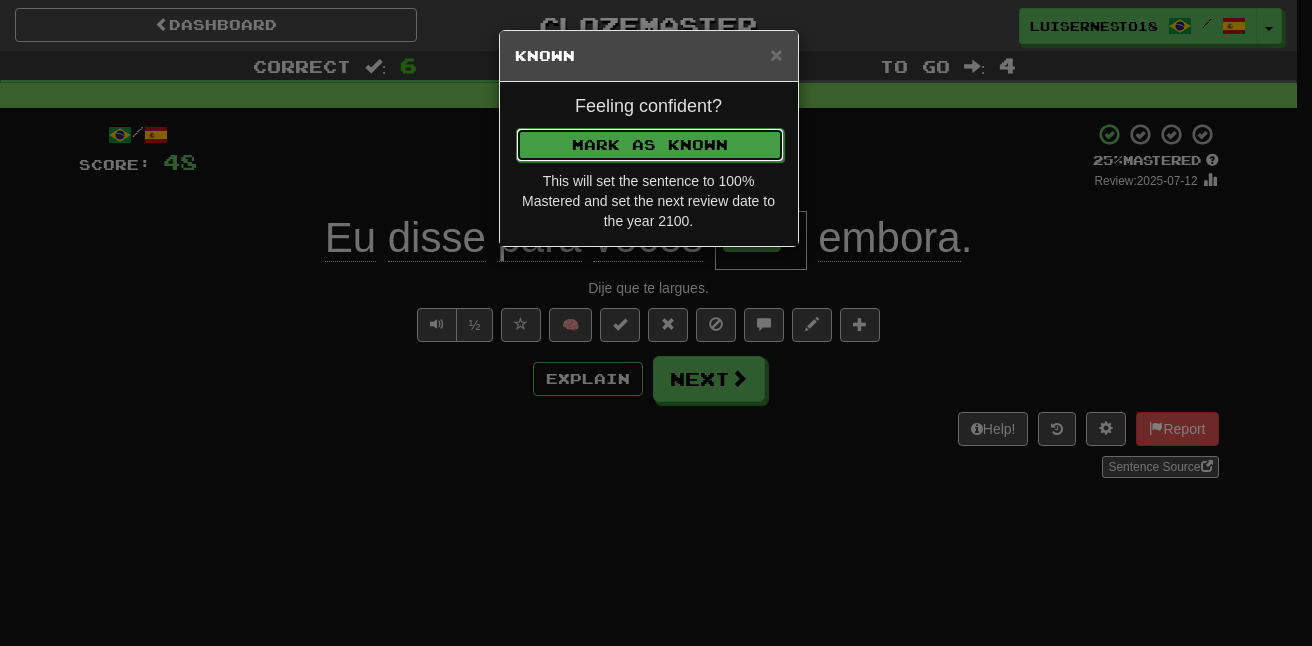 click on "Mark as Known" at bounding box center [650, 145] 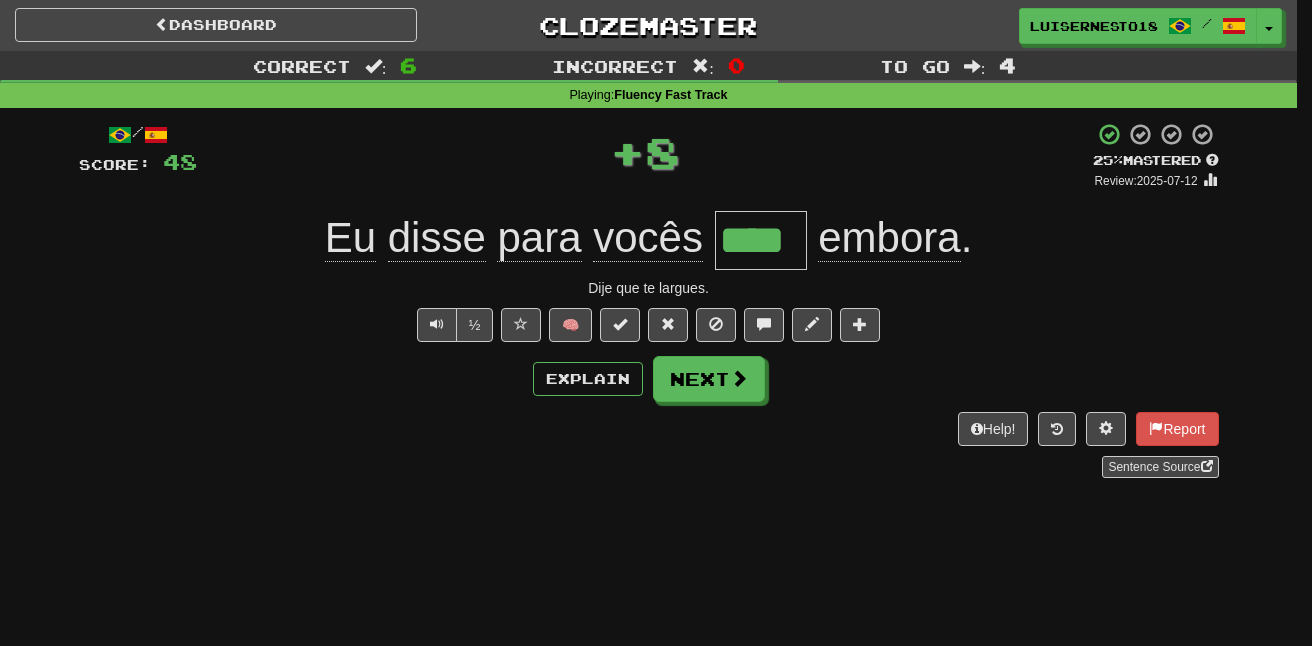 click at bounding box center (656, 323) 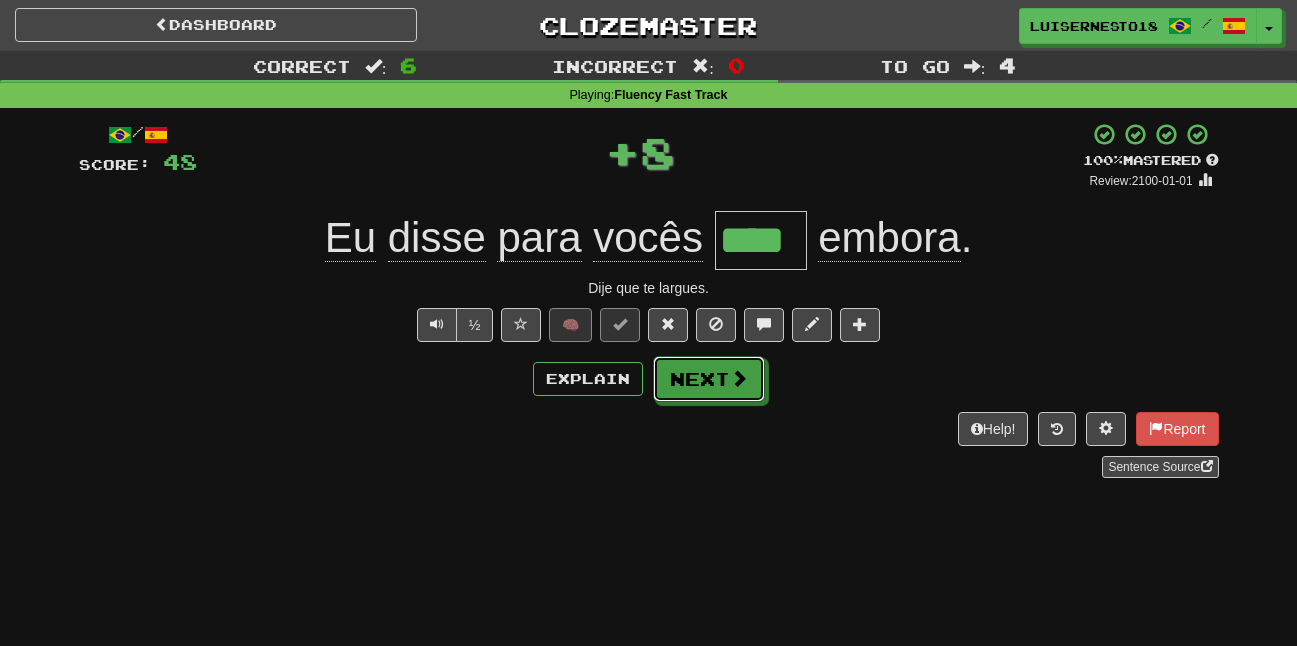 click on "Next" at bounding box center (709, 379) 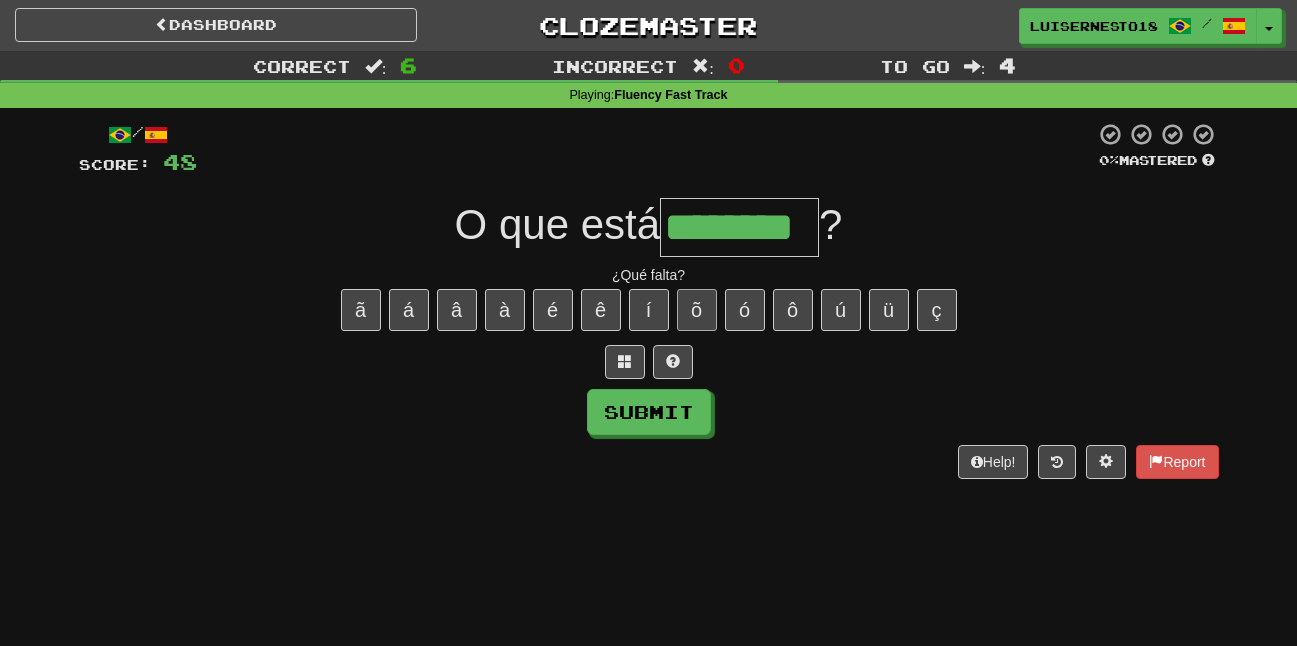 type on "********" 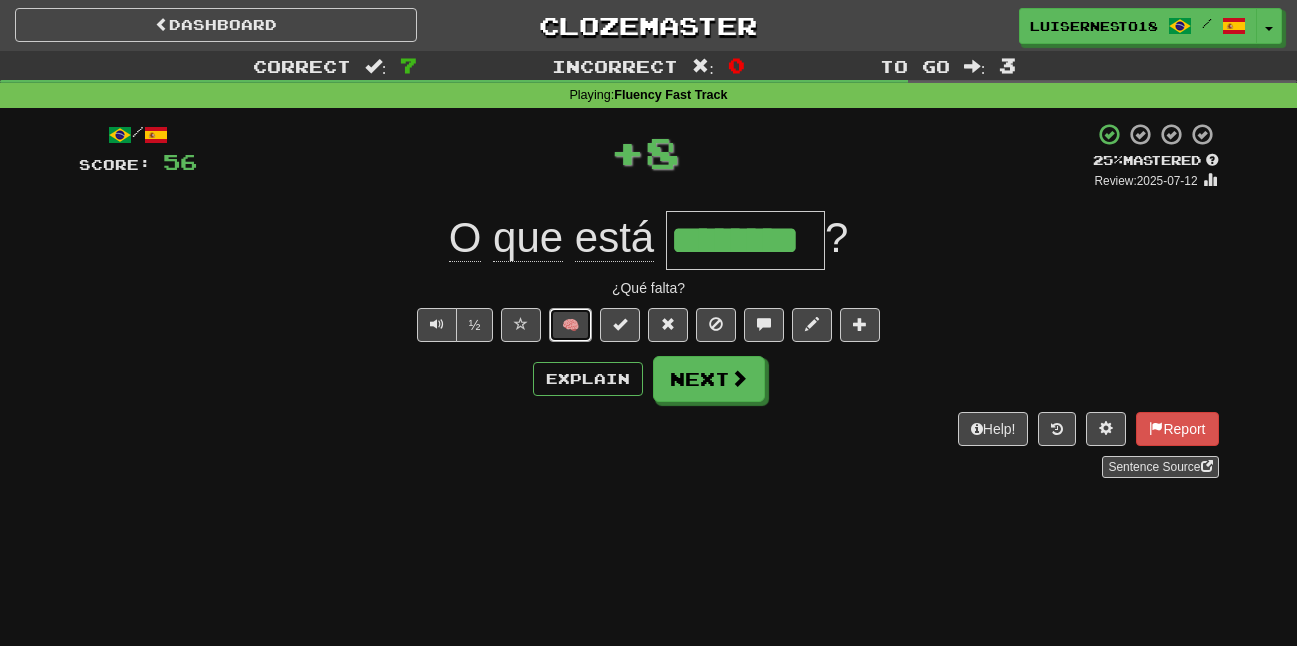 click on "🧠" at bounding box center [570, 325] 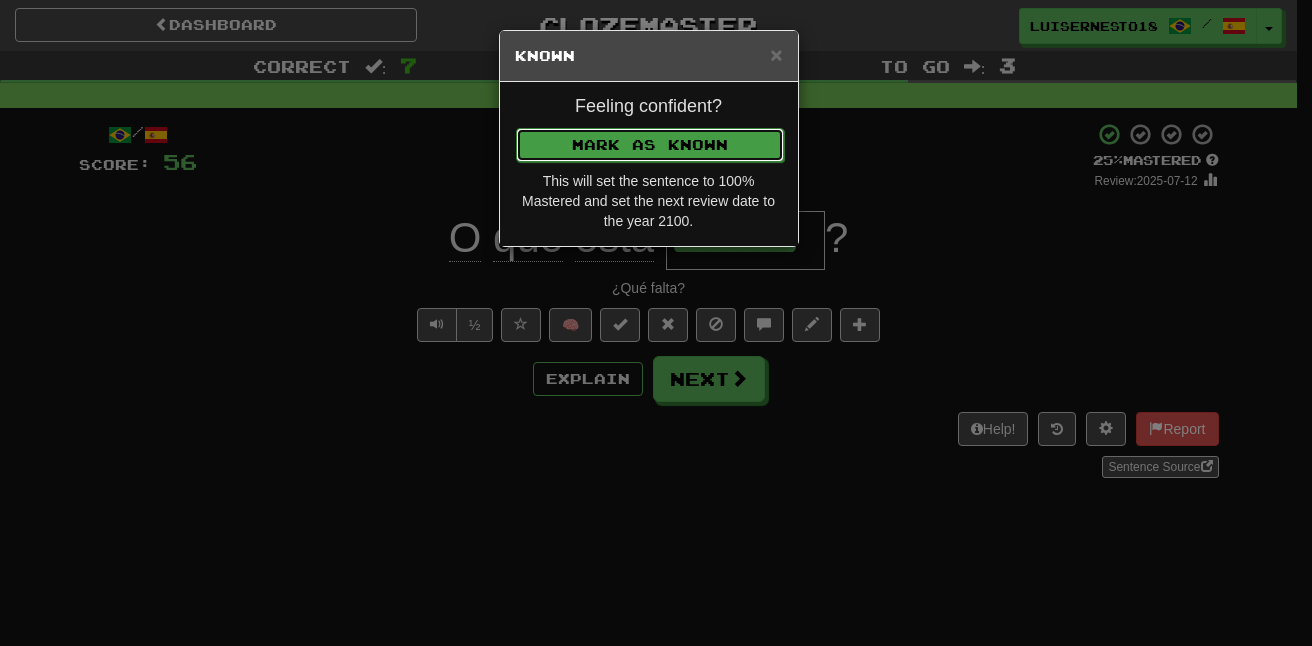 click on "Mark as Known" at bounding box center [650, 145] 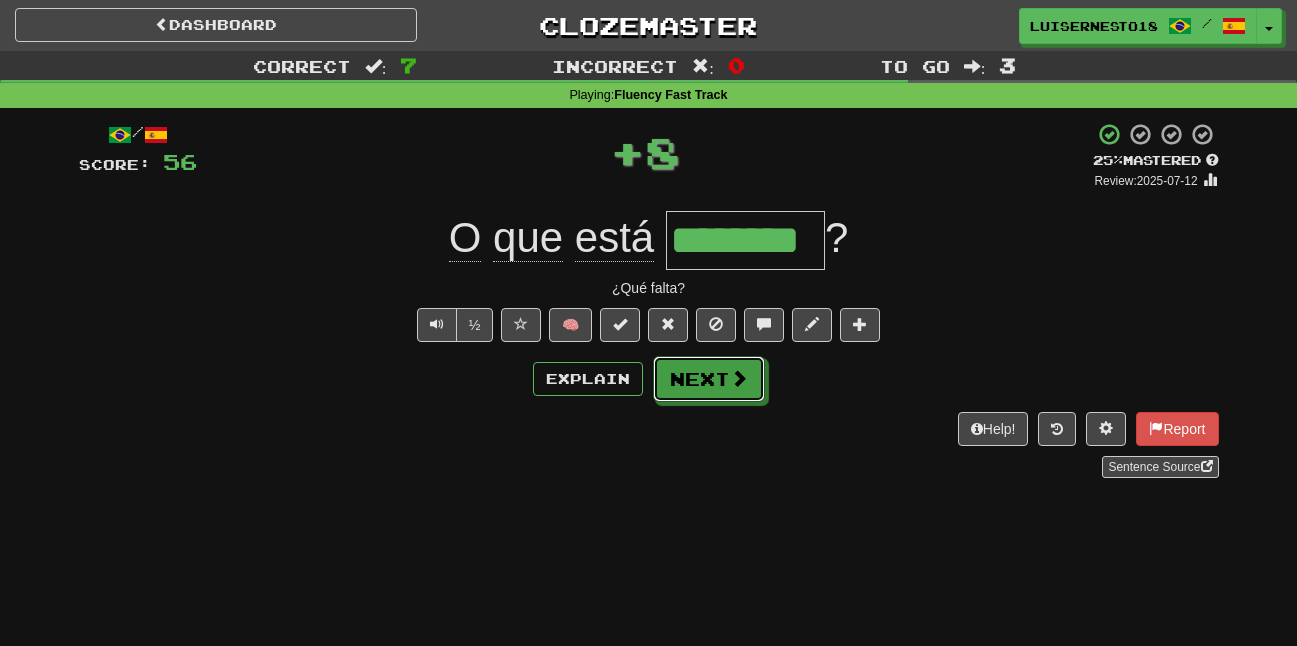 click on "Next" at bounding box center [709, 379] 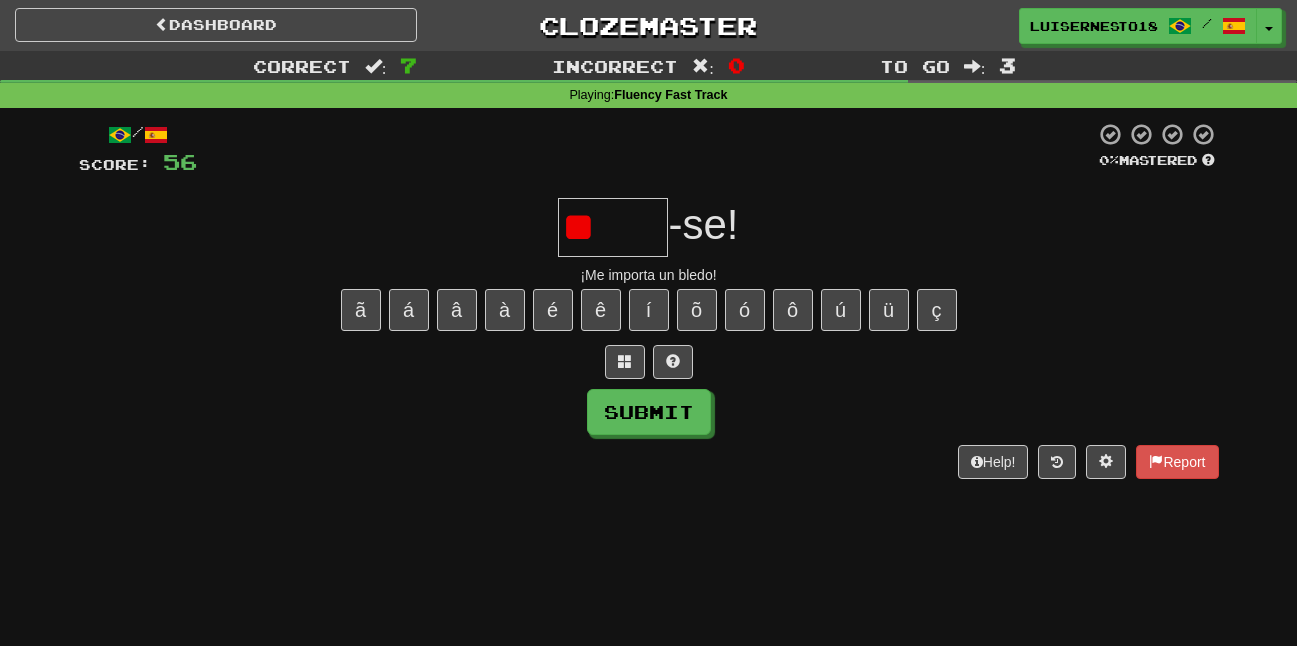 type on "*" 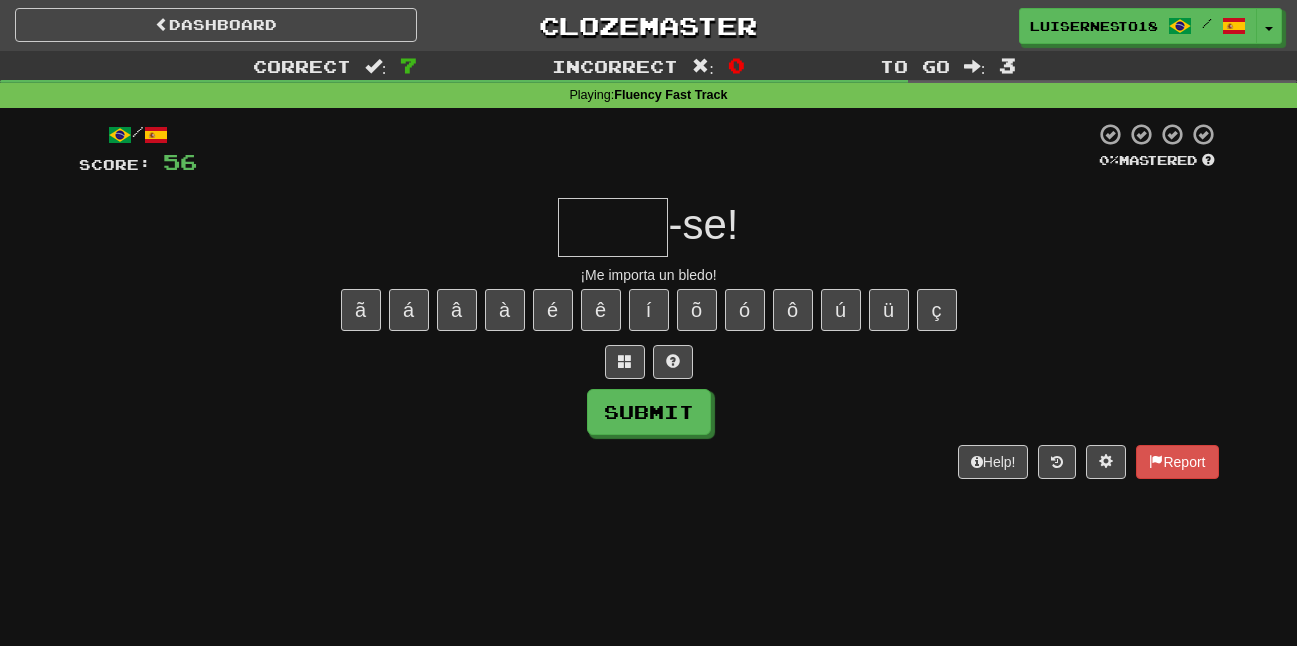 type on "*" 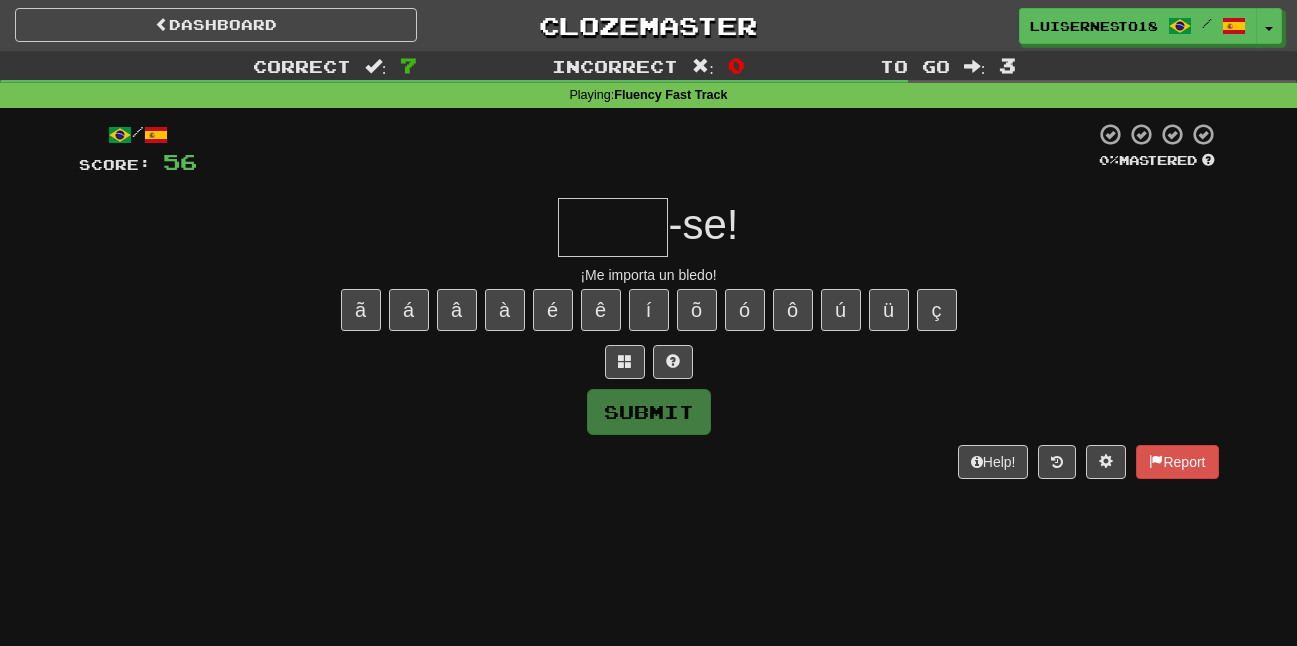 type on "*" 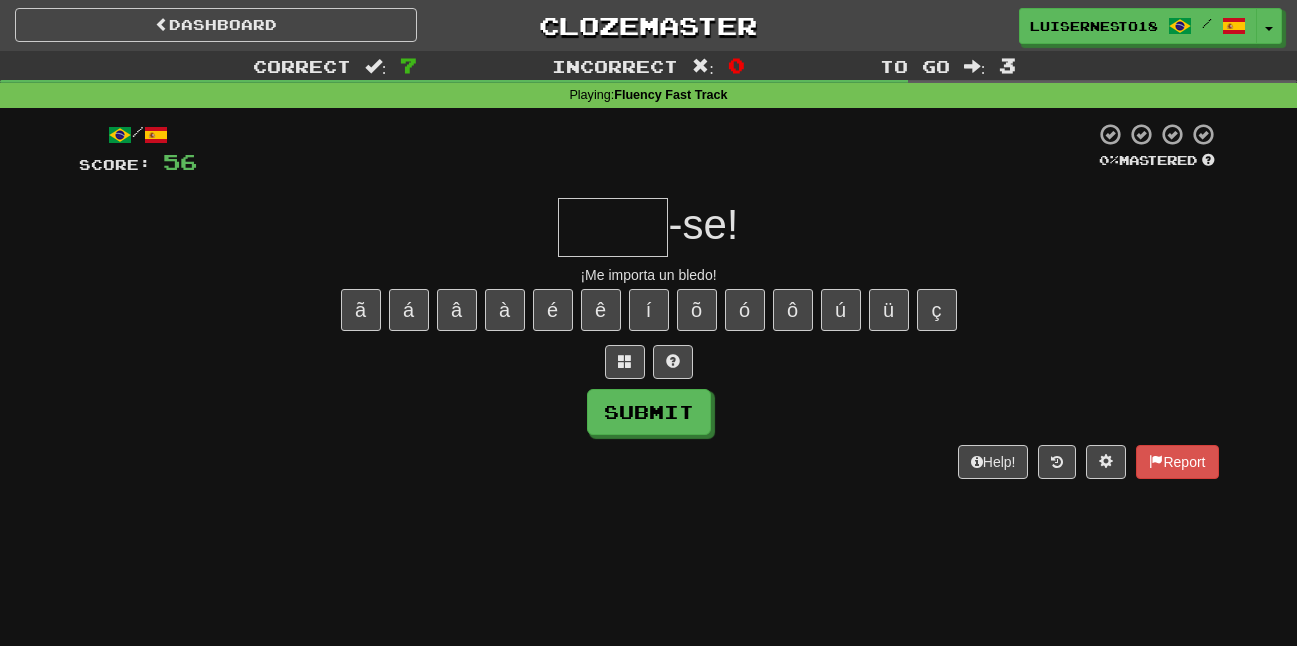 type on "*" 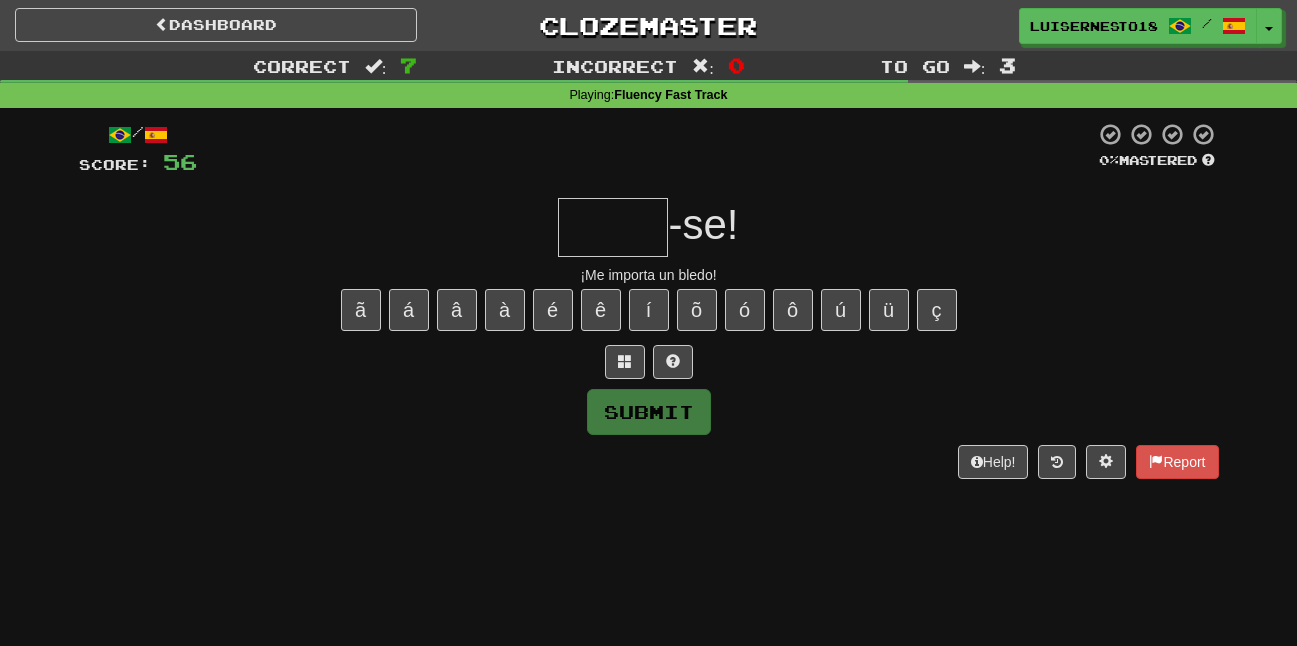 type on "*" 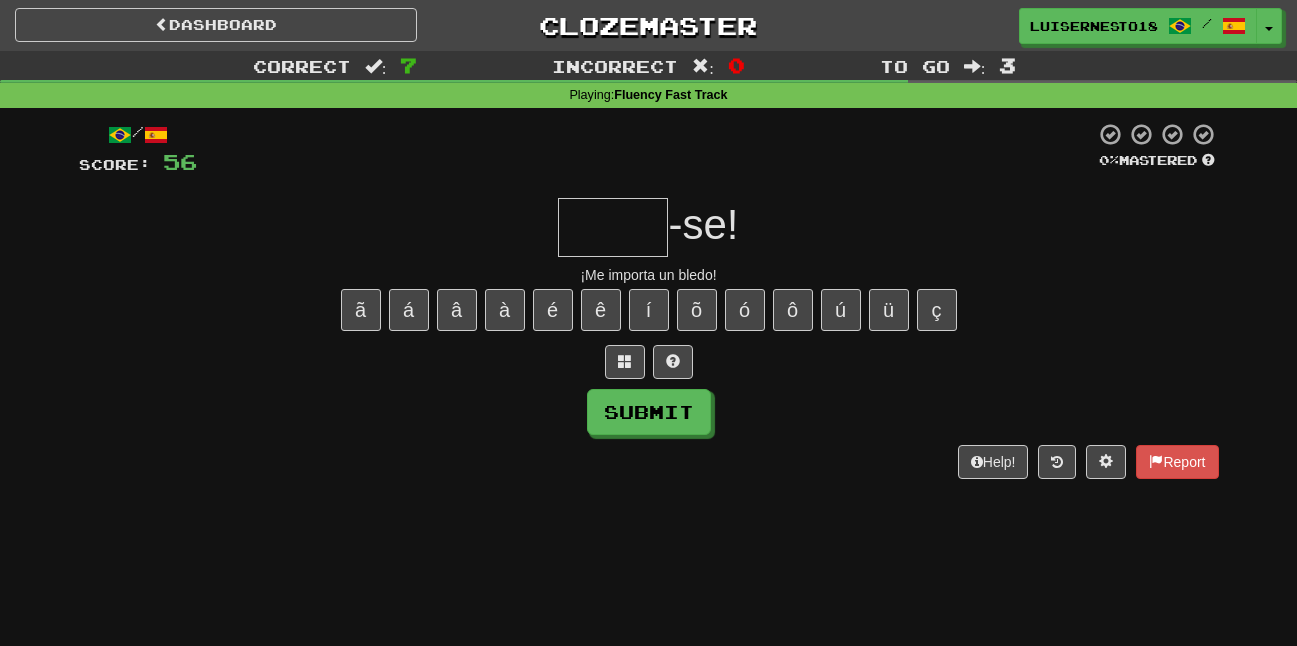 type on "*" 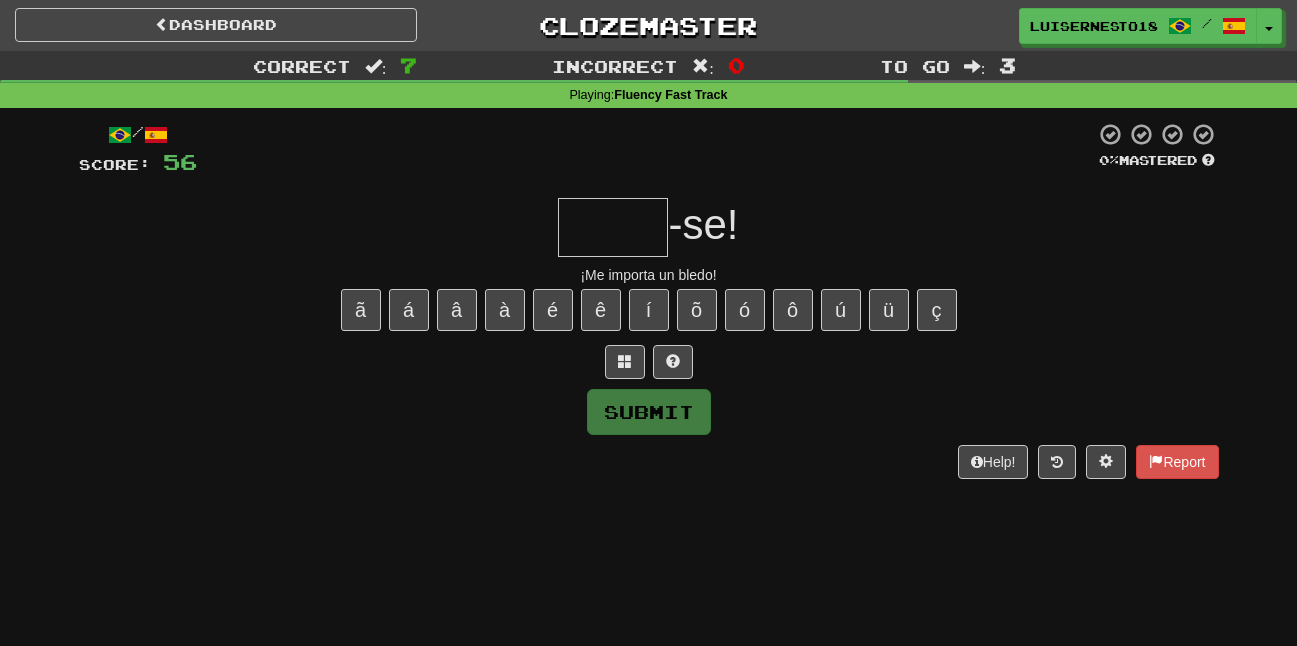 type on "*" 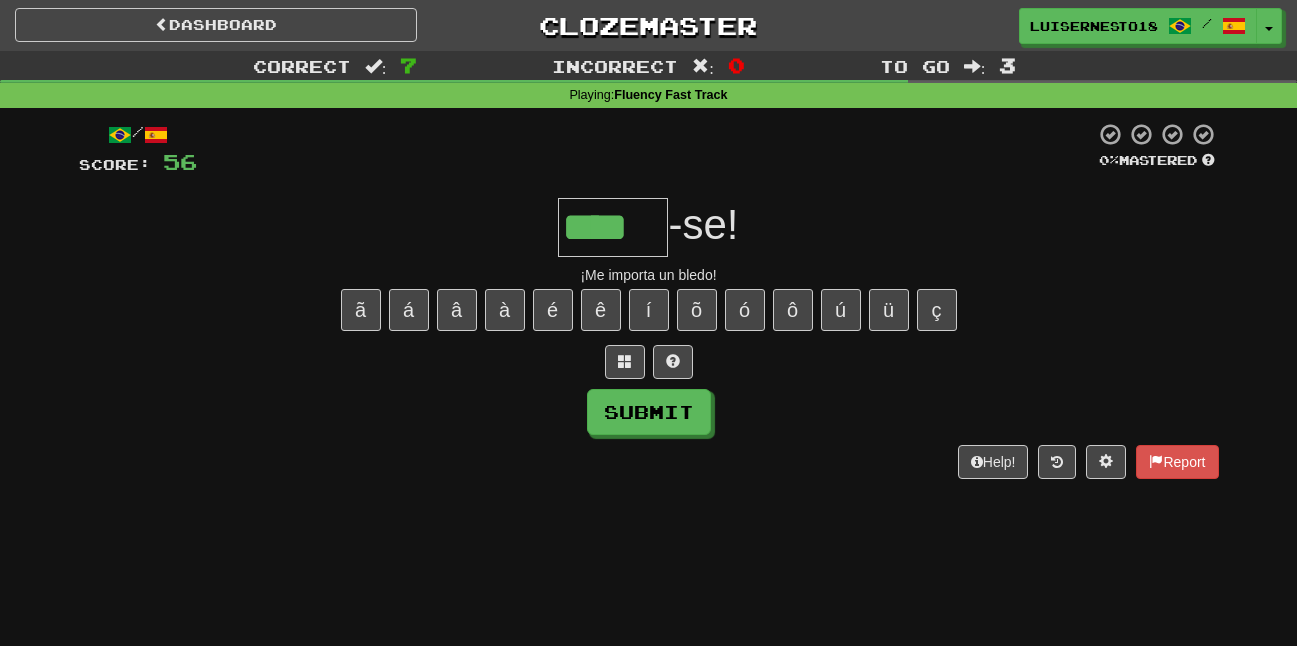 type on "****" 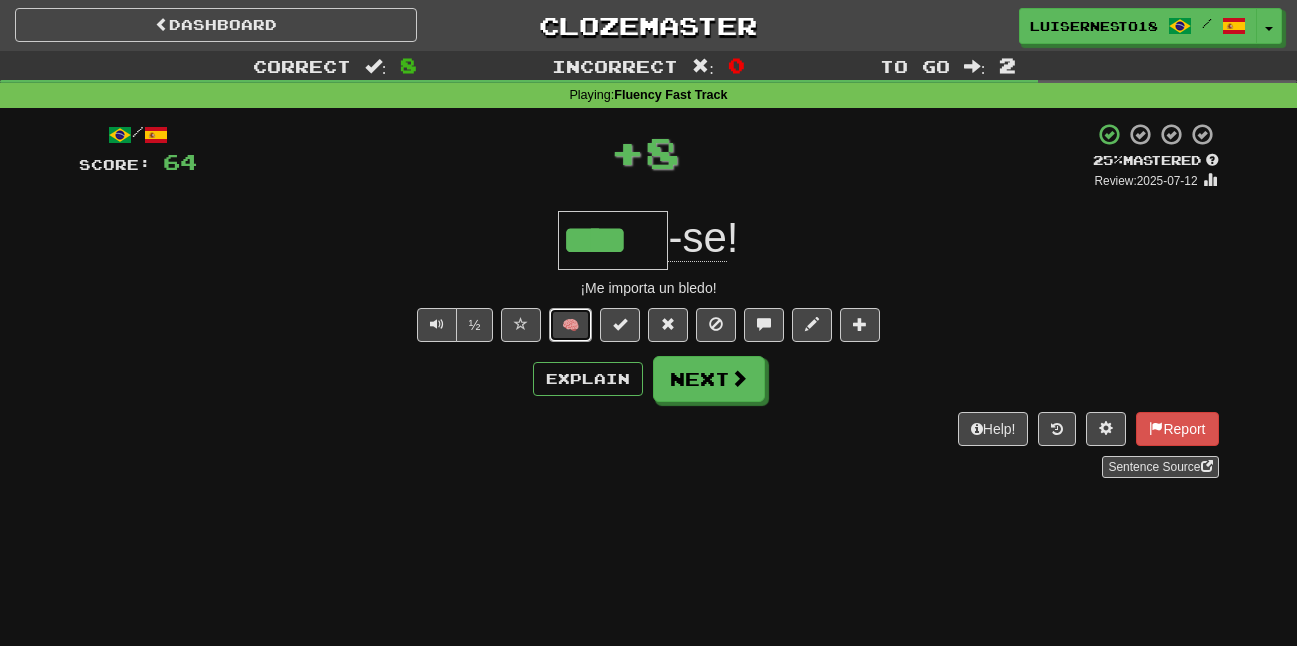 click on "🧠" at bounding box center [570, 325] 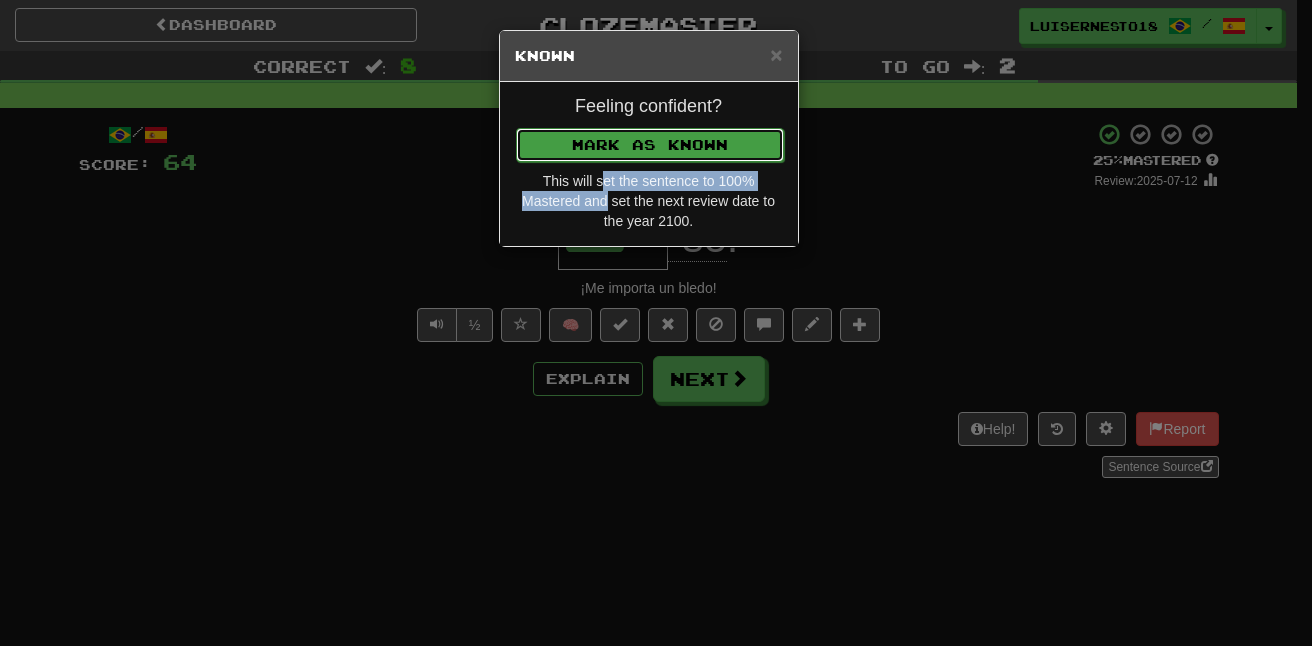drag, startPoint x: 607, startPoint y: 195, endPoint x: 622, endPoint y: 160, distance: 38.078865 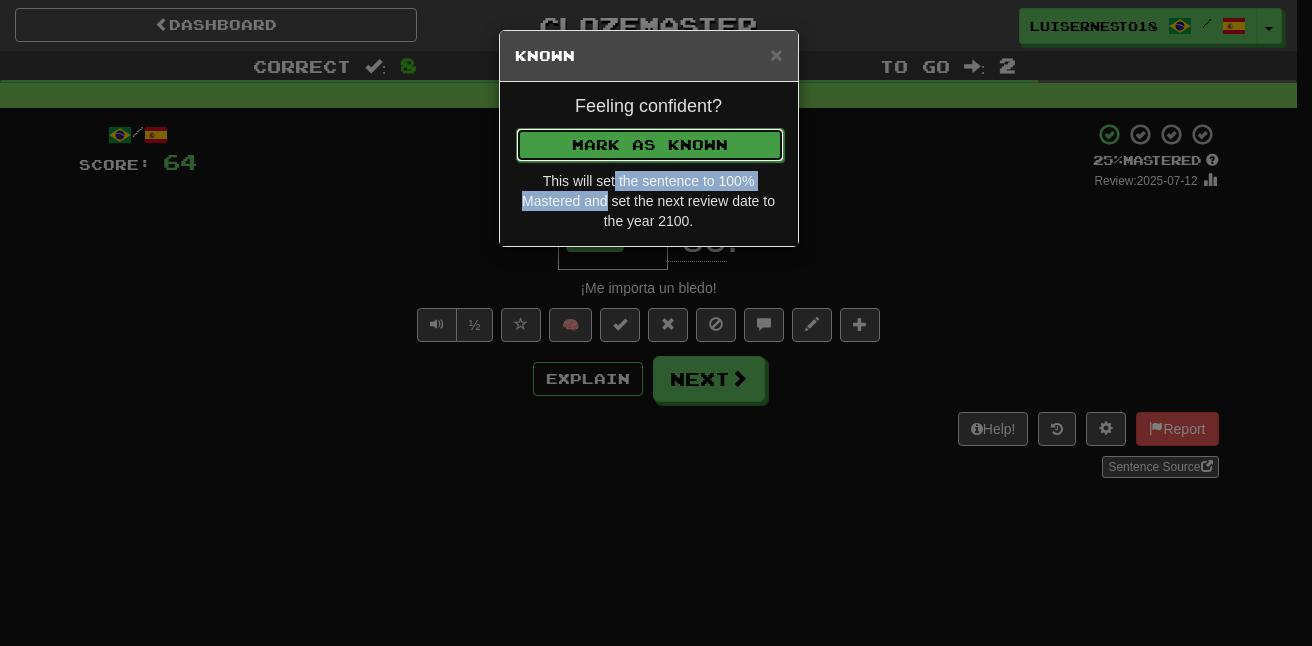 click on "Mark as Known" at bounding box center (650, 145) 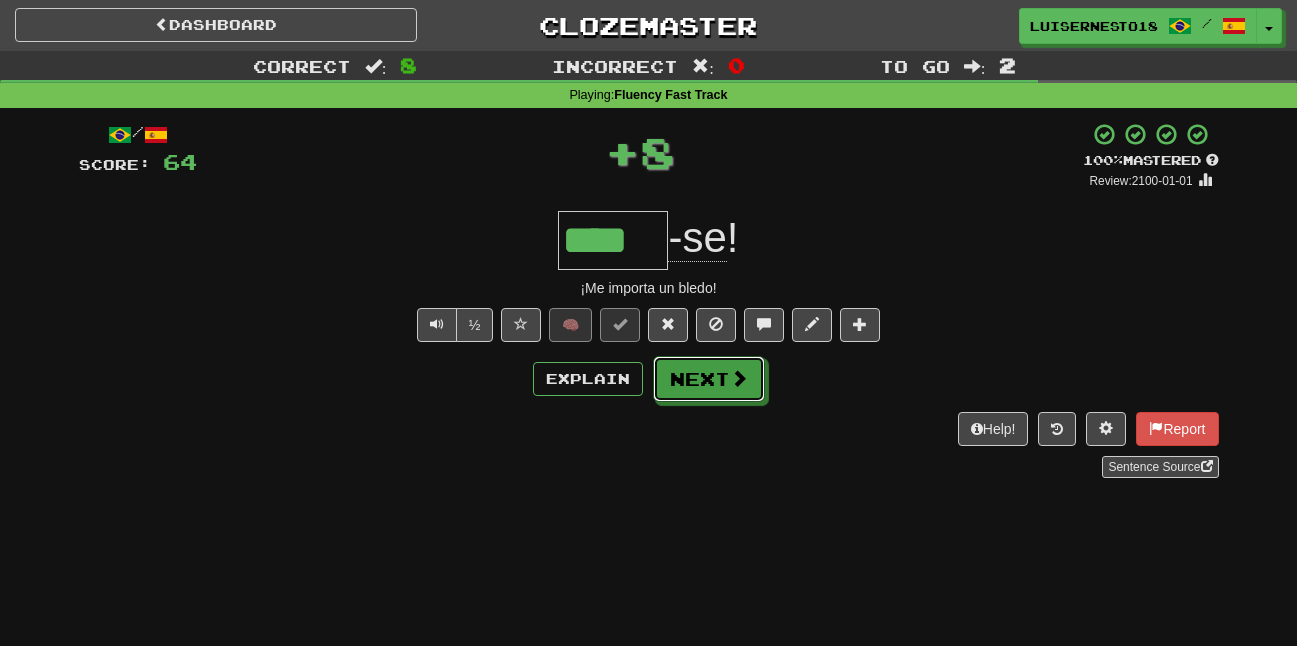 click on "Next" at bounding box center [709, 379] 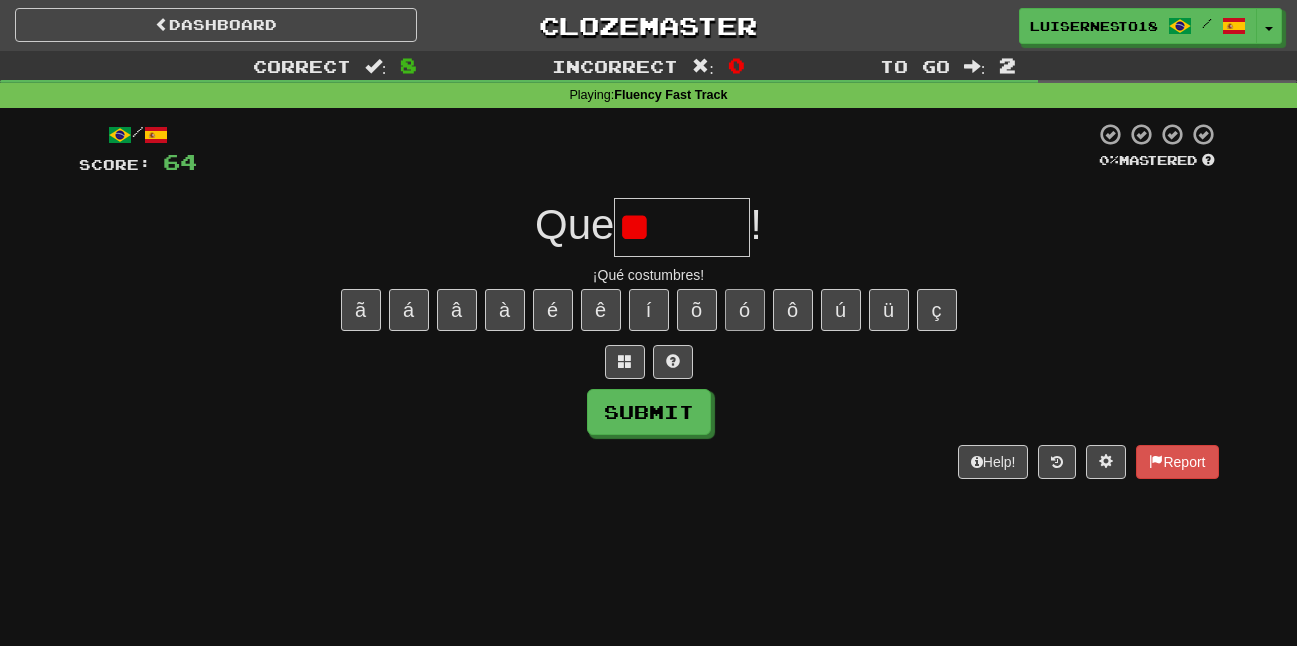 type on "*" 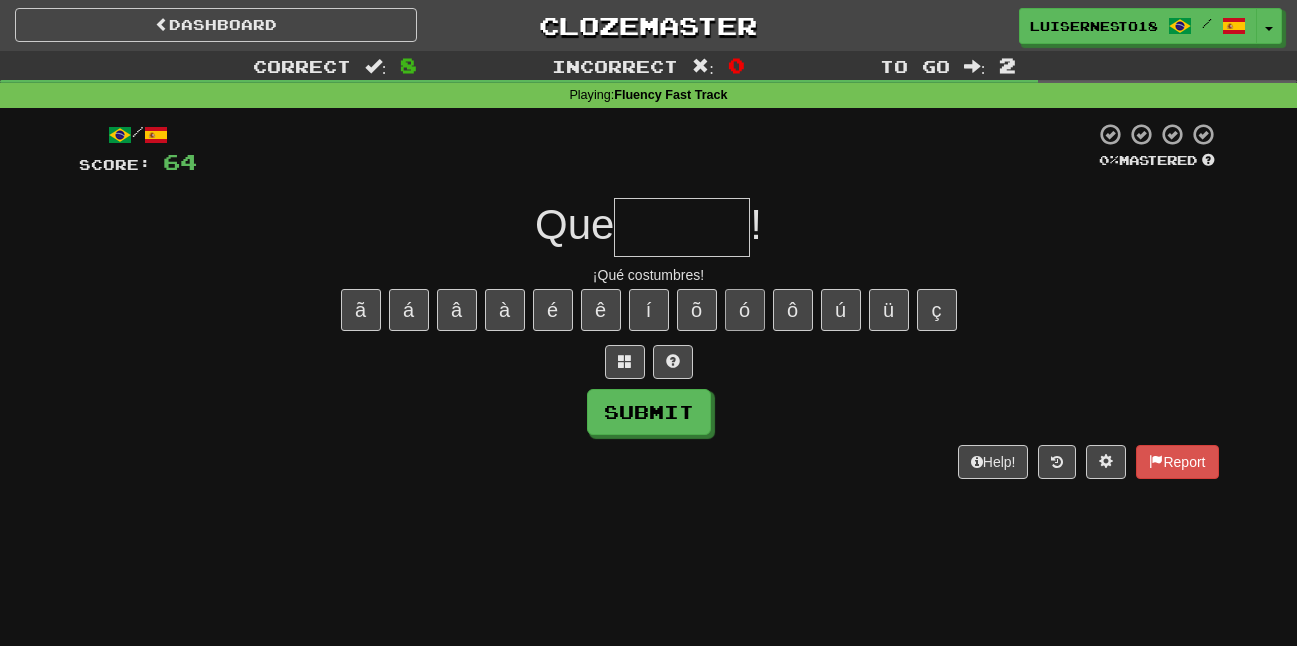 type on "*" 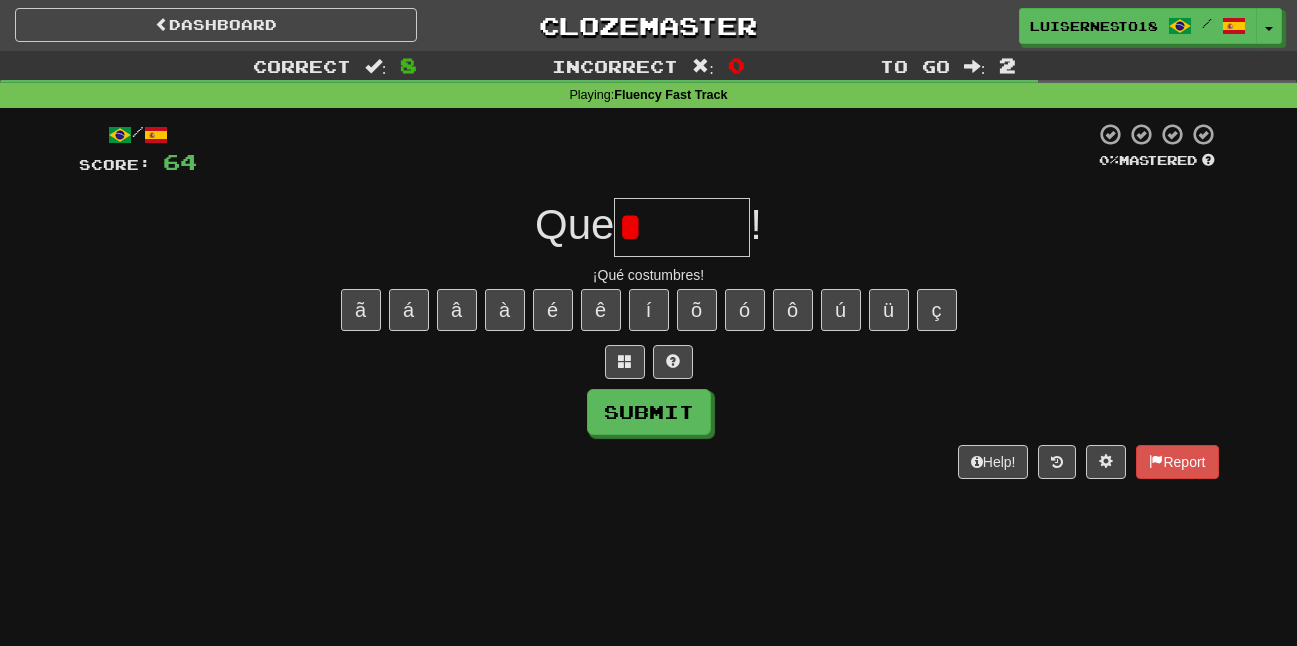 type on "*" 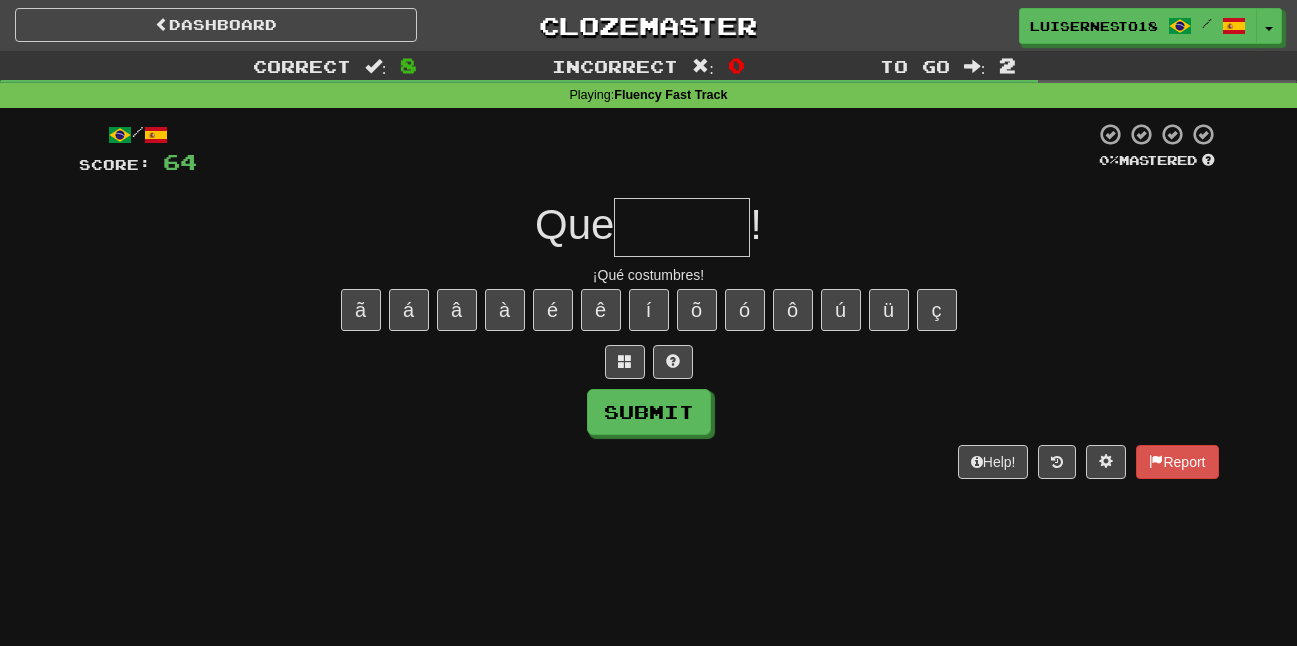 type on "*" 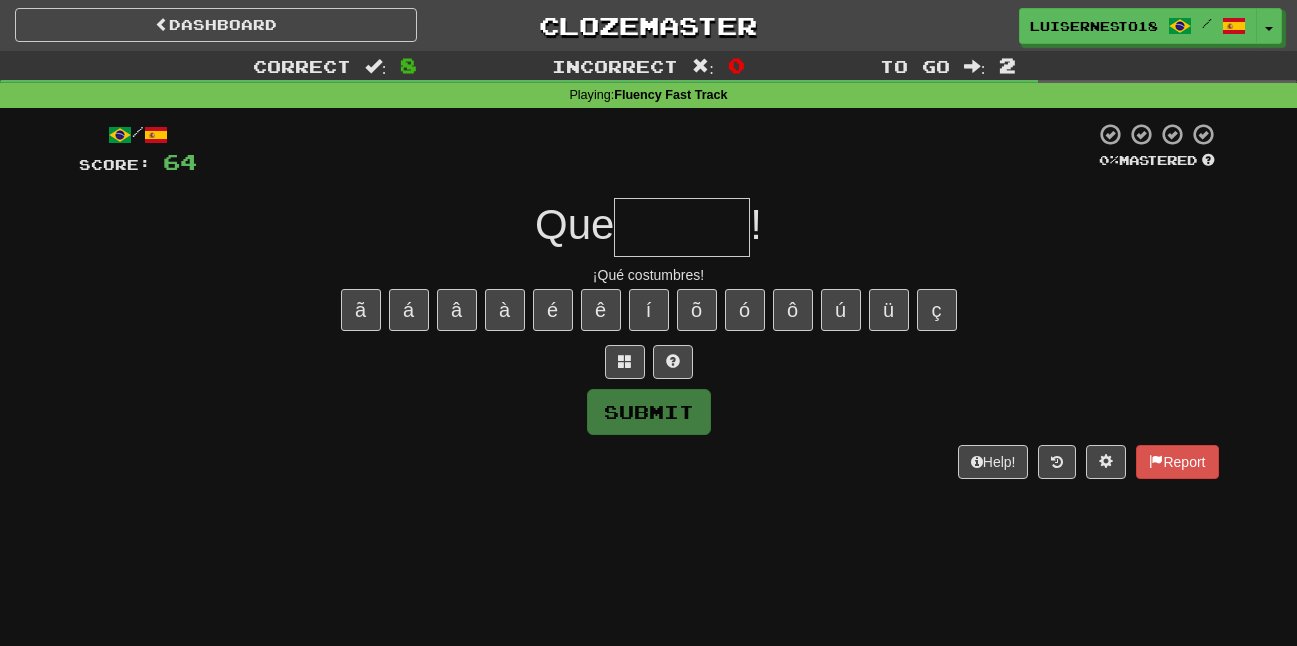 type on "*" 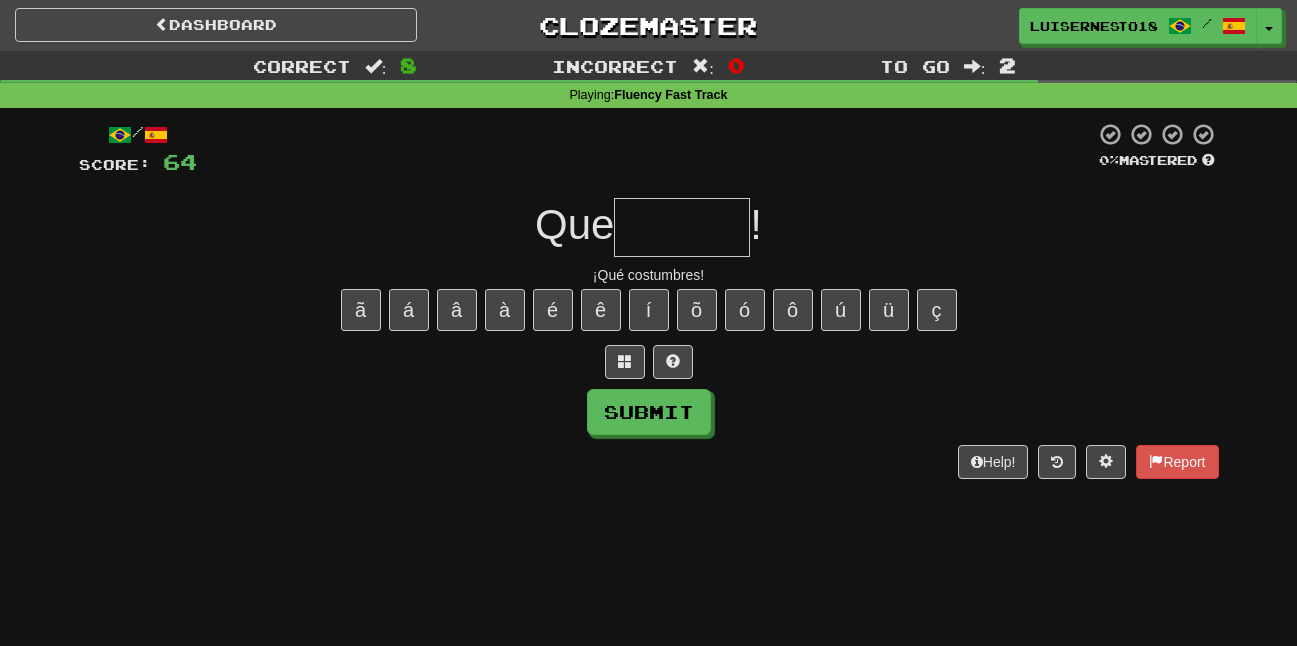 type on "*" 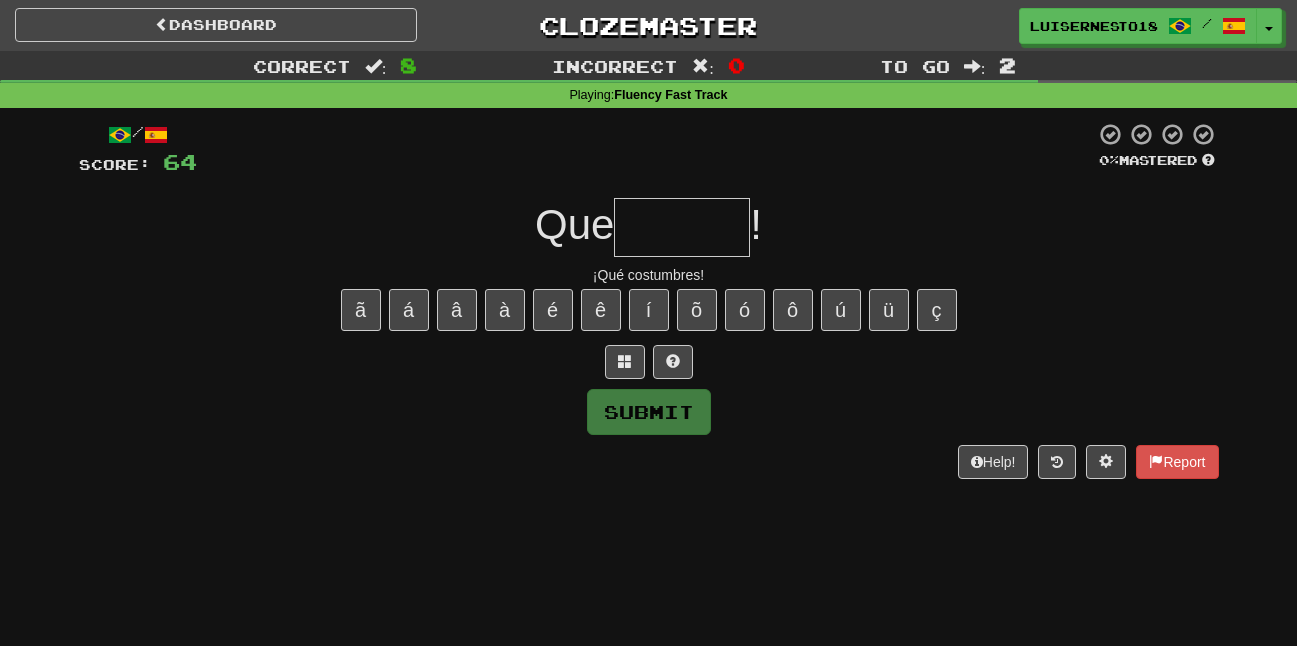 type on "*" 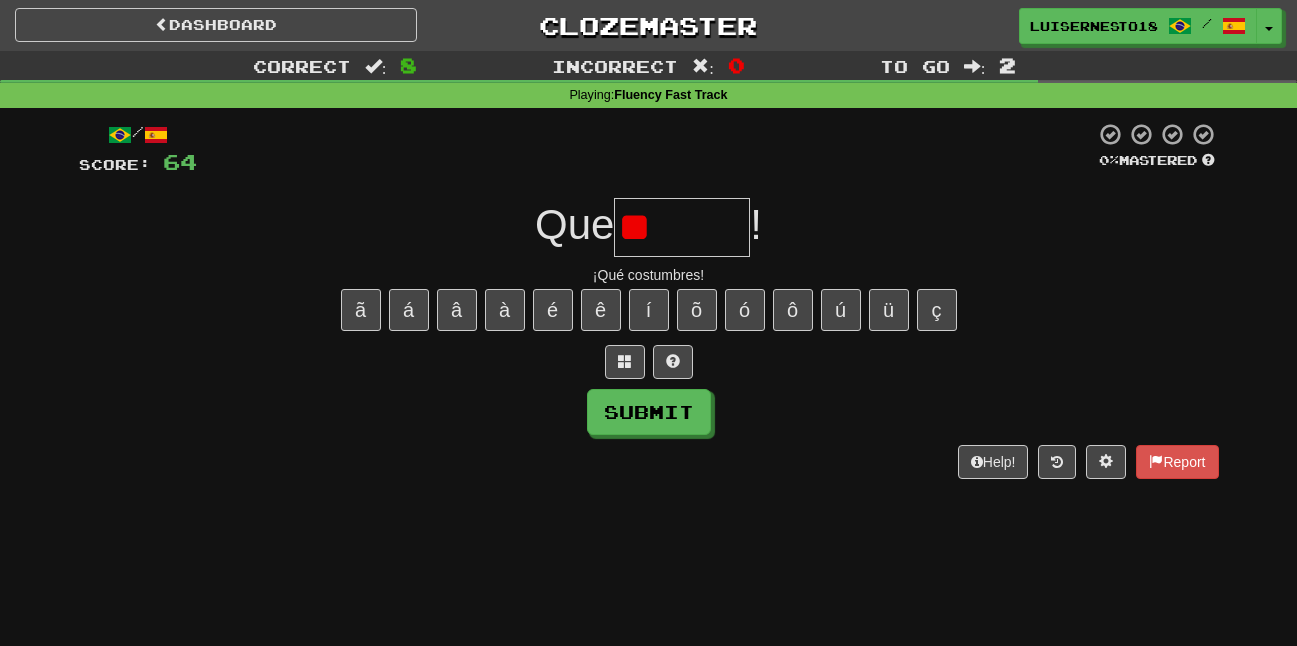 type on "*" 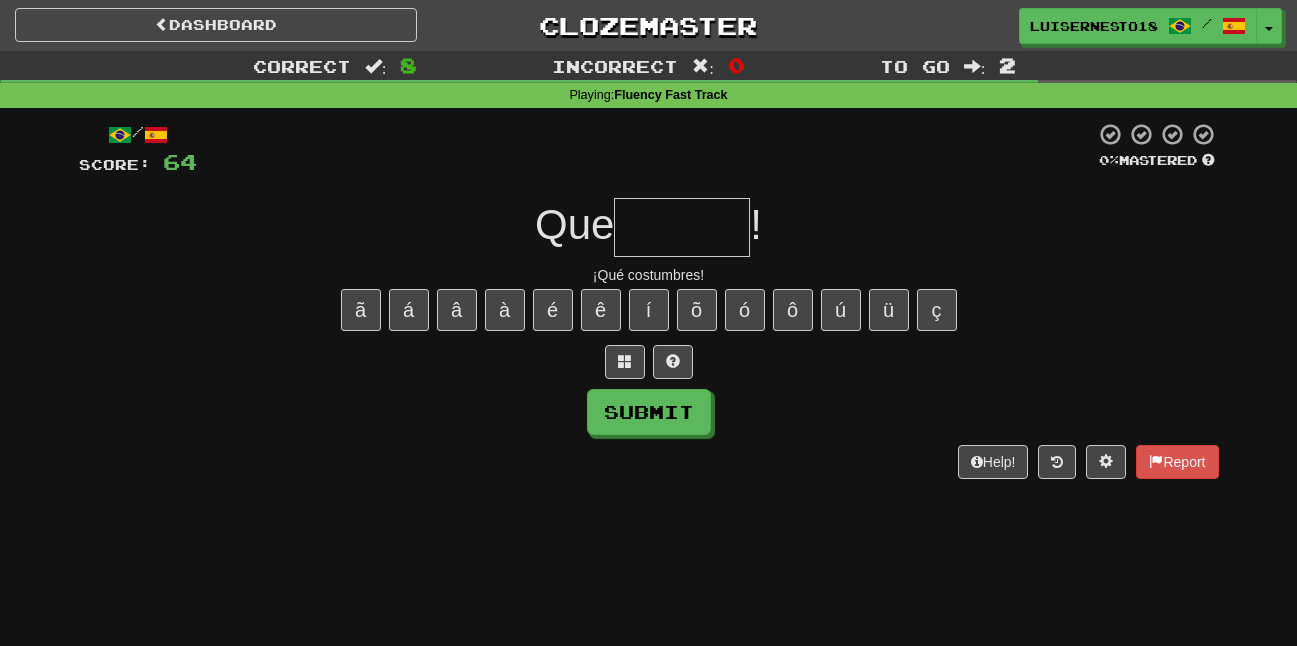 type on "*" 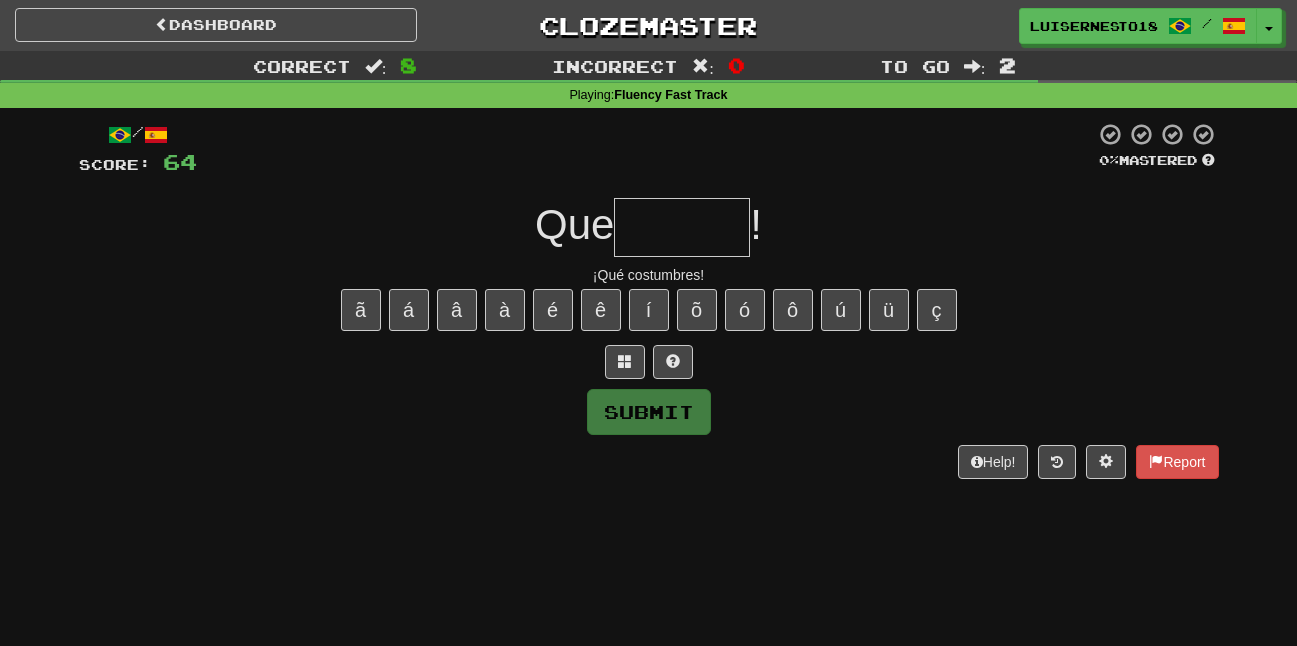 type on "*" 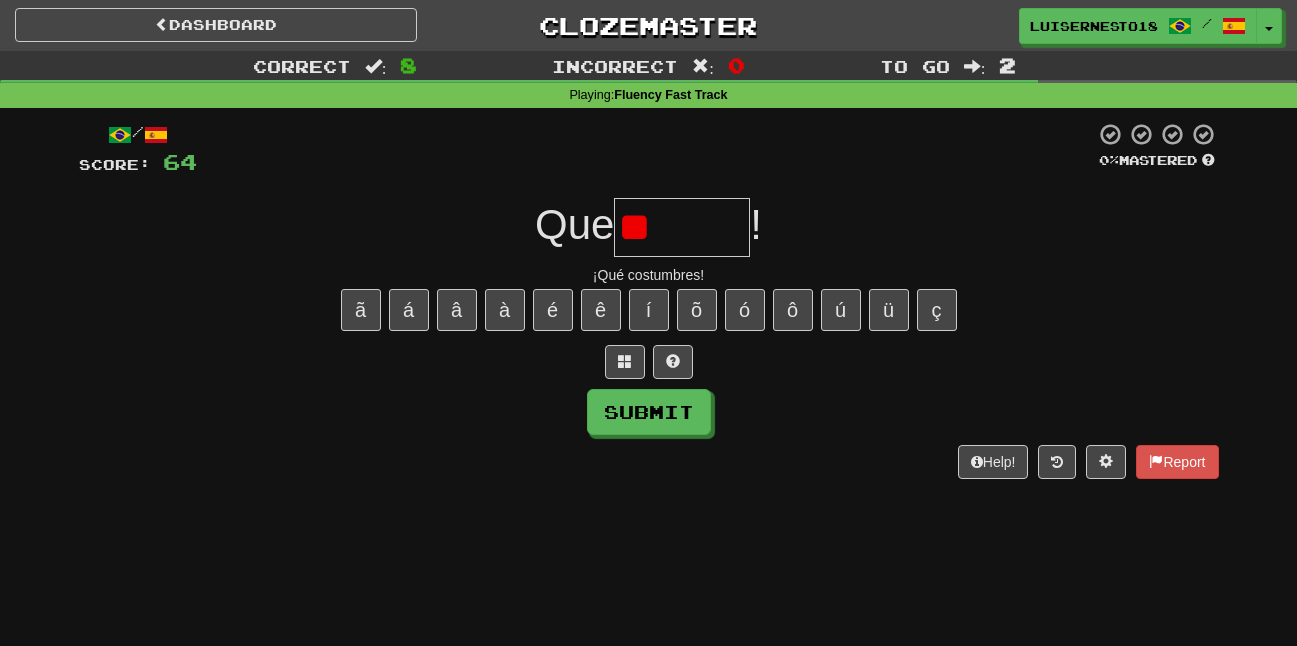 type on "*" 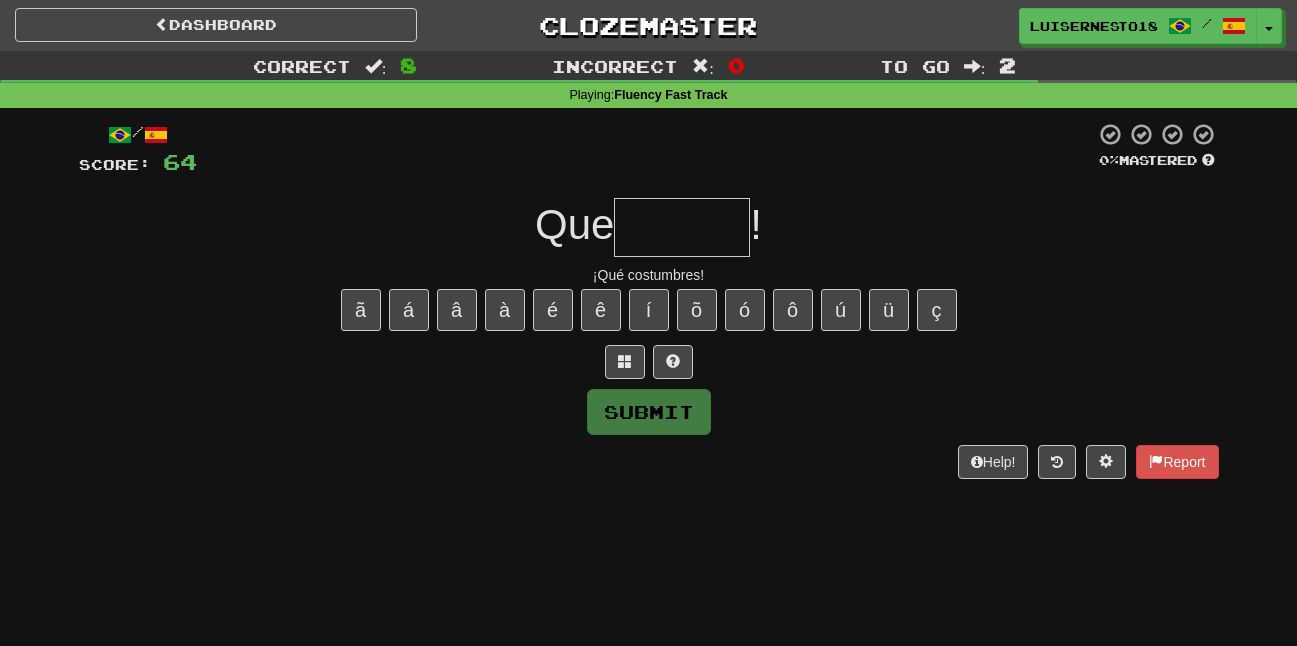 type on "*" 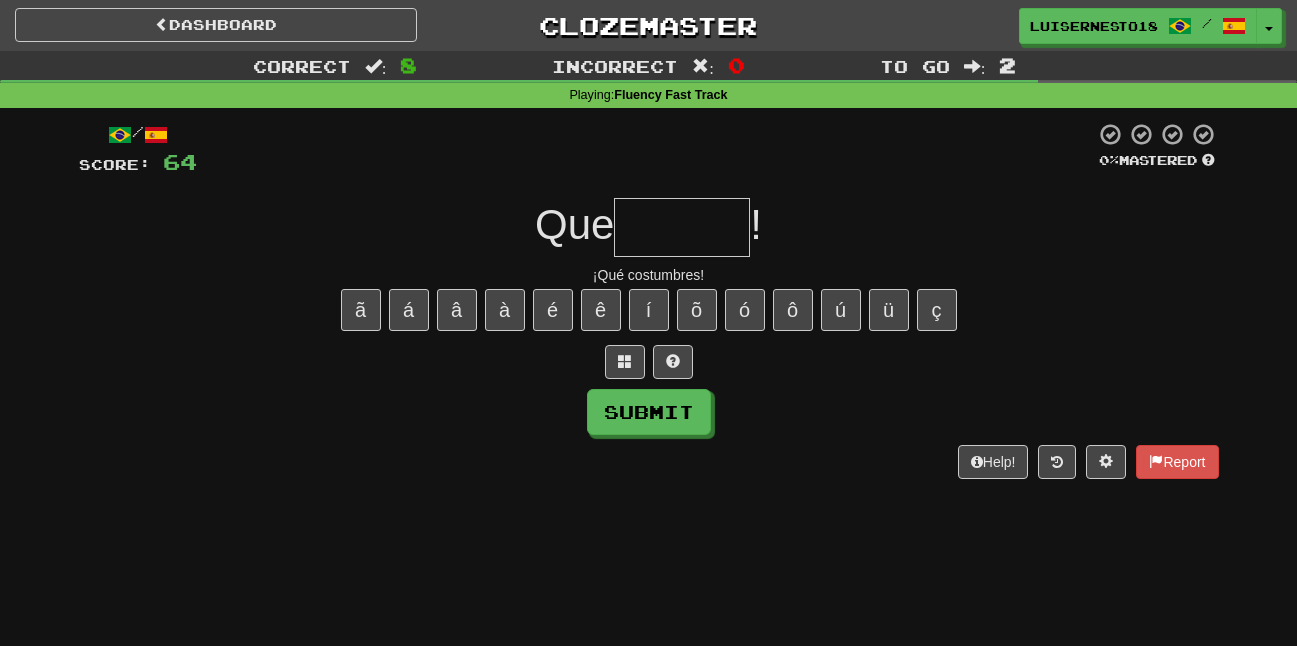 type on "*" 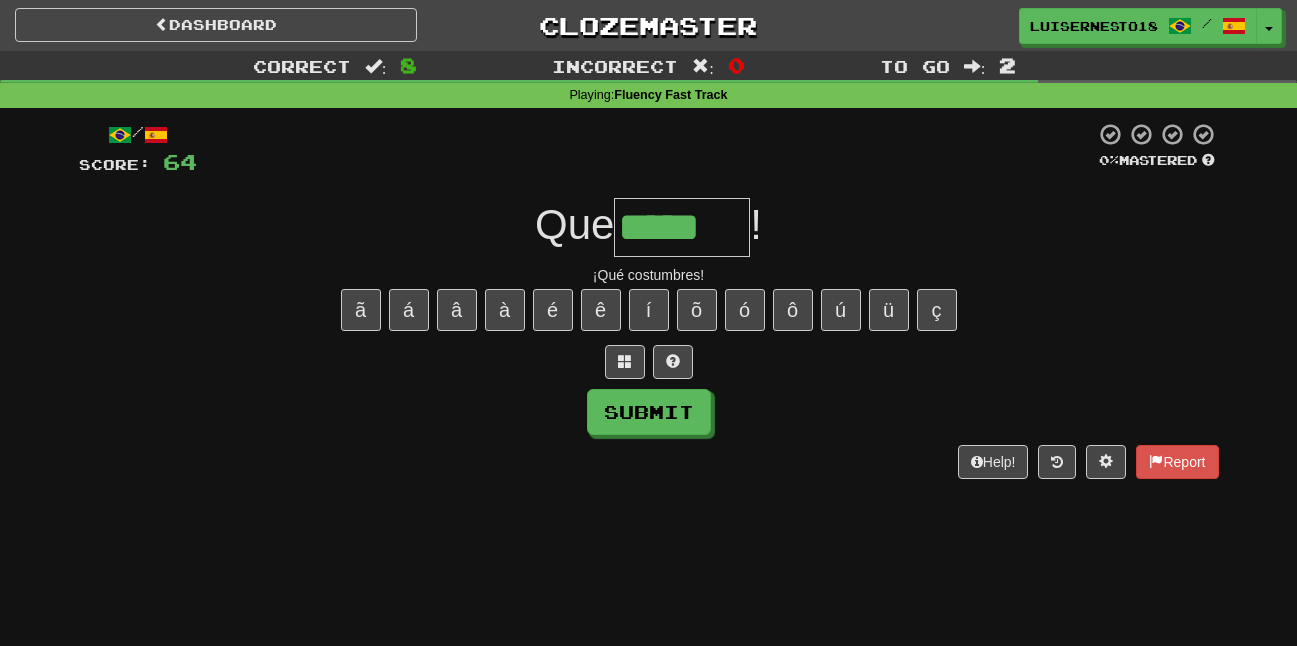 type on "*****" 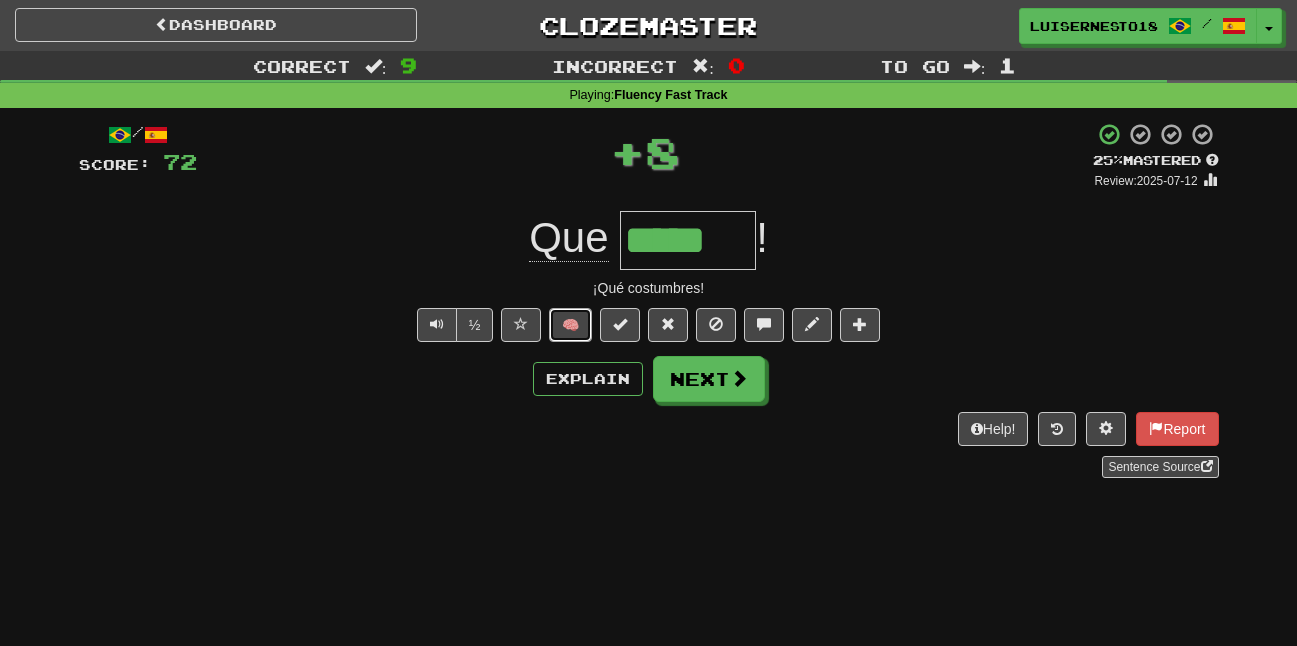 click on "🧠" at bounding box center (570, 325) 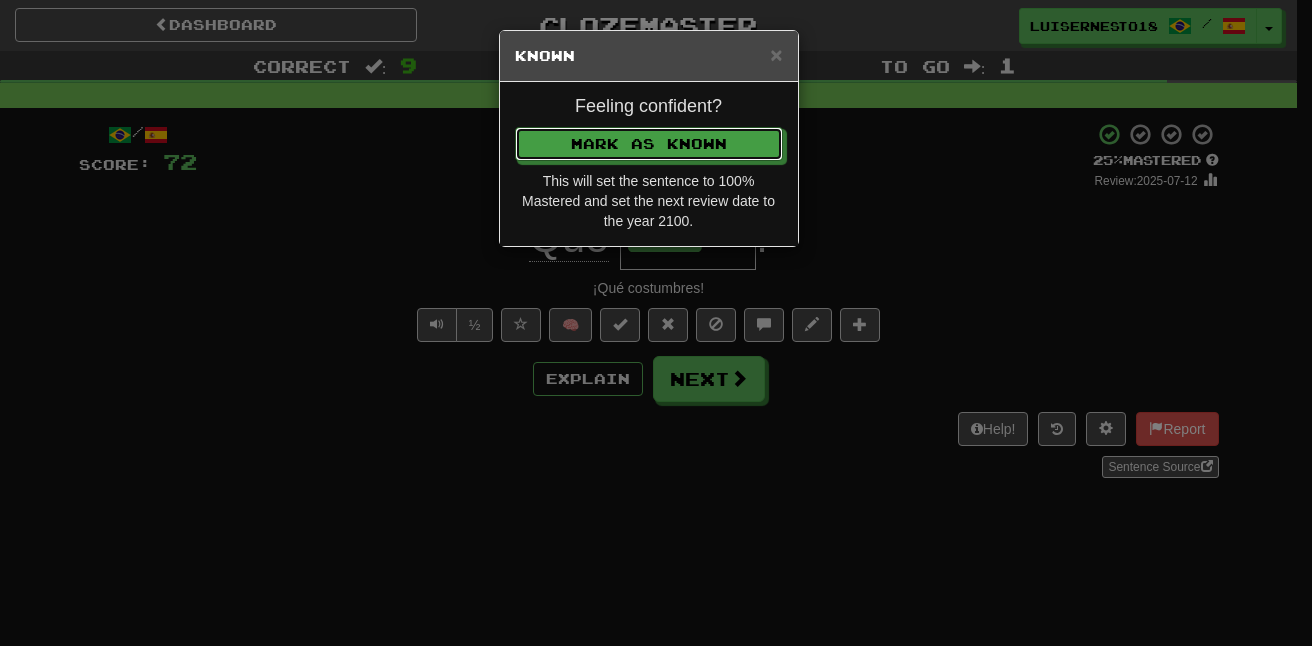 click on "Feeling confident?" at bounding box center (649, 107) 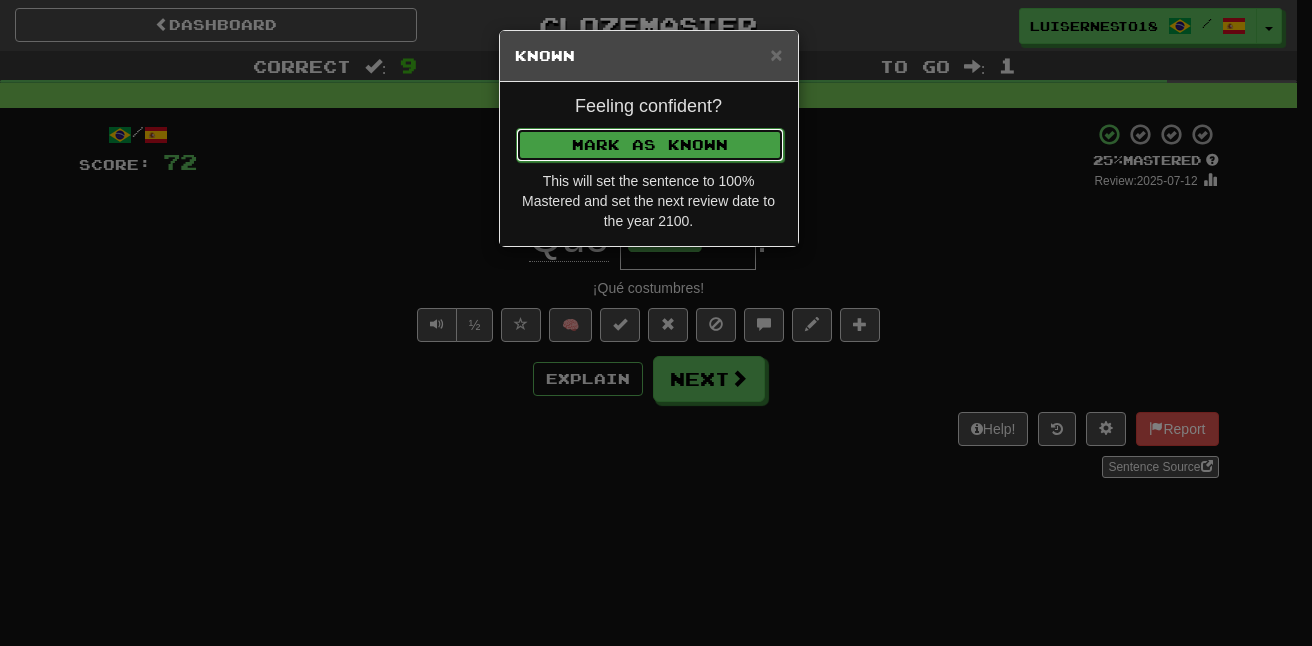 click on "Mark as Known" at bounding box center (650, 145) 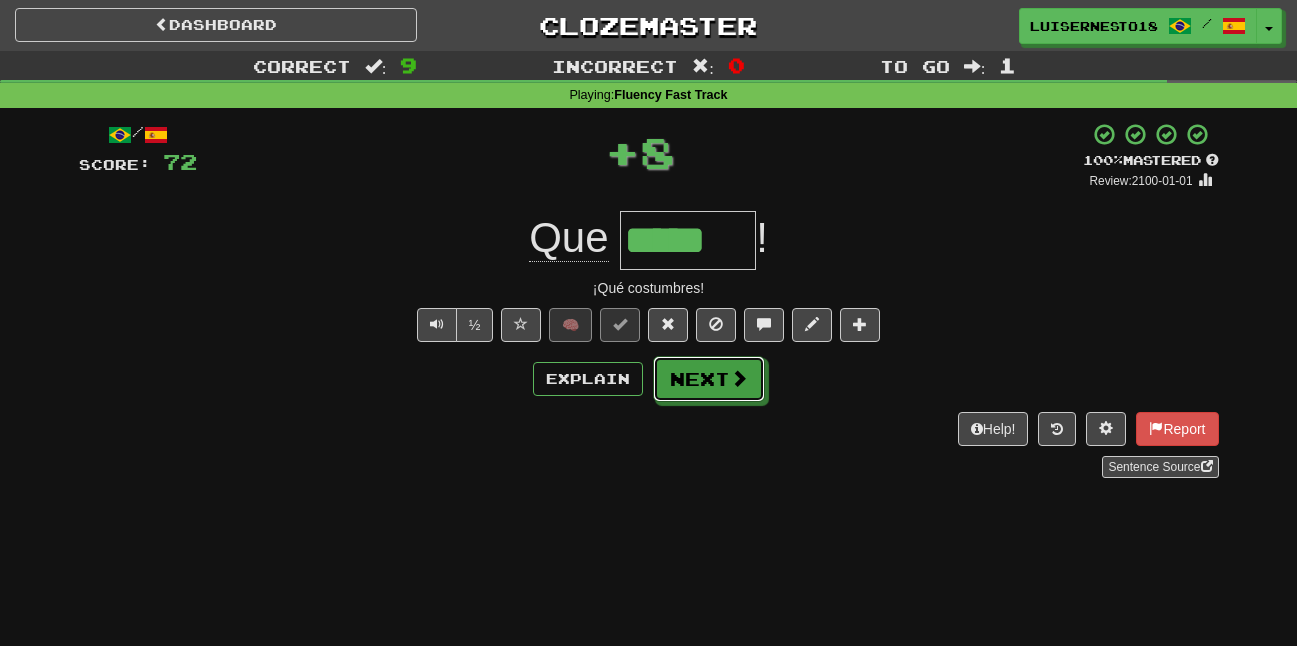 click on "Next" at bounding box center (709, 379) 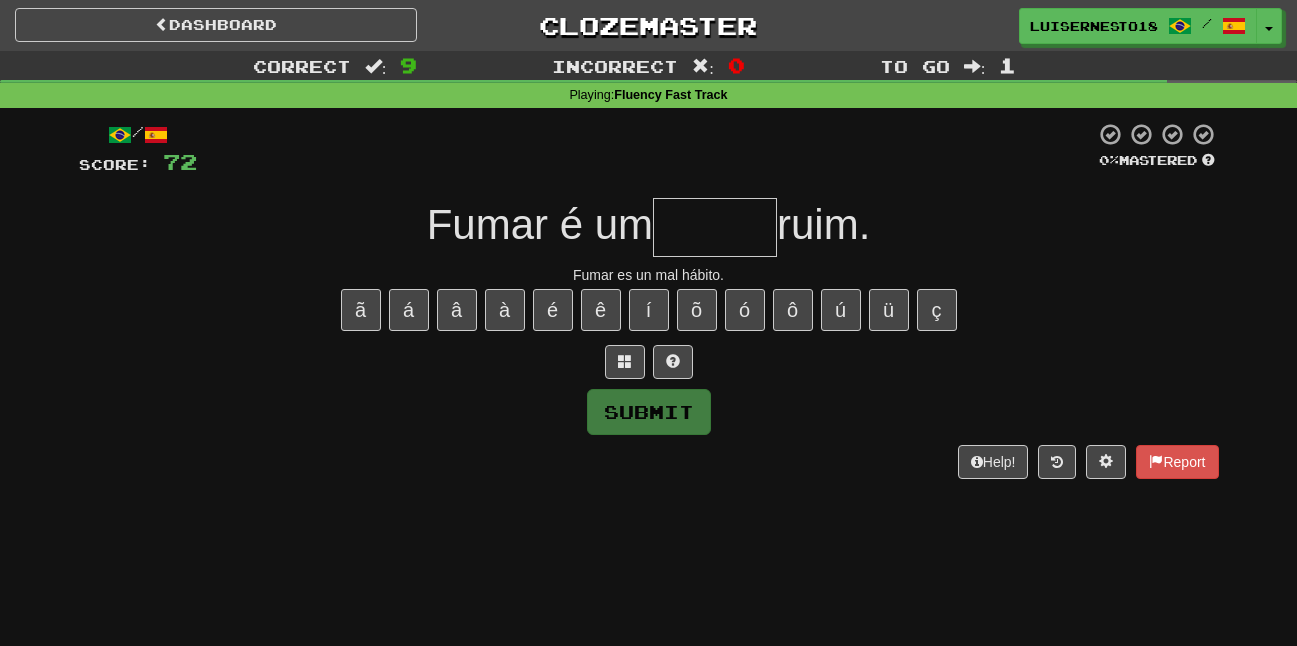 type on "*" 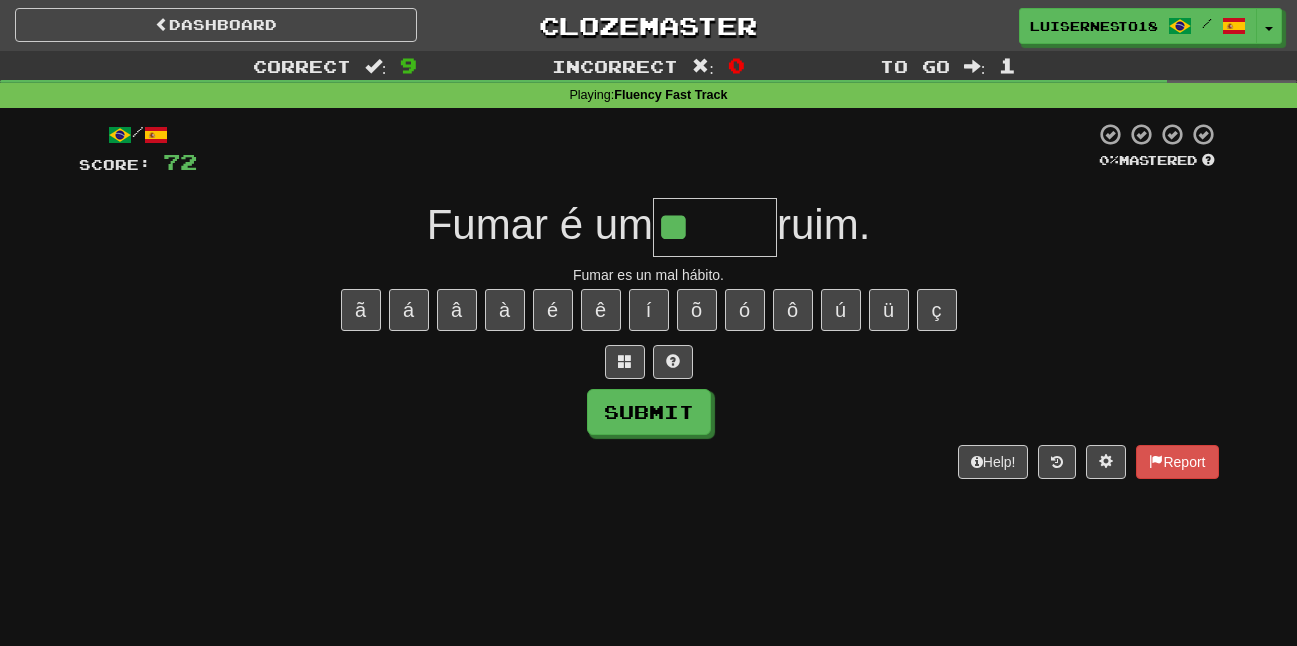 type on "*" 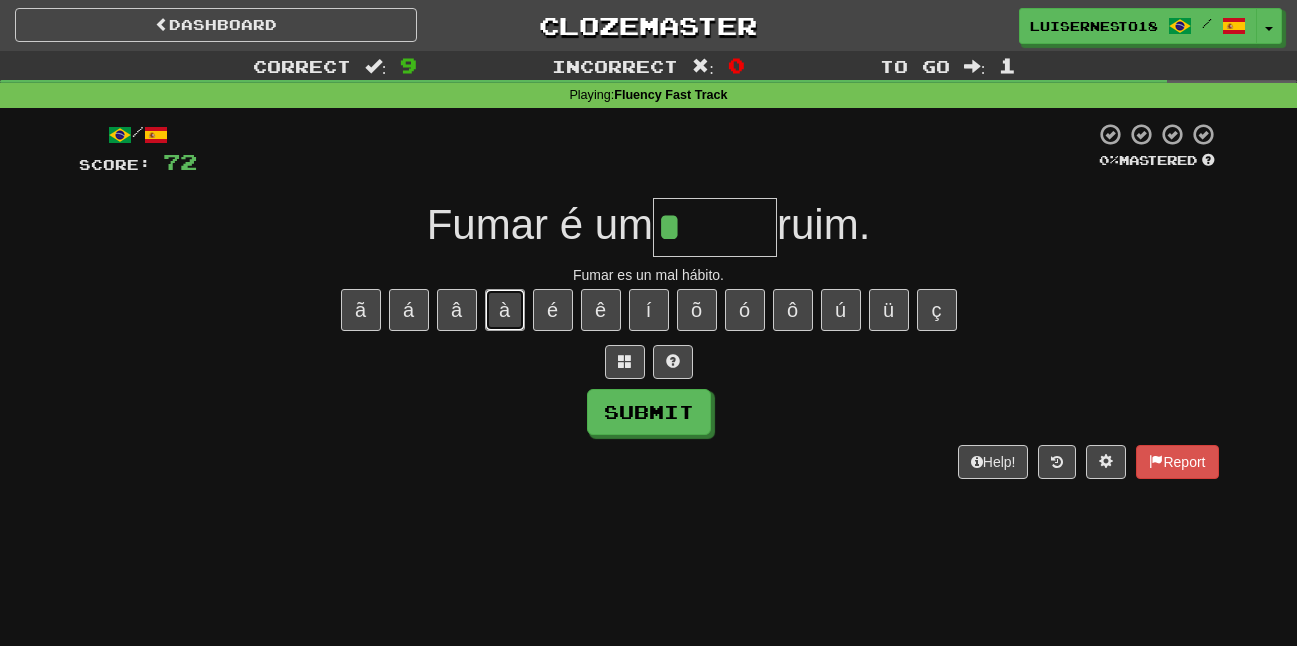 click on "à" at bounding box center (505, 310) 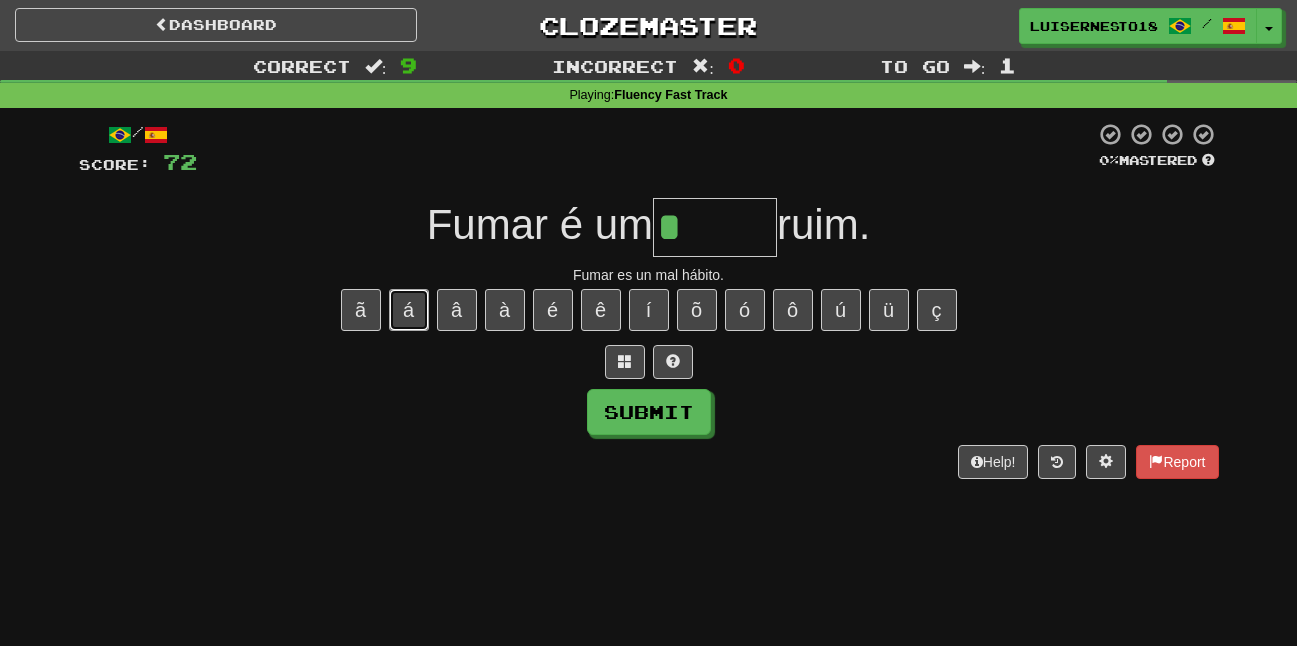 click on "á" at bounding box center (409, 310) 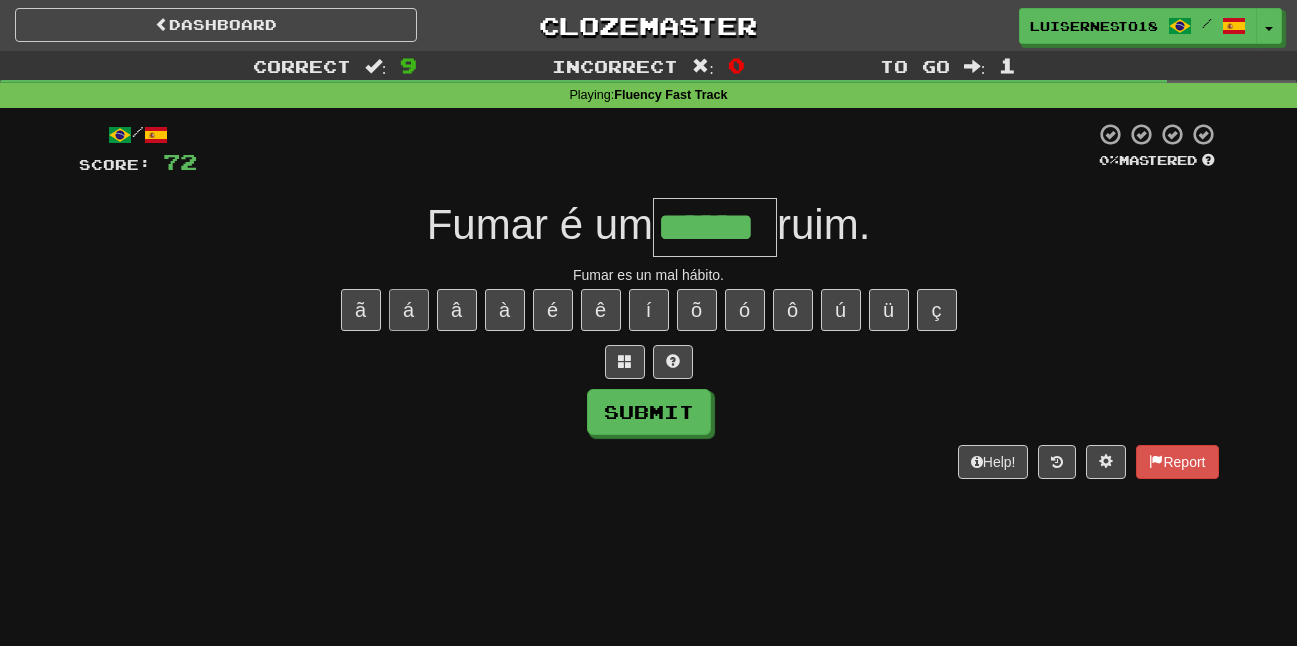 type on "******" 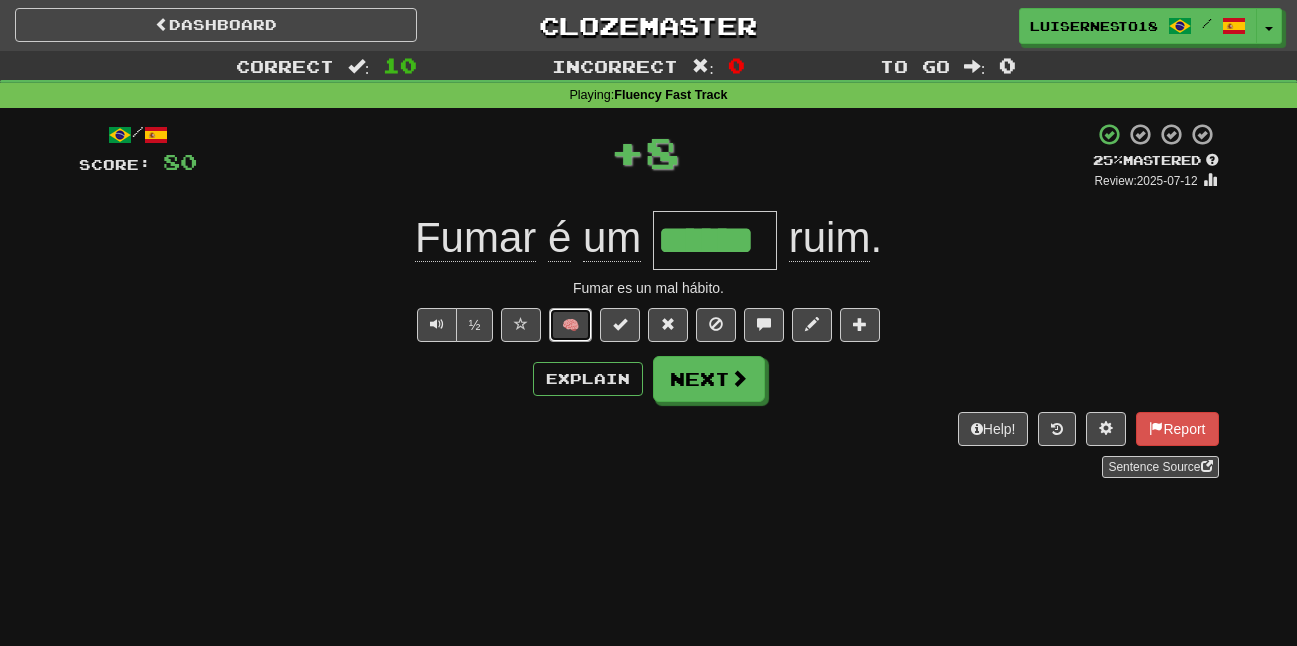 click on "🧠" at bounding box center [570, 325] 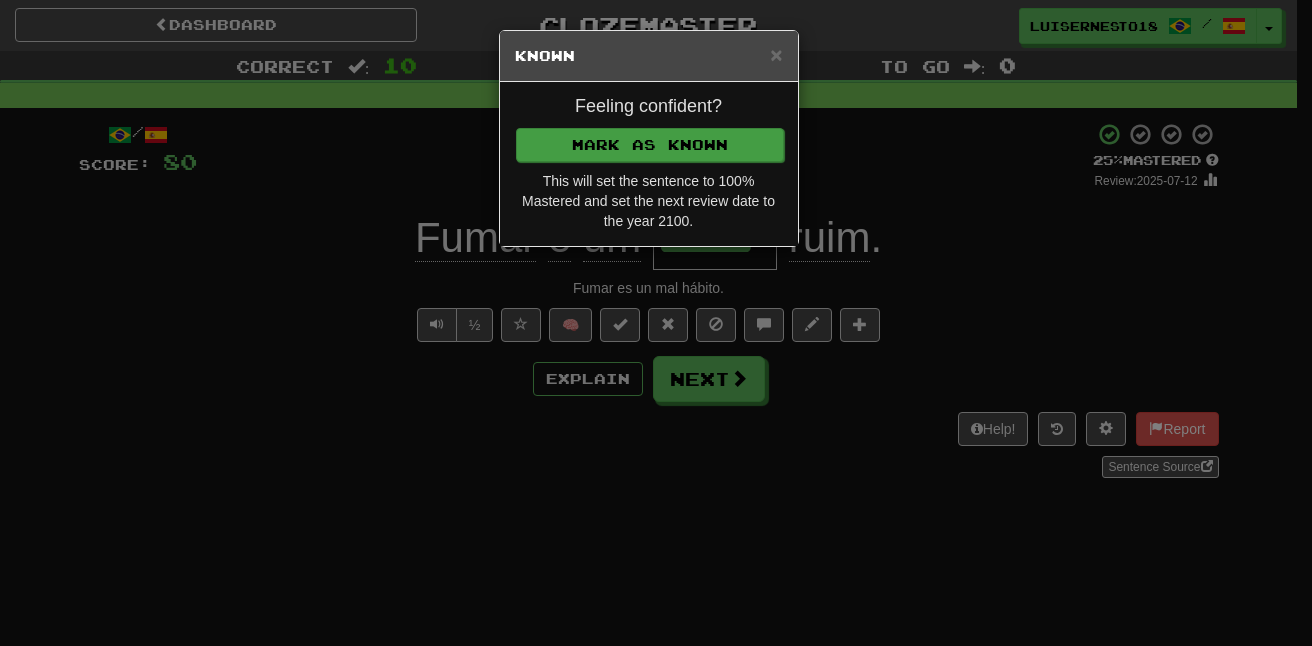 drag, startPoint x: 598, startPoint y: 177, endPoint x: 601, endPoint y: 159, distance: 18.248287 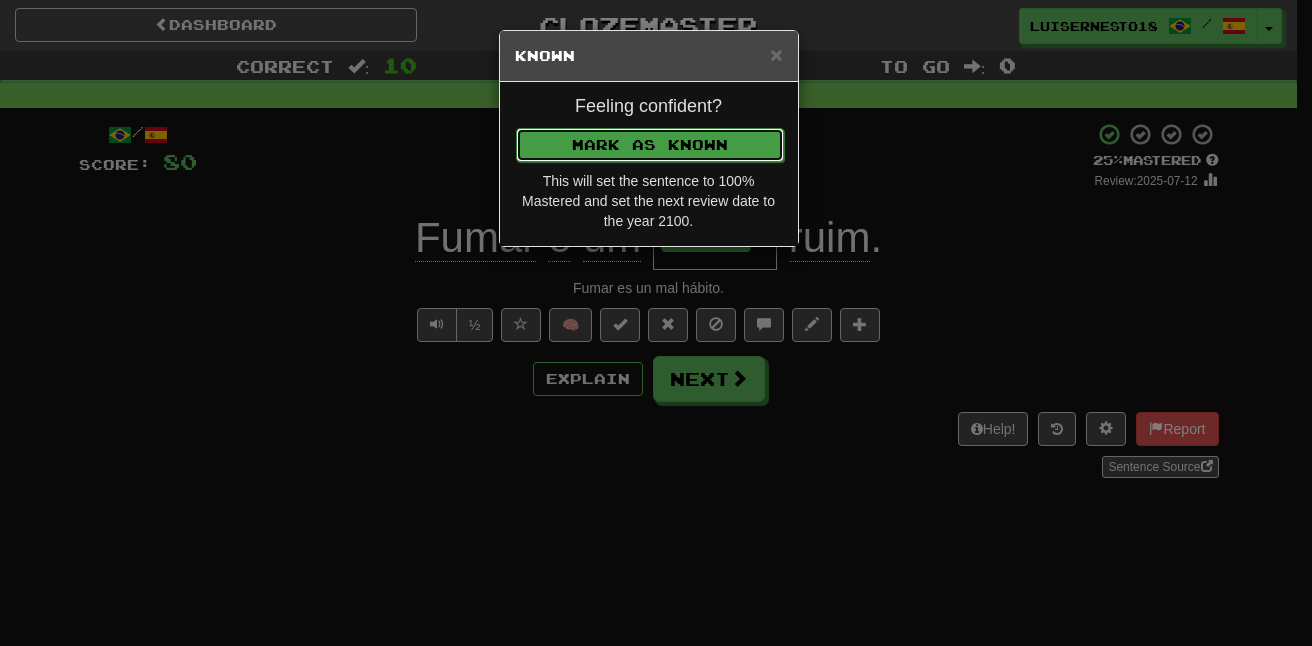 click on "Mark as Known" at bounding box center [650, 145] 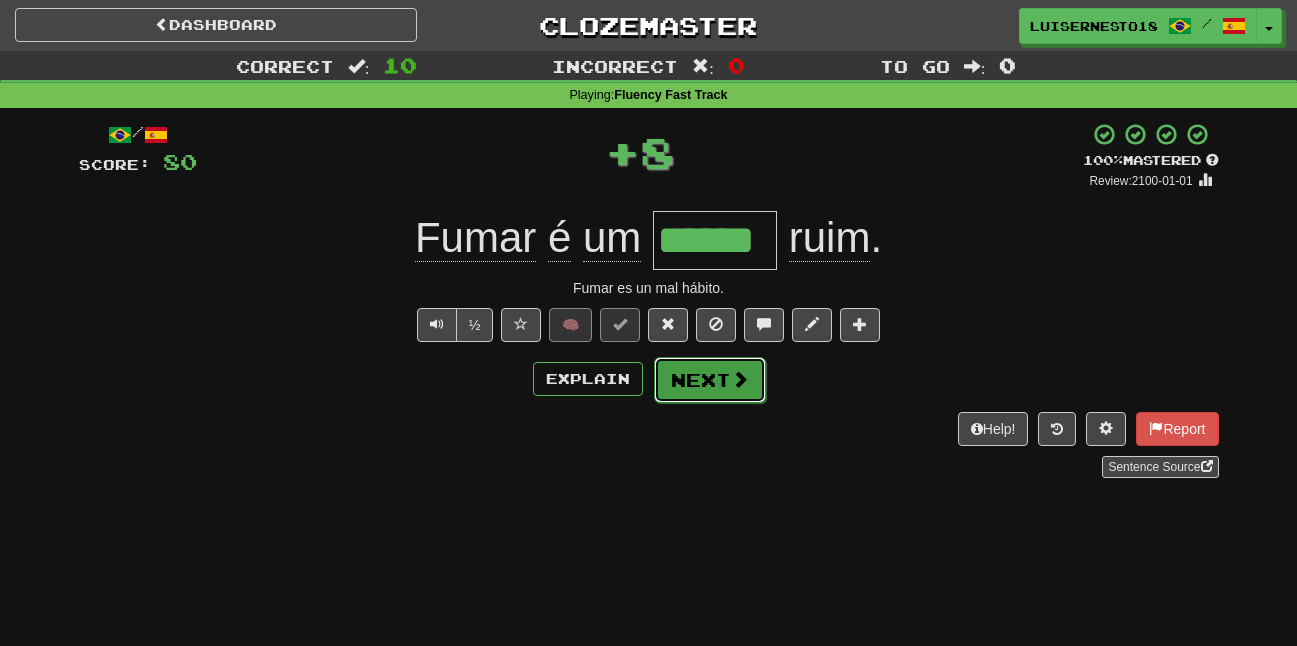 click on "Next" at bounding box center [710, 380] 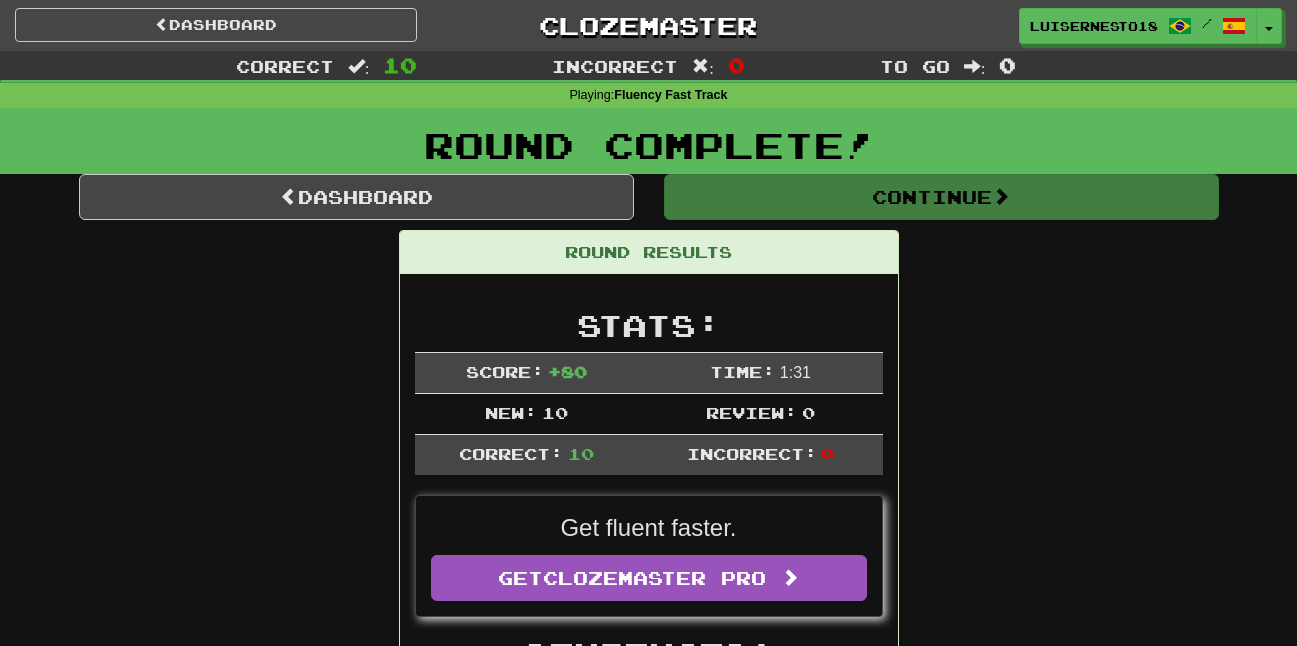click on "Dashboard Continue  Round Results Stats: Score:   + 80 Time:   1 : 31 New:   10 Review:   0 Correct:   10 Incorrect:   0 Get fluent faster. Get  Clozemaster Pro   Sentences:  Report Ela é  parente  dele. Ella es pariente de él.  Report Este é o livro a ser  lido . Este es el libro para leer.  Report Posso ler  mentes . Yo puedo leer mentes.  Report Ele morreu num acidente  aéreo . Él murió en un accidente aéreo.  Report Quem foi que me mandou um  telegrama ? ¿Quién fue el que me mandó el telegrama?  Report Eu disse para vocês  irem  embora. Dije que te largues.  Report O que está  faltando ? ¿Qué falta?  Report Dane -se! ¡Me importa un bledo!  Report Que  modos ! ¡Qué costumbres!  Report Fumar é um  hábito  ruim. Fumar es un mal hábito.  Dashboard Continue" at bounding box center (649, 906) 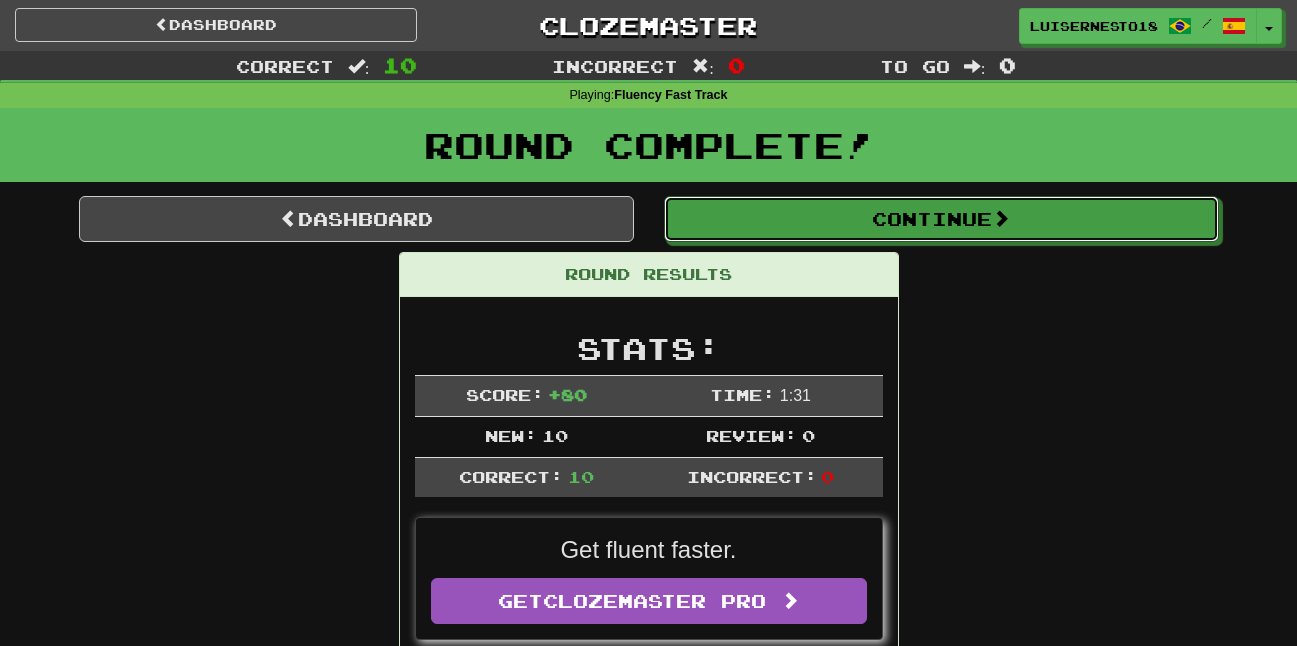 click on "Continue" at bounding box center [941, 219] 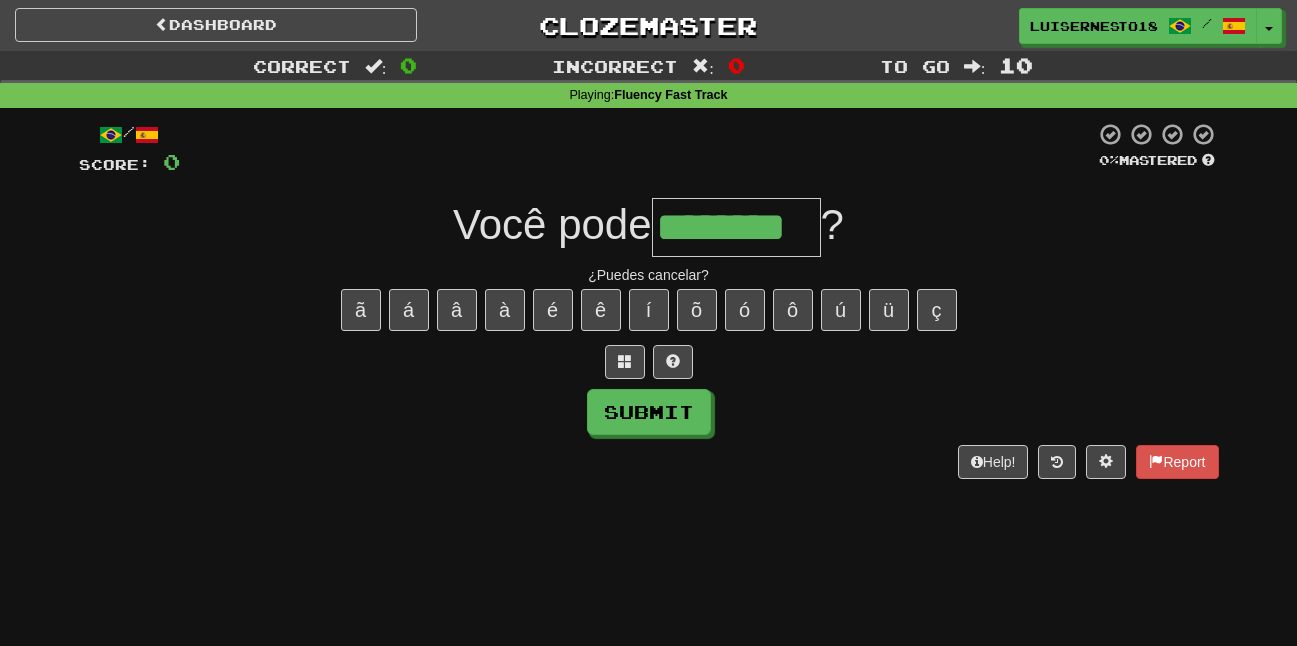 type on "********" 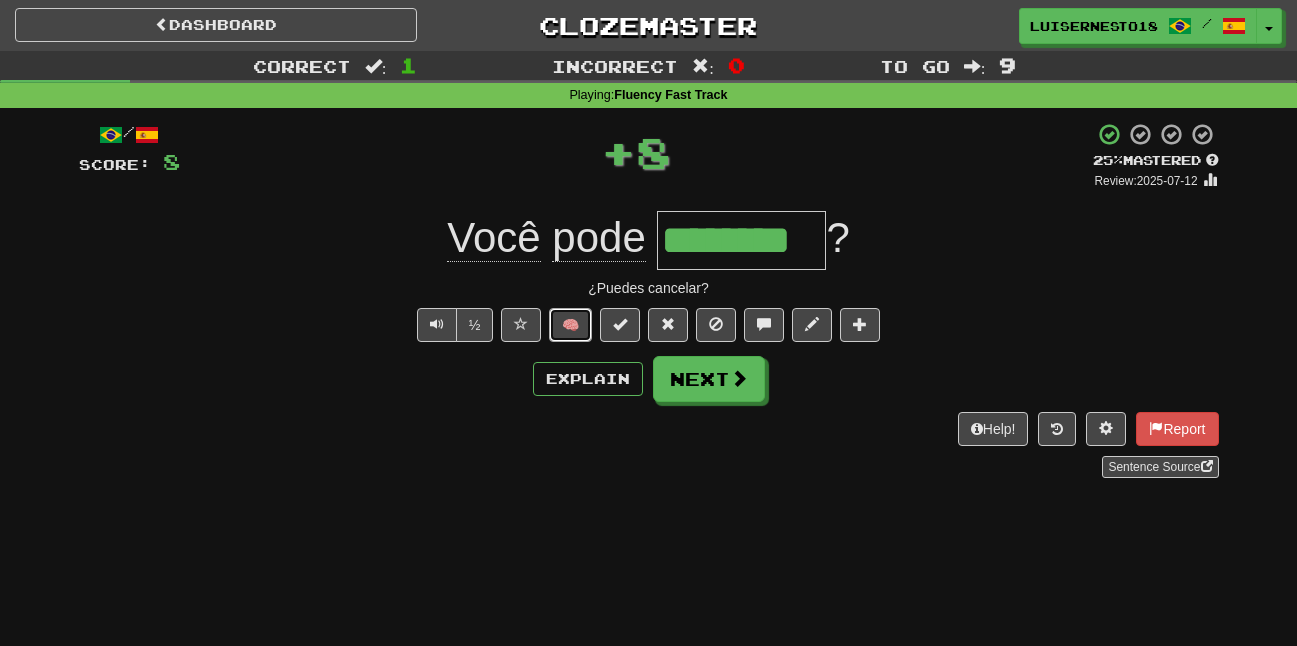 click on "🧠" at bounding box center [570, 325] 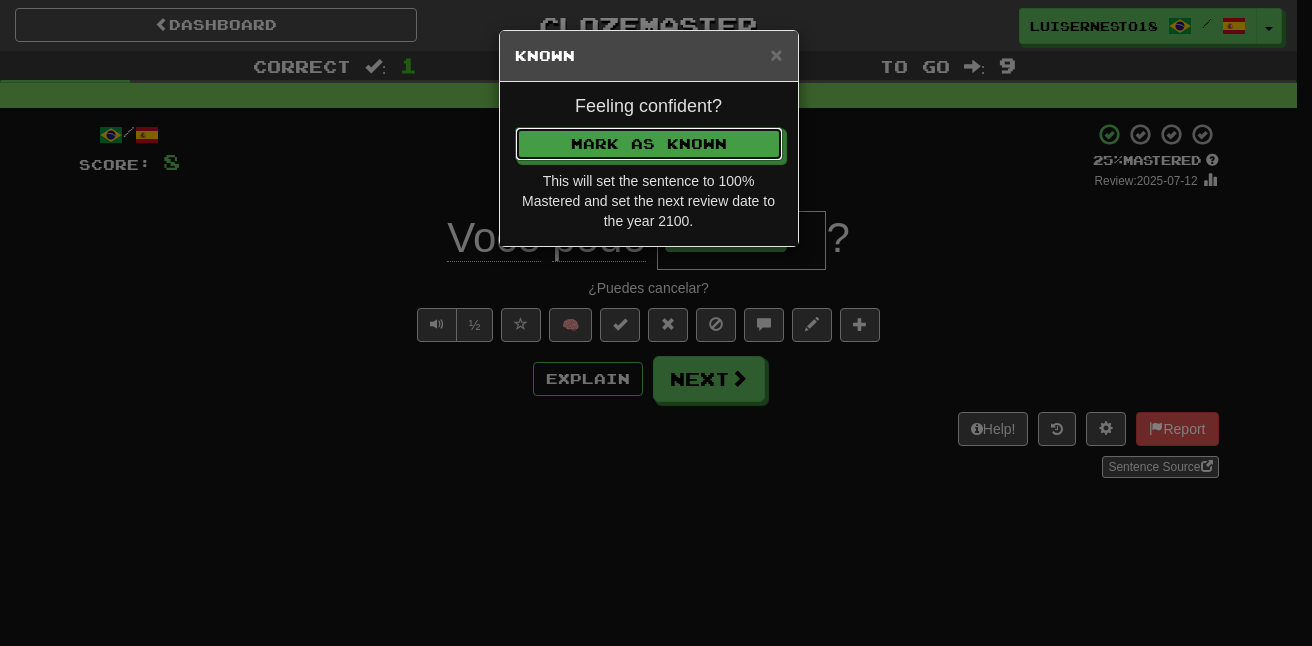 click on "Feeling confident? Mark as Known This will set the sentence to 100% Mastered and set the next review date to the year 2100." at bounding box center (649, 164) 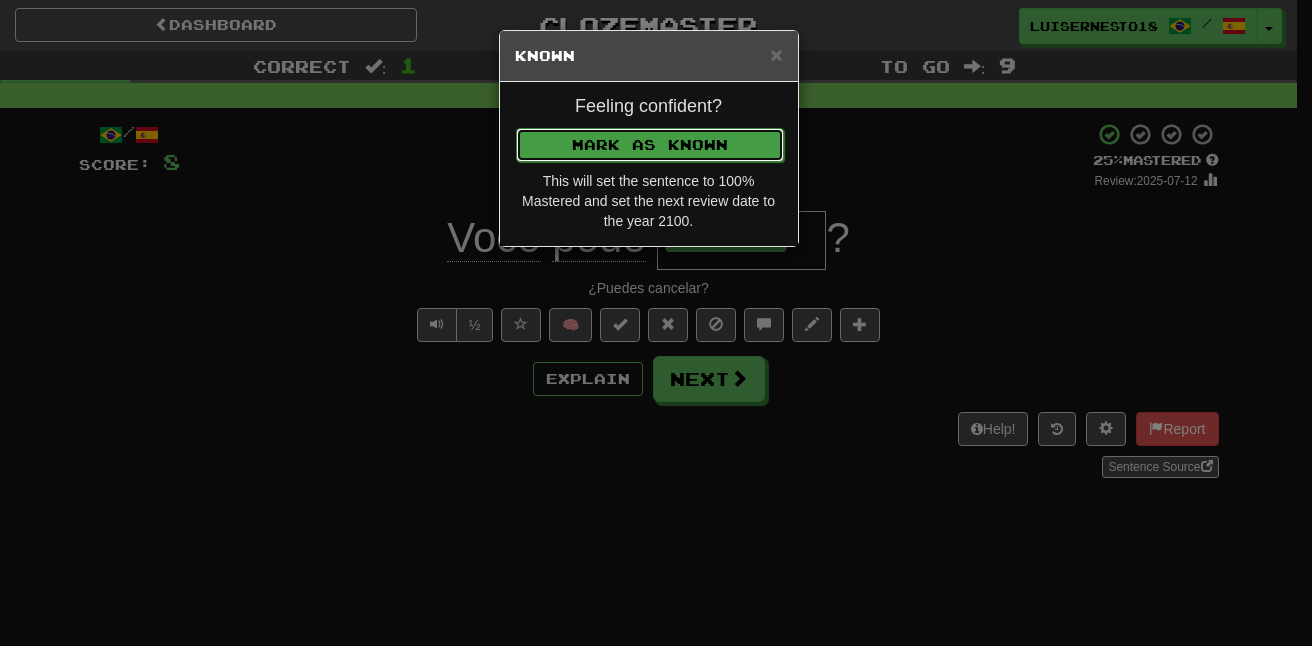 click on "Mark as Known" at bounding box center [650, 145] 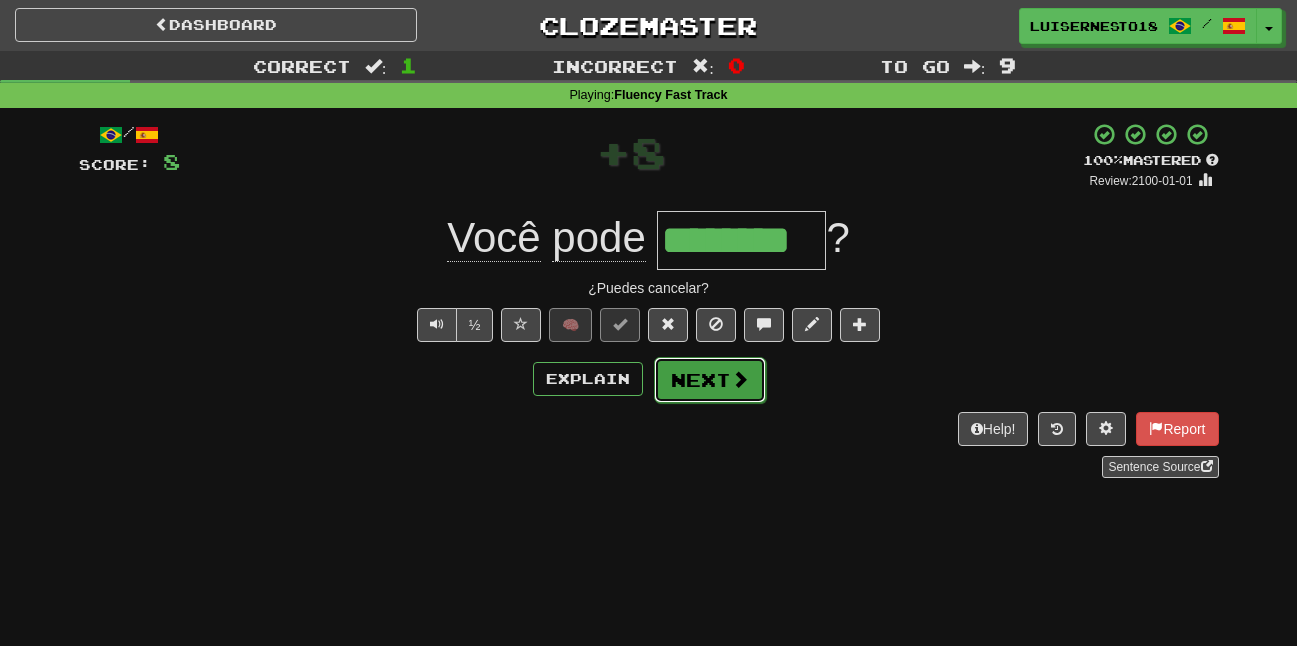click on "Next" at bounding box center (710, 380) 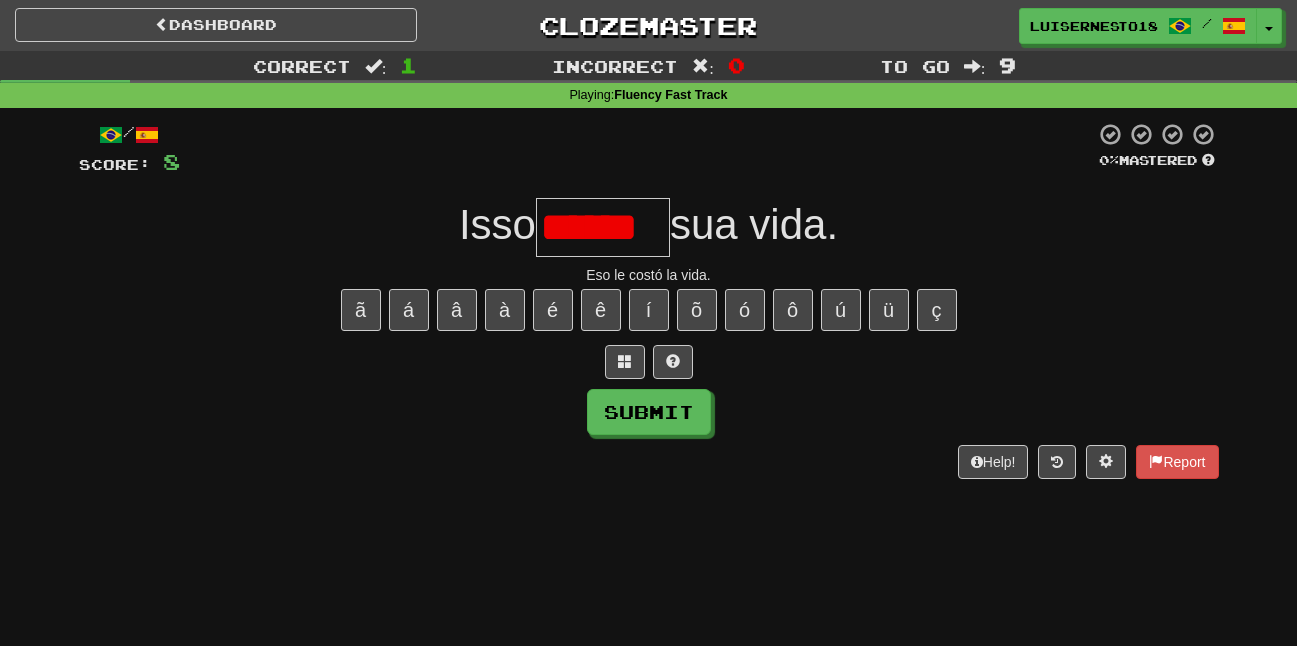scroll, scrollTop: 0, scrollLeft: 0, axis: both 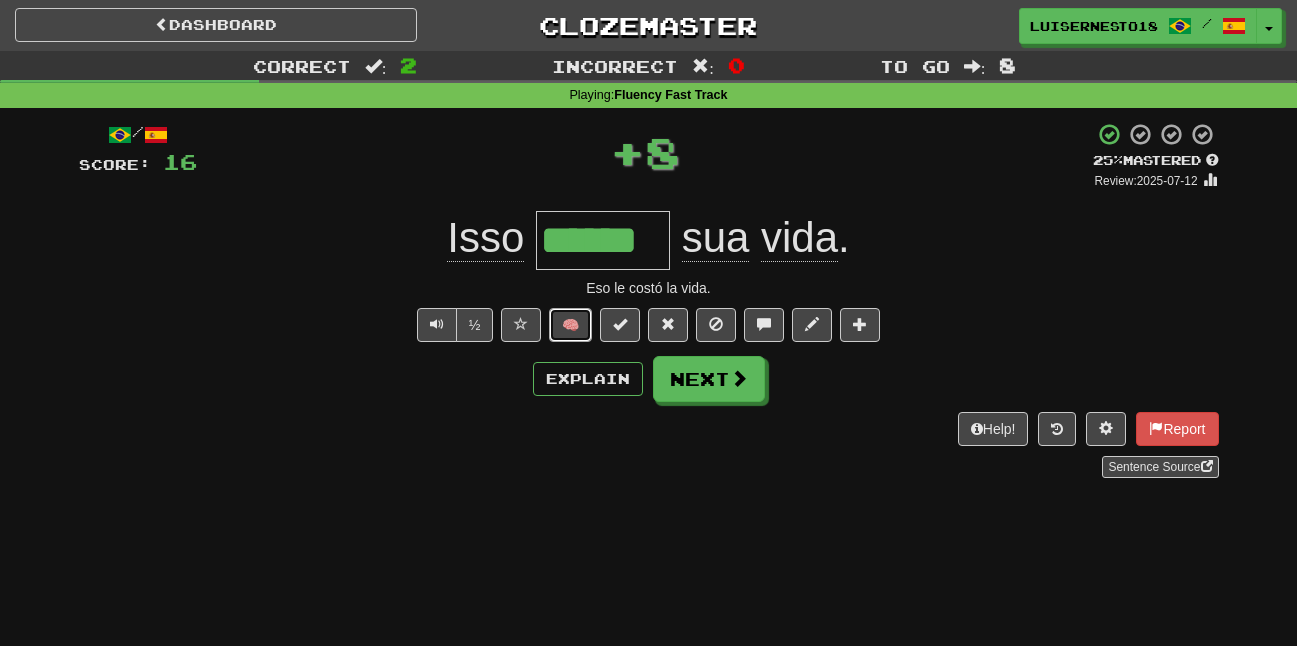 click on "🧠" at bounding box center [570, 325] 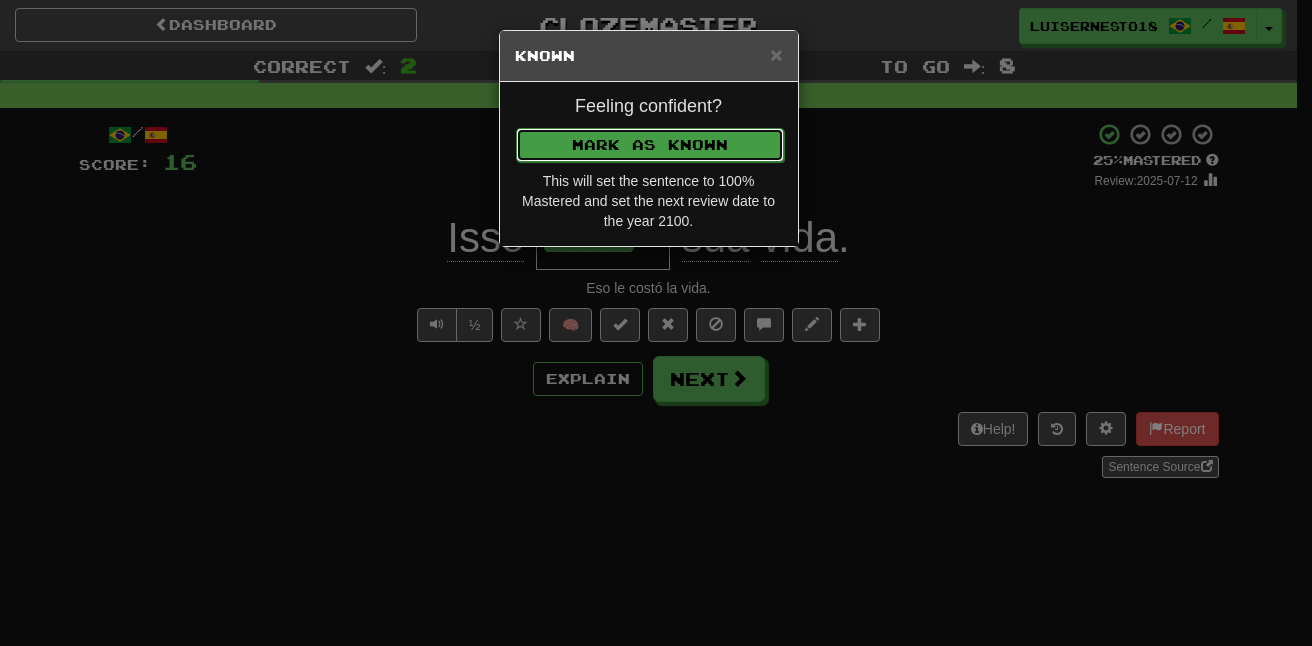 click on "Mark as Known" at bounding box center (650, 145) 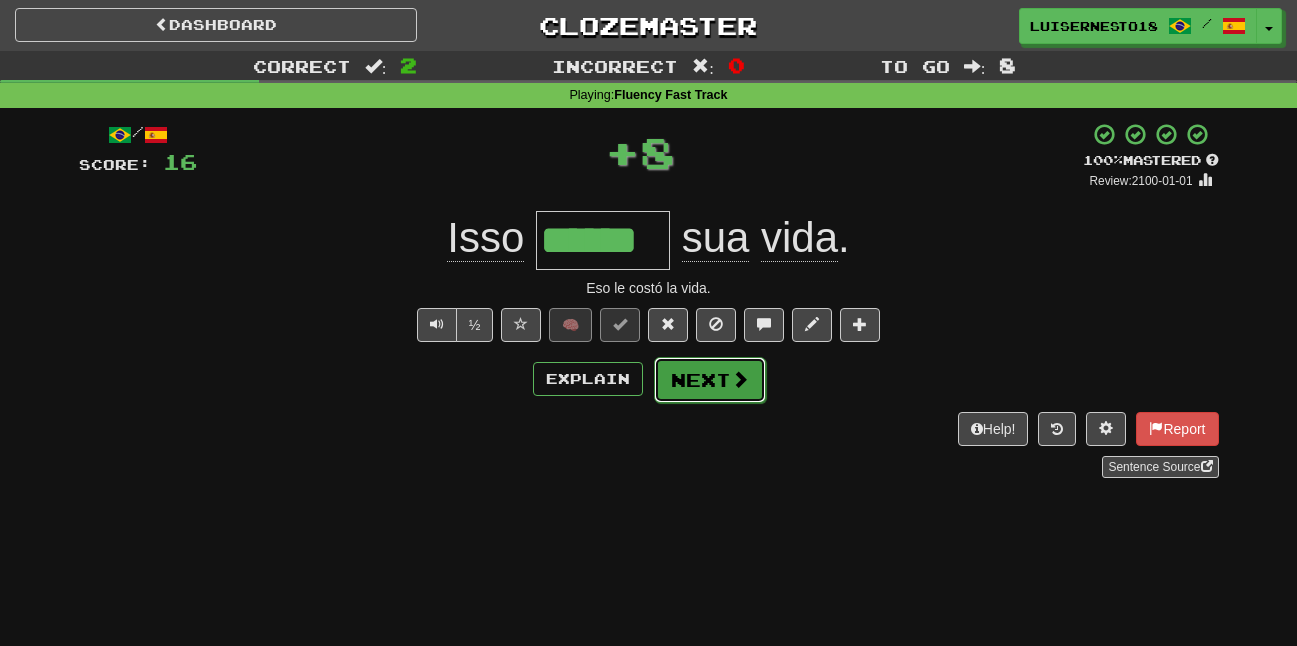 click on "Next" at bounding box center [710, 380] 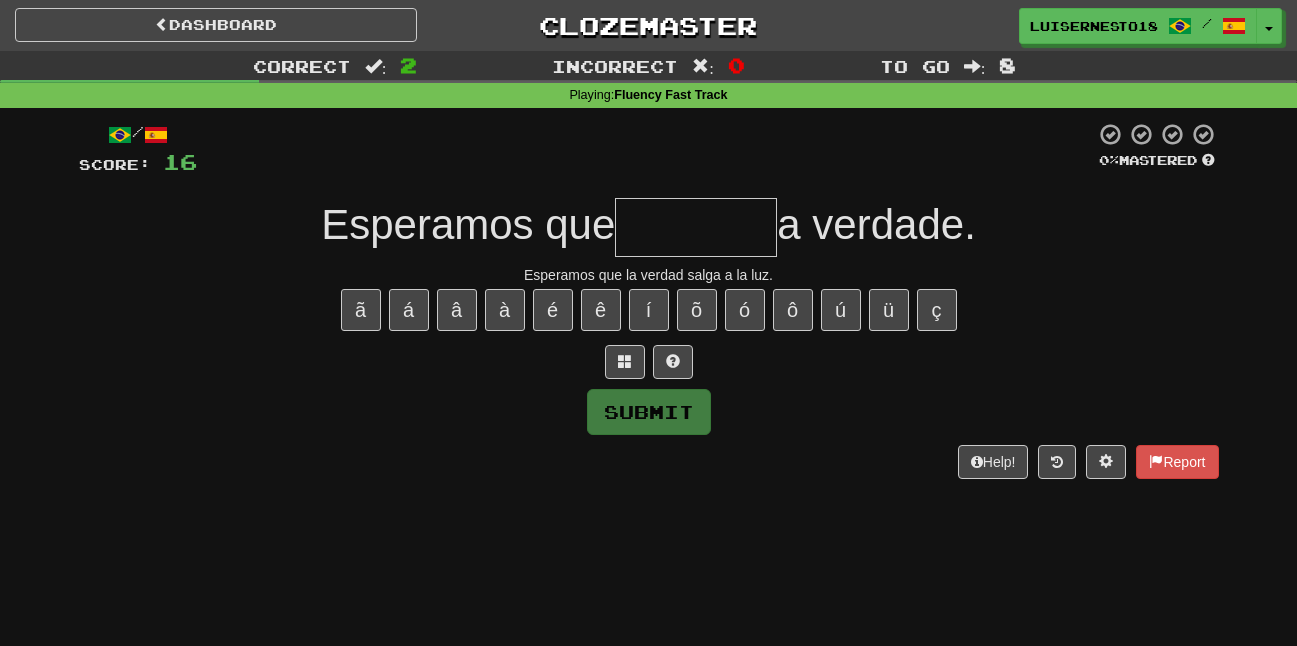 type on "*" 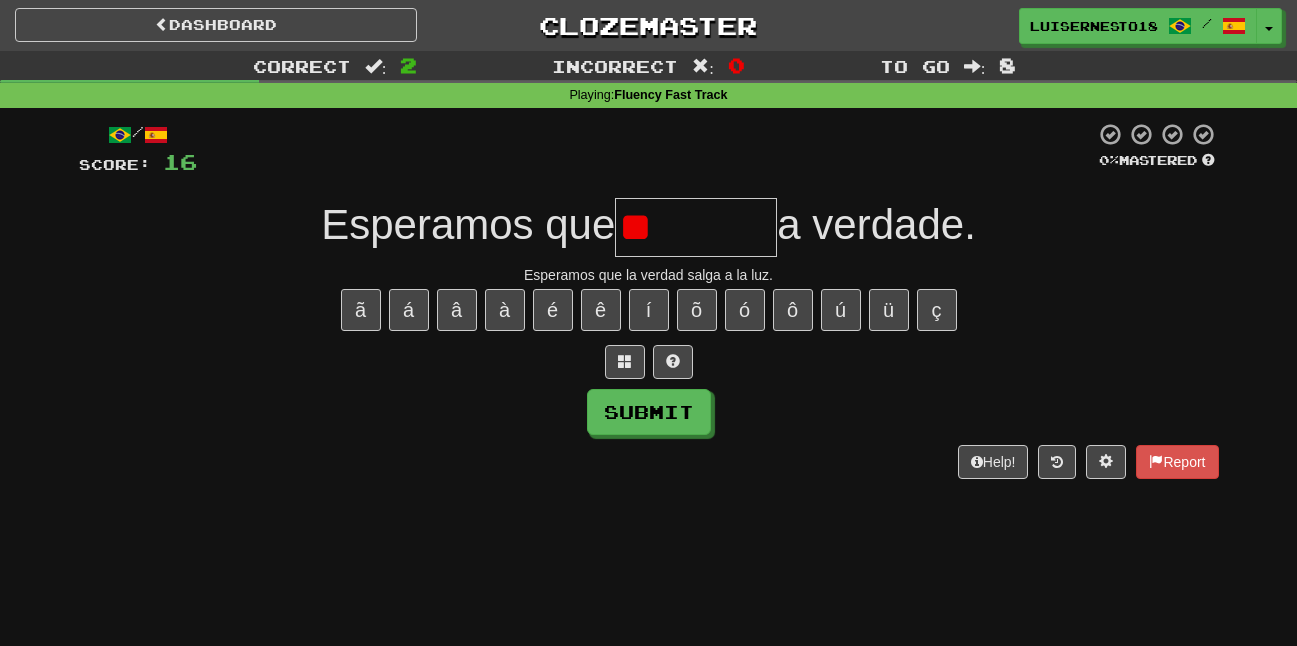 type on "*" 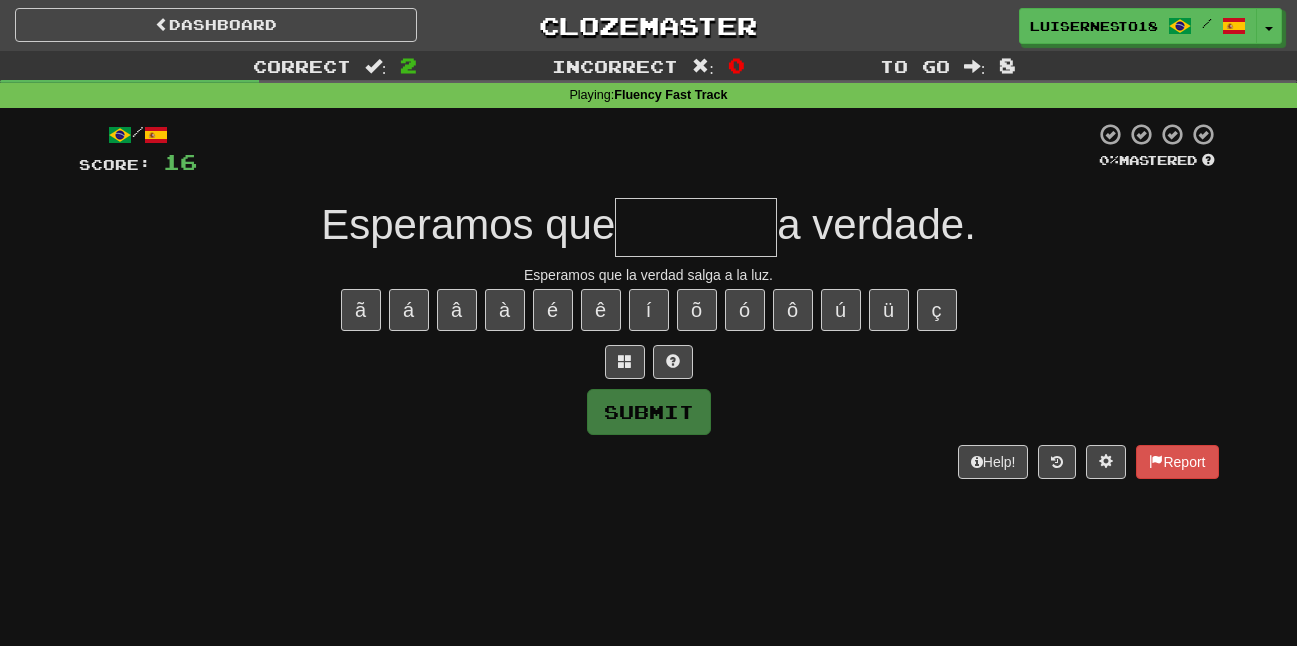 type on "*" 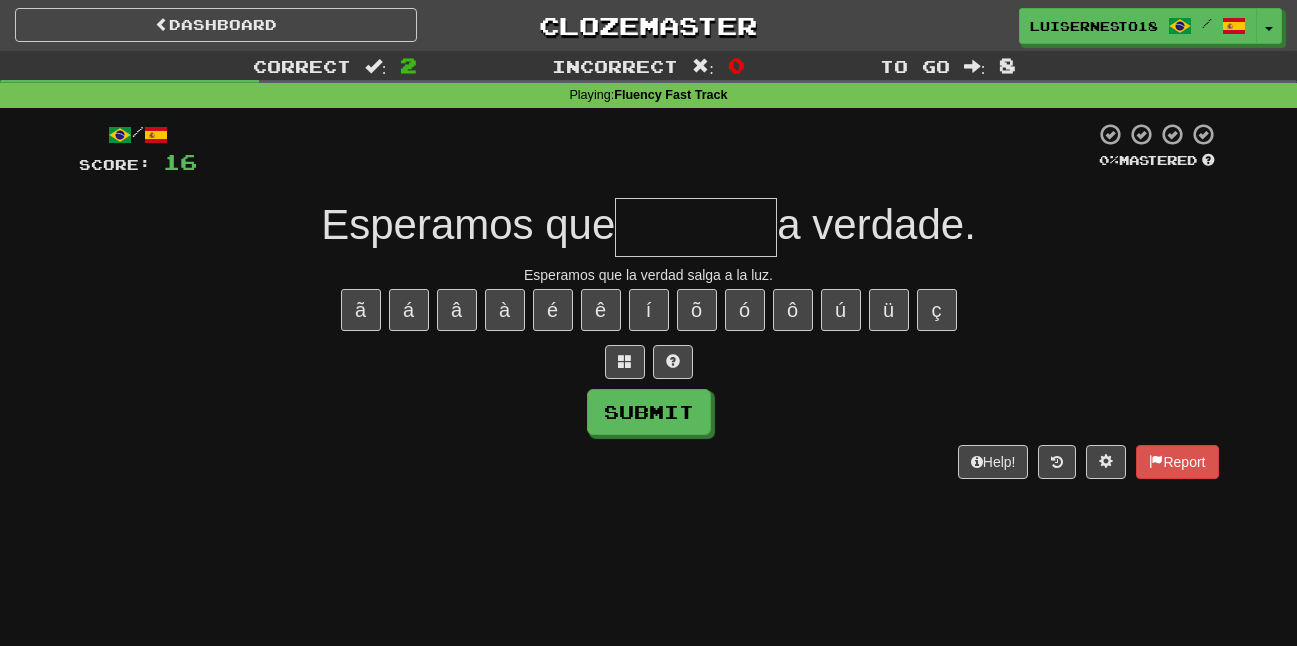 type on "*" 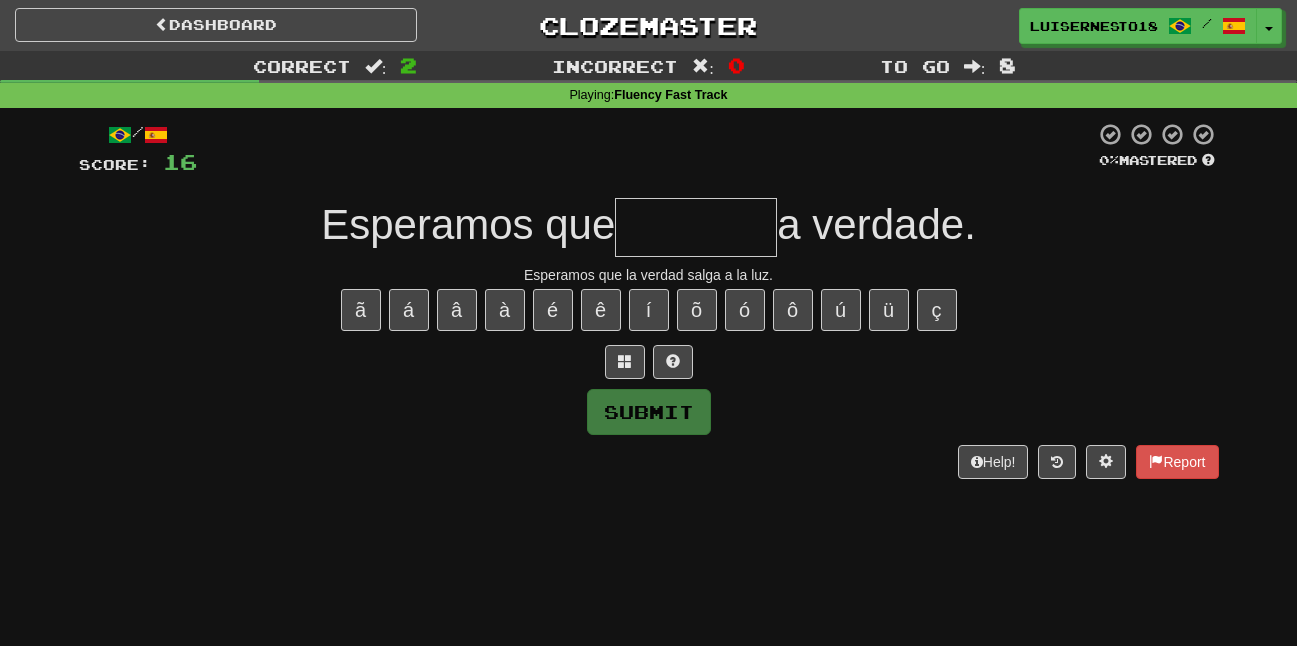 type on "*" 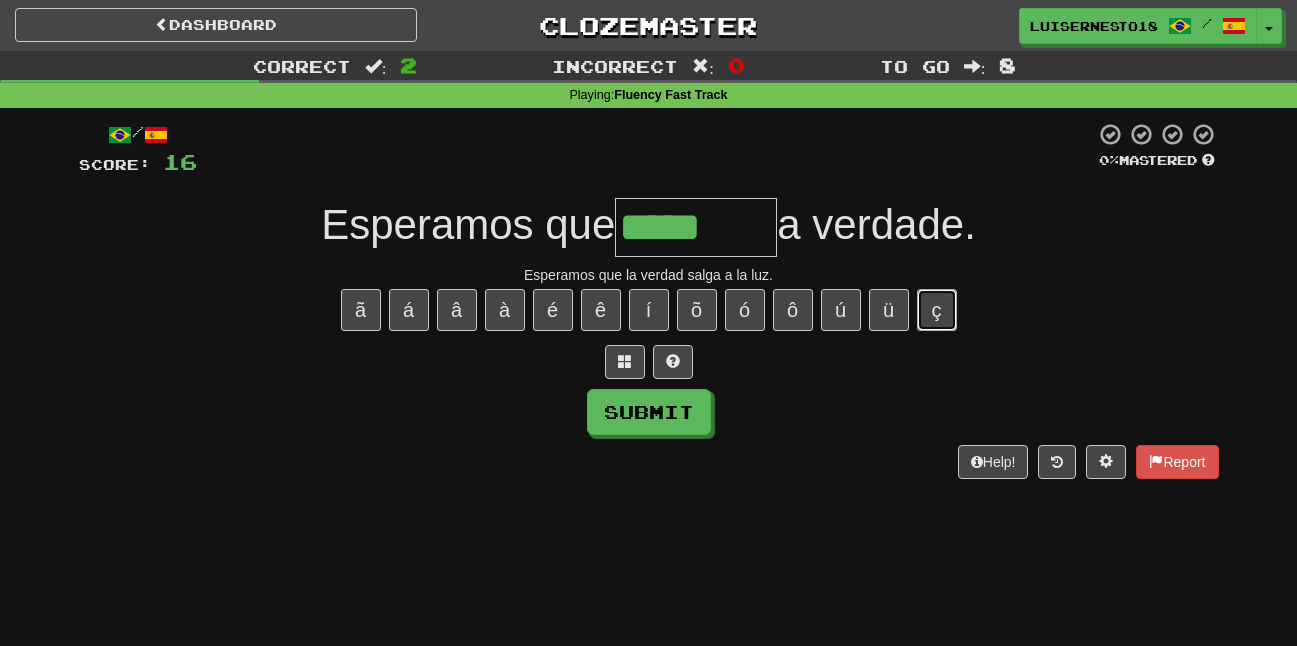 click on "ç" at bounding box center (937, 310) 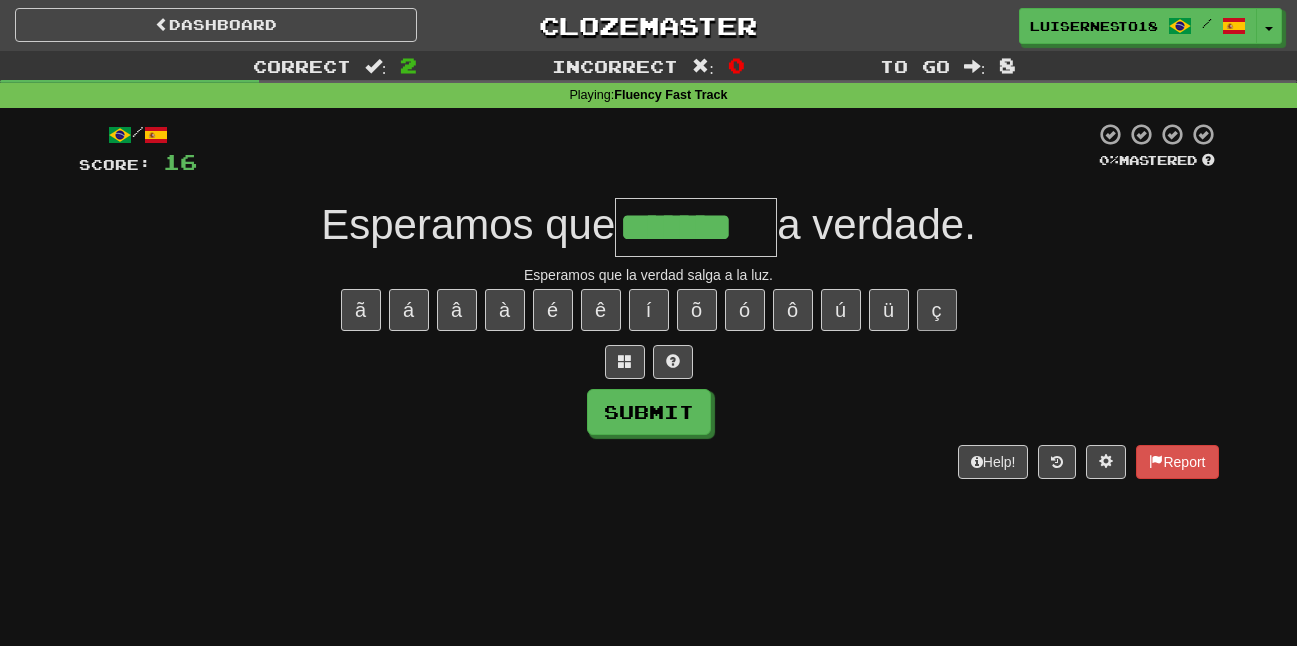 type on "*******" 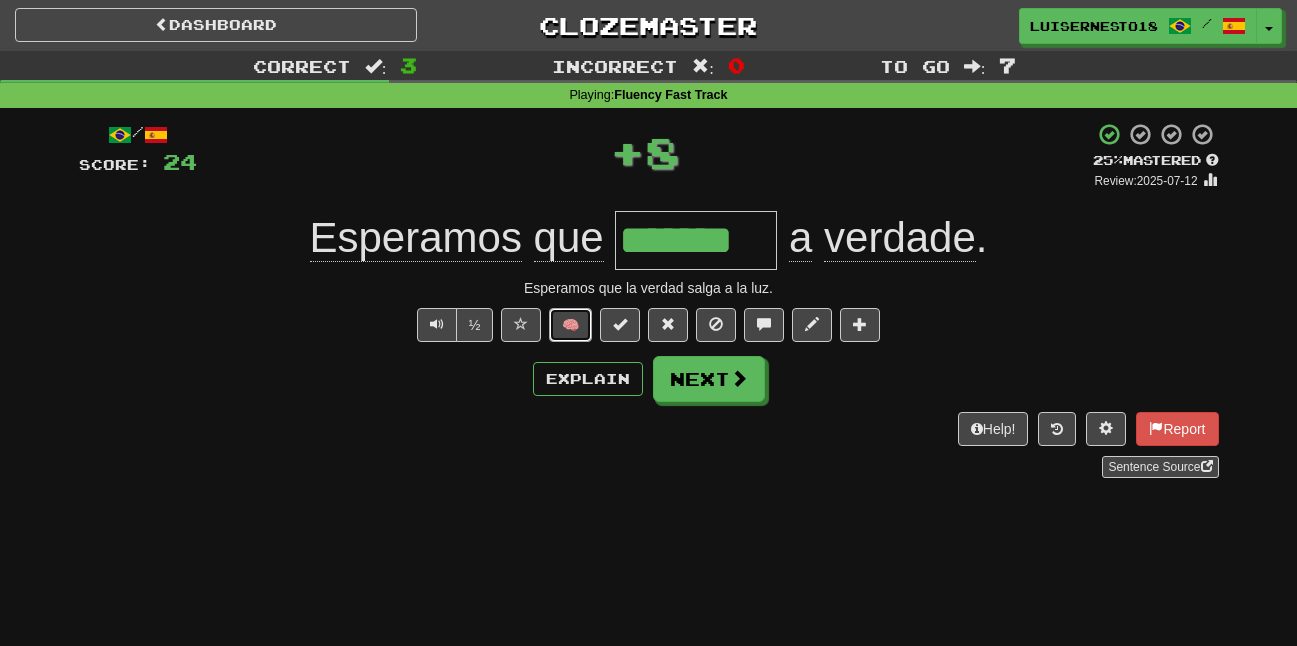click on "🧠" at bounding box center (570, 325) 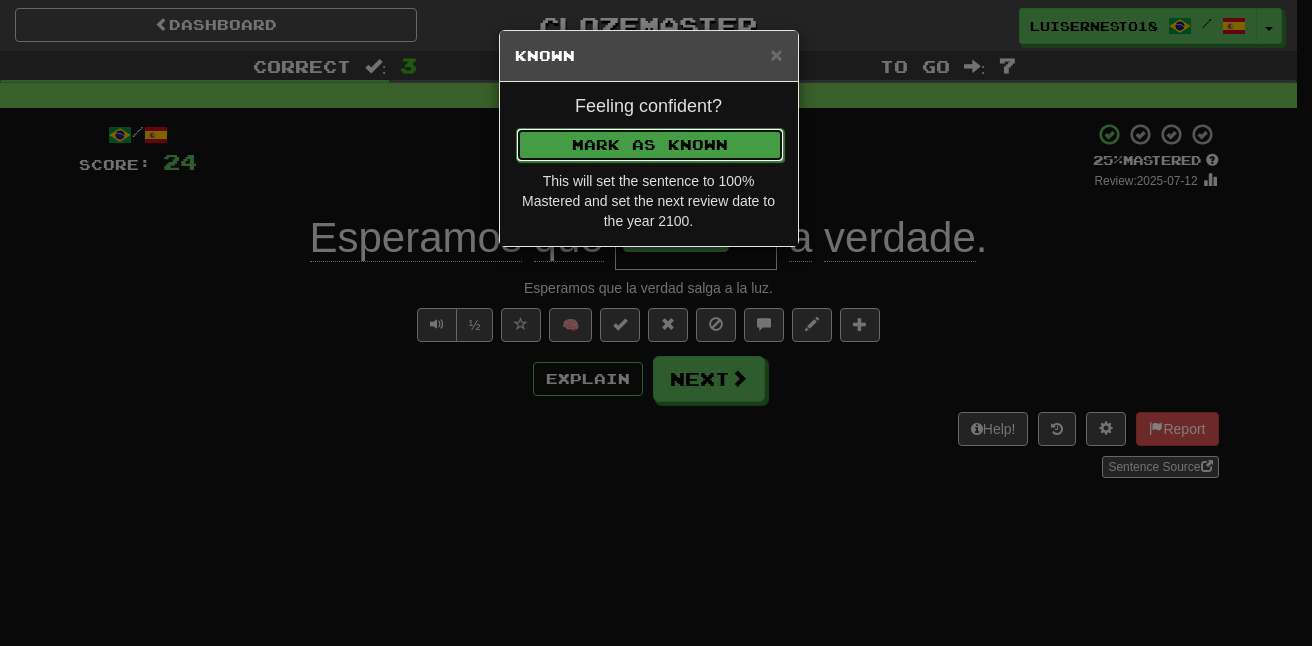 click on "Mark as Known" at bounding box center [650, 145] 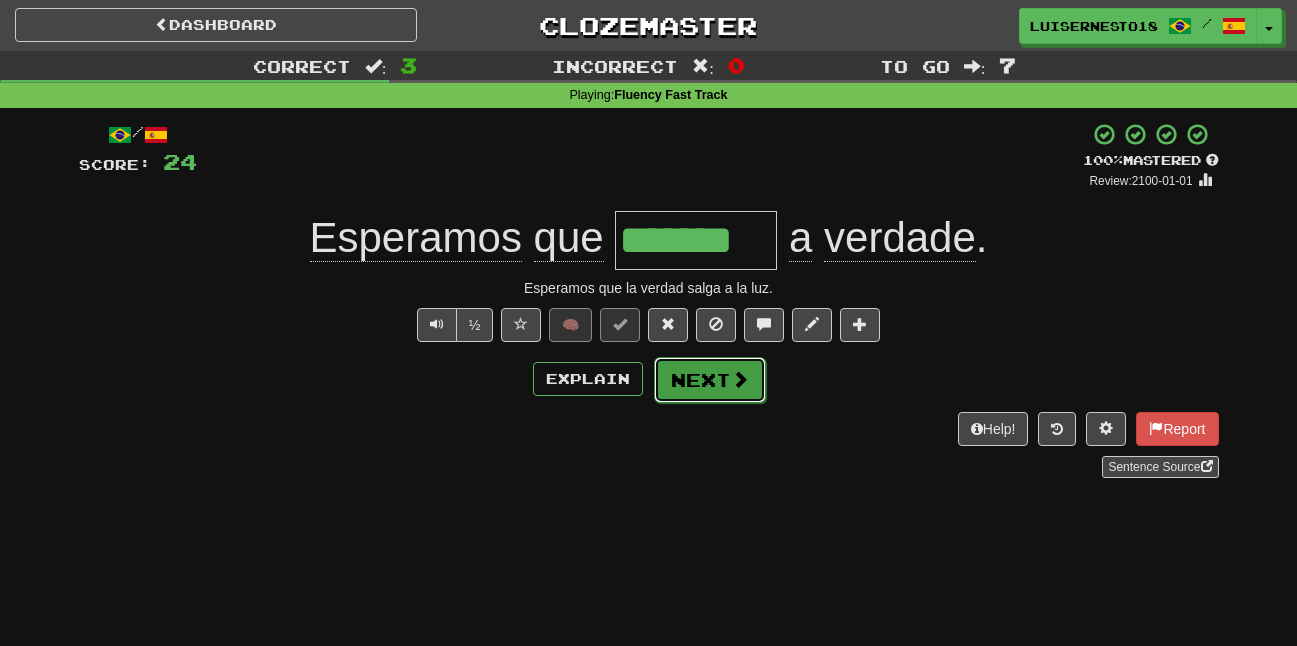 click on "Next" at bounding box center [710, 380] 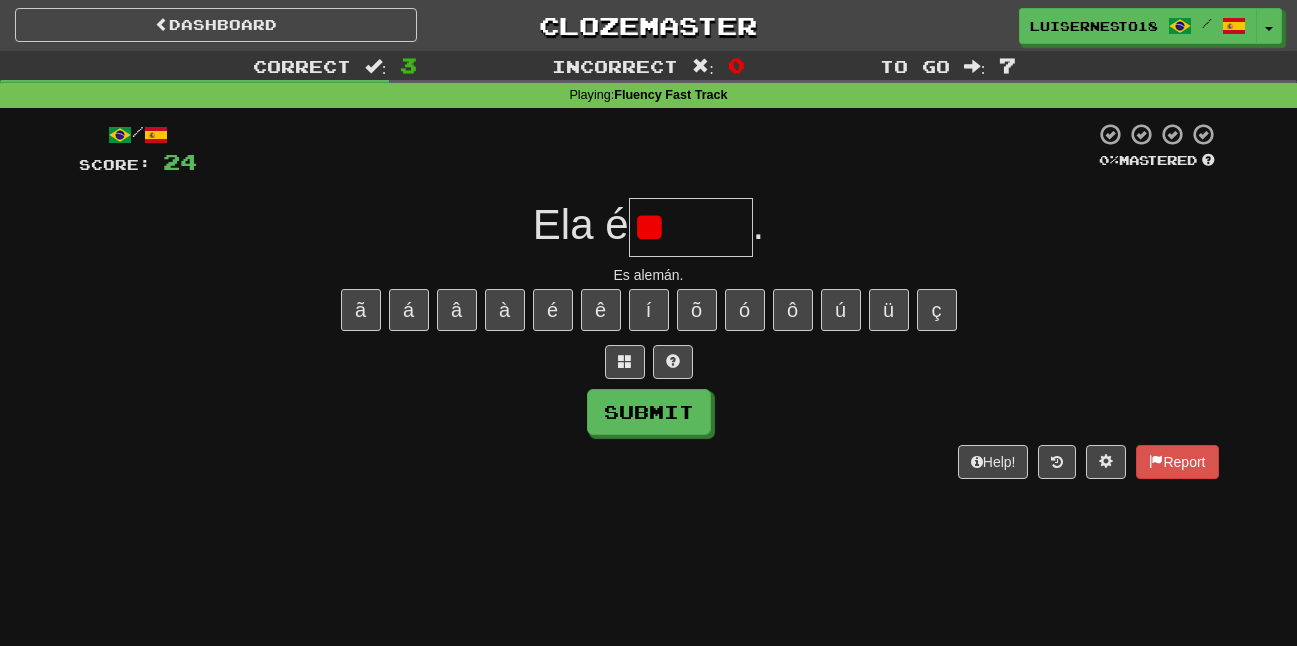type on "*" 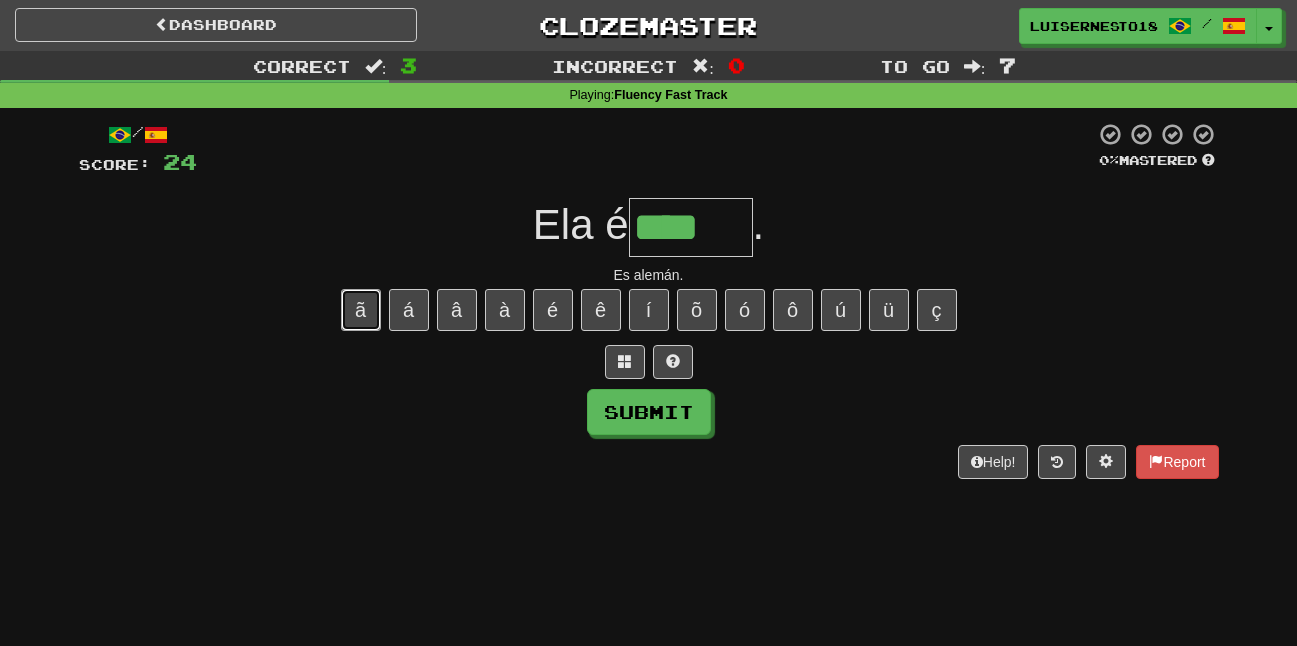 click on "ã" at bounding box center (361, 310) 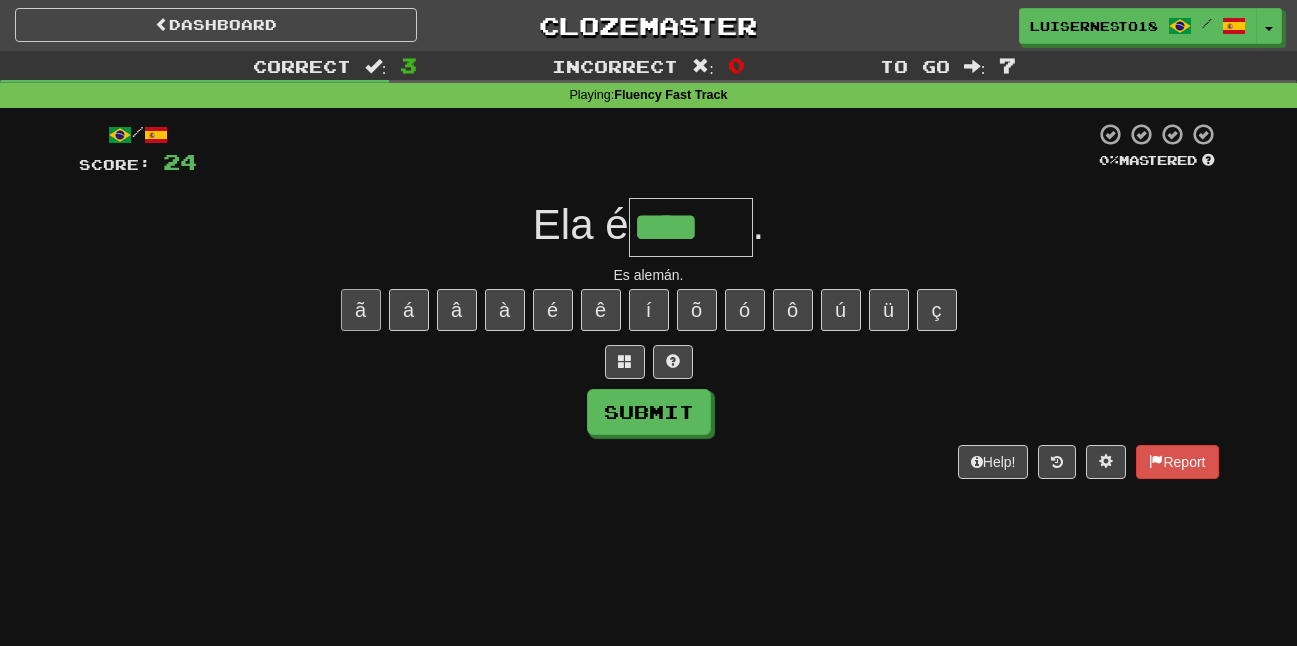 type on "*****" 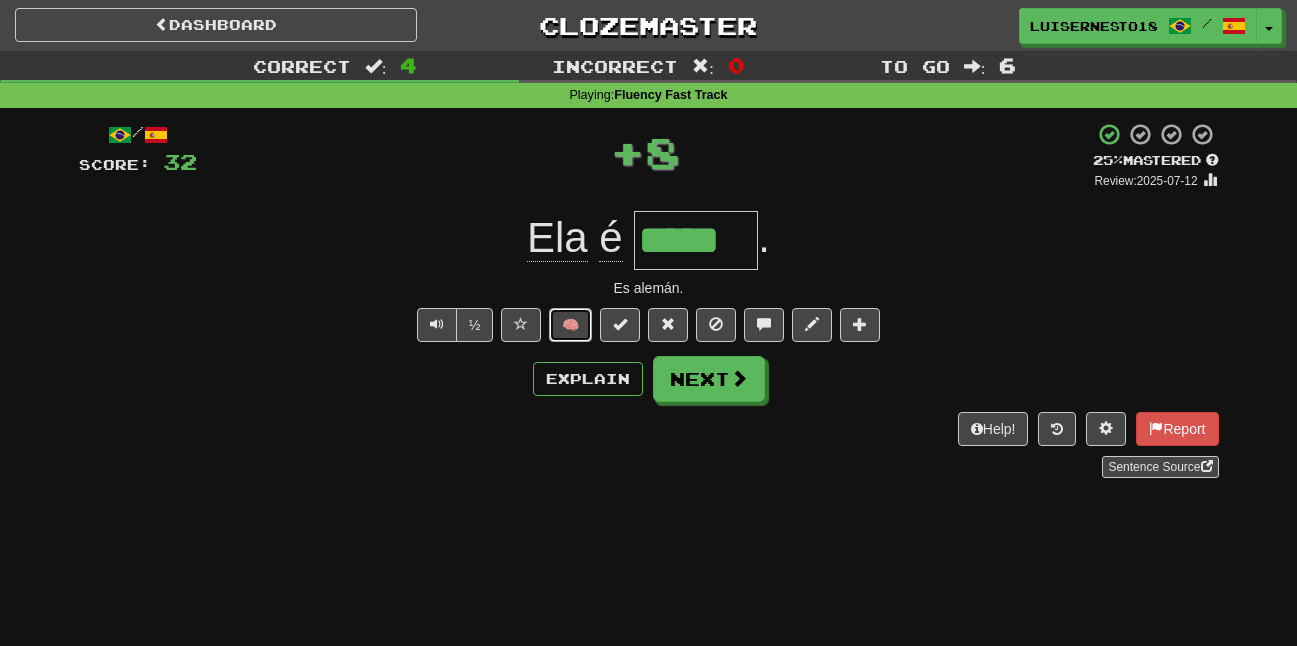 click on "🧠" at bounding box center (570, 325) 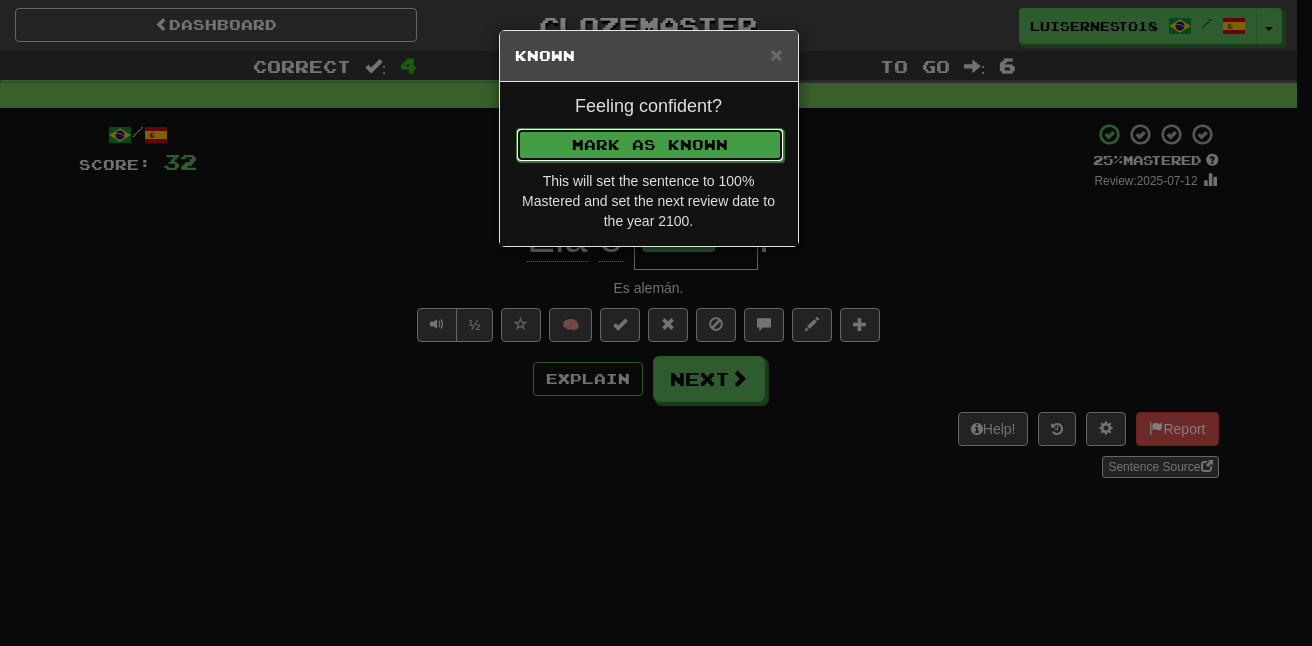 click on "Feeling confident? Mark as Known This will set the sentence to 100% Mastered and set the next review date to the year 2100." at bounding box center (649, 164) 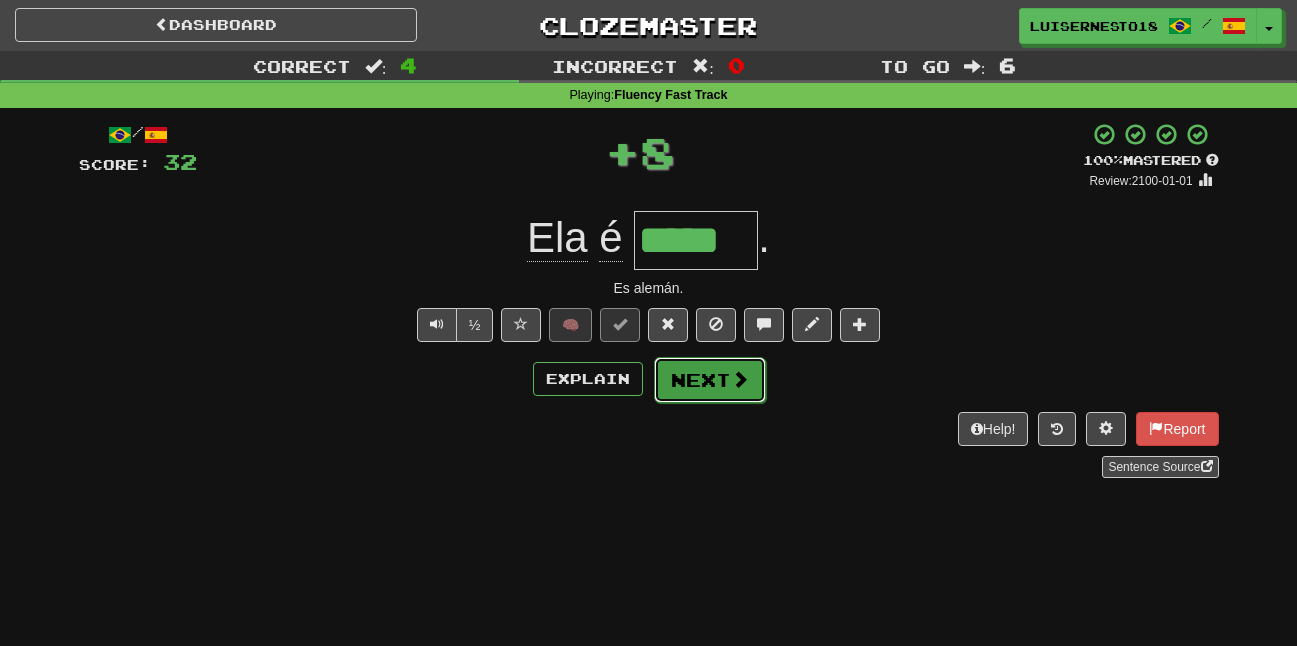 click on "Next" at bounding box center (710, 380) 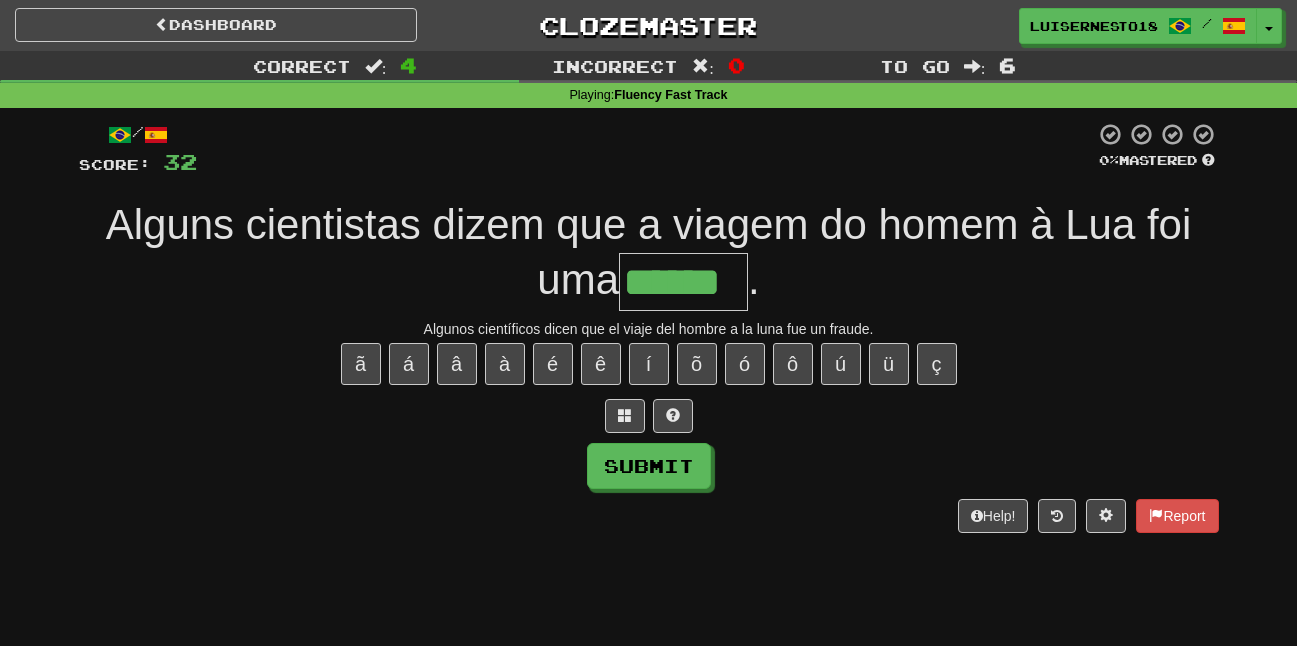 type on "******" 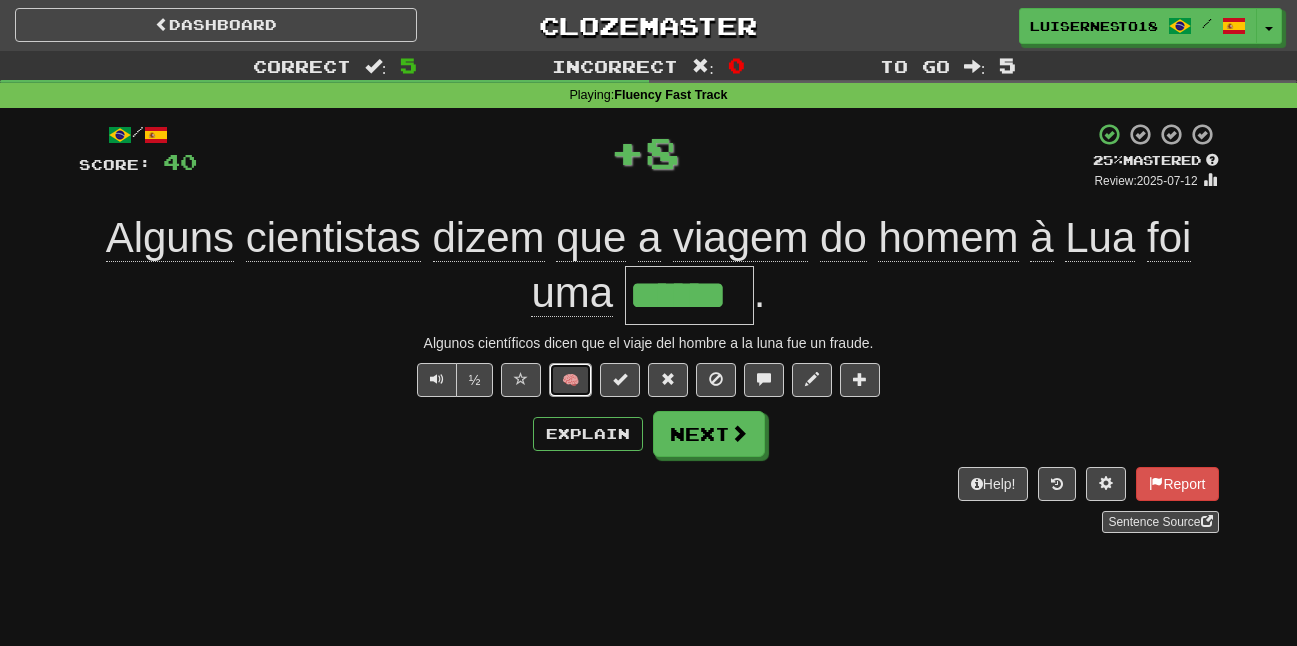 click on "🧠" at bounding box center [570, 380] 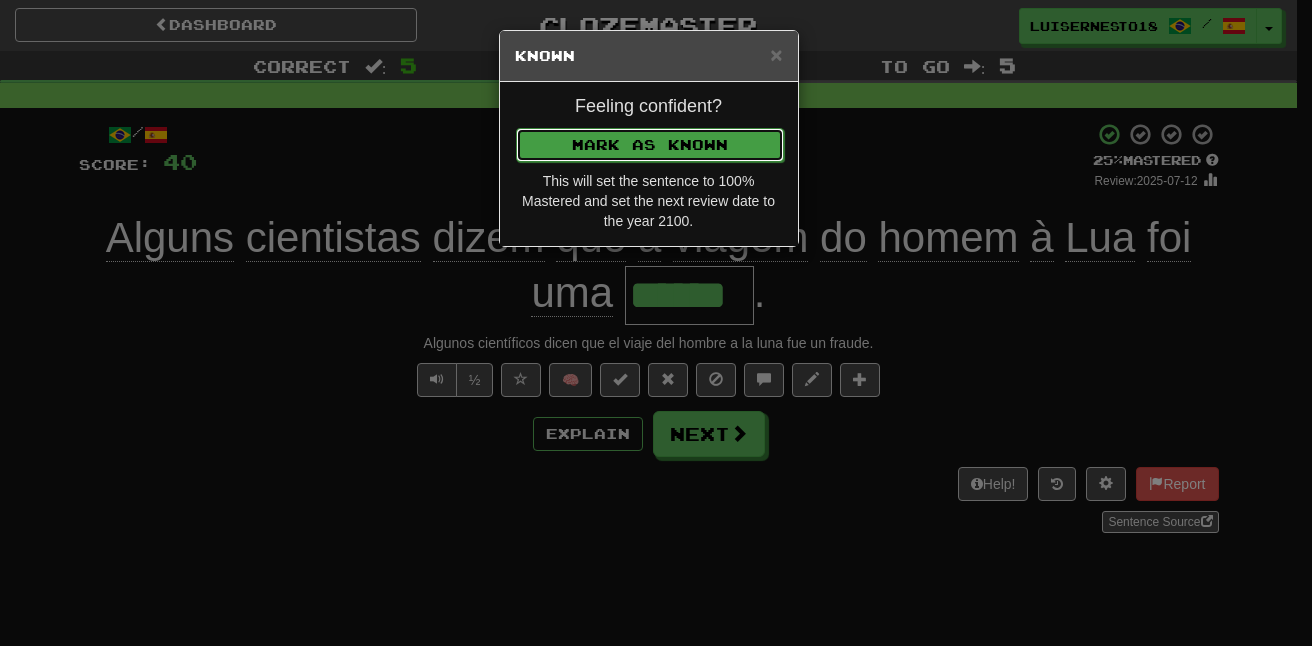 click on "Mark as Known" at bounding box center [650, 145] 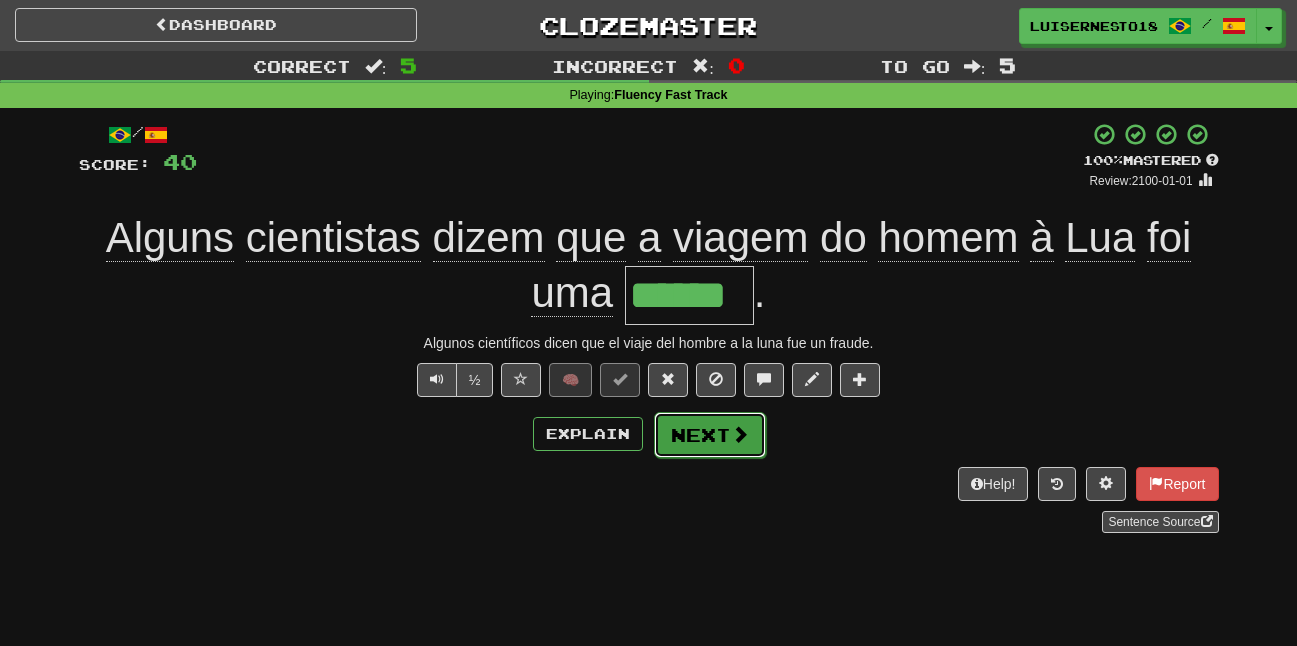 click on "Next" at bounding box center [710, 435] 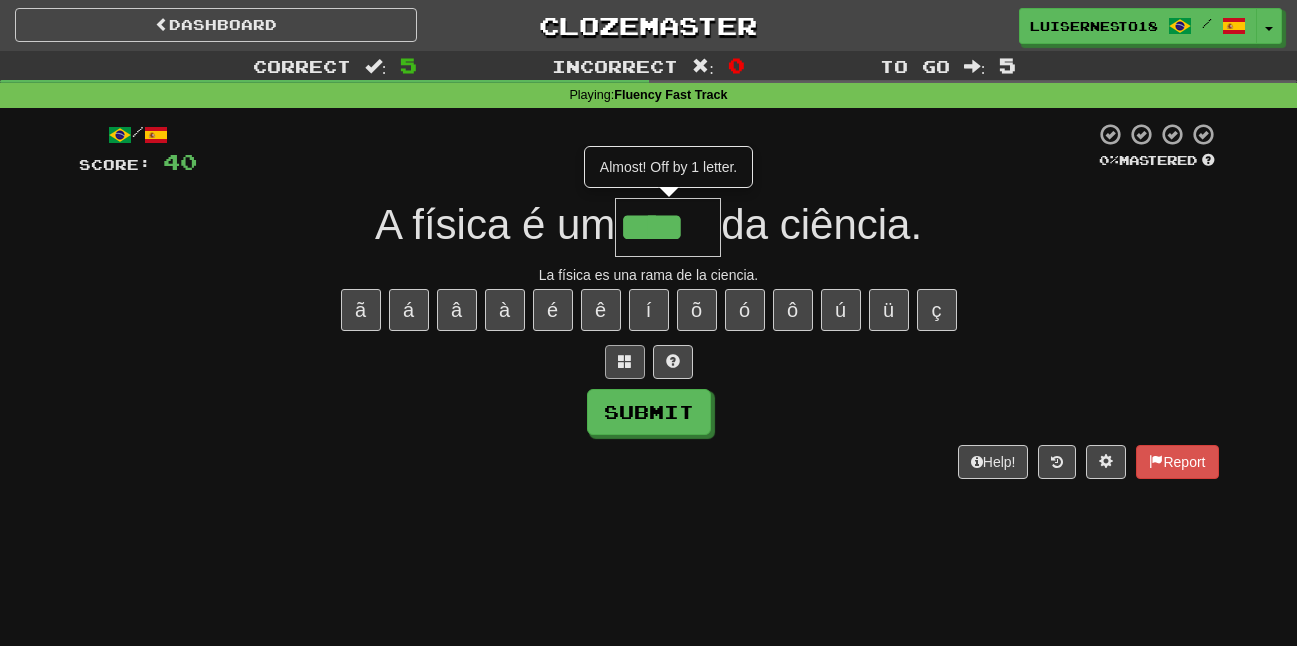 type on "****" 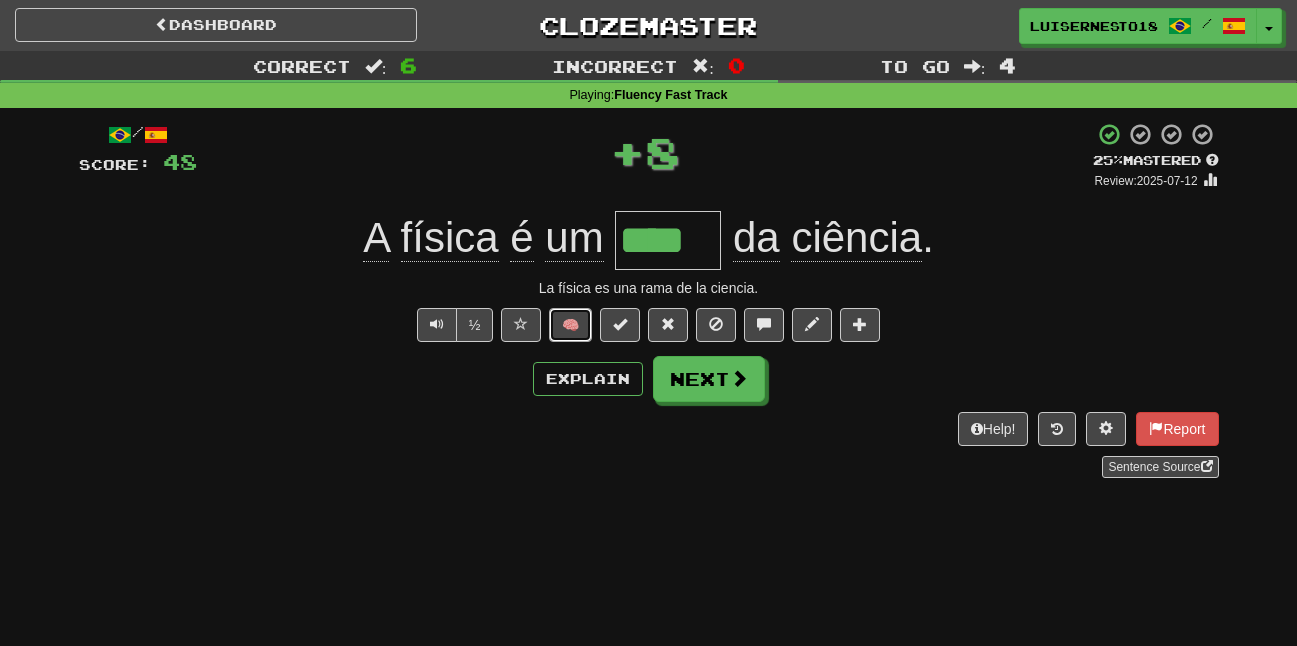 click on "🧠" at bounding box center [570, 325] 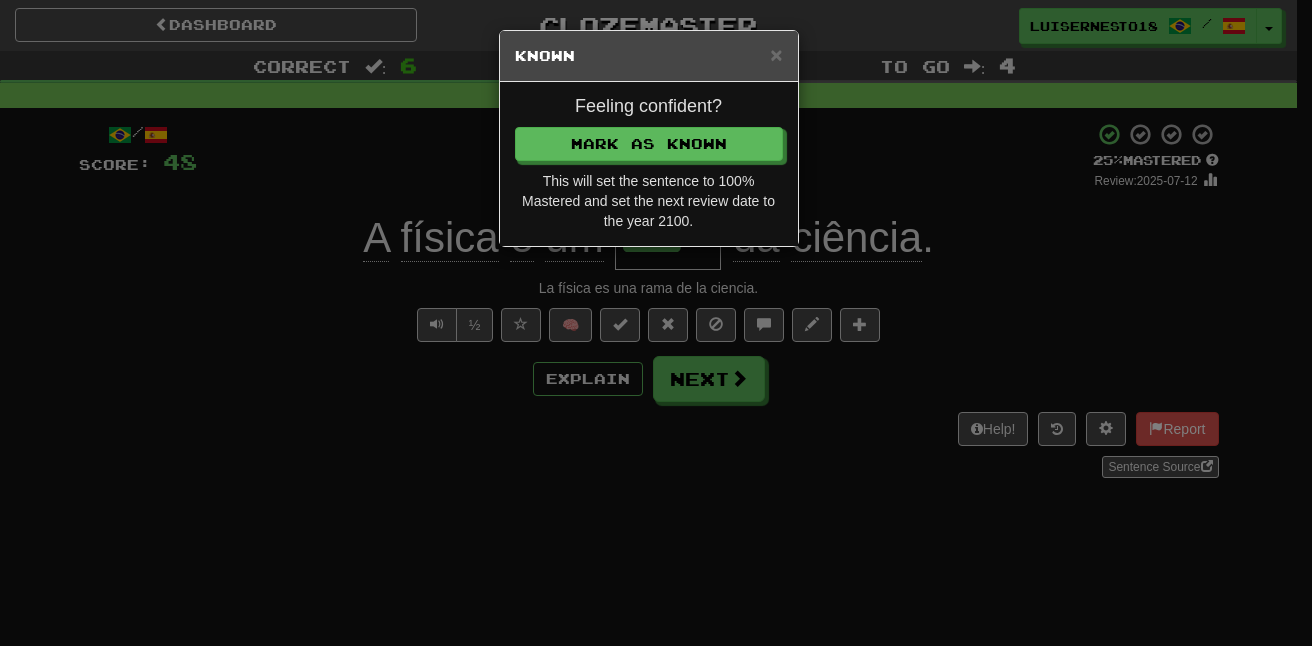 click on "Feeling confident? Mark as Known This will set the sentence to 100% Mastered and set the next review date to the year 2100." at bounding box center [649, 164] 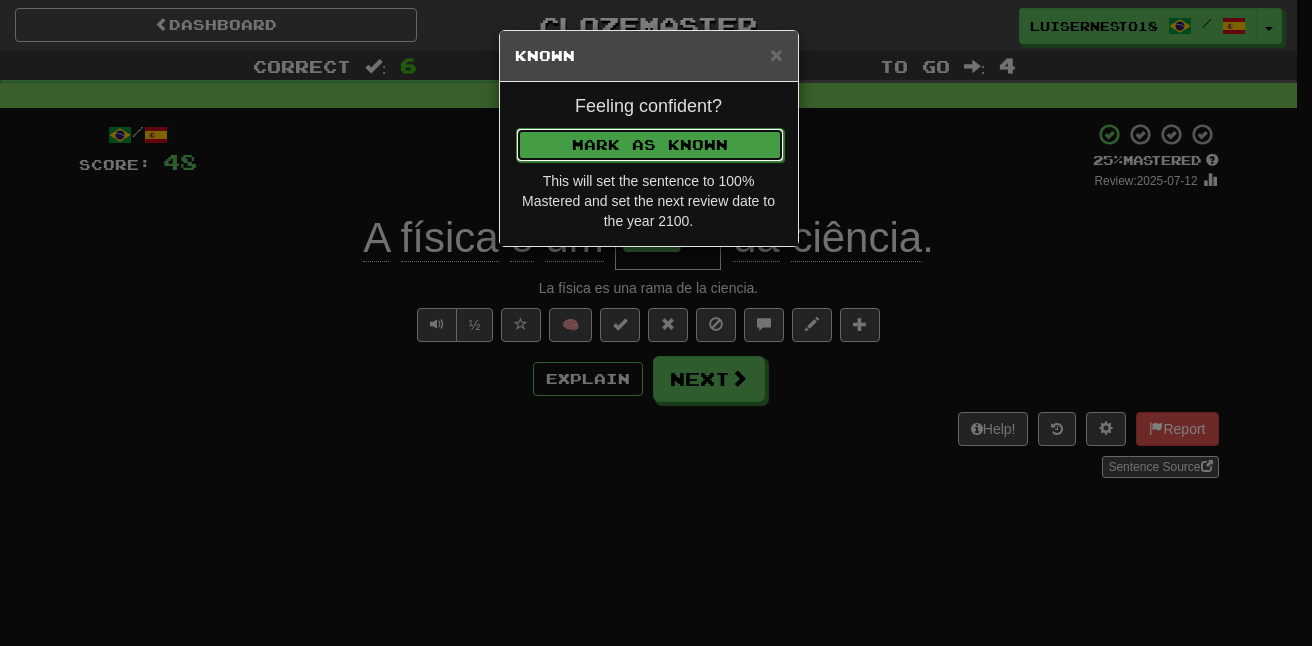 click on "Mark as Known" at bounding box center (650, 145) 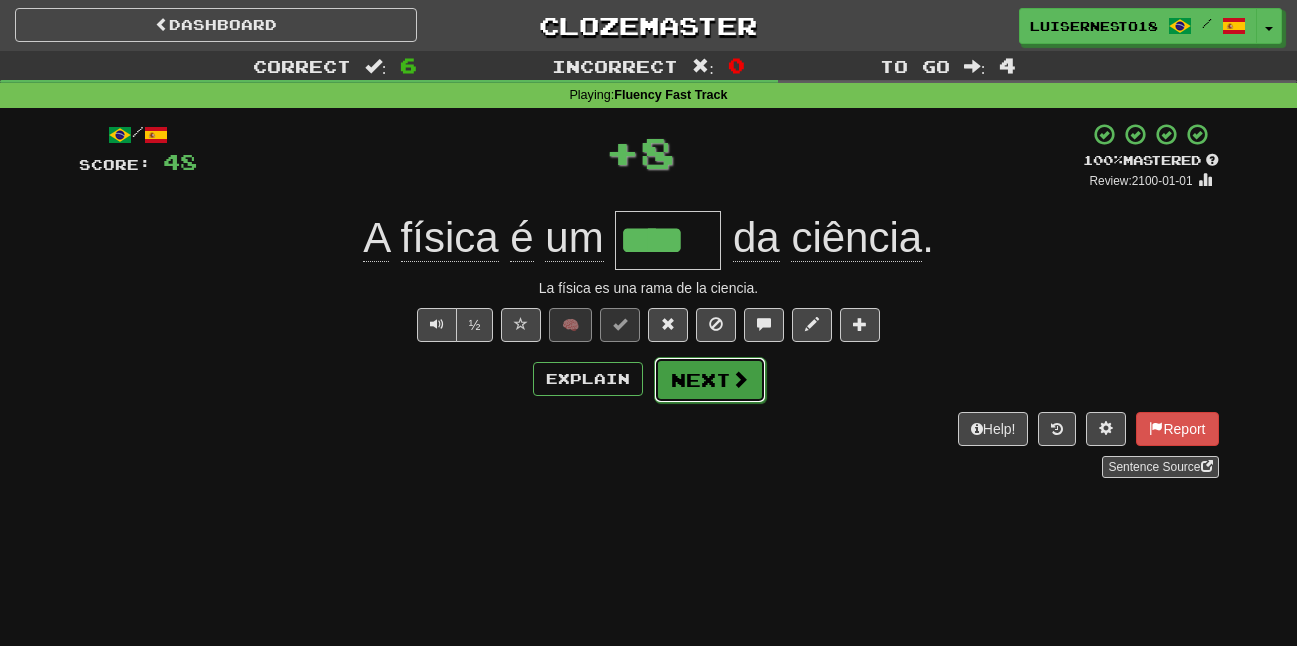 click on "Next" at bounding box center (710, 380) 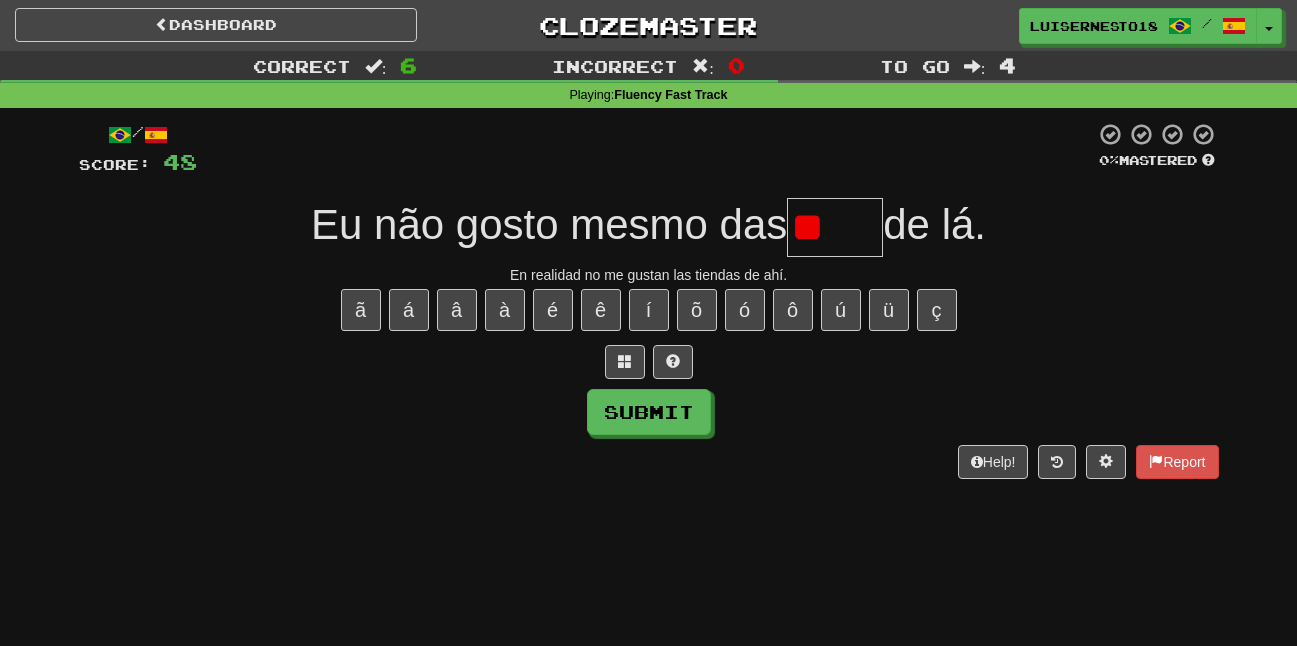 type on "*" 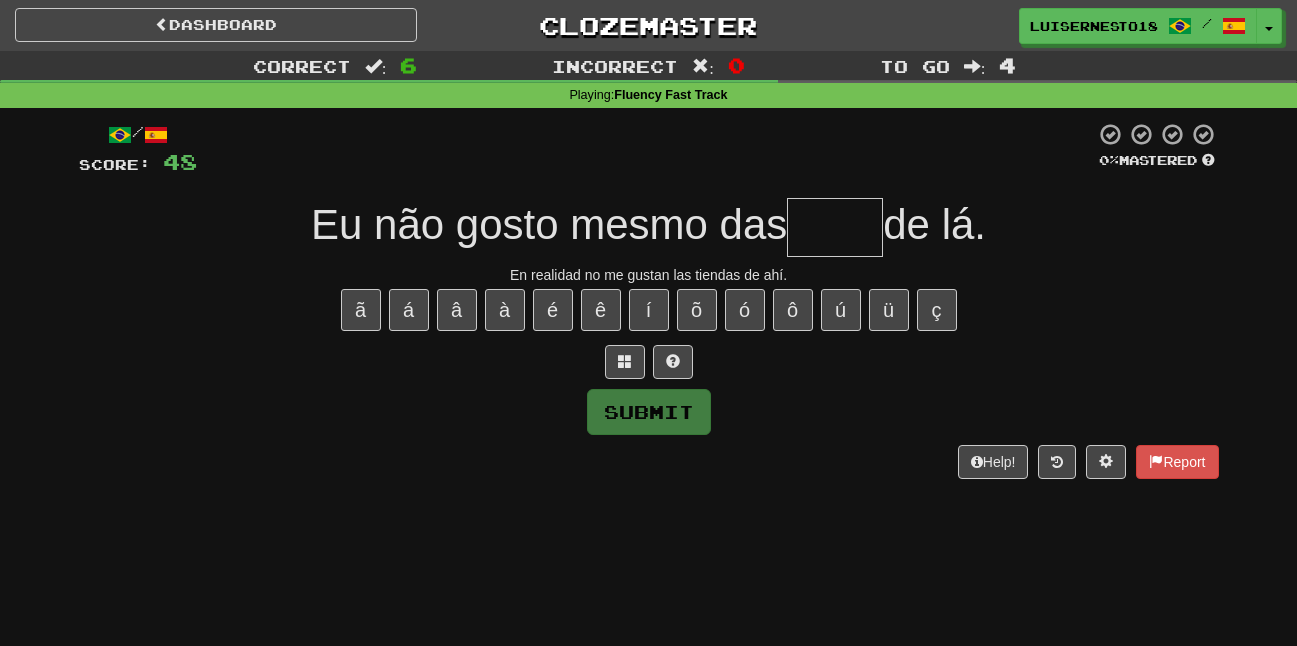 type on "*" 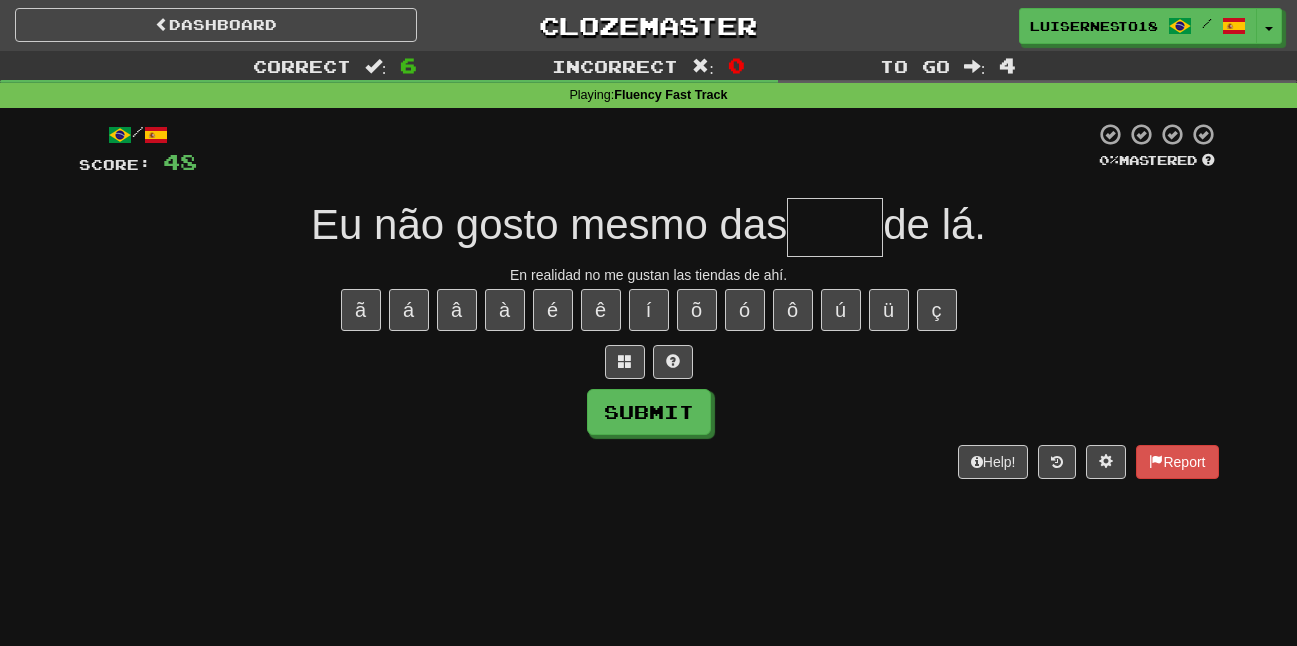 type on "*" 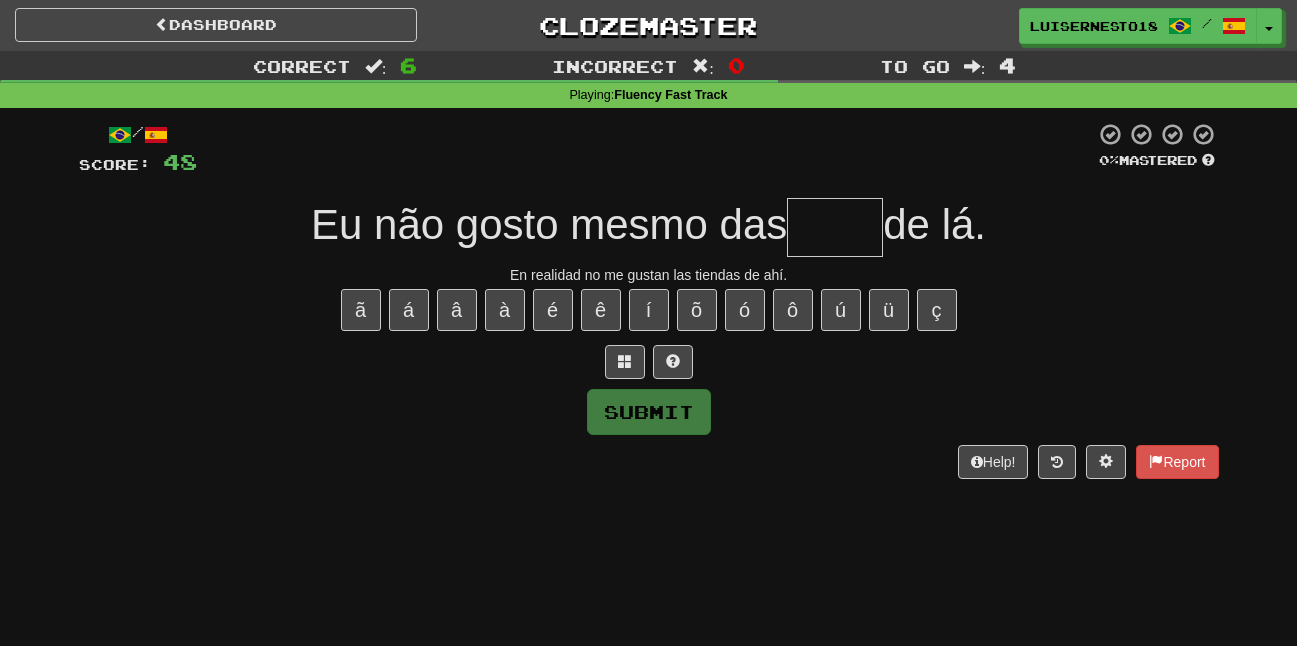 type on "*" 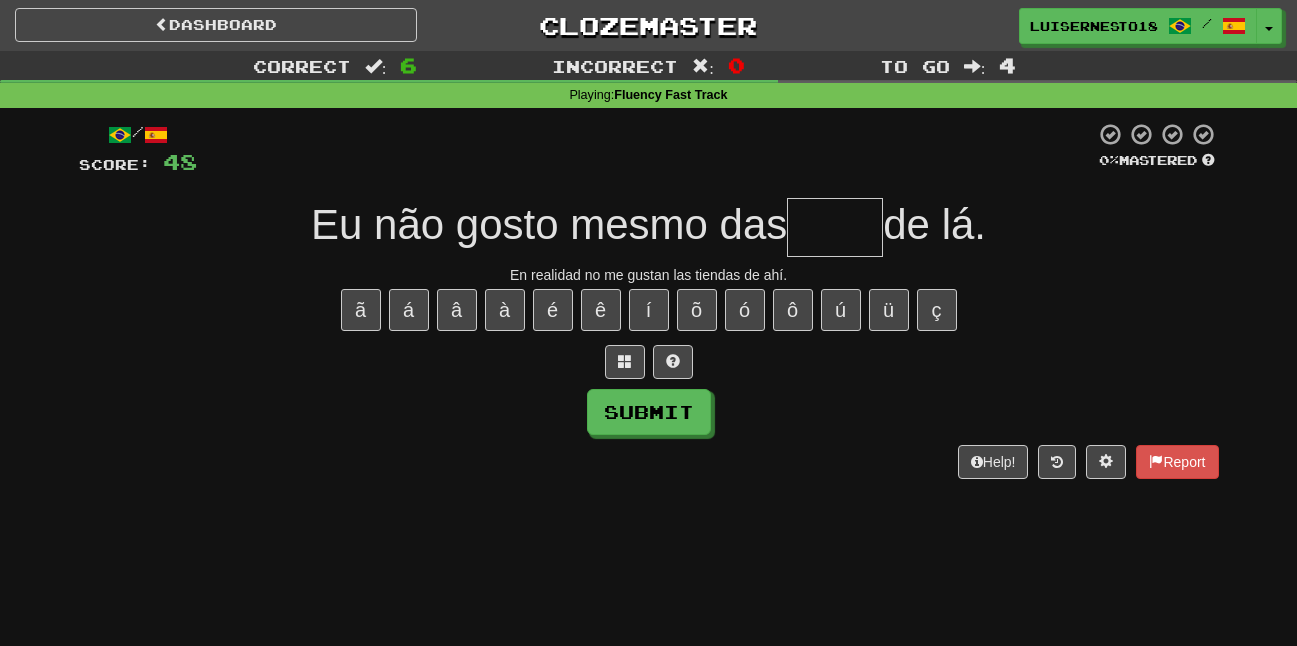 type on "*" 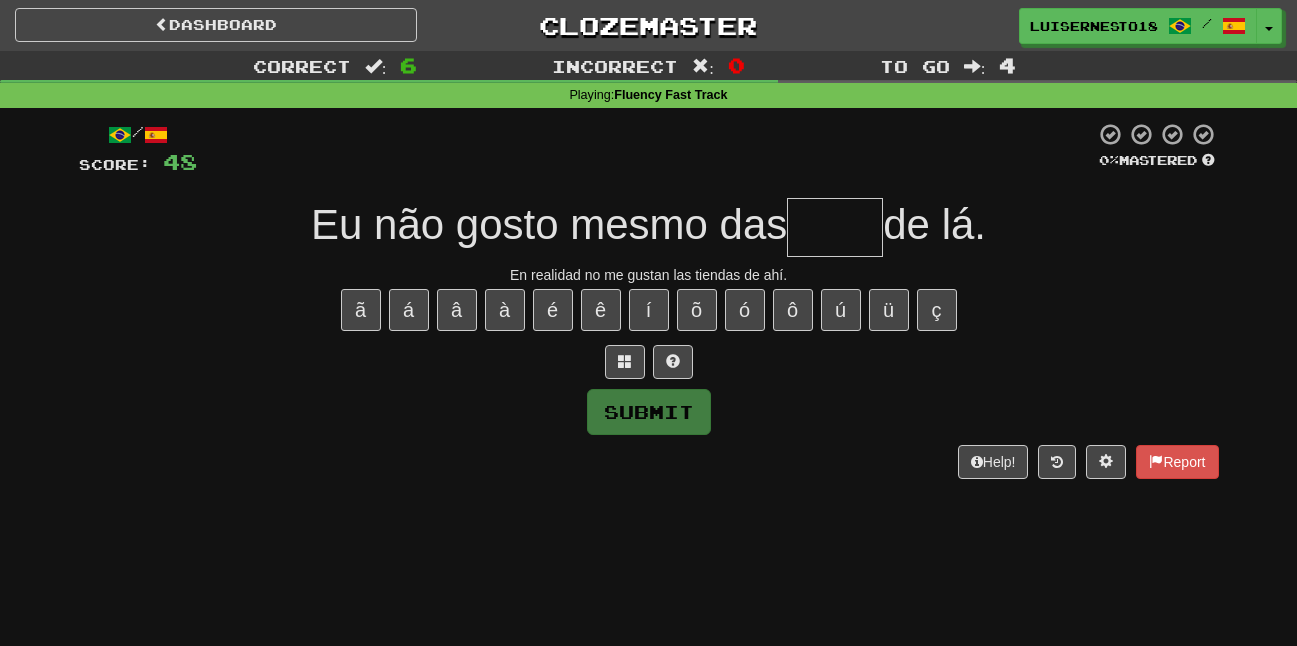 type on "*" 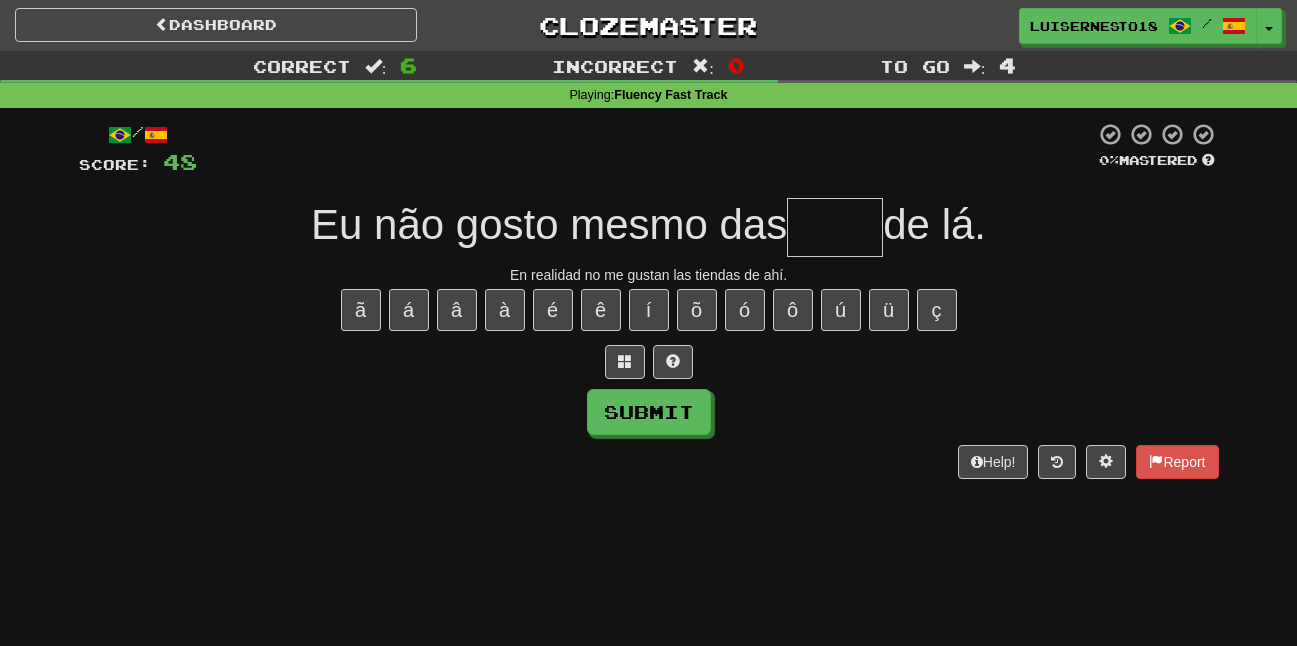 type on "*" 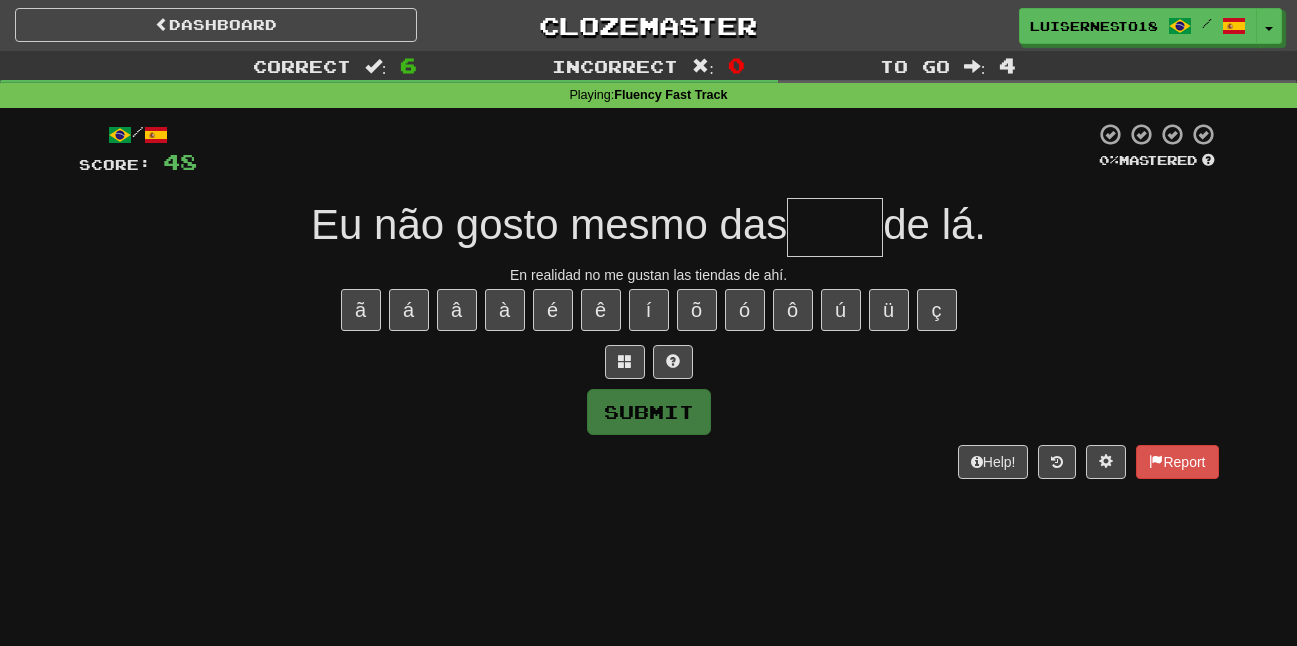 type on "*" 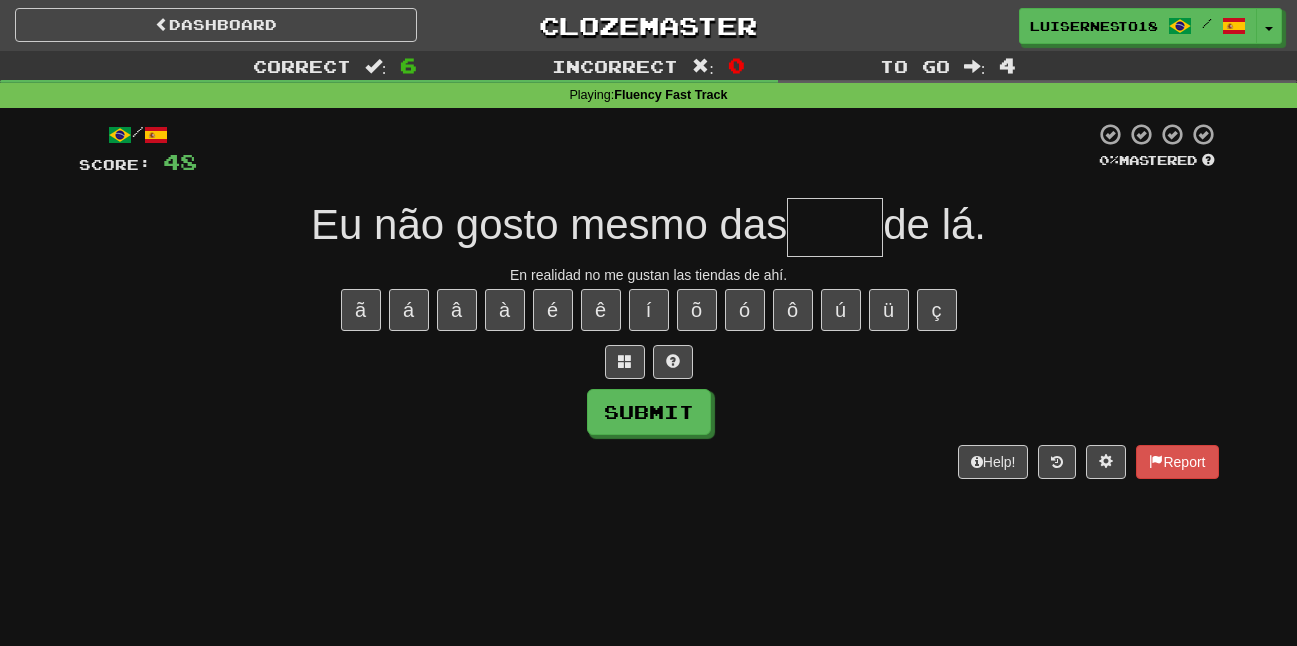 type on "*" 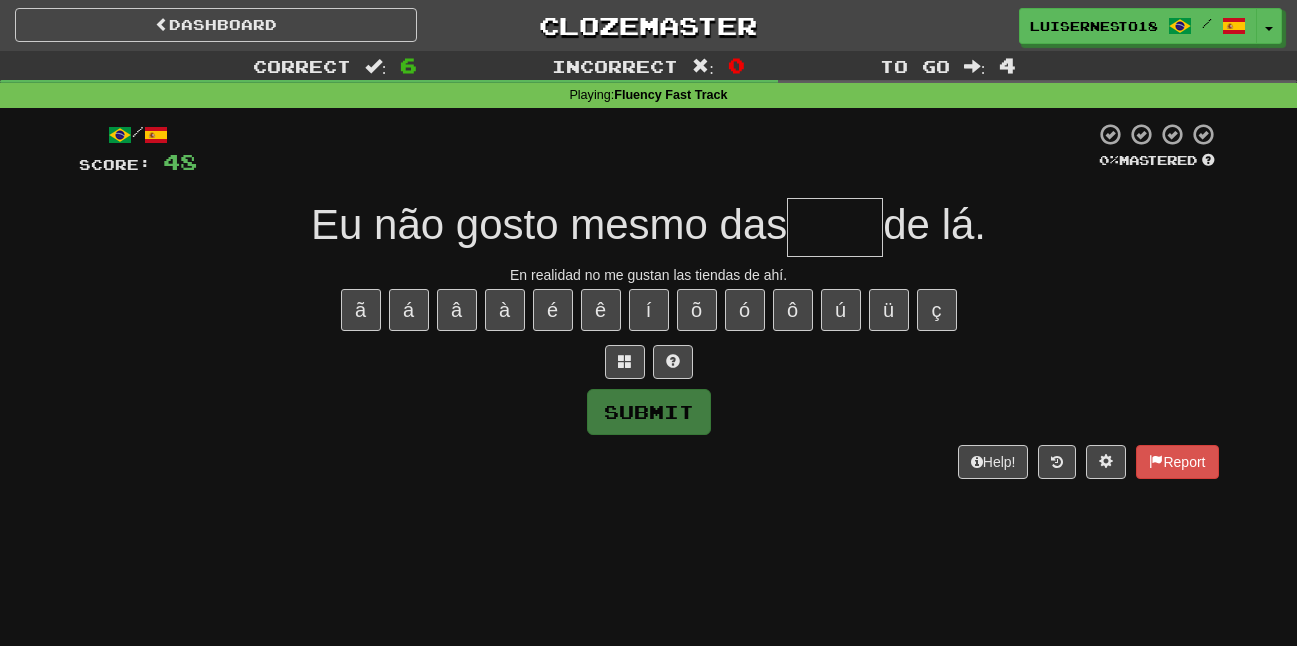 type on "*" 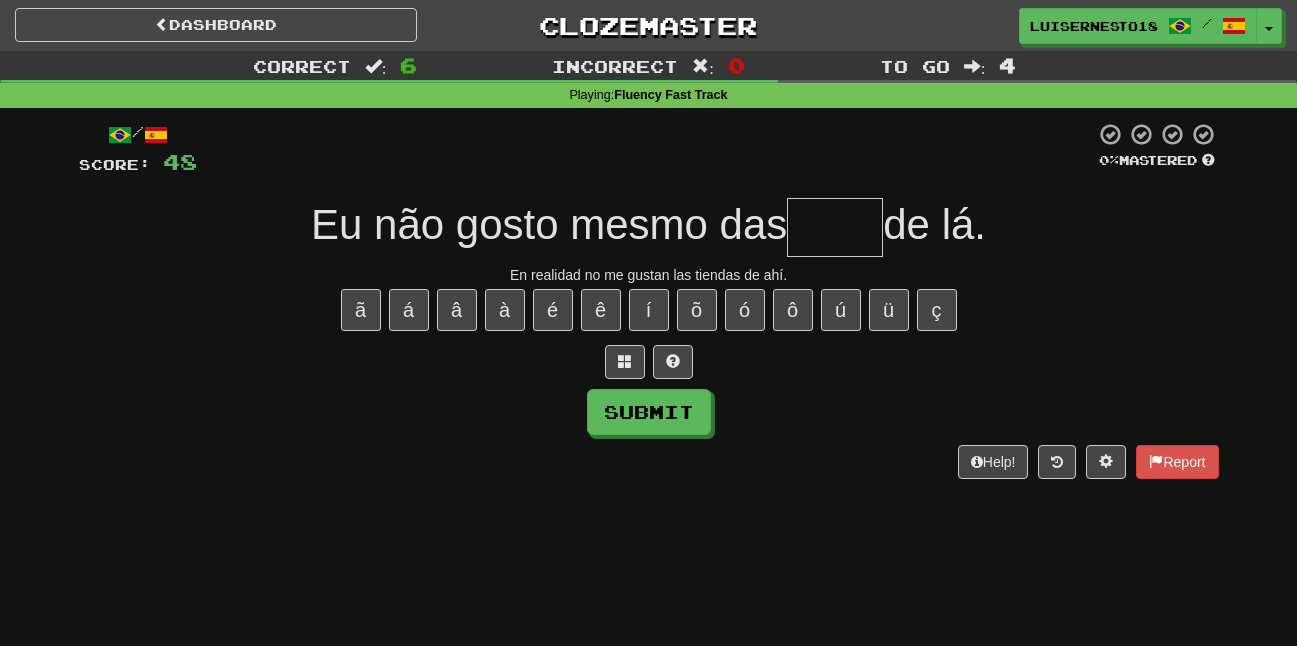 type on "*" 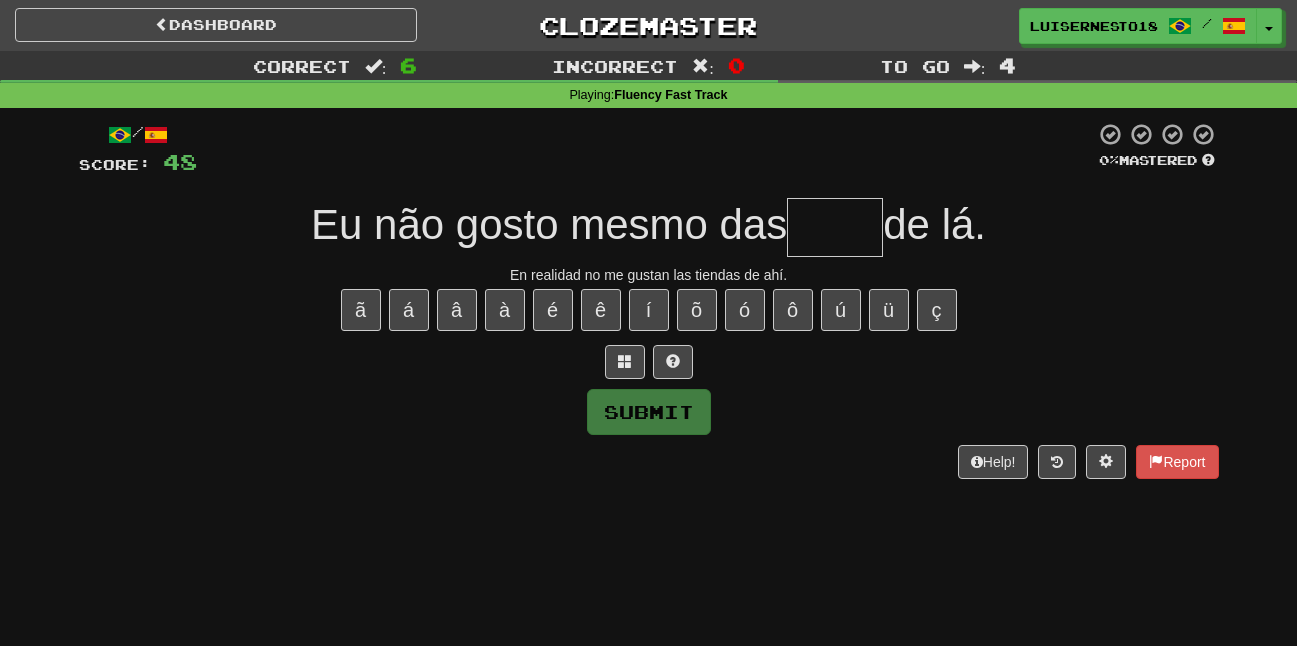 type on "*" 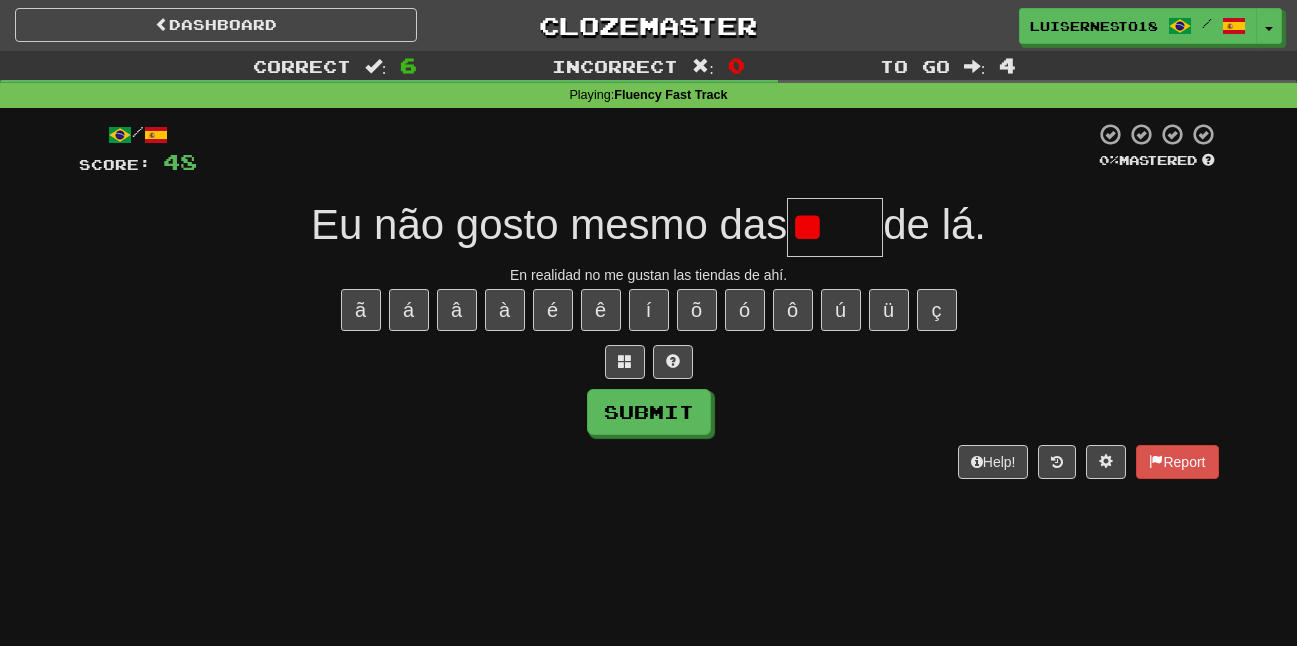 type on "*" 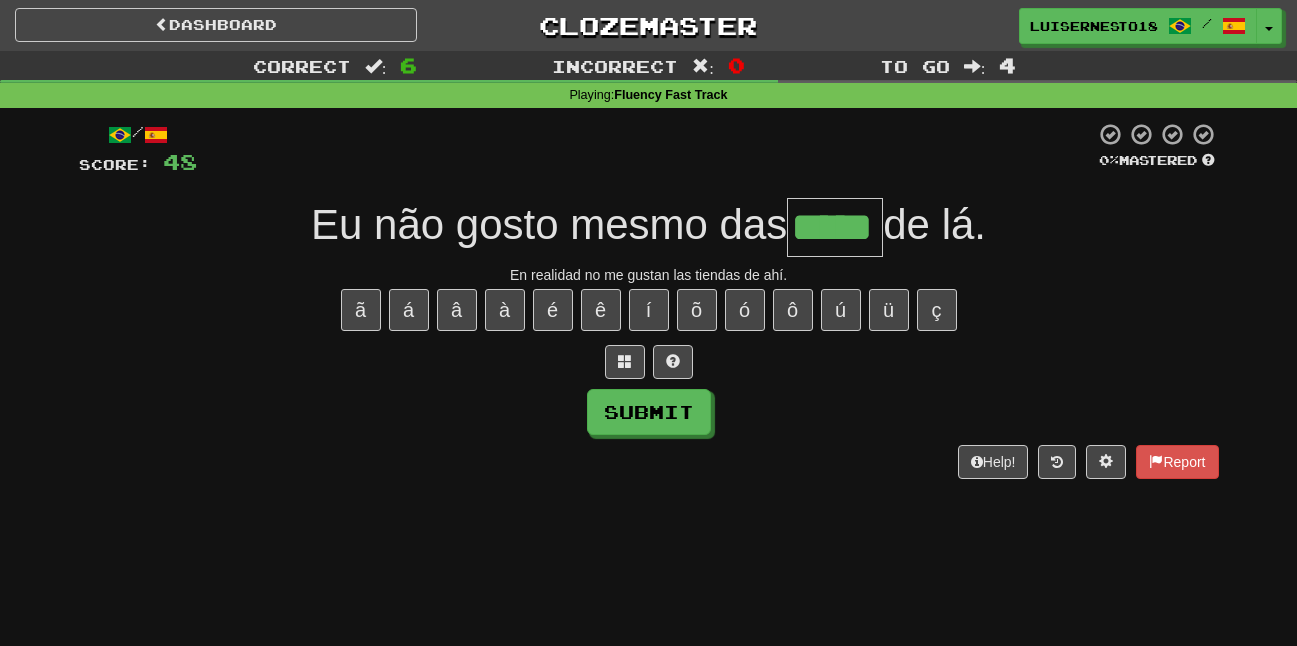 type on "*****" 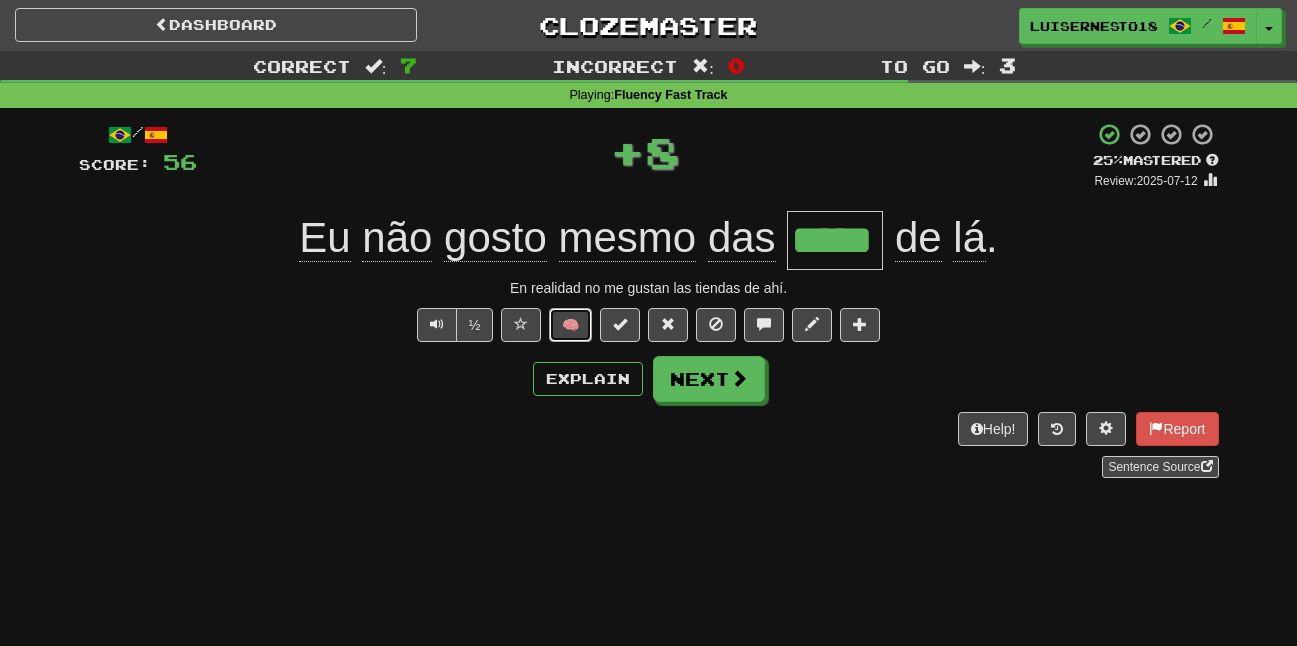click on "🧠" at bounding box center (570, 325) 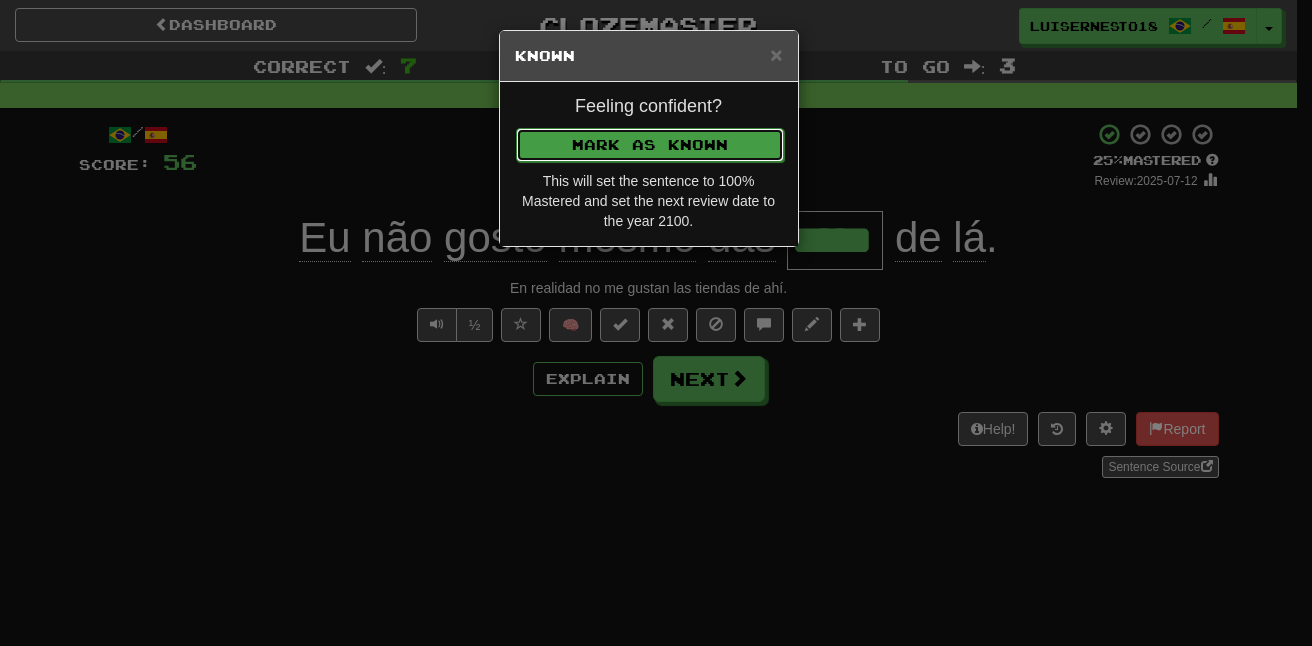 click on "Mark as Known" at bounding box center [650, 145] 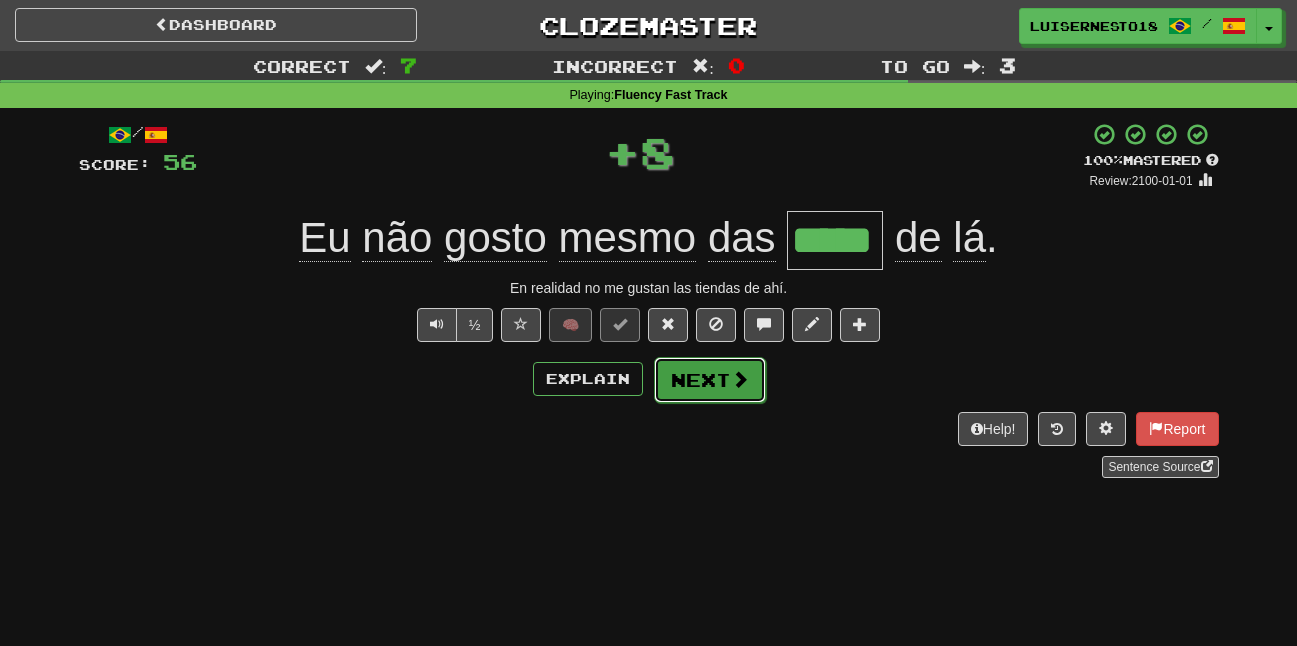 click on "Next" at bounding box center [710, 380] 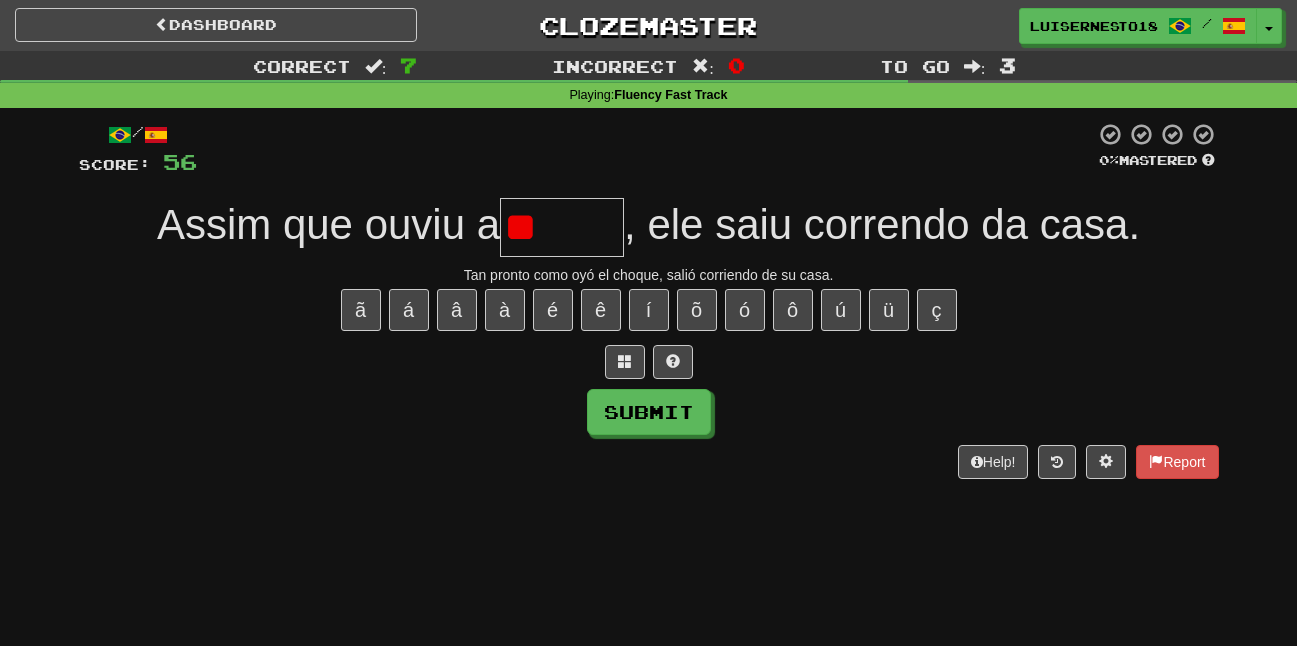 type on "*" 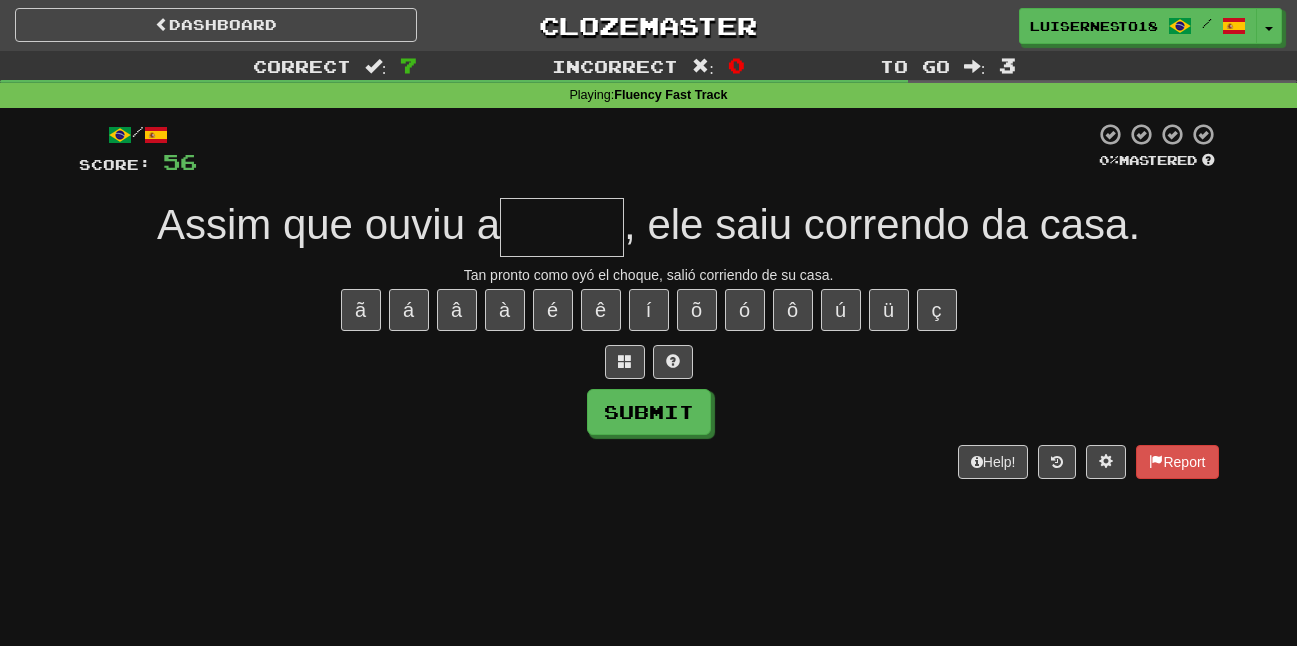 type on "*" 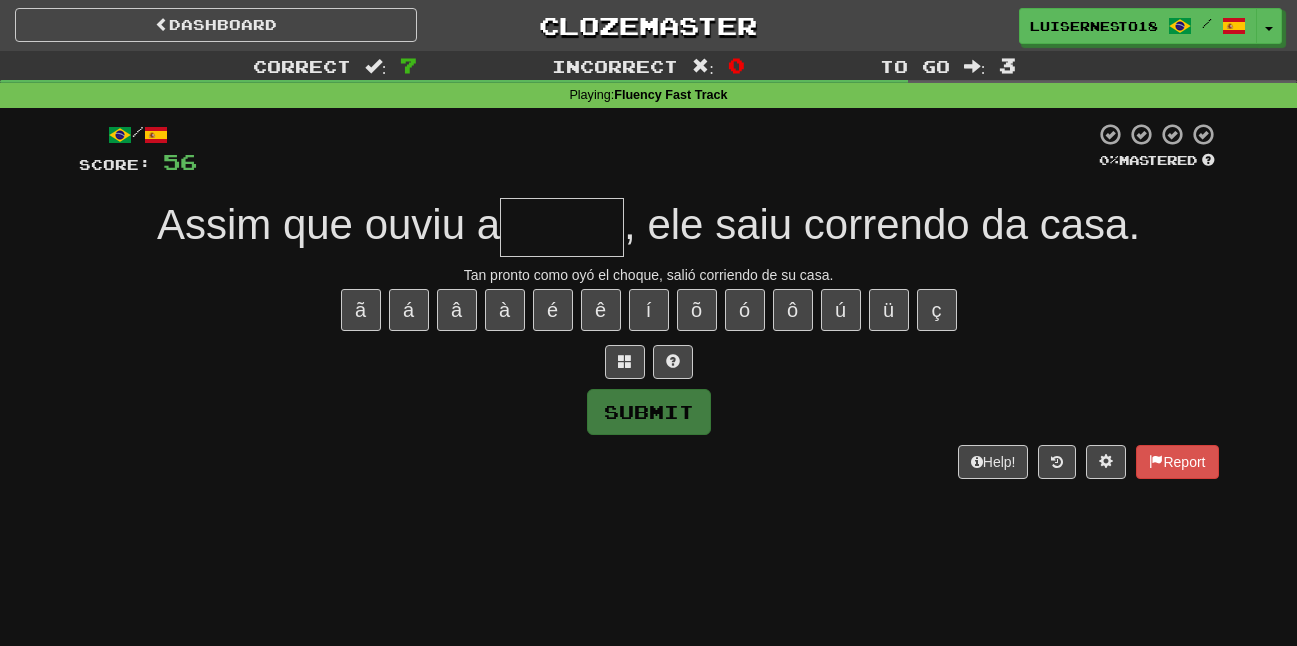 type on "*" 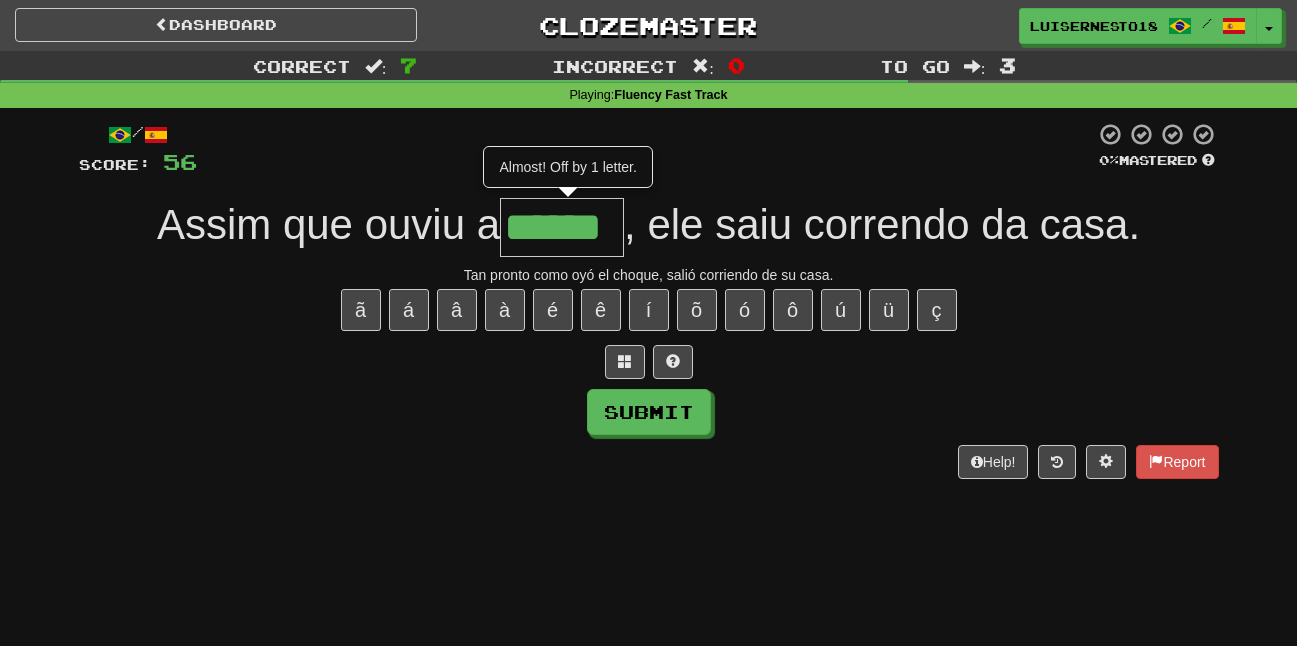 type on "******" 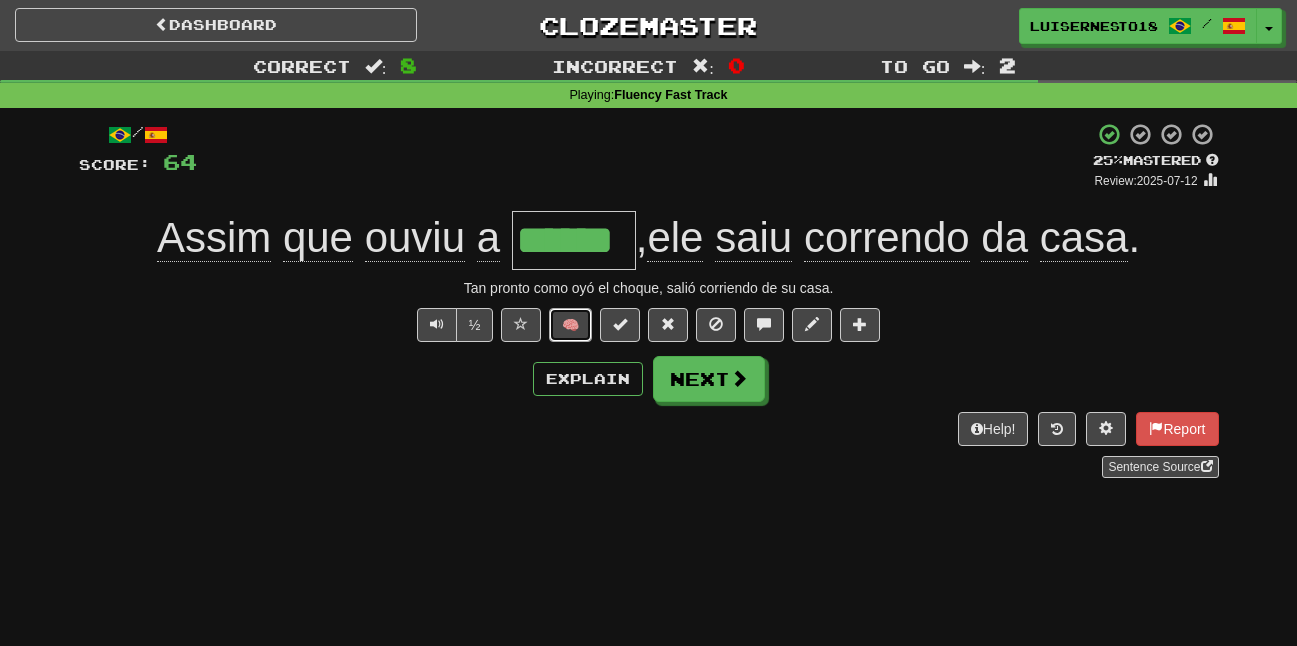 click on "🧠" at bounding box center (570, 325) 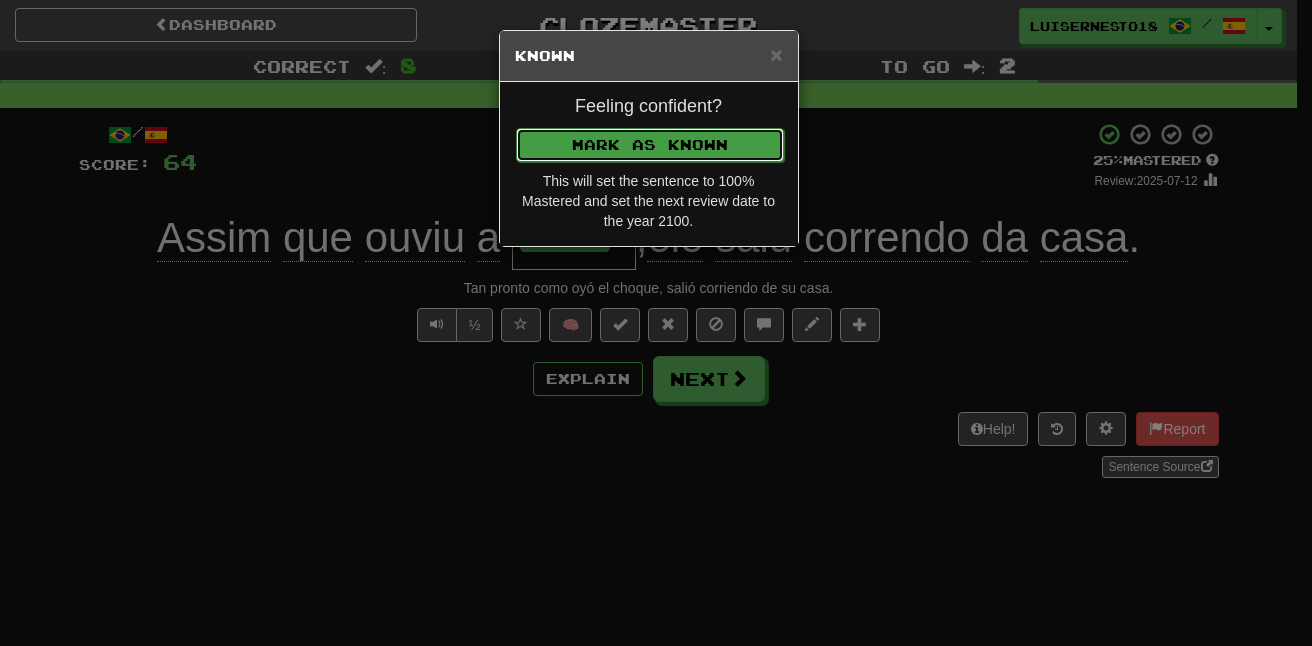 click on "Mark as Known" at bounding box center (650, 145) 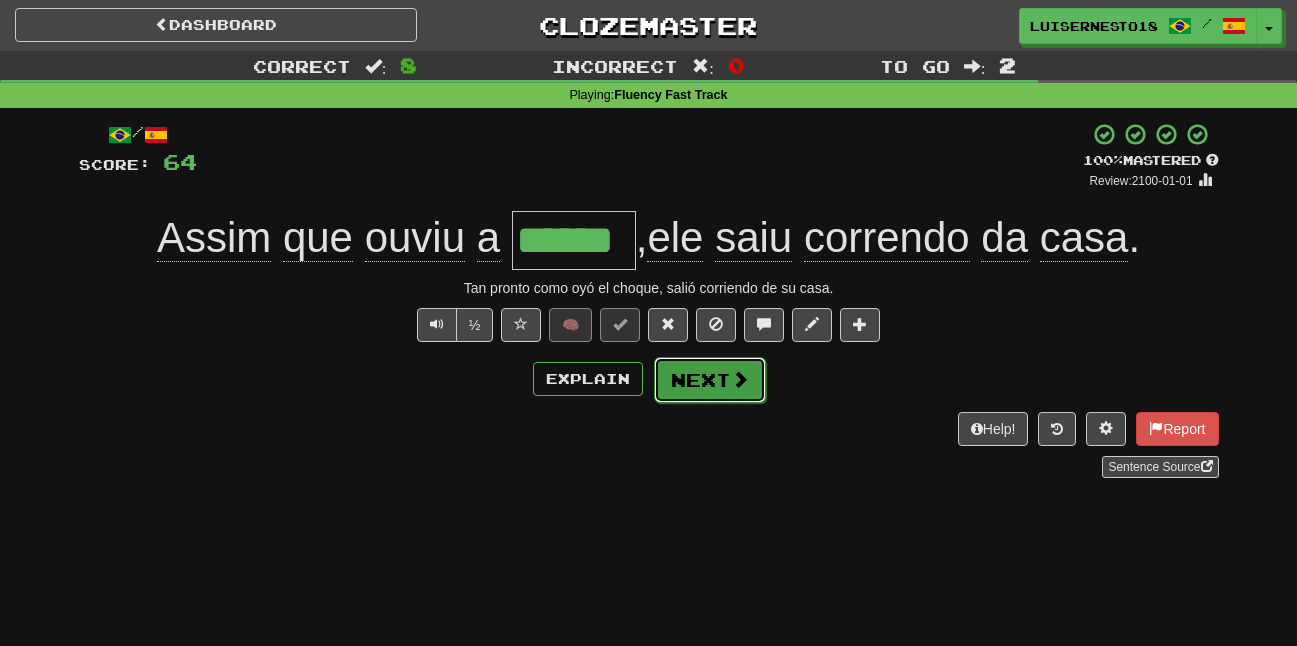 click on "Next" at bounding box center [710, 380] 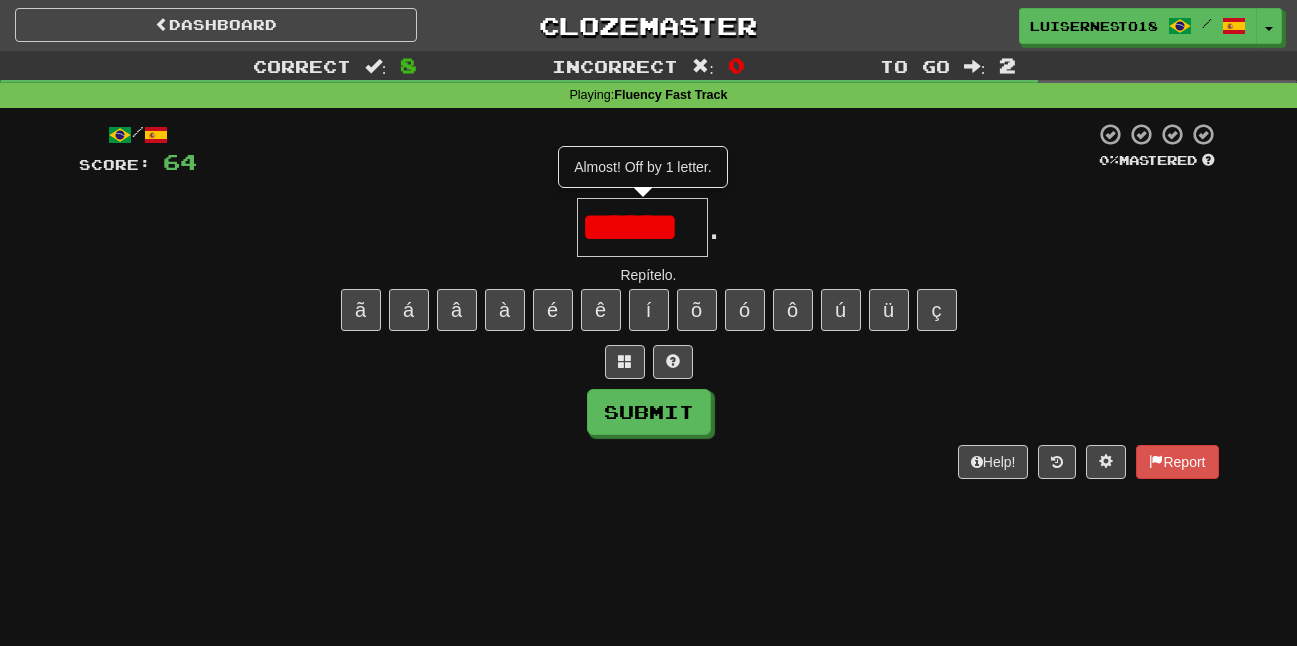 scroll, scrollTop: 0, scrollLeft: 0, axis: both 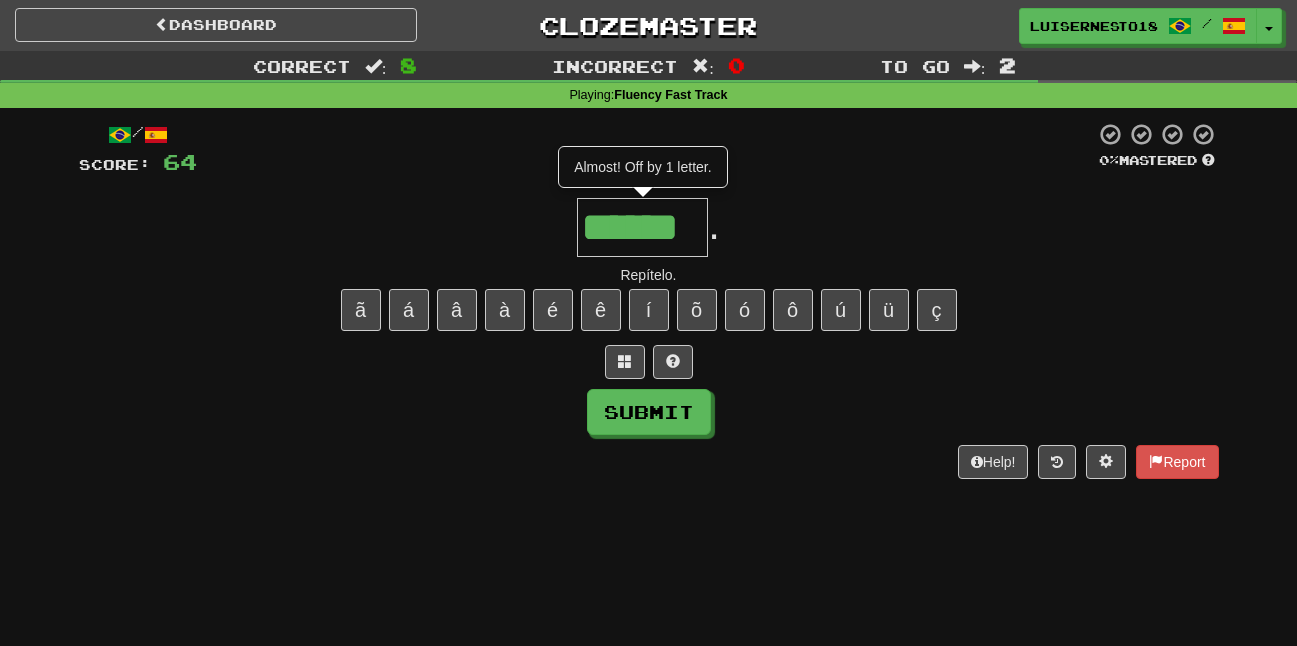 type on "******" 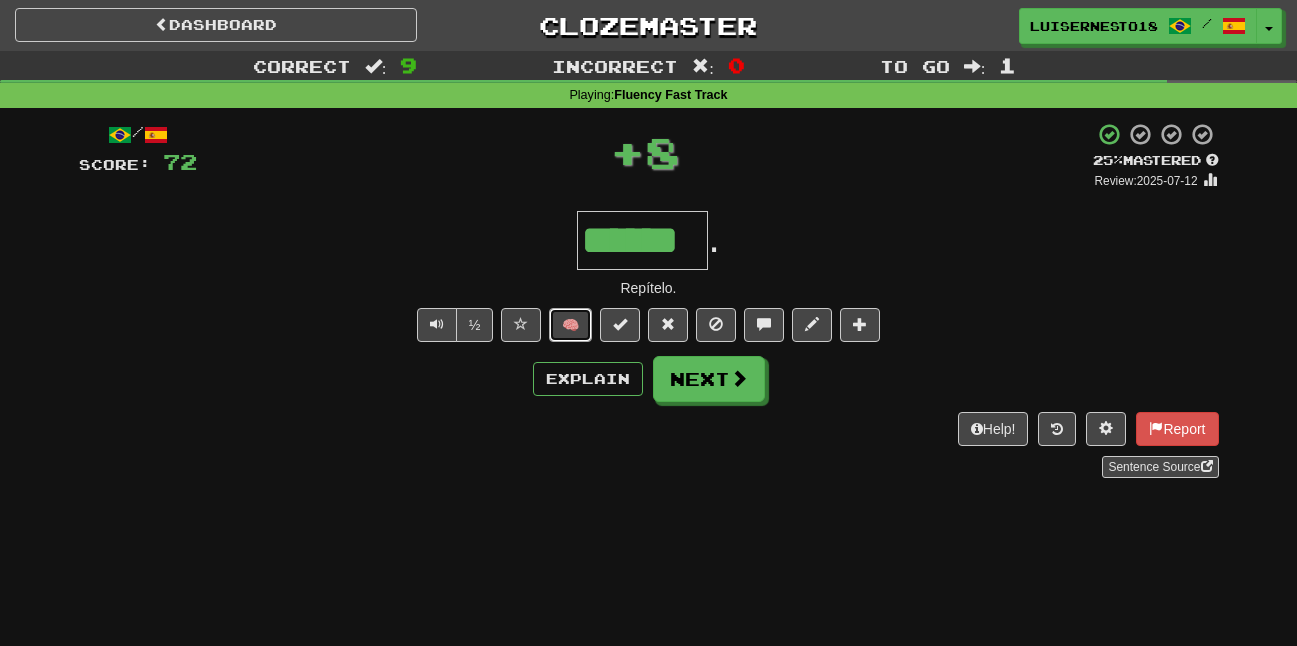 click on "🧠" at bounding box center (570, 325) 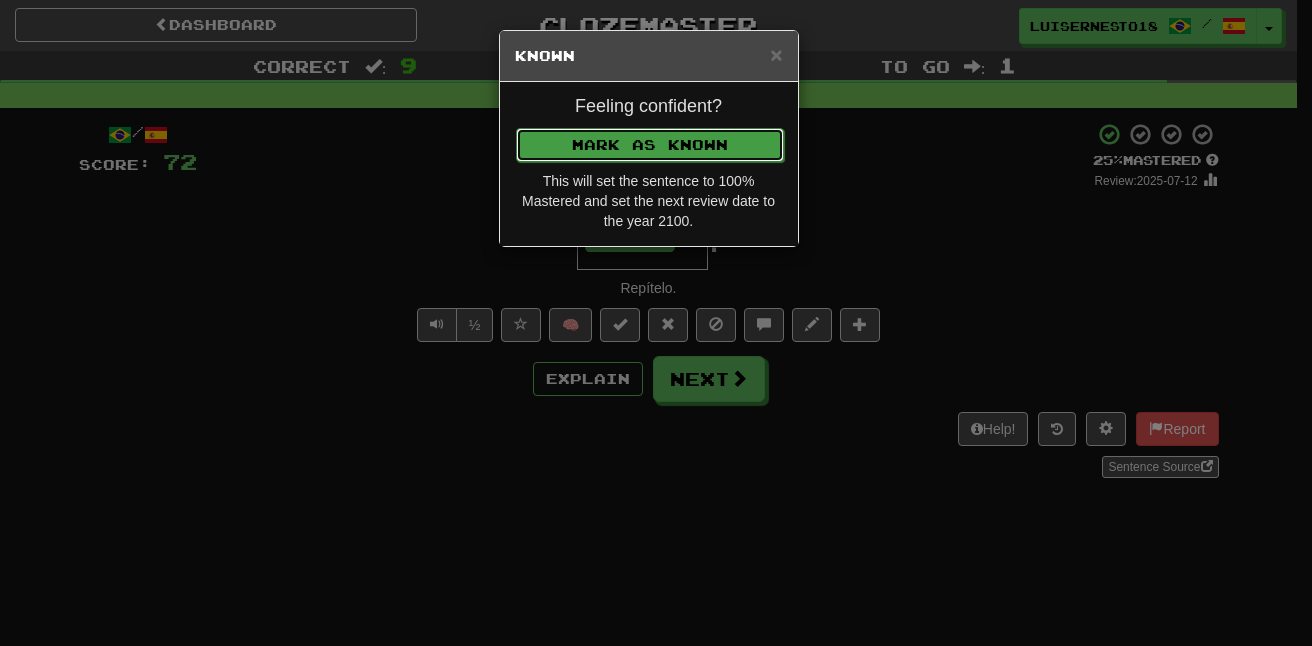 click on "Mark as Known" at bounding box center (650, 145) 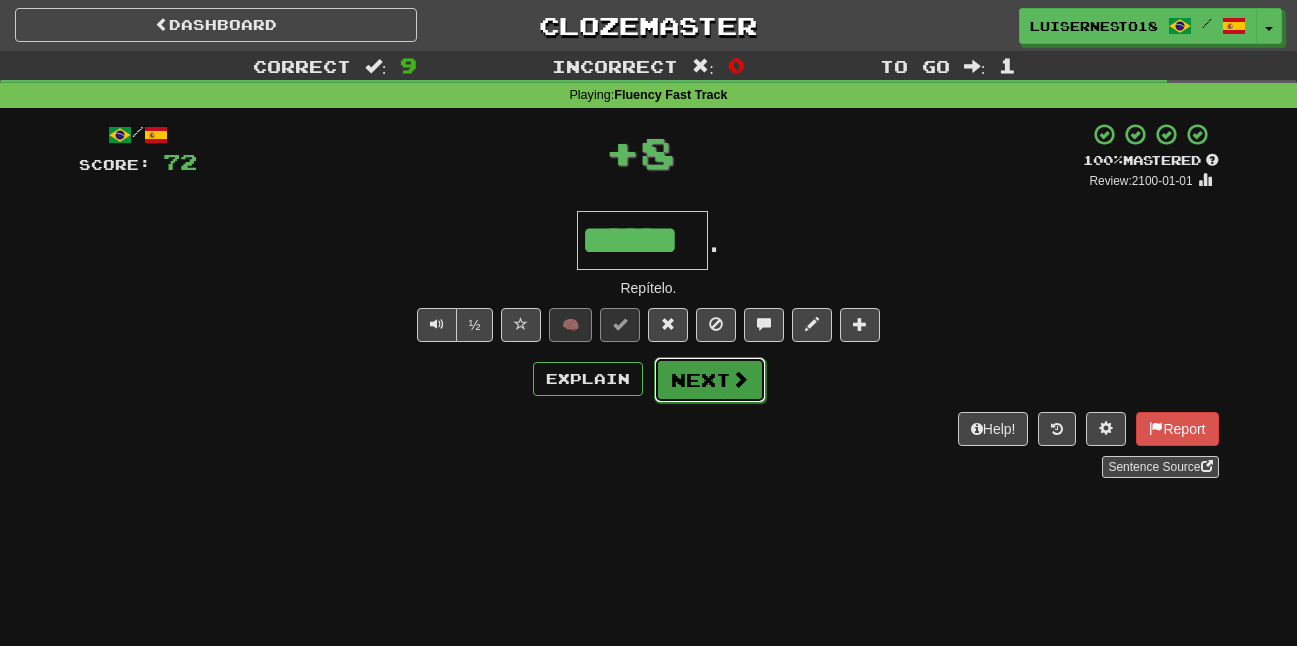 click on "Next" at bounding box center (710, 380) 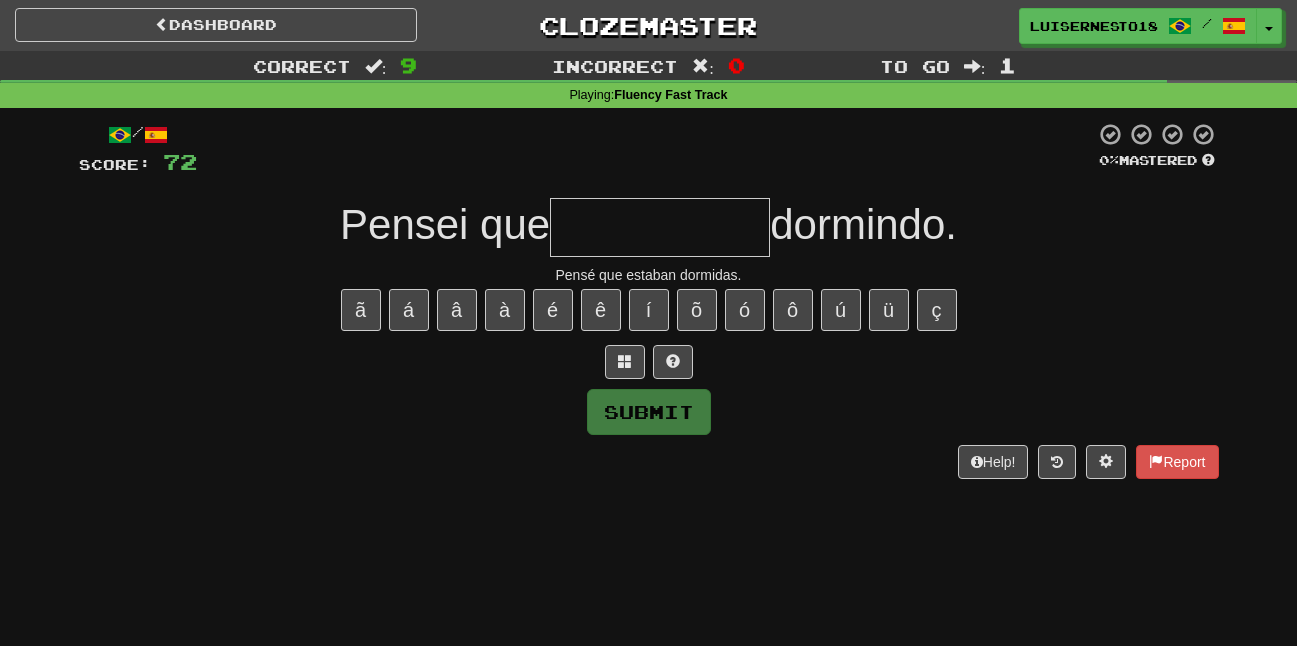 type on "*" 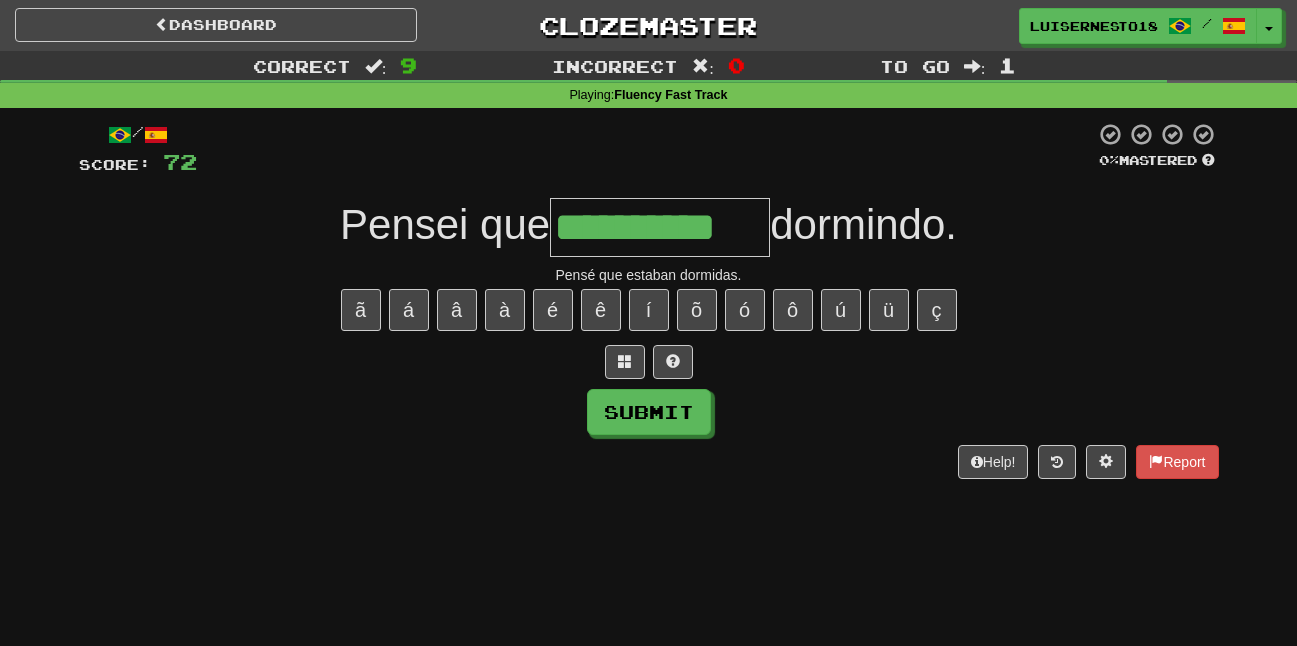 type on "**********" 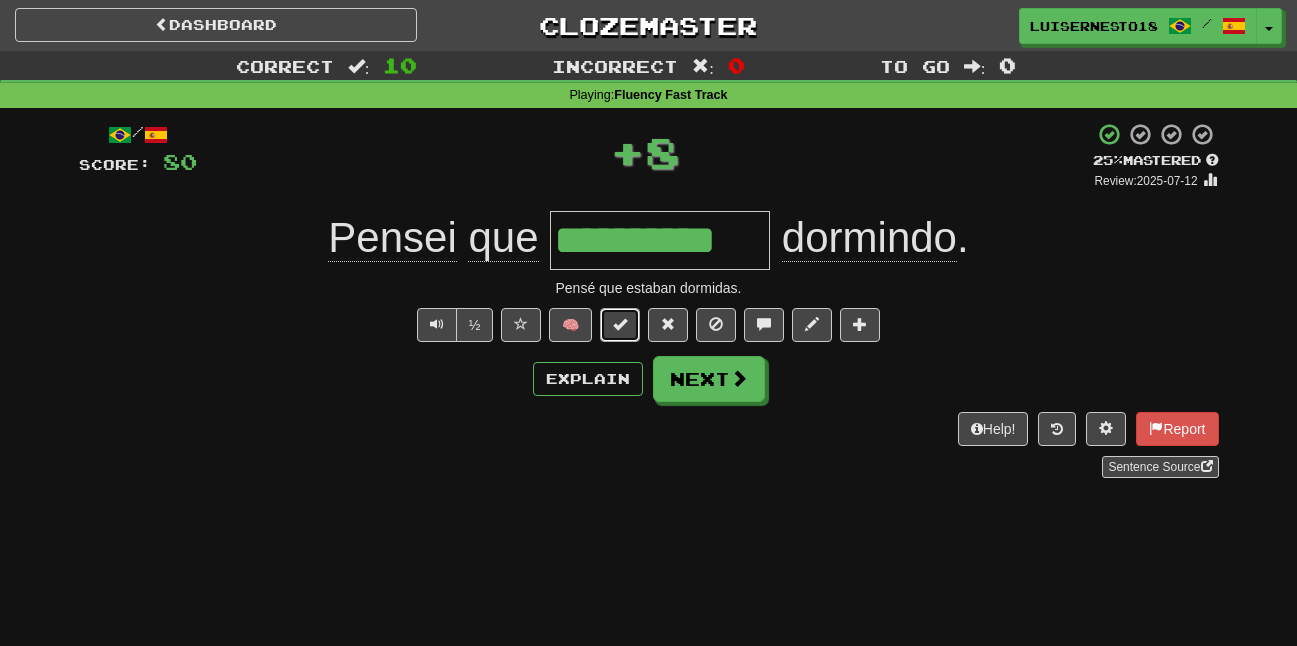 click at bounding box center [620, 324] 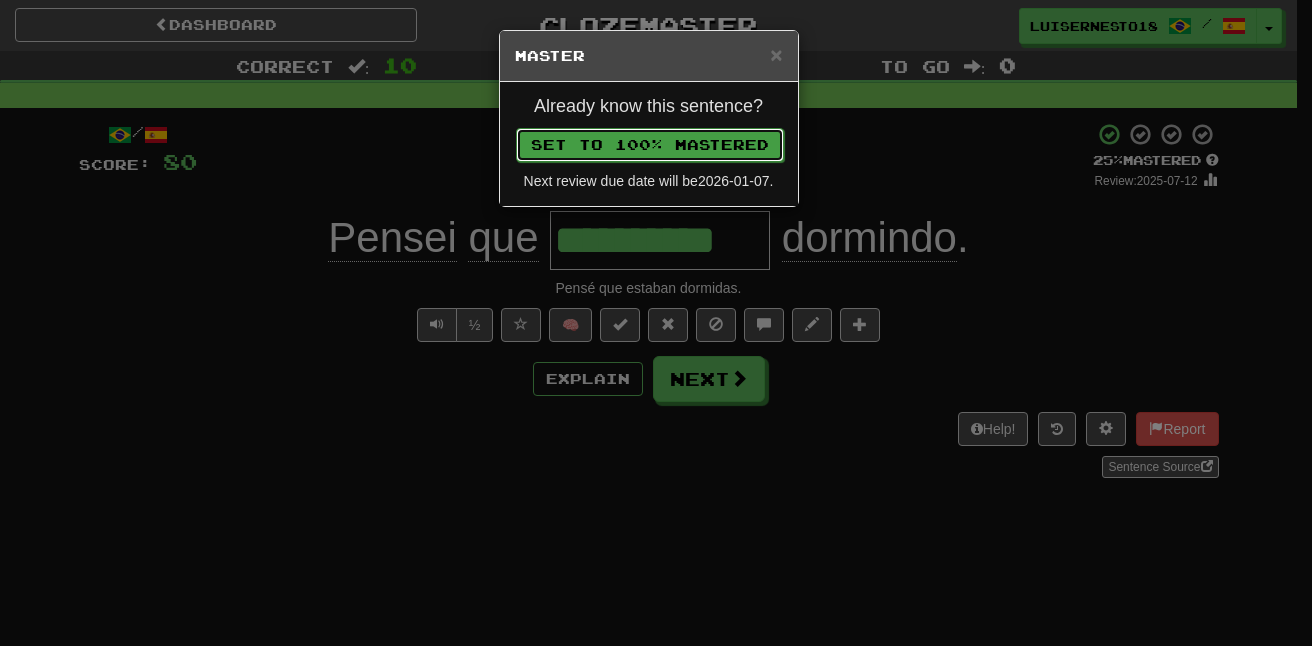 click on "Set to 100% Mastered" at bounding box center [650, 145] 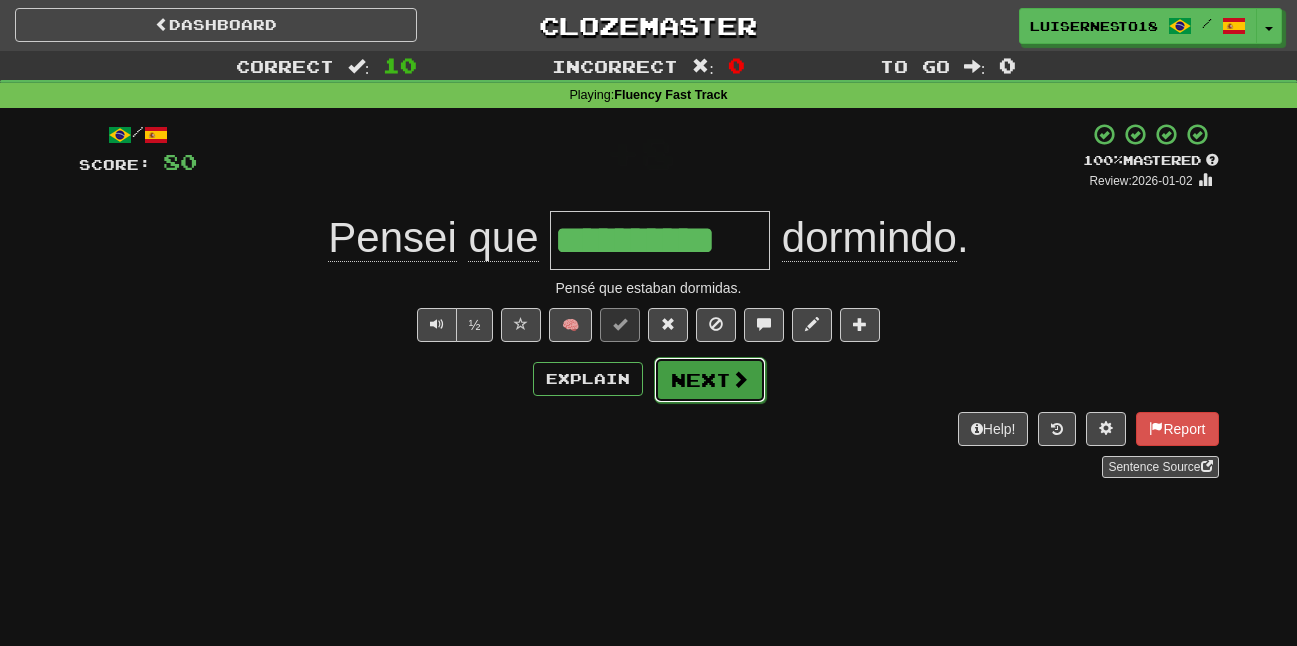 click on "Next" at bounding box center (710, 380) 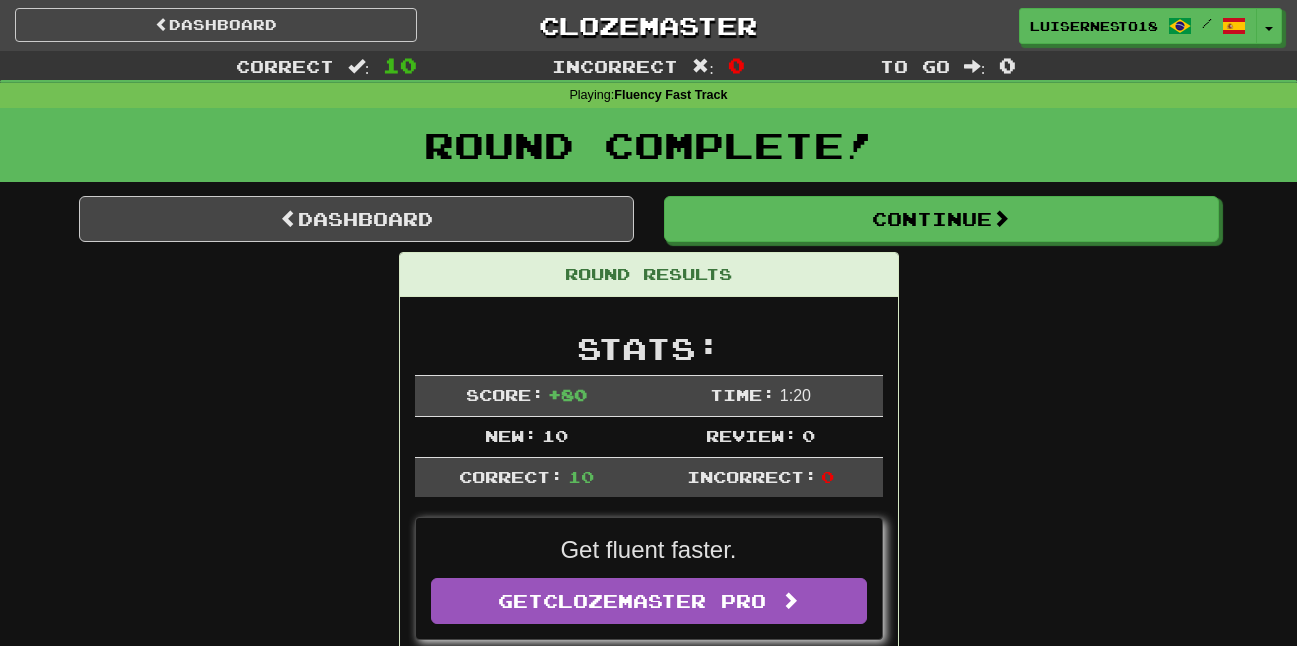 click on "Dashboard Continue  Round Results Stats: Score:   + 80 Time:   1 : 20 New:   10 Review:   0 Correct:   10 Incorrect:   0 Get fluent faster. Get  Clozemaster Pro   Daily Goal: Points:   160  /  200 Time remaining: 2   Hours Progress: Fluency Fast Track Playing:  3,702  /  18,848 + 10 19.588% 19.641%   3702  /  18848   Mastered:  3,702  /  18,848 + 10 19.588% 19.641%   3702  /  18848   Ready for Review:  0  /  Level:  83 284  points to level  84  - keep going! Ranked:  16 th  this week Sentences:  Report Você pode  cancelar ? ¿Puedes cancelar?  Report Isso  custou  sua vida. Eso le costó la vida.  Report Esperamos que  apareça  a verdade. Esperamos que la verdad salga a la luz.  Report Ela é  alemã . Es alemán.  Report Alguns cientistas dizem que a viagem do homem à Lua foi uma  fraude . Algunos científicos dicen que el viaje del hombre a la luna fue un fraude.  Report A física é um  ramo  da ciência. La física es una rama de la ciencia.  Report Eu não gosto mesmo das  lojas  de lá.  Report ." at bounding box center (649, 1312) 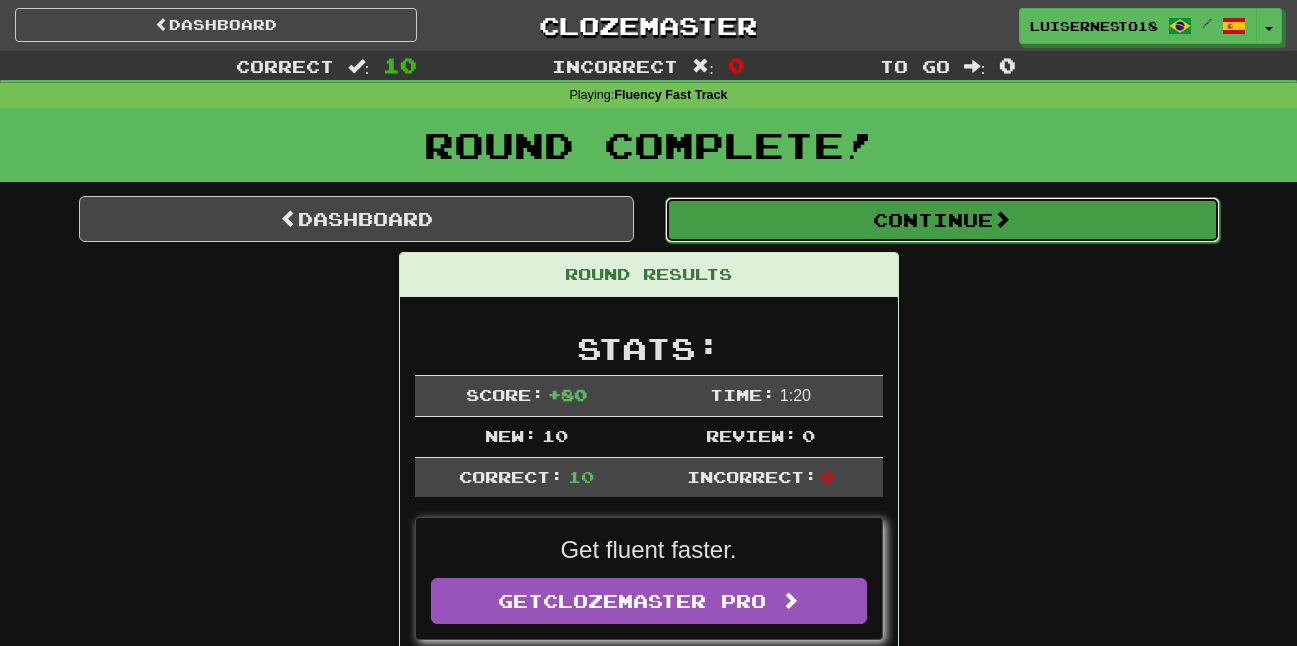 click on "Continue" at bounding box center [942, 220] 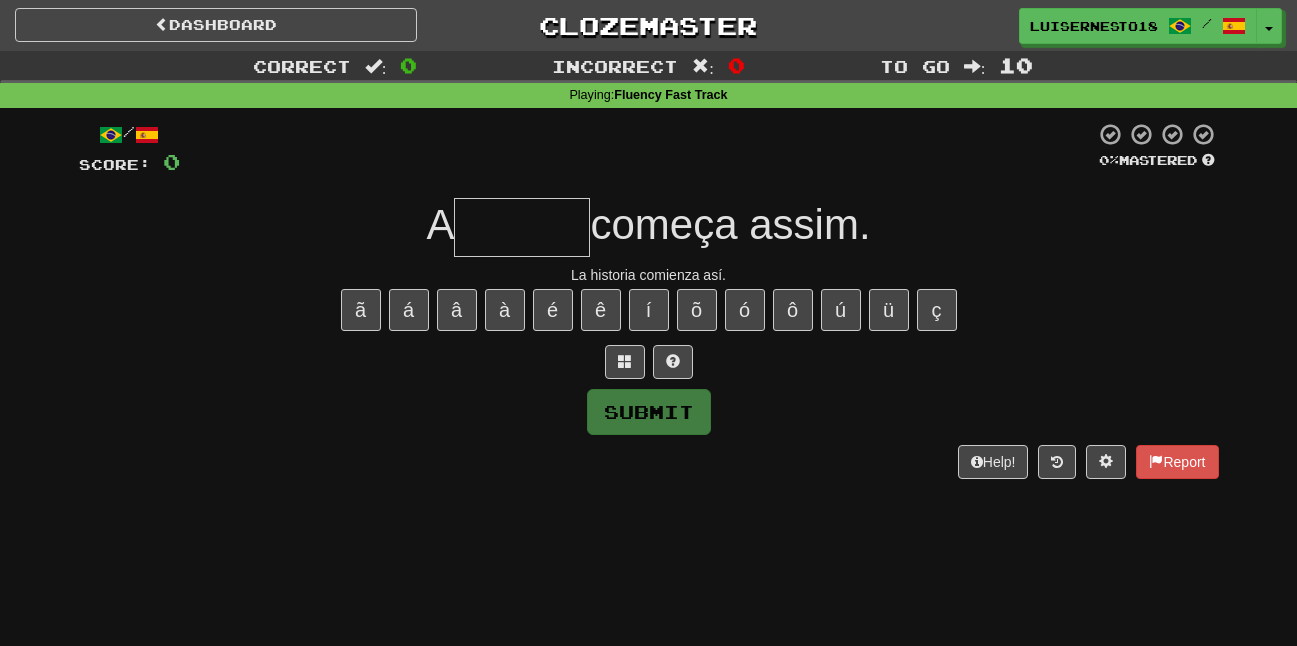 type on "*" 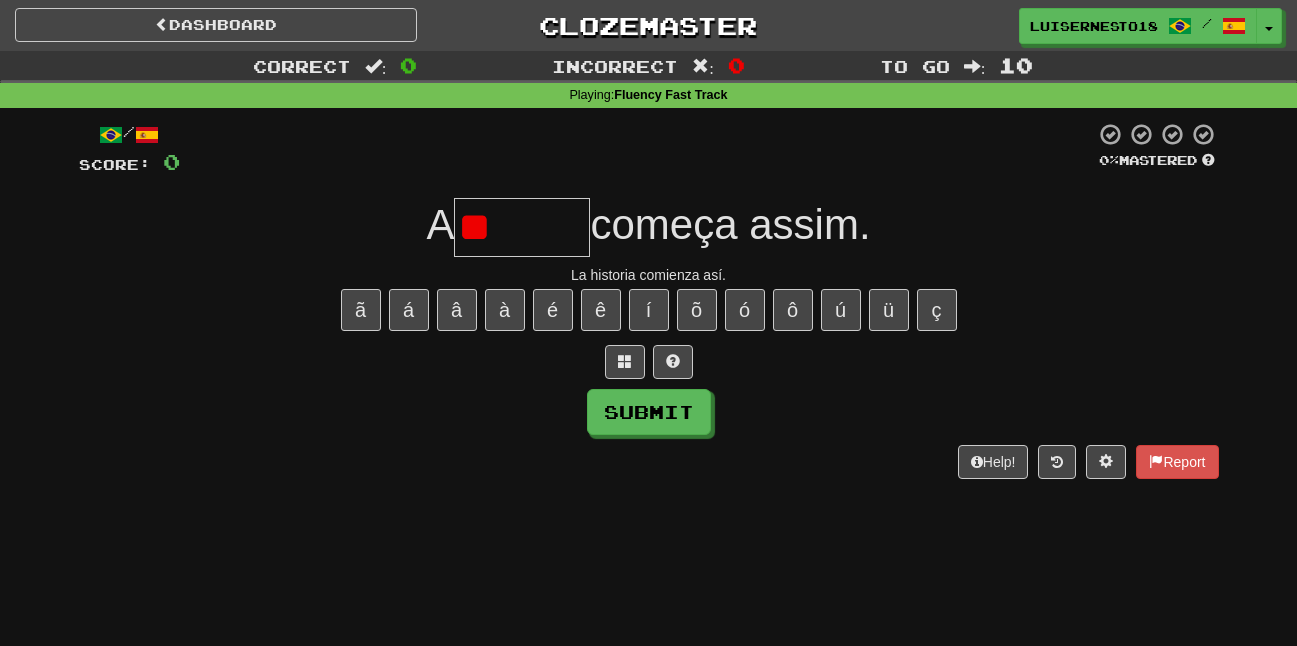 type on "*" 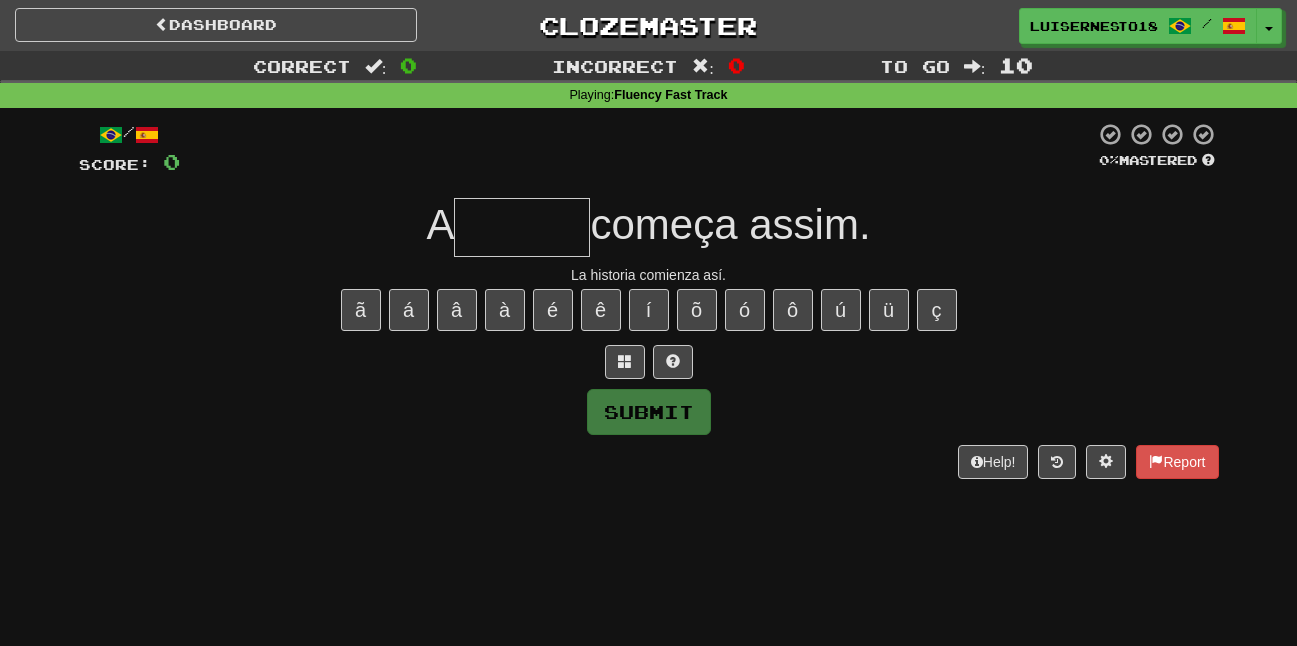 type on "*" 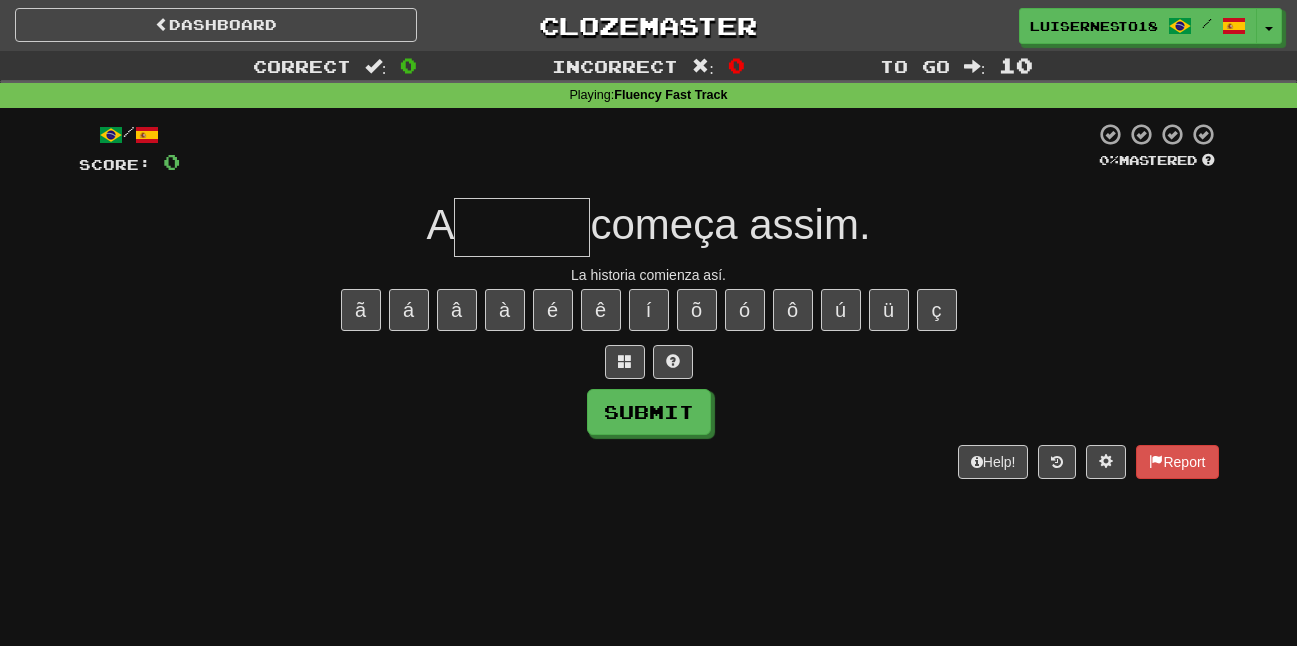 type on "*" 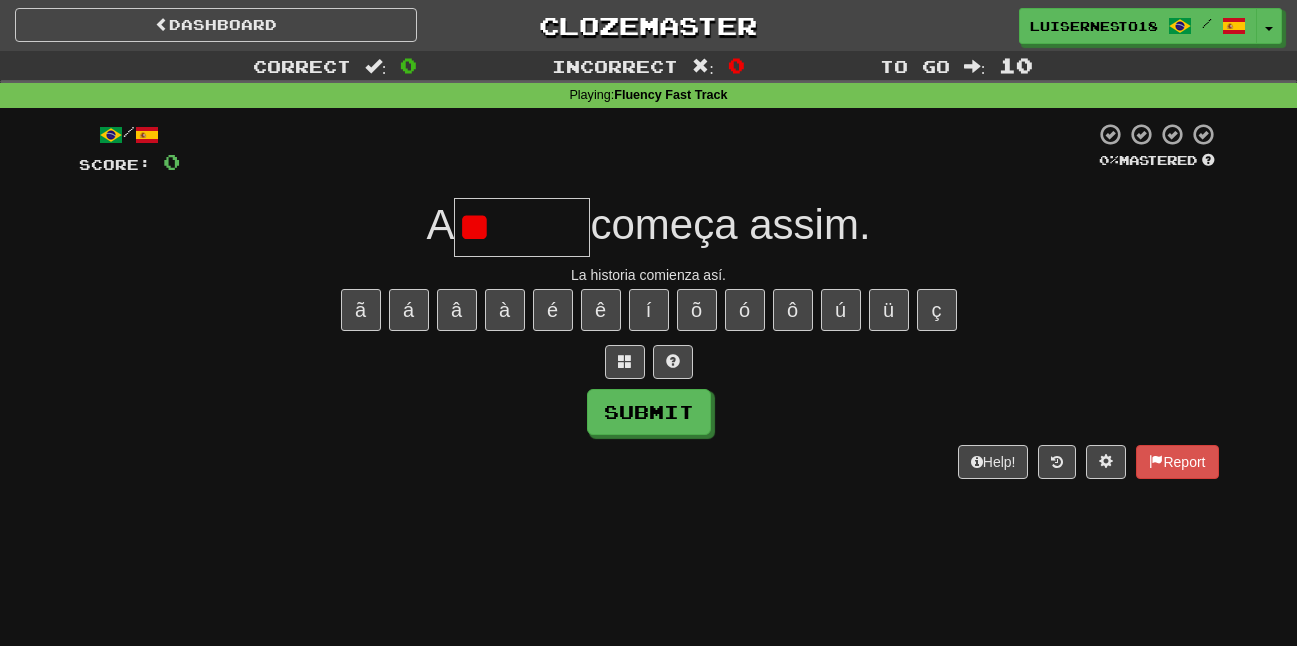 type on "*" 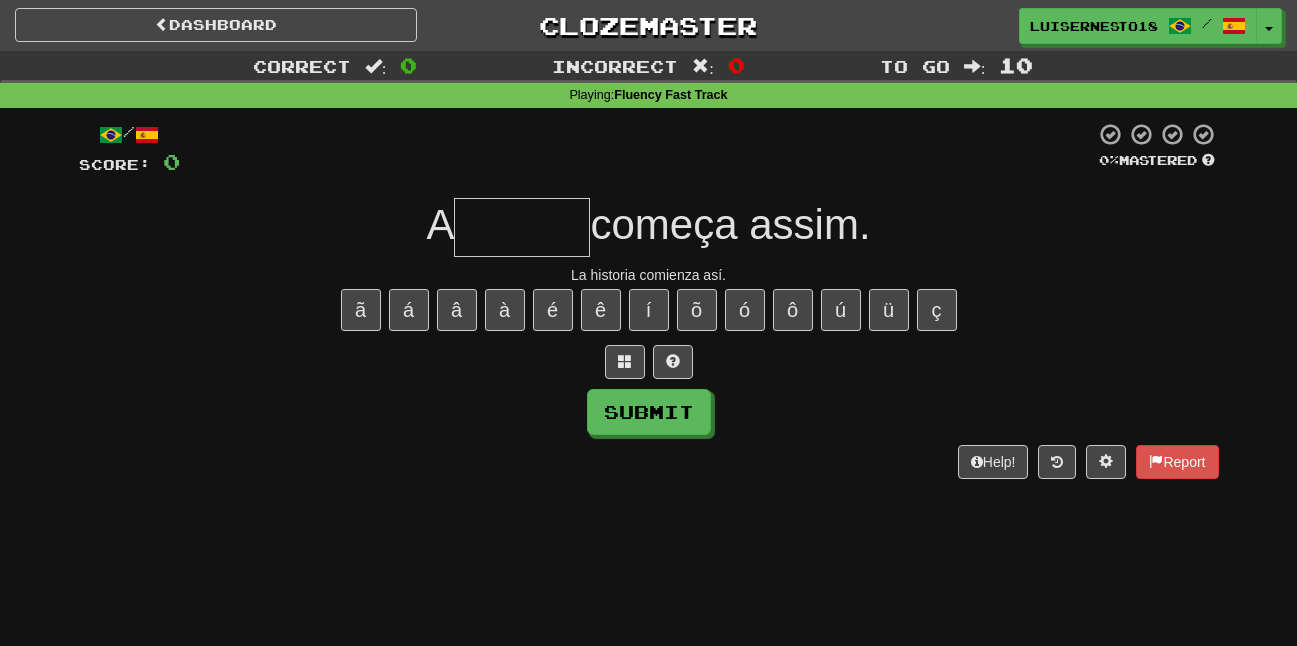 type on "*" 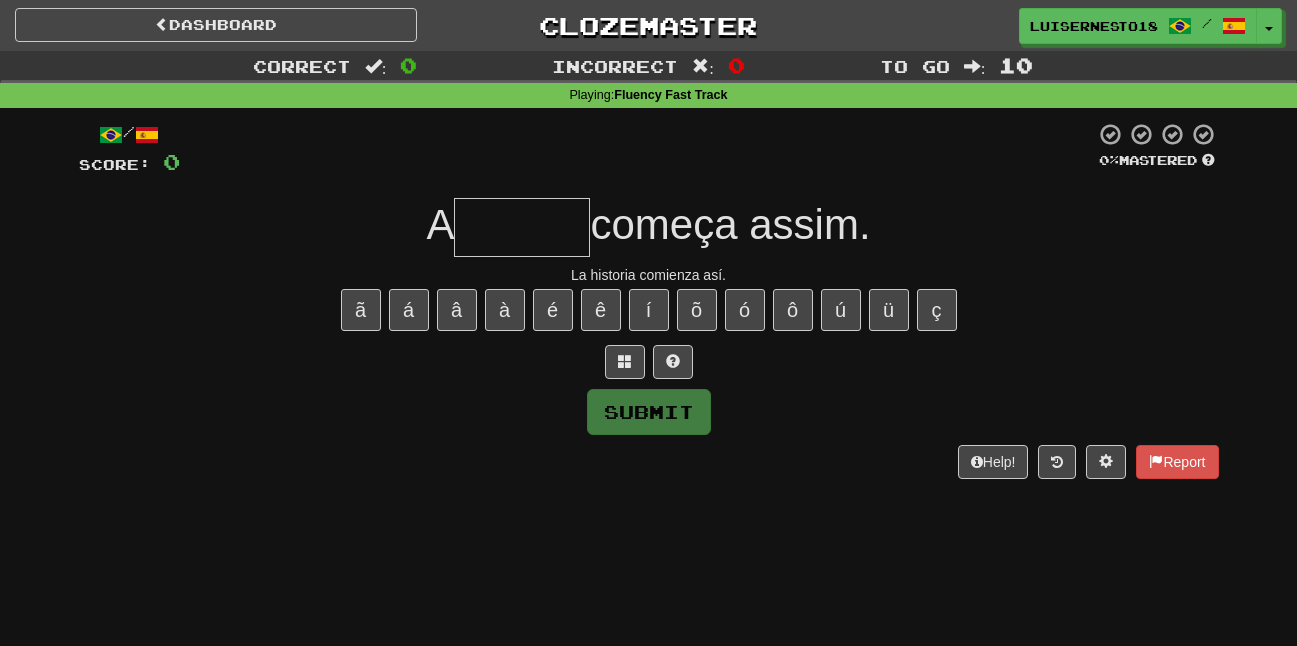 type on "*" 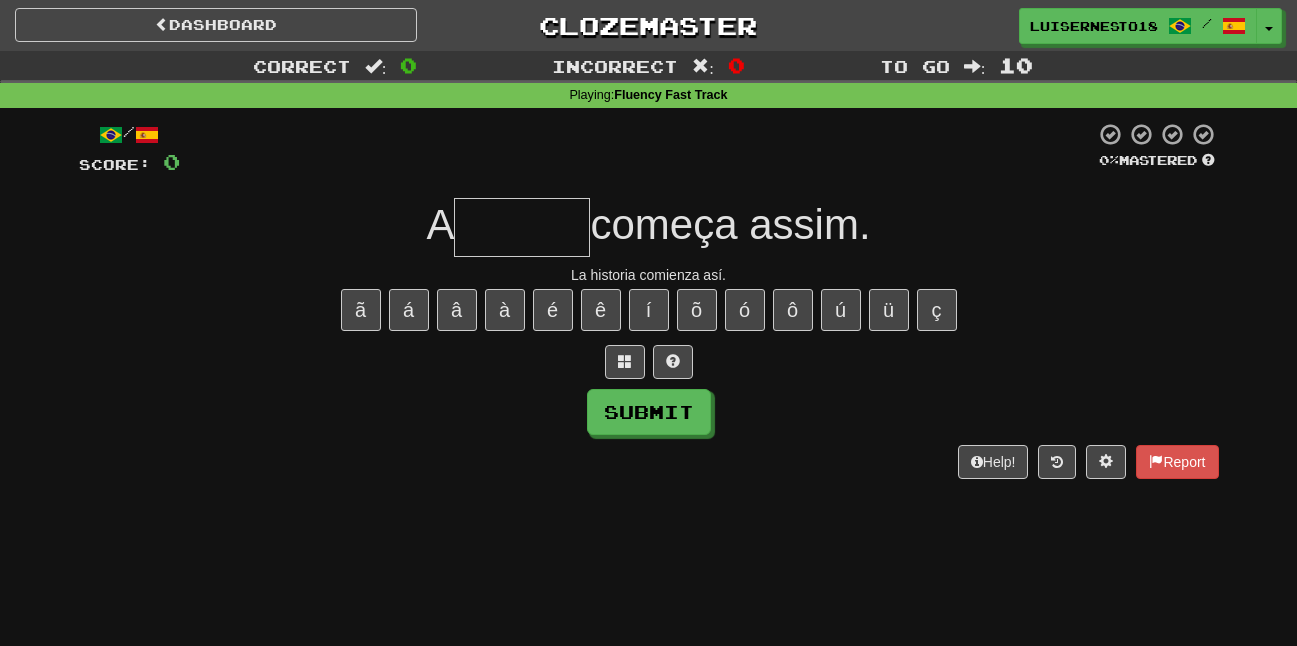 type on "*" 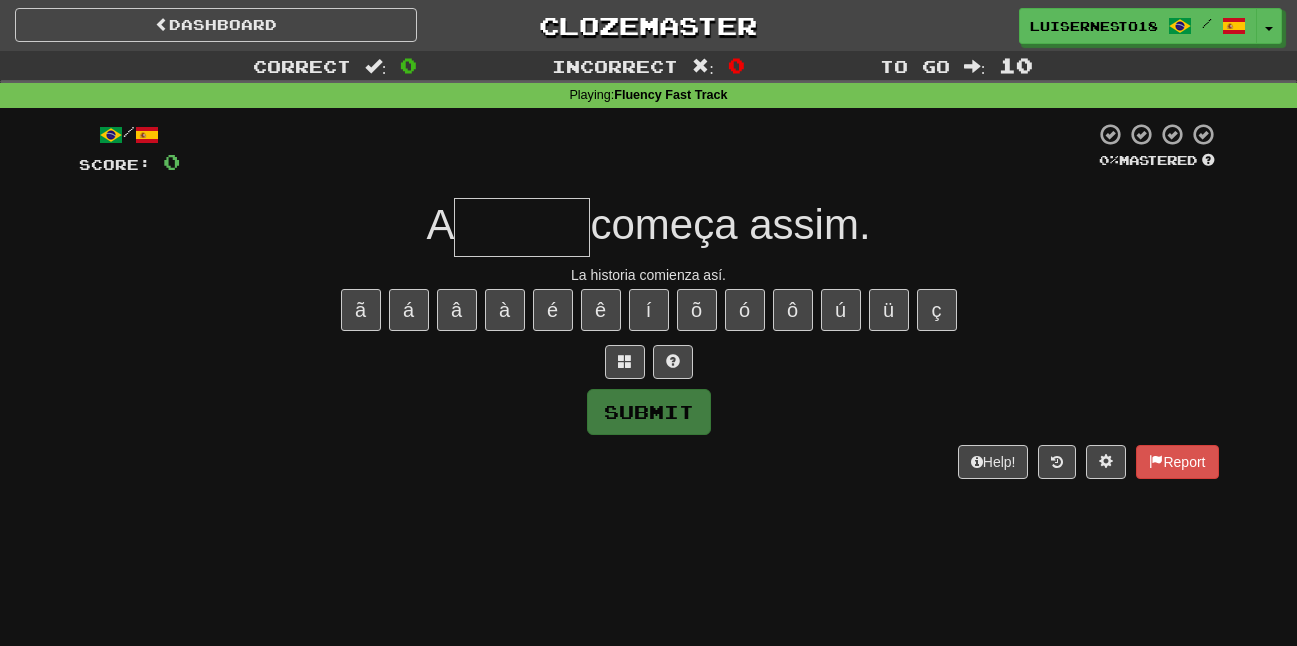 type on "*" 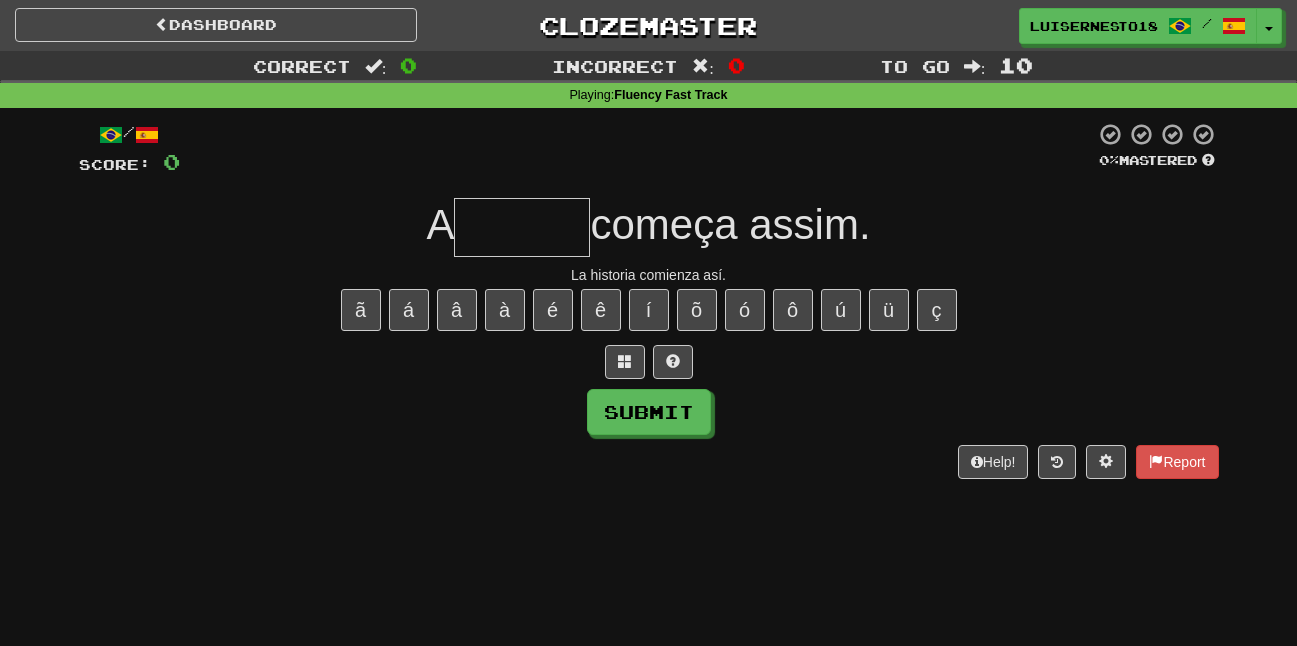 type on "*" 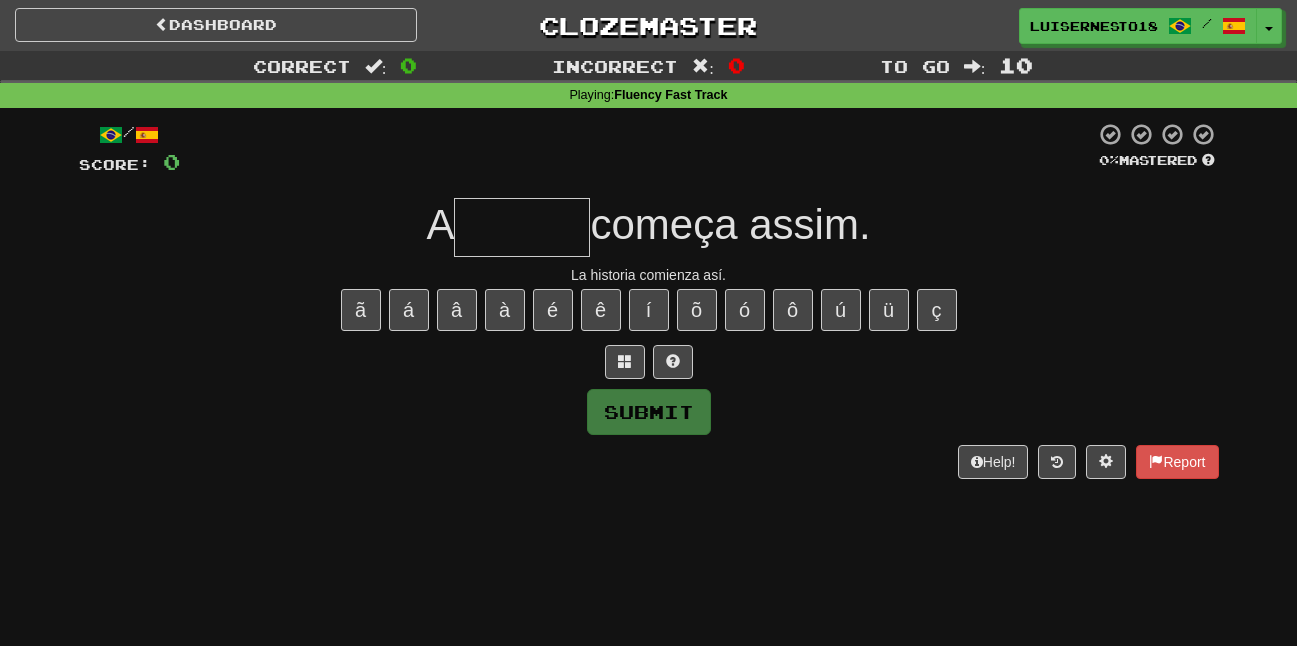 type on "*" 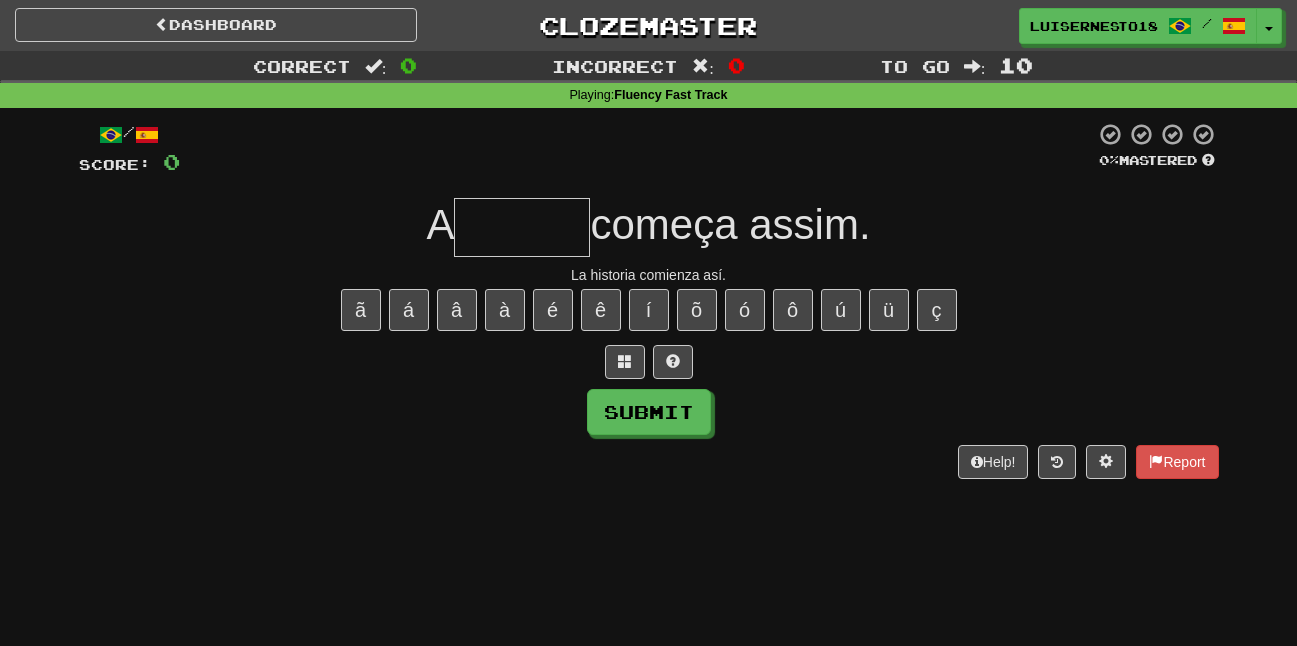 type on "*" 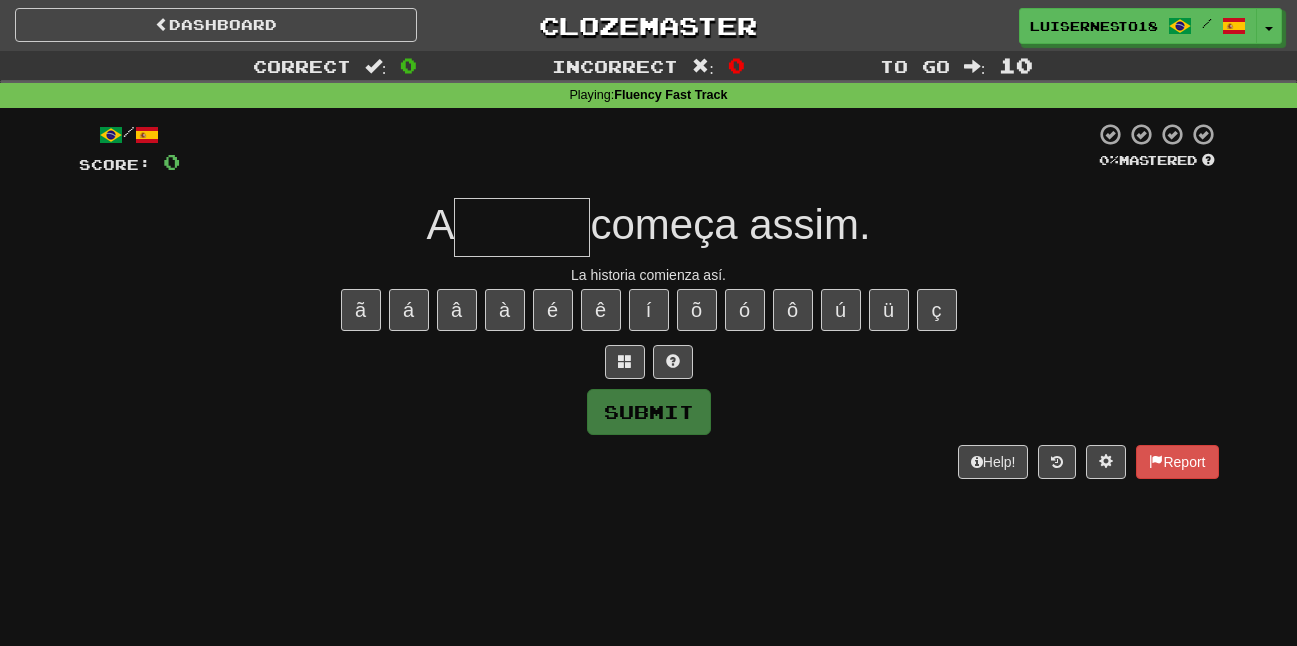 type on "*" 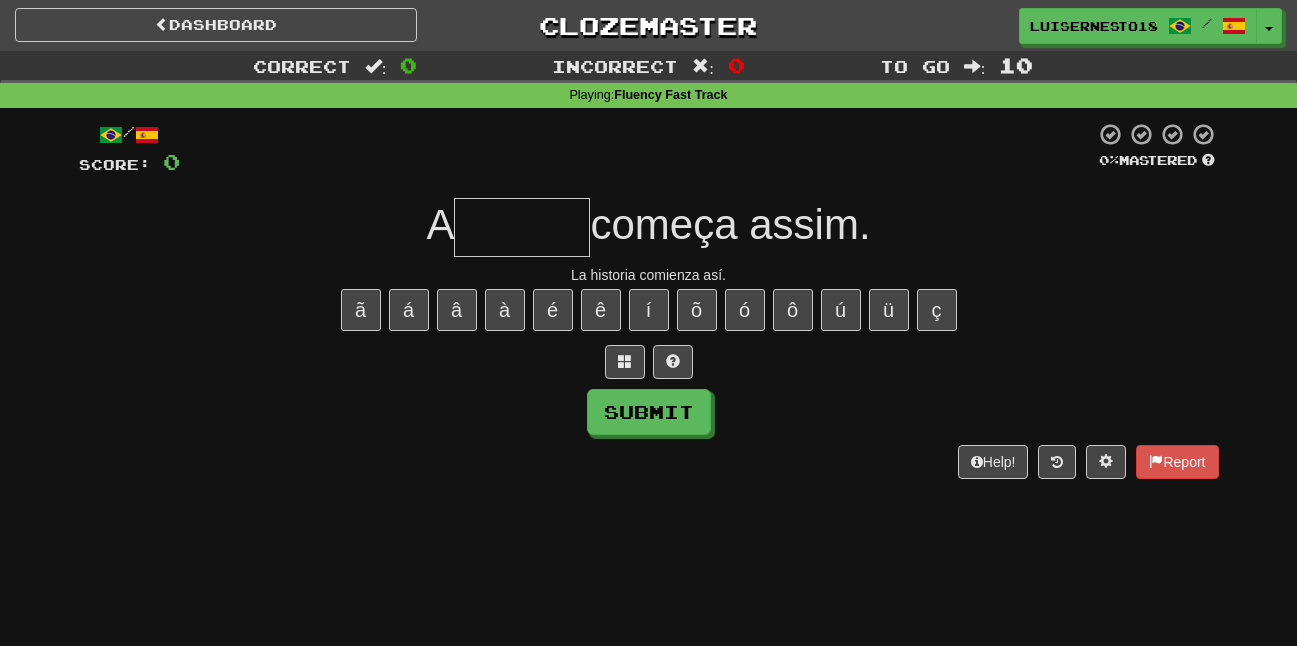 type on "*" 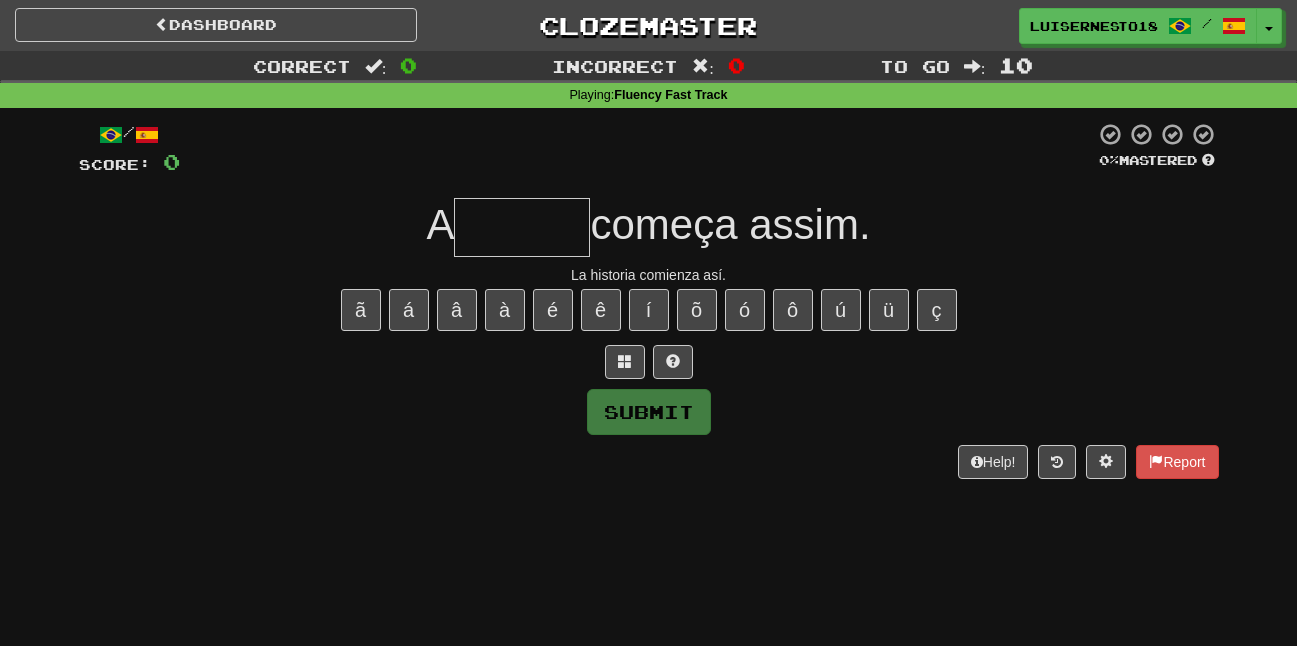 type on "*" 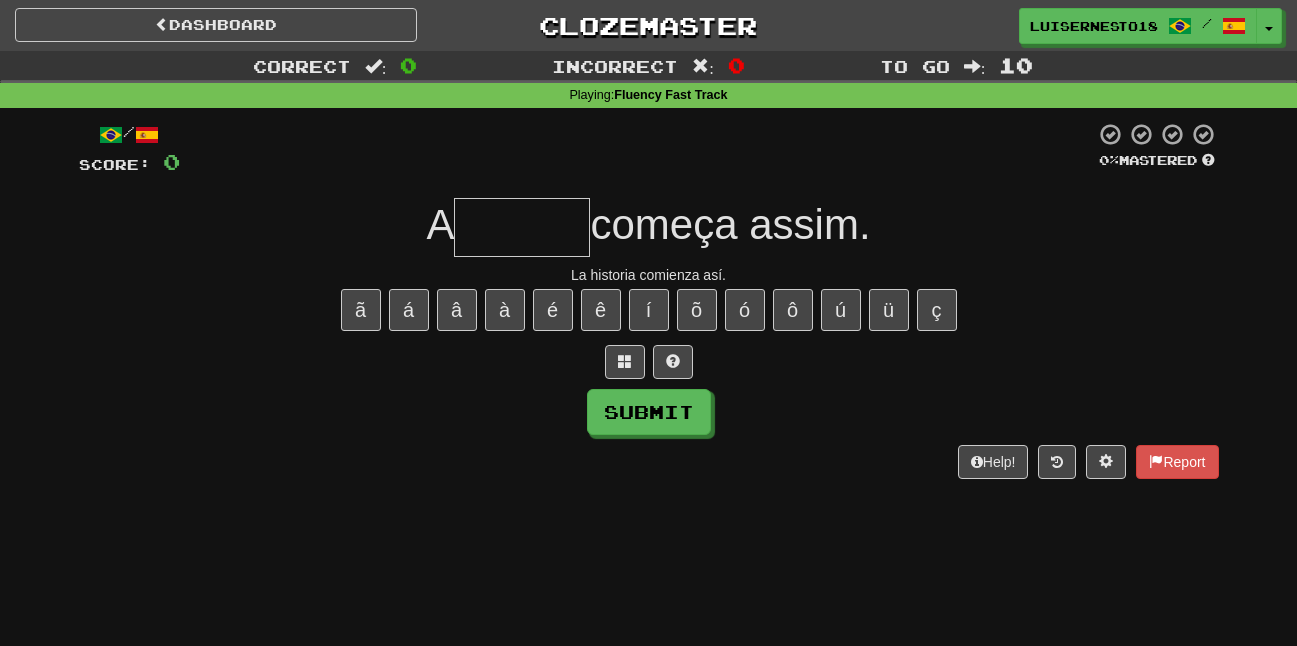 type on "*" 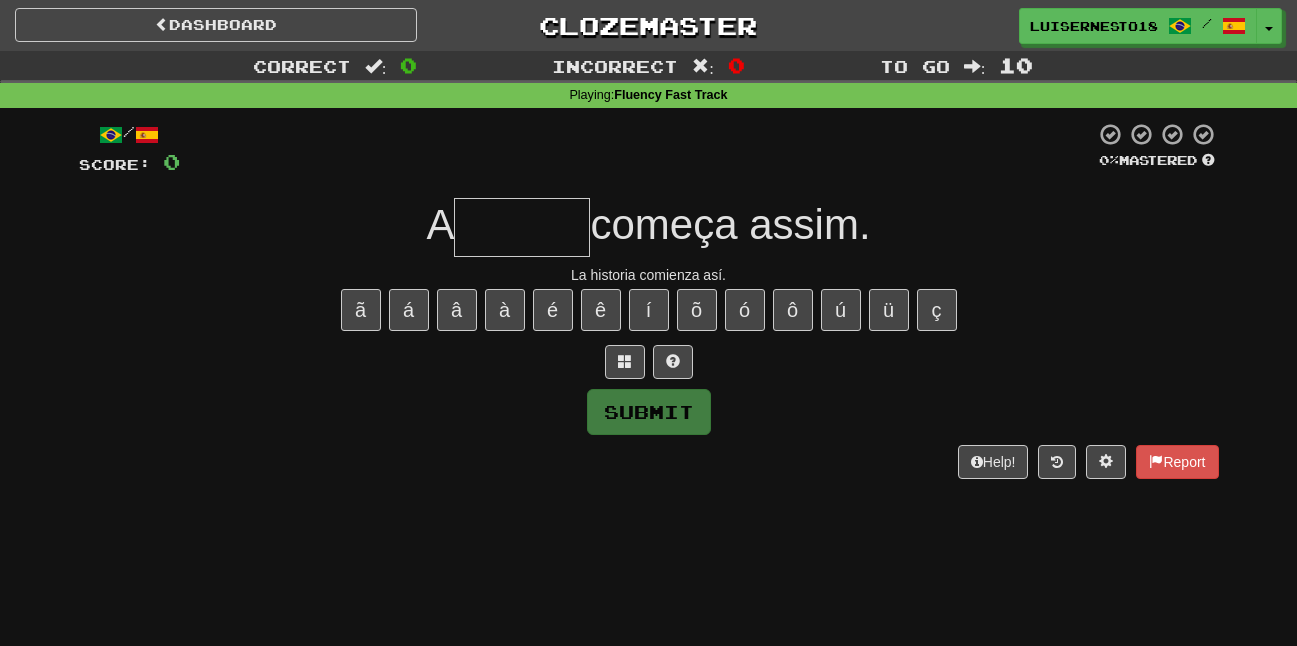 type on "*" 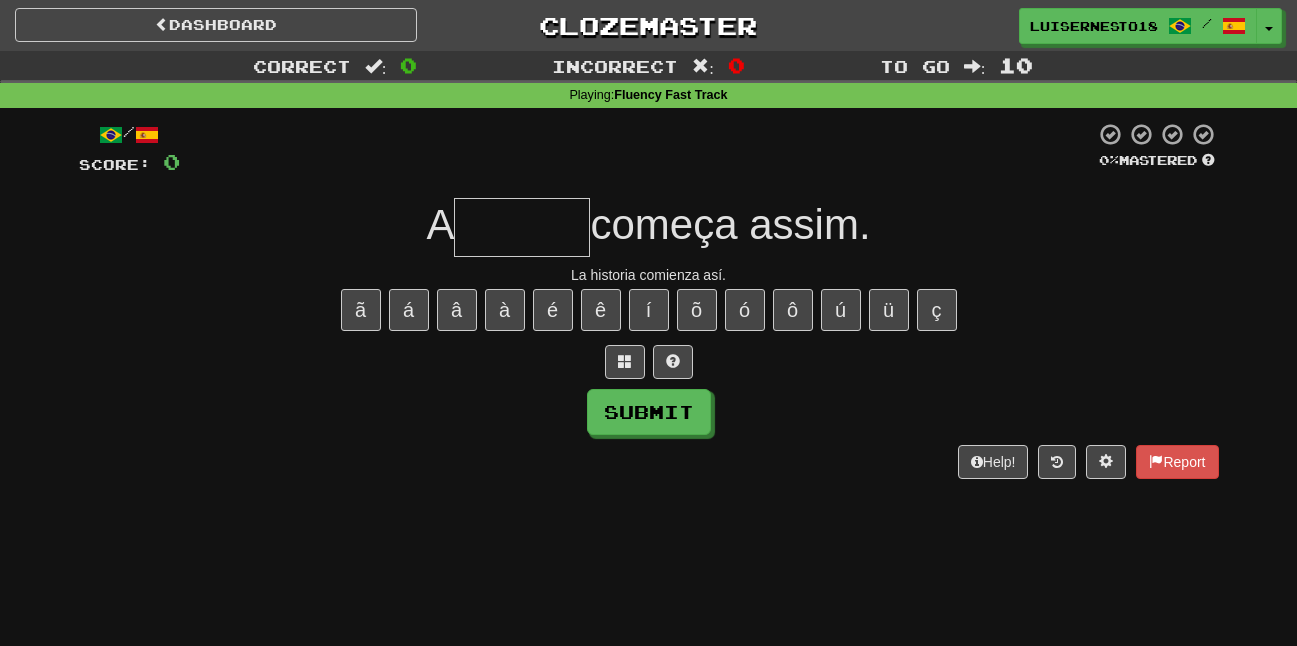 type on "*" 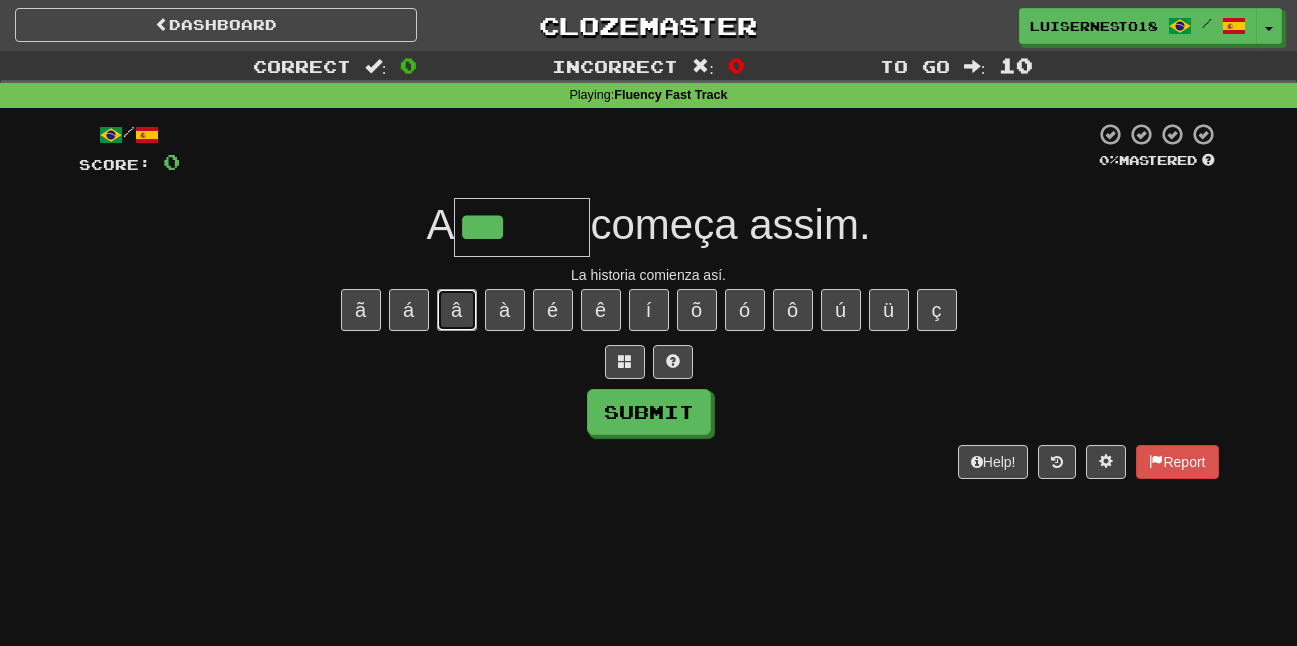 click on "â" at bounding box center (457, 310) 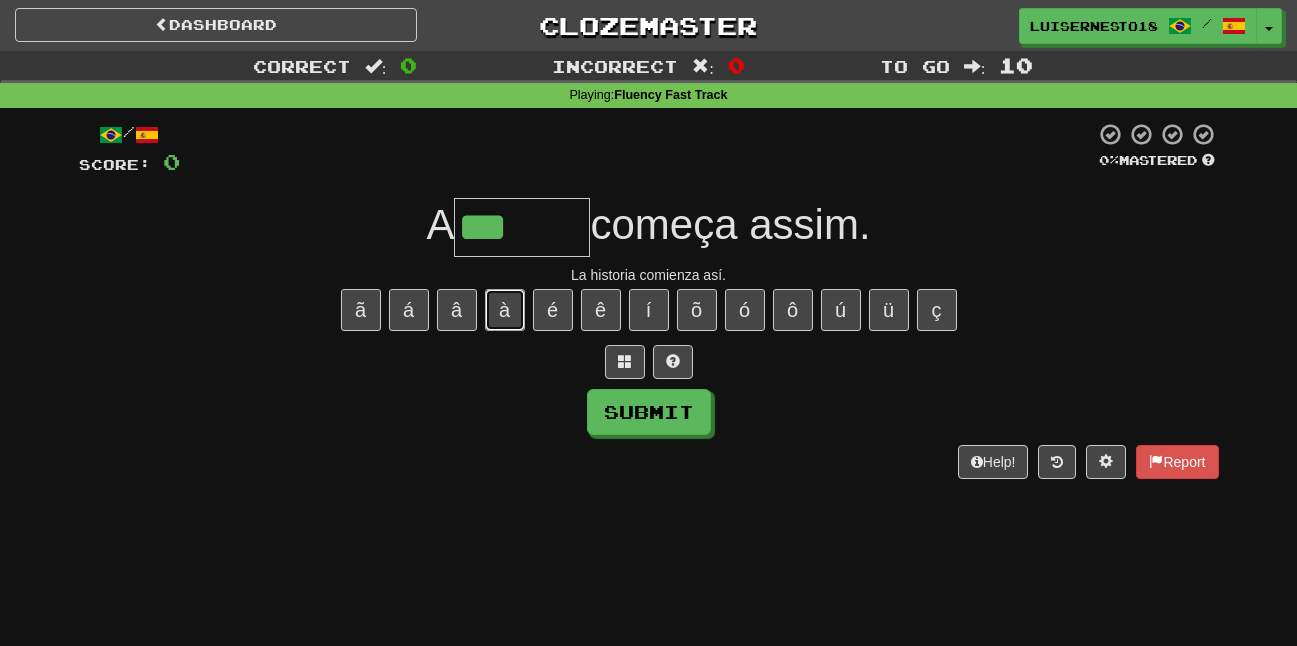 click on "à" at bounding box center [505, 310] 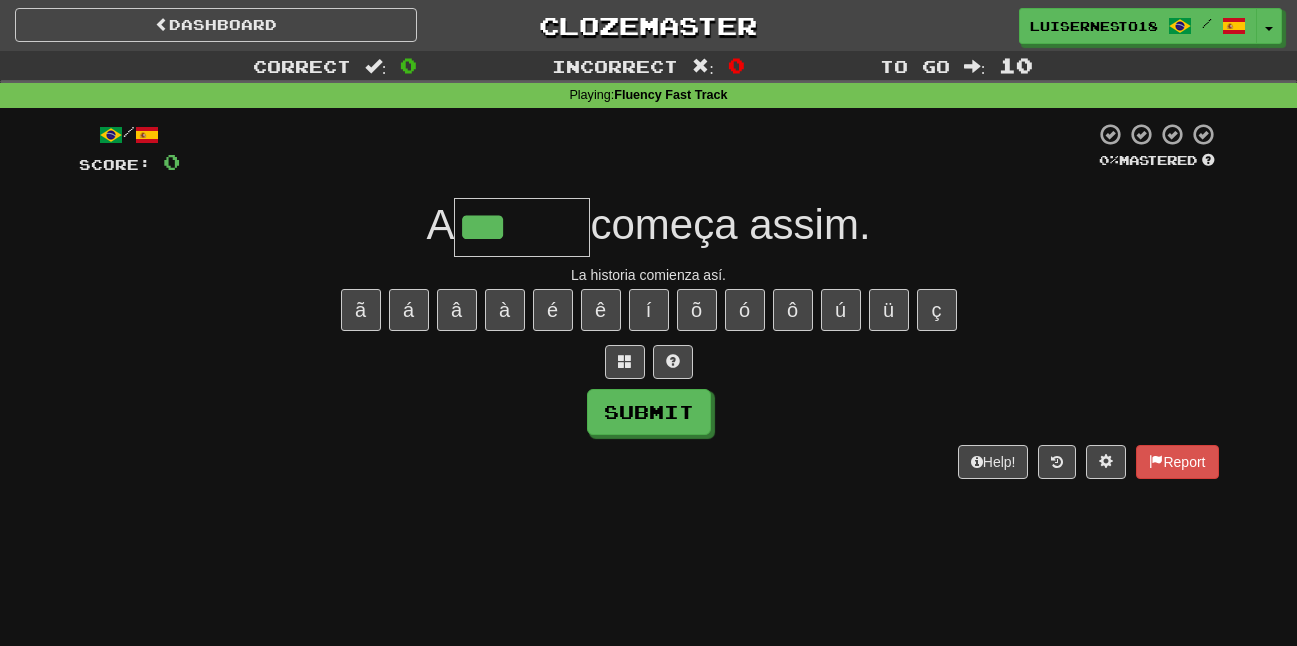 click on "ã á â à é ê í õ ó ô ú ü ç" at bounding box center [649, 310] 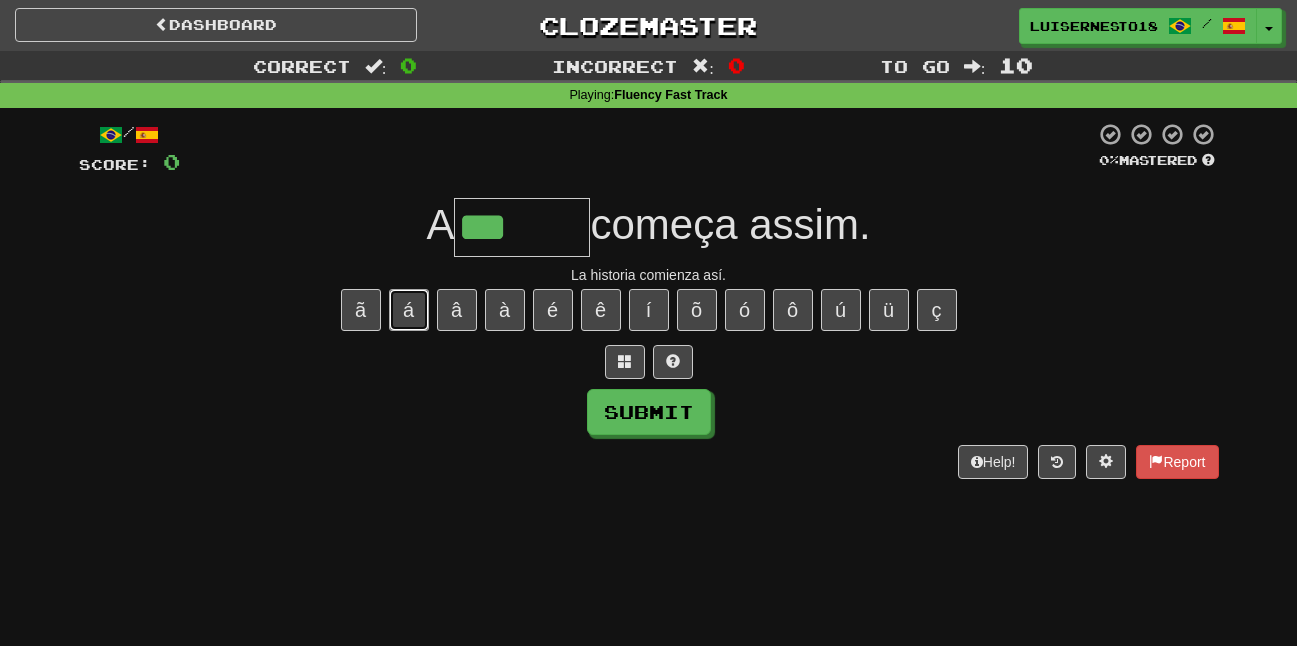 click on "á" at bounding box center (409, 310) 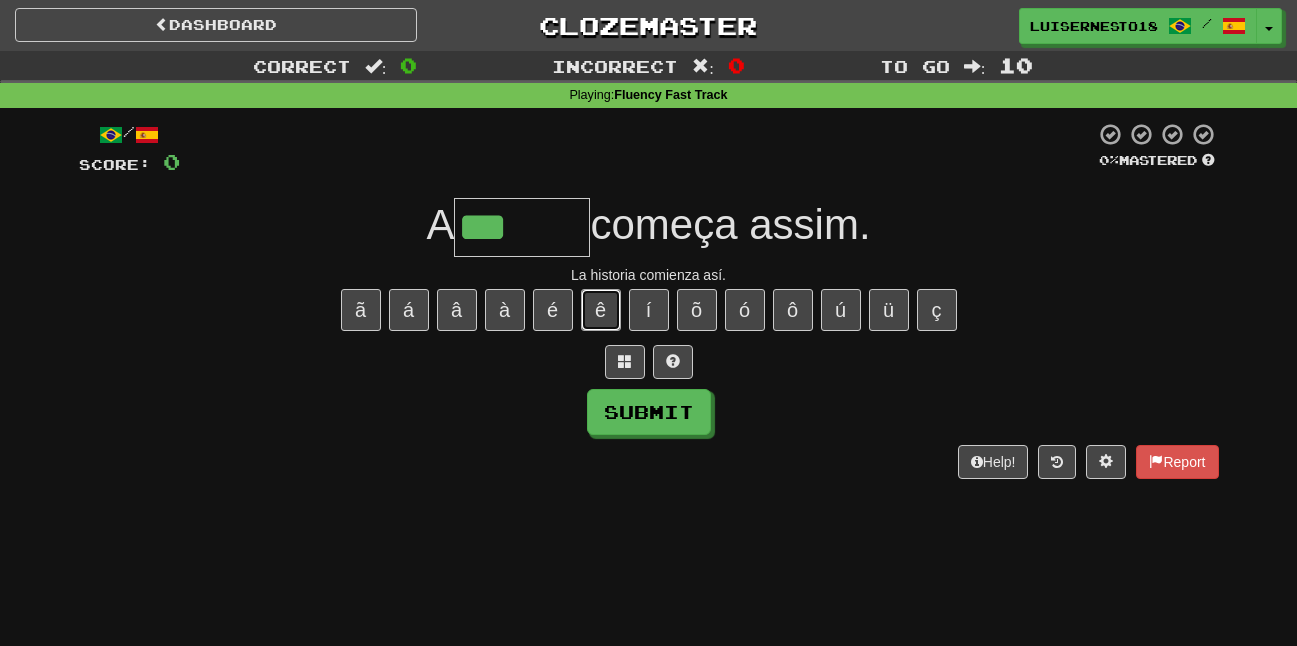 click on "ê" at bounding box center (601, 310) 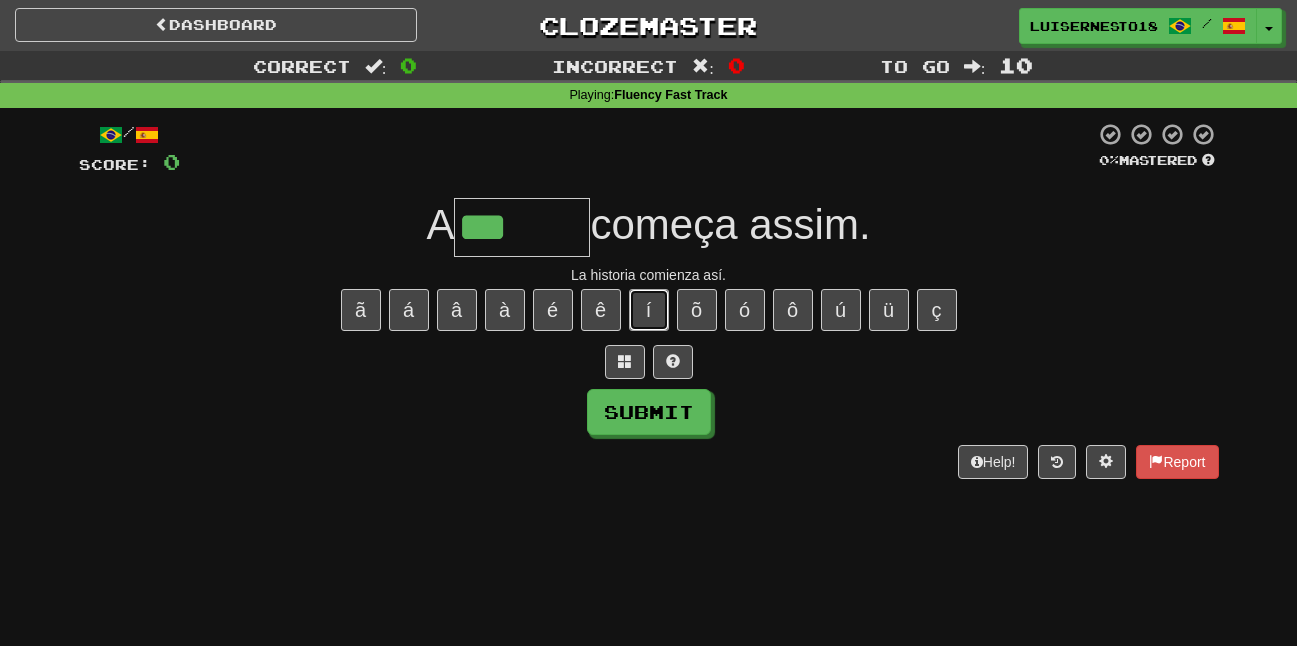 click on "í" at bounding box center [649, 310] 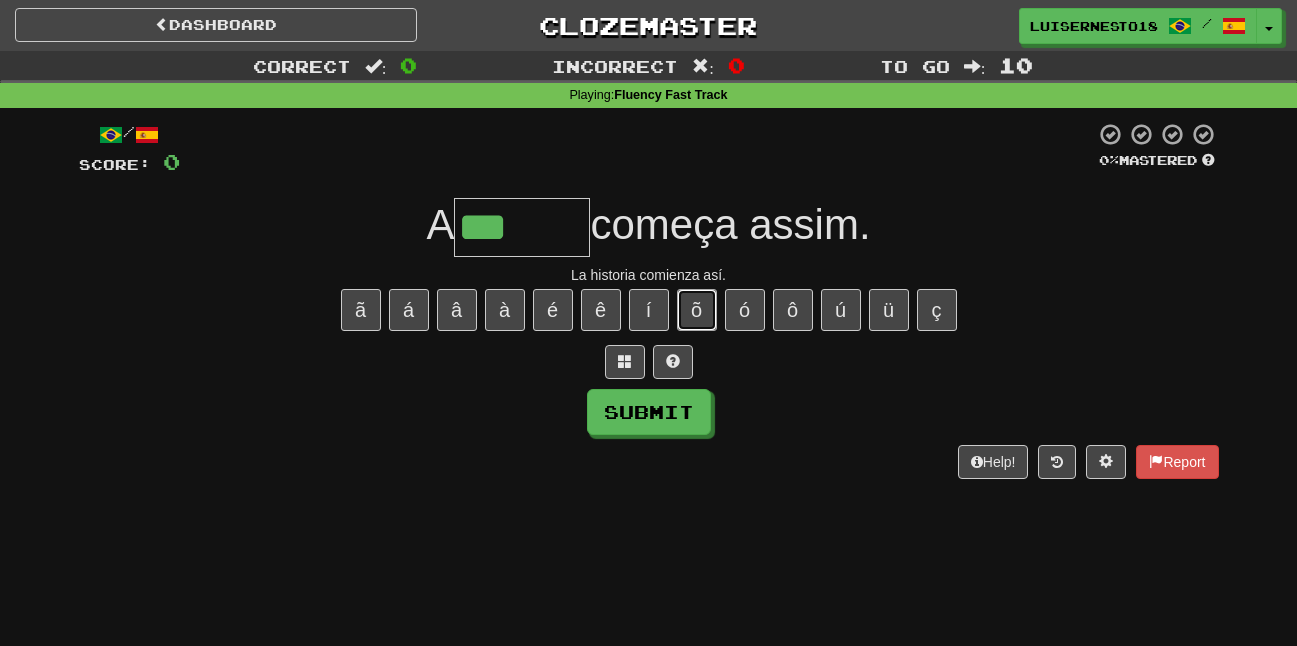 click on "õ" at bounding box center (697, 310) 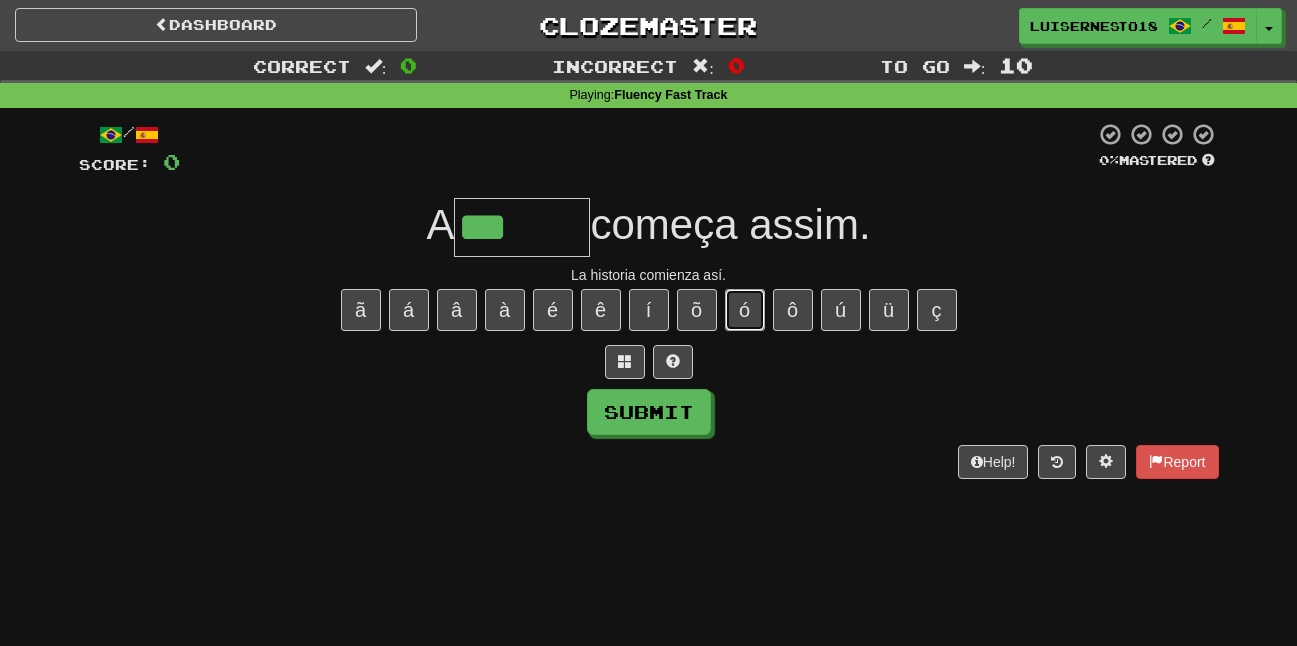 click on "ó" at bounding box center [745, 310] 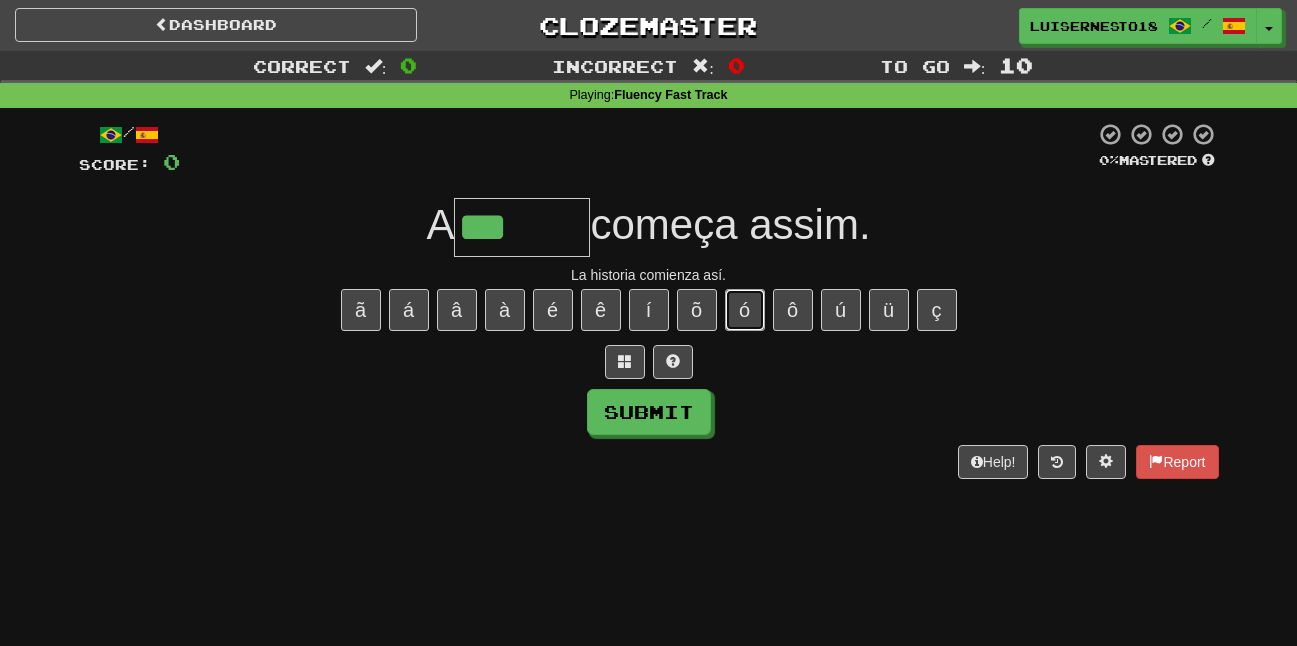 click on "ó" at bounding box center [745, 310] 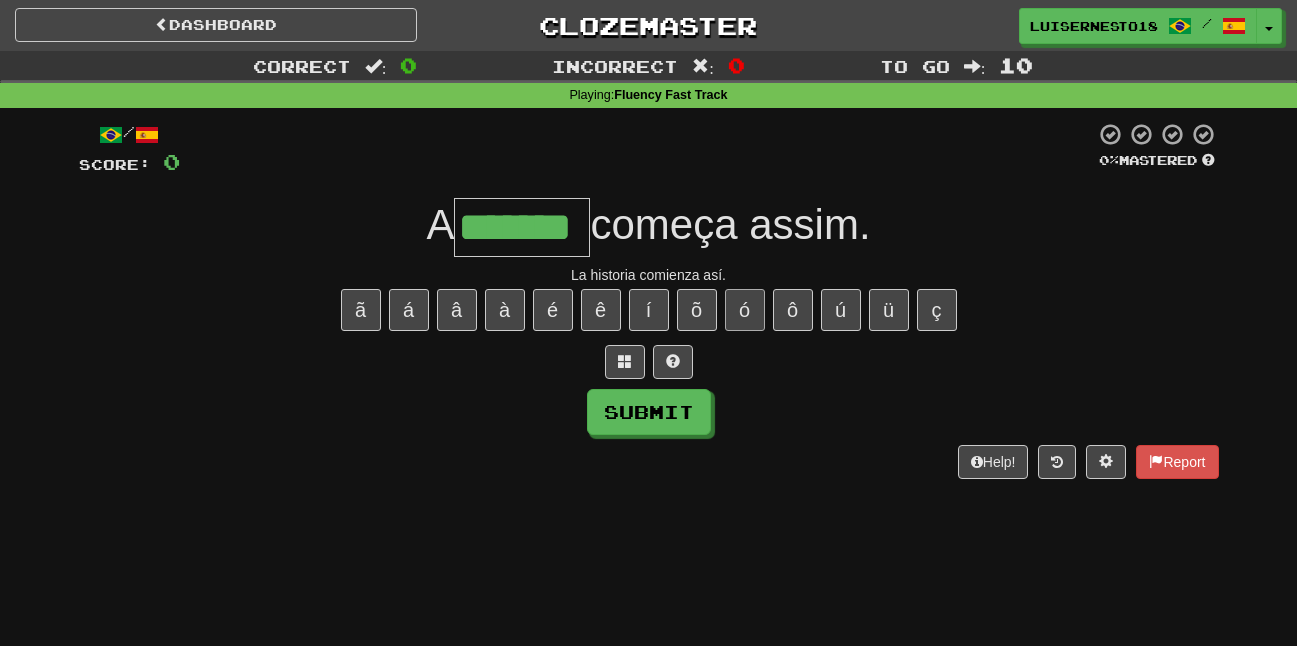 type on "*******" 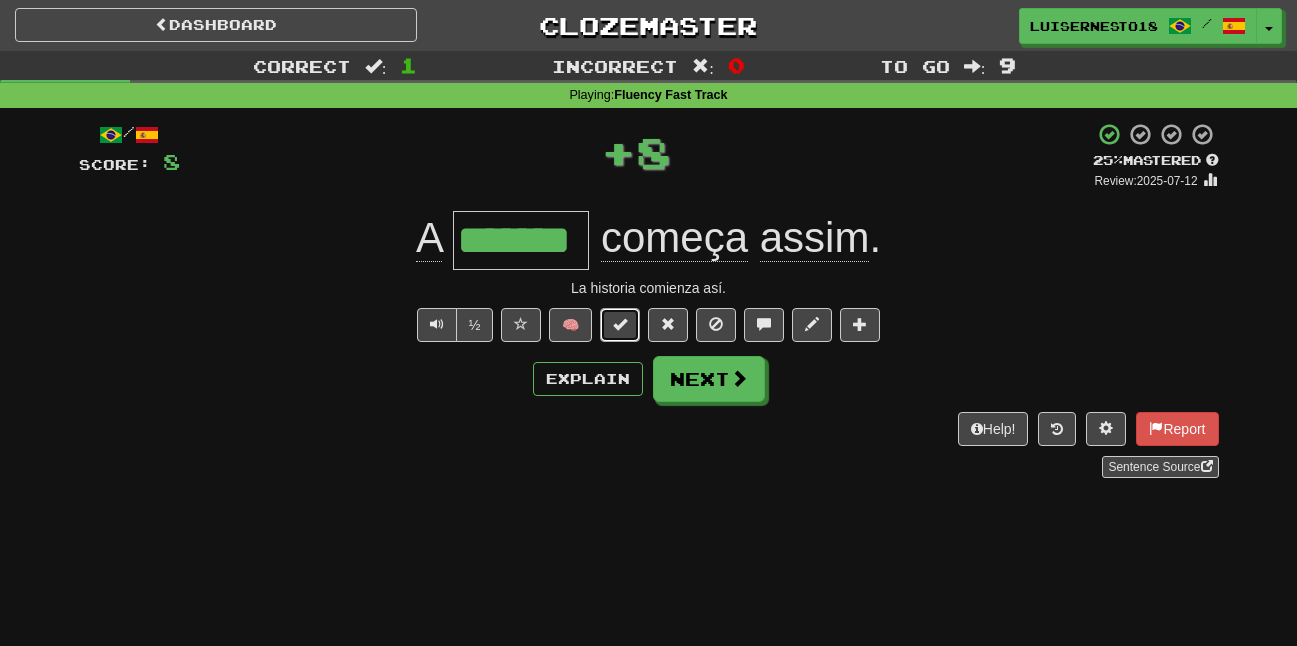 click at bounding box center (620, 325) 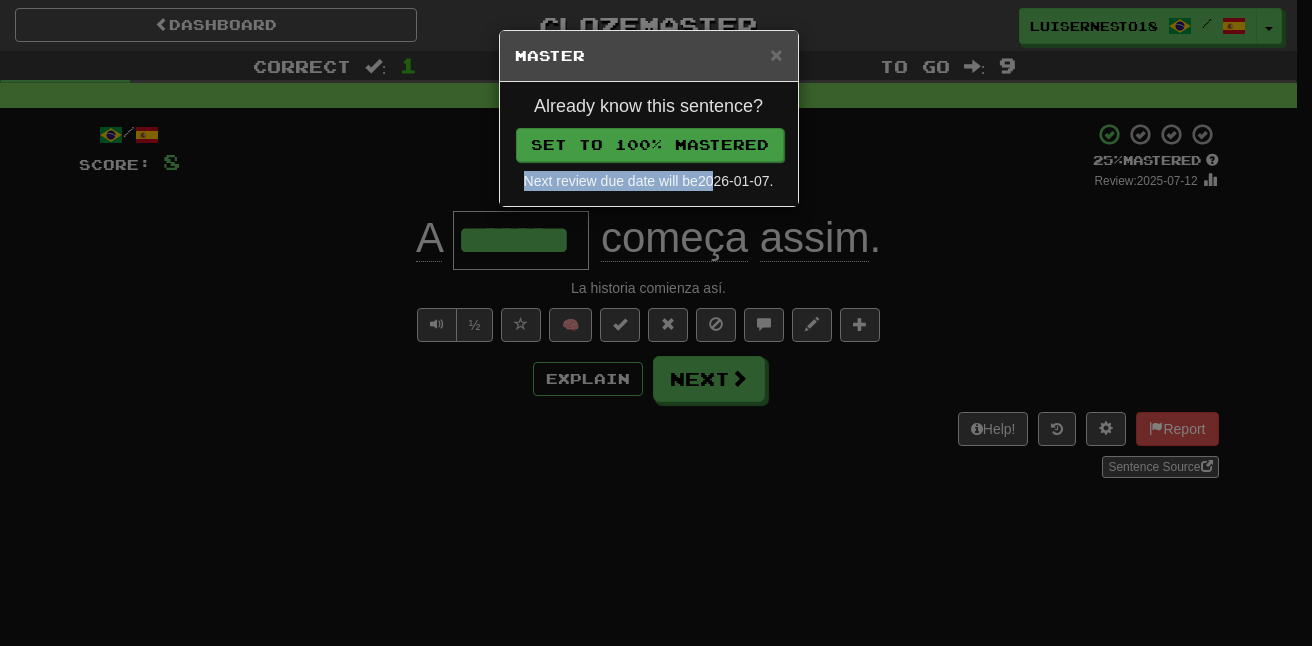 click on "Already know this sentence? Set to 100% Mastered Next review due date will be  2026-01-07 ." at bounding box center (649, 144) 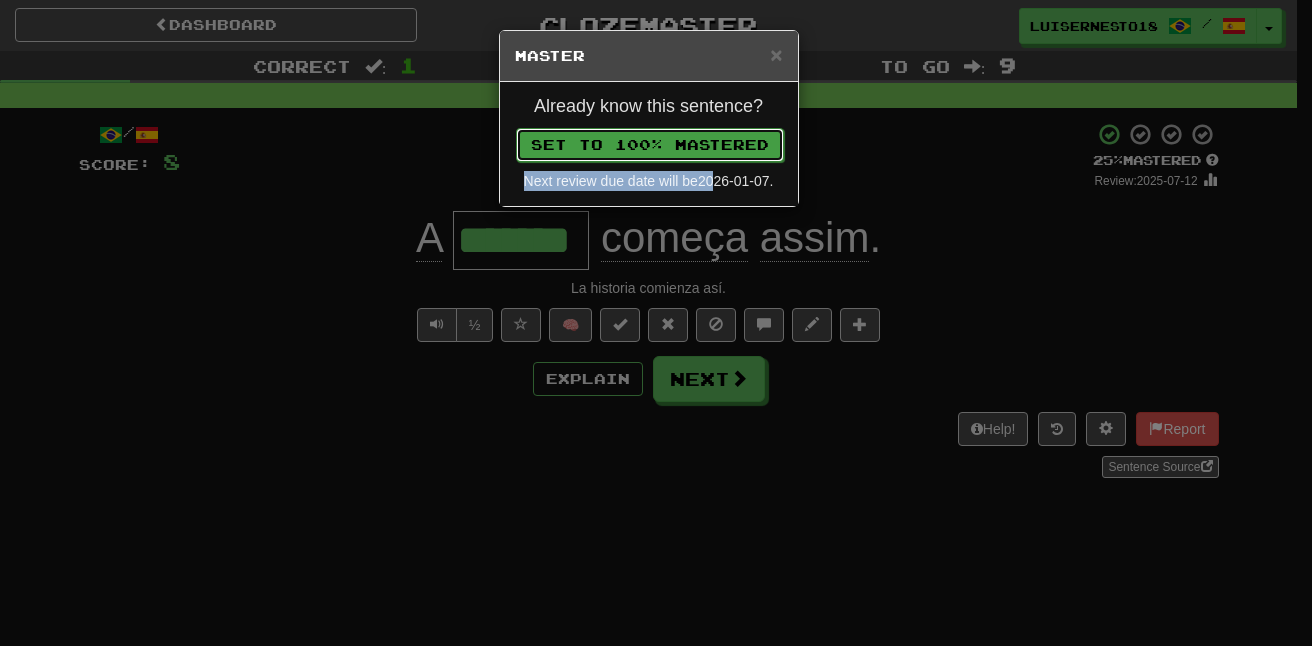 click on "Set to 100% Mastered" at bounding box center [650, 145] 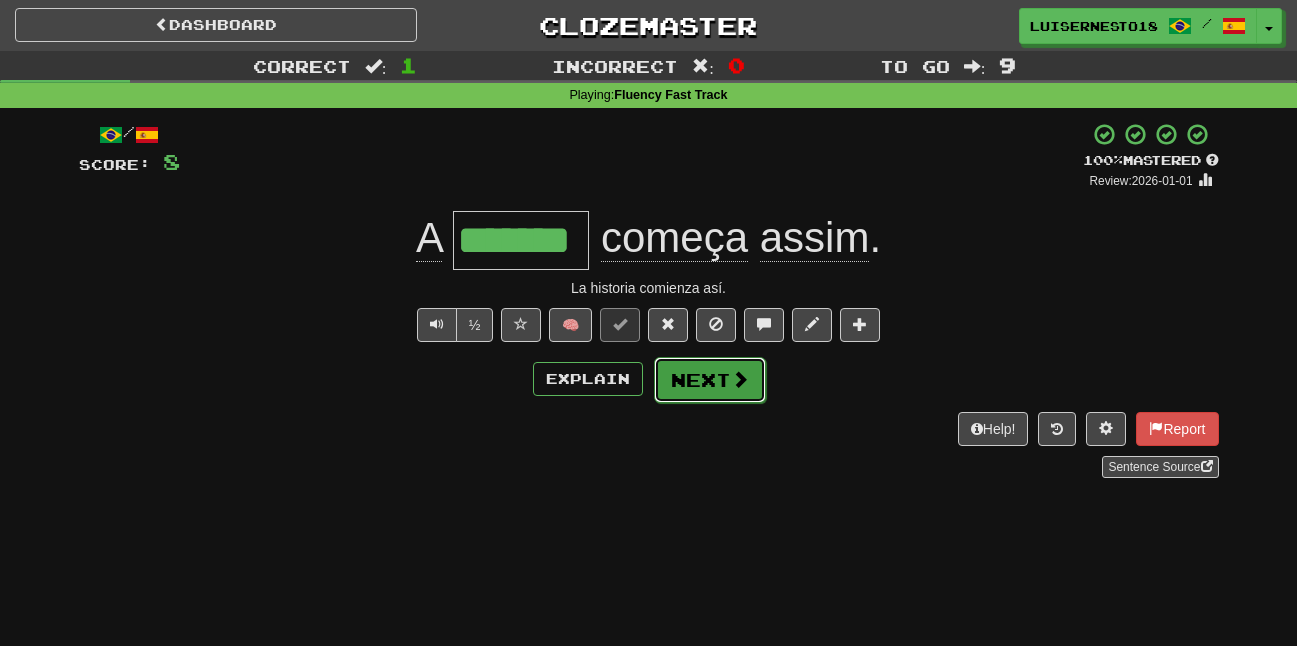 click on "Next" at bounding box center (710, 380) 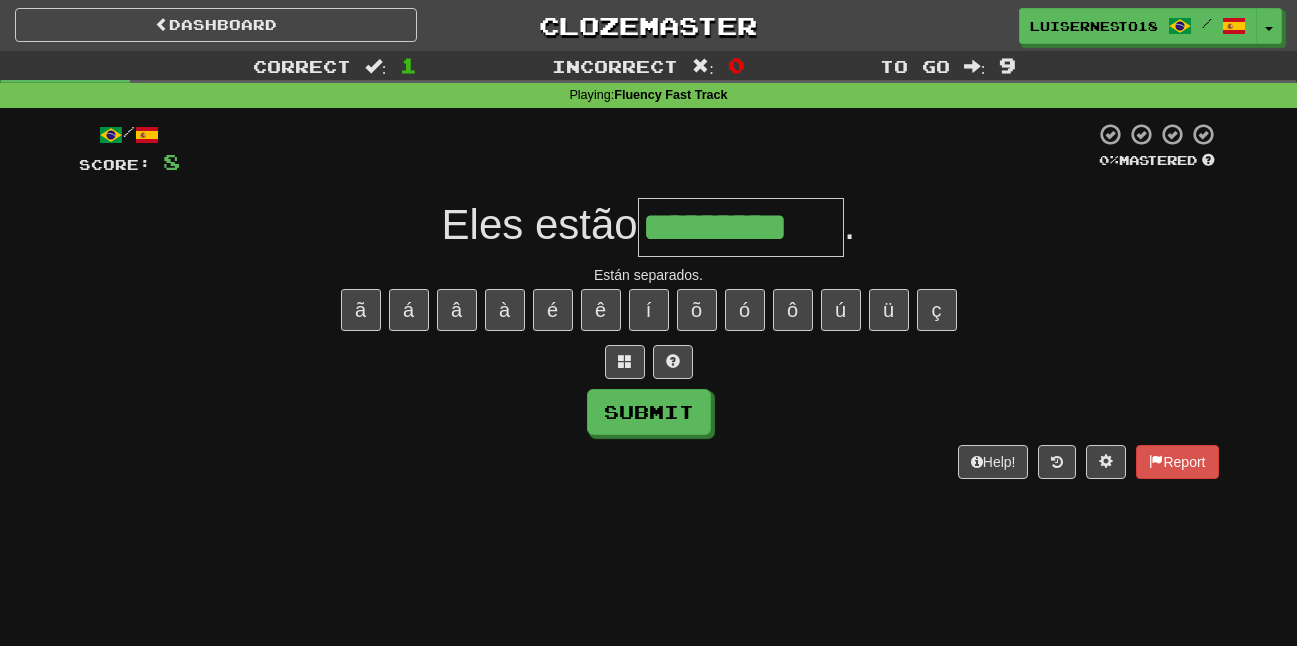 type on "*********" 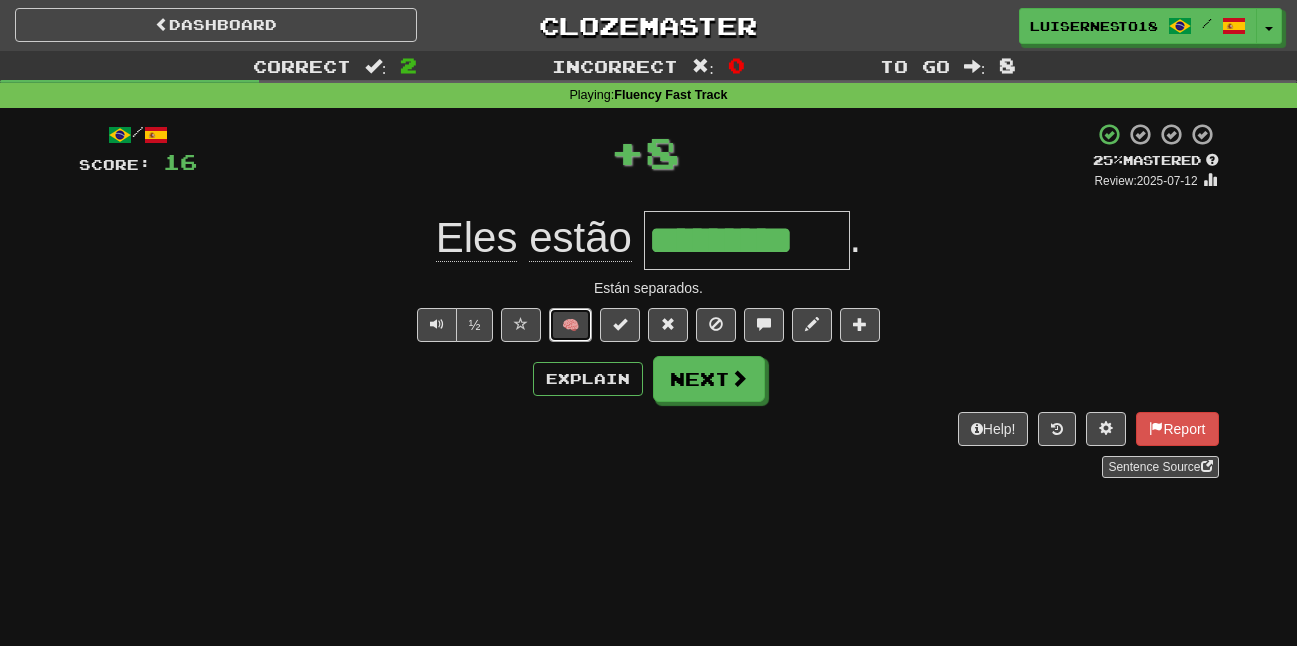 click on "🧠" at bounding box center [570, 325] 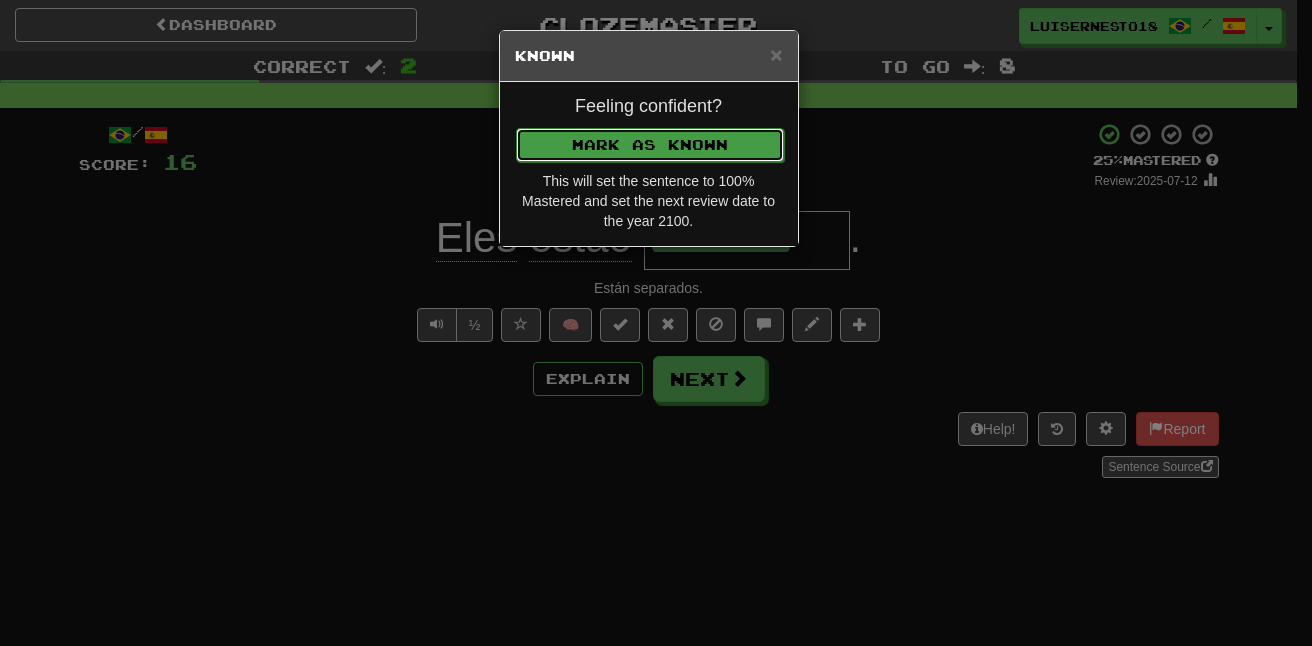 click on "Mark as Known" at bounding box center (650, 145) 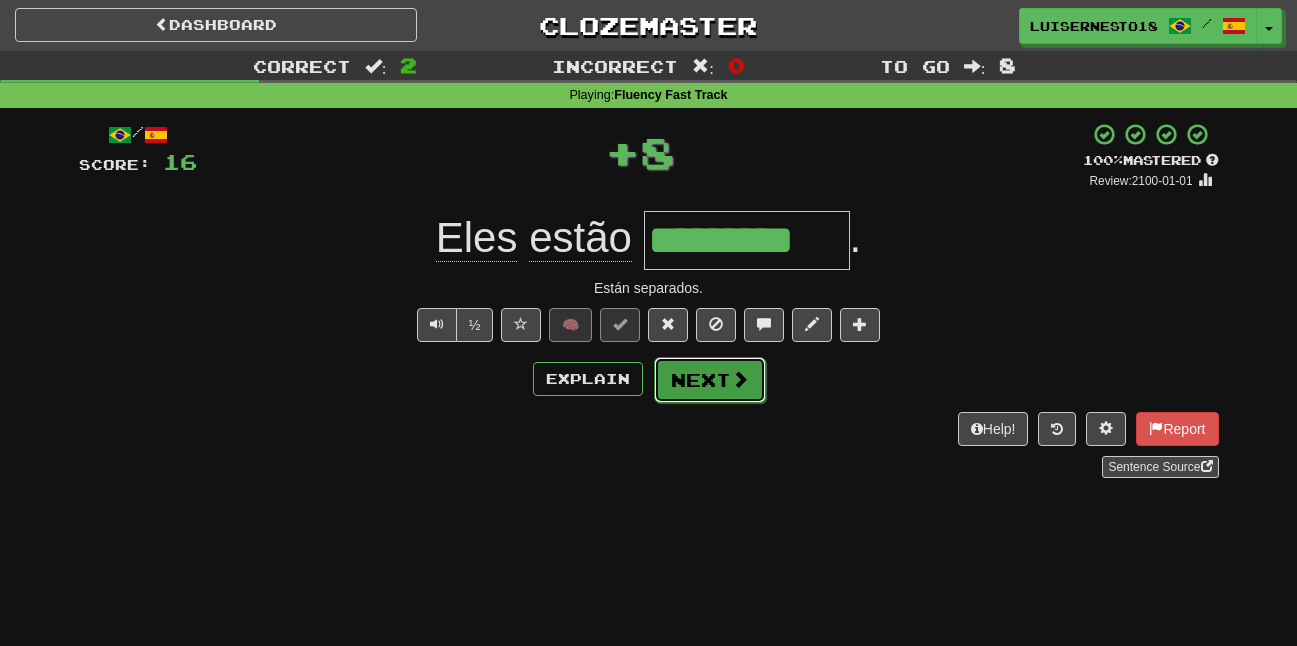 click on "Next" at bounding box center [710, 380] 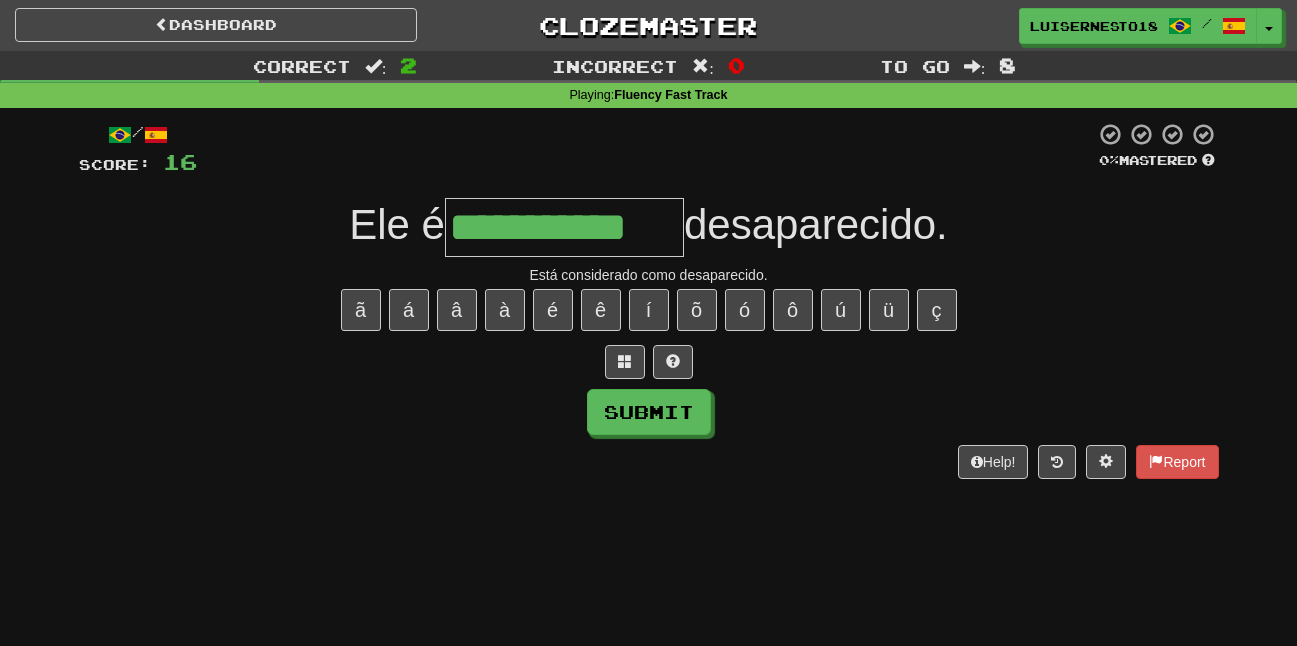 type on "**********" 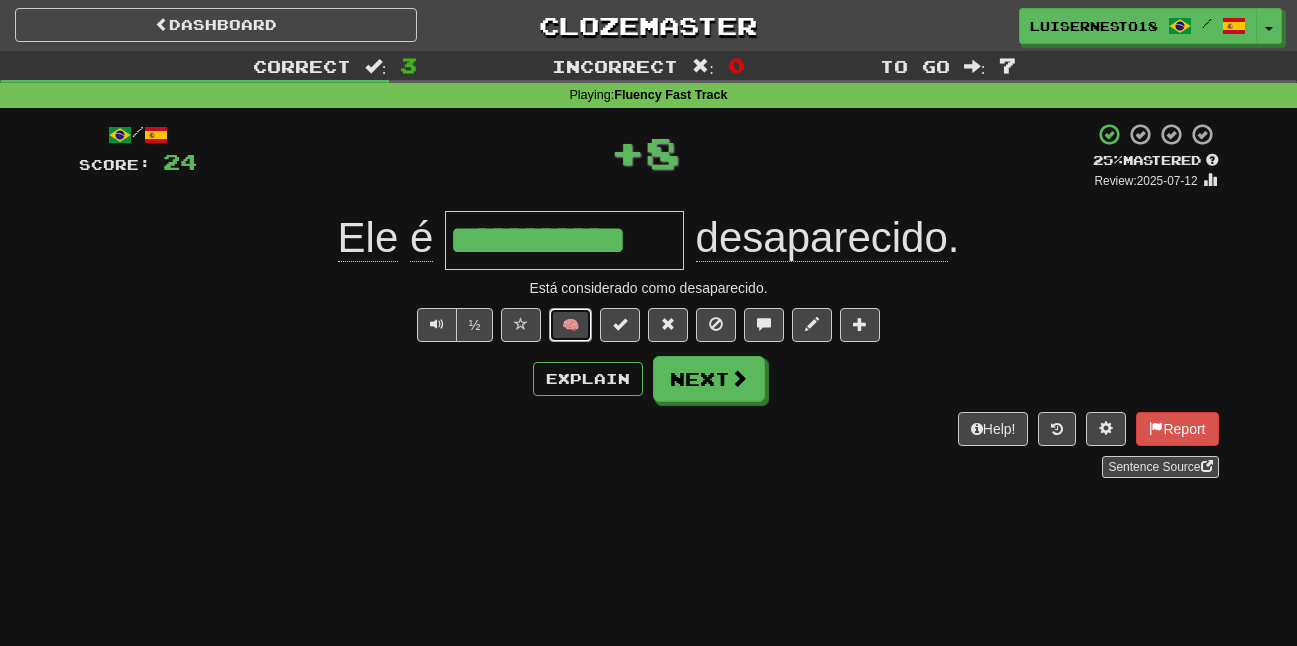 click on "🧠" at bounding box center [570, 325] 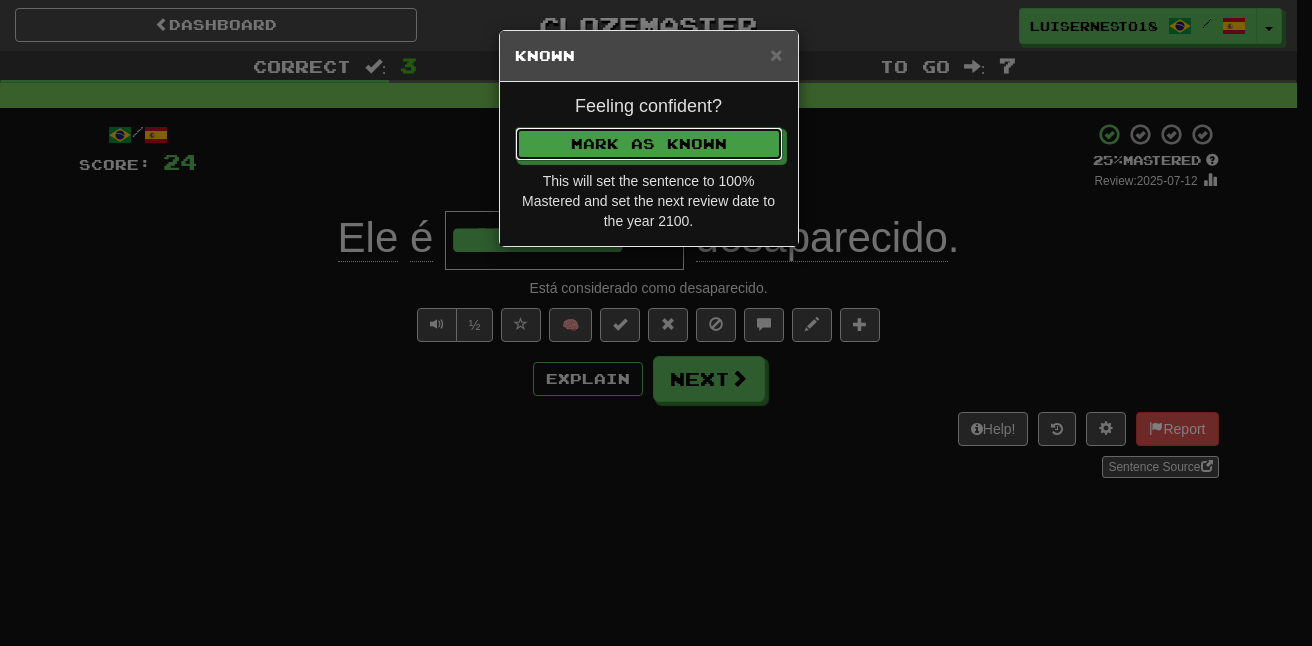 click on "Feeling confident? Mark as Known This will set the sentence to 100% Mastered and set the next review date to the year 2100." at bounding box center [649, 164] 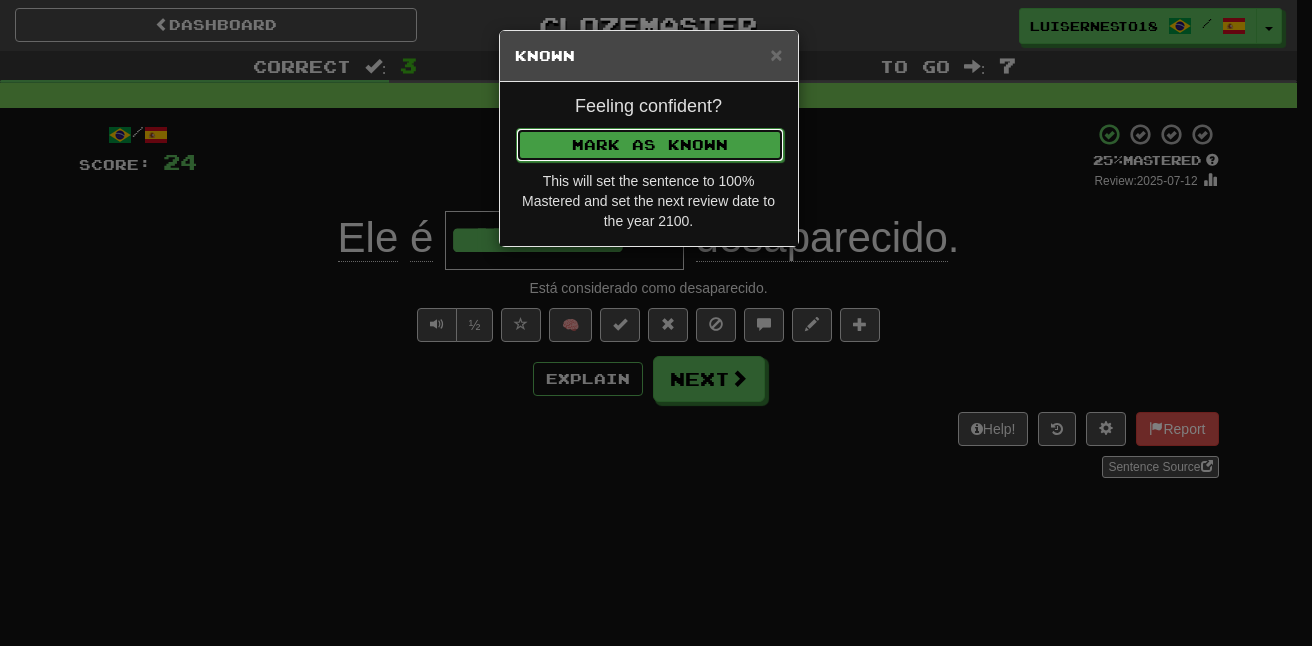 click on "Mark as Known" at bounding box center (650, 145) 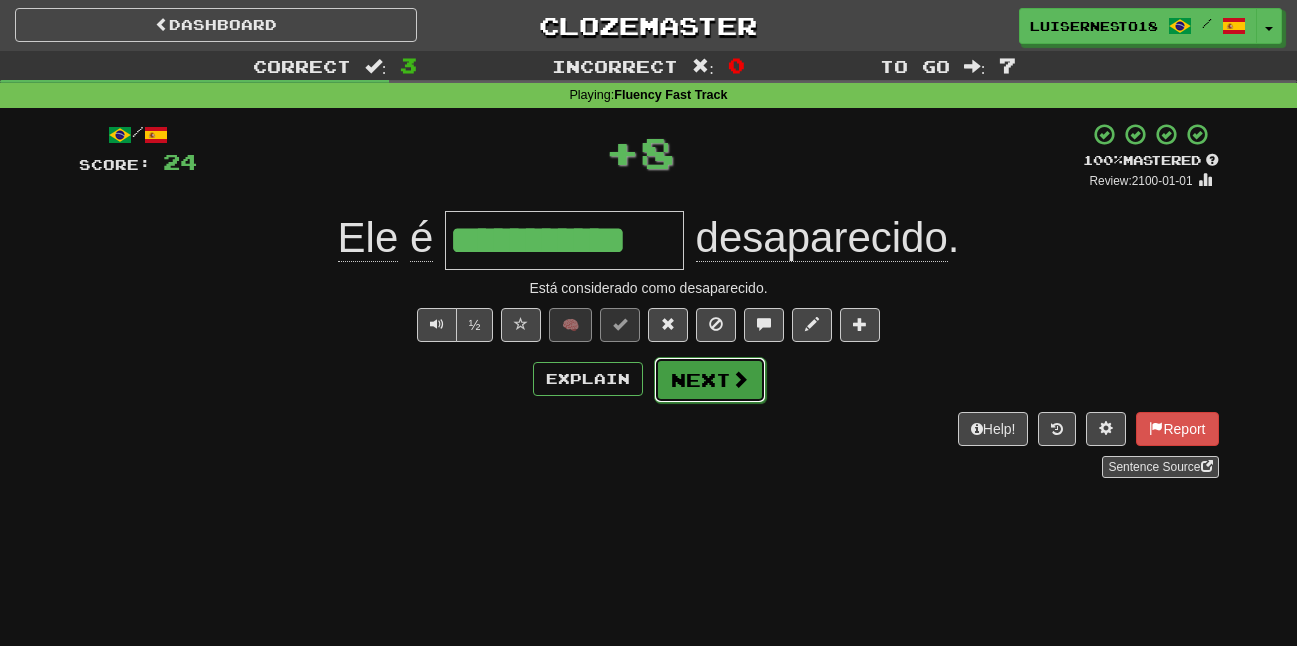 click on "Next" at bounding box center [710, 380] 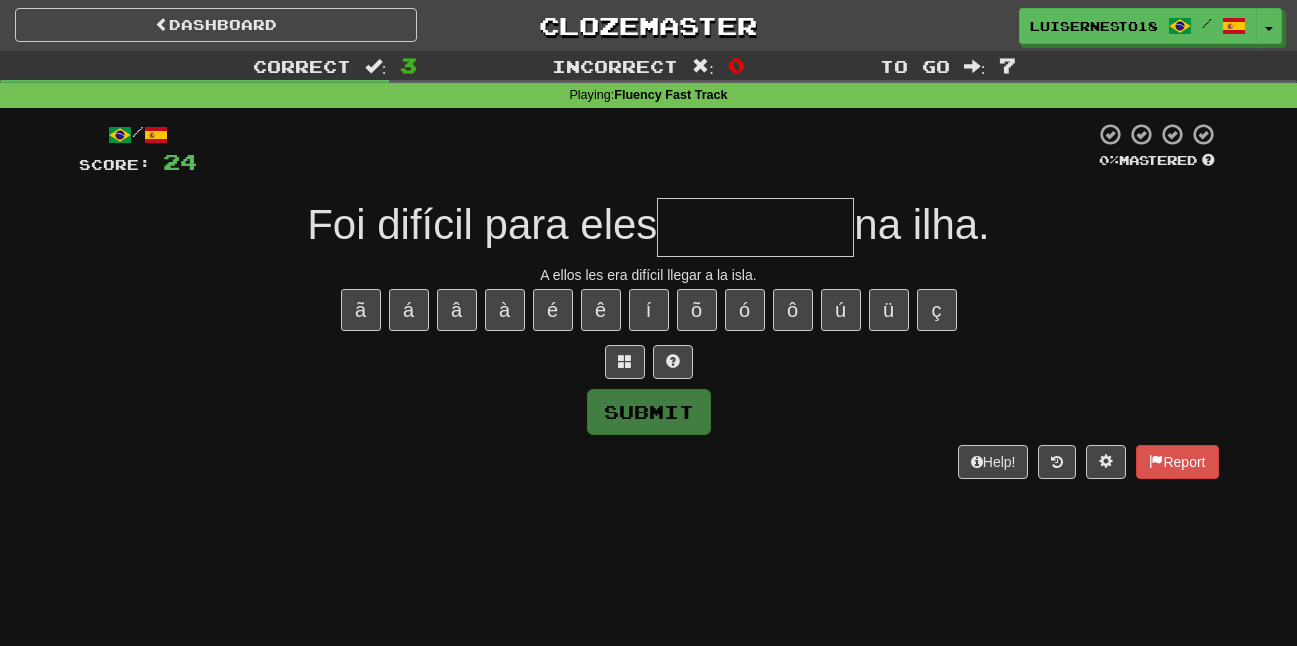 type on "*" 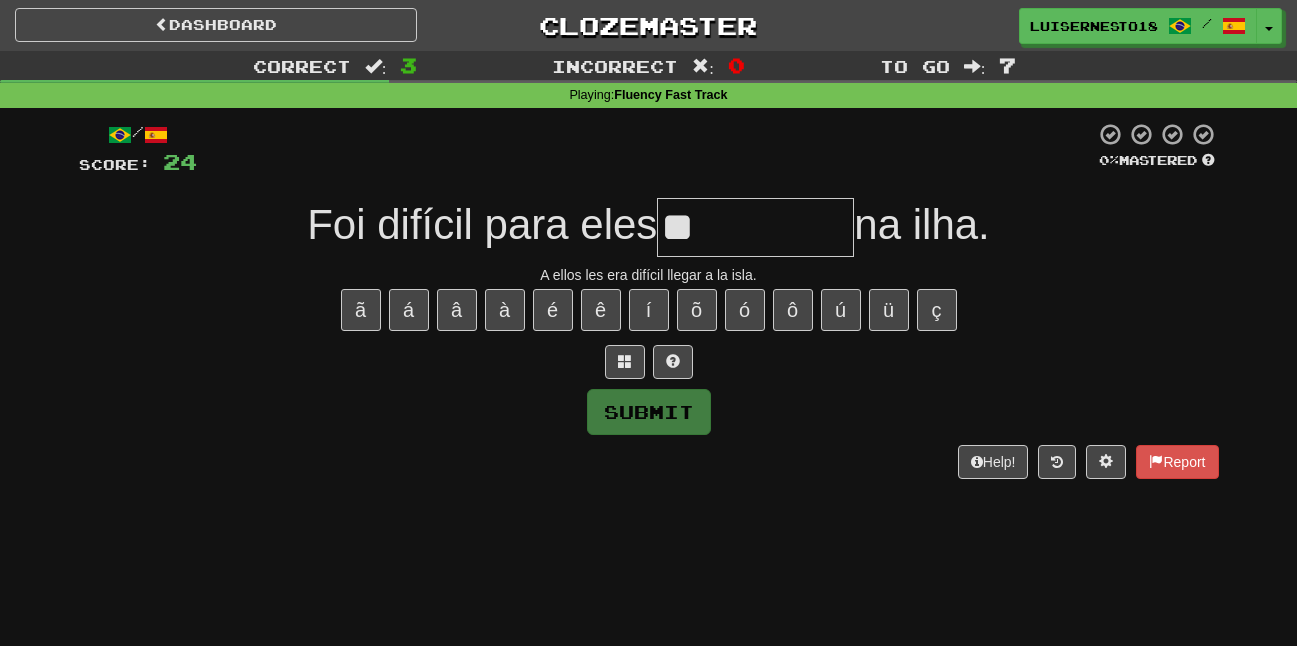 type on "*" 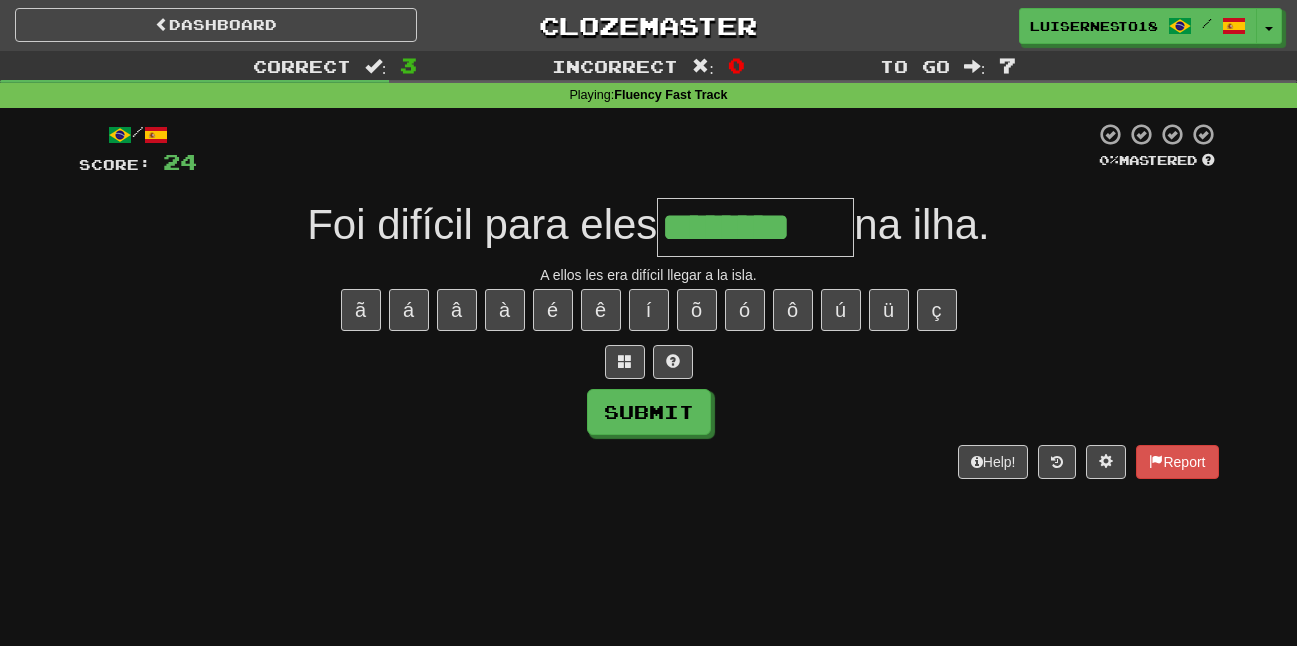 type on "********" 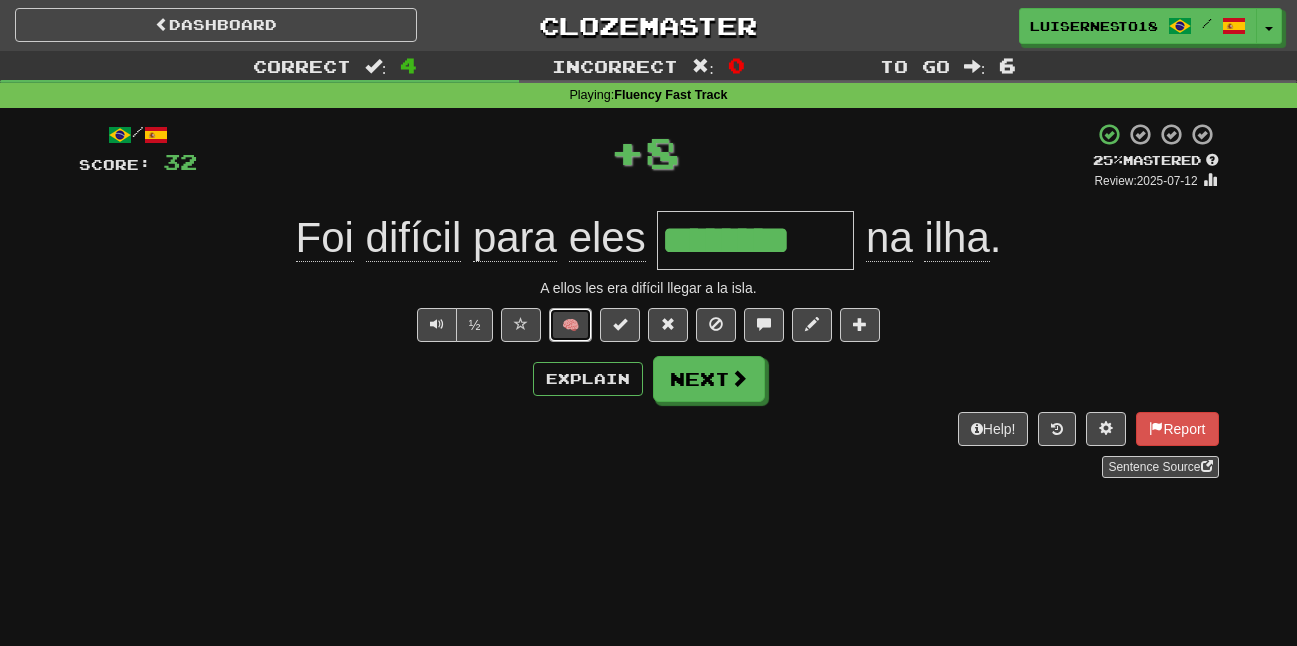 click on "🧠" at bounding box center (570, 325) 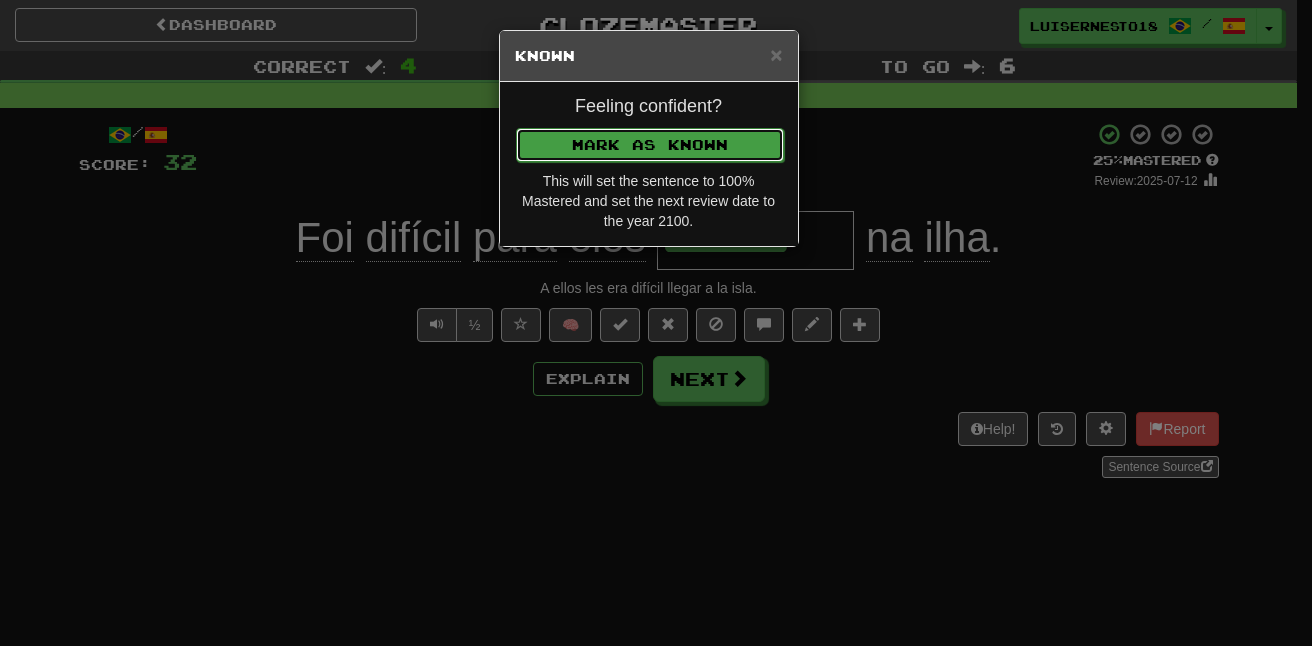 click on "Mark as Known" at bounding box center [650, 145] 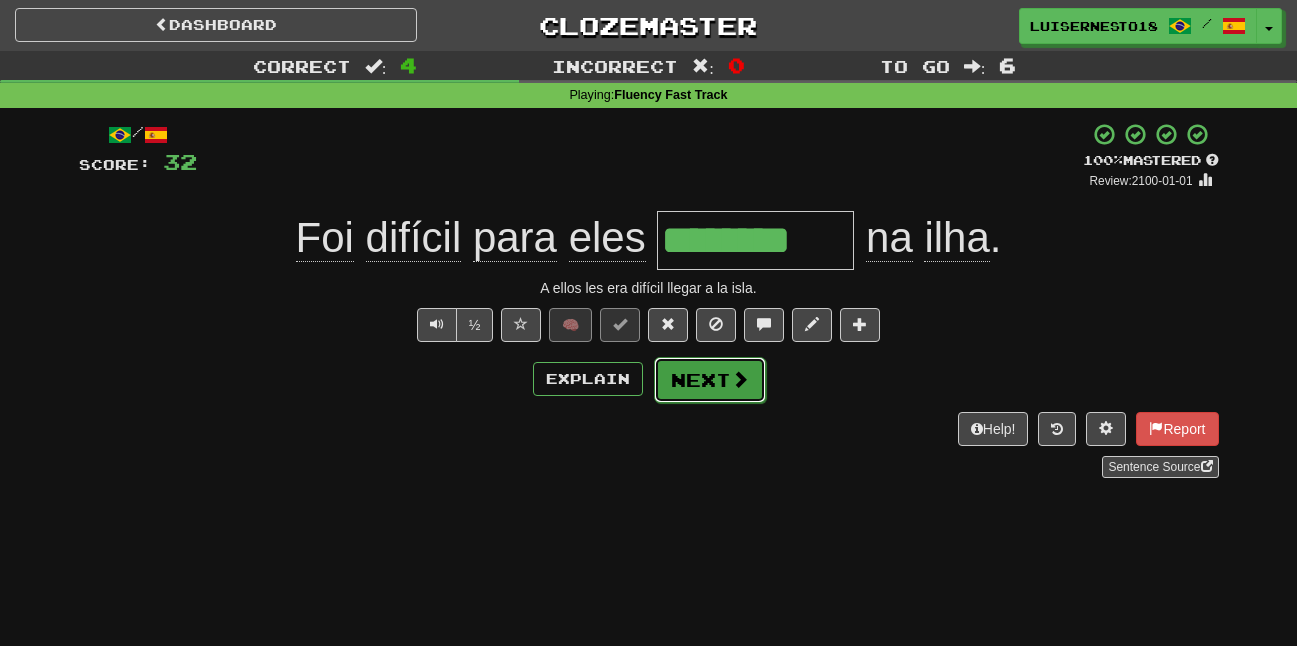 click on "Next" at bounding box center [710, 380] 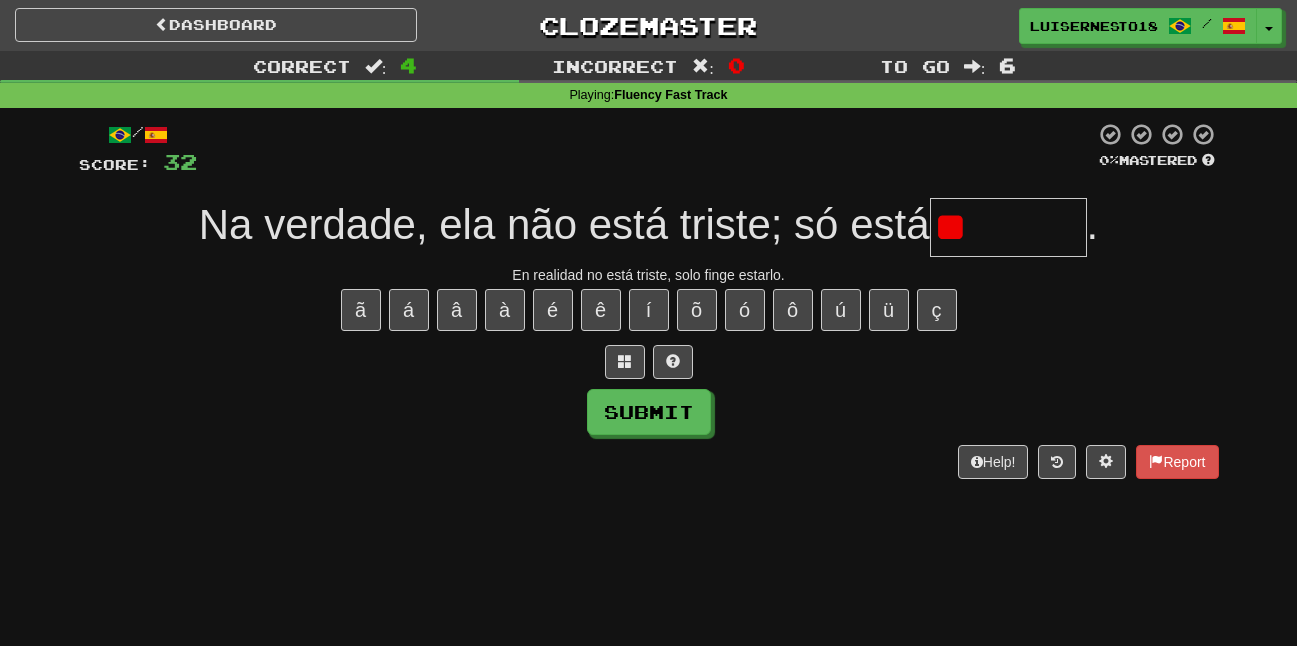 type on "*" 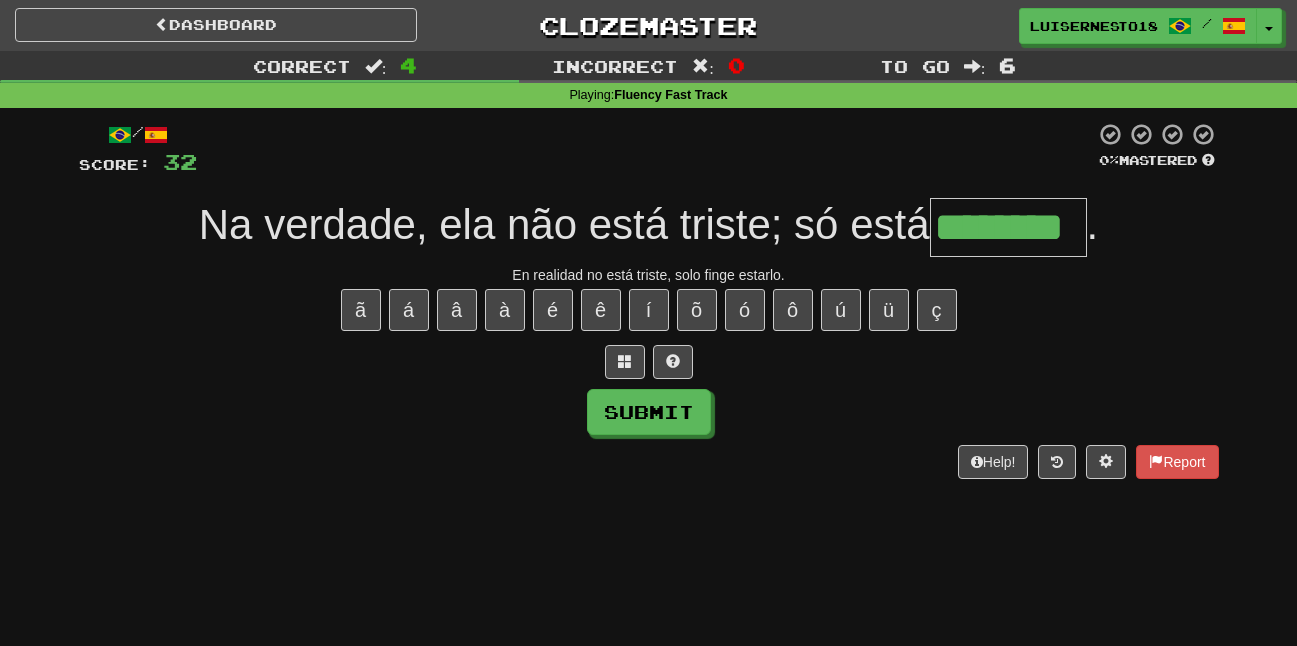 type on "********" 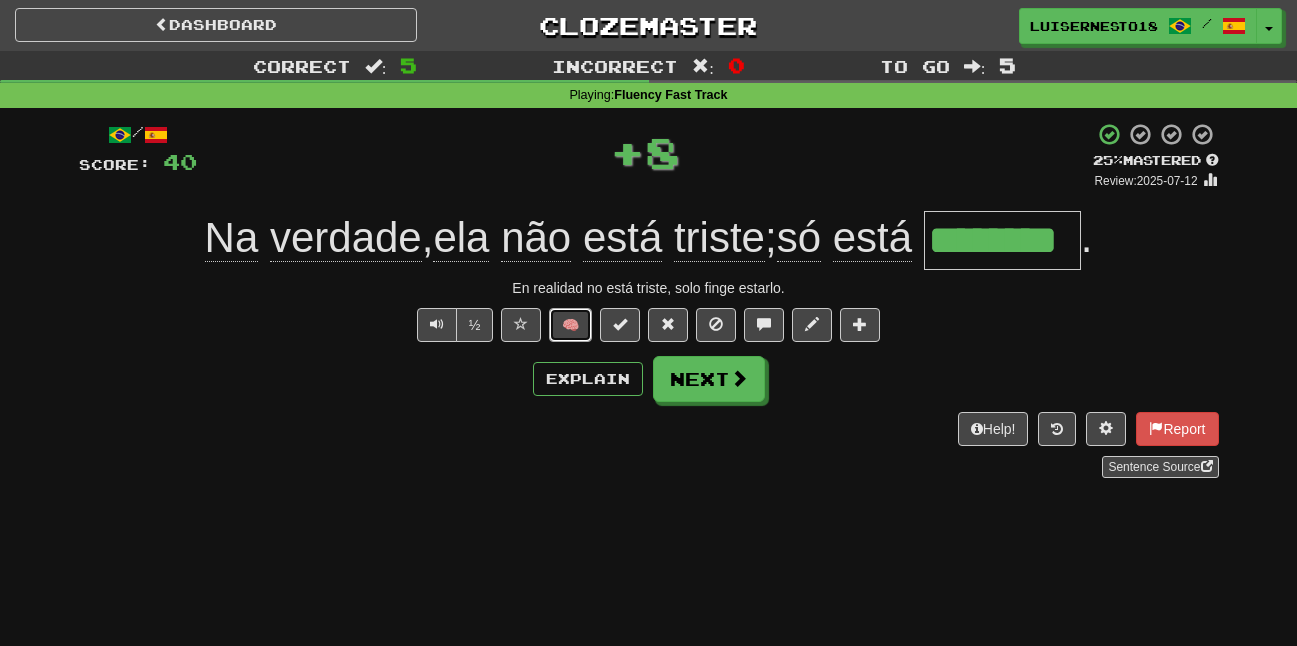 click on "🧠" at bounding box center [570, 325] 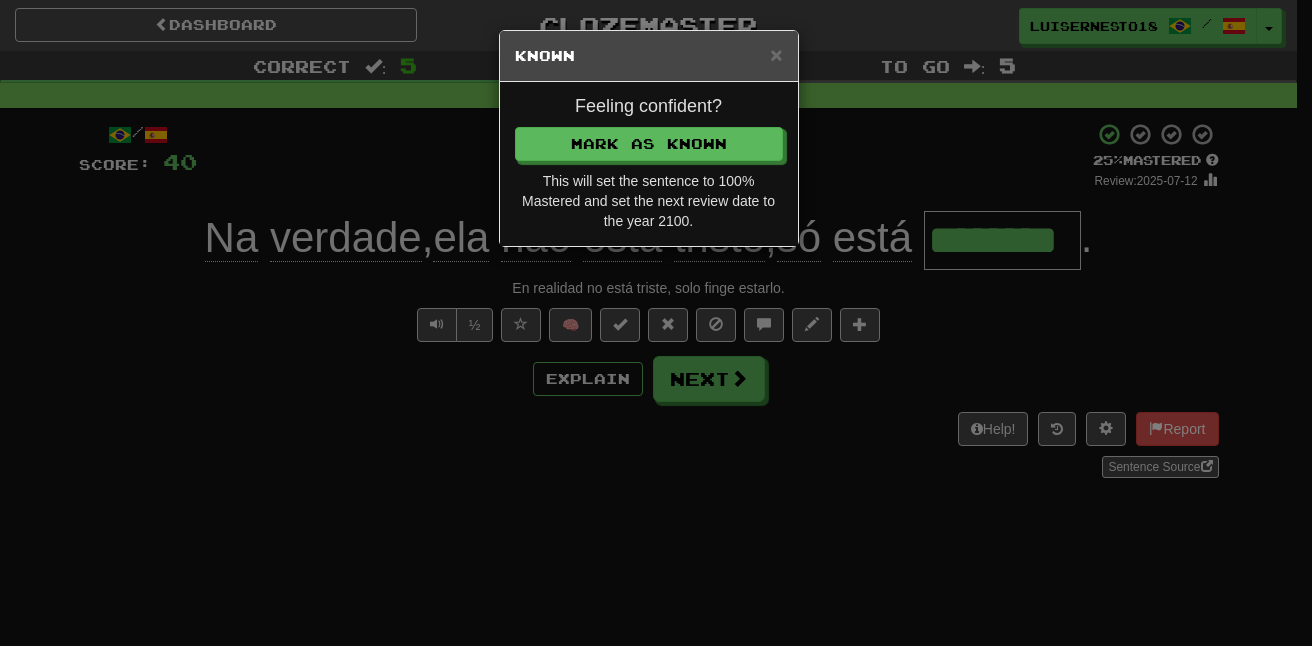 click on "Feeling confident? Mark as Known This will set the sentence to 100% Mastered and set the next review date to the year 2100." at bounding box center (649, 164) 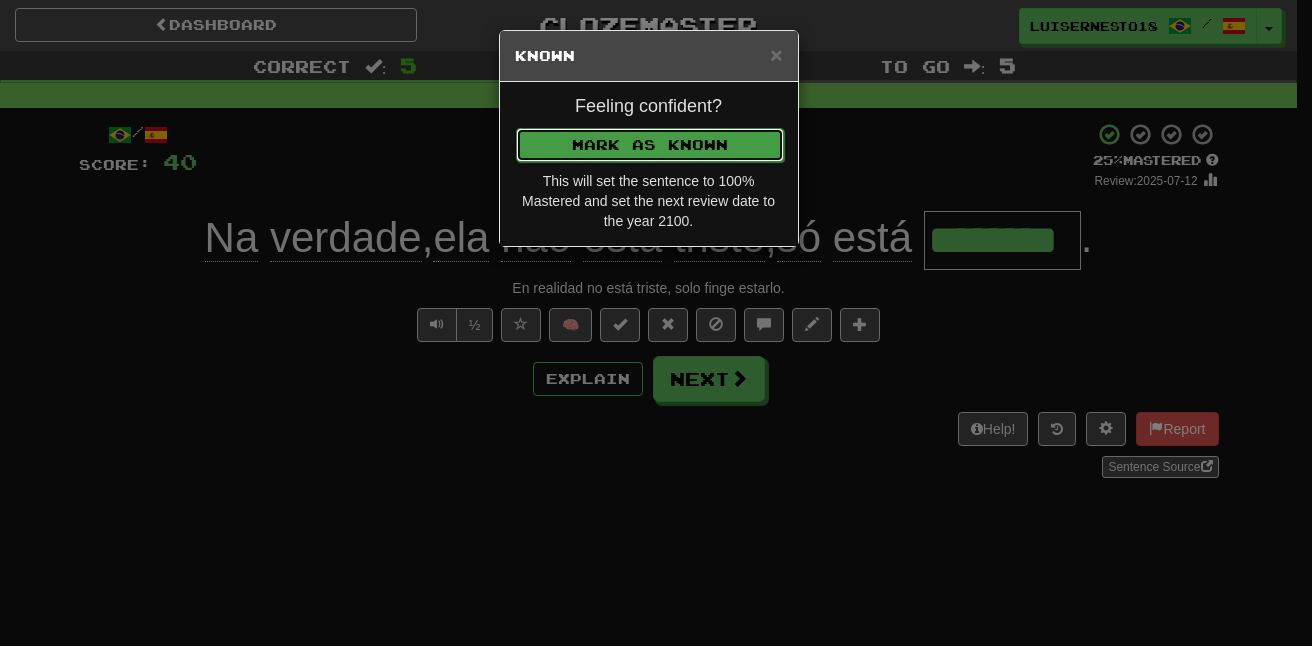 click on "Mark as Known" at bounding box center (650, 145) 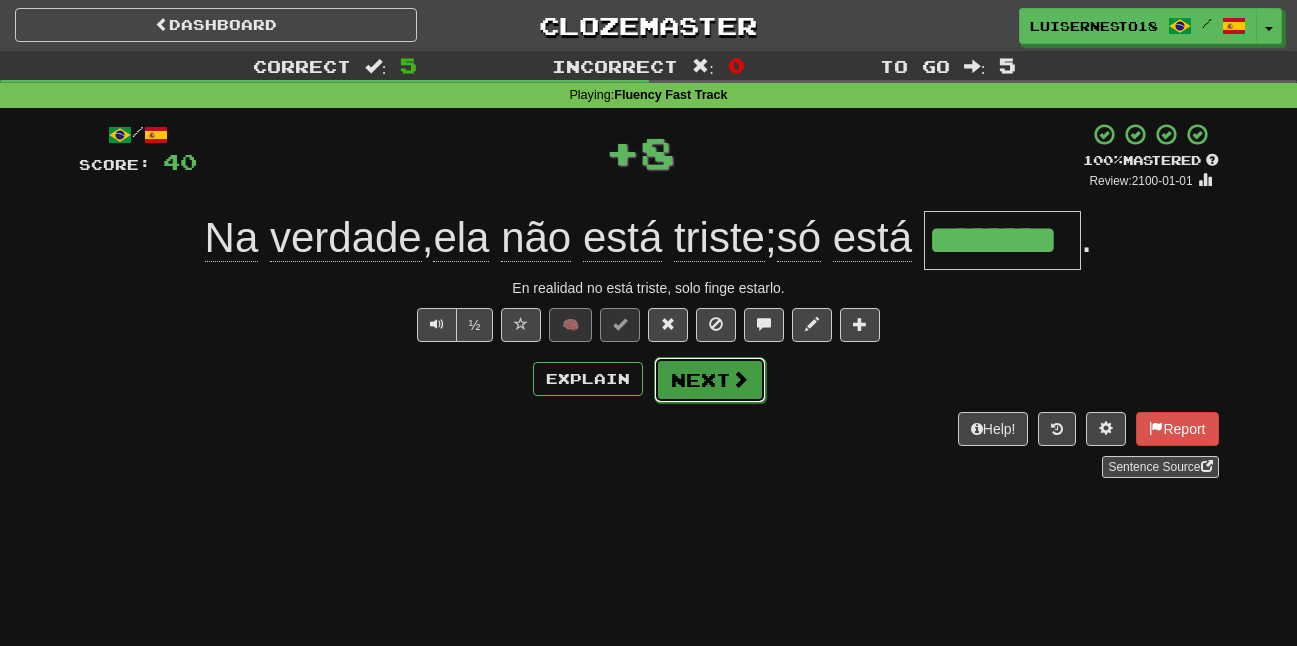 click on "Next" at bounding box center (710, 380) 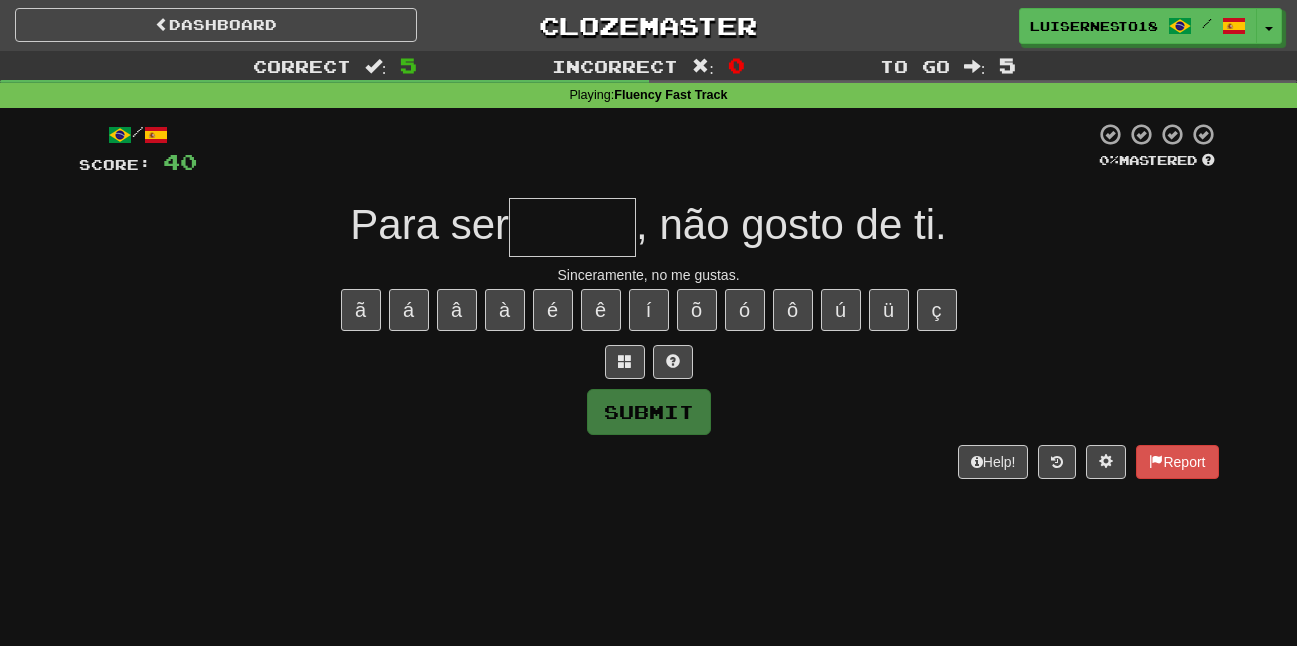 type on "*" 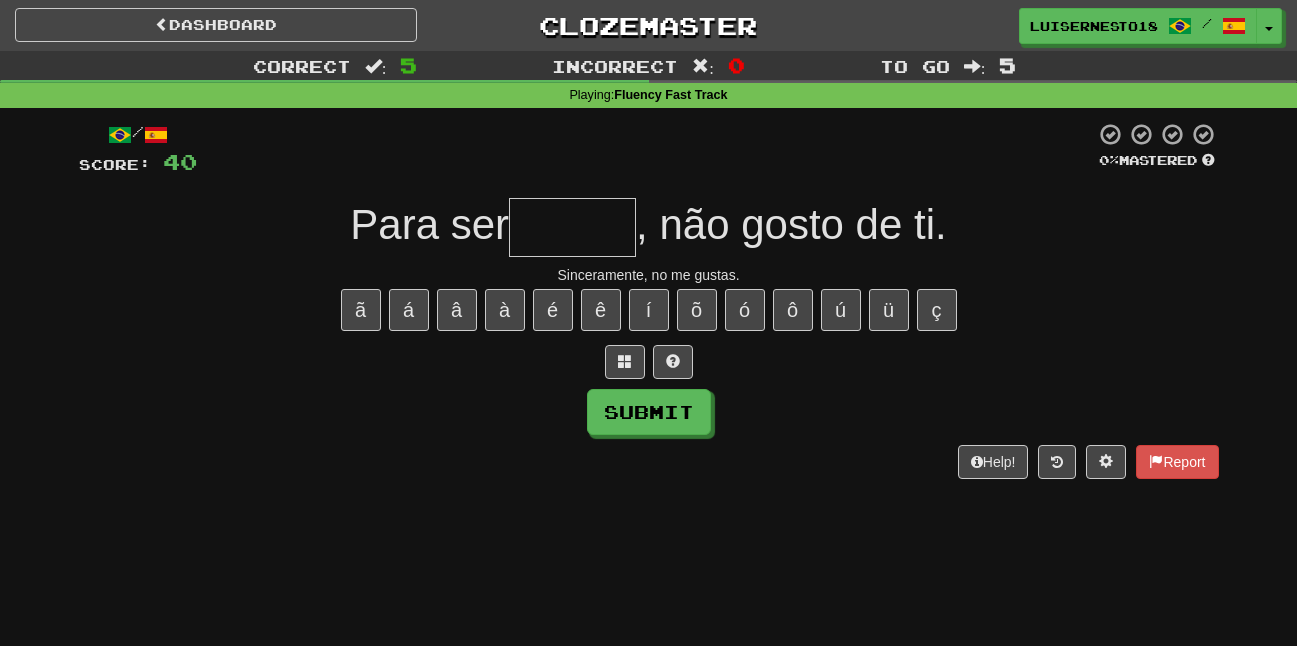 type on "*" 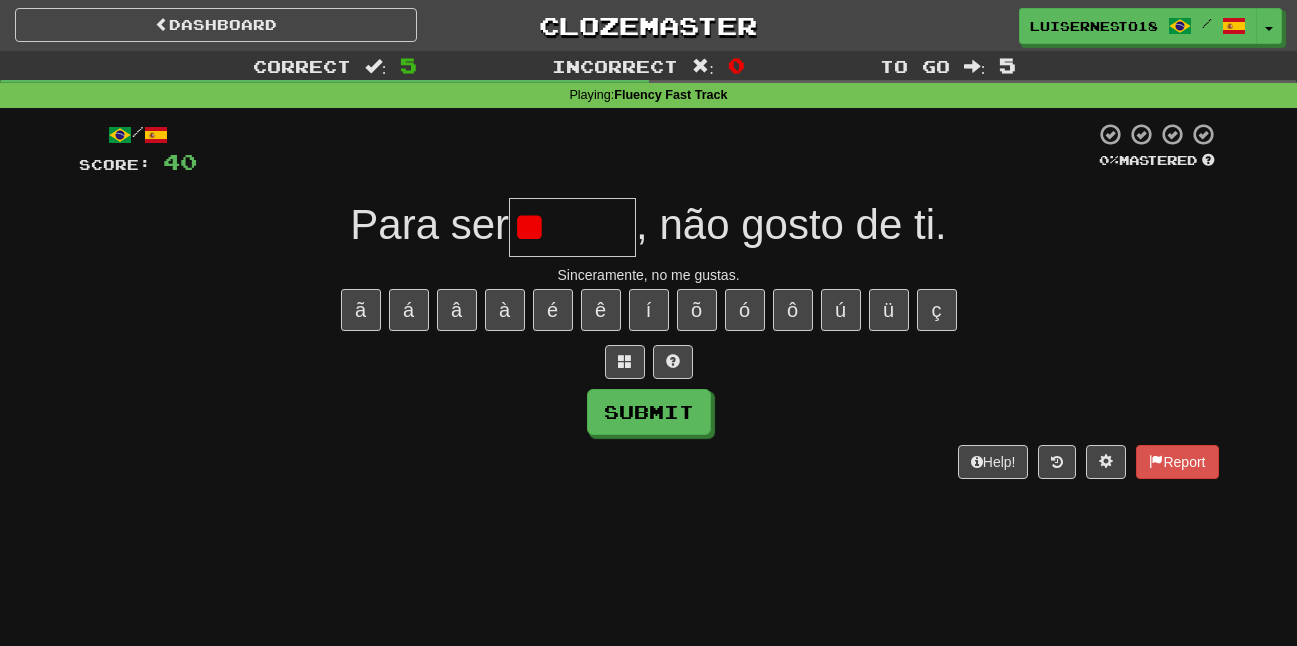 type on "*" 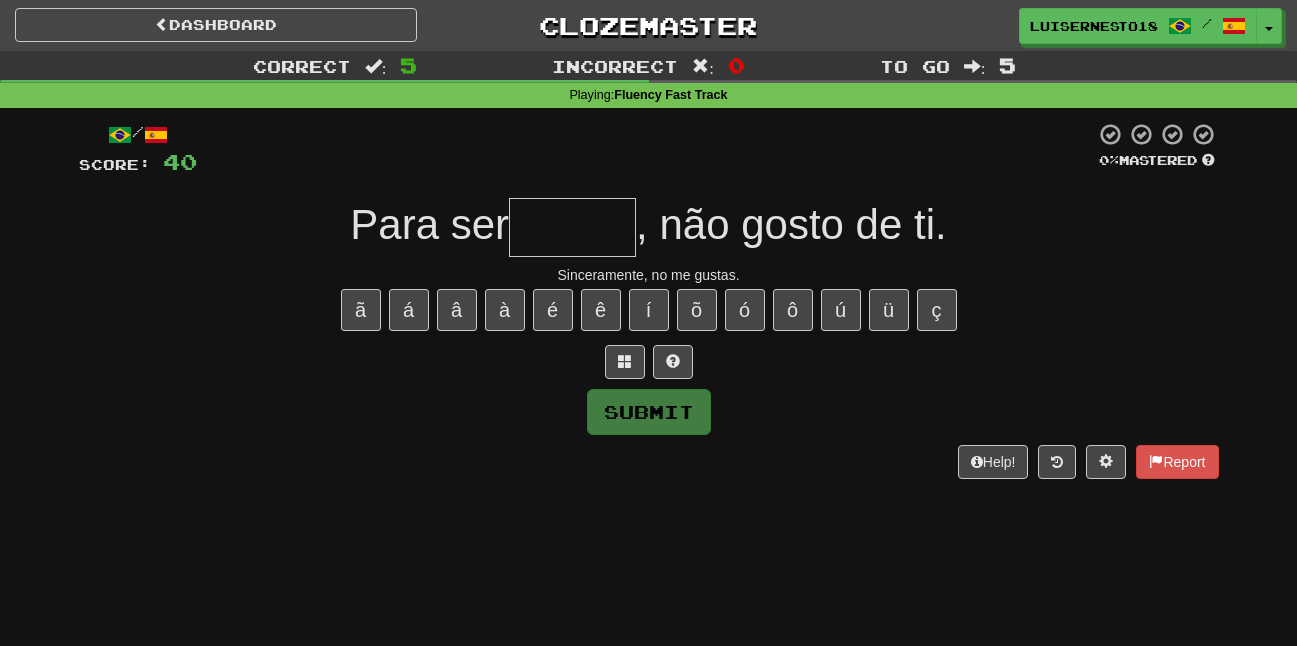 type on "*" 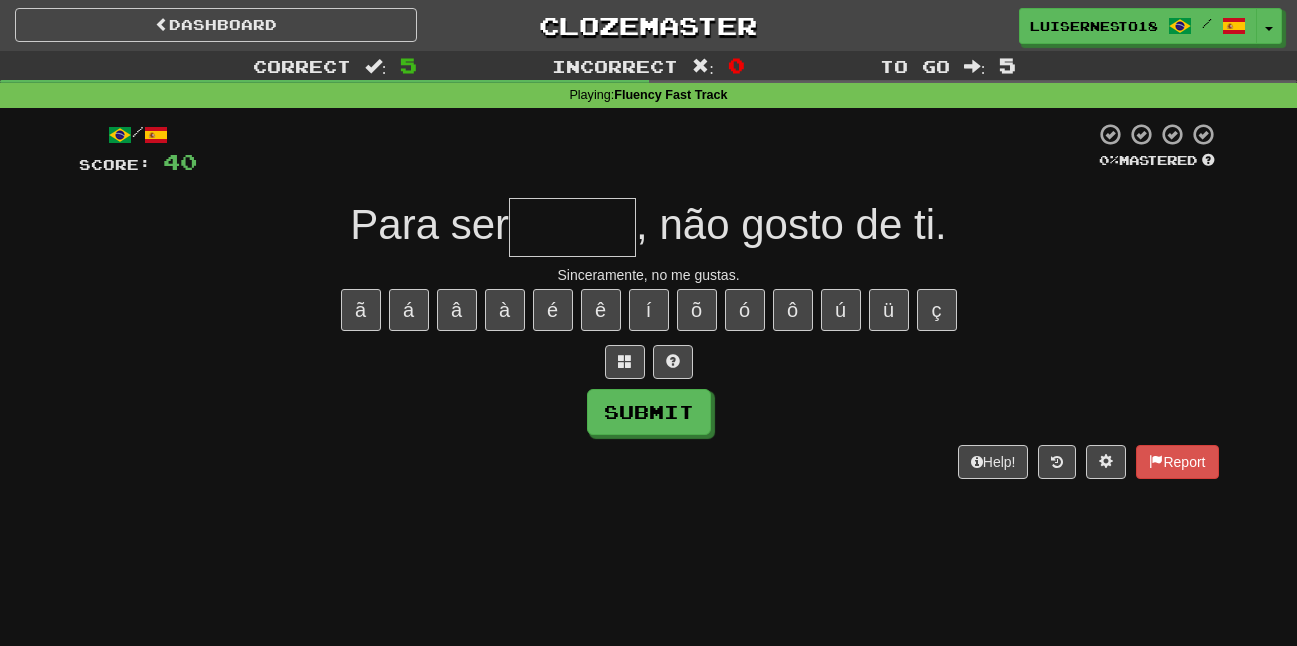 type on "*" 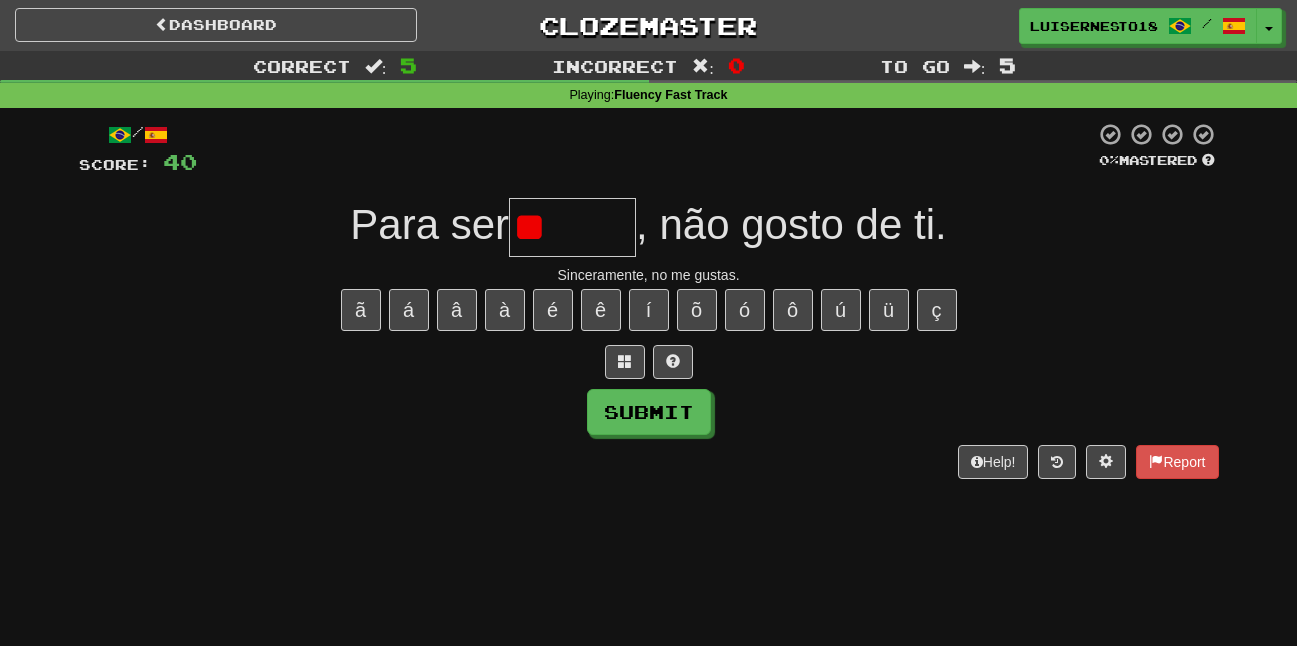 type on "*" 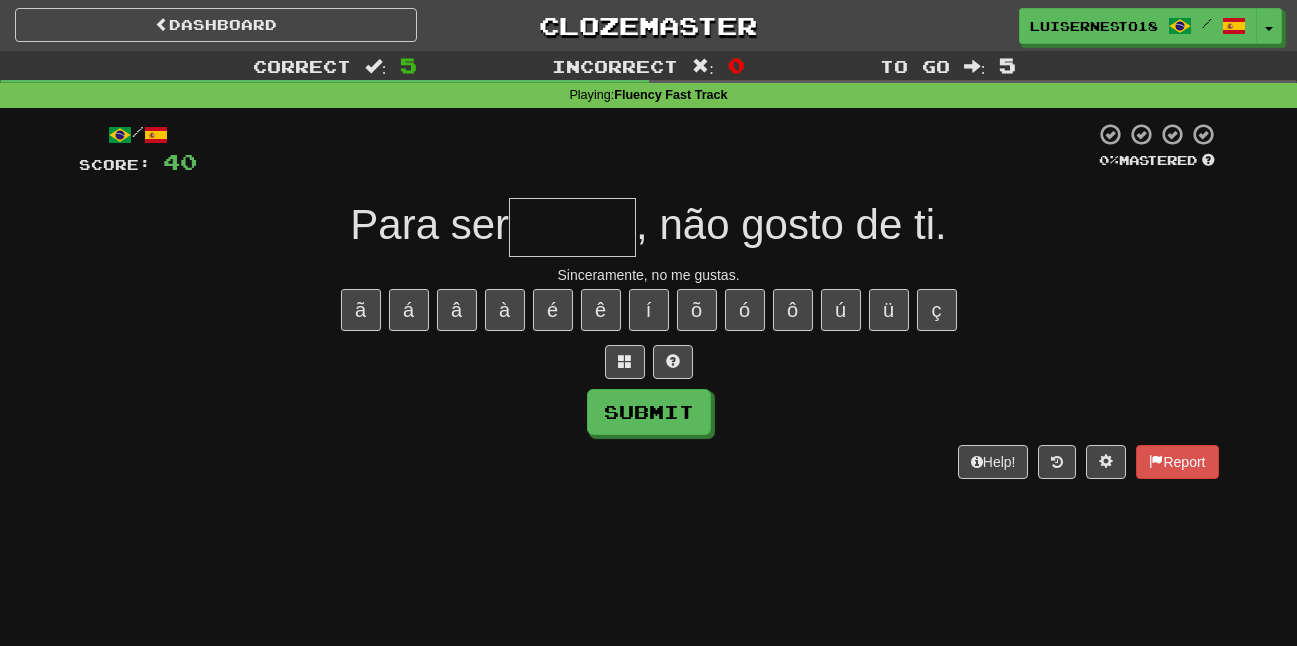 type on "*" 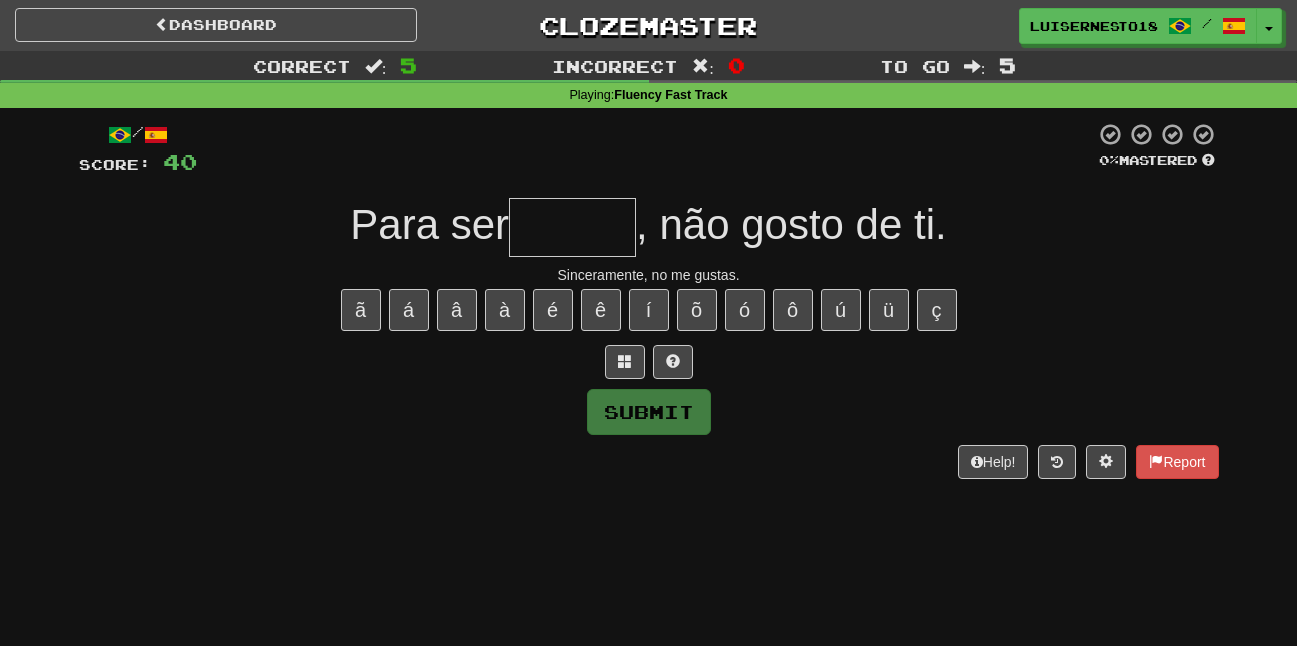 type on "*" 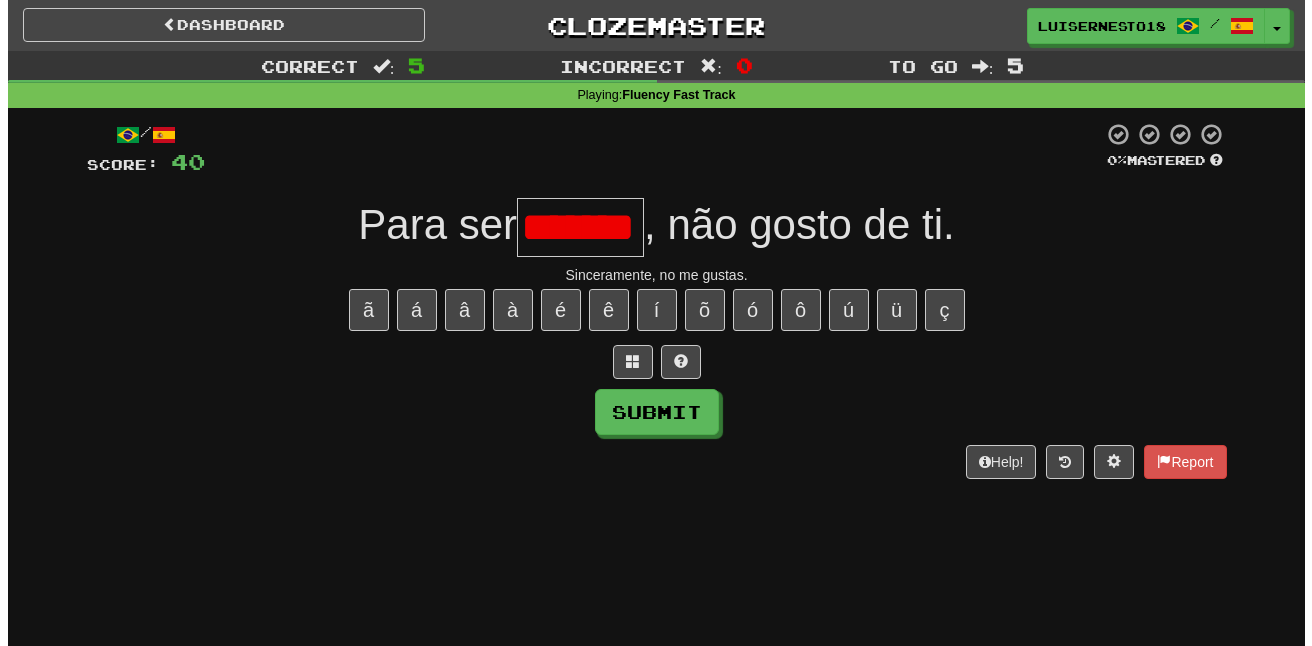 scroll, scrollTop: 0, scrollLeft: 0, axis: both 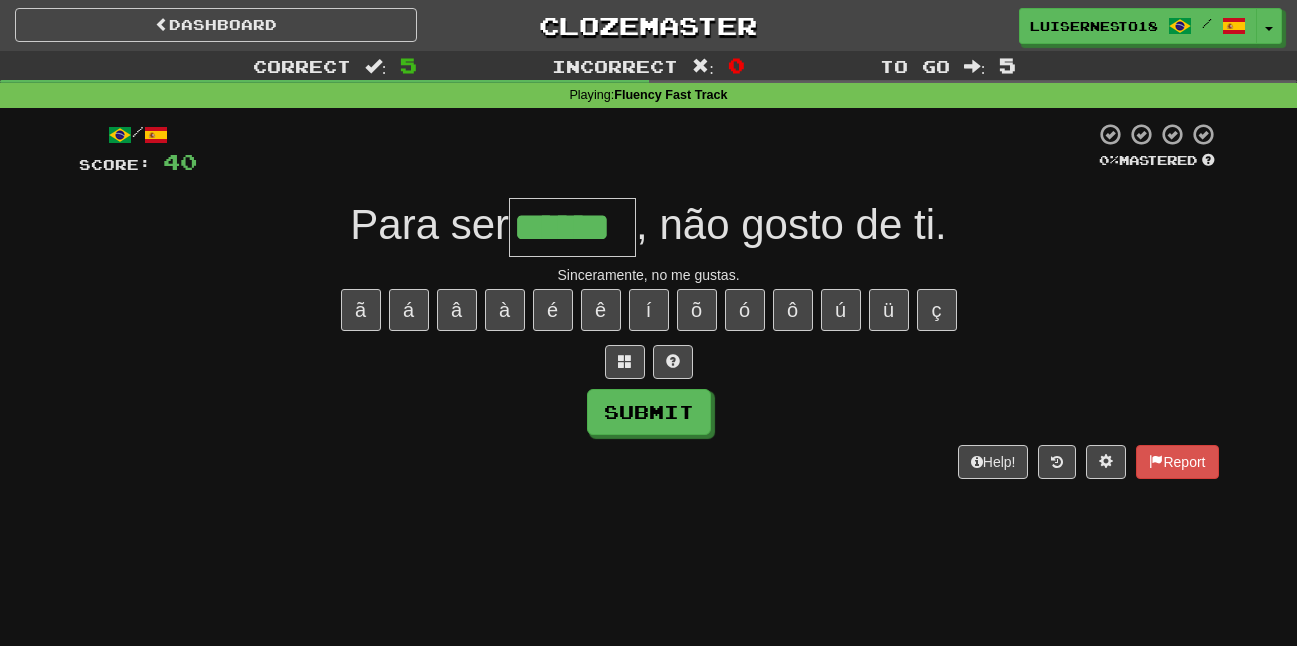 type on "******" 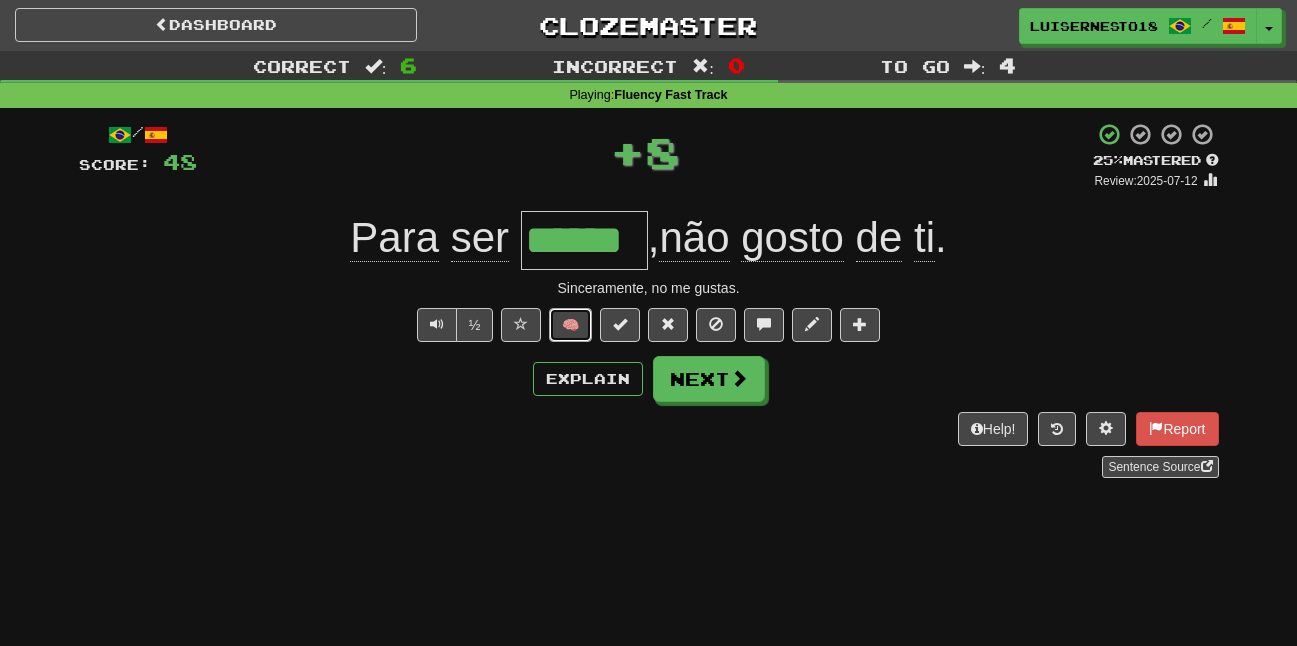 click on "🧠" at bounding box center (570, 325) 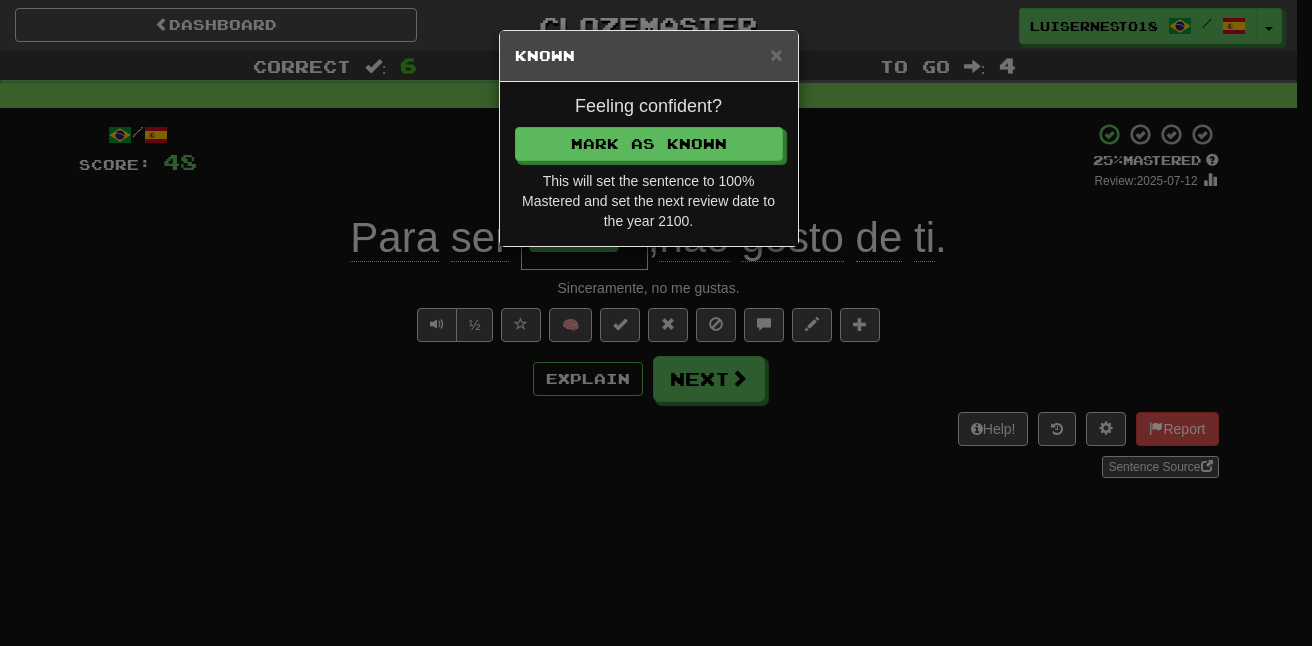click on "This will set the sentence to 100% Mastered and set the next review date to the year 2100." at bounding box center (649, 201) 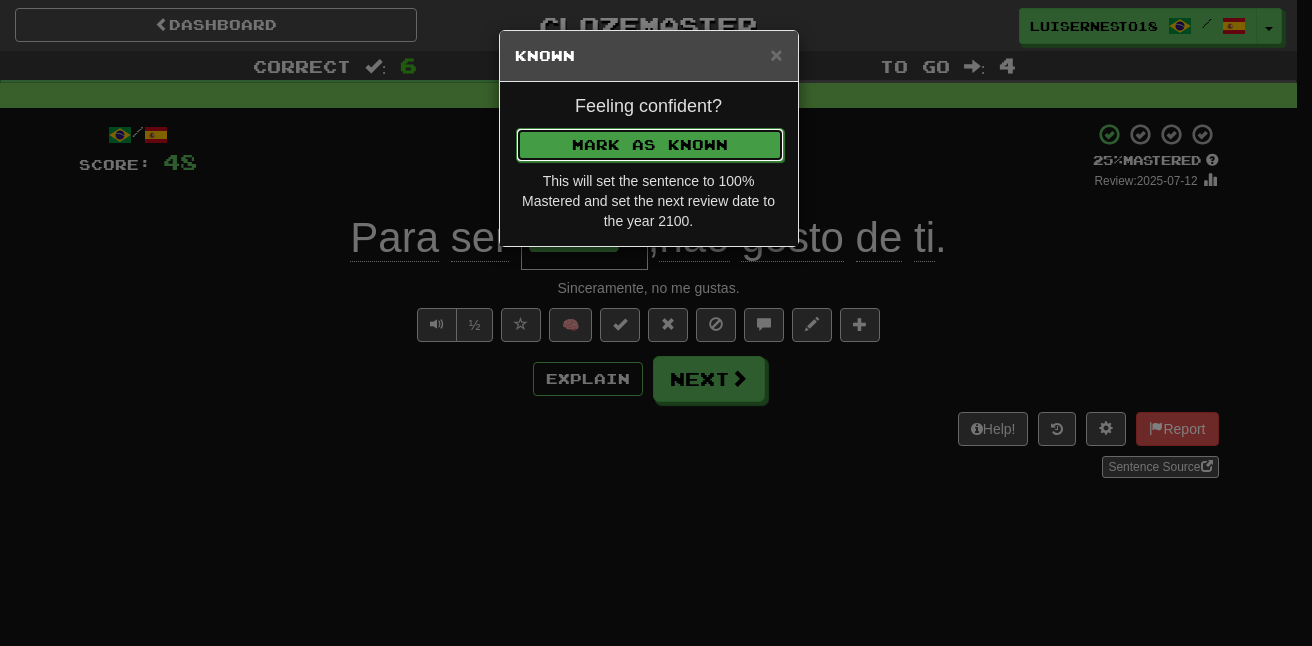 click on "Mark as Known" at bounding box center [650, 145] 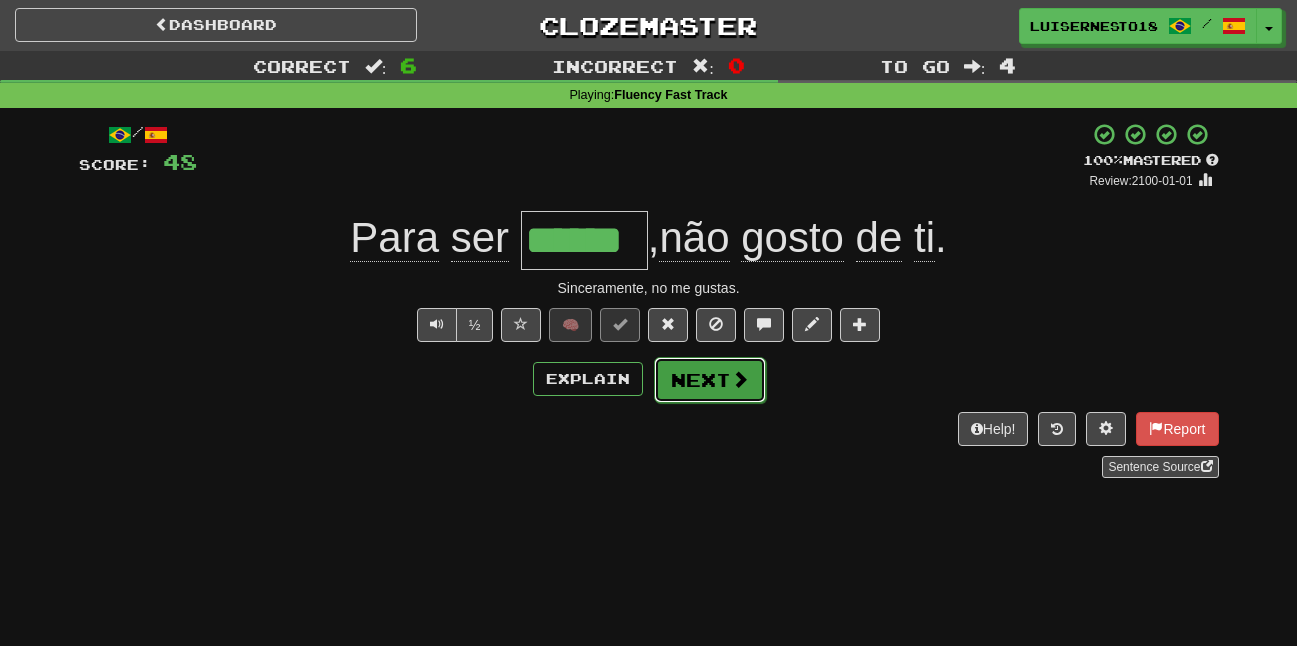 click on "Next" at bounding box center (710, 380) 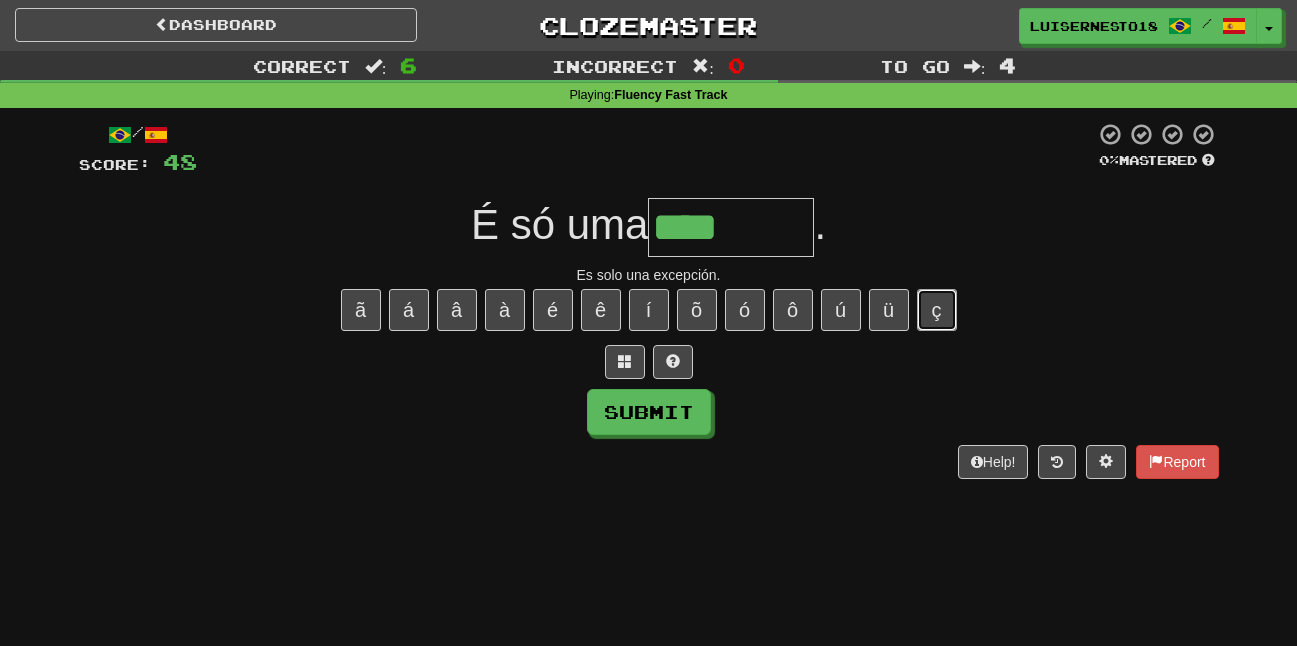 click on "ç" at bounding box center [937, 310] 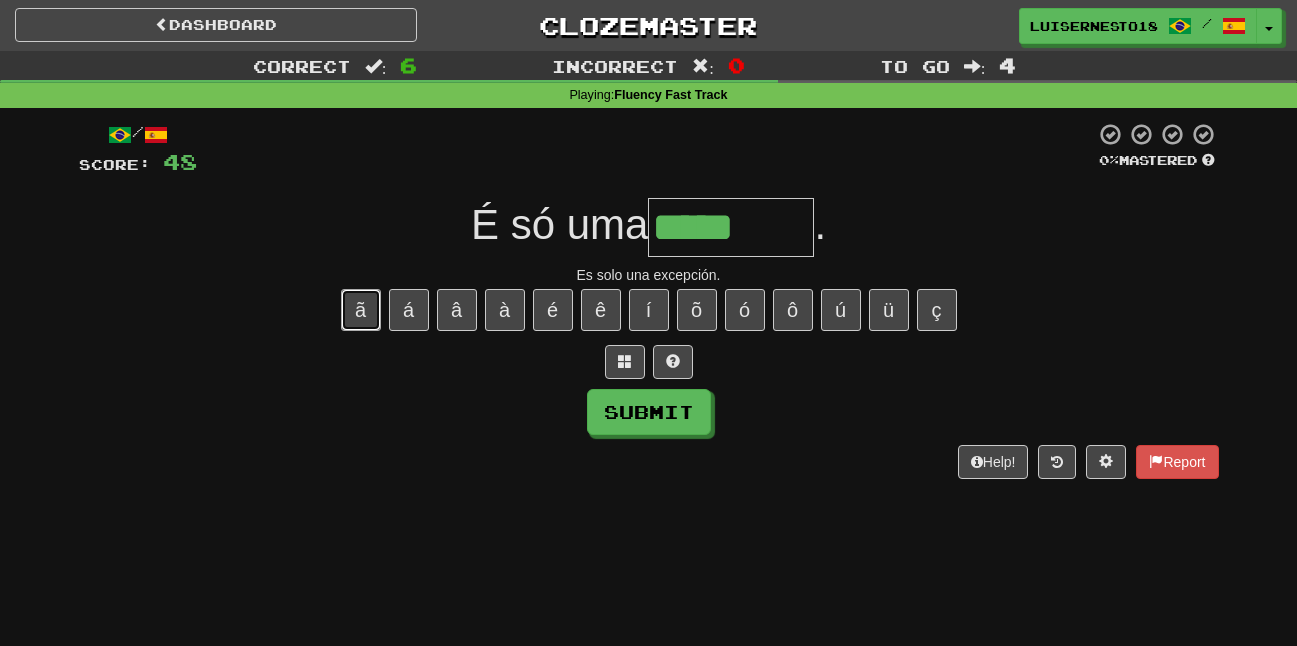 click on "ã" at bounding box center (361, 310) 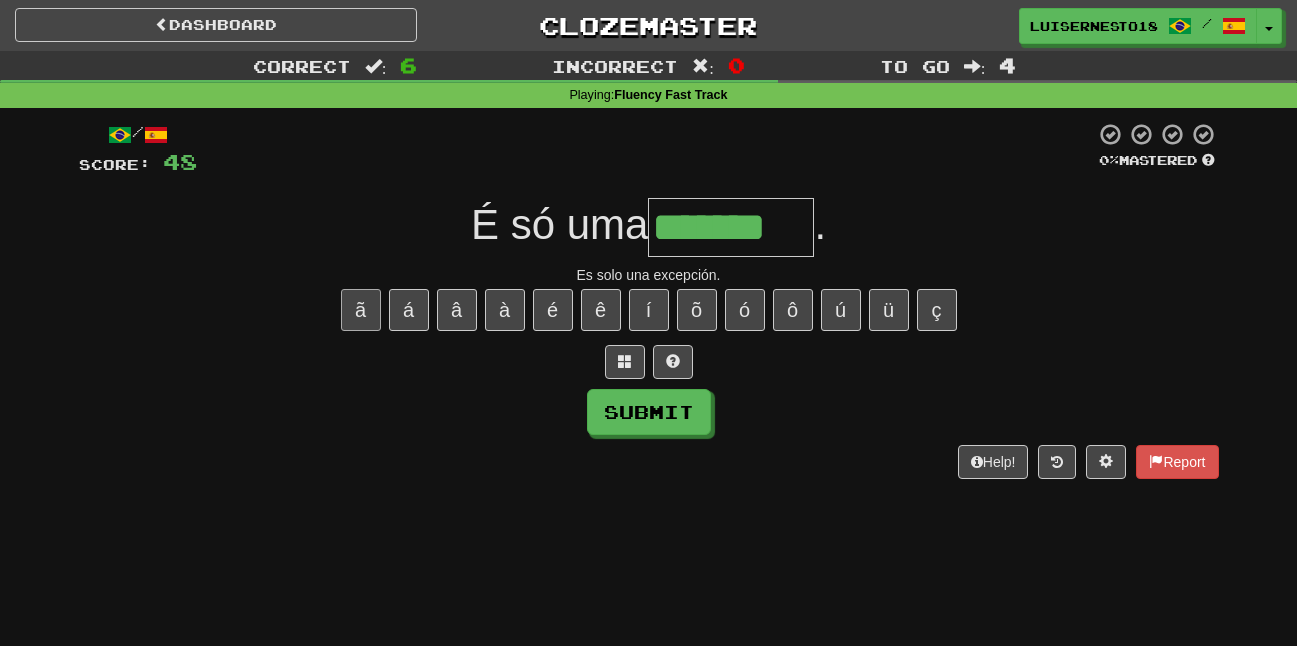 type on "*******" 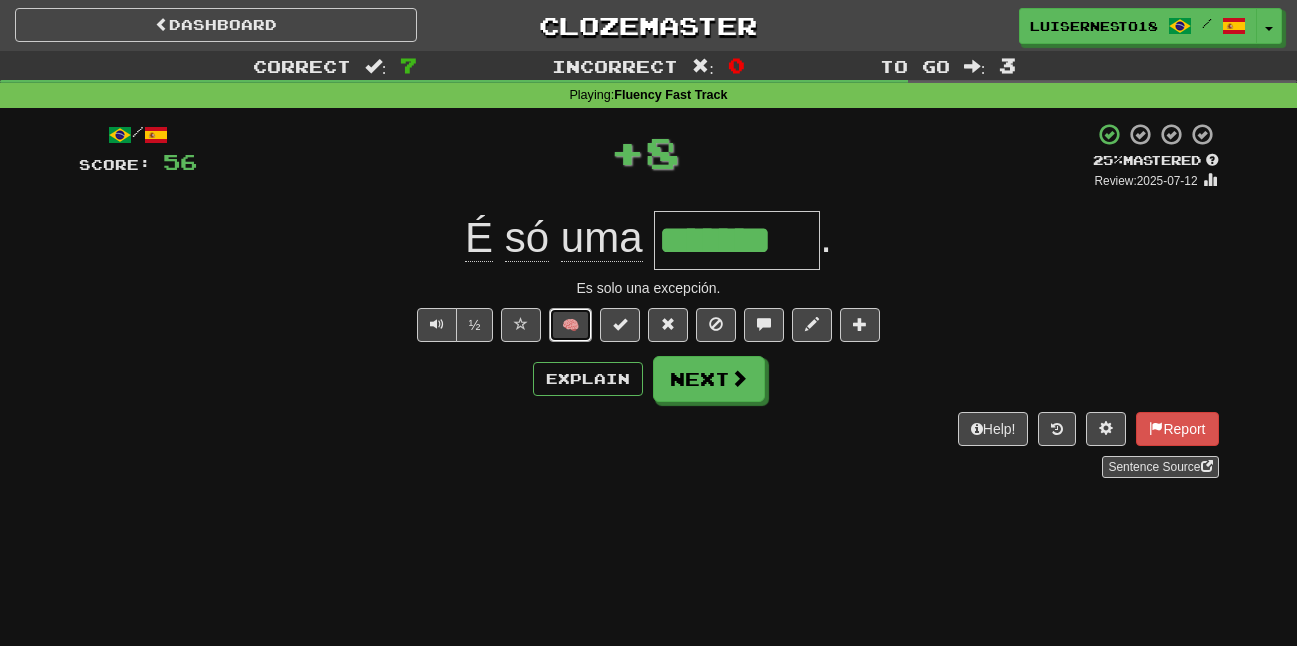 click on "🧠" at bounding box center [570, 325] 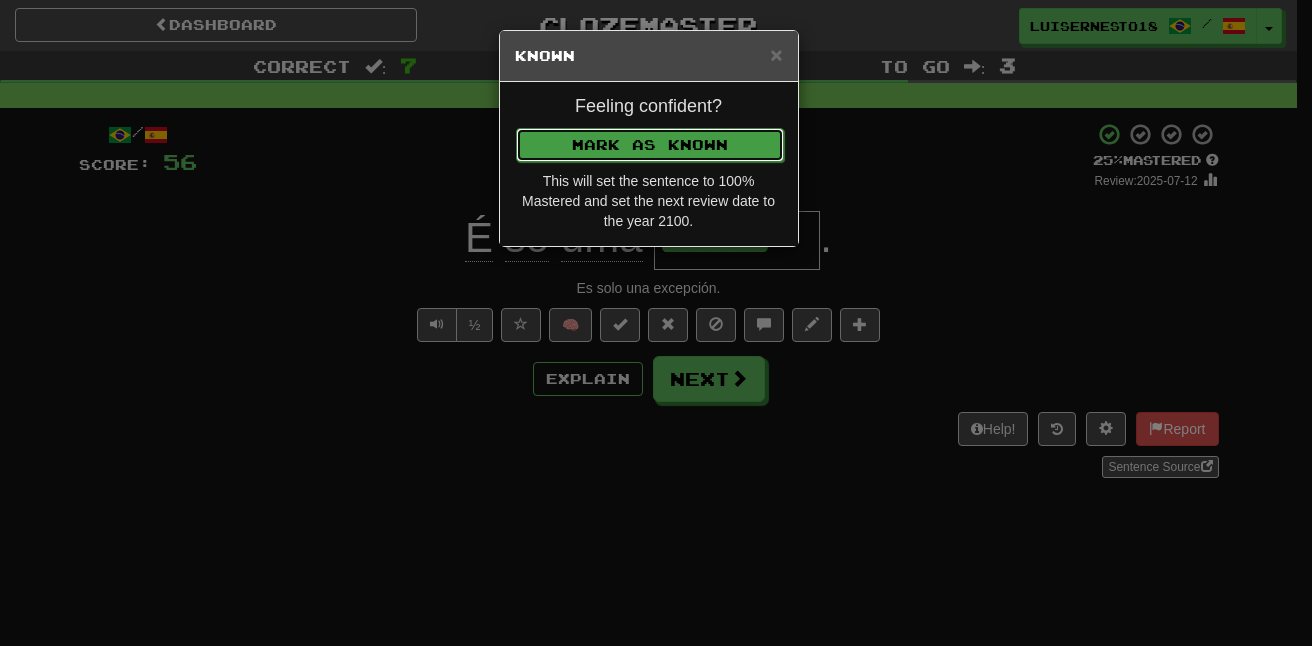 click on "Mark as Known" at bounding box center (650, 145) 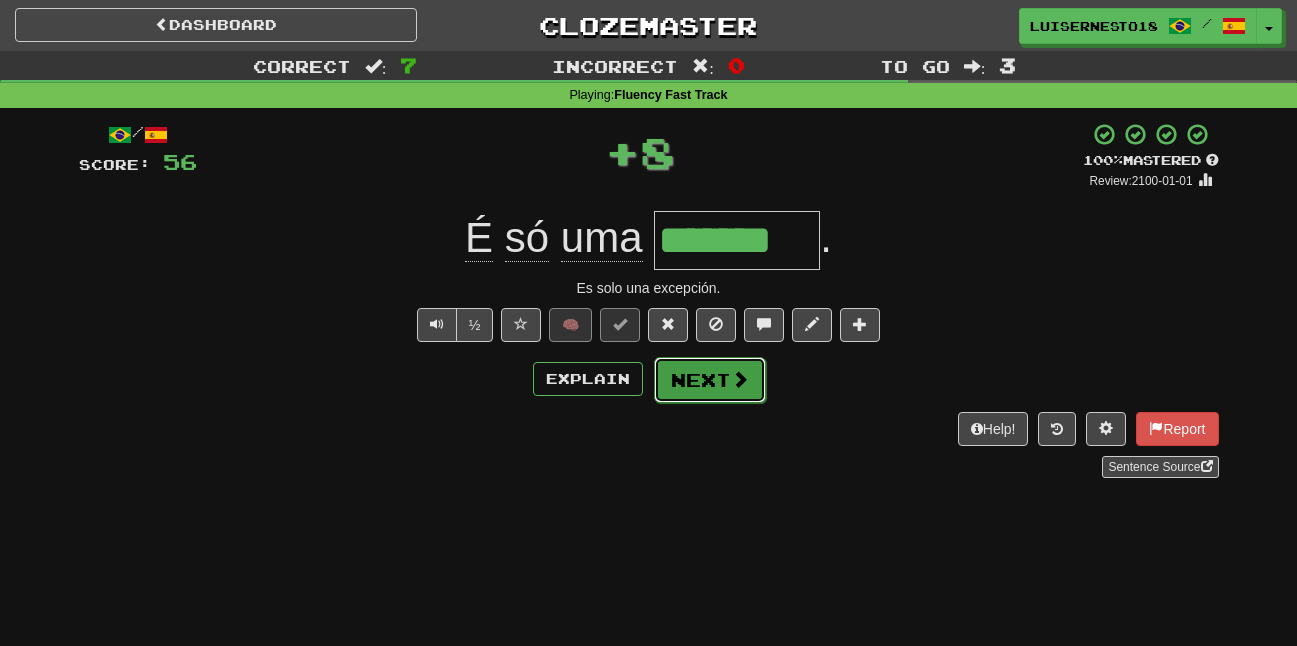 click on "Next" at bounding box center (710, 380) 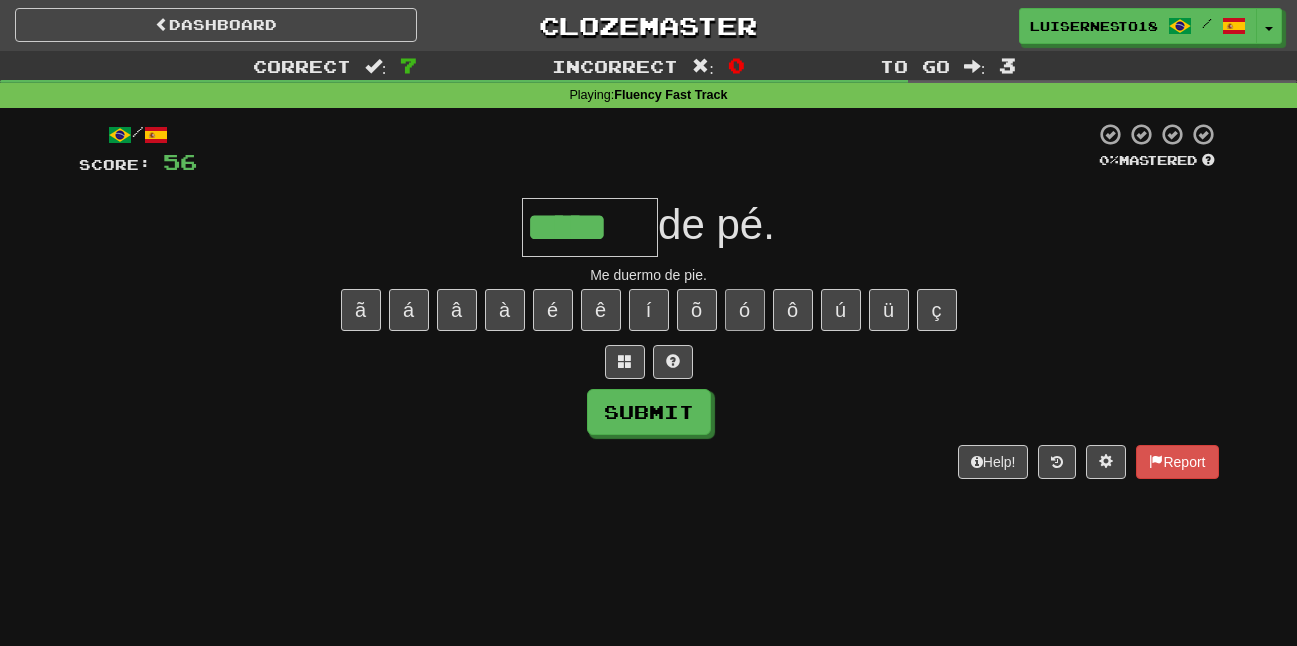 type on "*****" 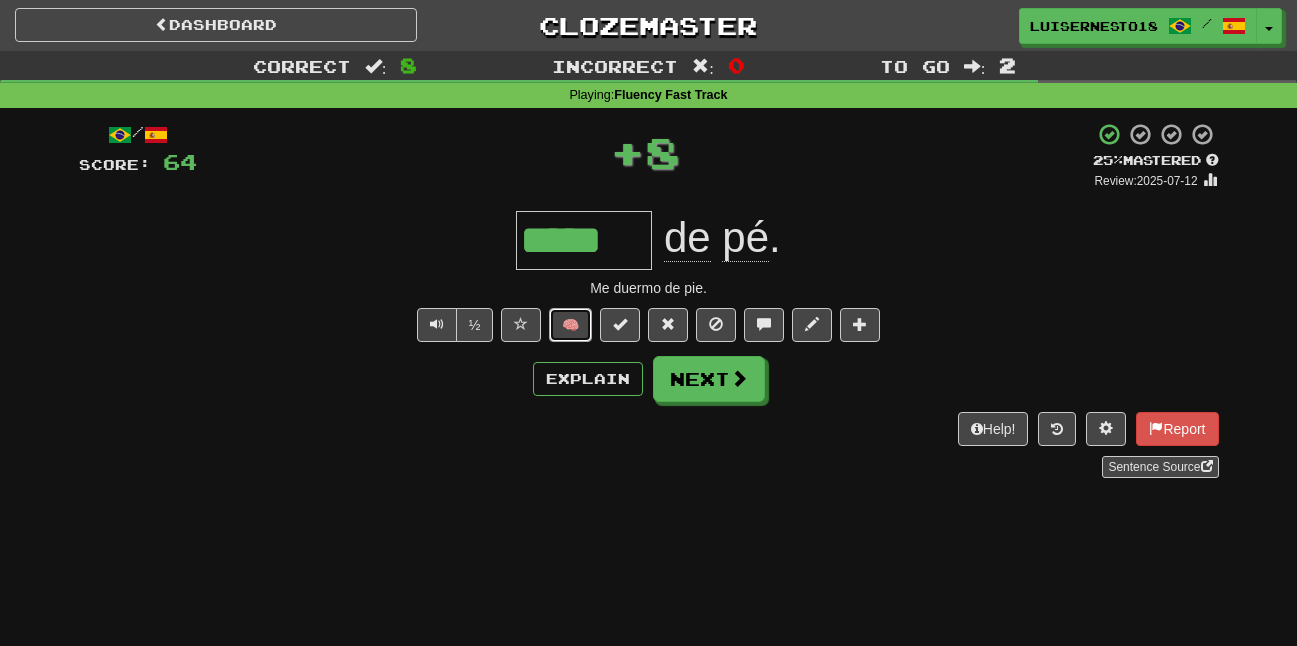 click on "🧠" at bounding box center [570, 325] 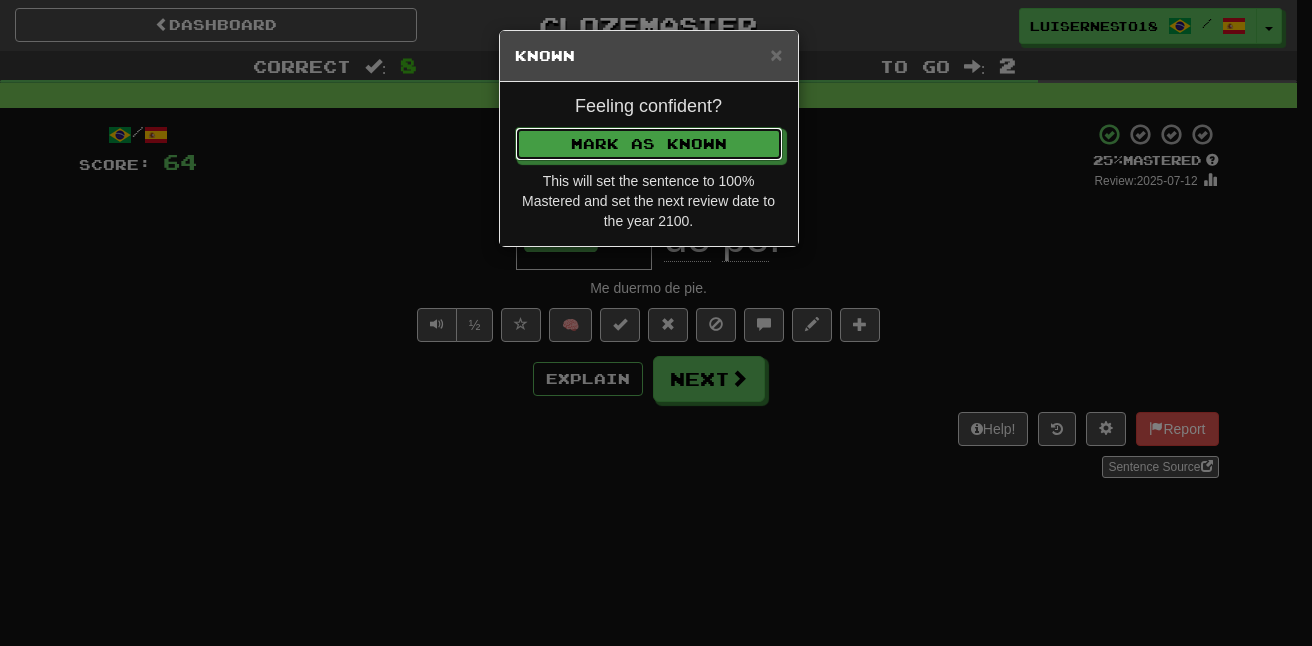 click on "Feeling confident? Mark as Known This will set the sentence to 100% Mastered and set the next review date to the year 2100." at bounding box center [649, 164] 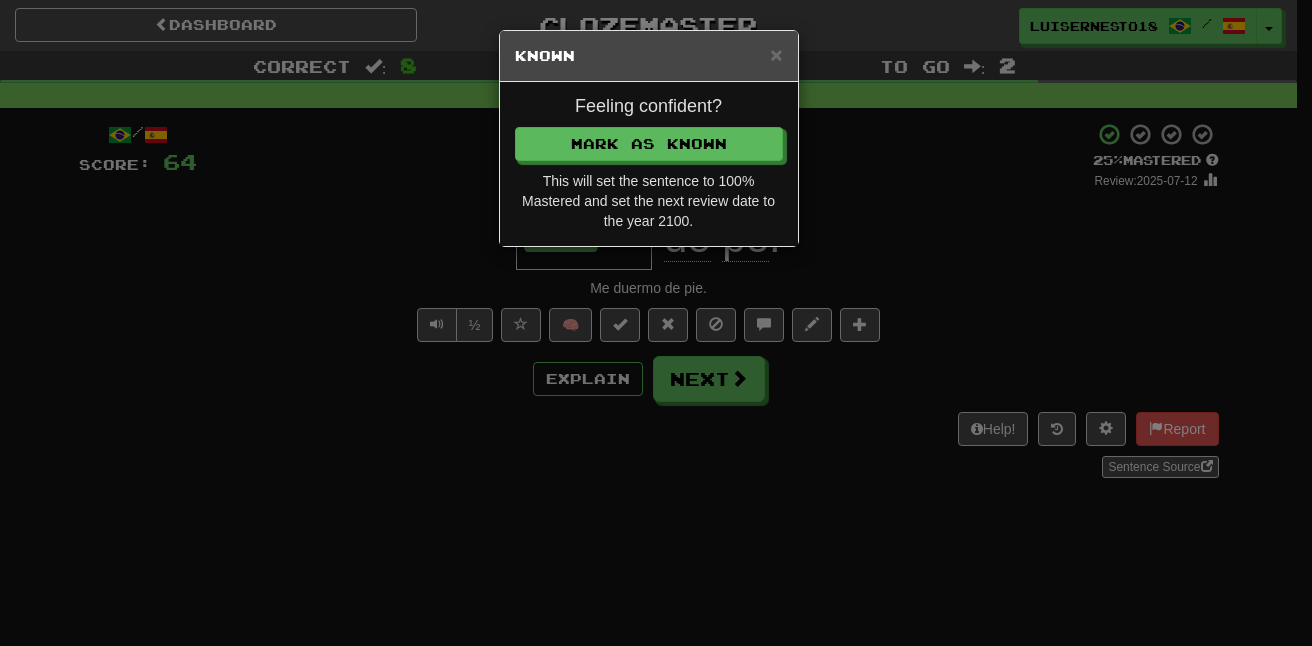 click on "Feeling confident? Mark as Known This will set the sentence to 100% Mastered and set the next review date to the year 2100." at bounding box center [649, 164] 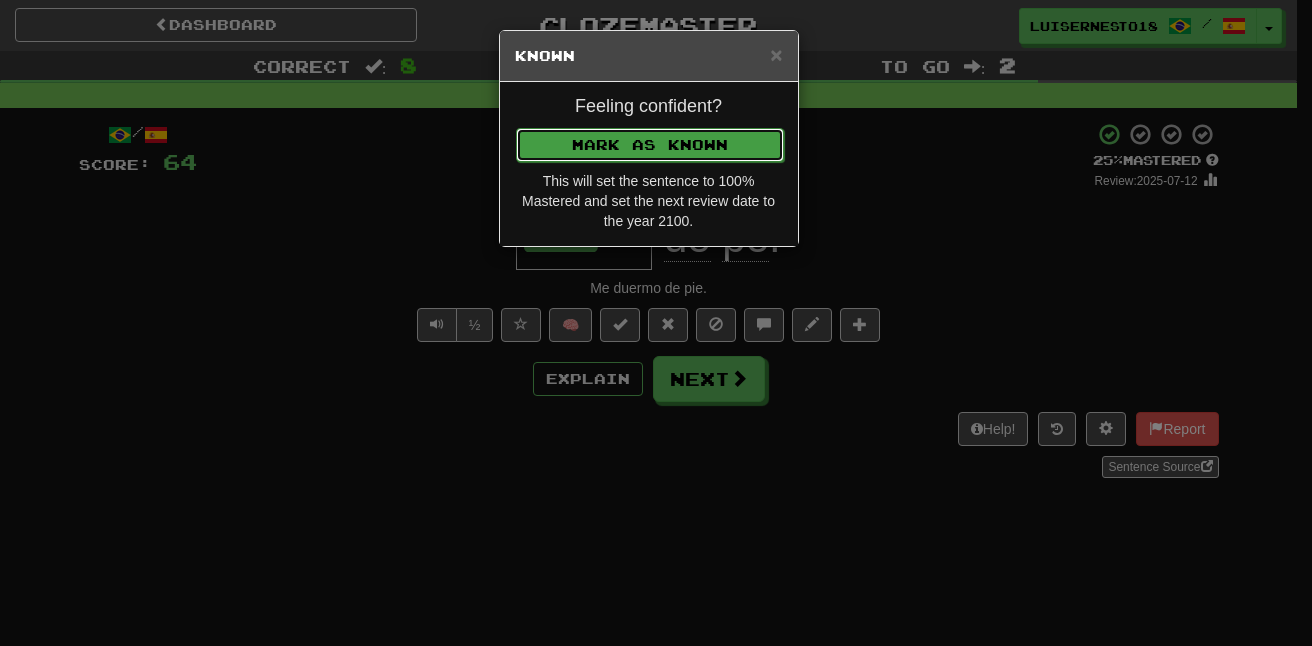 click on "Mark as Known" at bounding box center (650, 145) 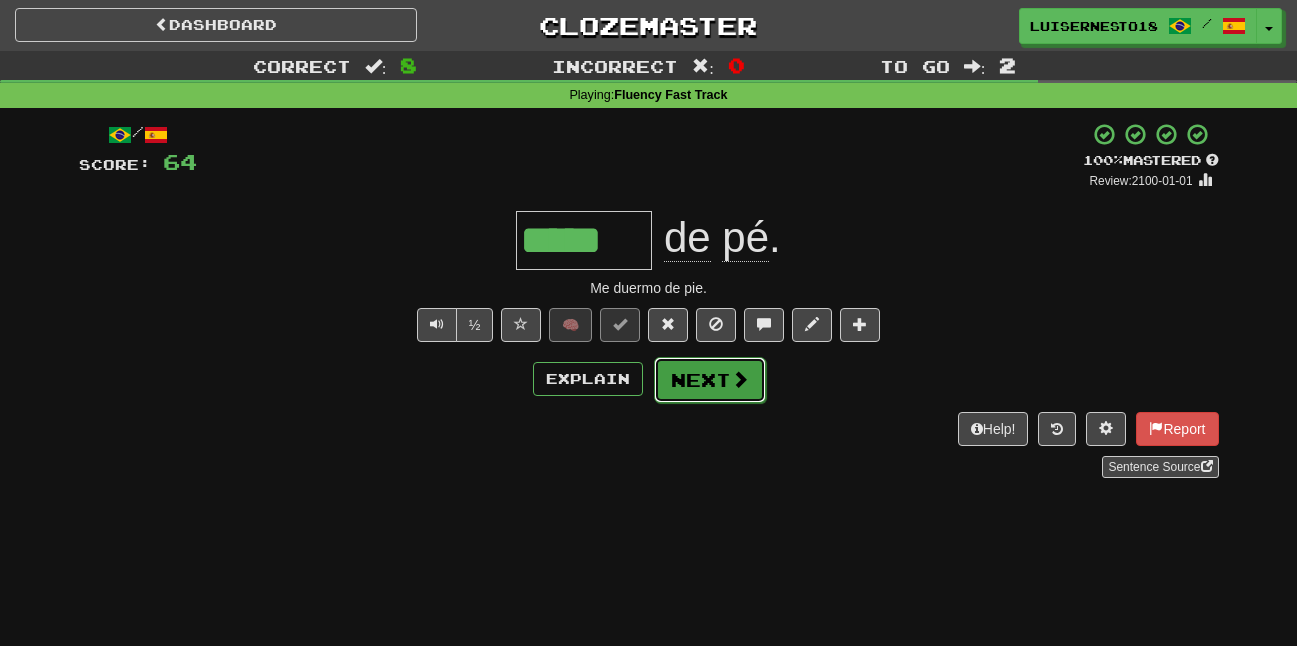 click on "Next" at bounding box center [710, 380] 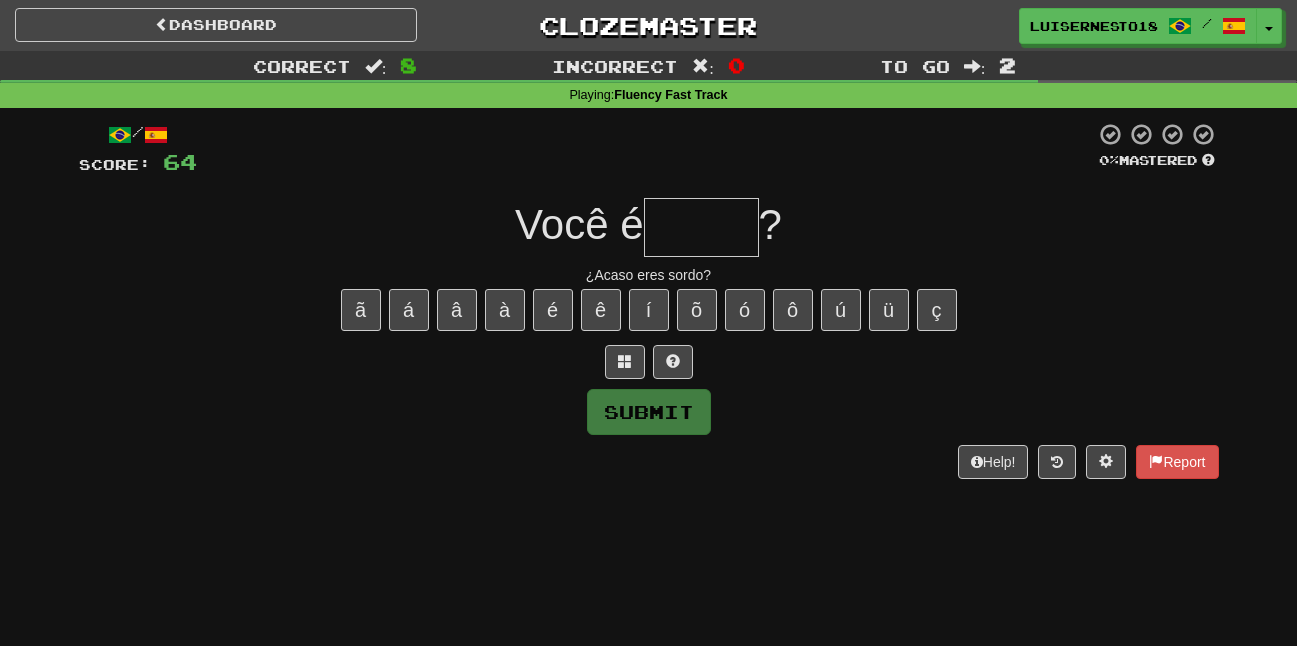 type on "*" 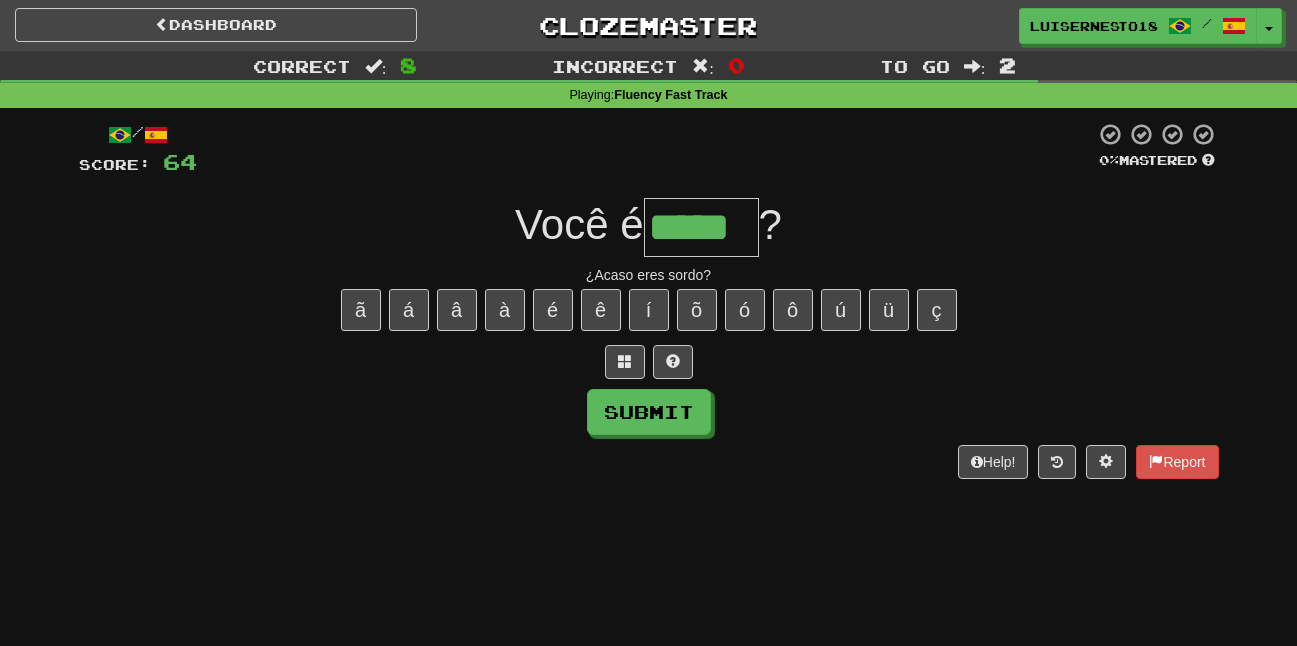 type on "*****" 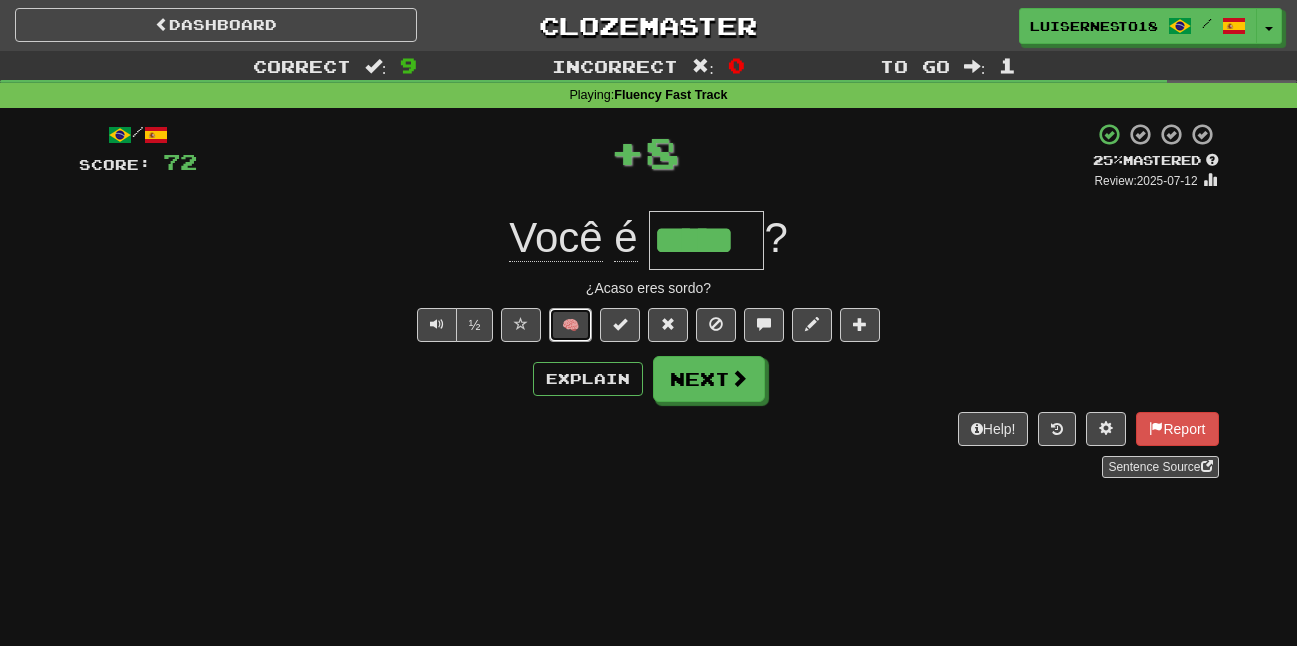 click on "🧠" at bounding box center (570, 325) 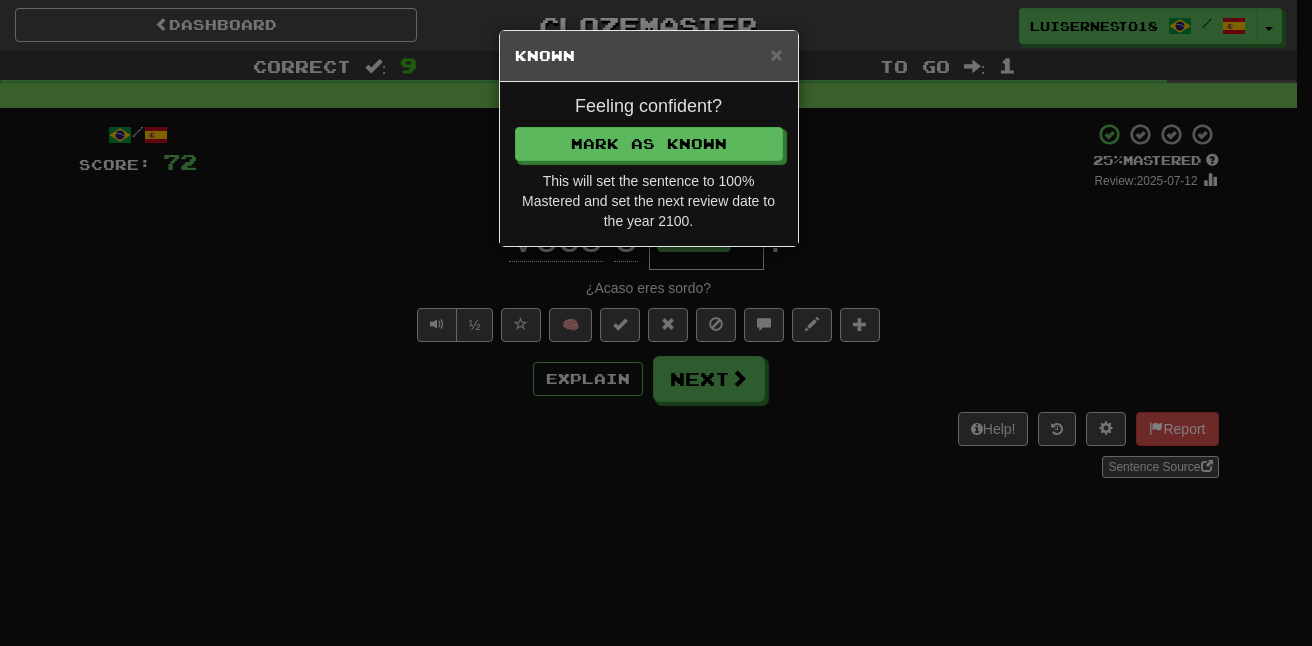 click on "This will set the sentence to 100% Mastered and set the next review date to the year 2100." at bounding box center [649, 201] 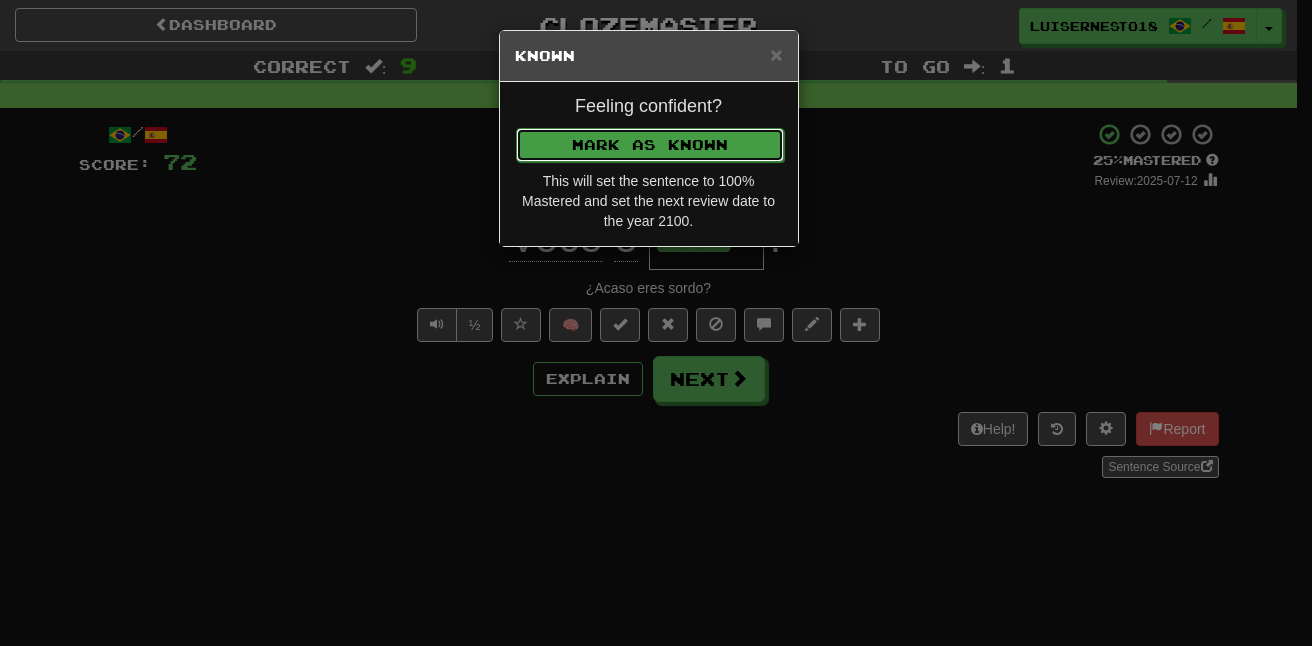 click on "Mark as Known" at bounding box center [650, 145] 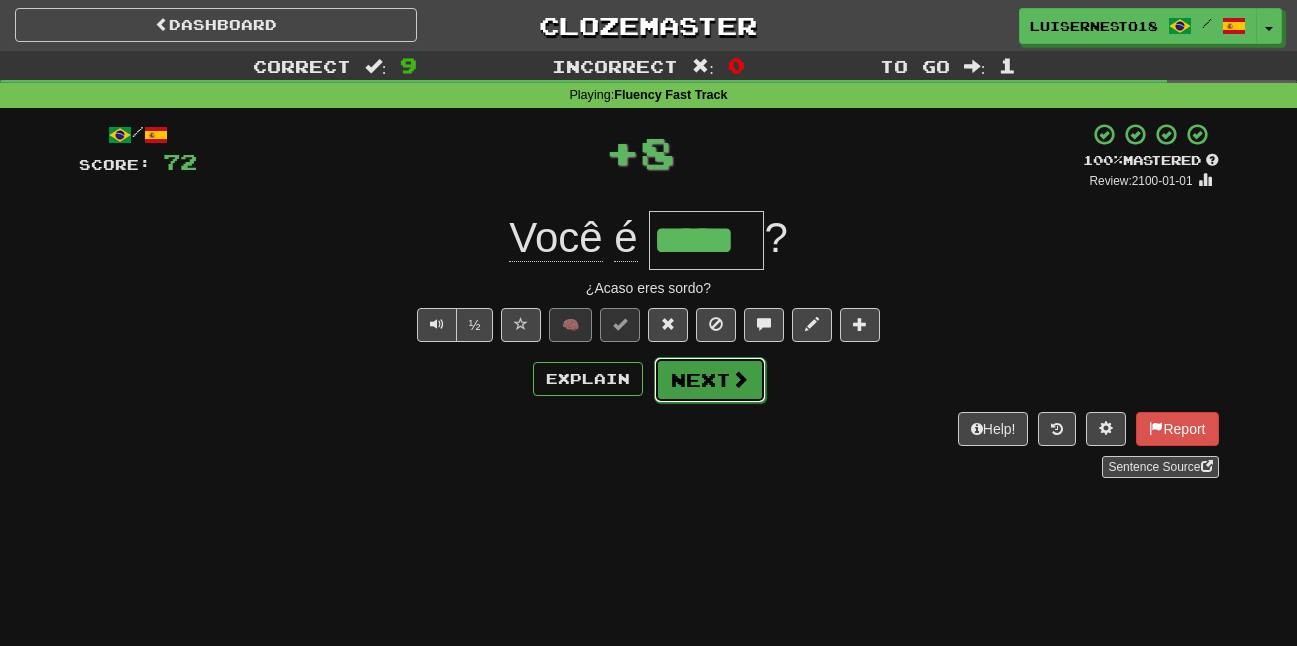 click on "Next" at bounding box center [710, 380] 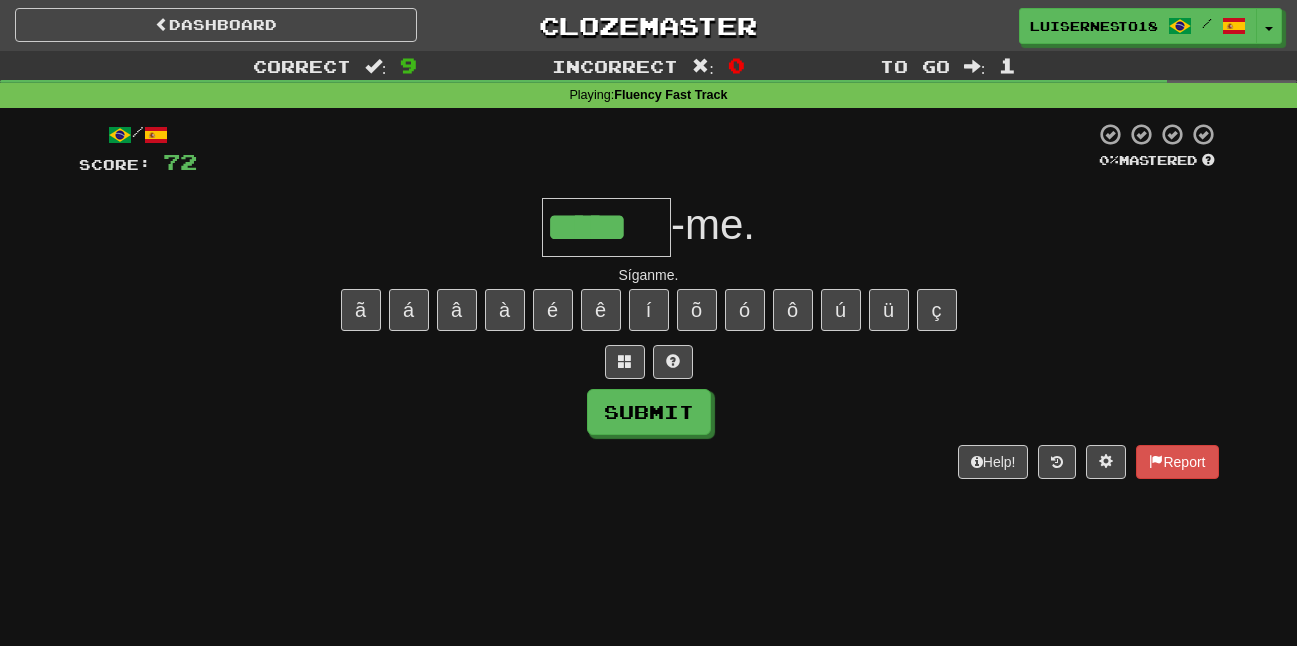 type on "*****" 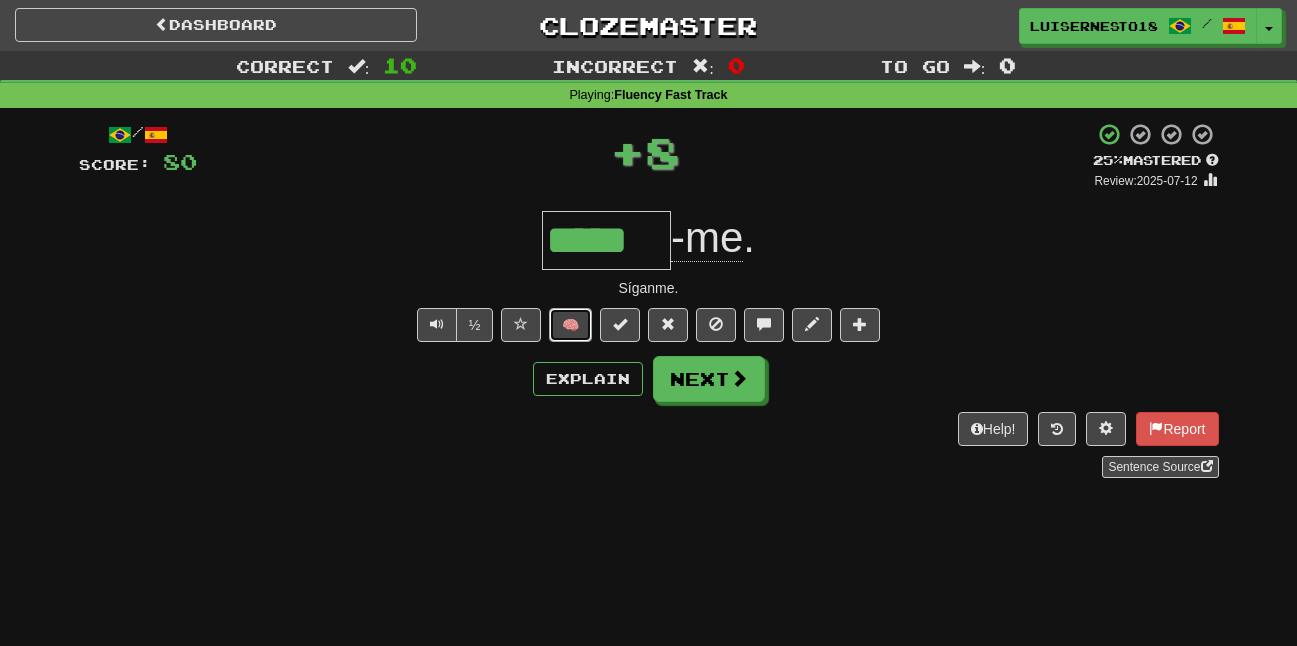 click on "🧠" at bounding box center [570, 325] 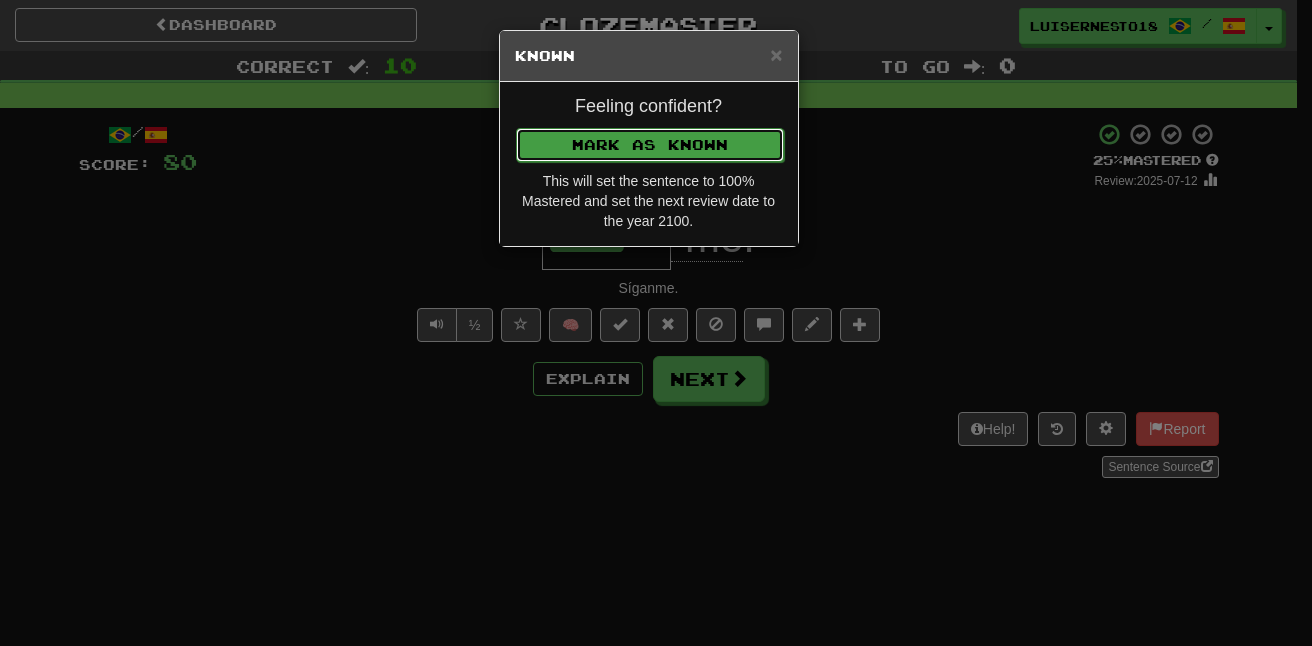 click on "Feeling confident? Mark as Known This will set the sentence to 100% Mastered and set the next review date to the year 2100." at bounding box center [649, 164] 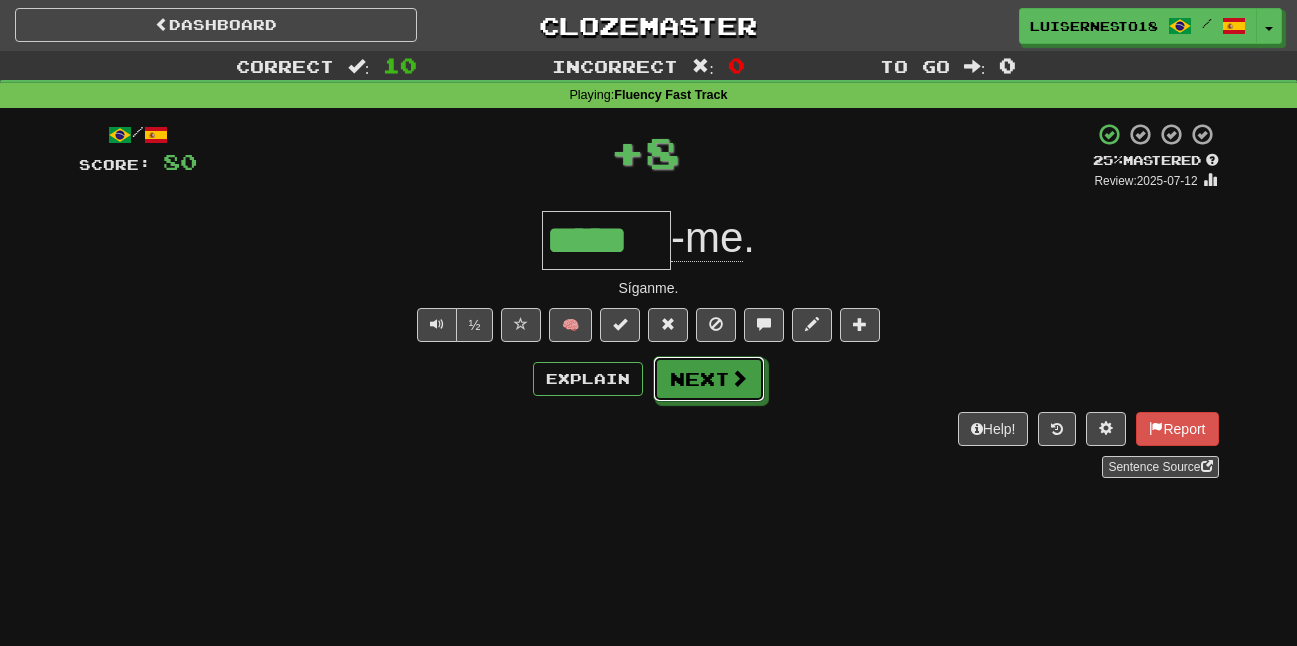 click on "Next" at bounding box center [709, 379] 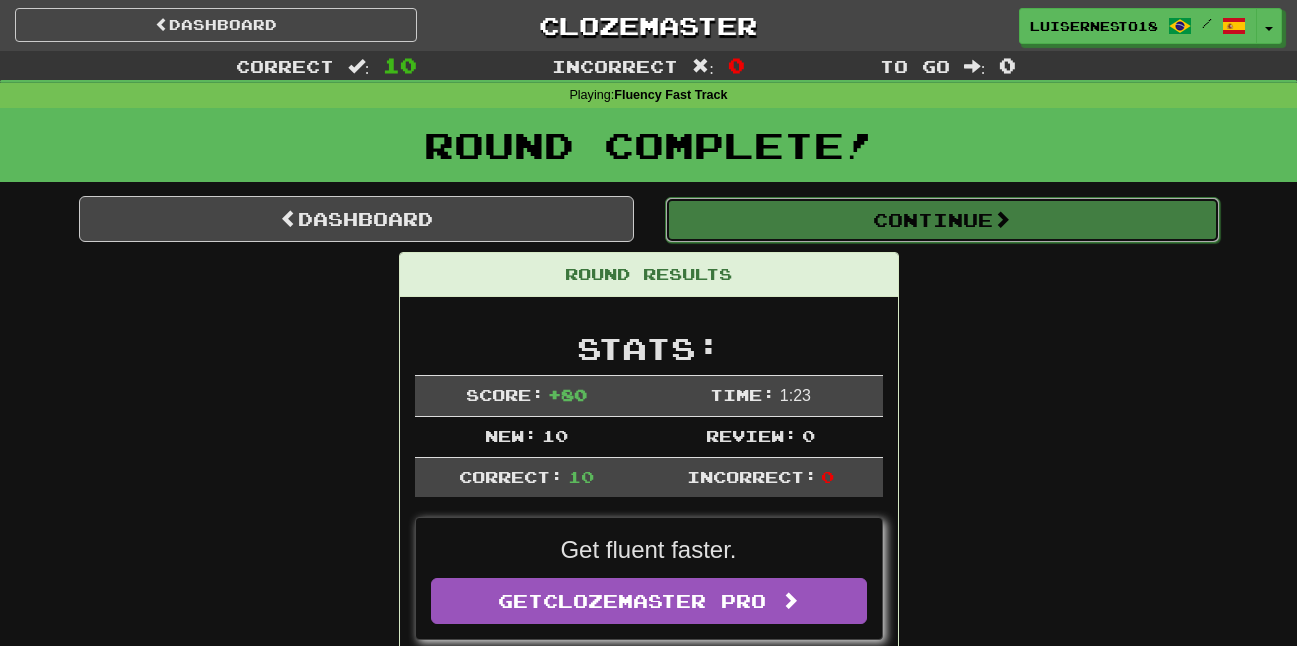 click on "Continue" at bounding box center [942, 220] 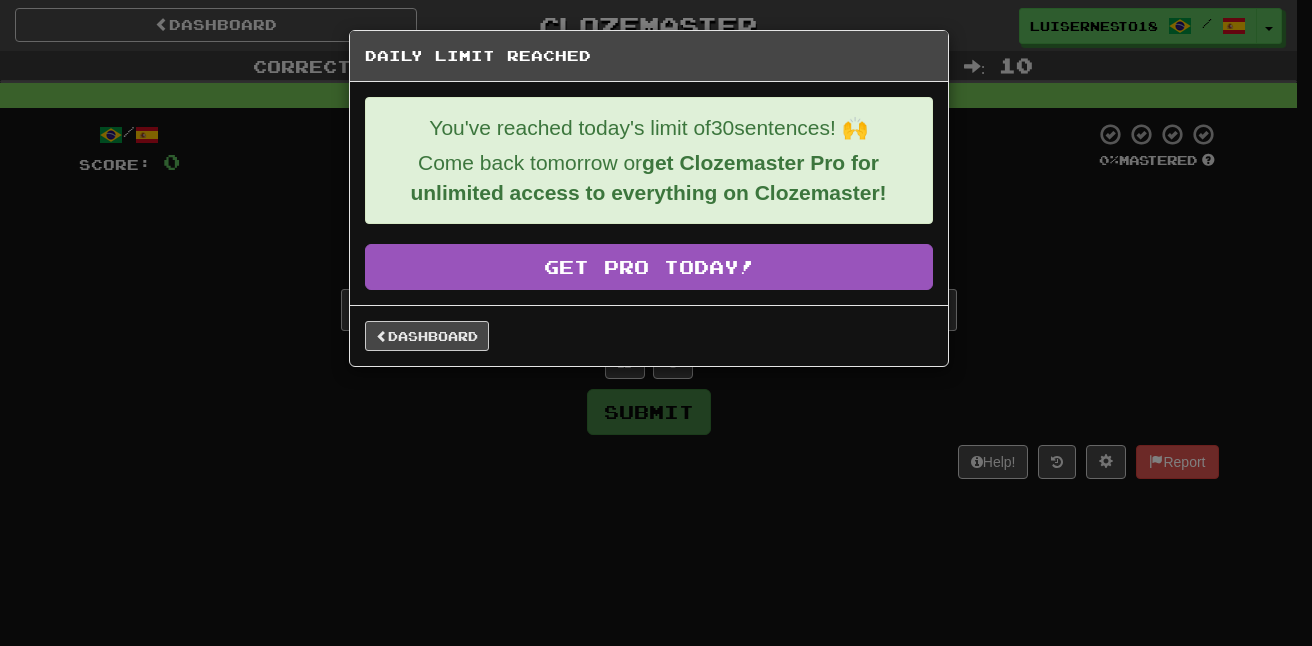click on "Daily Limit Reached You've reached today's limit of  30  sentences! 🙌  Come back tomorrow or  get Clozemaster Pro for unlimited access to everything on Clozemaster! Get Pro Today! Dashboard" at bounding box center (656, 323) 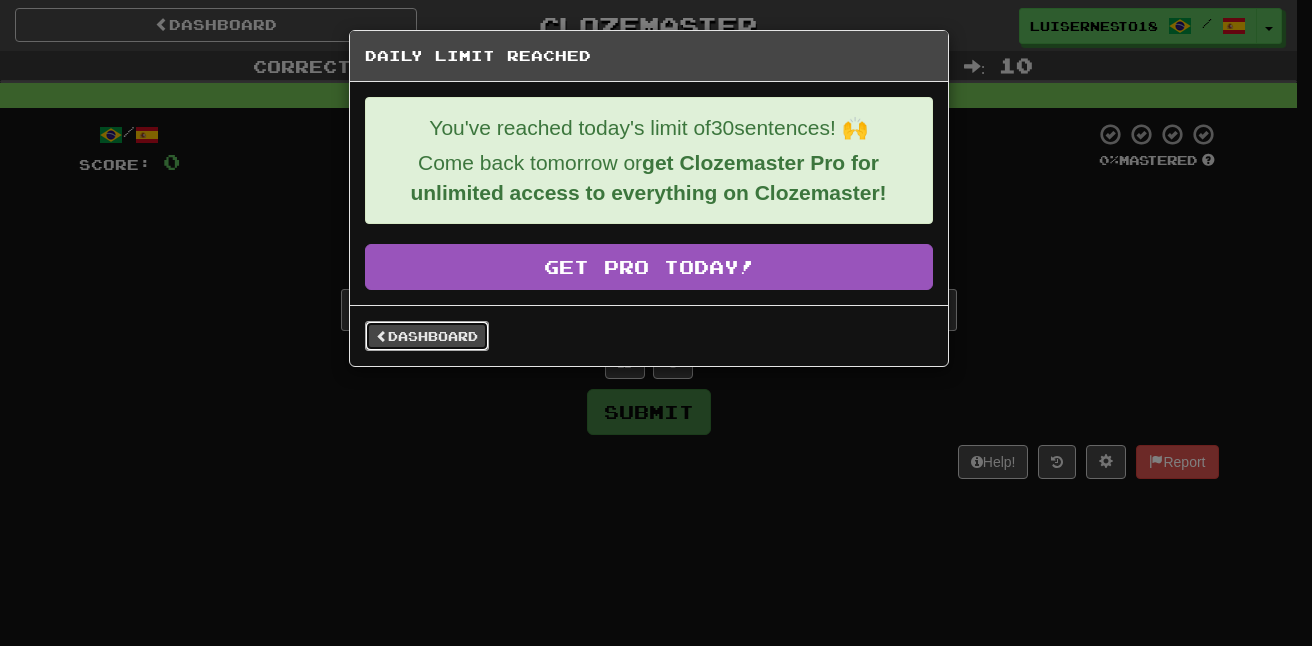 click on "Dashboard" at bounding box center (427, 336) 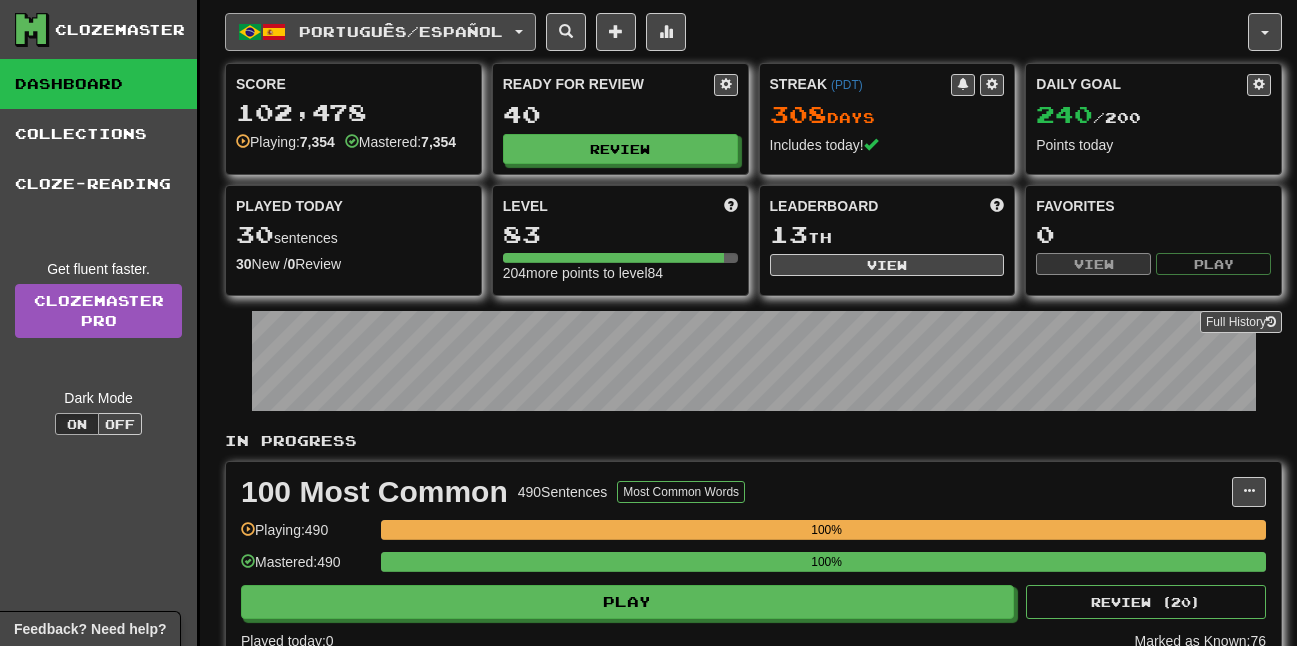 scroll, scrollTop: 0, scrollLeft: 0, axis: both 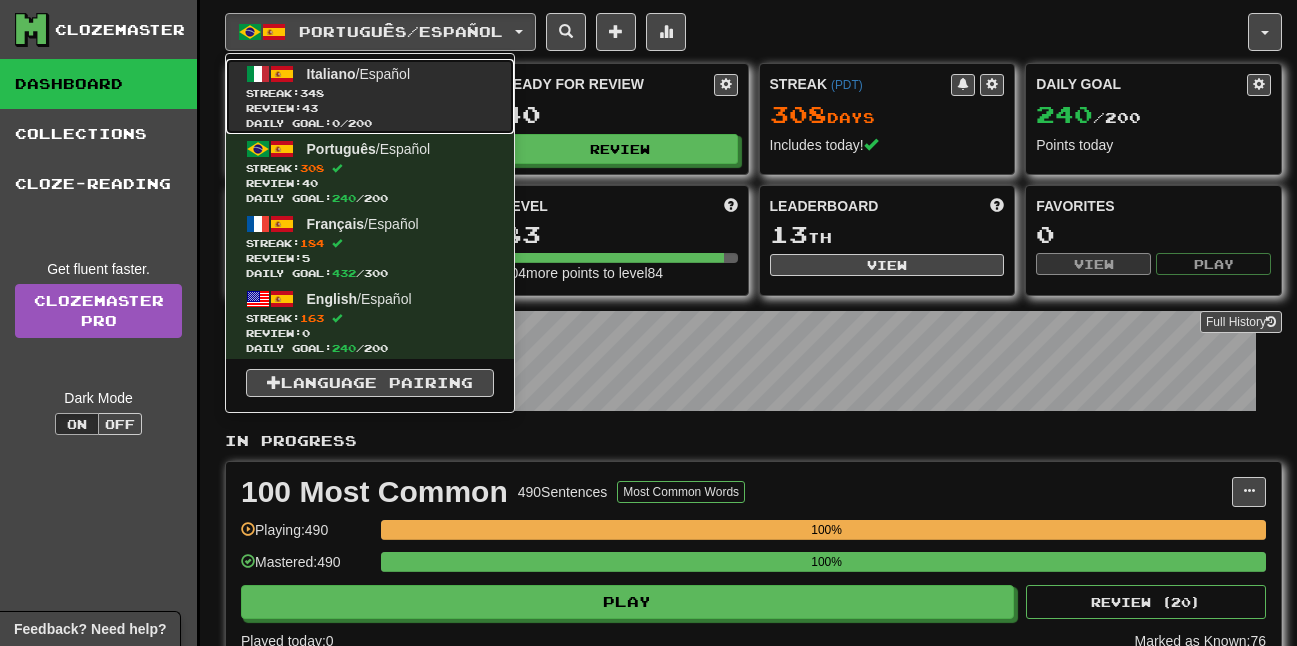 click on "Streak:  348" at bounding box center [370, 93] 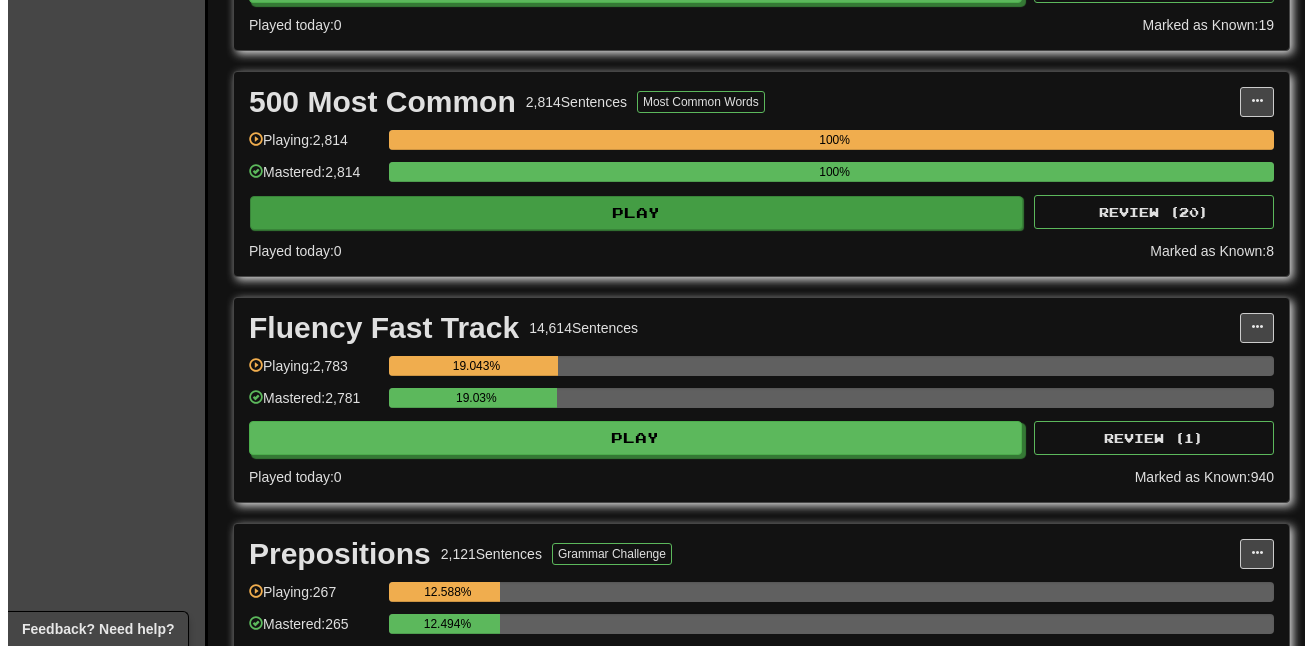 scroll, scrollTop: 800, scrollLeft: 0, axis: vertical 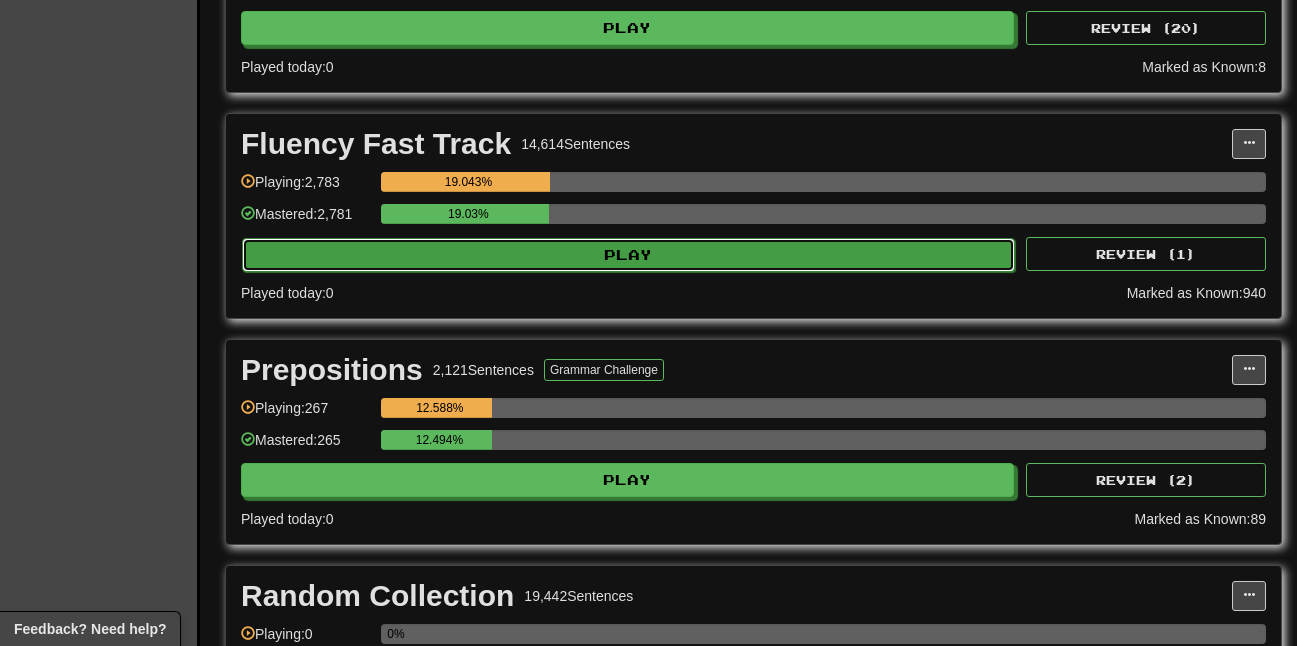 click on "Play" at bounding box center [628, 255] 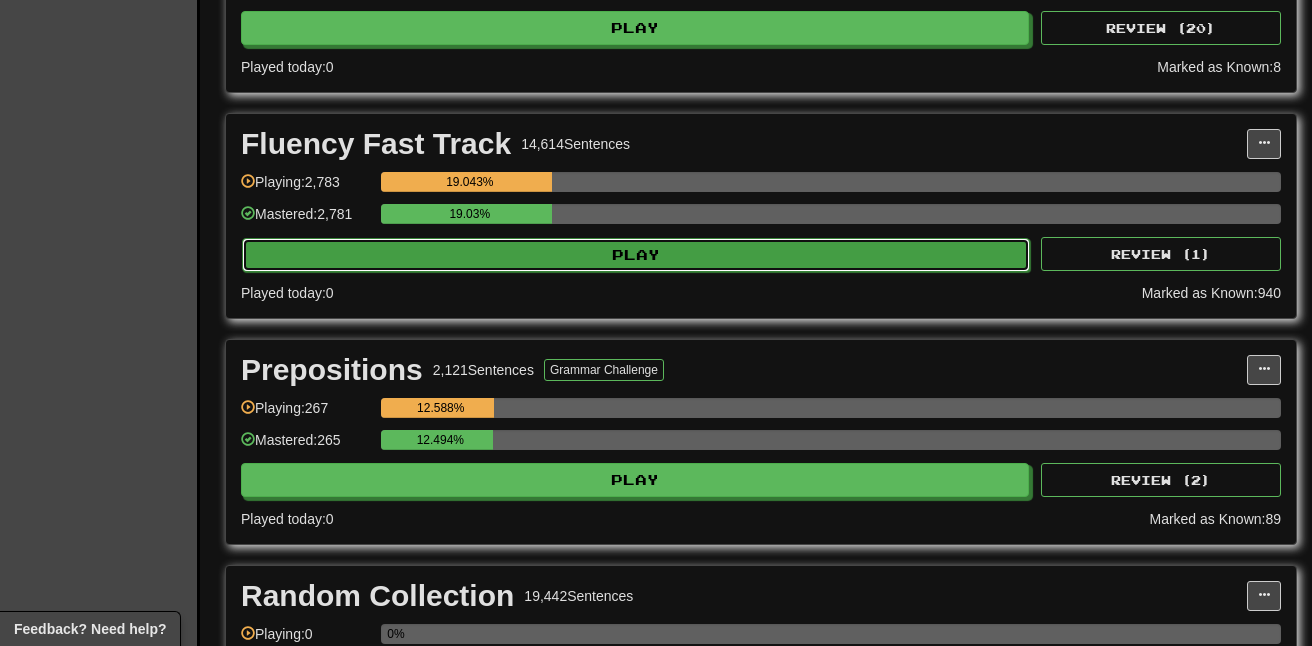 select on "**" 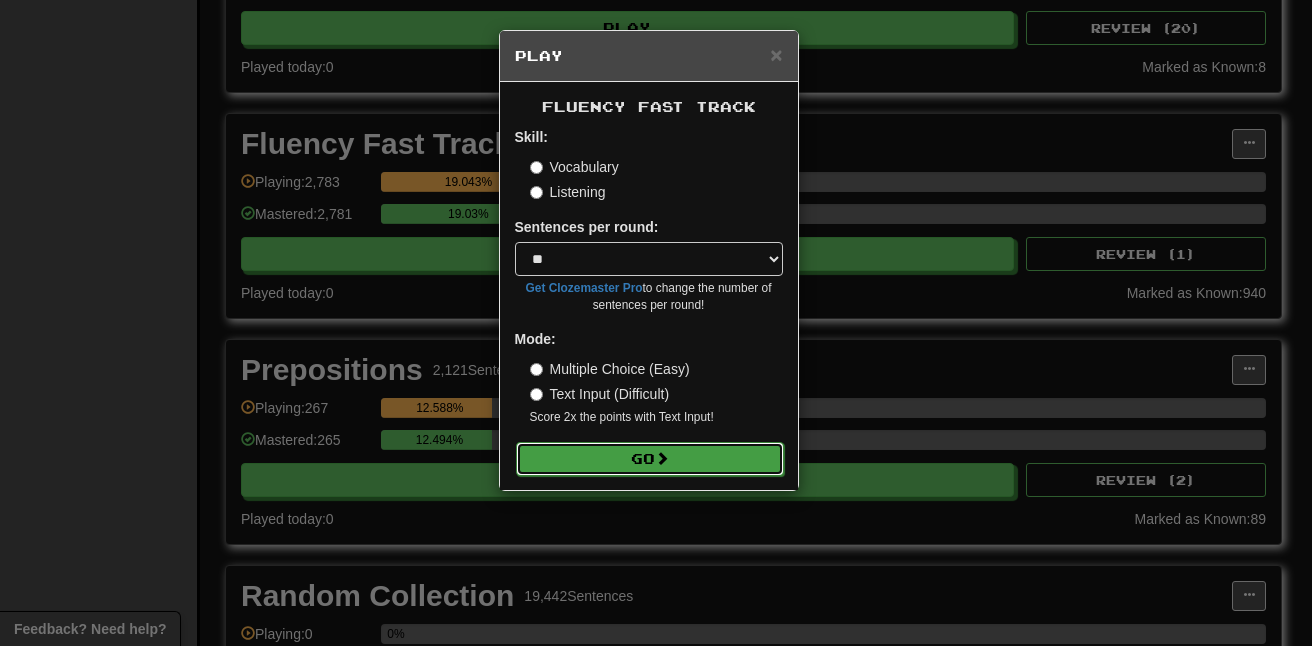 click on "Go" at bounding box center [650, 459] 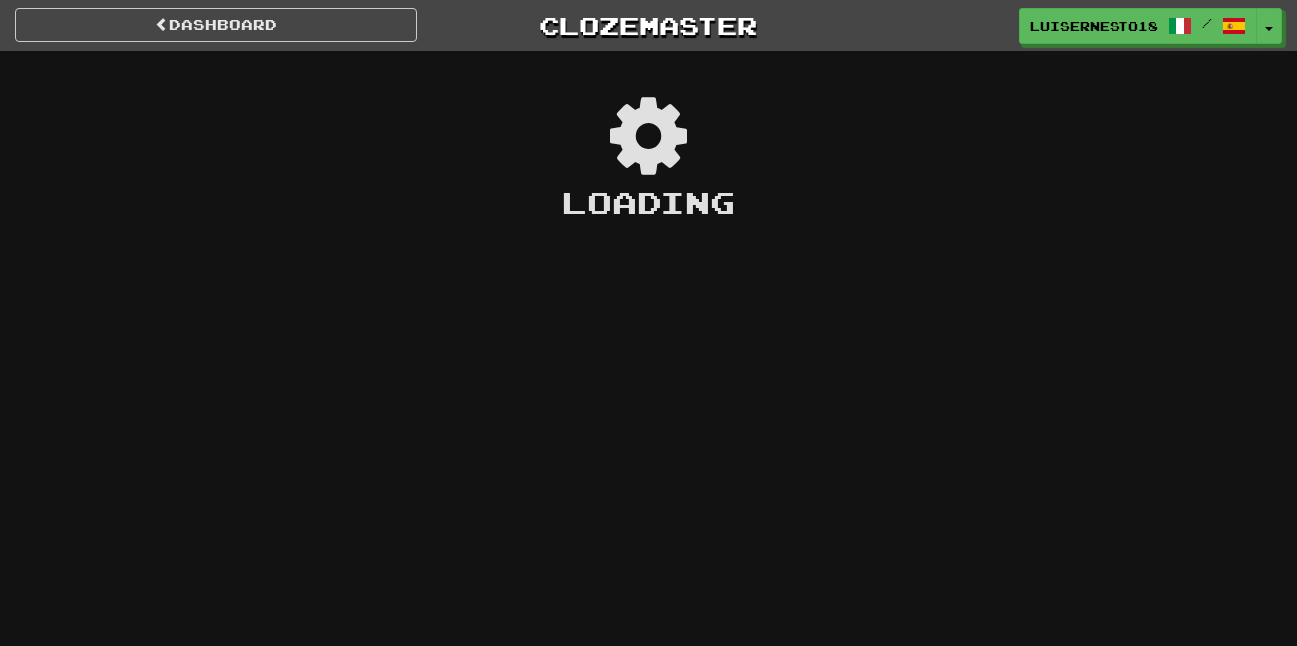 scroll, scrollTop: 0, scrollLeft: 0, axis: both 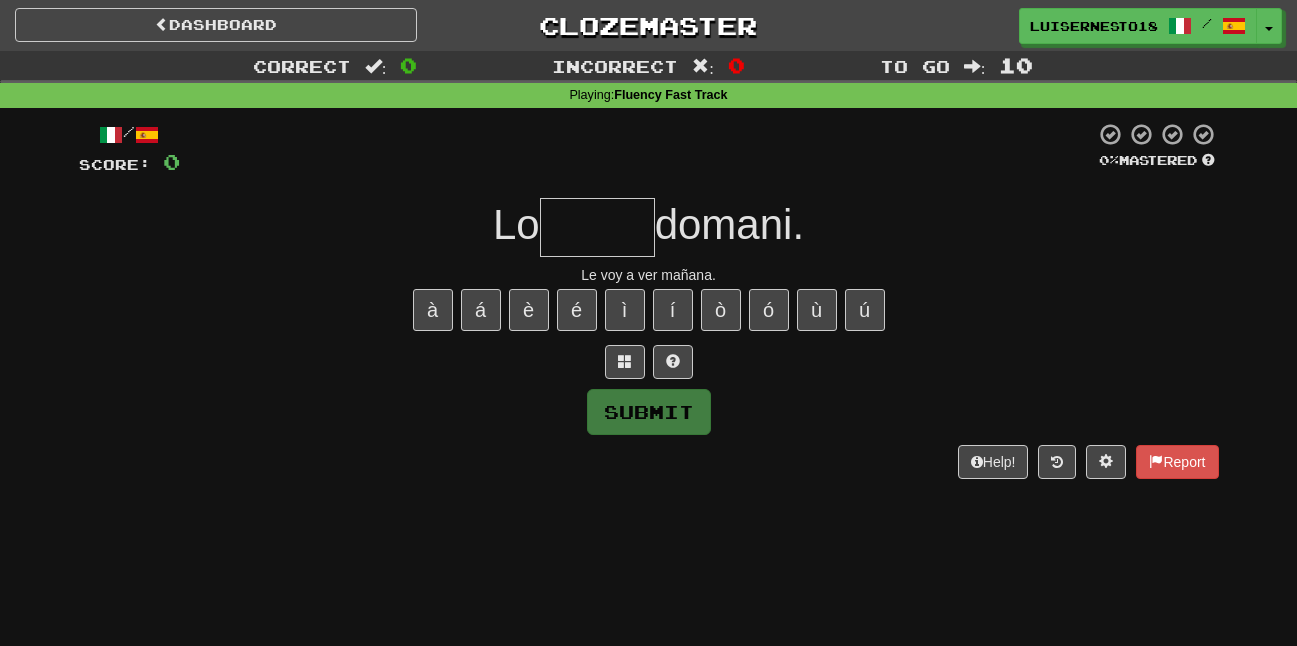 type on "*" 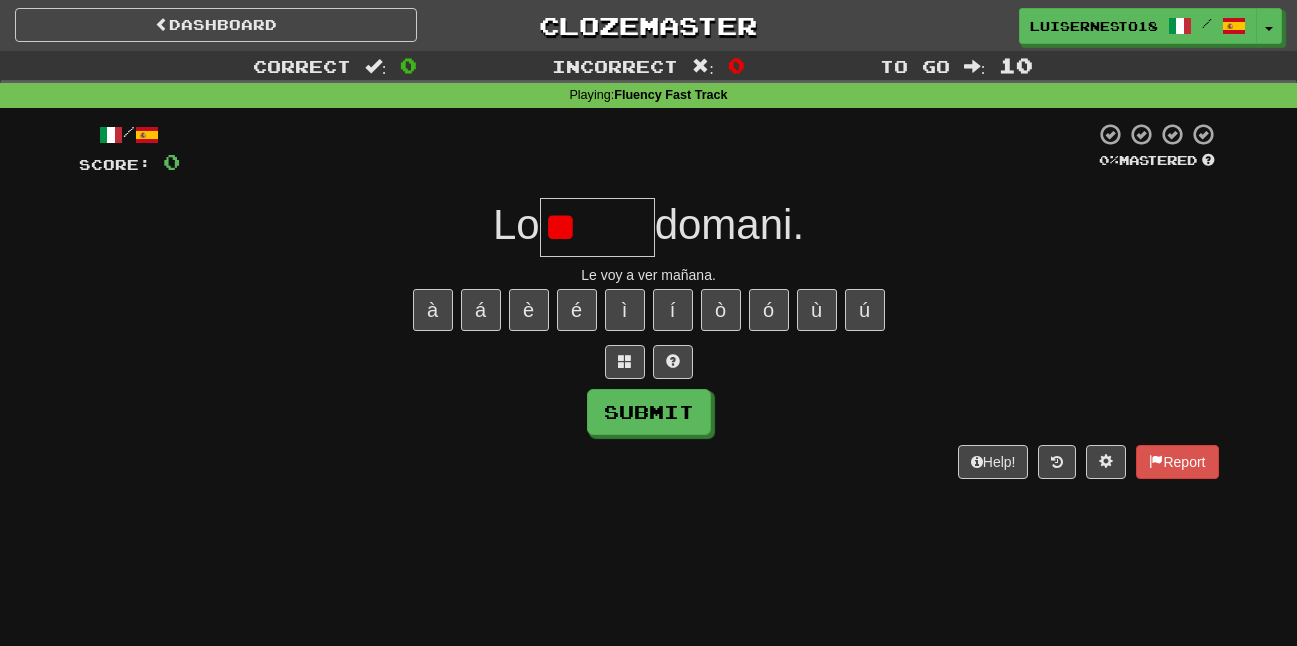 type on "*" 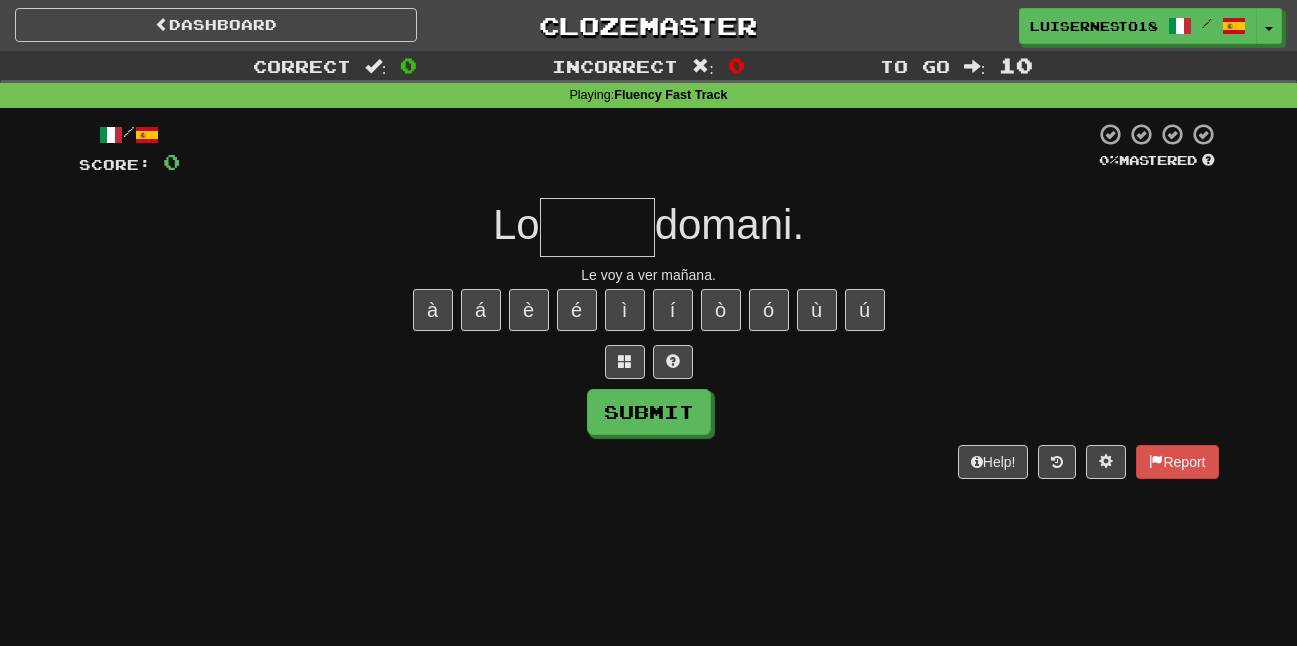 type on "*" 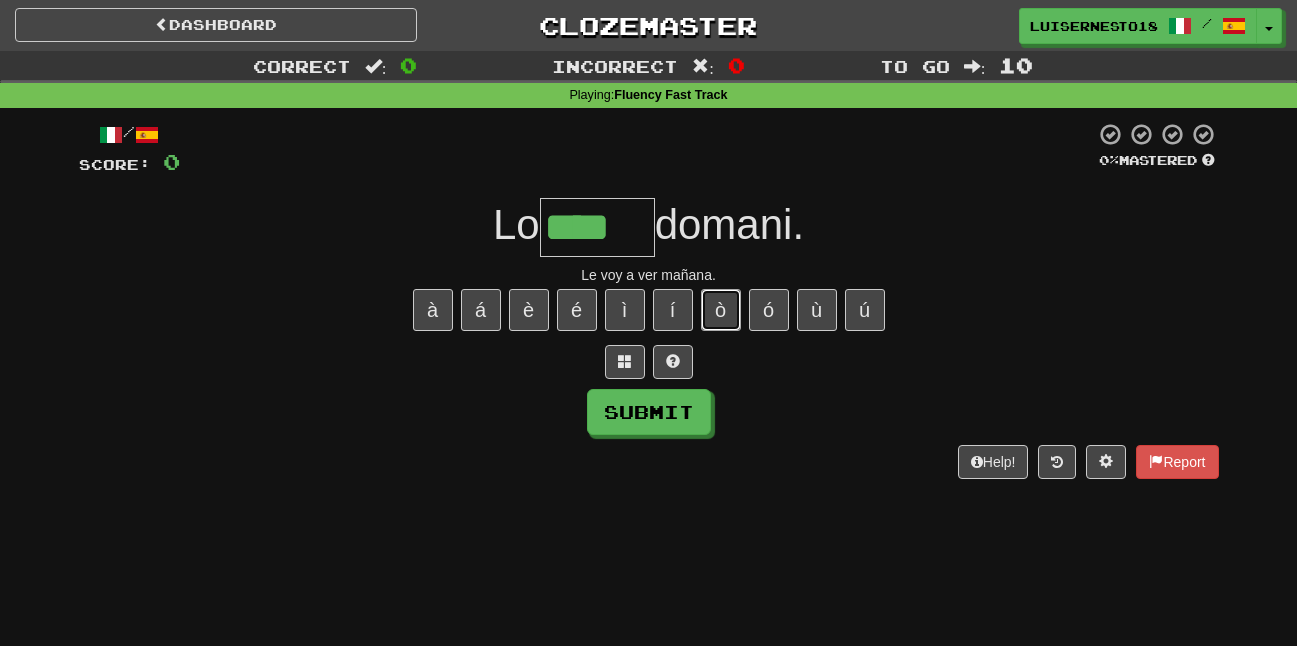 click on "ò" at bounding box center [721, 310] 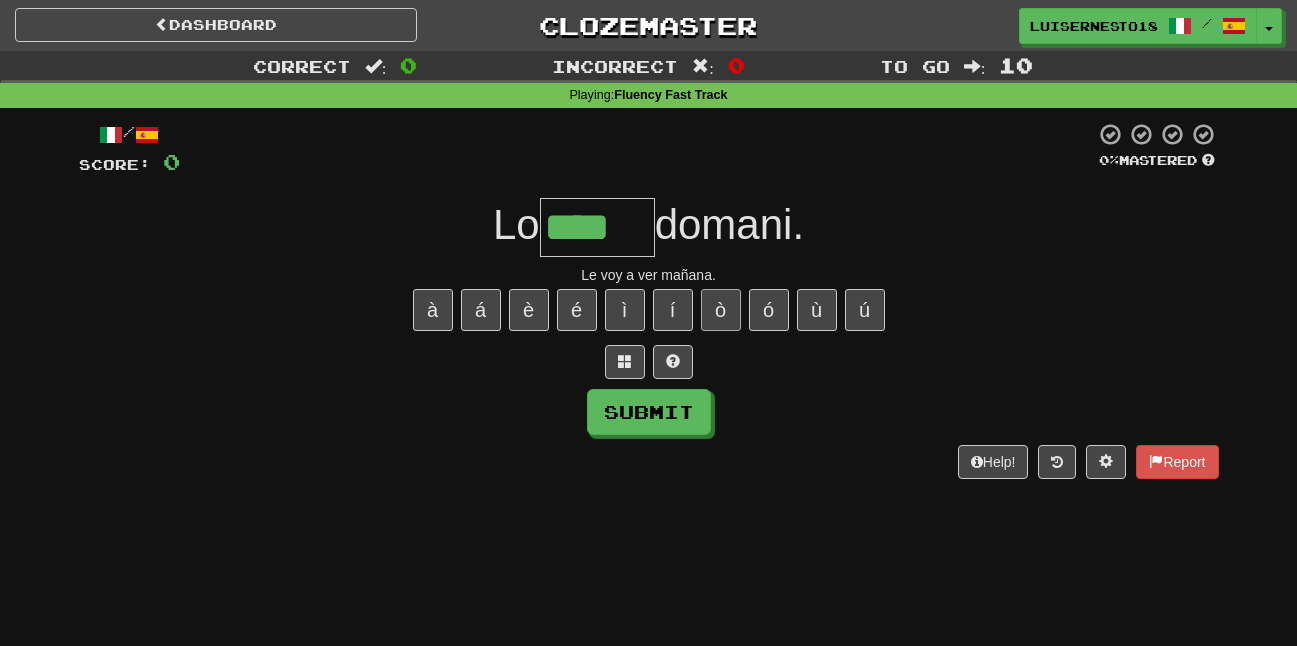 type on "*****" 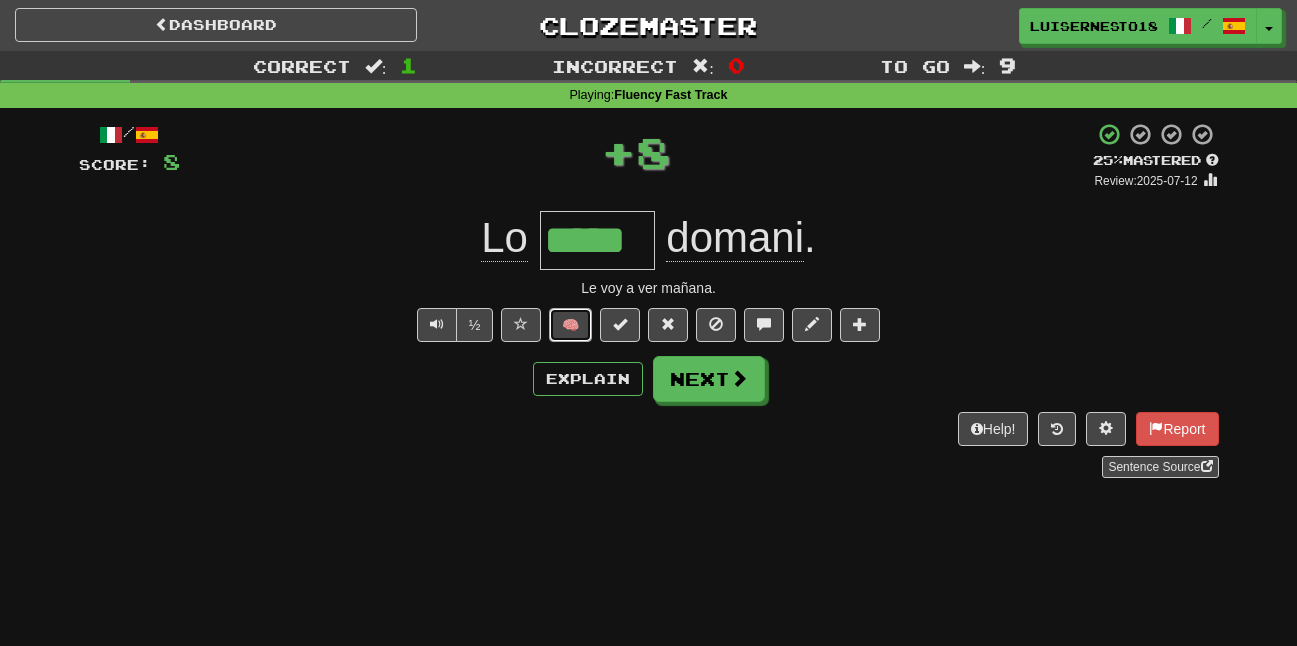 click on "🧠" at bounding box center [570, 325] 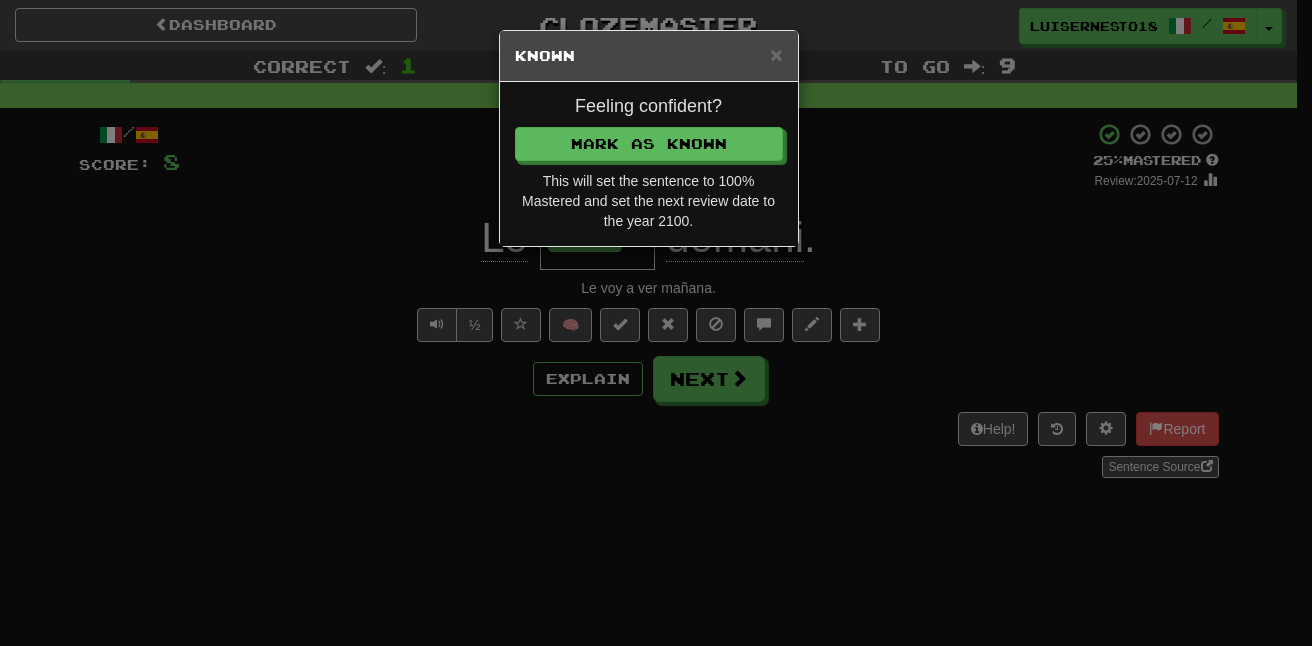 click on "Feeling confident?" at bounding box center [649, 107] 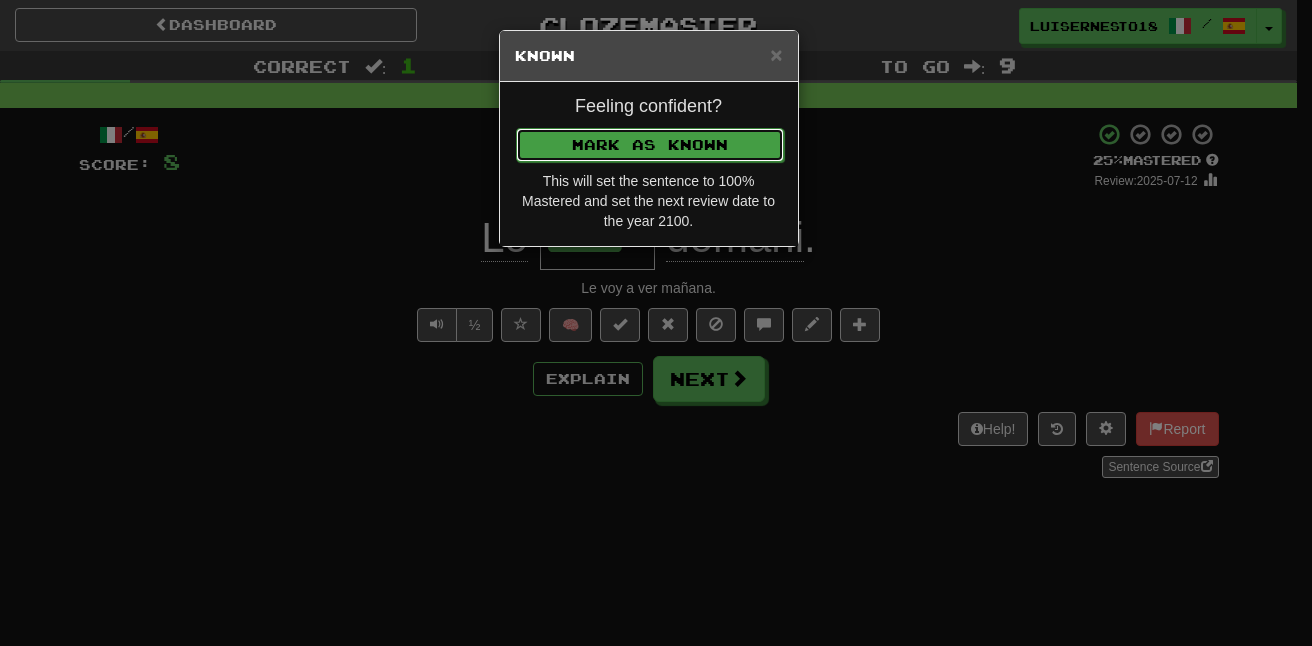 click on "Mark as Known" at bounding box center (650, 145) 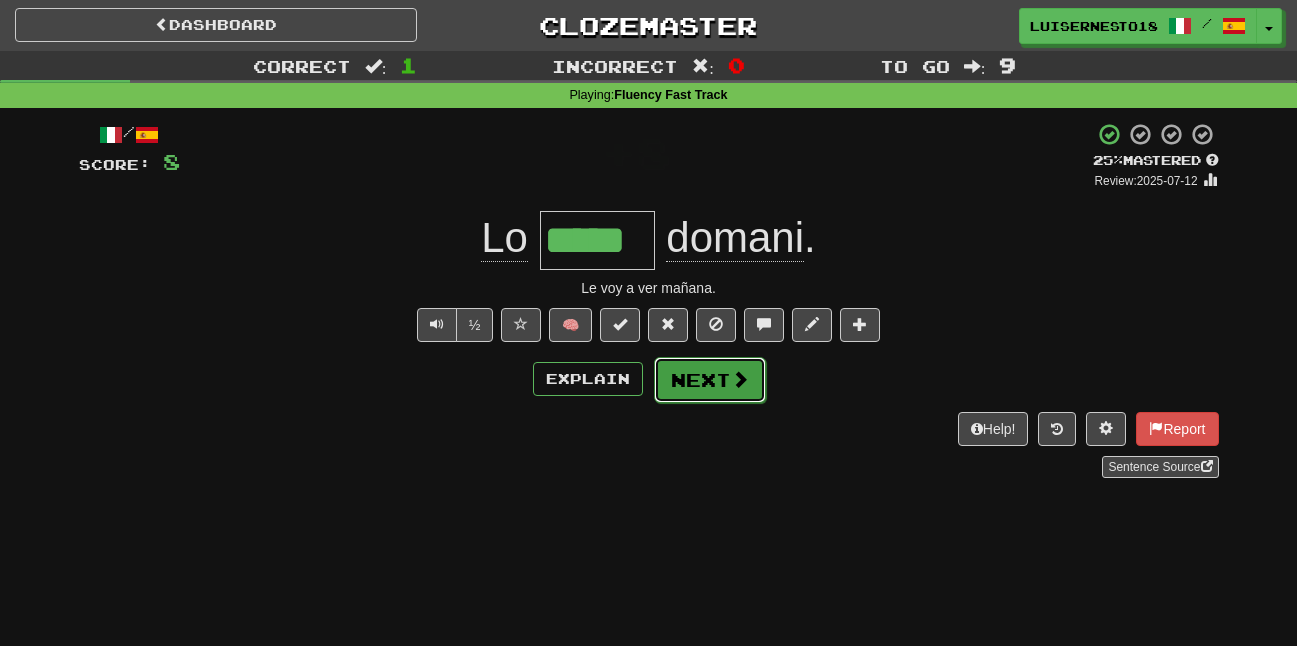 click on "Next" at bounding box center [710, 380] 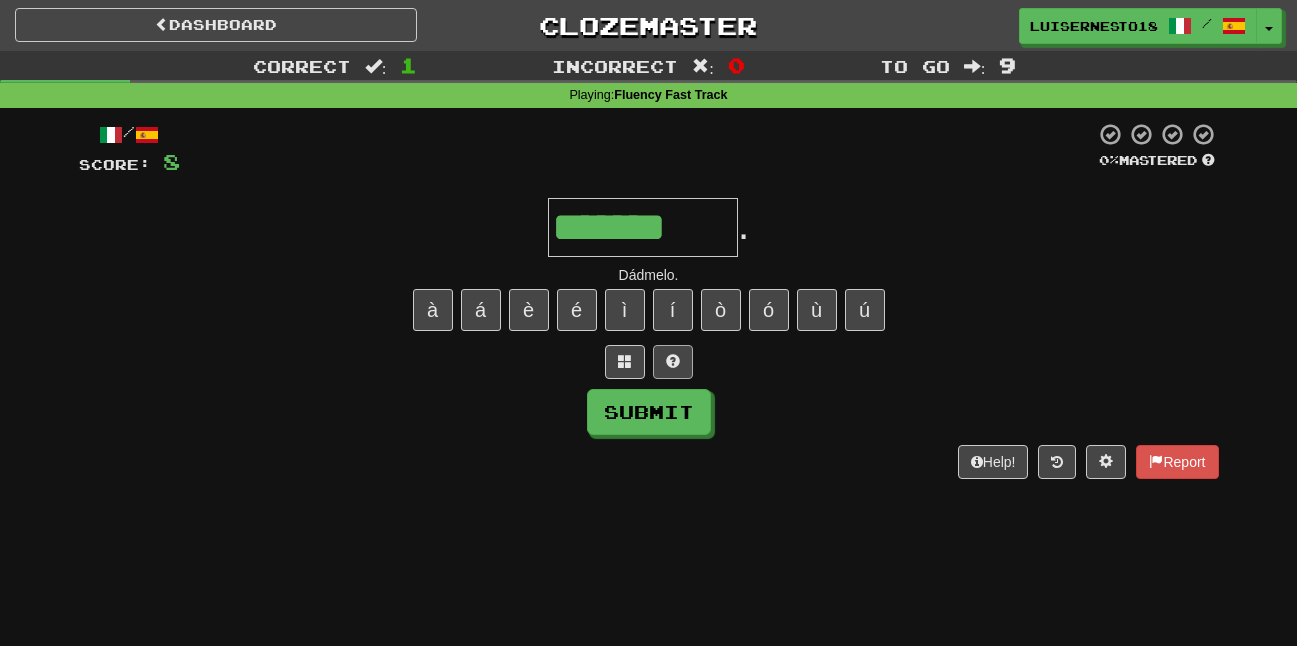 type on "*******" 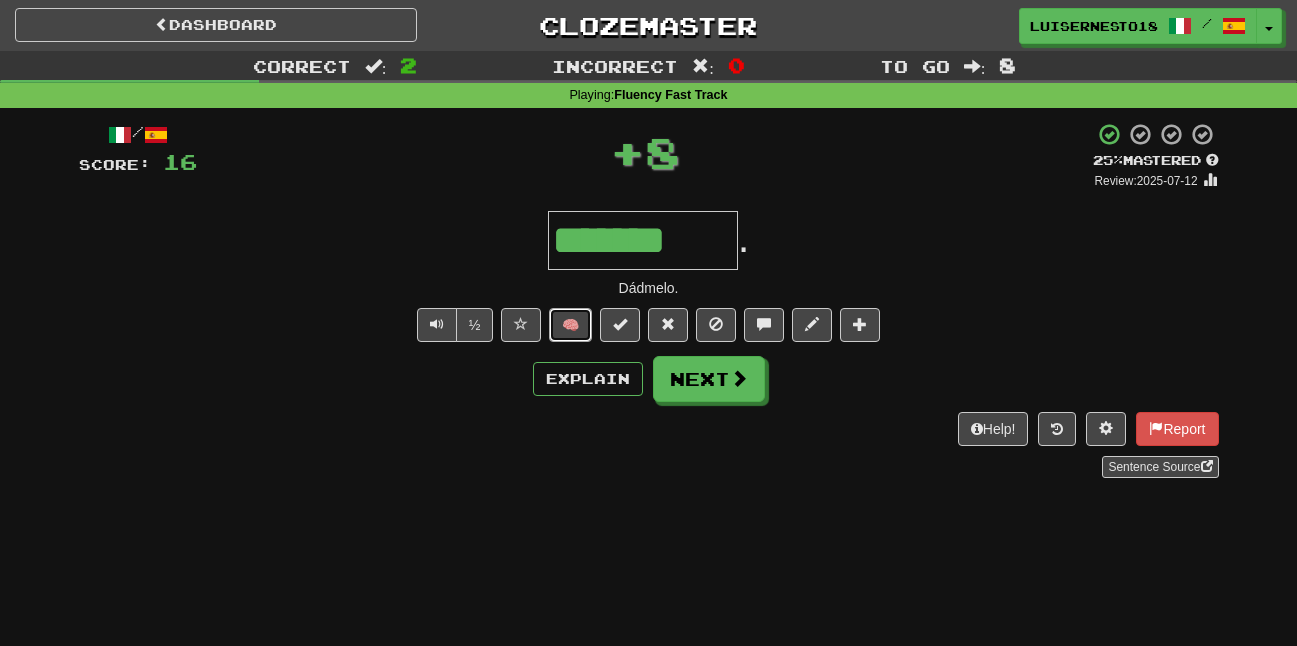 click on "🧠" at bounding box center [570, 325] 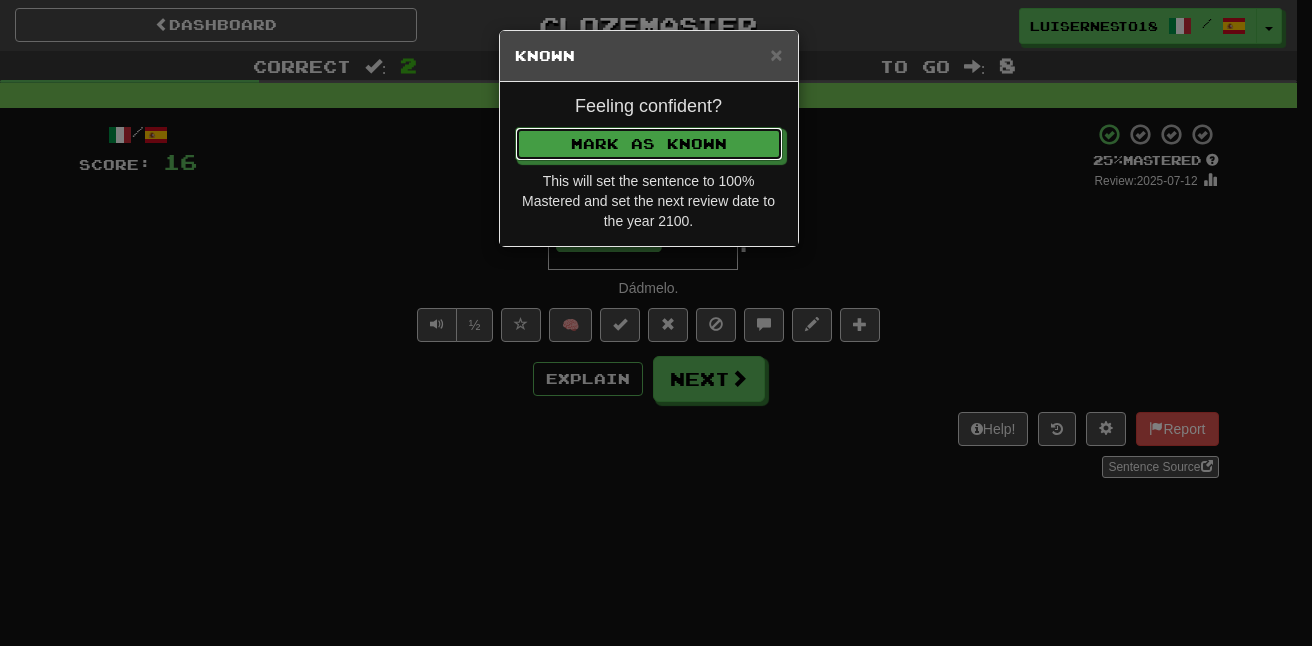 click on "Mark as Known" at bounding box center [649, 144] 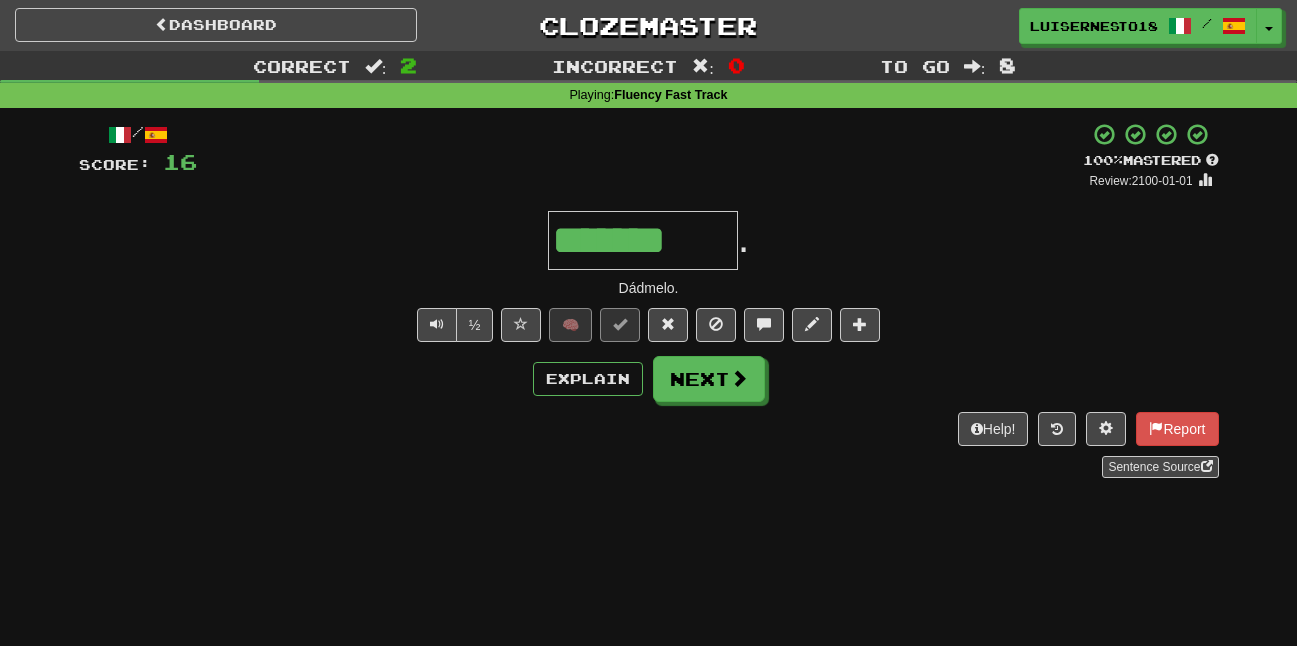click on "/  Score:   16 + 8 100 %  Mastered Review:  2100-01-01 ******* . Dádmelo. ½ 🧠 Explain Next  Help!  Report Sentence Source" at bounding box center [649, 300] 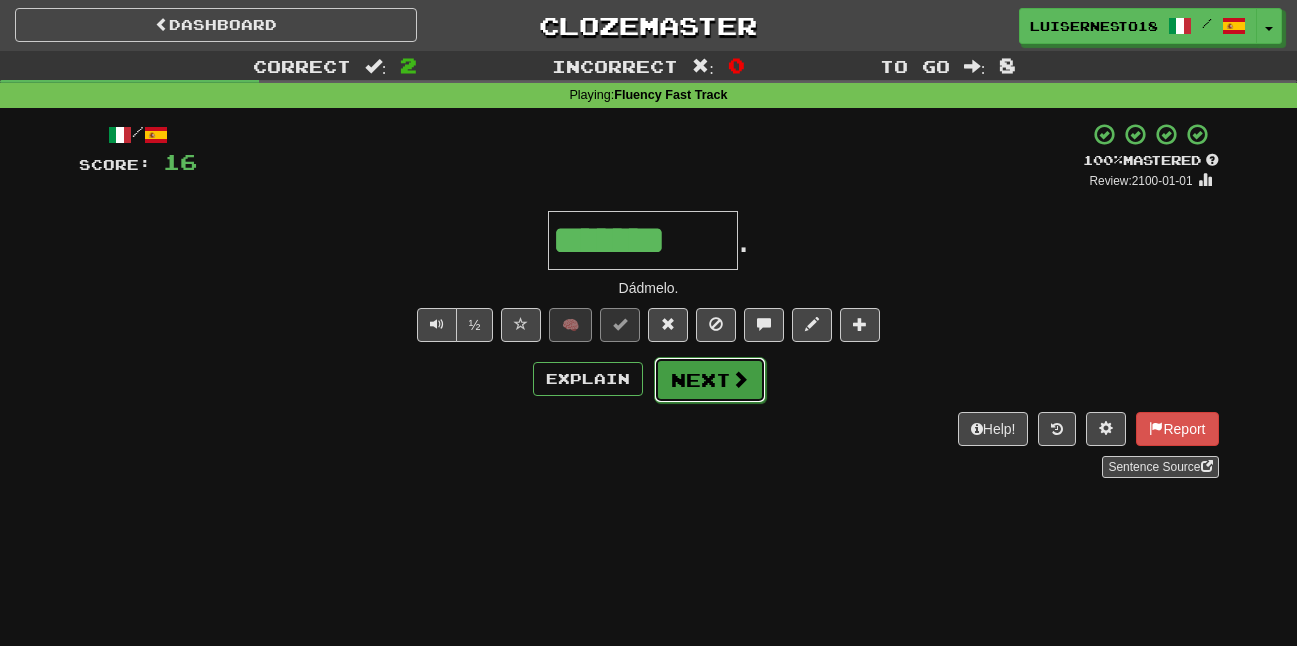 click on "Next" at bounding box center [710, 380] 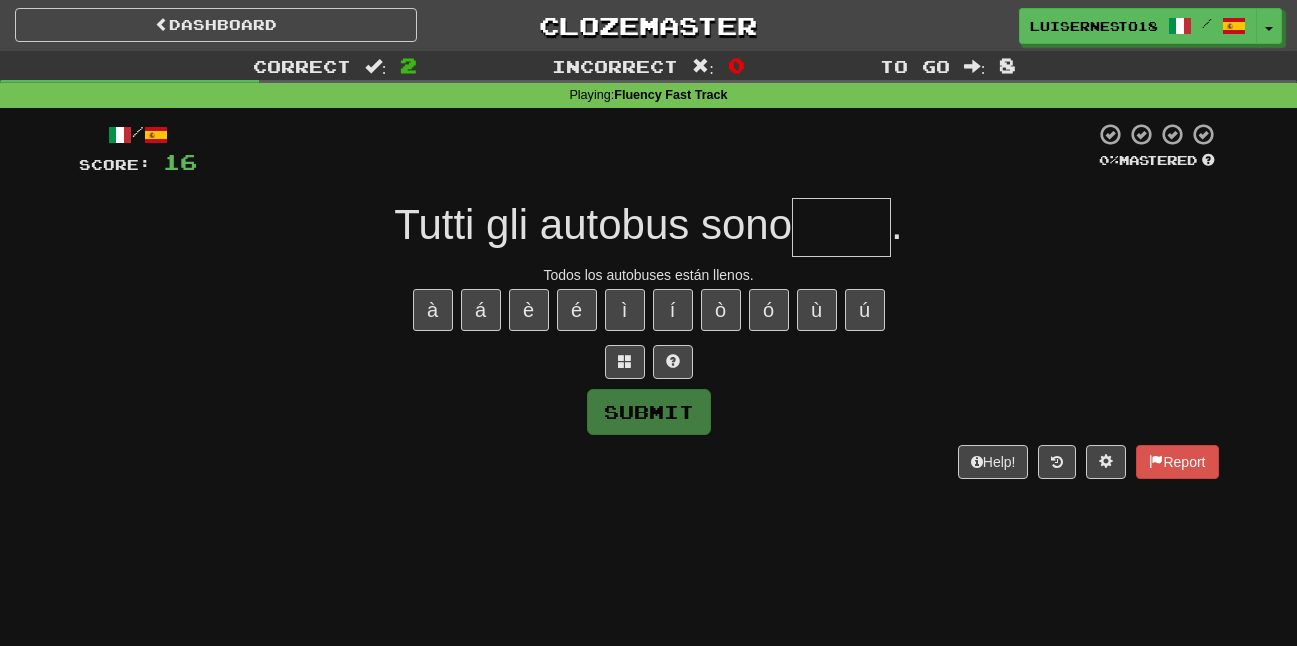 type on "*" 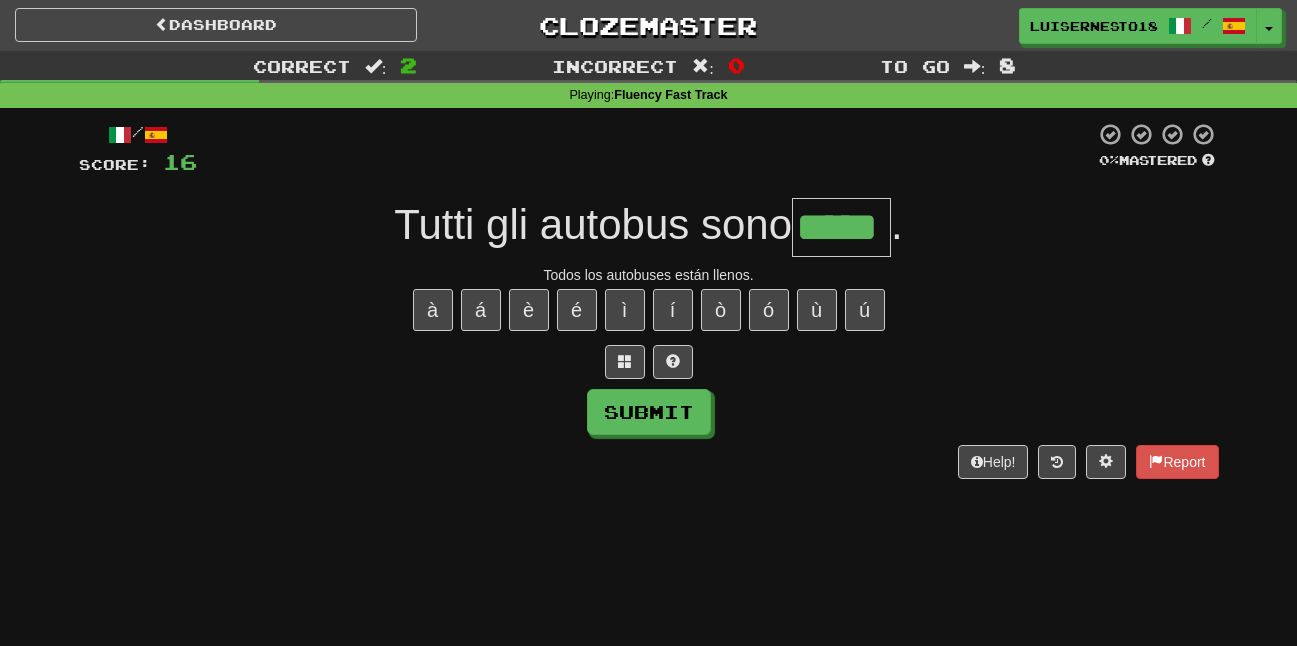 type on "*****" 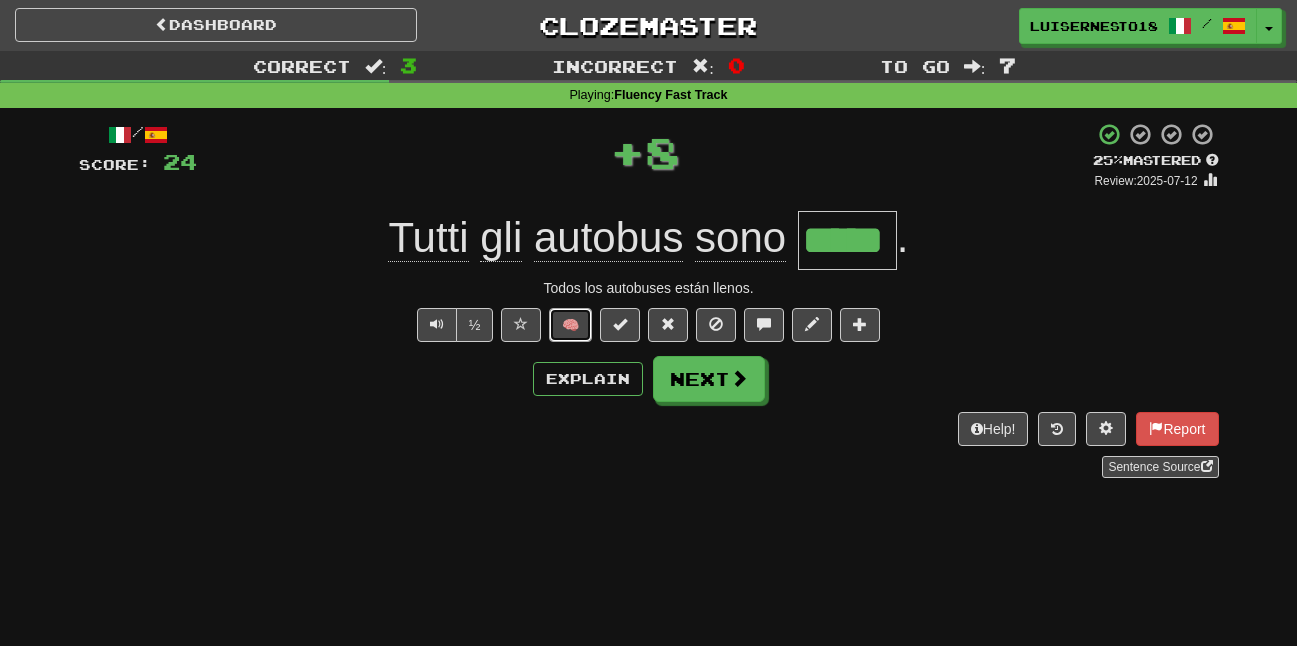 click on "🧠" at bounding box center (570, 325) 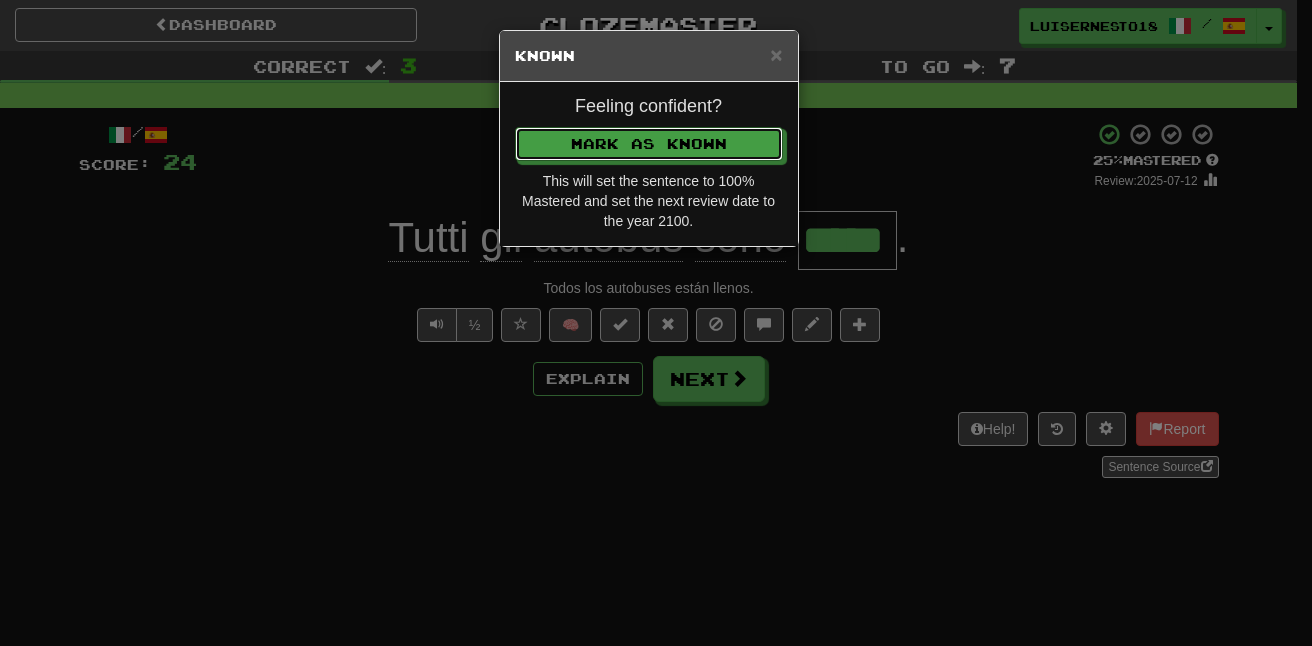 click on "Mark as Known" at bounding box center [649, 144] 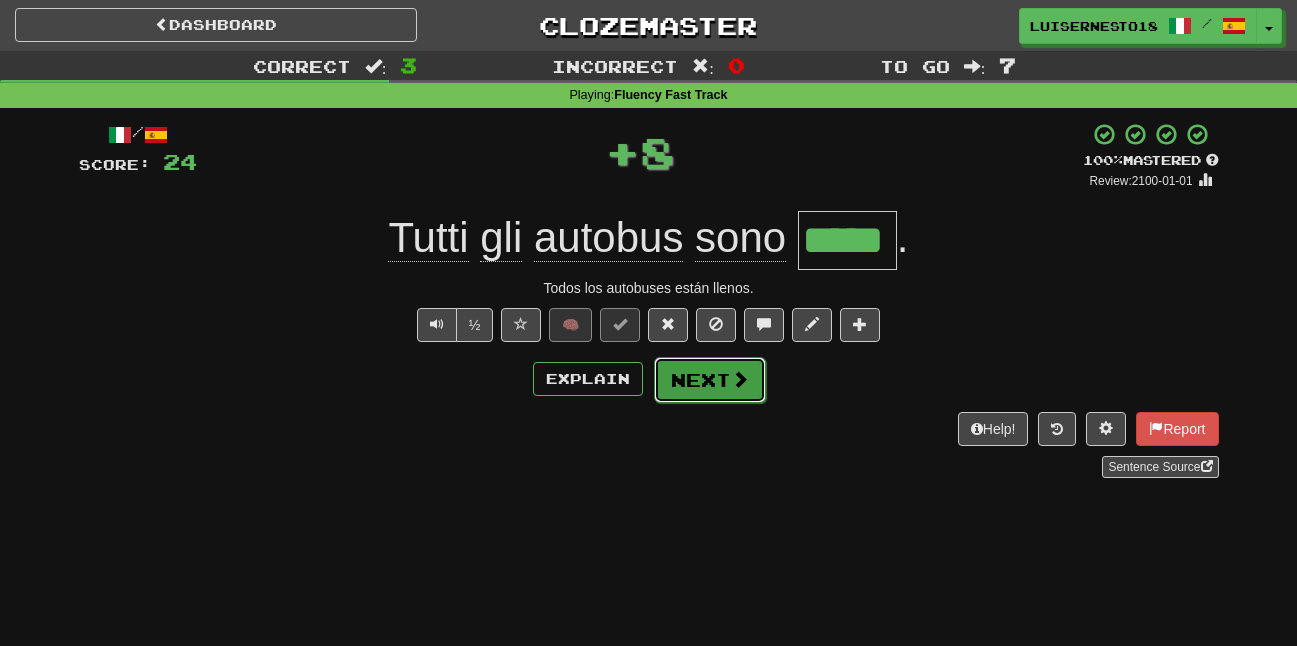 click on "Next" at bounding box center (710, 380) 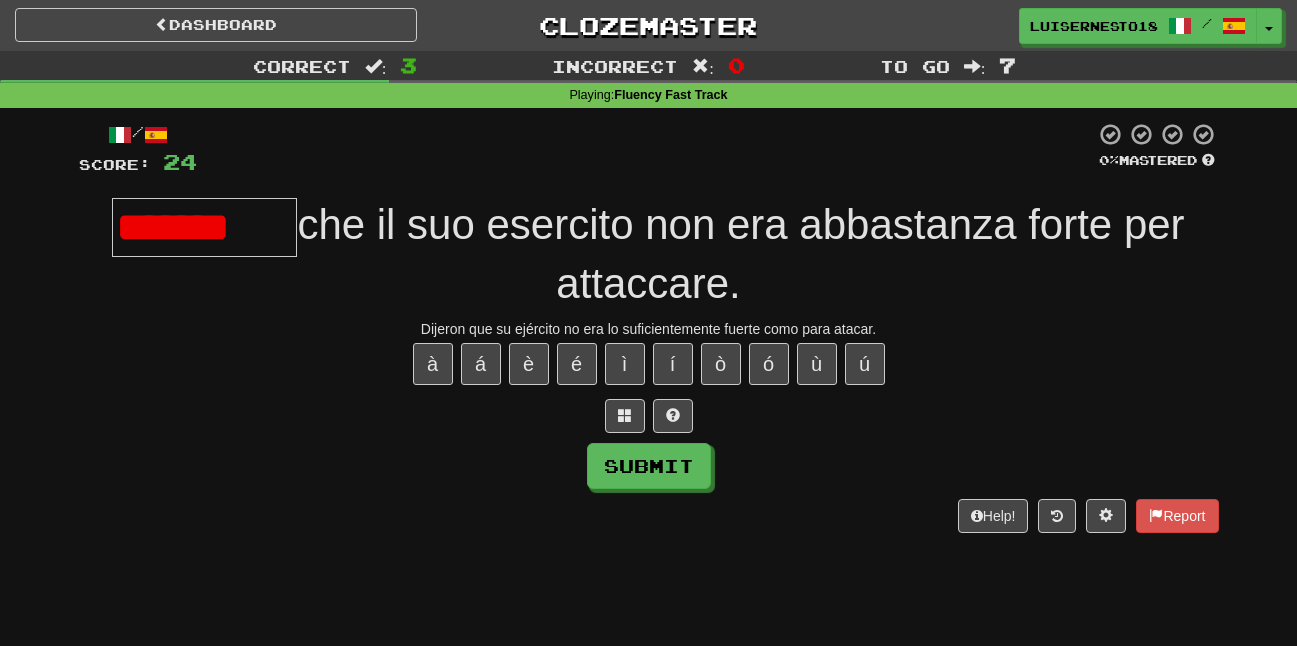 scroll, scrollTop: 0, scrollLeft: 0, axis: both 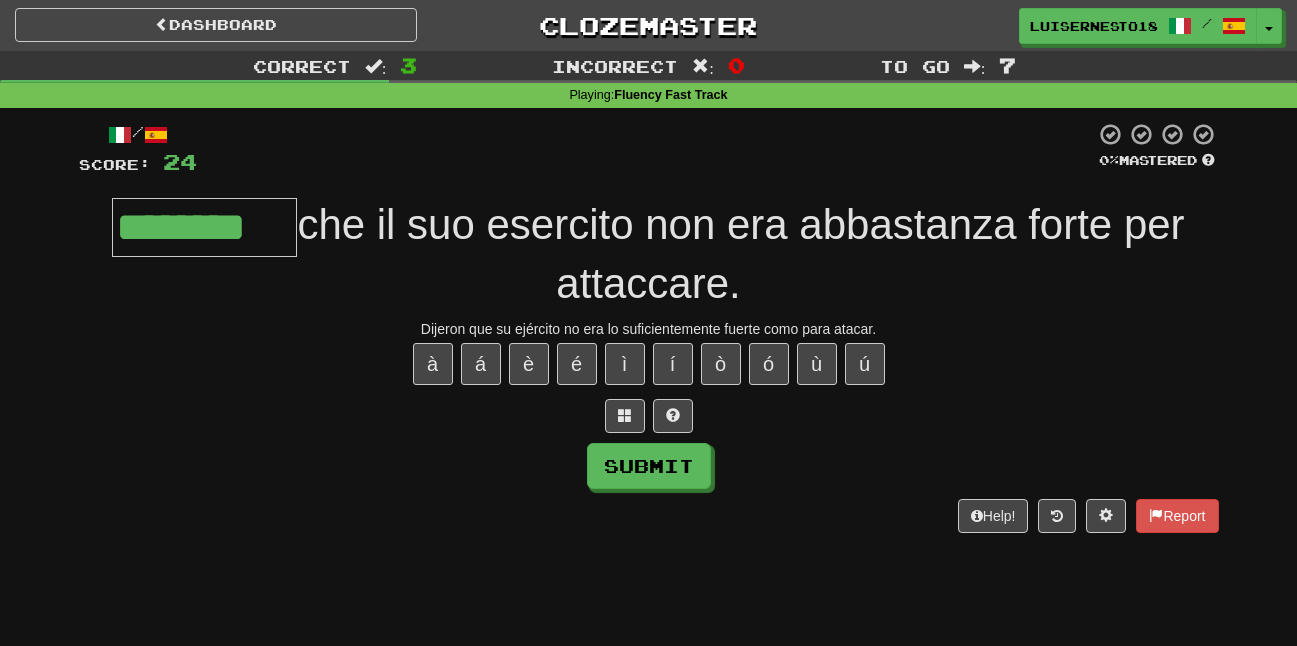 type on "********" 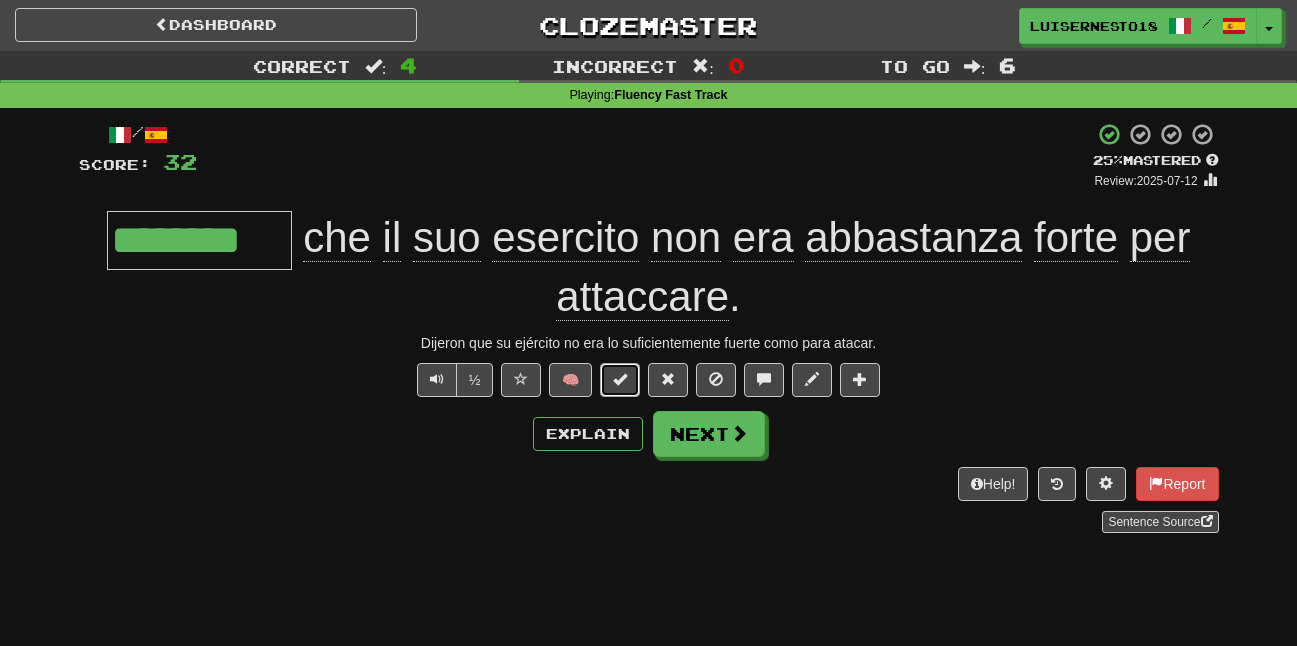 click at bounding box center (620, 380) 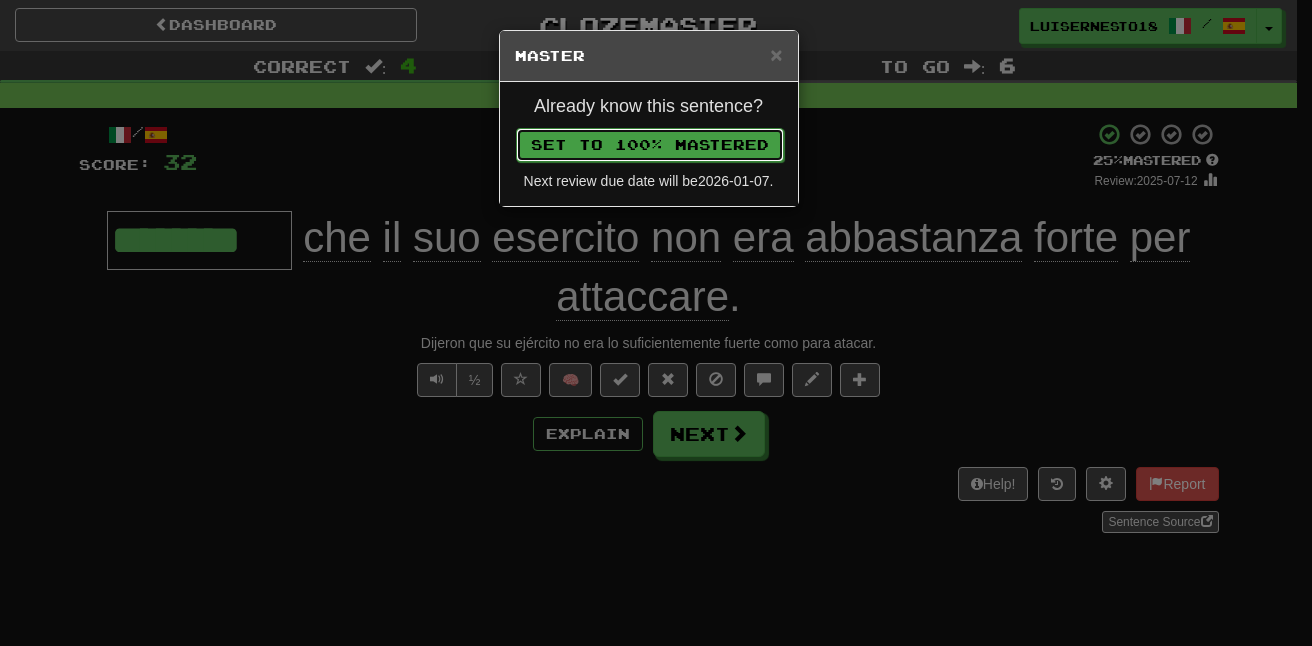 click on "Set to 100% Mastered" at bounding box center [650, 145] 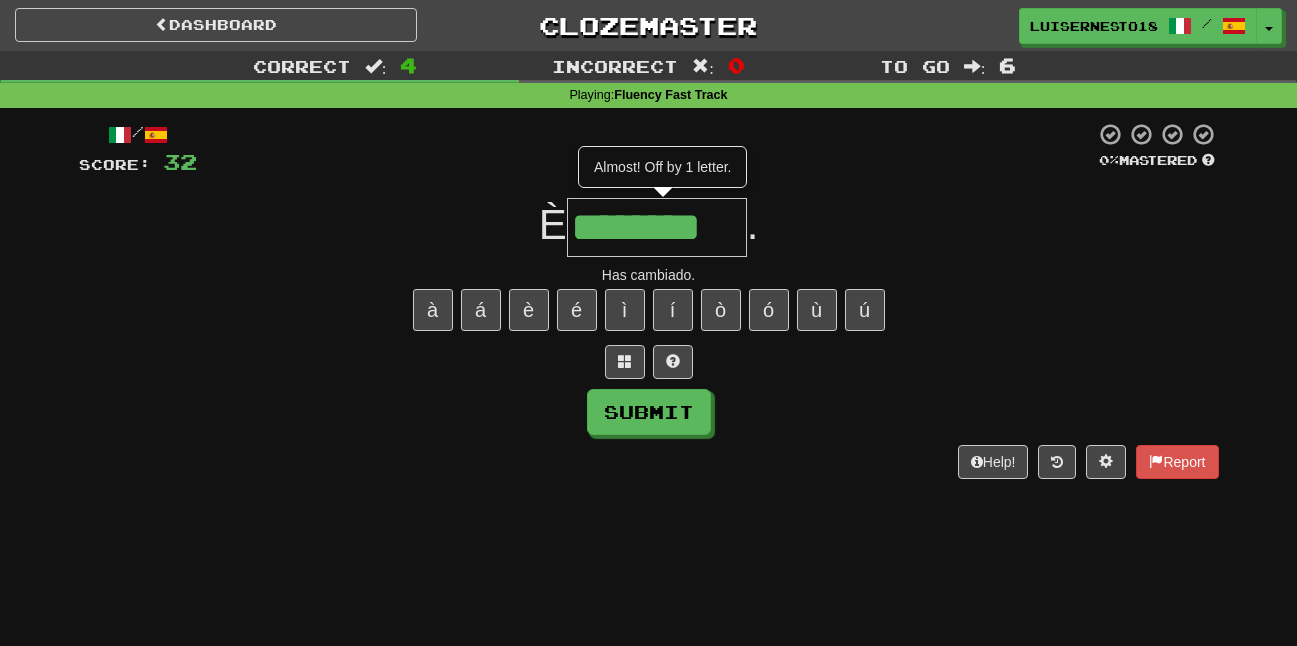 type on "********" 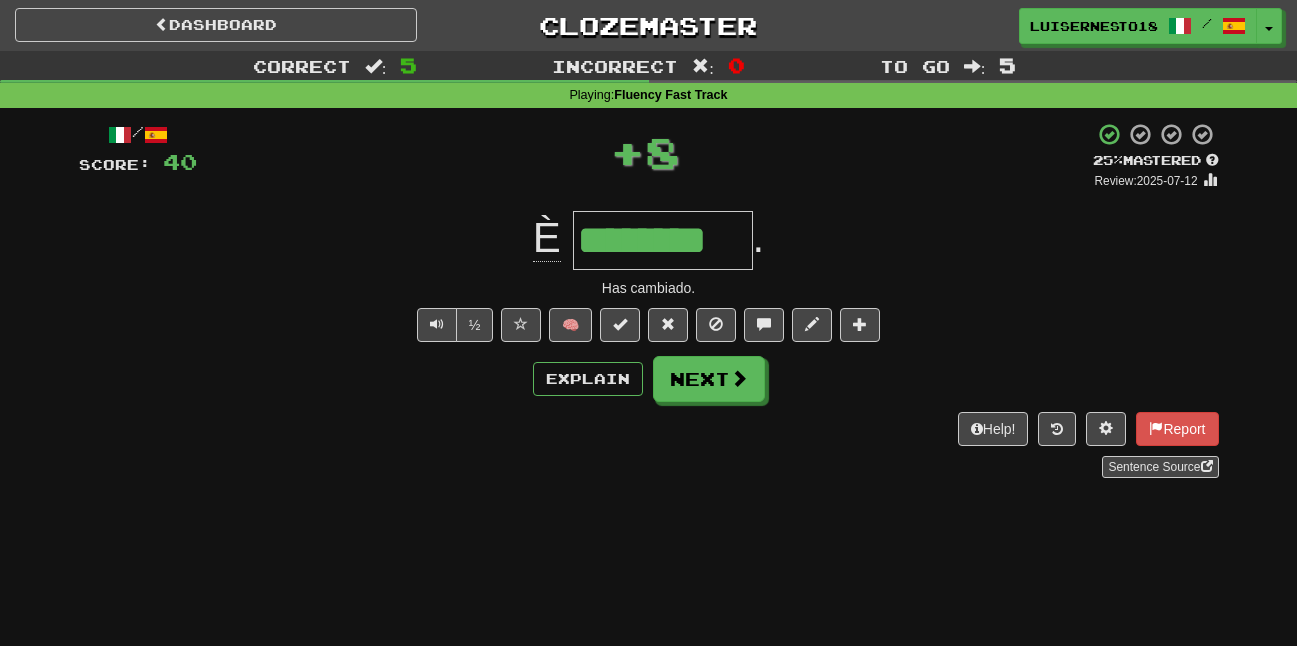 click on "Has cambiado." at bounding box center [649, 288] 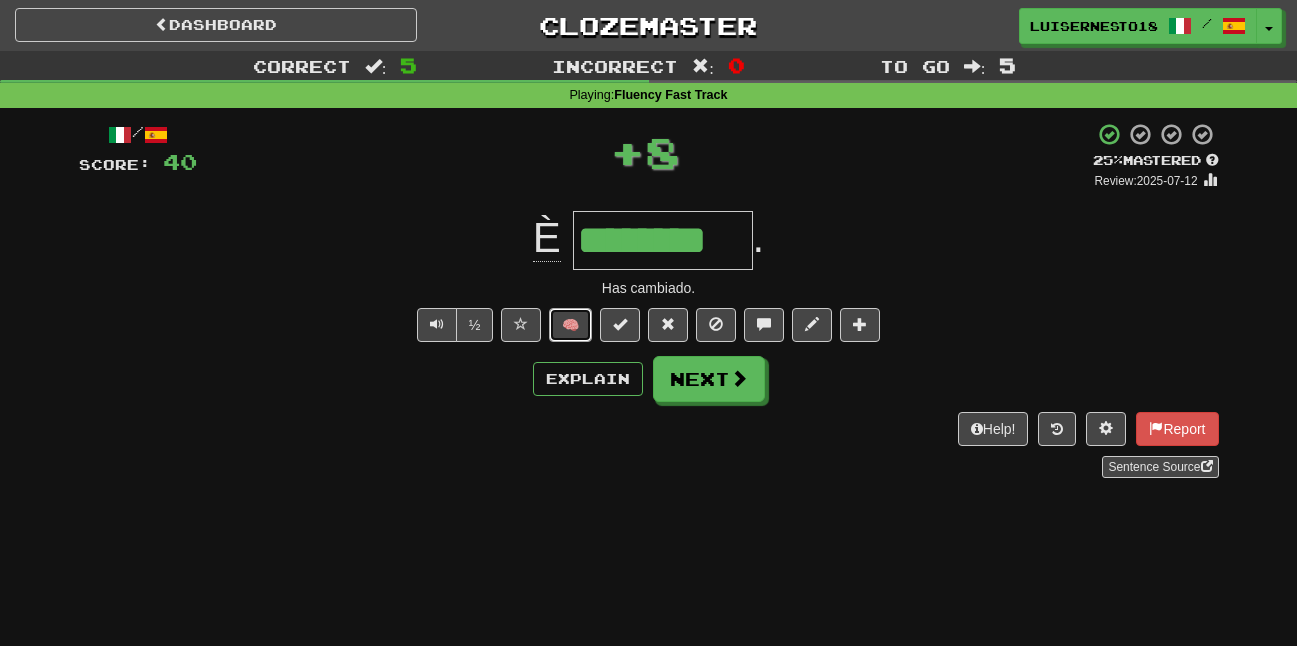 click on "🧠" at bounding box center [570, 325] 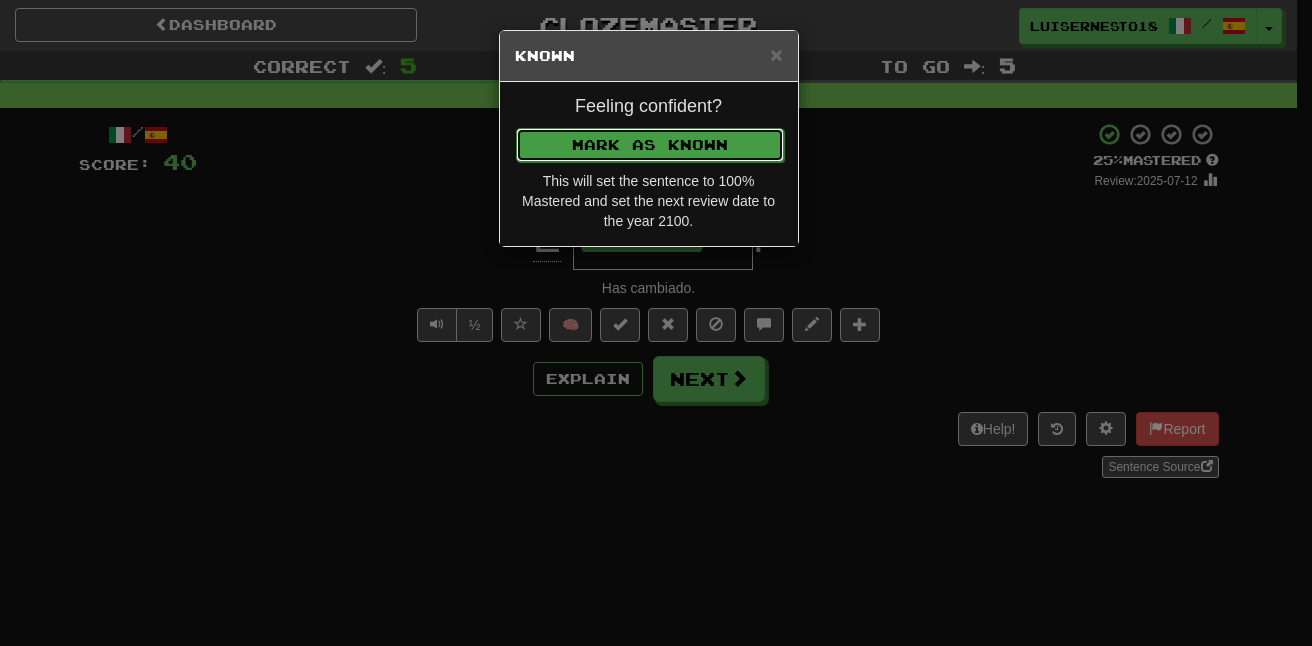 click on "Mark as Known" at bounding box center (650, 145) 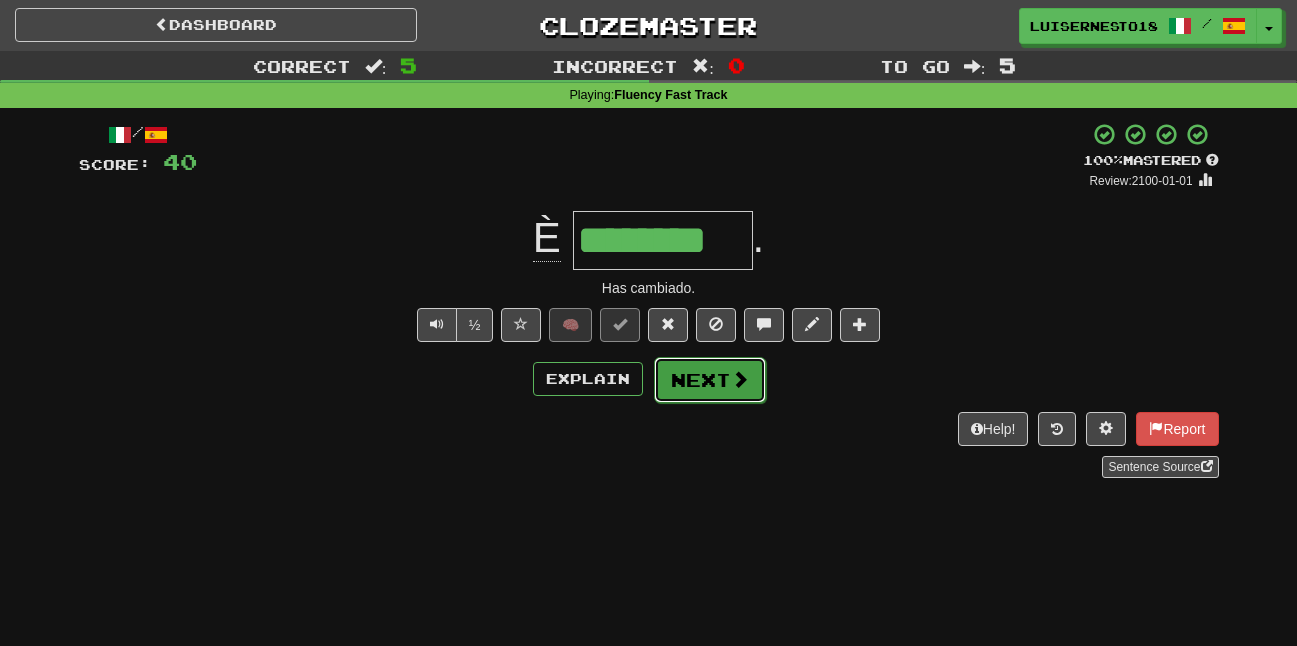 click on "Next" at bounding box center [710, 380] 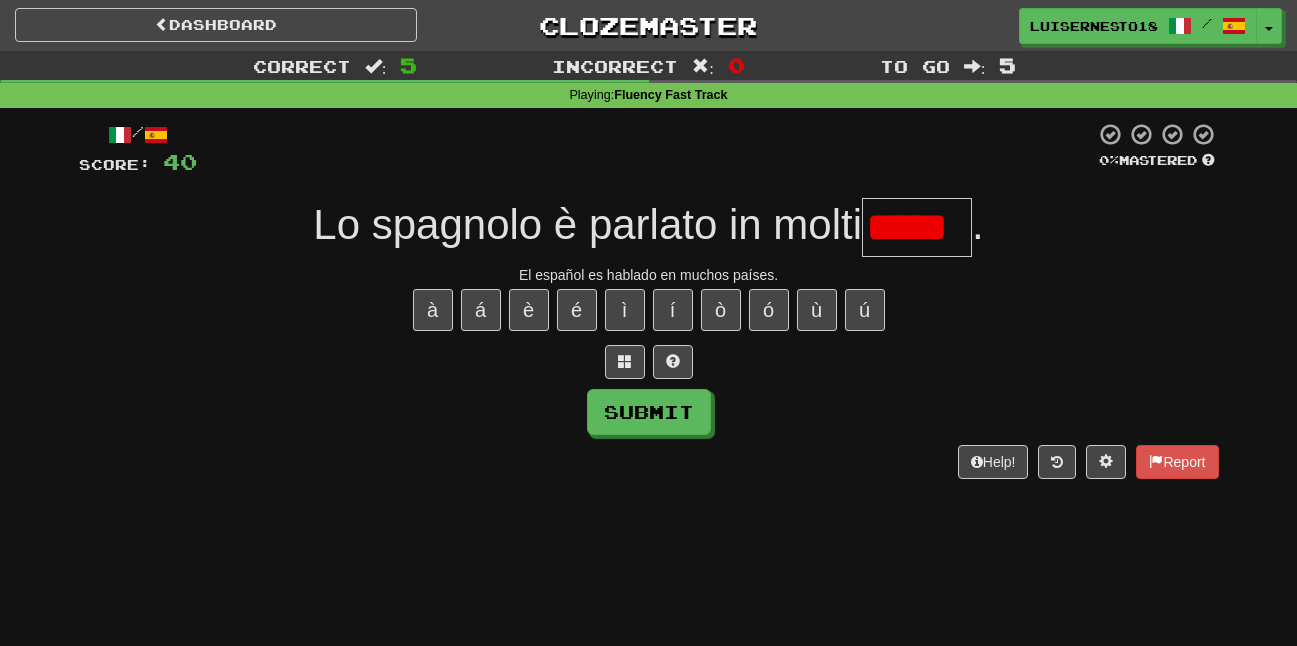 scroll, scrollTop: 0, scrollLeft: 0, axis: both 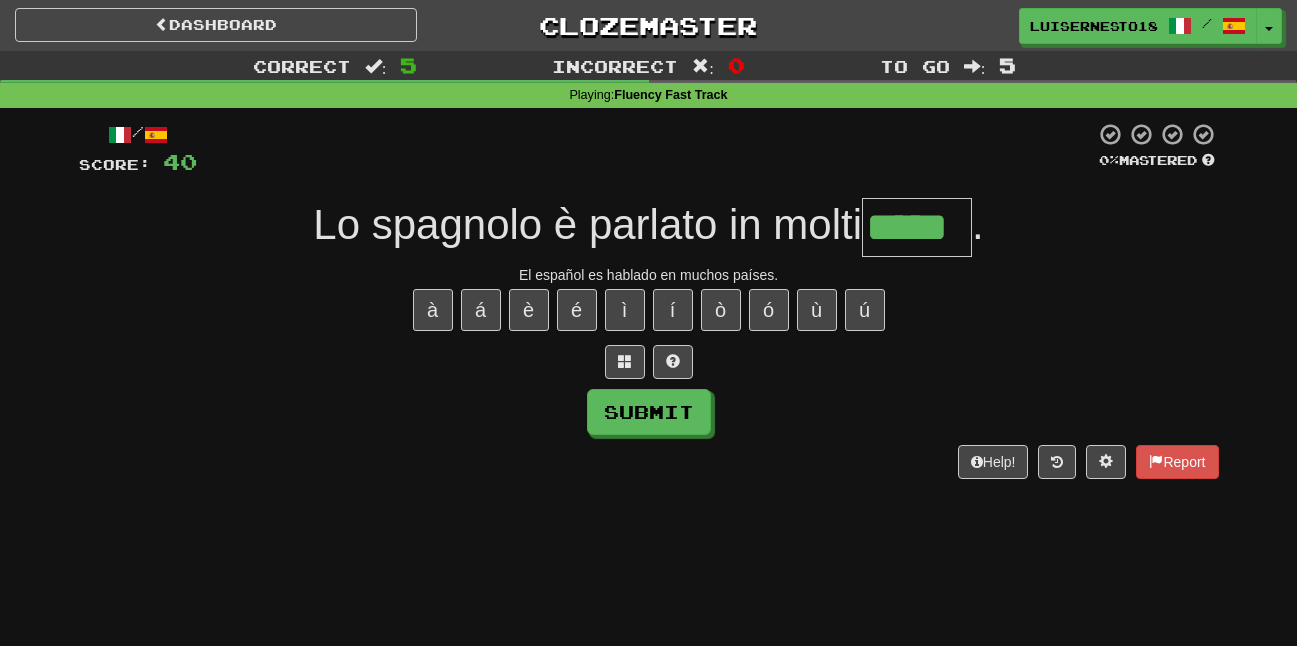 type on "*****" 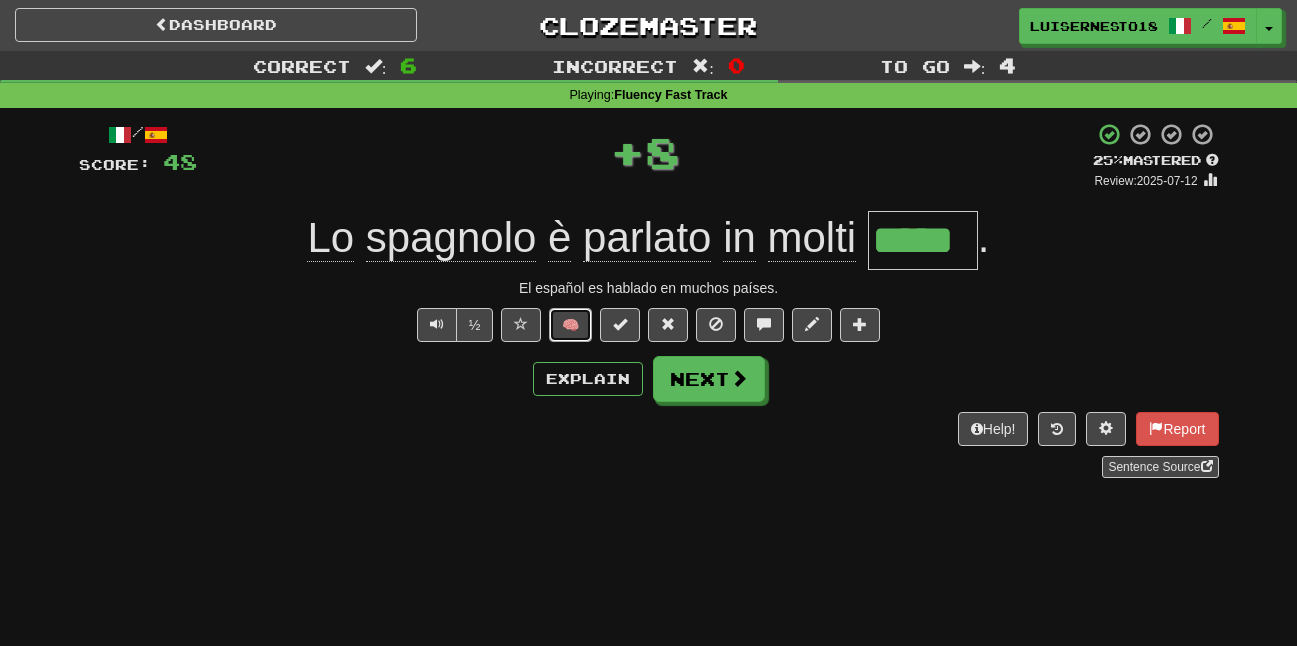 click on "🧠" at bounding box center (570, 325) 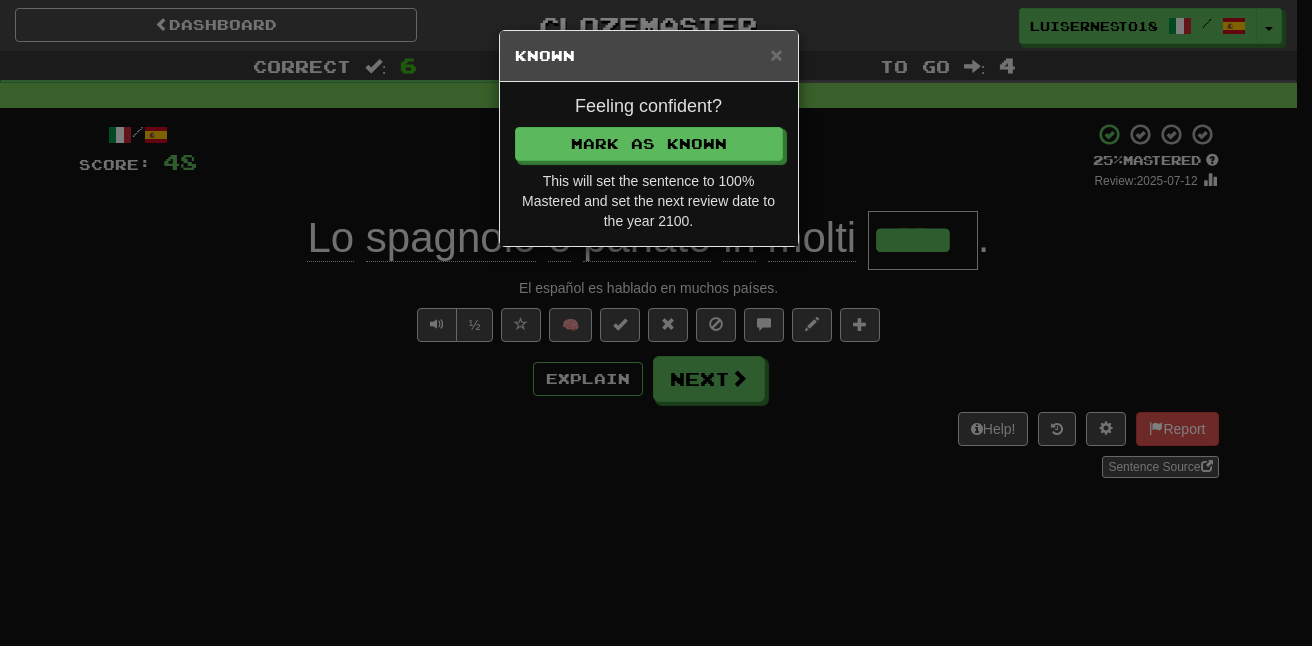 click on "Feeling confident? Mark as Known This will set the sentence to 100% Mastered and set the next review date to the year 2100." at bounding box center (649, 164) 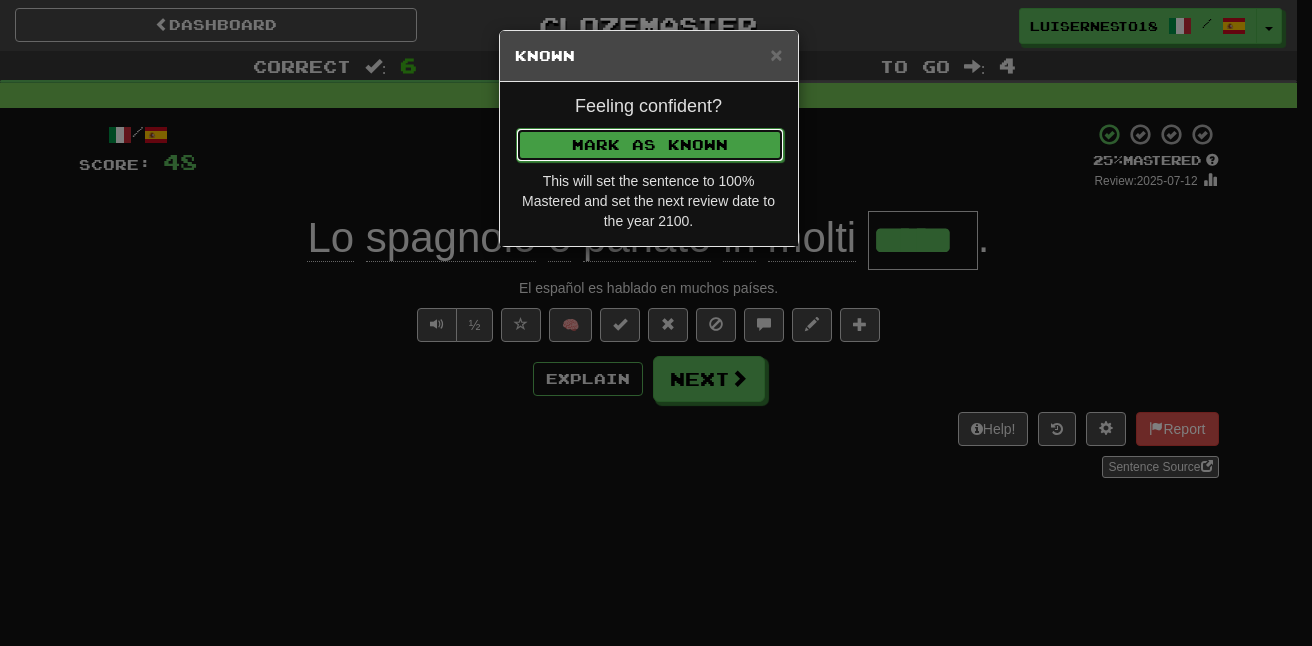 click on "Mark as Known" at bounding box center (650, 145) 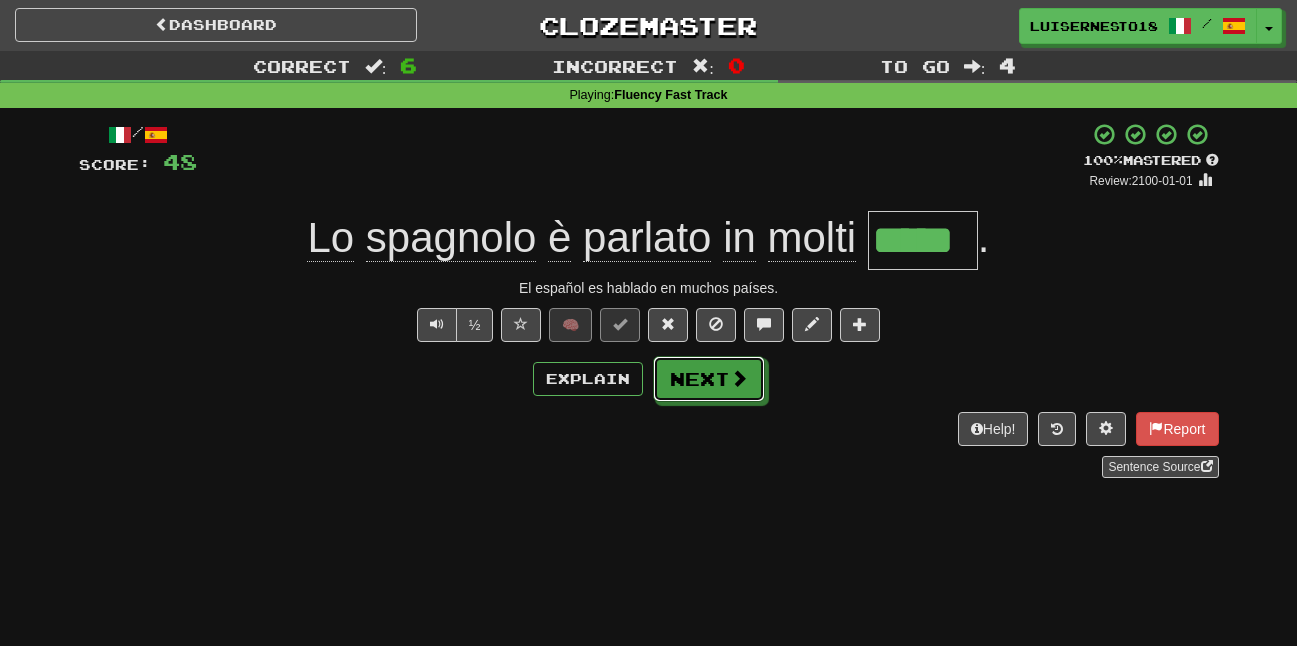 click at bounding box center (739, 378) 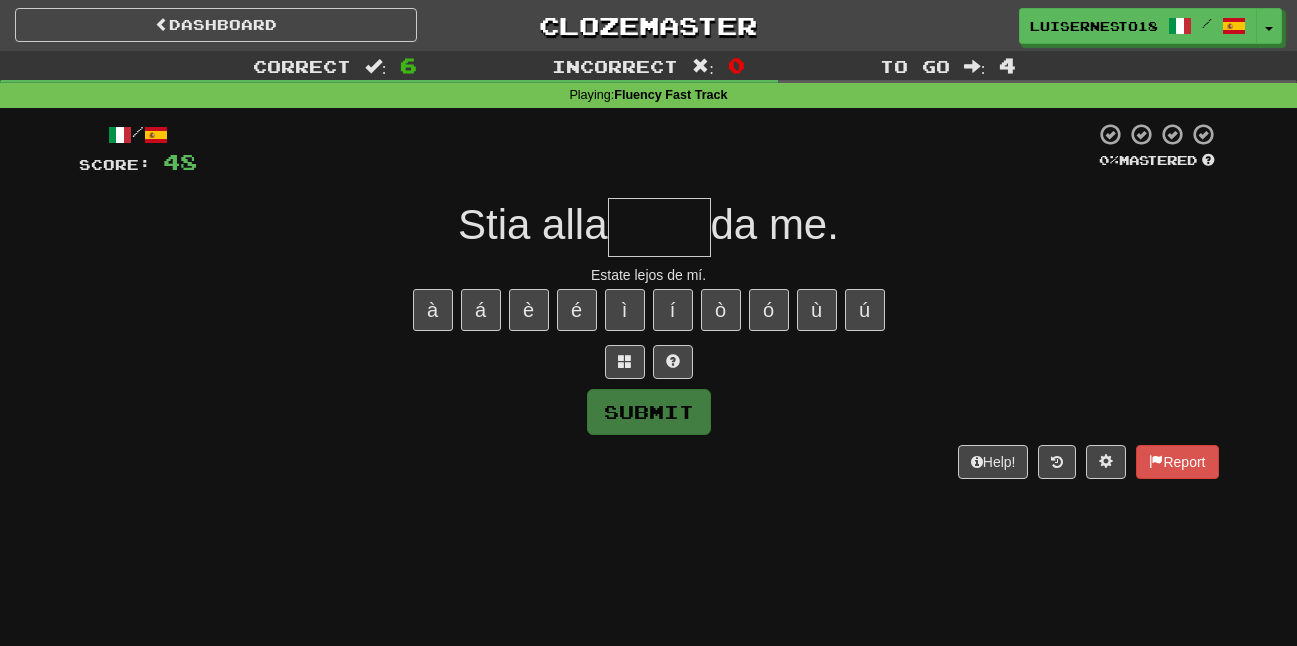 type on "*" 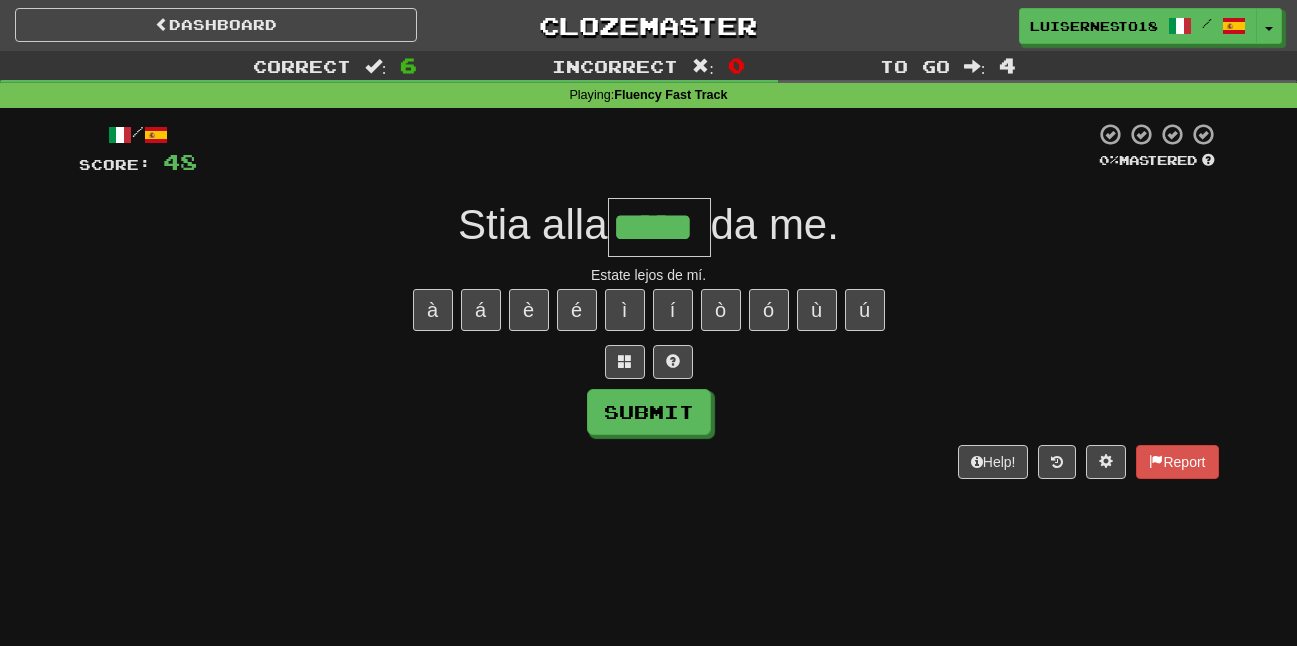 type on "*****" 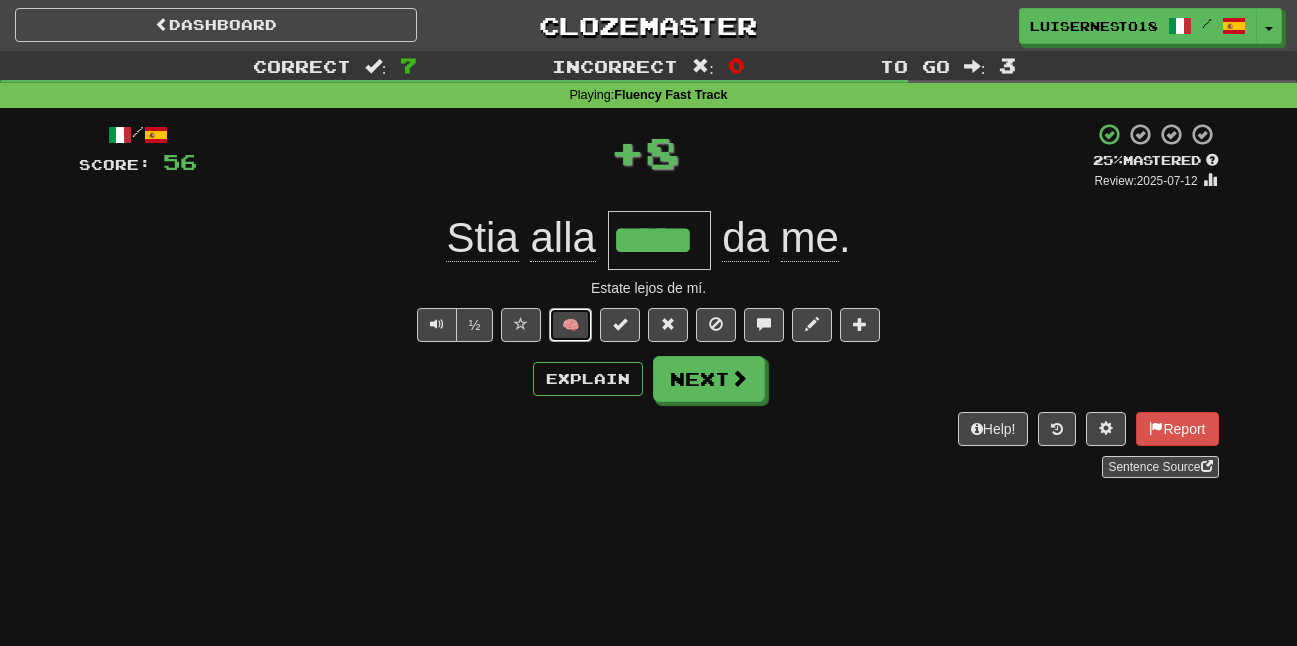 click on "🧠" at bounding box center (570, 325) 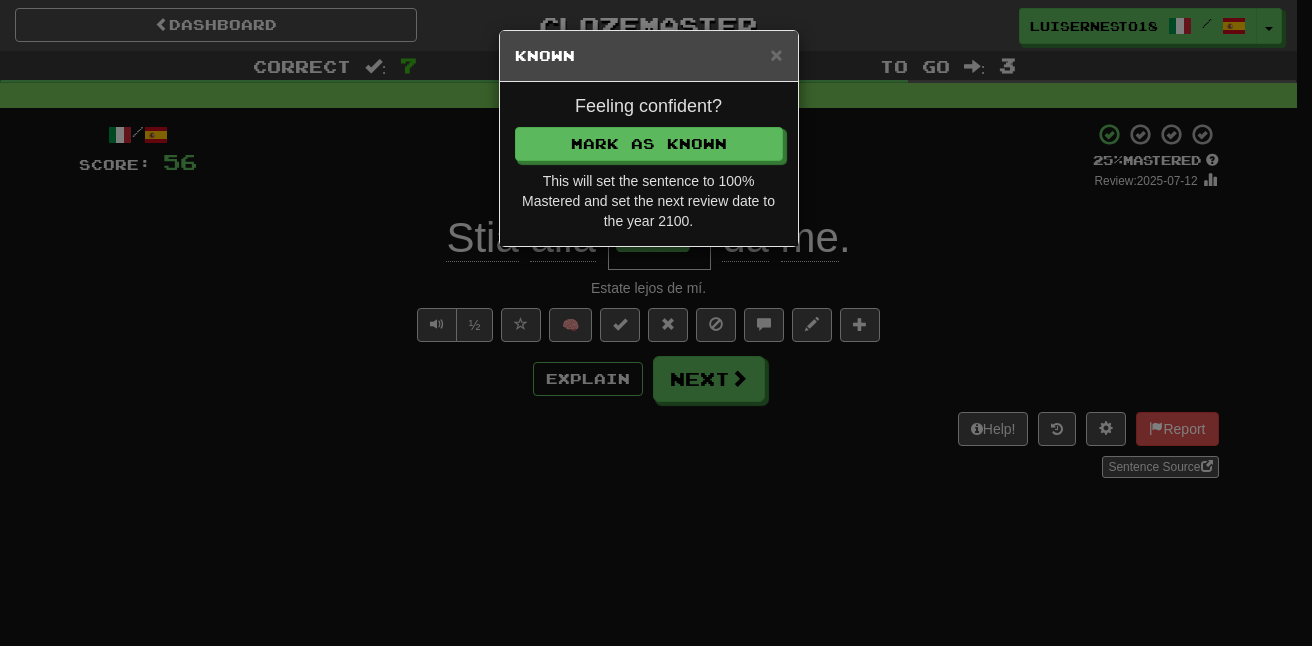 click on "Feeling confident? Mark as Known This will set the sentence to 100% Mastered and set the next review date to the year 2100." at bounding box center [649, 164] 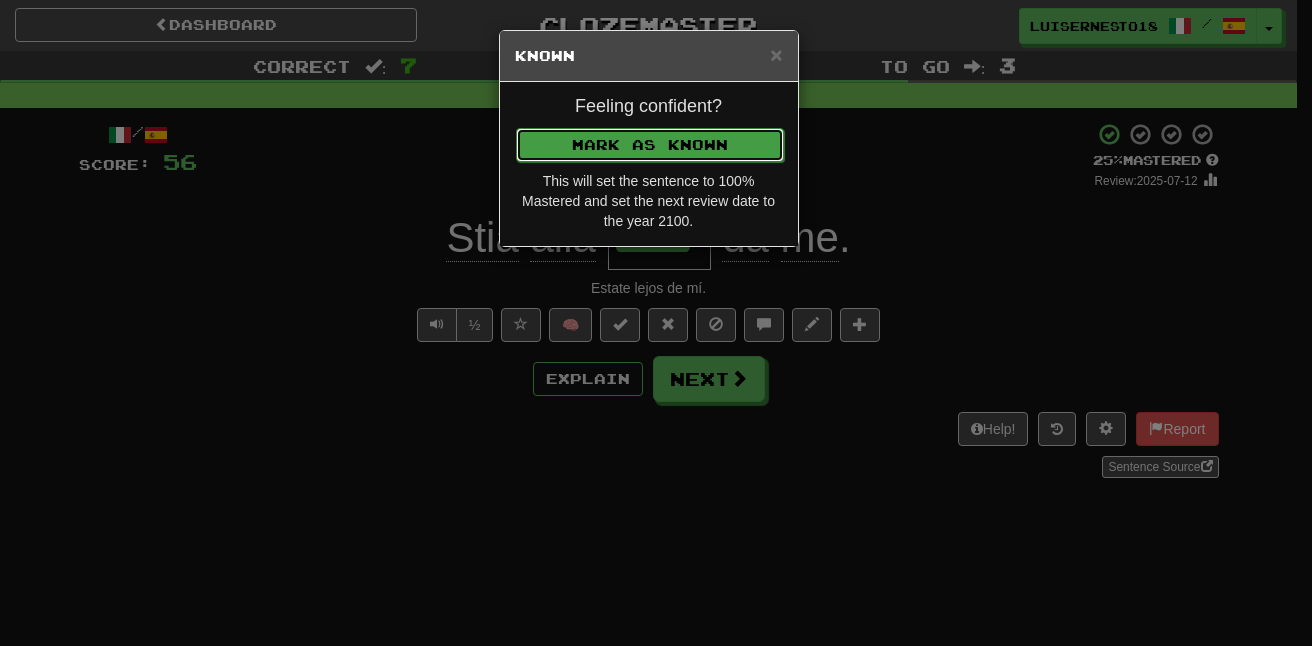 click on "Mark as Known" at bounding box center [650, 145] 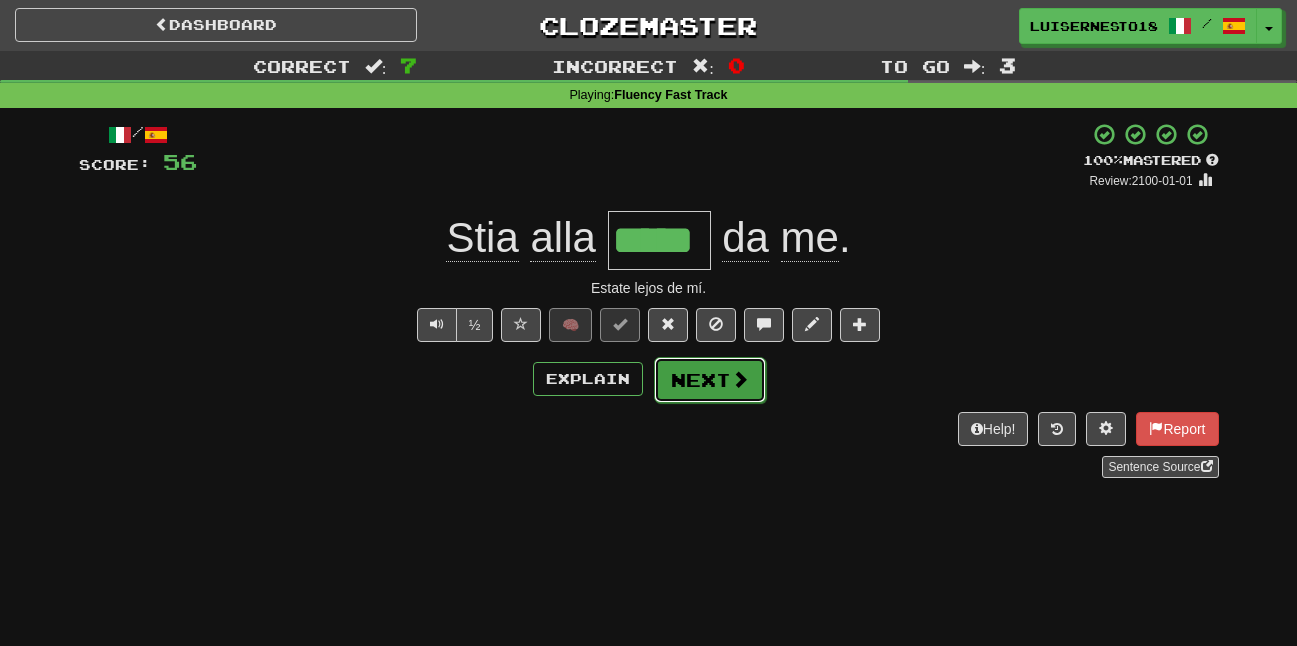 click on "Next" at bounding box center (710, 380) 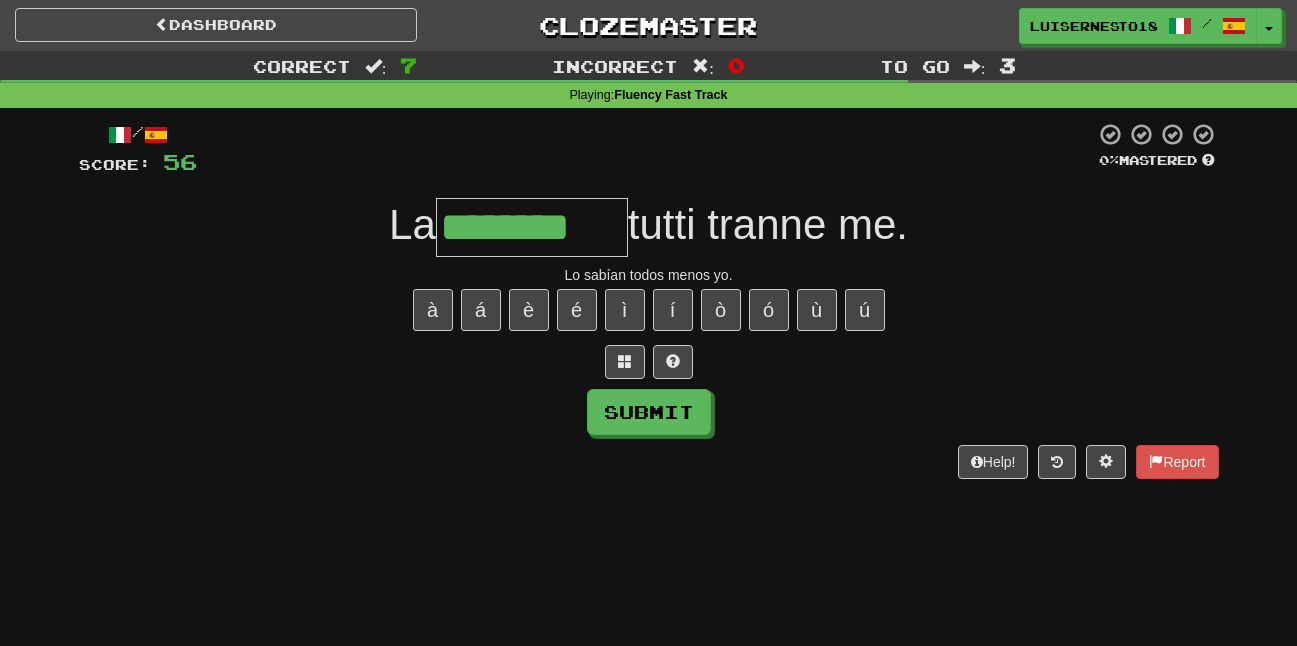 type on "********" 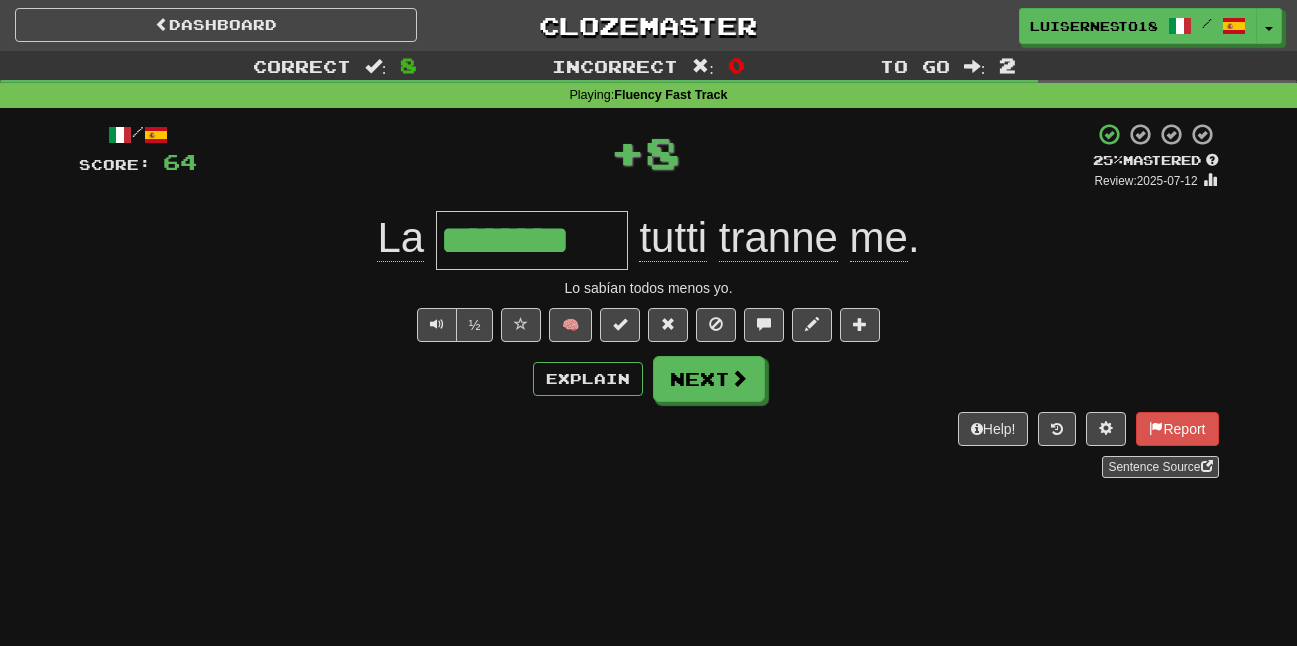 click on "/  Score:   64 + 8 25 %  Mastered Review:  2025-07-12 La   ********   tutti   tranne   me . Lo sabían todos menos yo. ½ 🧠 Explain Next  Help!  Report Sentence Source" at bounding box center (649, 300) 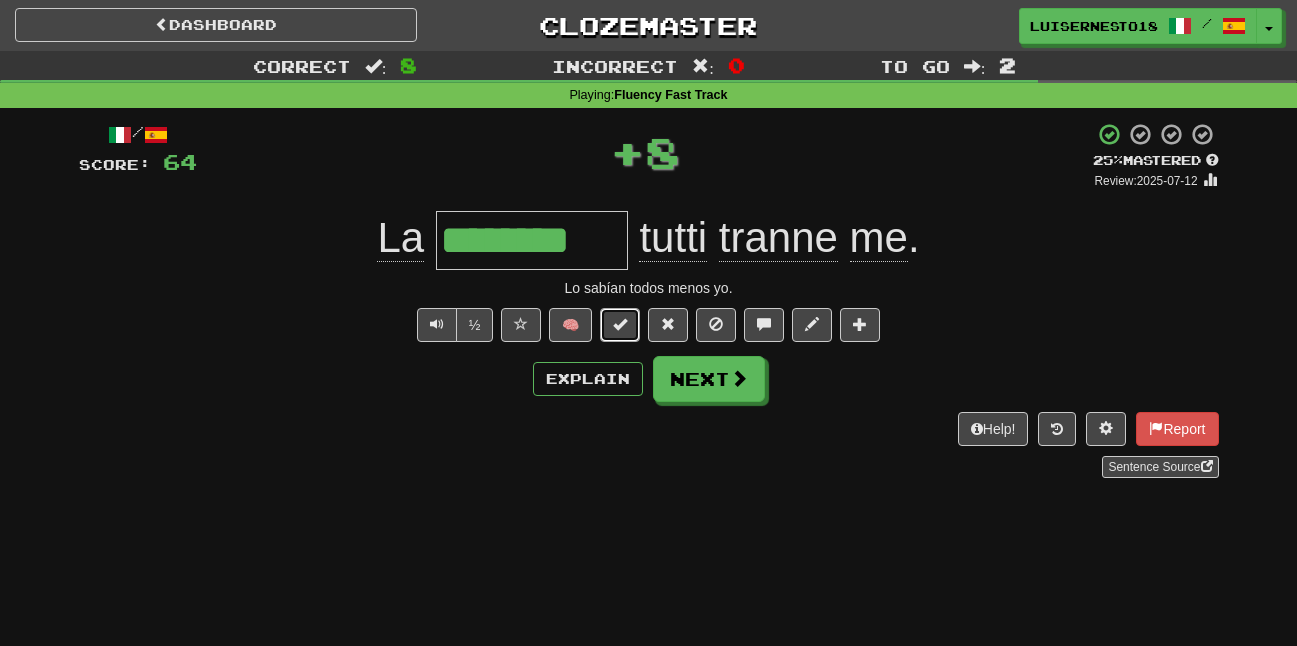 click at bounding box center (620, 325) 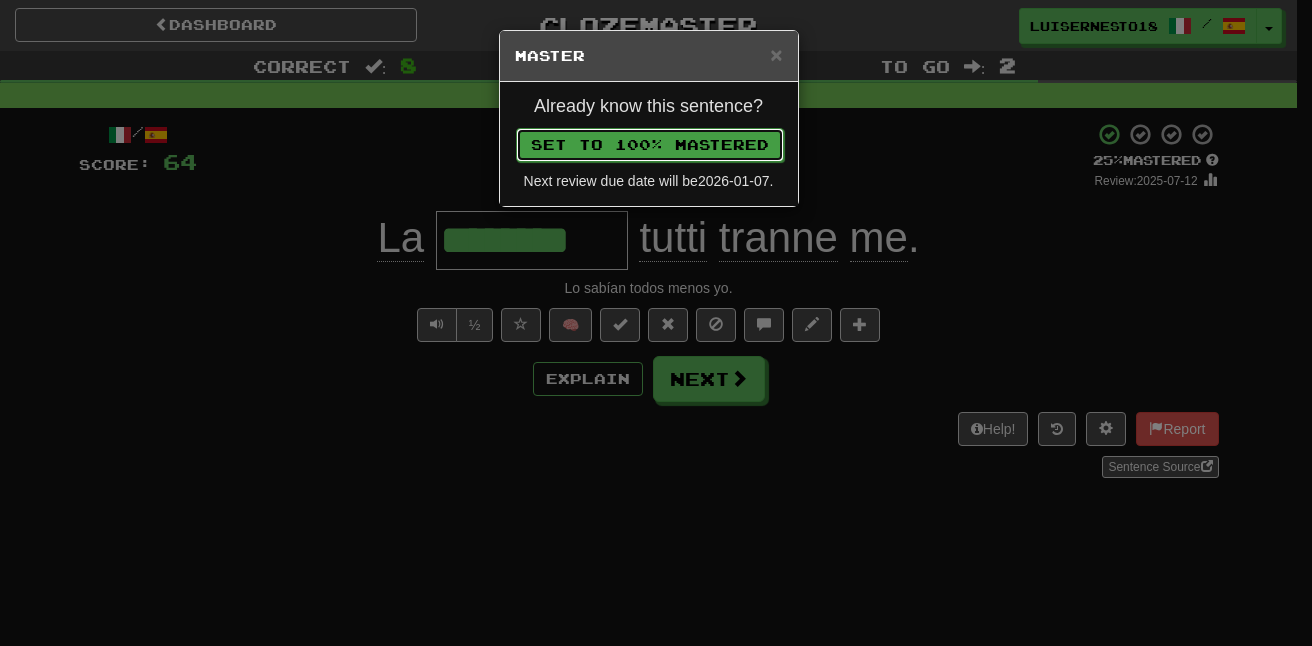 click on "Set to 100% Mastered" at bounding box center (650, 145) 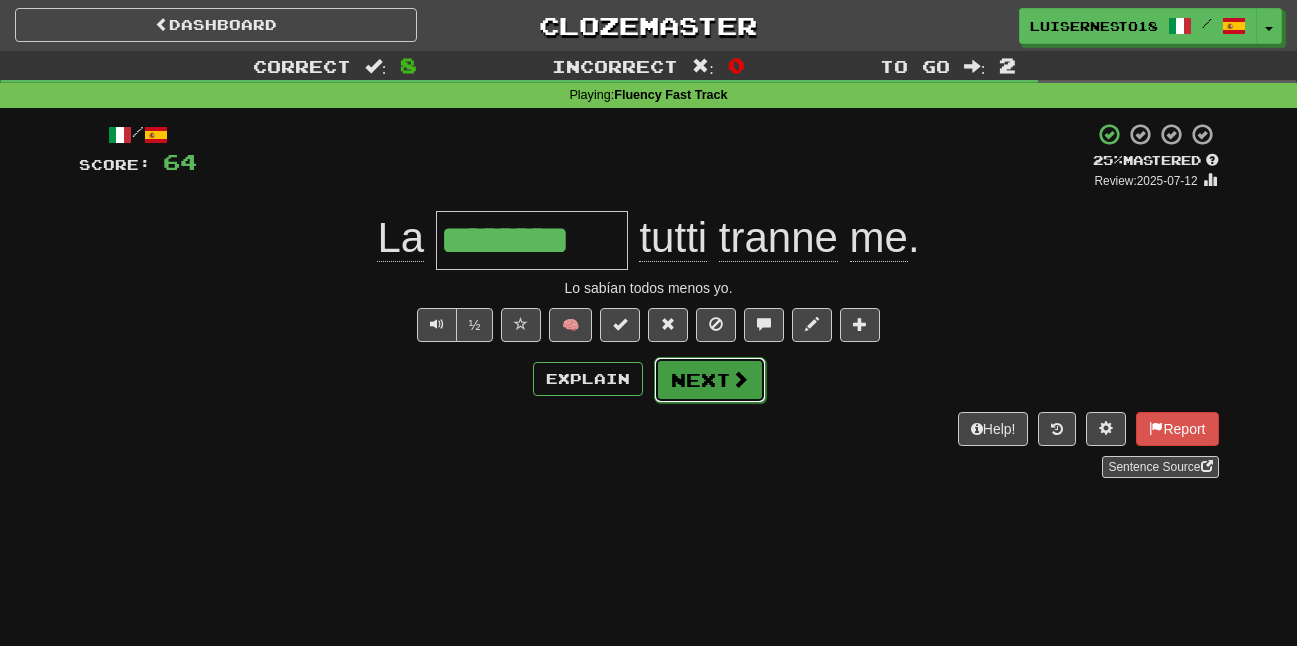 click on "Next" at bounding box center (710, 380) 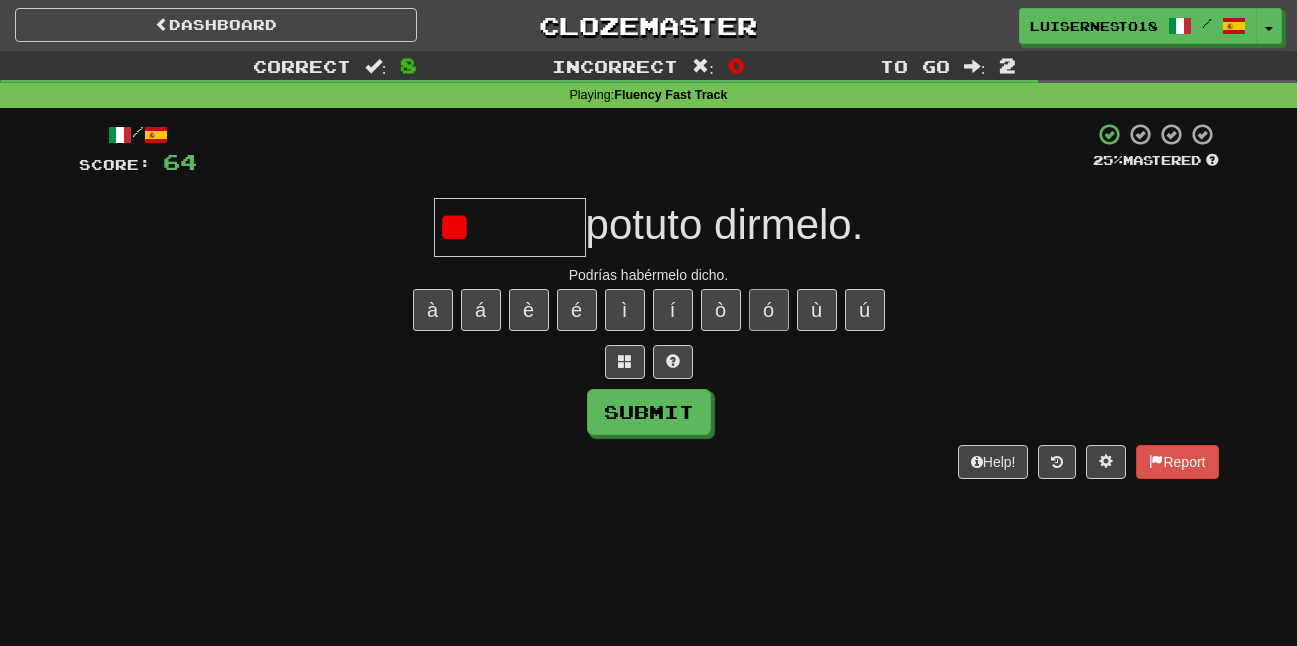 type on "*" 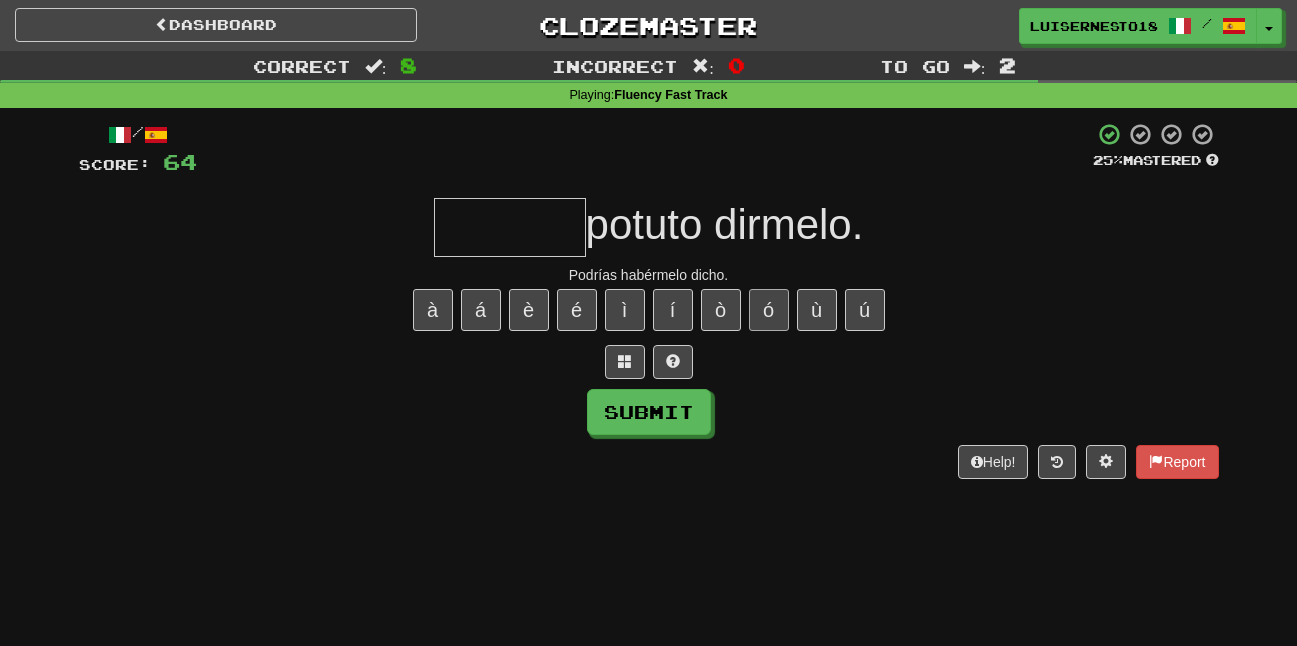 type on "*" 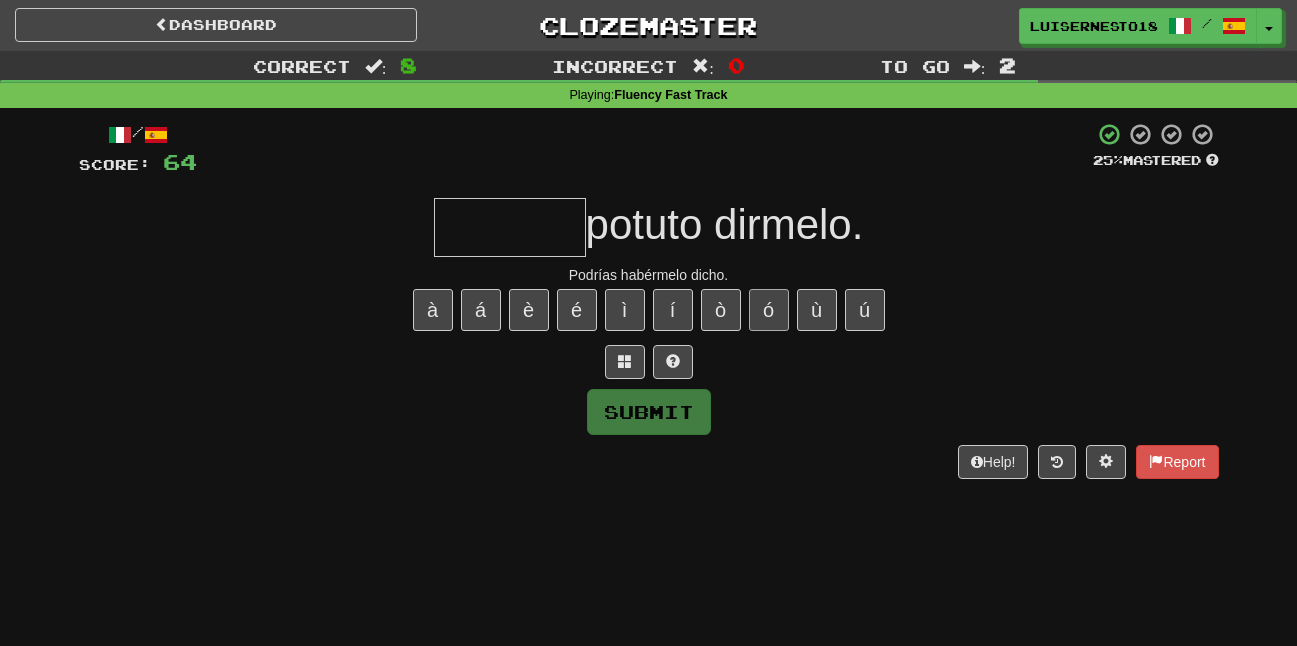 type on "*" 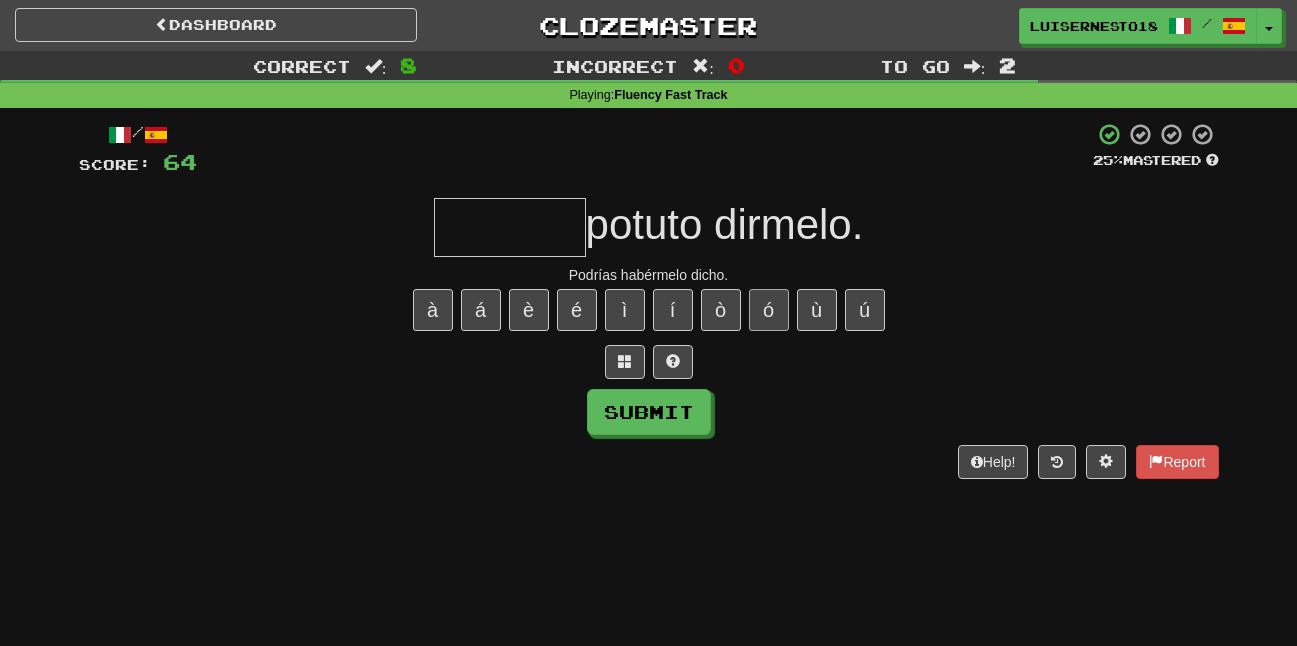 type on "*" 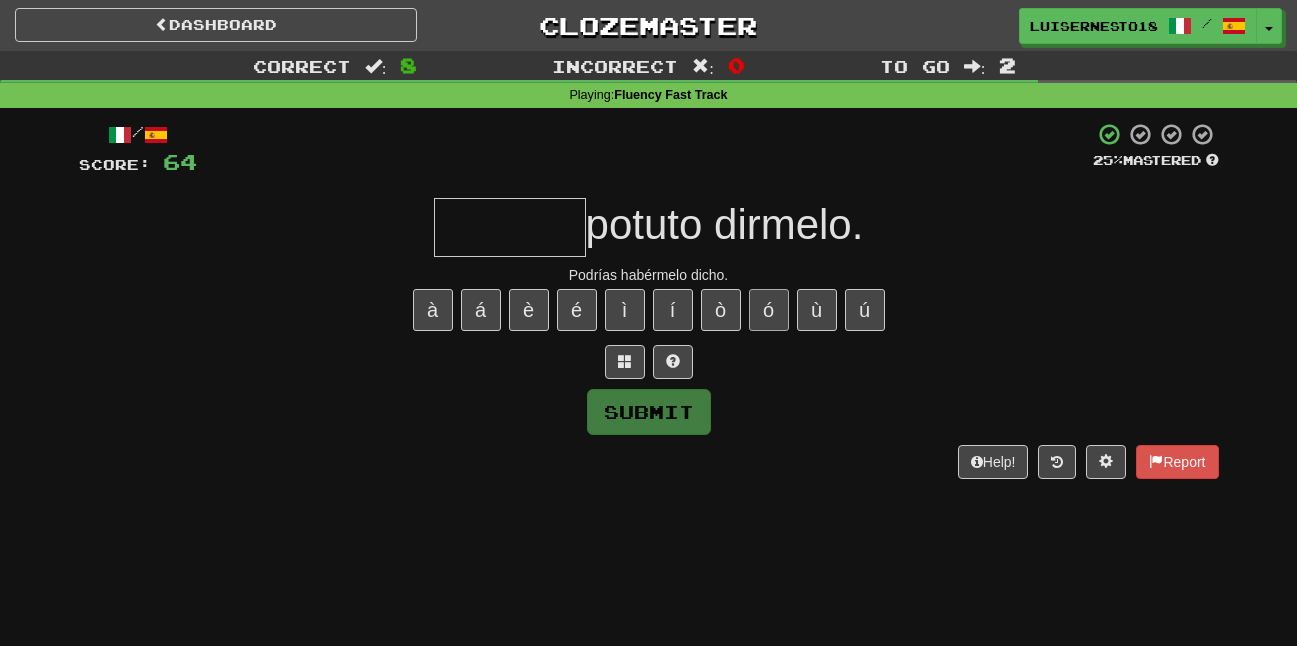 type on "*" 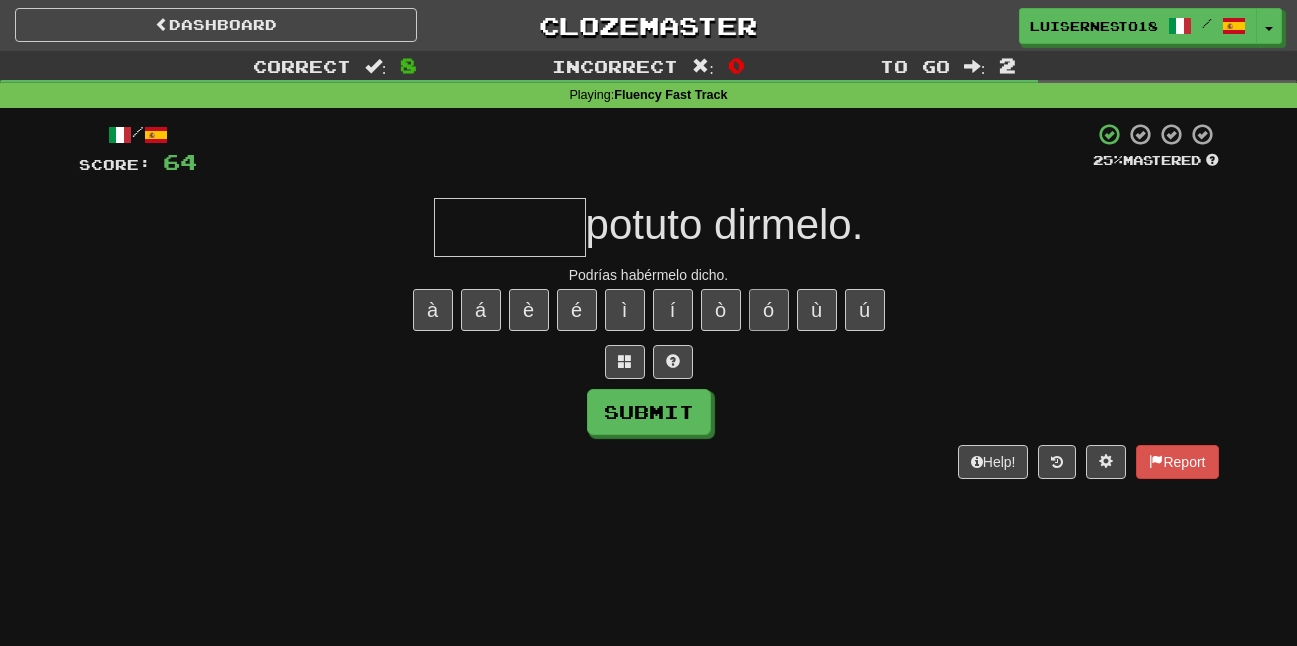 type on "*" 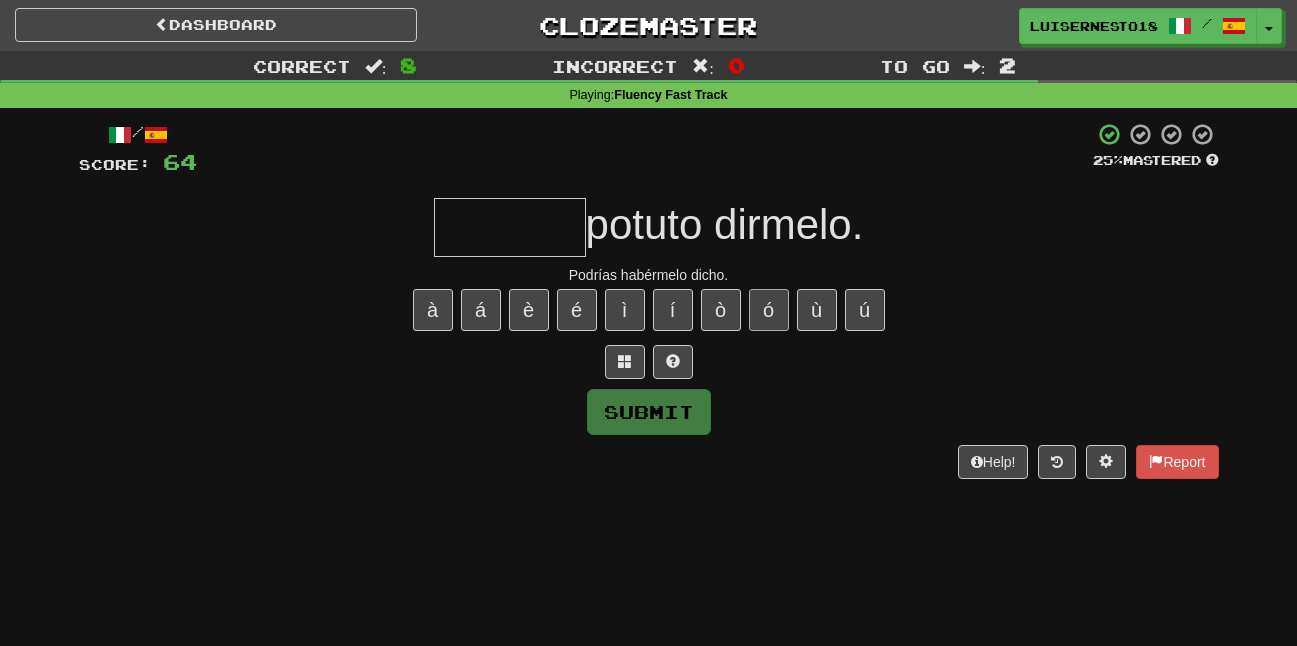 type on "*" 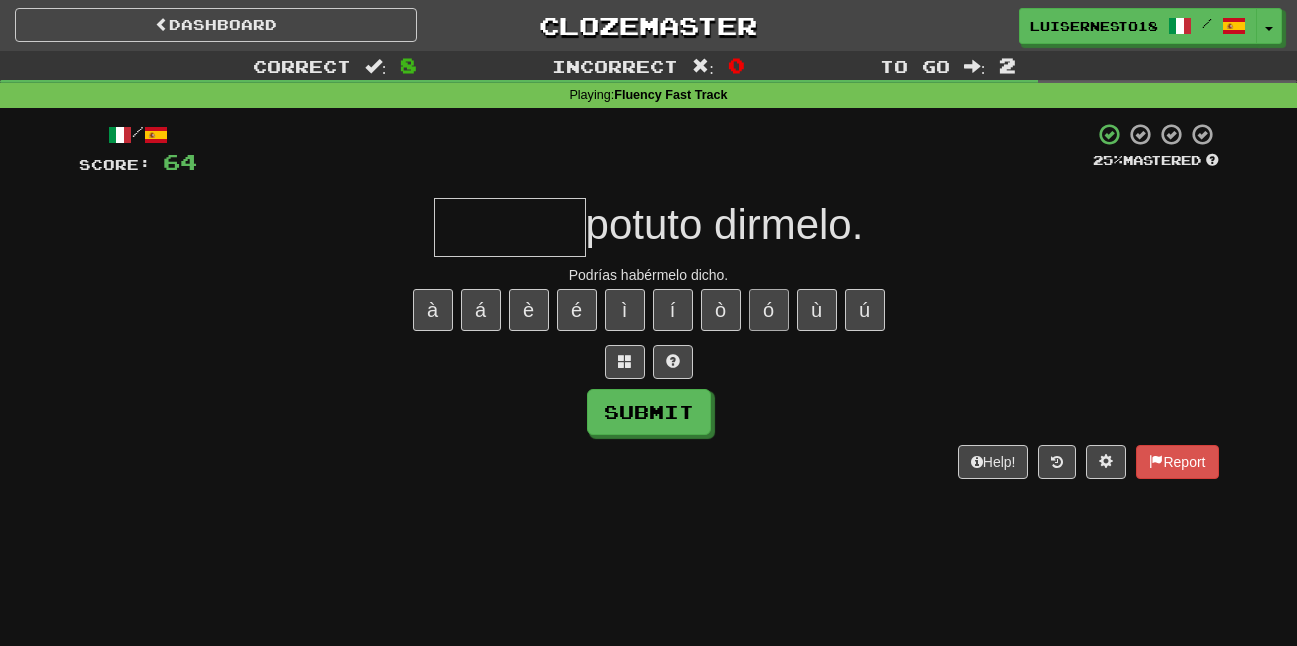 type on "*" 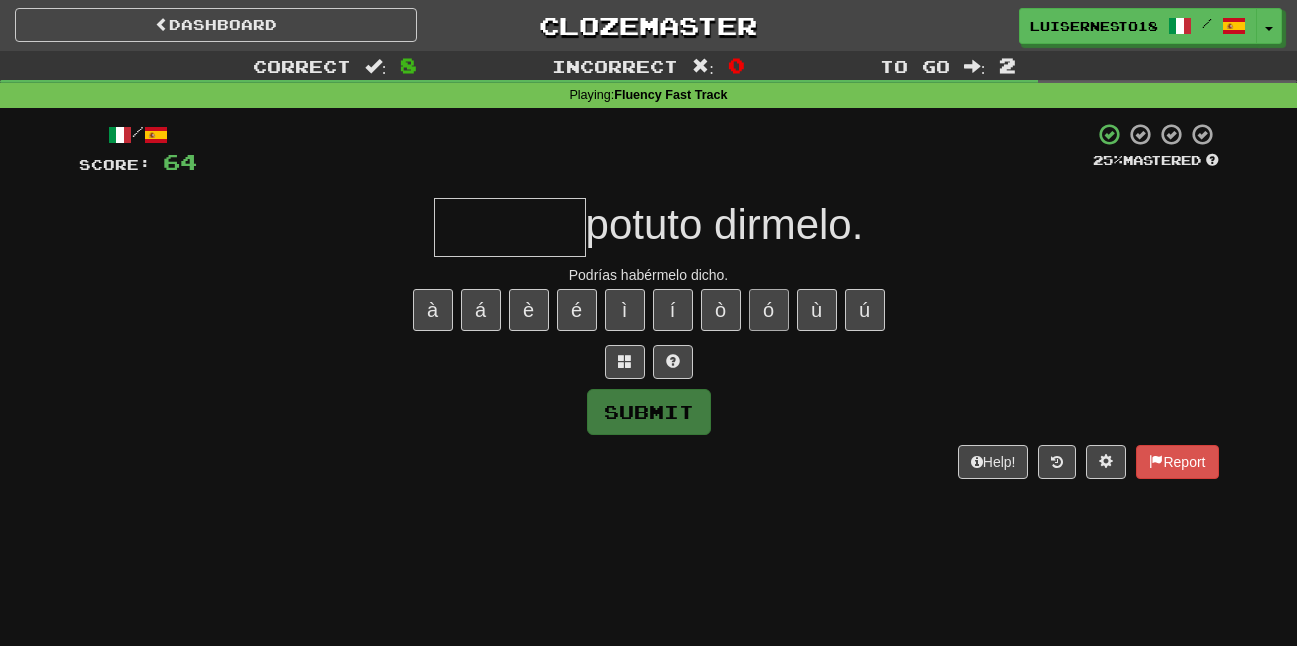 type on "*" 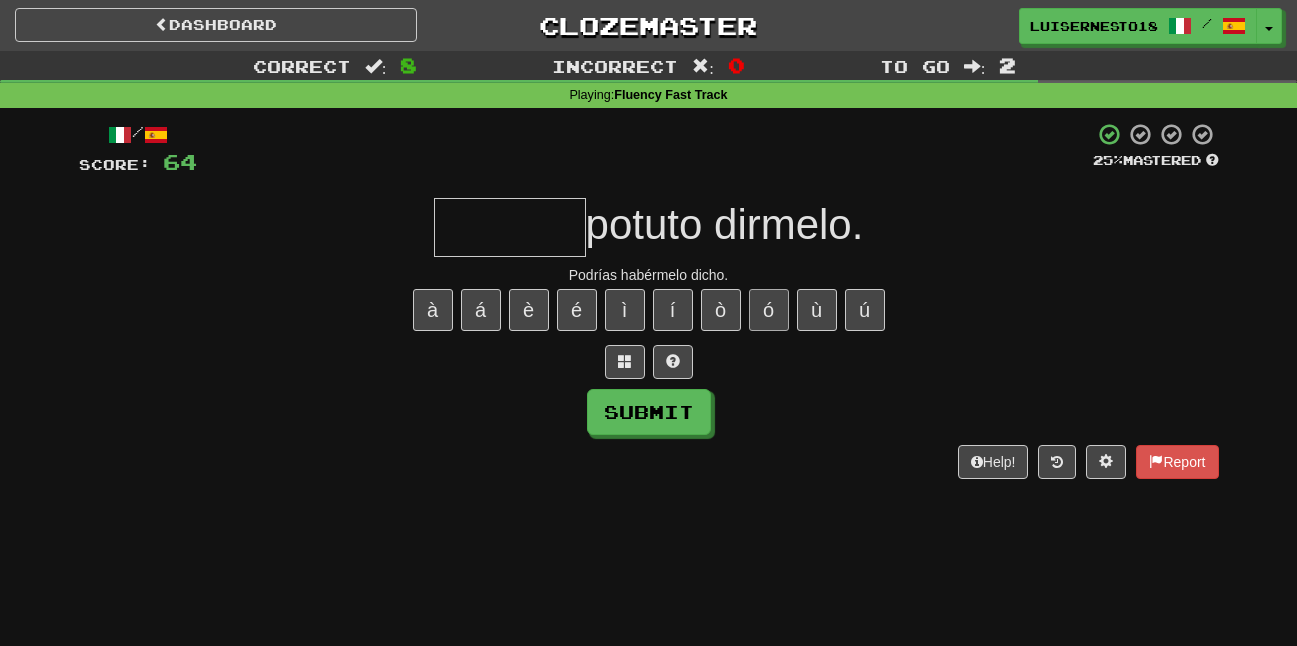 type on "*" 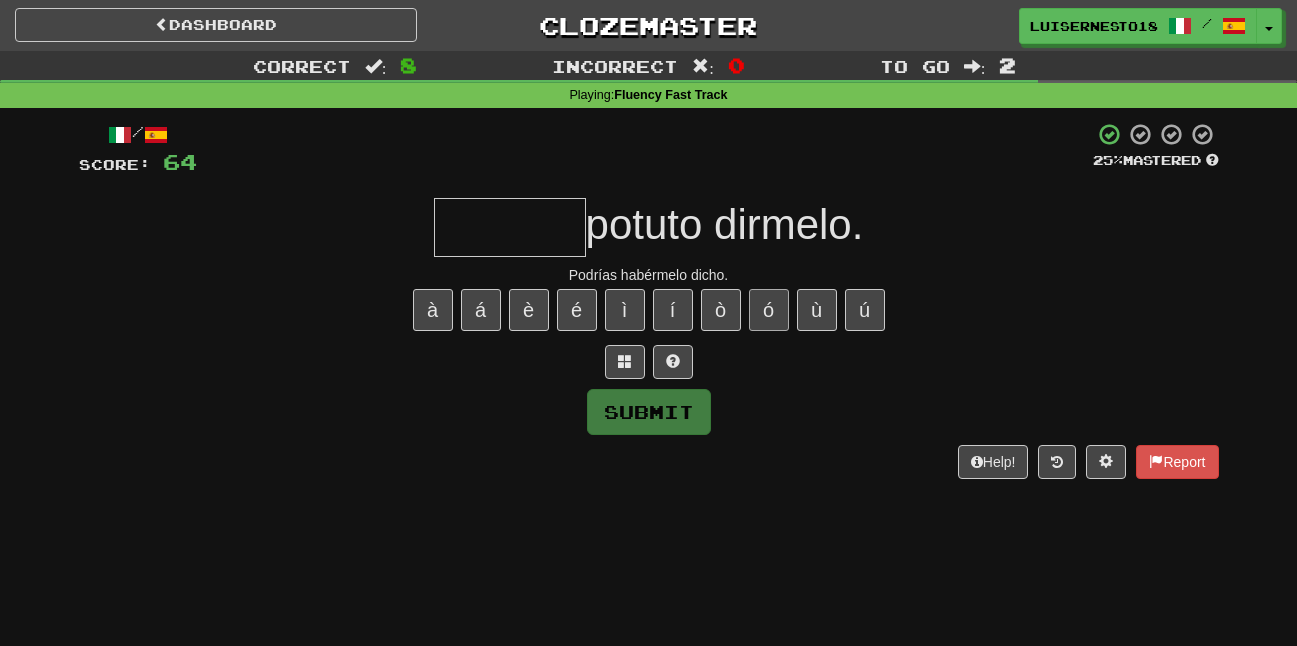 type on "*" 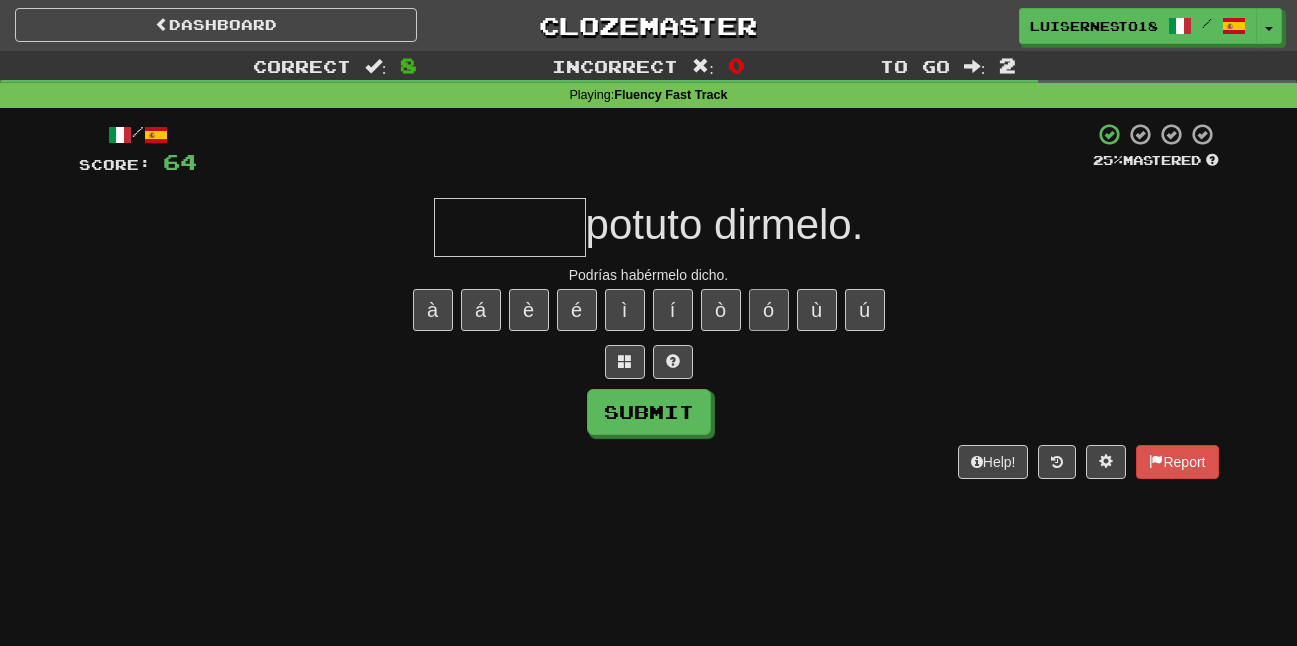 type on "*" 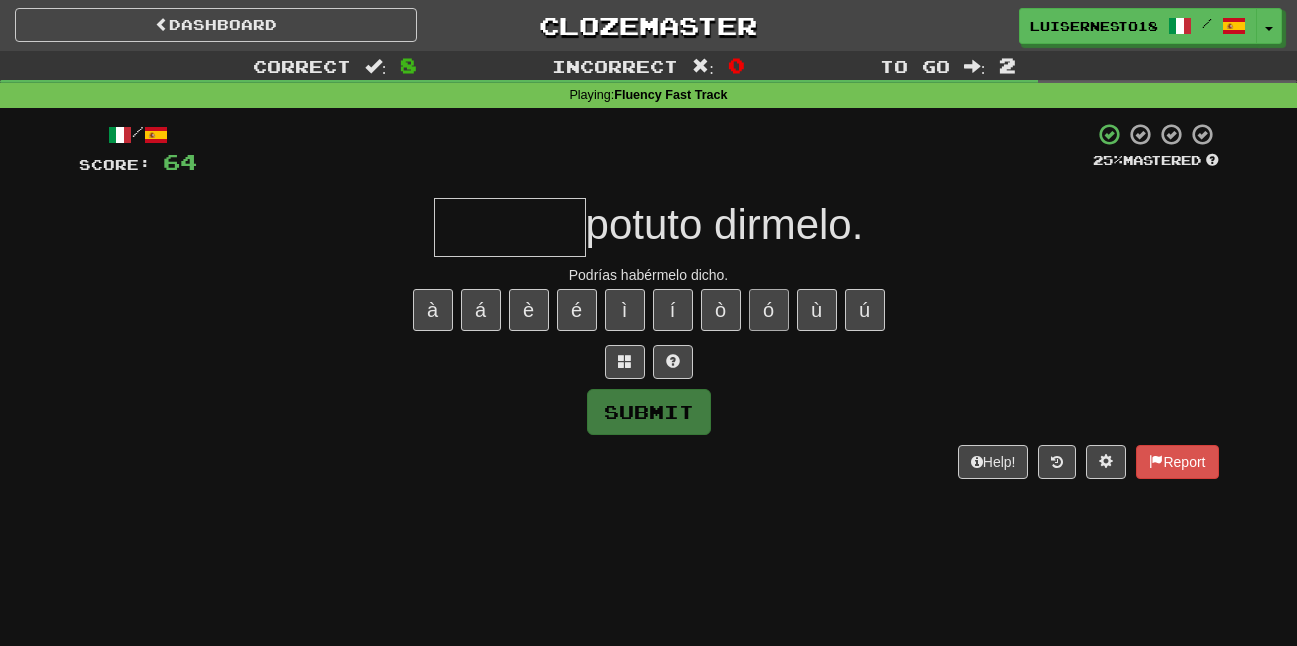 type on "*" 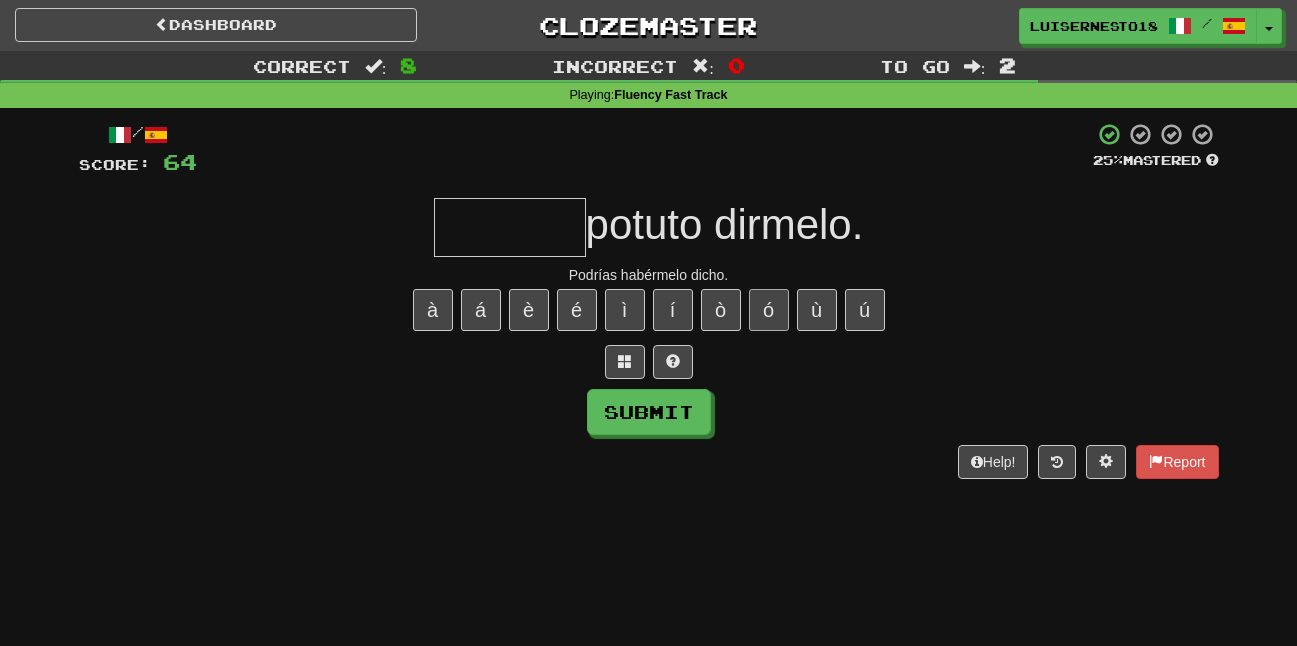 type on "*" 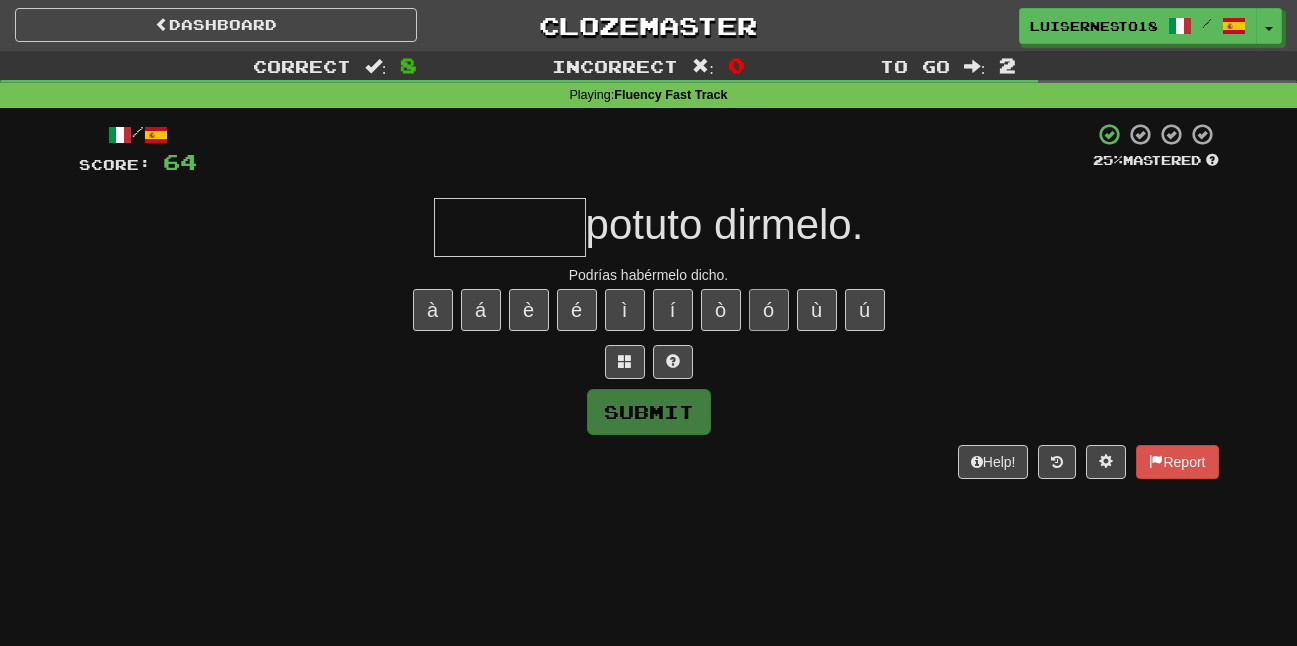 type on "*" 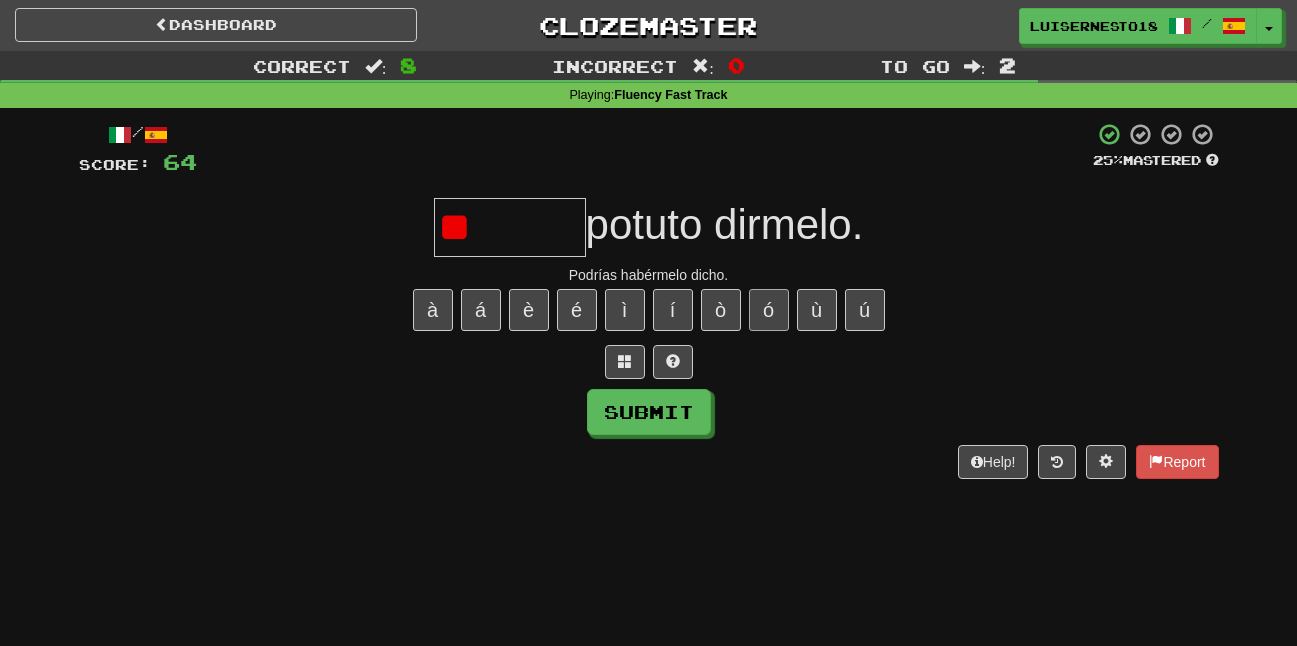 type on "*" 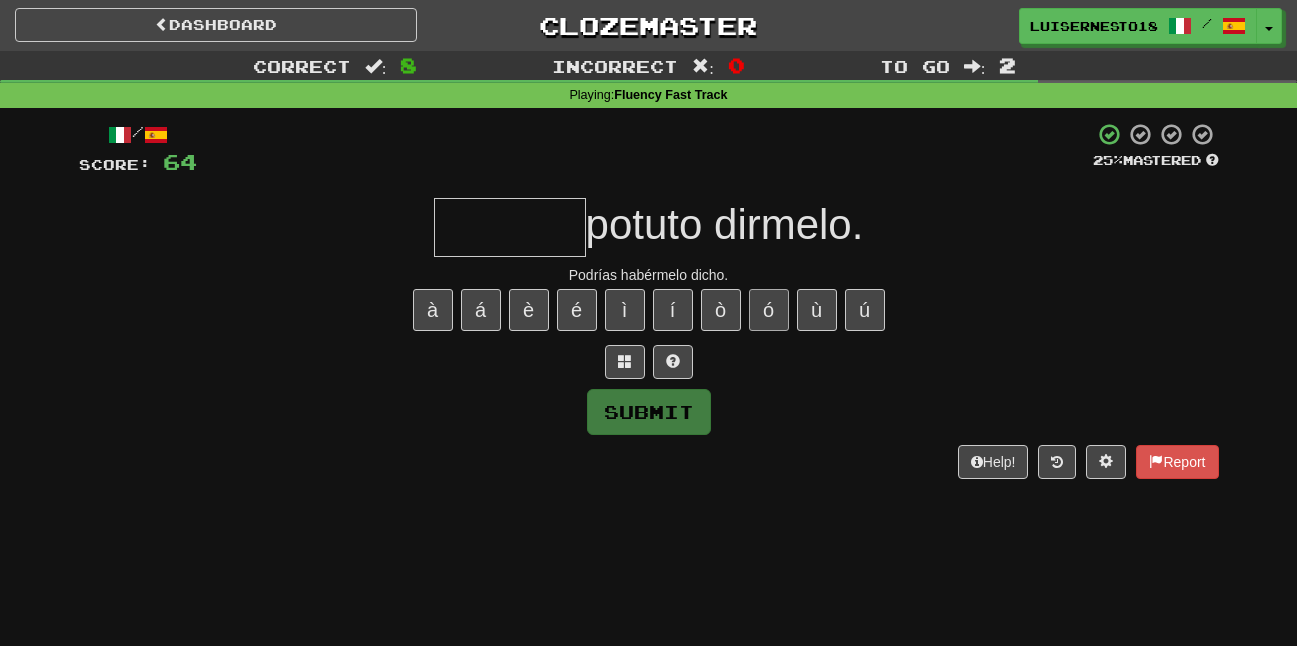 type on "*" 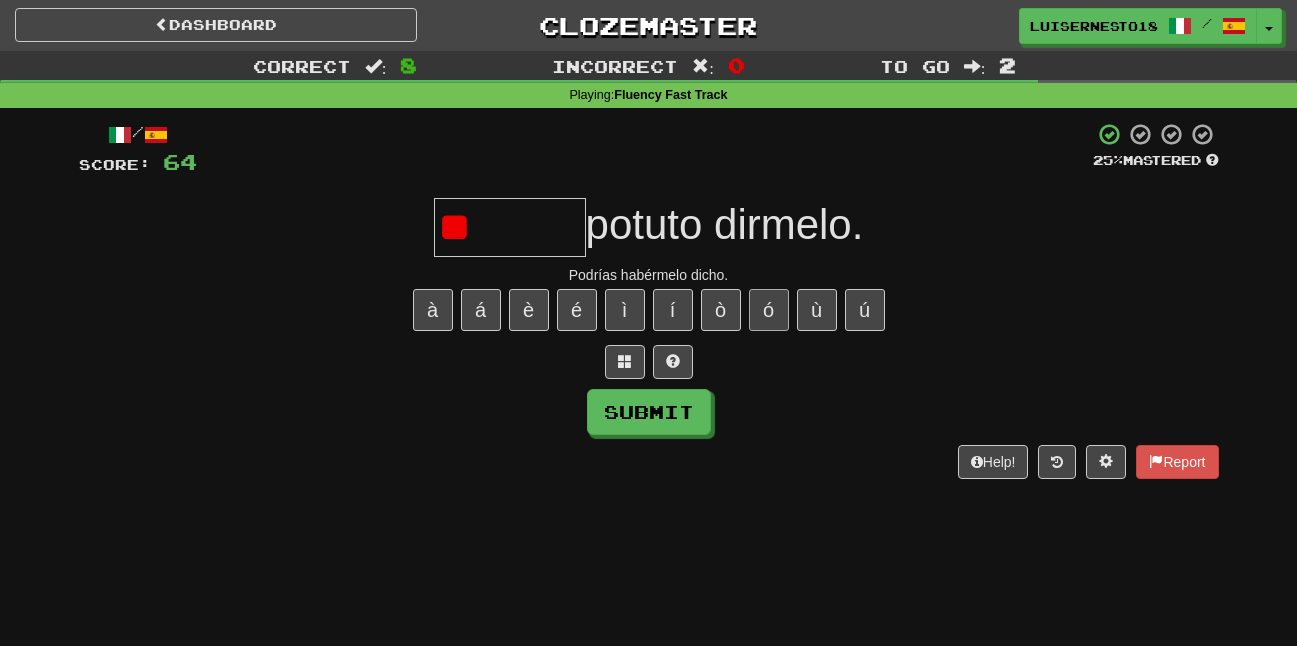 type on "*" 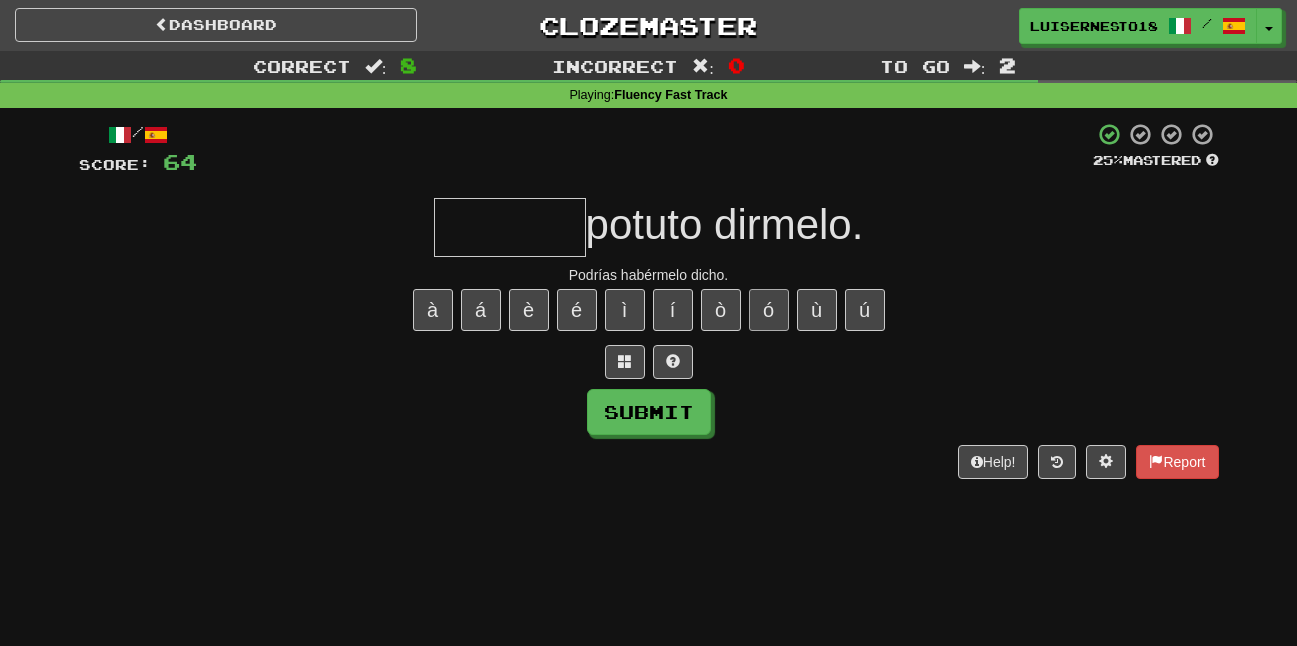 type on "*" 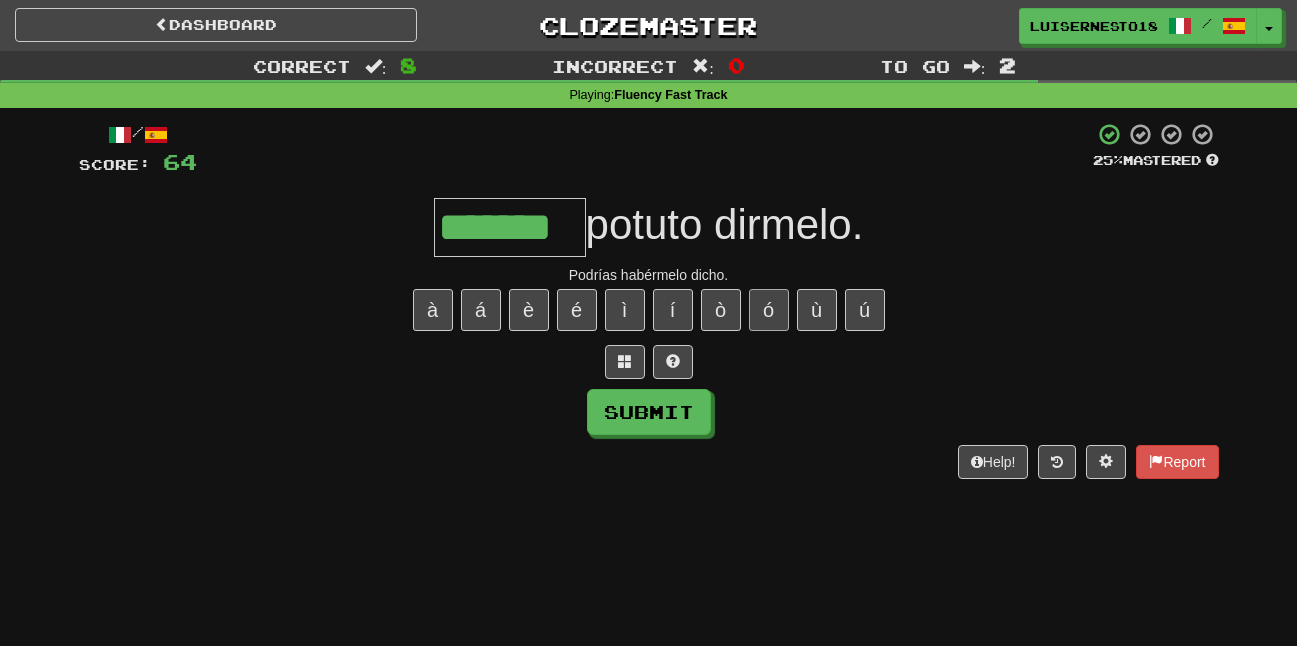 type on "*******" 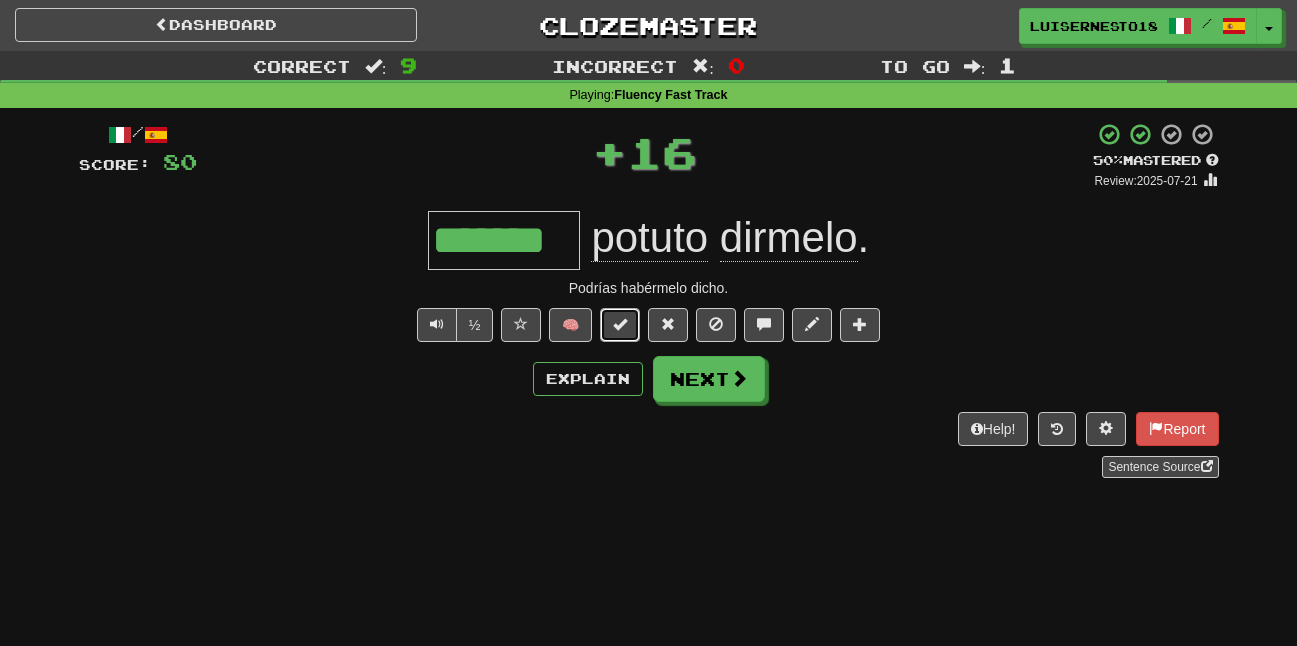 click at bounding box center [620, 325] 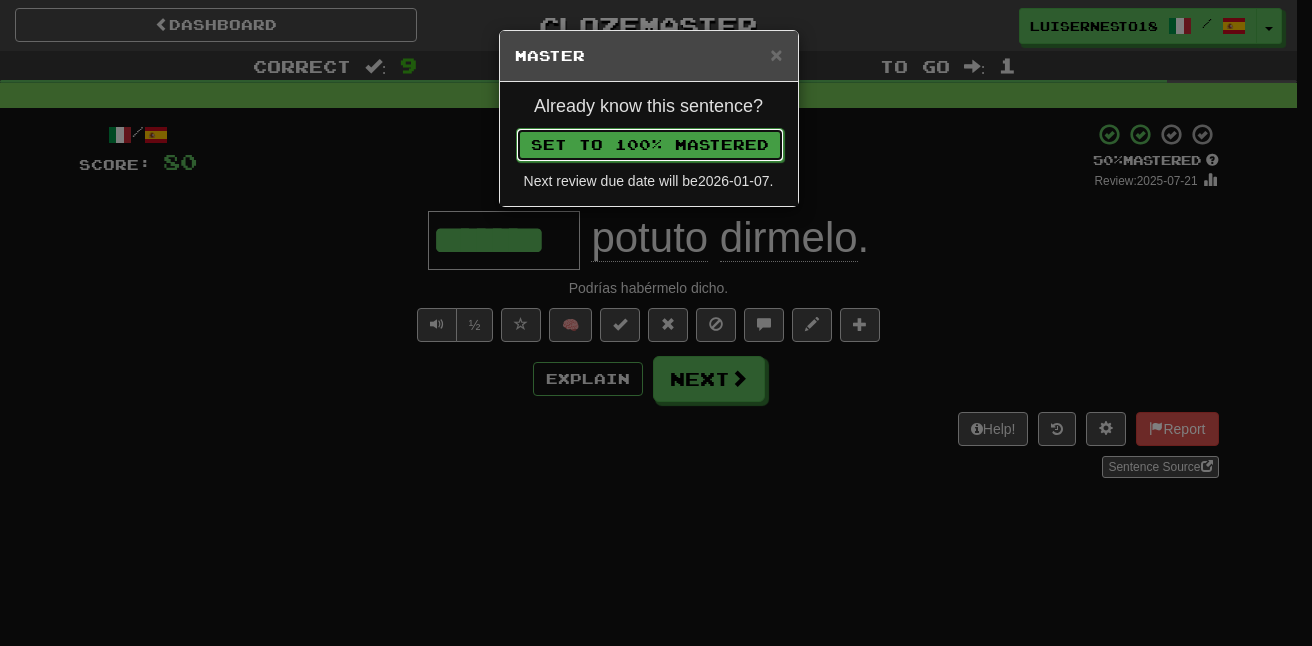 click on "Set to 100% Mastered" at bounding box center [650, 145] 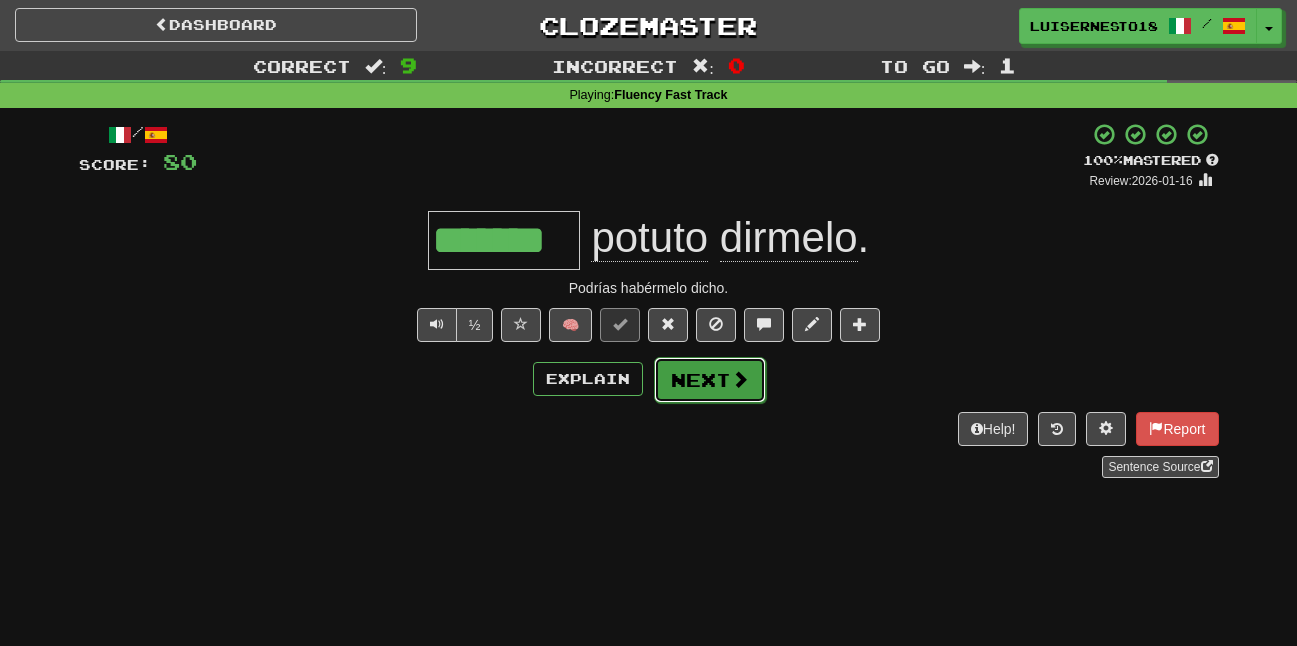 click on "Next" at bounding box center (710, 380) 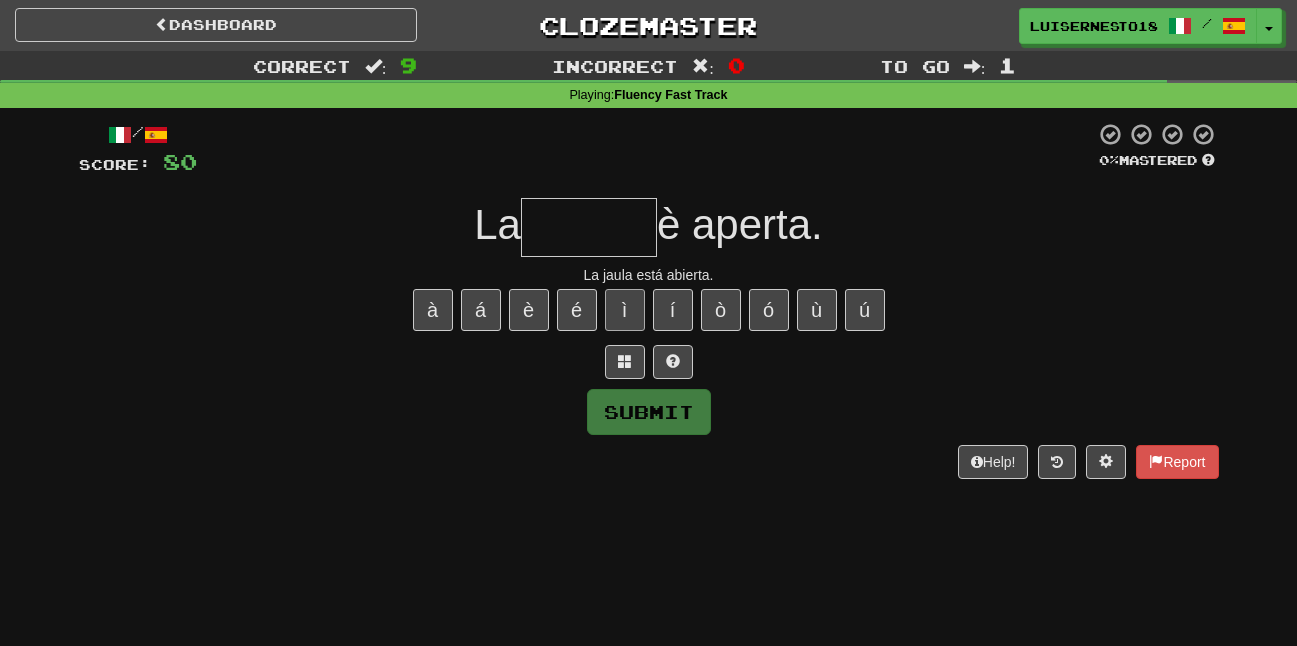 type on "*" 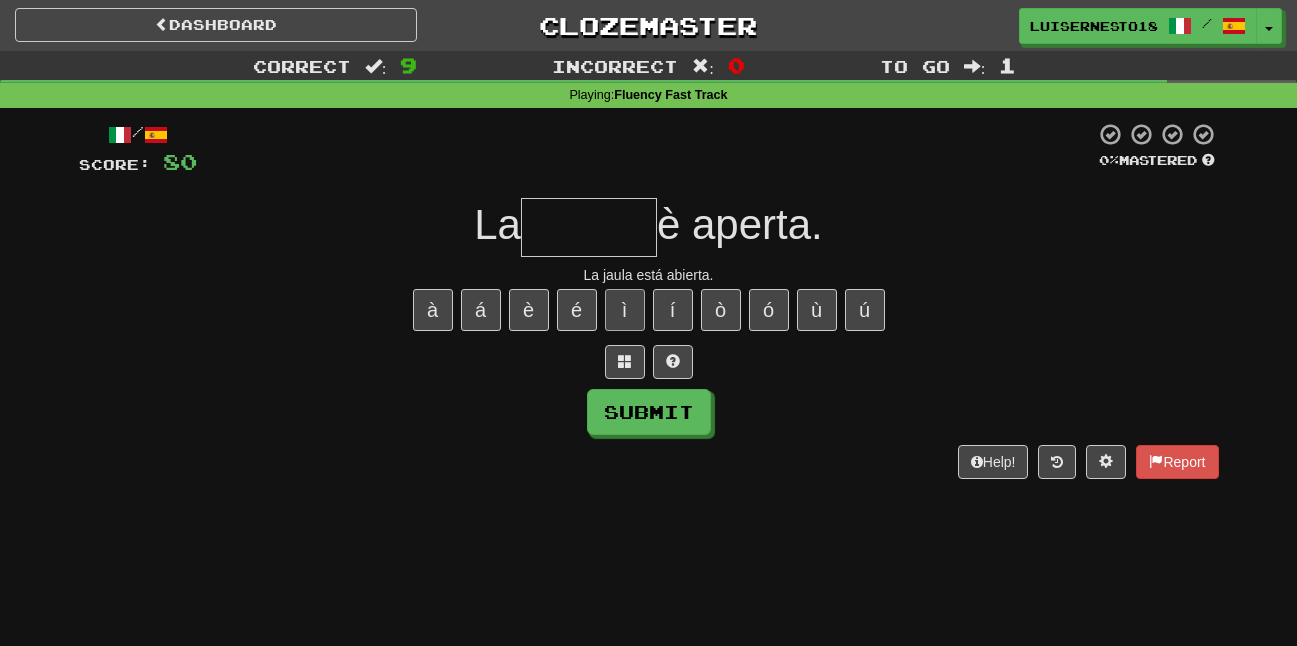 type on "*" 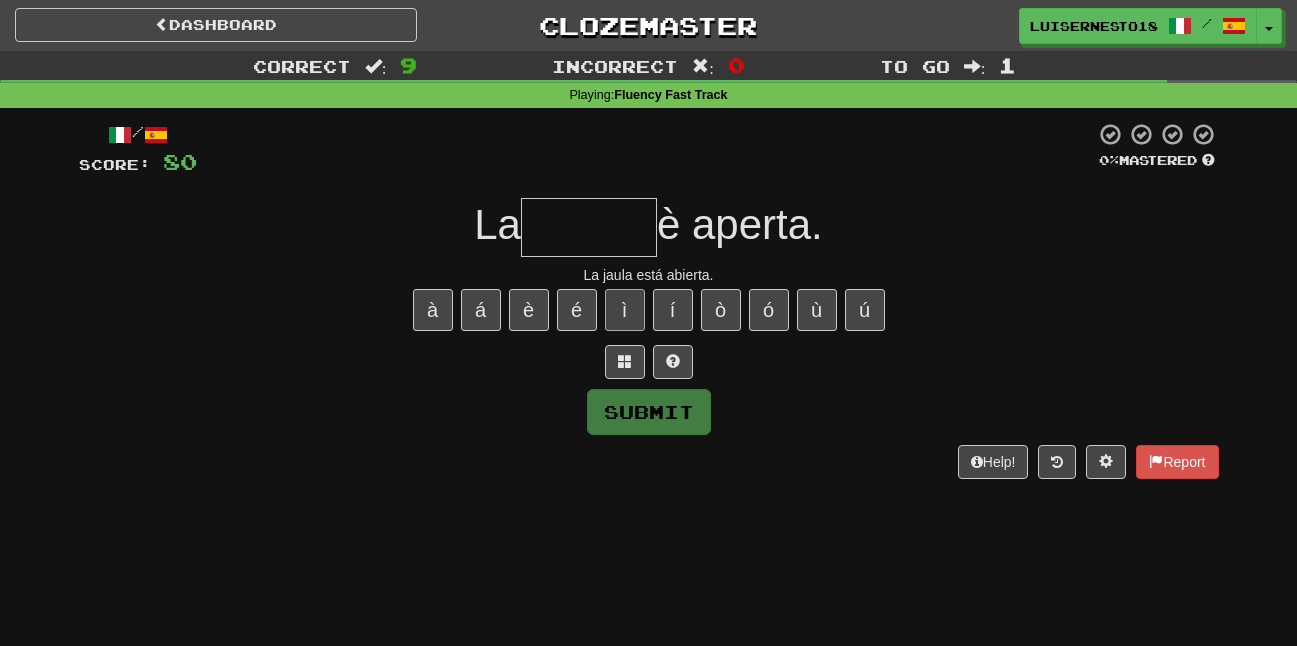 type on "*" 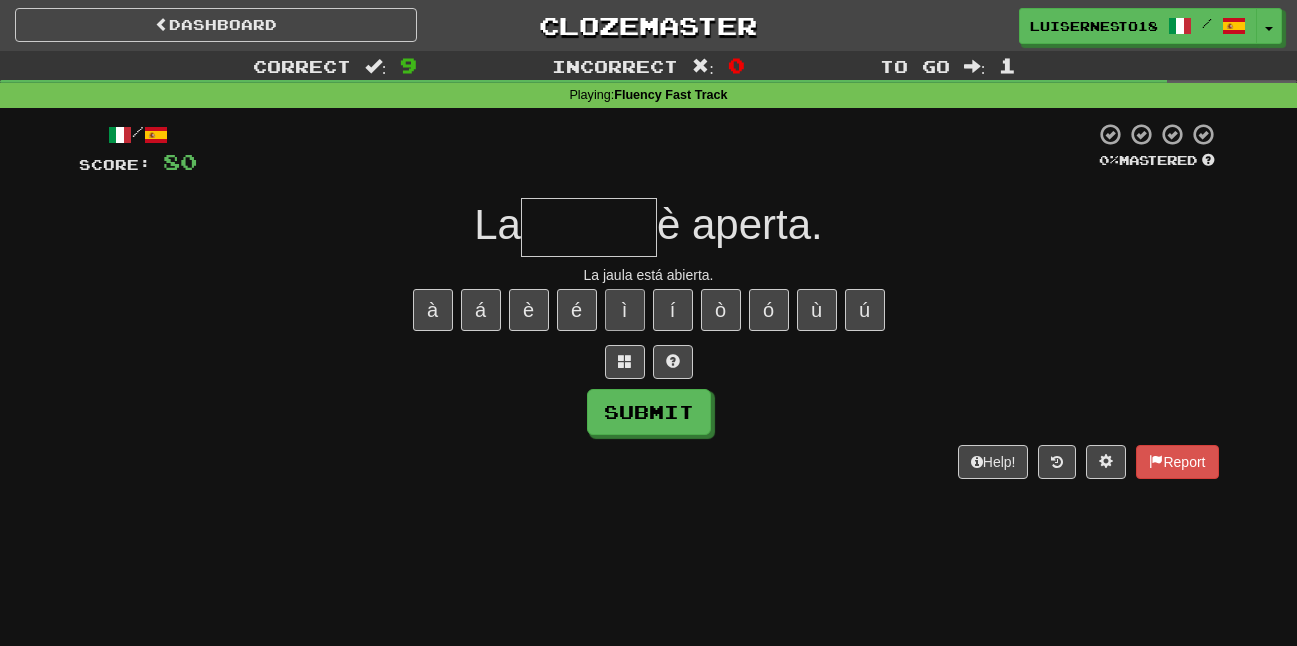 type on "*" 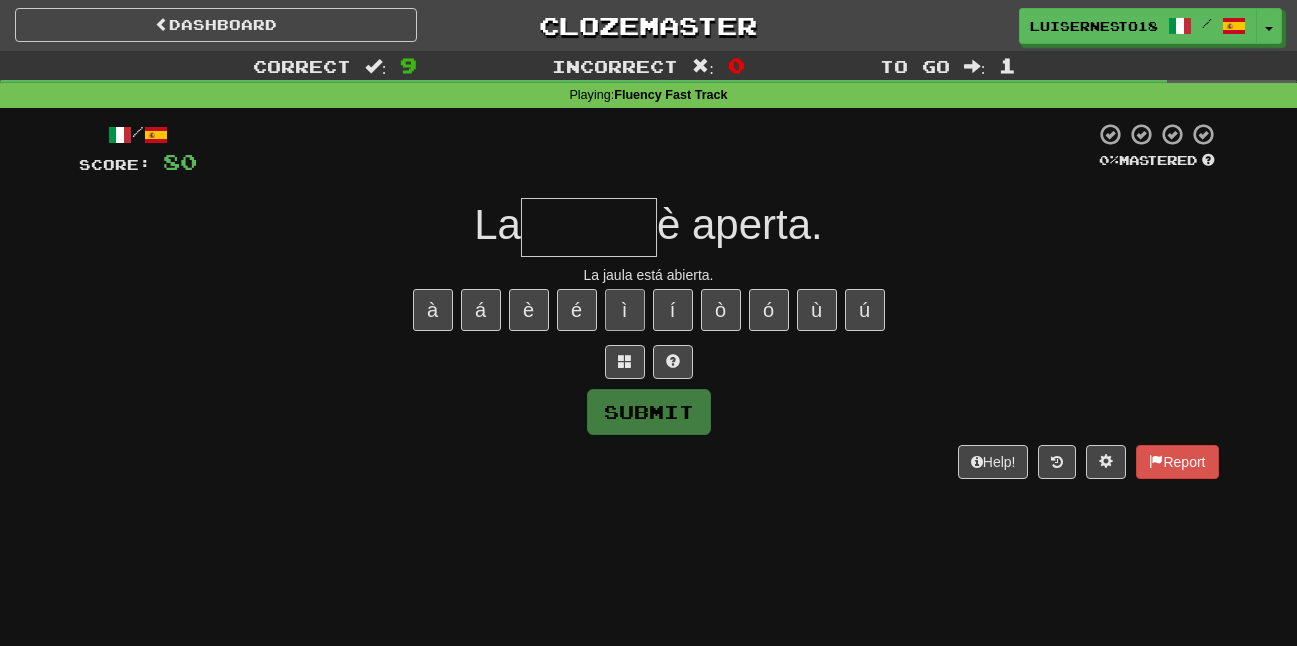 type on "*" 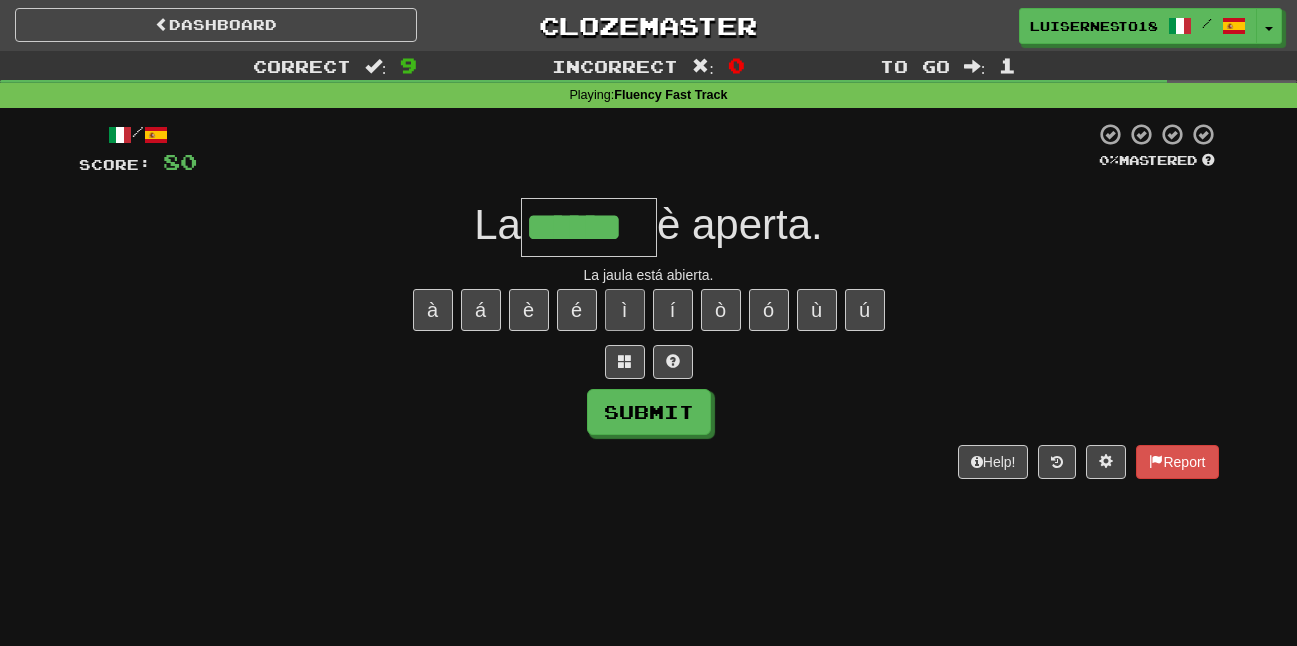 type on "******" 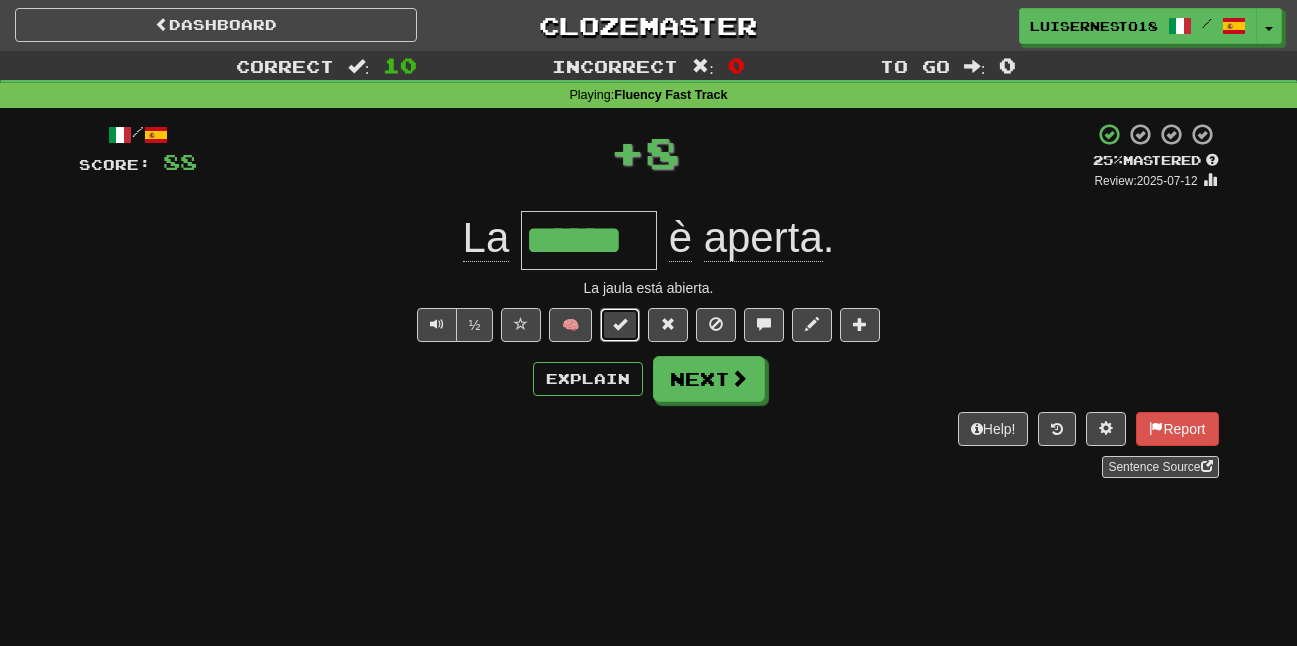 click at bounding box center (620, 325) 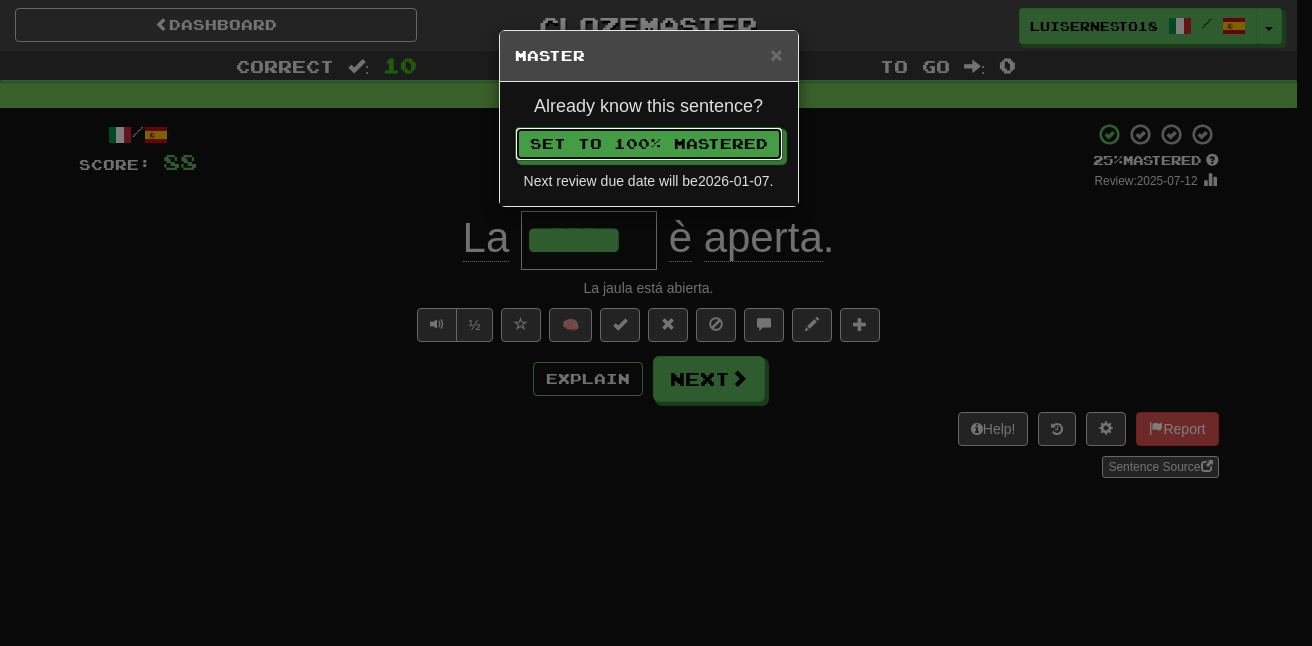 click on "Already know this sentence?" at bounding box center (649, 107) 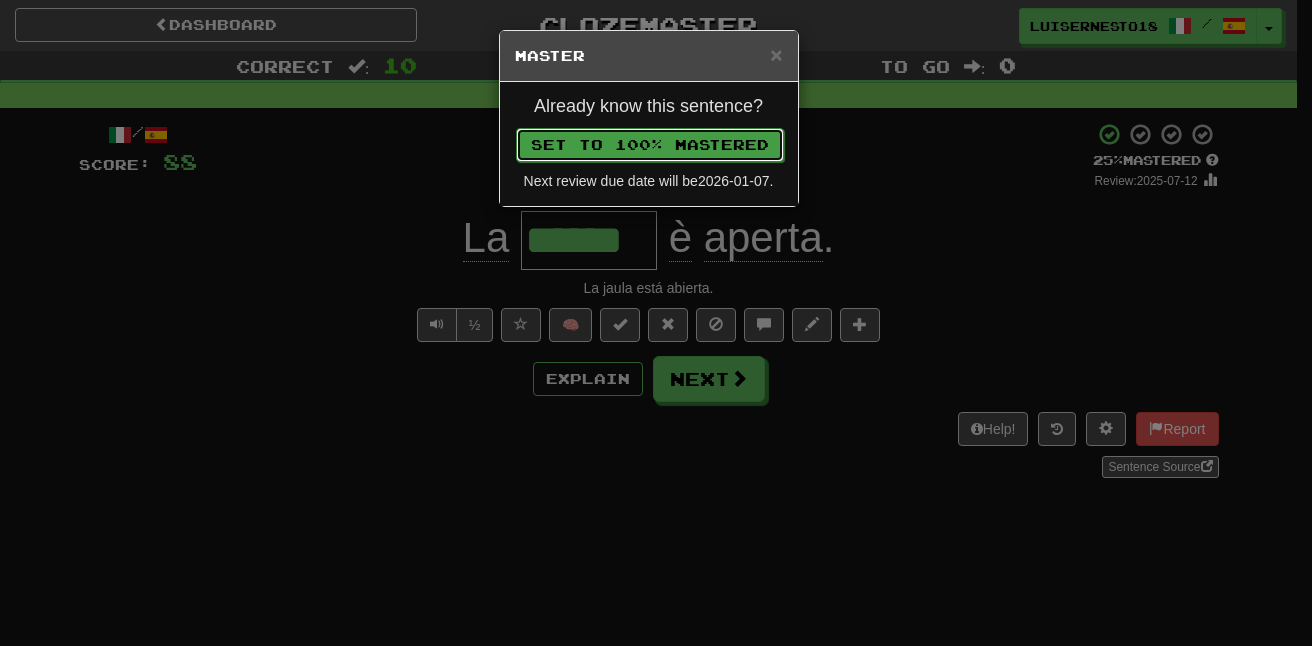 click on "Set to 100% Mastered" at bounding box center [650, 145] 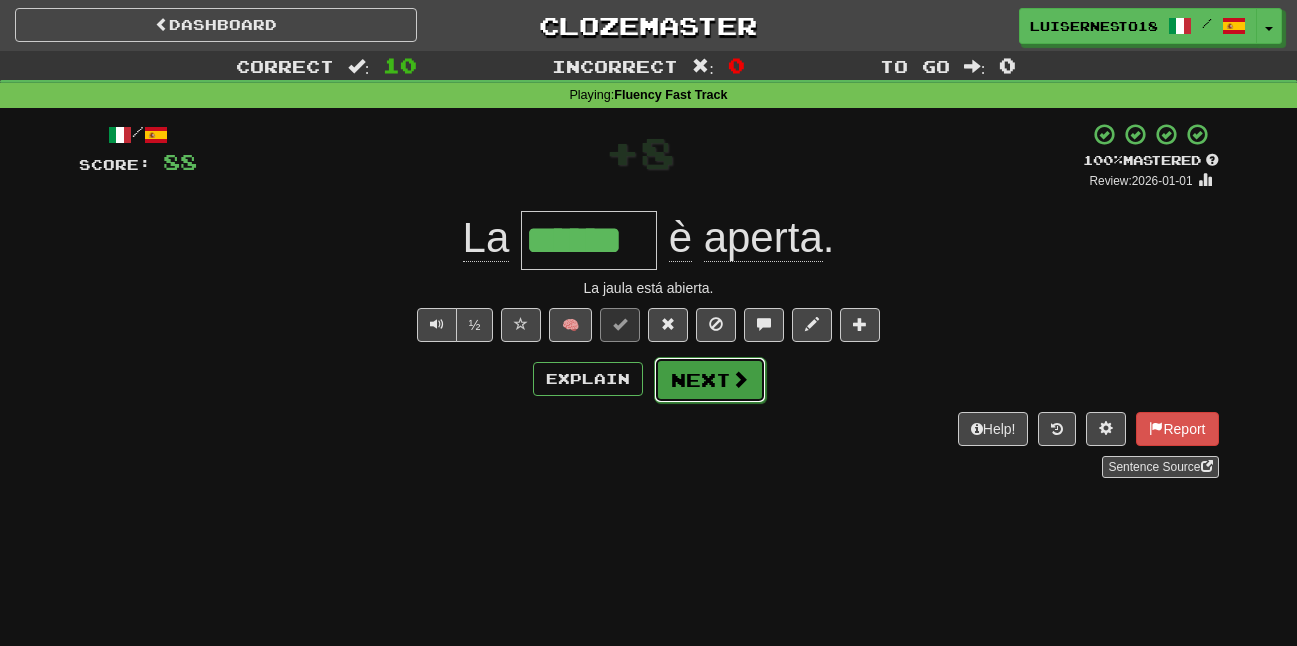 click on "Next" at bounding box center [710, 380] 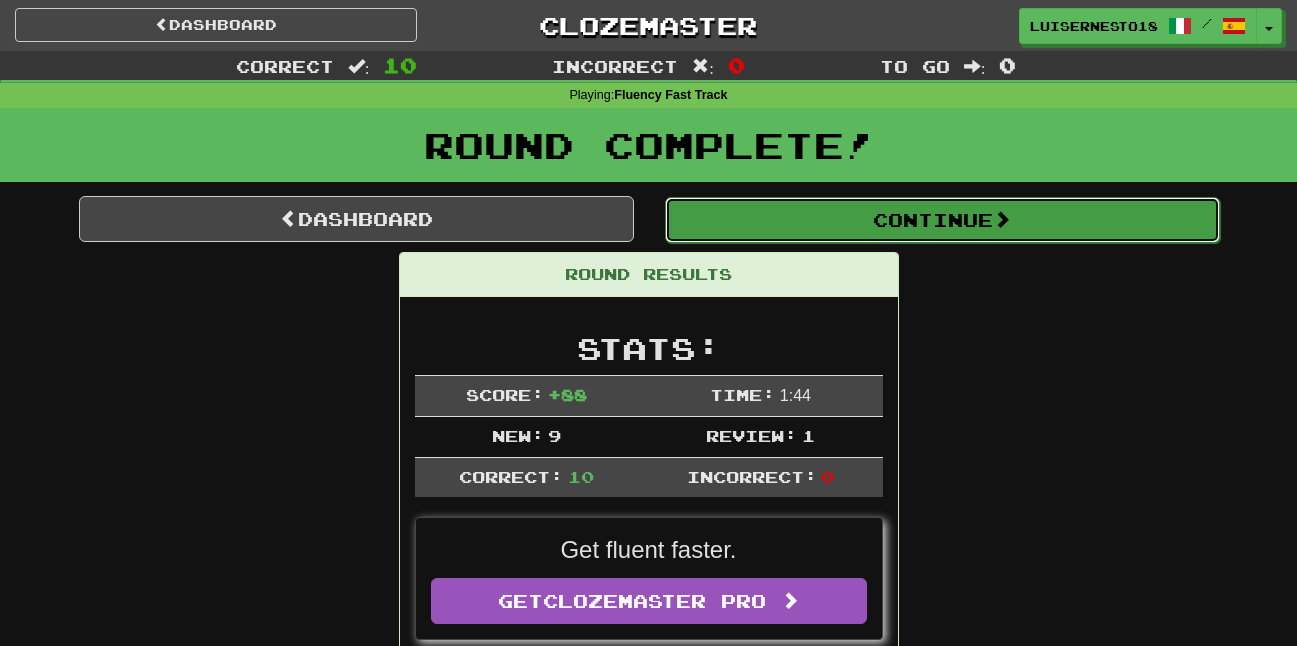 click on "Continue" at bounding box center [942, 220] 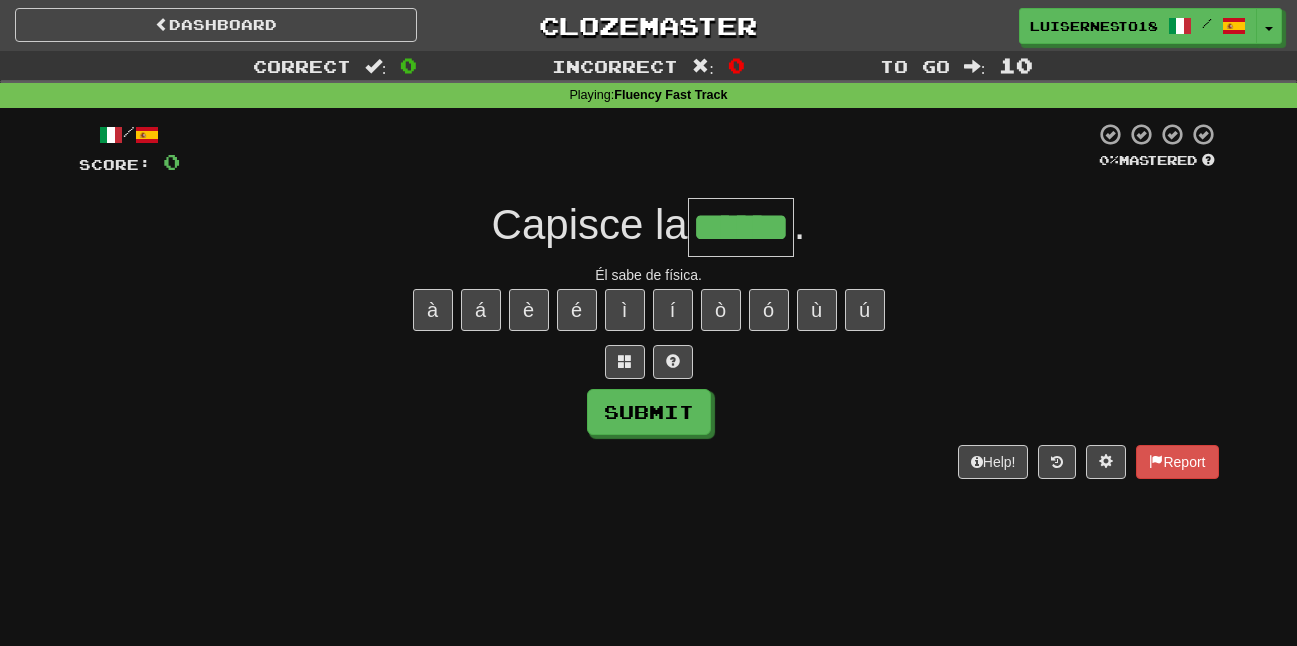 type on "******" 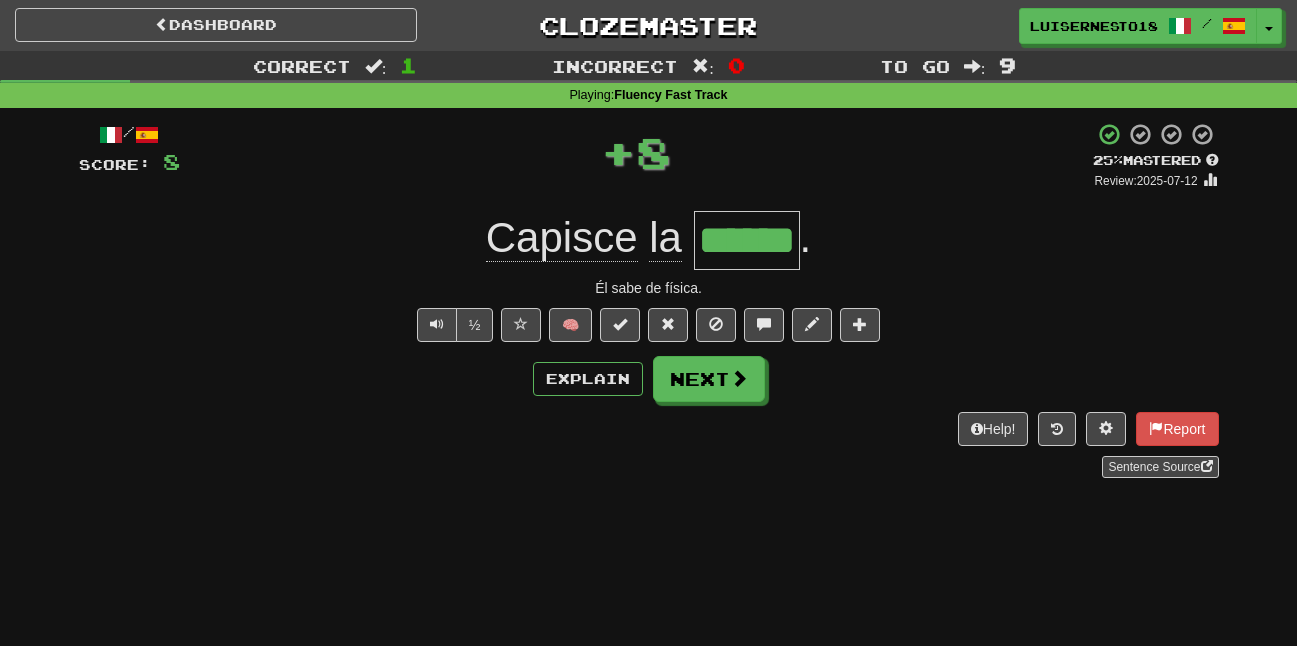 click on "½ 🧠" at bounding box center (649, 325) 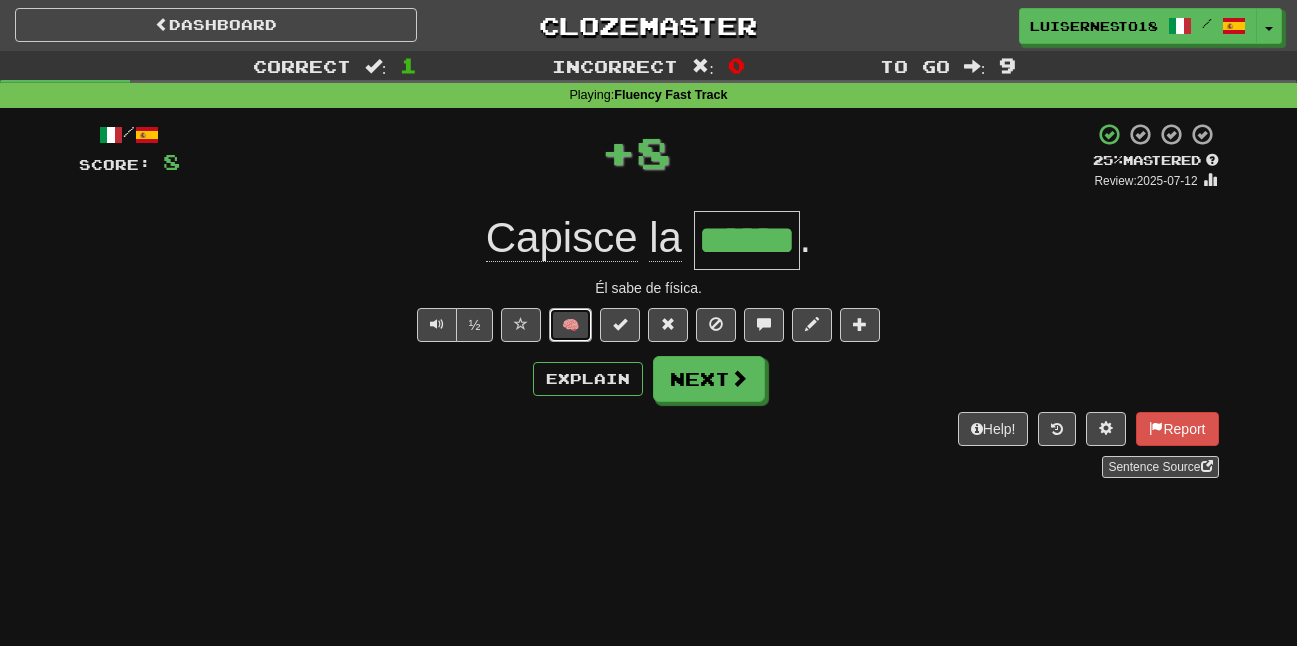 click on "🧠" at bounding box center (570, 325) 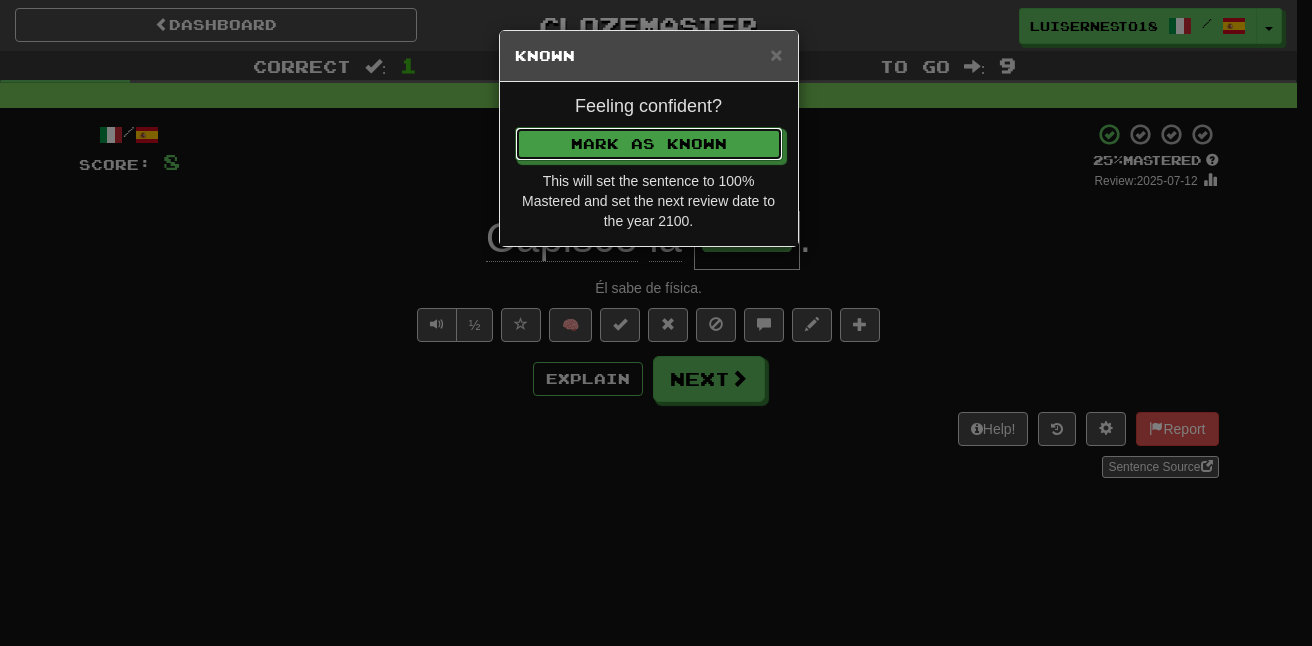 click on "Feeling confident?" at bounding box center [649, 107] 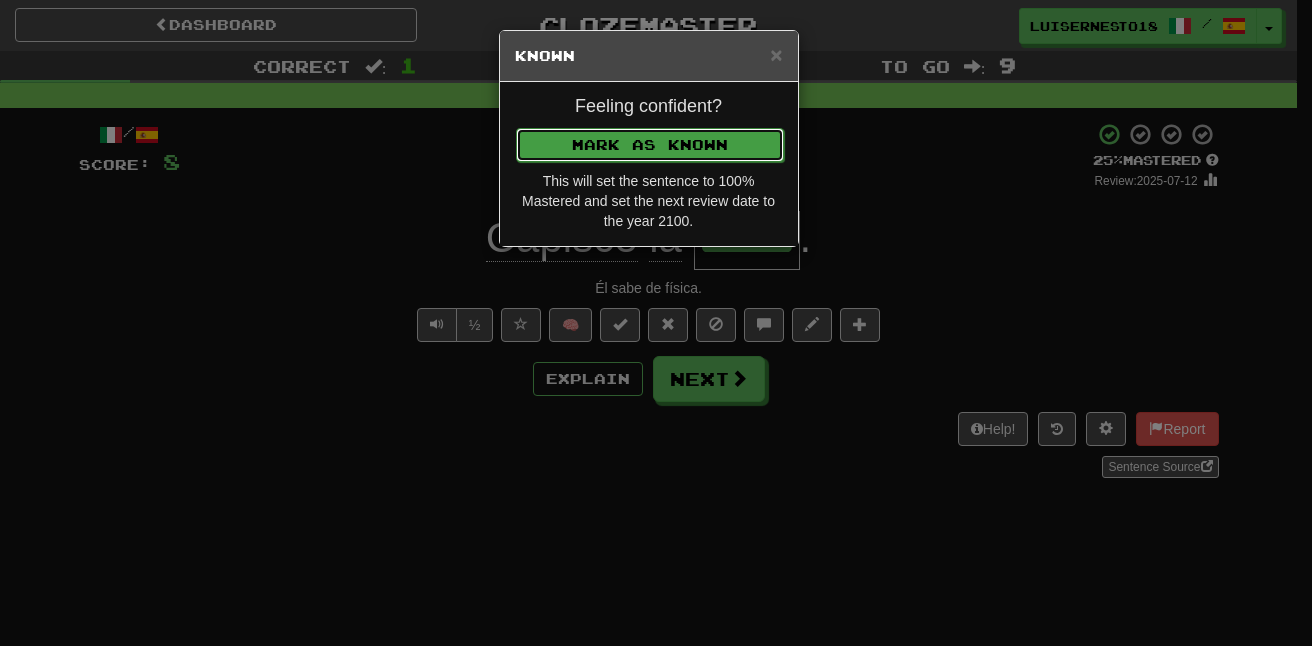 click on "Mark as Known" at bounding box center [650, 145] 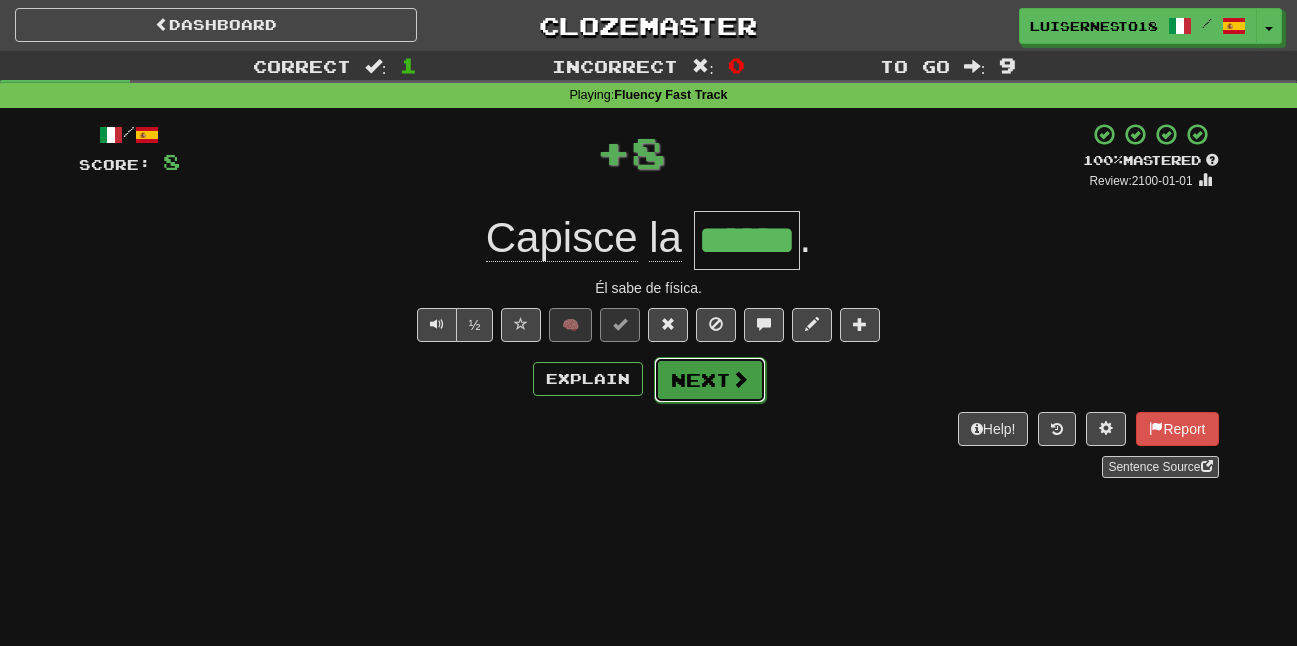 click on "Next" at bounding box center (710, 380) 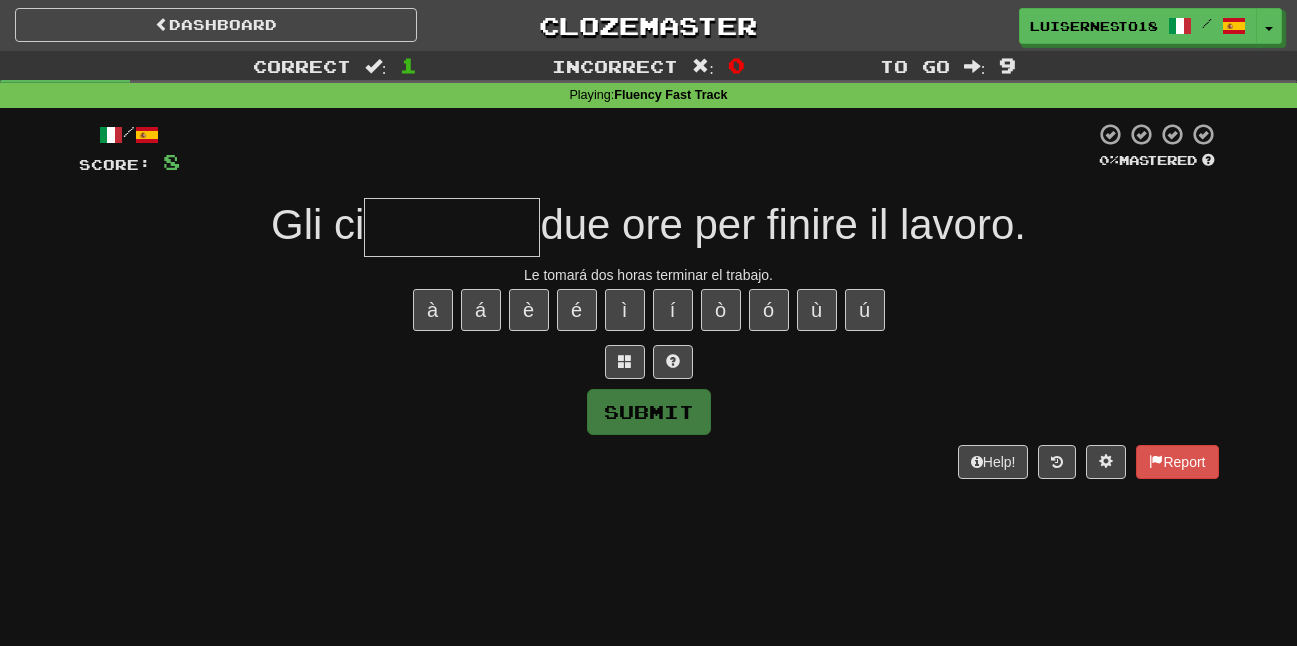 type on "*" 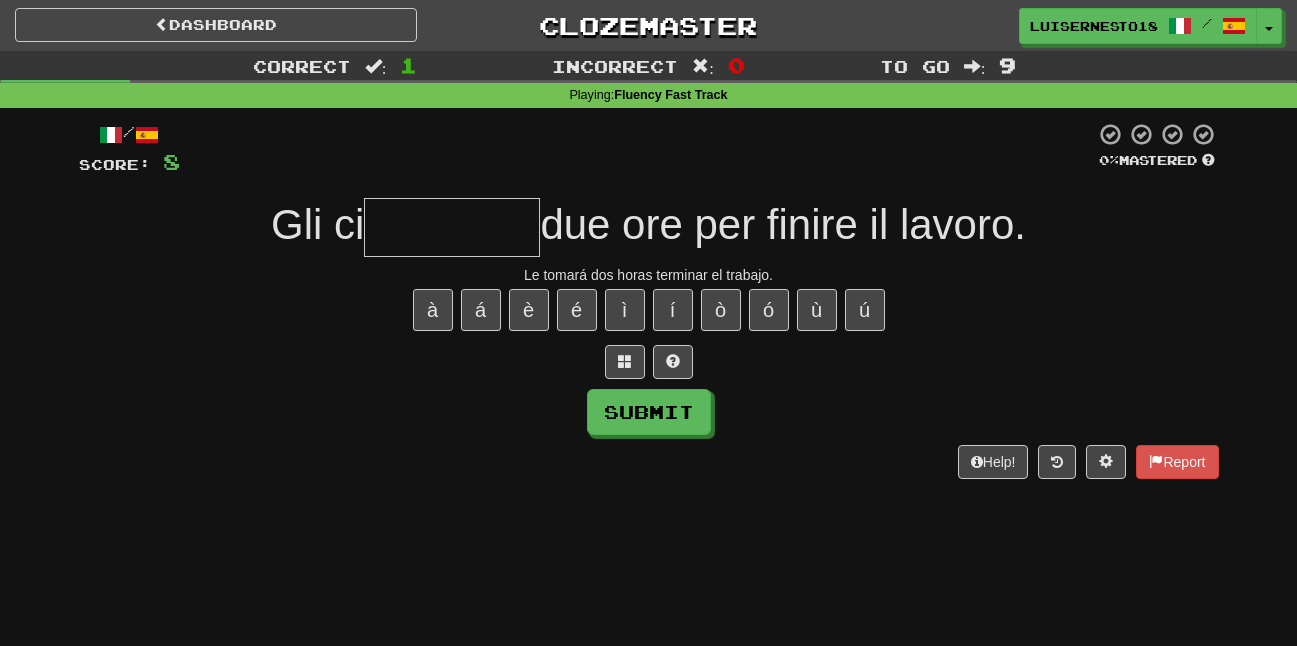 type on "*" 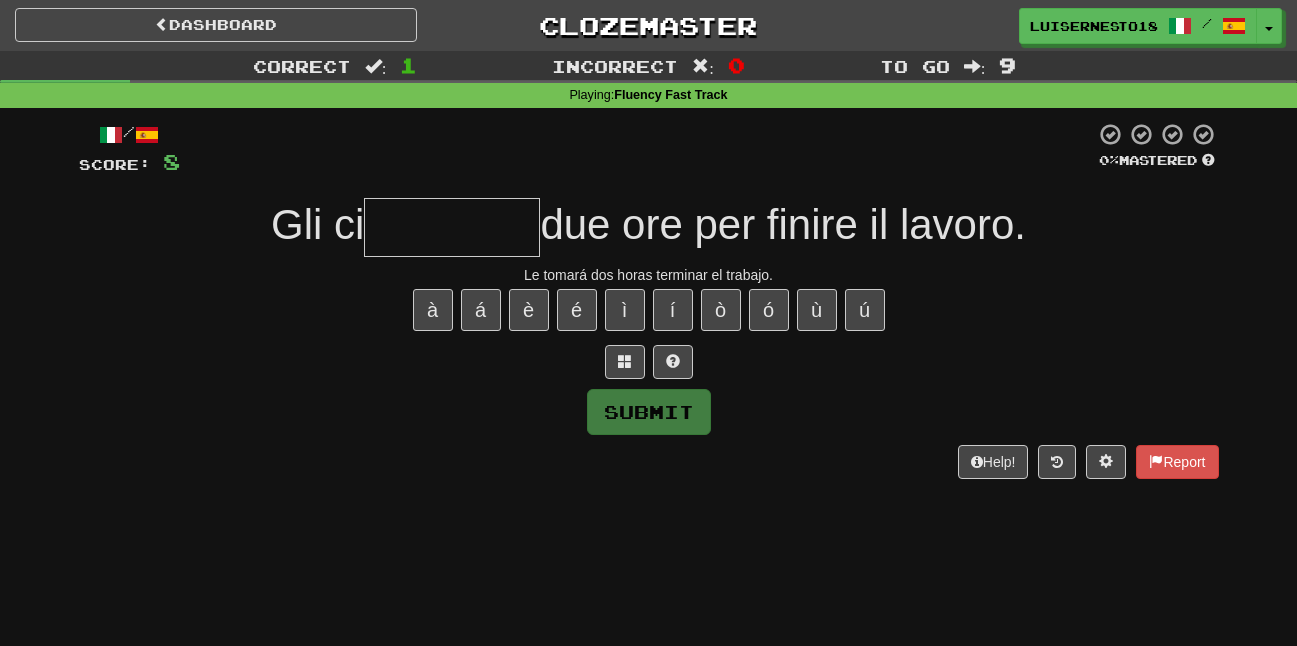 type on "*" 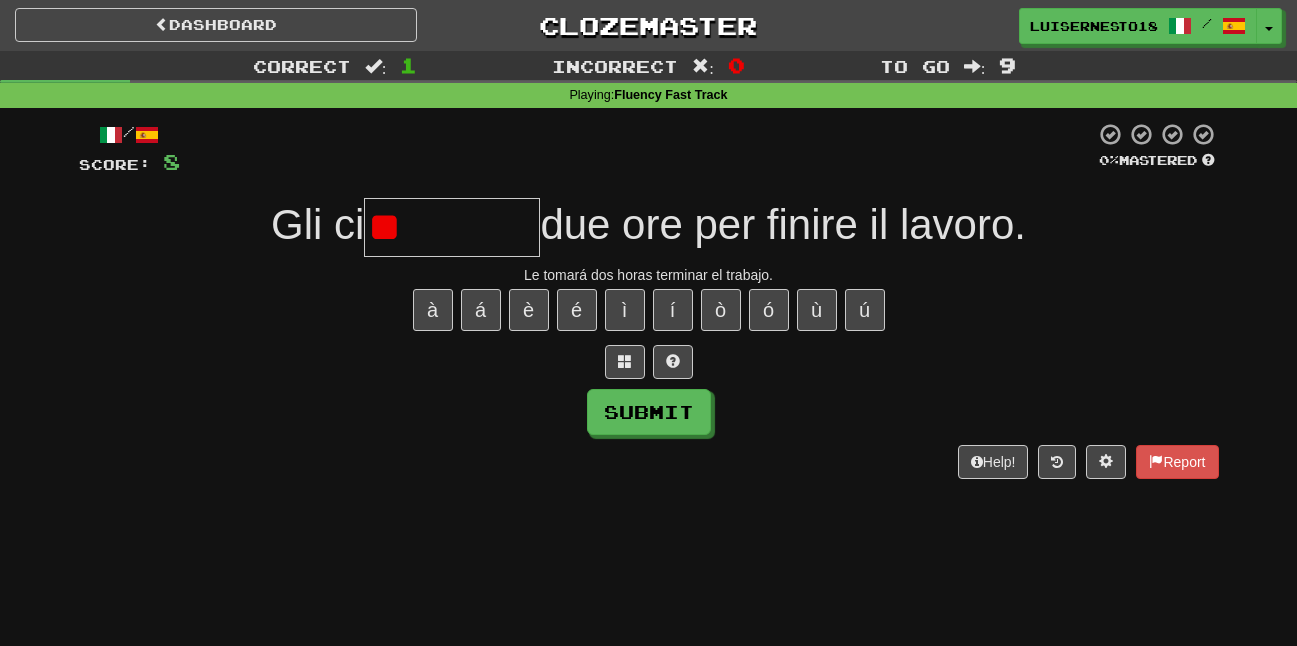 type on "*" 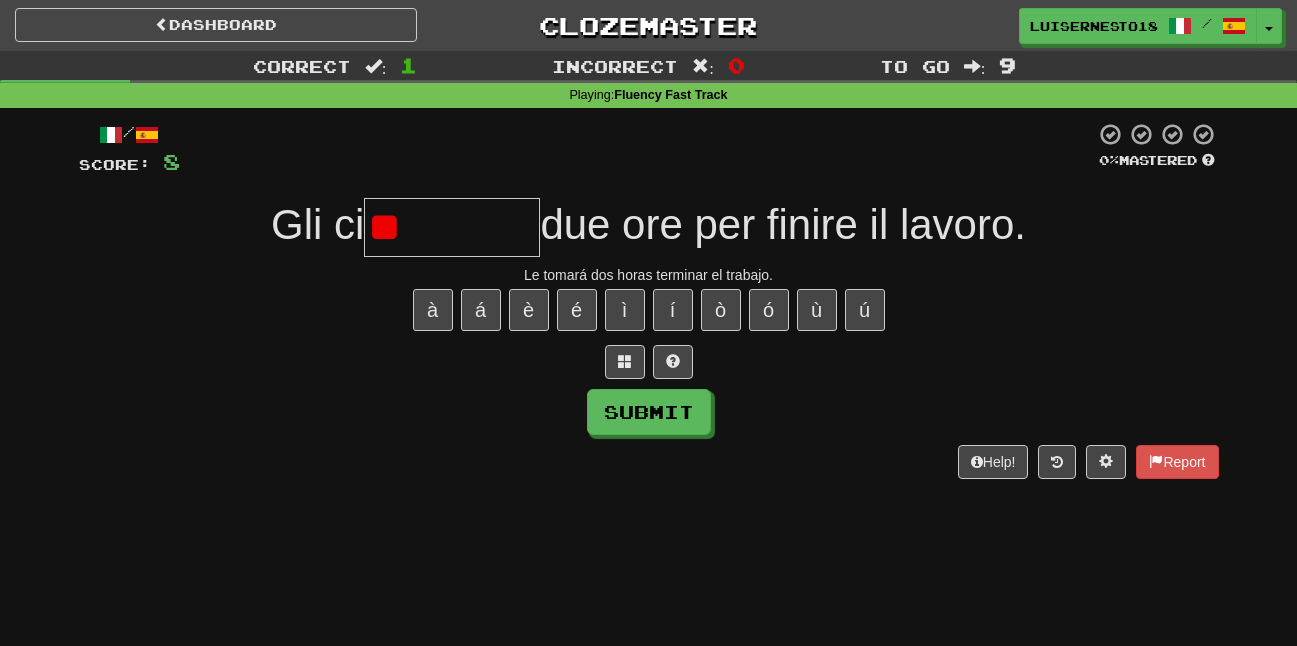 type on "*" 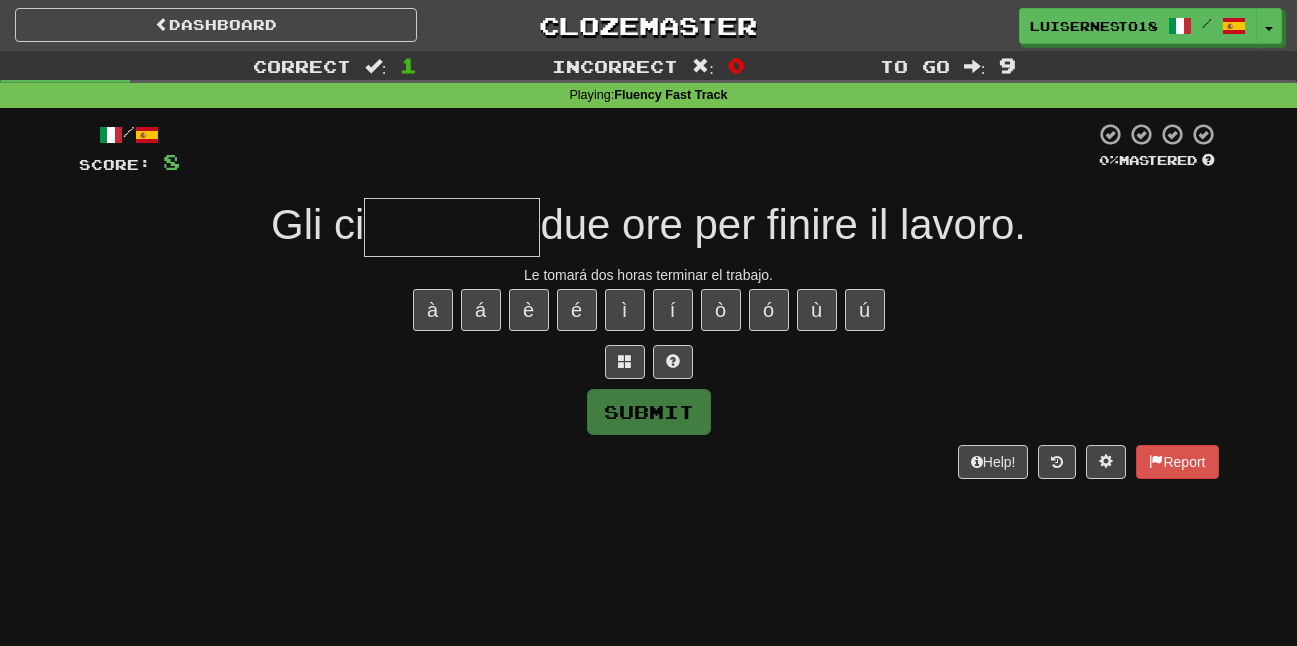 type on "*" 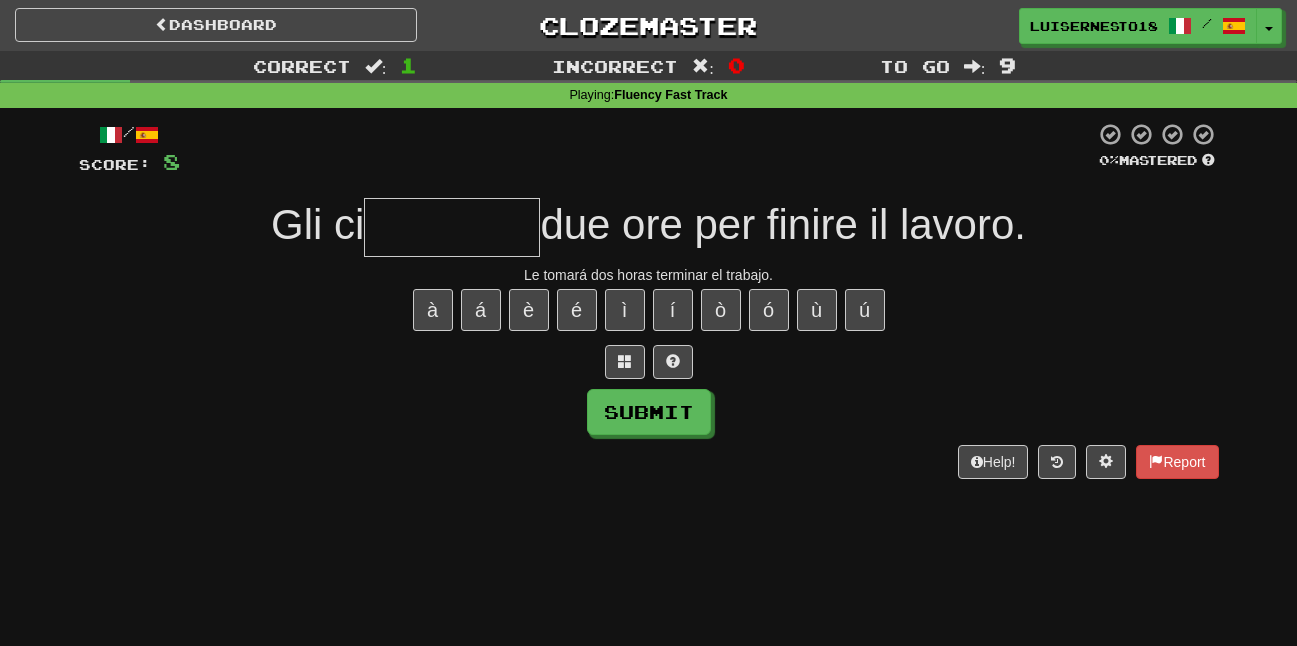 type on "*" 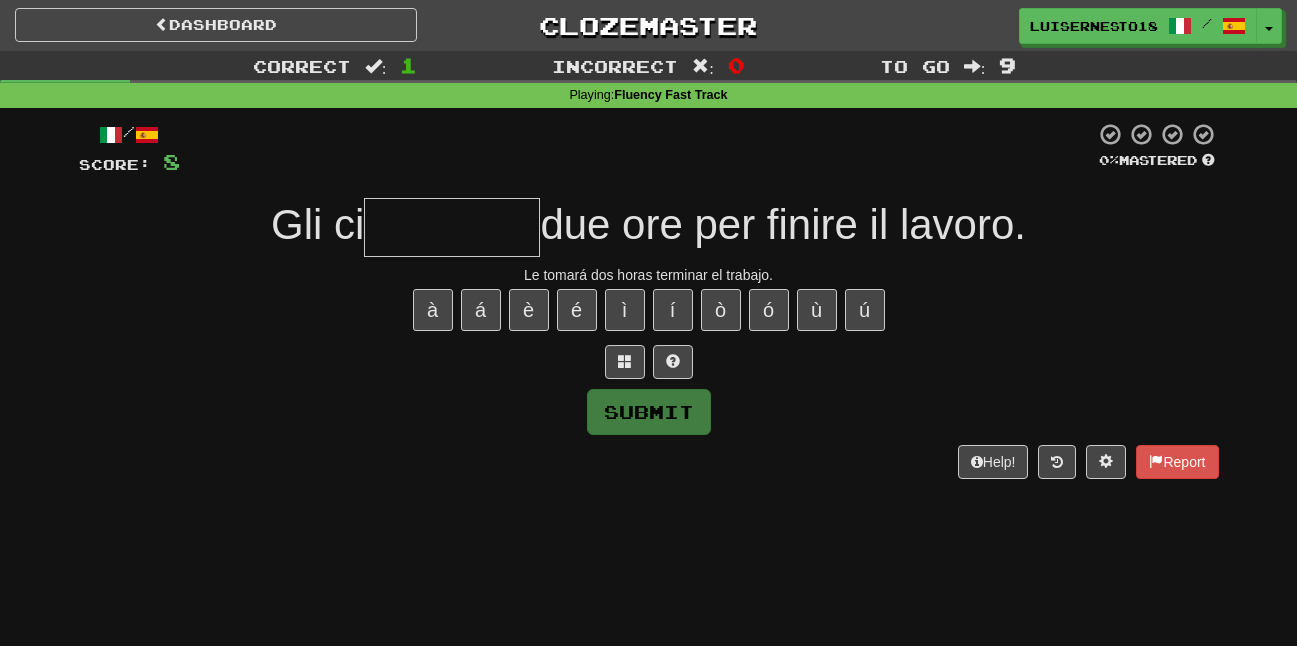 type on "*" 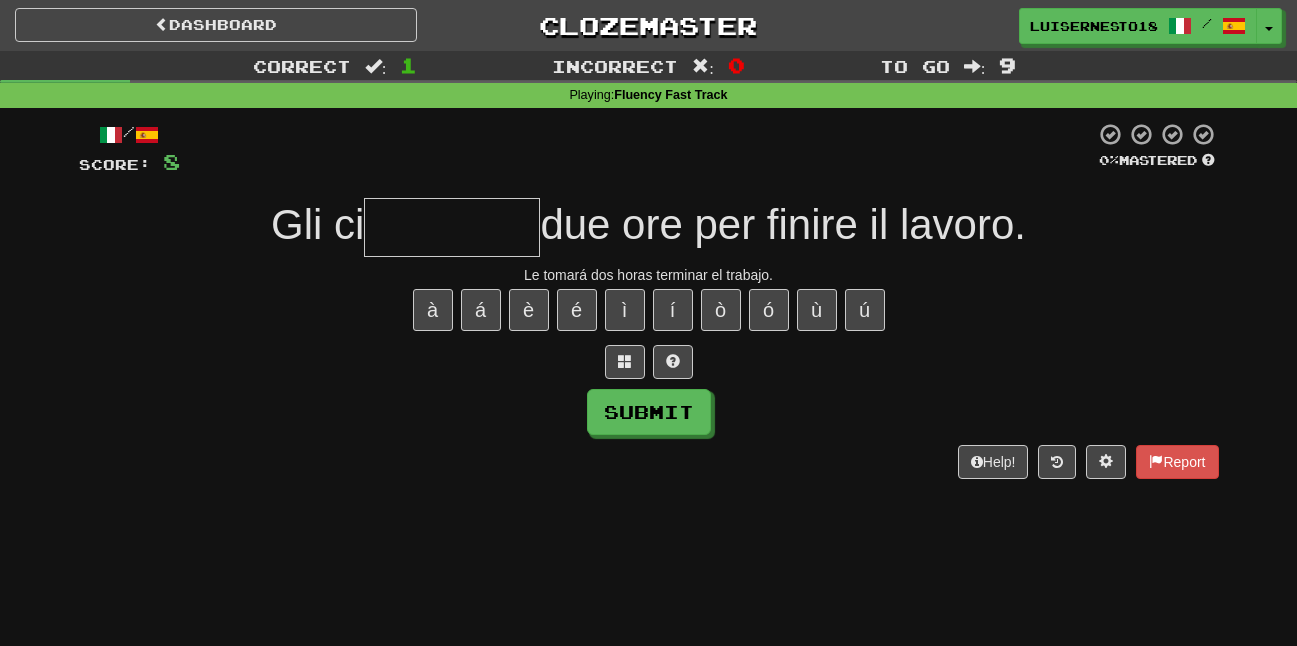 type on "*" 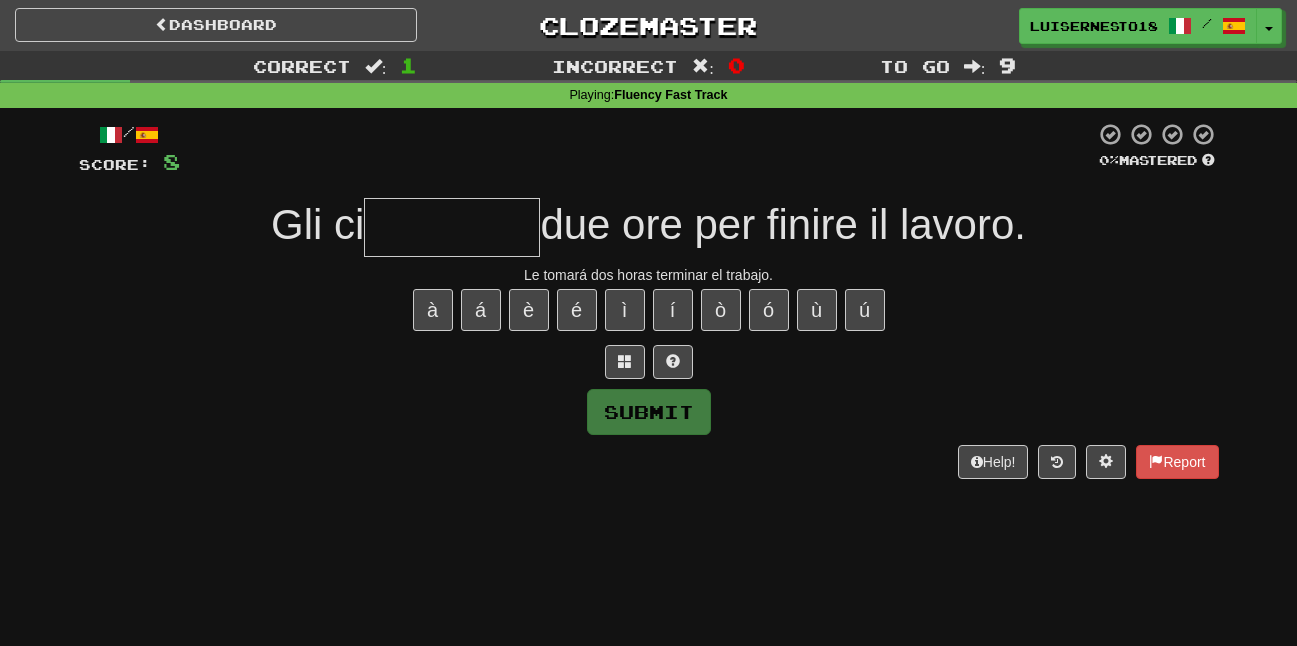 type on "*" 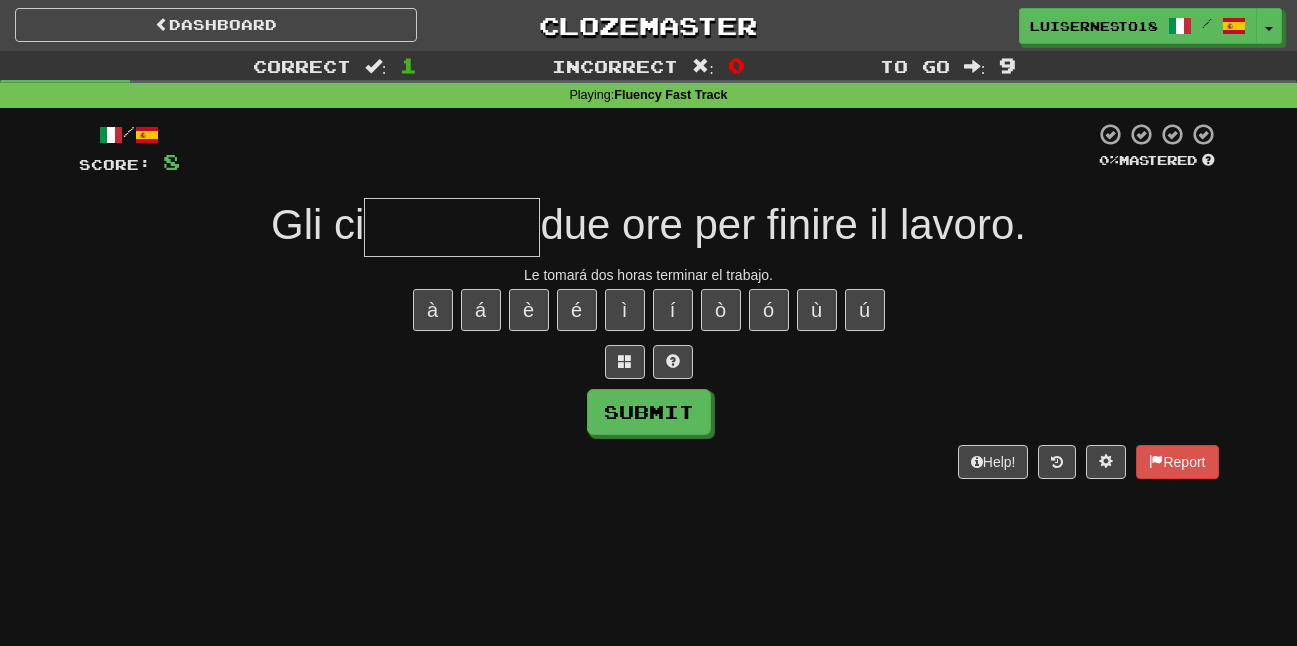 type on "*" 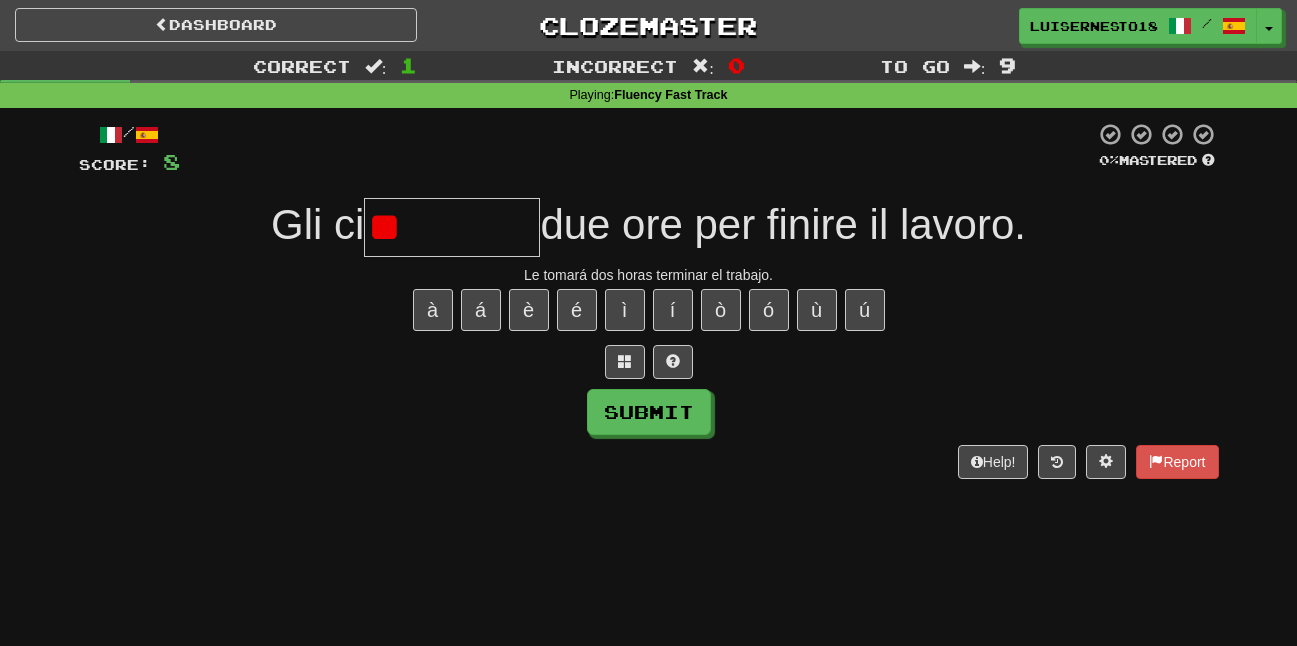 type on "*" 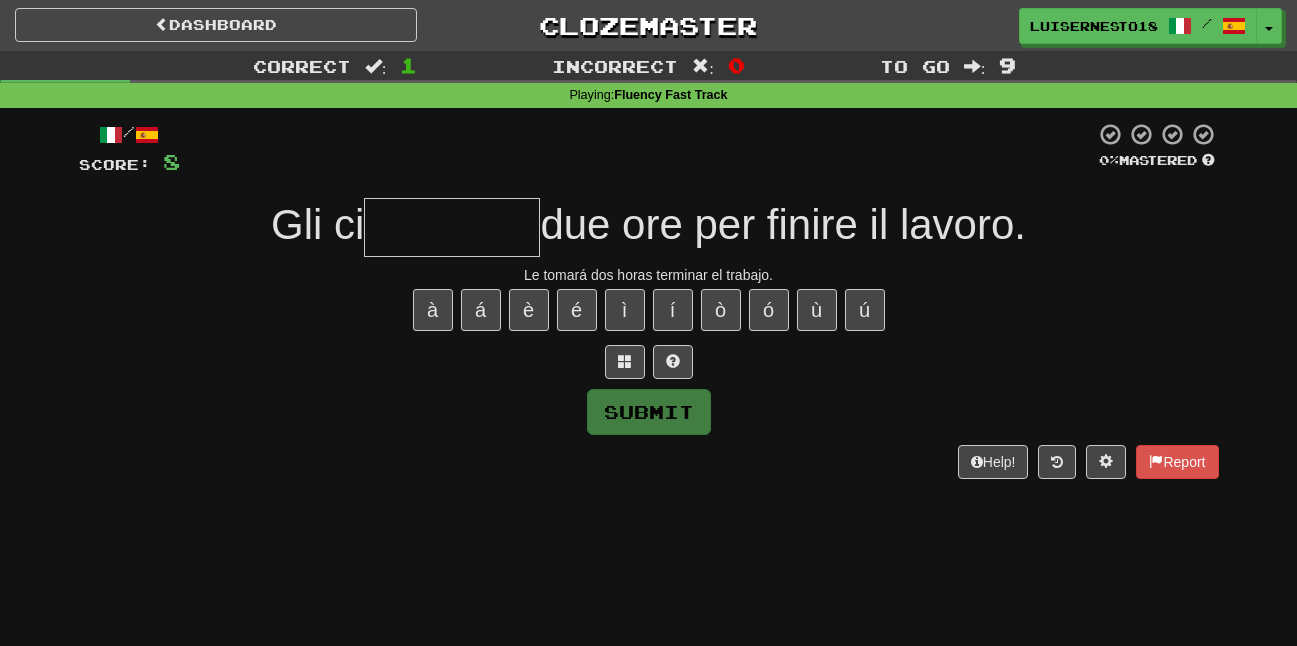 type on "*" 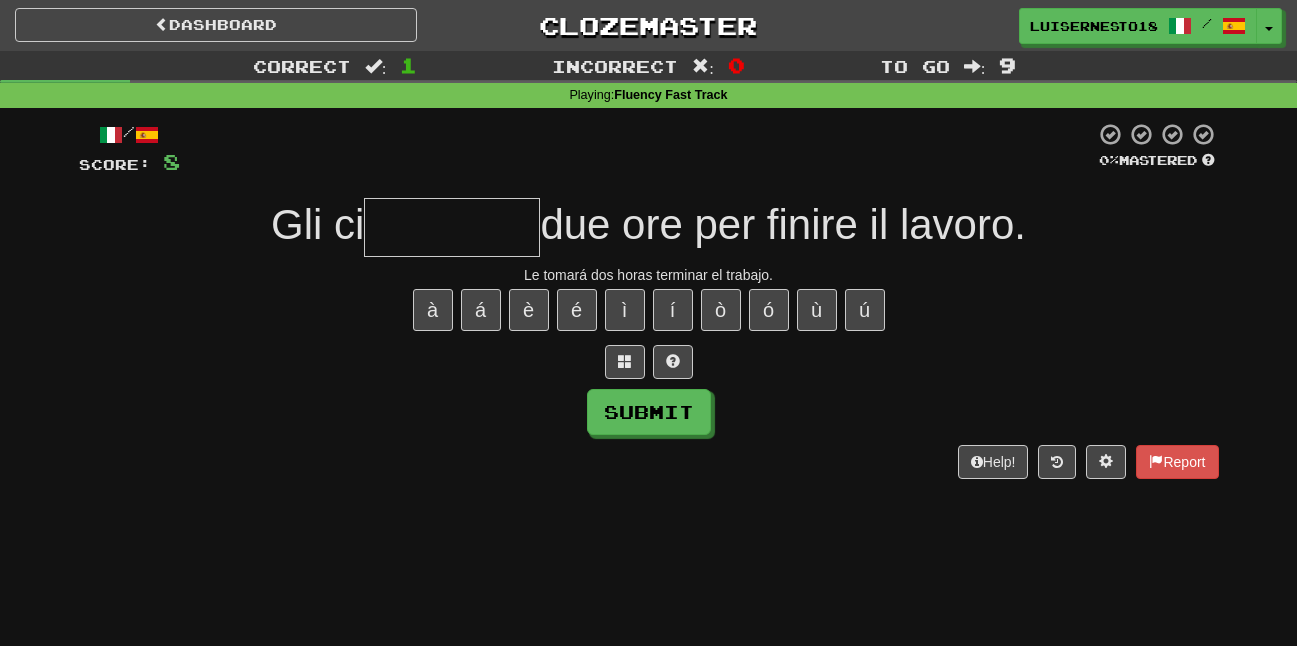 type on "*" 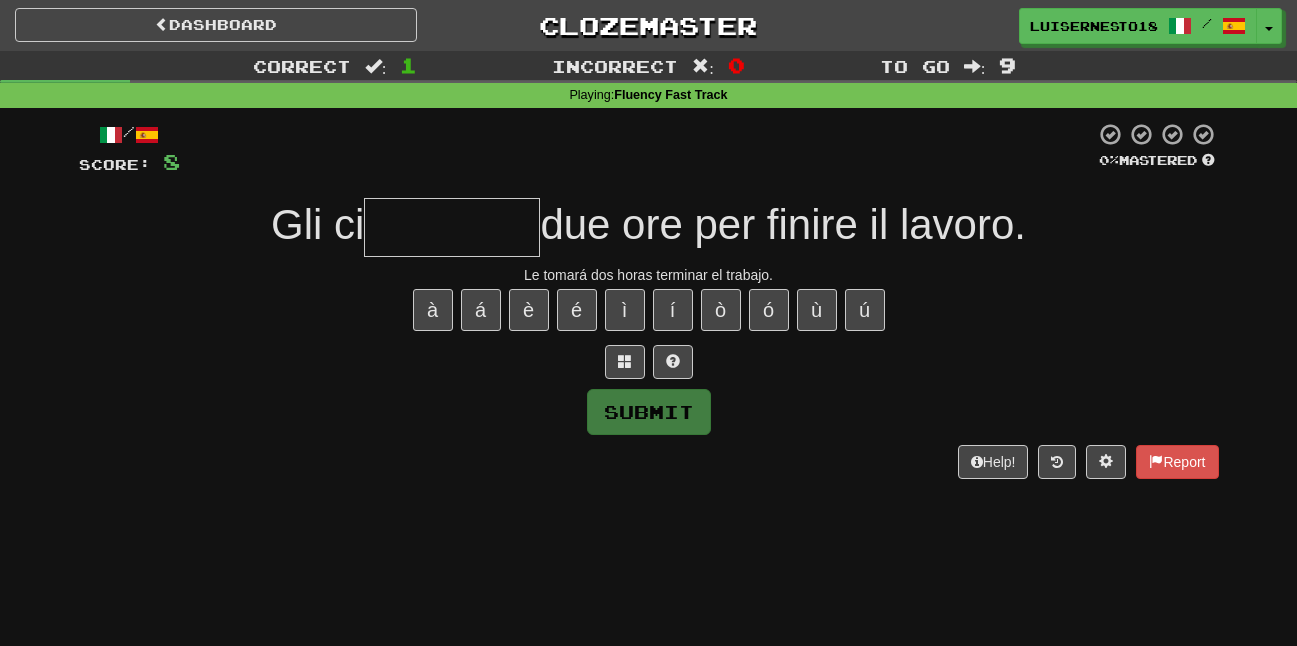 type on "*" 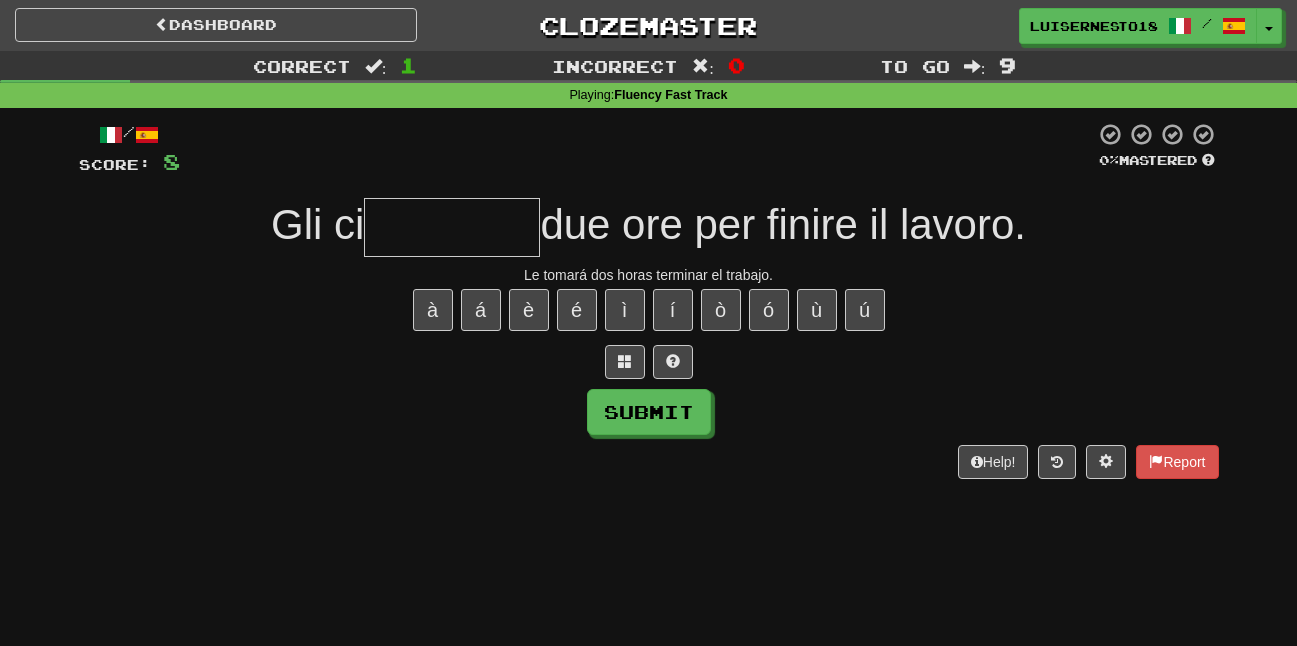 type on "*" 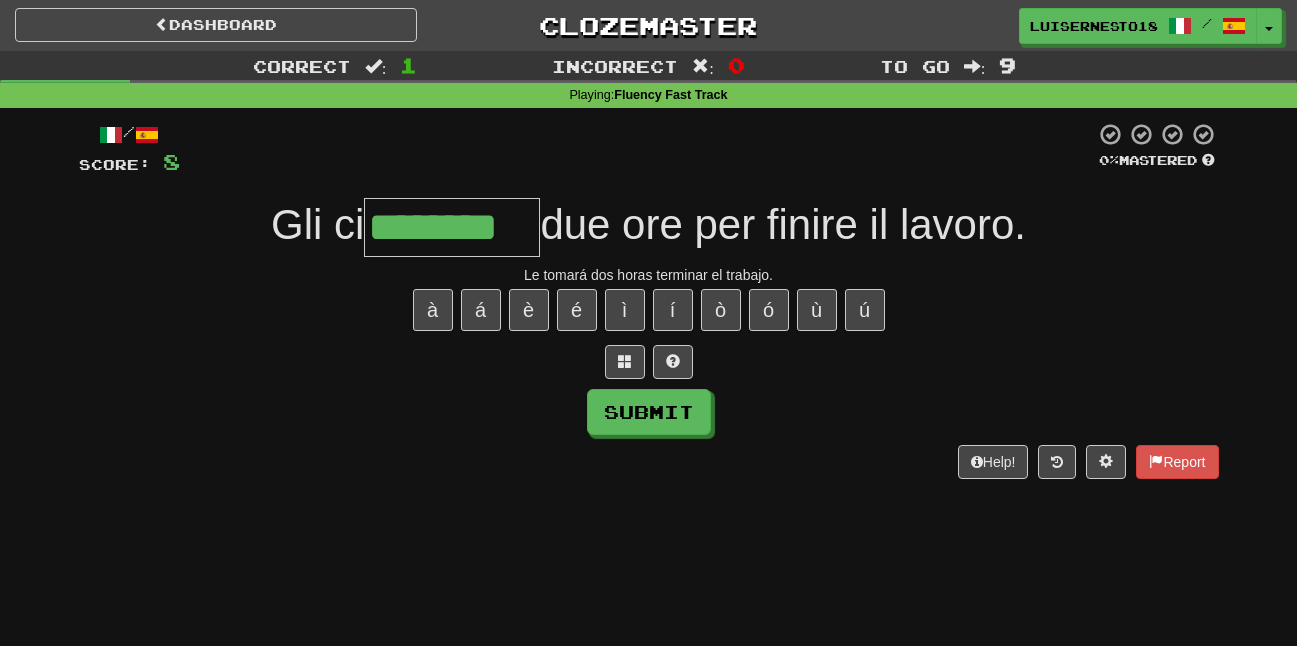 type on "********" 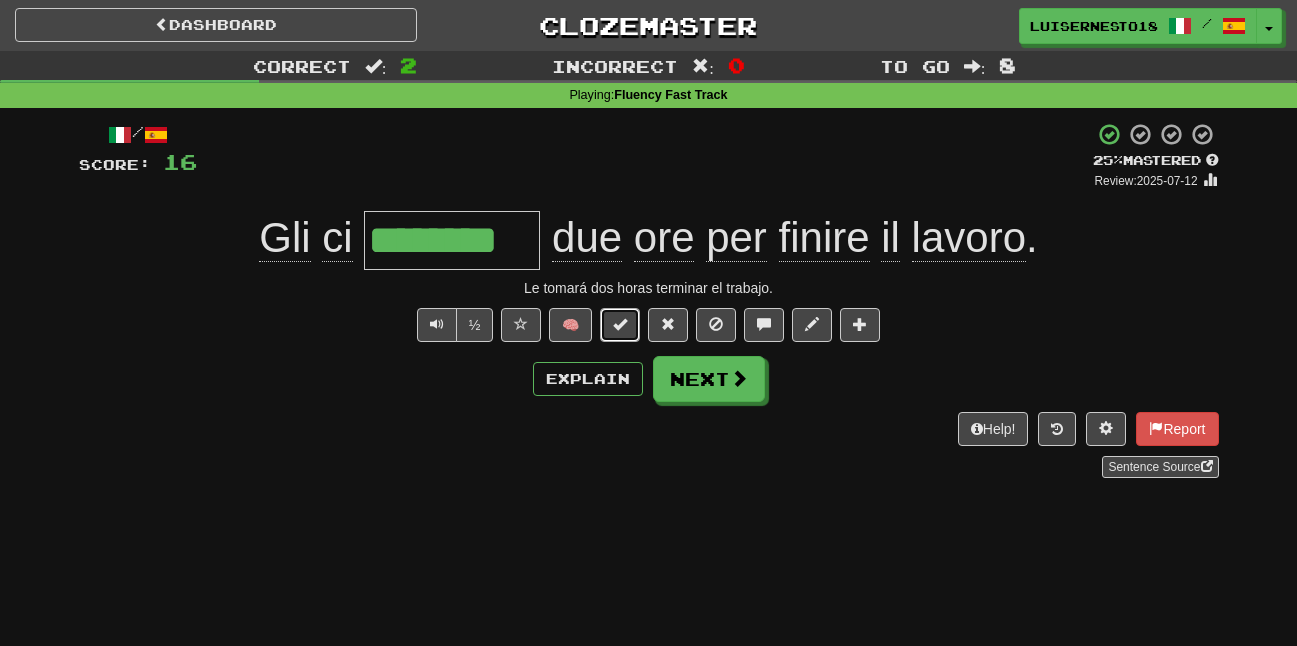 click at bounding box center [620, 325] 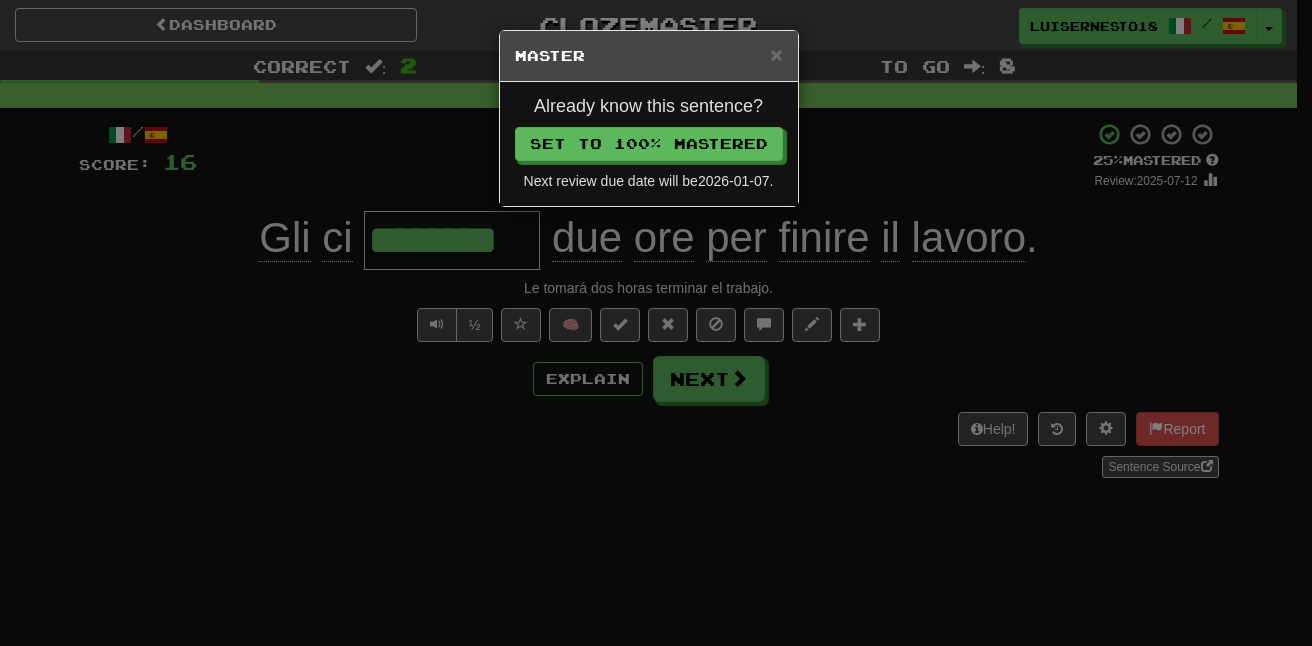 click on "Already know this sentence? Set to 100% Mastered Next review due date will be  2026-01-07 ." at bounding box center (649, 144) 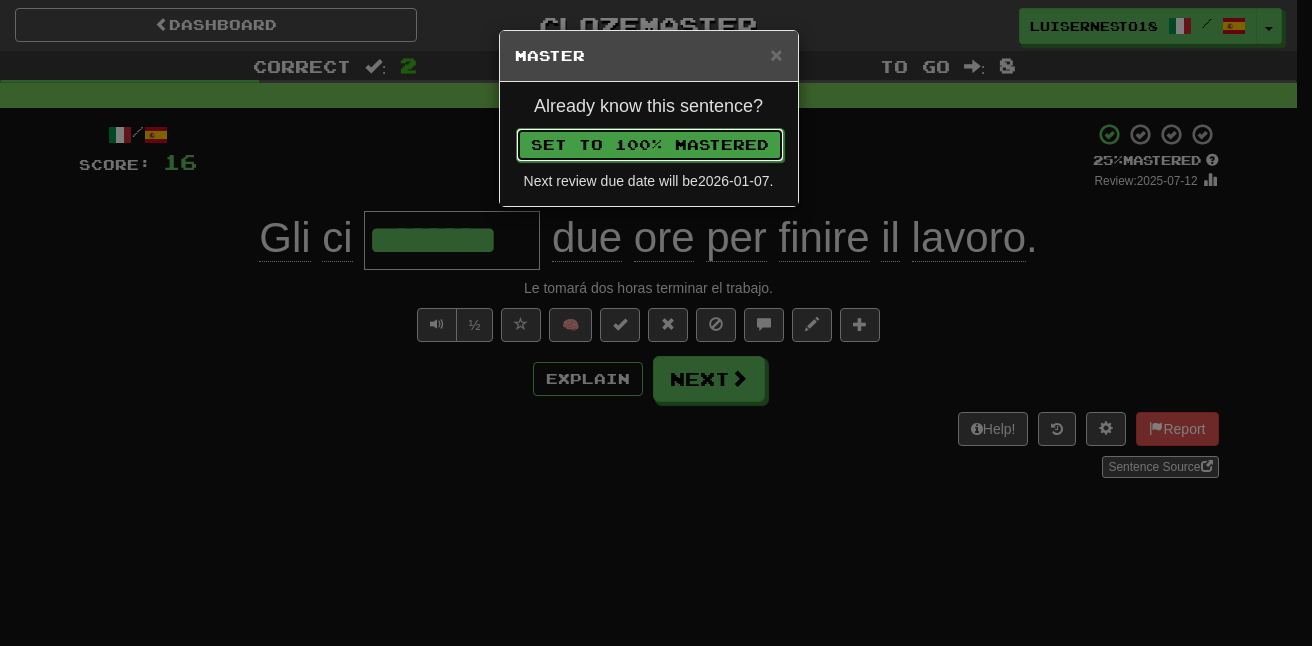click on "Set to 100% Mastered" at bounding box center (650, 145) 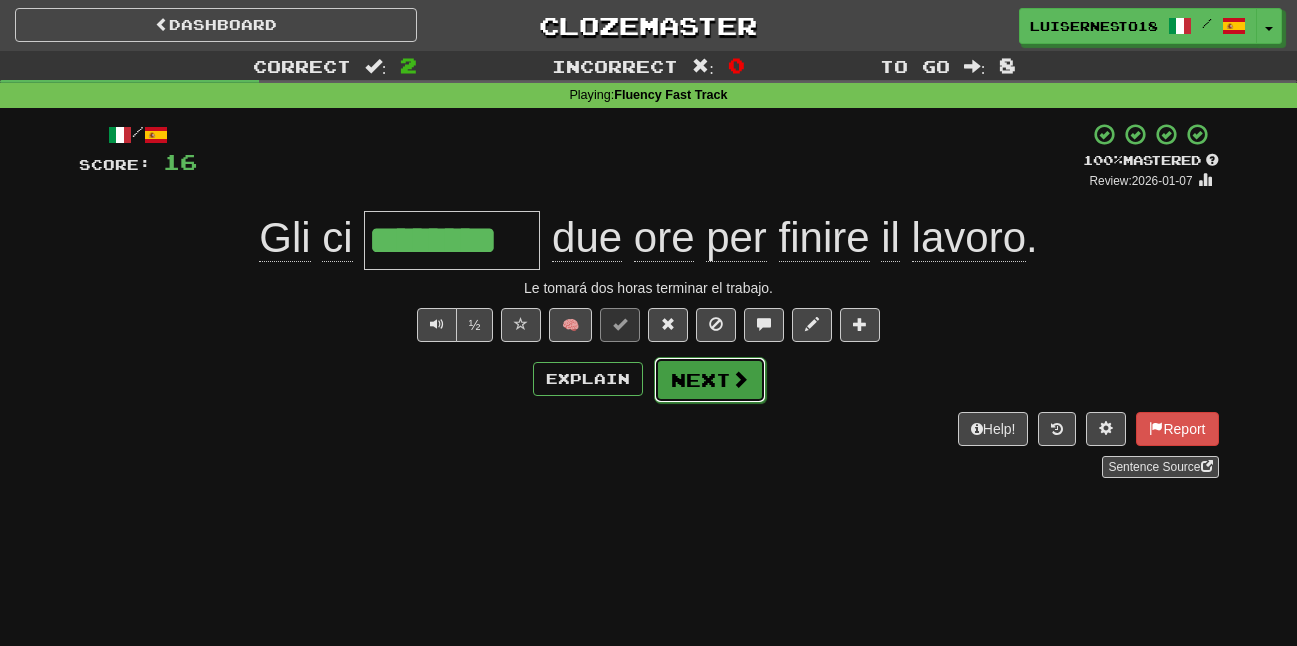 click on "Next" at bounding box center (710, 380) 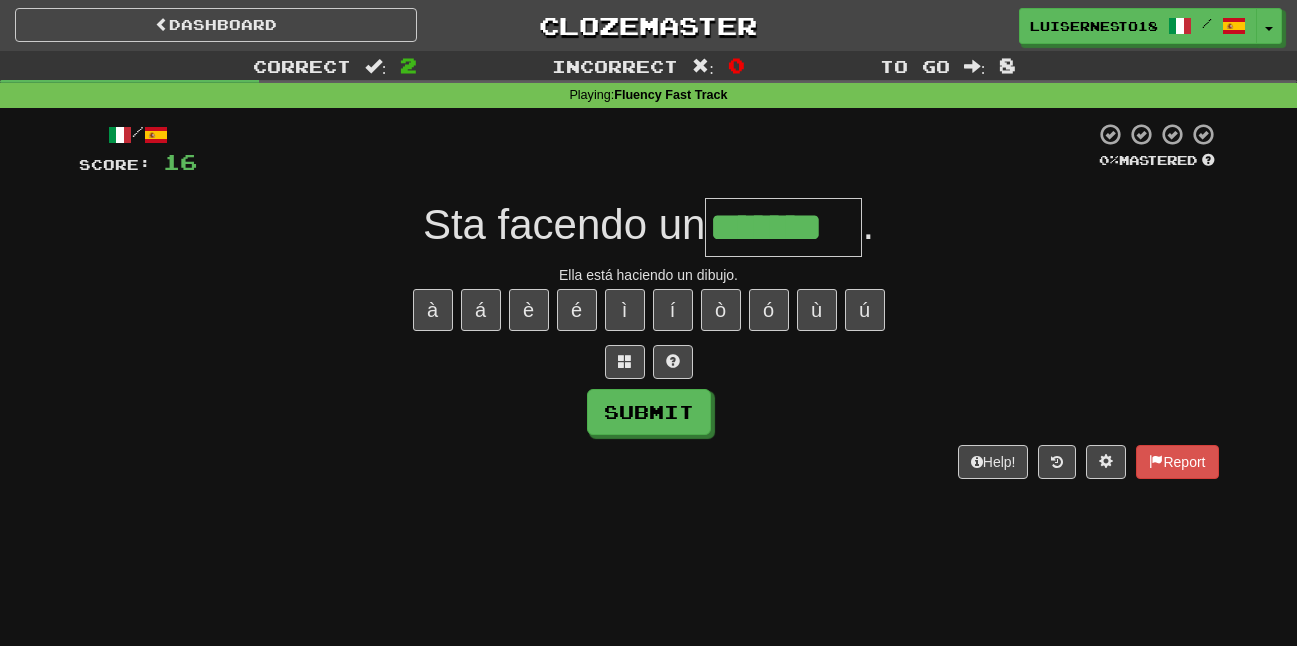 type on "*******" 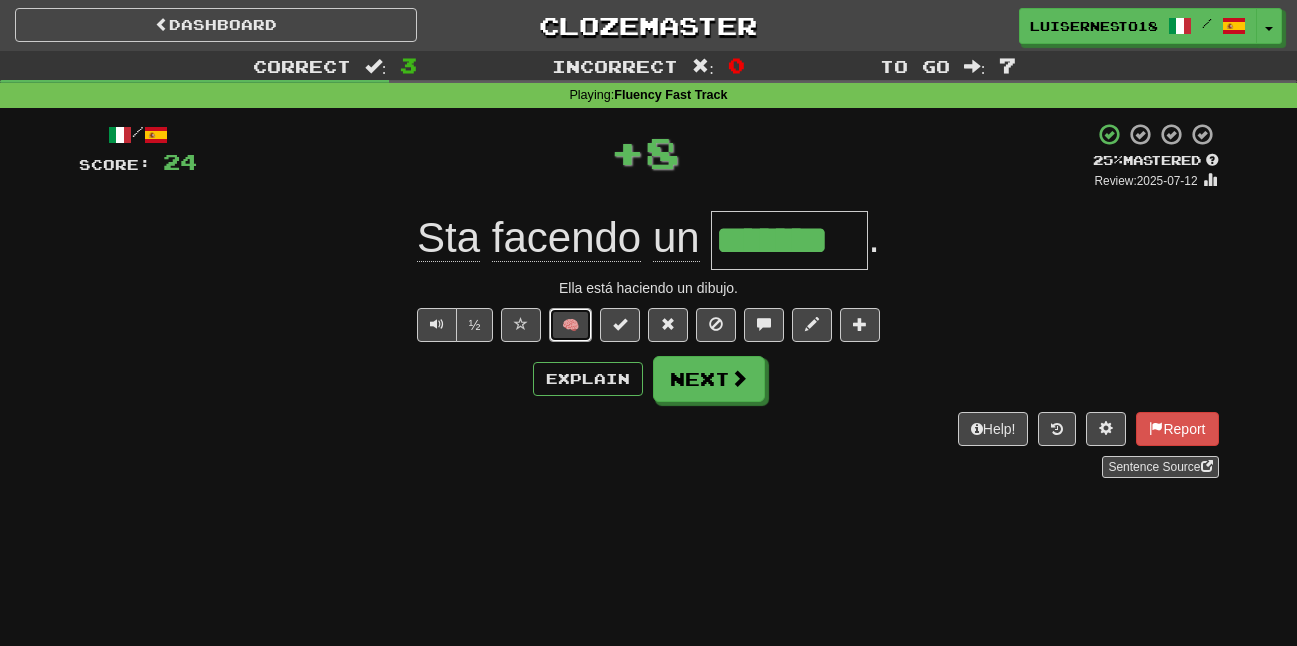 click on "🧠" at bounding box center [570, 325] 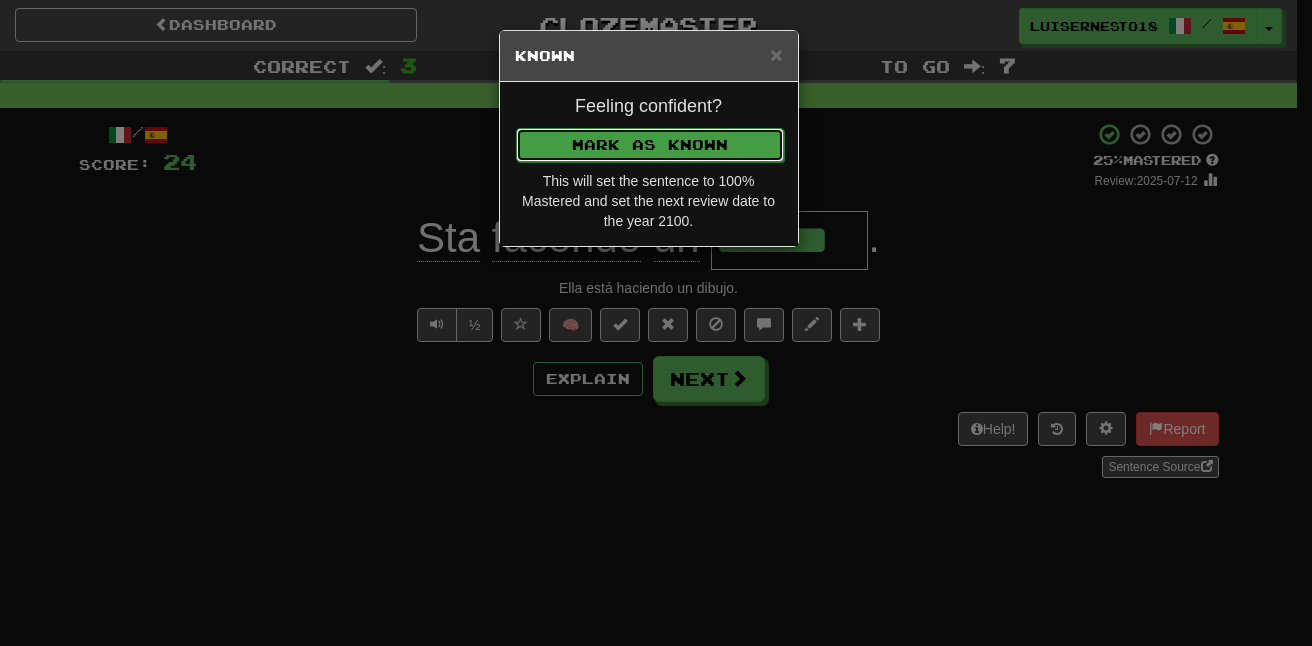 click on "Mark as Known" at bounding box center [650, 145] 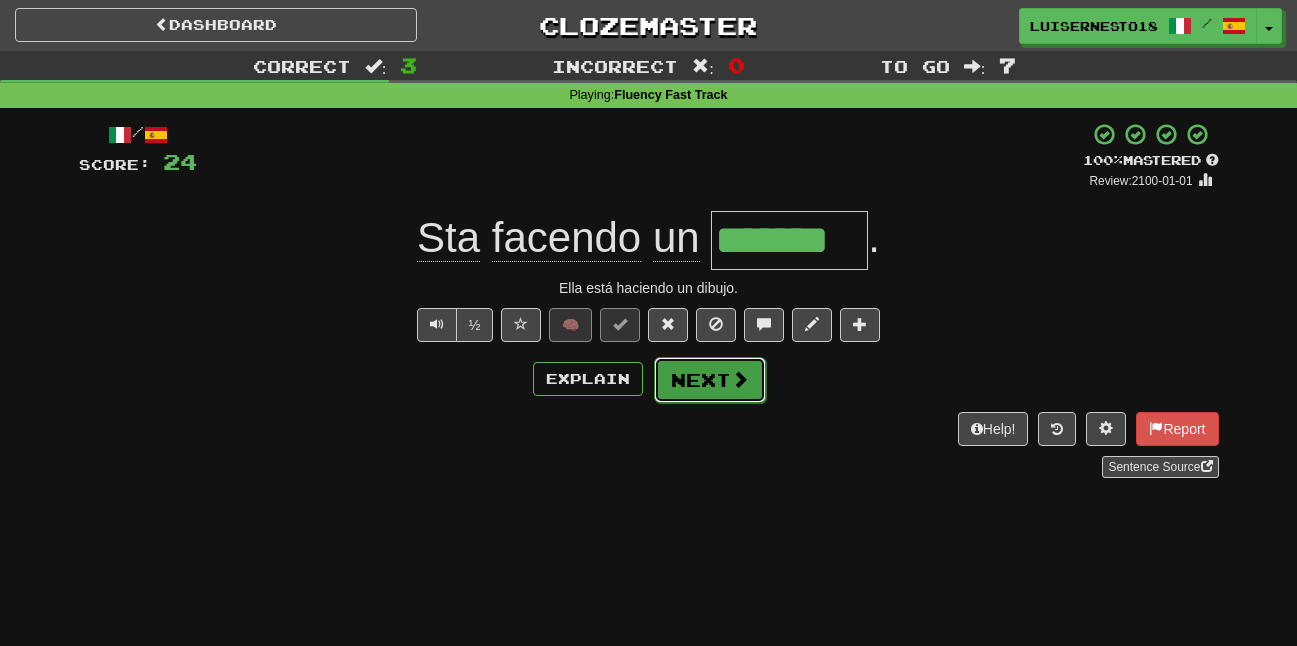 click on "Next" at bounding box center [710, 380] 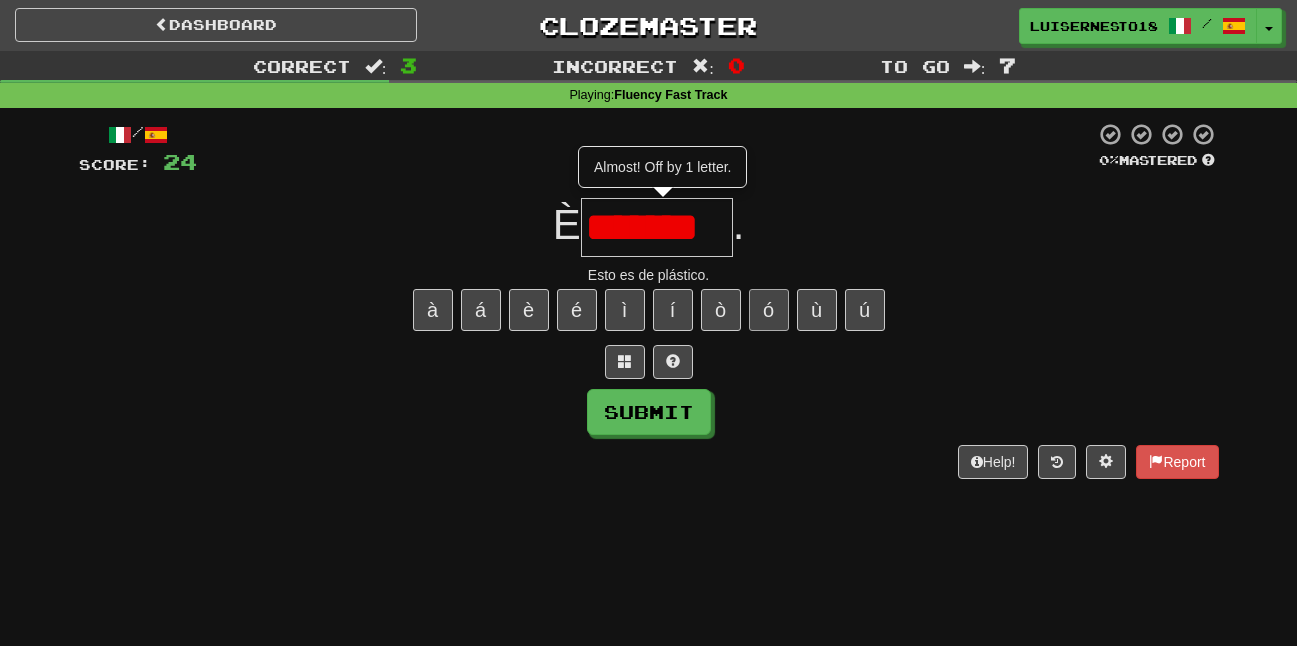 scroll, scrollTop: 0, scrollLeft: 0, axis: both 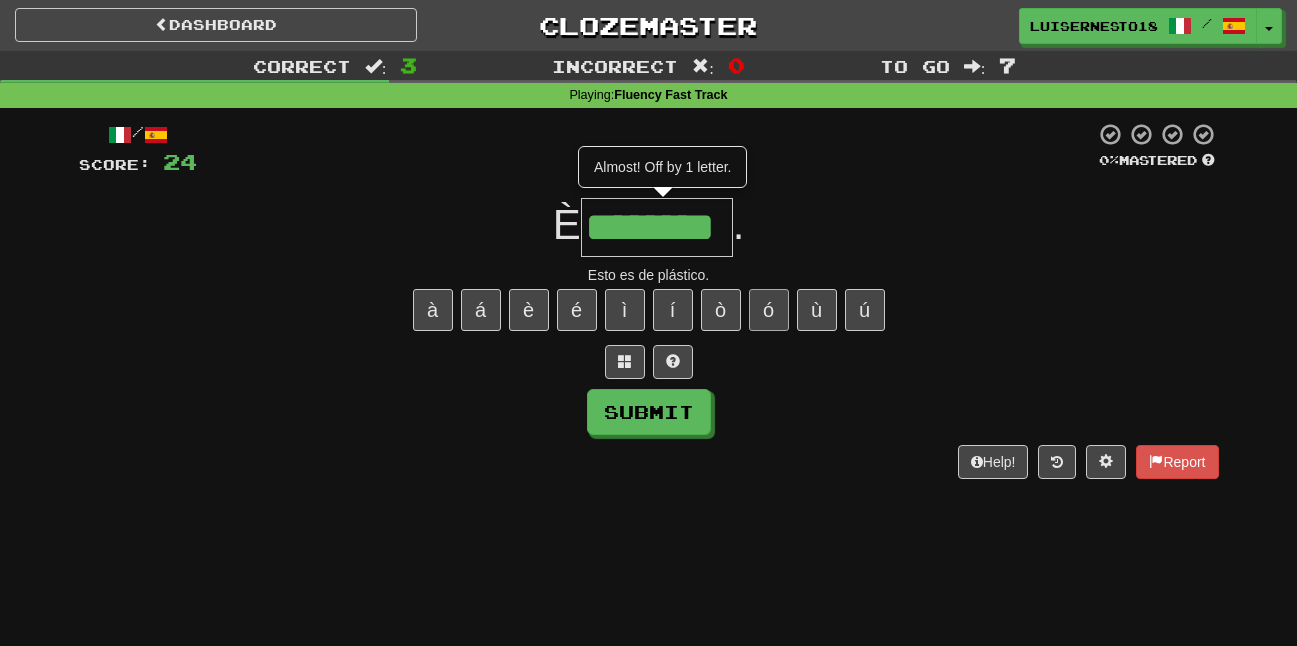 type on "********" 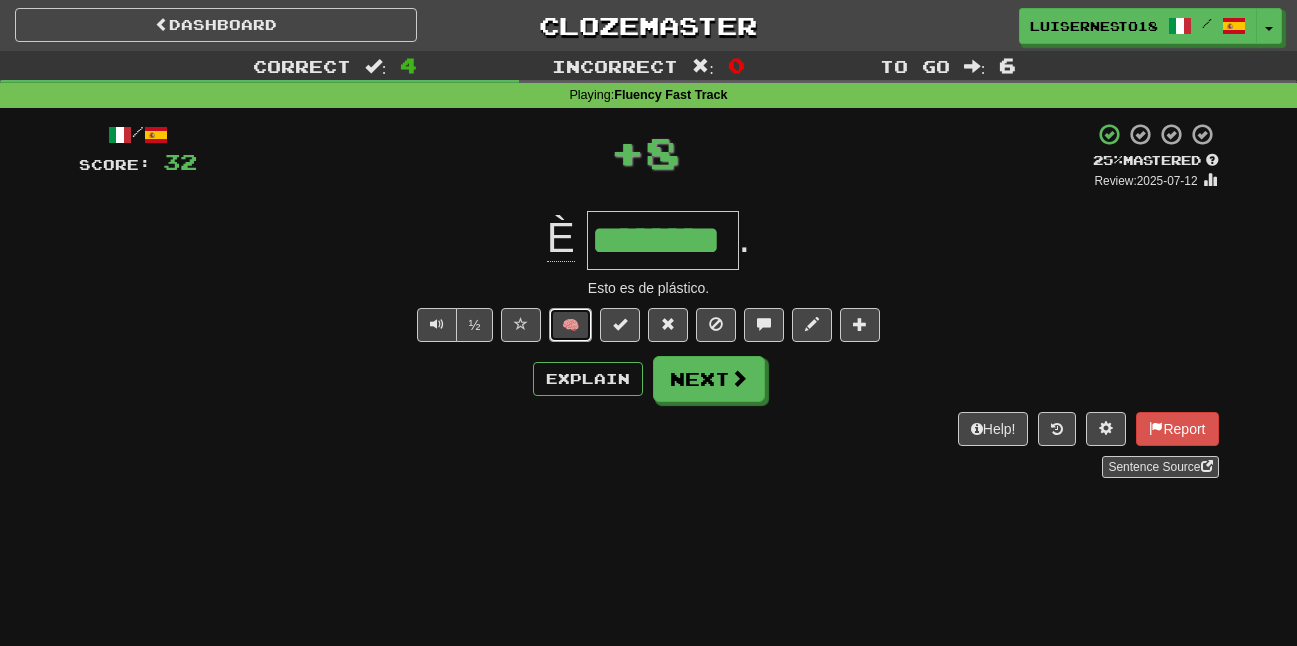 click on "🧠" at bounding box center (570, 325) 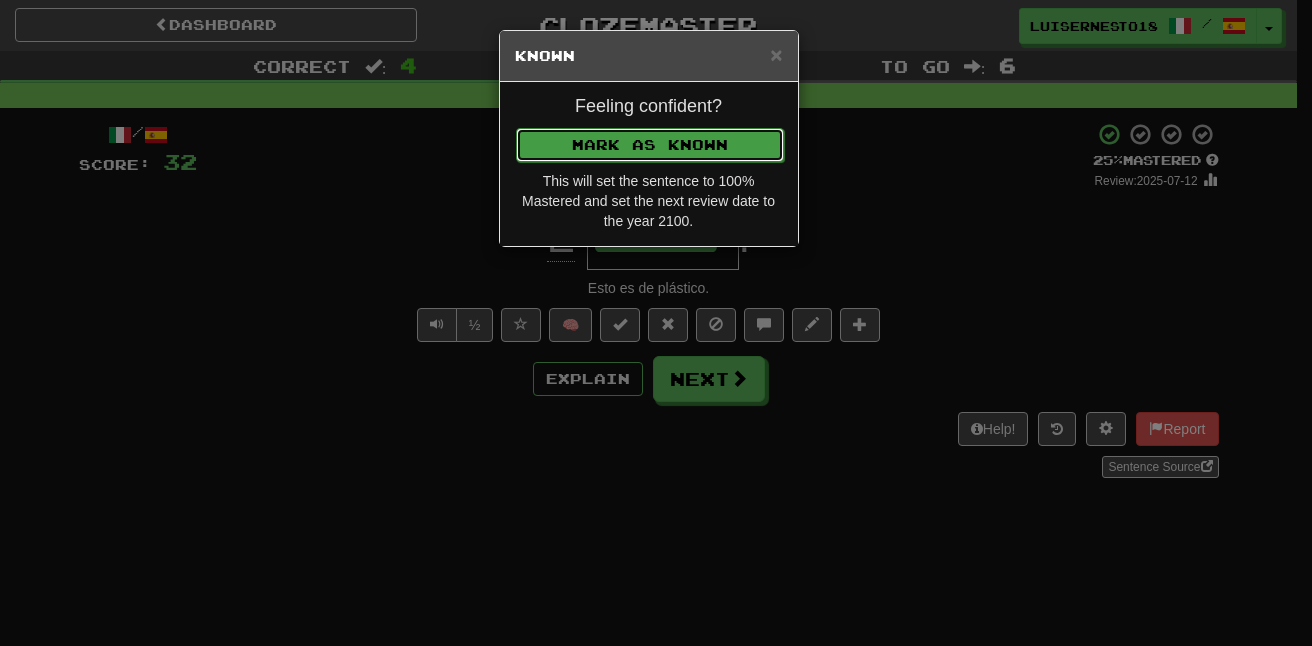 click on "Mark as Known" at bounding box center [650, 145] 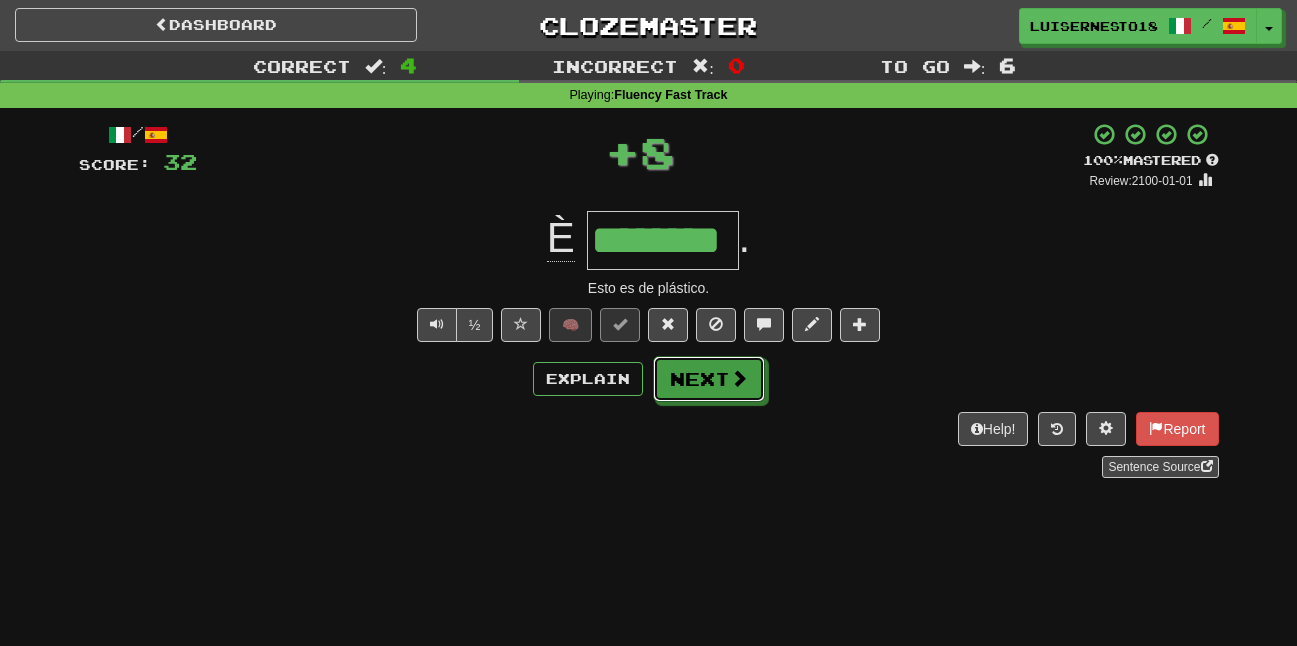 click on "Next" at bounding box center (709, 379) 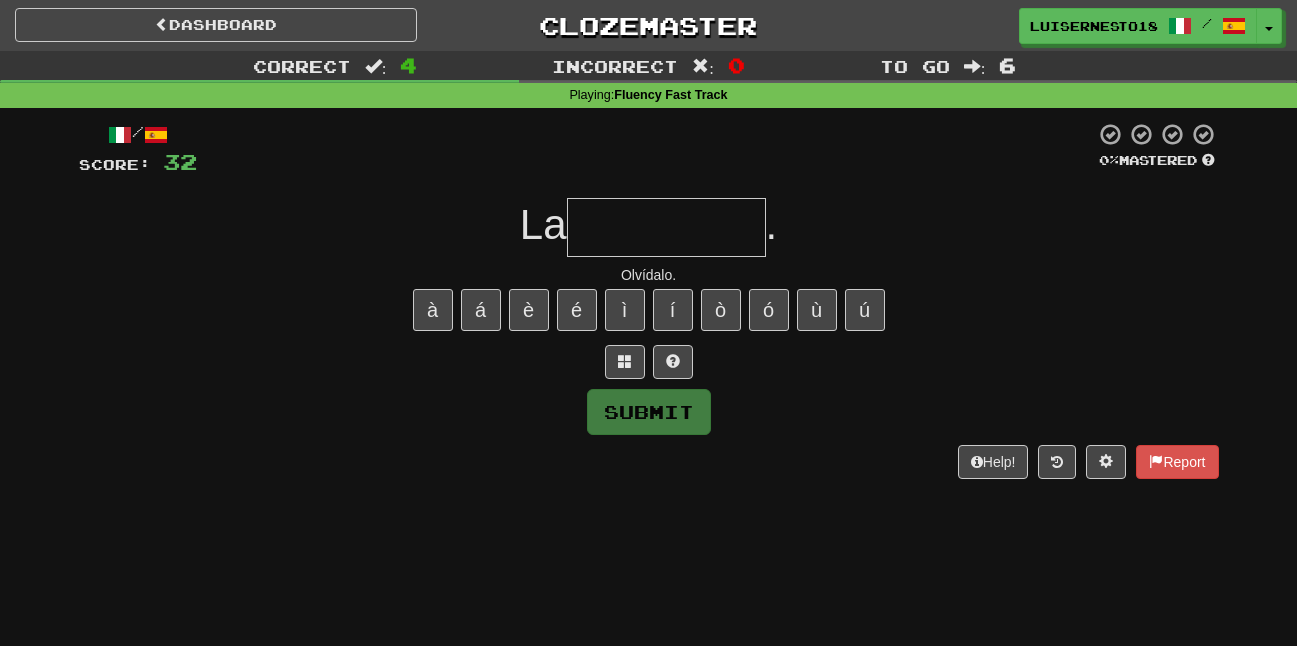 type on "*" 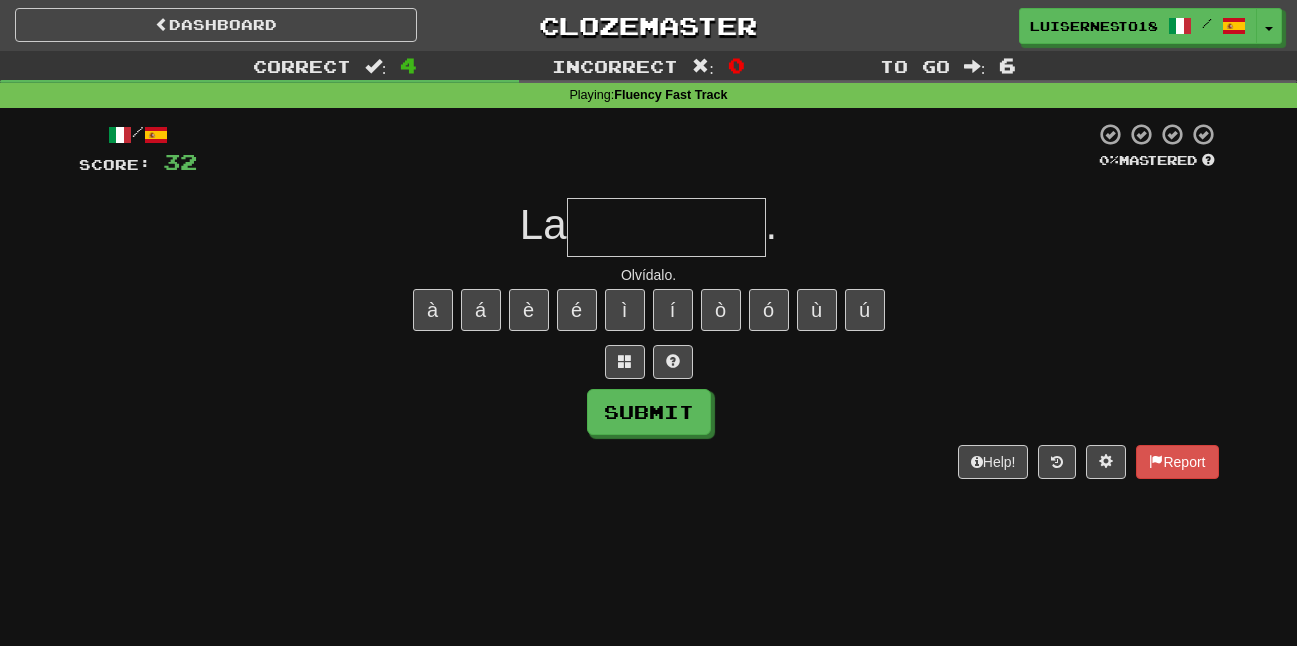 type on "*" 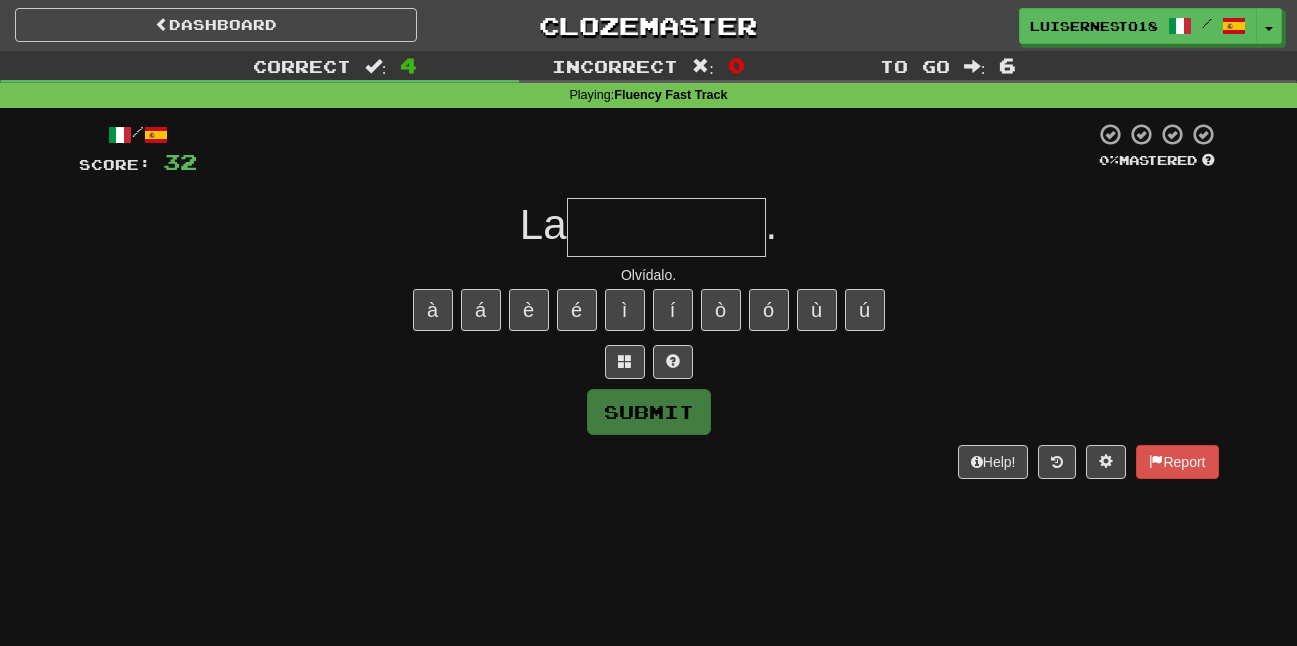 type on "*" 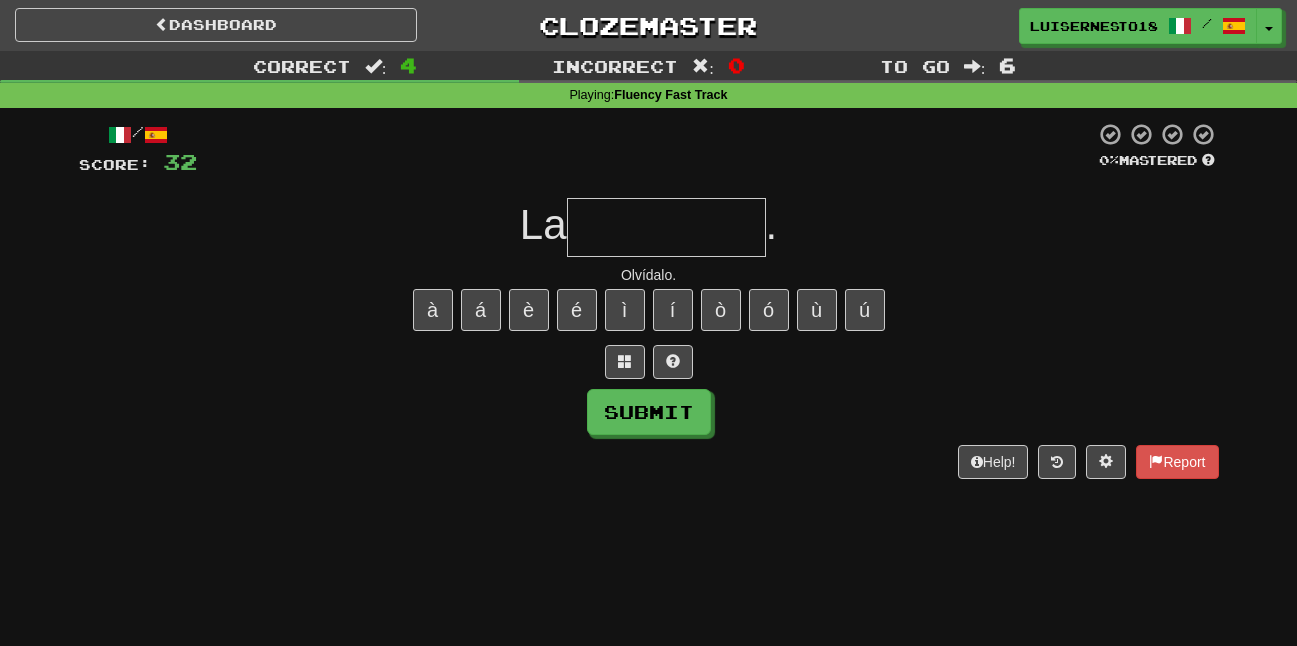 type on "*" 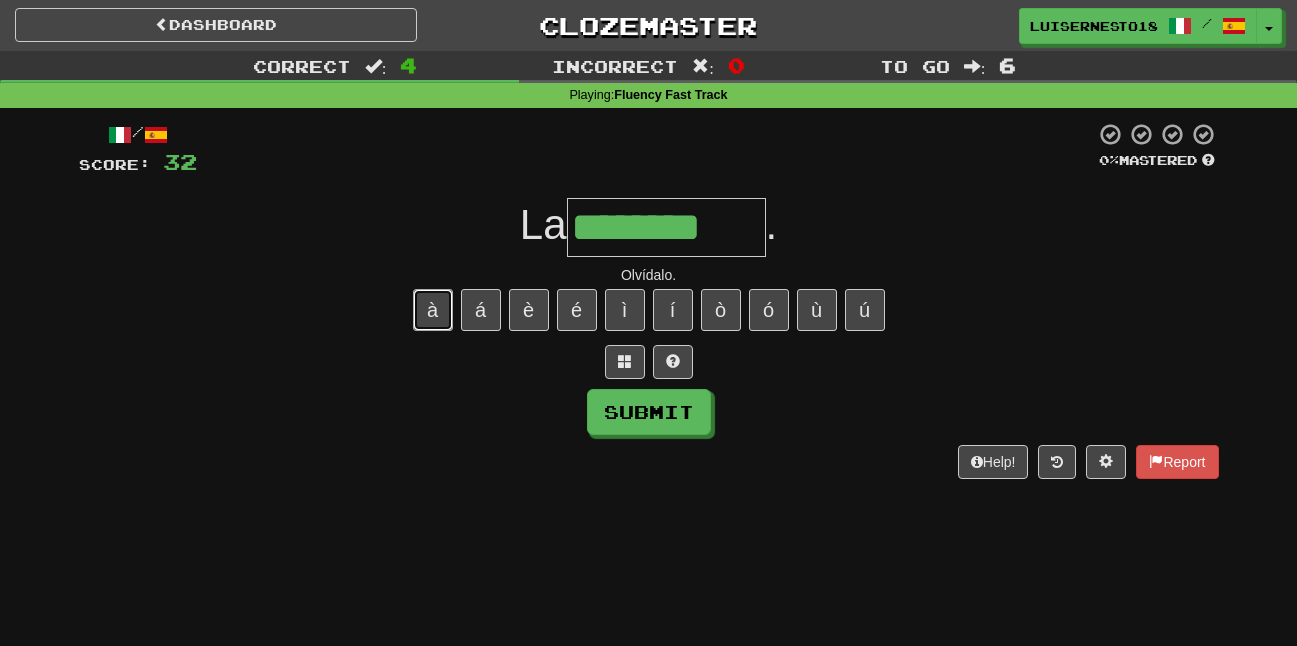click on "à" at bounding box center [433, 310] 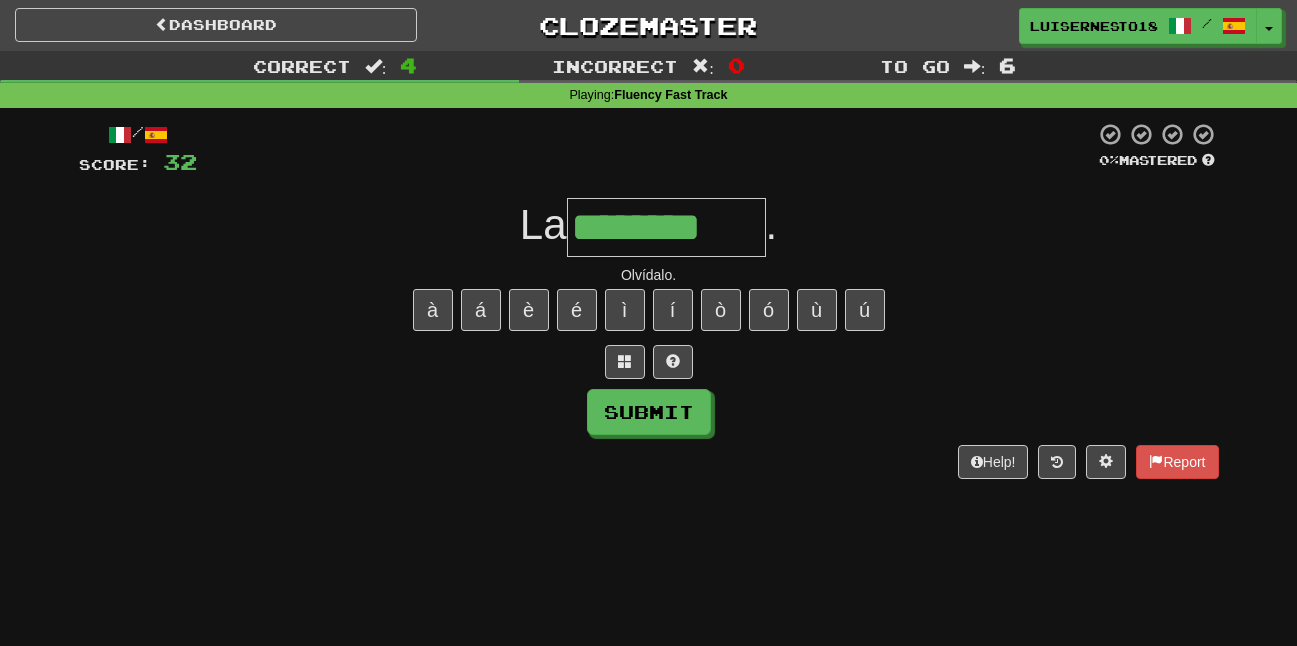 click on "à á è é ì í ò ó ù ú" at bounding box center (649, 310) 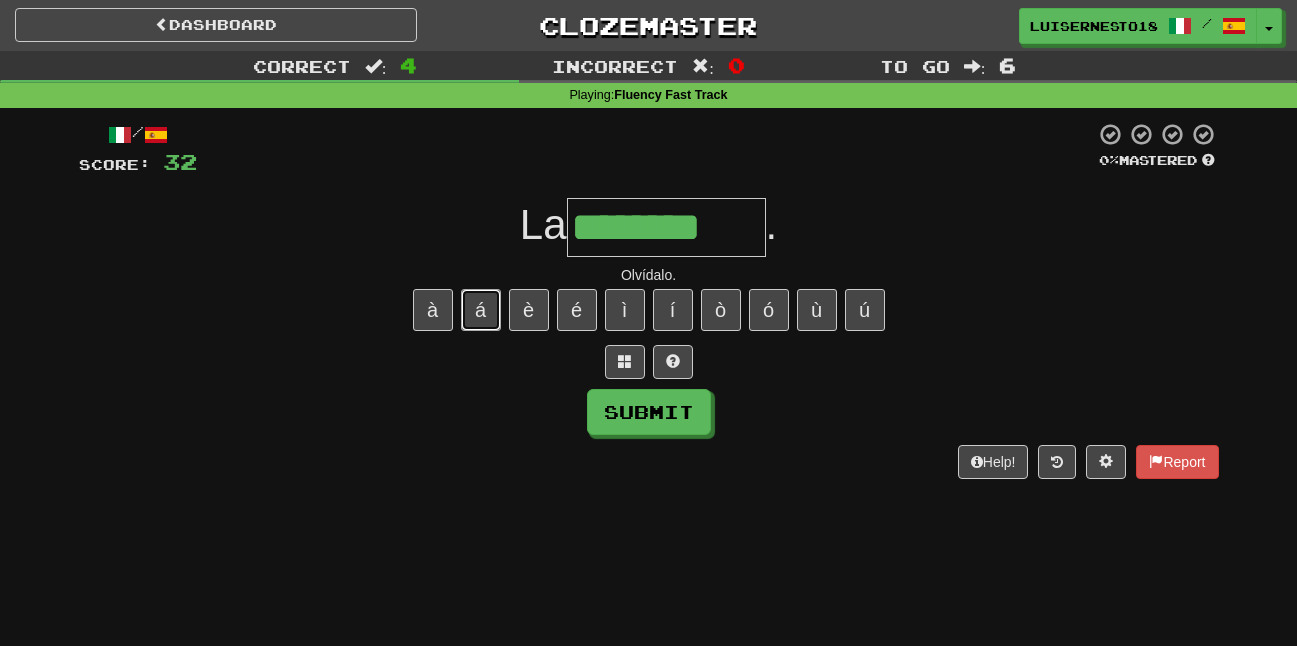 click on "á" at bounding box center (481, 310) 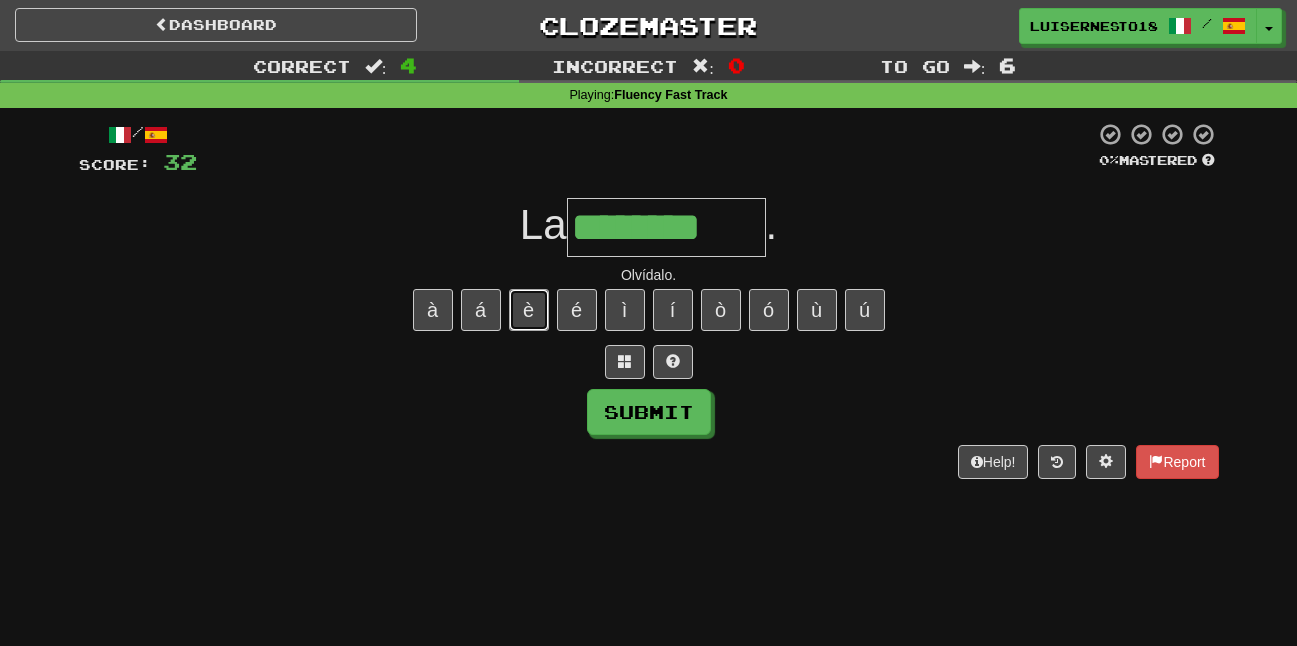 click on "è" at bounding box center (529, 310) 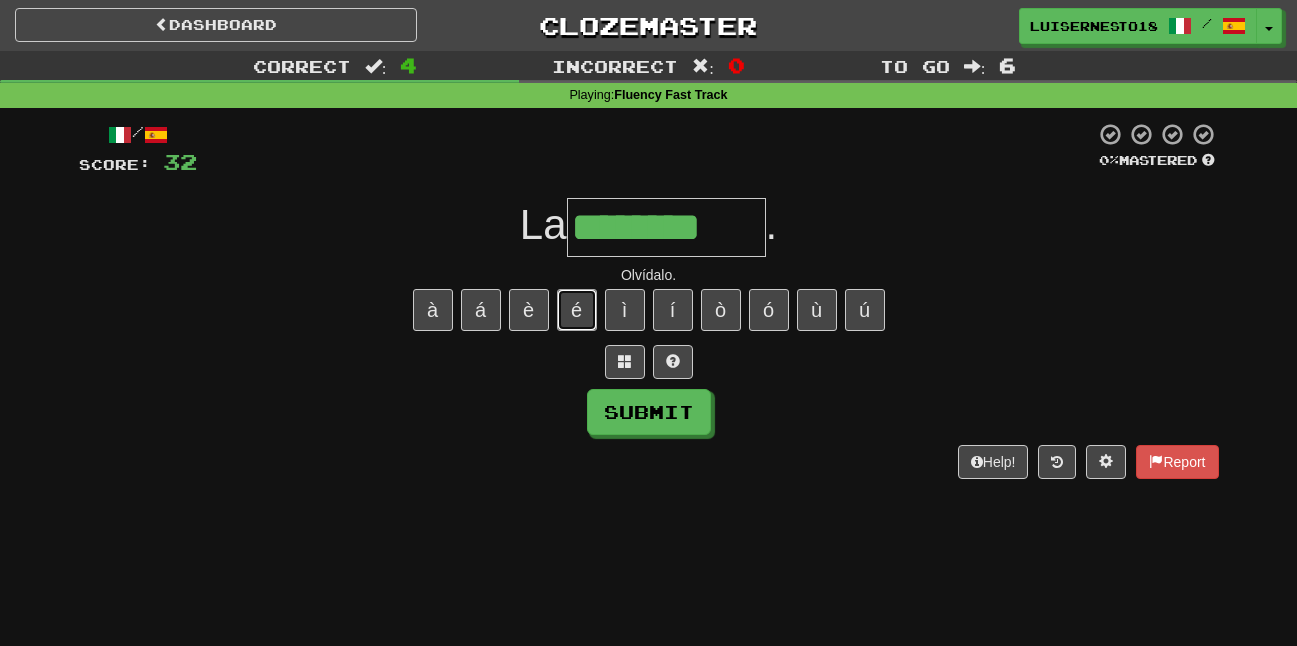 click on "é" at bounding box center [577, 310] 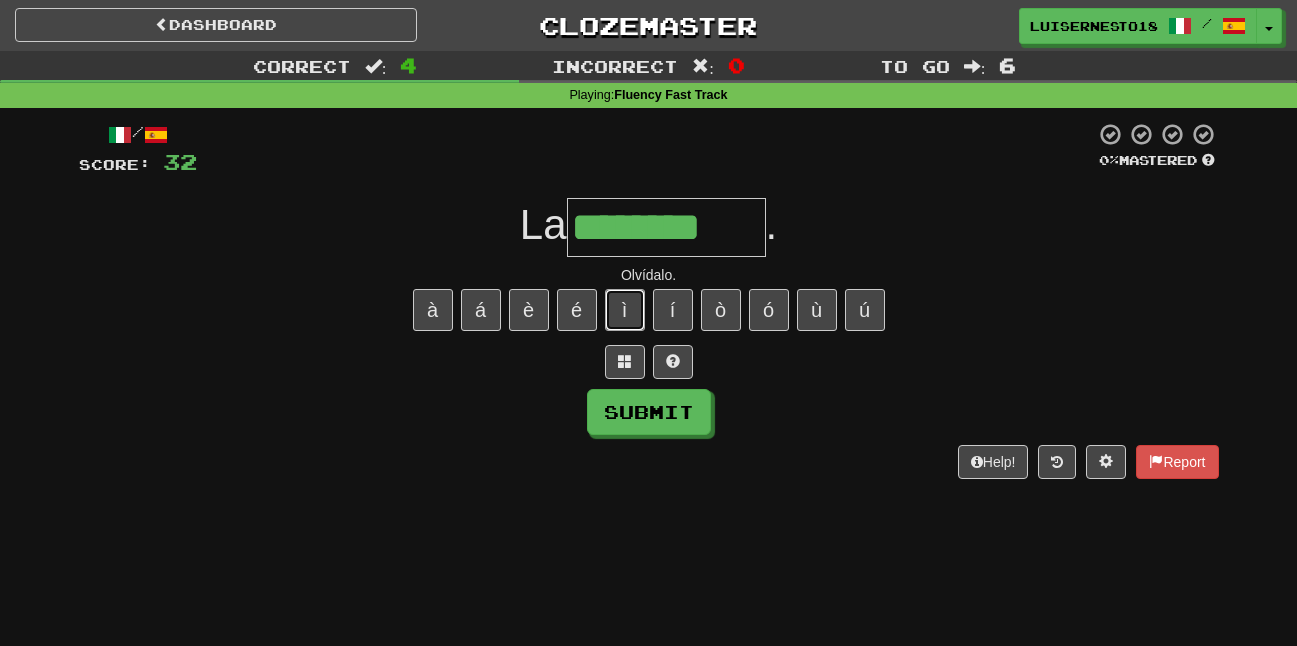 click on "ì" at bounding box center [625, 310] 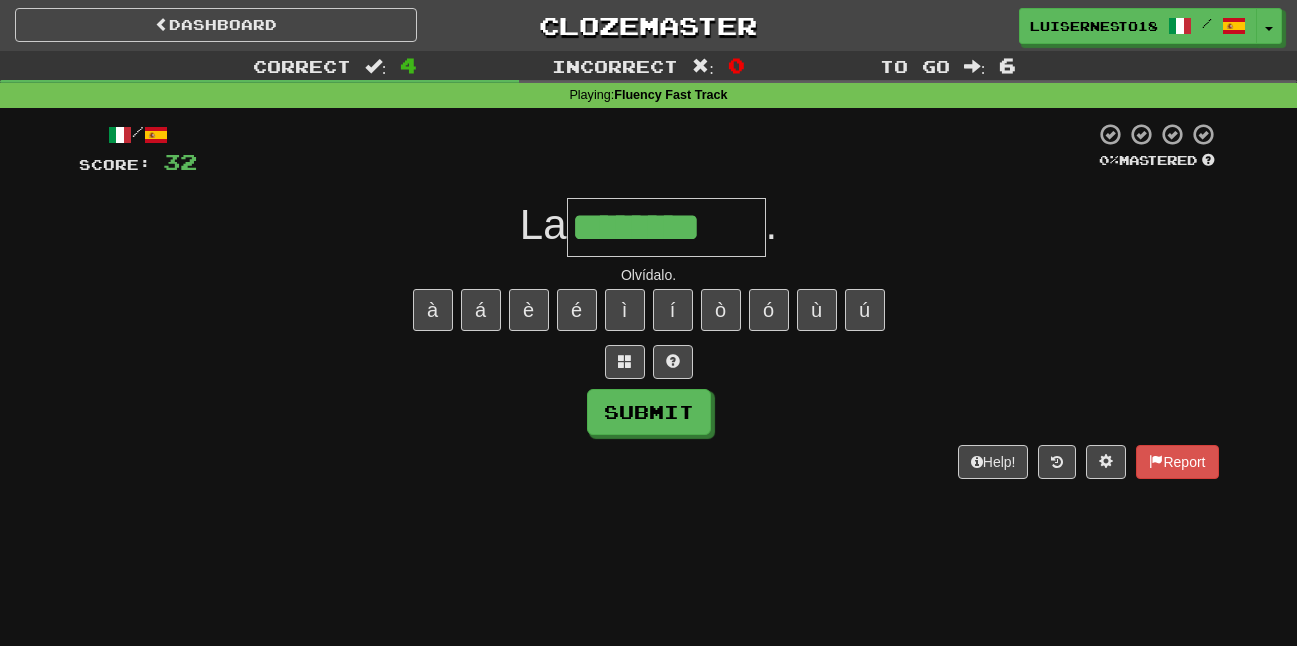 click on "à á è é ì í ò ó ù ú" at bounding box center (649, 310) 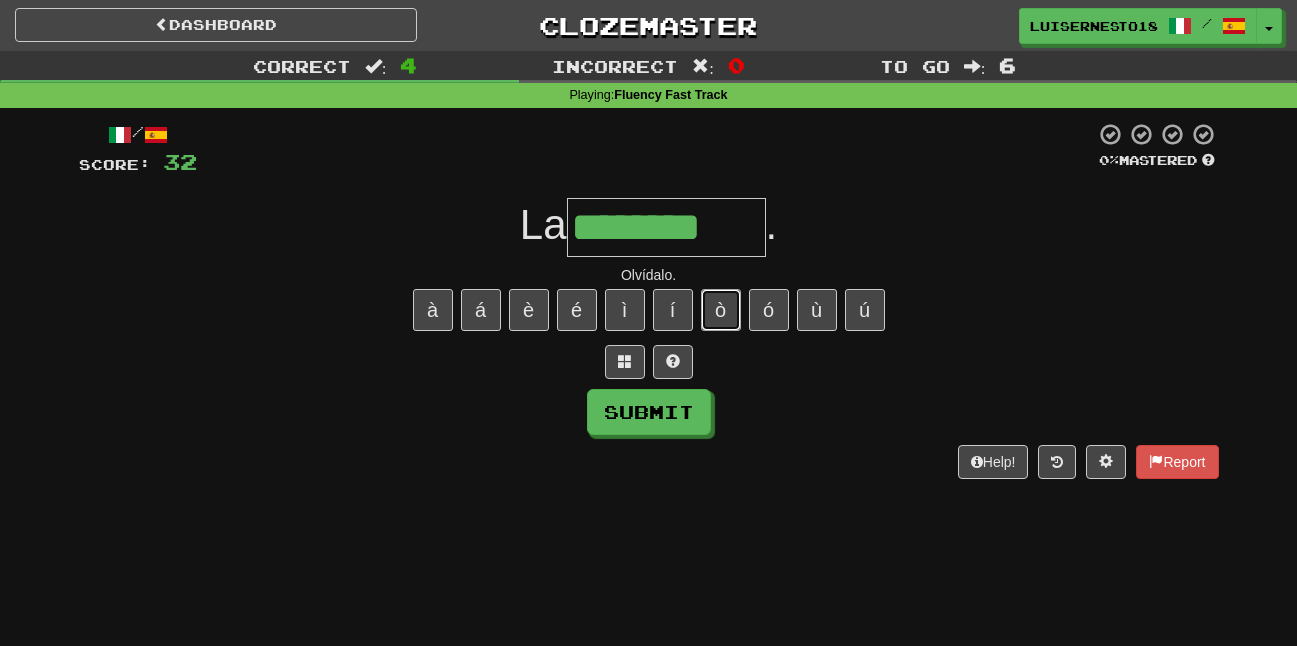 click on "ò" at bounding box center [721, 310] 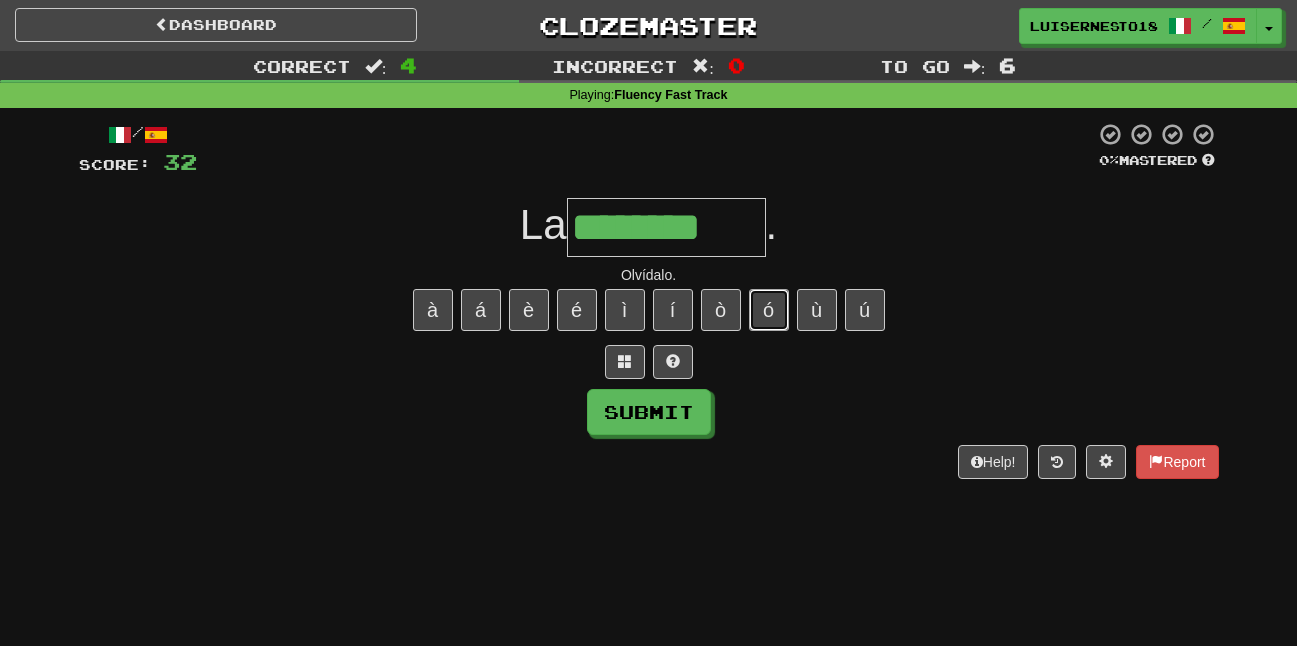 click on "ó" at bounding box center [769, 310] 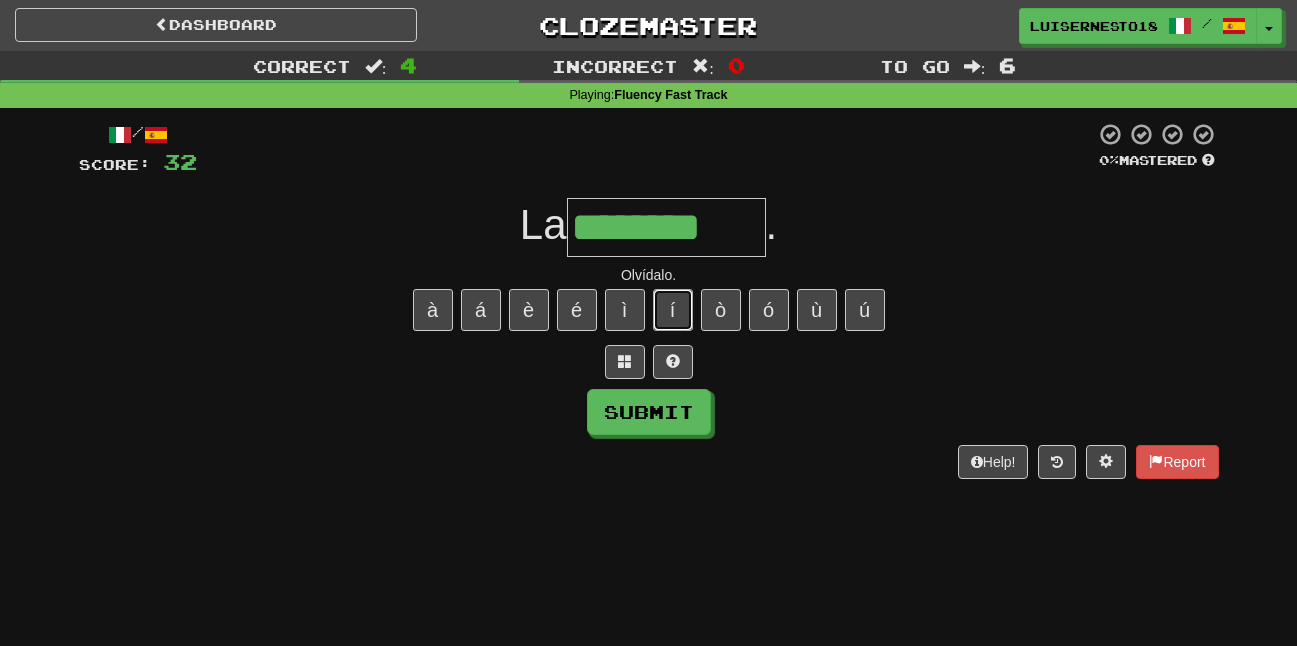 click on "í" at bounding box center (673, 310) 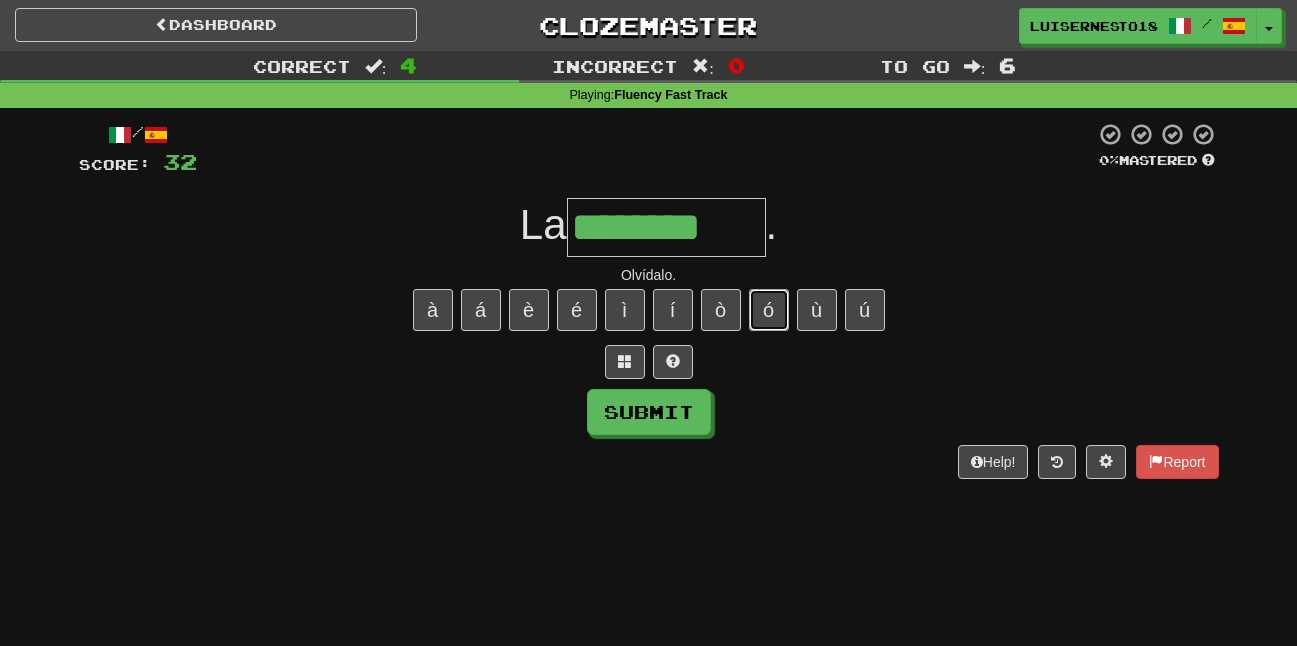 click on "ó" at bounding box center [769, 310] 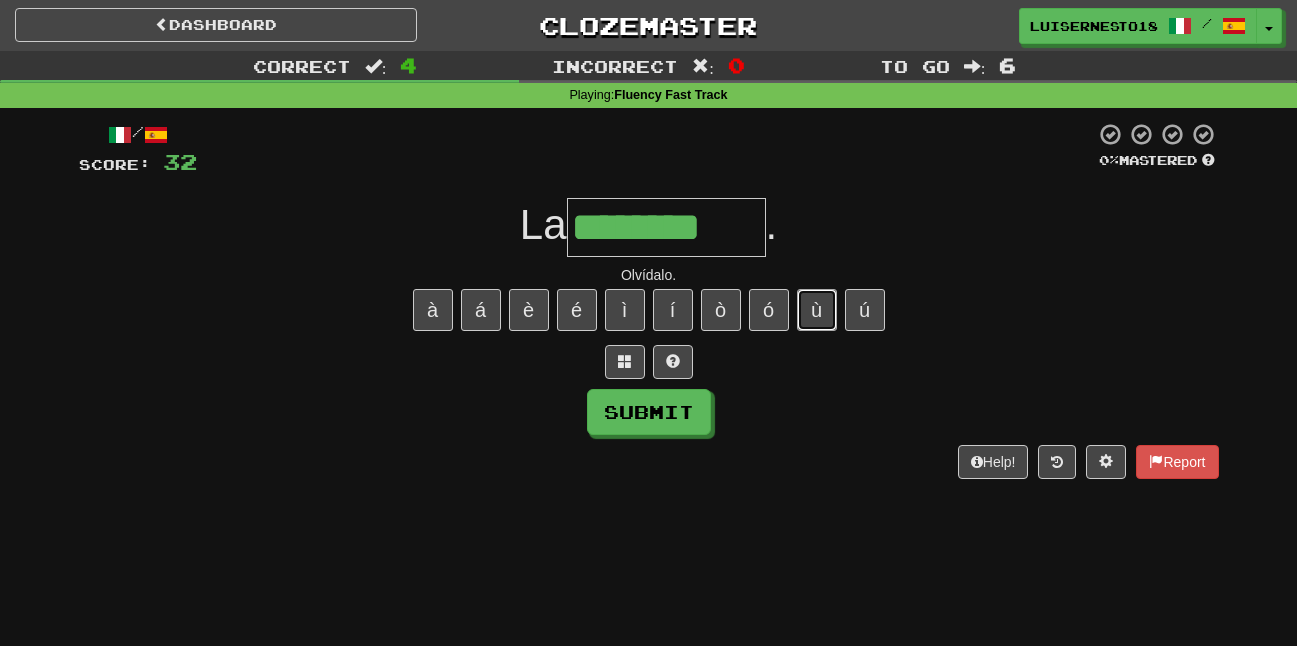 click on "ù" at bounding box center (817, 310) 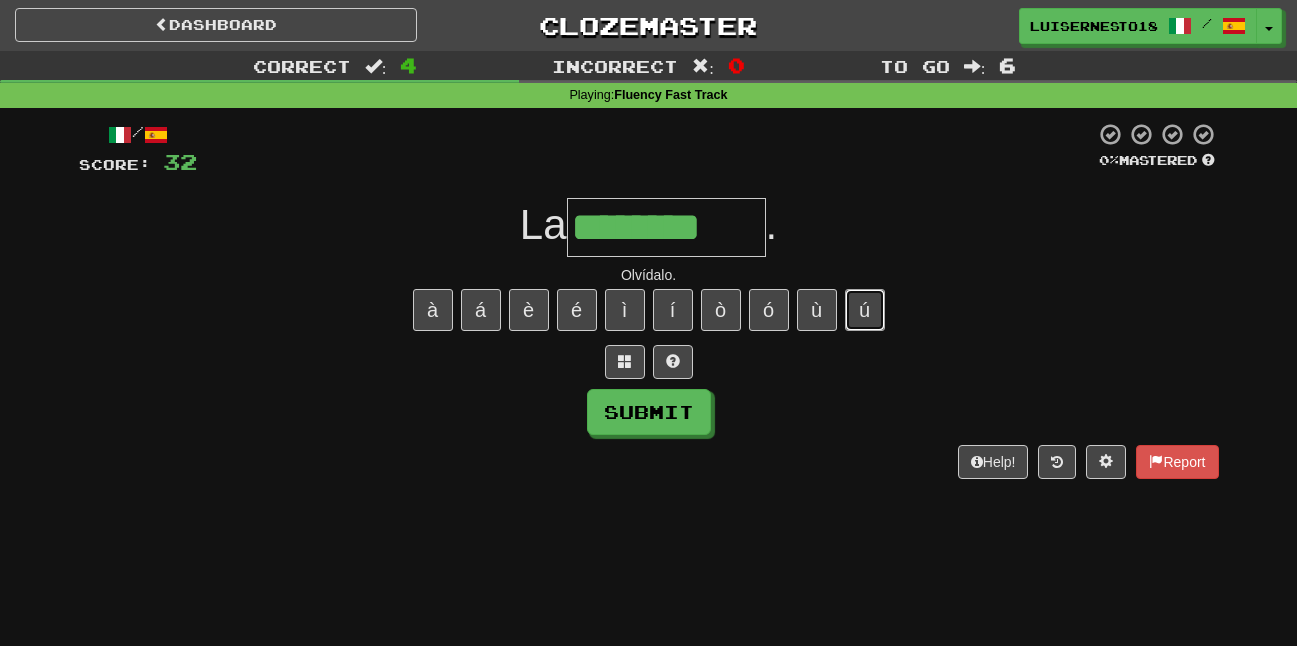 click on "ú" at bounding box center (865, 310) 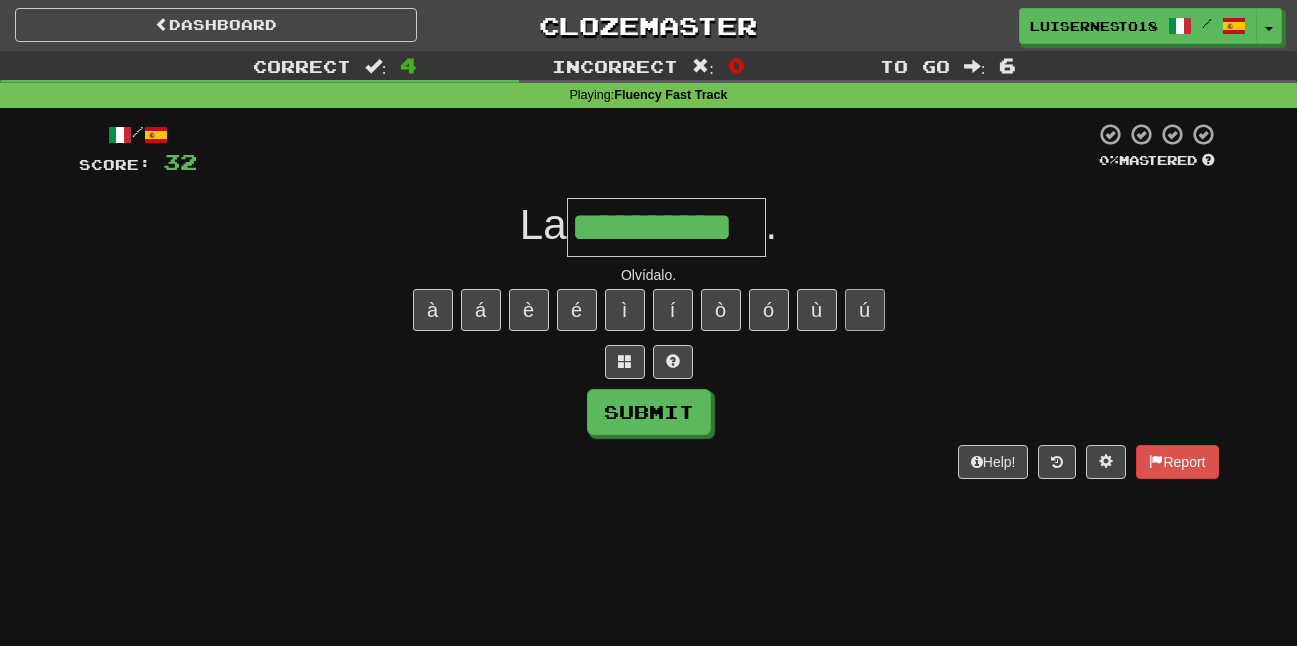 type on "**********" 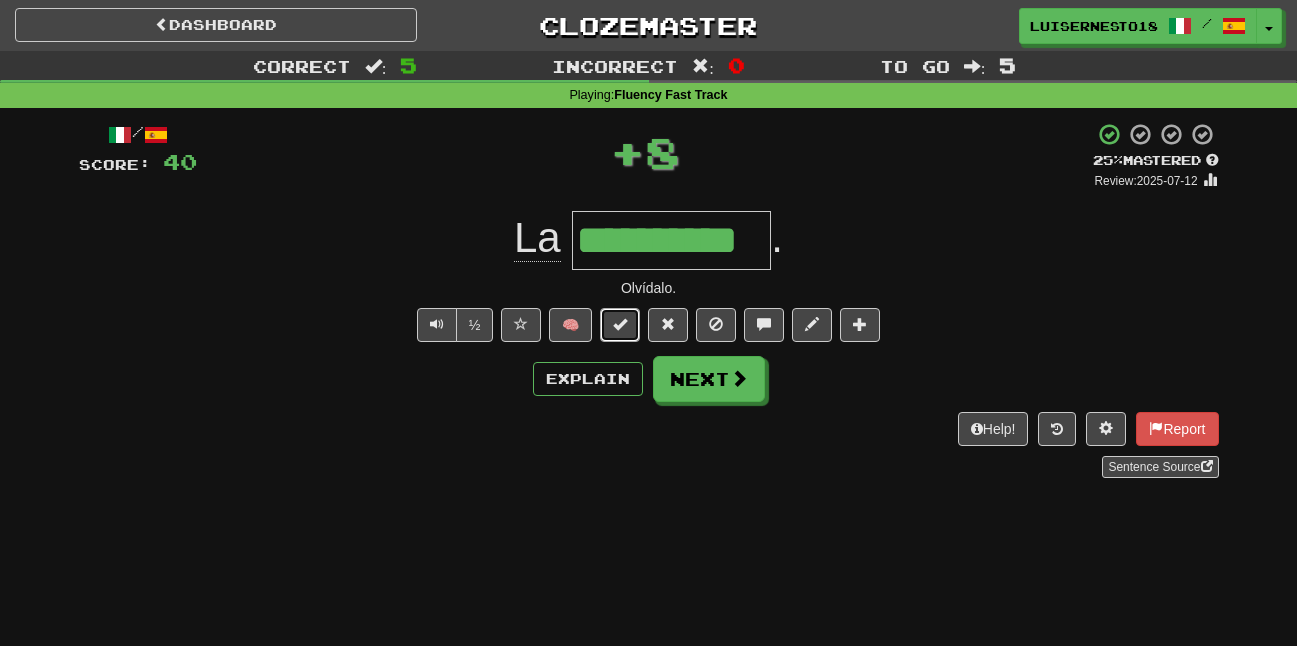 click at bounding box center [620, 325] 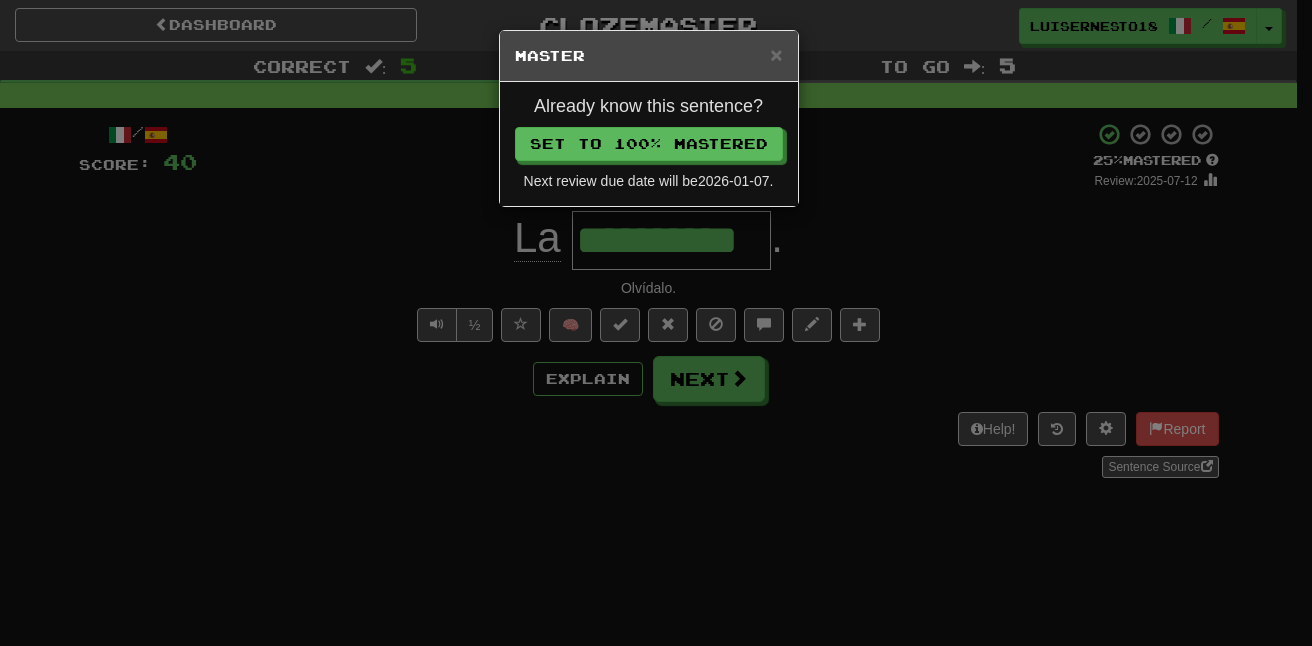 click on "Already know this sentence? Set to 100% Mastered Next review due date will be  2026-01-07 ." at bounding box center (649, 144) 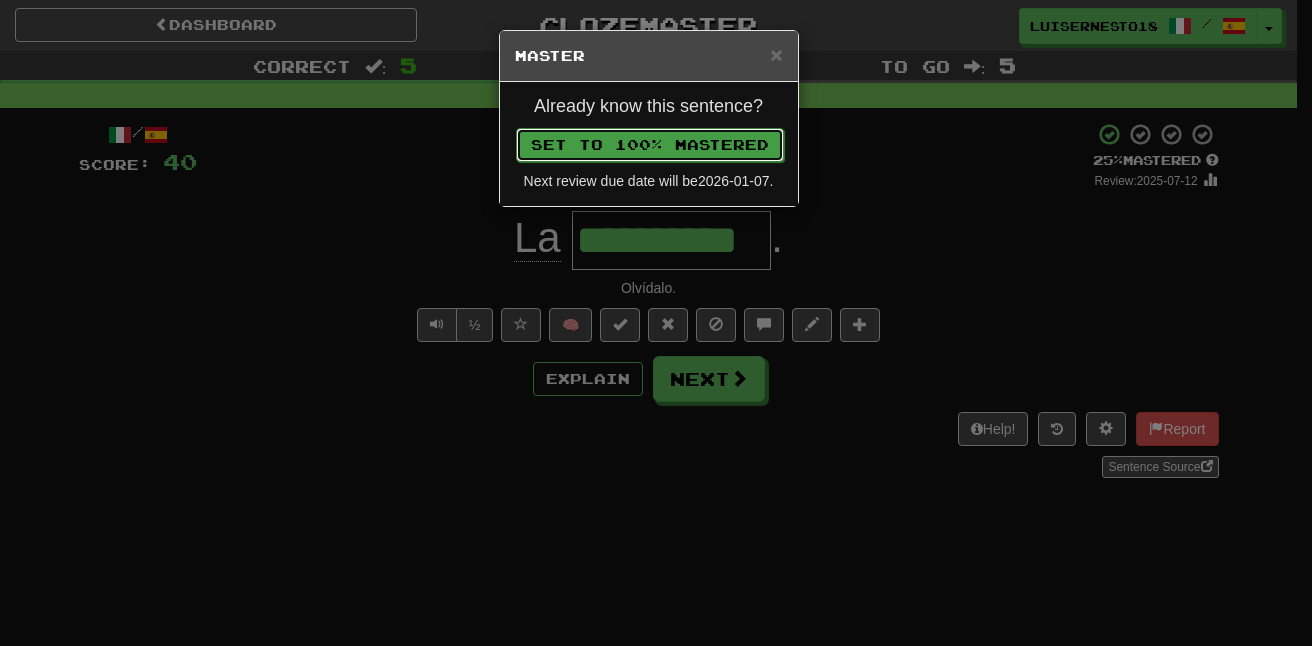 click on "Set to 100% Mastered" at bounding box center [650, 145] 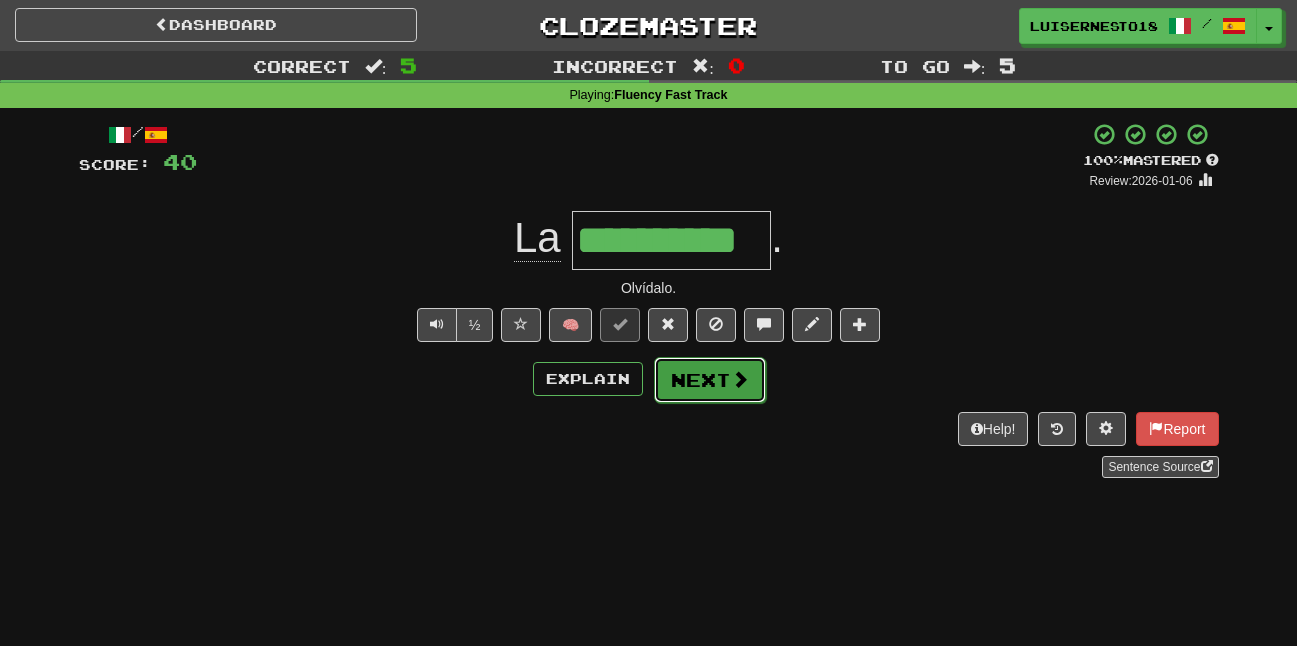 click on "Next" at bounding box center (710, 380) 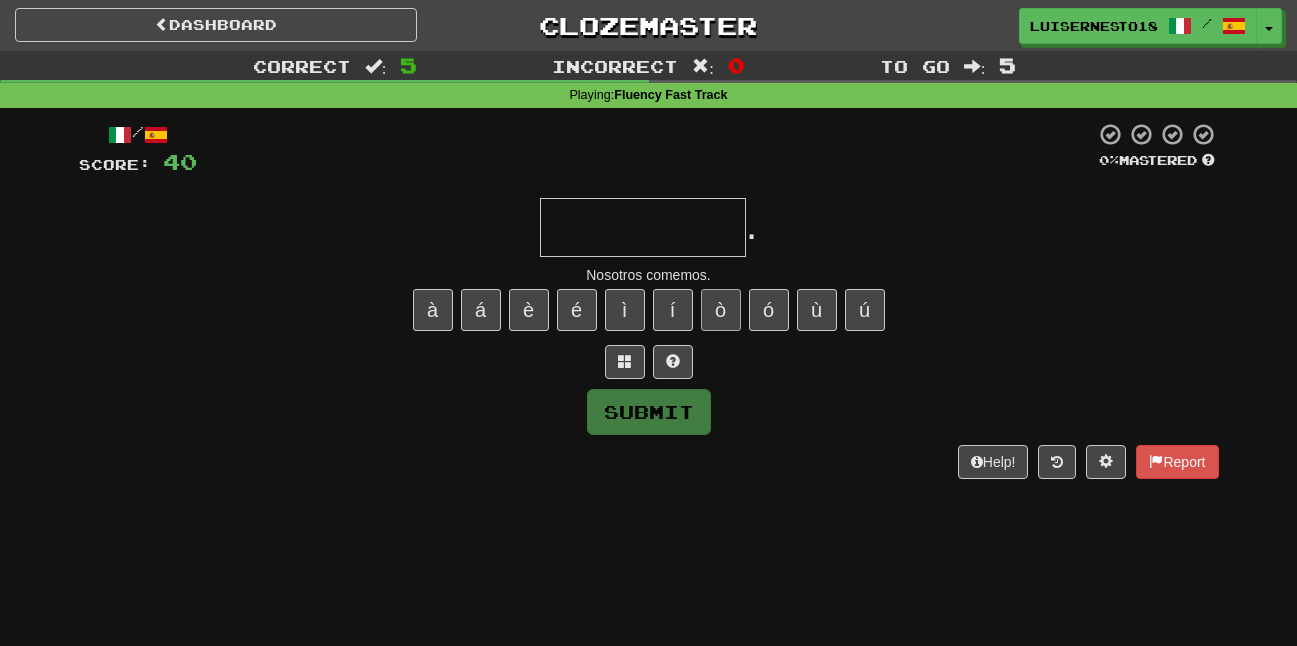type on "*" 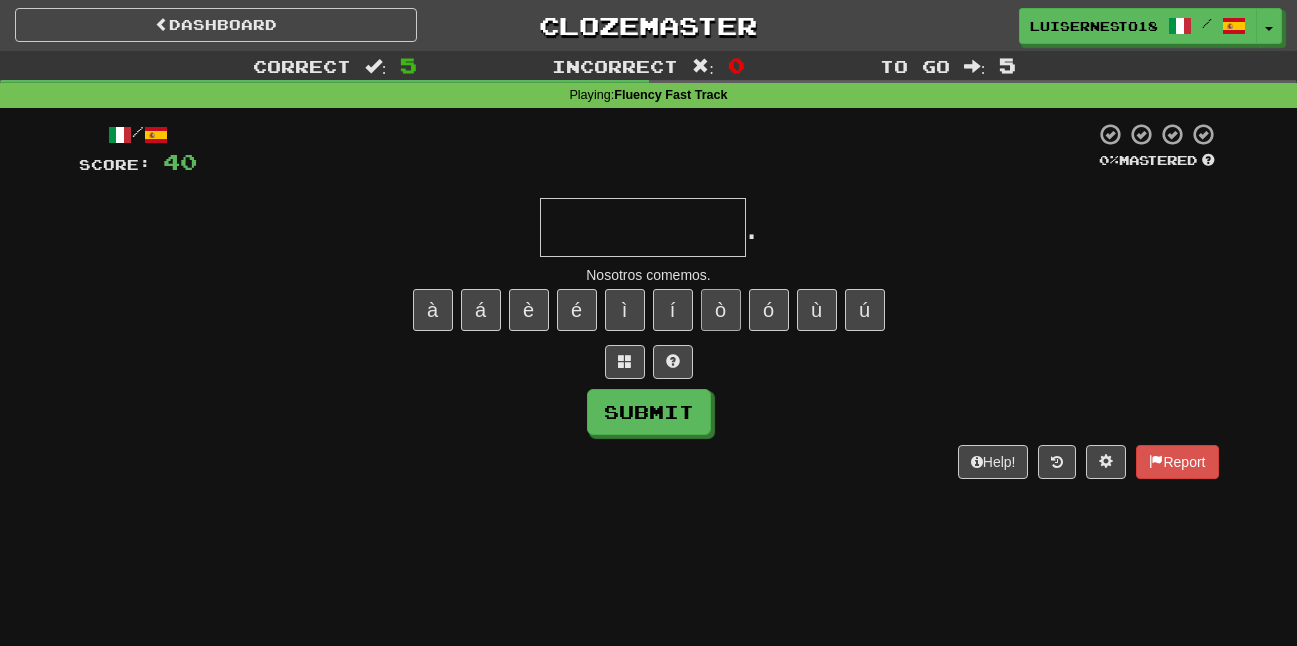 type on "*" 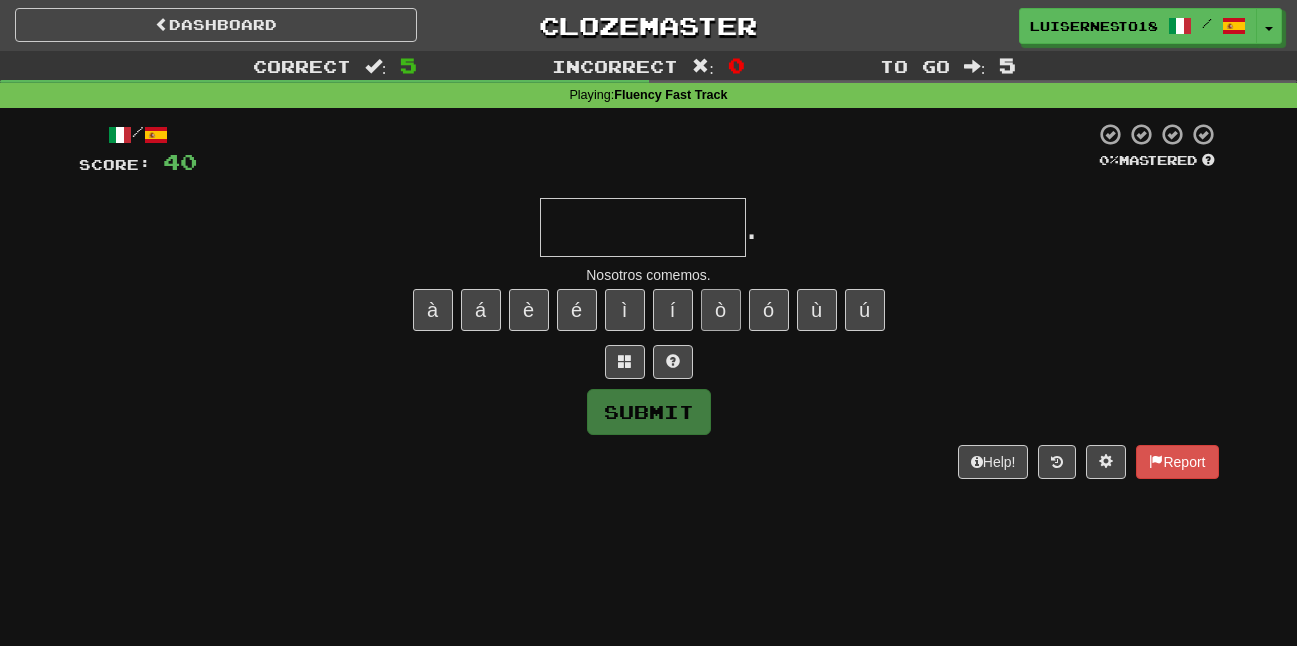 type on "*" 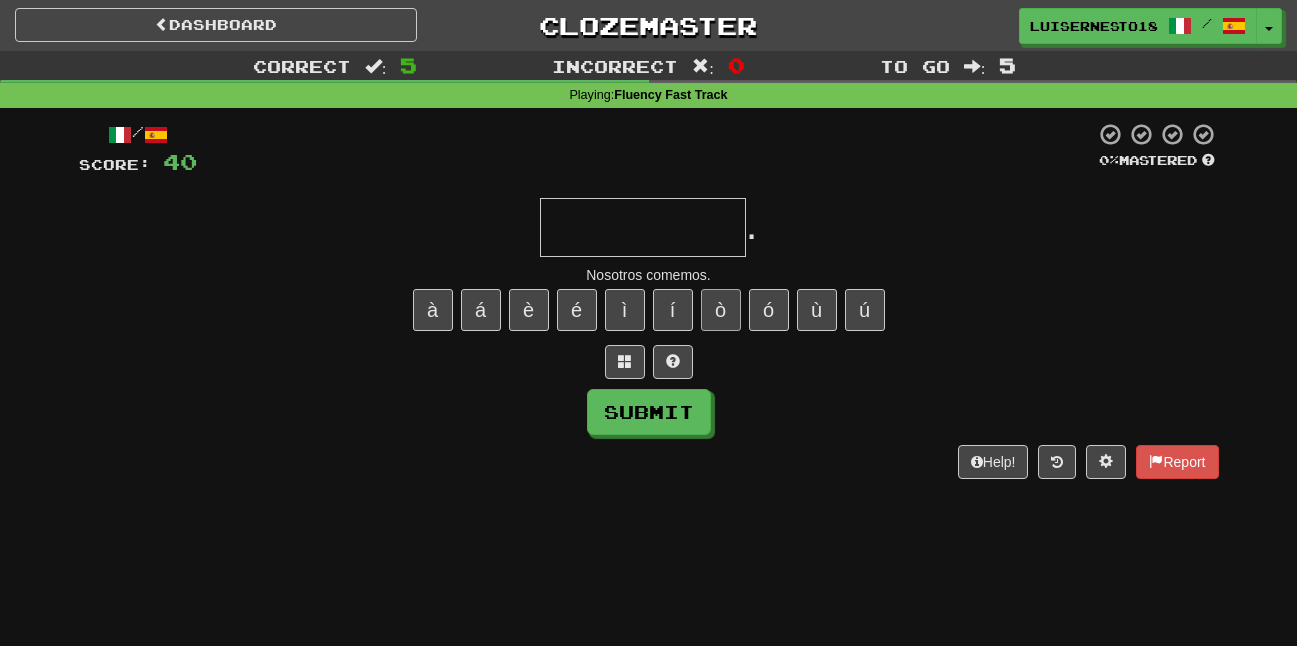 type on "*" 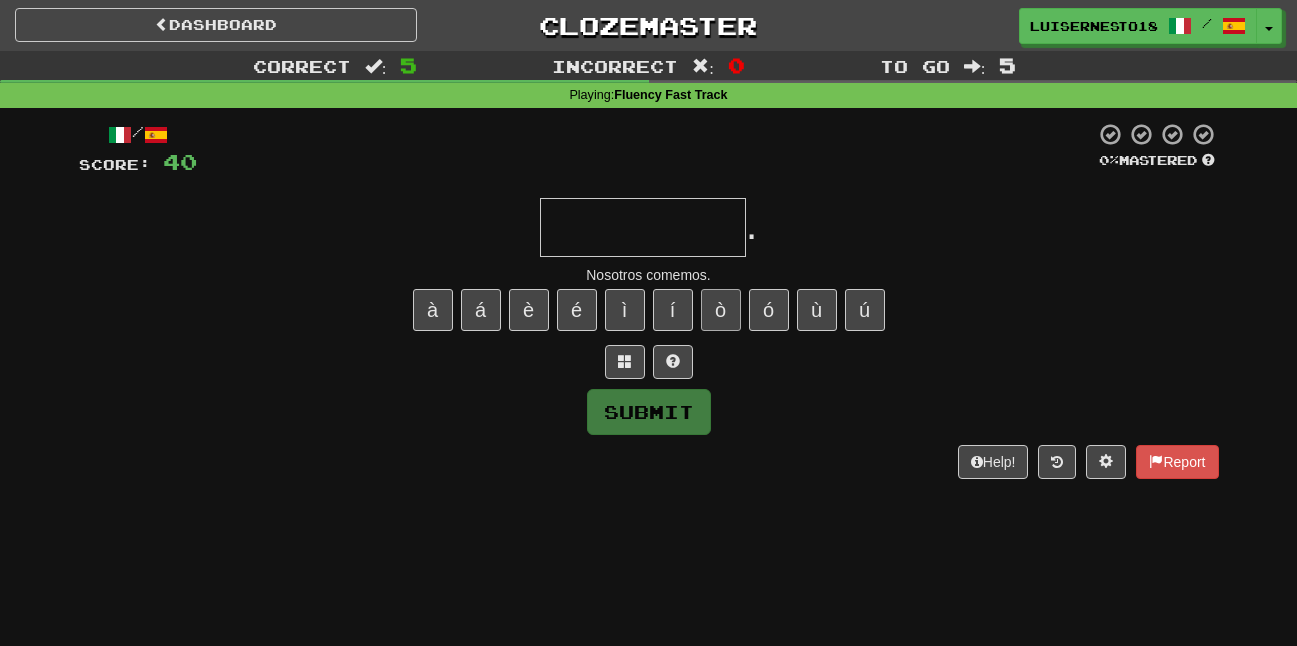 type on "*" 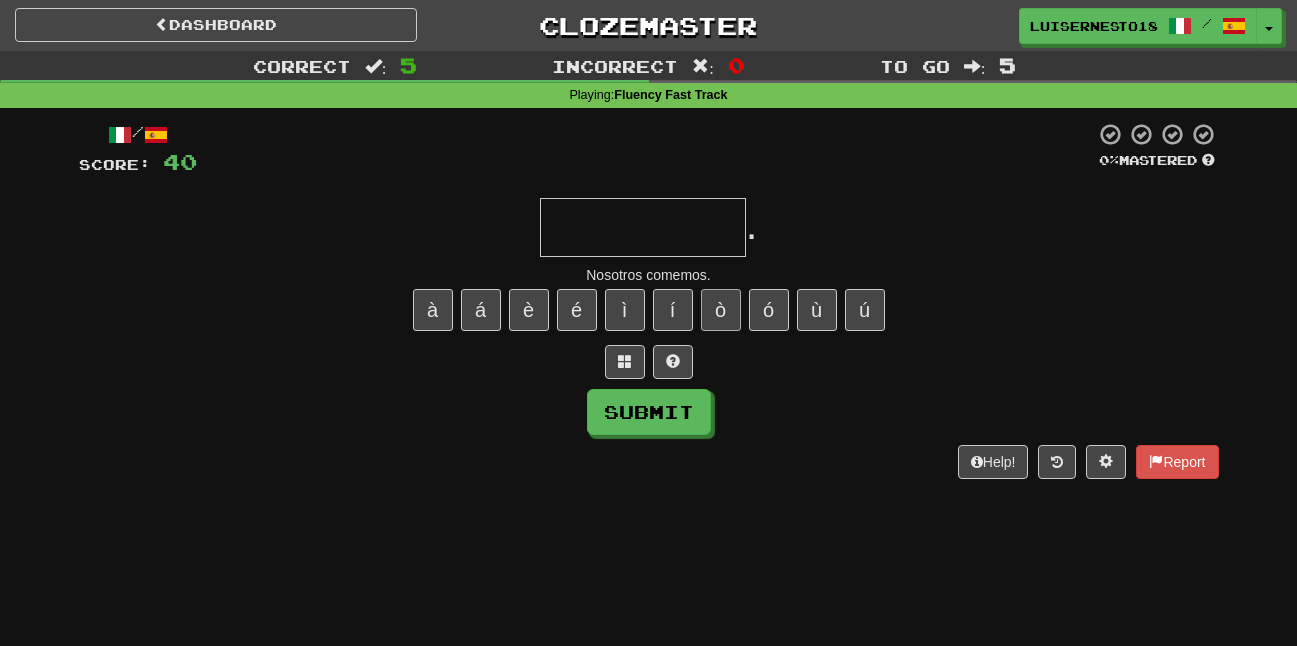 type on "*" 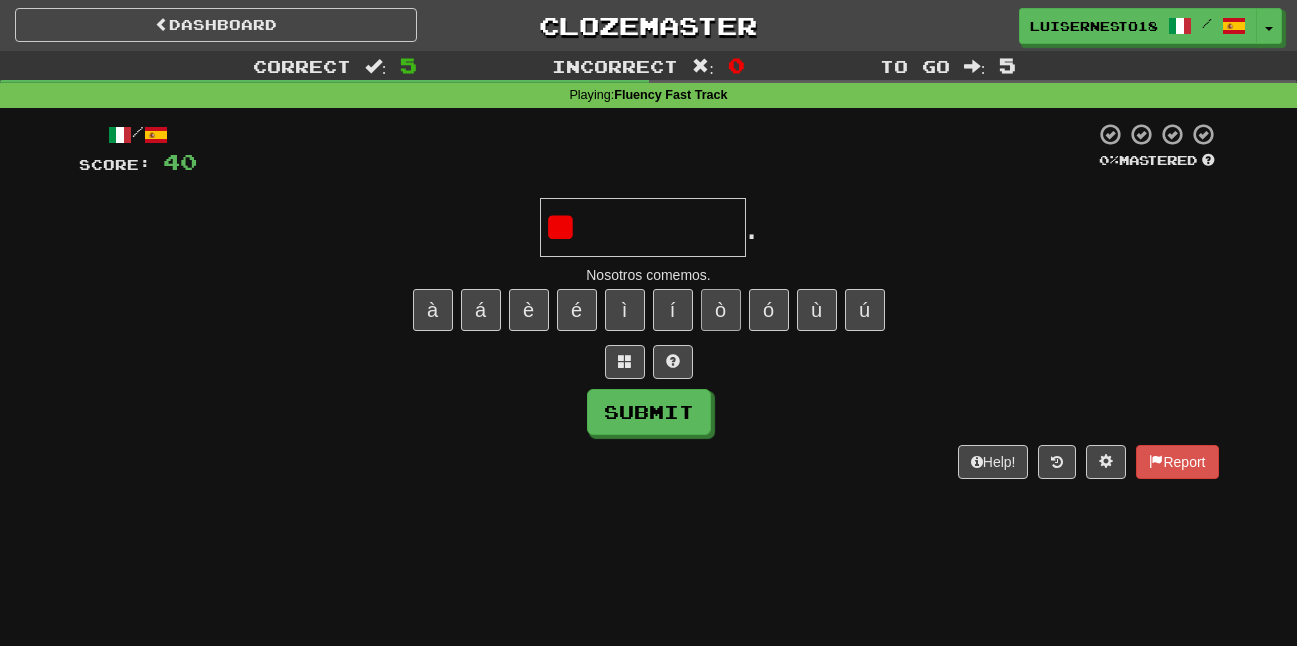 type on "*" 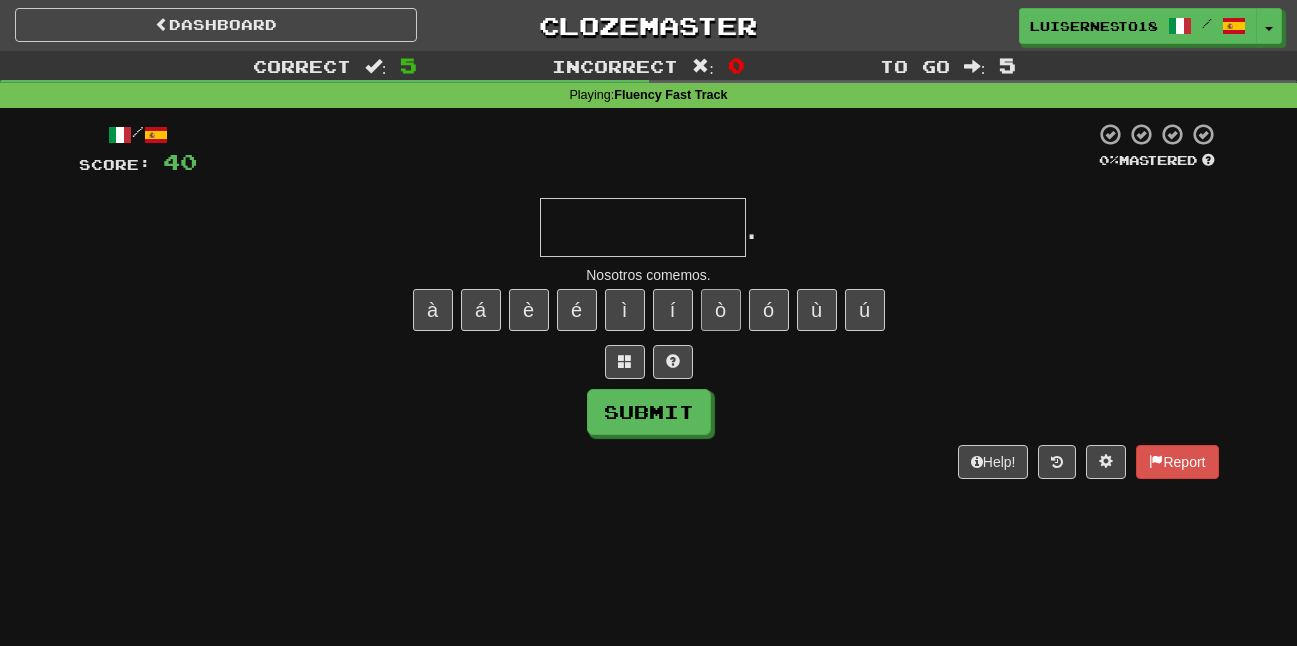 type on "*" 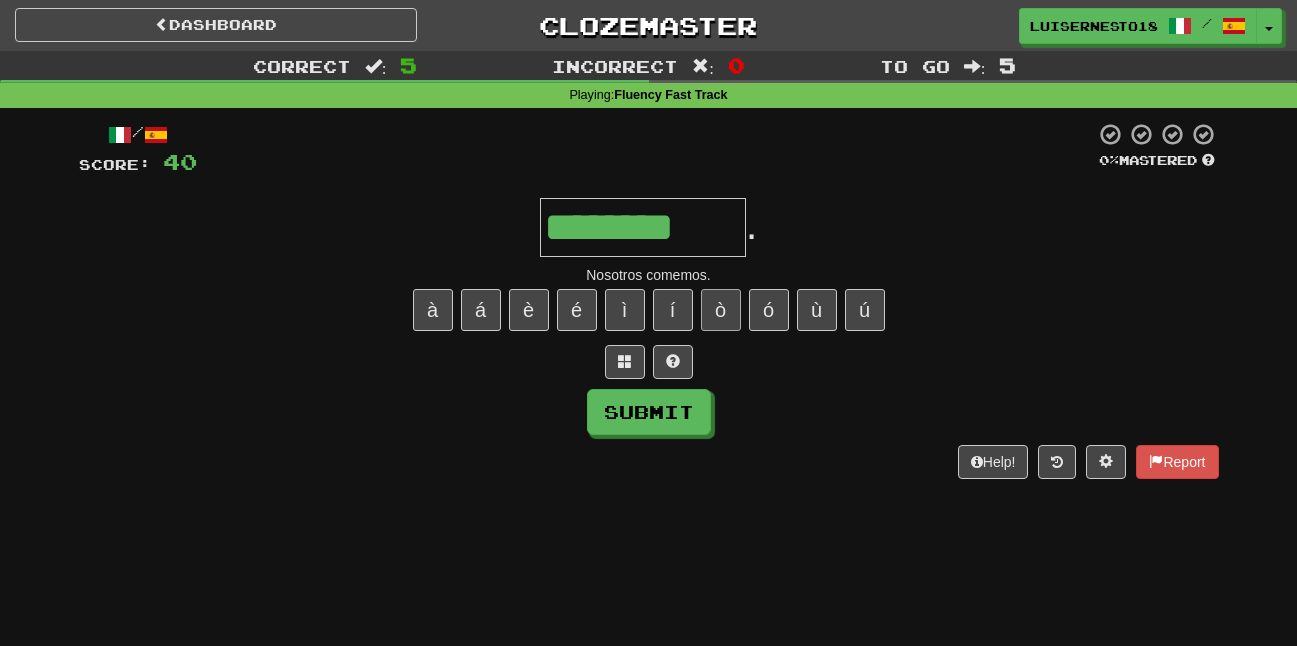 type on "********" 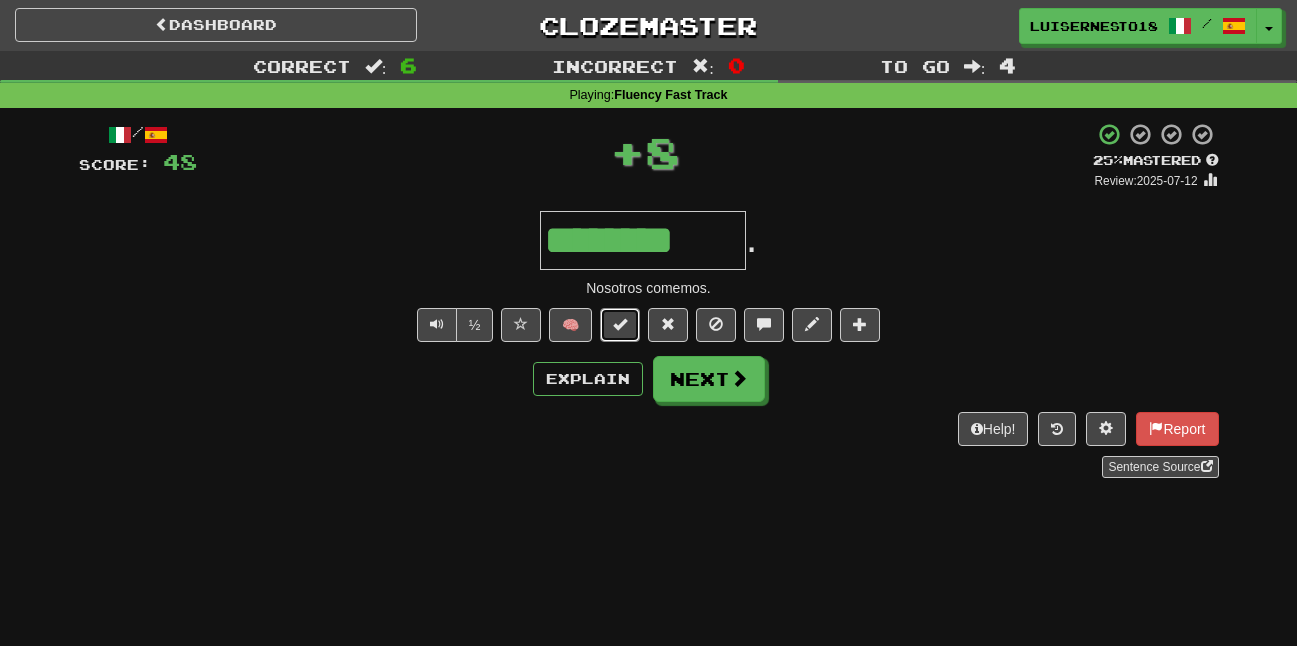 click on "🧠" at bounding box center (690, 324) 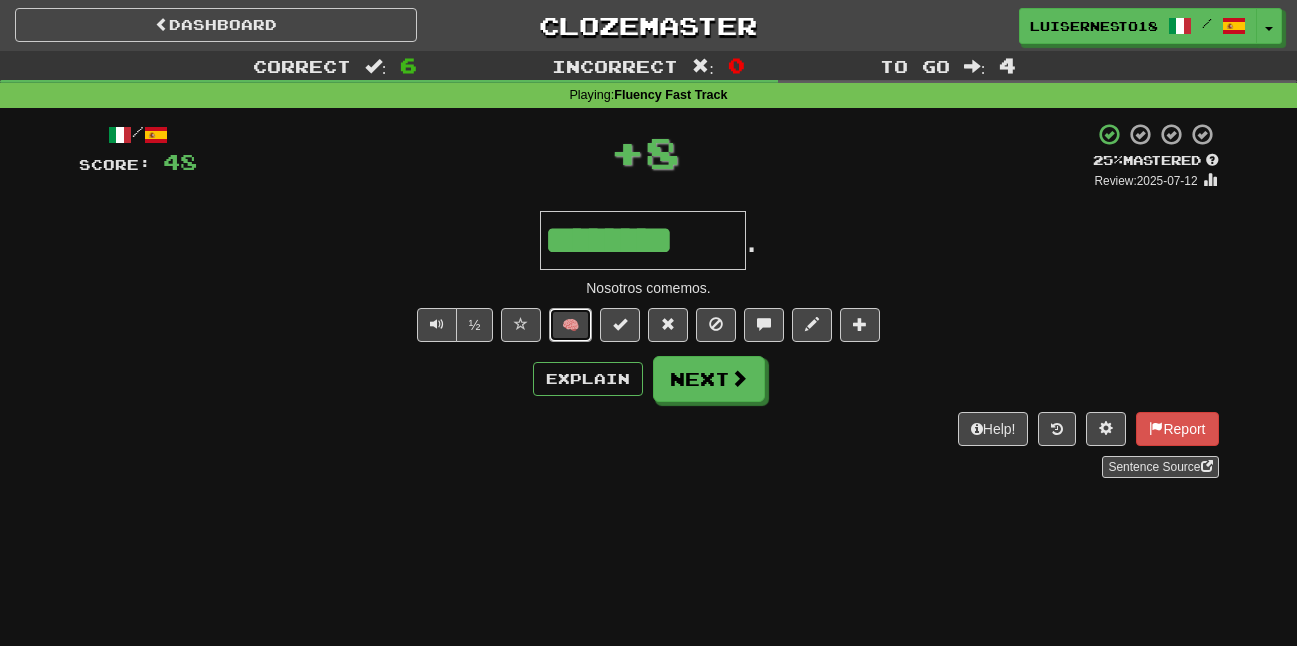 click on "🧠" at bounding box center (570, 325) 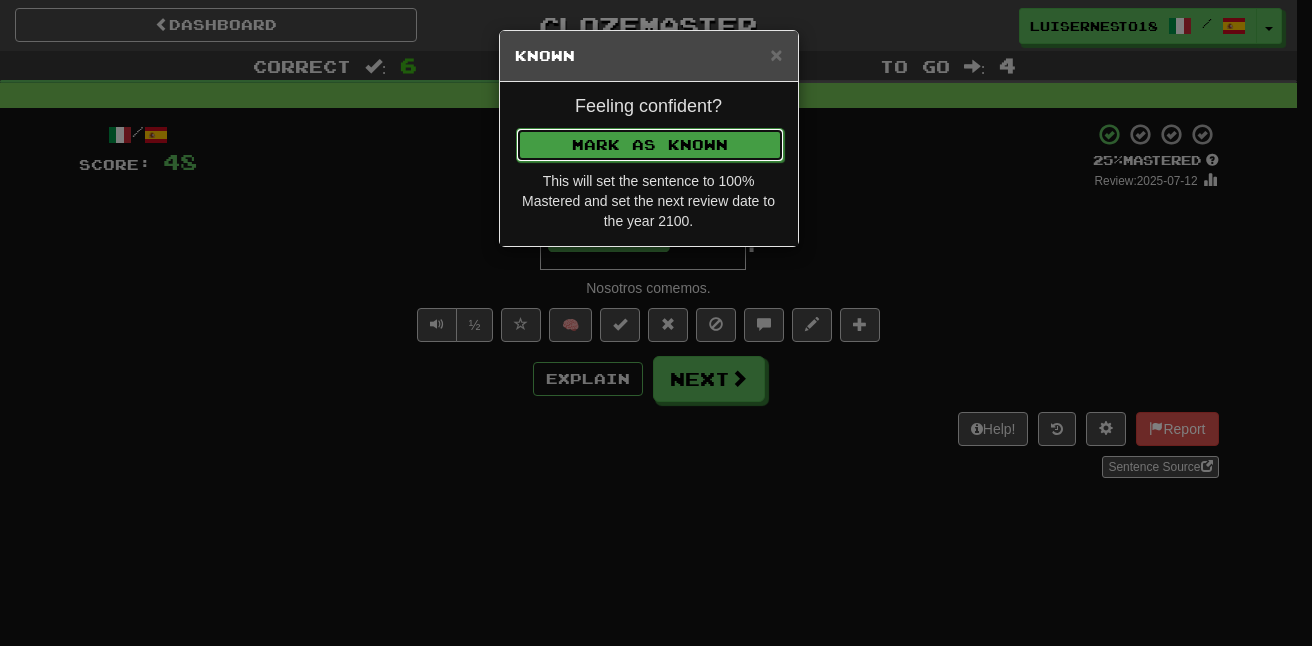 click on "Mark as Known" at bounding box center [650, 145] 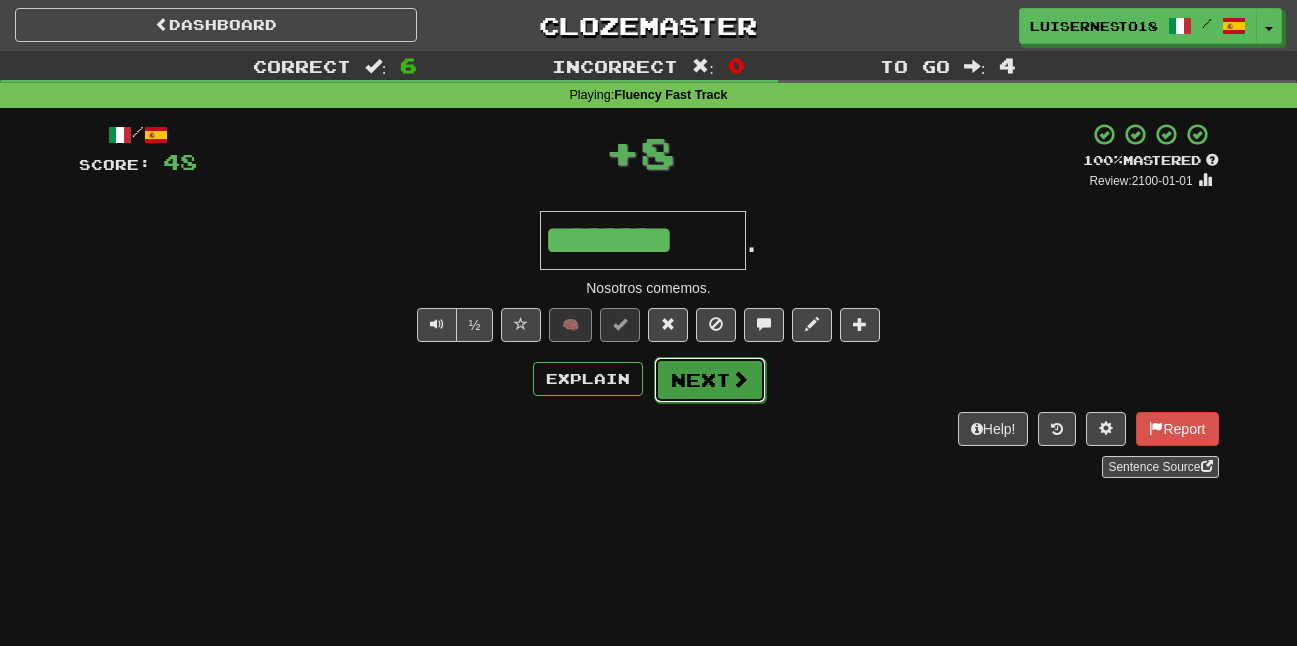 click on "Next" at bounding box center [710, 380] 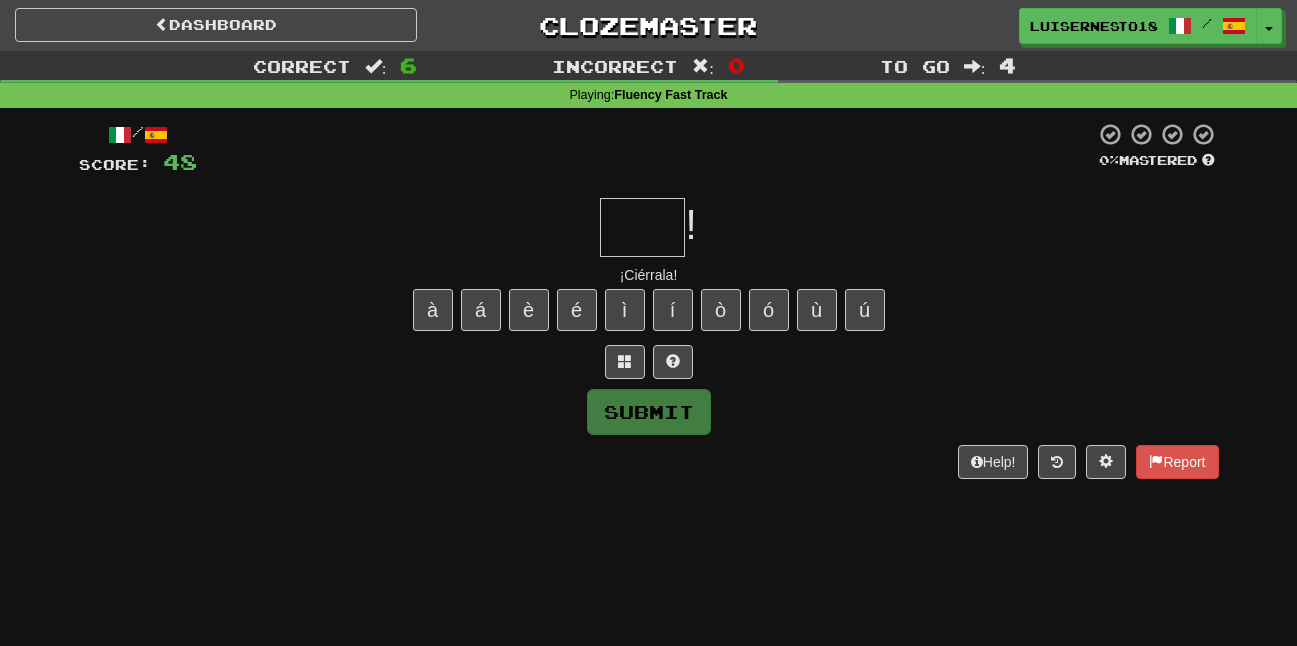 type on "*" 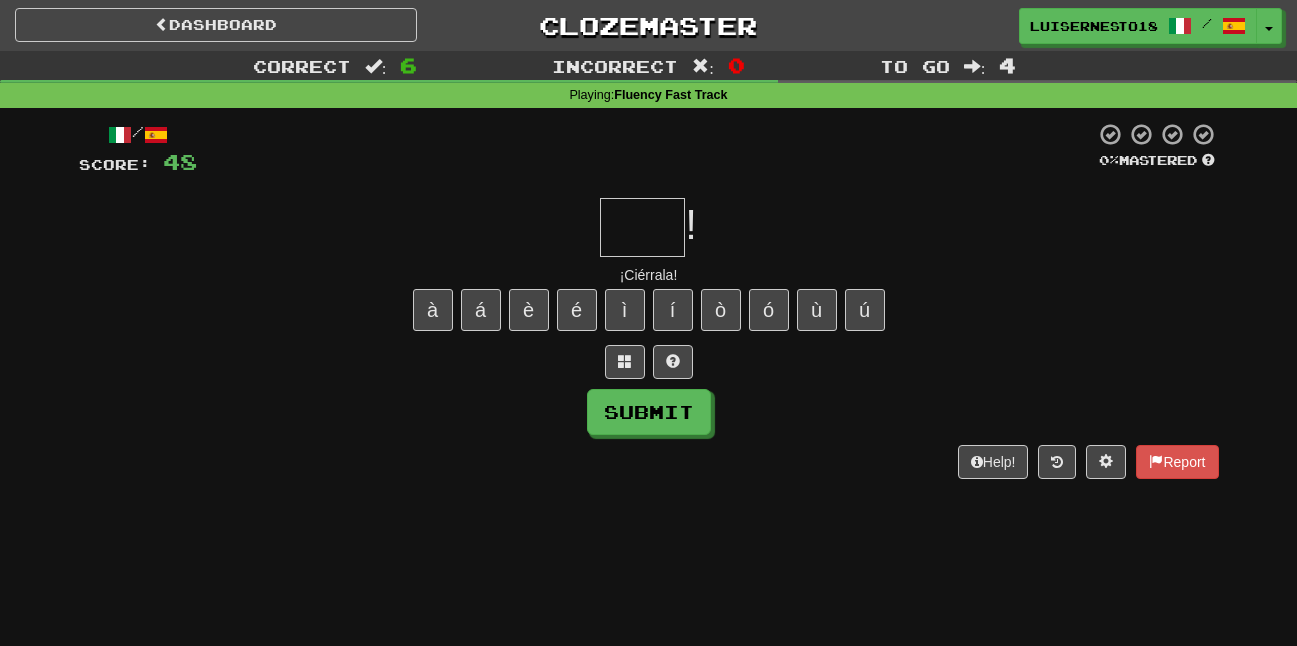 type on "*" 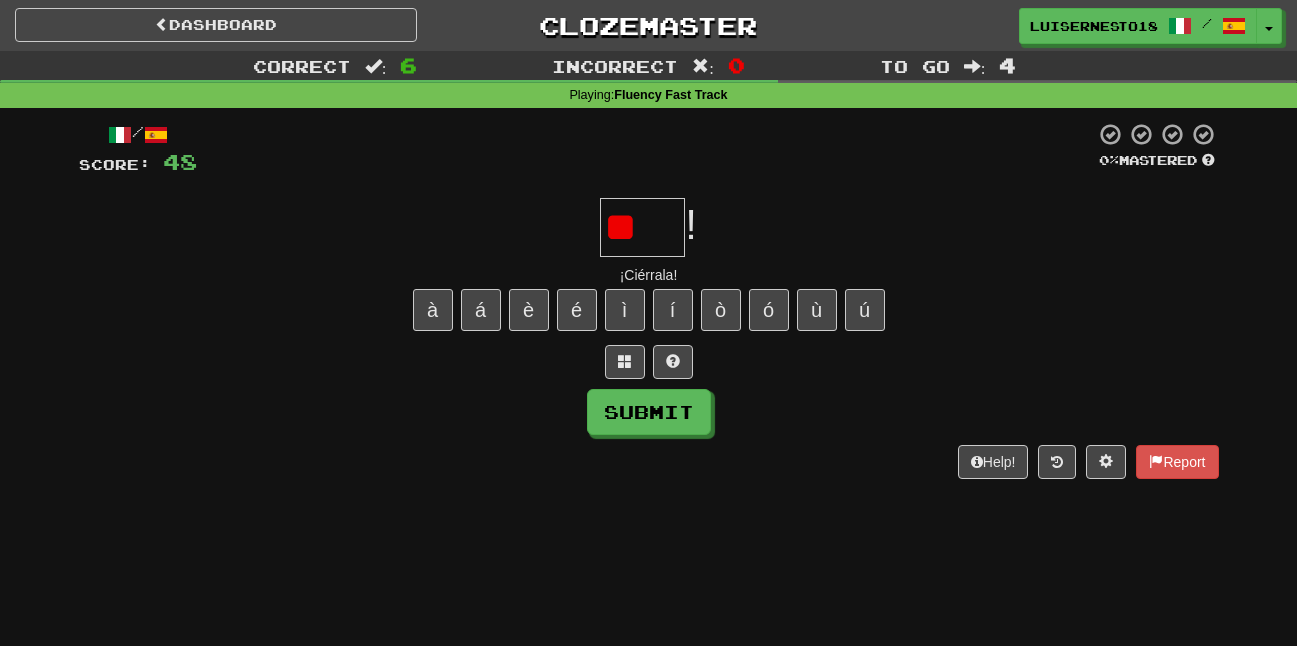 type on "*" 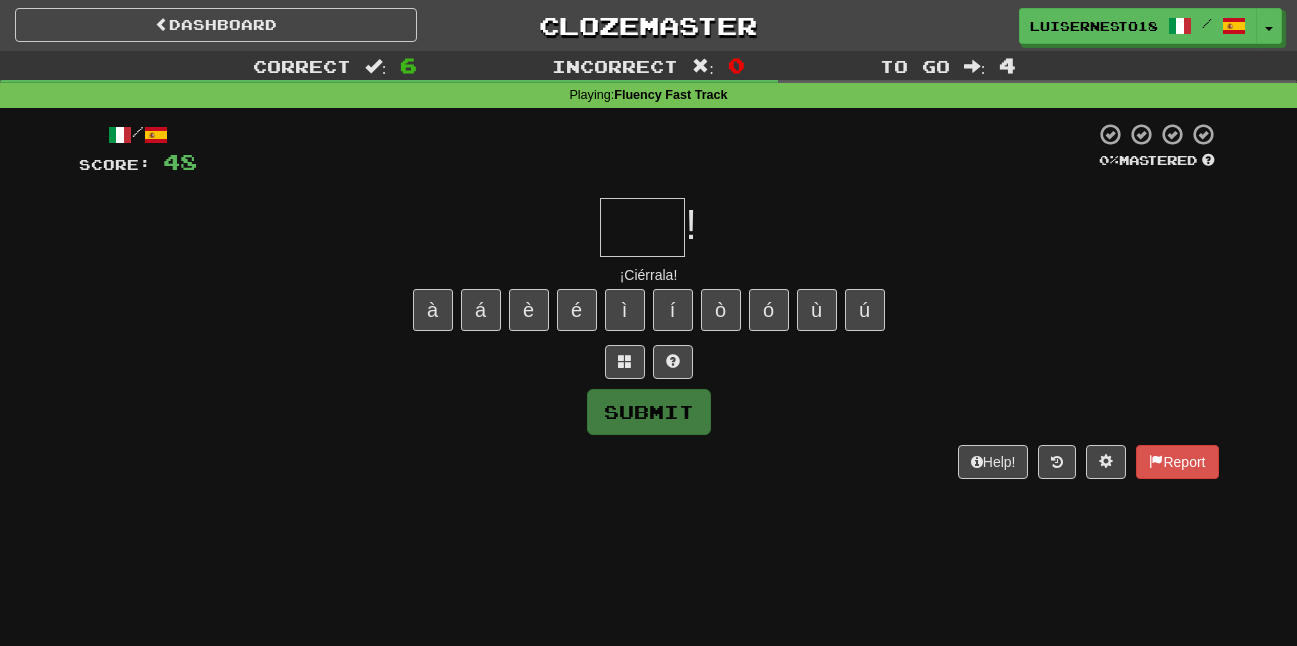 type on "*" 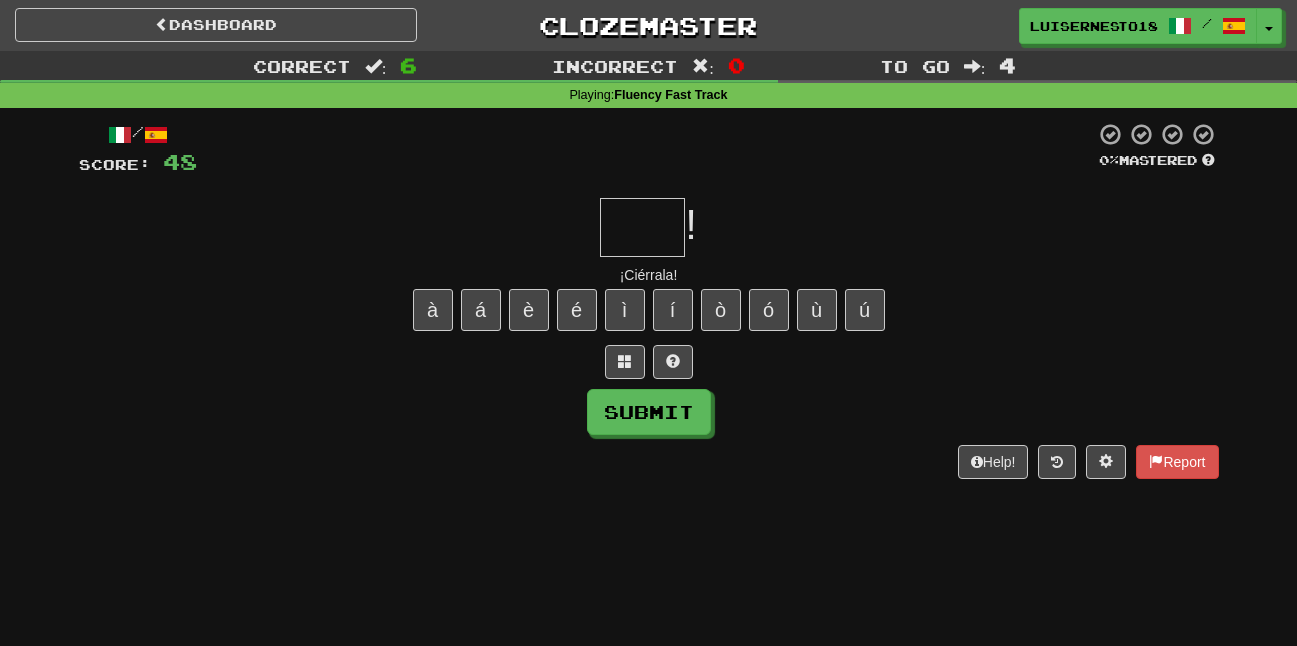 type on "*" 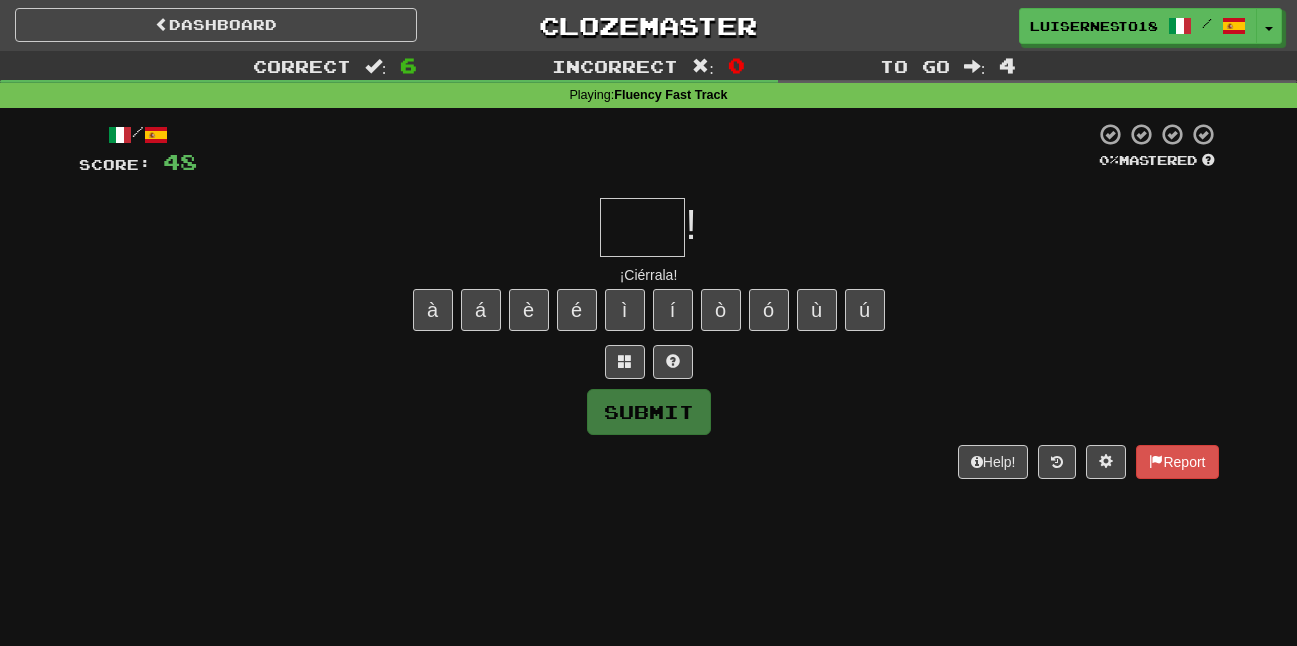 type on "*" 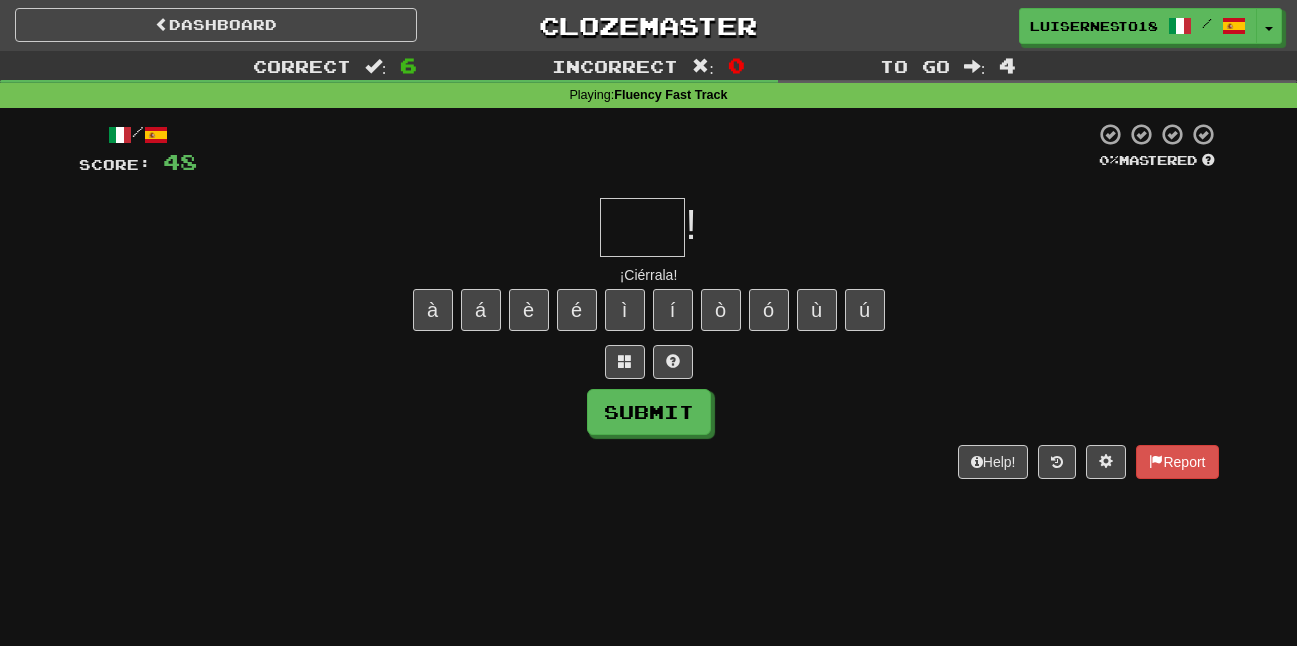 type on "*" 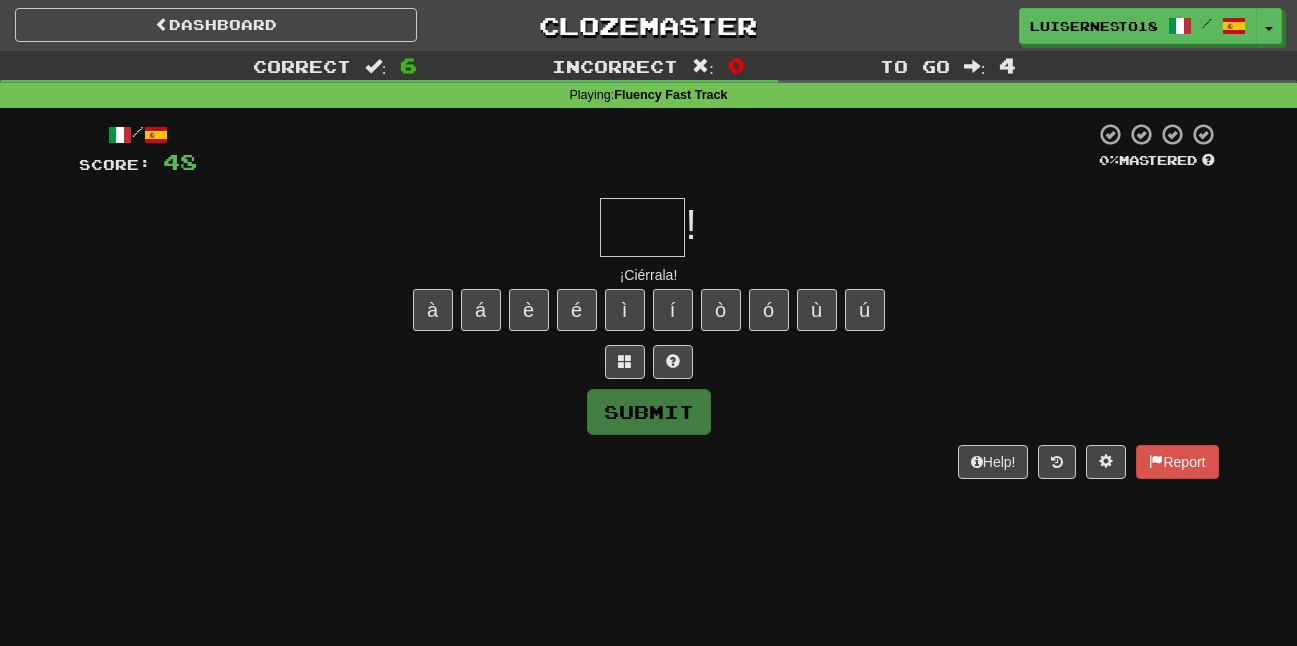 type on "*" 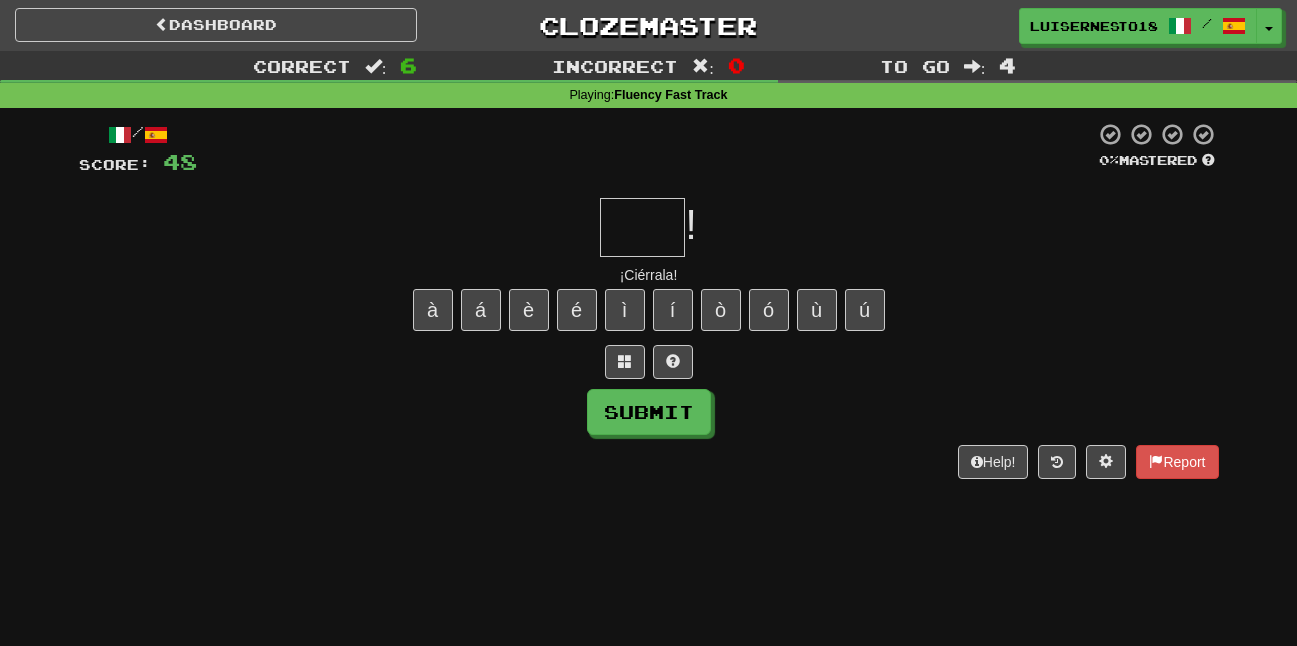 type on "*" 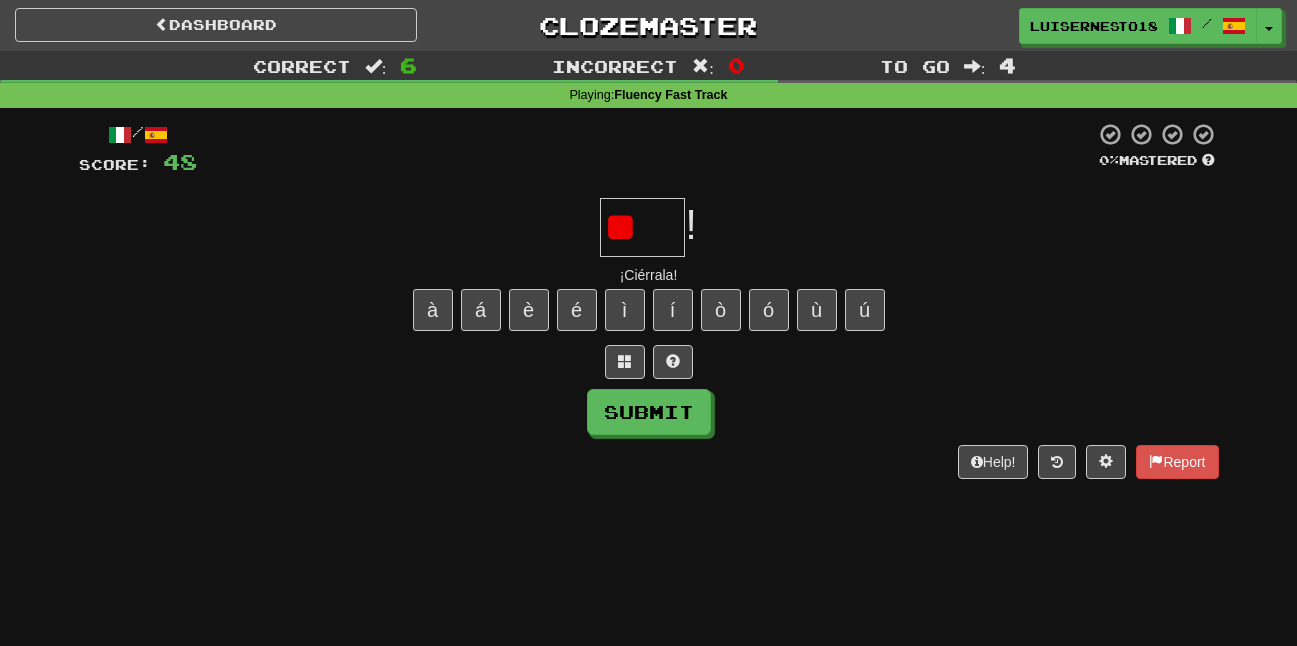 type on "*" 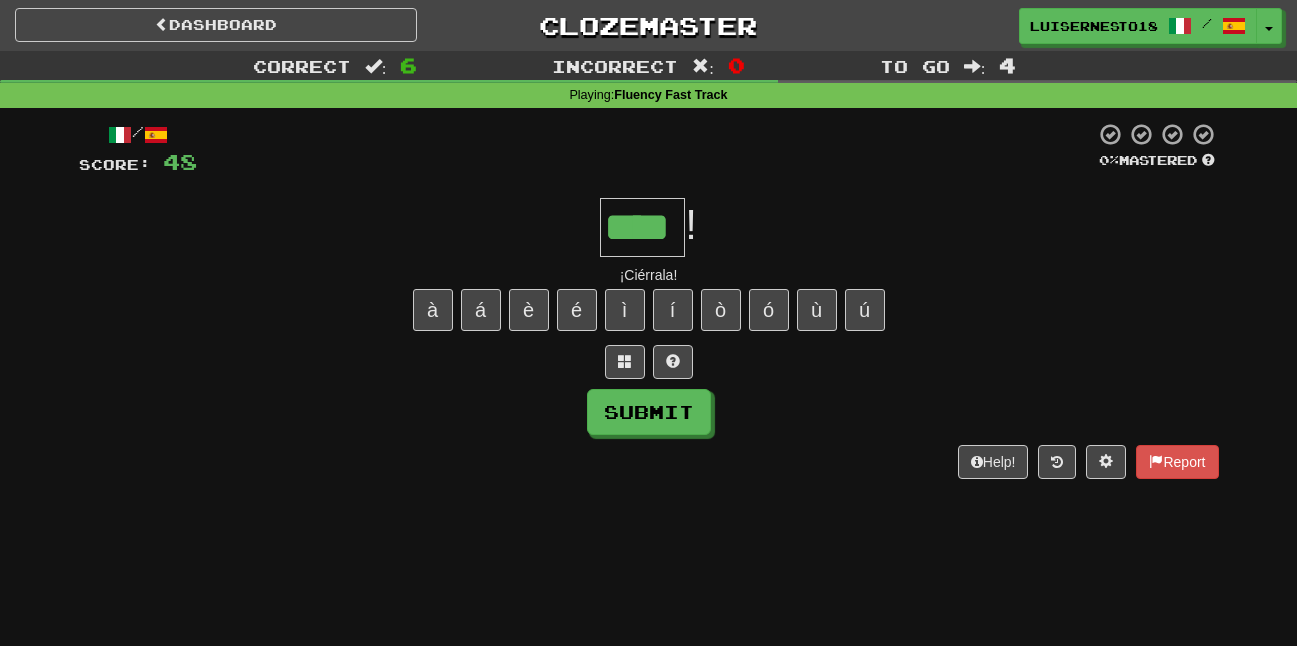 type on "****" 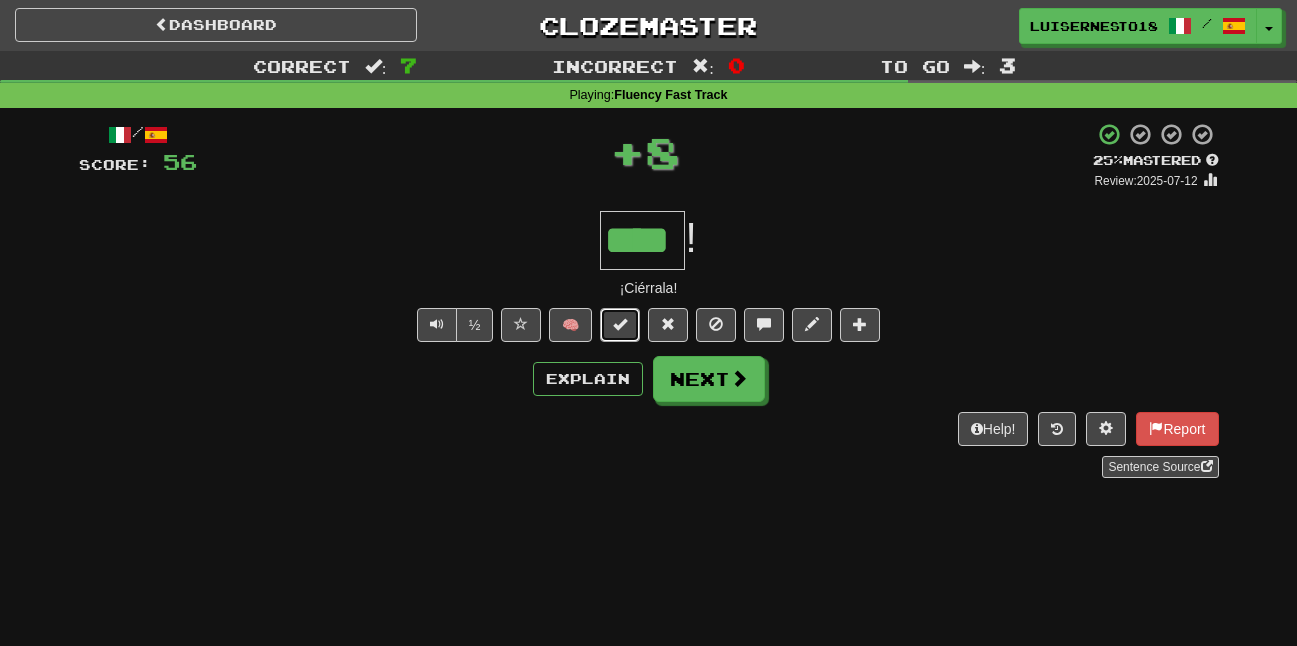 click at bounding box center [620, 324] 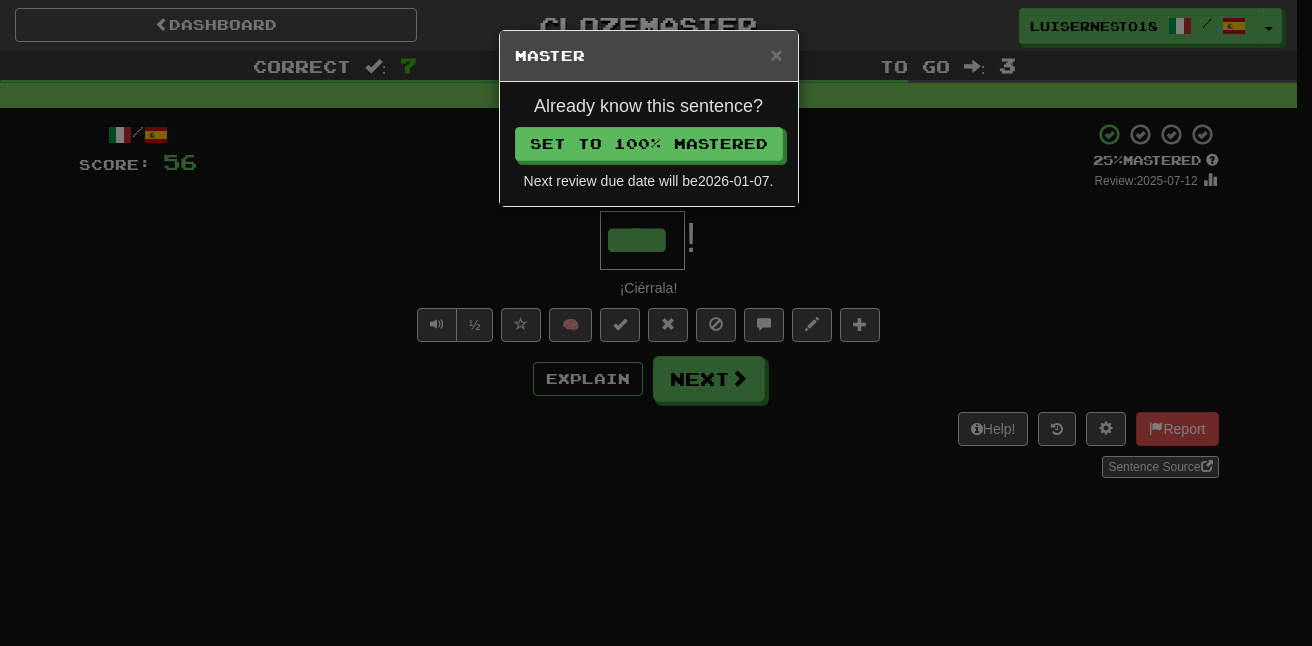 click on "Already know this sentence? Set to 100% Mastered Next review due date will be  2026-01-07 ." at bounding box center (649, 144) 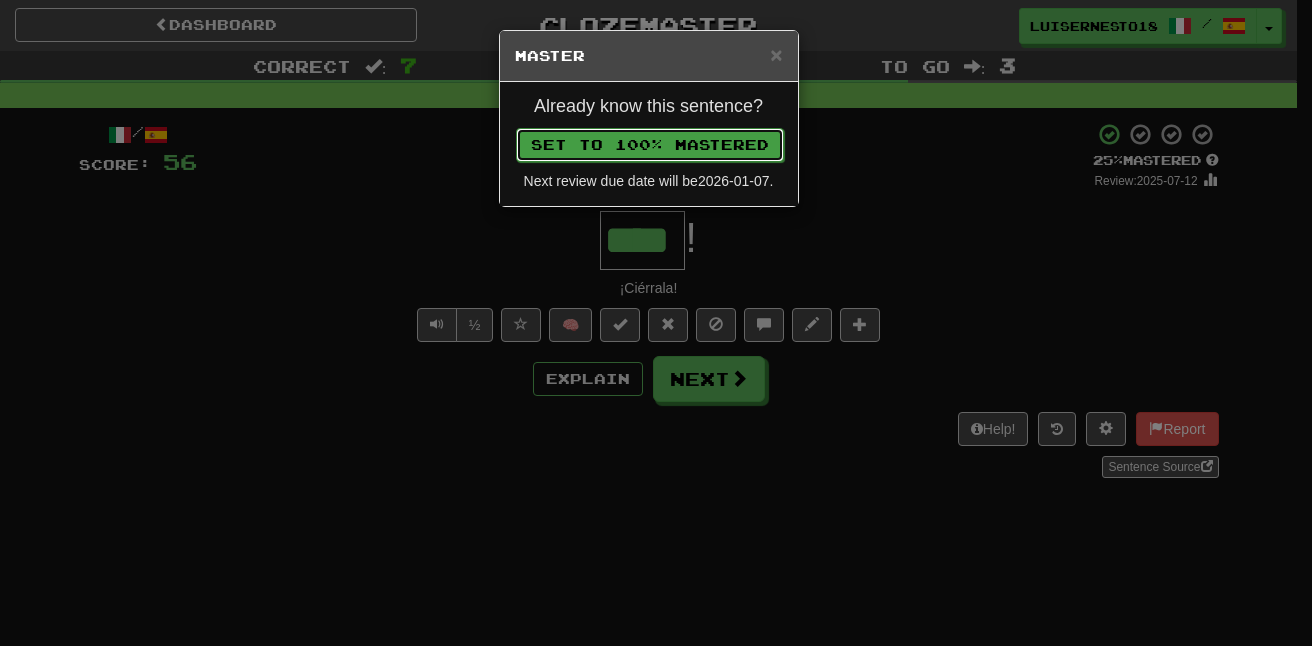 click on "Set to 100% Mastered" at bounding box center (650, 145) 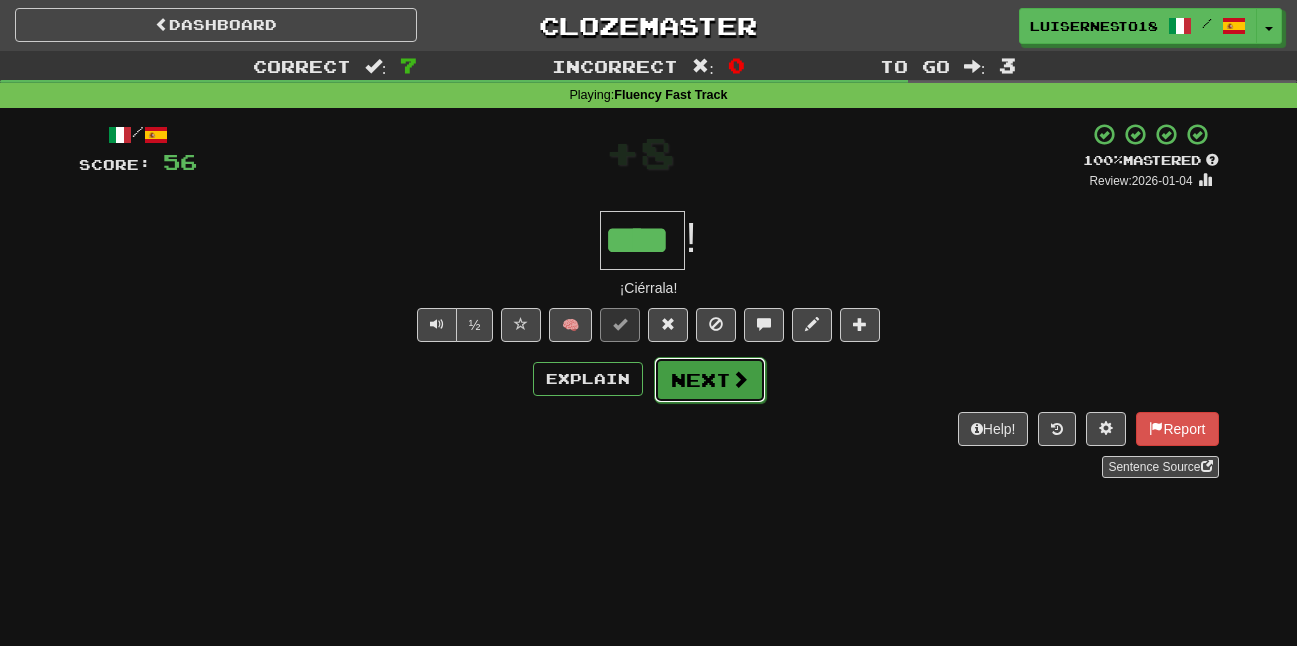 click on "Next" at bounding box center (710, 380) 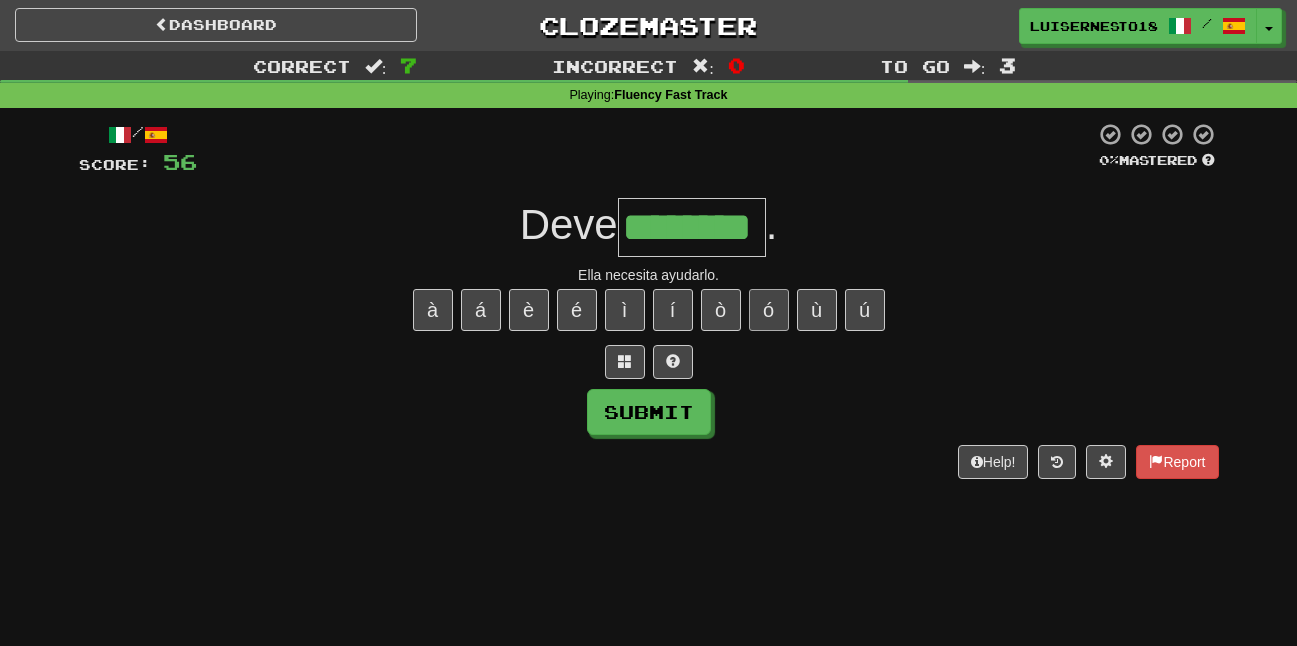 scroll, scrollTop: 0, scrollLeft: 0, axis: both 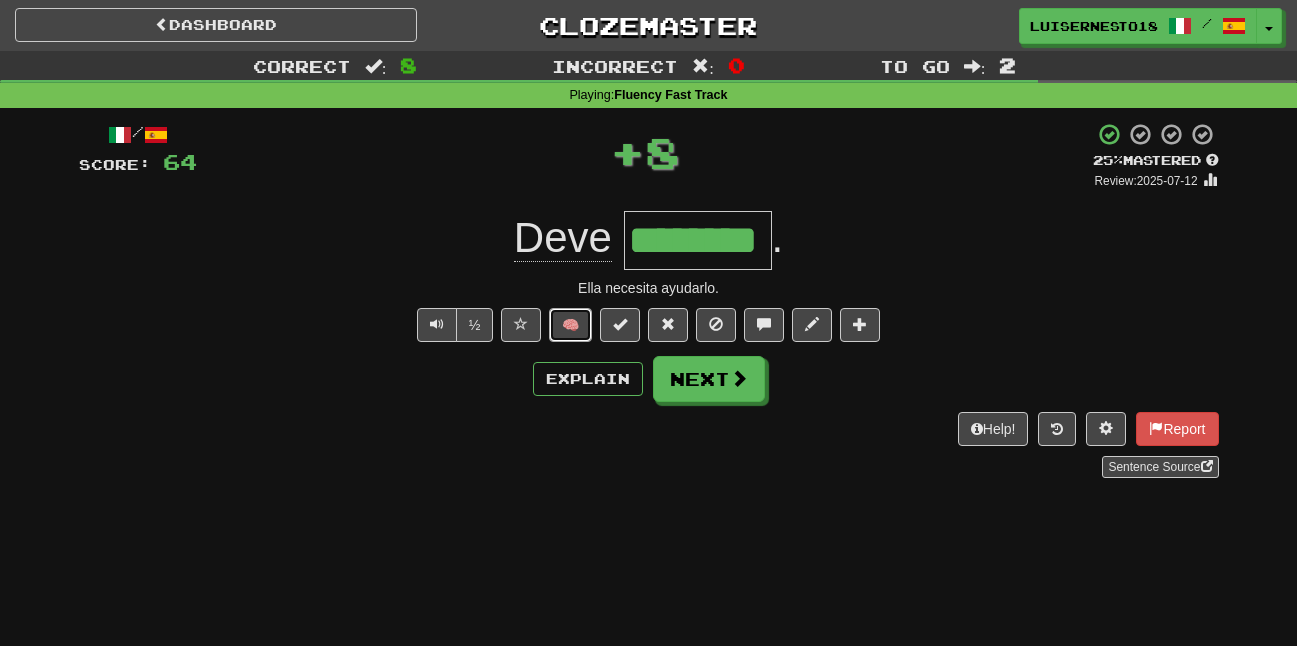 click on "🧠" at bounding box center [570, 325] 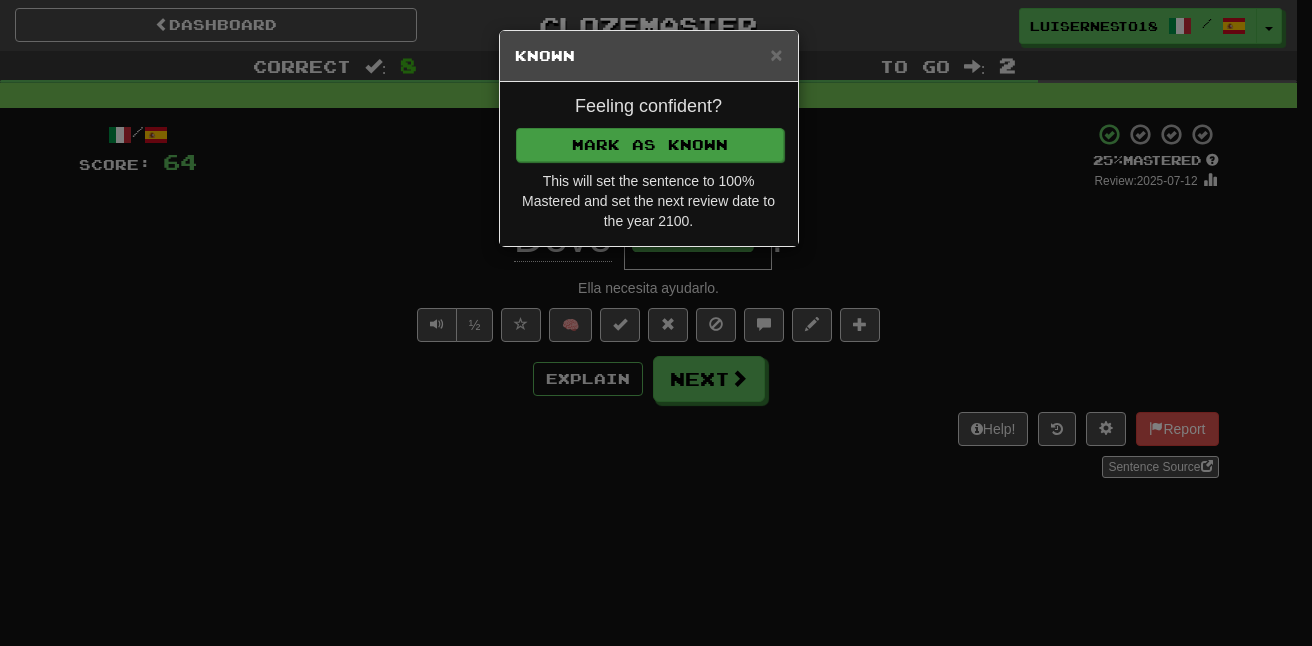 drag, startPoint x: 598, startPoint y: 168, endPoint x: 620, endPoint y: 146, distance: 31.112698 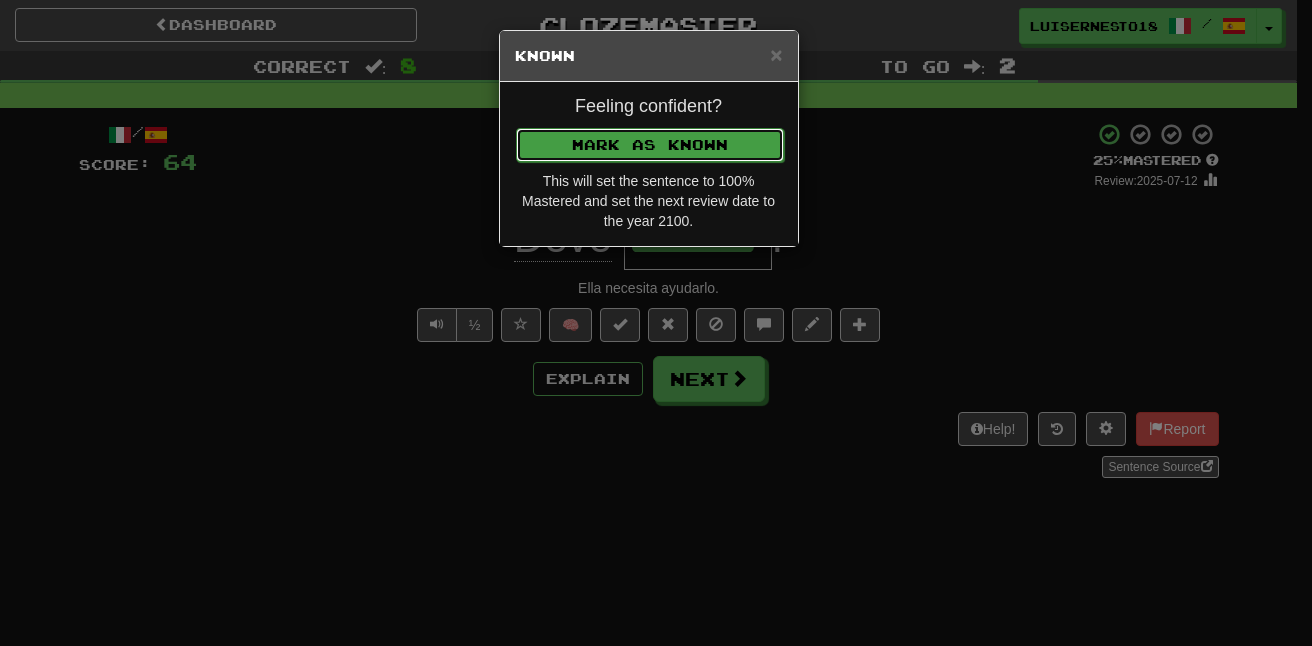 click on "Mark as Known" at bounding box center [650, 145] 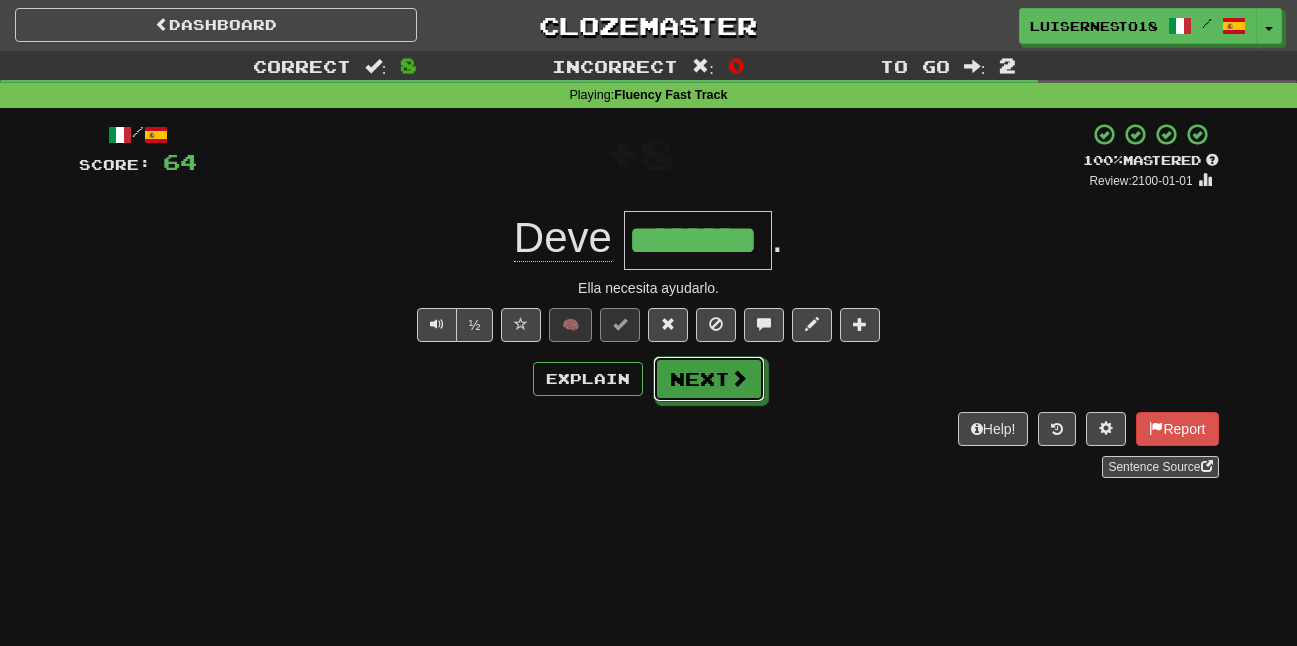 drag, startPoint x: 707, startPoint y: 362, endPoint x: 704, endPoint y: 374, distance: 12.369317 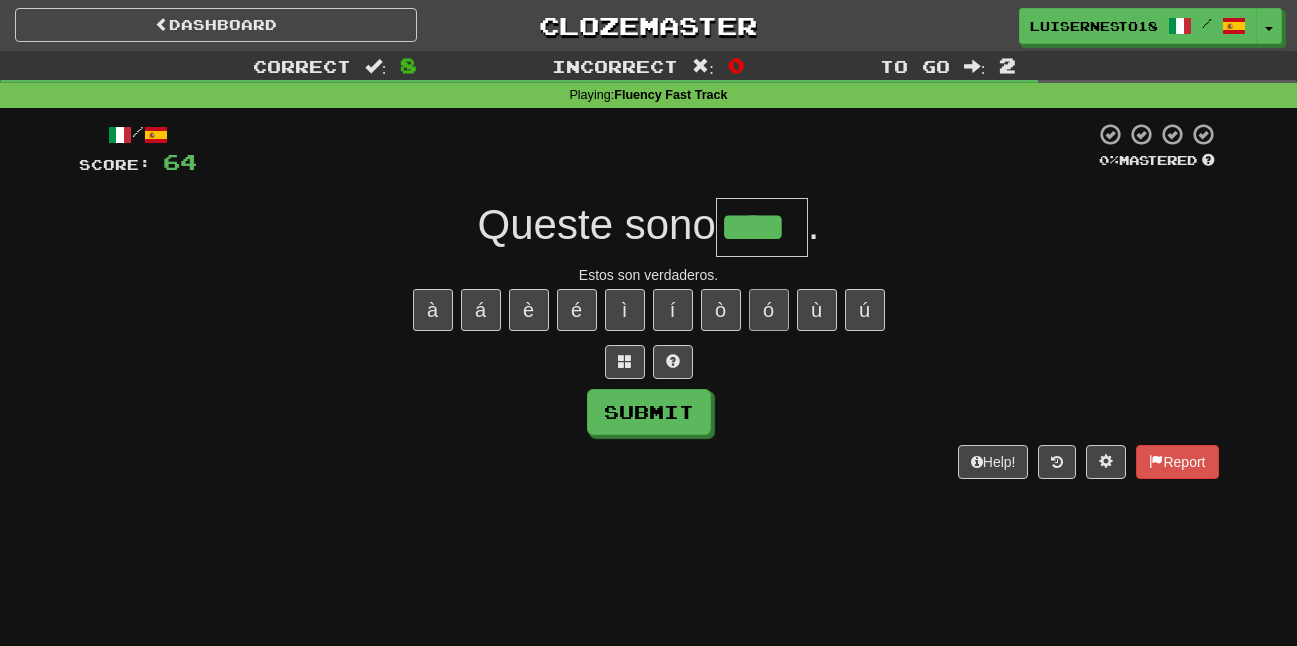 type on "****" 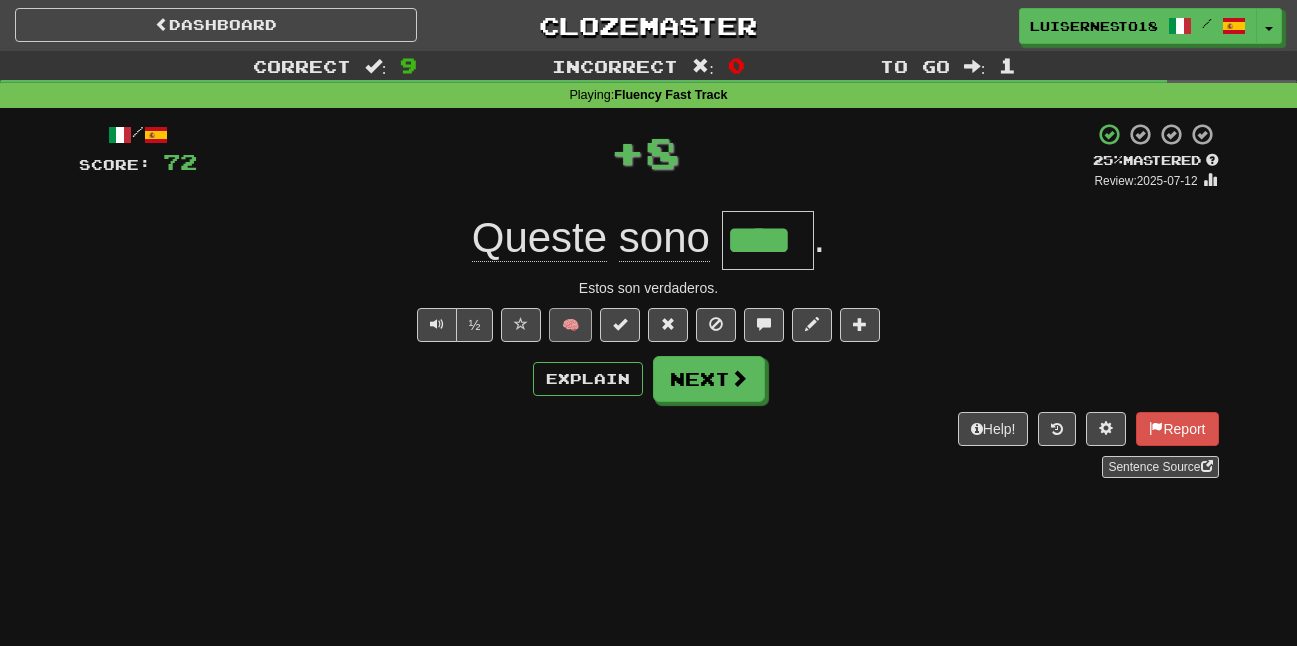click on "/  Score:   72 + 8 25 %  Mastered Review:  2025-07-12 Queste   sono   **** . Estos son verdaderos. ½ 🧠 Explain Next  Help!  Report Sentence Source" at bounding box center (649, 300) 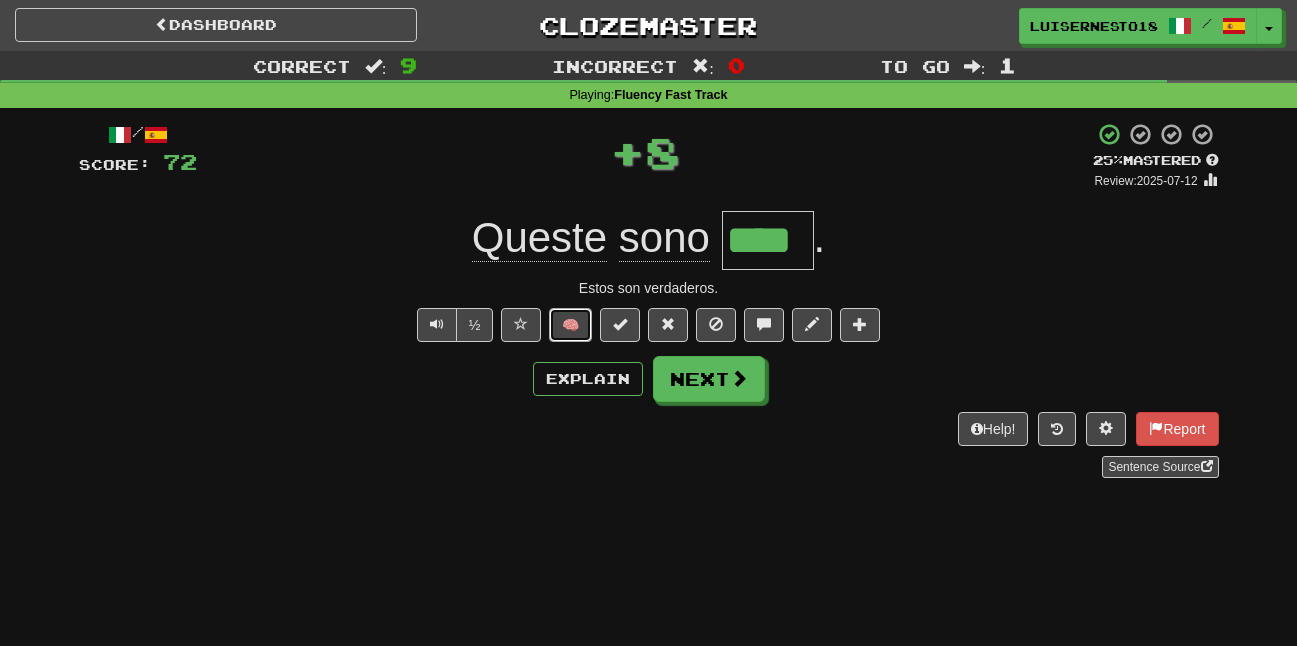 click on "🧠" at bounding box center (570, 325) 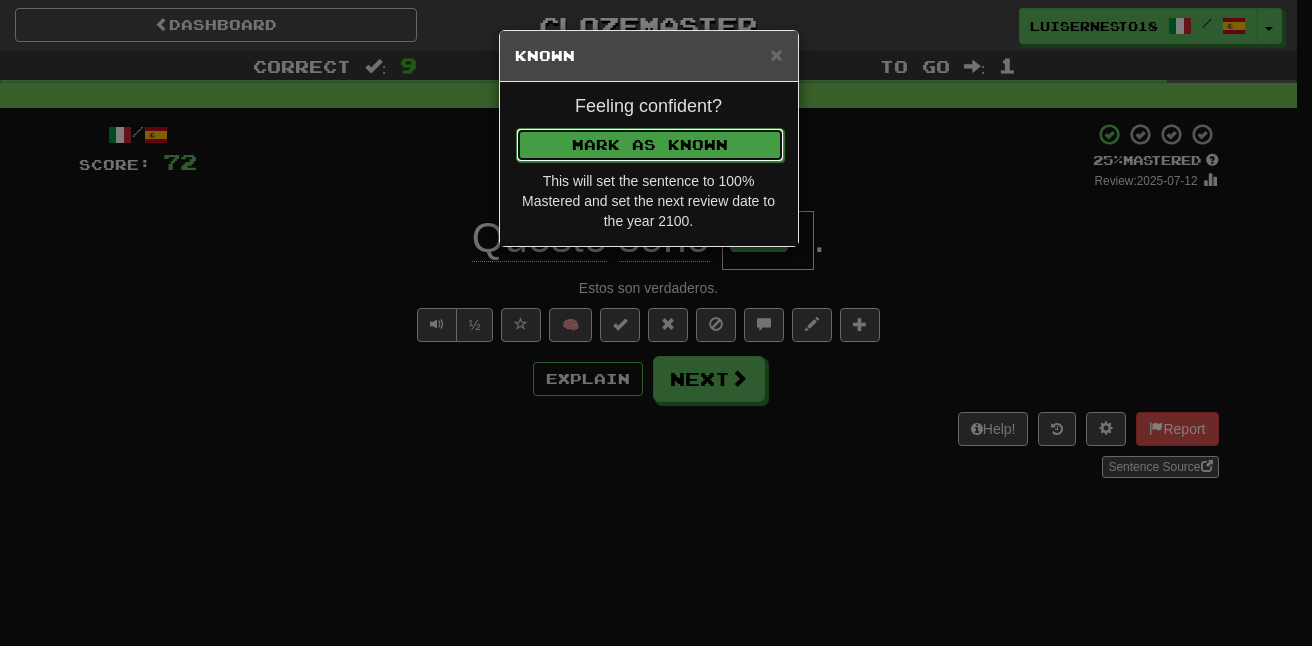 click on "Mark as Known" at bounding box center [650, 145] 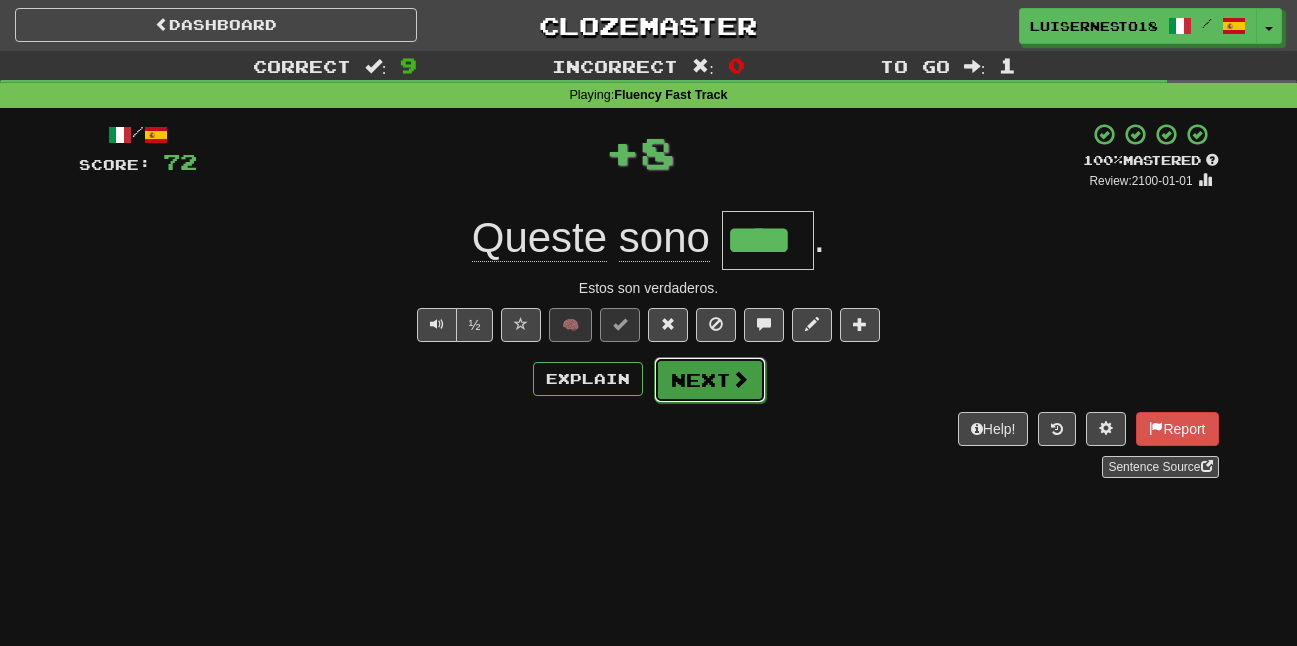 click on "Next" at bounding box center (710, 380) 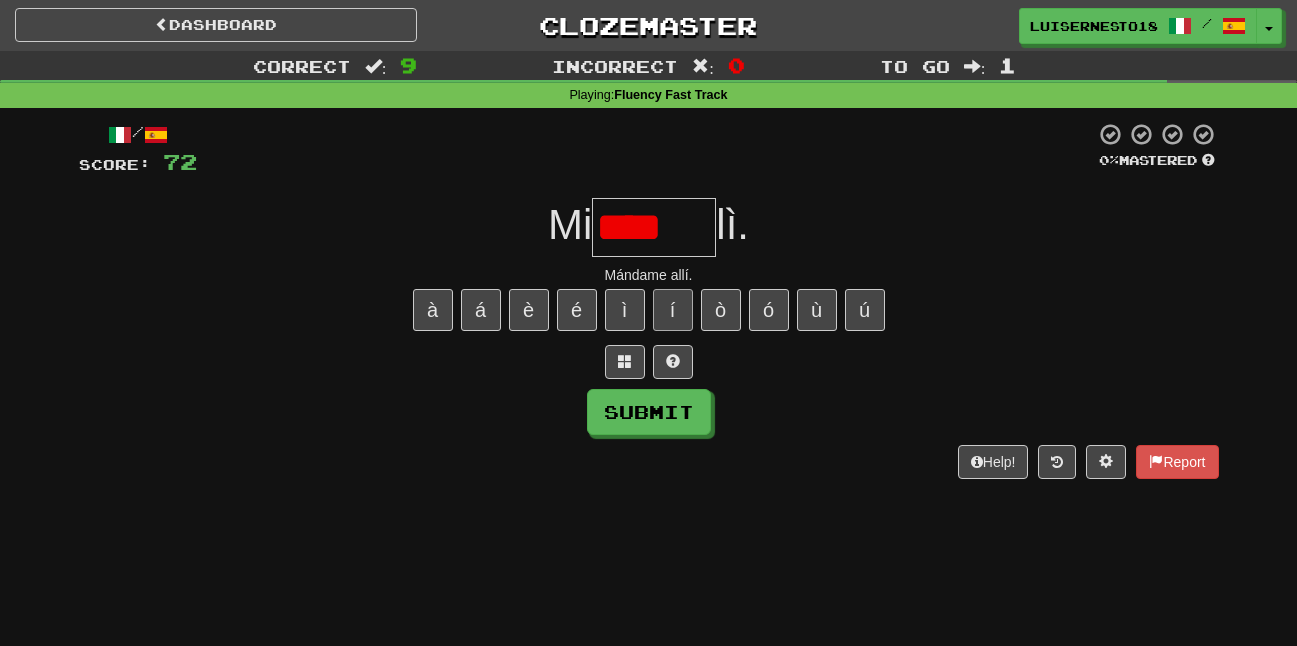 scroll, scrollTop: 0, scrollLeft: 0, axis: both 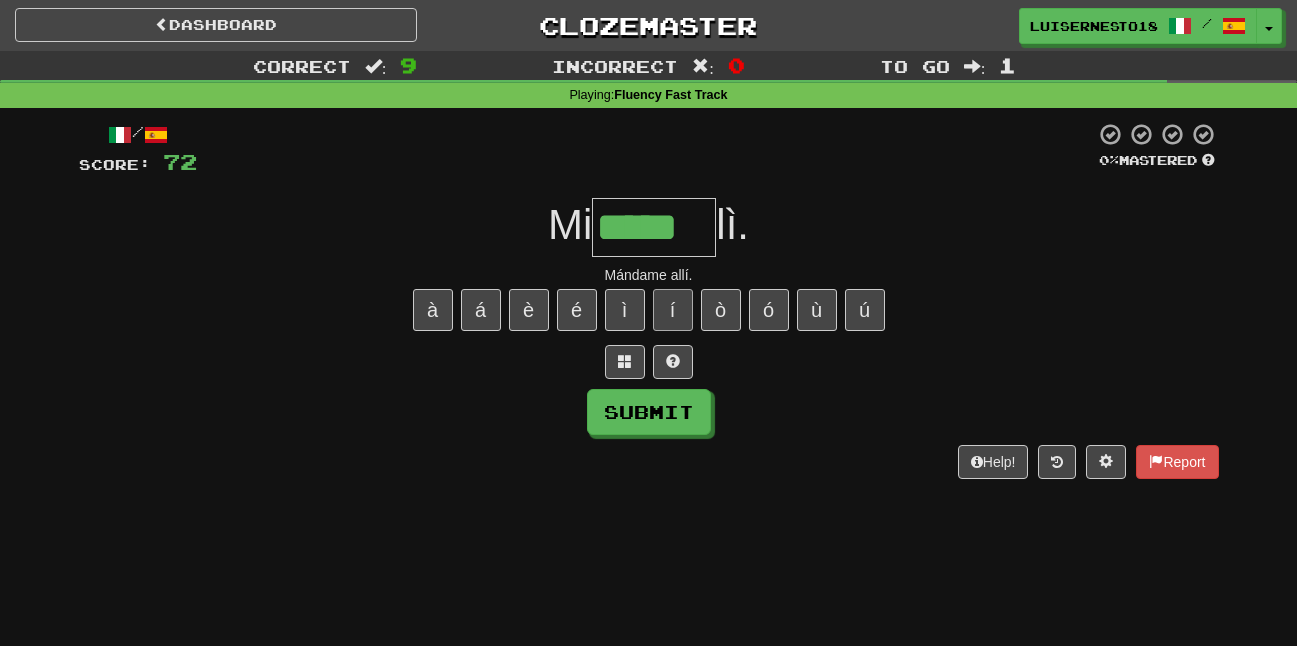 type on "*****" 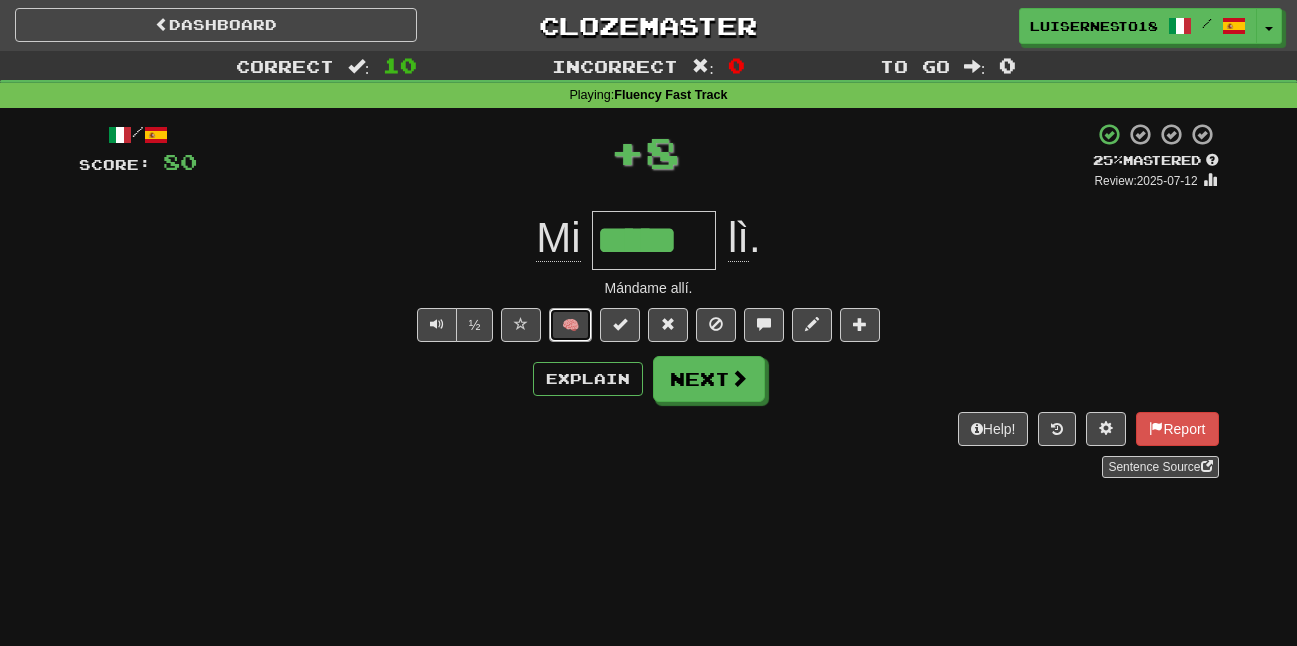 click on "🧠" at bounding box center [570, 325] 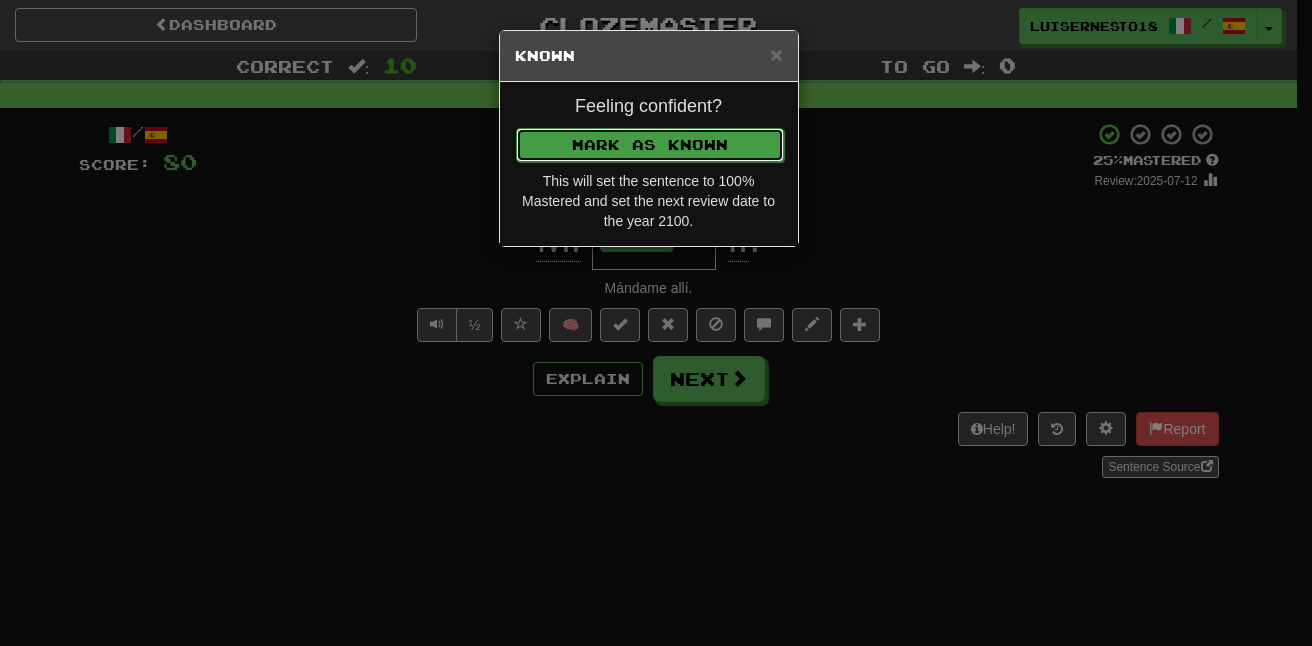 click on "Mark as Known" at bounding box center (650, 145) 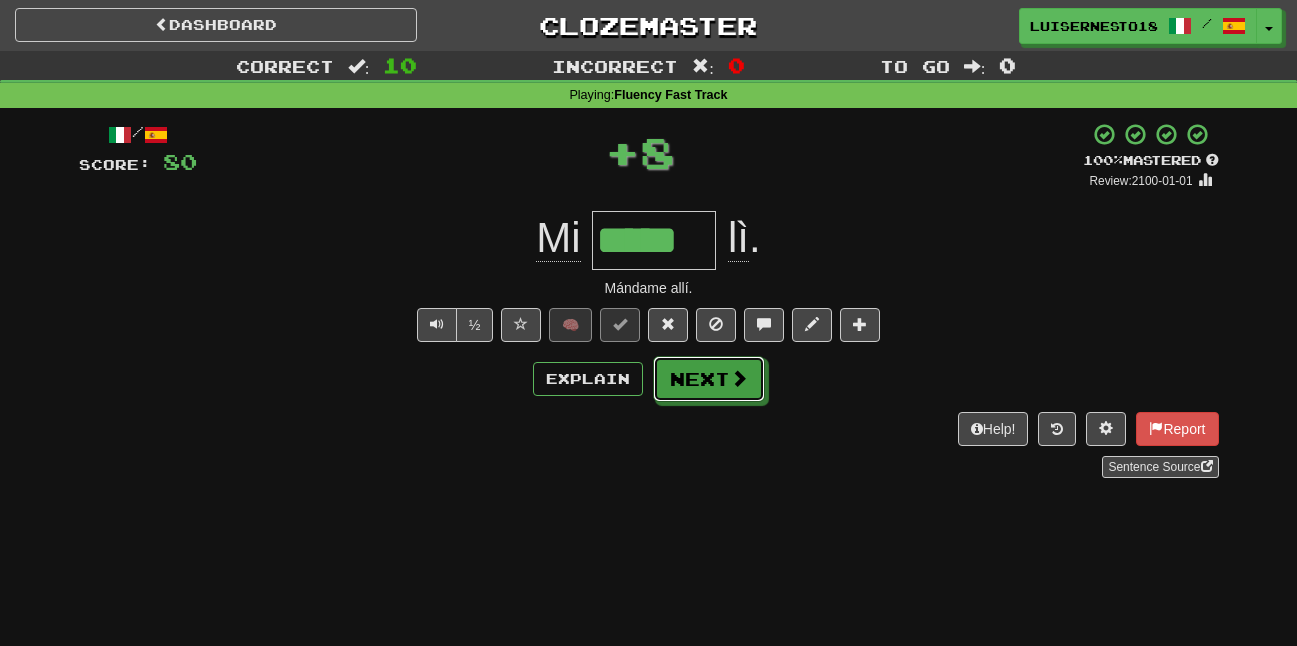 click on "Next" at bounding box center (709, 379) 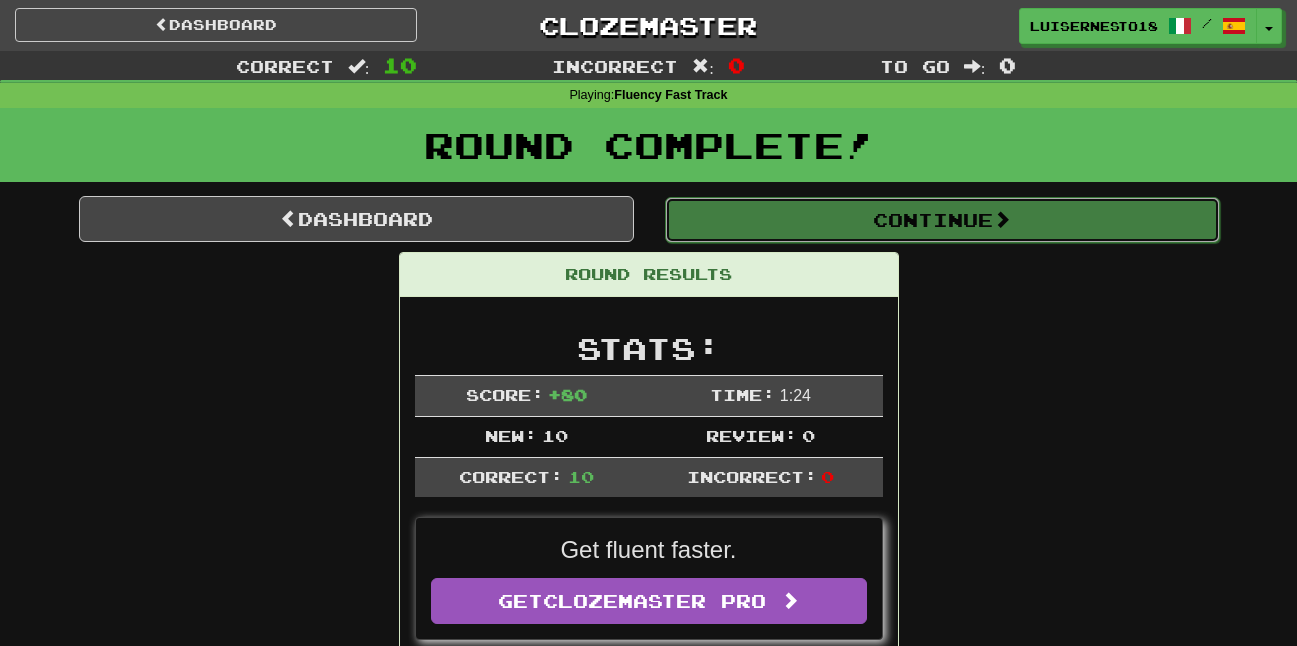 click on "Continue" at bounding box center [942, 220] 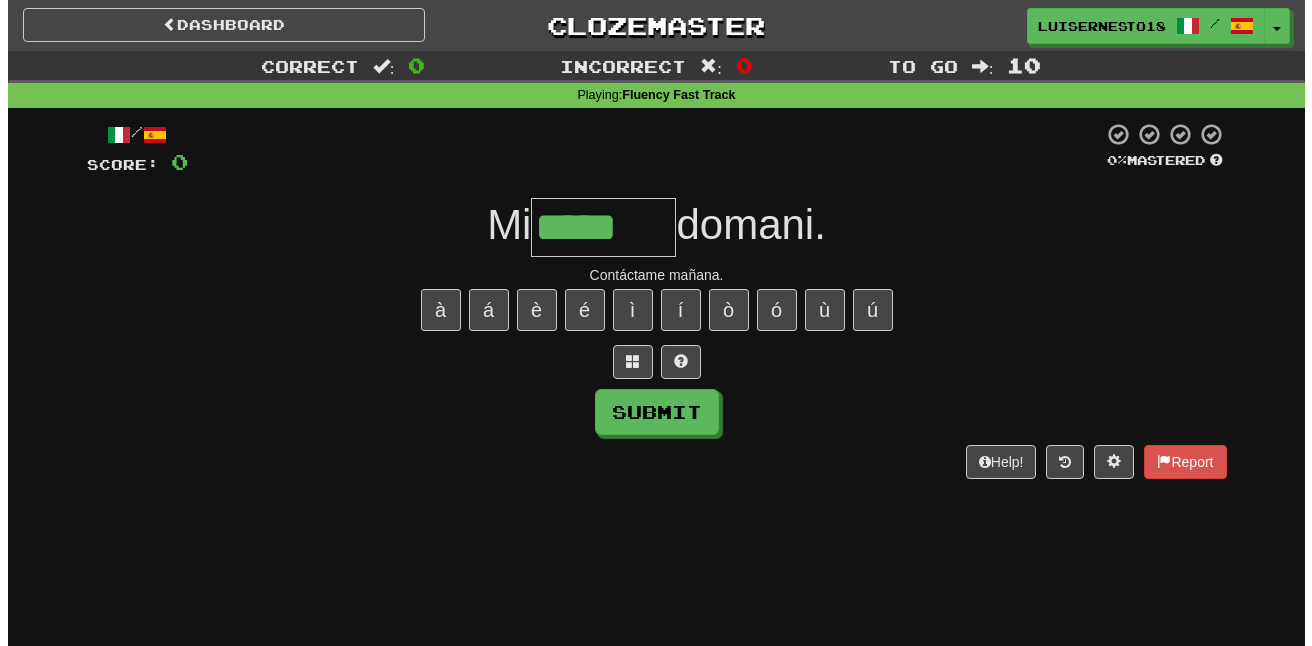 scroll, scrollTop: 0, scrollLeft: 0, axis: both 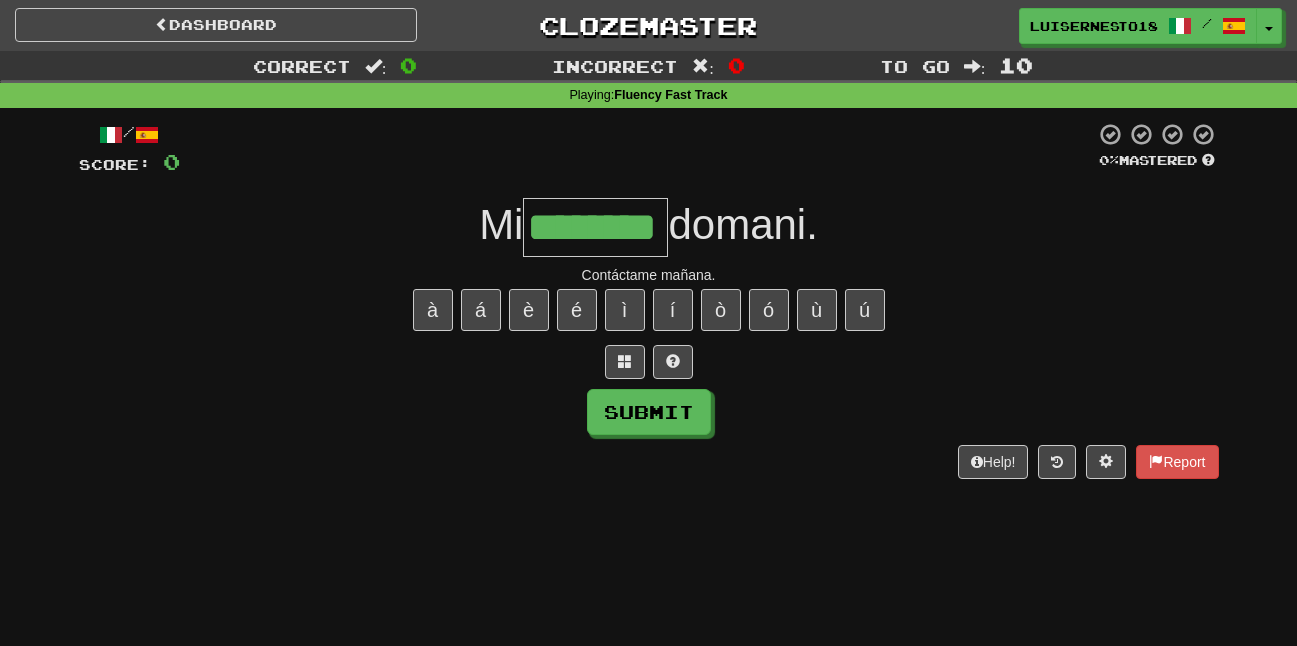 type on "********" 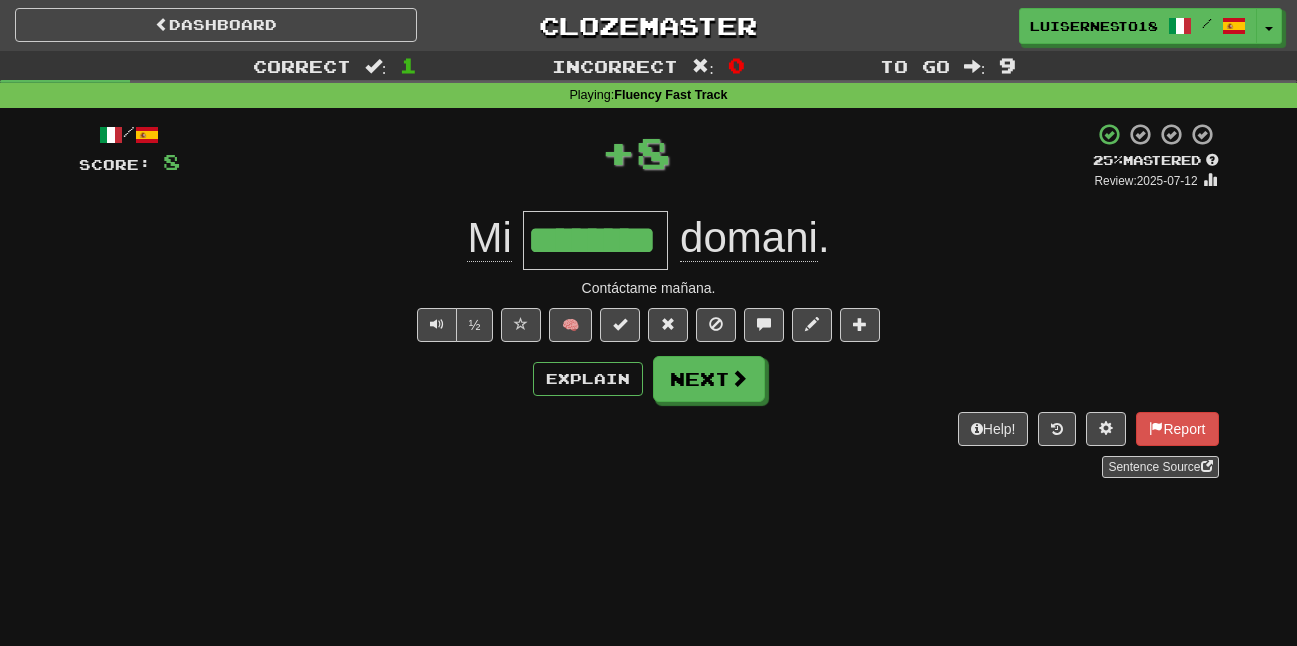 click on "/  Score:   8 + 8 25 %  Mastered Review:  2025-07-12 Mi   ********   domani . Contáctame mañana. ½ 🧠 Explain Next  Help!  Report Sentence Source" at bounding box center (649, 300) 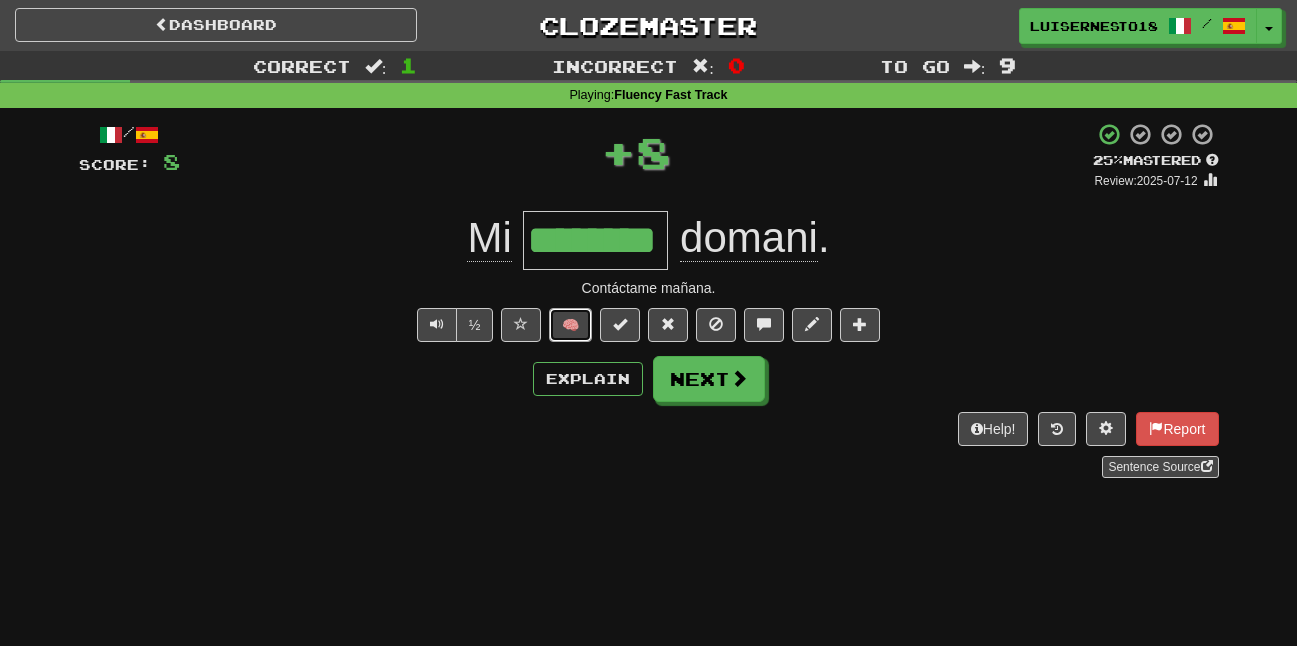 click on "🧠" at bounding box center [570, 325] 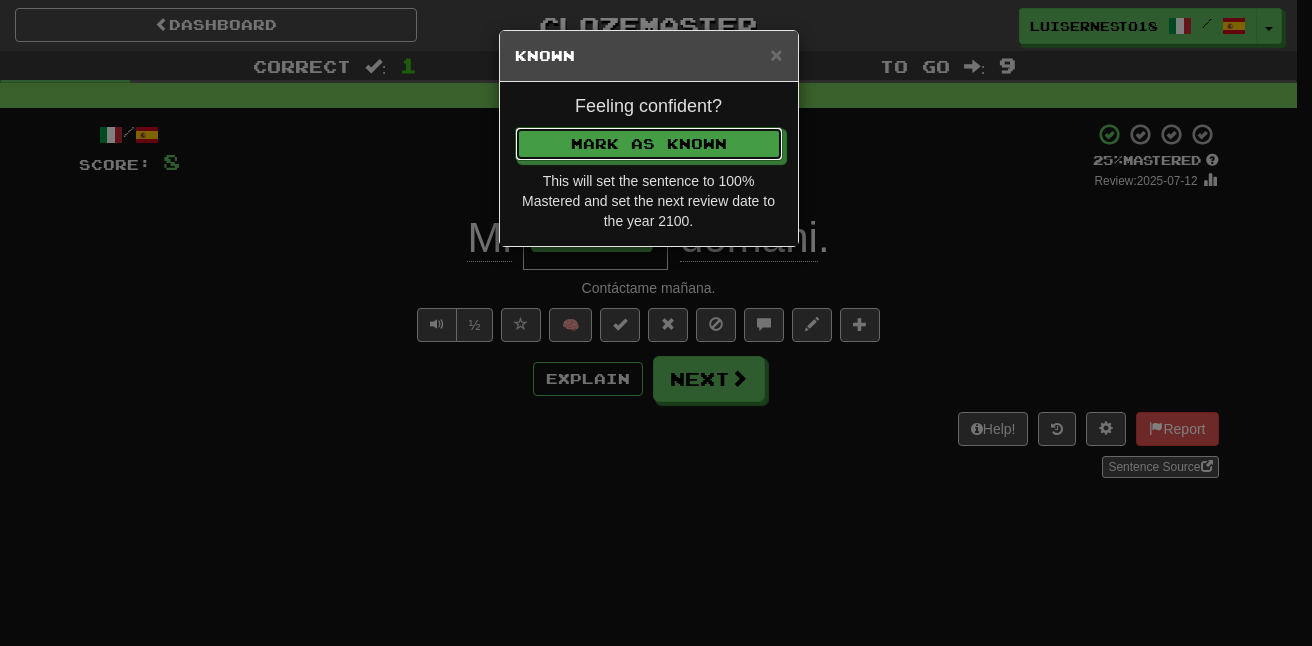 click on "Feeling confident?" at bounding box center [649, 107] 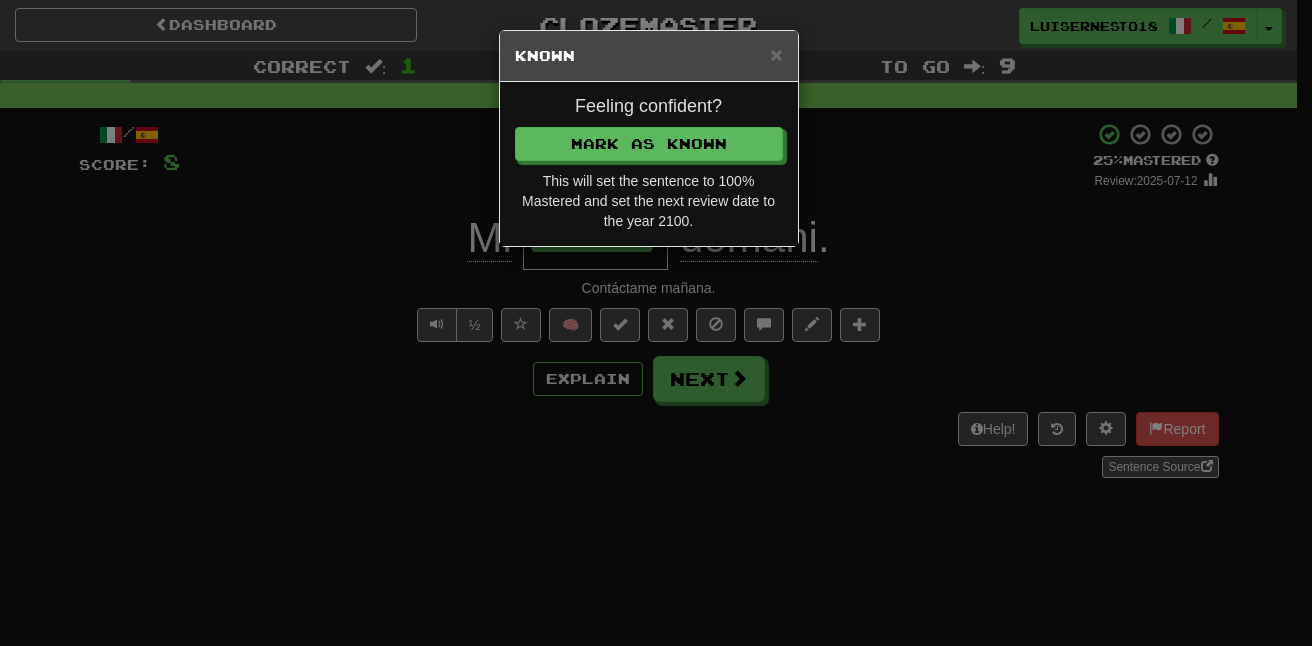 click on "Feeling confident? Mark as Known This will set the sentence to 100% Mastered and set the next review date to the year 2100." at bounding box center [649, 164] 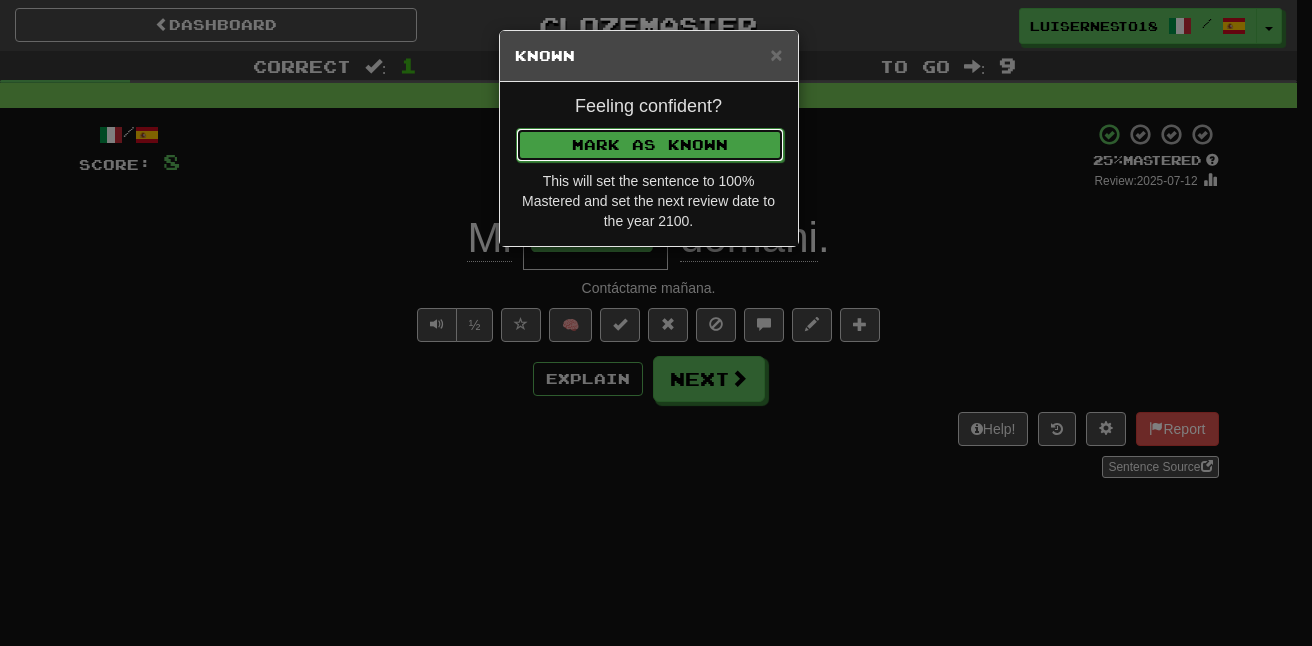 click on "Mark as Known" at bounding box center [650, 145] 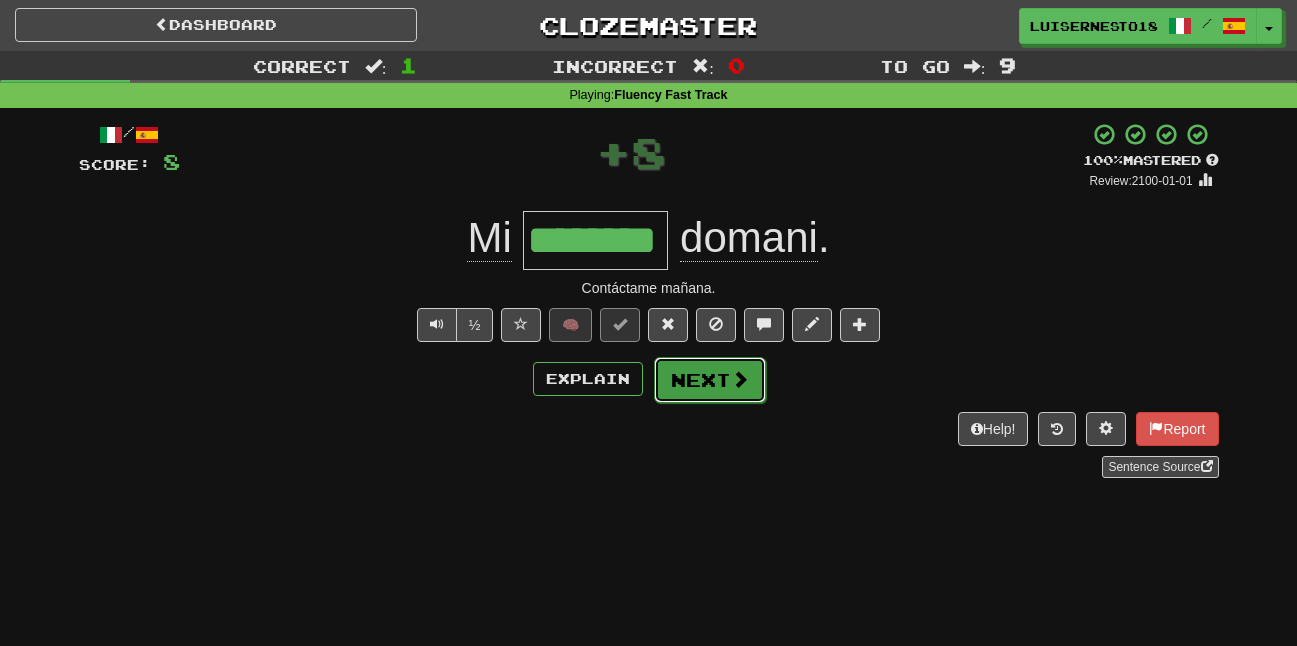 click on "Next" at bounding box center [710, 380] 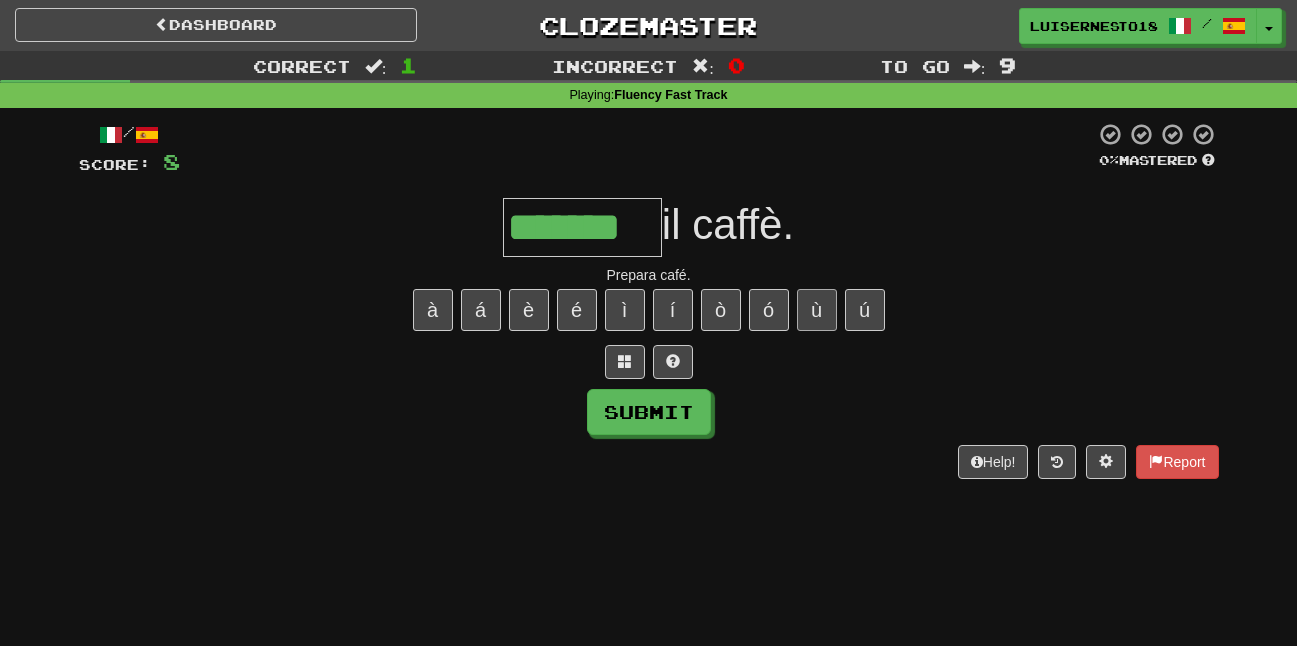 type on "*******" 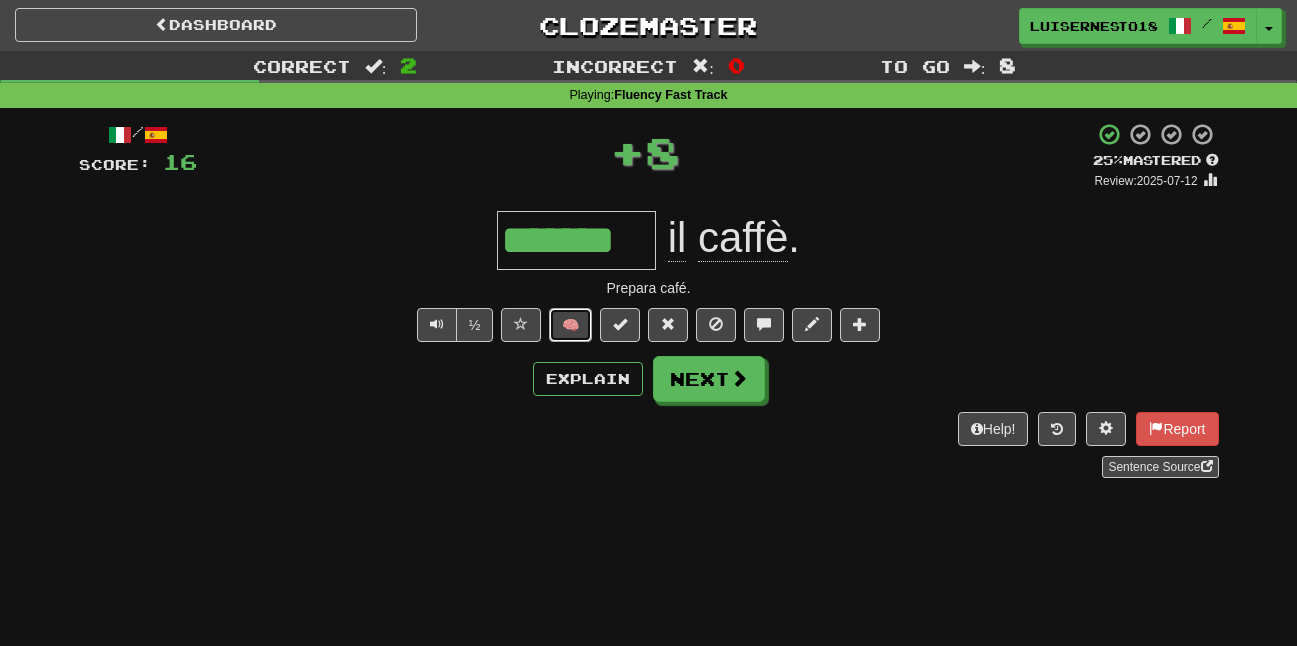 click on "🧠" at bounding box center (570, 325) 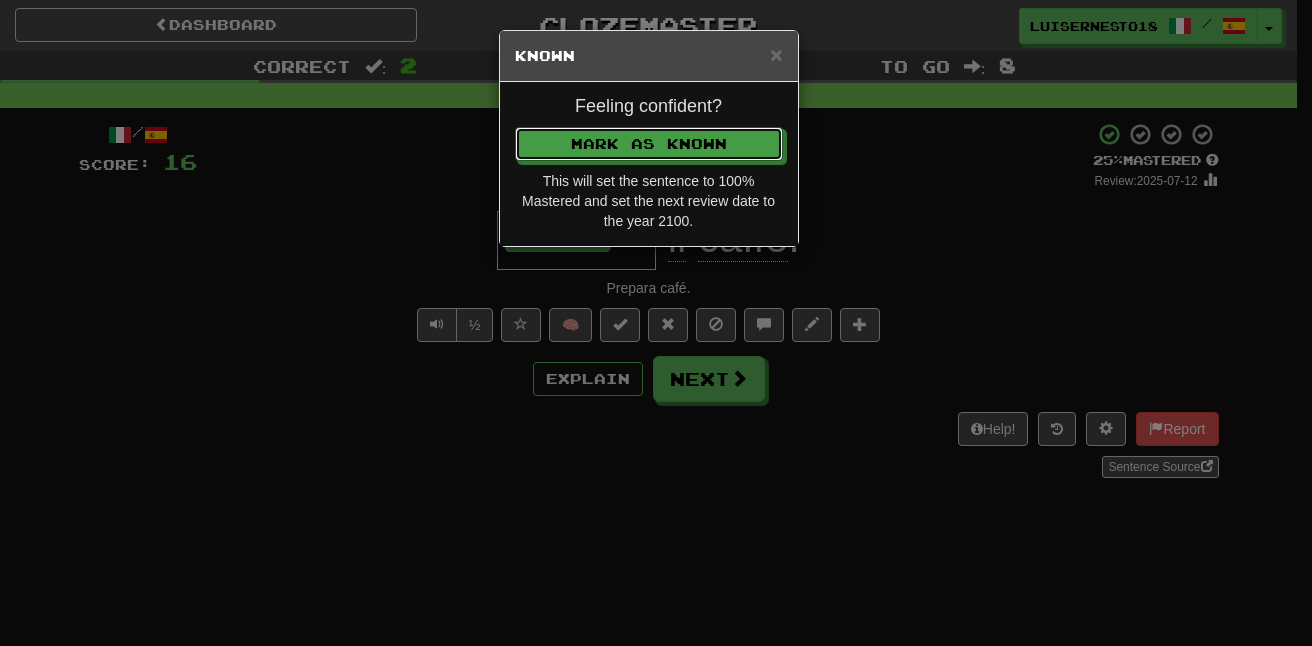 click on "Feeling confident? Mark as Known This will set the sentence to 100% Mastered and set the next review date to the year 2100." at bounding box center [649, 164] 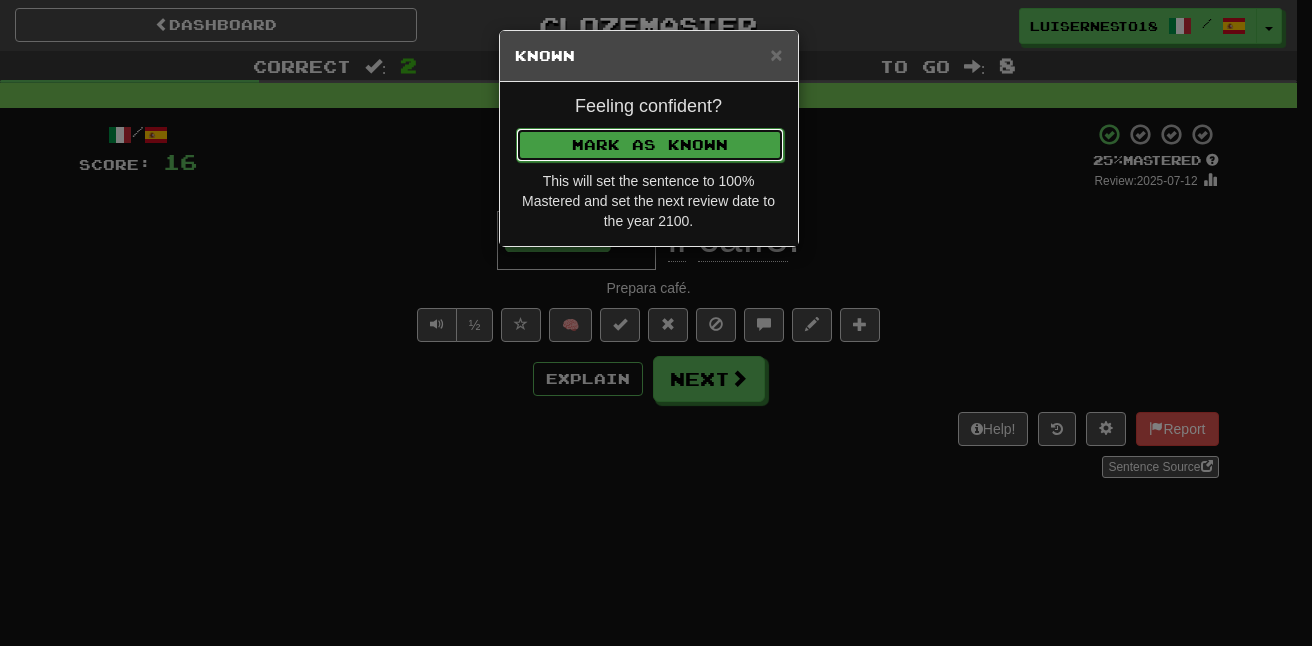 click on "Mark as Known" at bounding box center [650, 145] 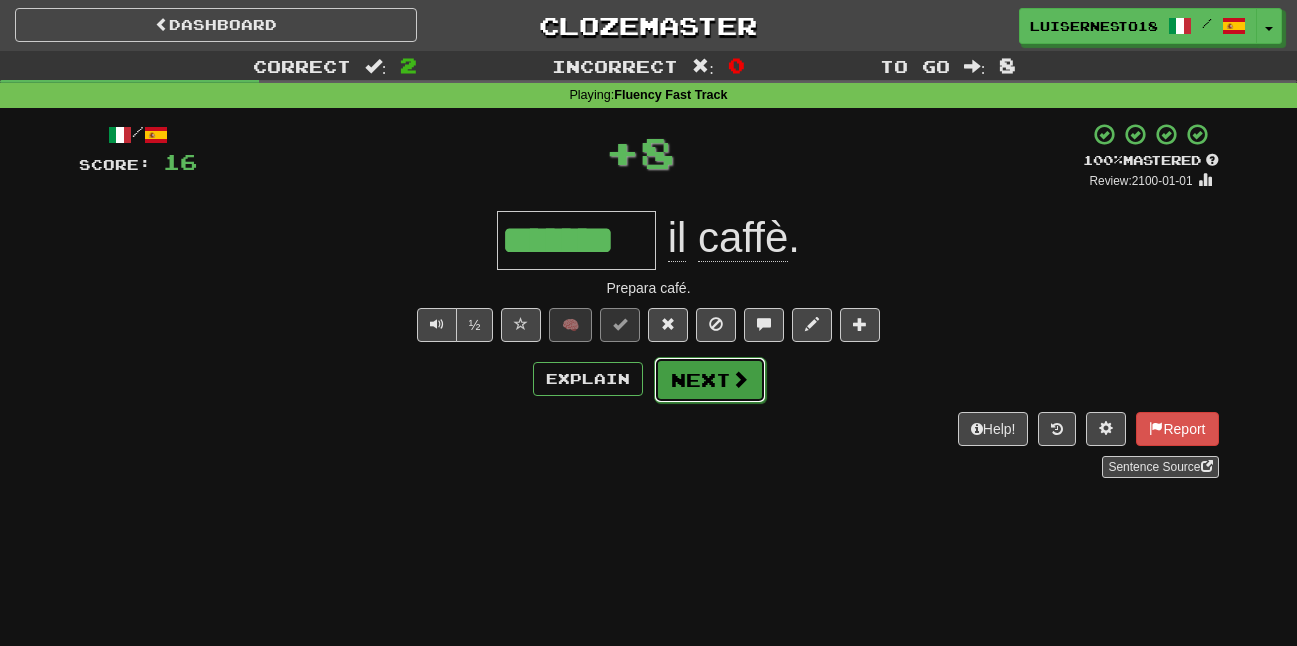 click on "Next" at bounding box center [710, 380] 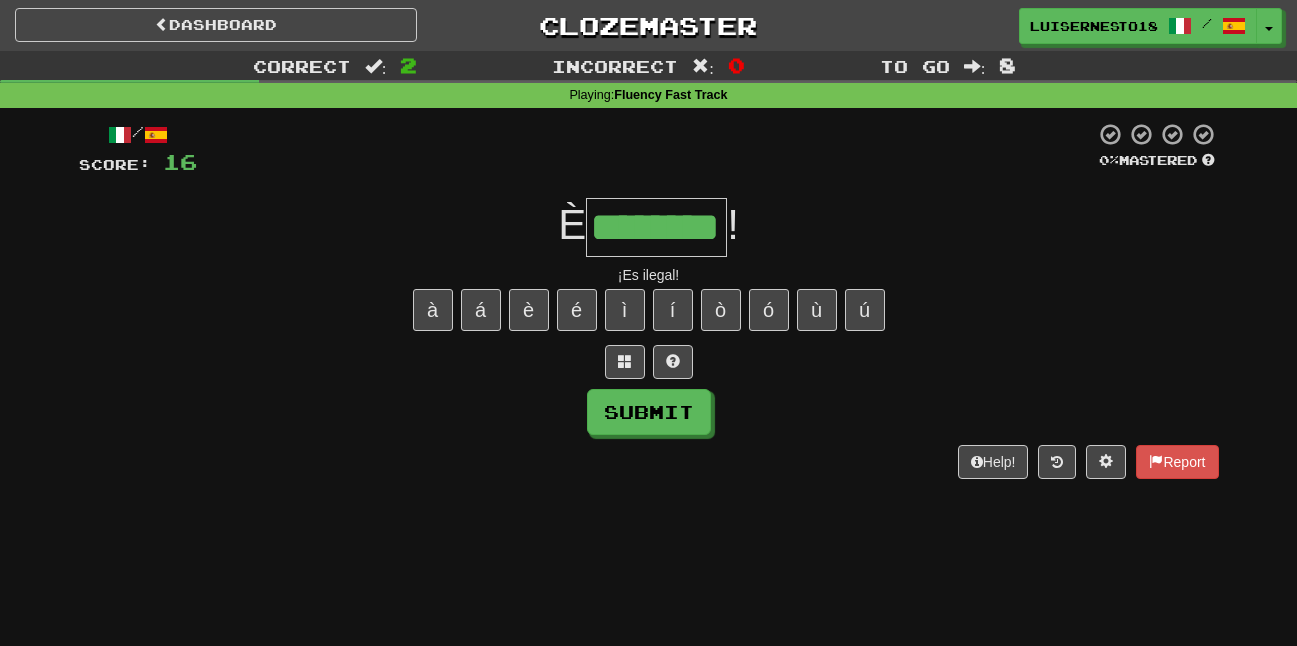 type on "********" 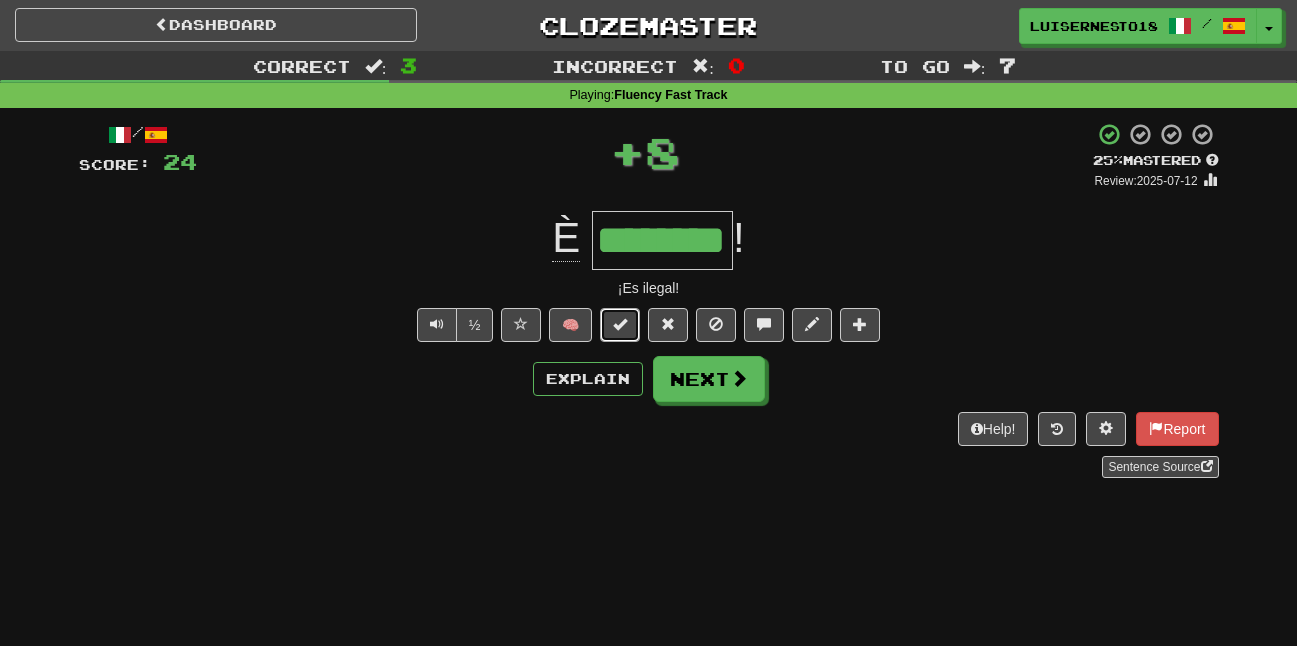 click at bounding box center (620, 325) 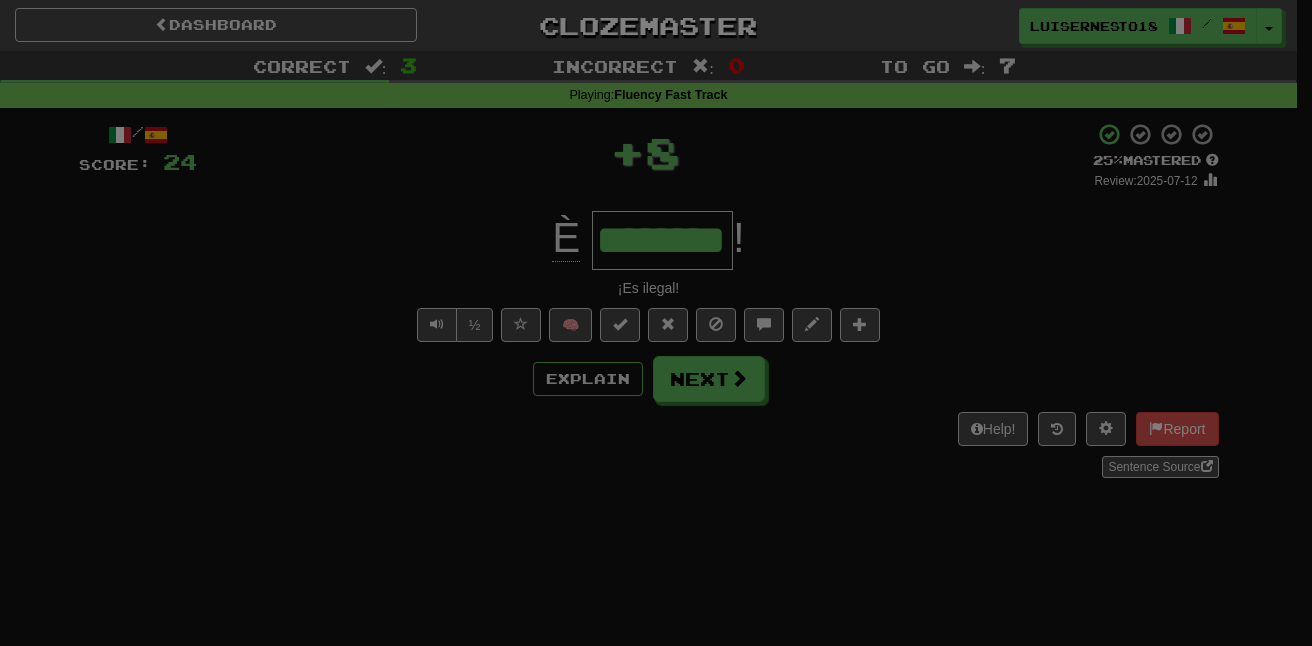 click on "× Master Already know this sentence? Set to 100% Mastered Next review due date will be  2026-01-07 ." at bounding box center (0, 0) 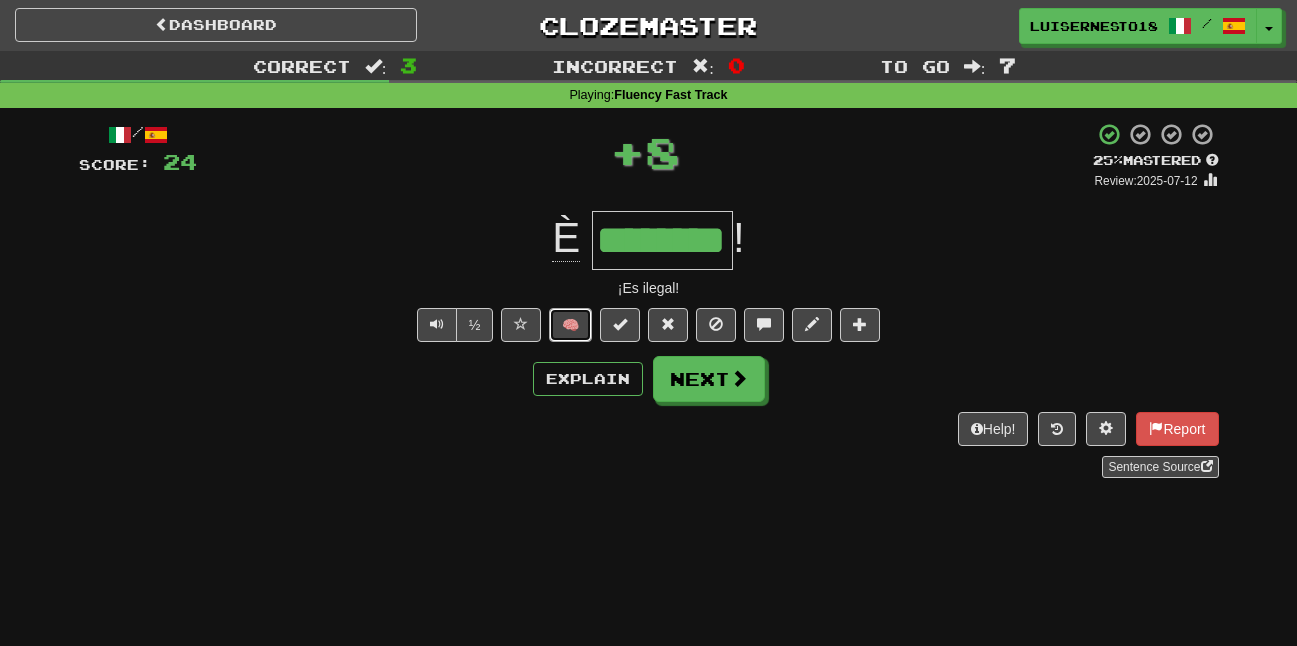 click on "🧠" at bounding box center (570, 325) 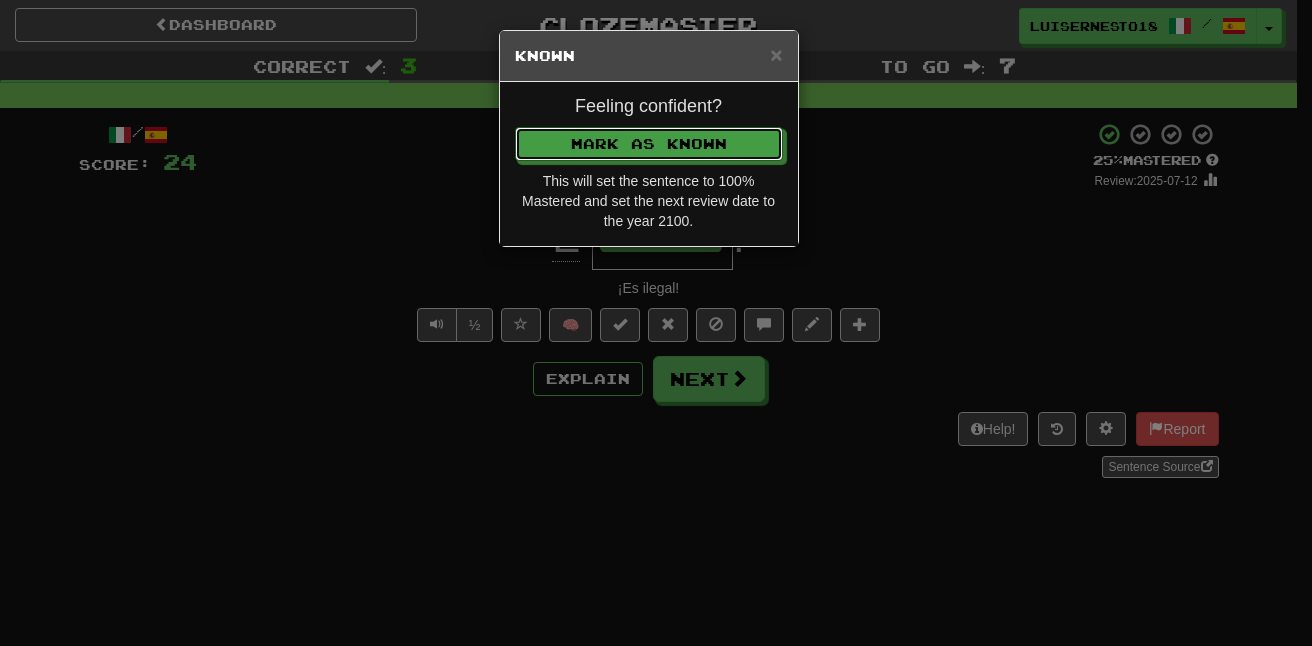 click on "Feeling confident?" at bounding box center [649, 107] 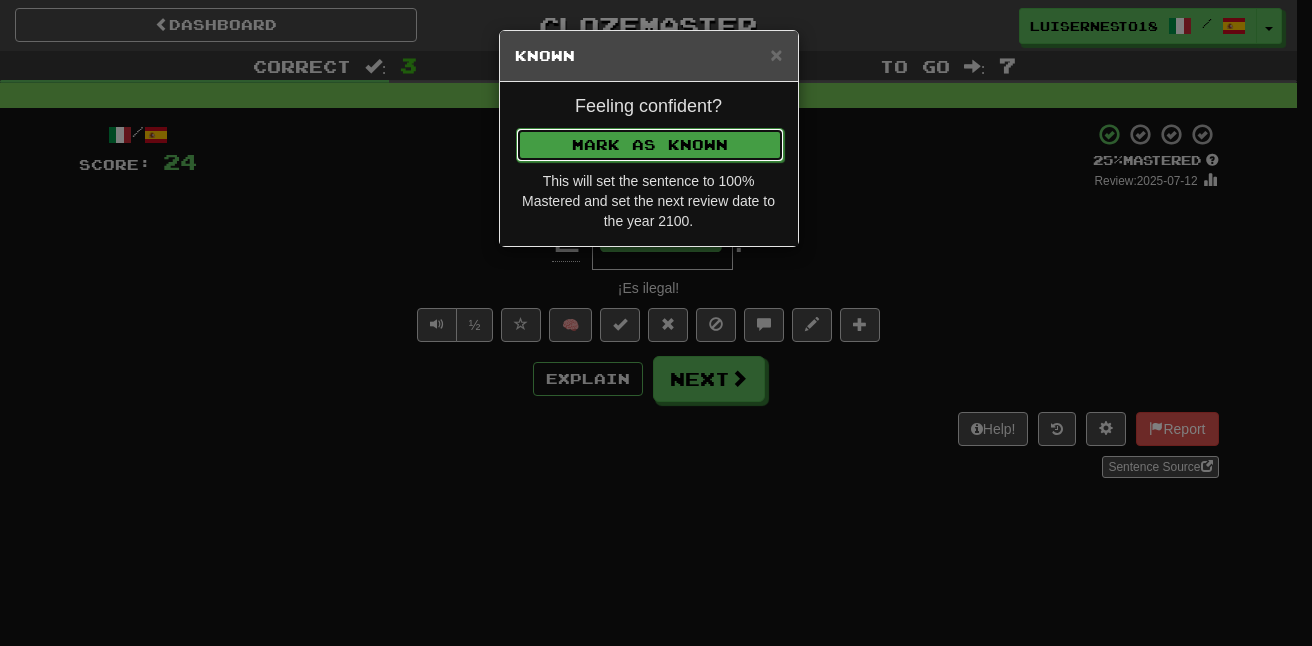 click on "Mark as Known" at bounding box center [650, 145] 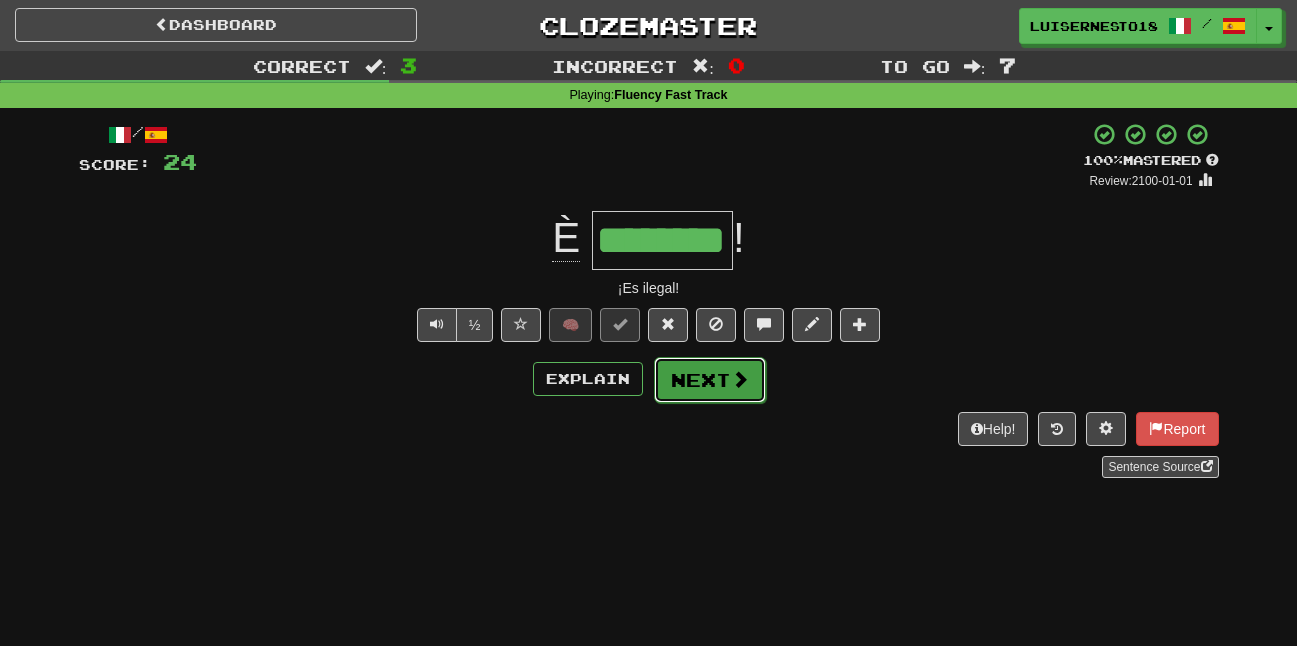 click on "Next" at bounding box center (710, 380) 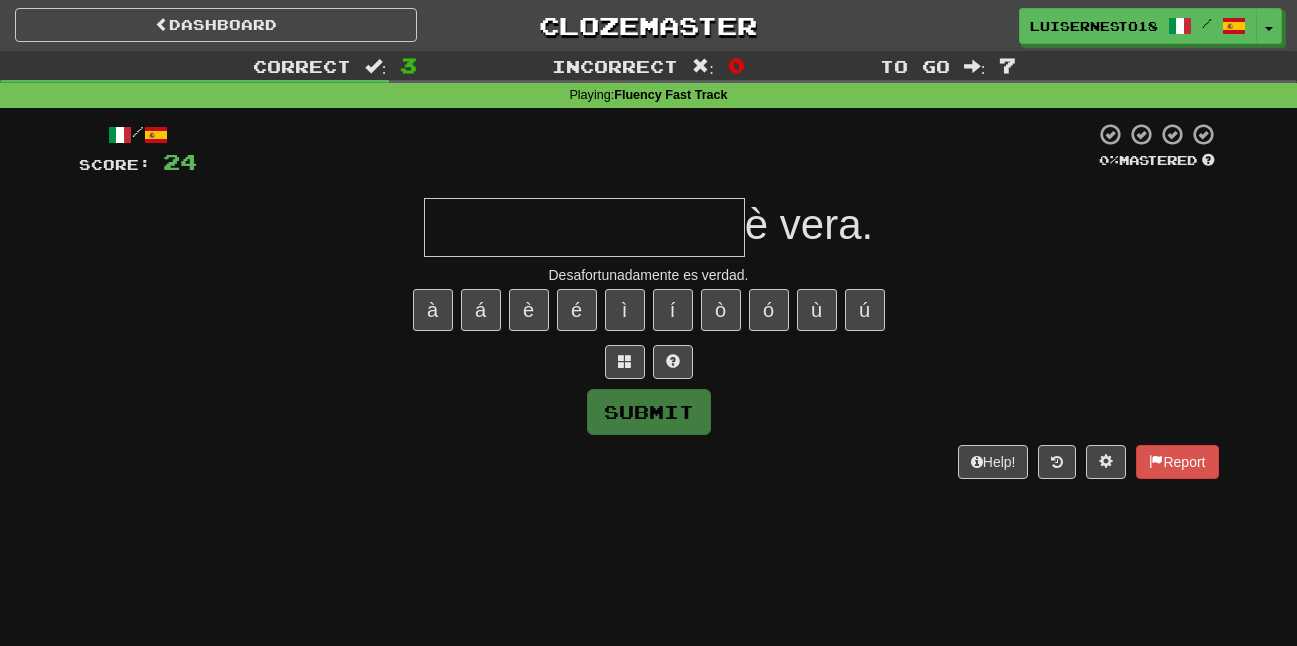 type on "*" 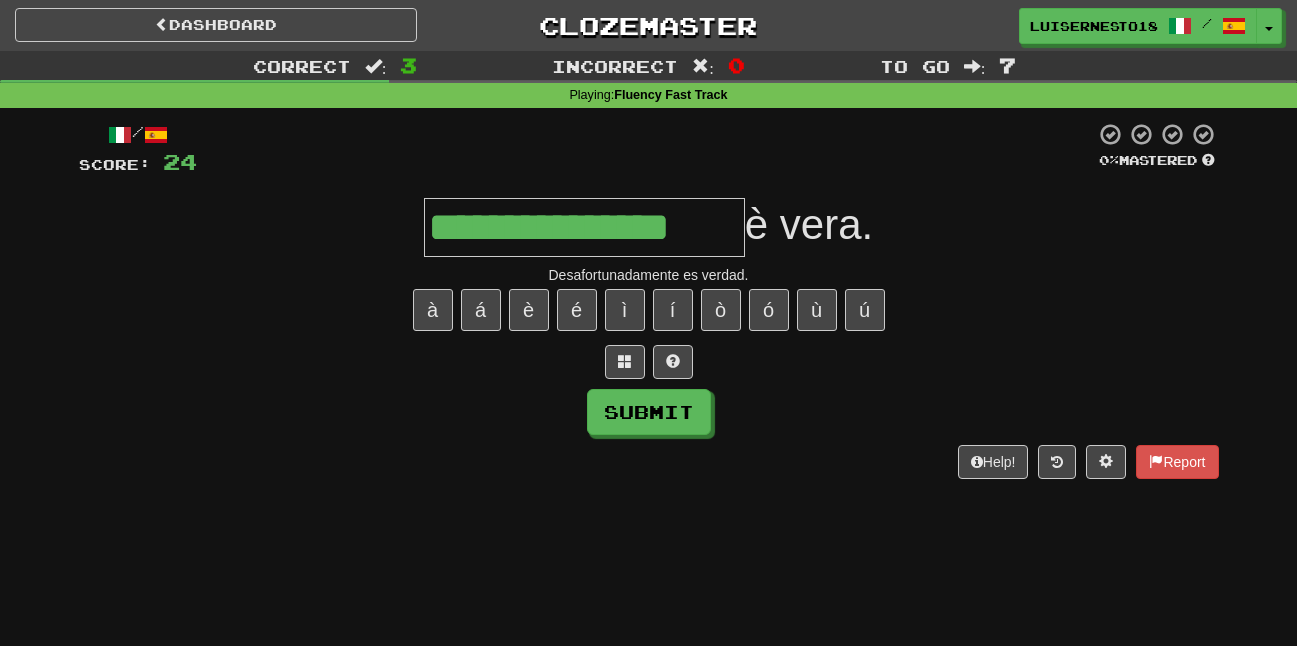 type on "**********" 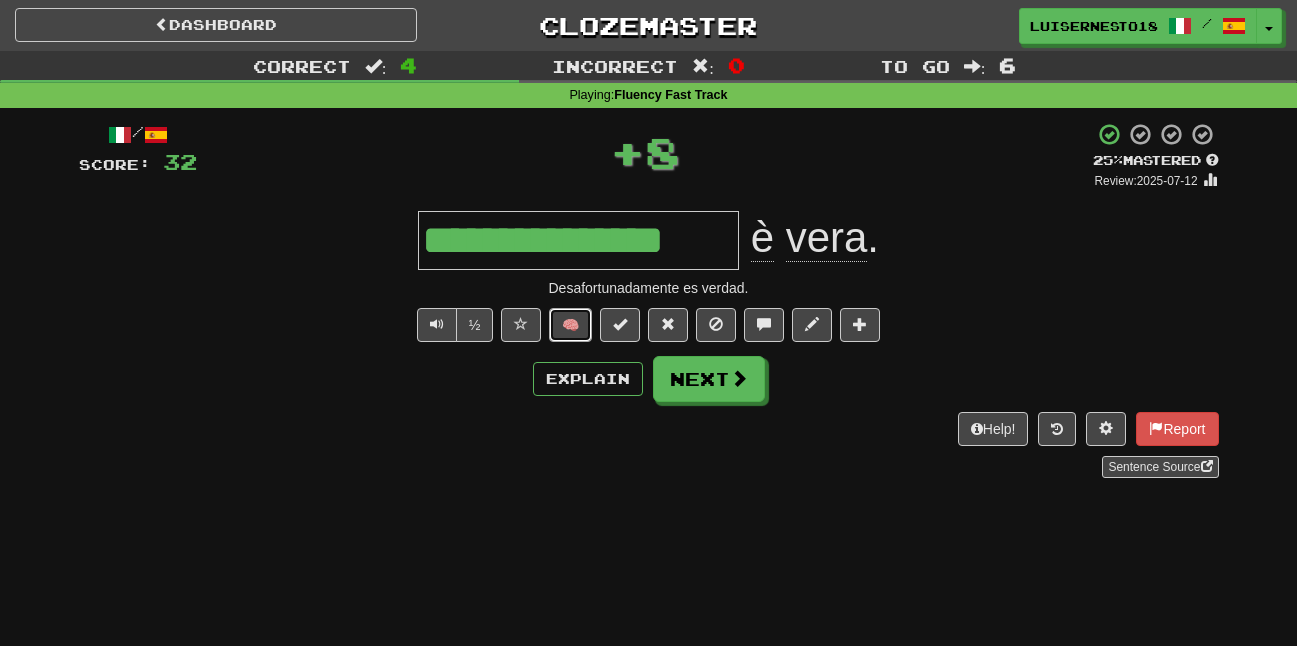 click on "🧠" at bounding box center [570, 325] 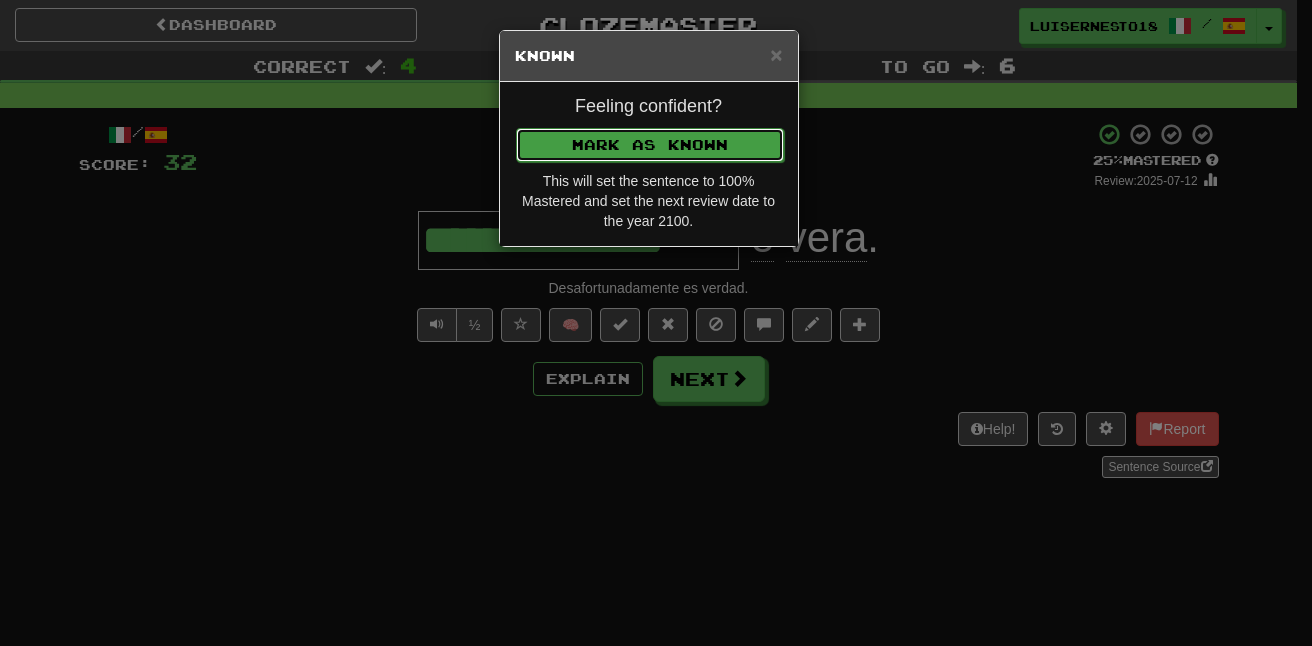 click on "Mark as Known" at bounding box center [650, 145] 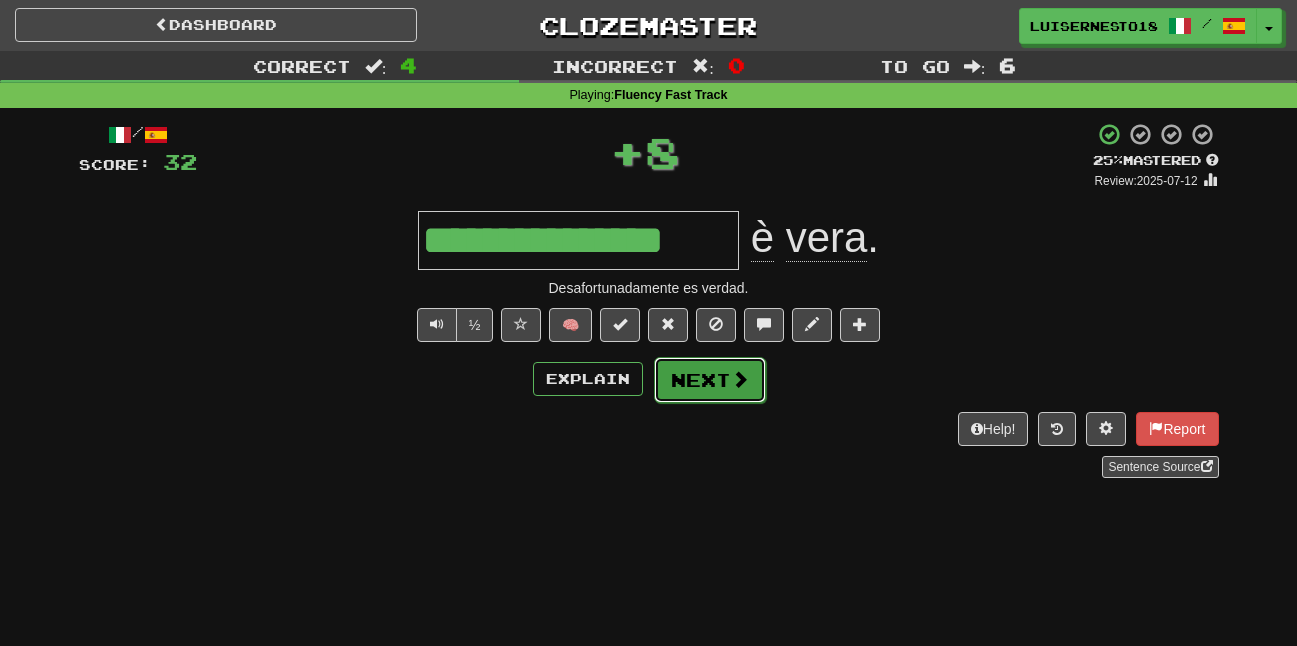 click on "Next" at bounding box center [710, 380] 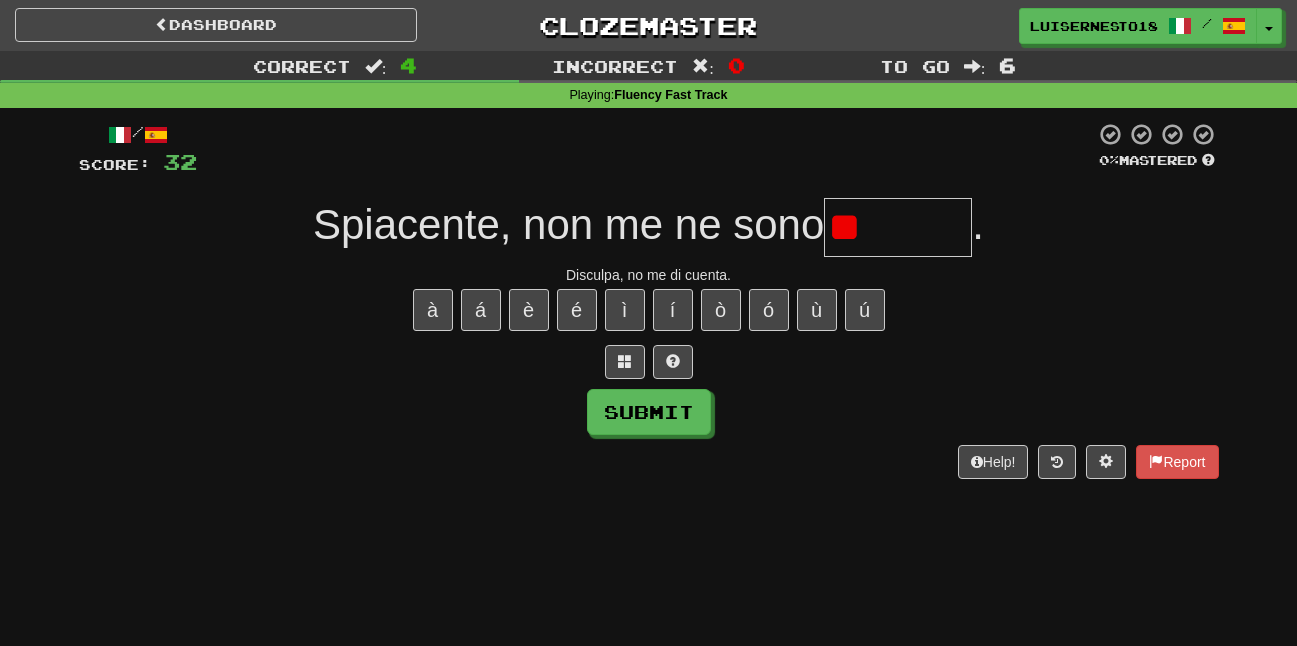 type on "*" 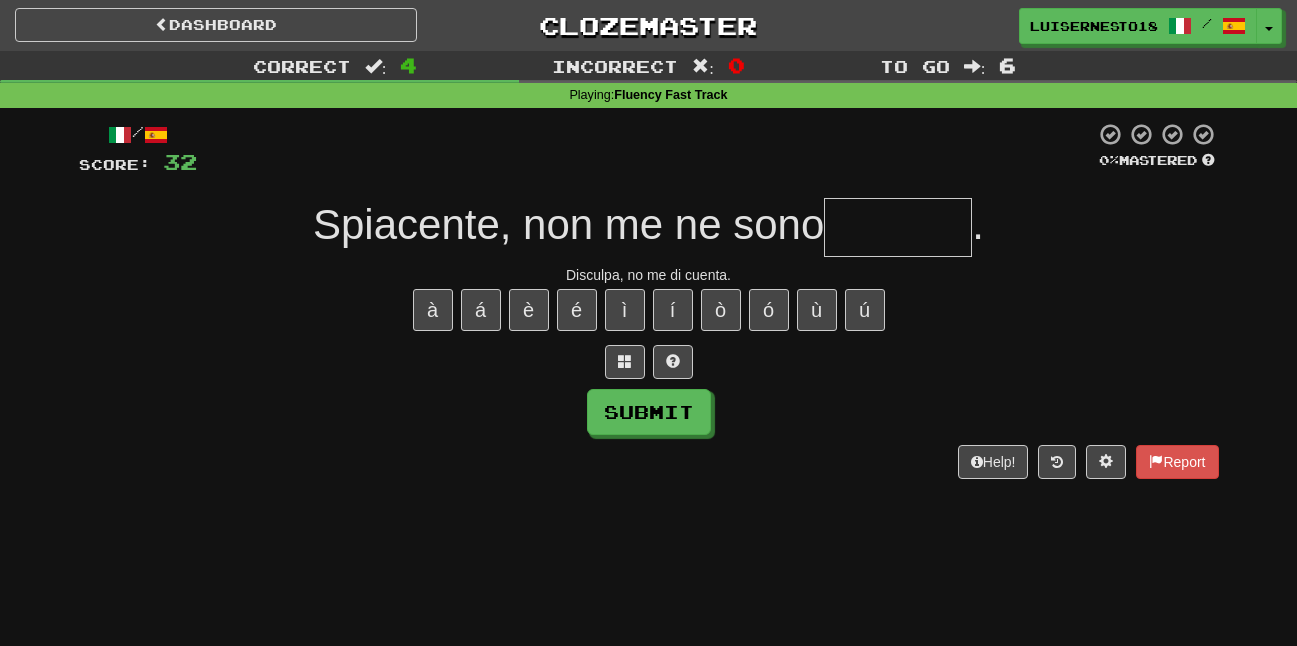 type on "*" 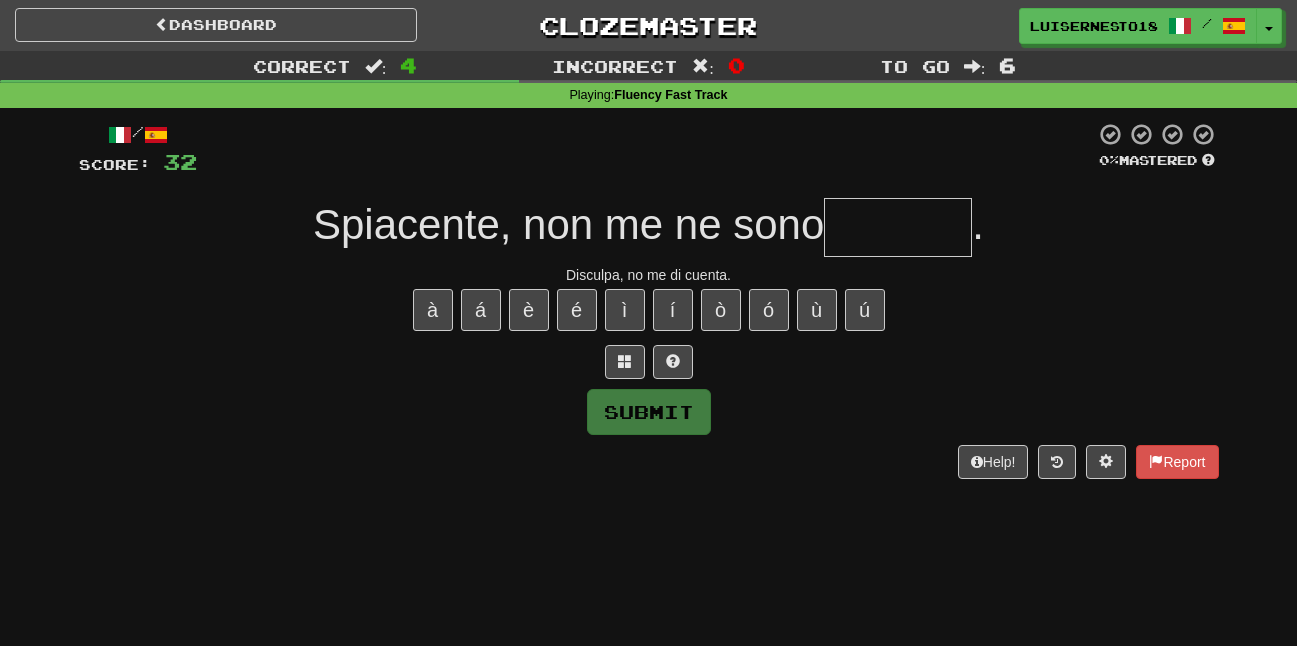 type on "*" 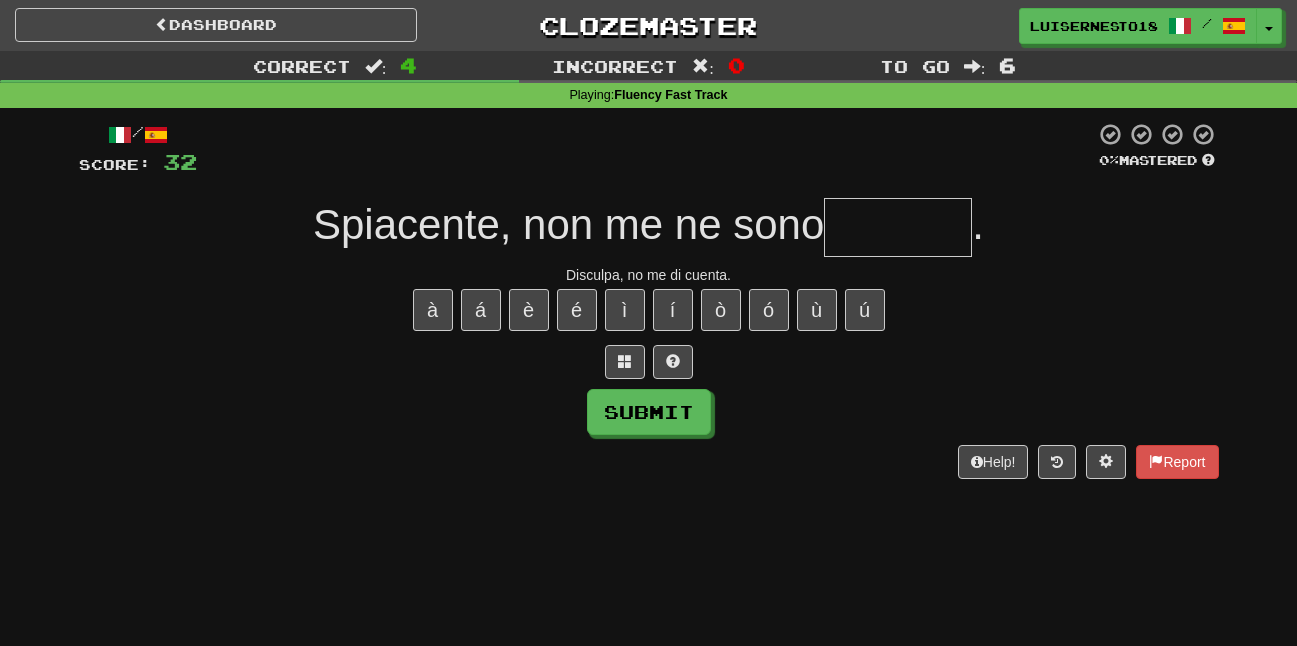 type on "*" 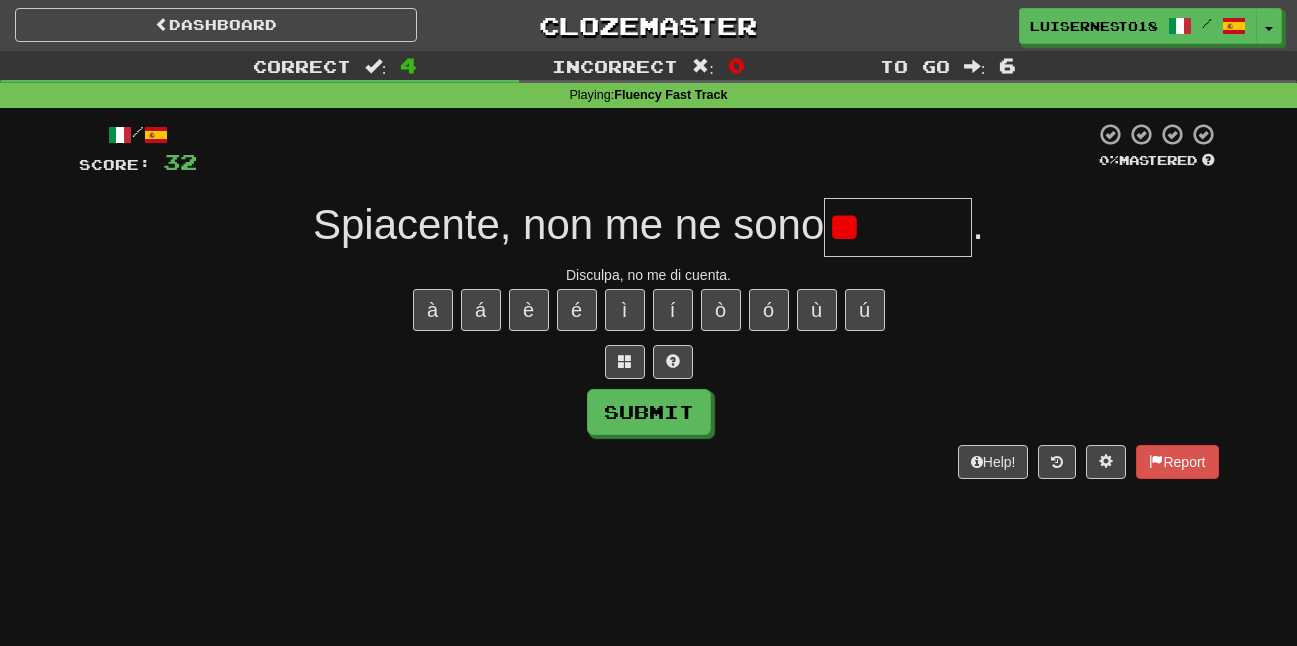 type on "*" 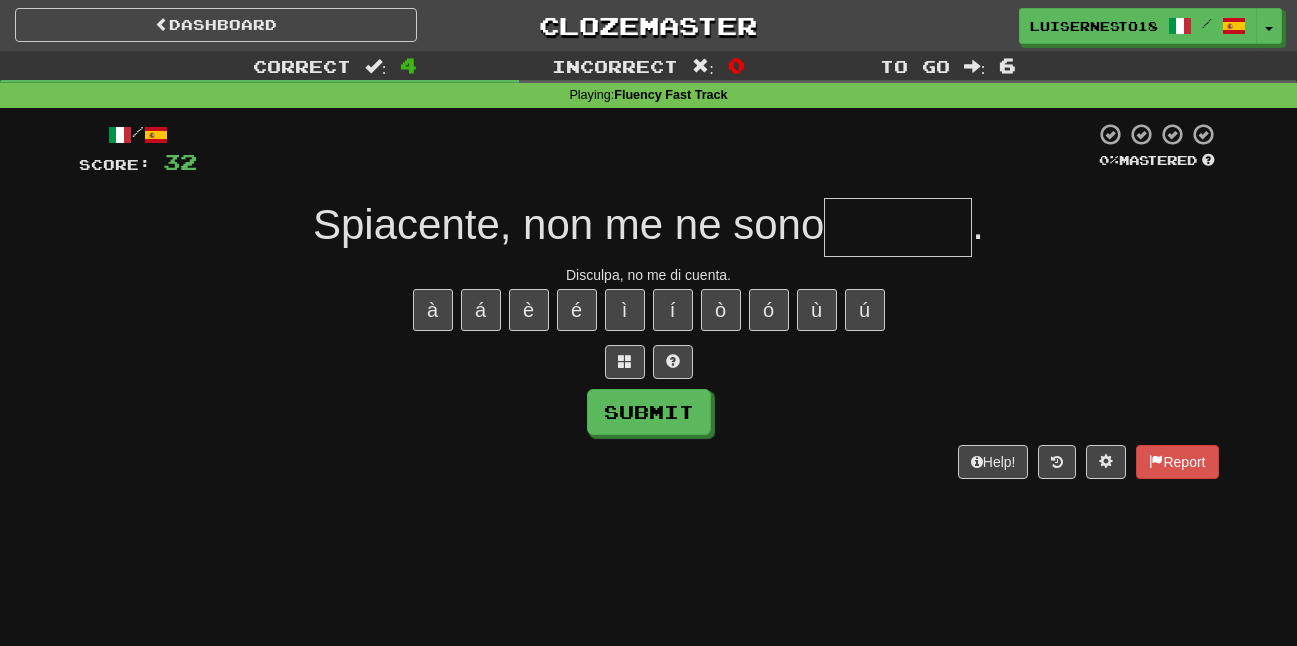 type on "*" 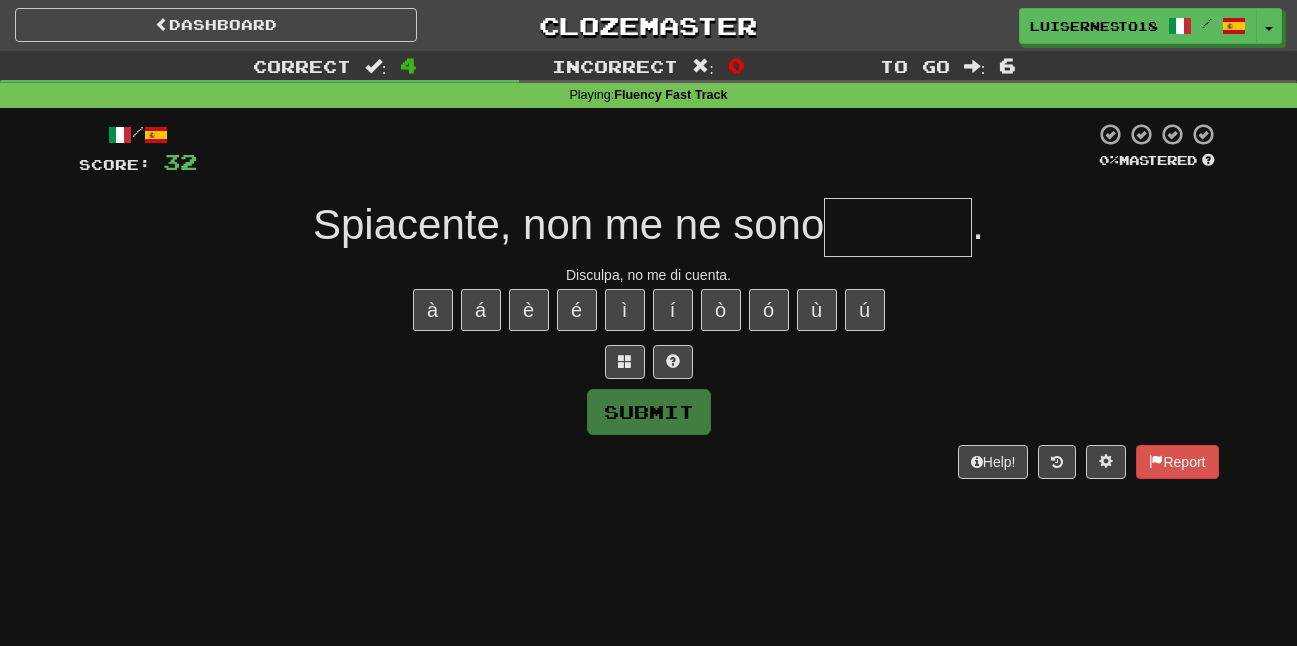 type on "*" 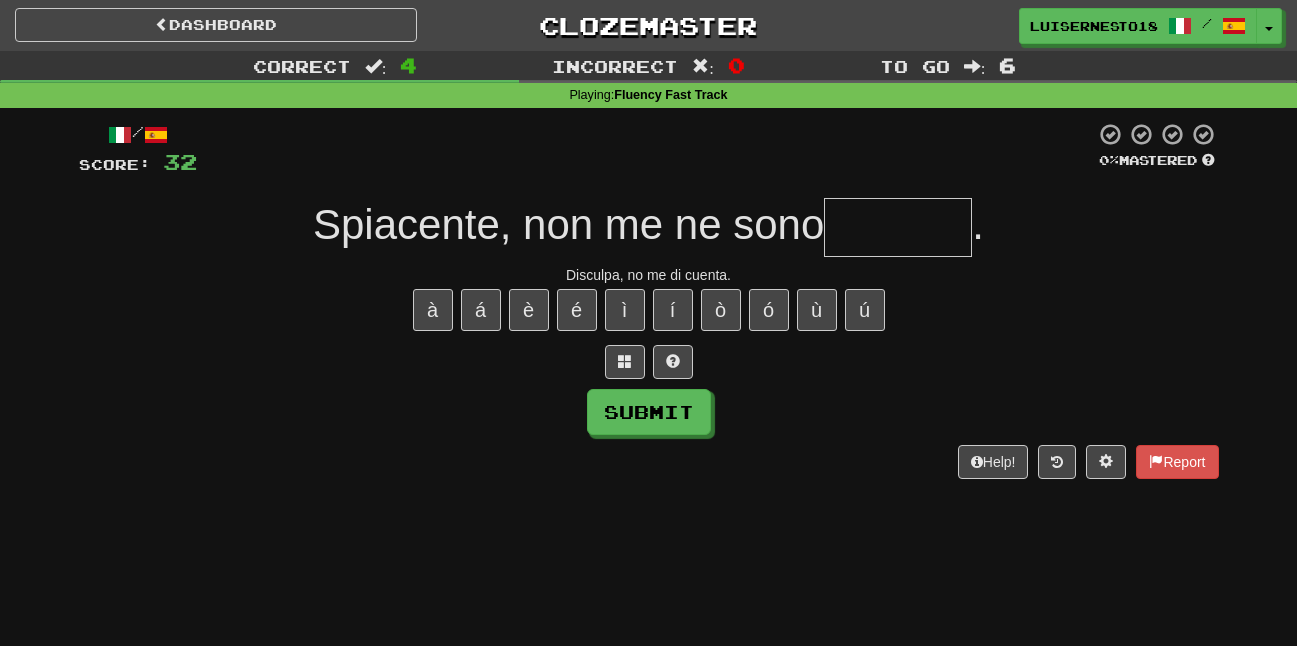 type on "*" 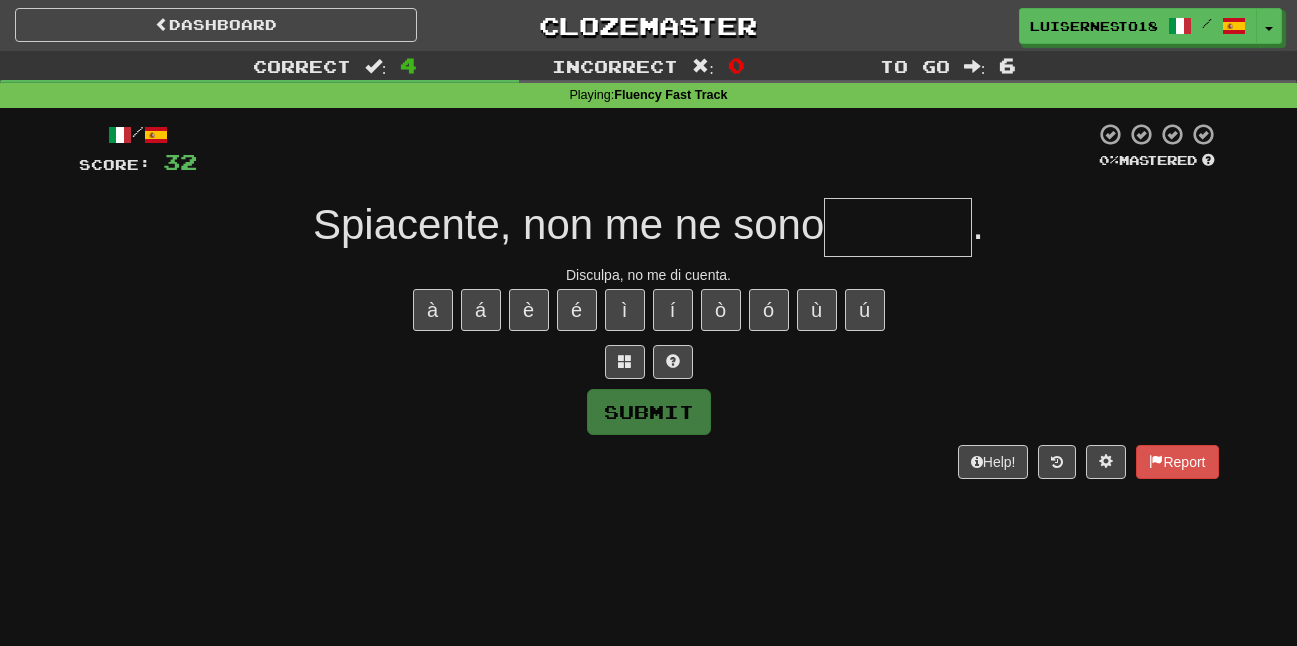 type on "*" 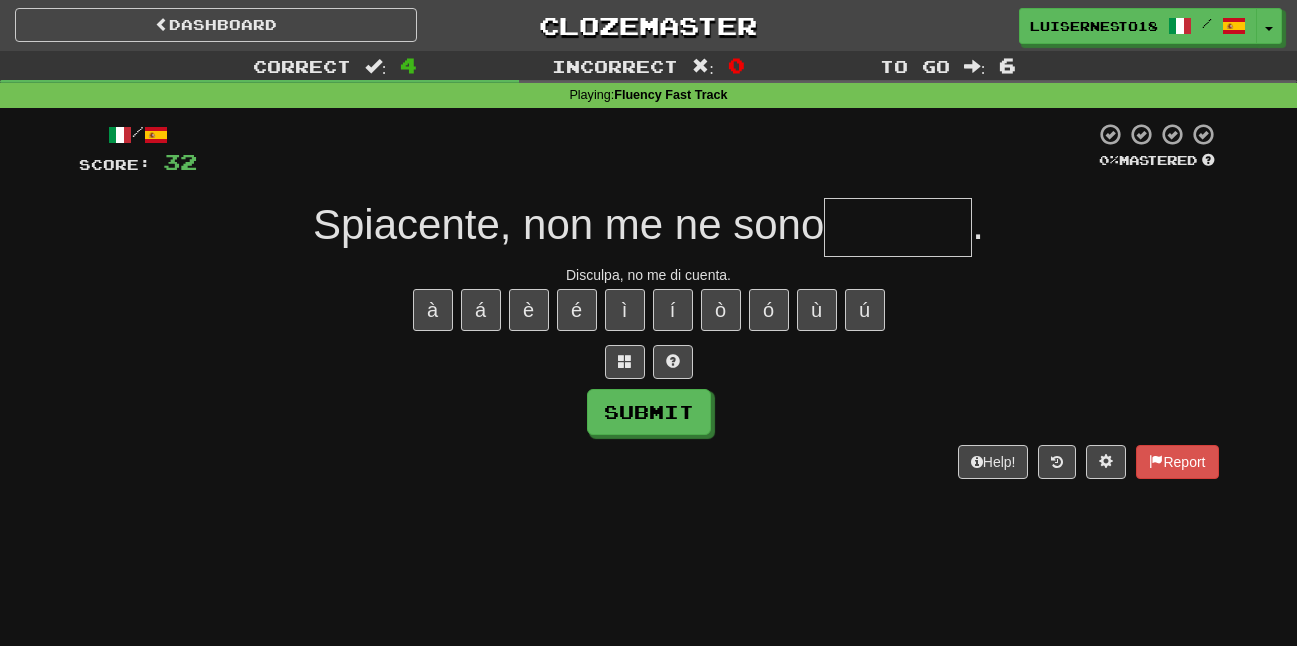 type on "*" 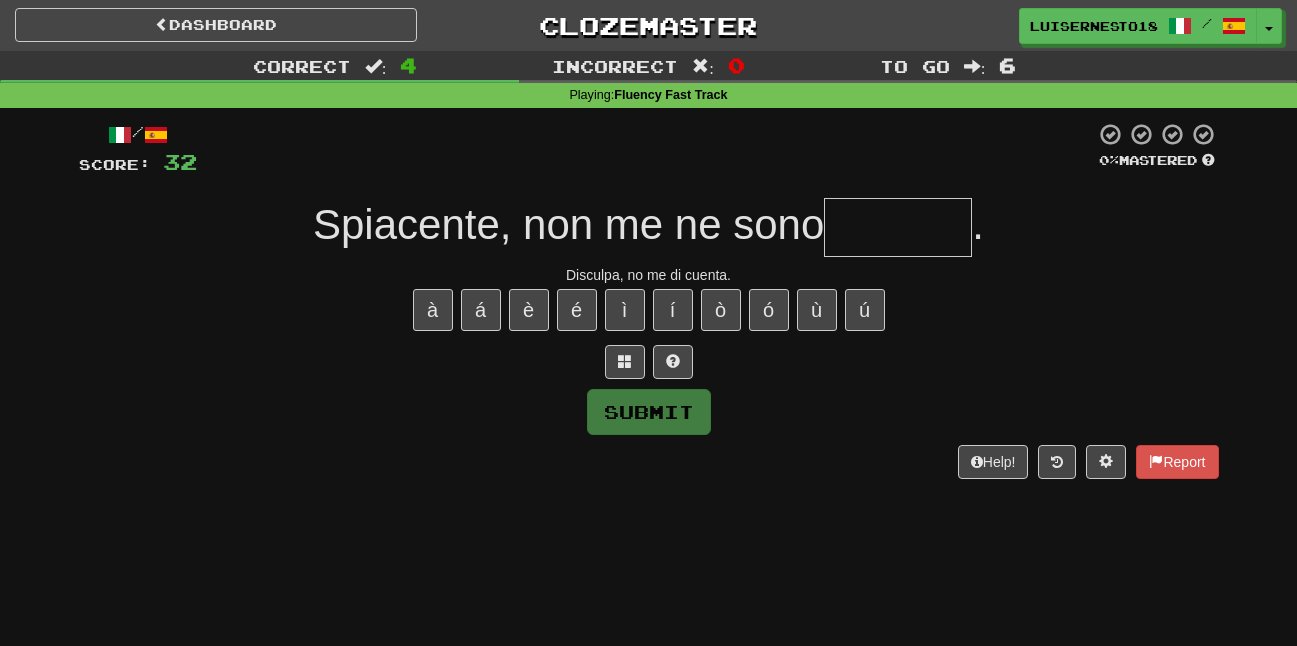 type on "*" 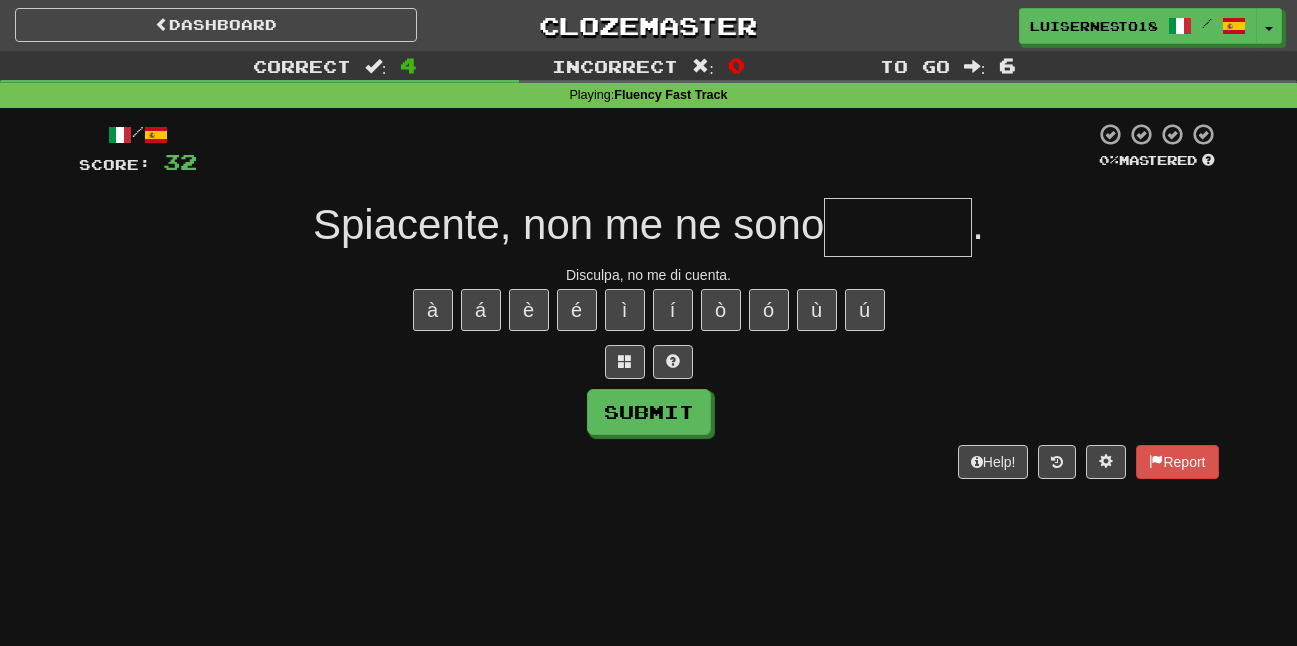 type on "*" 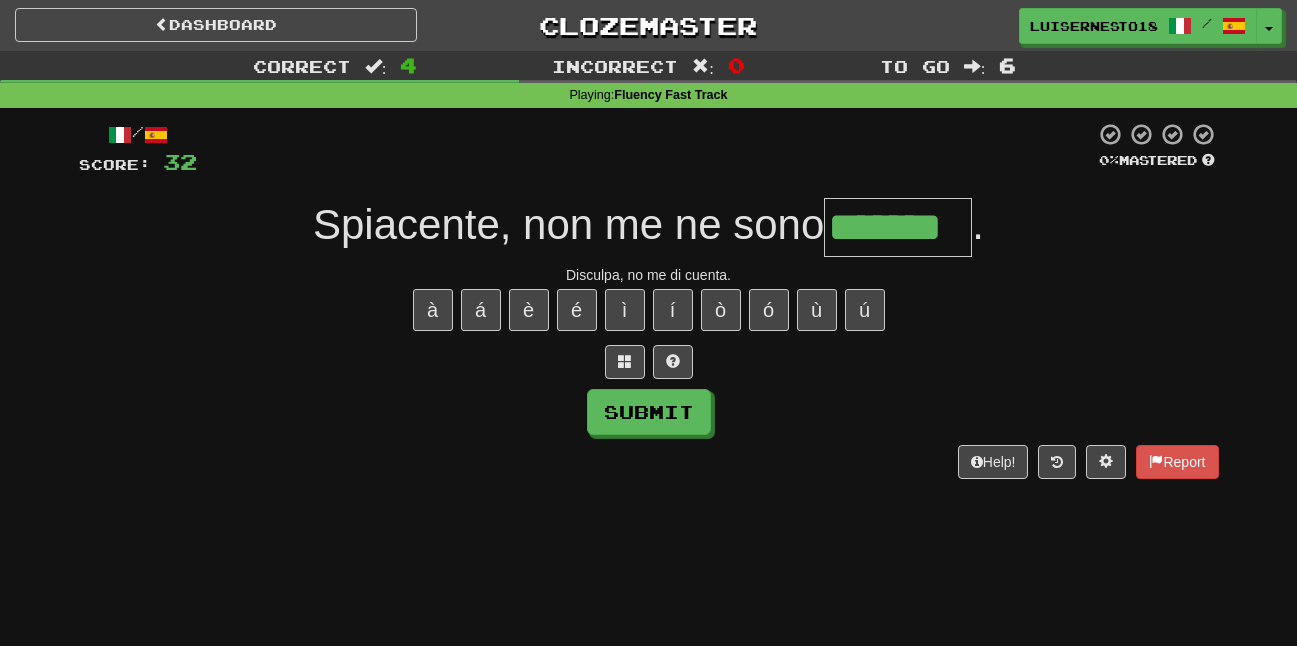 type on "*******" 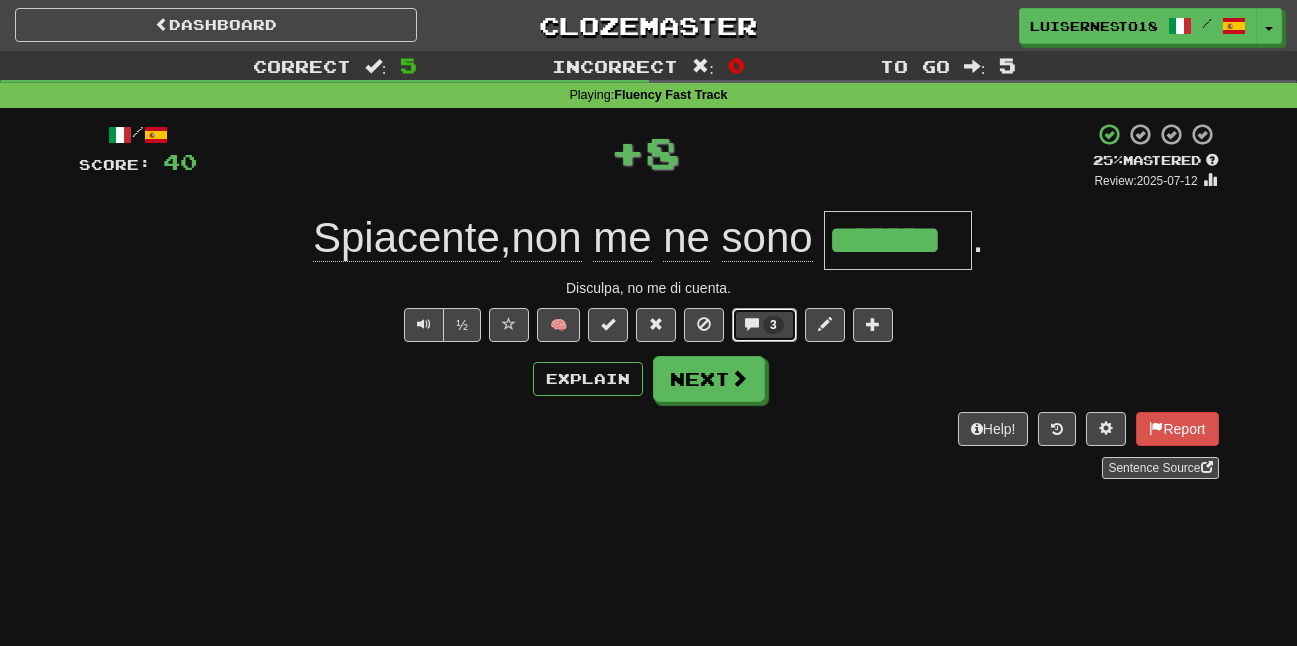 click on "3" at bounding box center [773, 325] 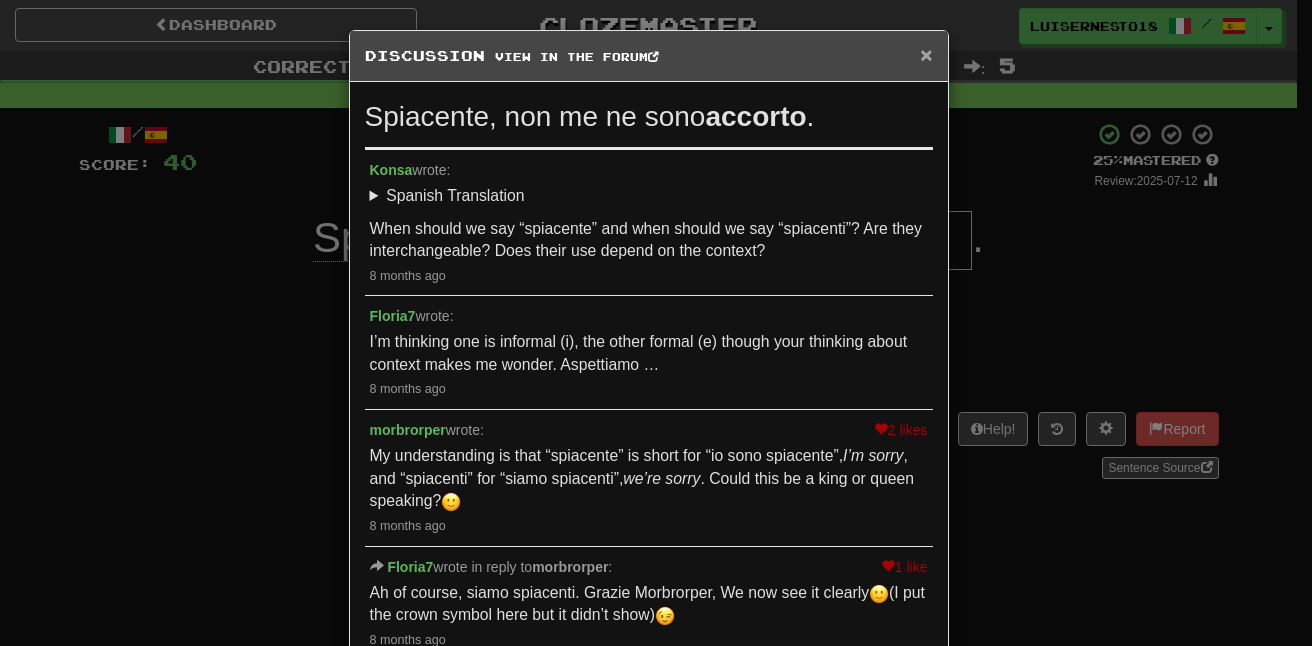 click on "×" at bounding box center (926, 54) 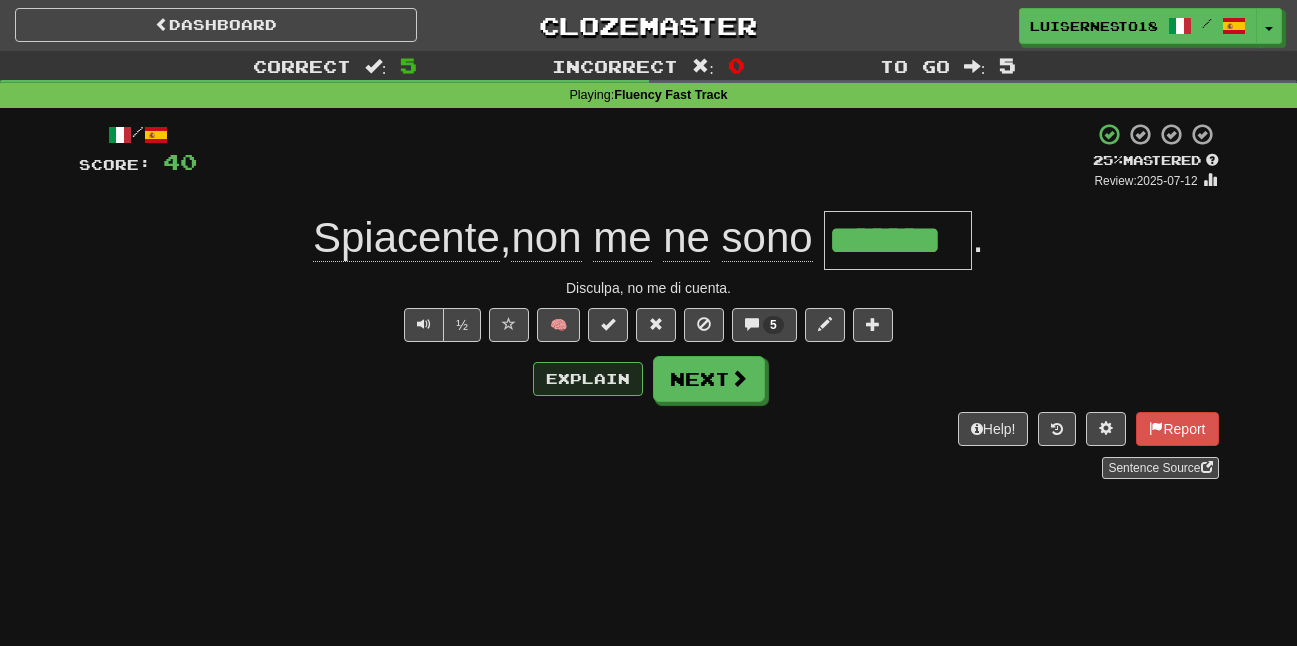 click on "Explain Next" at bounding box center (649, 379) 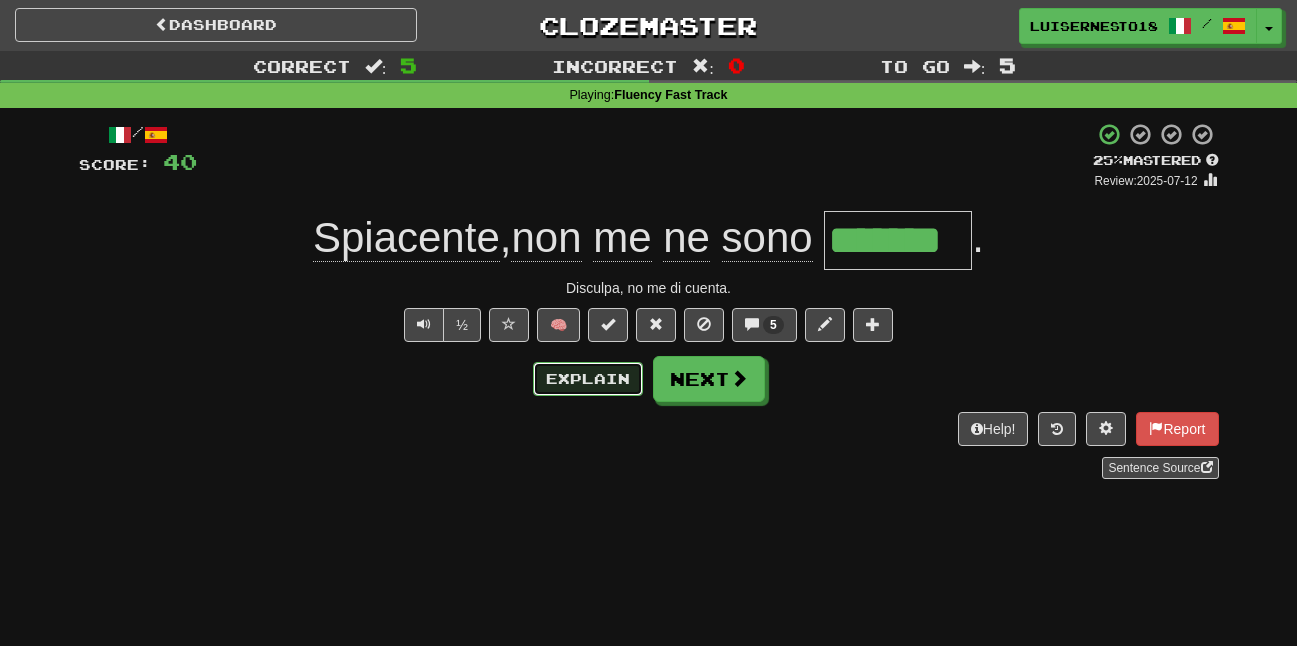 click on "Explain" at bounding box center (588, 379) 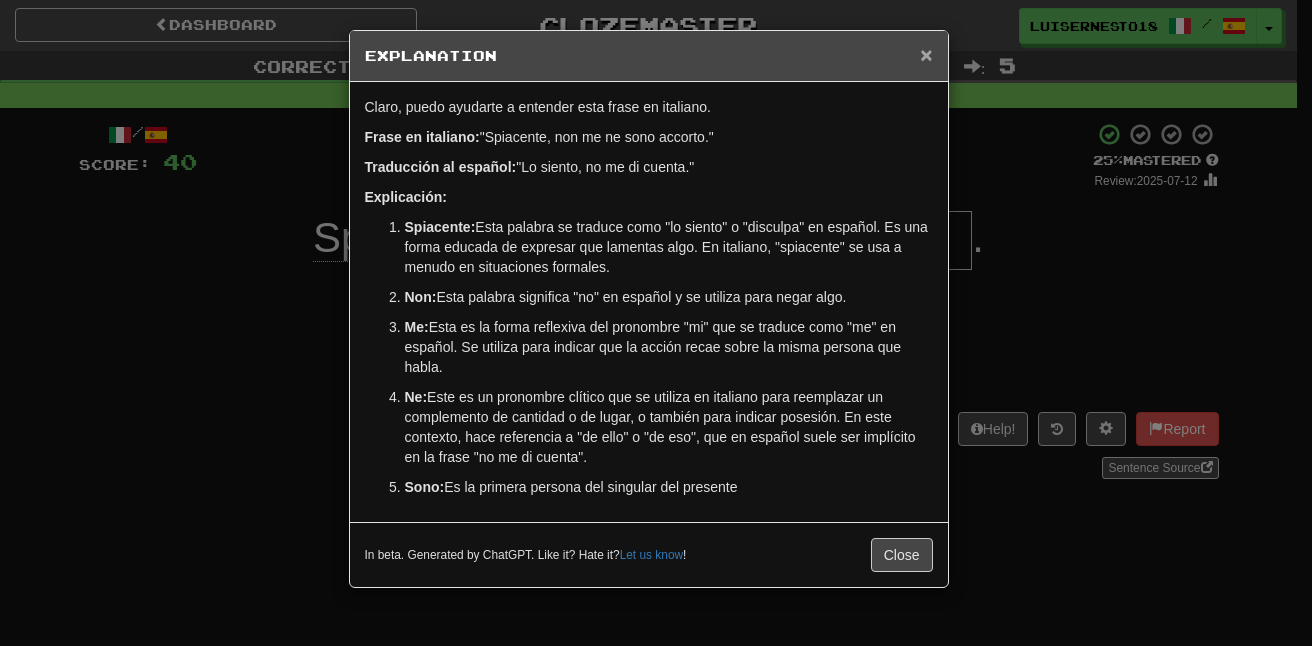 click on "×" at bounding box center [926, 54] 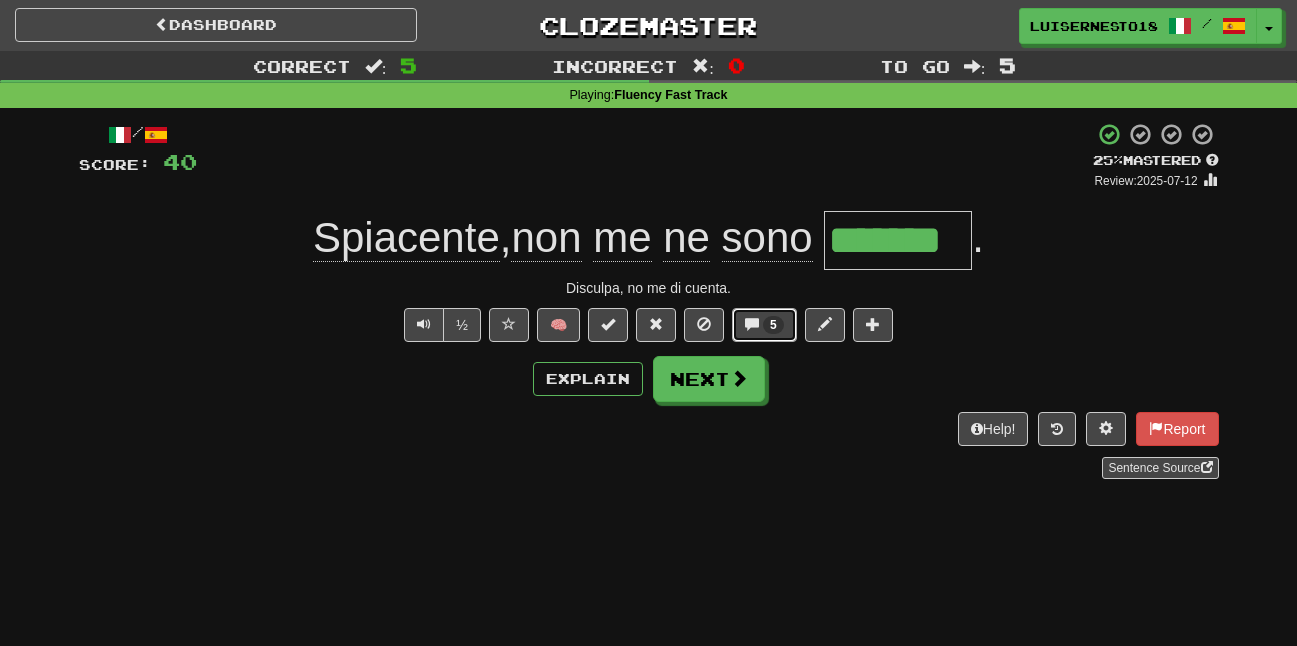 click at bounding box center (752, 324) 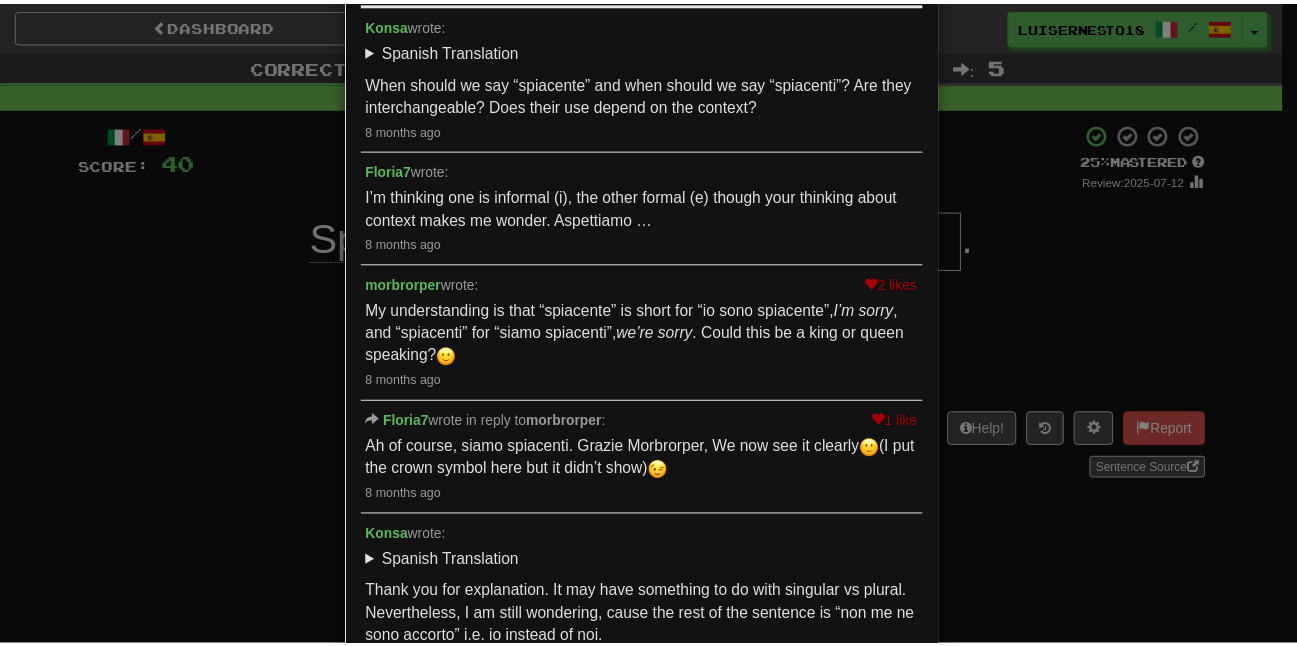 scroll, scrollTop: 0, scrollLeft: 0, axis: both 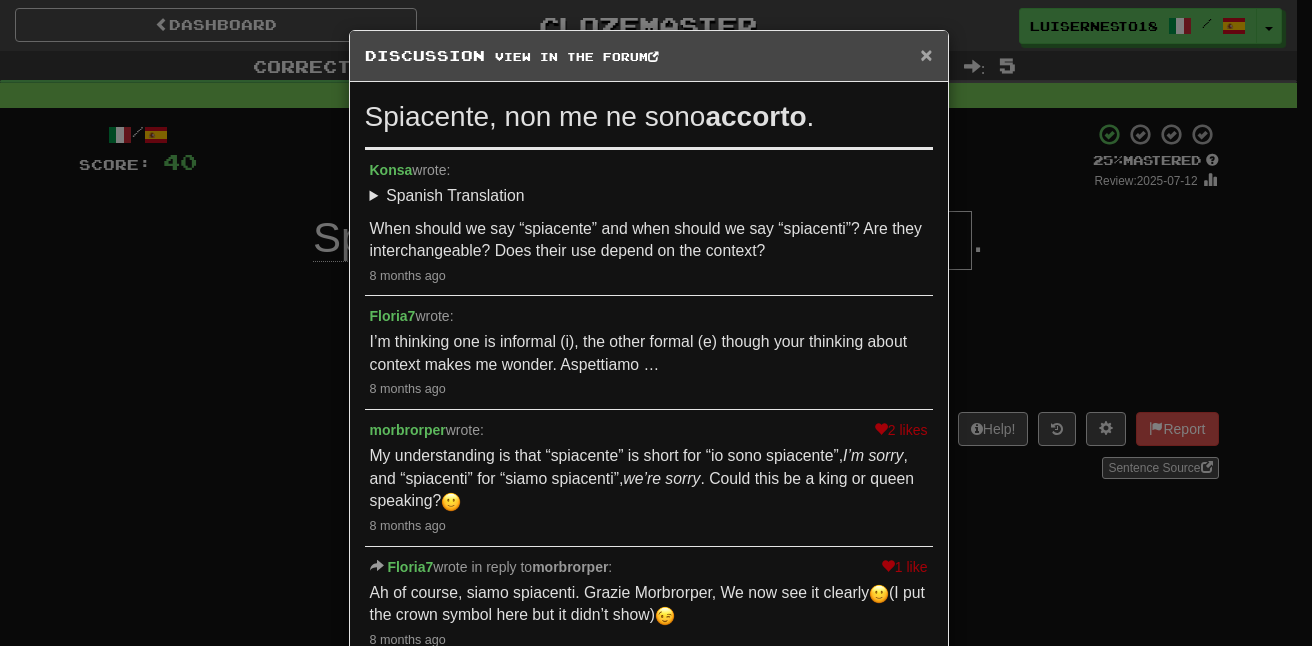 click on "×" at bounding box center (926, 54) 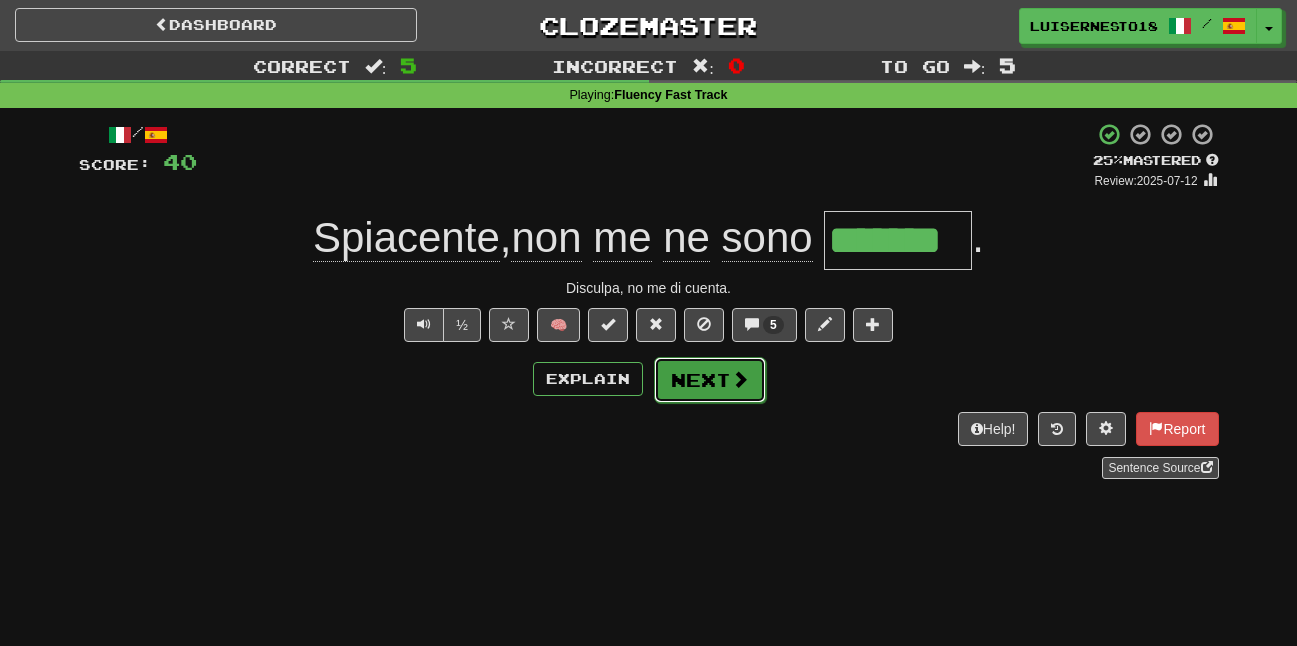 click on "Next" at bounding box center [710, 380] 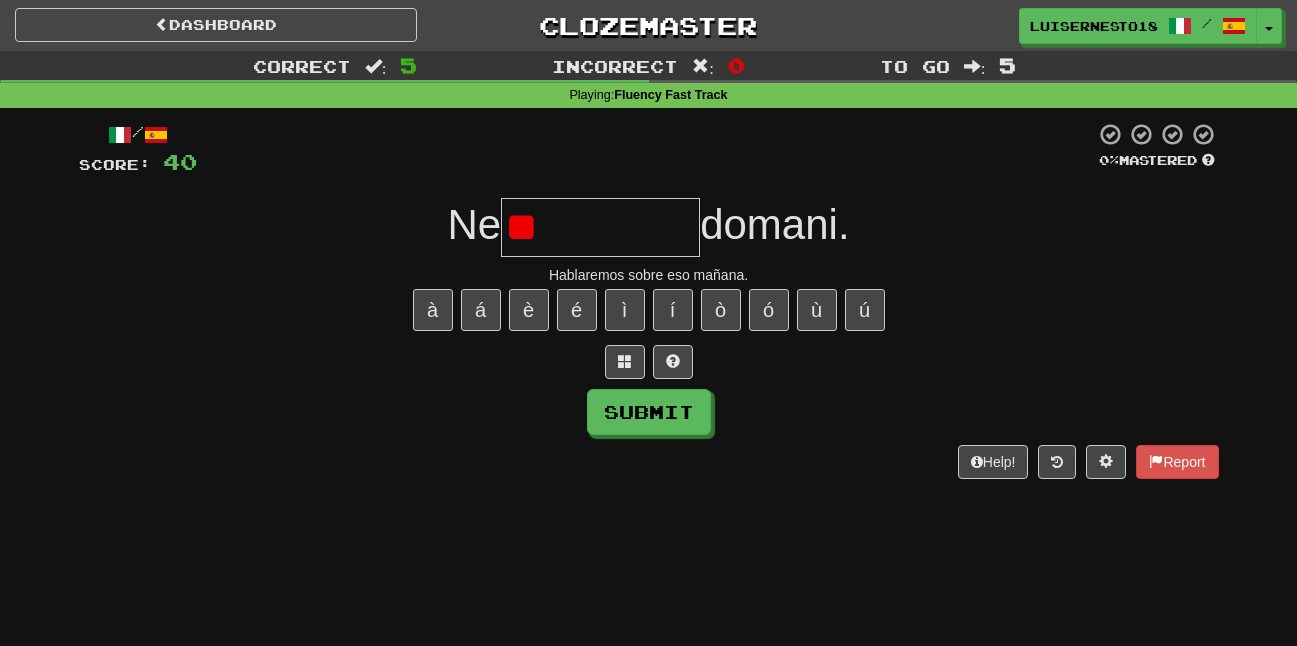 type on "*" 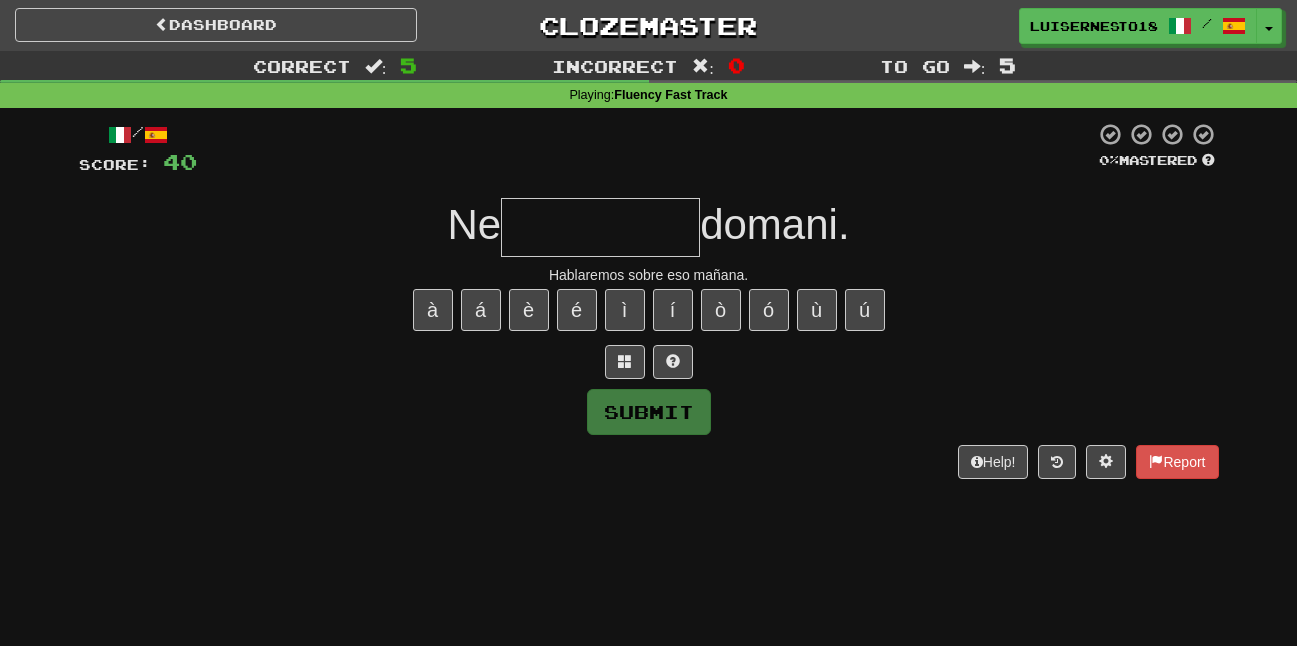 type on "*" 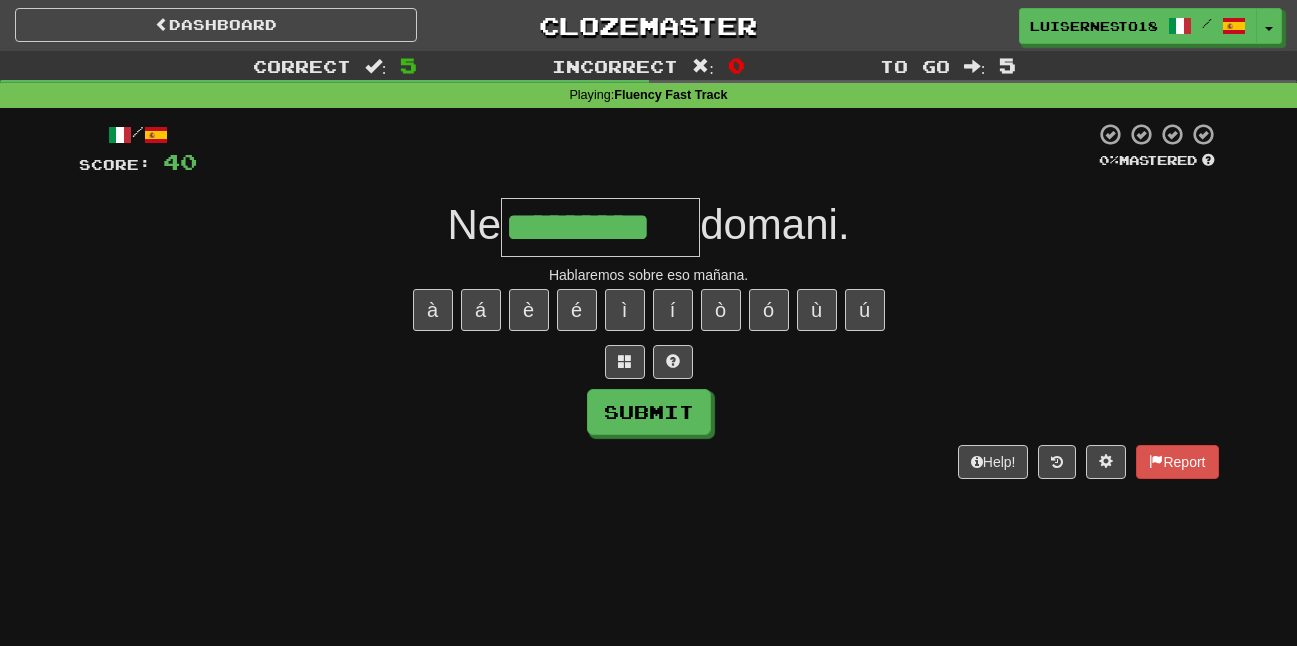 type on "*********" 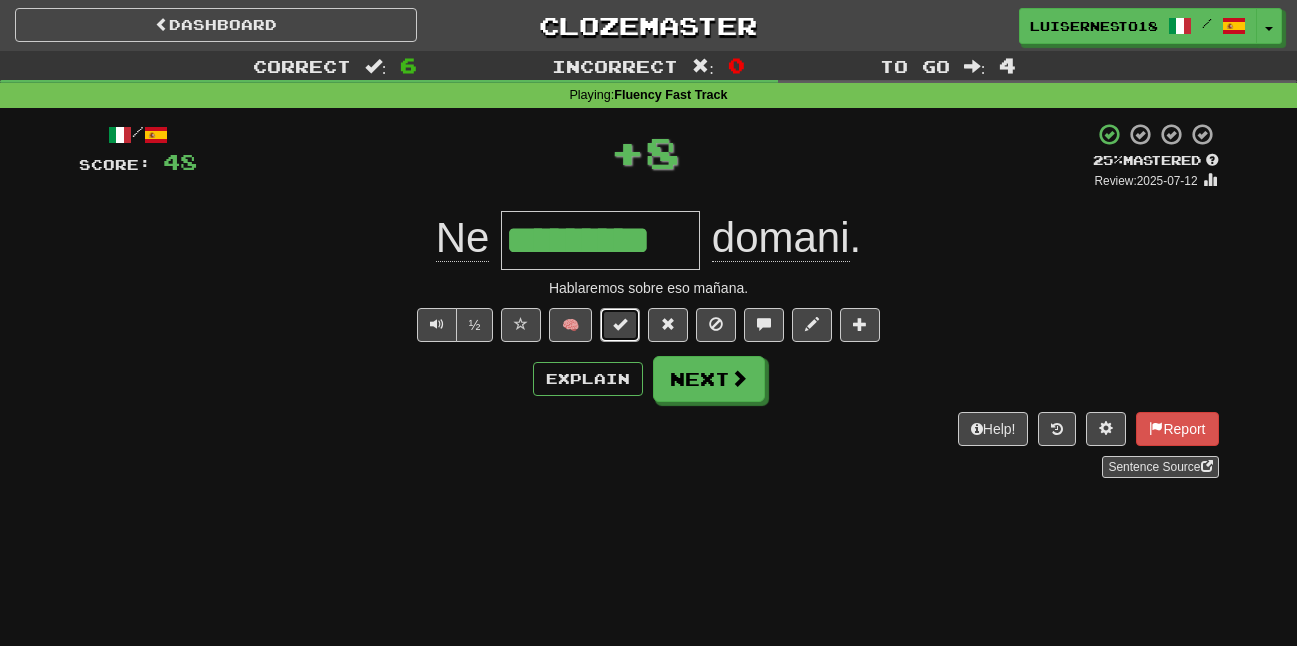 click at bounding box center [620, 325] 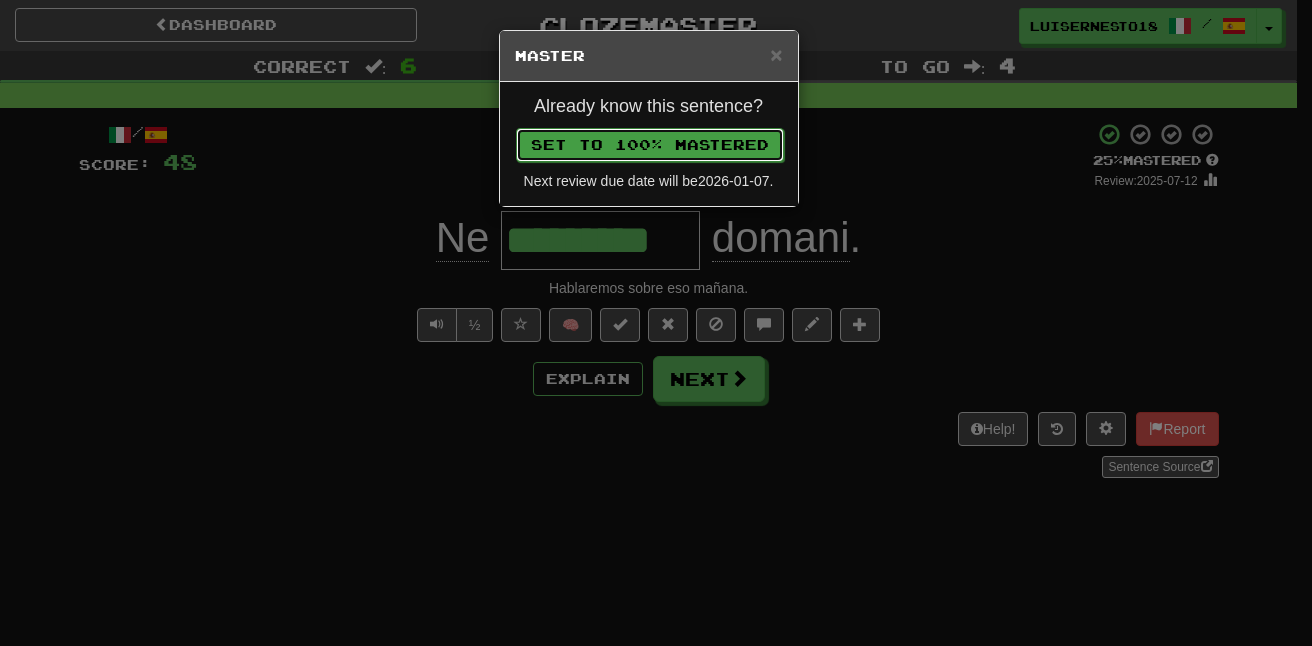 click on "Set to 100% Mastered" at bounding box center [650, 145] 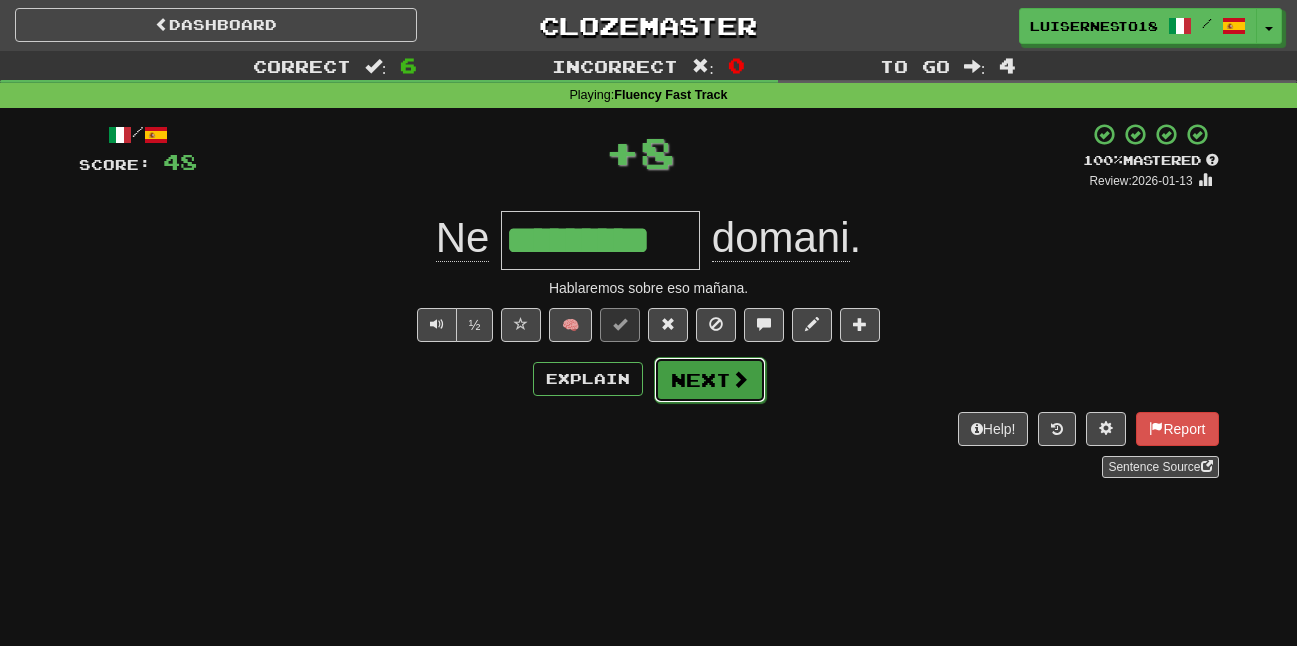 click on "Next" at bounding box center (710, 380) 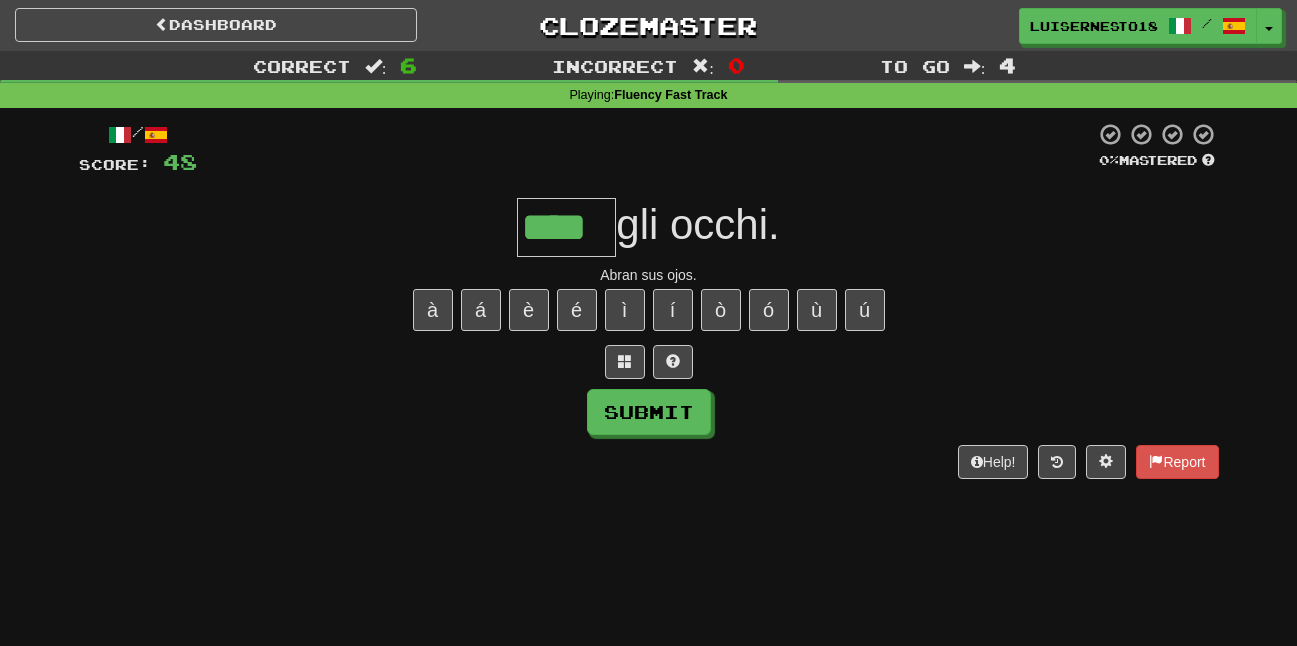 type on "****" 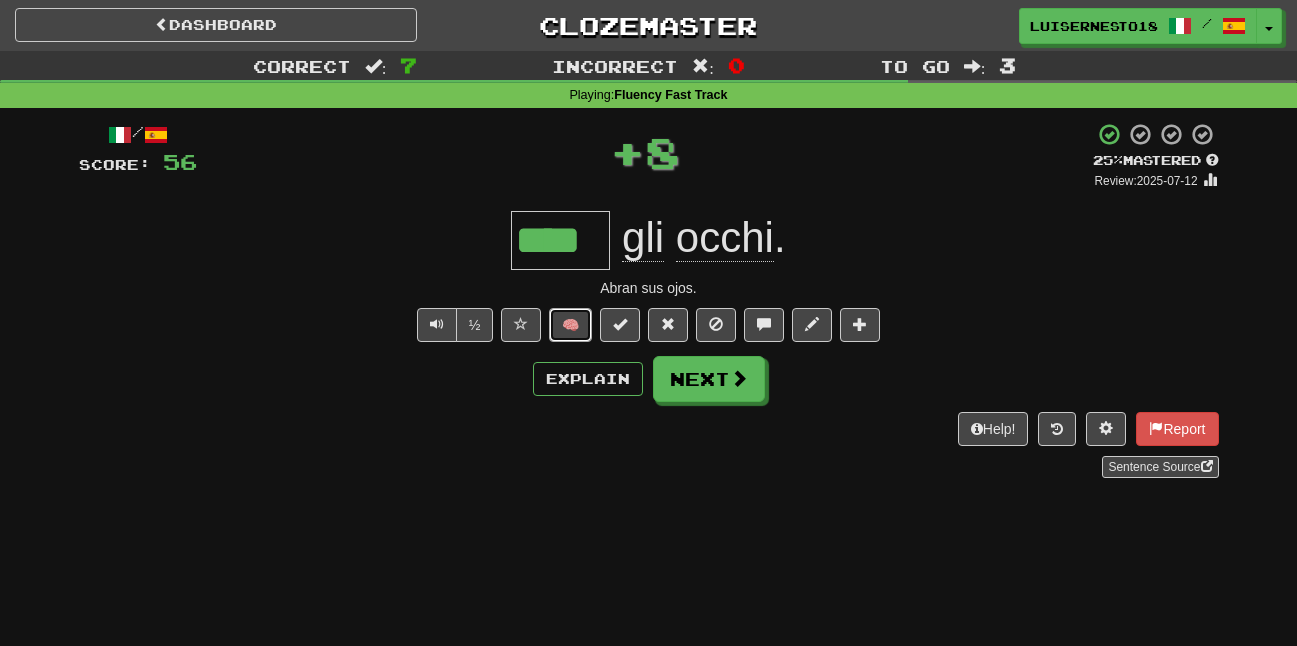 click on "🧠" at bounding box center [570, 325] 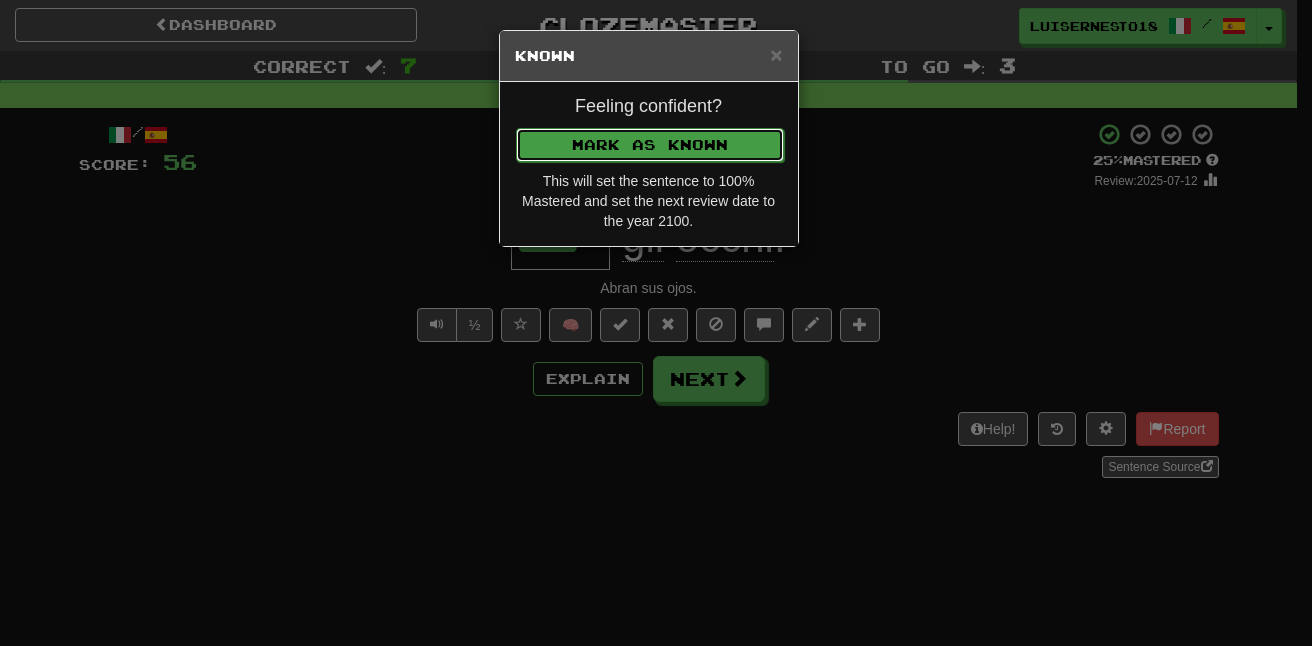 click on "Mark as Known" at bounding box center (650, 145) 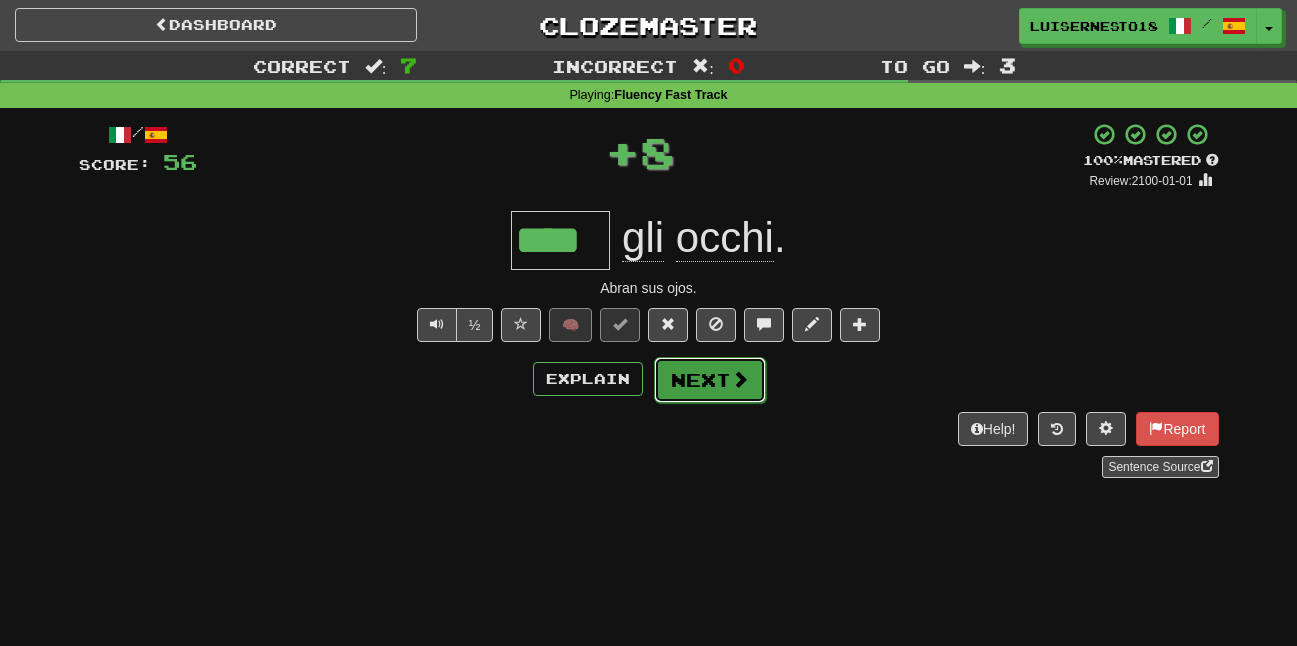 click on "Next" at bounding box center [710, 380] 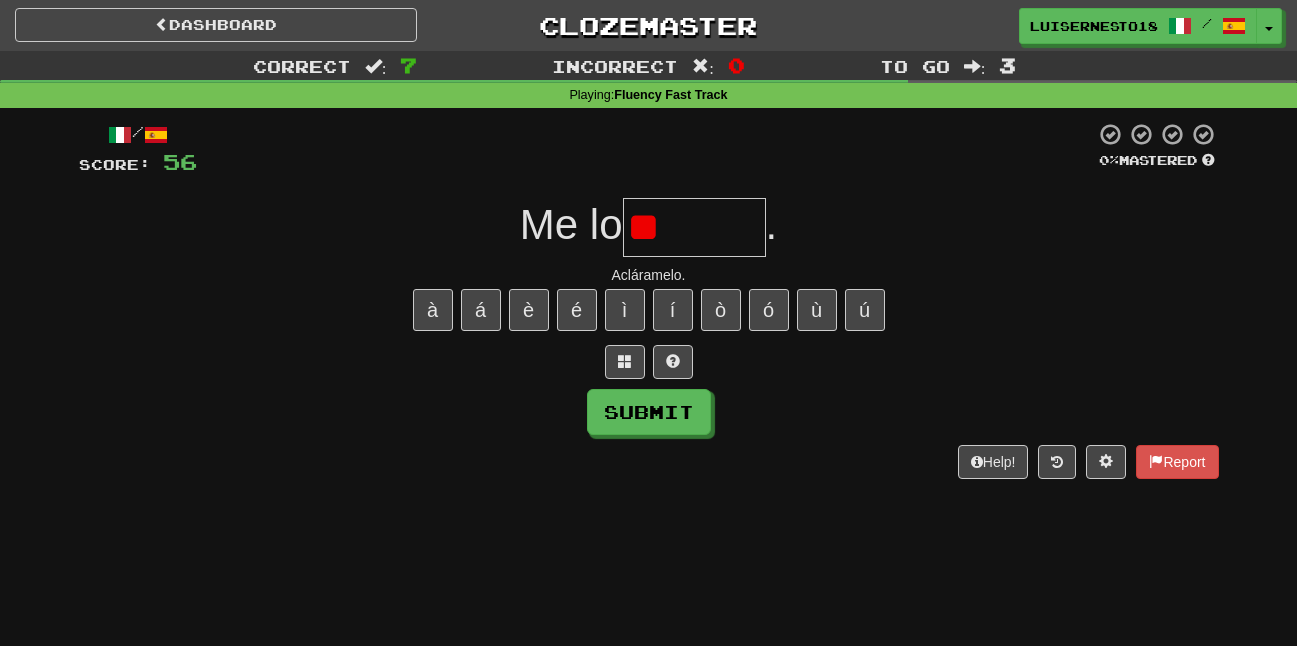 type 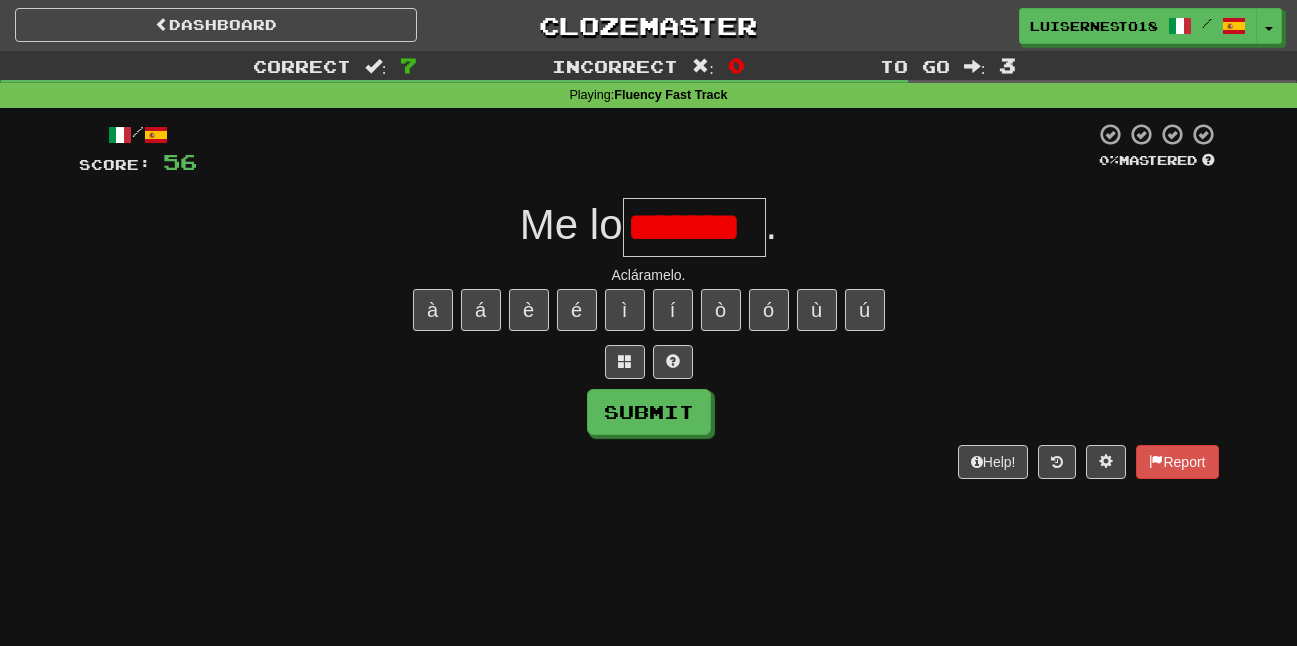scroll, scrollTop: 0, scrollLeft: 0, axis: both 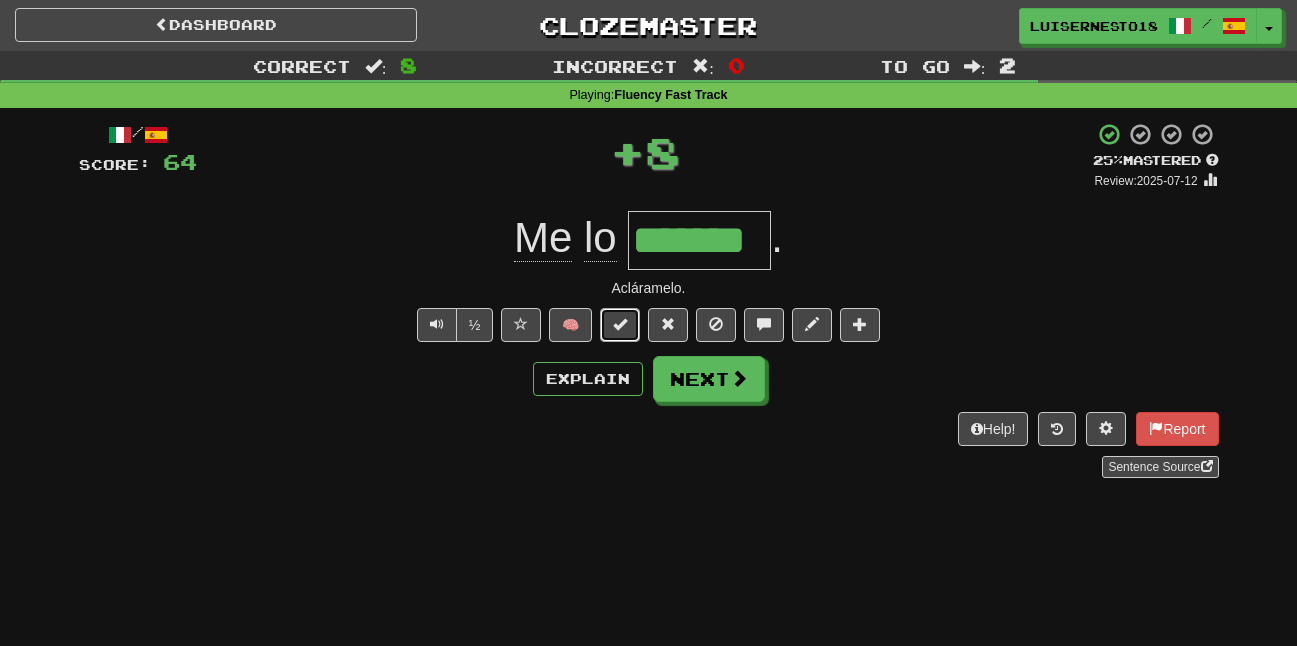 click at bounding box center (620, 325) 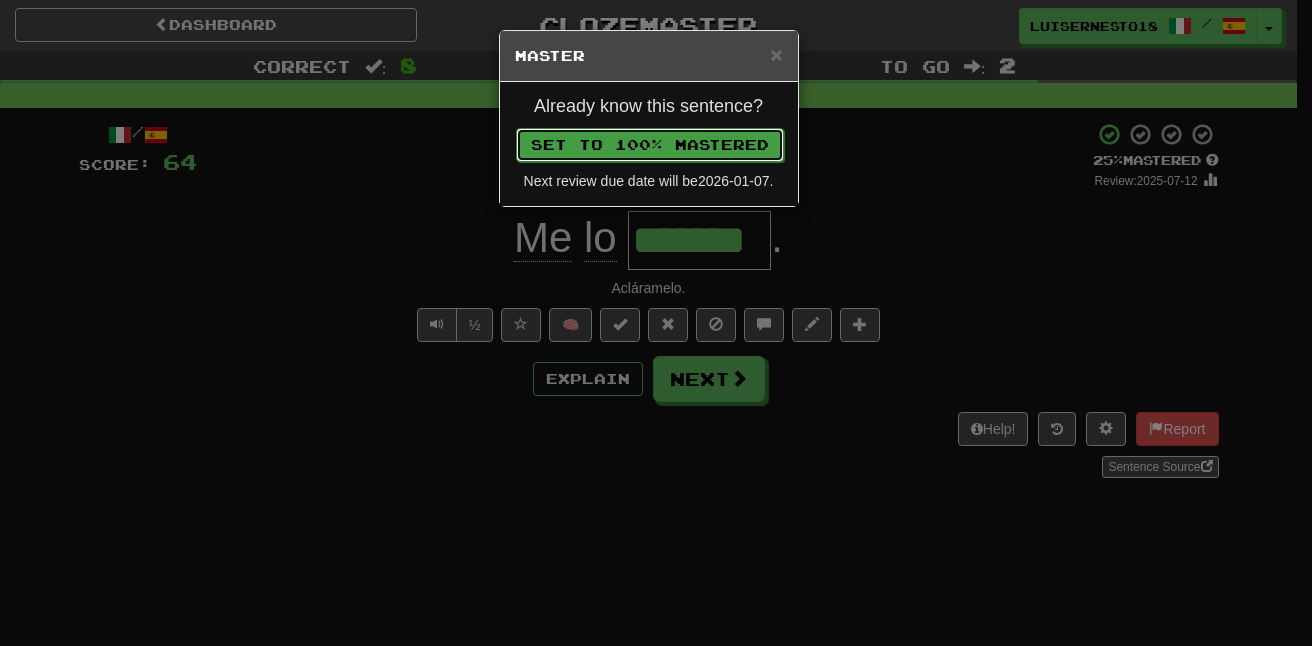 click on "Set to 100% Mastered" at bounding box center [650, 145] 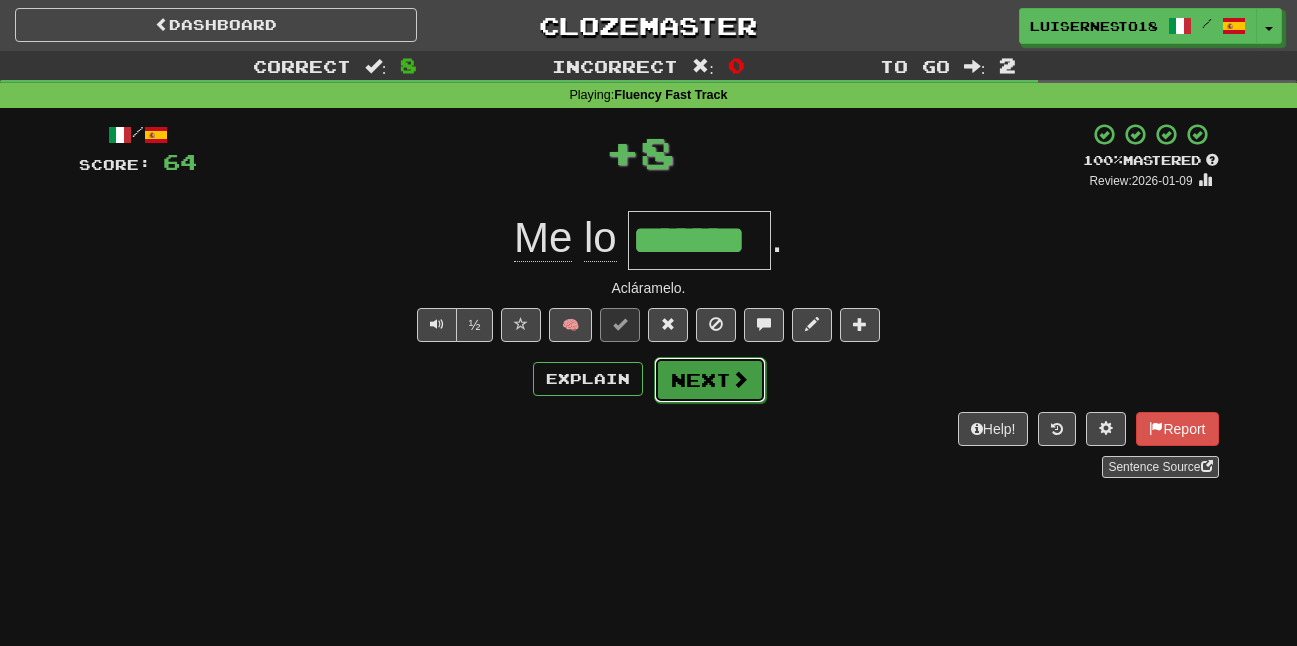 click on "Next" at bounding box center (710, 380) 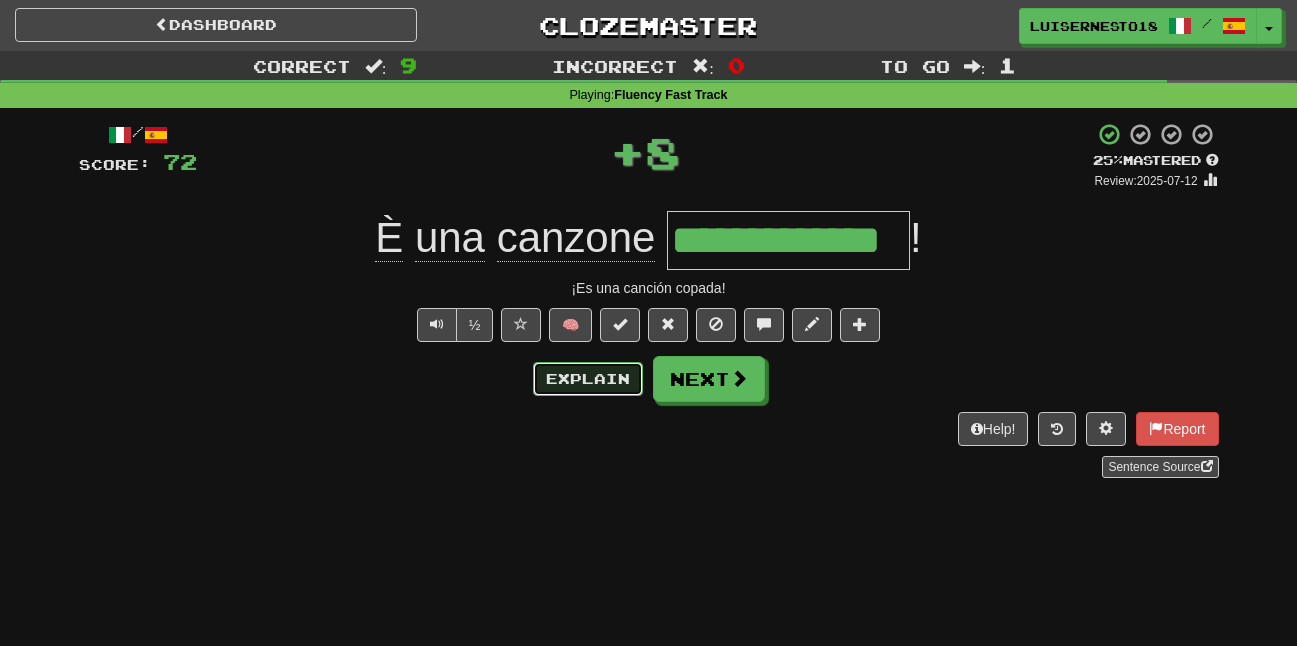 click on "Explain" at bounding box center (588, 379) 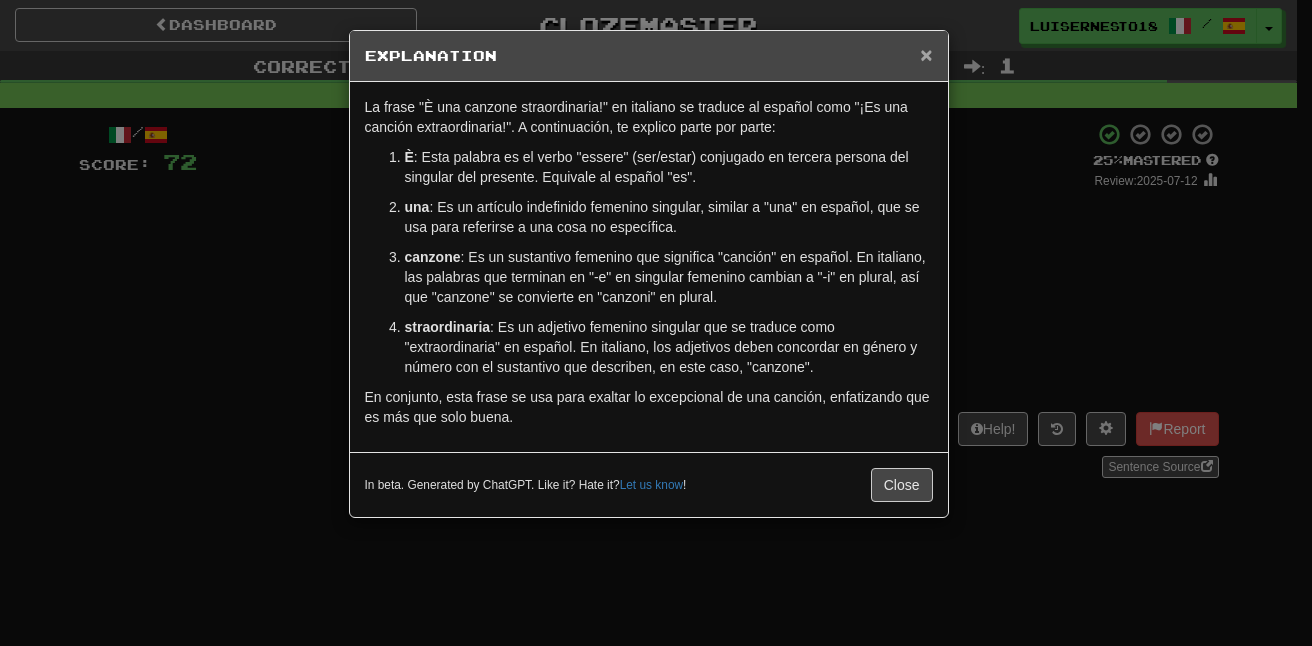 click on "×" at bounding box center [926, 54] 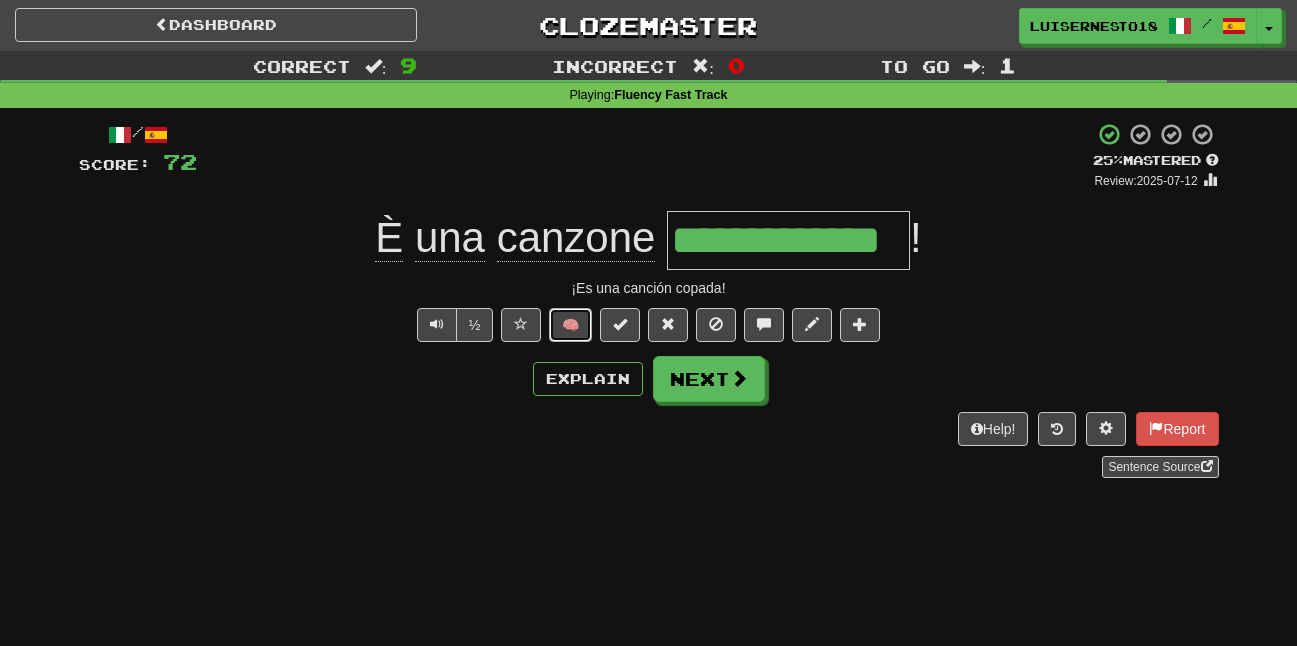 click on "🧠" at bounding box center (570, 325) 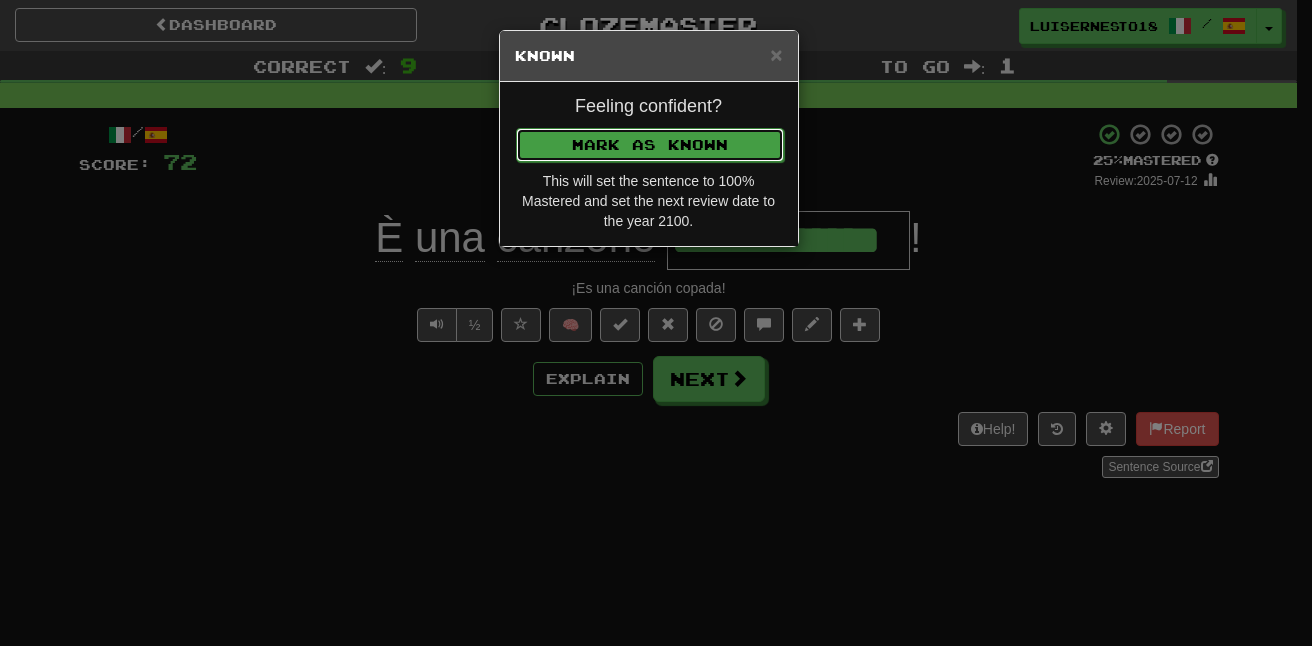 click on "Mark as Known" at bounding box center [650, 145] 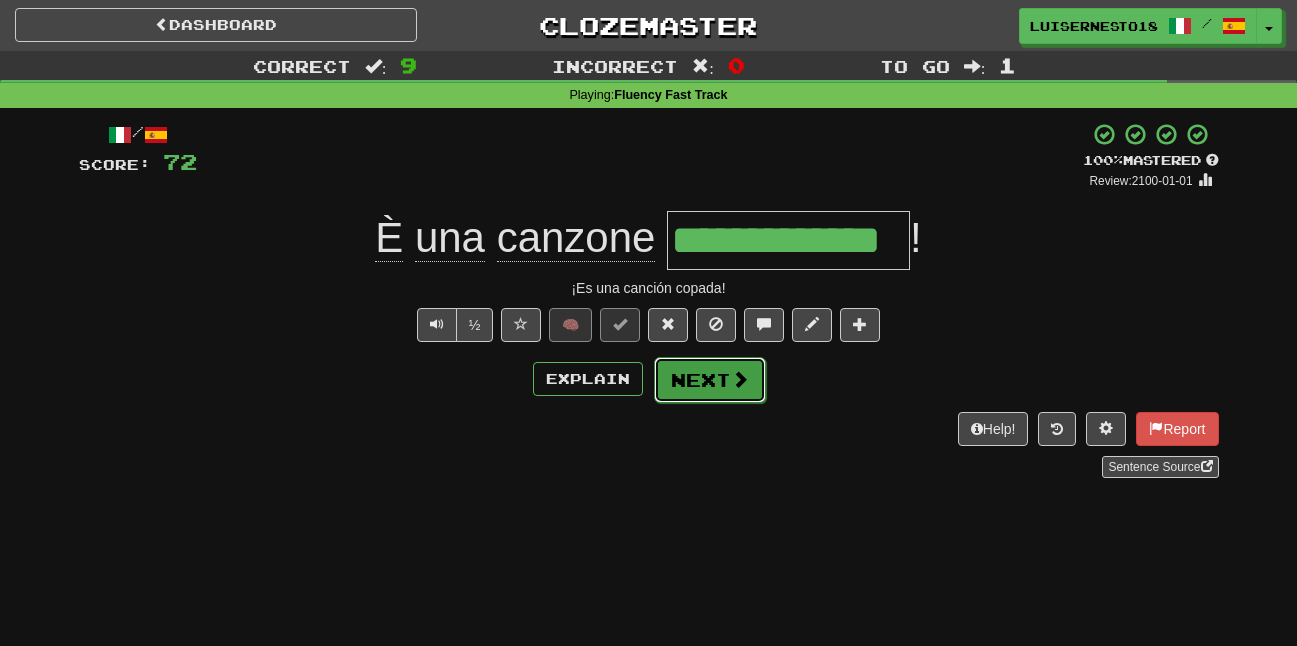 click on "Next" at bounding box center (710, 380) 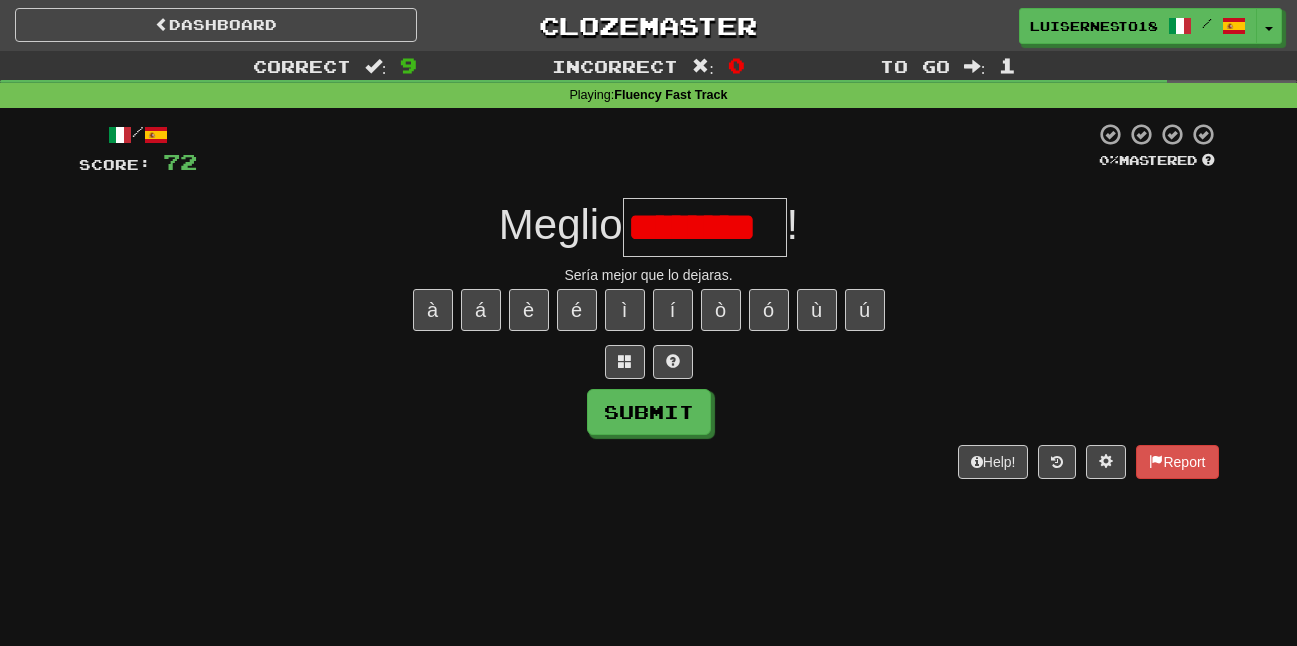 scroll, scrollTop: 0, scrollLeft: 0, axis: both 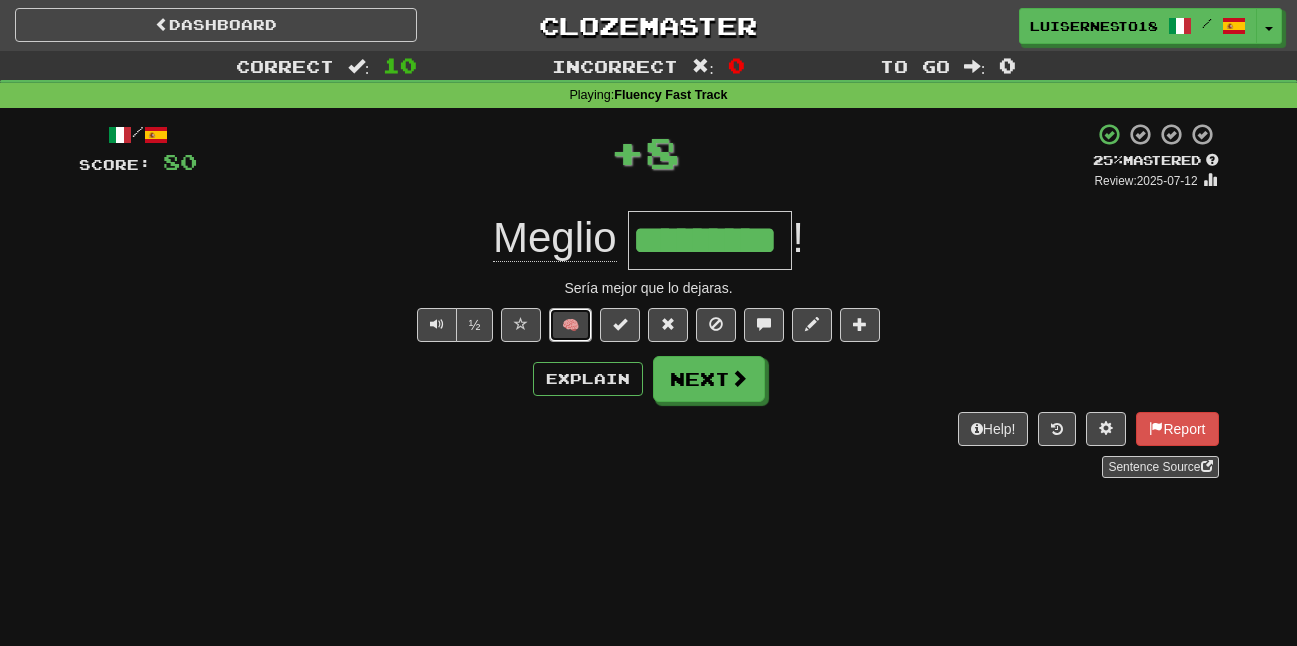 click on "🧠" at bounding box center [570, 325] 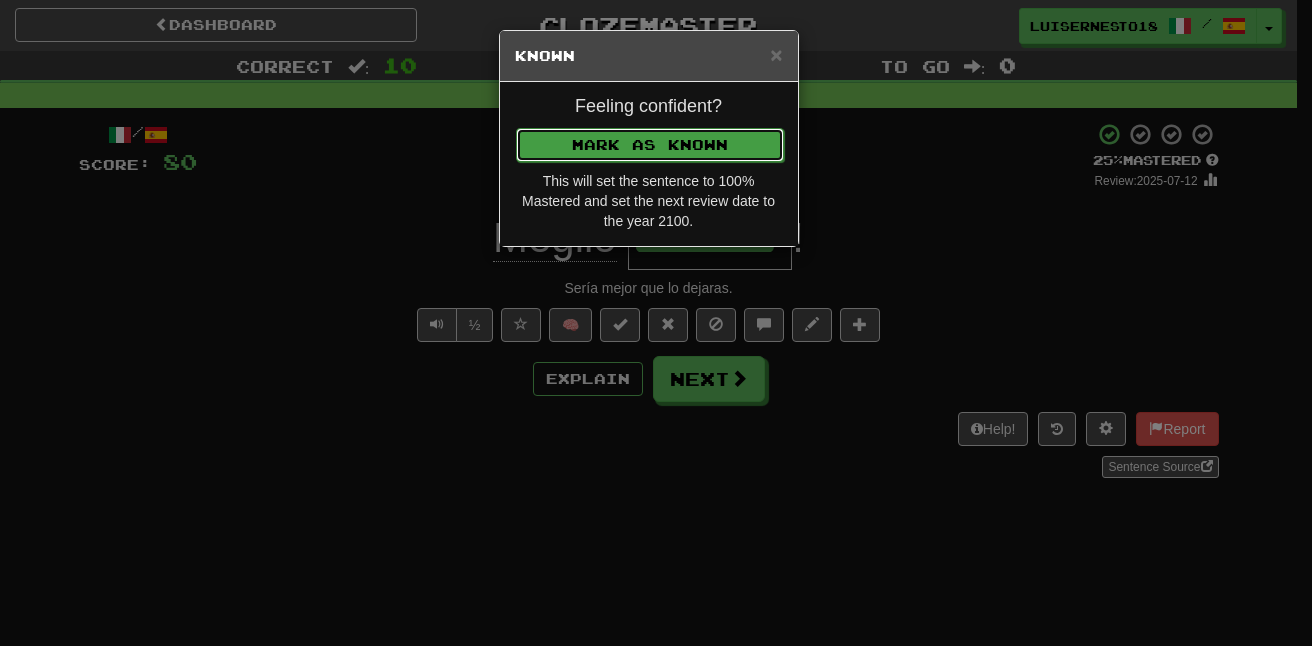 click on "Mark as Known" at bounding box center [650, 145] 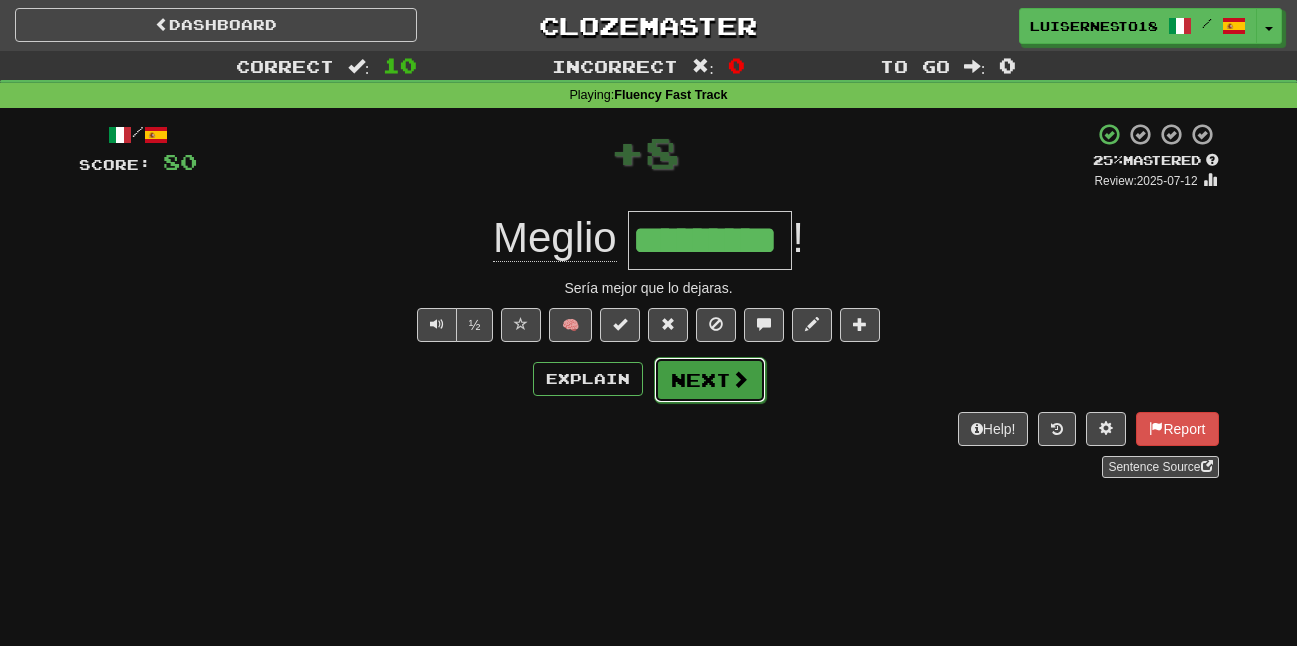 click on "Next" at bounding box center [710, 380] 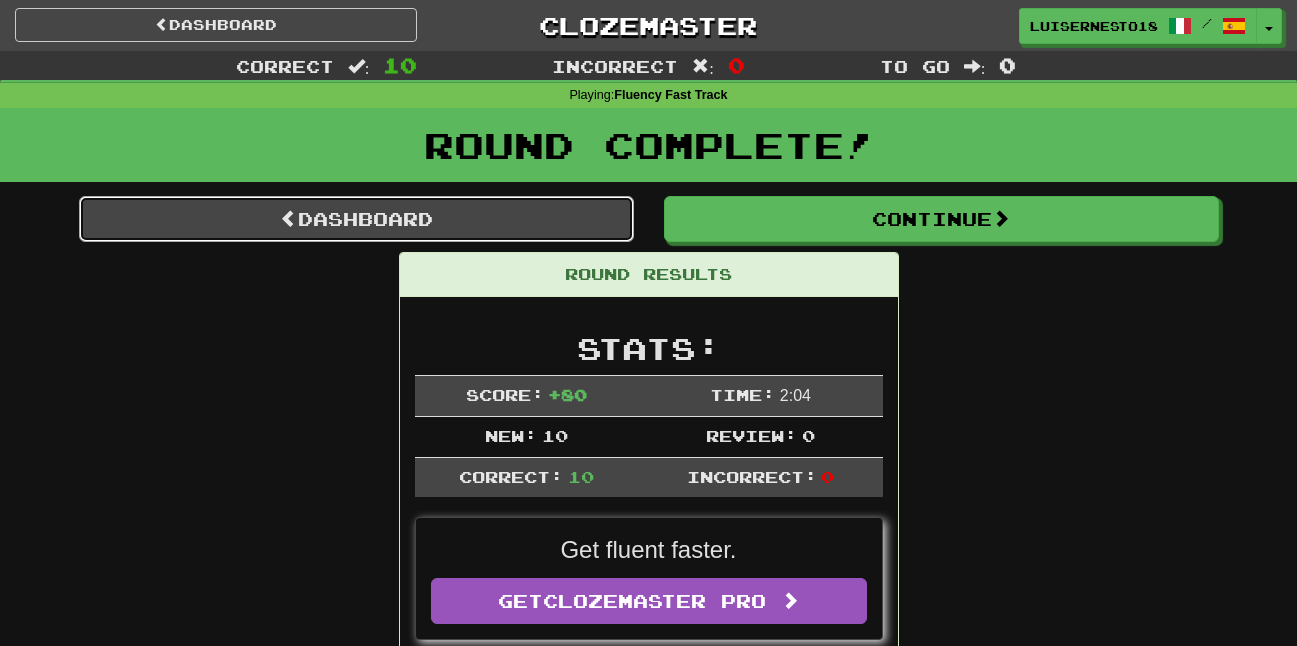 click on "Dashboard" at bounding box center (356, 219) 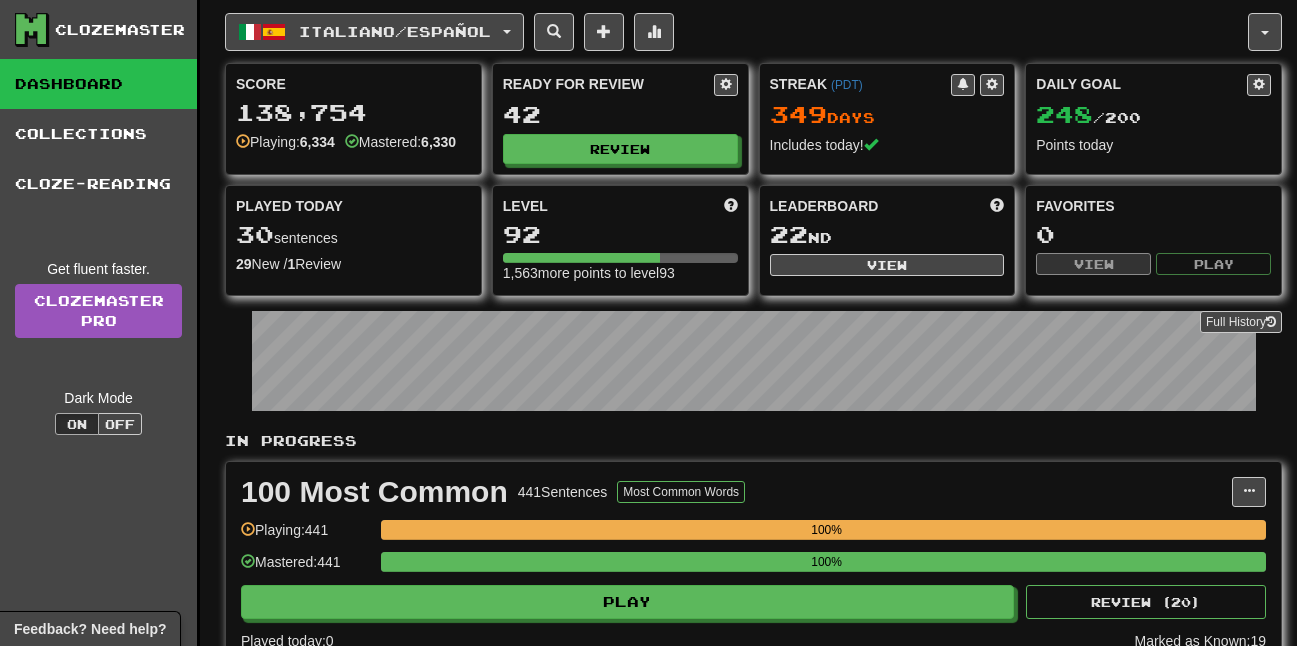 scroll, scrollTop: 0, scrollLeft: 0, axis: both 